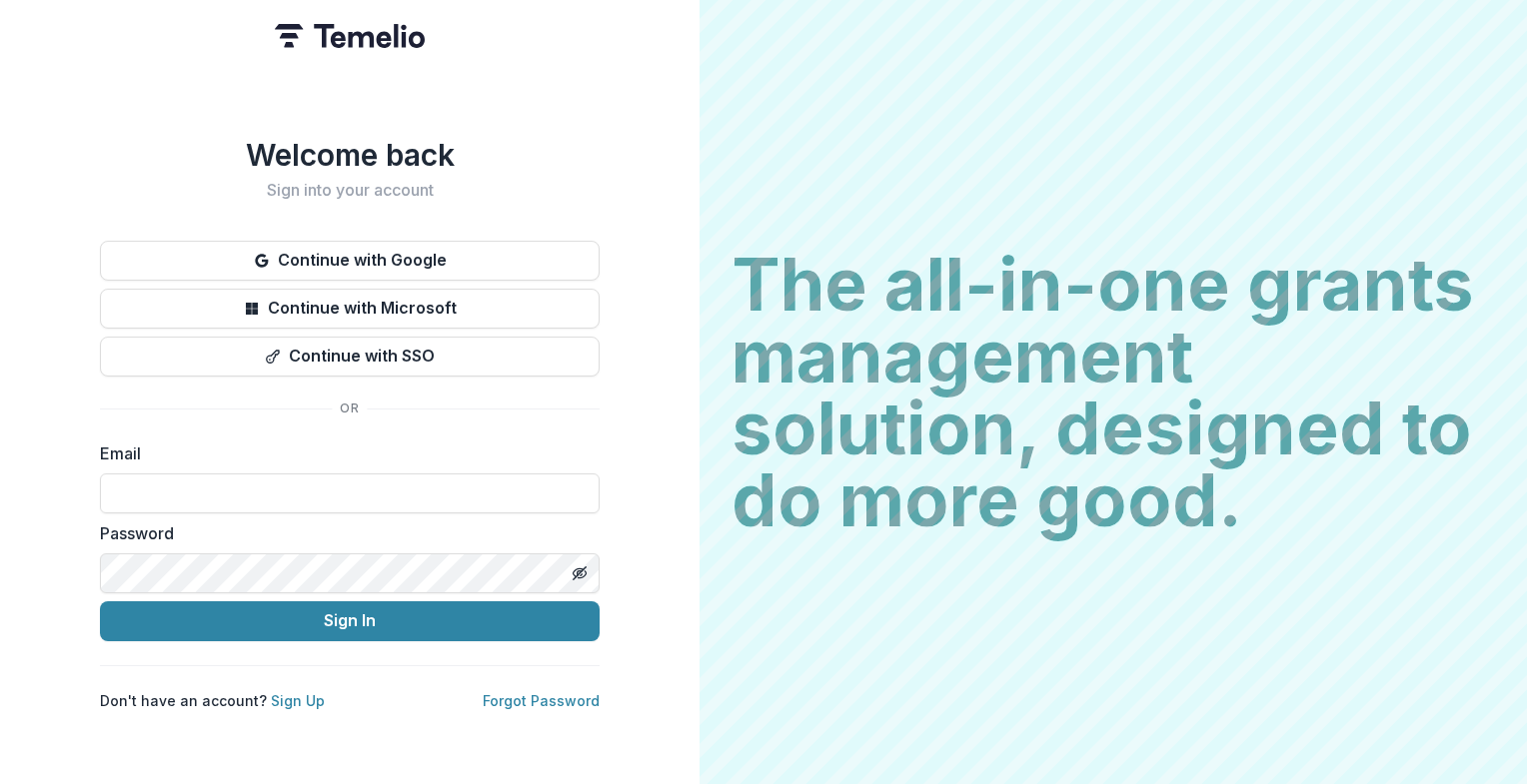 scroll, scrollTop: 0, scrollLeft: 0, axis: both 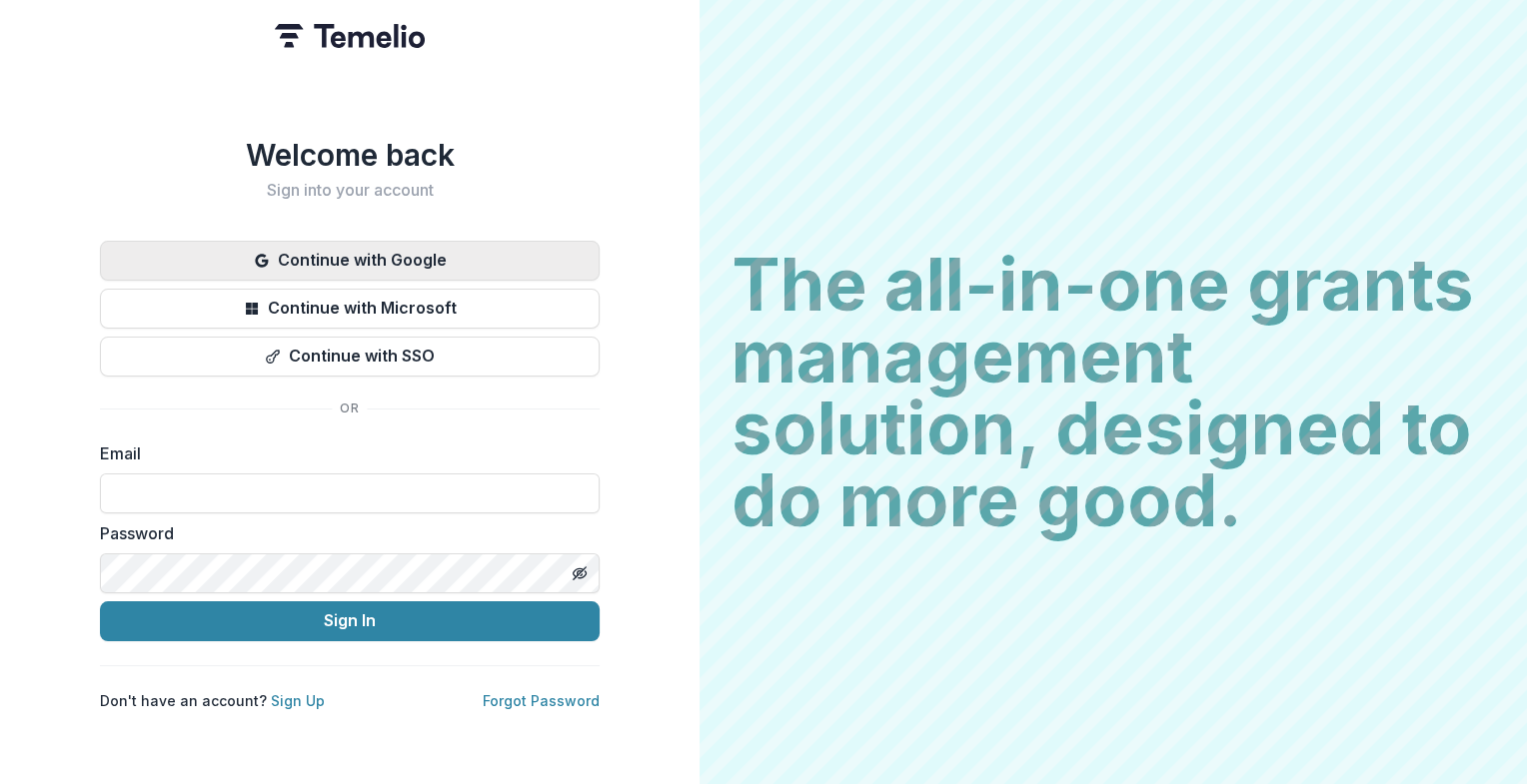 click on "Continue with Google" at bounding box center [350, 261] 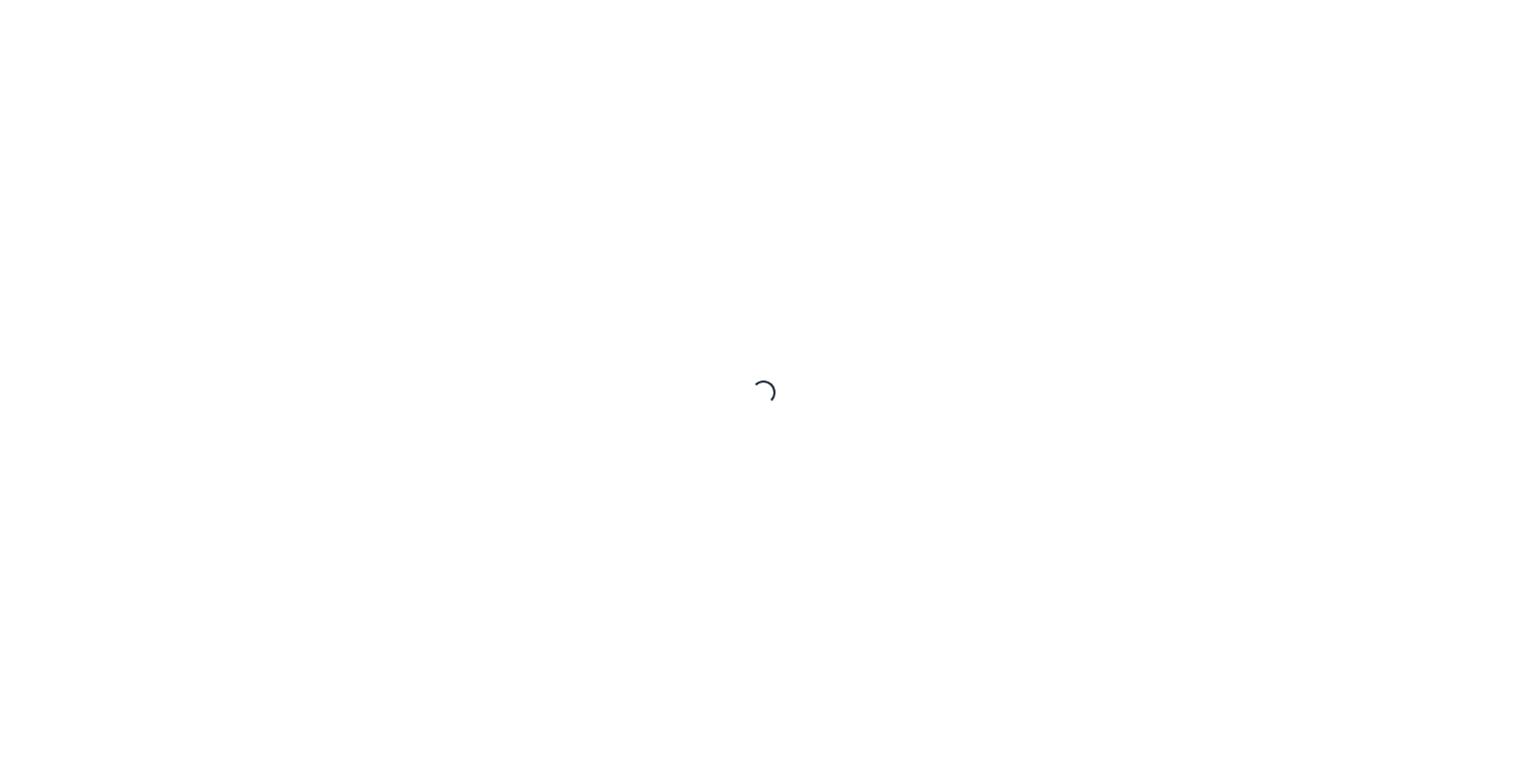 scroll, scrollTop: 0, scrollLeft: 0, axis: both 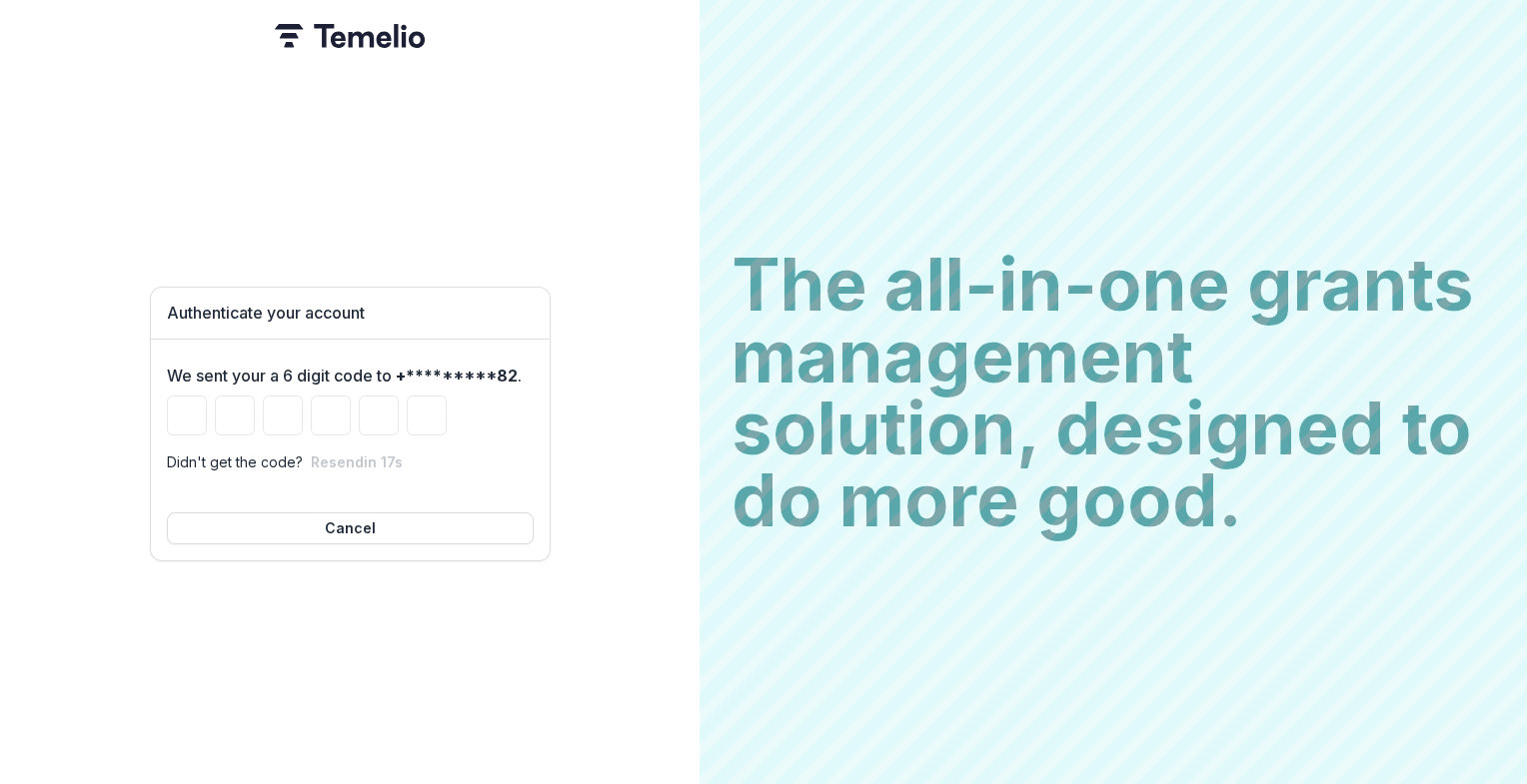 type on "*" 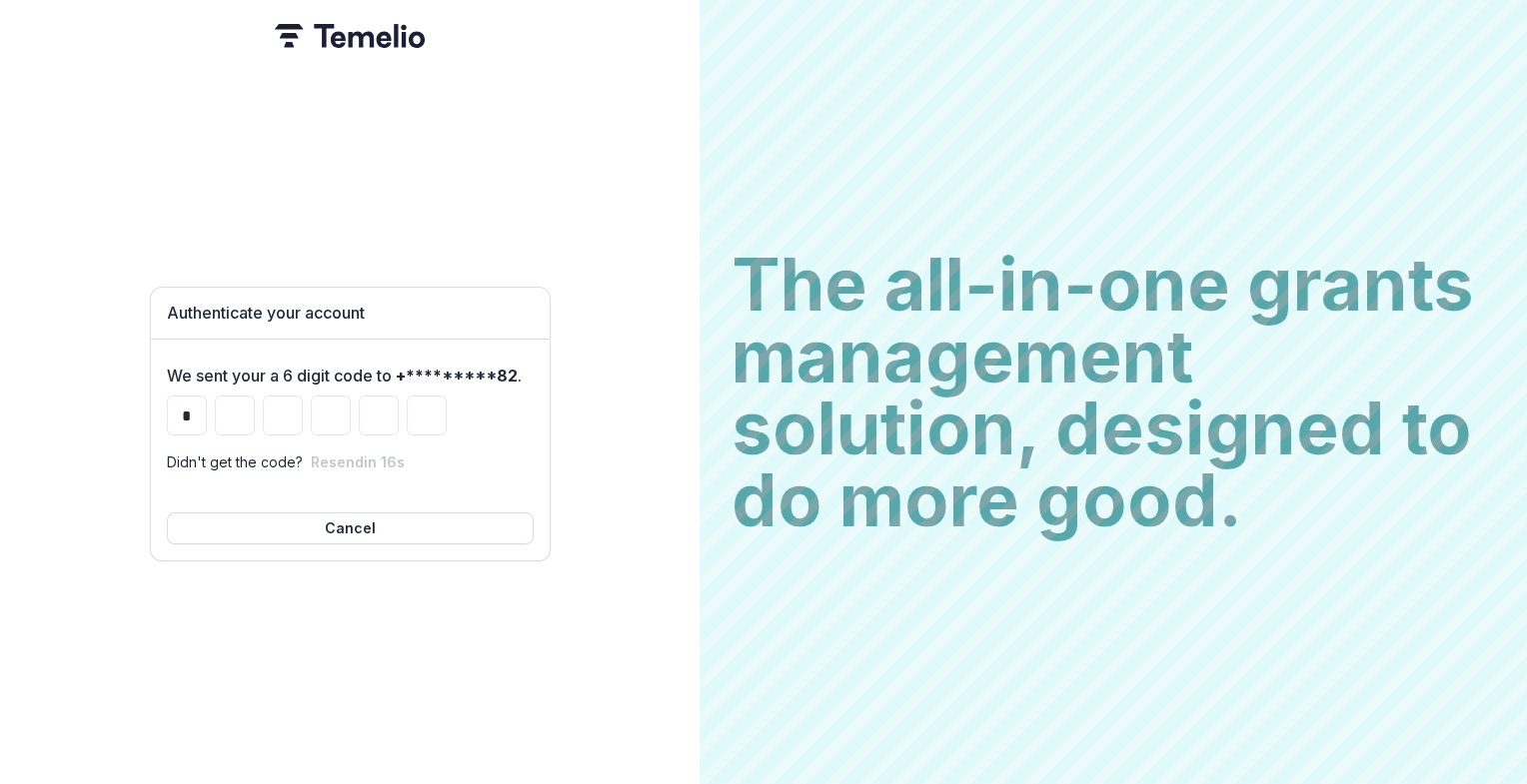 type on "*" 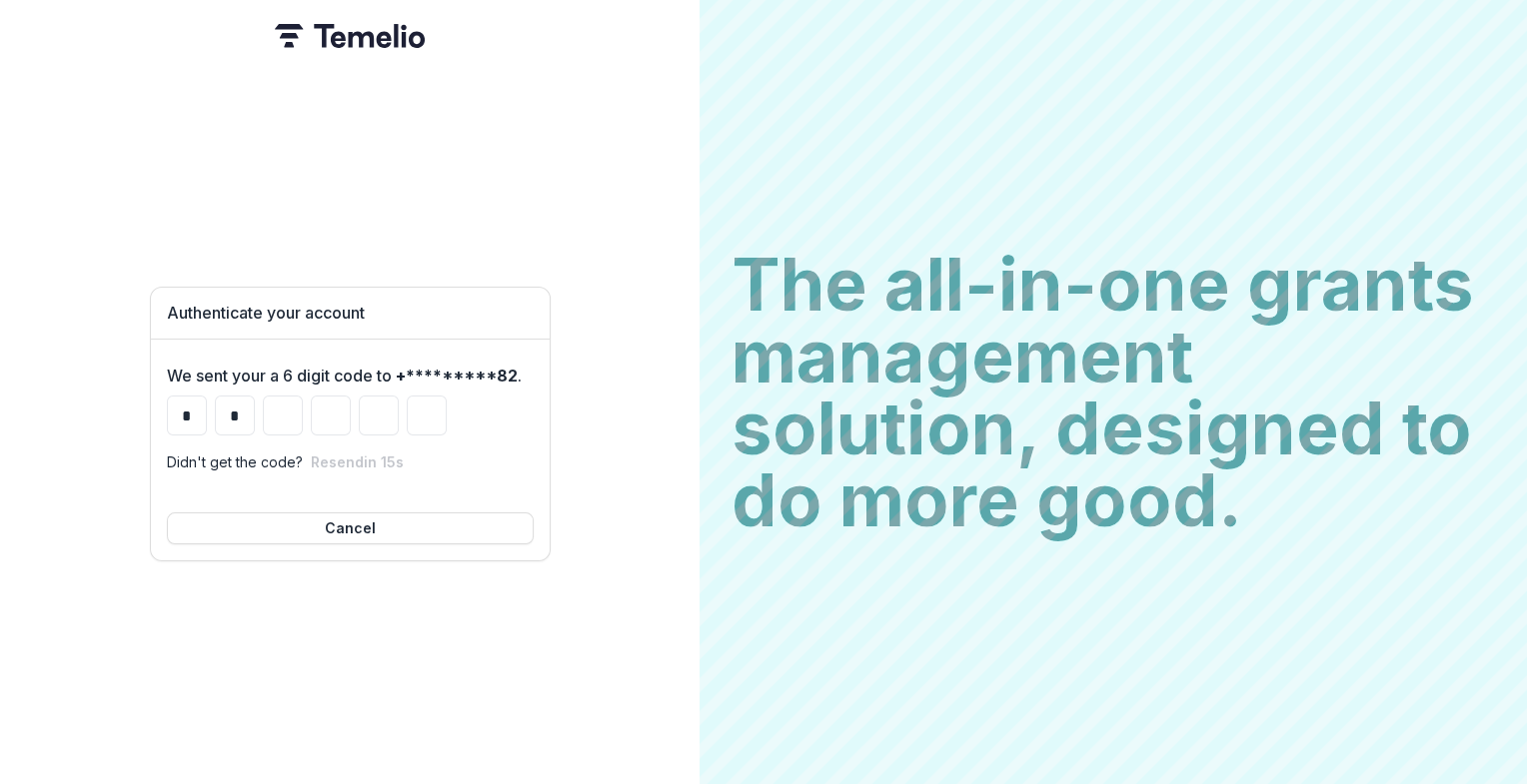 type on "*" 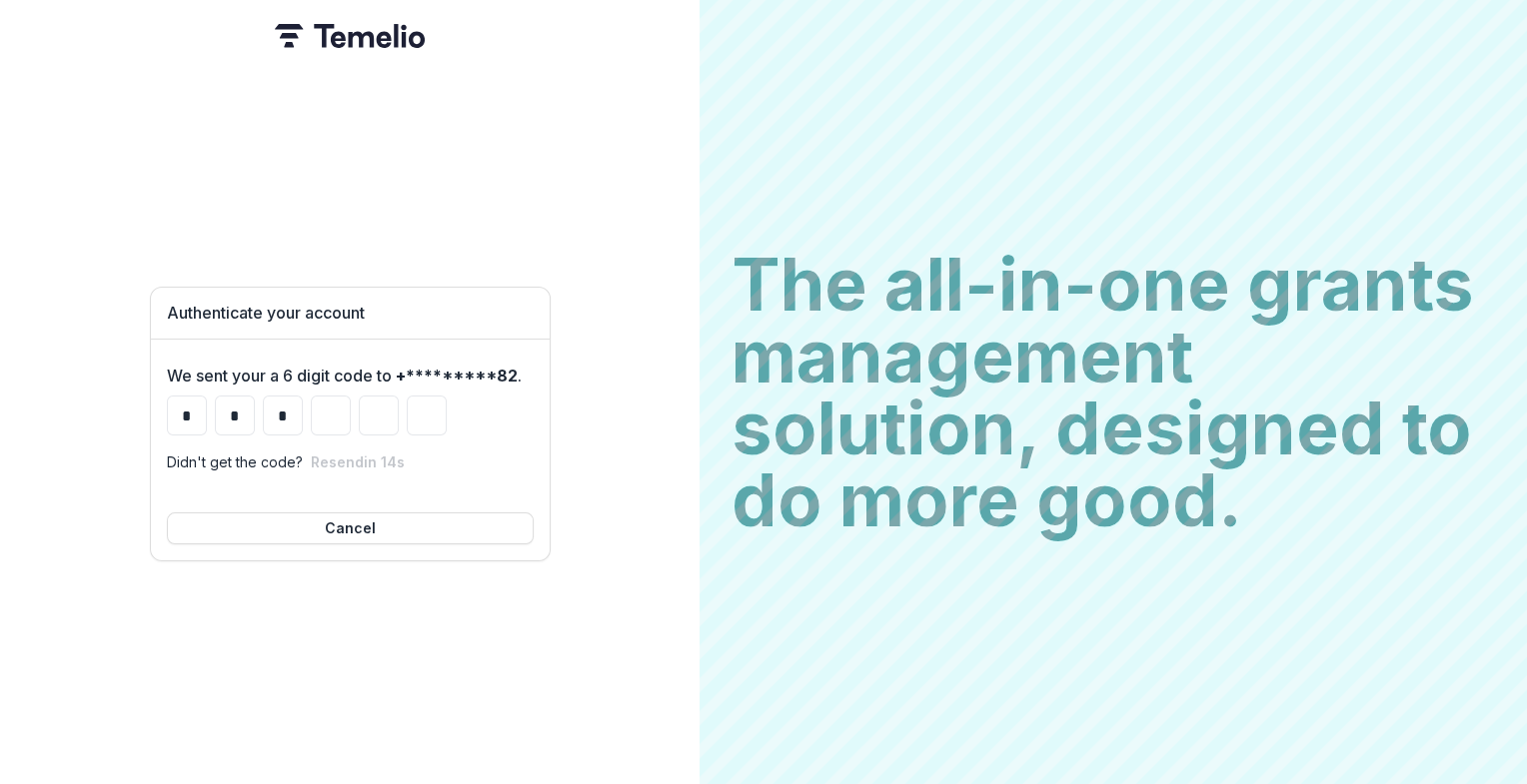 type on "*" 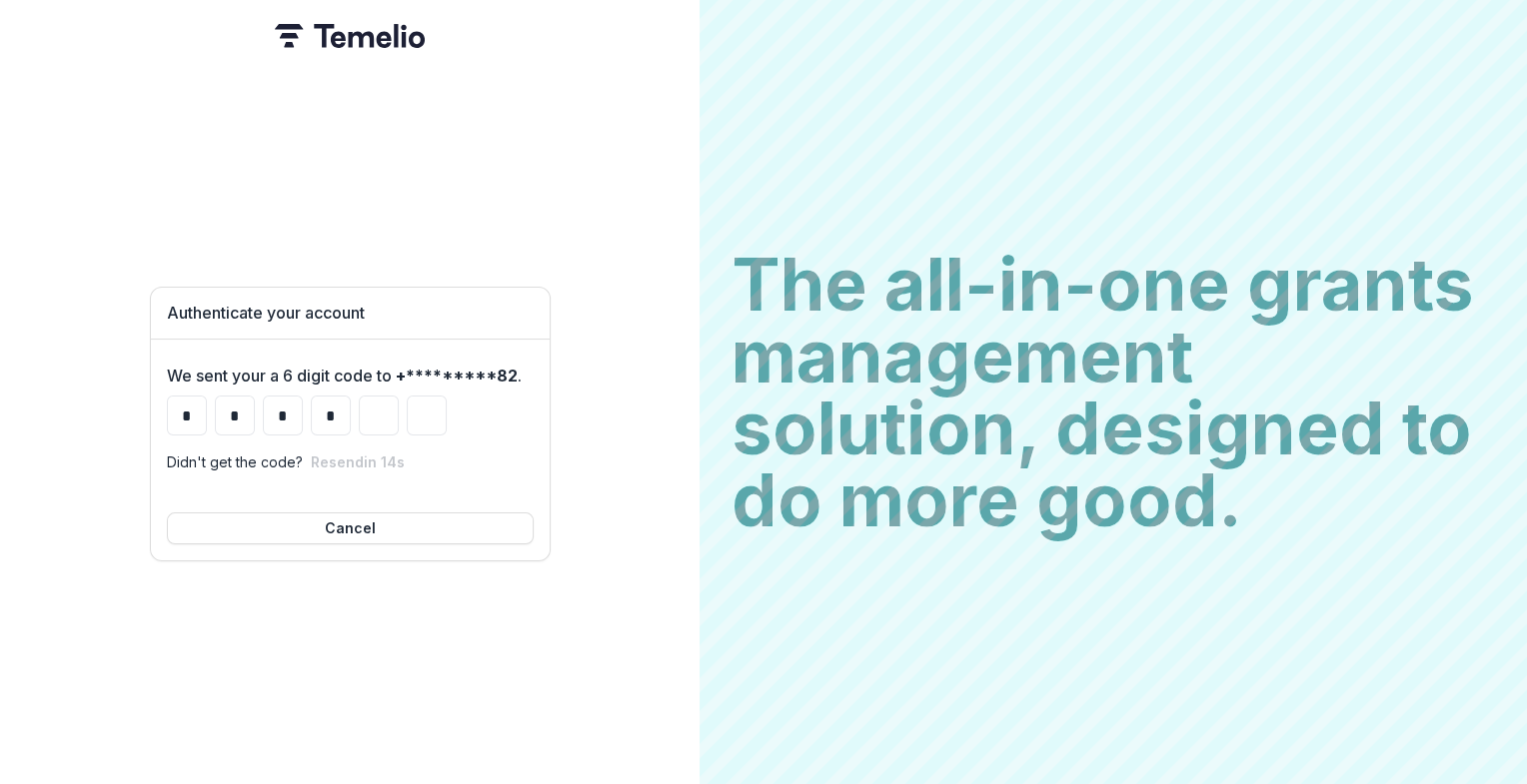 type on "*" 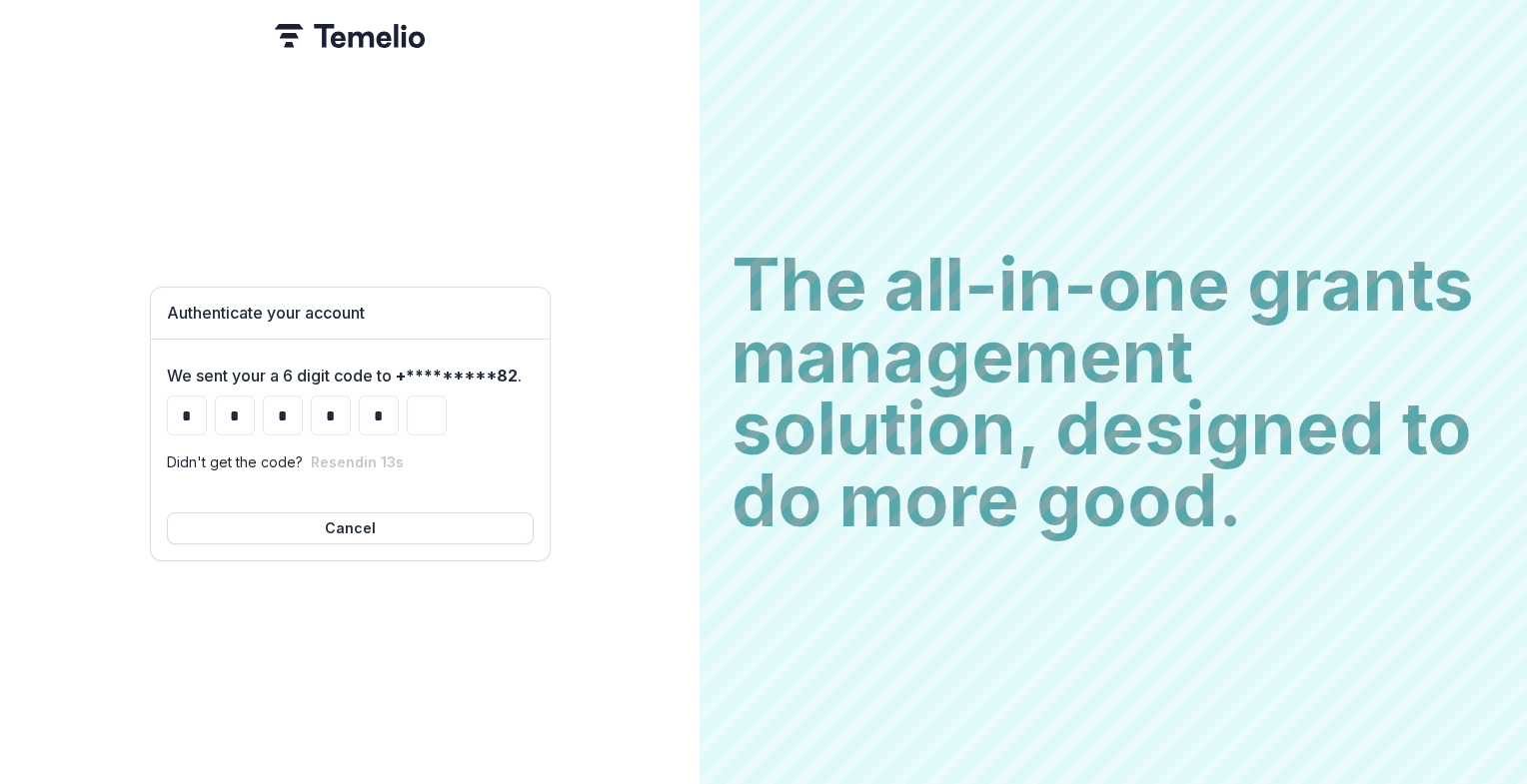 type on "*" 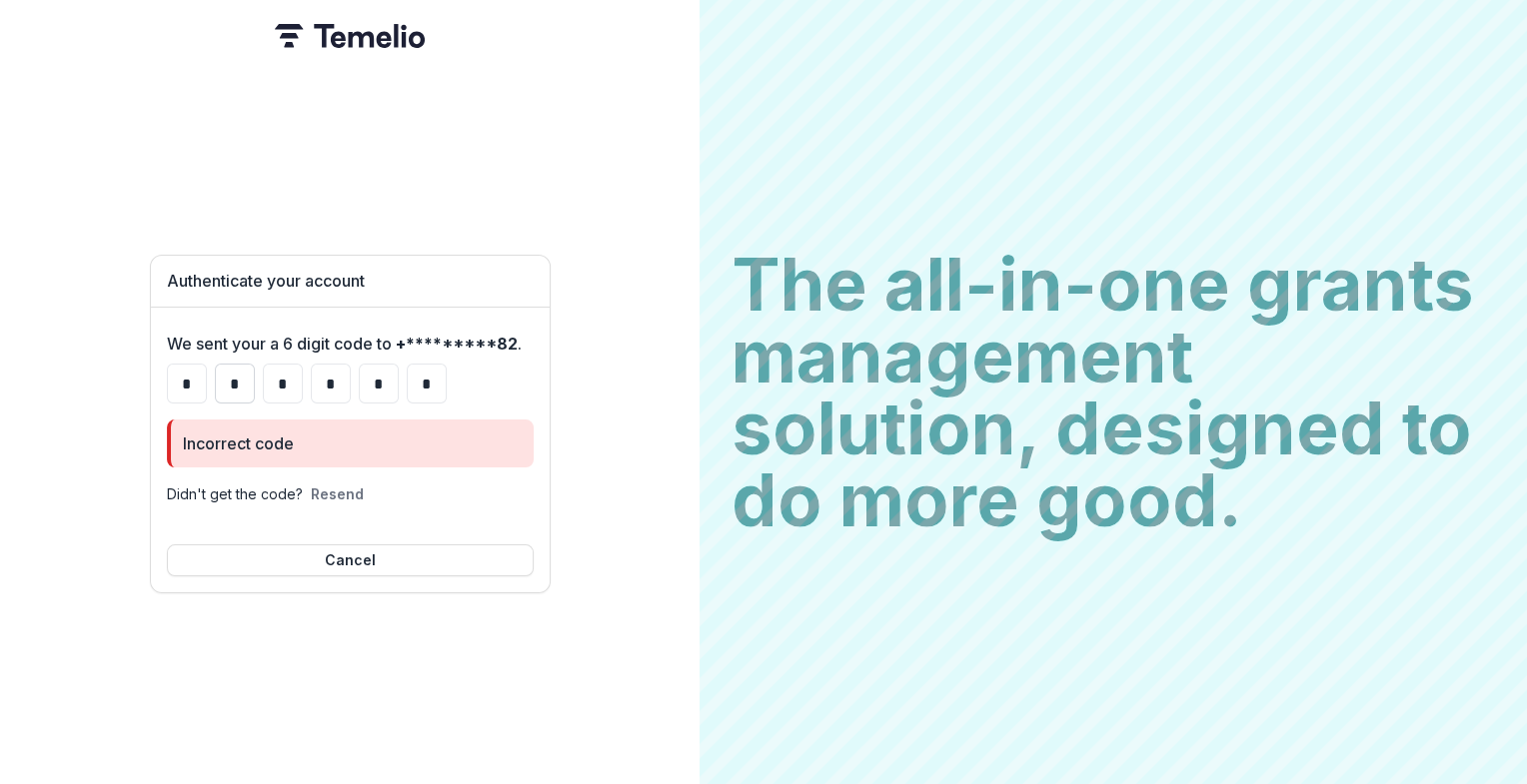 click on "*" at bounding box center [235, 384] 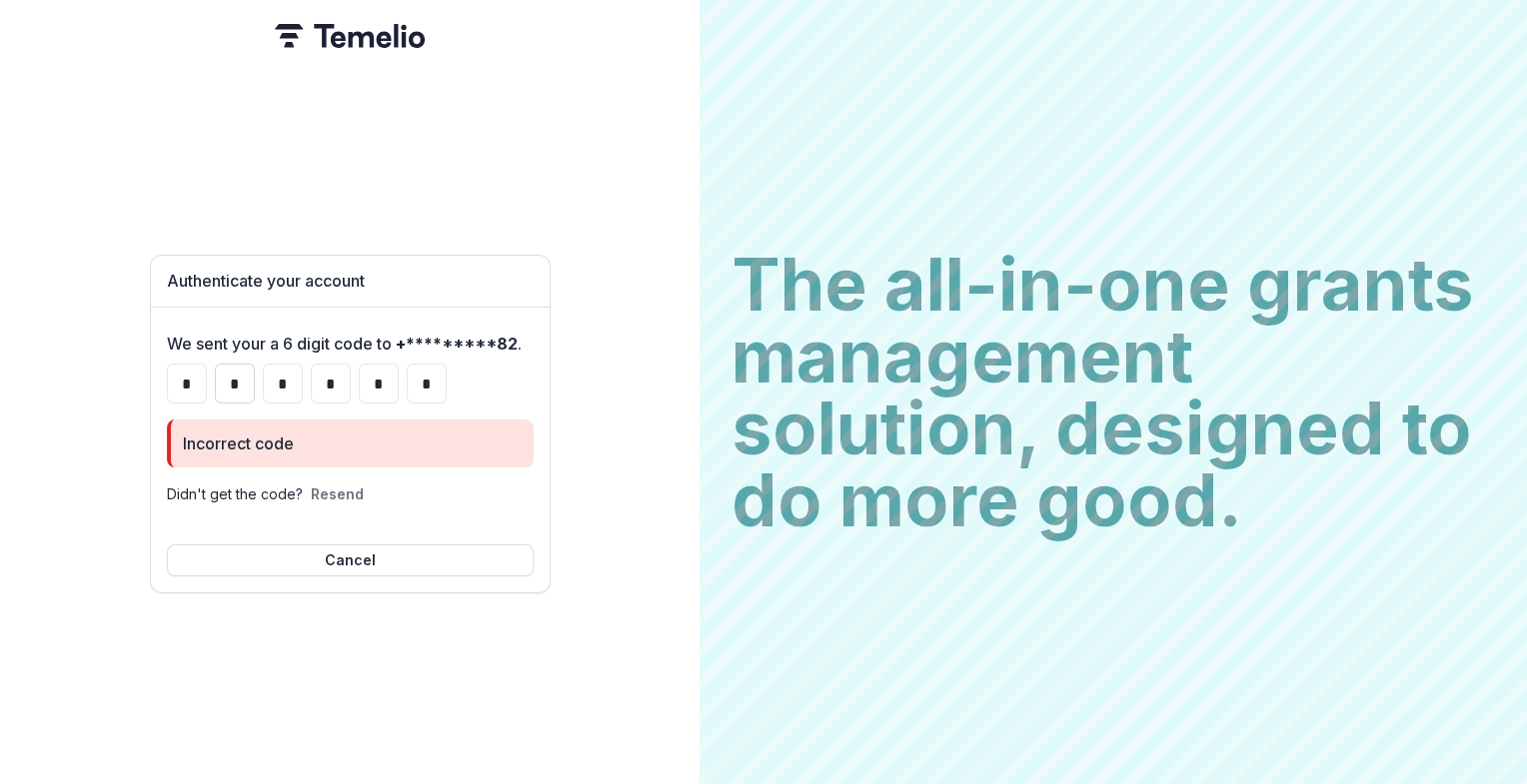 type on "*" 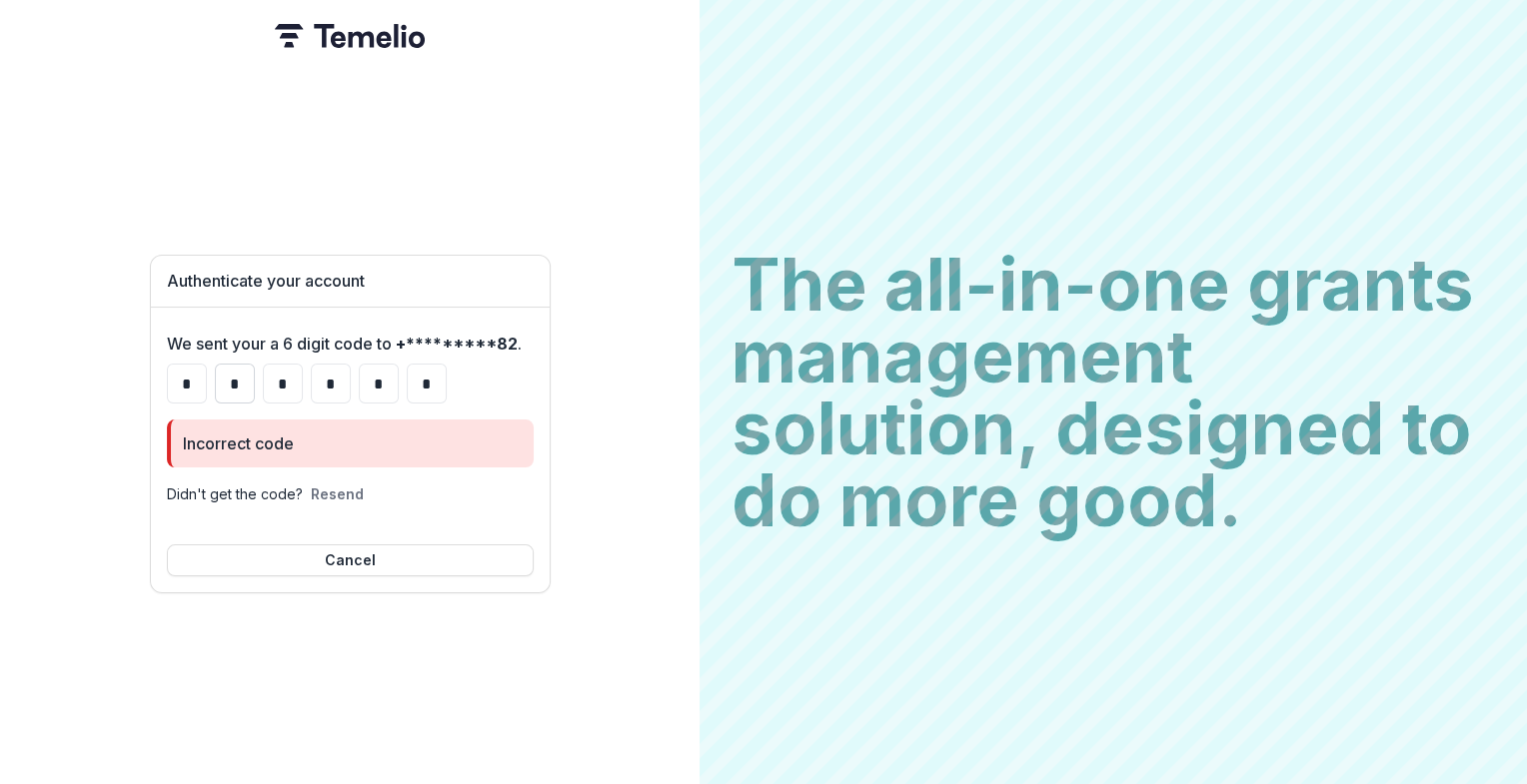 type on "*" 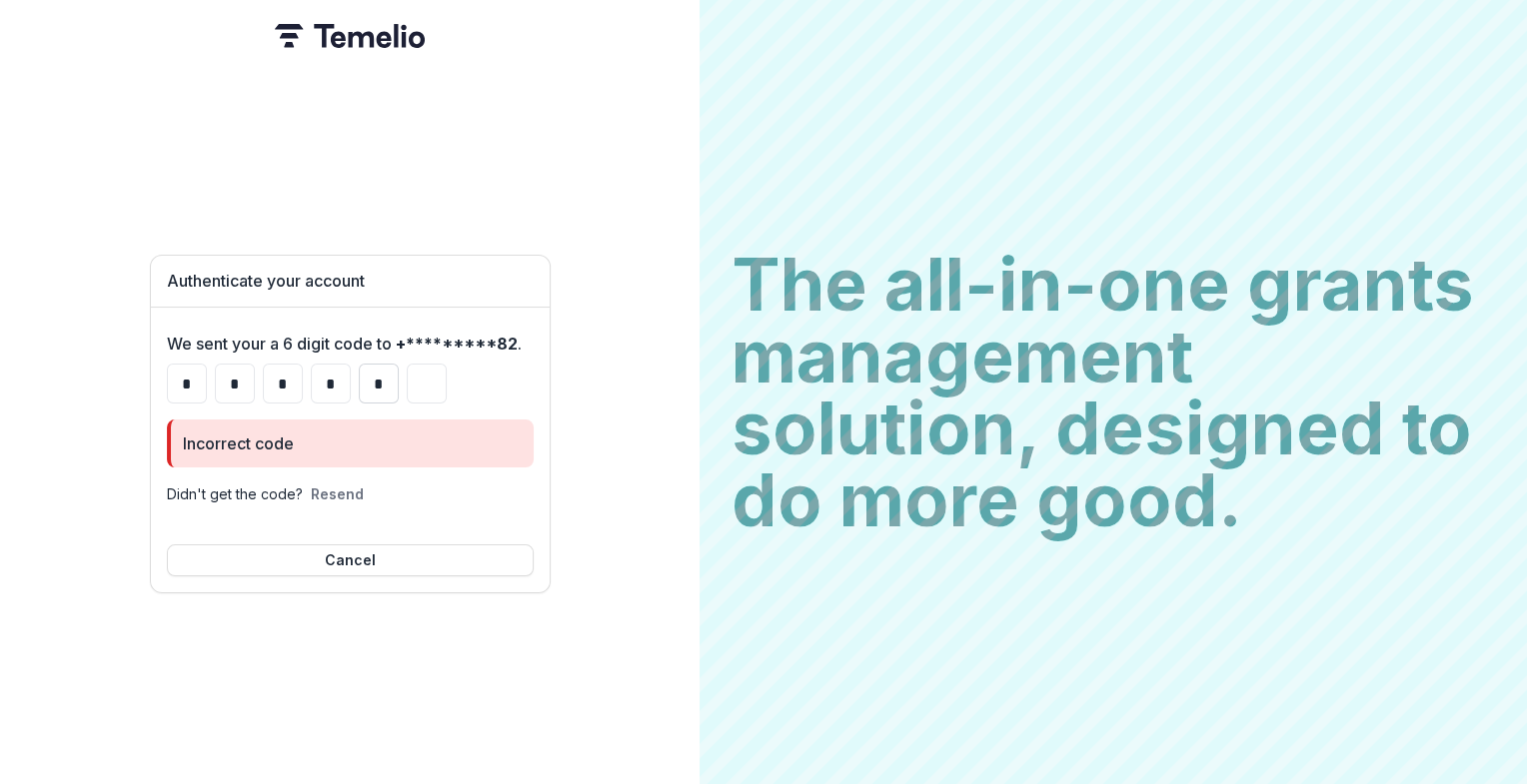type on "*" 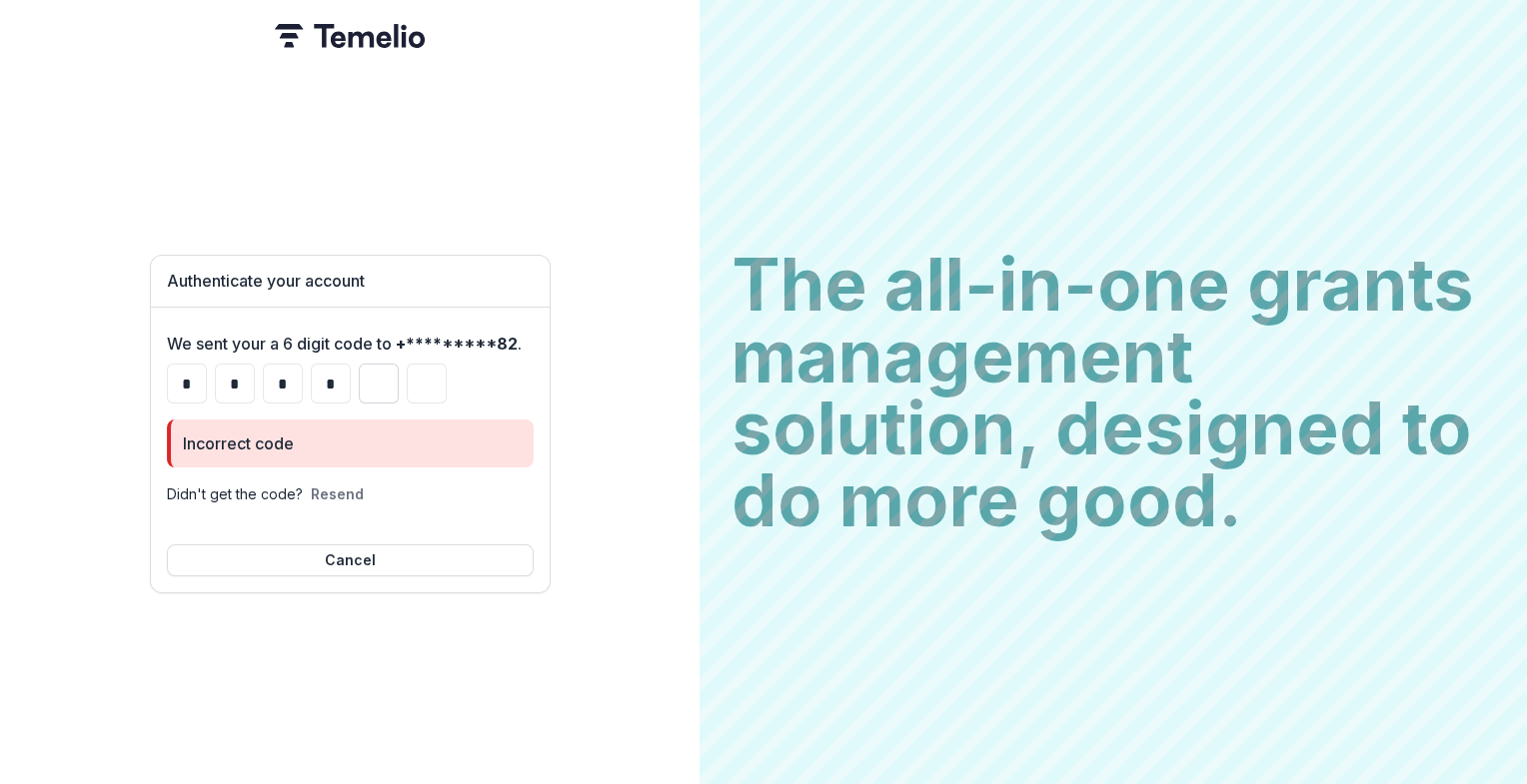type 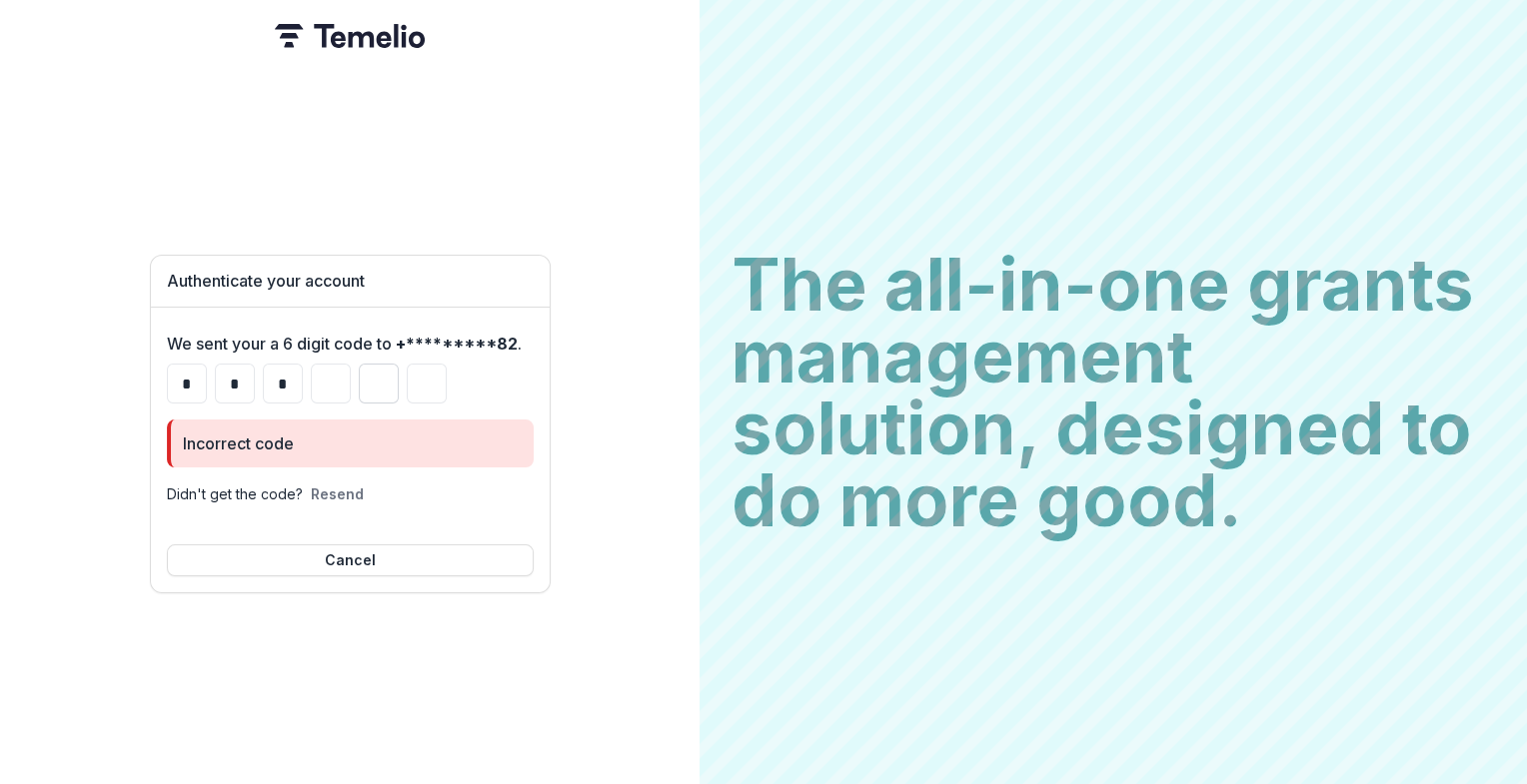 type 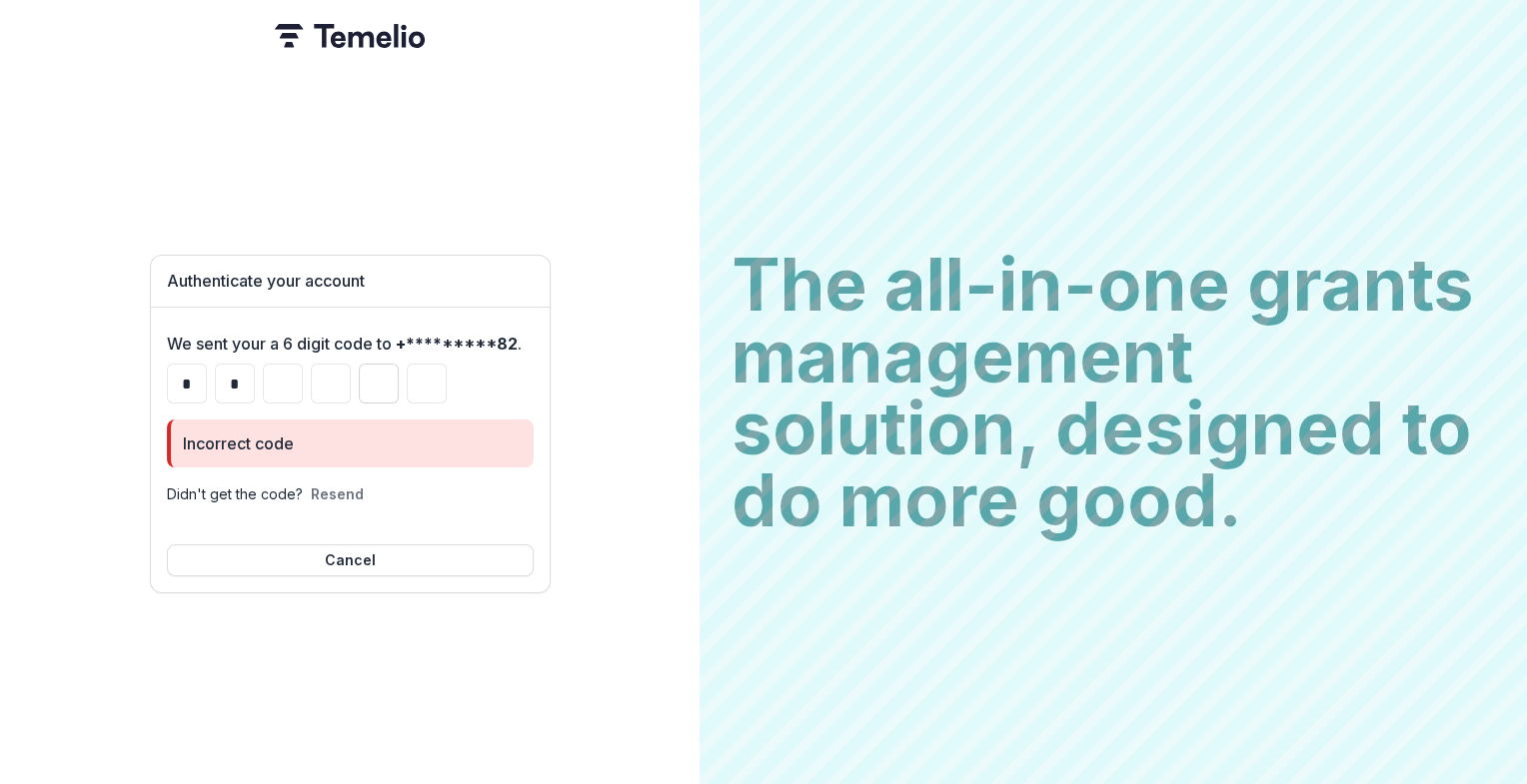 type 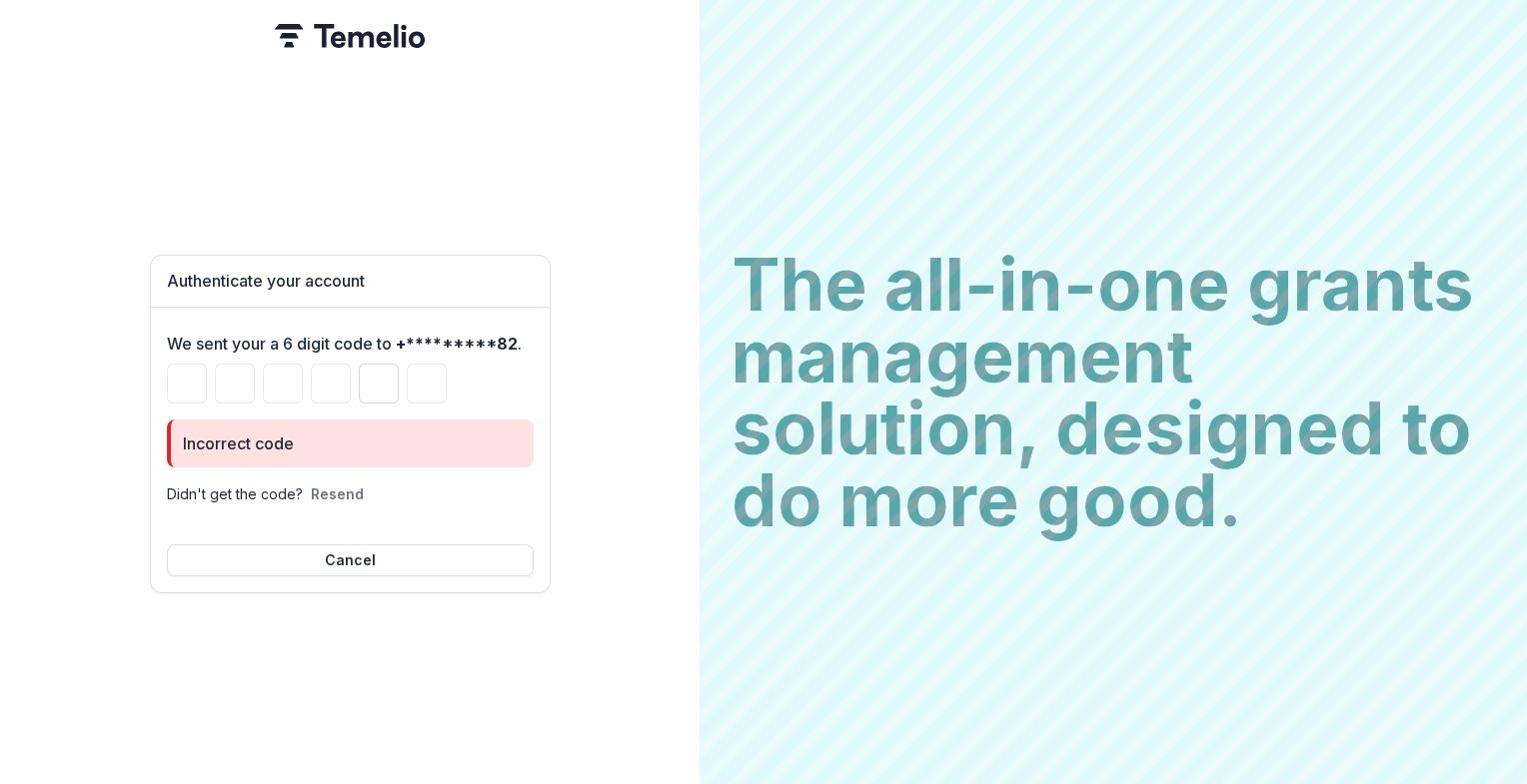 type on "*" 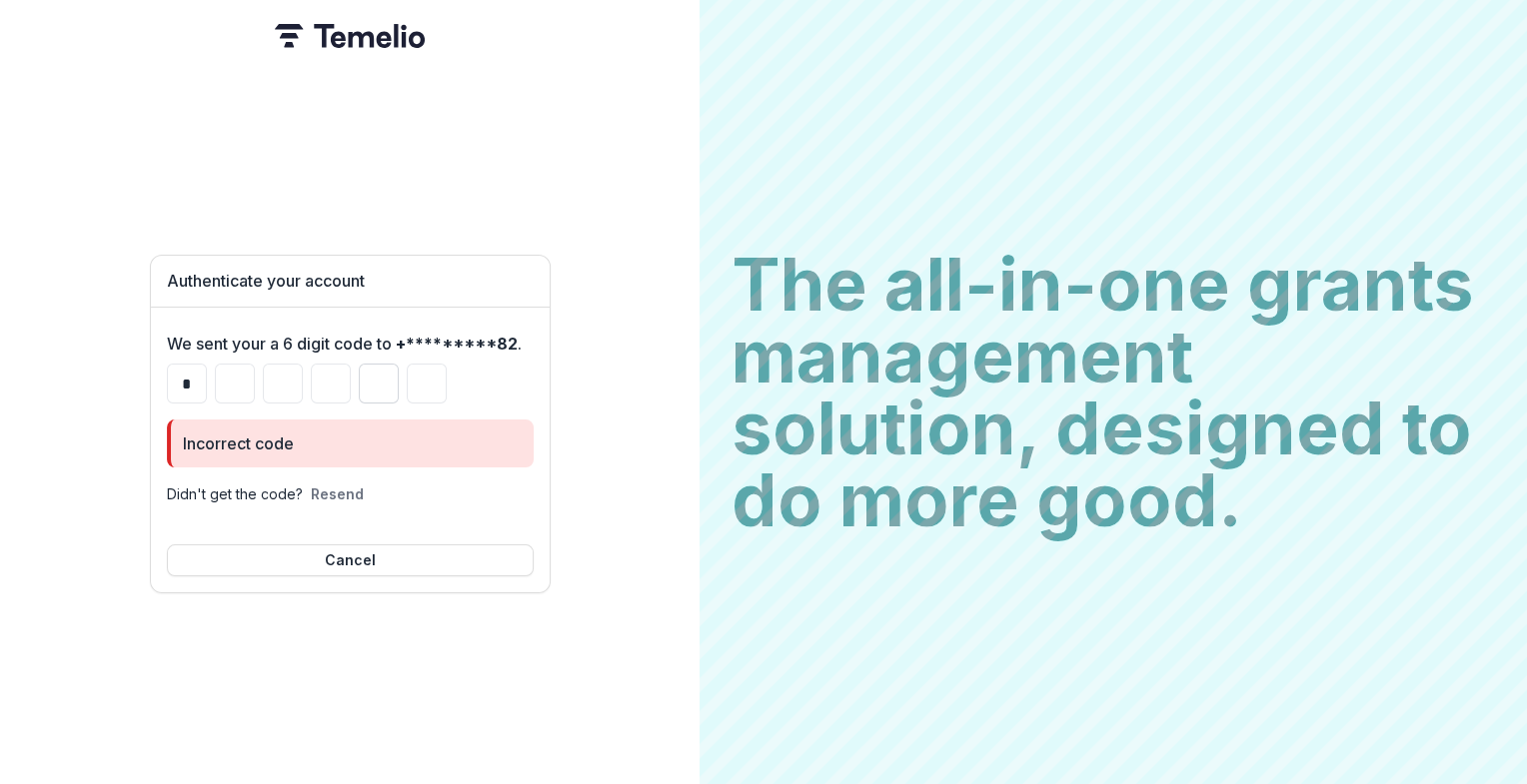 type on "*" 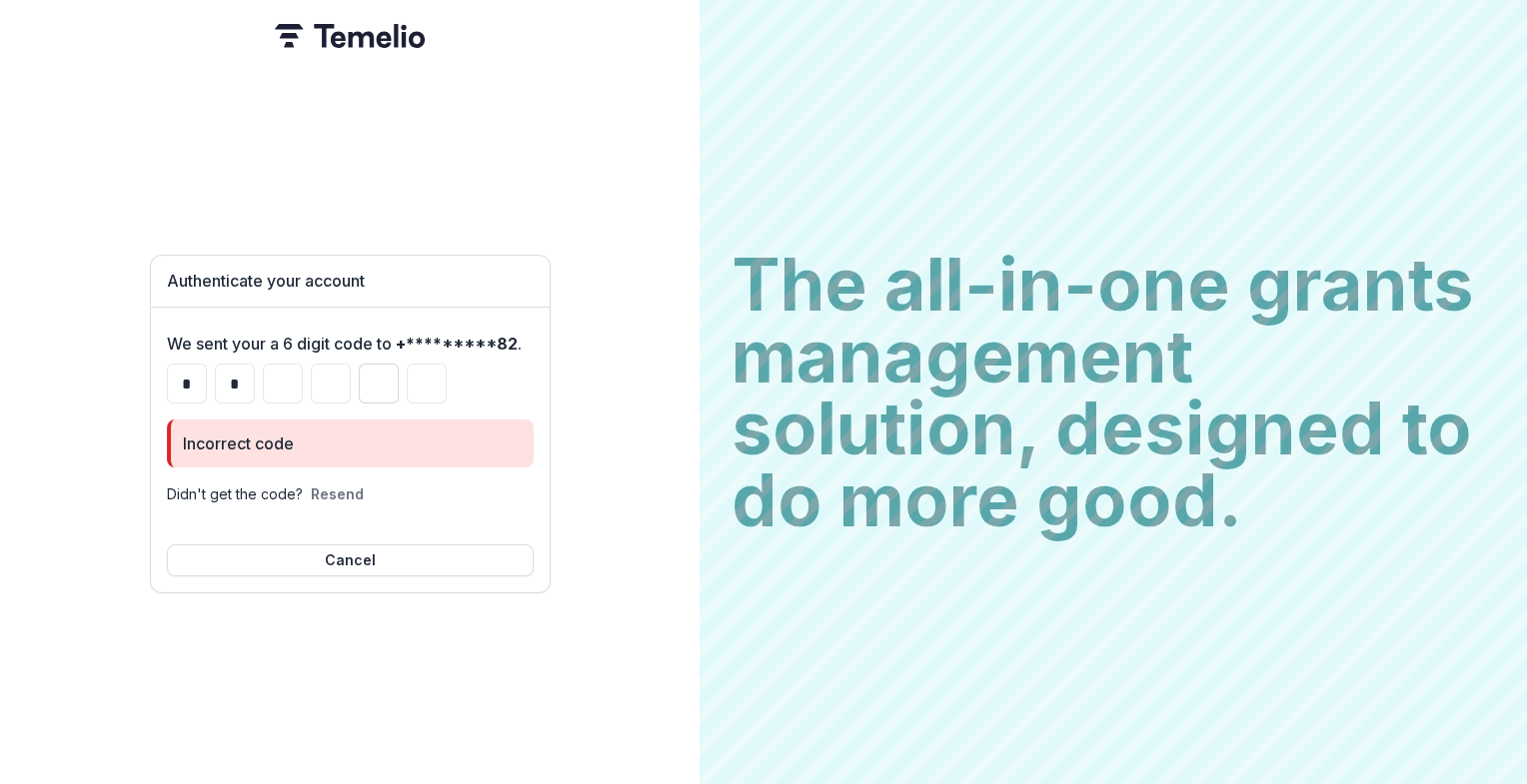 type on "*" 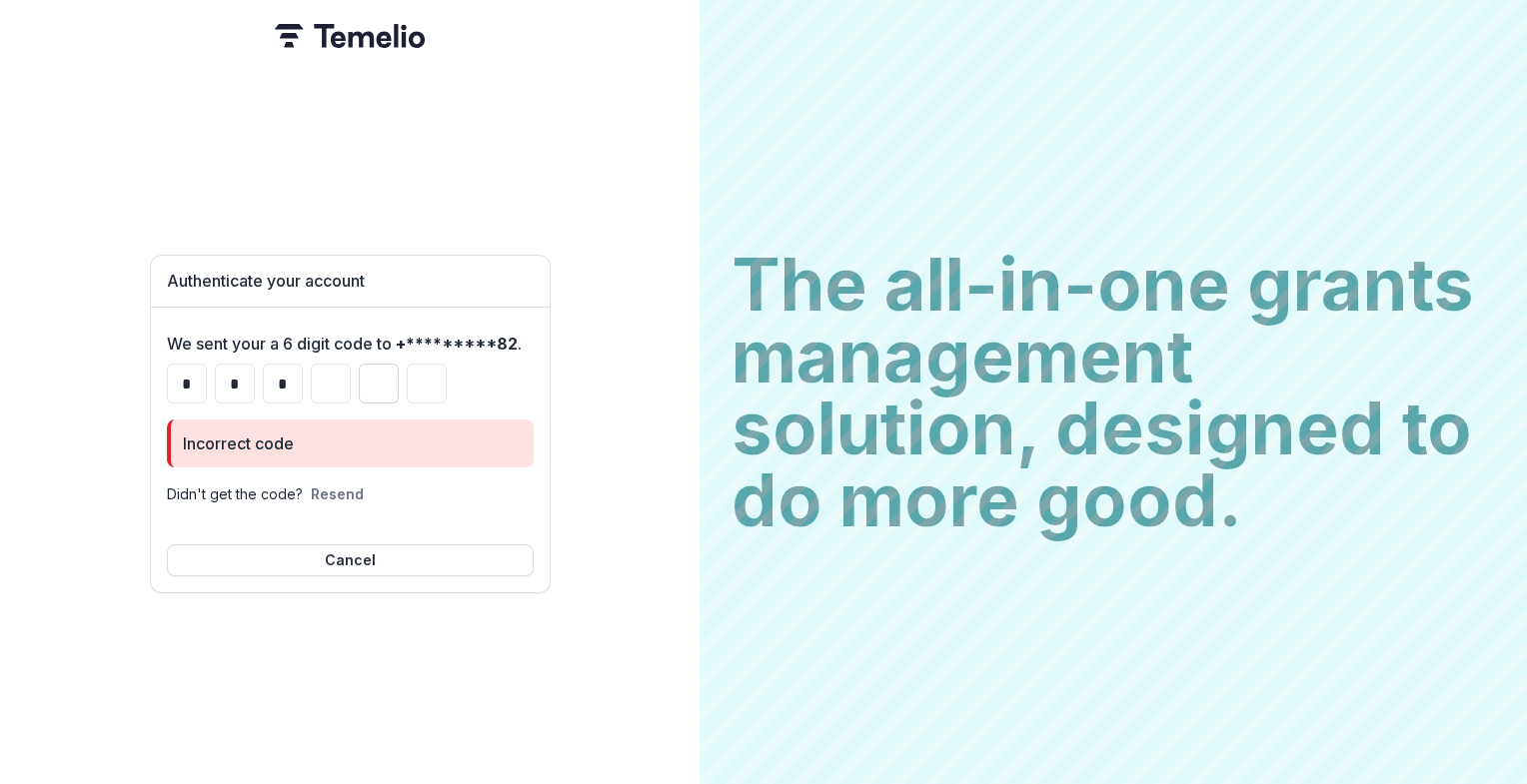 type on "*" 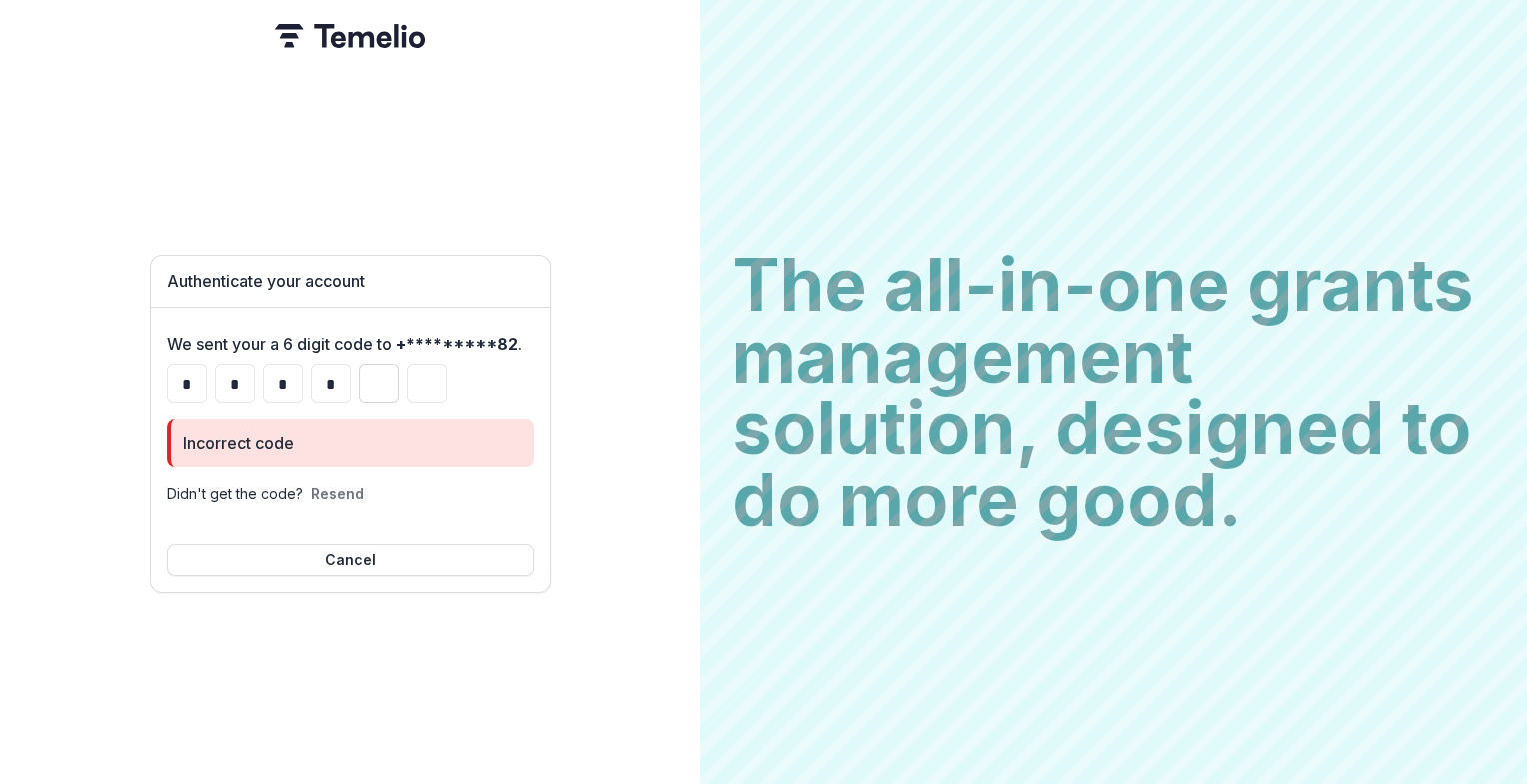 type on "*" 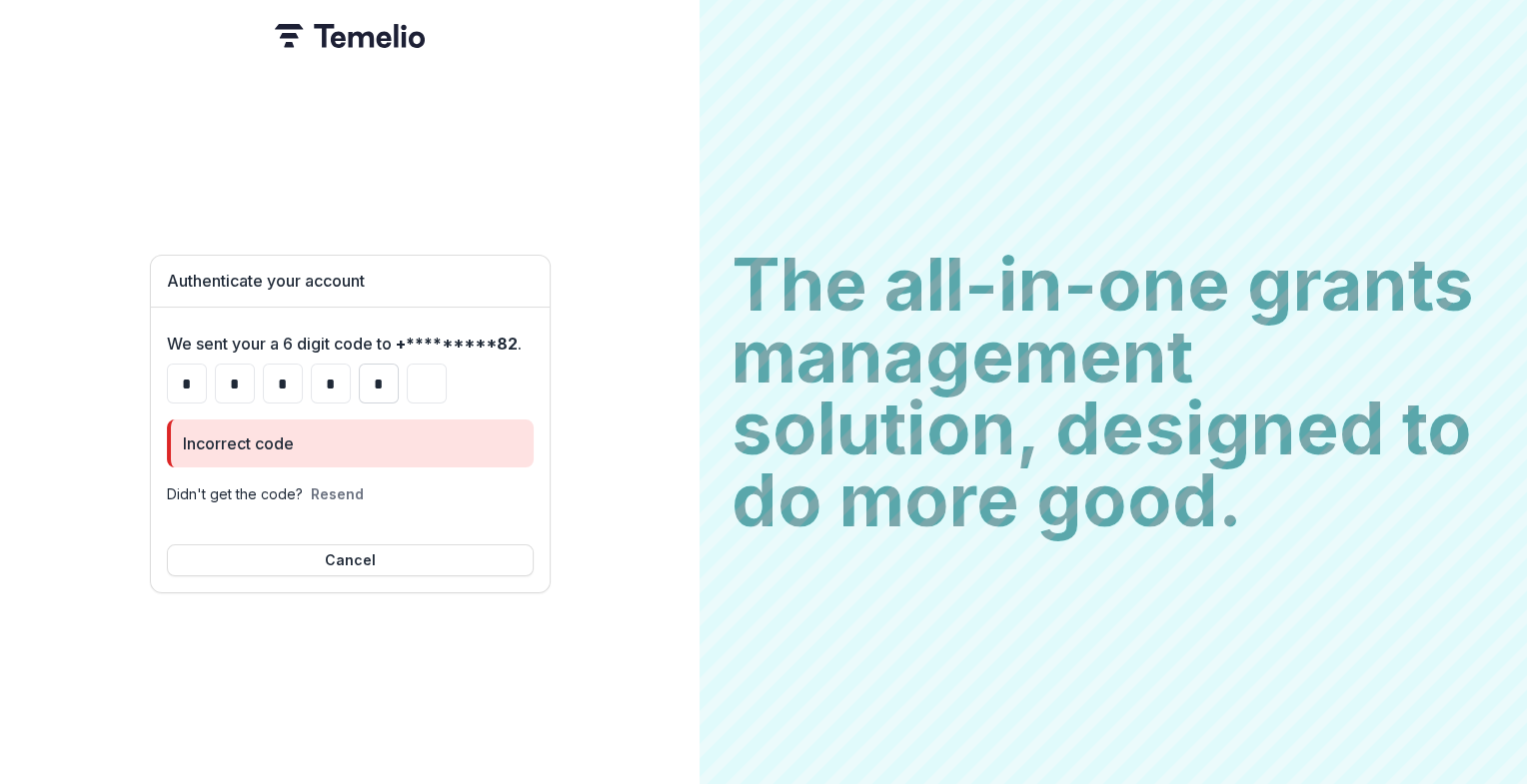 type on "*" 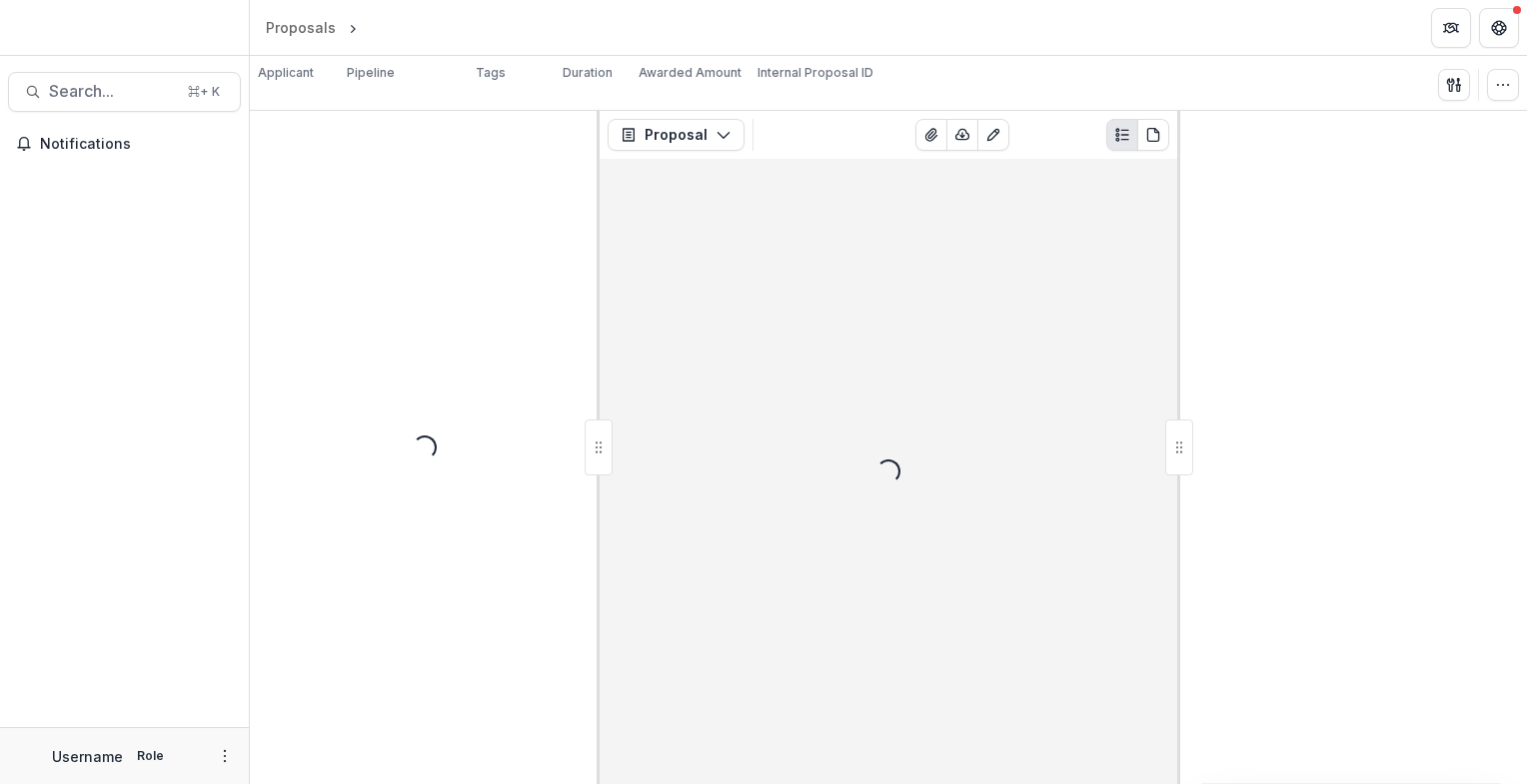 scroll, scrollTop: 0, scrollLeft: 0, axis: both 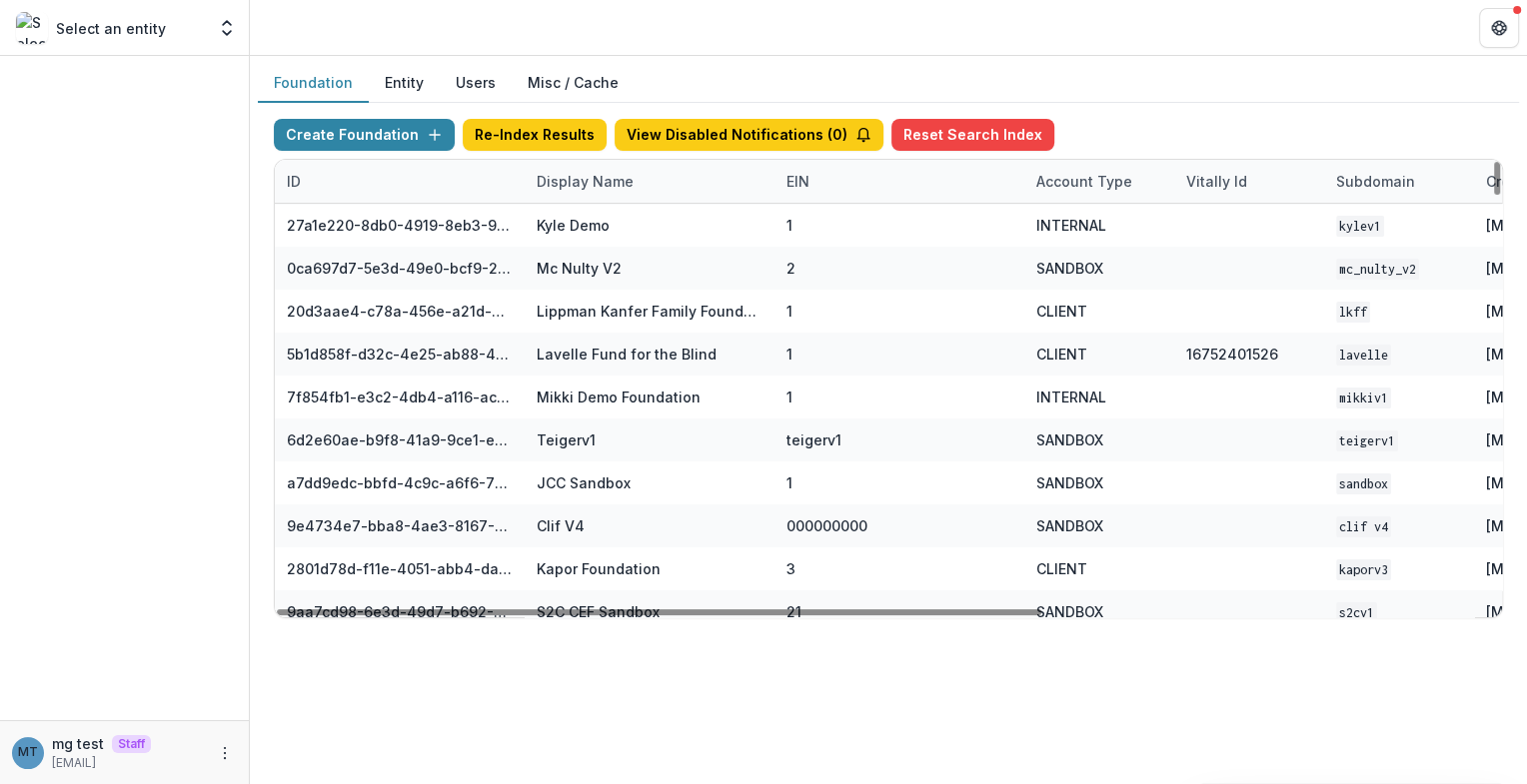 click on "Display Name" at bounding box center [585, 181] 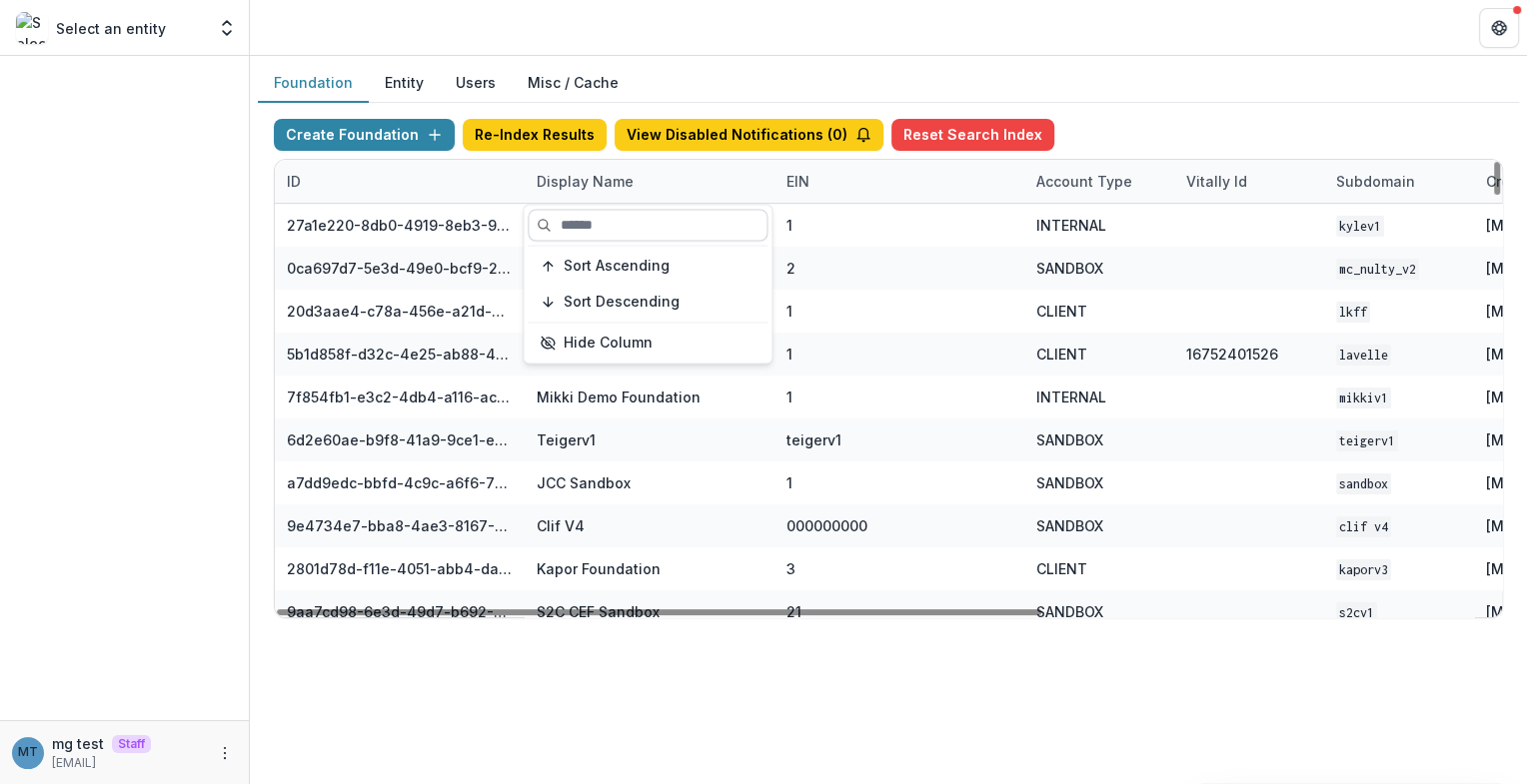 click at bounding box center [648, 225] 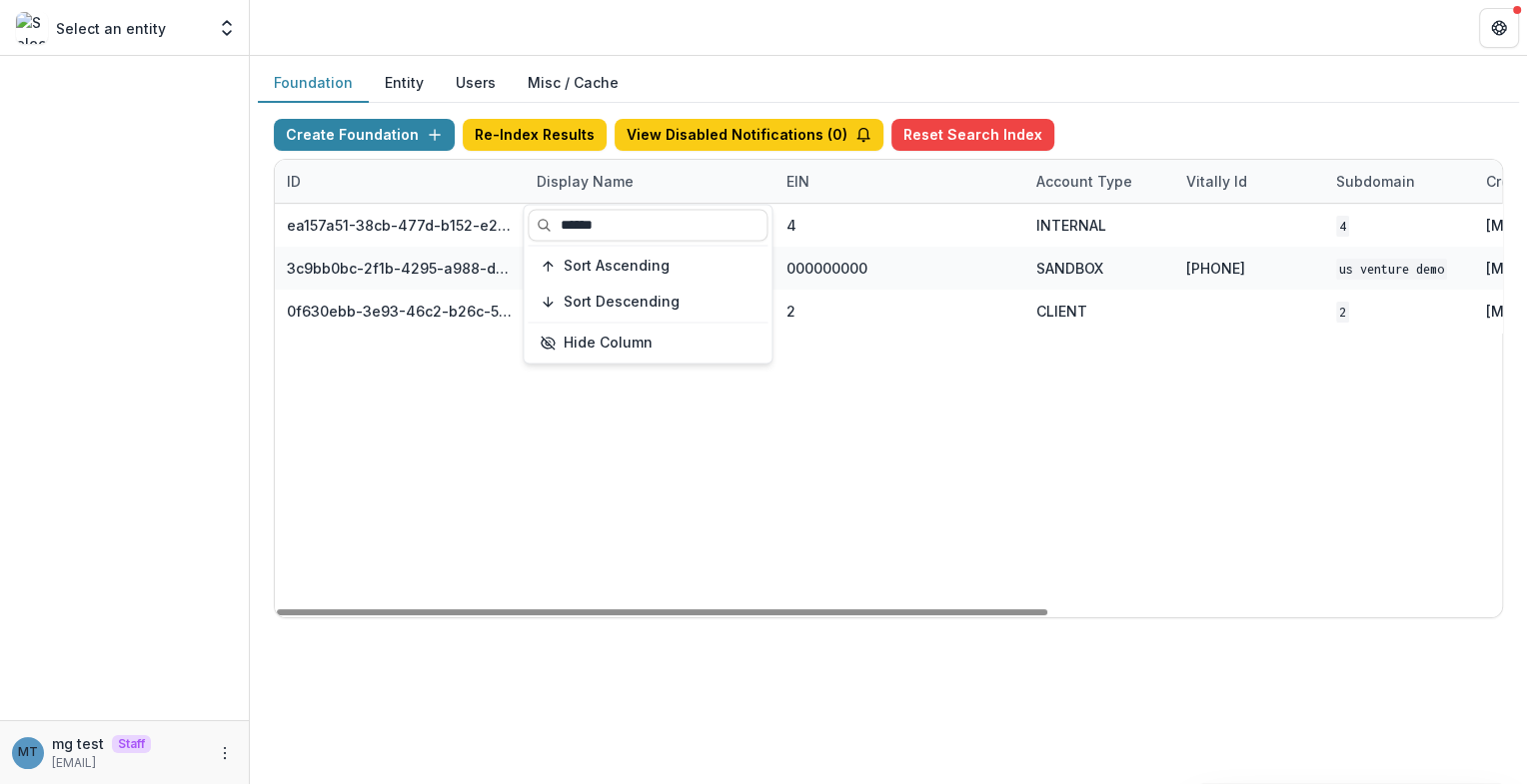 type on "******" 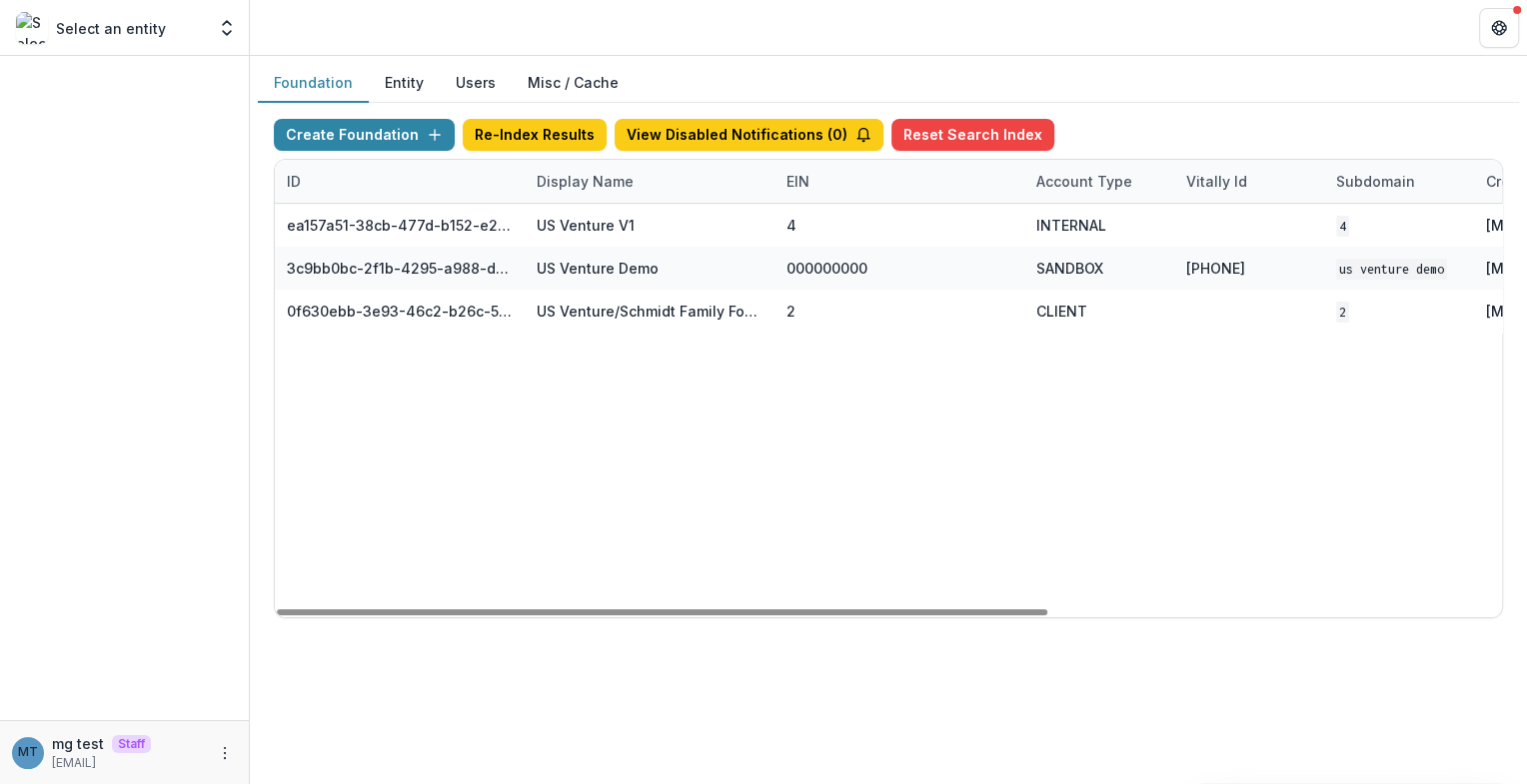 click at bounding box center (888, 27) 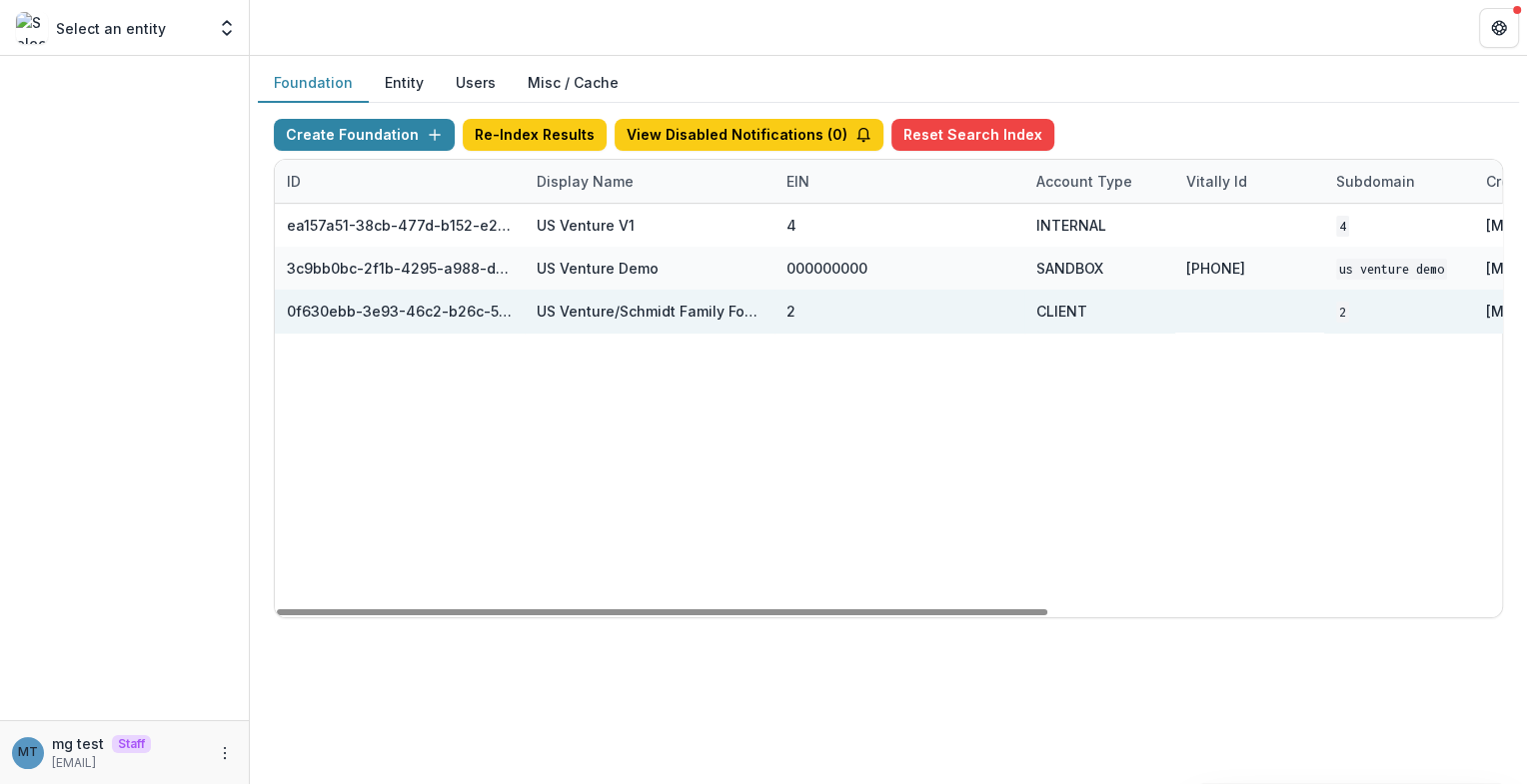 scroll, scrollTop: 0, scrollLeft: 620, axis: horizontal 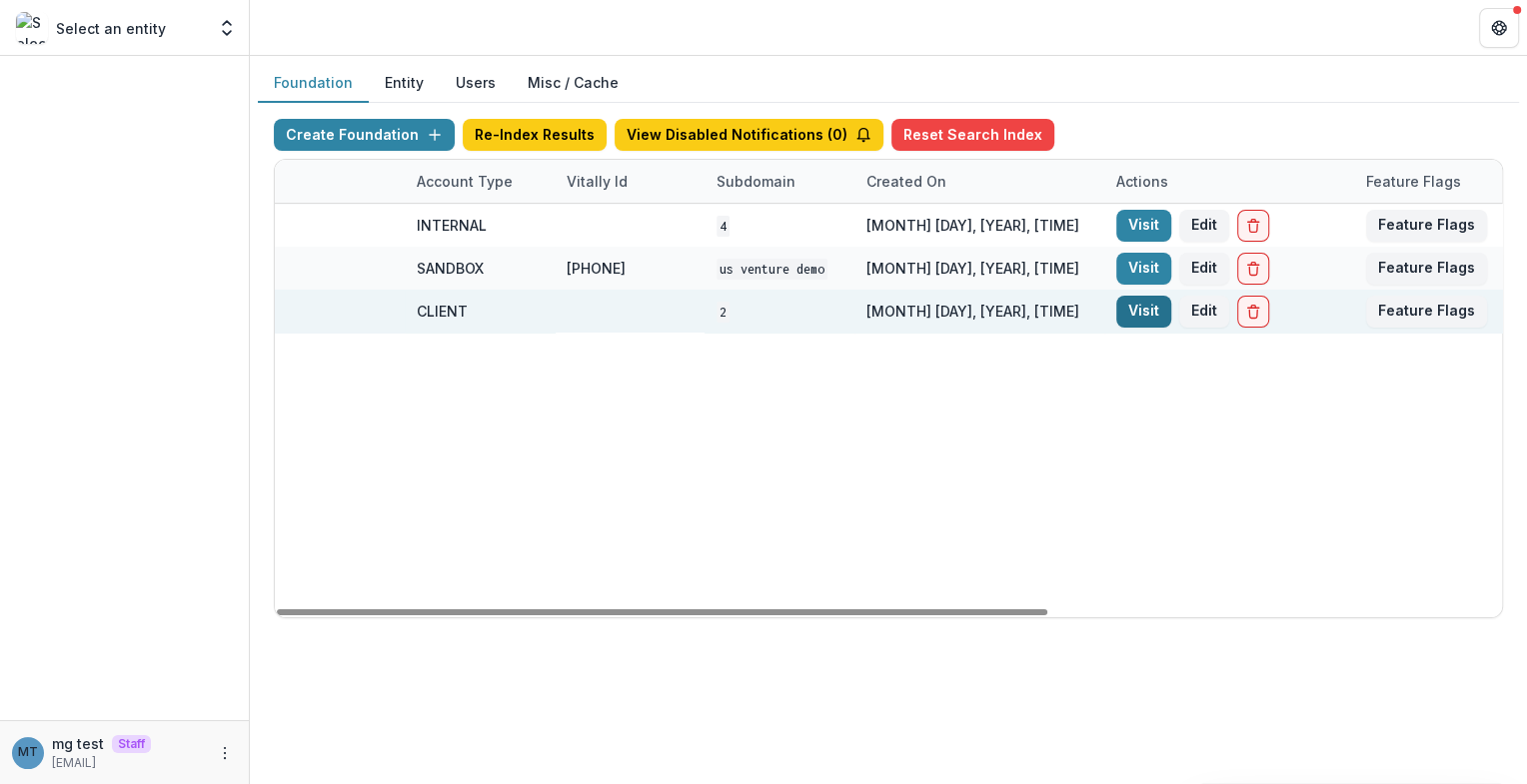 click on "Visit" at bounding box center (1143, 312) 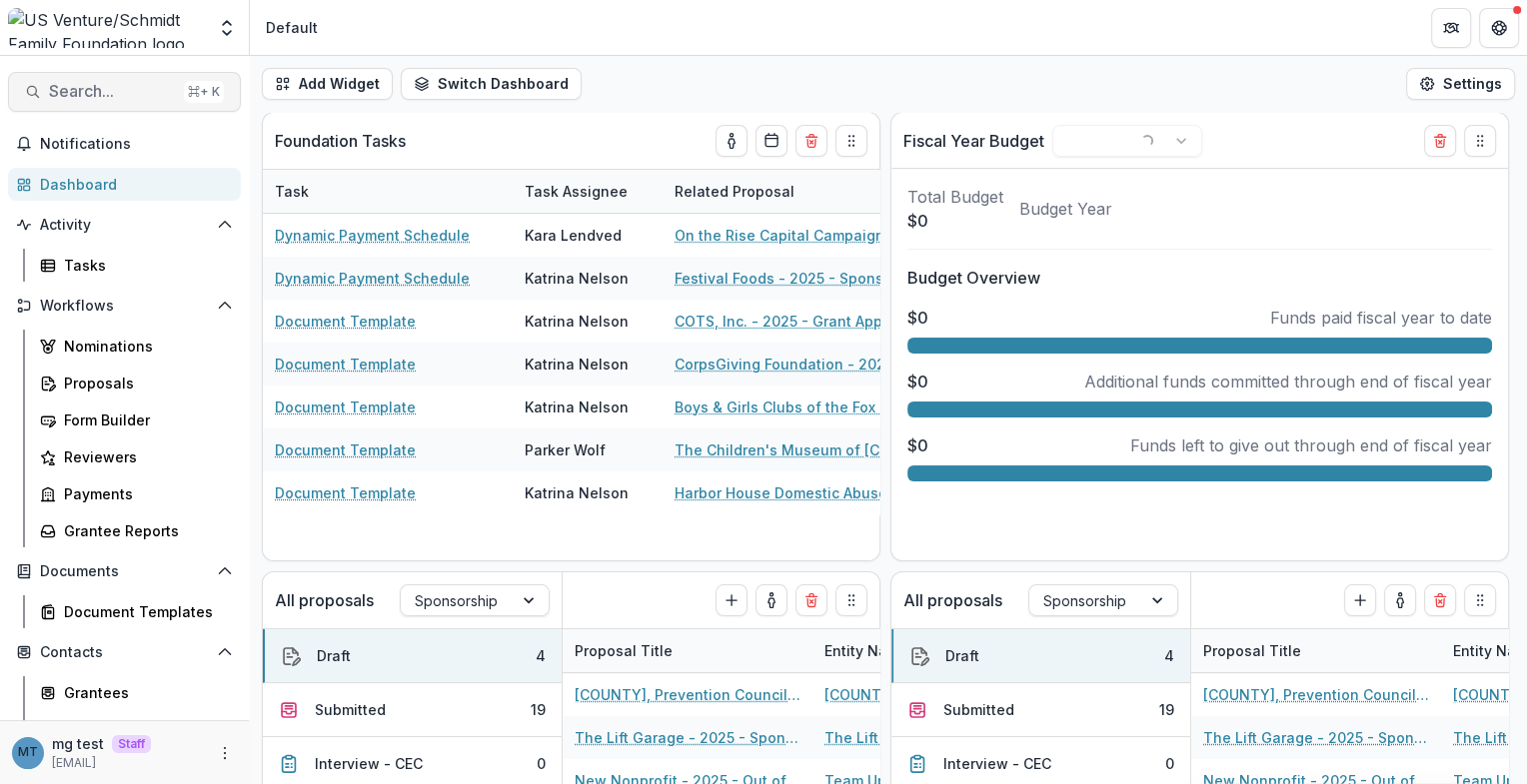 click on "Search..." at bounding box center [112, 91] 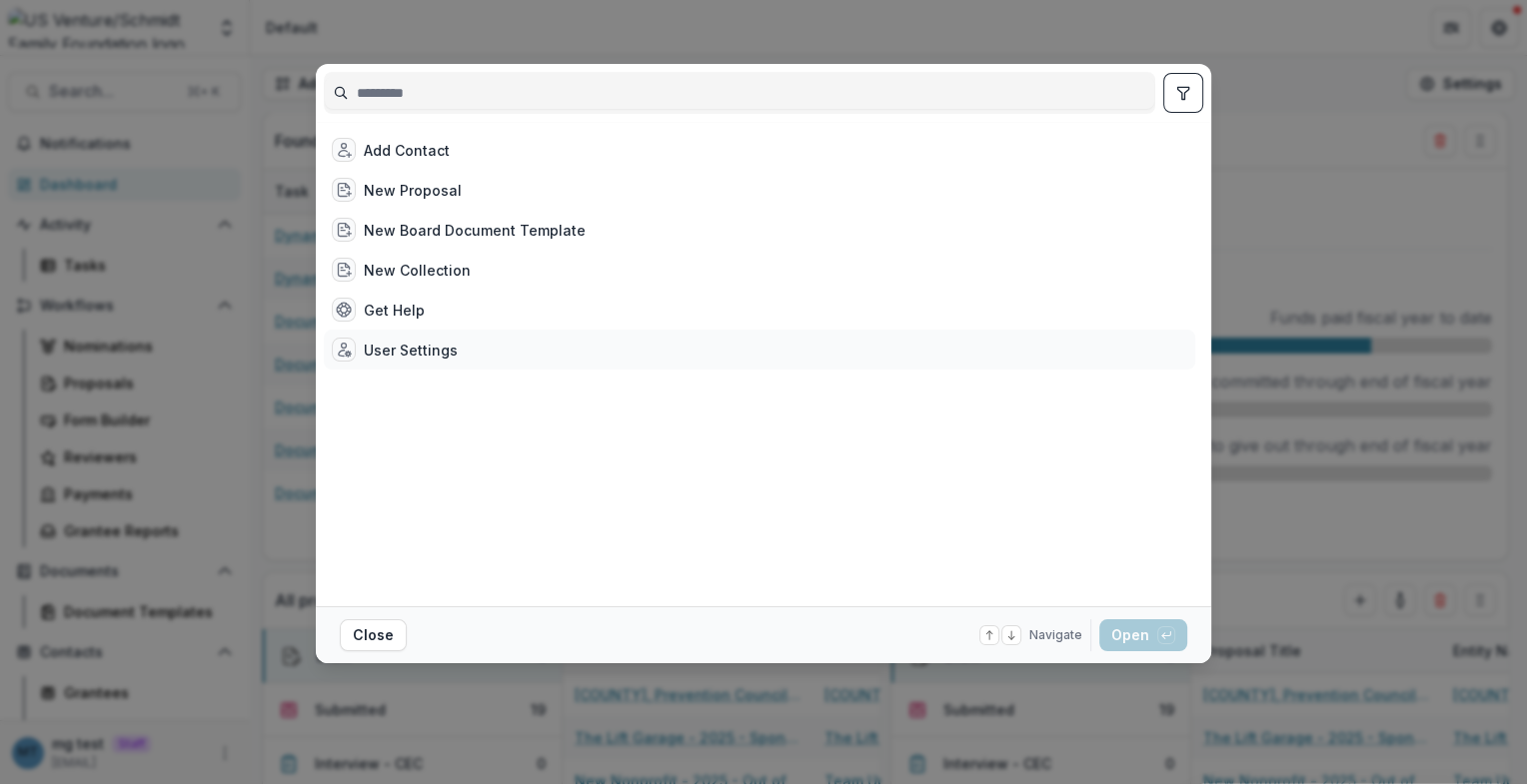 click on "User Settings" at bounding box center [411, 350] 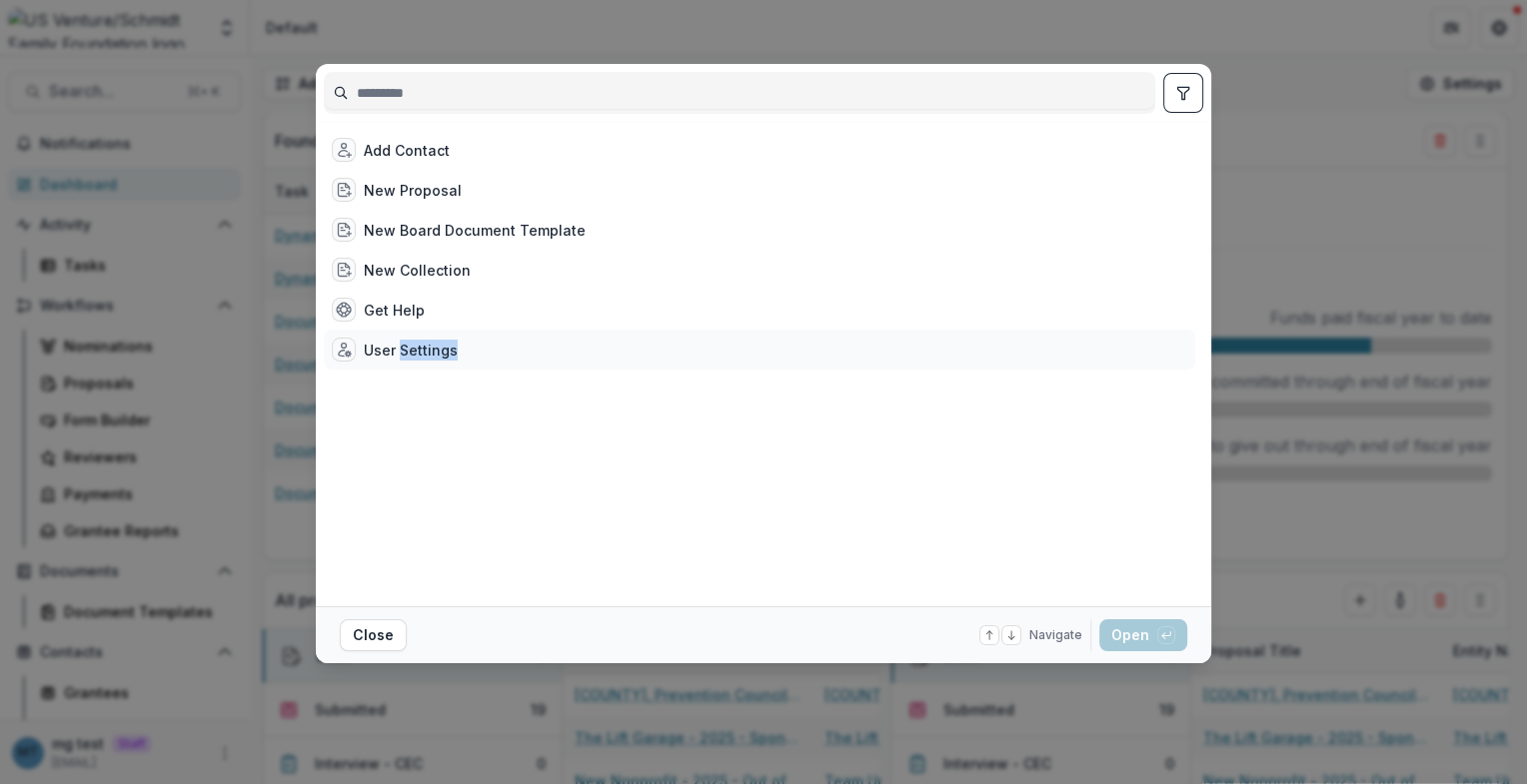 click on "User Settings" at bounding box center [411, 350] 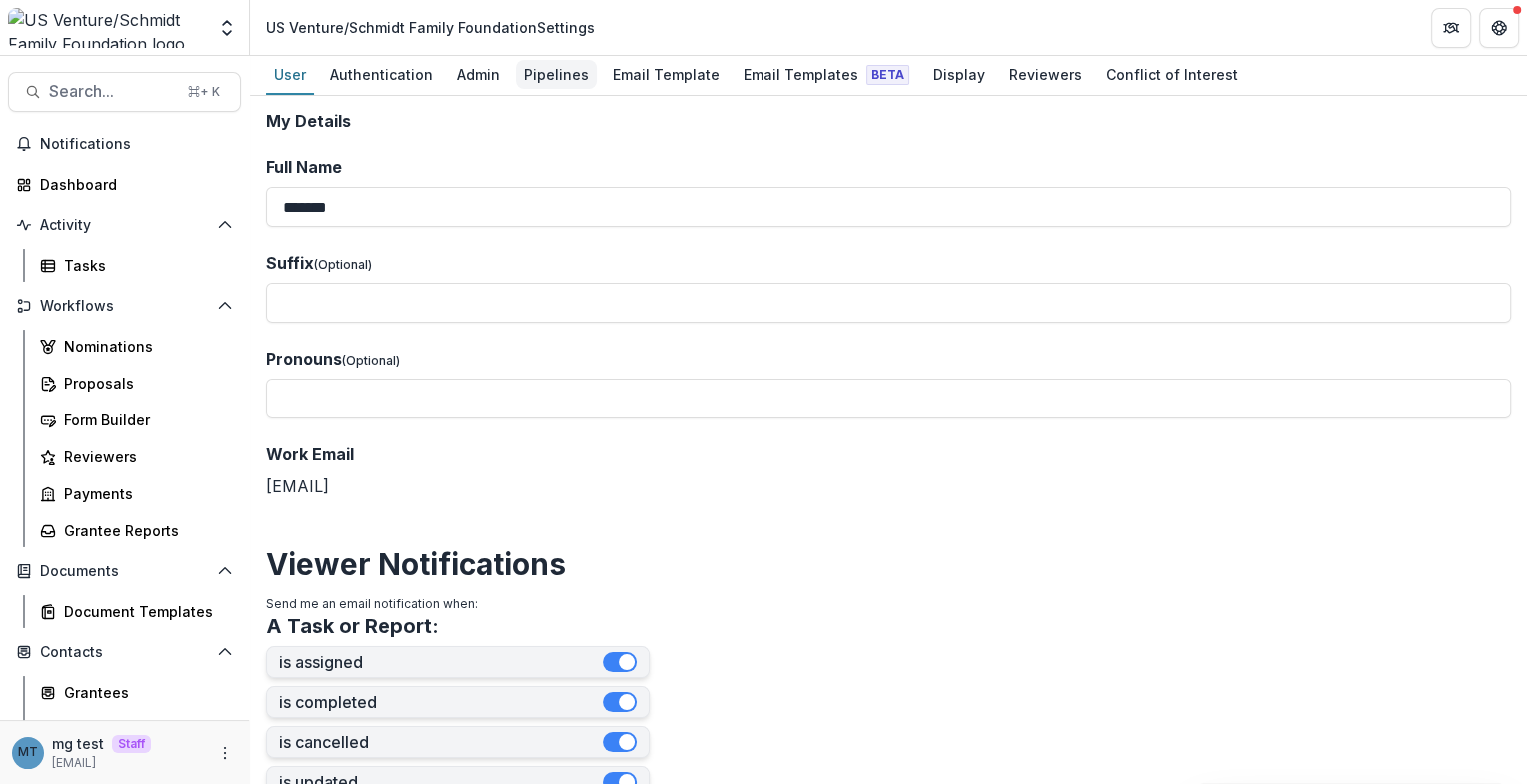 click on "Pipelines" at bounding box center (556, 74) 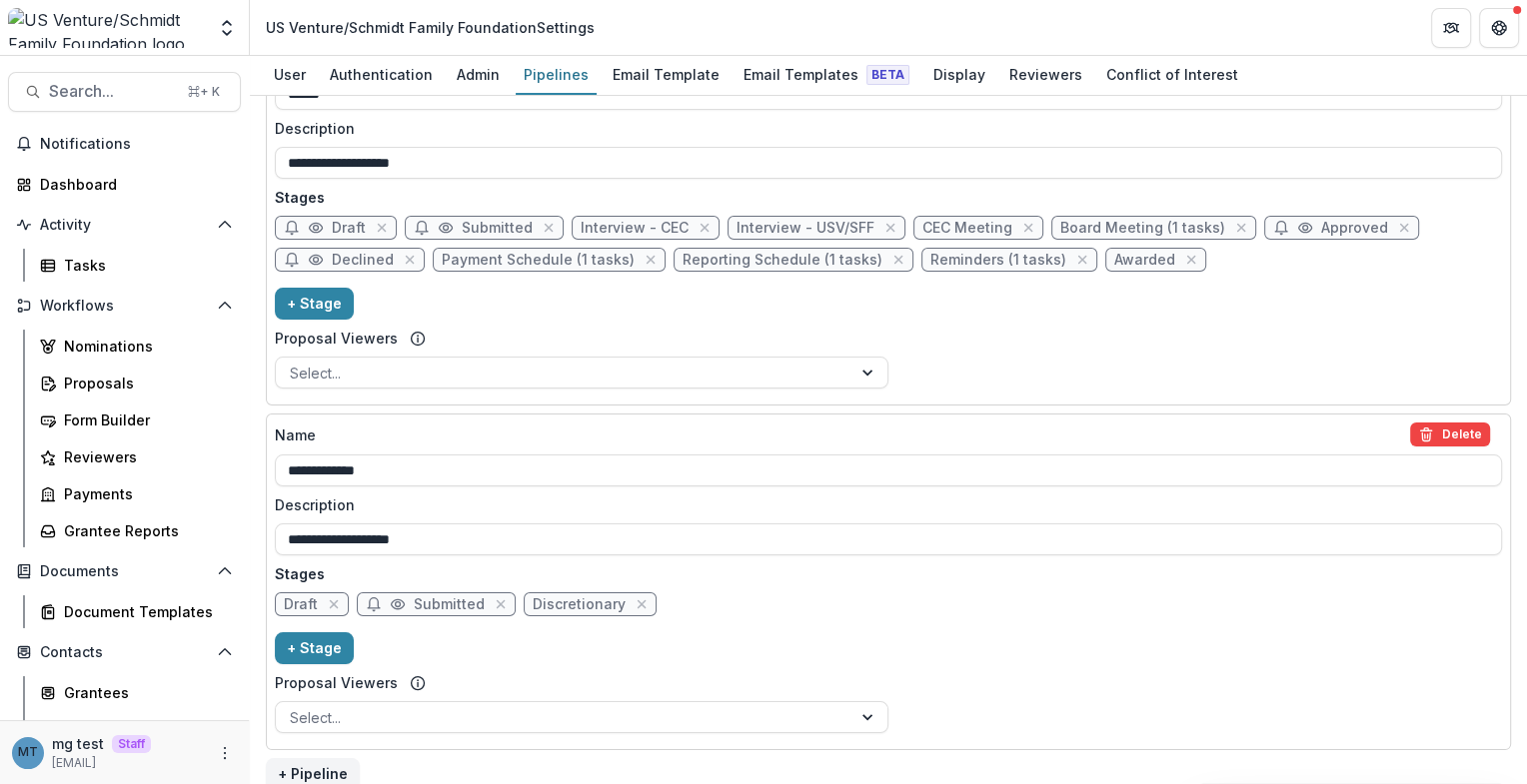 scroll, scrollTop: 450, scrollLeft: 0, axis: vertical 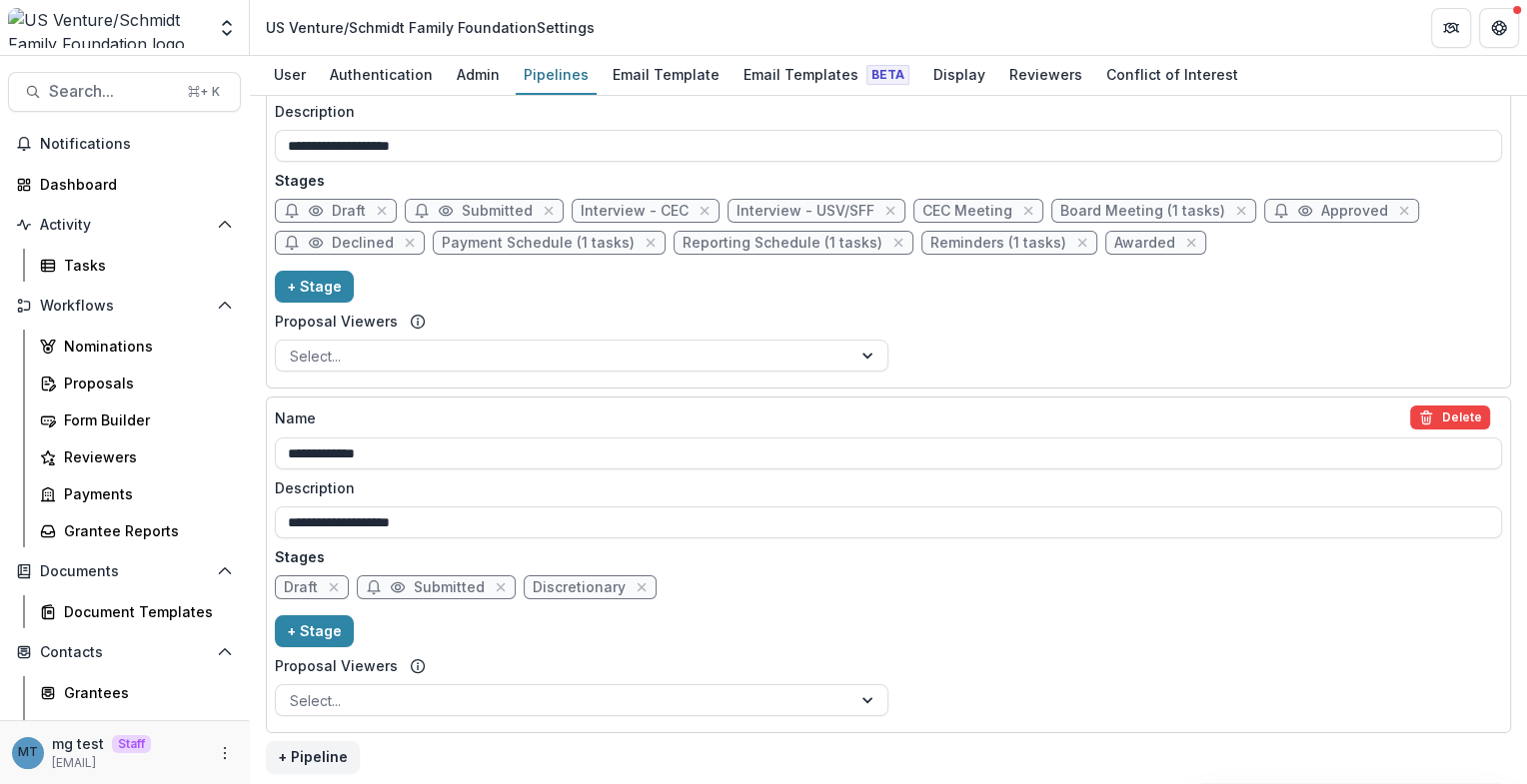 click on "CEC Meeting" at bounding box center (967, 211) 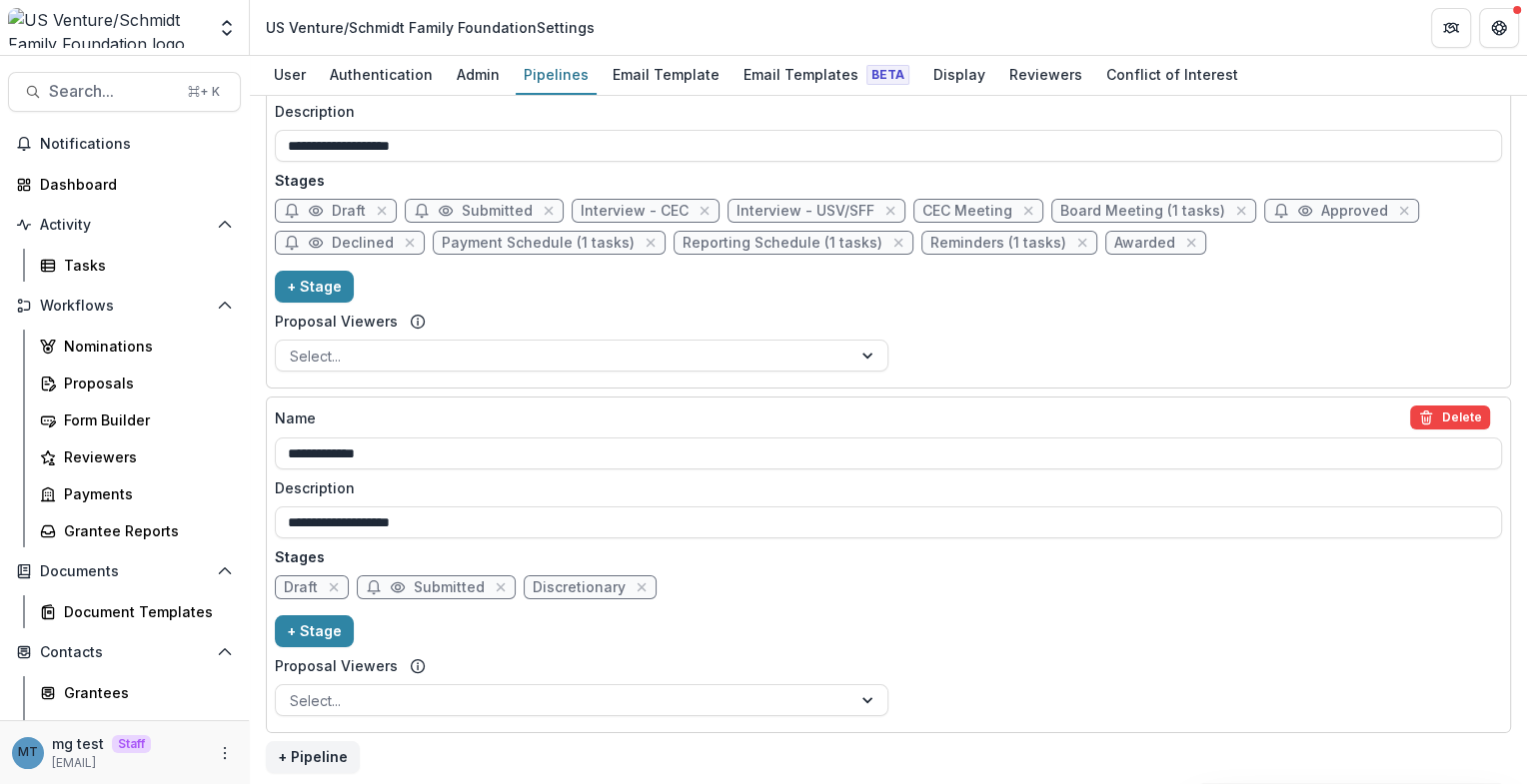 select on "******" 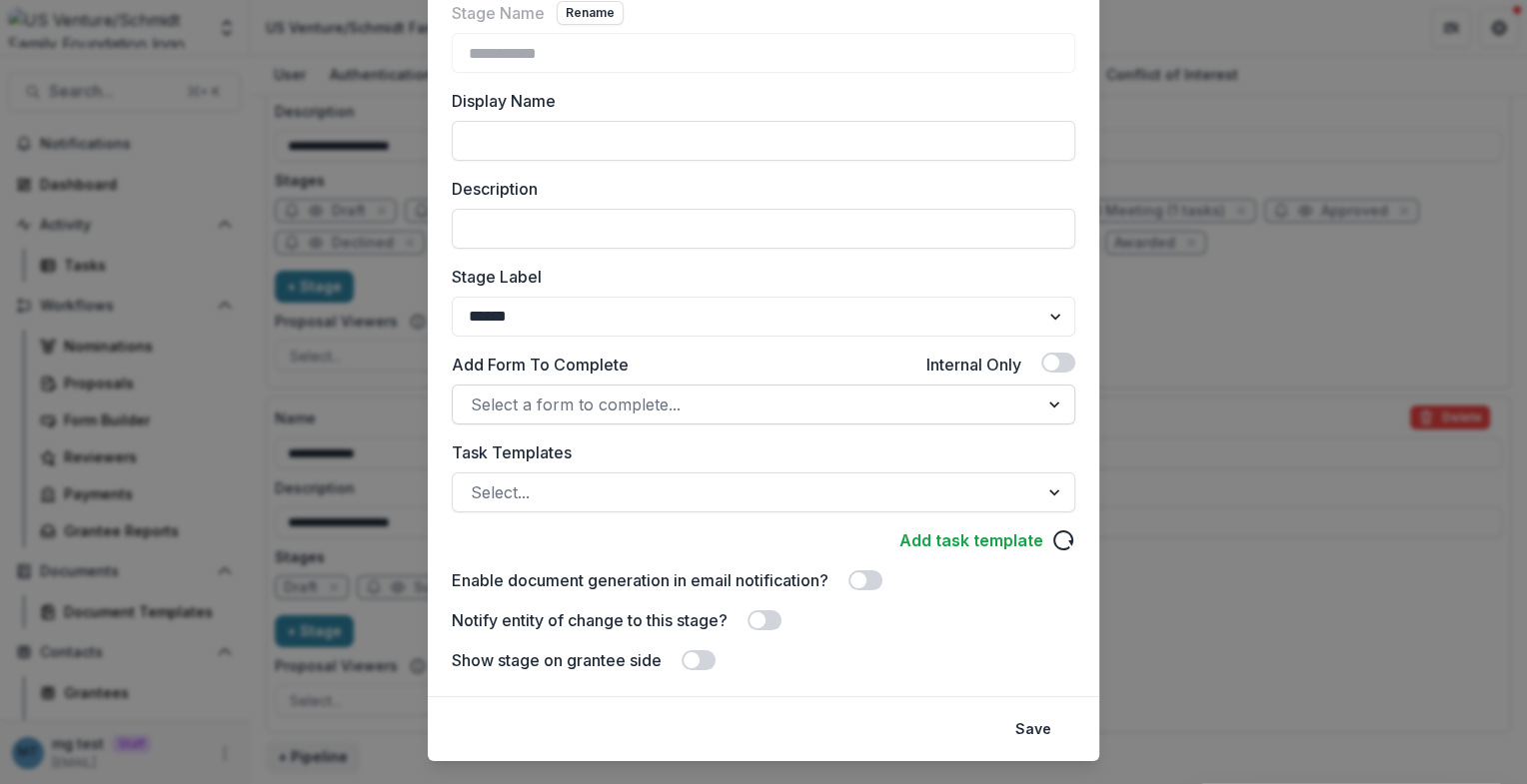 scroll, scrollTop: 186, scrollLeft: 0, axis: vertical 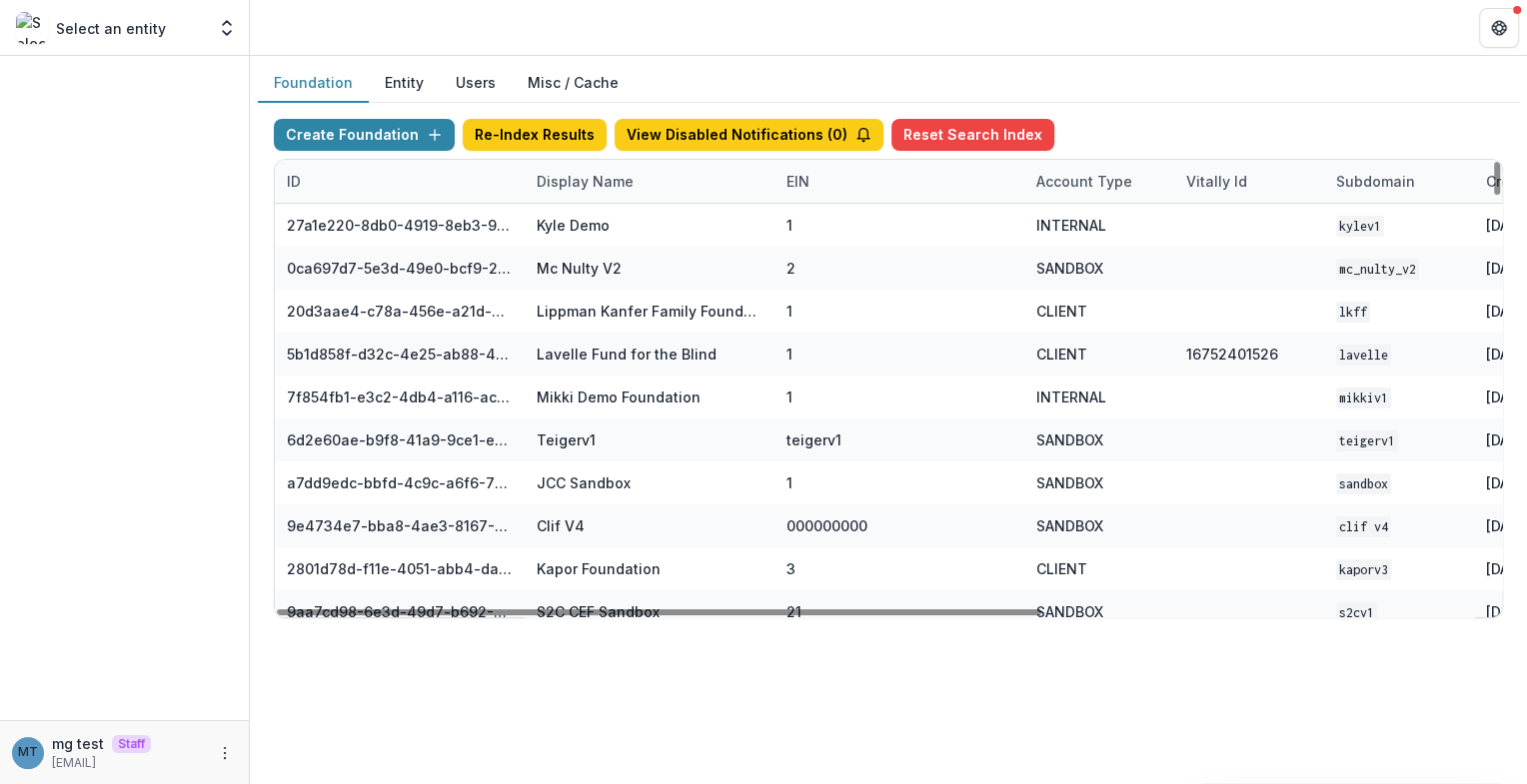 click on "Display Name" at bounding box center [585, 181] 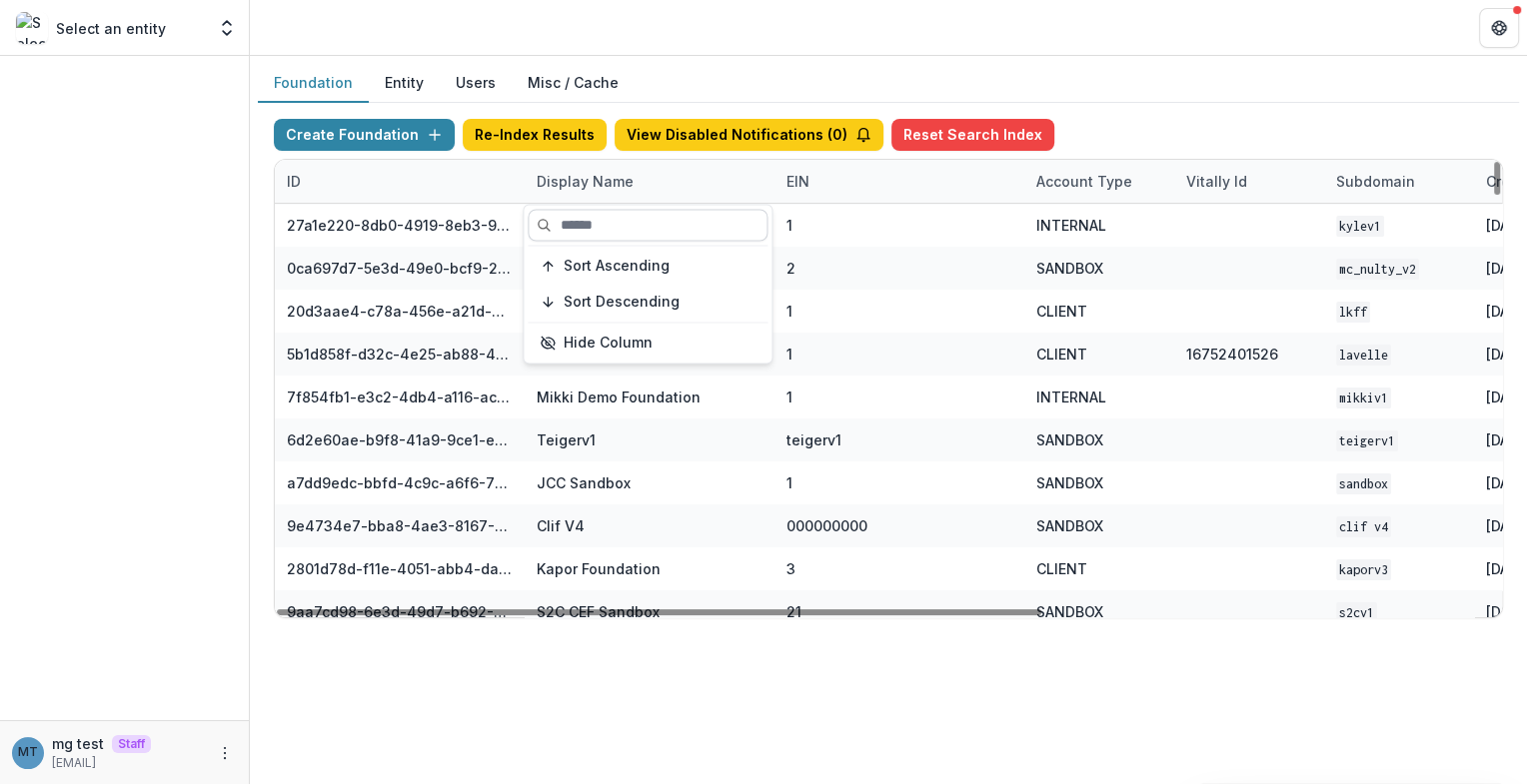 click at bounding box center (648, 225) 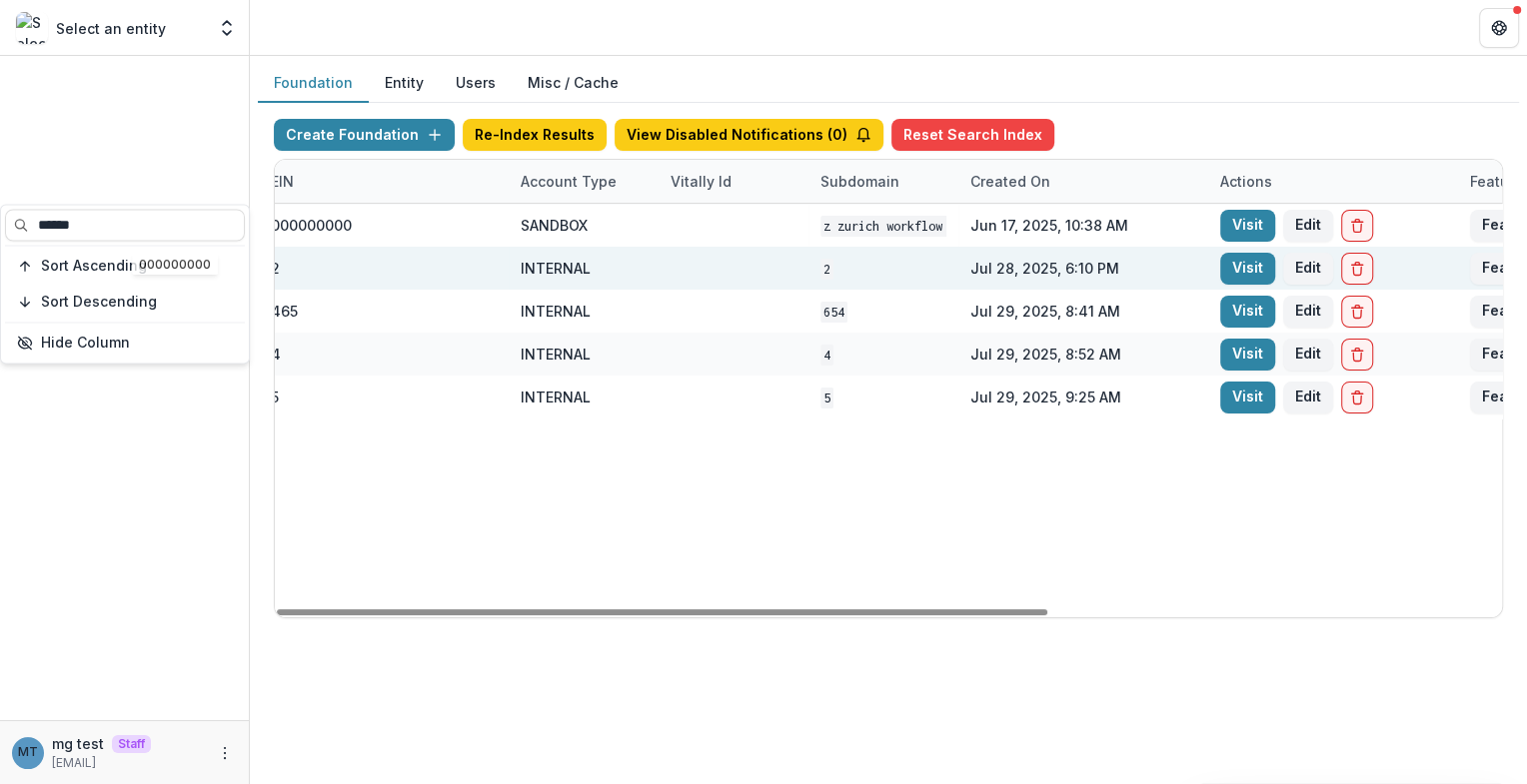 scroll, scrollTop: 0, scrollLeft: 654, axis: horizontal 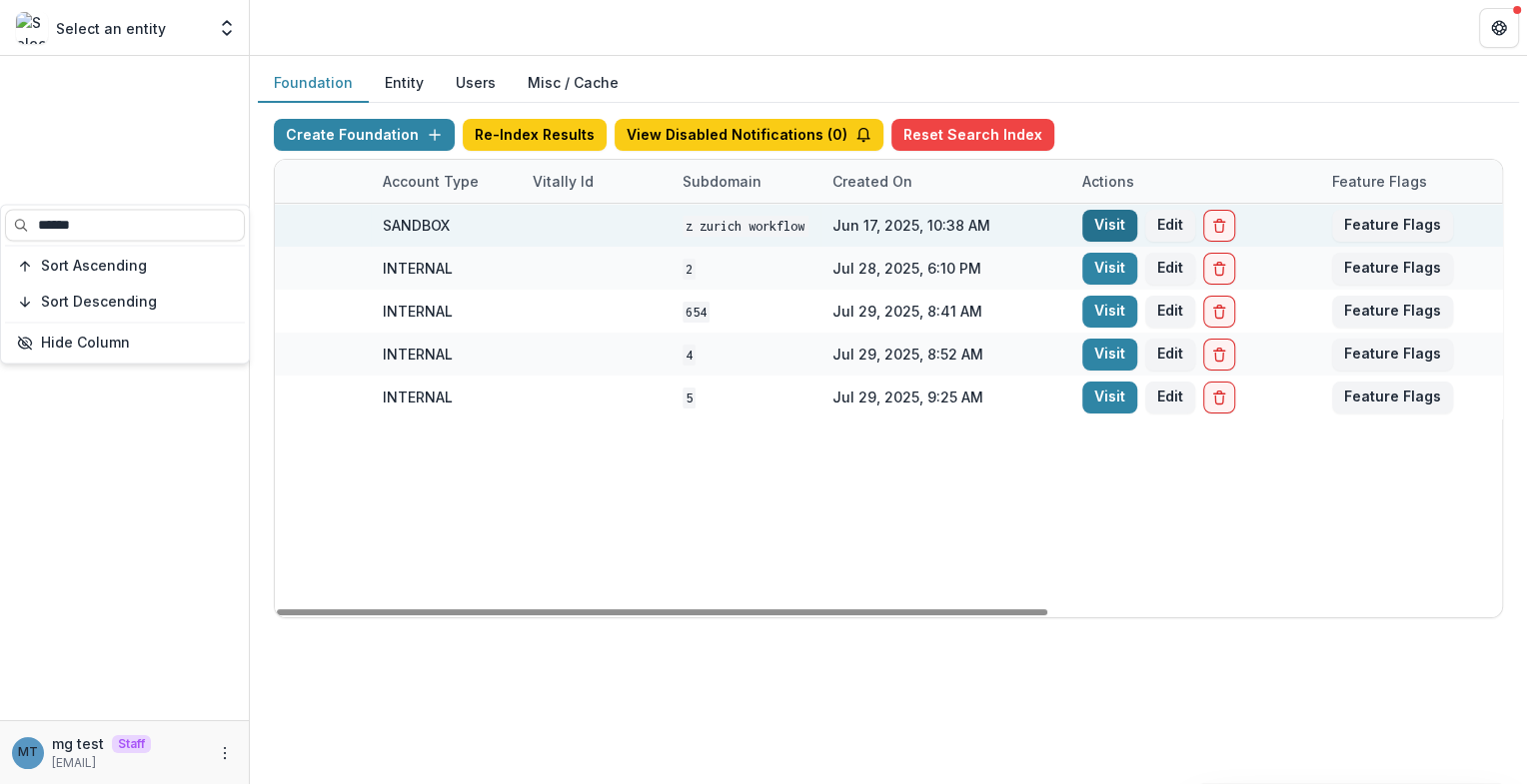 type on "******" 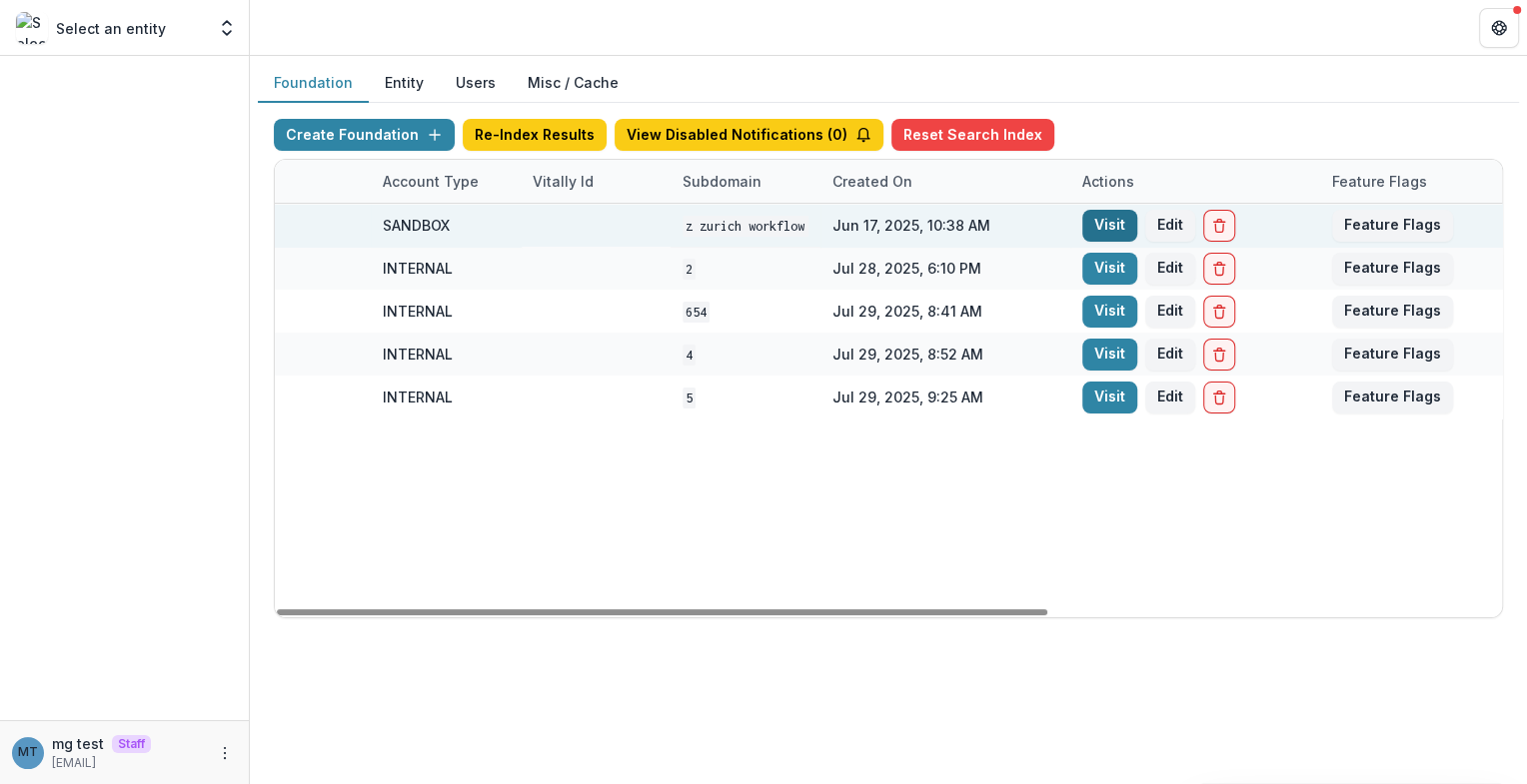click on "Visit" at bounding box center (1109, 226) 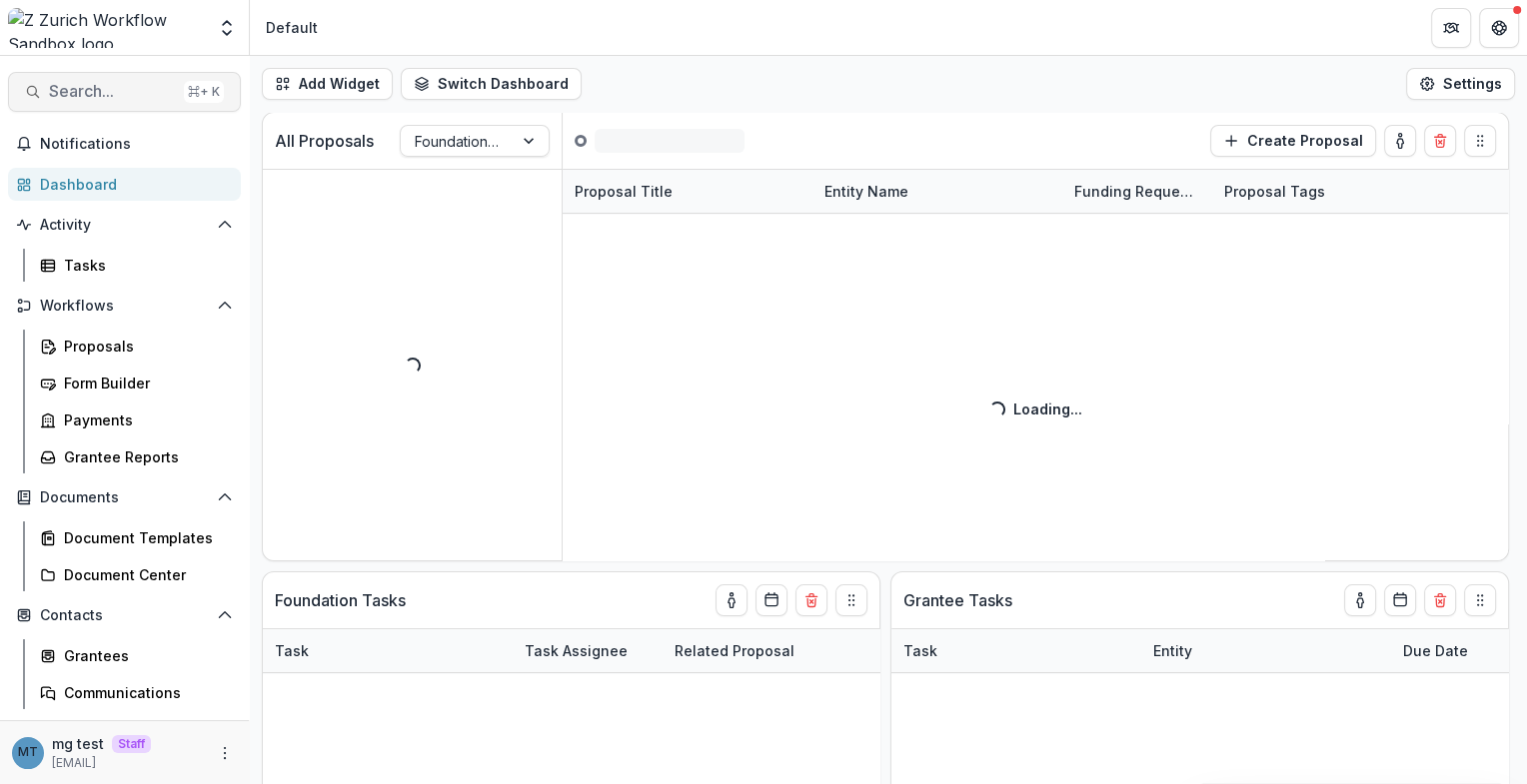 click on "Search... ⌘  + K" at bounding box center (124, 92) 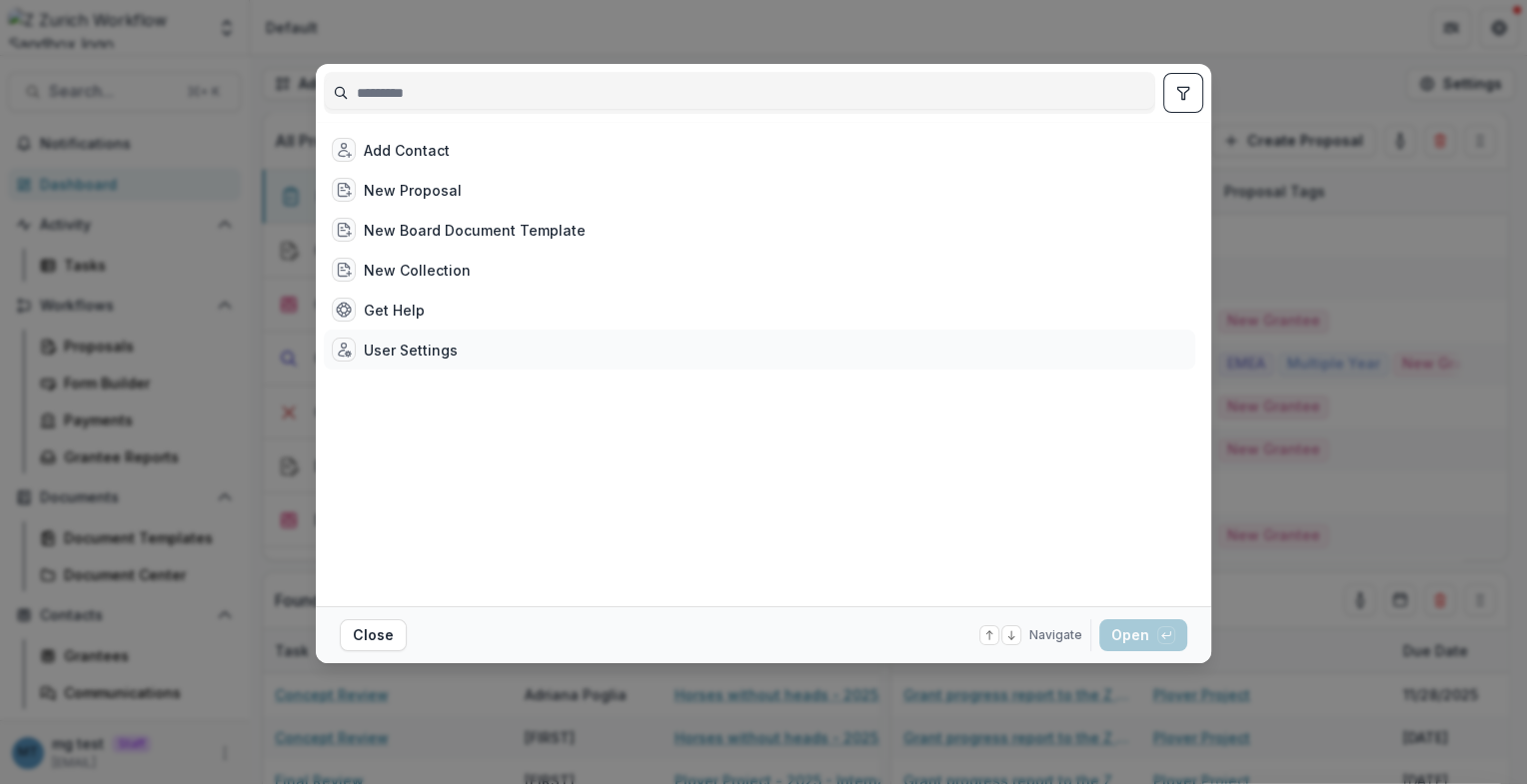 click on "User Settings" at bounding box center (760, 350) 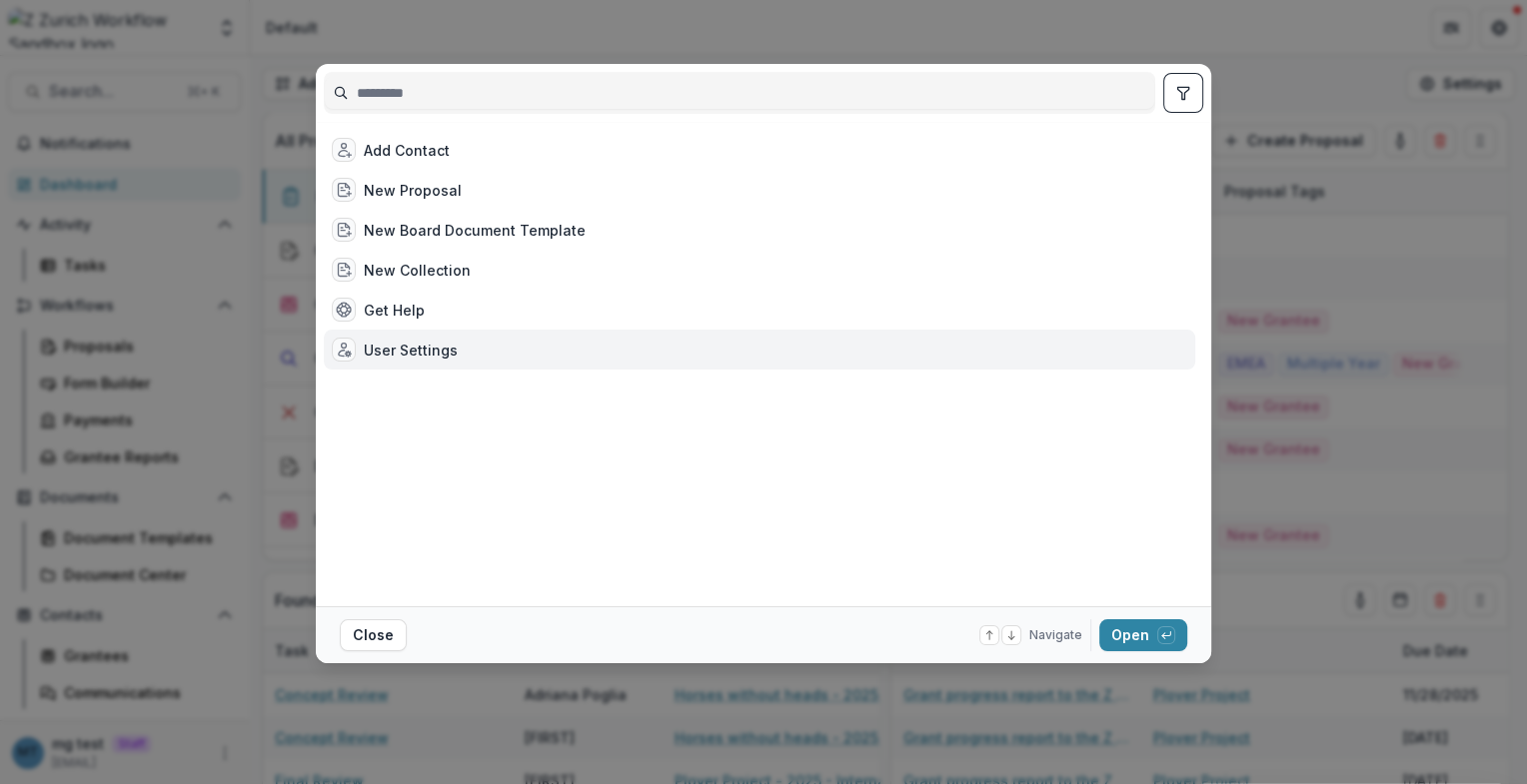 click on "User Settings" at bounding box center [760, 350] 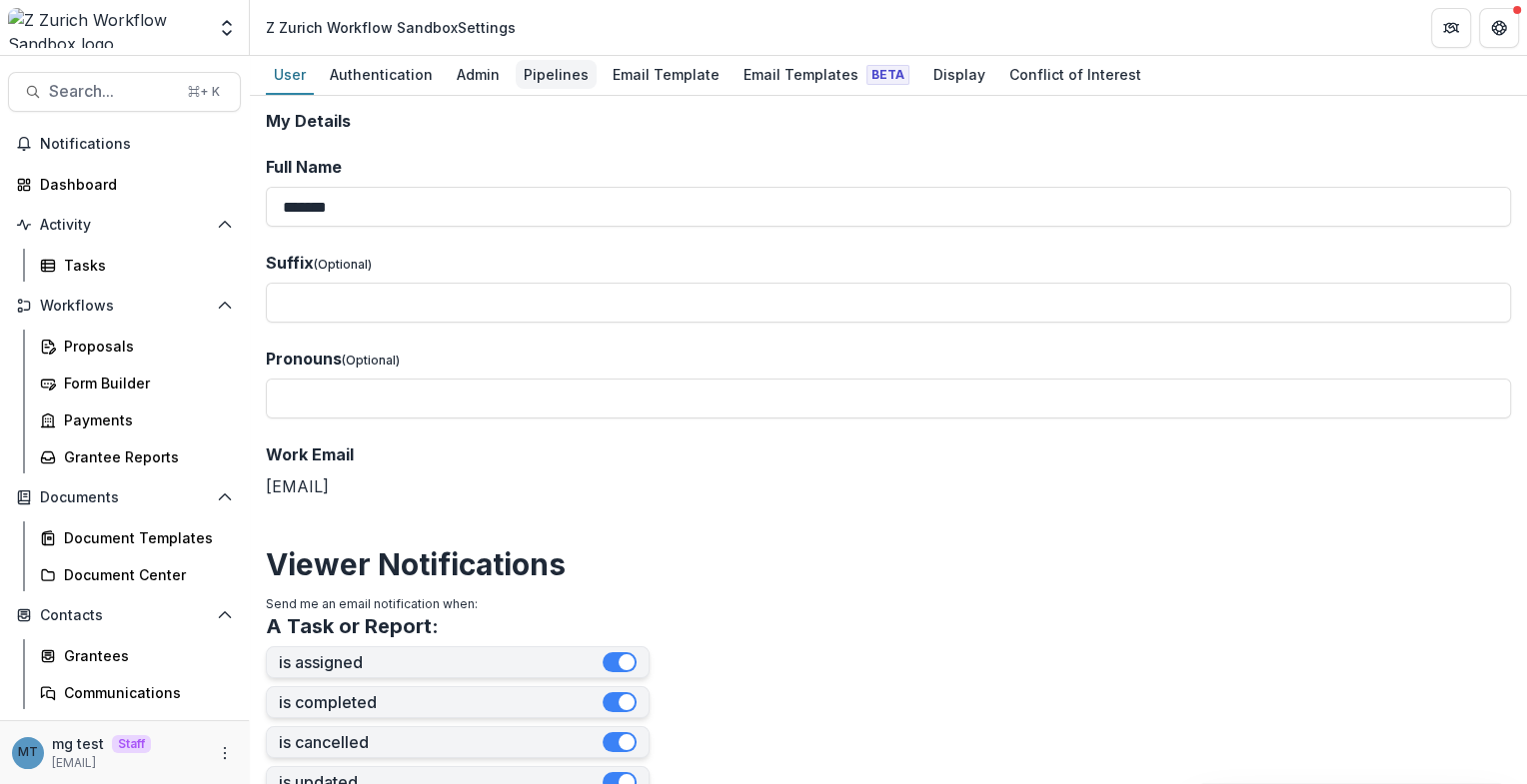 click on "Pipelines" at bounding box center (556, 74) 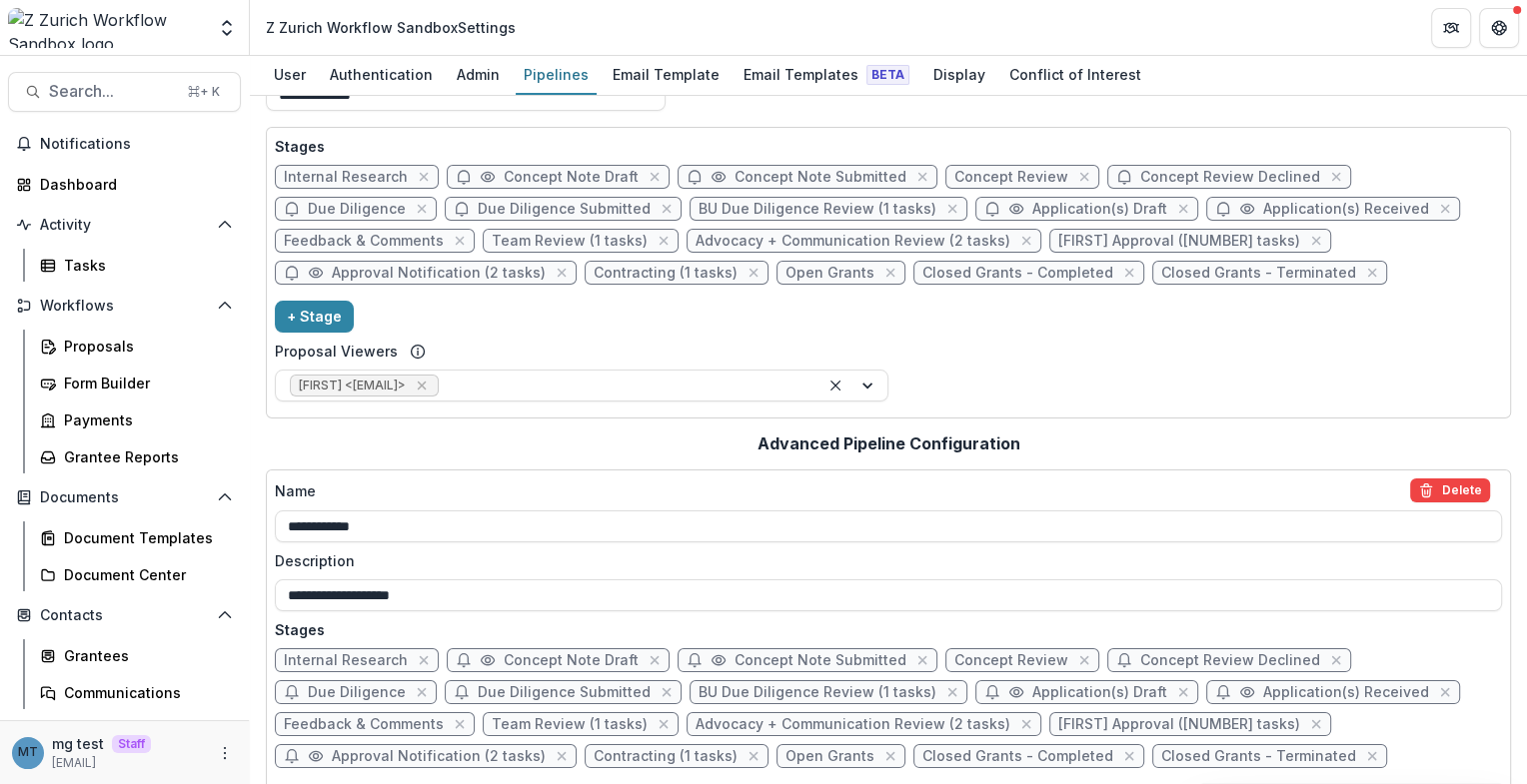 scroll, scrollTop: 54, scrollLeft: 0, axis: vertical 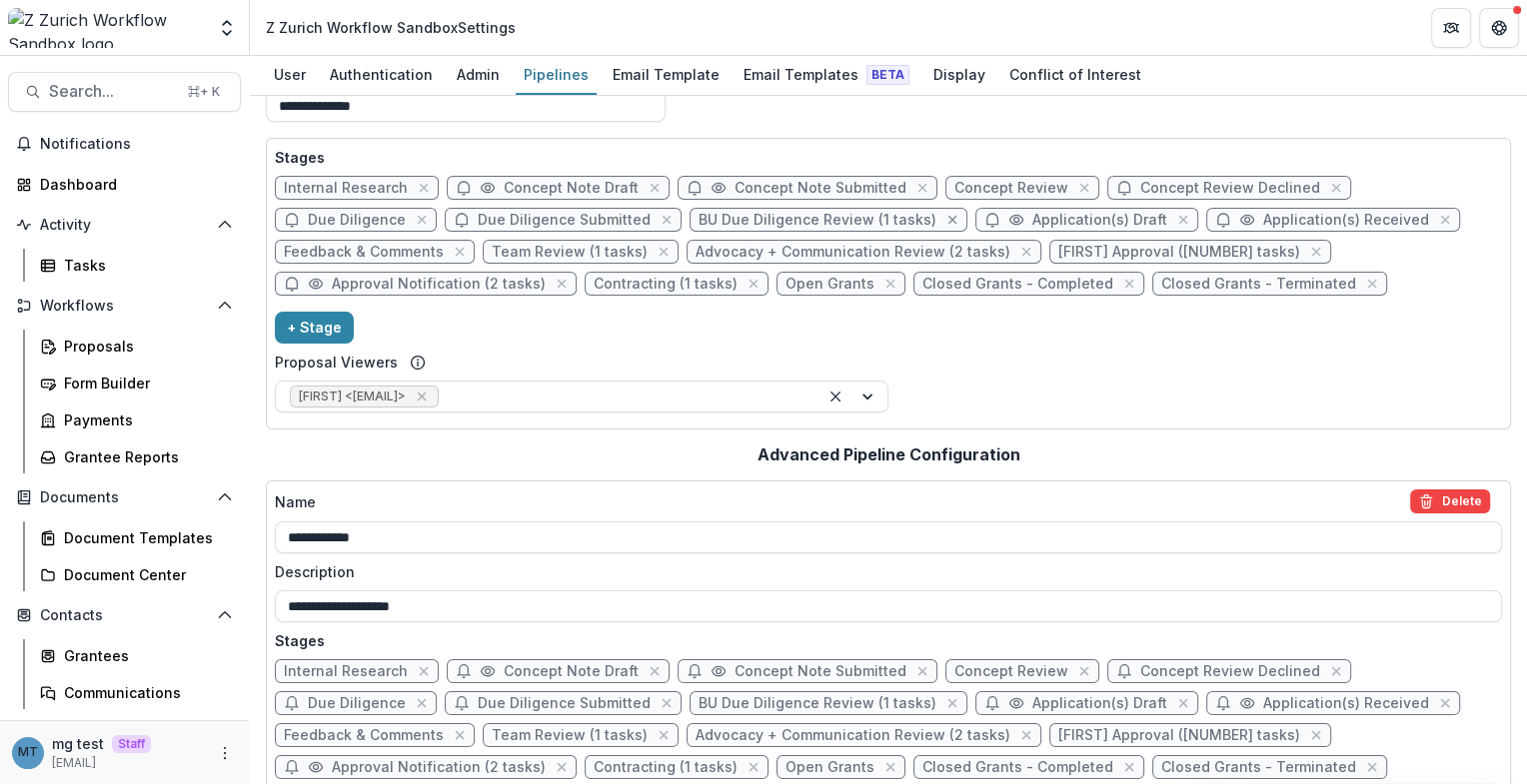 click 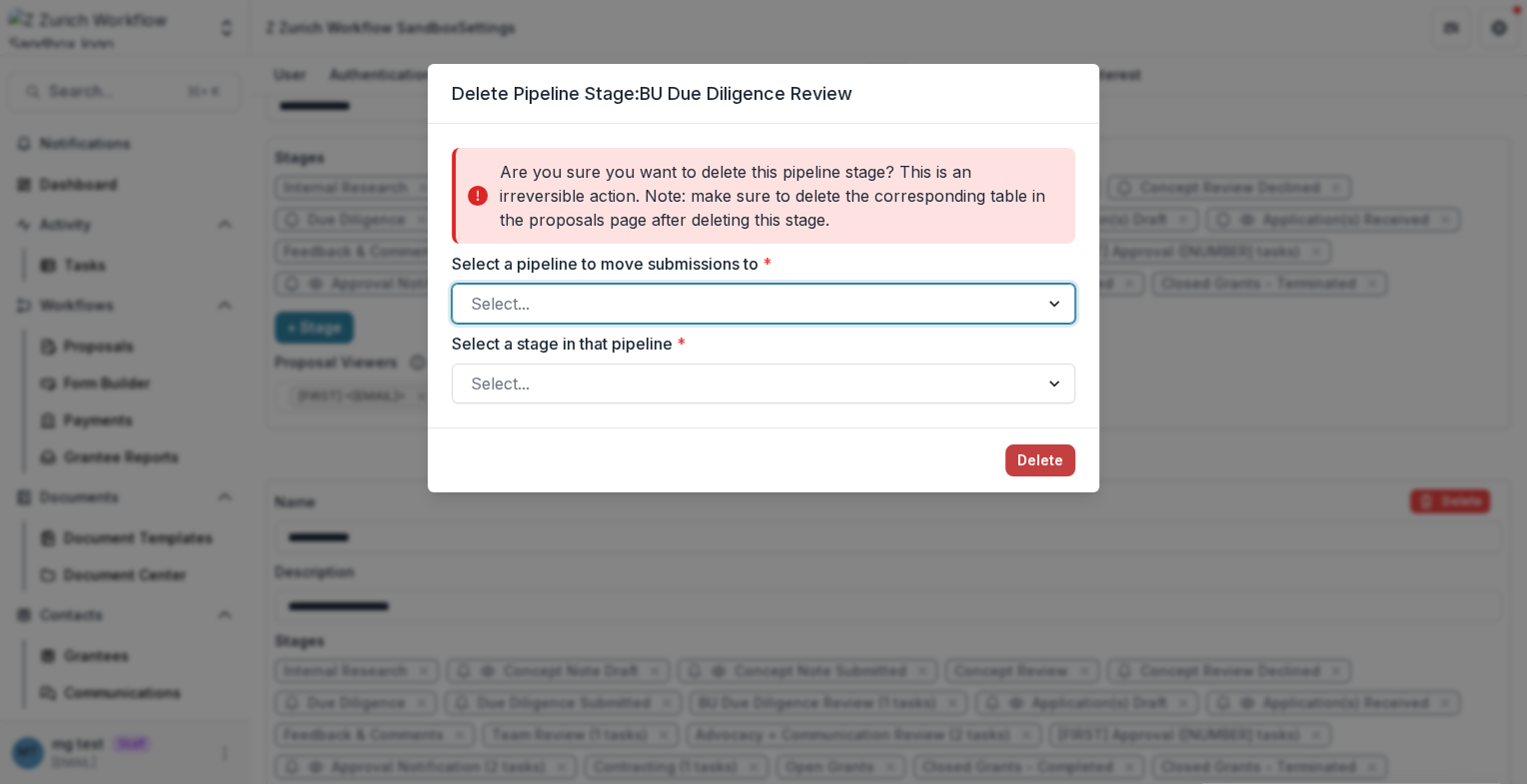 click at bounding box center [746, 304] 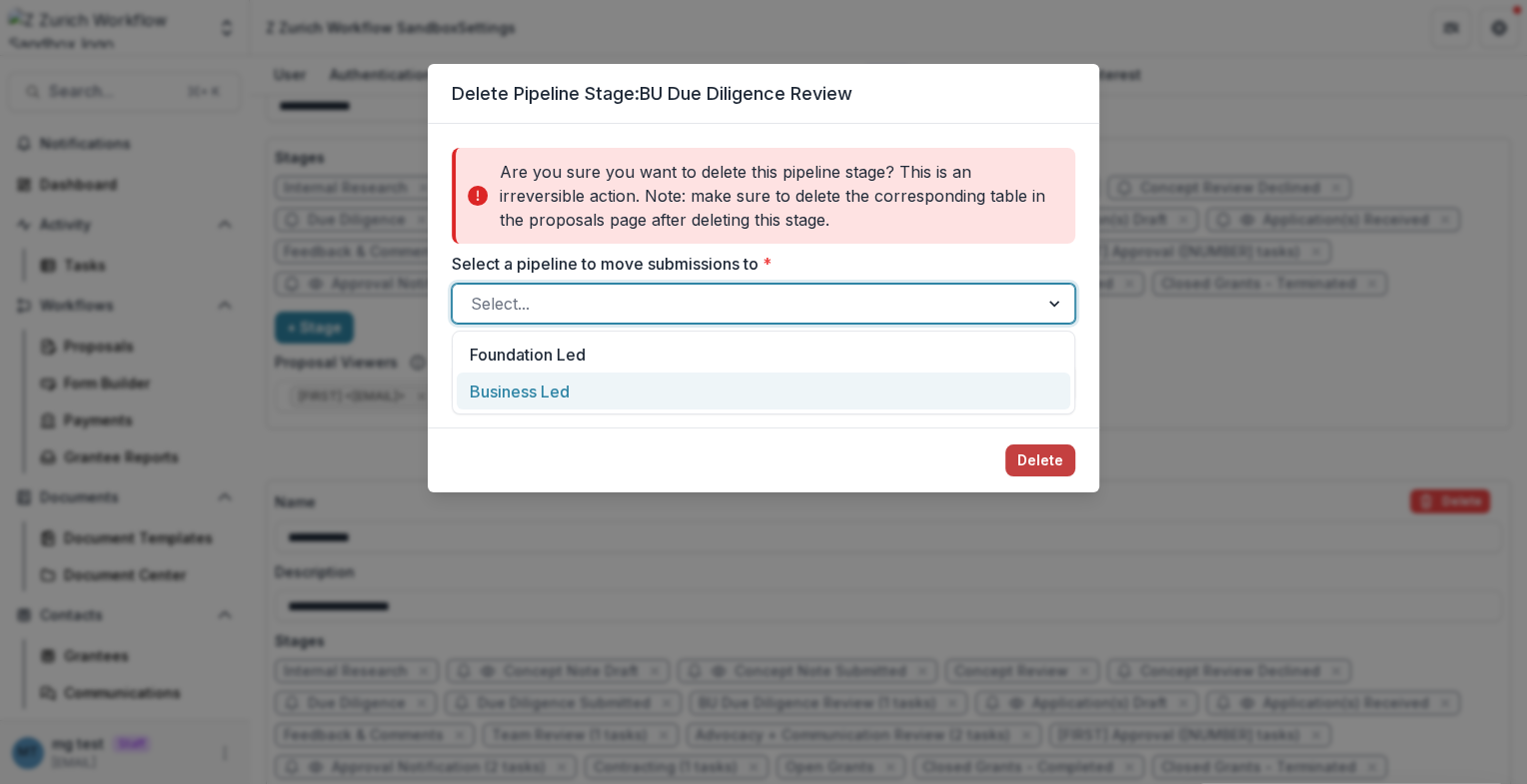 click on "Business Led" at bounding box center [764, 391] 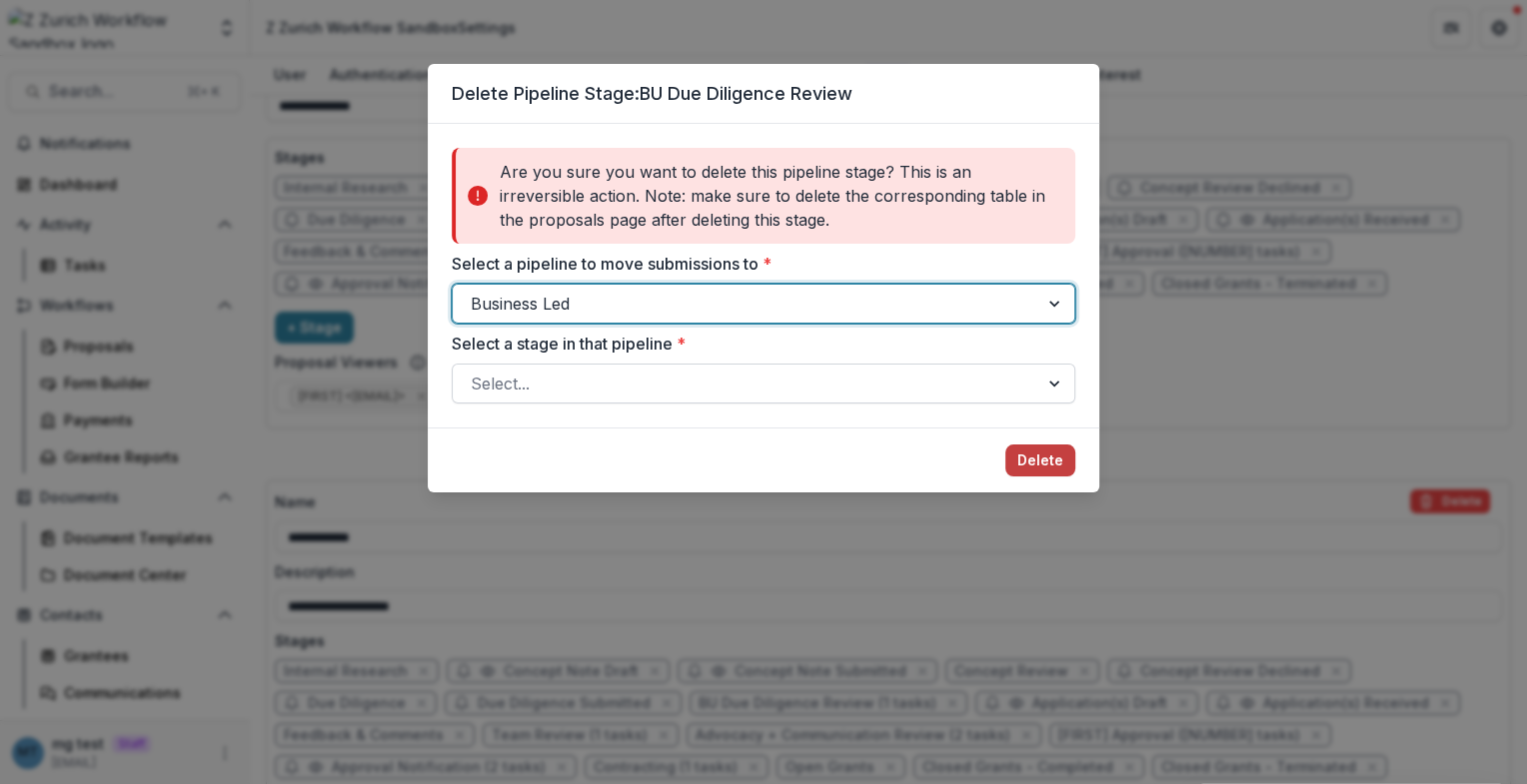 click at bounding box center [746, 384] 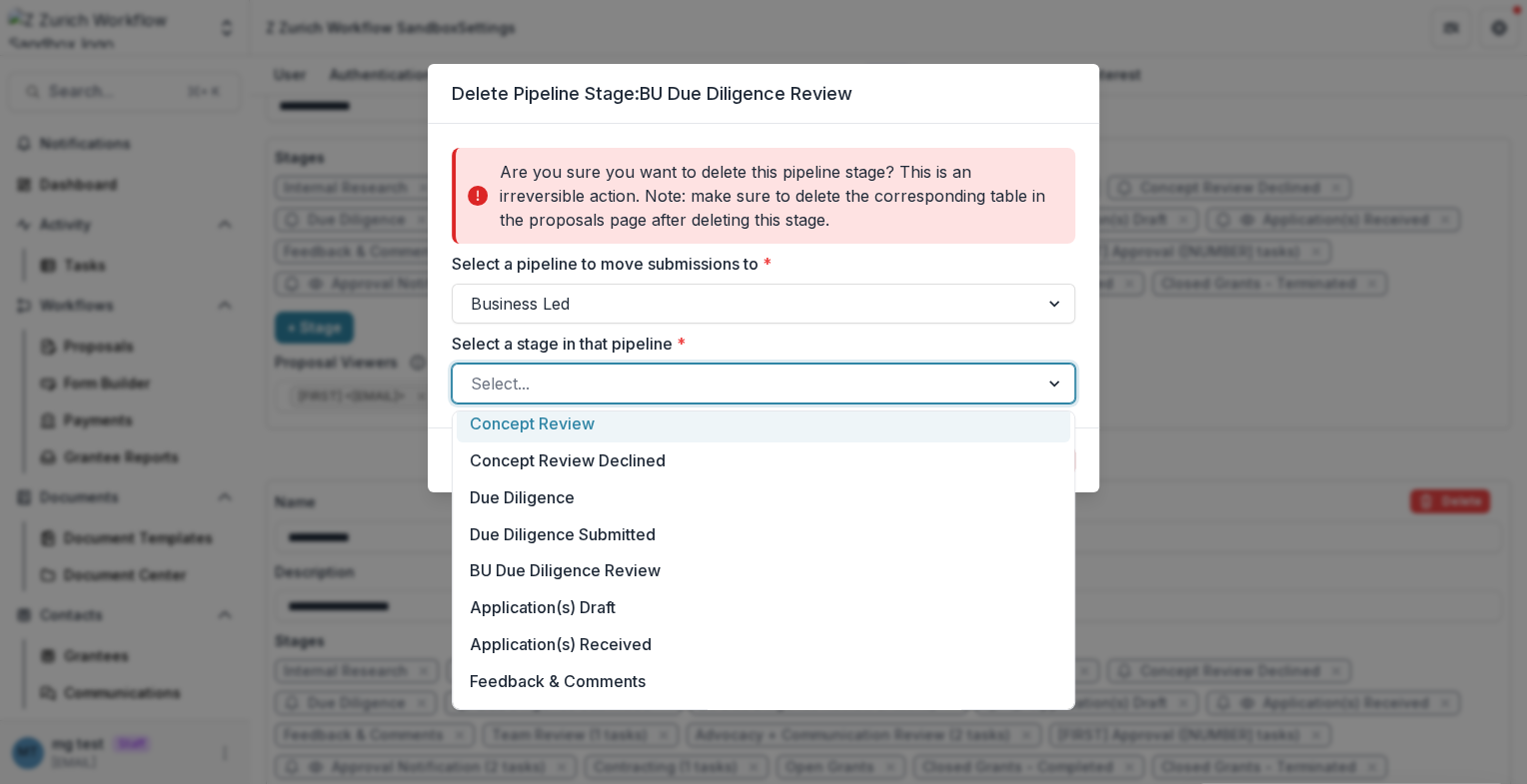 scroll, scrollTop: 140, scrollLeft: 0, axis: vertical 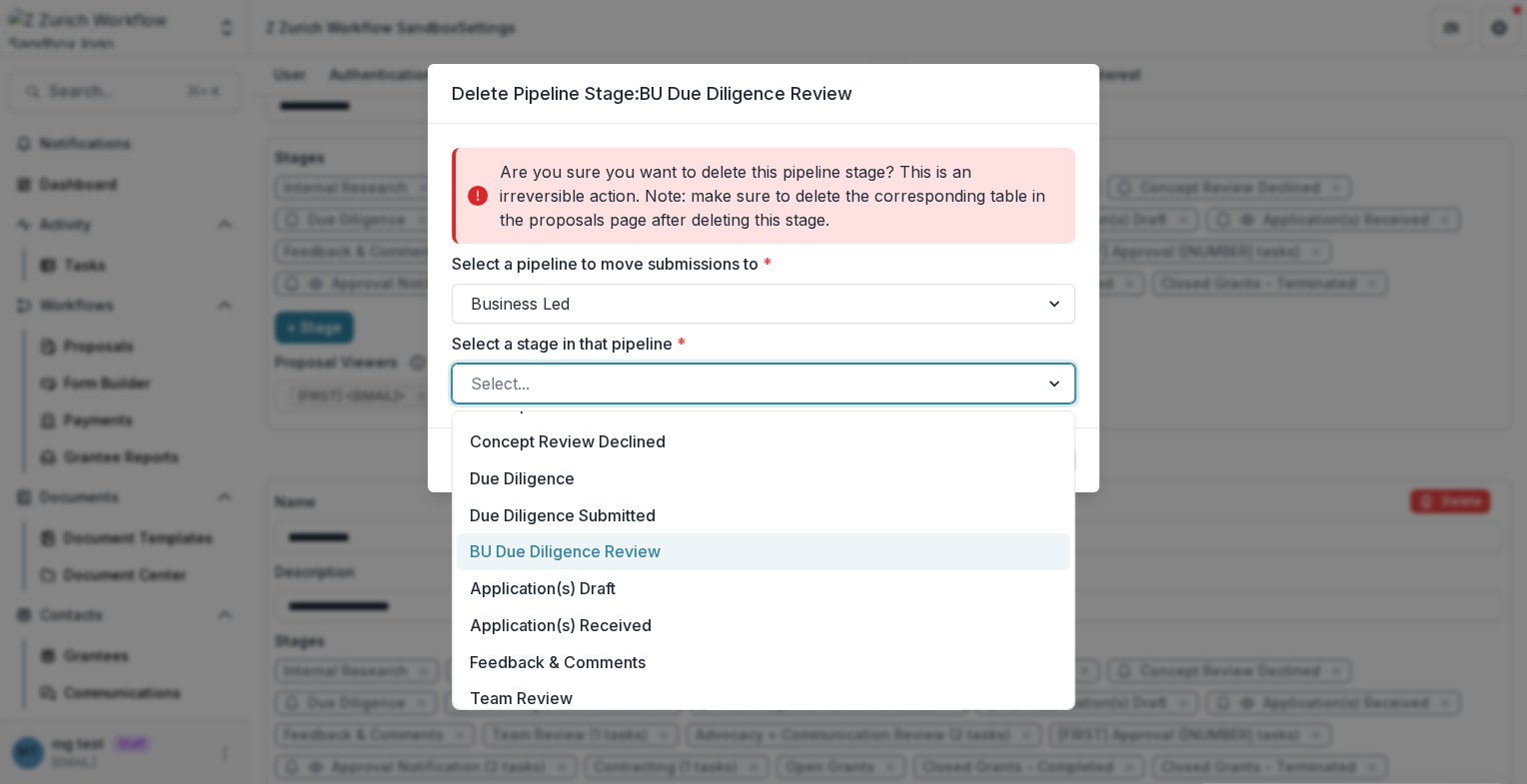 click on "BU Due Diligence Review" at bounding box center [764, 551] 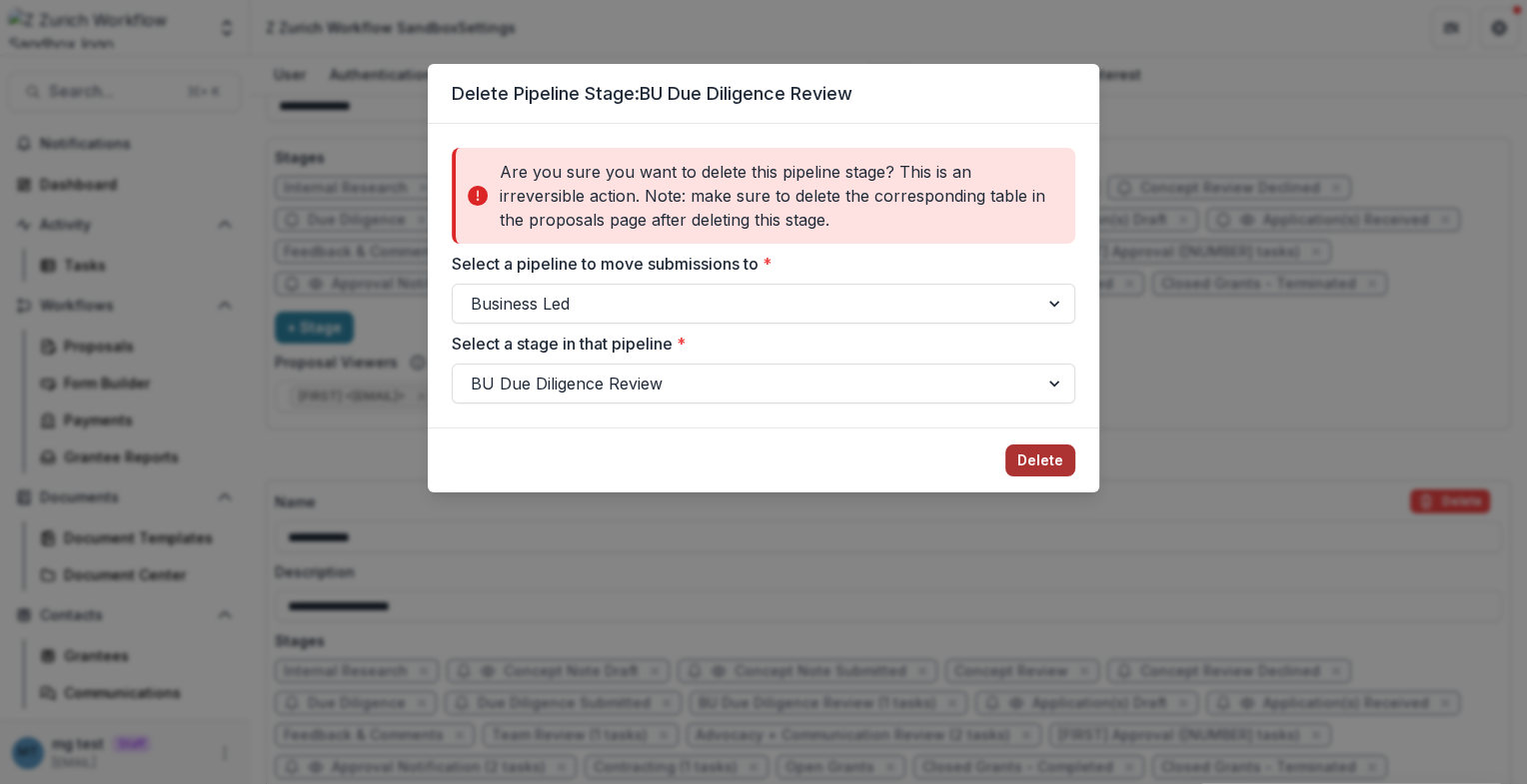 click on "Delete" at bounding box center (1040, 460) 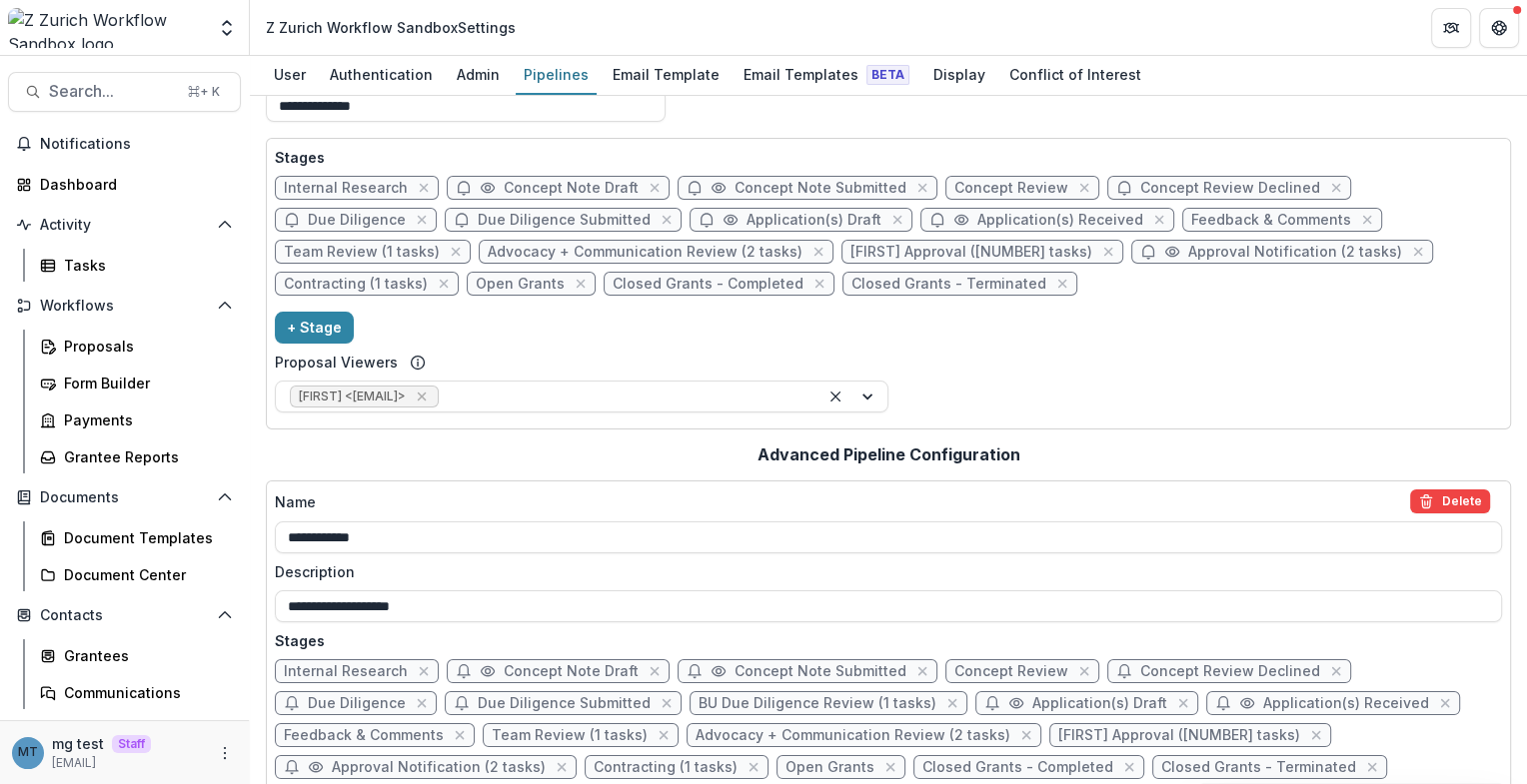 scroll, scrollTop: 213, scrollLeft: 0, axis: vertical 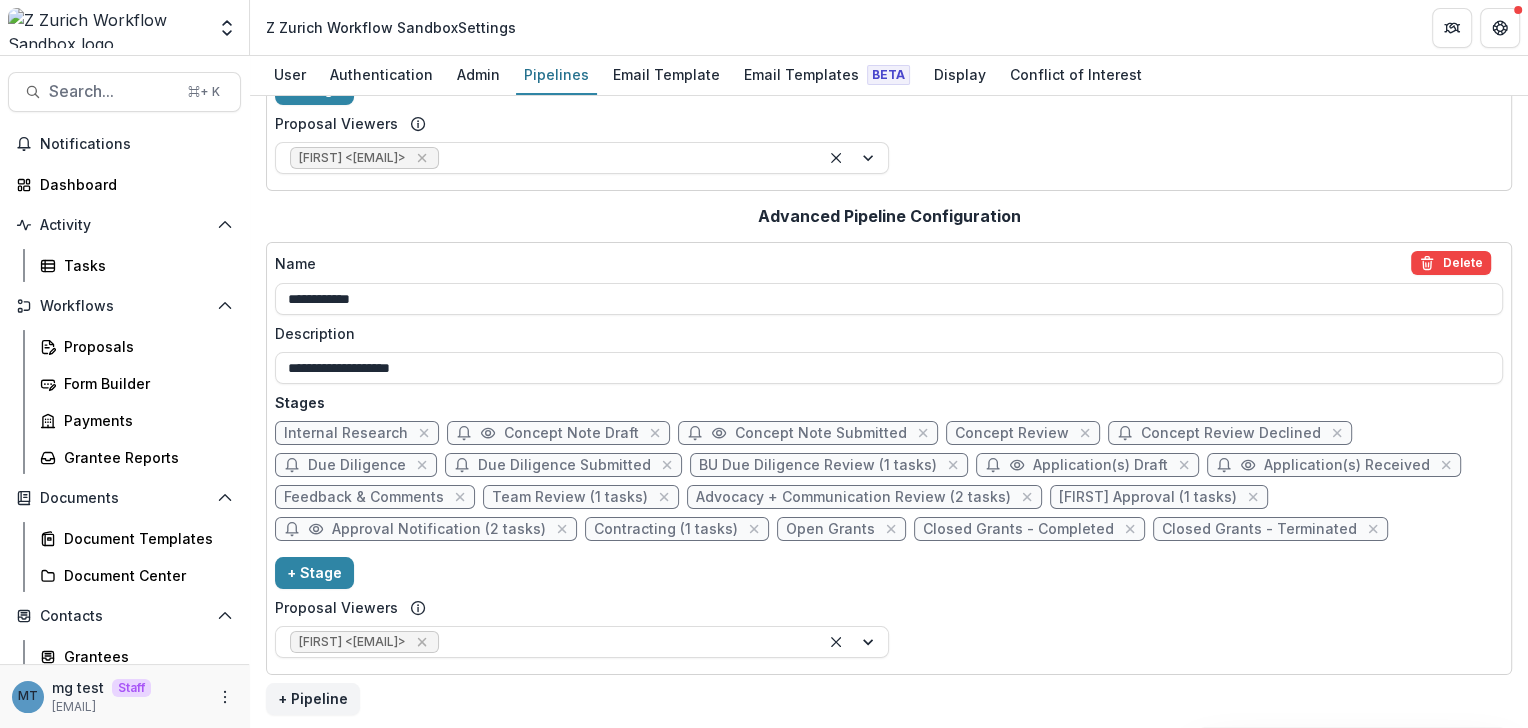 click on "BU Due Diligence Review (1 tasks)" at bounding box center (818, 465) 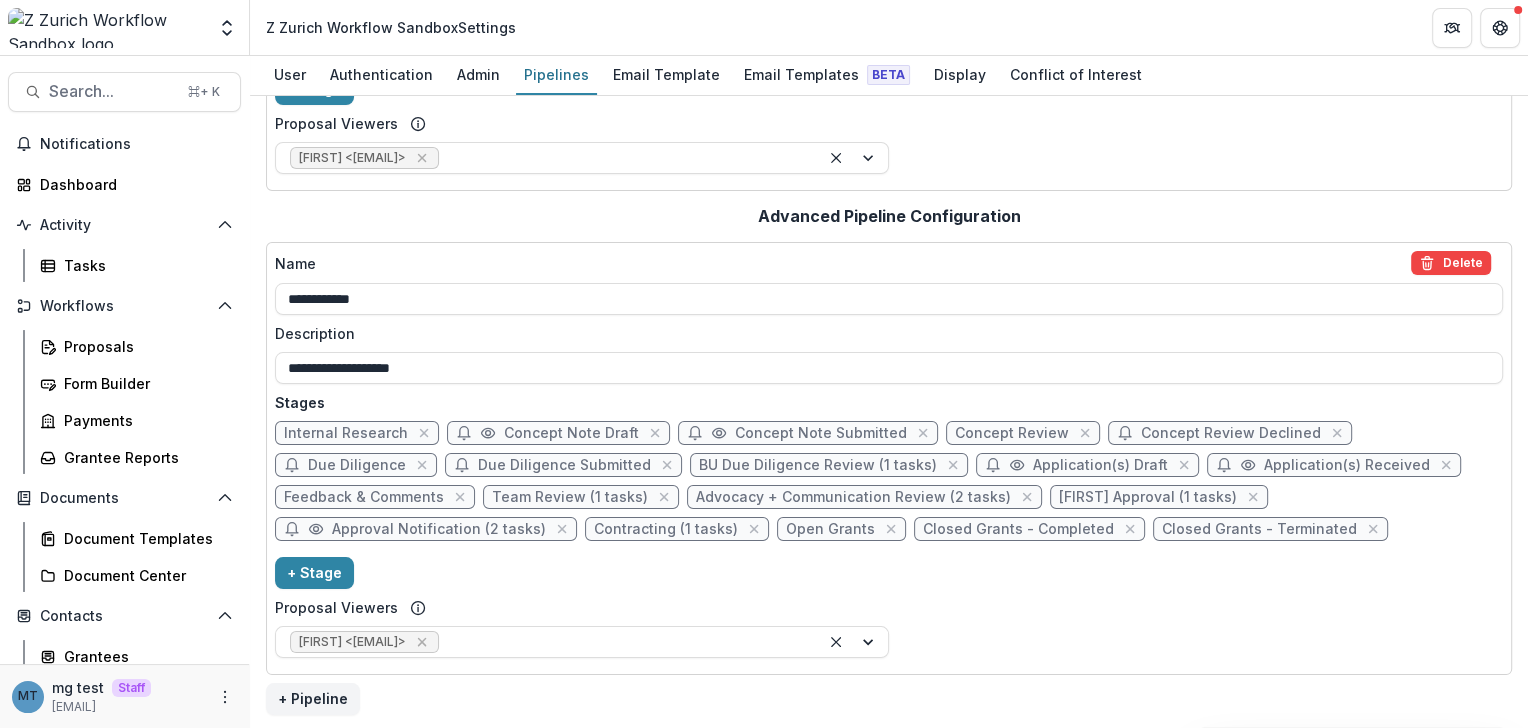 select on "******" 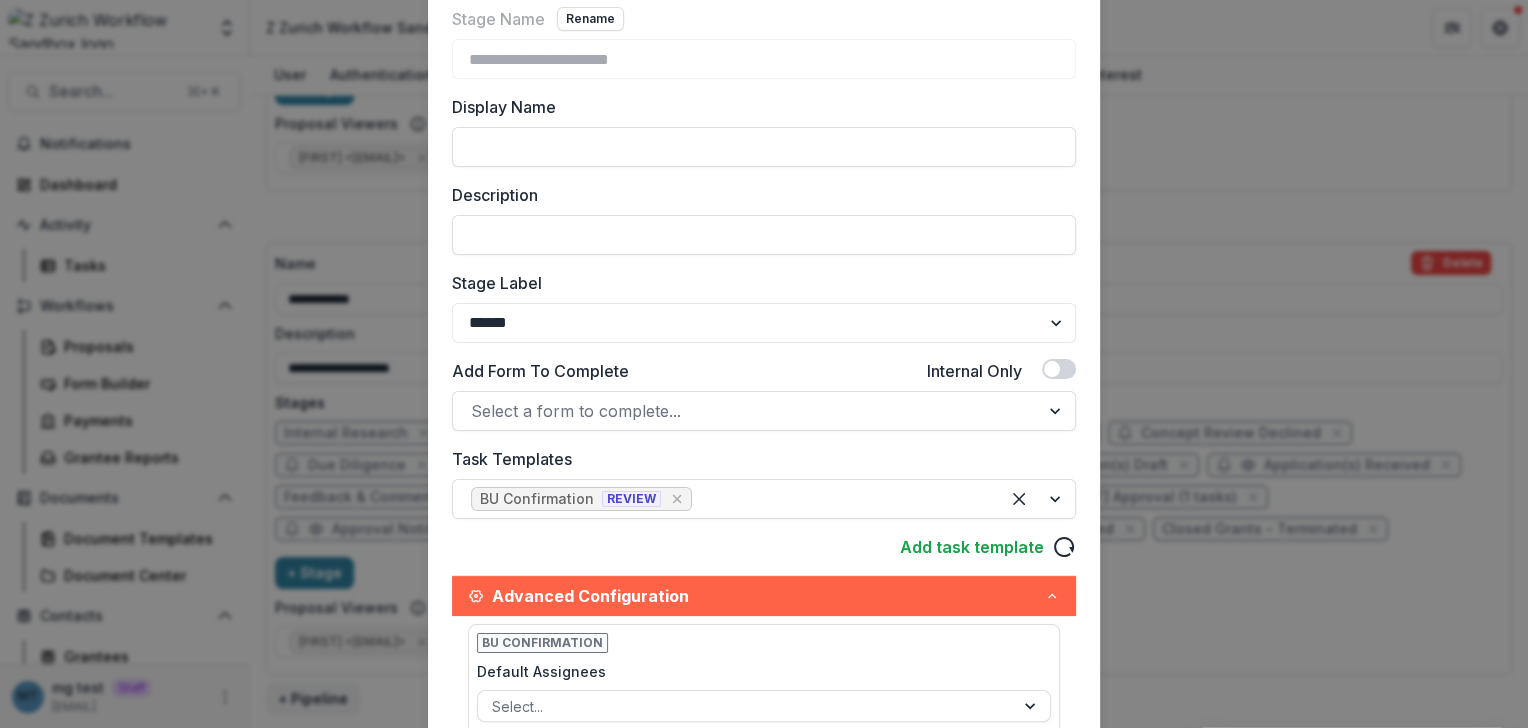 scroll, scrollTop: 173, scrollLeft: 0, axis: vertical 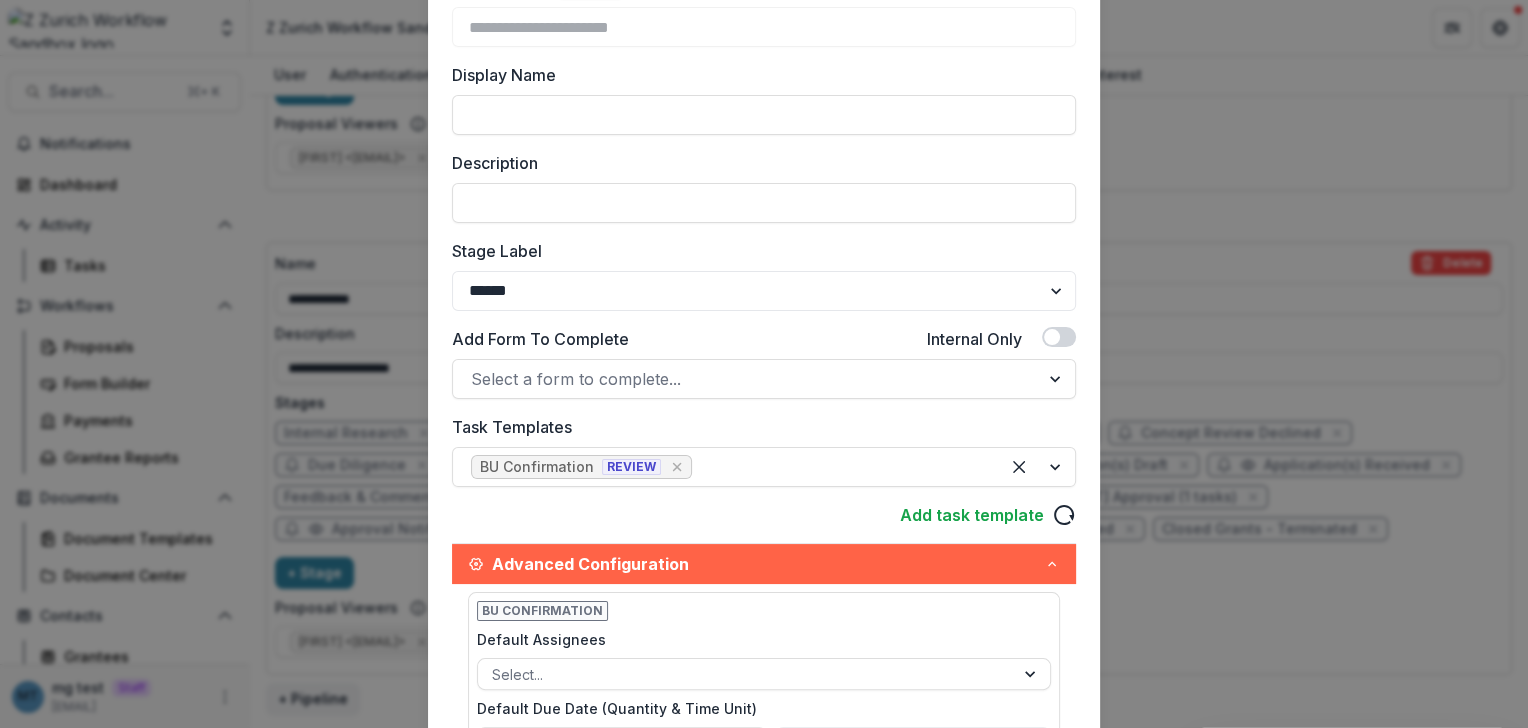 click on "**********" at bounding box center (764, 364) 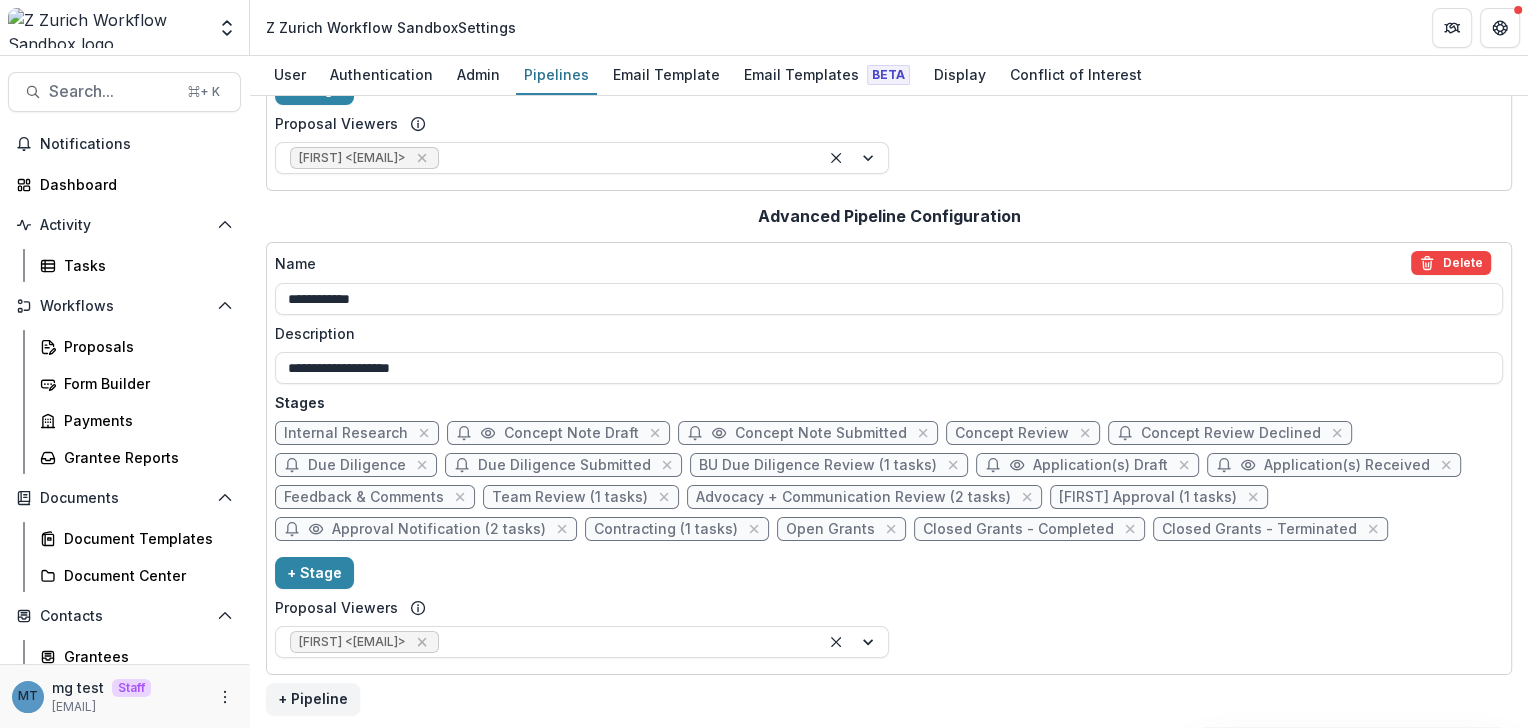 click on "Contracting (1 tasks)" at bounding box center (666, 529) 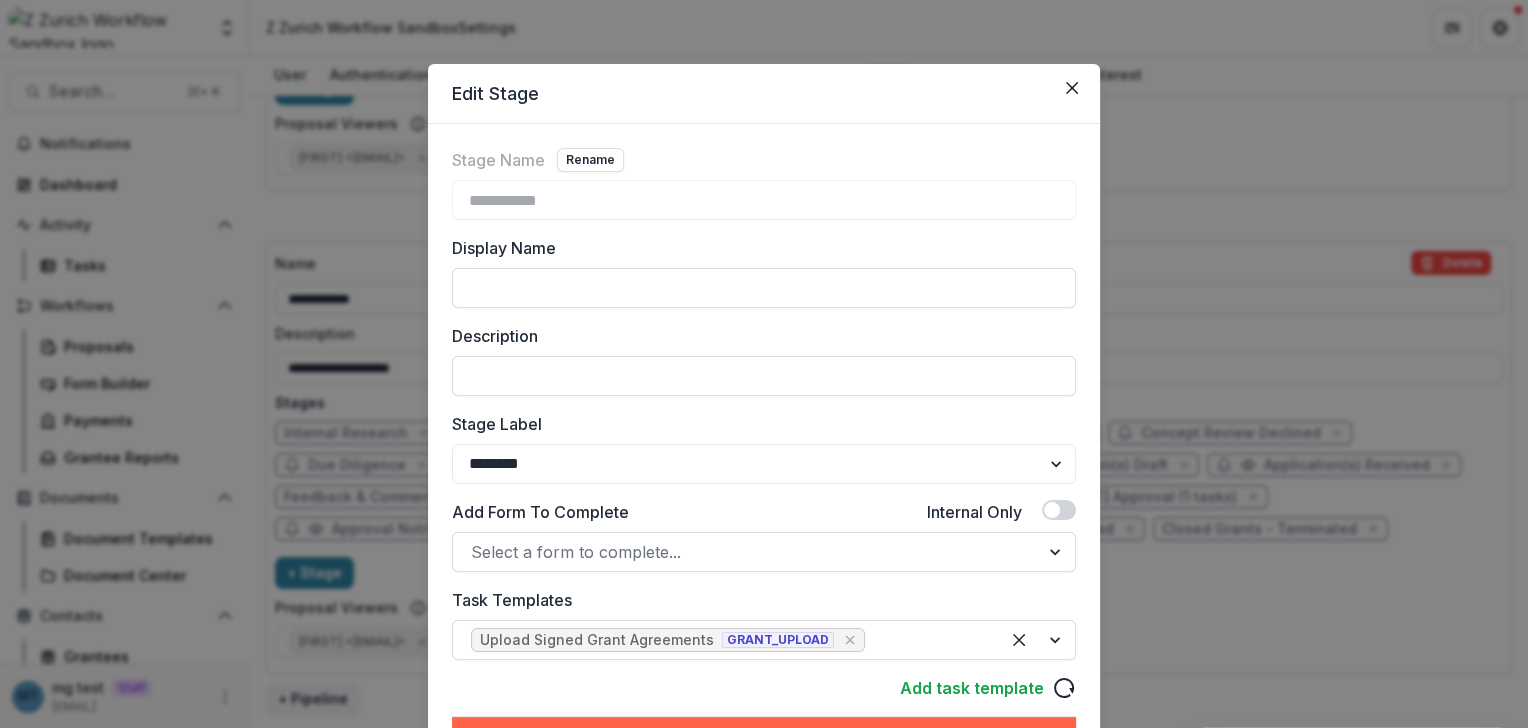 click on "**********" at bounding box center (764, 364) 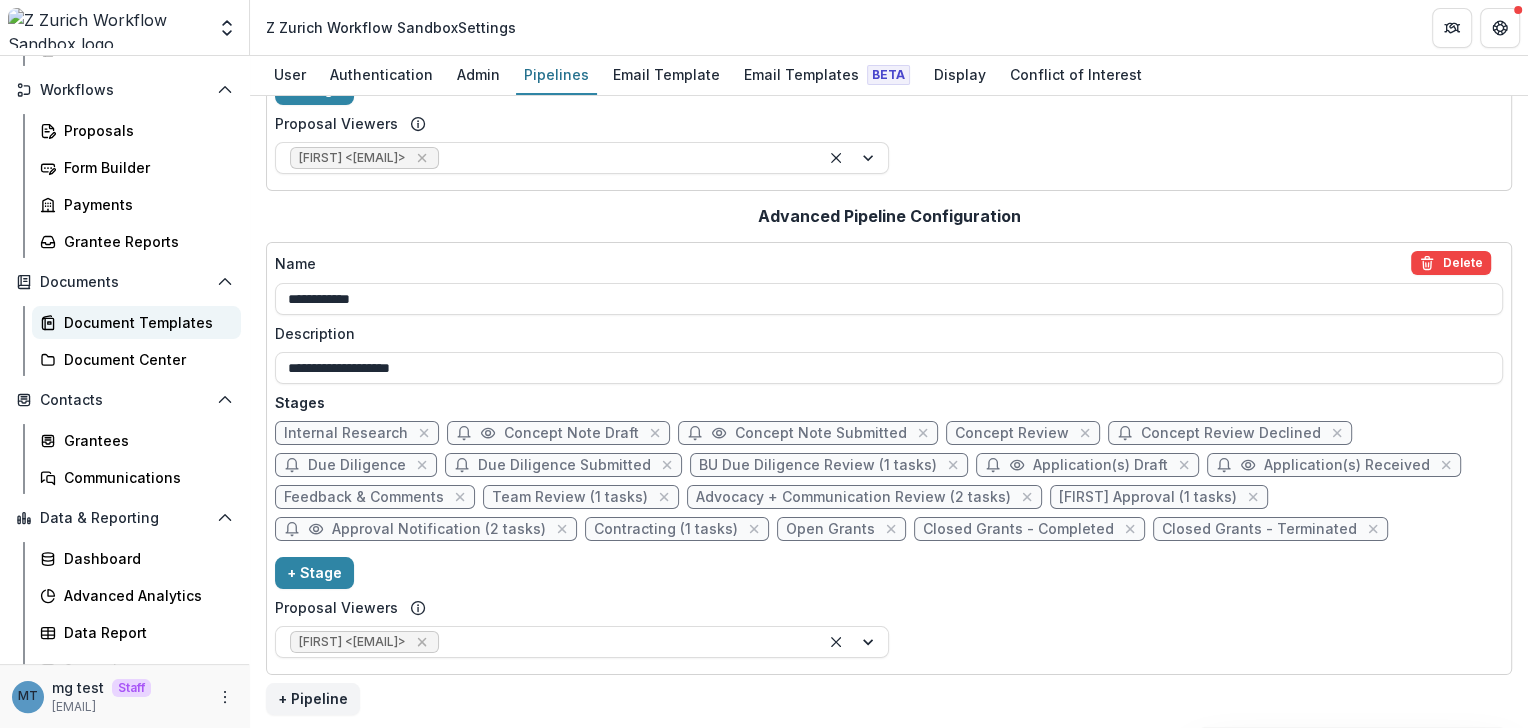 scroll, scrollTop: 237, scrollLeft: 0, axis: vertical 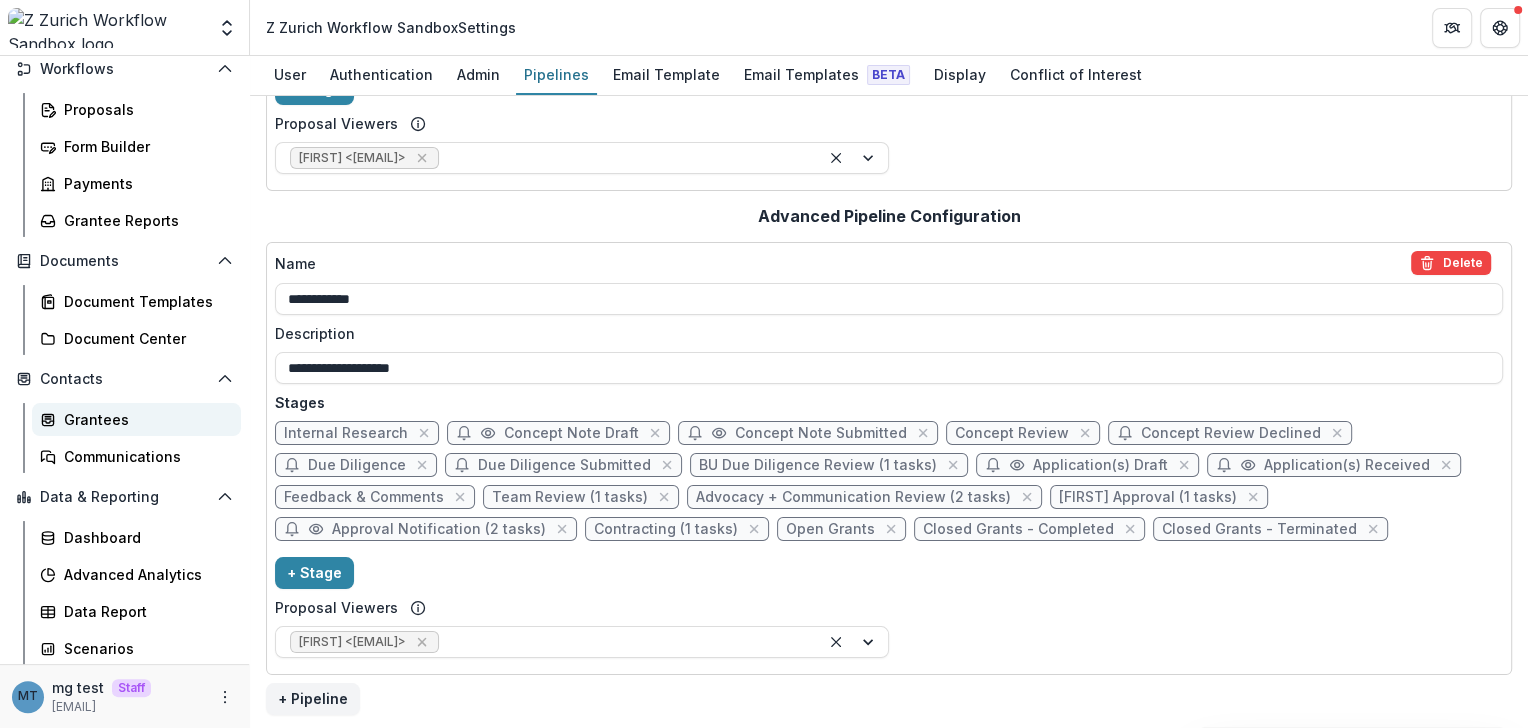 click on "Grantees" at bounding box center (144, 419) 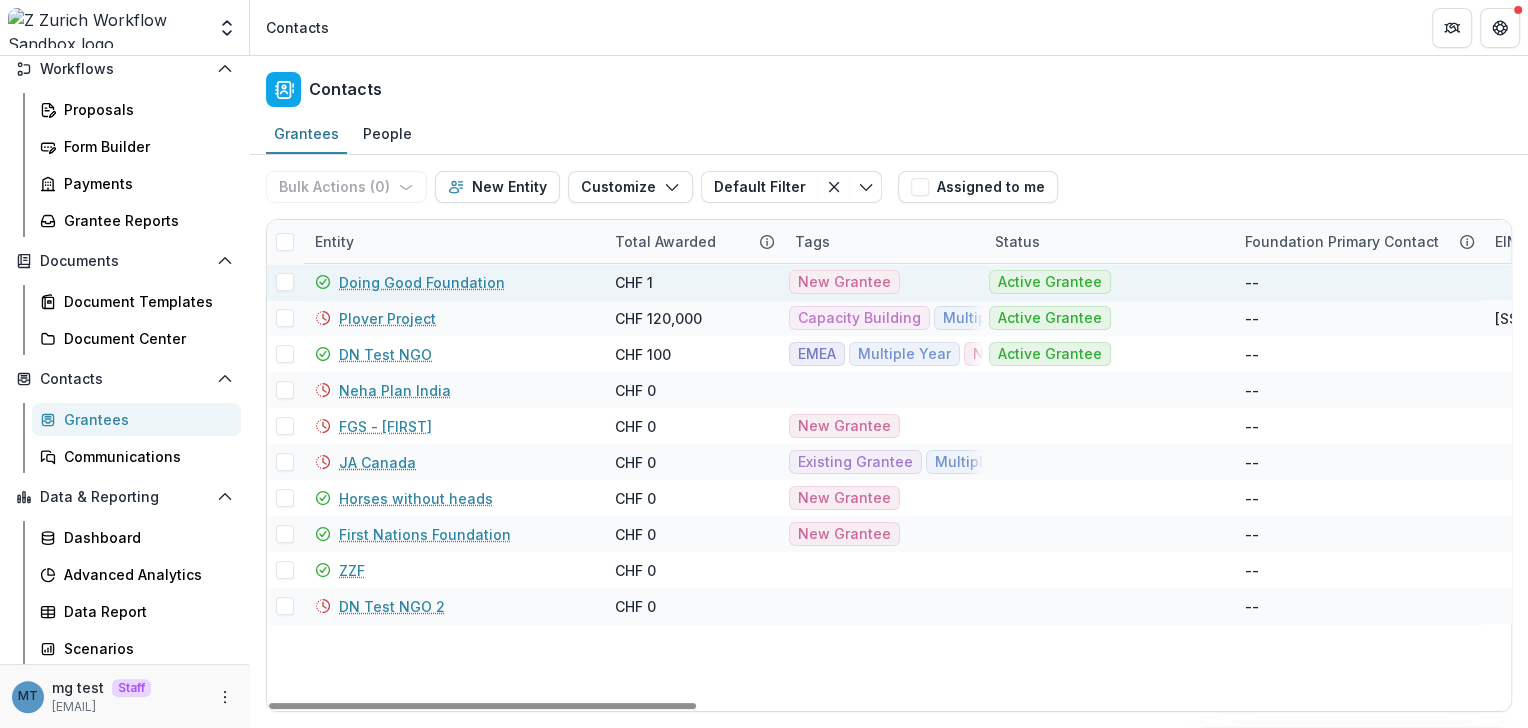 click on "Doing Good Foundation" at bounding box center (422, 282) 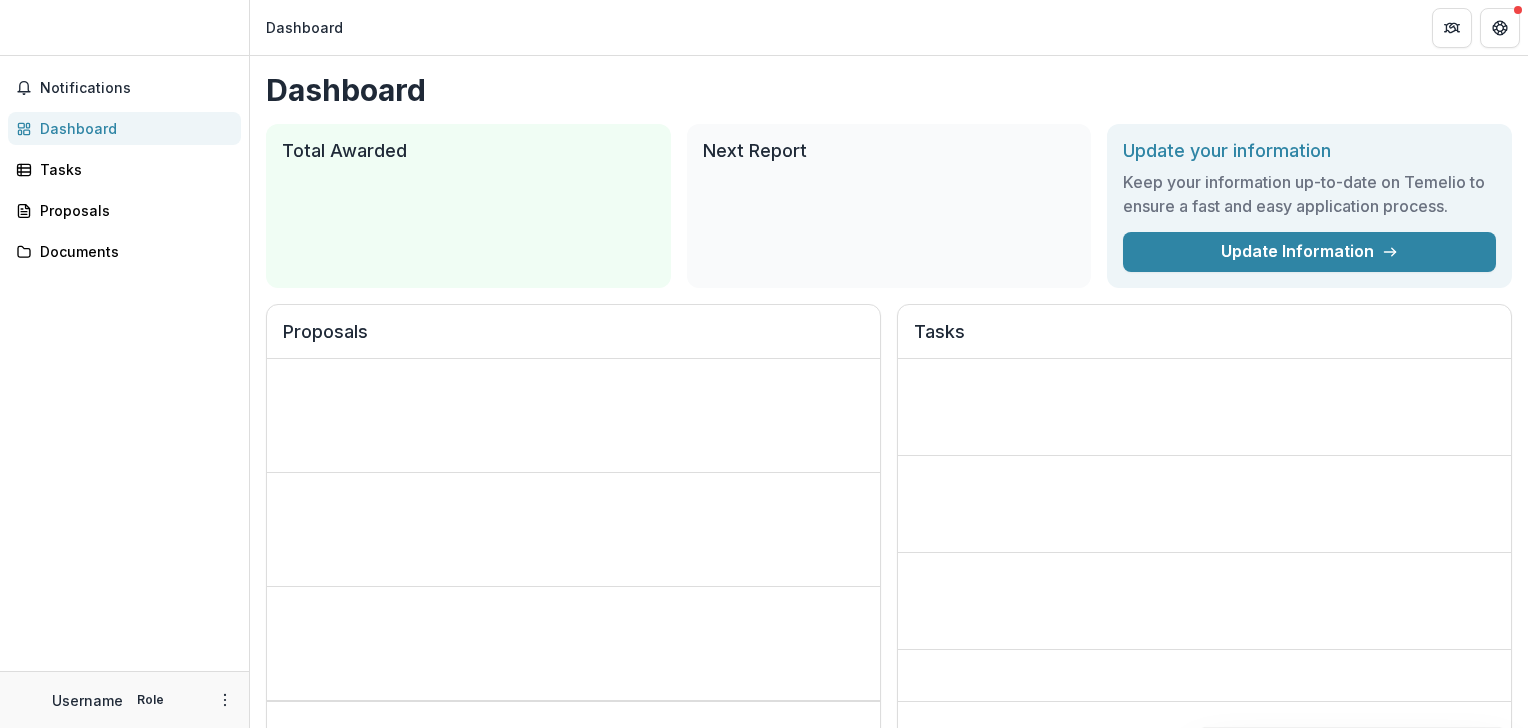scroll, scrollTop: 0, scrollLeft: 0, axis: both 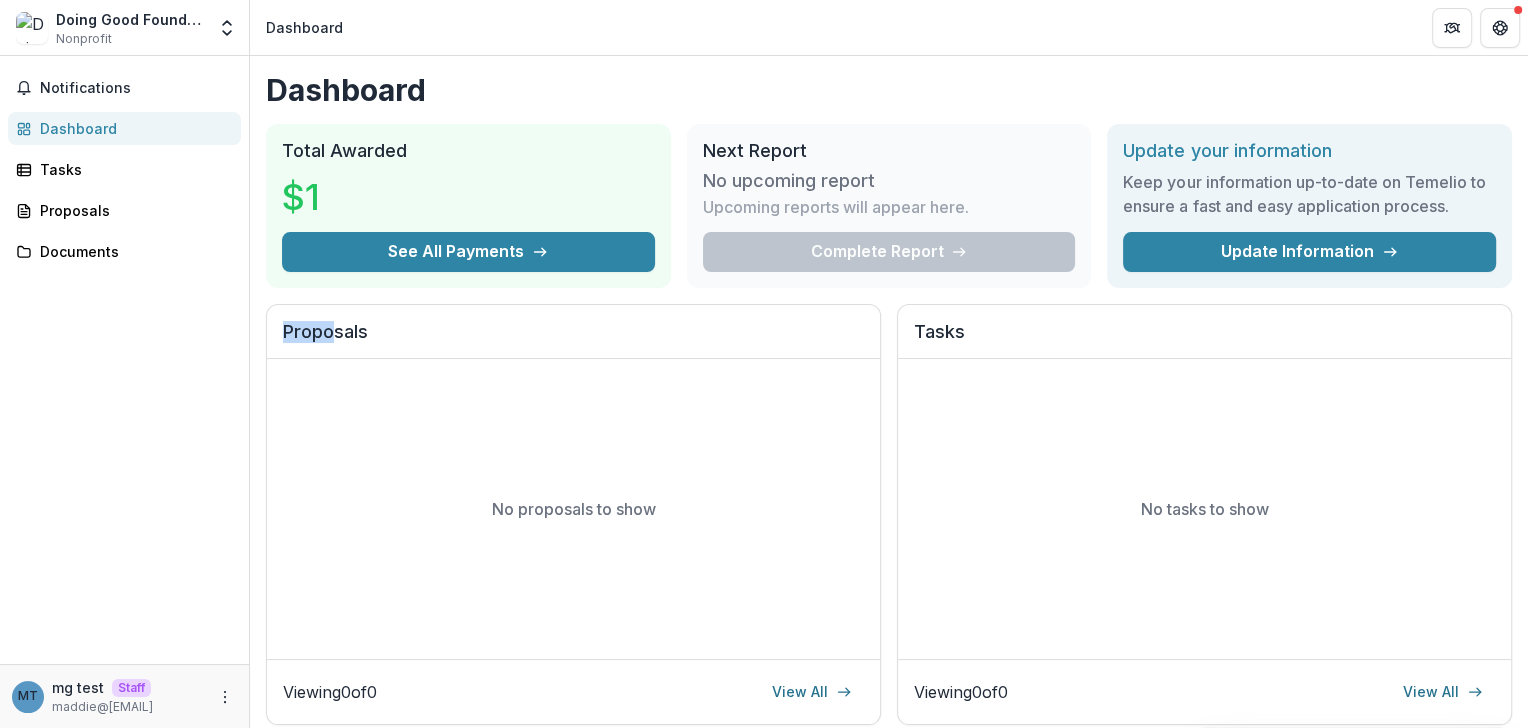 drag, startPoint x: 354, startPoint y: 314, endPoint x: 329, endPoint y: 335, distance: 32.649654 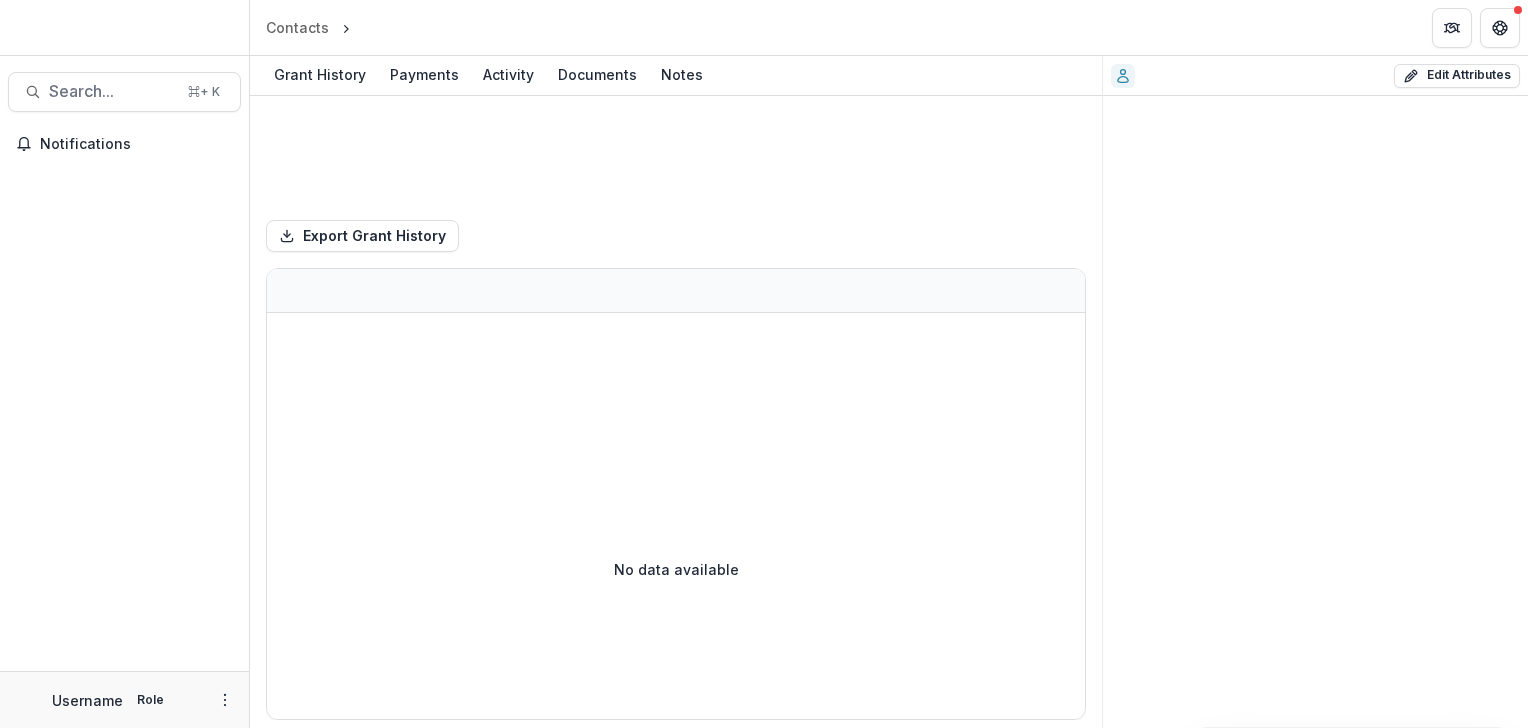scroll, scrollTop: 0, scrollLeft: 0, axis: both 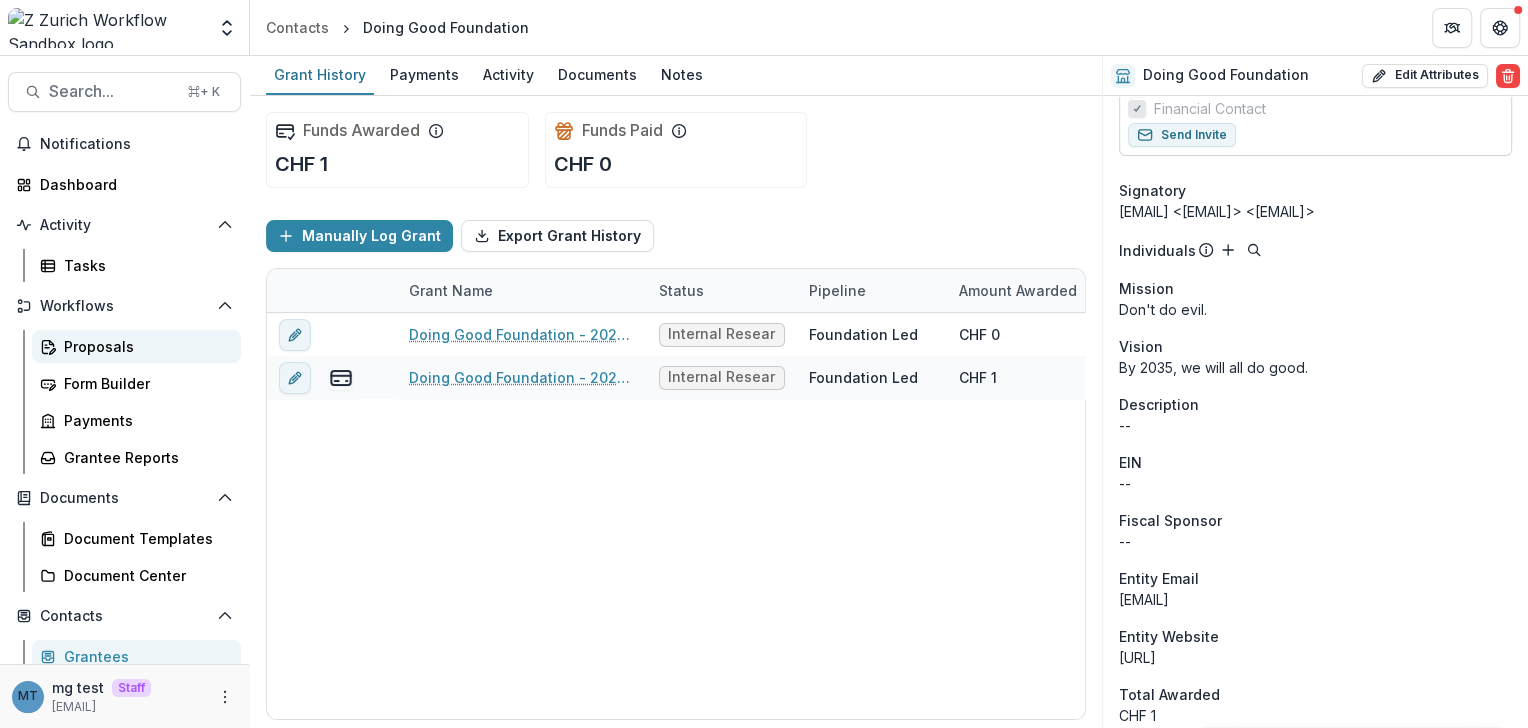 click on "Proposals" at bounding box center (144, 346) 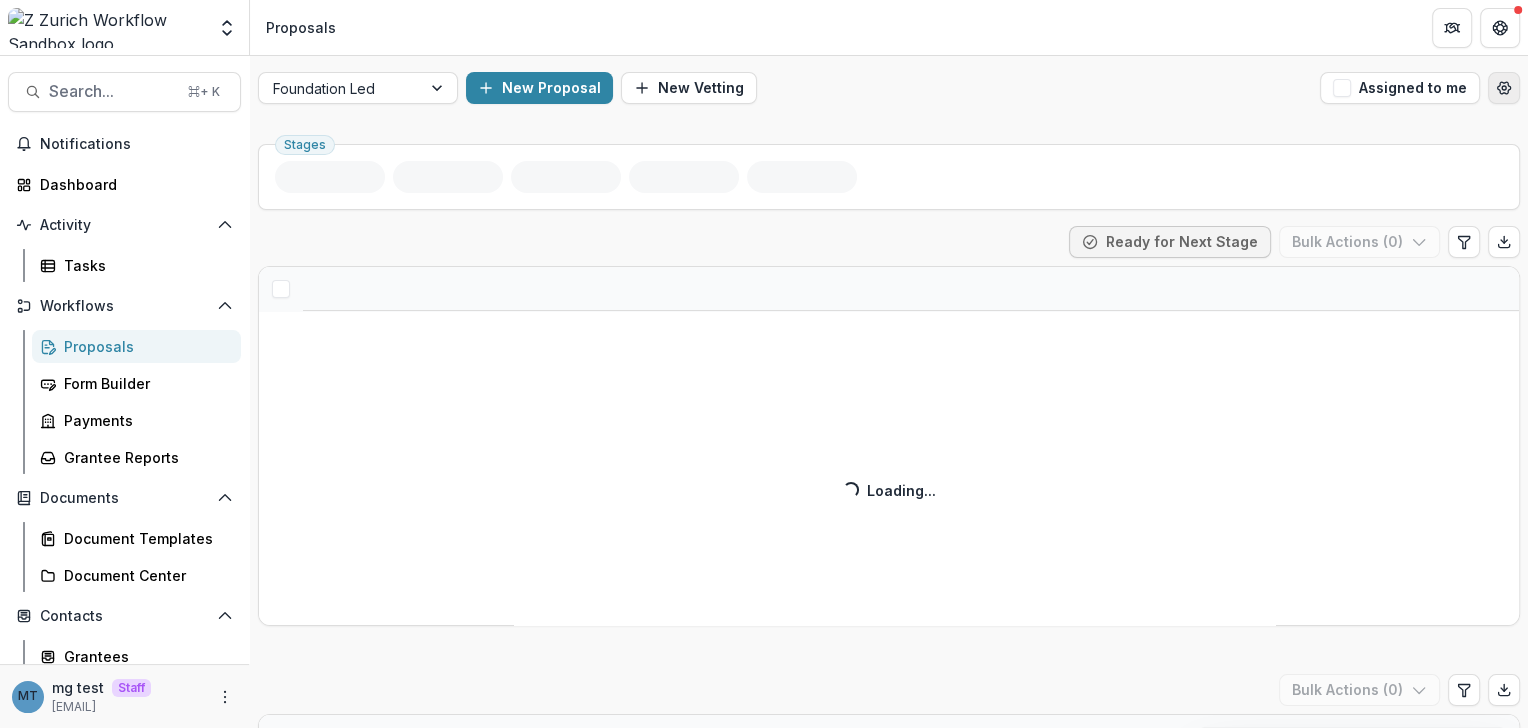 click 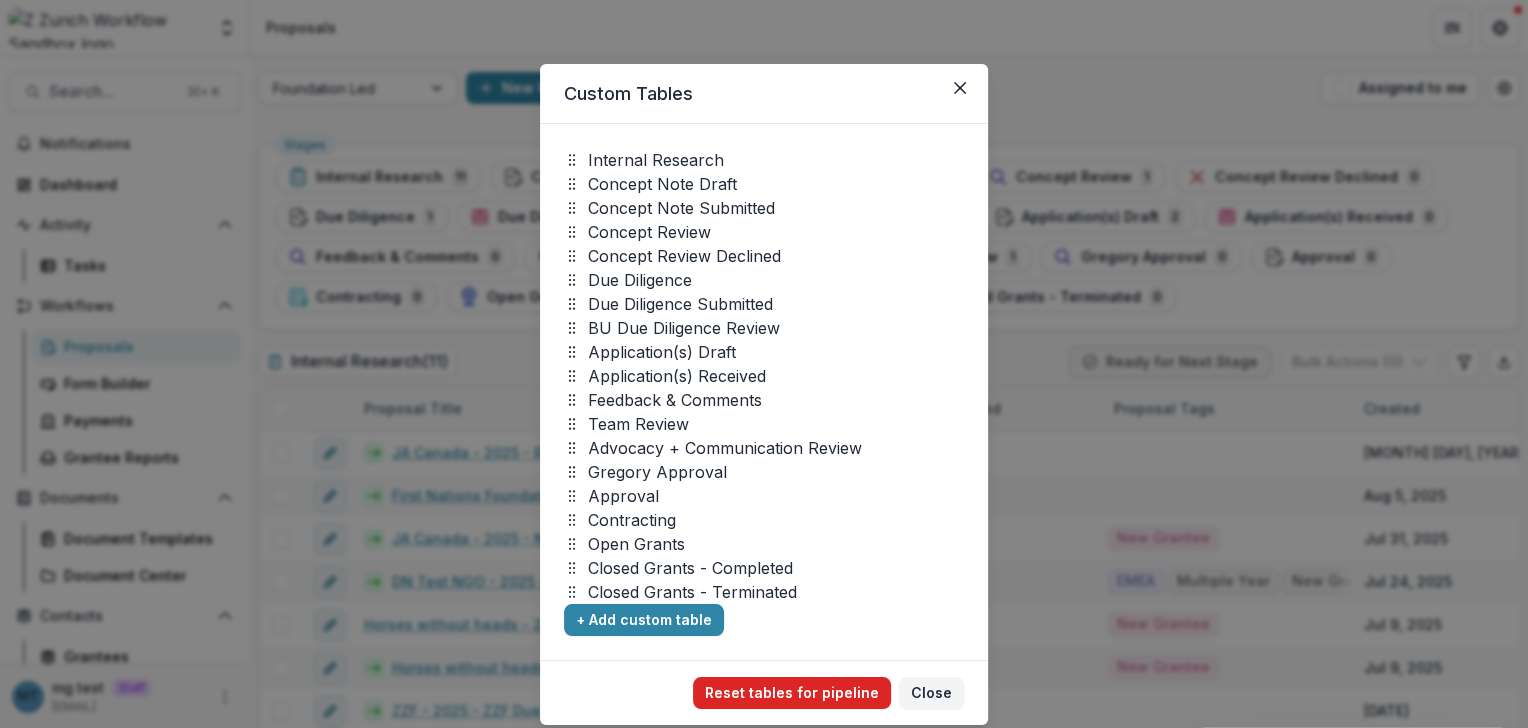 click on "Reset tables for pipeline" at bounding box center [792, 693] 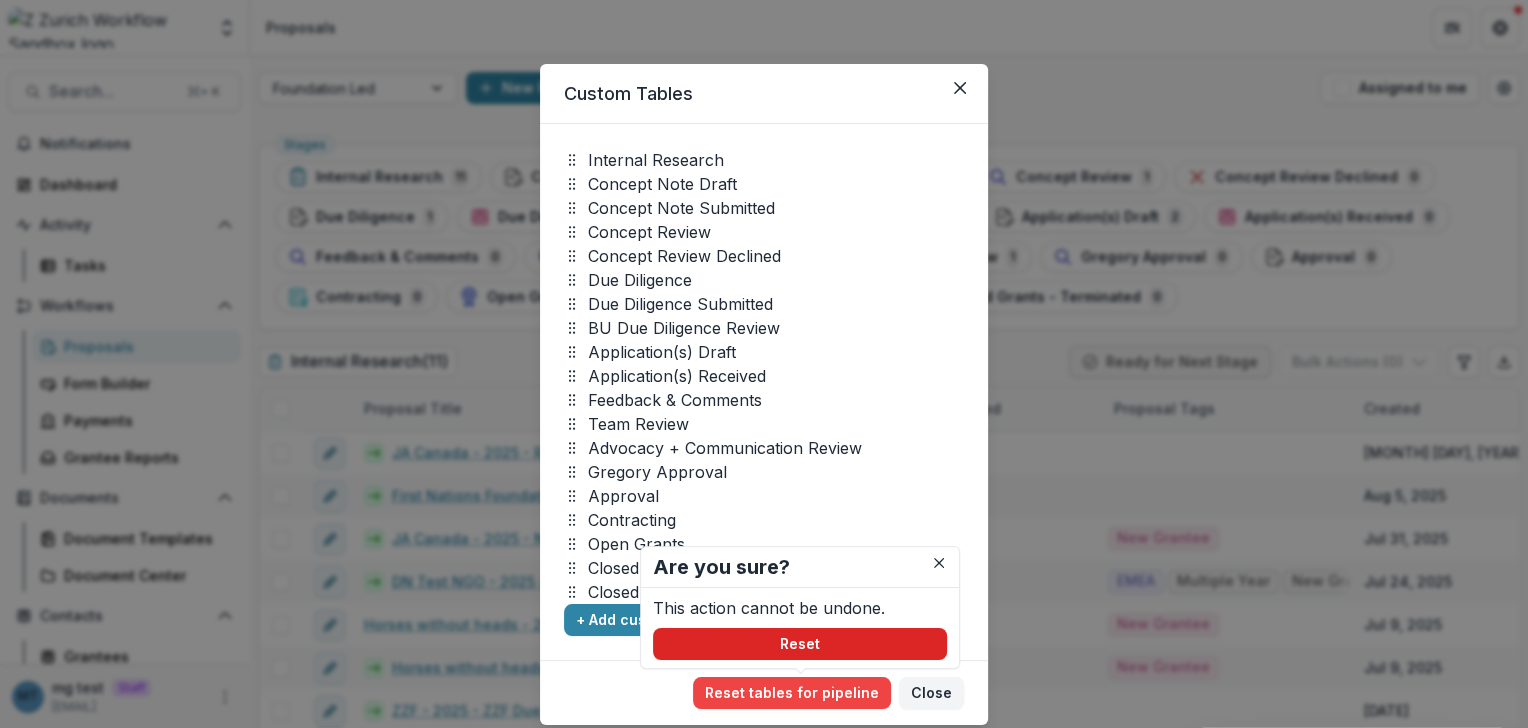click on "Reset" at bounding box center [800, 644] 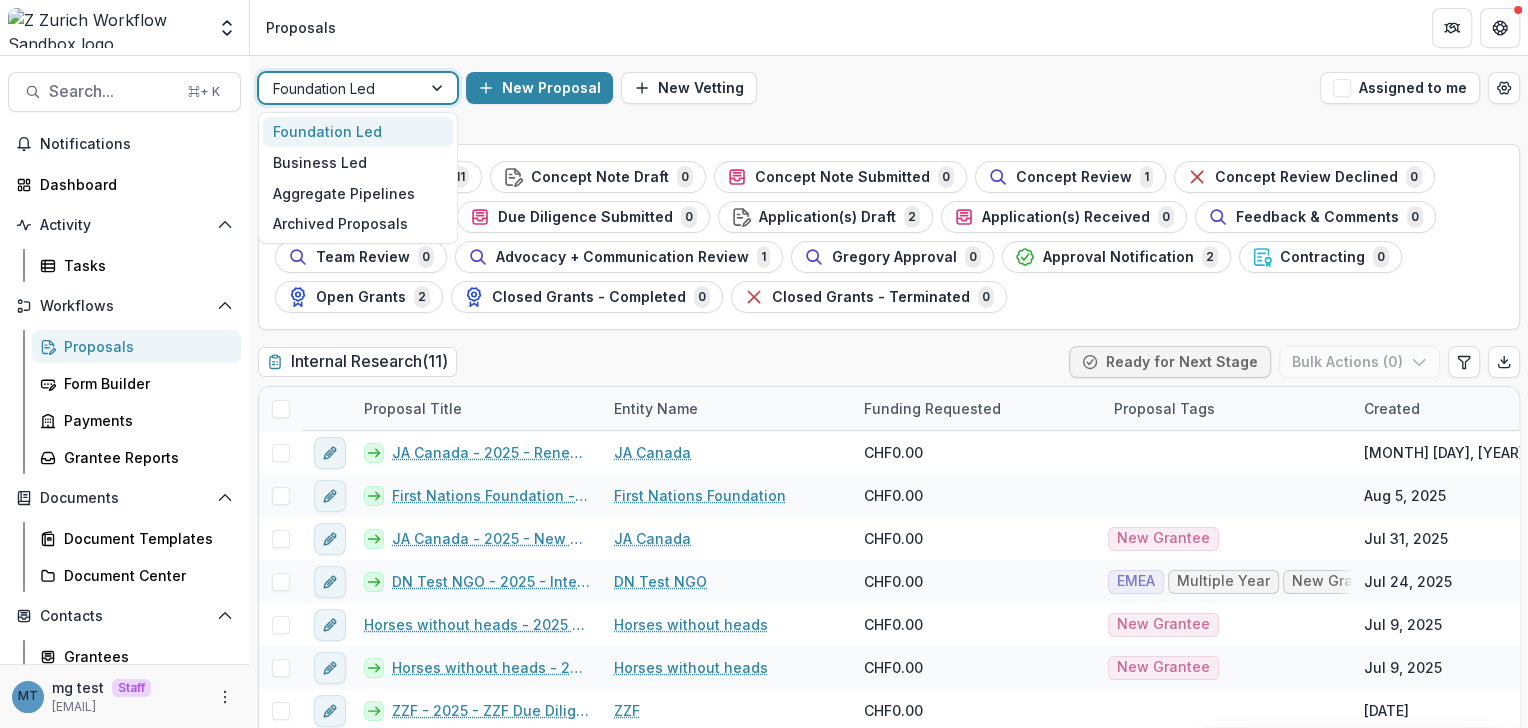 click on "Foundation Led" at bounding box center [340, 88] 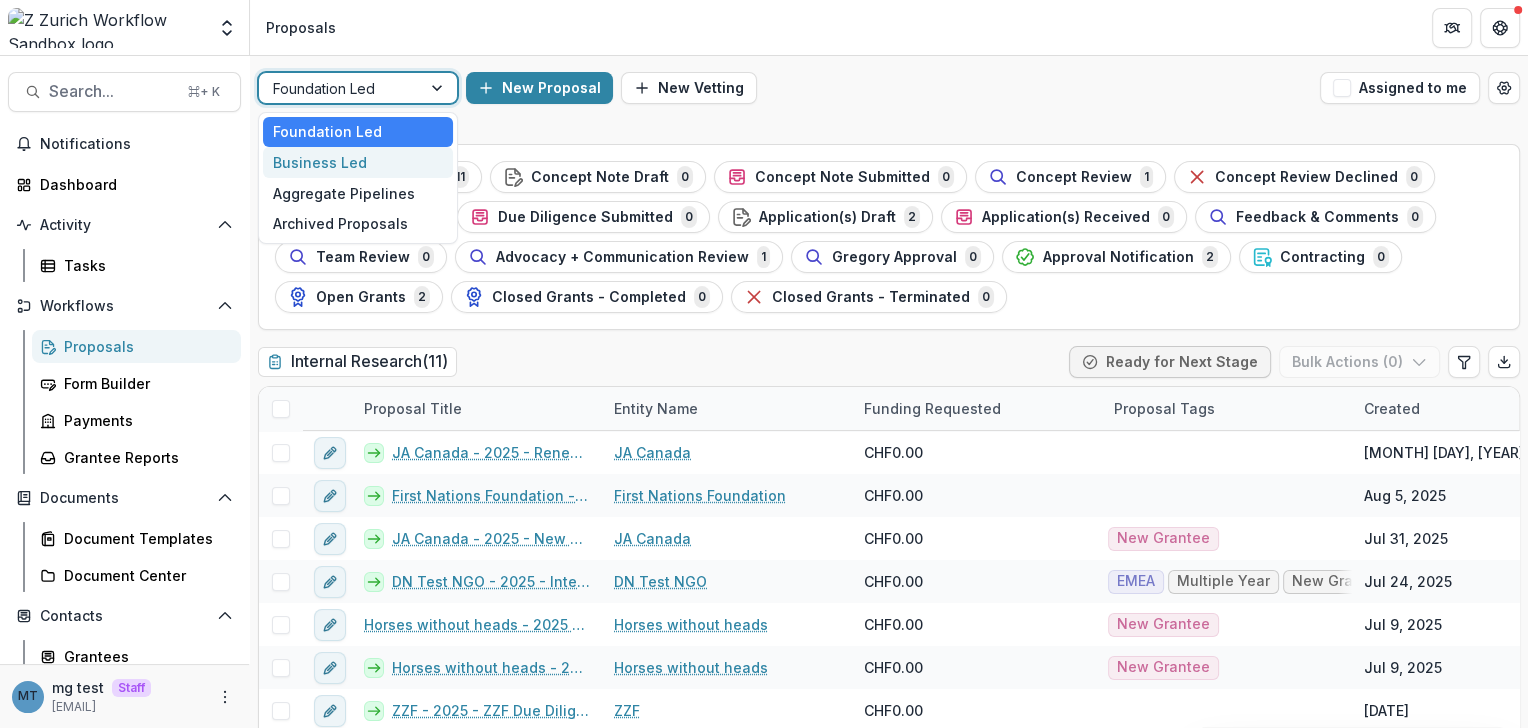 click on "Business Led" at bounding box center (358, 162) 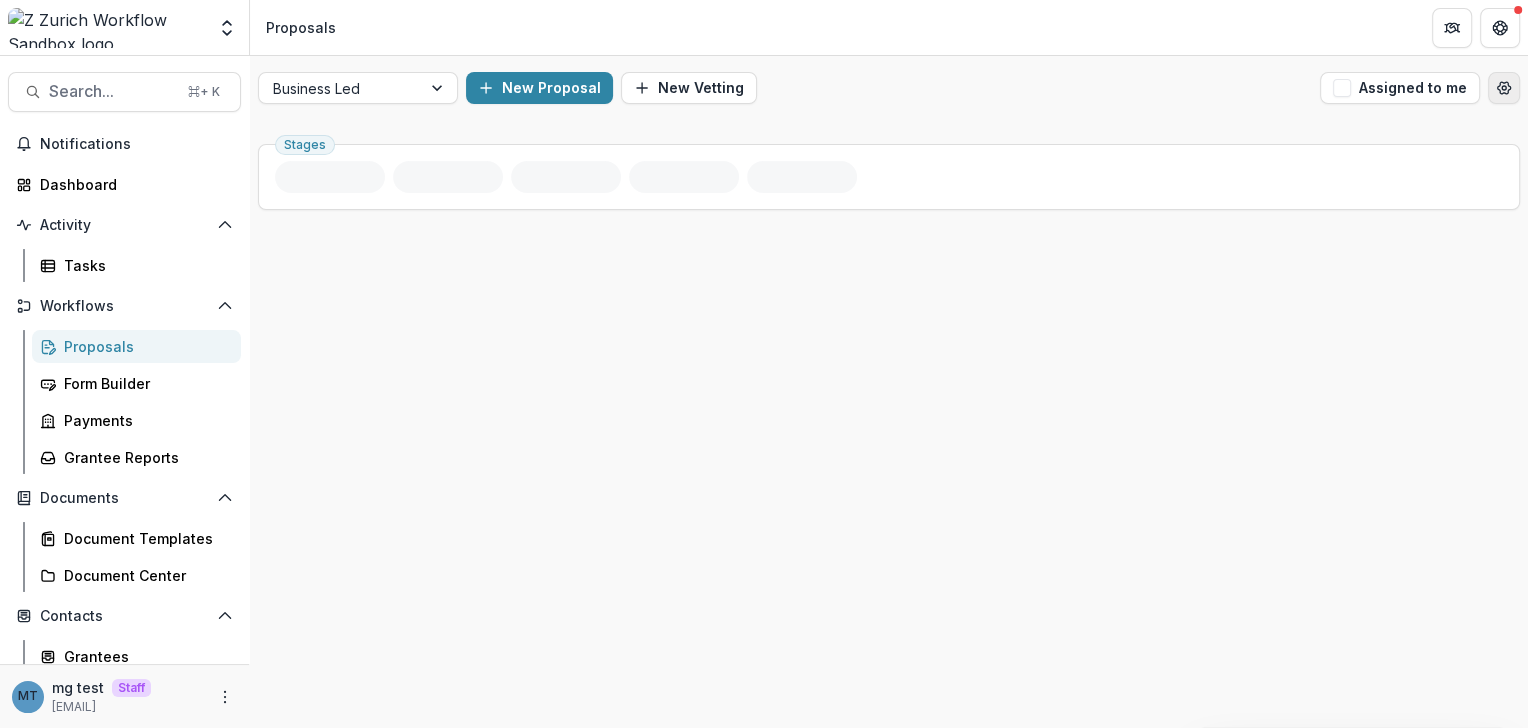 click 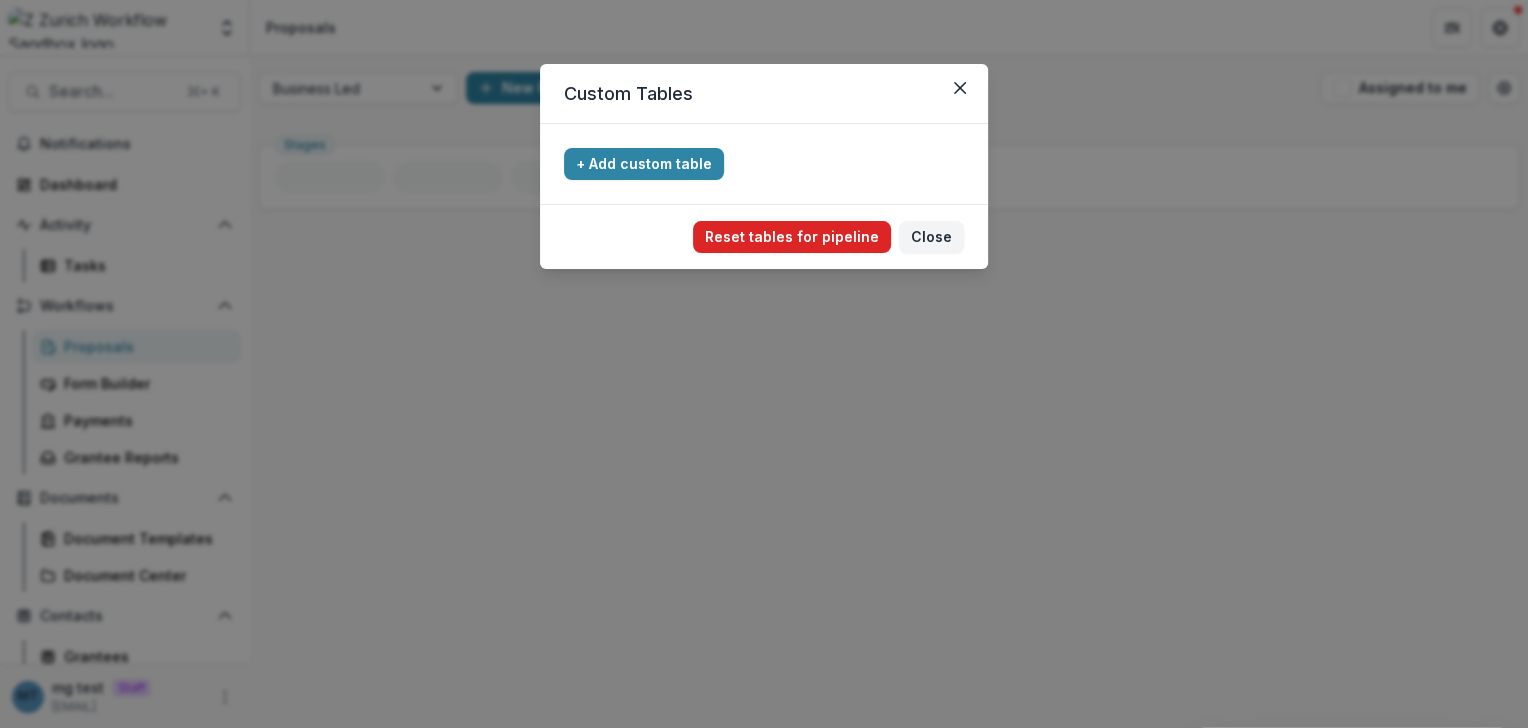 click on "Reset tables for pipeline" at bounding box center [792, 237] 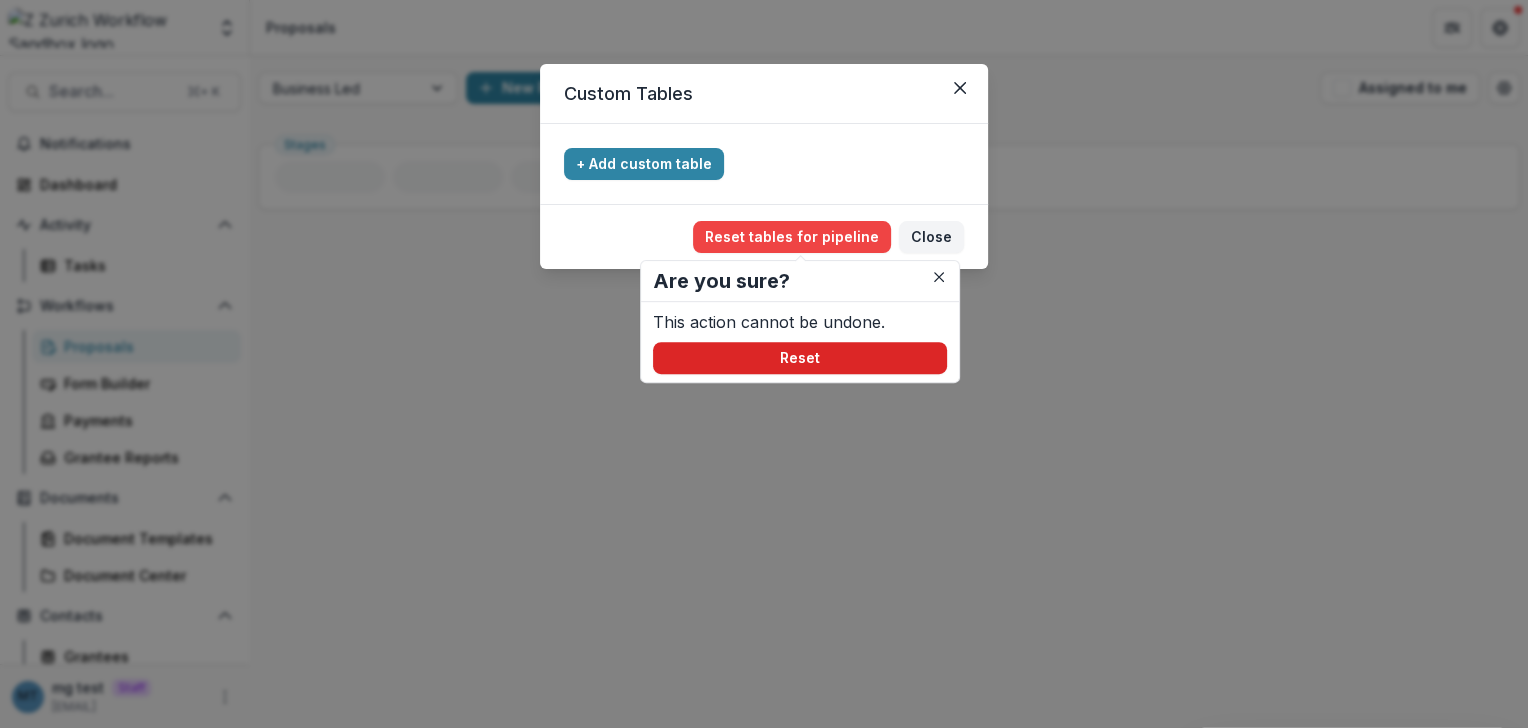 click on "Reset" at bounding box center (800, 358) 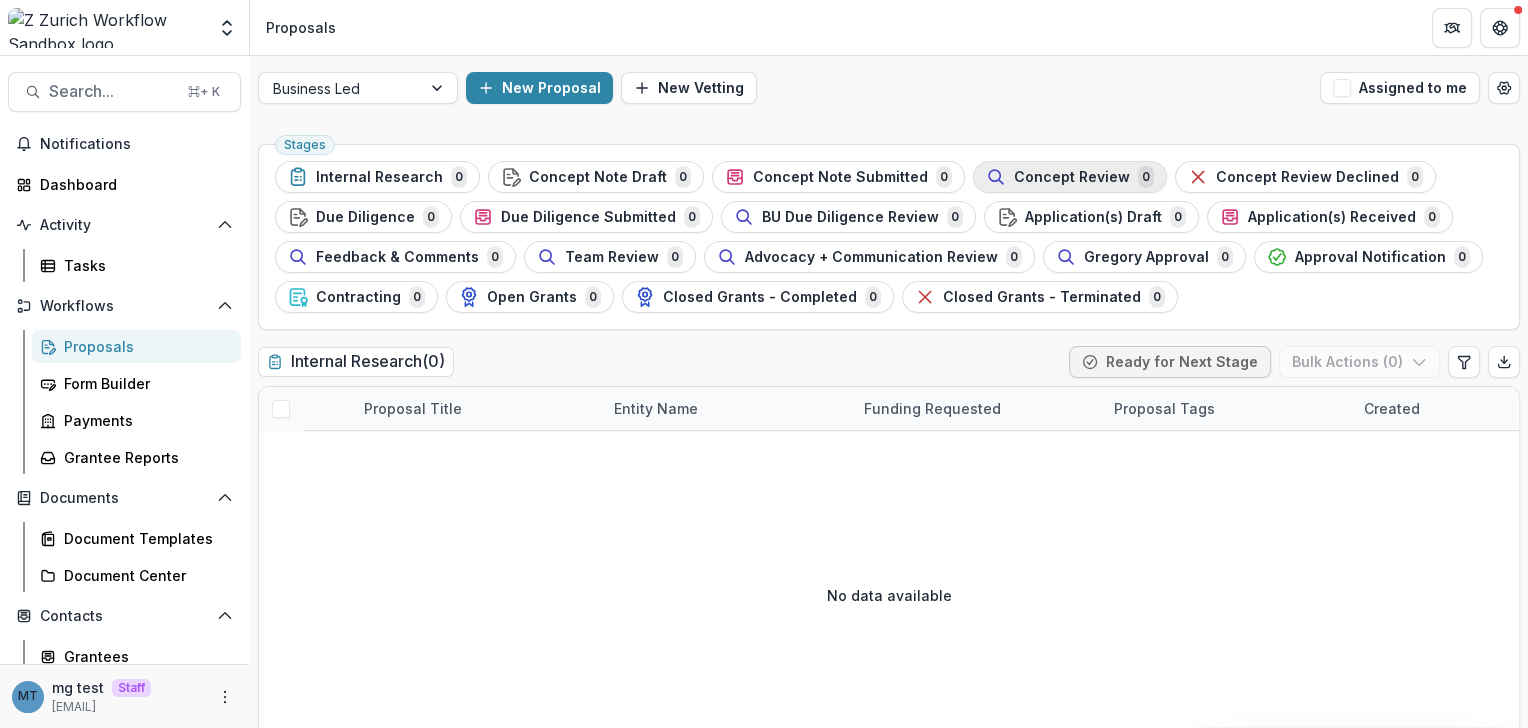 click on "Concept Review" at bounding box center (1072, 177) 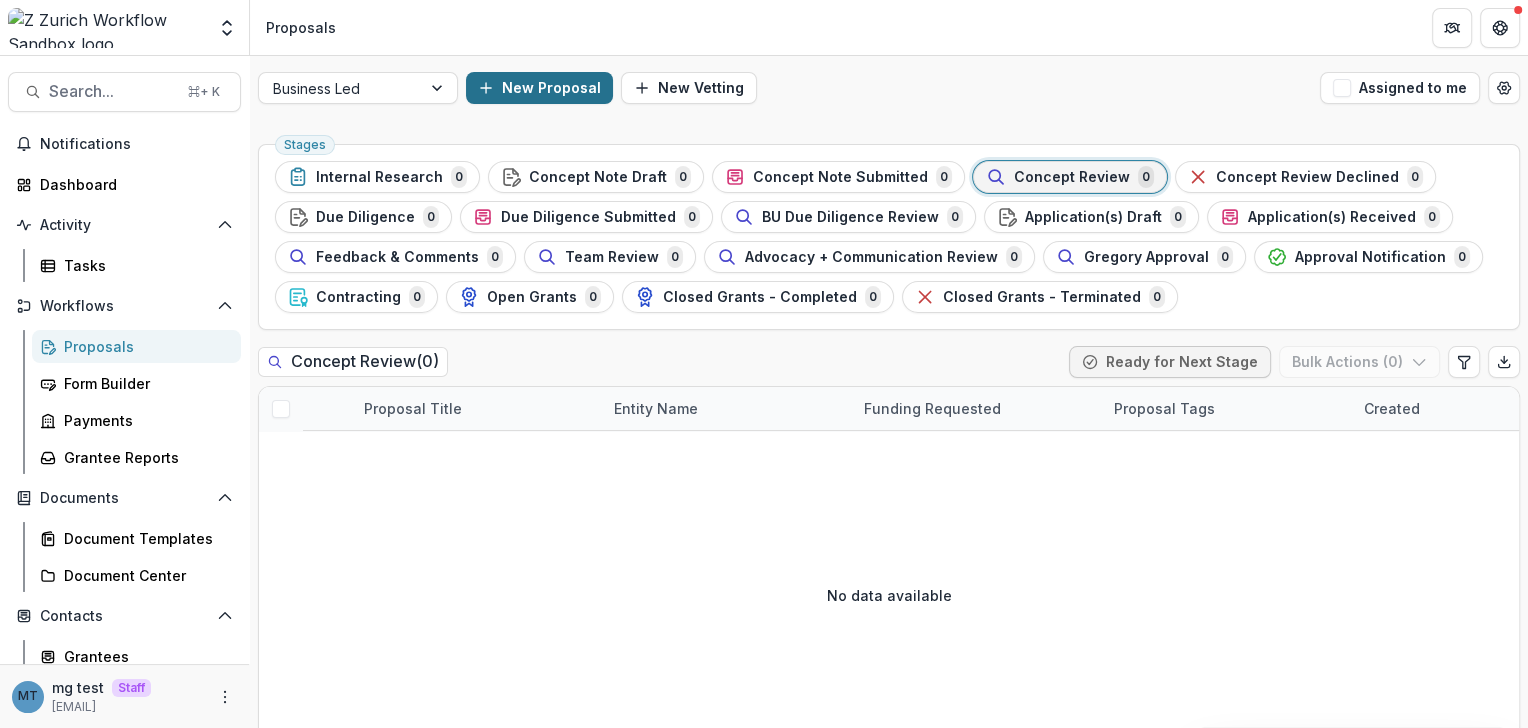 click on "New Proposal" at bounding box center (539, 88) 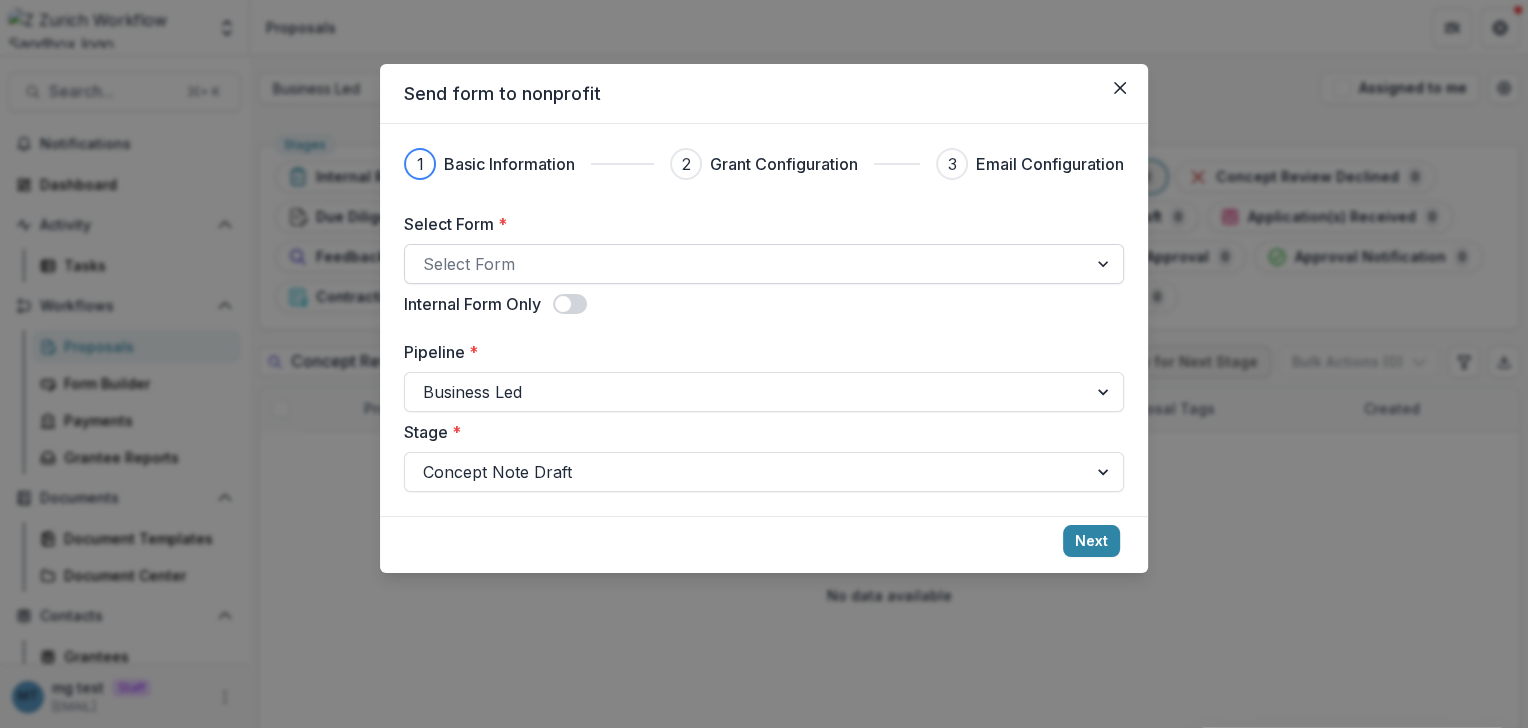 click at bounding box center (746, 264) 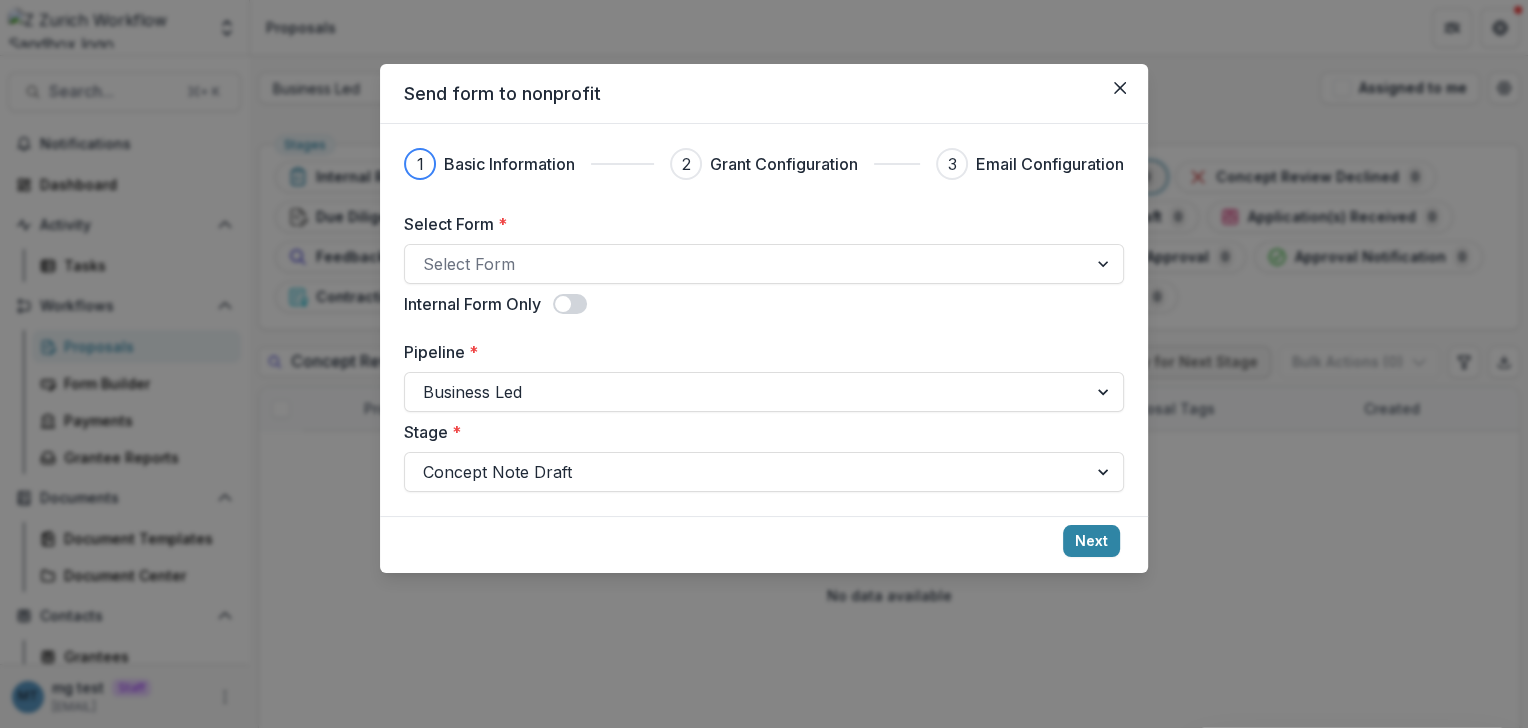 click on "Send form to nonprofit 1 Basic Information 2 Grant Configuration 3 Email Configuration Select Form * Select Form Internal Form Only Pipeline * Business Led Stage * Concept Note Draft Next" at bounding box center [764, 364] 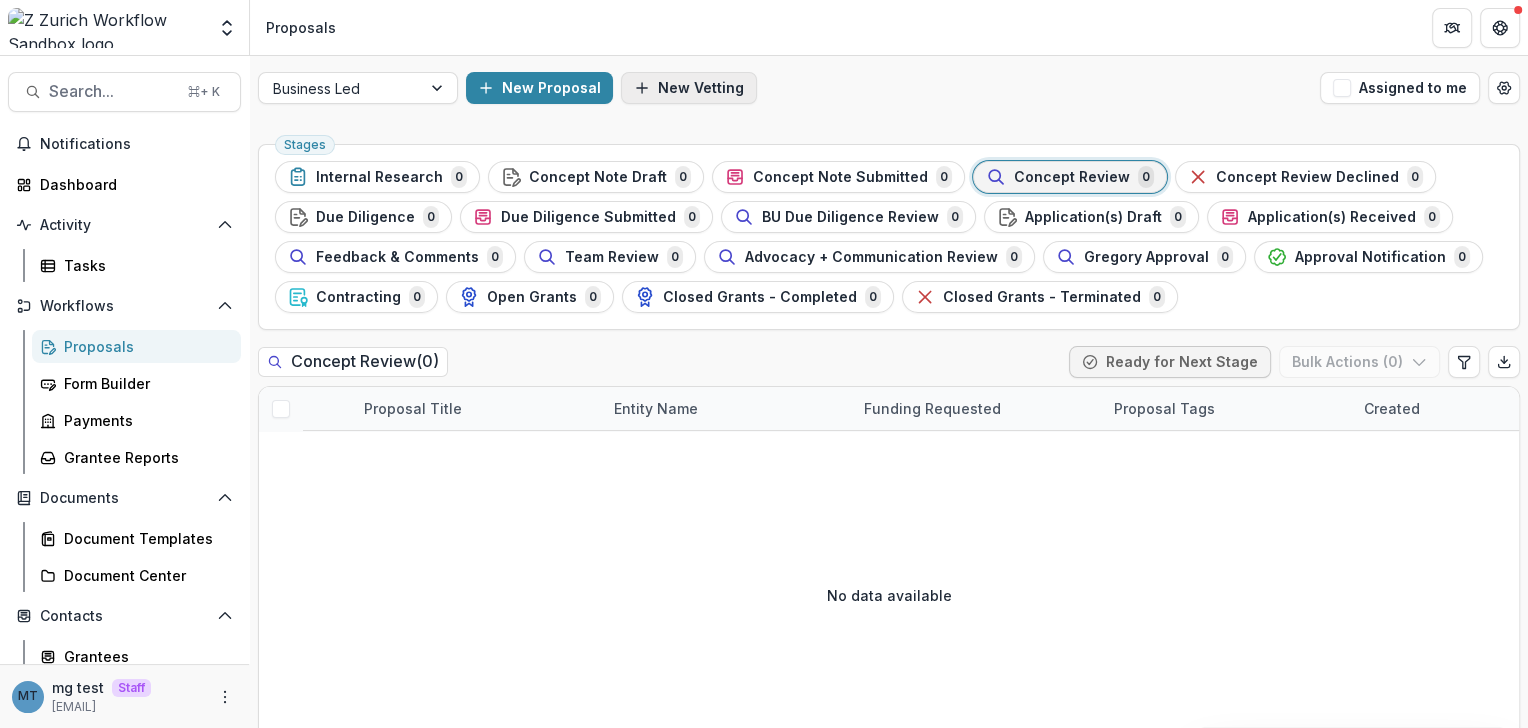 click on "New Vetting" at bounding box center (689, 88) 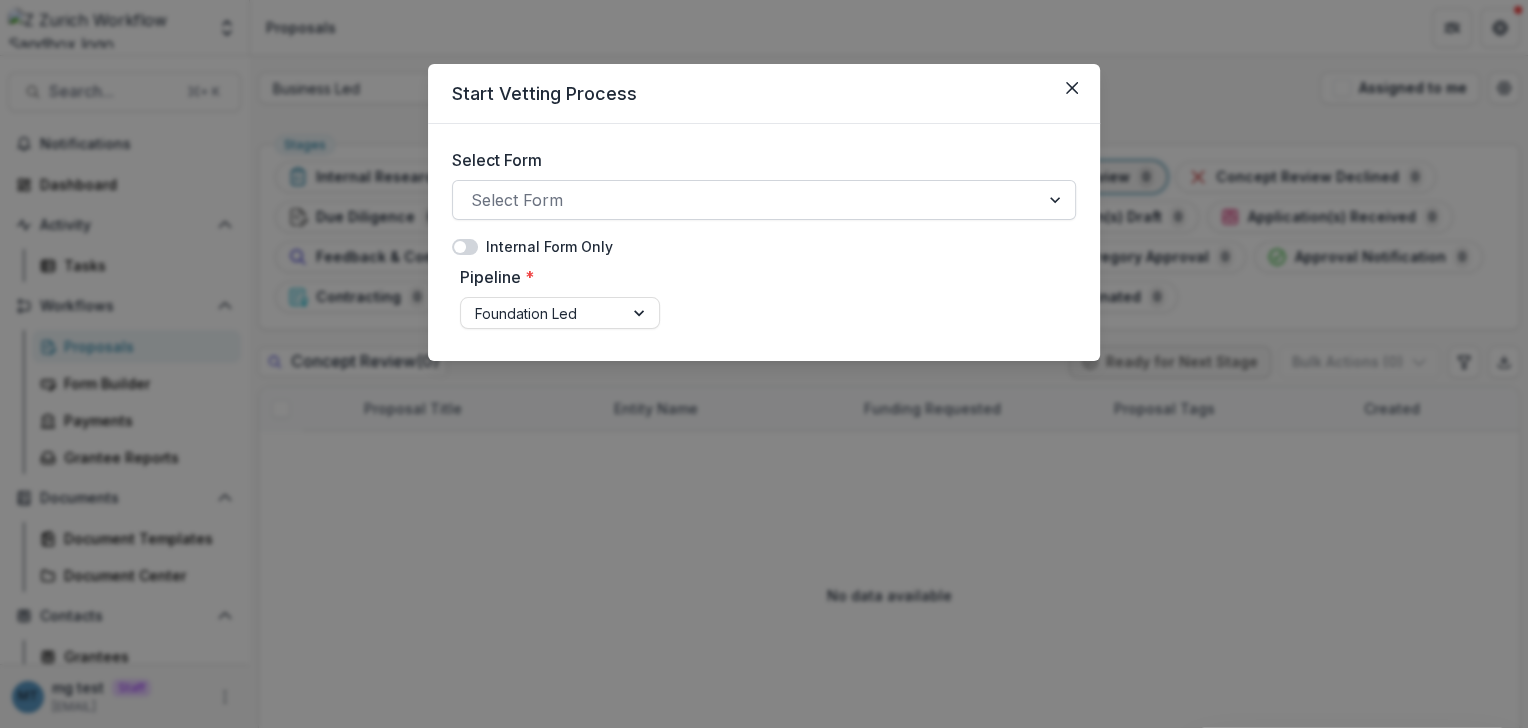 click at bounding box center (746, 200) 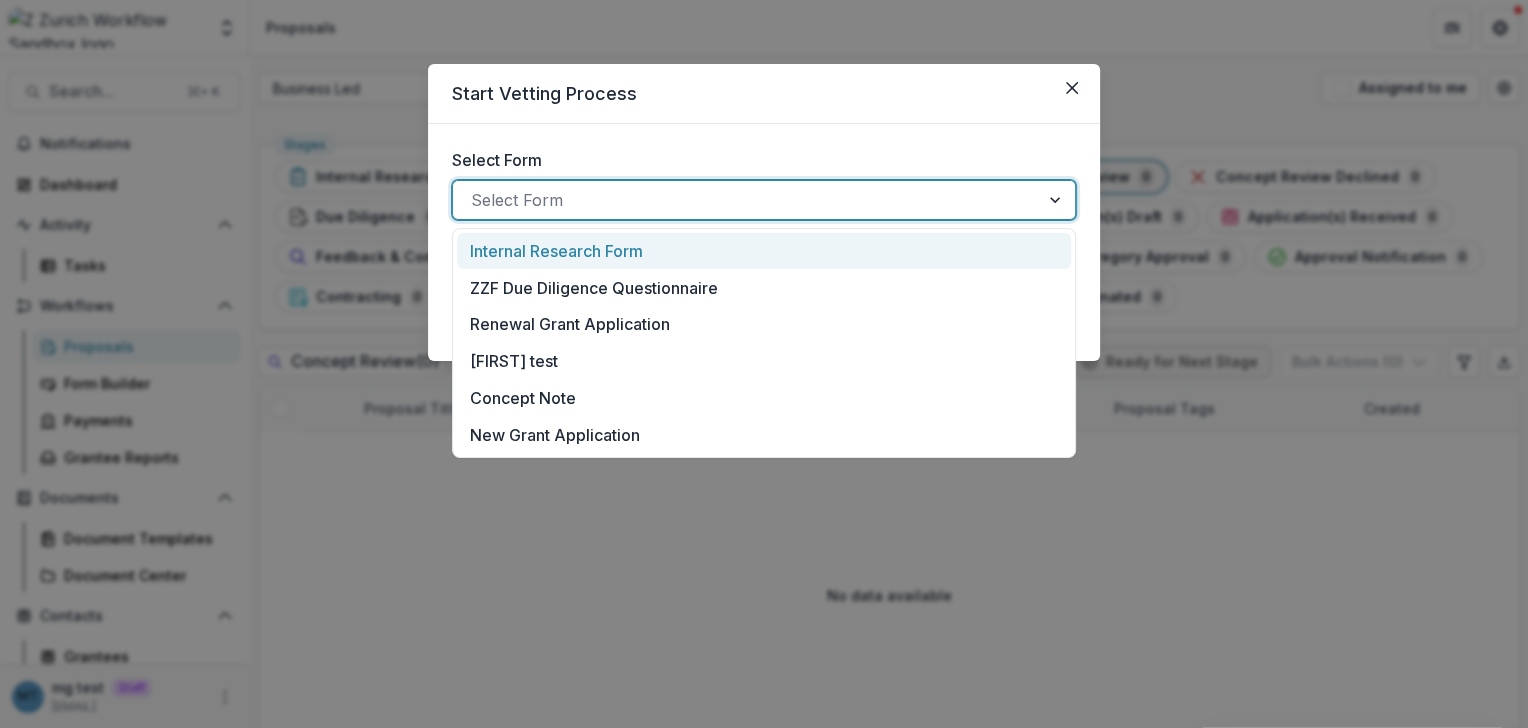 click on "Internal Research Form" at bounding box center (556, 251) 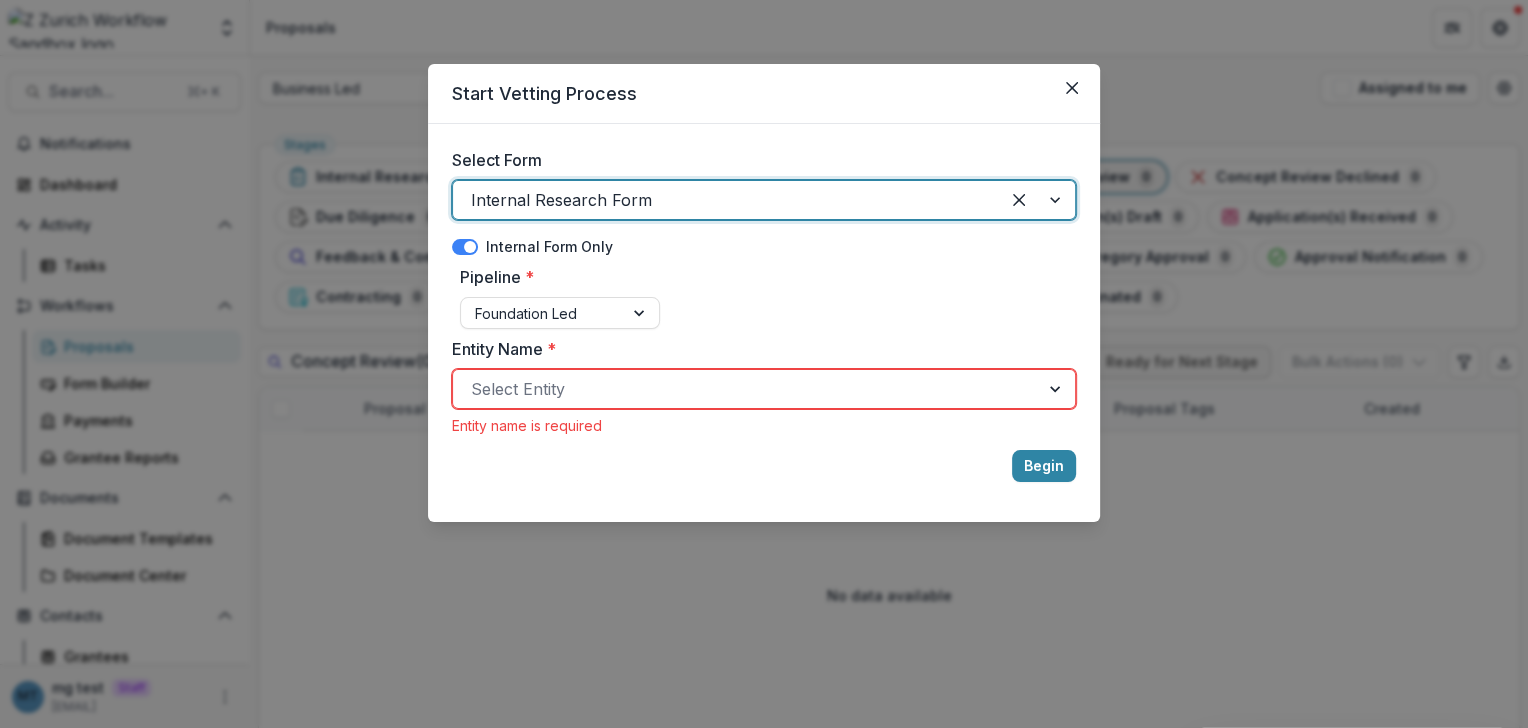 click at bounding box center [746, 389] 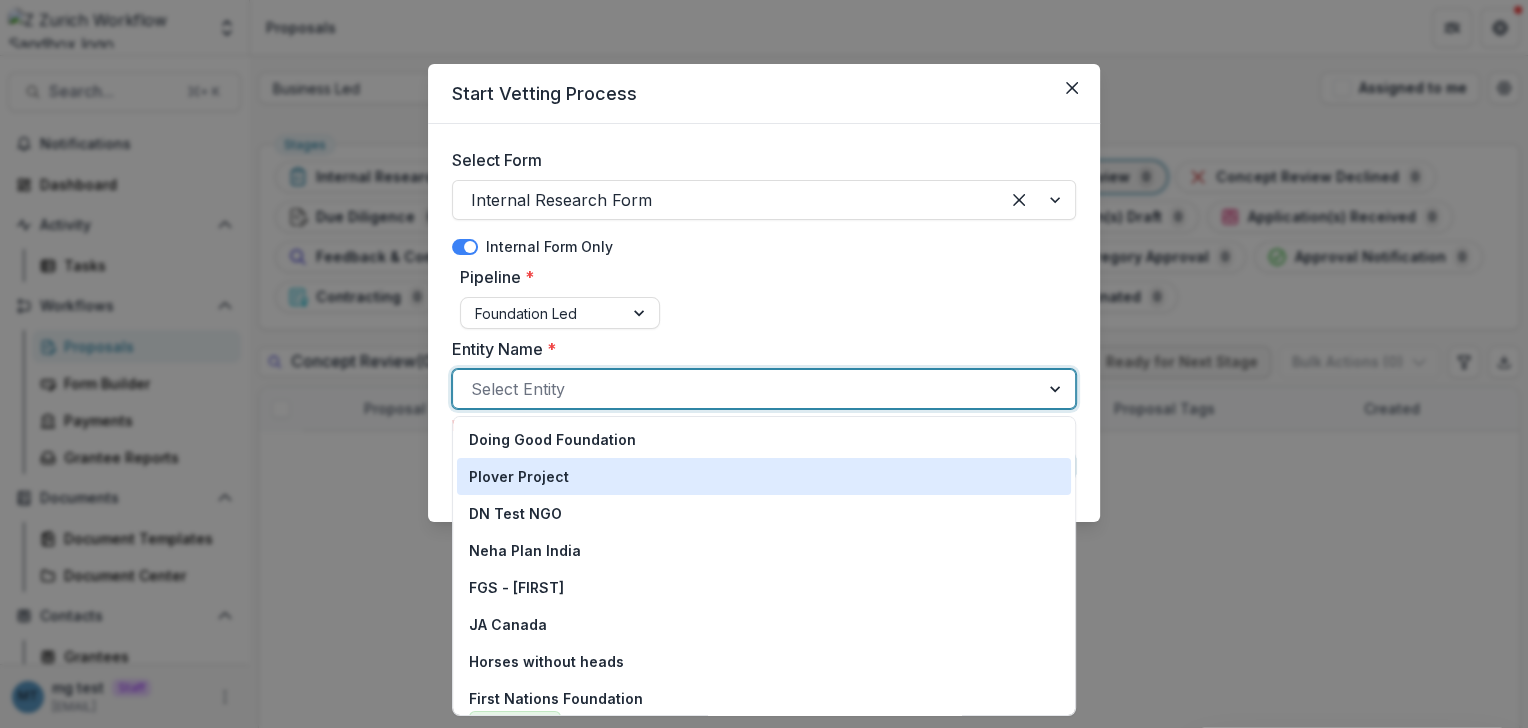 click on "Plover Project" at bounding box center [764, 476] 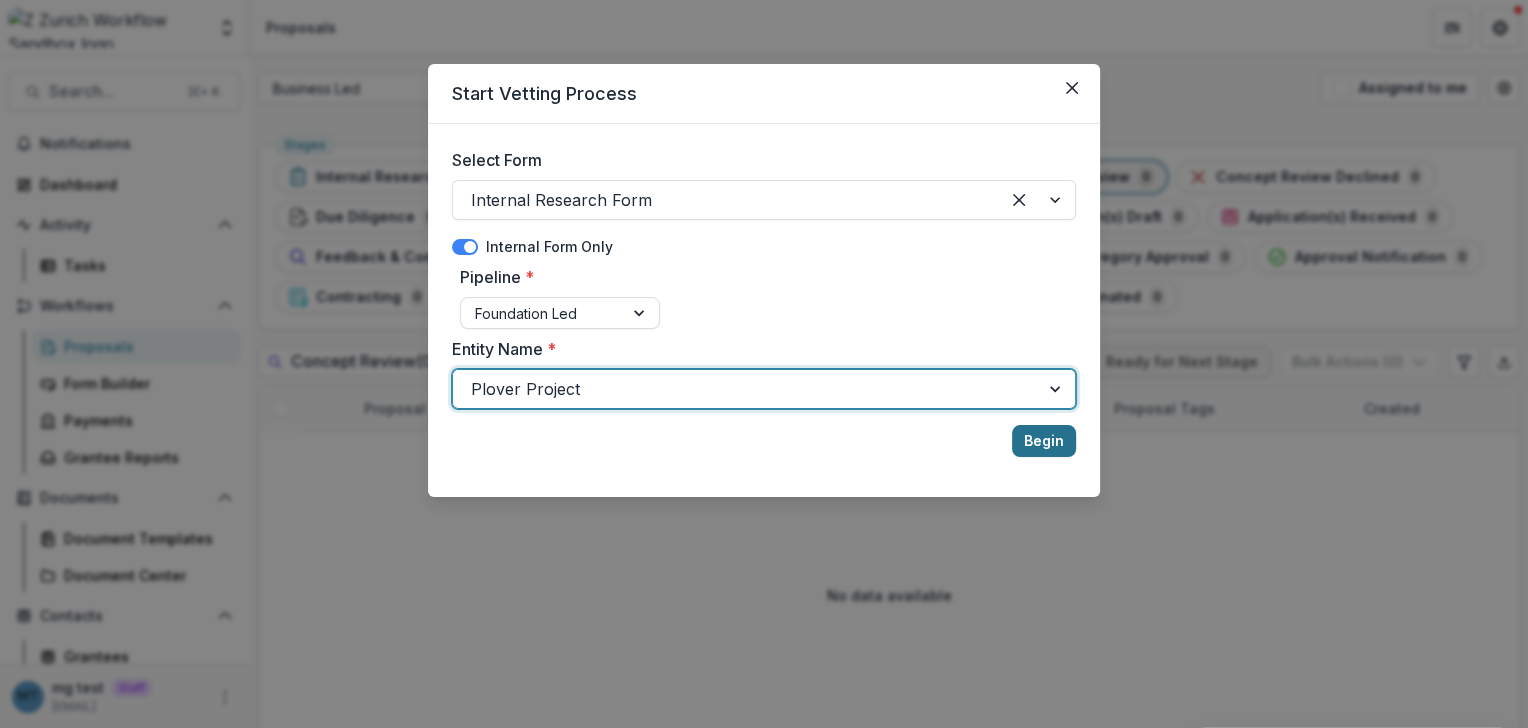 click on "Begin" at bounding box center [1044, 441] 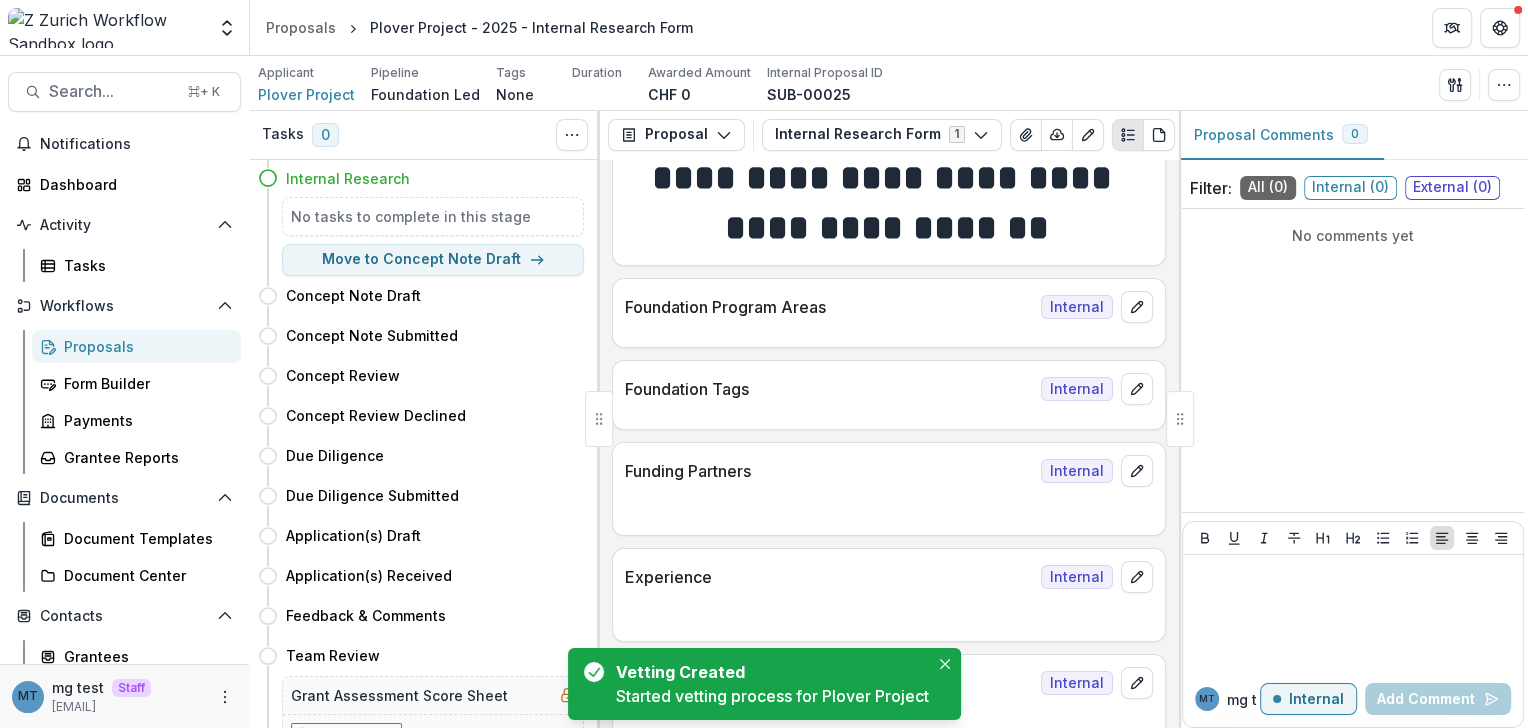 scroll, scrollTop: 0, scrollLeft: 0, axis: both 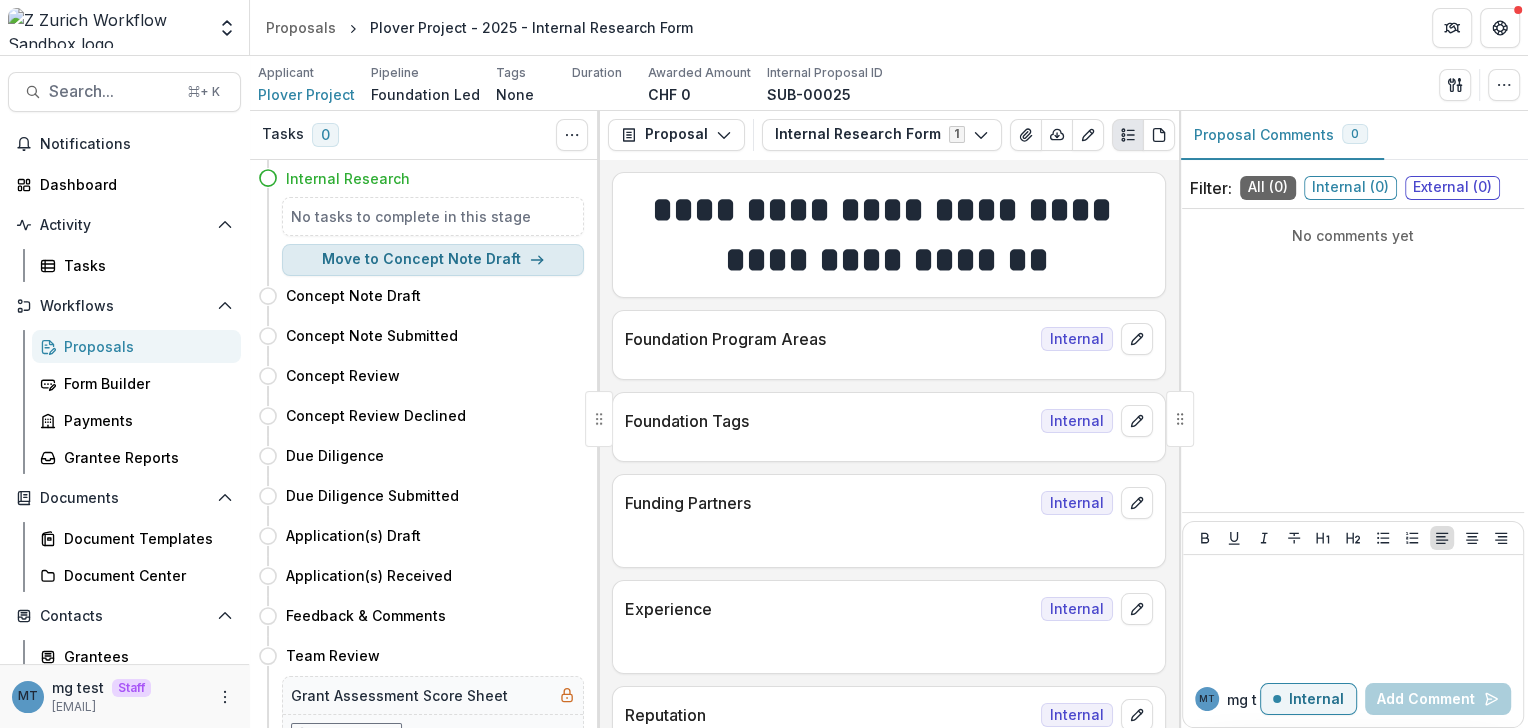 click on "Move to Concept Note Draft" at bounding box center (433, 260) 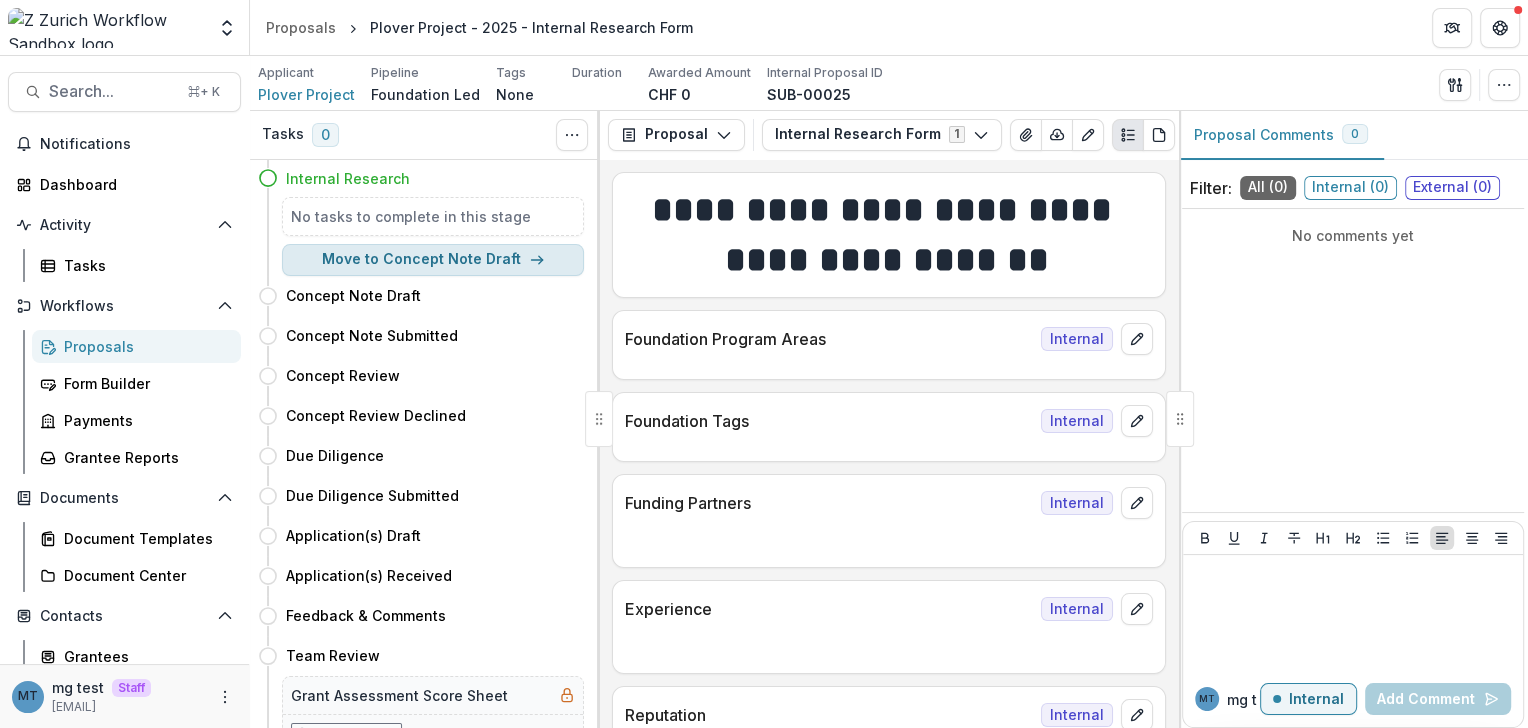 select on "**********" 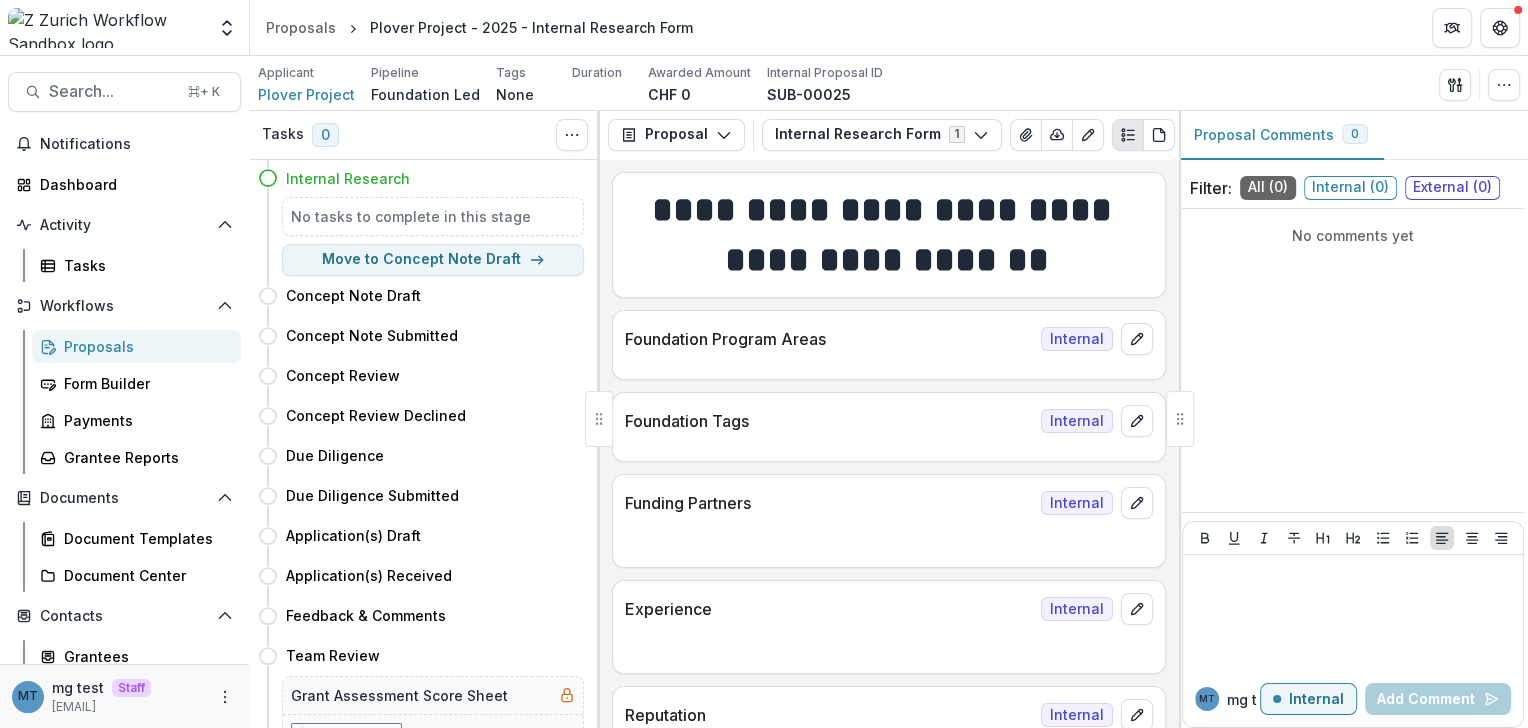 select on "**********" 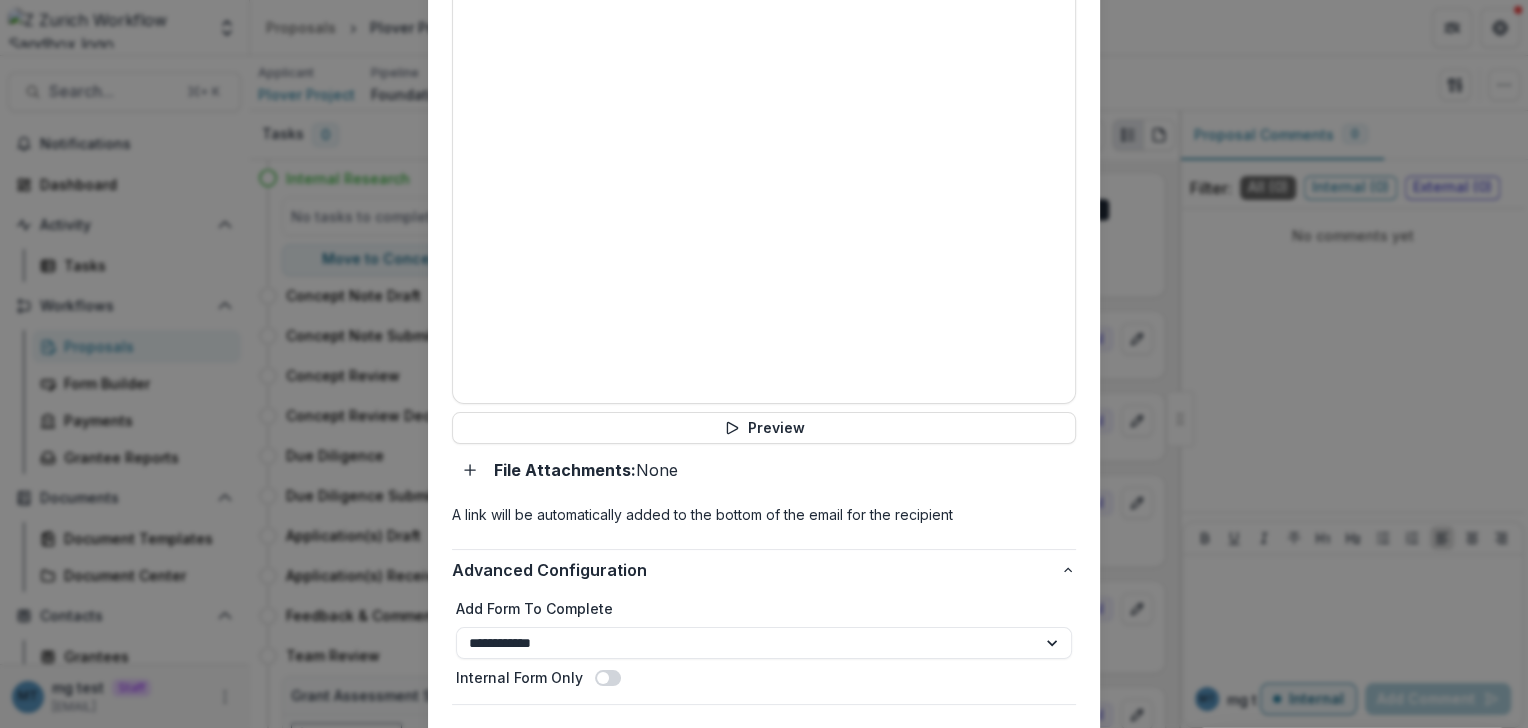 scroll, scrollTop: 1033, scrollLeft: 0, axis: vertical 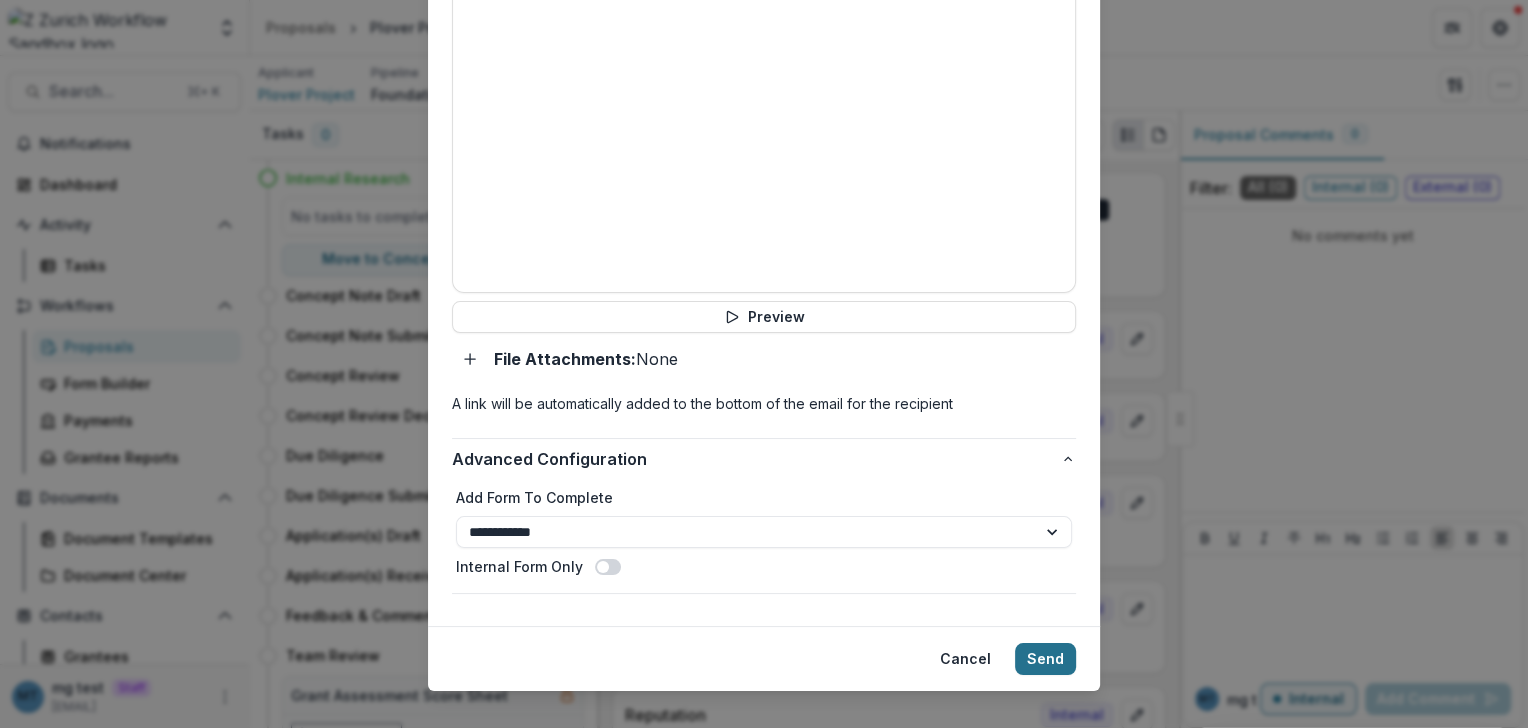 click on "Send" at bounding box center [1045, 659] 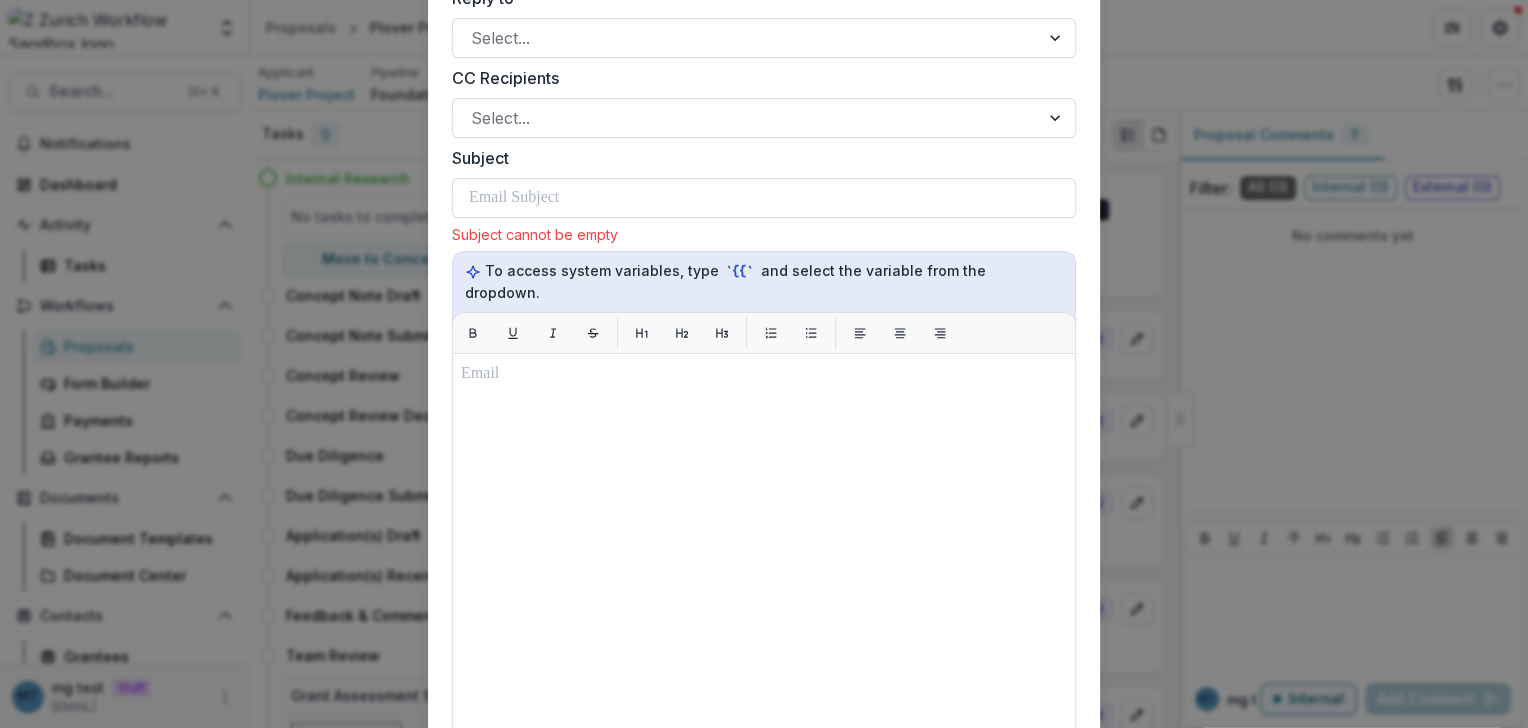 scroll, scrollTop: 0, scrollLeft: 0, axis: both 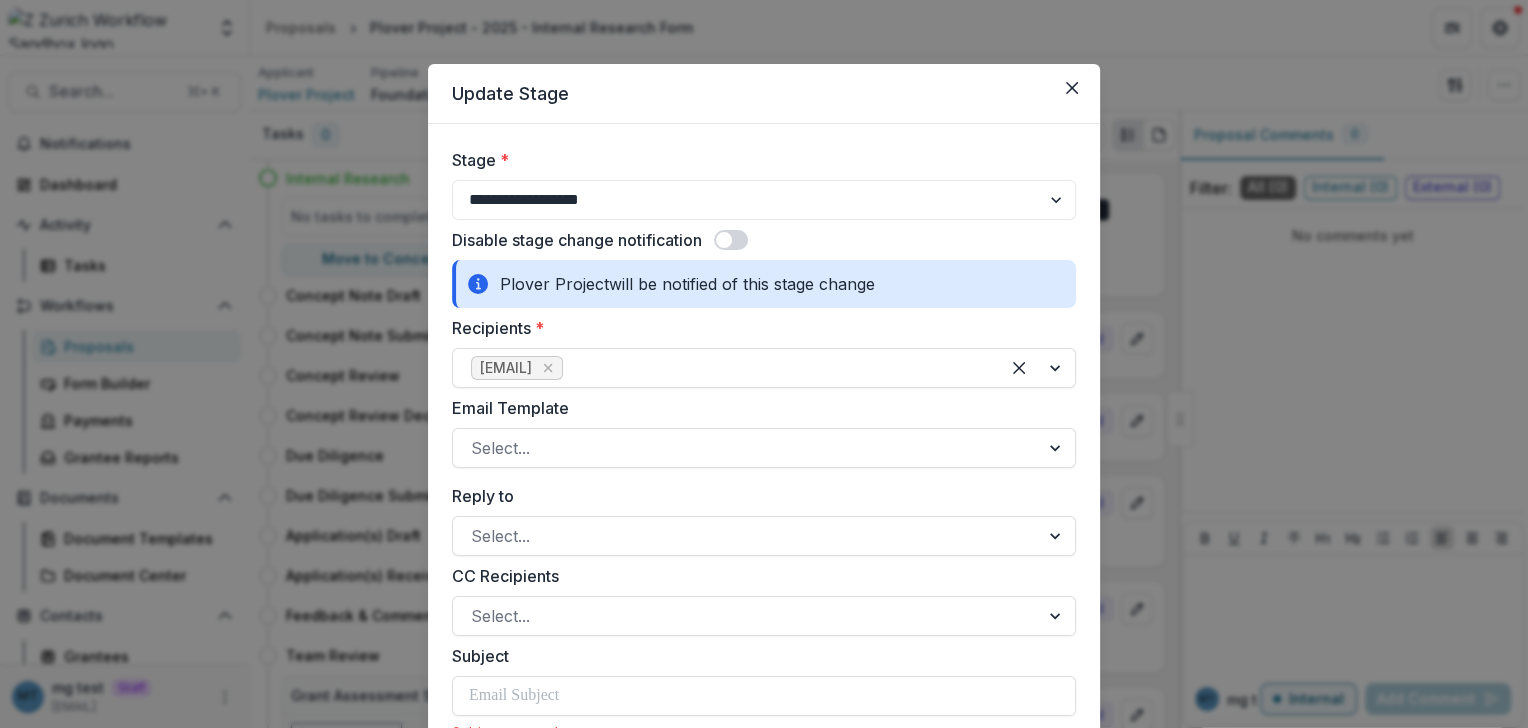 click at bounding box center (731, 240) 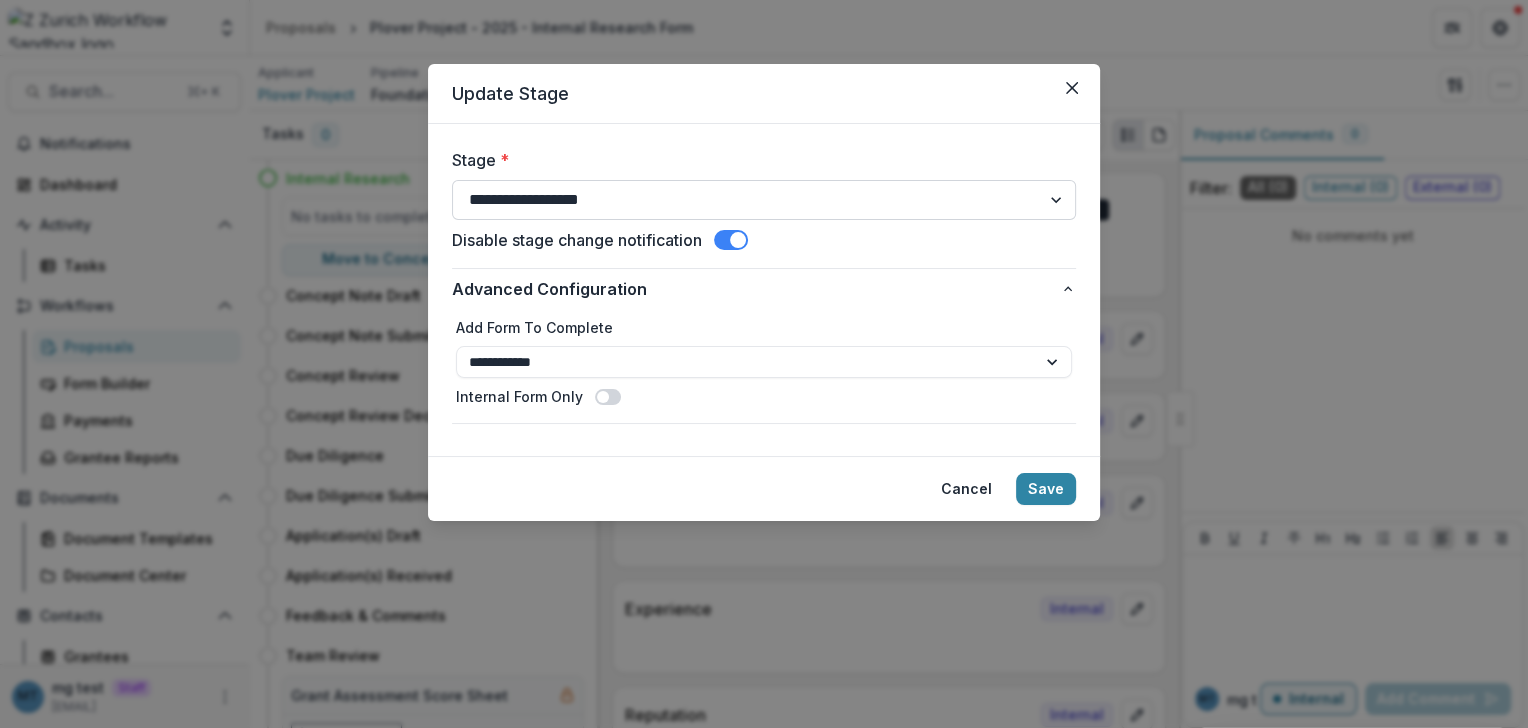 click on "**********" at bounding box center (764, 200) 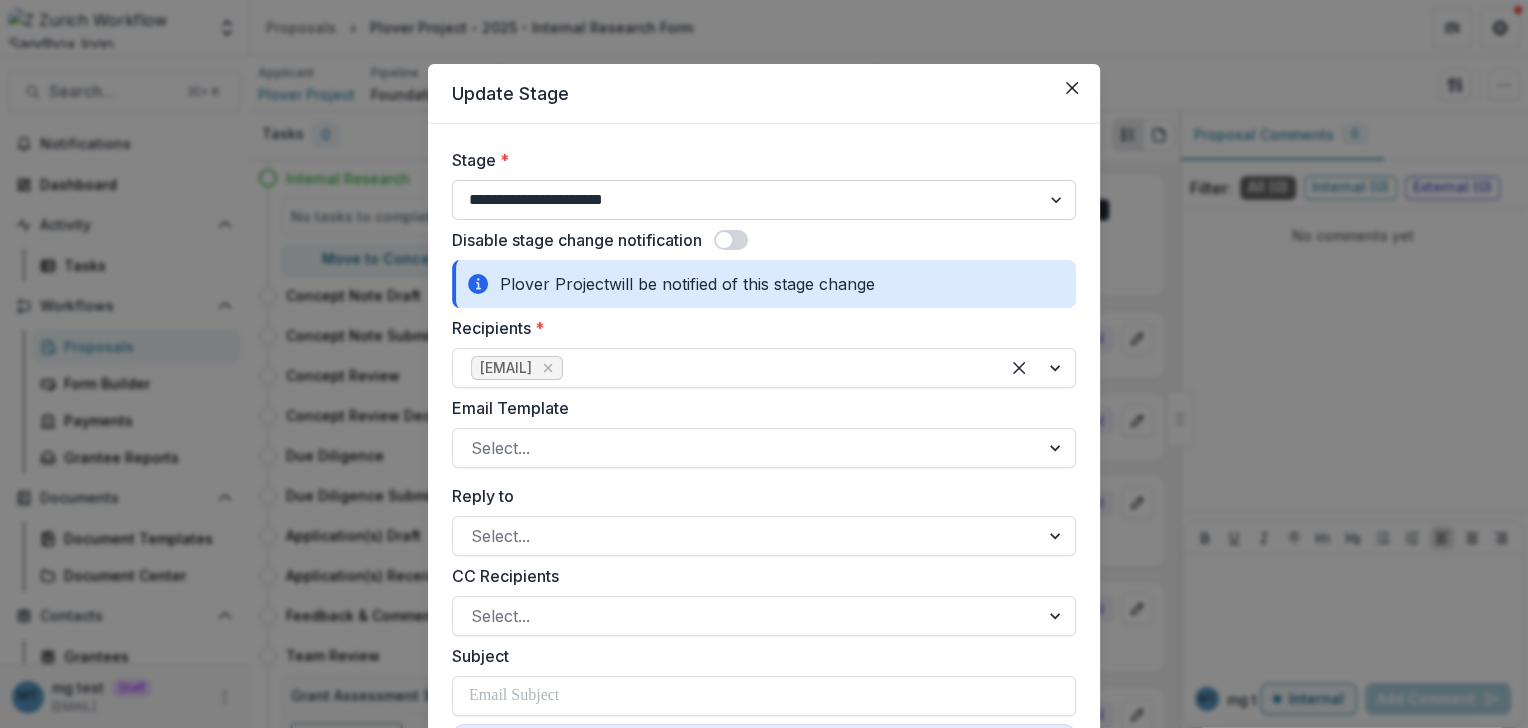 click on "**********" at bounding box center [764, 200] 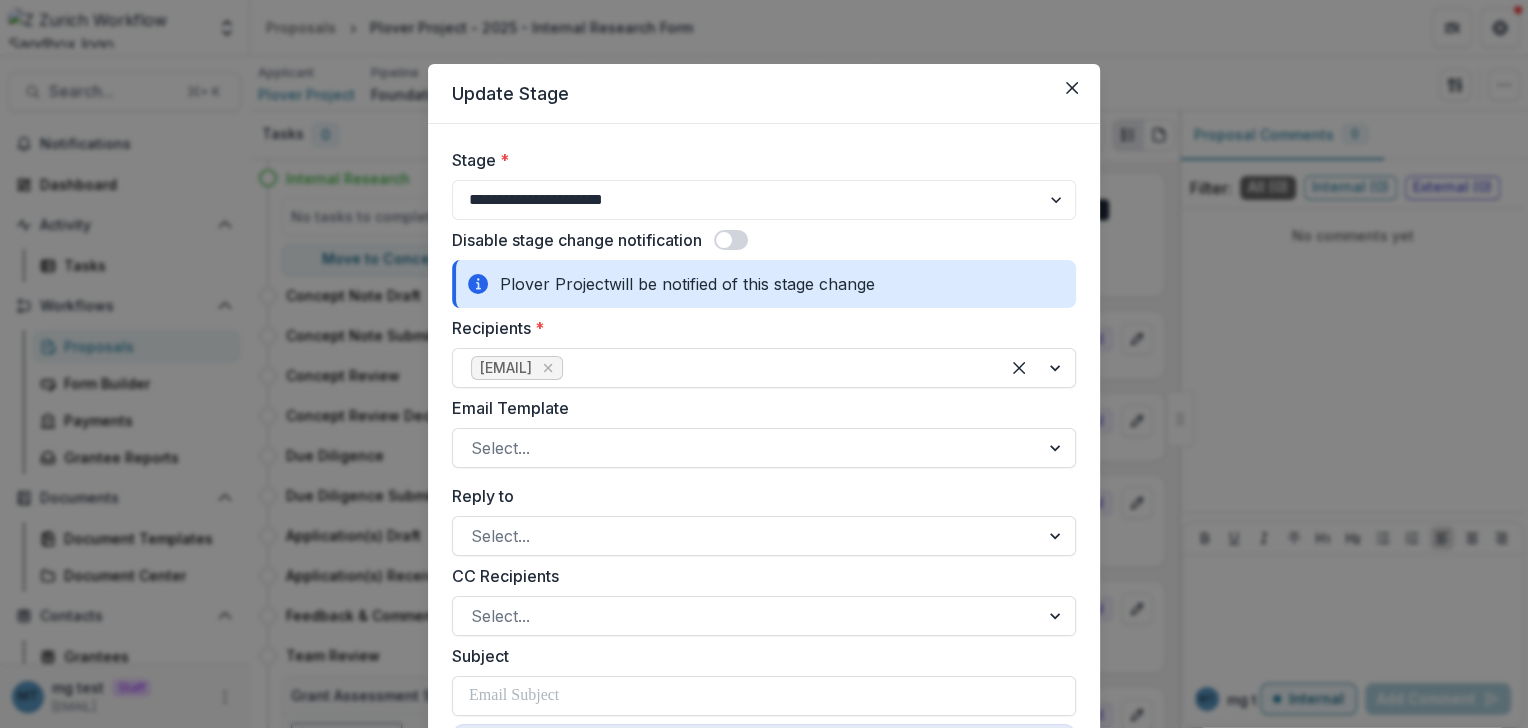click at bounding box center (731, 240) 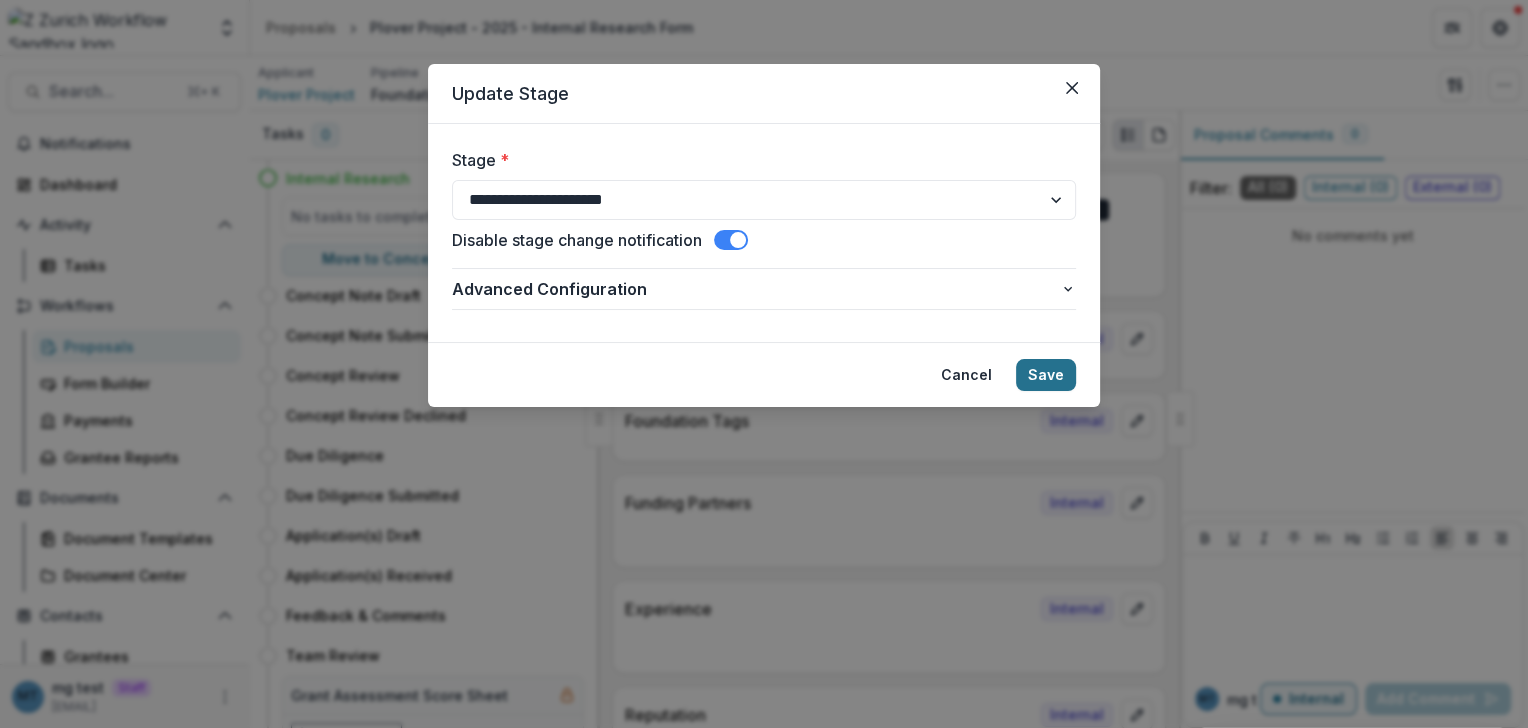click on "Save" at bounding box center [1046, 375] 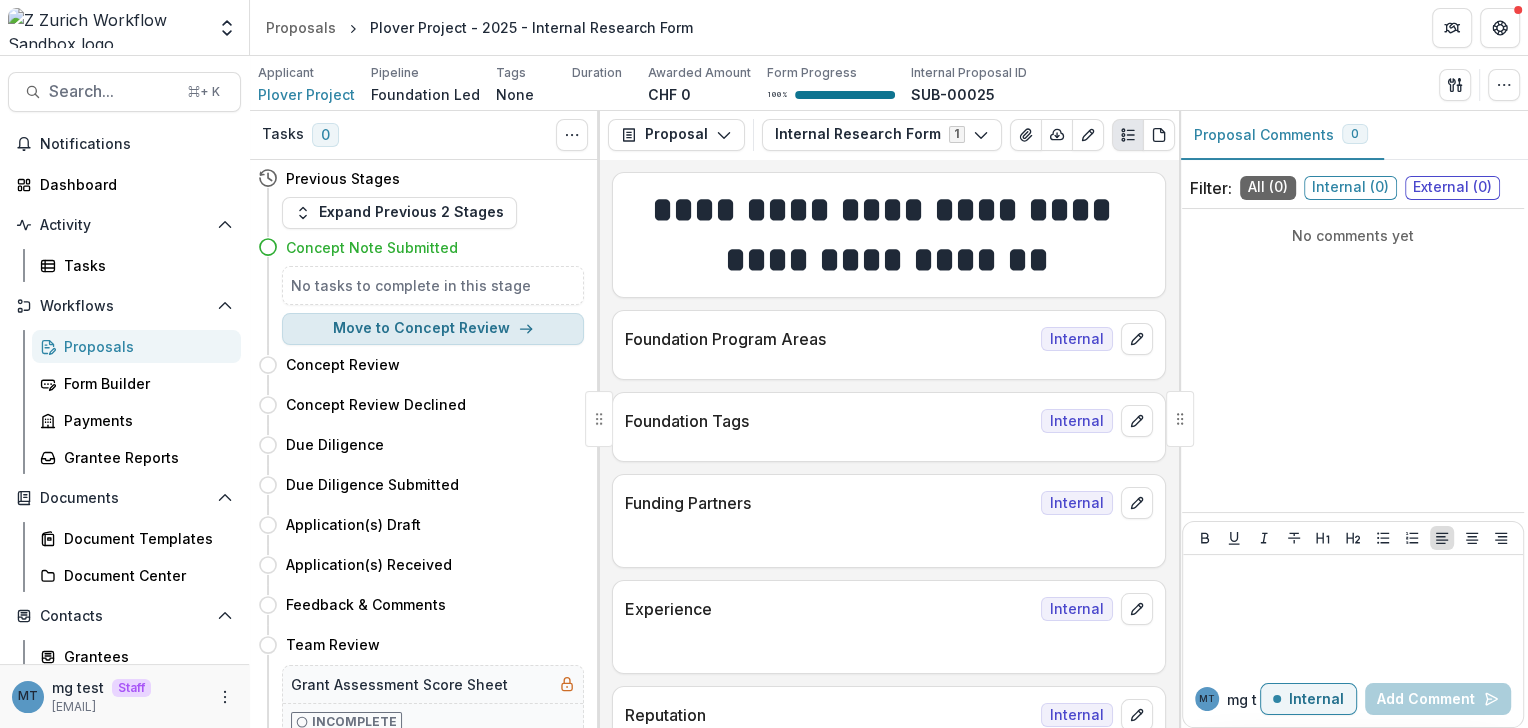 click on "Move to Concept Review" at bounding box center (433, 329) 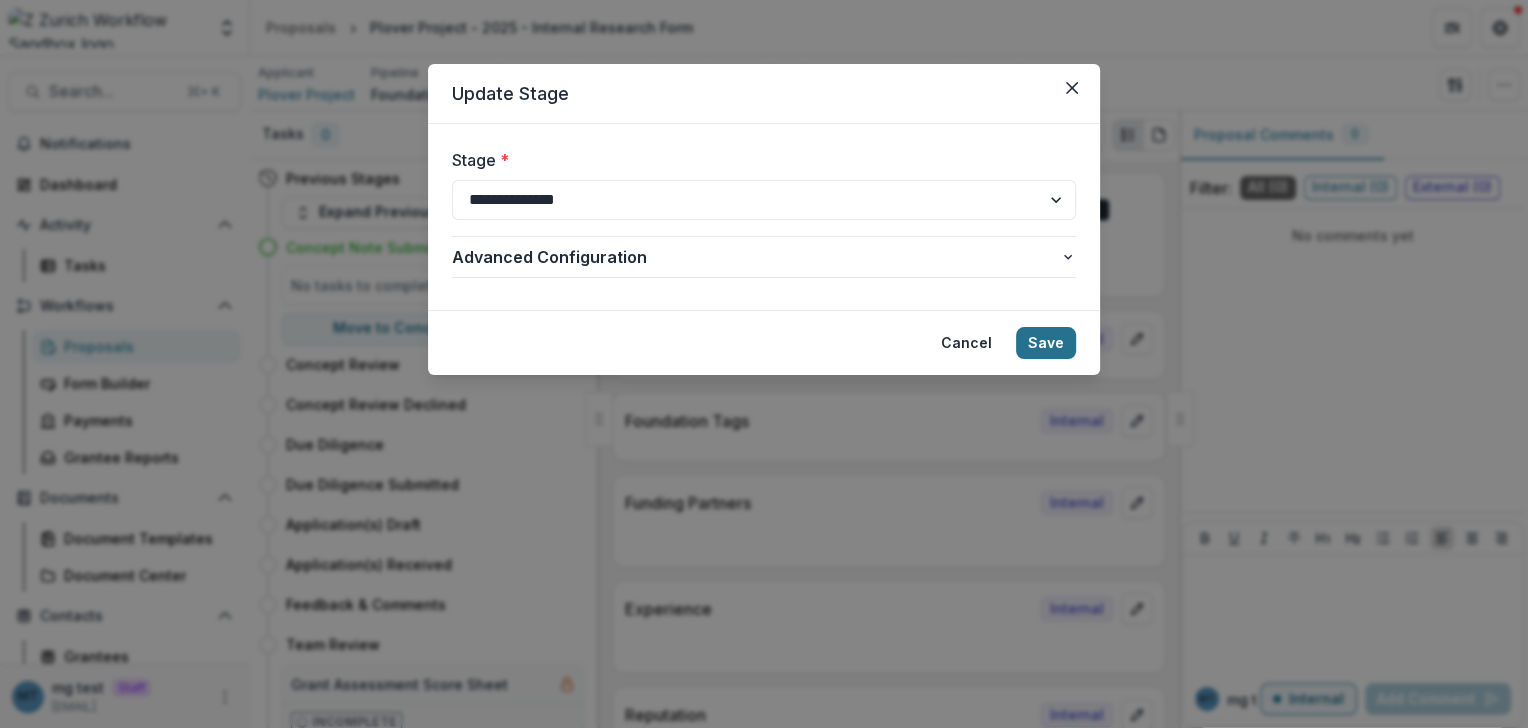 click on "Save" at bounding box center [1046, 343] 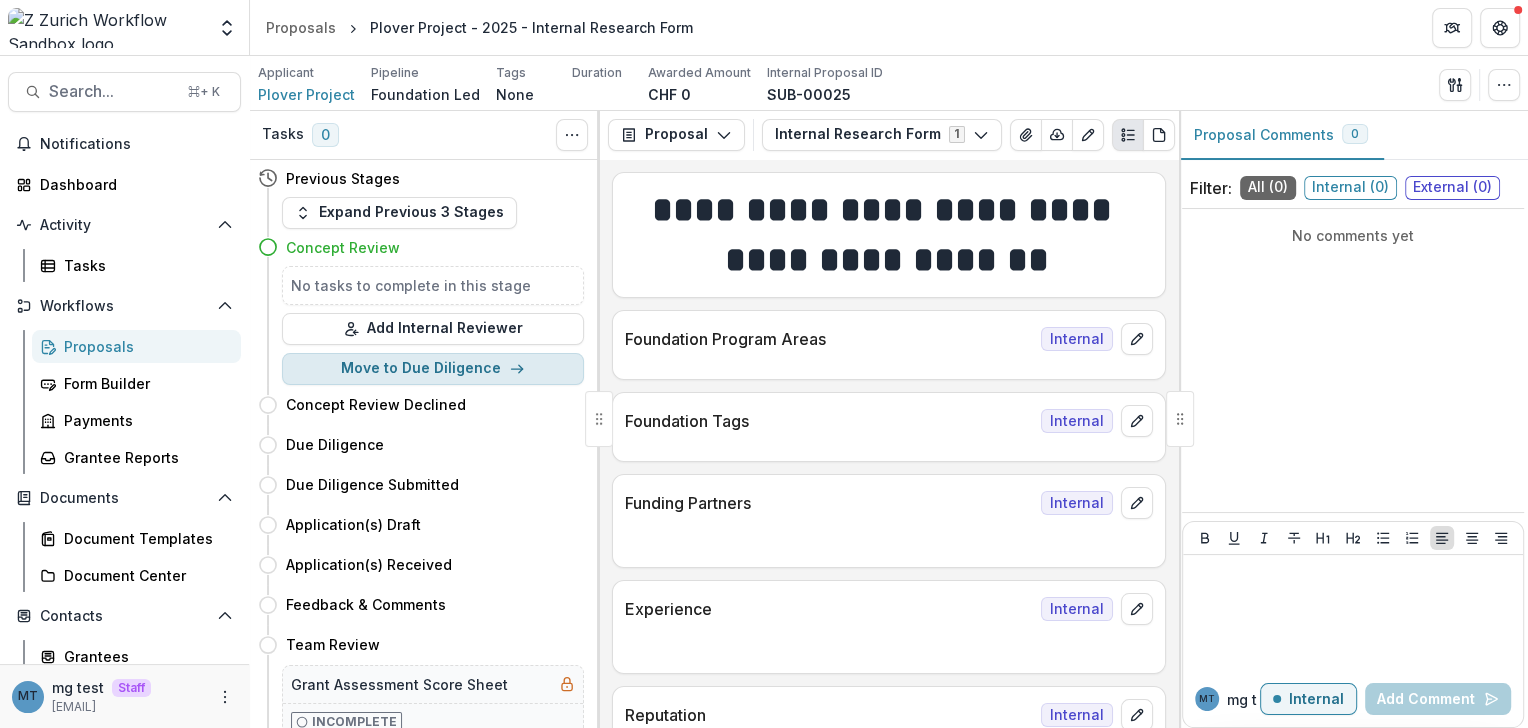 click on "Move to Due Diligence" at bounding box center (433, 369) 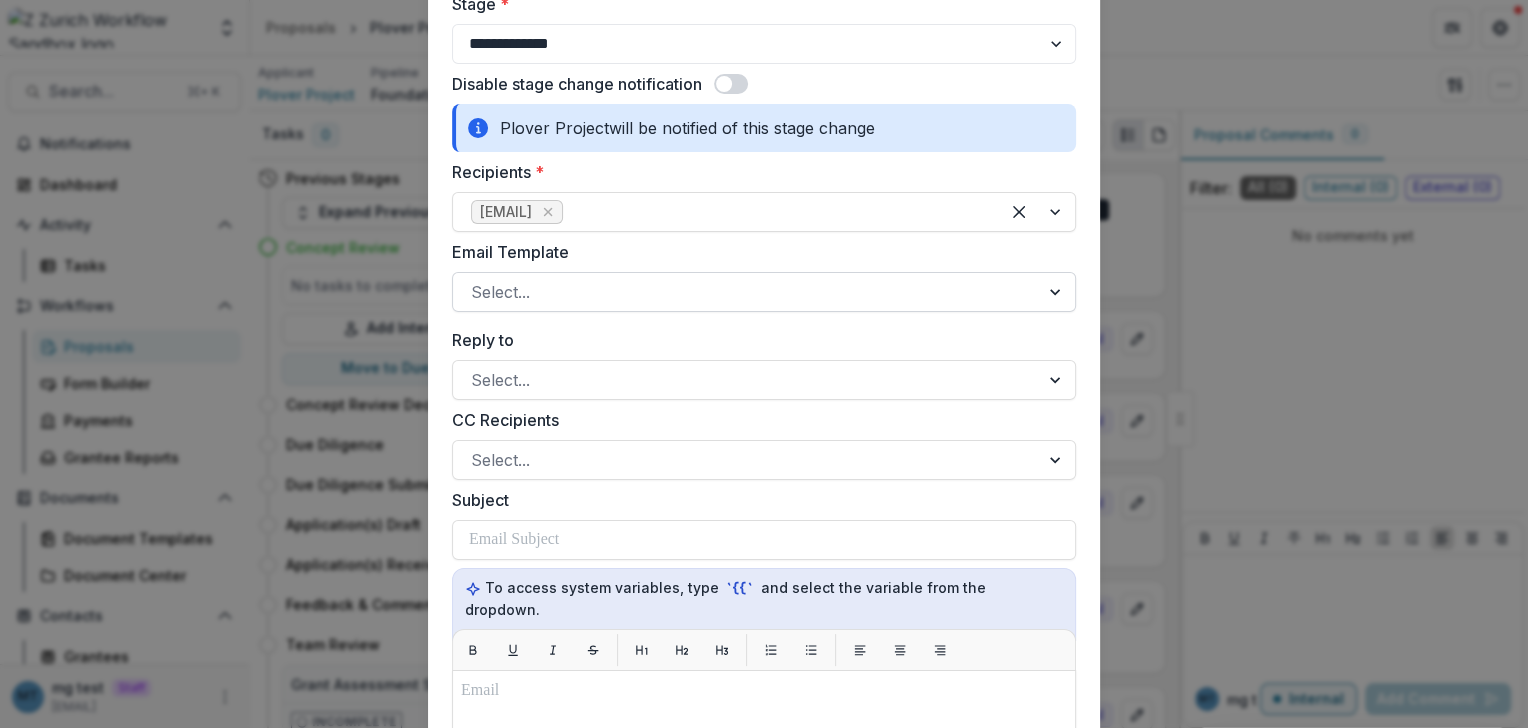 scroll, scrollTop: 0, scrollLeft: 0, axis: both 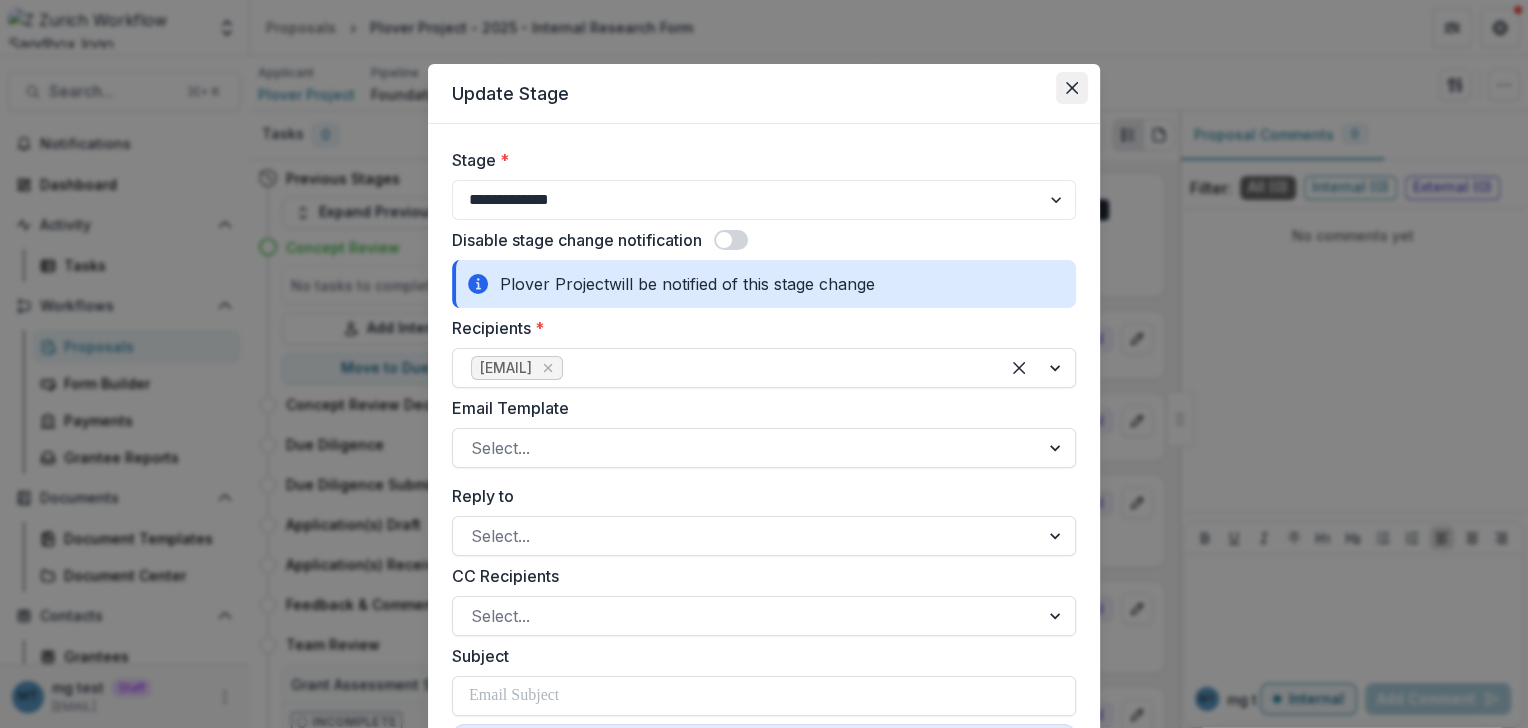 click 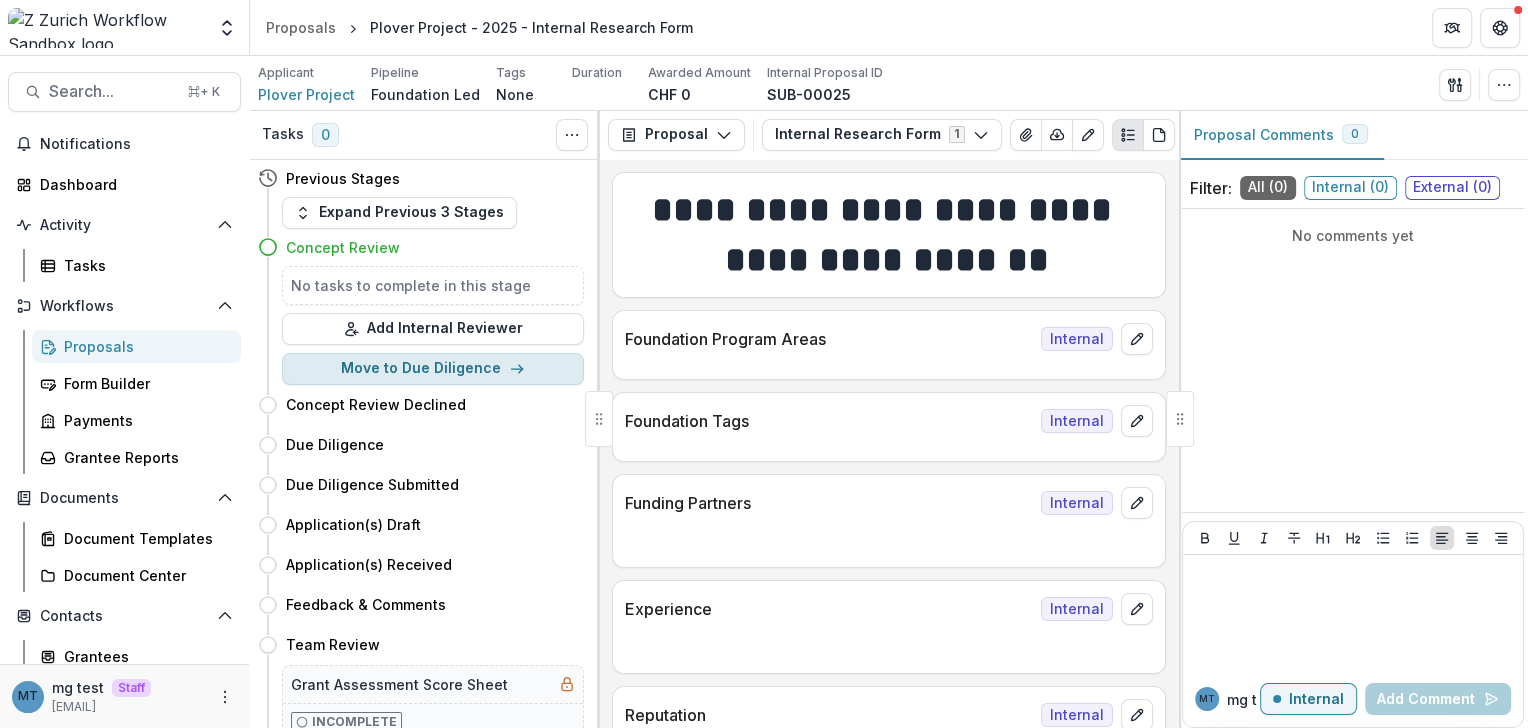 click 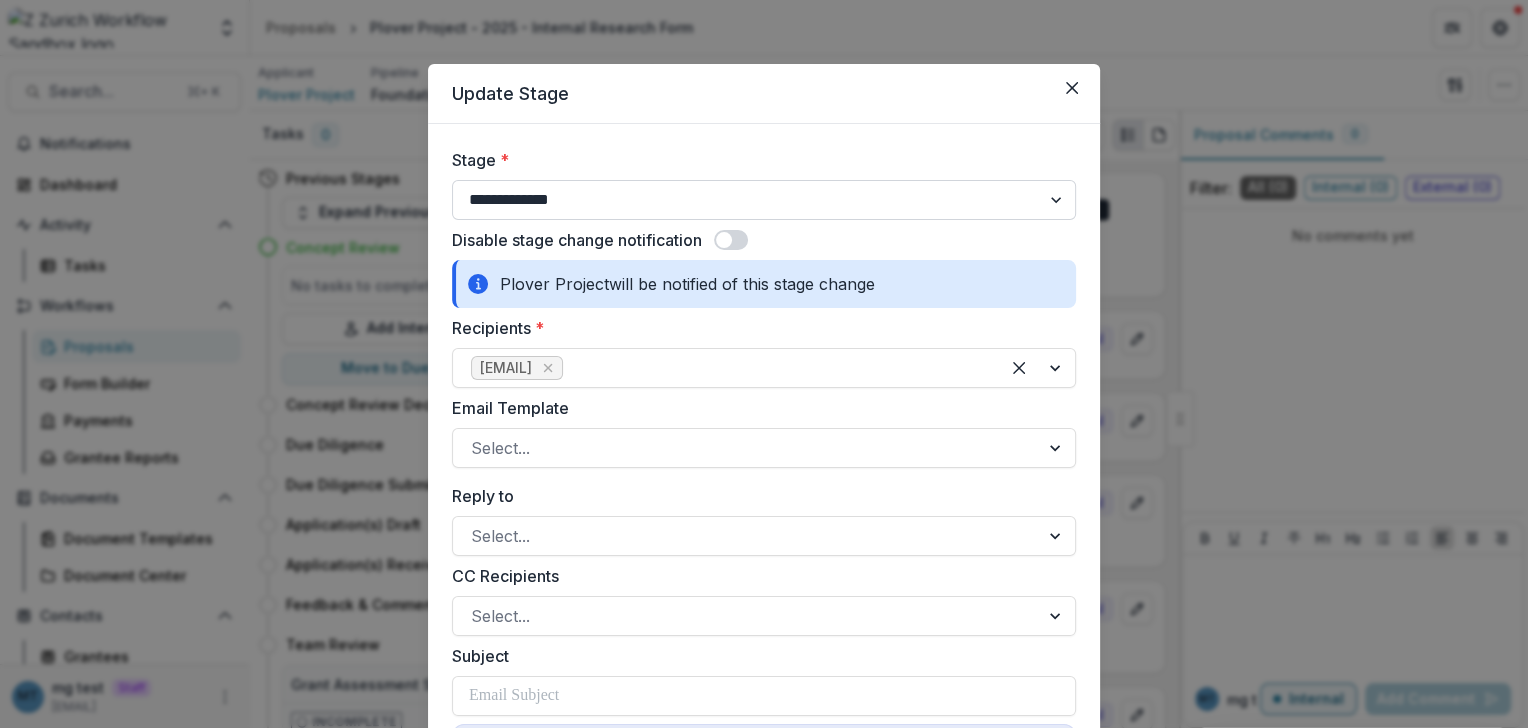 click on "**********" at bounding box center [764, 200] 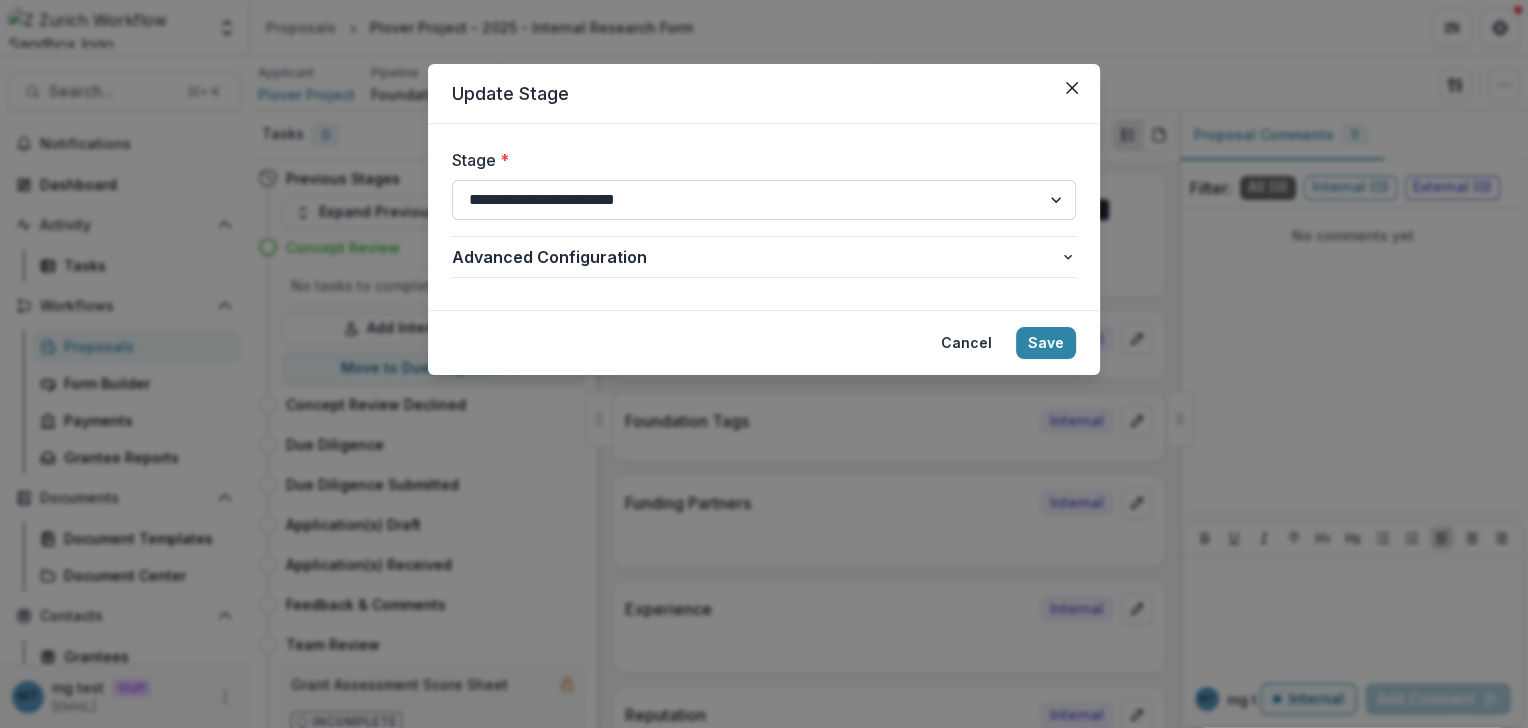 click on "**********" at bounding box center [764, 200] 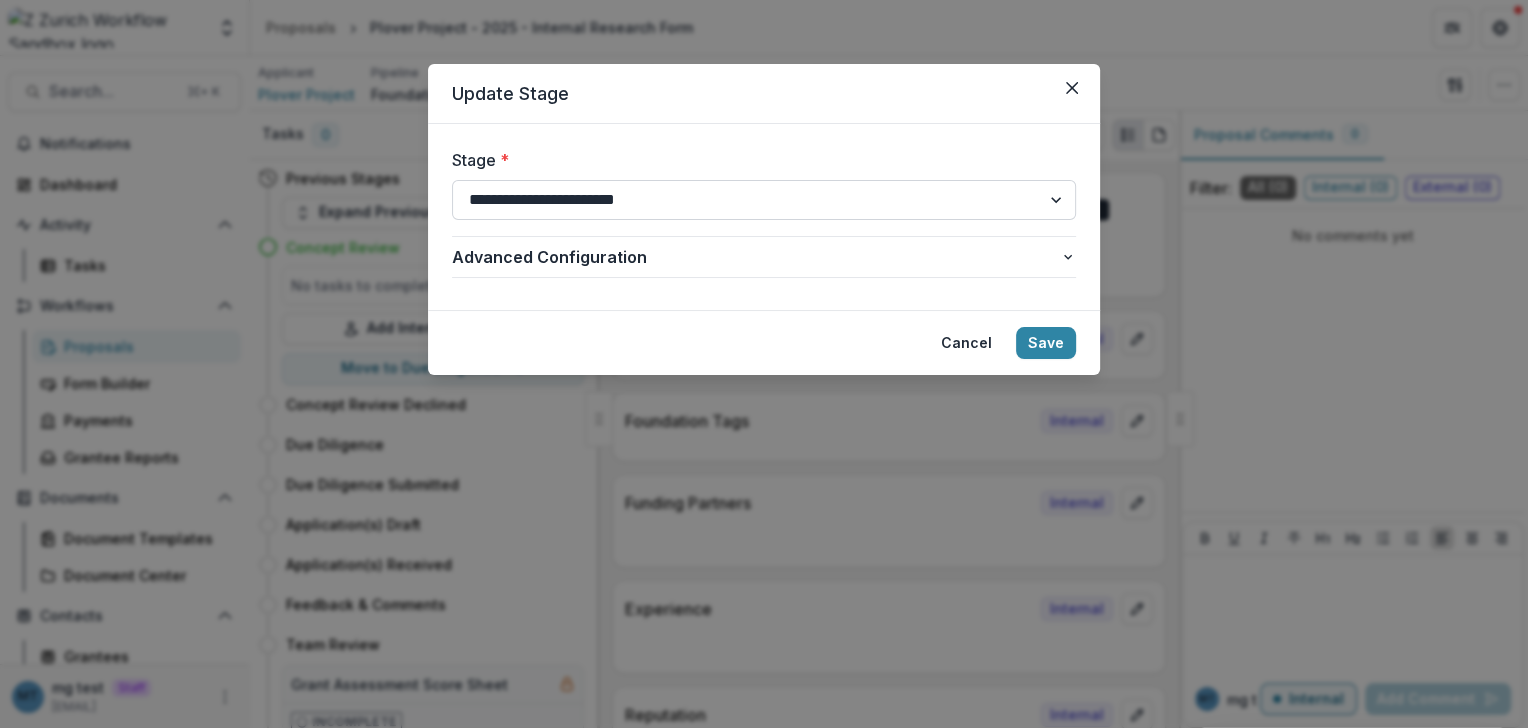 select on "**********" 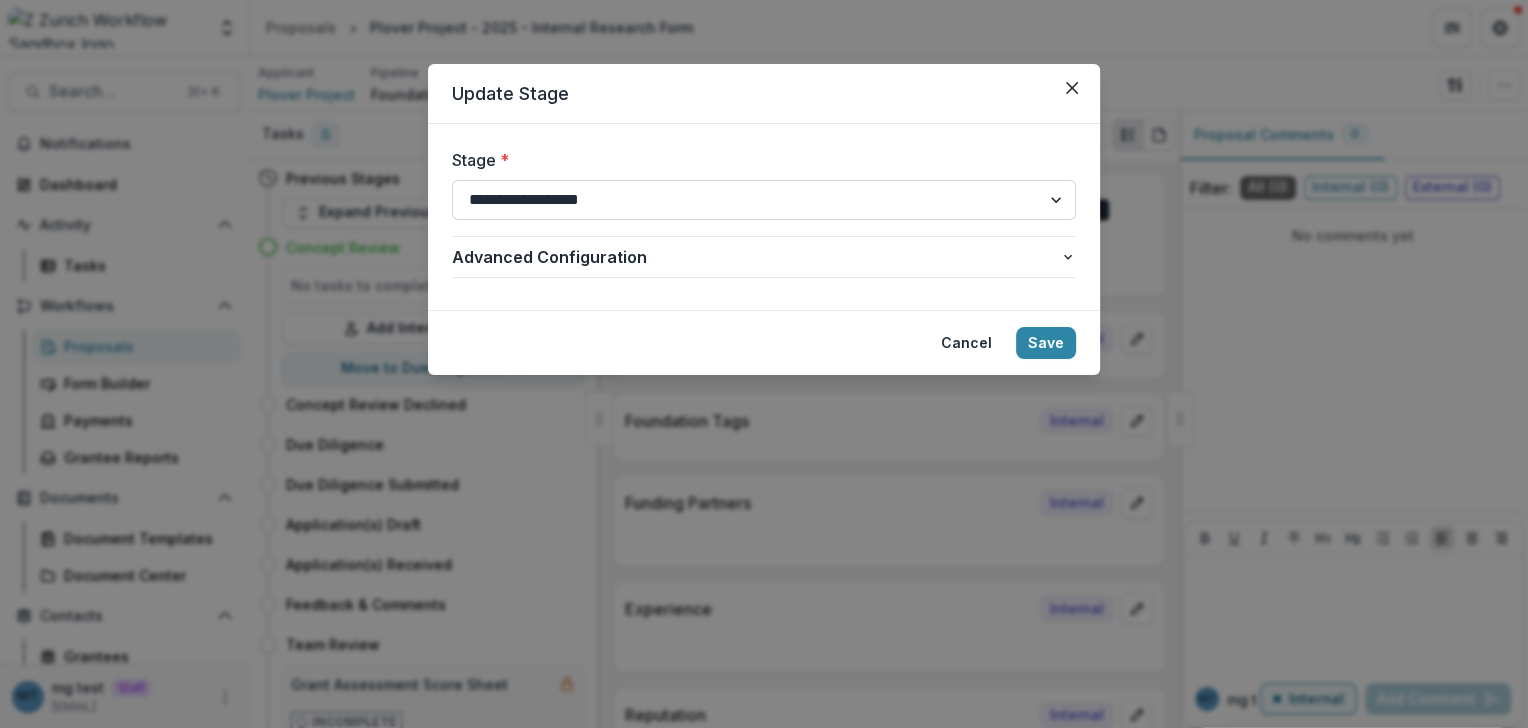 select on "**********" 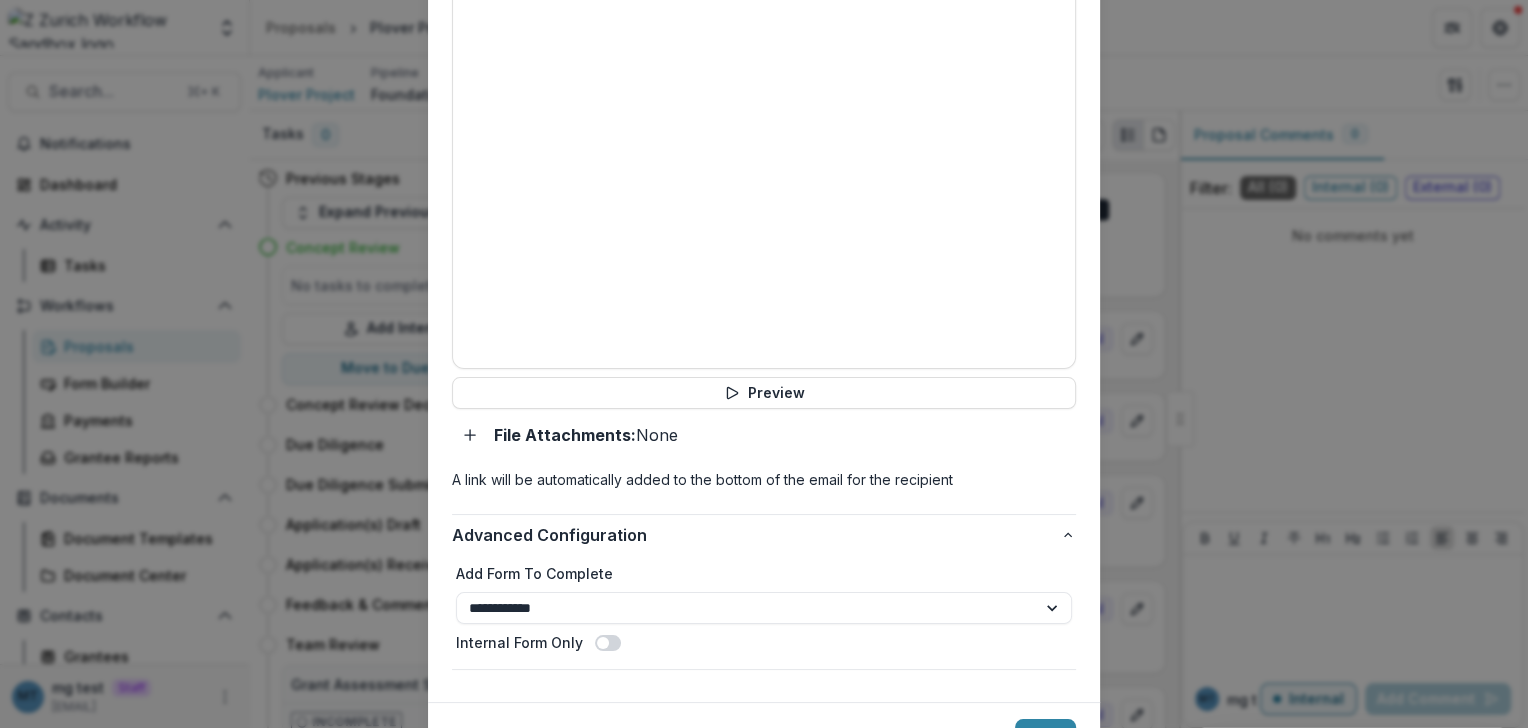 scroll, scrollTop: 1033, scrollLeft: 0, axis: vertical 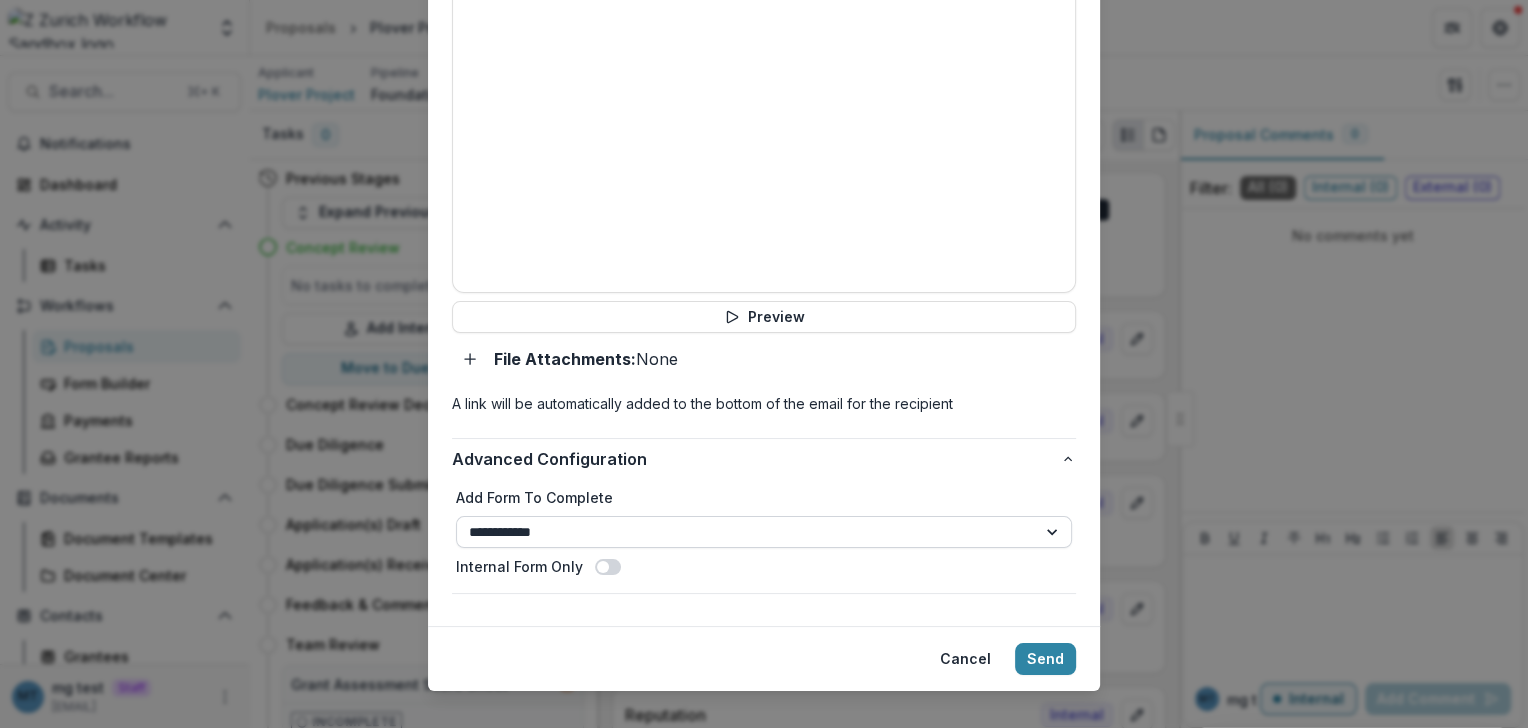click on "**********" at bounding box center [764, 532] 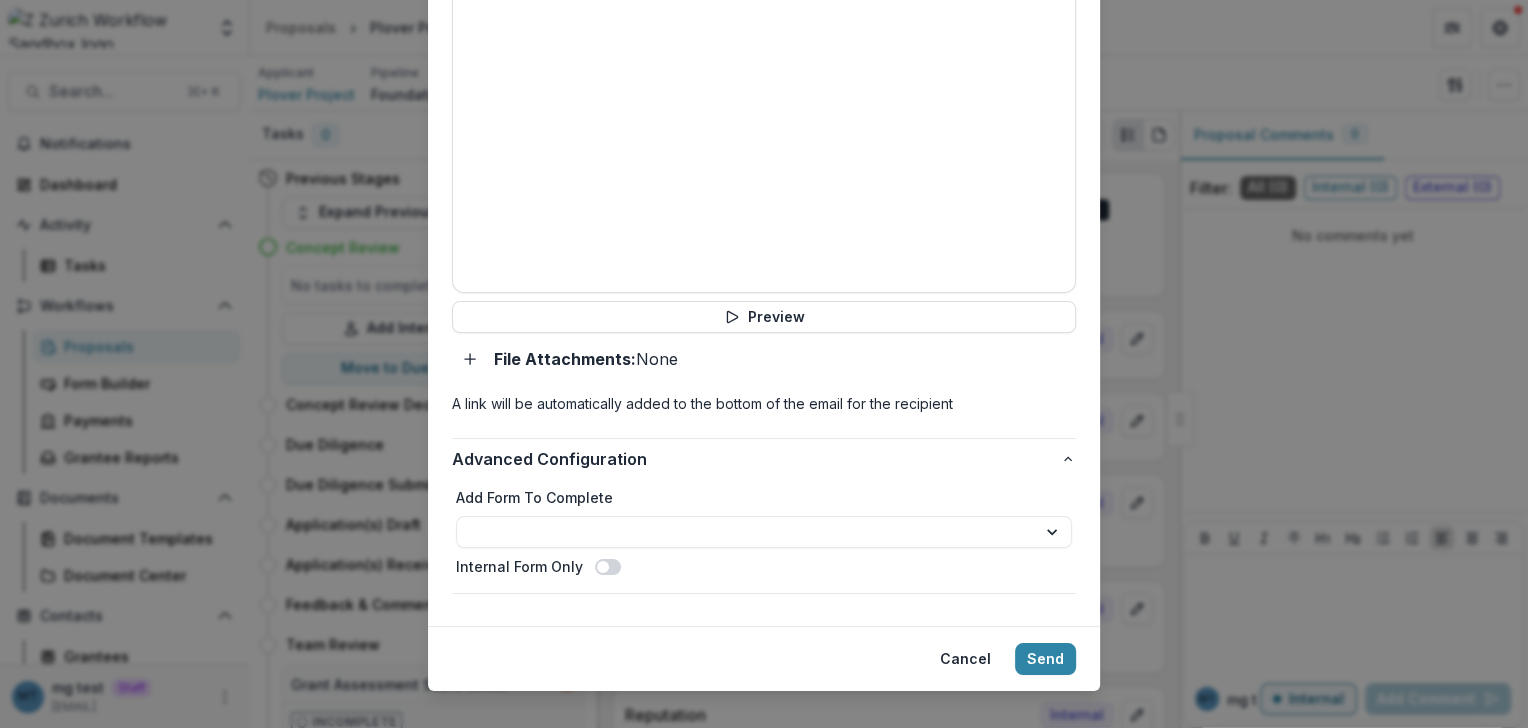 scroll, scrollTop: 920, scrollLeft: 0, axis: vertical 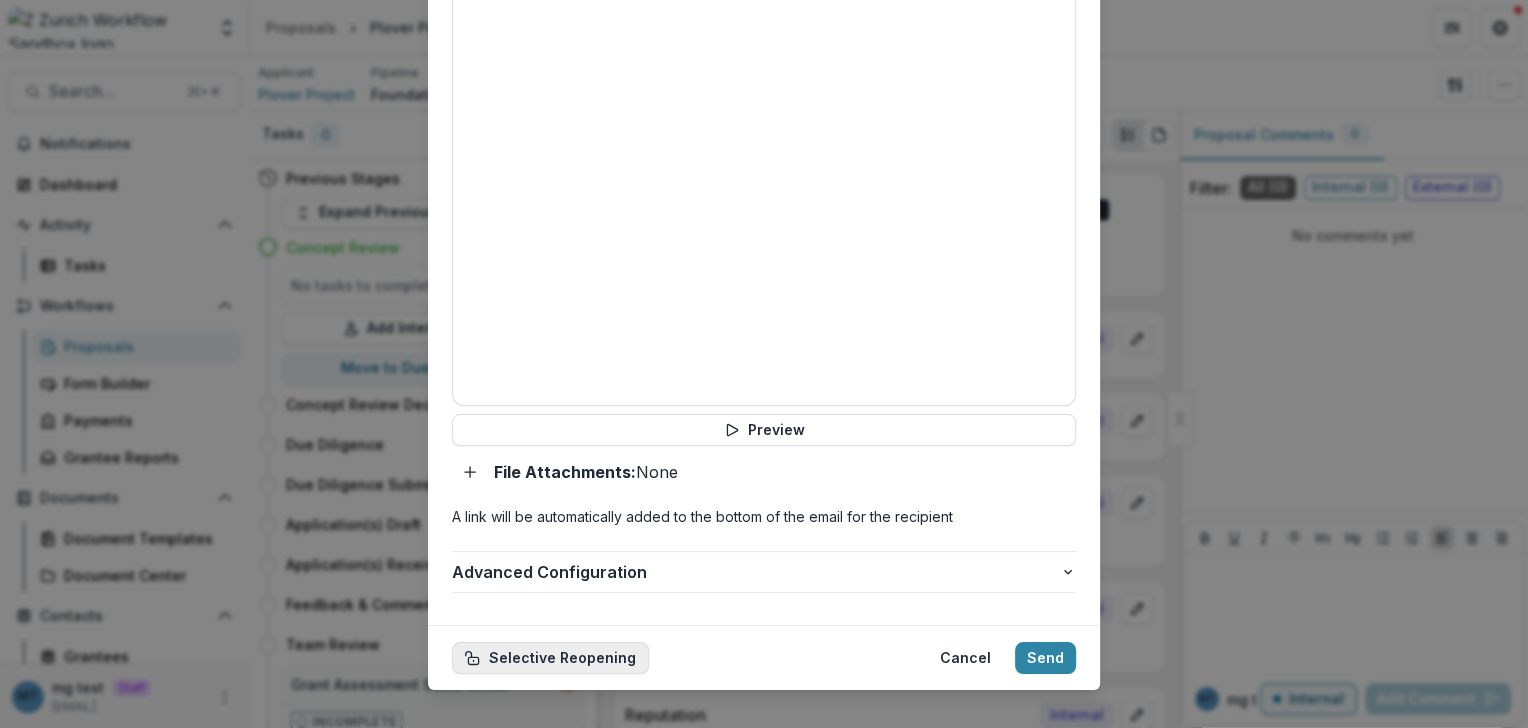 click on "Selective Reopening" at bounding box center [550, 658] 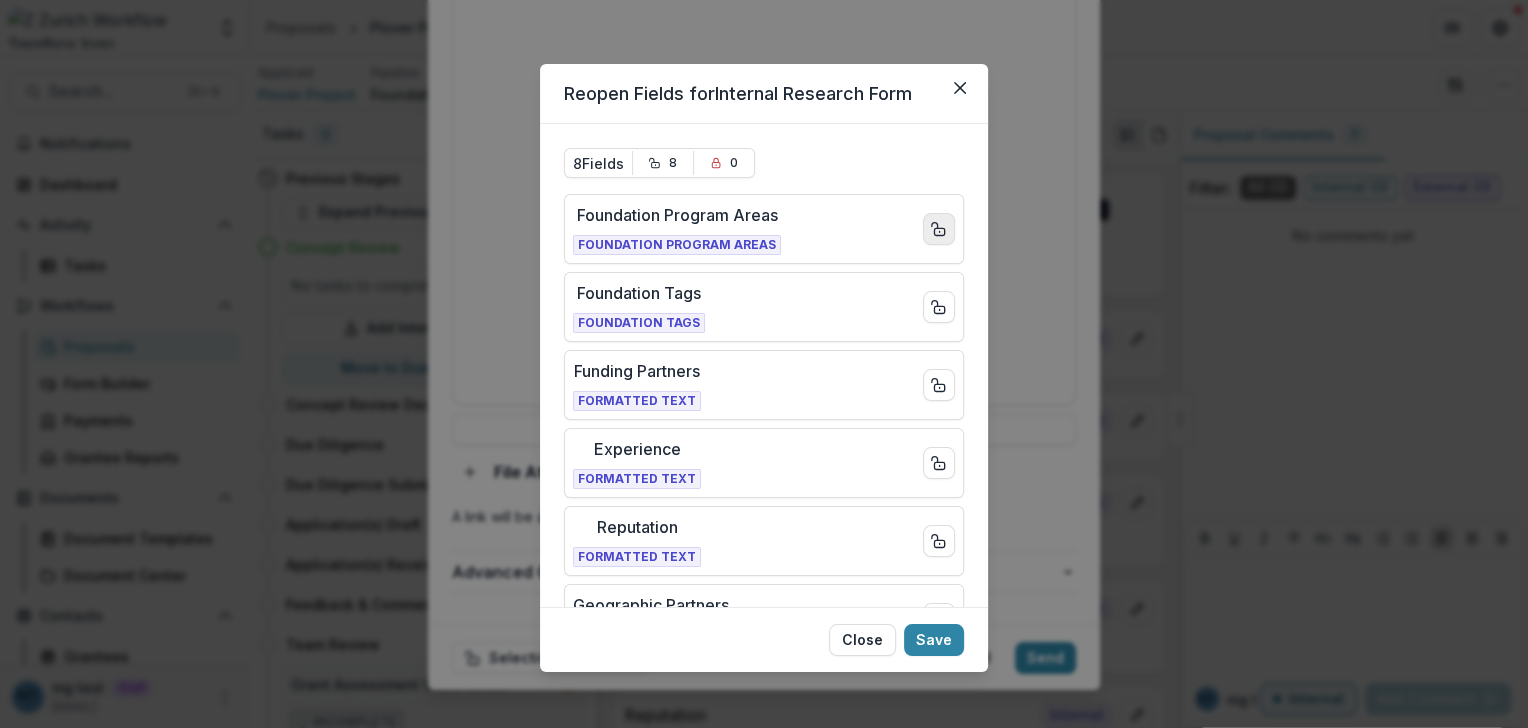 click at bounding box center [939, 229] 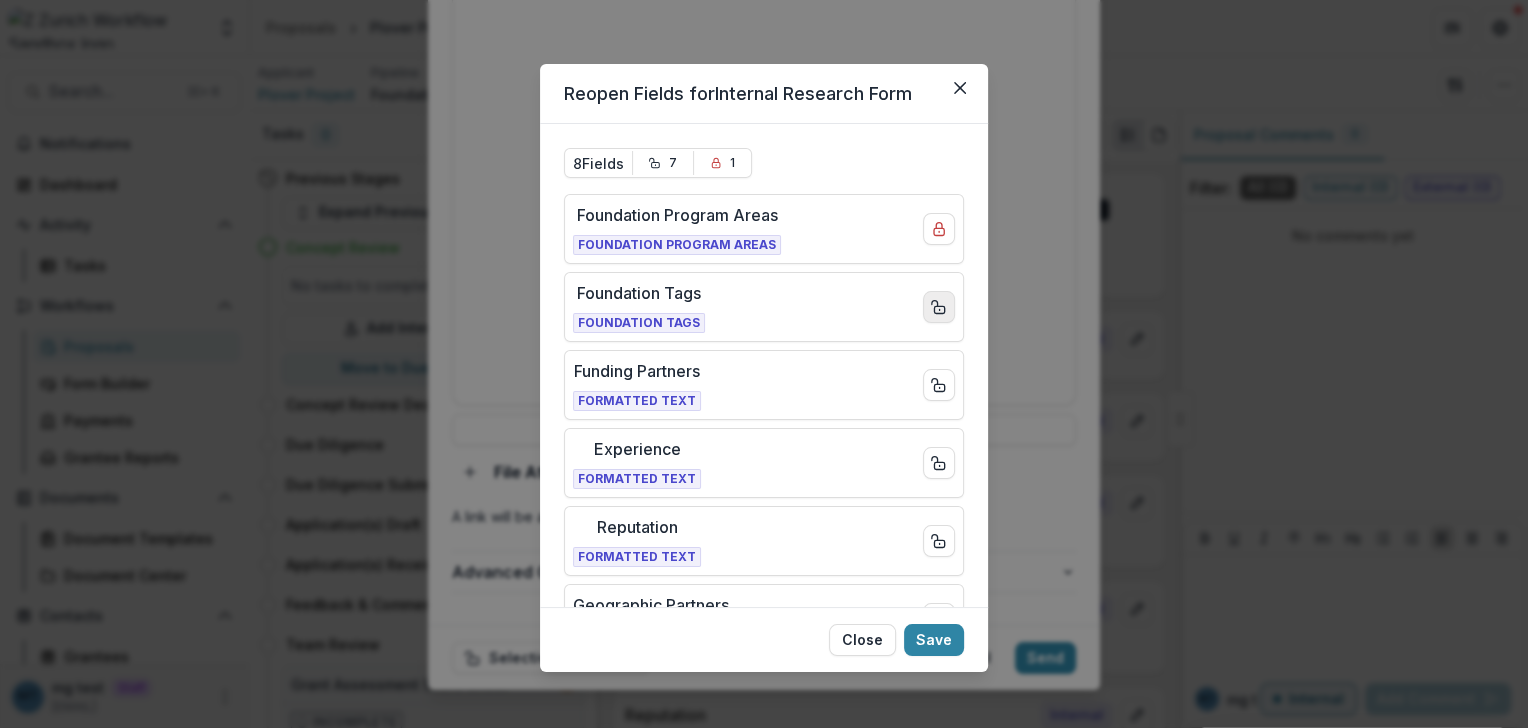 click 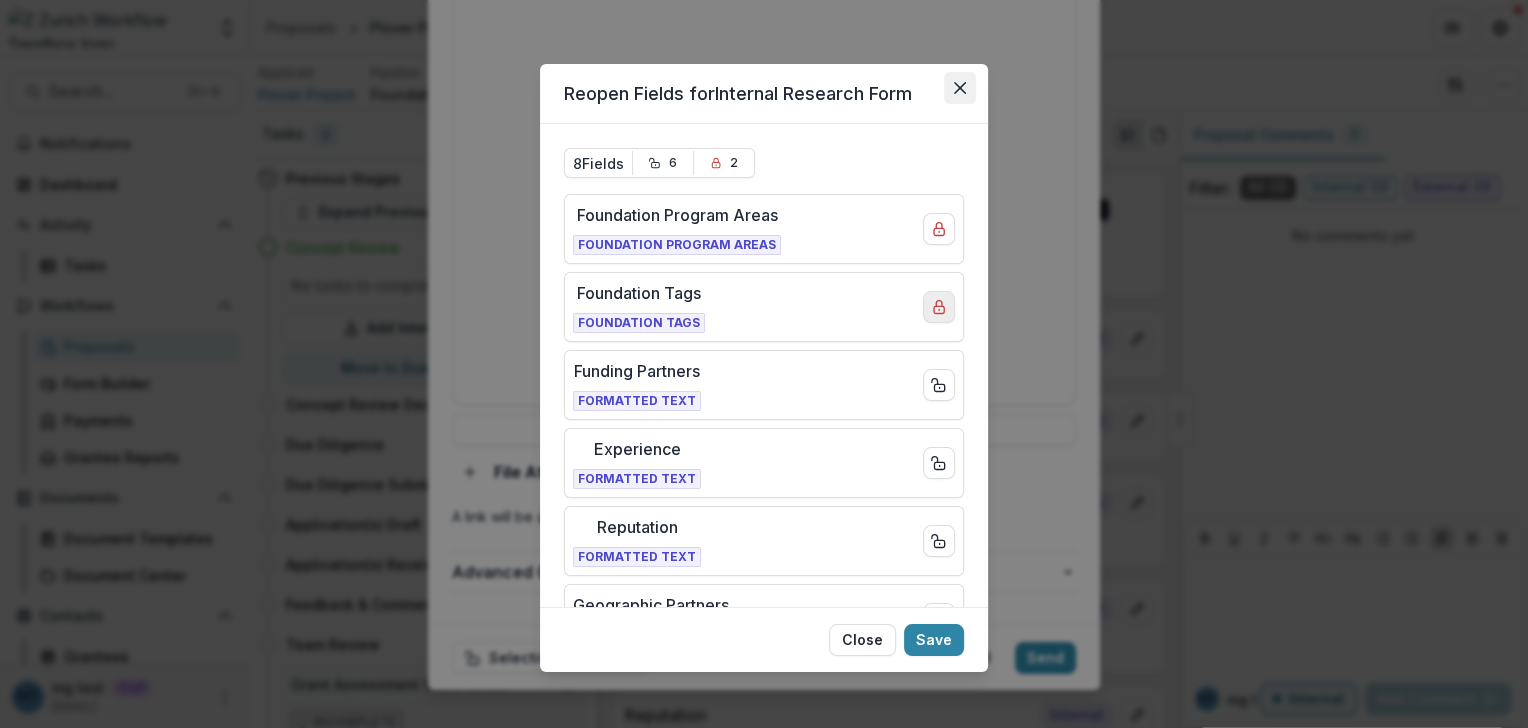 click at bounding box center [960, 88] 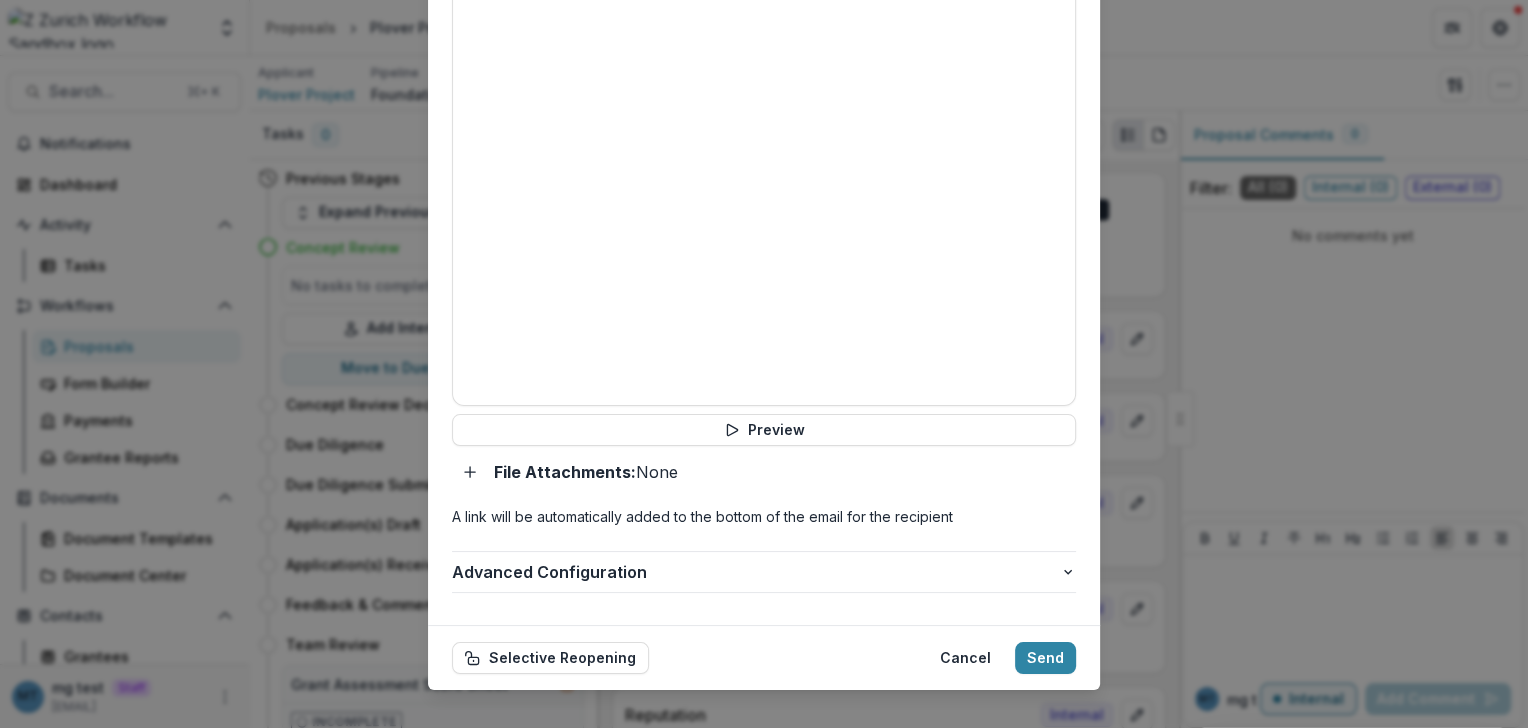 scroll, scrollTop: 0, scrollLeft: 0, axis: both 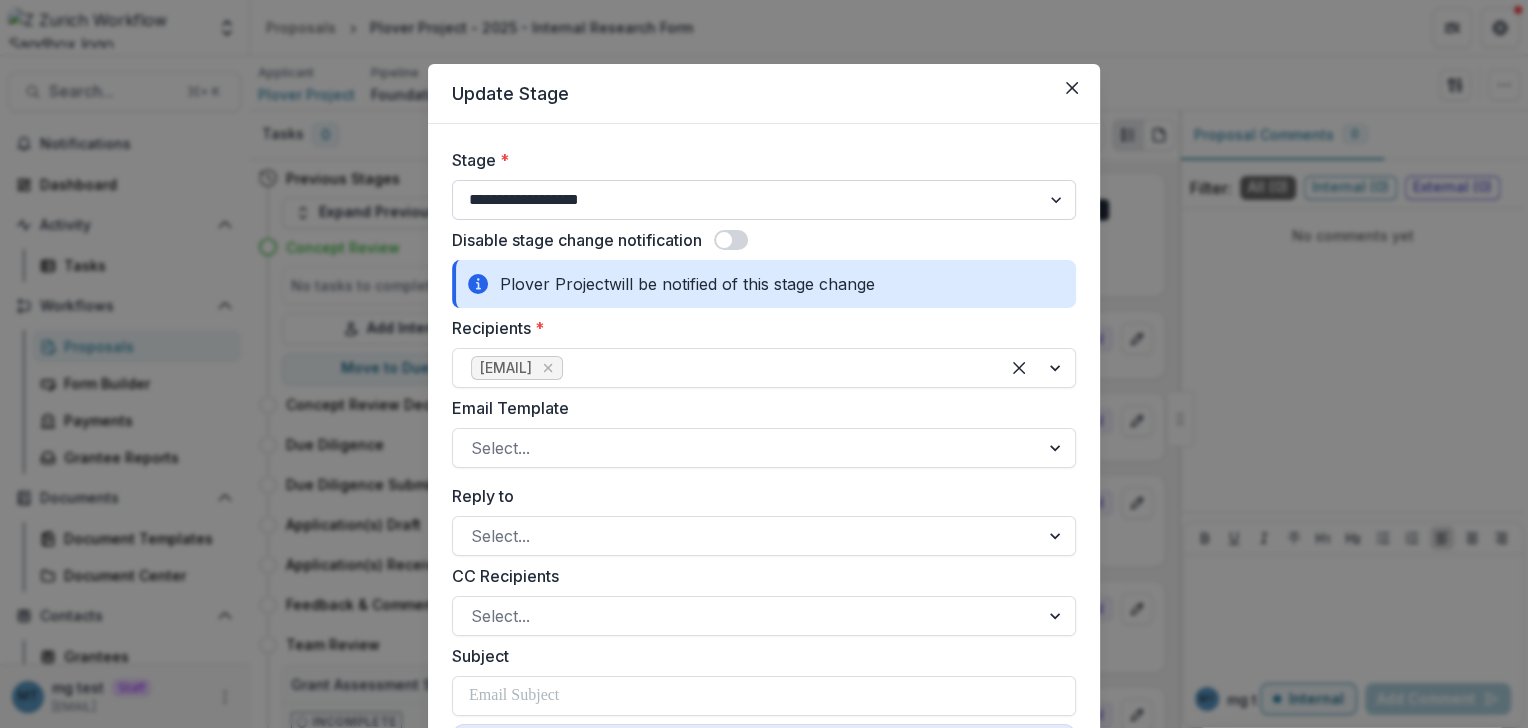 click on "**********" at bounding box center [764, 200] 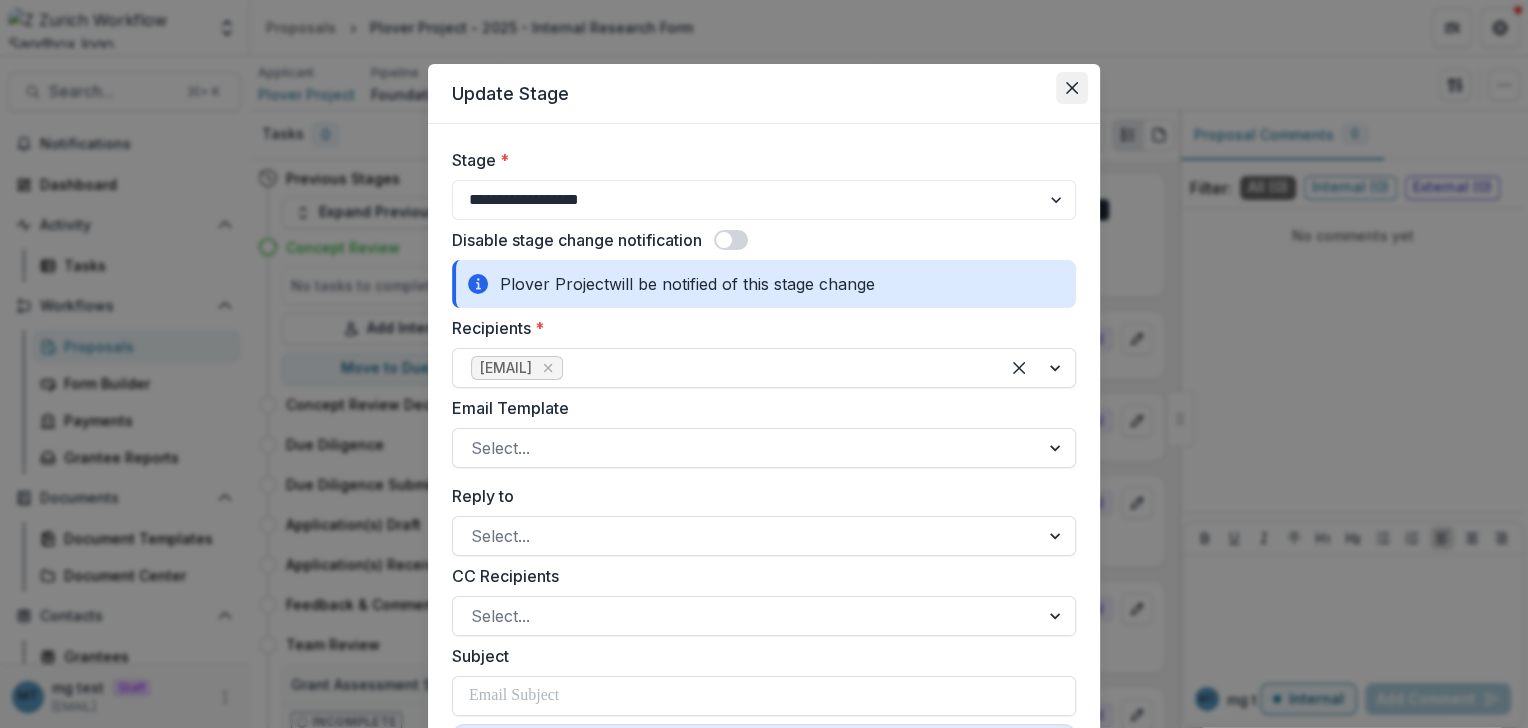 click 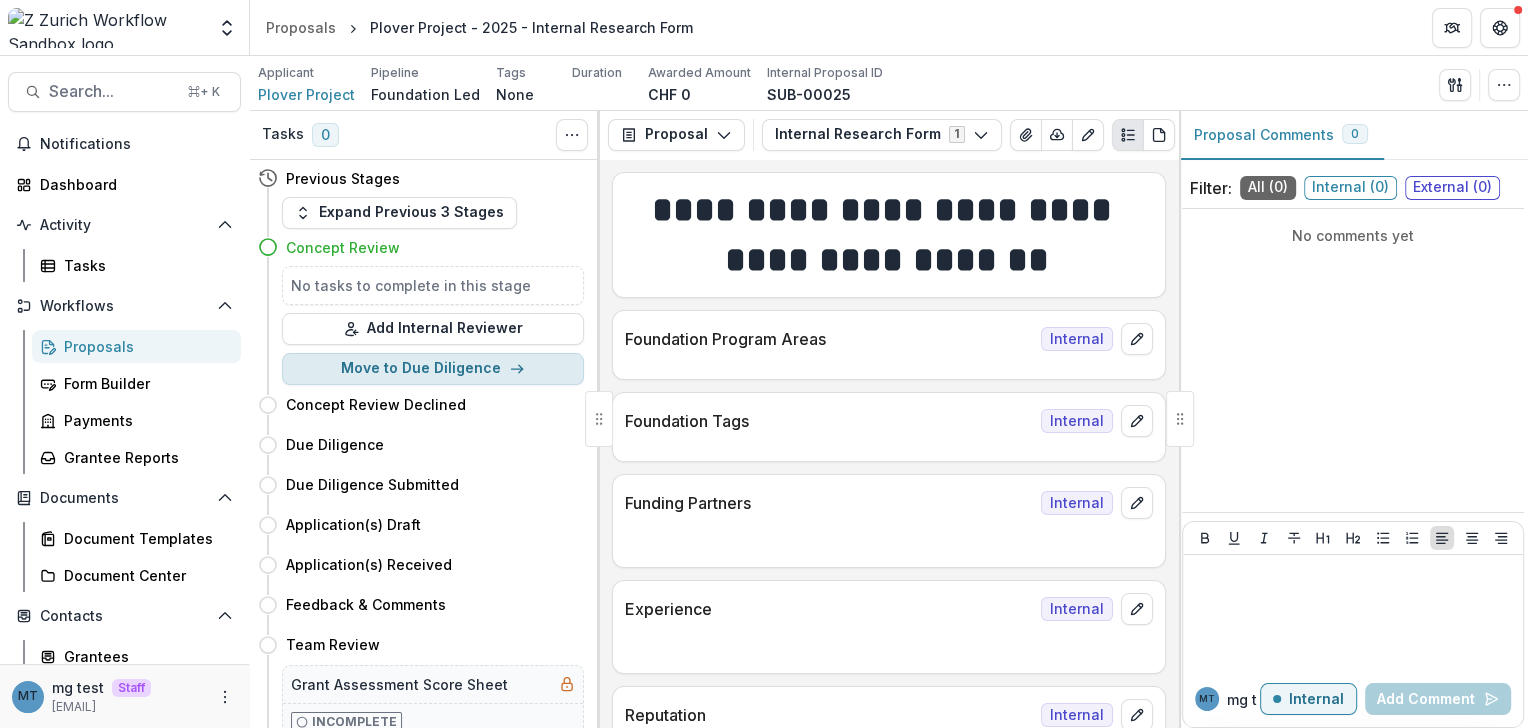 click on "Move to Due Diligence" at bounding box center (433, 369) 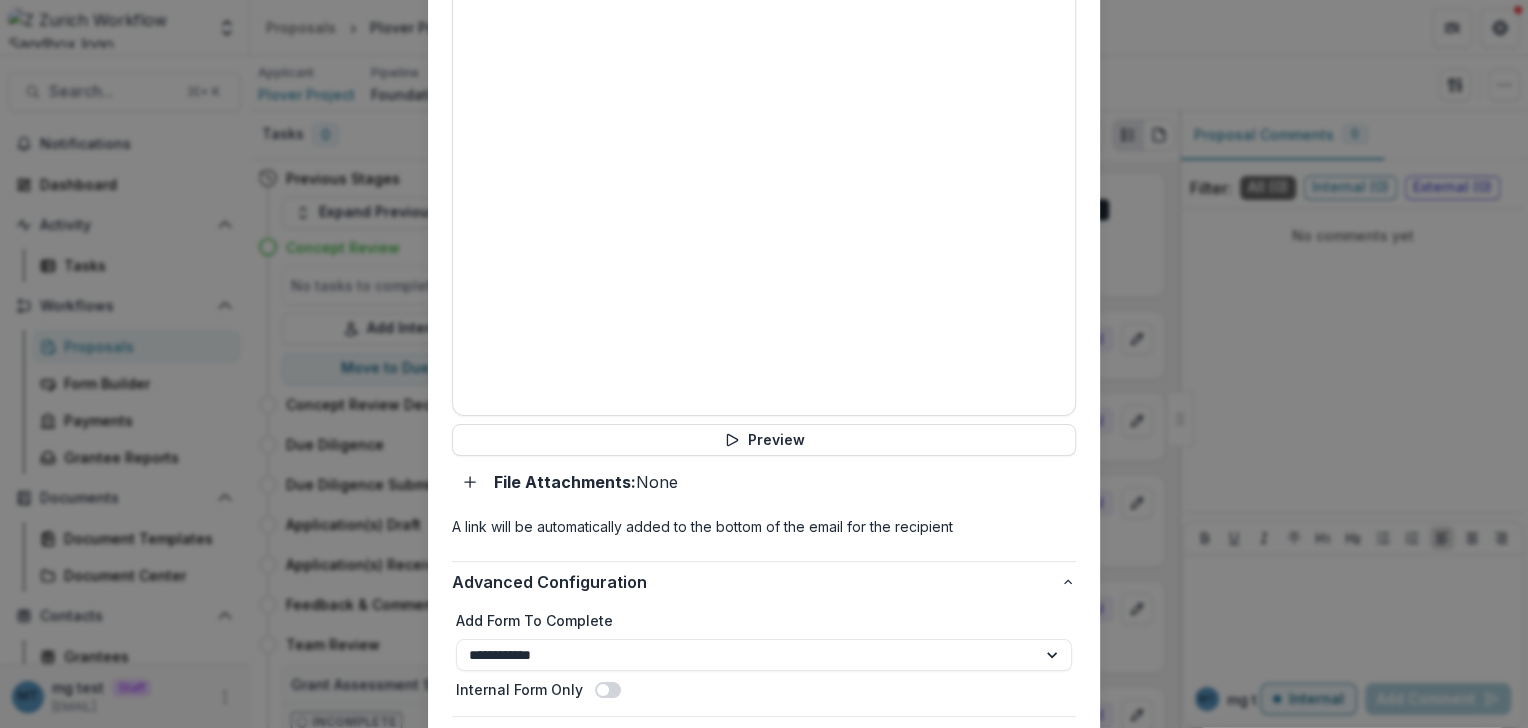 scroll, scrollTop: 925, scrollLeft: 0, axis: vertical 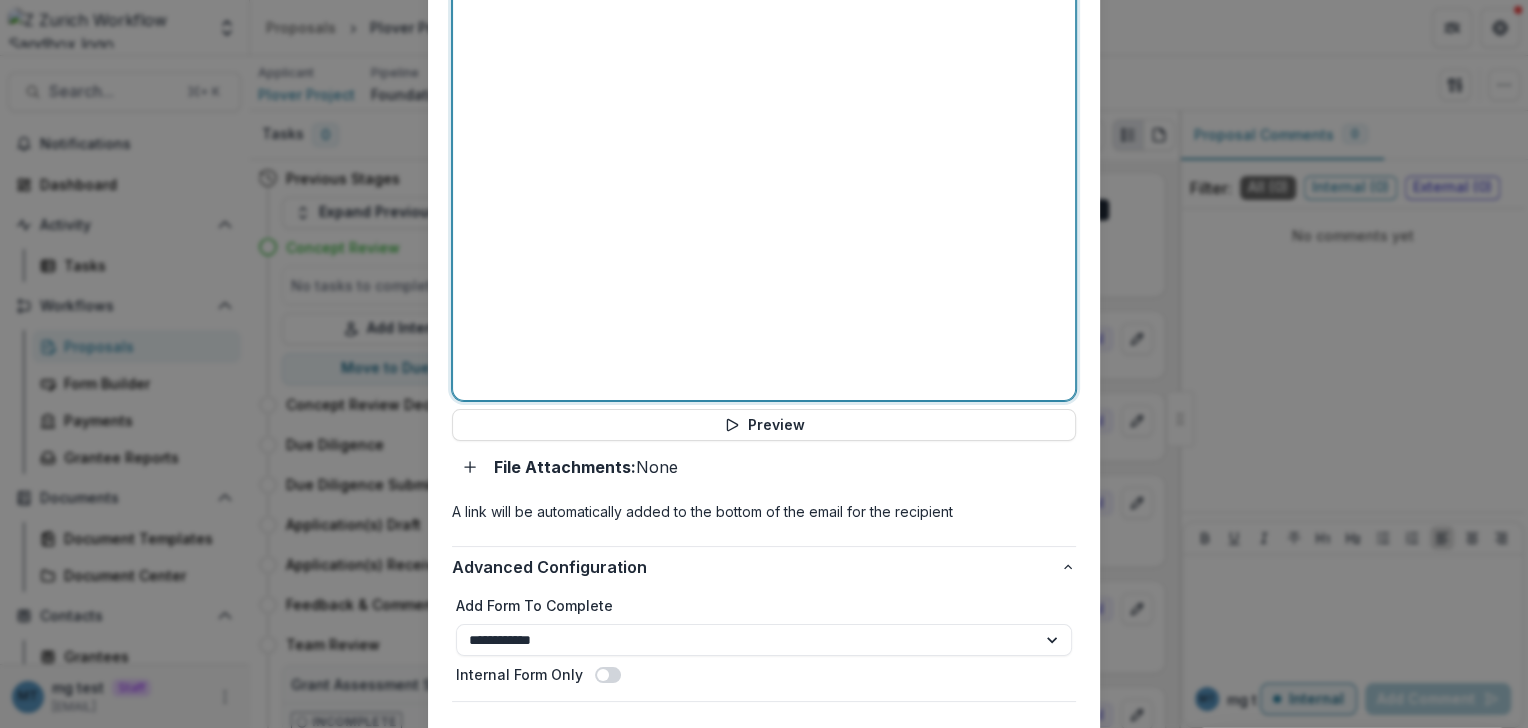 click at bounding box center (764, 151) 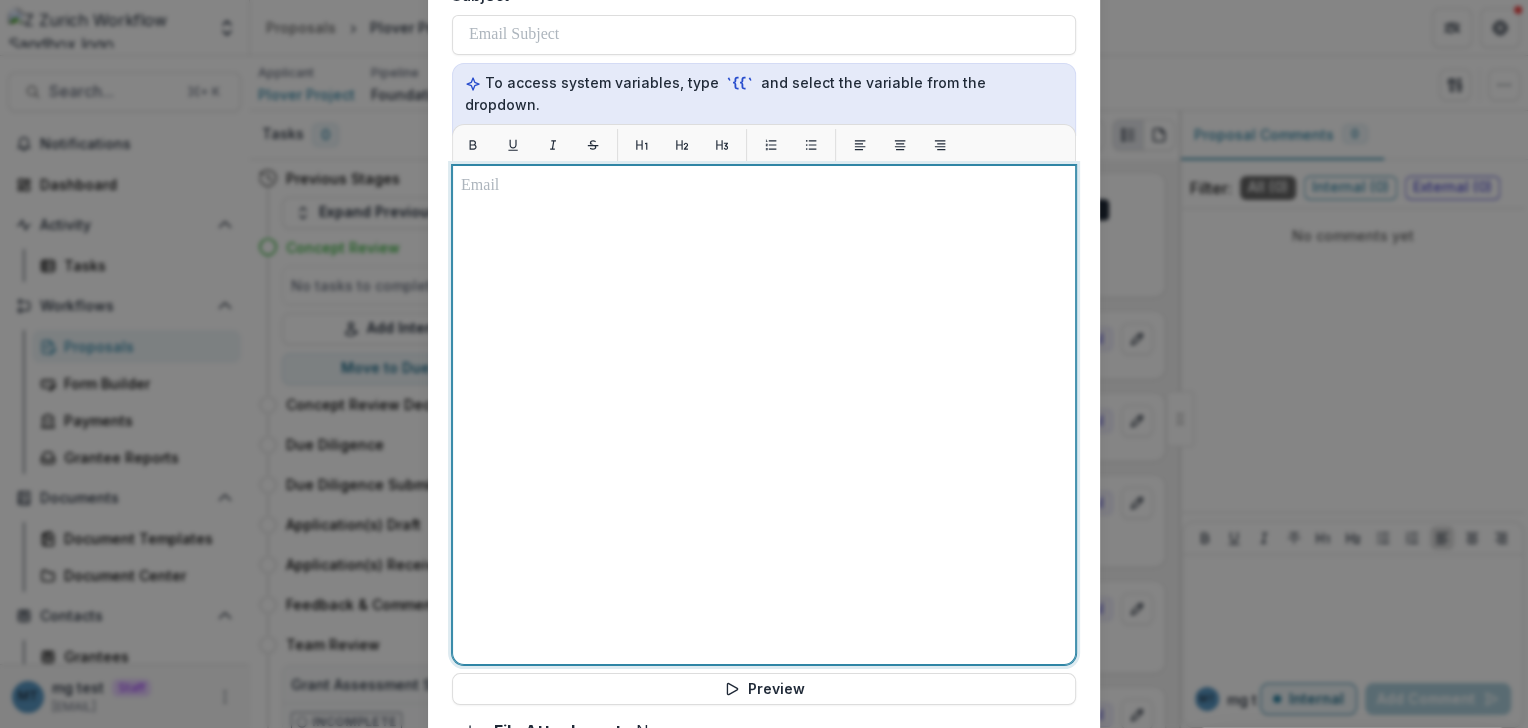 scroll, scrollTop: 606, scrollLeft: 0, axis: vertical 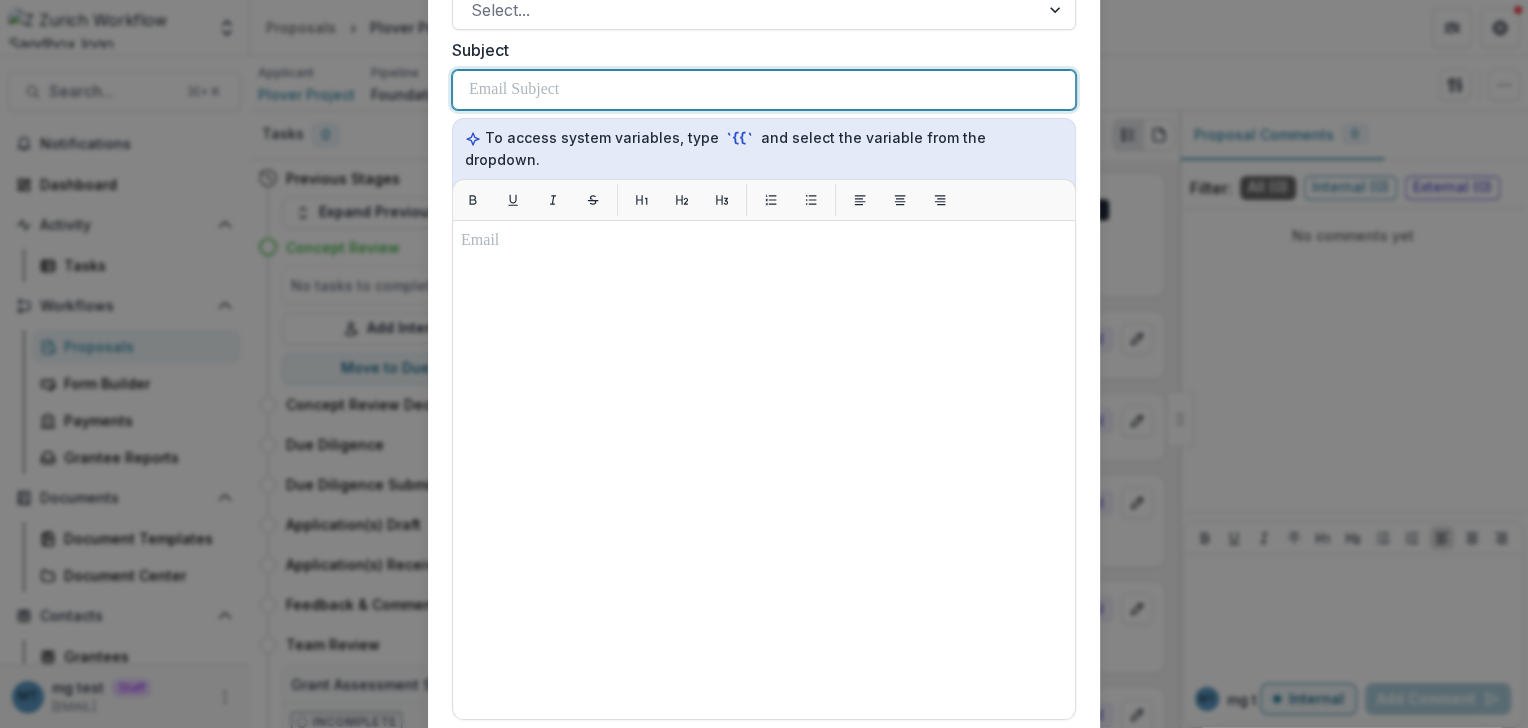 click at bounding box center (764, 90) 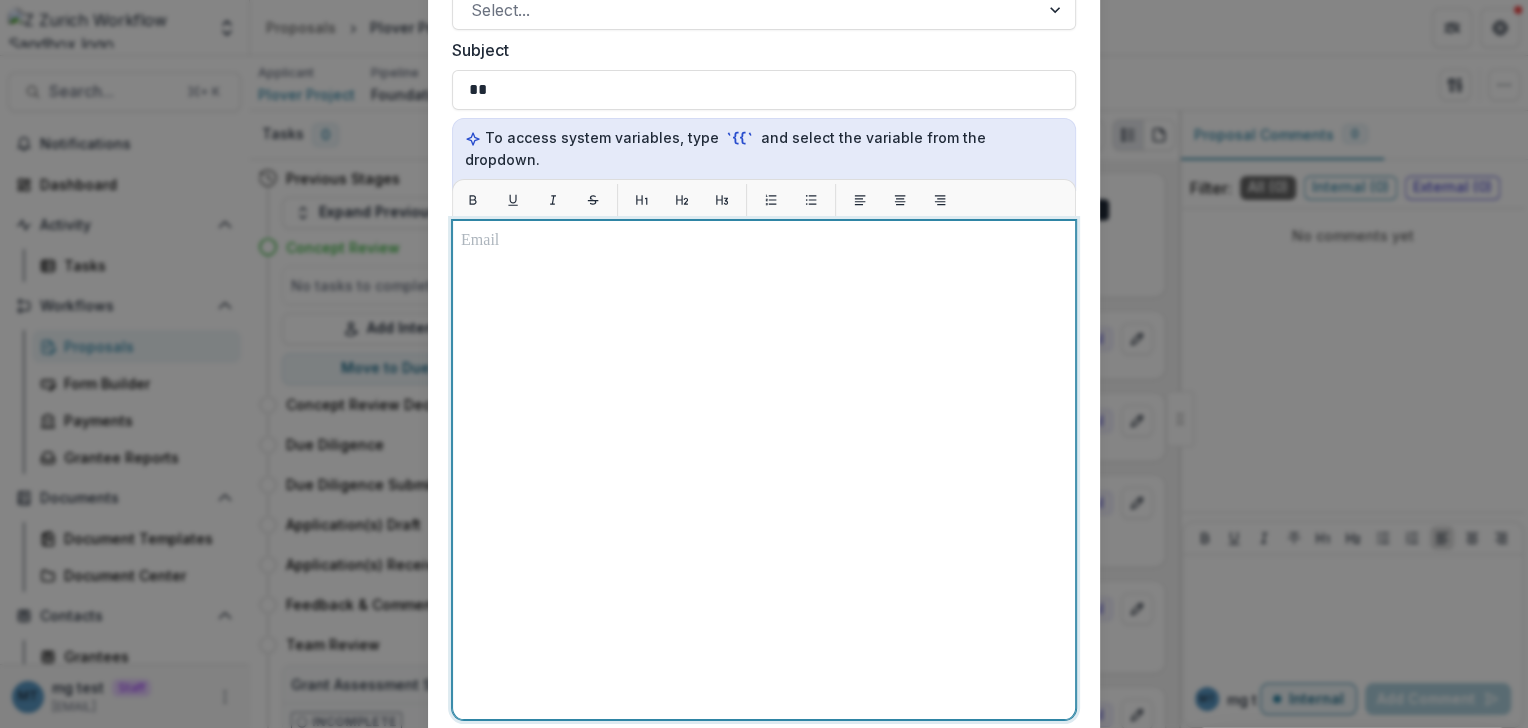 click at bounding box center (764, 470) 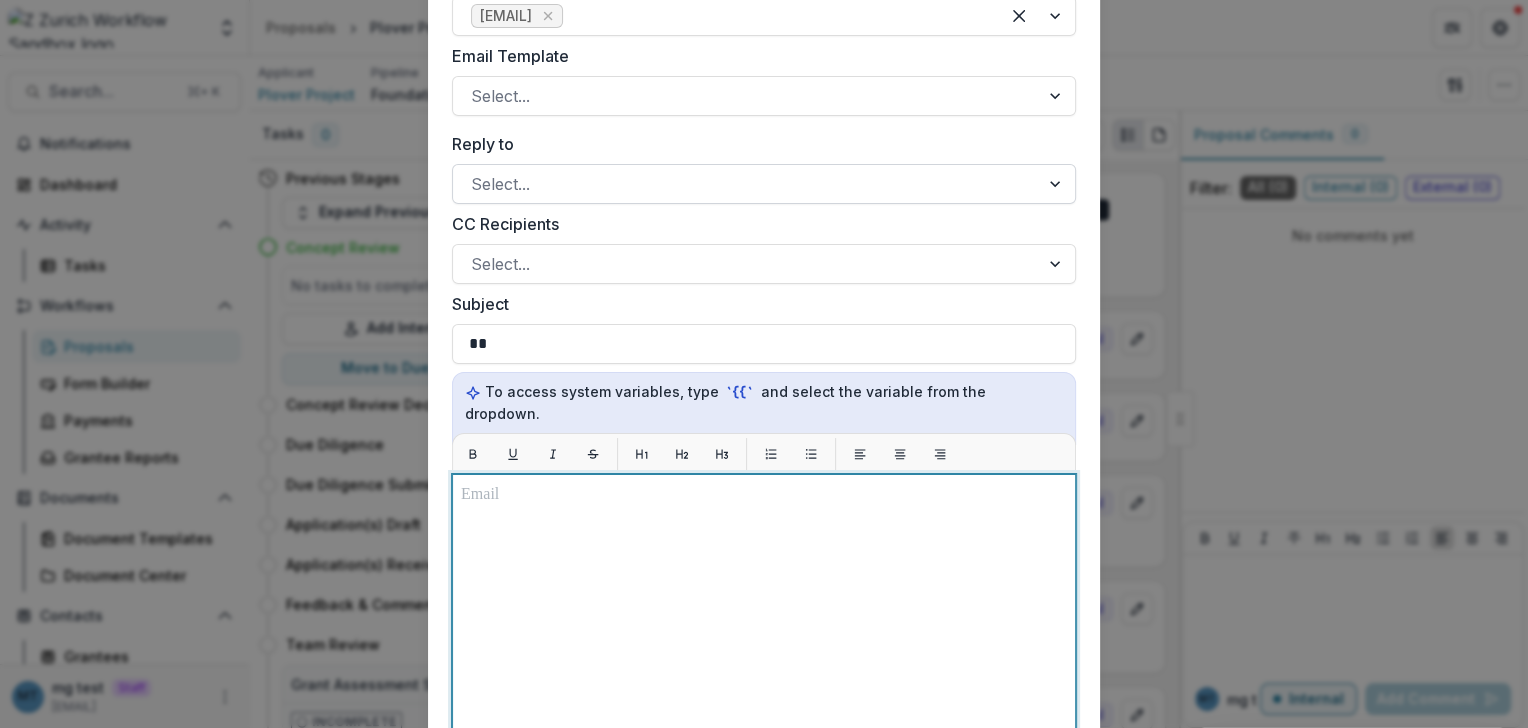 scroll, scrollTop: 347, scrollLeft: 0, axis: vertical 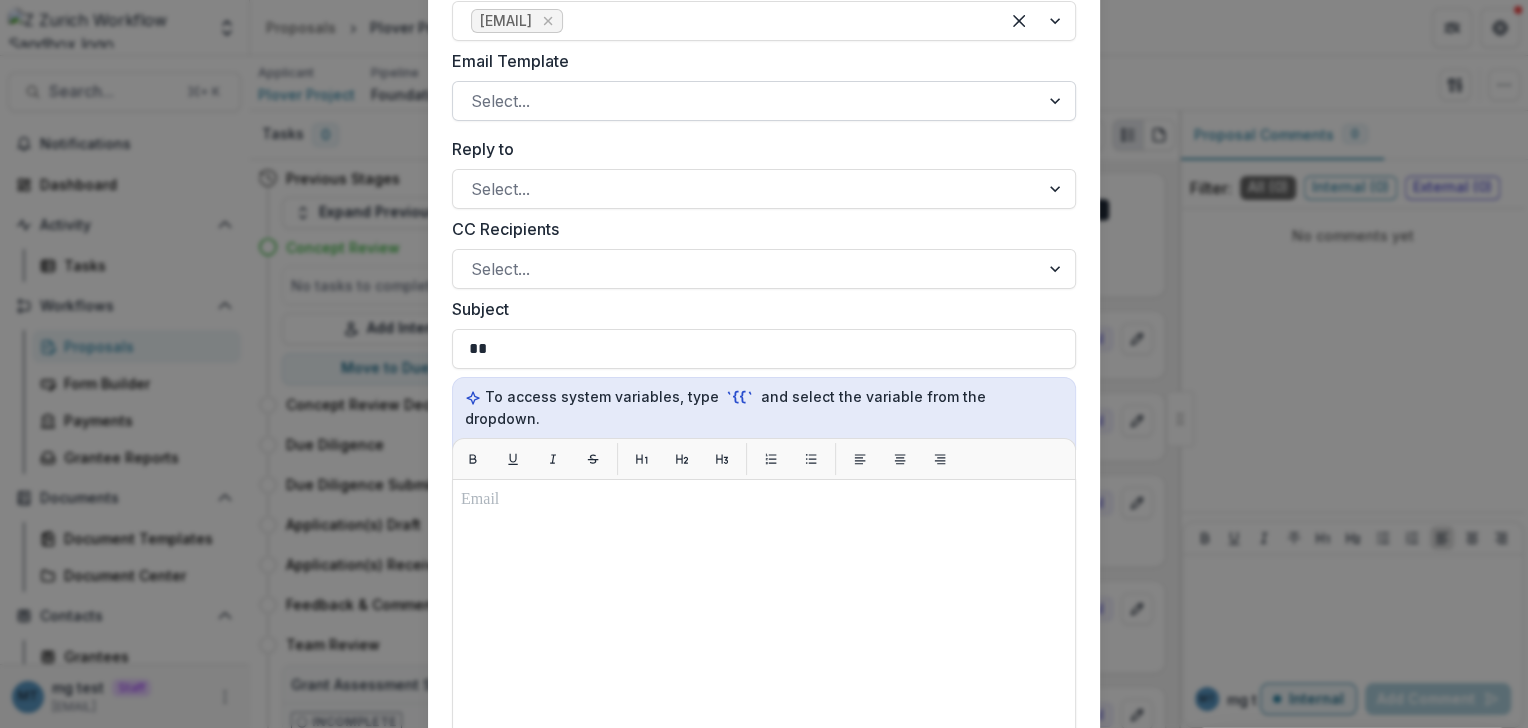 click at bounding box center [746, 101] 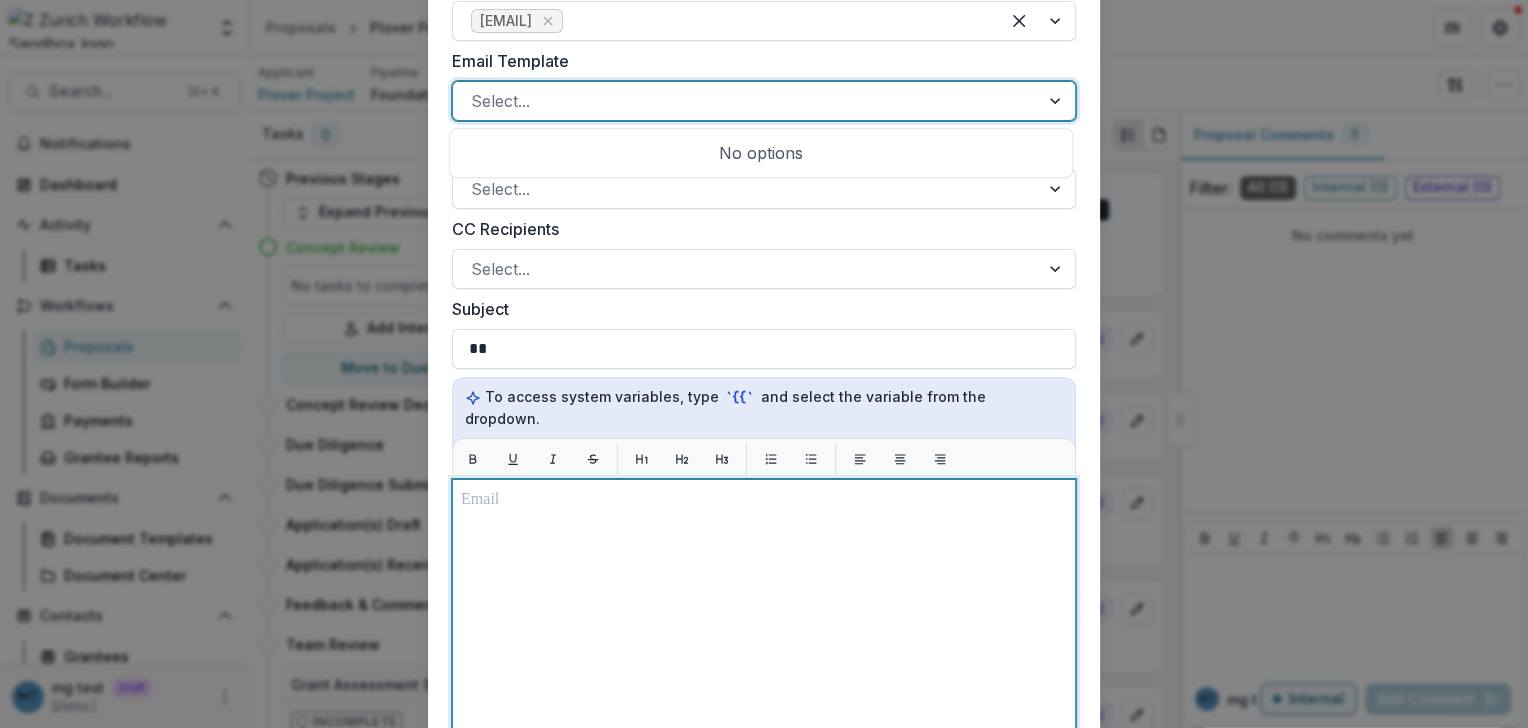 click at bounding box center (764, 729) 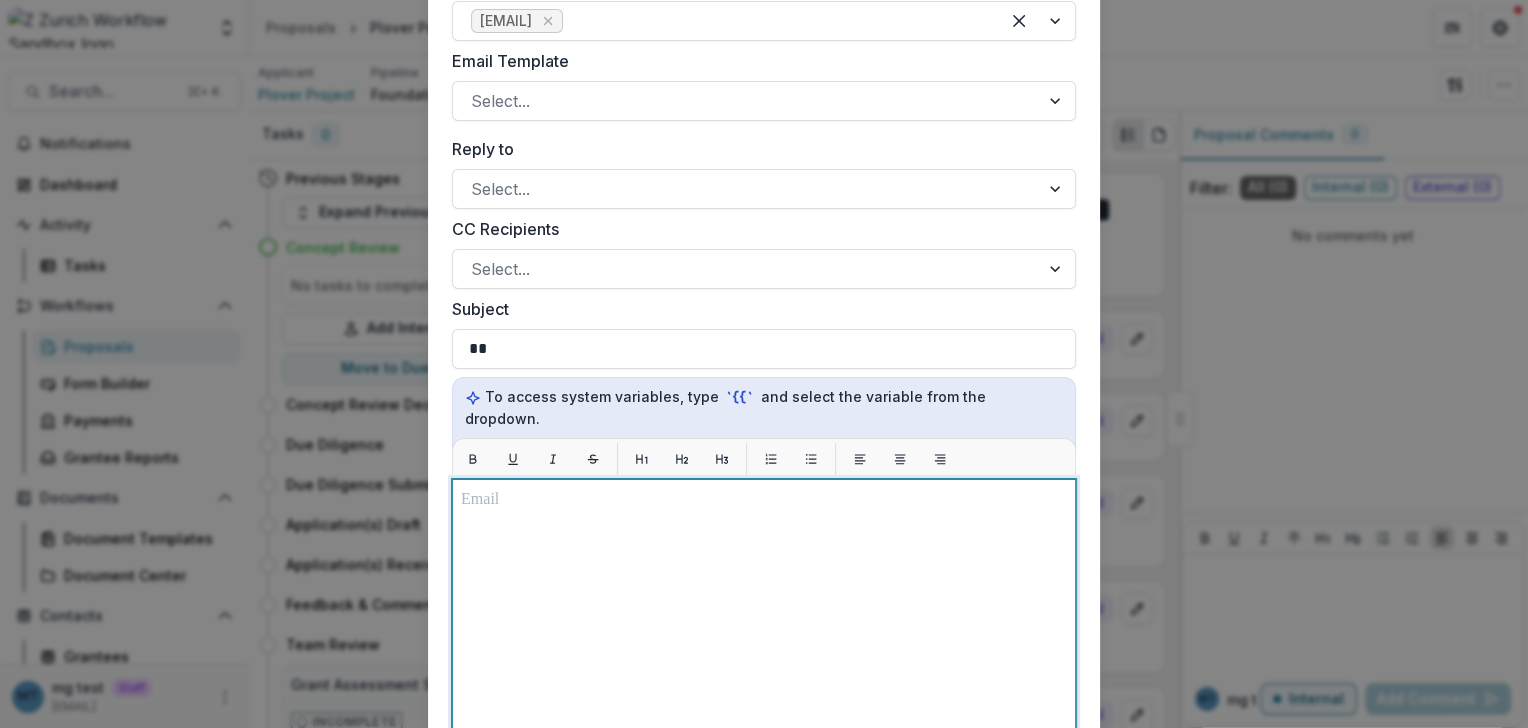 scroll, scrollTop: 1033, scrollLeft: 0, axis: vertical 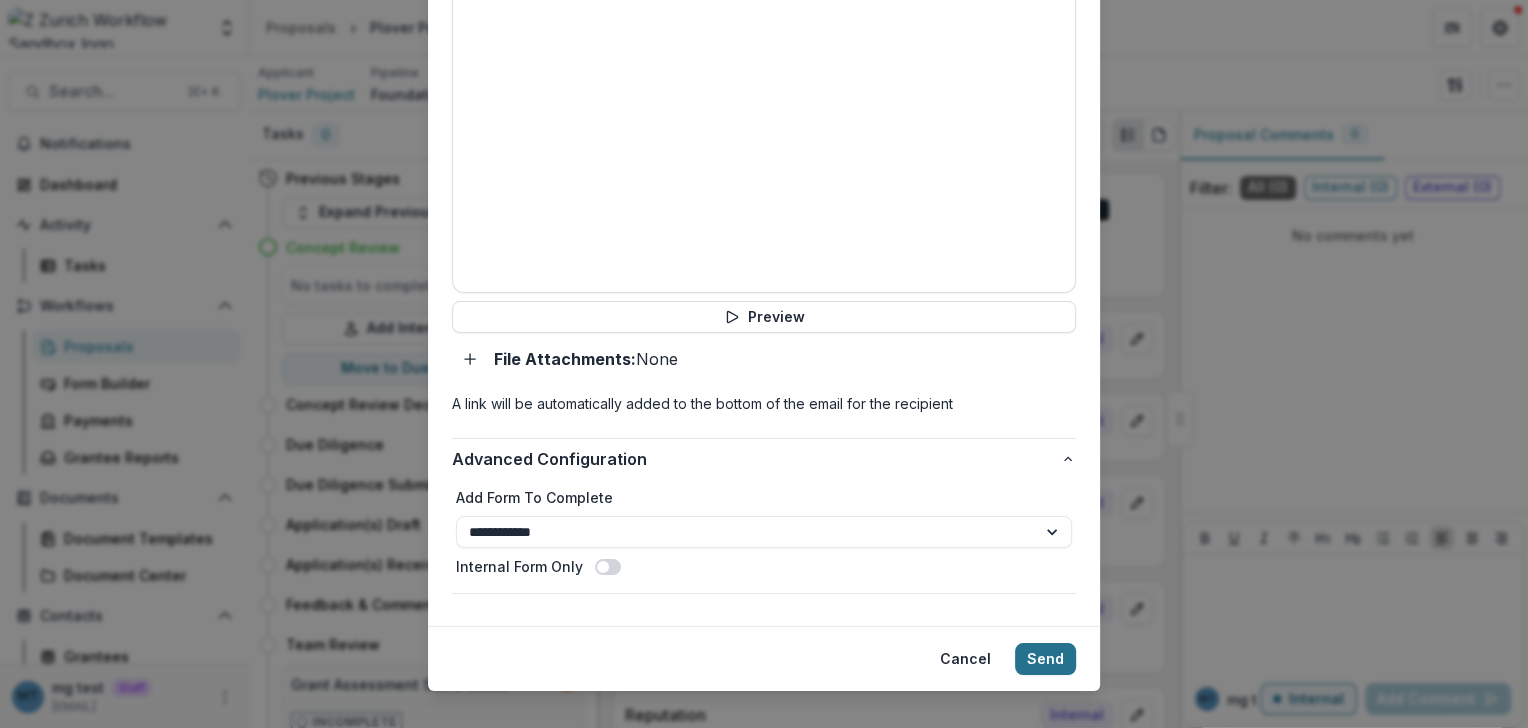 click on "Send" at bounding box center [1045, 659] 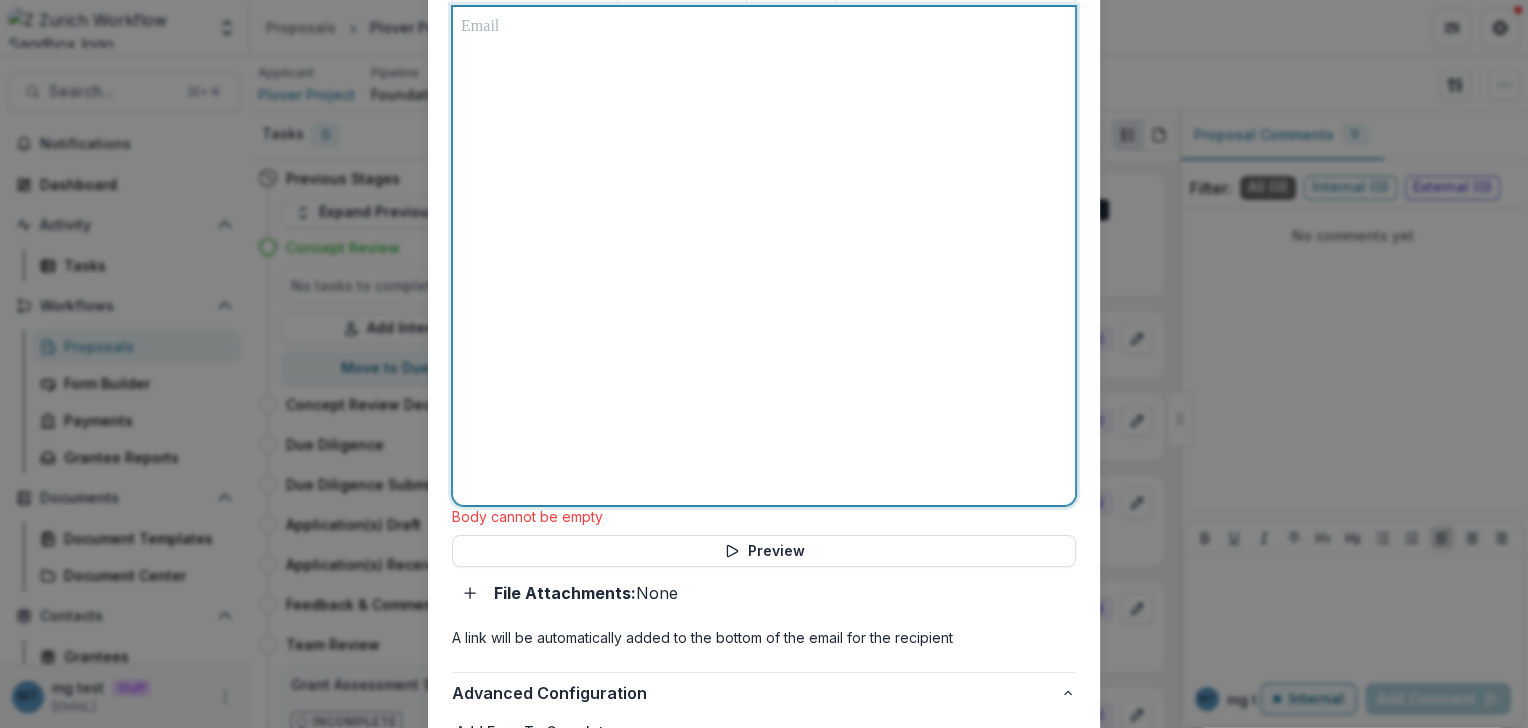 click at bounding box center [764, 256] 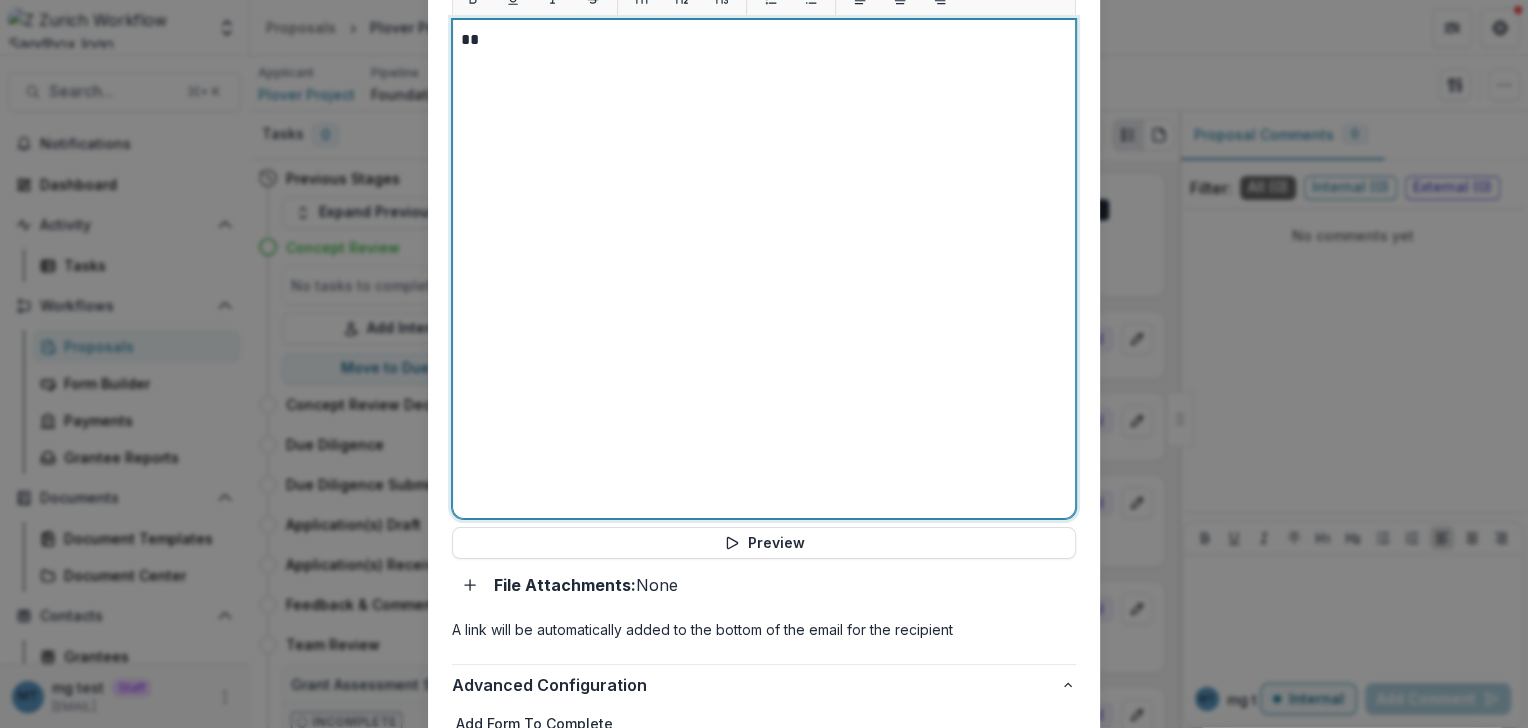 scroll, scrollTop: 1033, scrollLeft: 0, axis: vertical 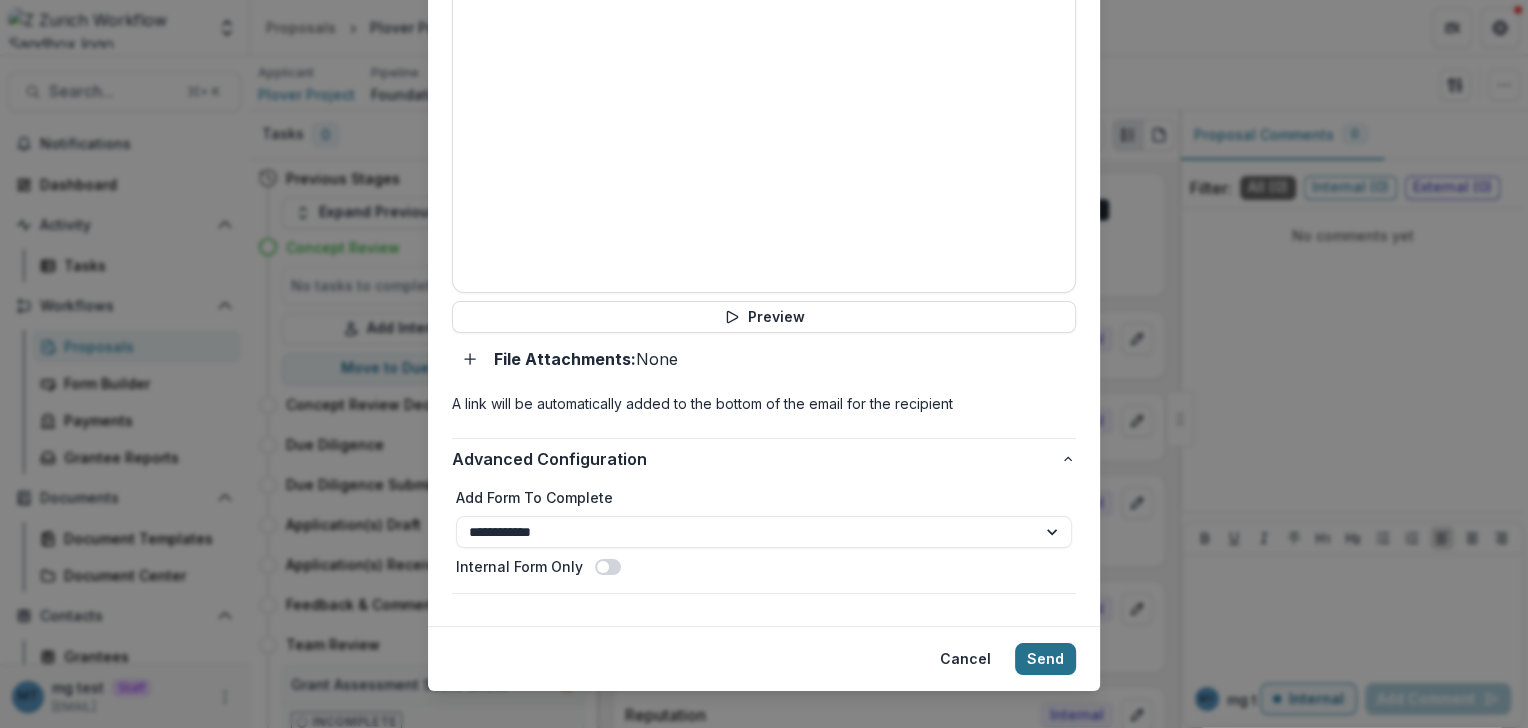 click on "Send" at bounding box center [1045, 659] 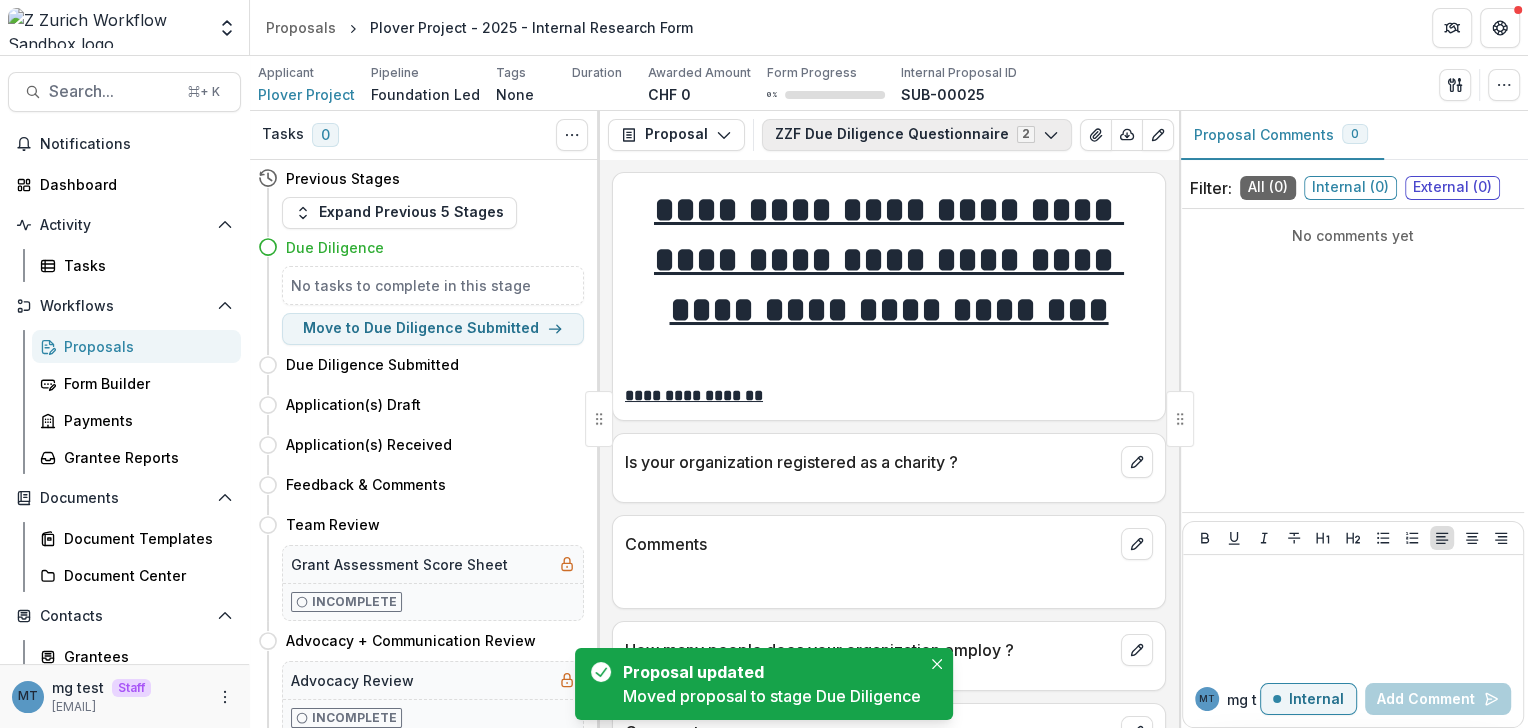 click on "ZZF Due Diligence Questionnaire 2" at bounding box center [917, 135] 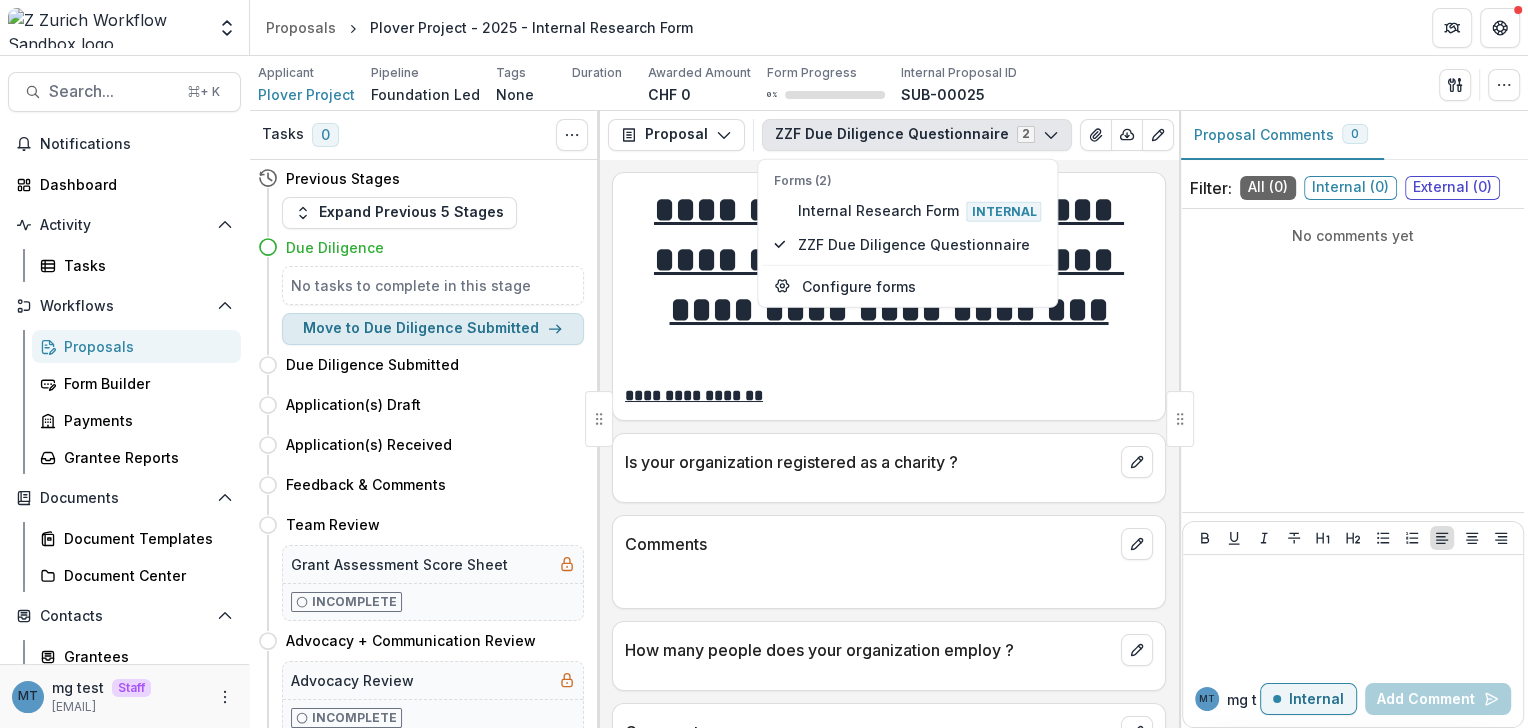 click on "Move to Due Diligence Submitted" at bounding box center (433, 329) 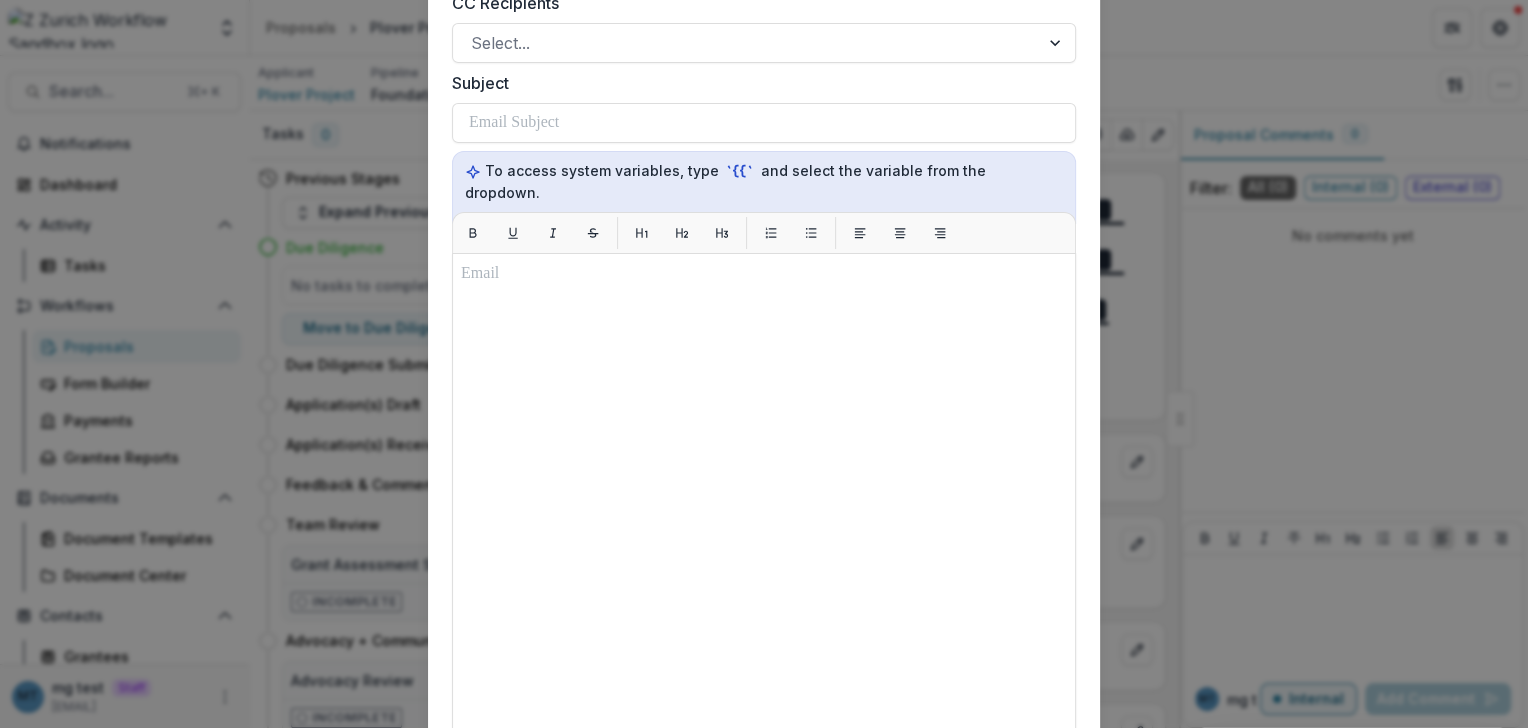scroll, scrollTop: 0, scrollLeft: 0, axis: both 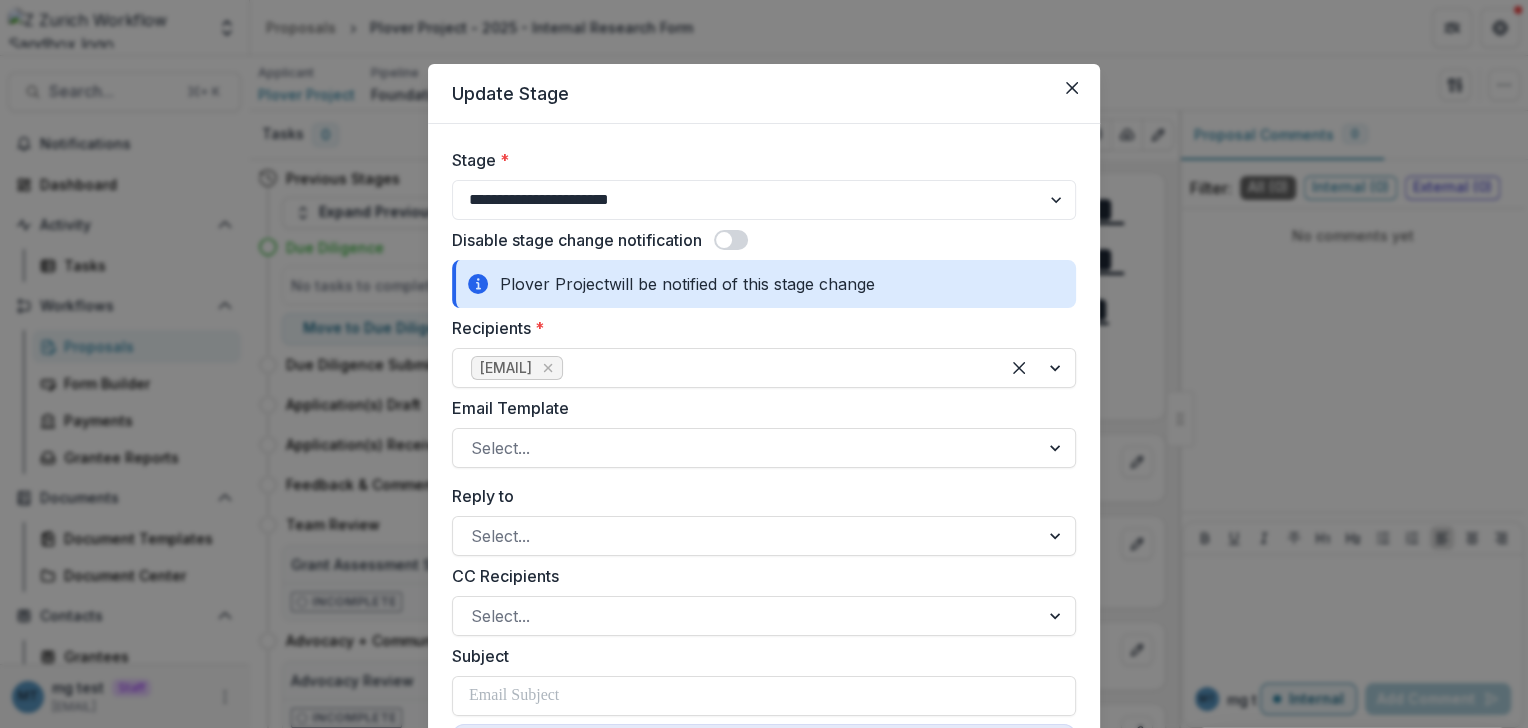 click at bounding box center (731, 240) 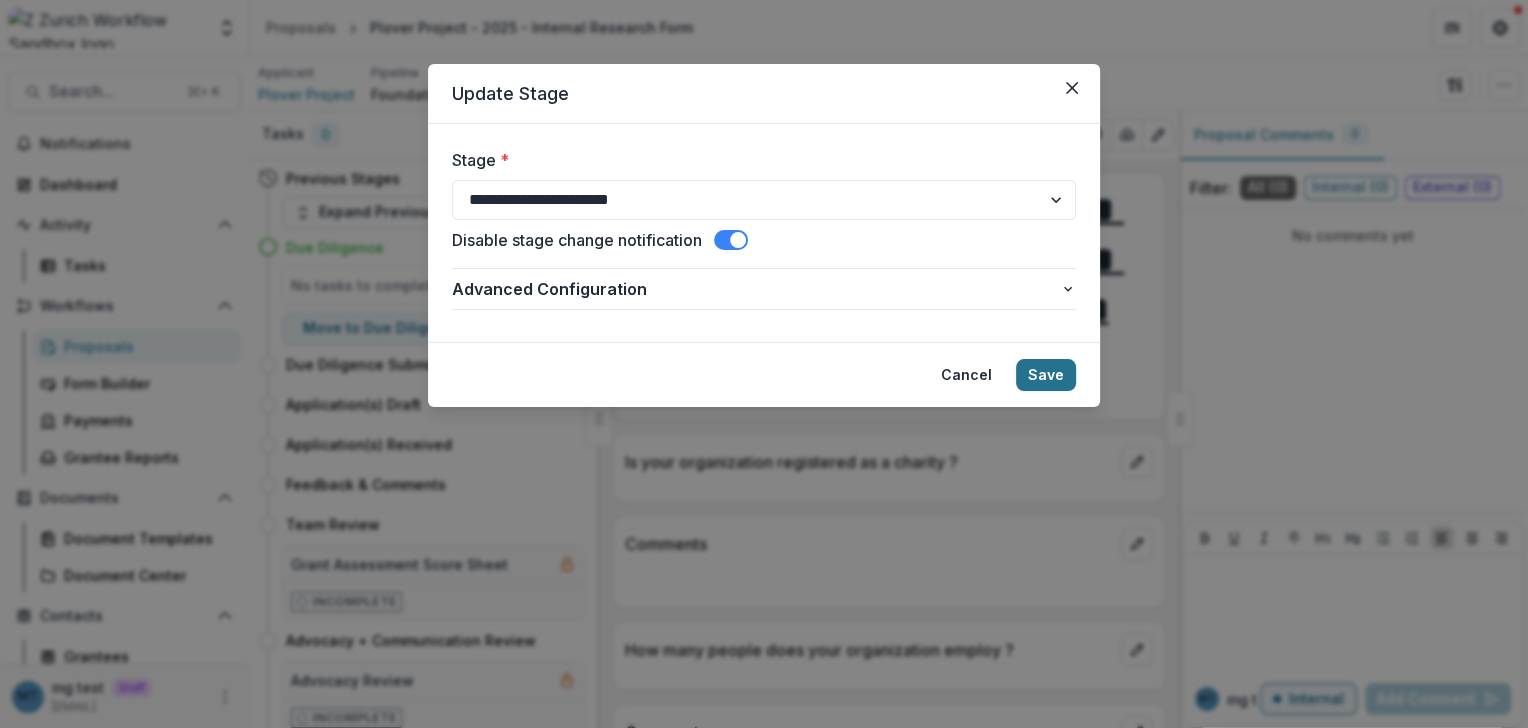 click on "Save" at bounding box center (1046, 375) 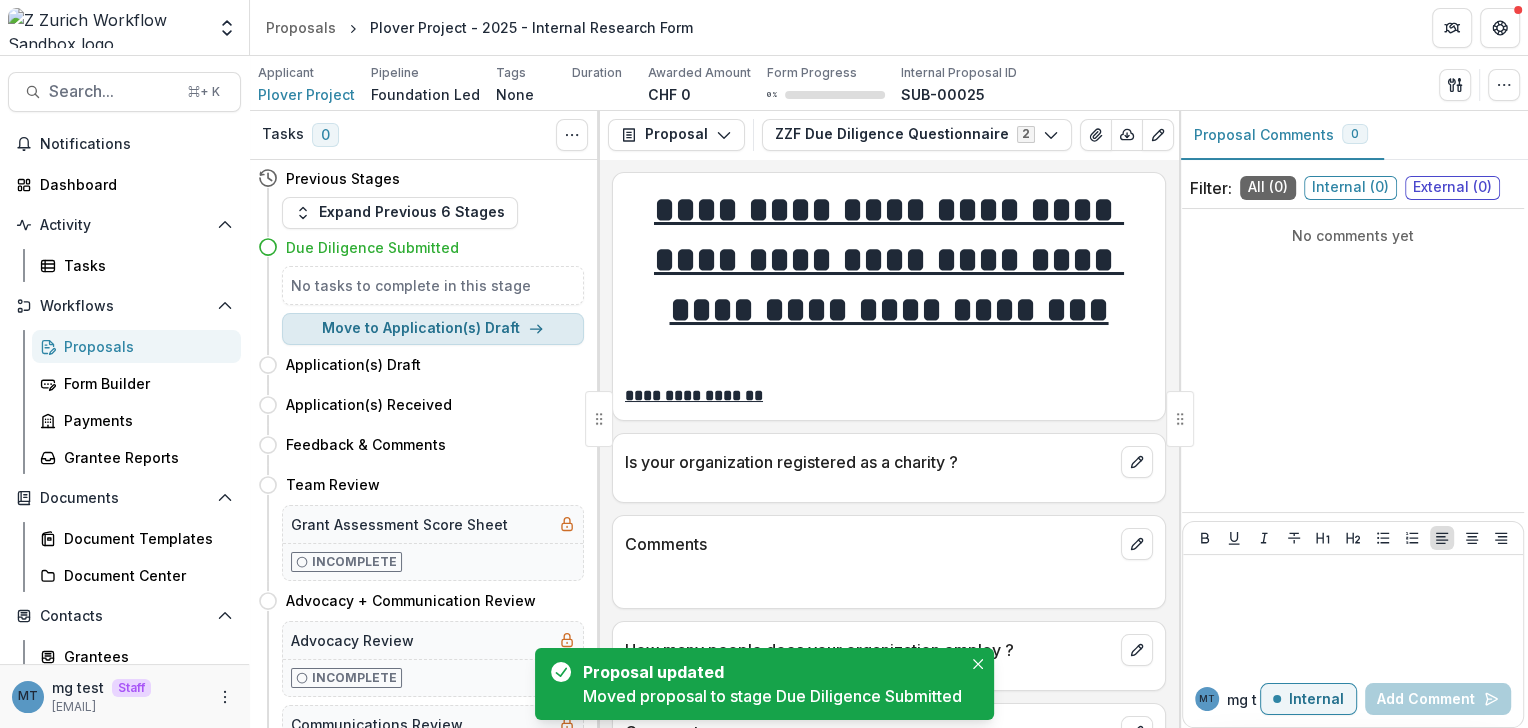 click on "Move to Application(s) Draft" at bounding box center (433, 329) 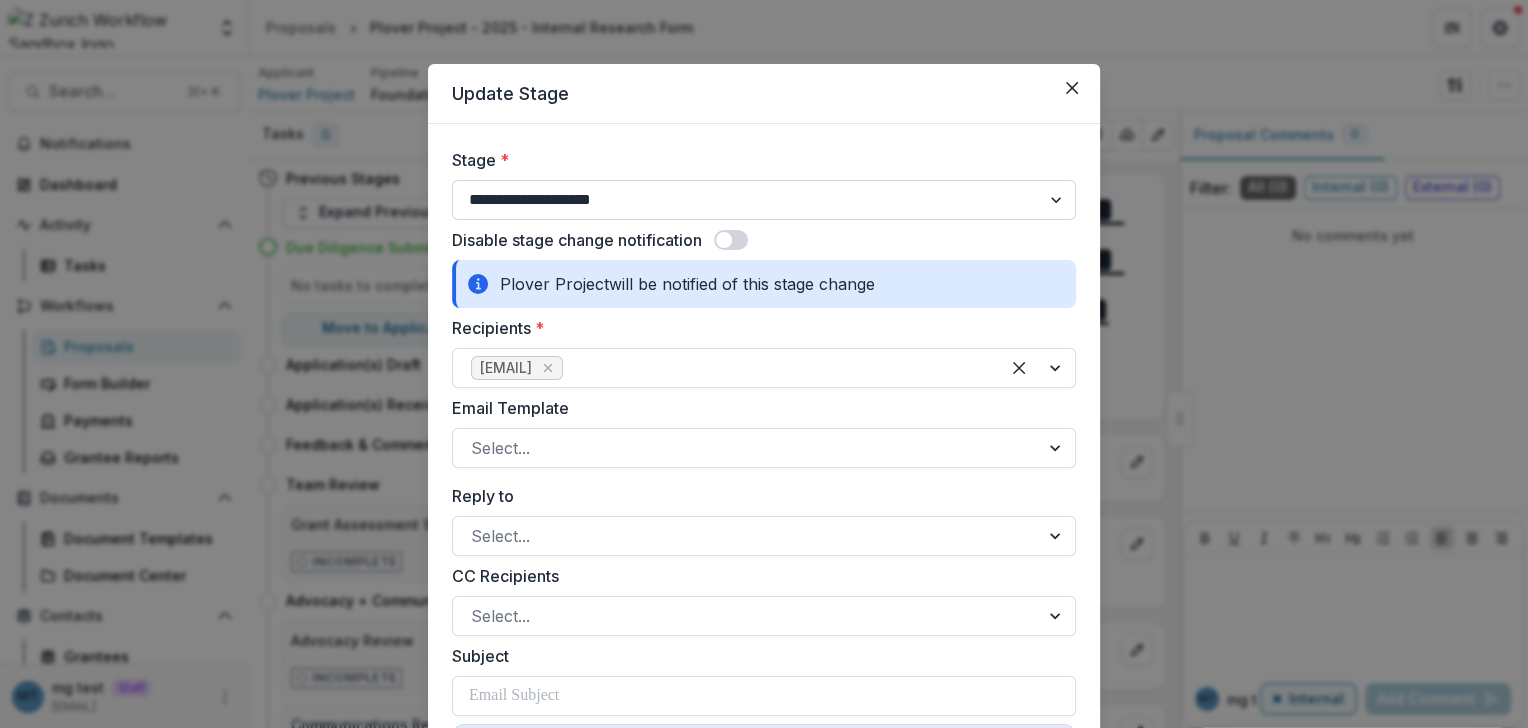 click on "**********" at bounding box center (764, 200) 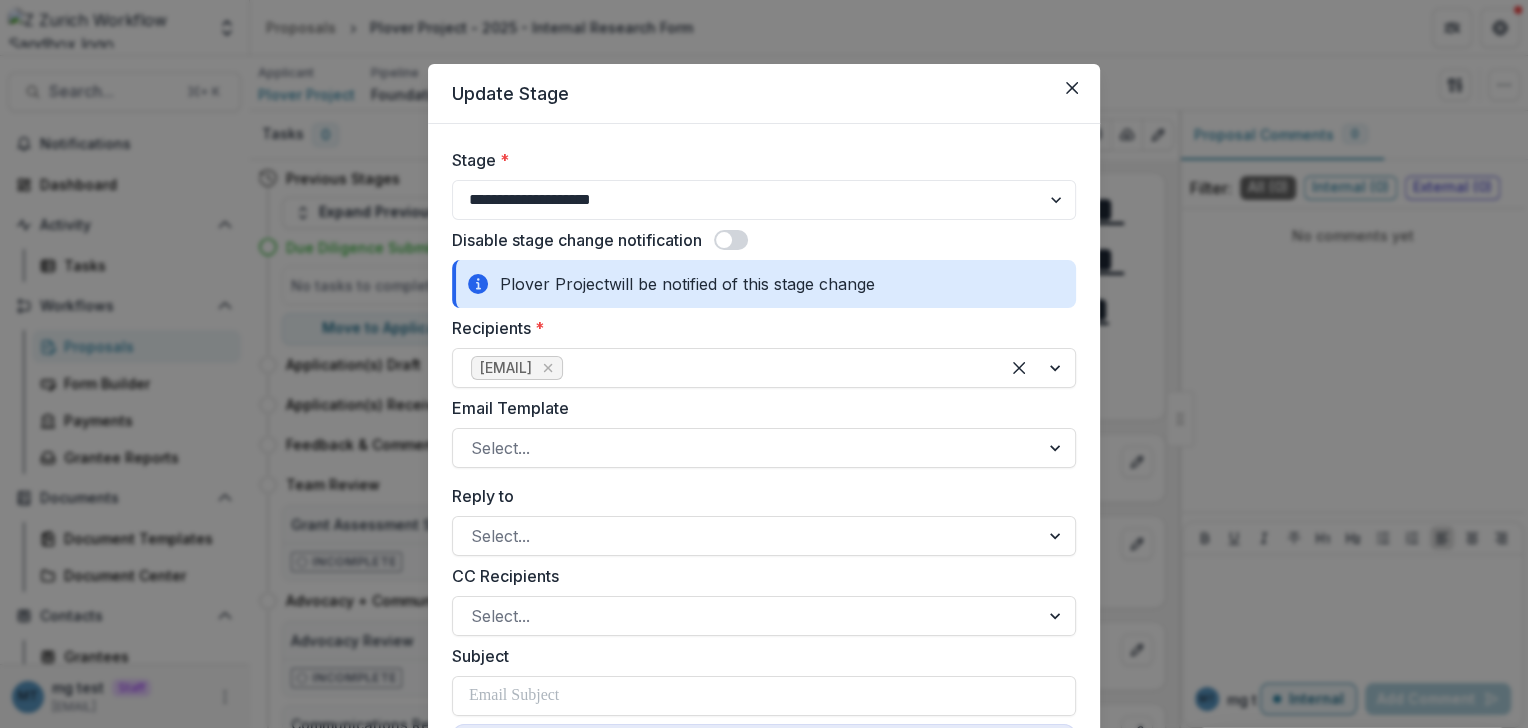 click on "**********" at bounding box center (764, 364) 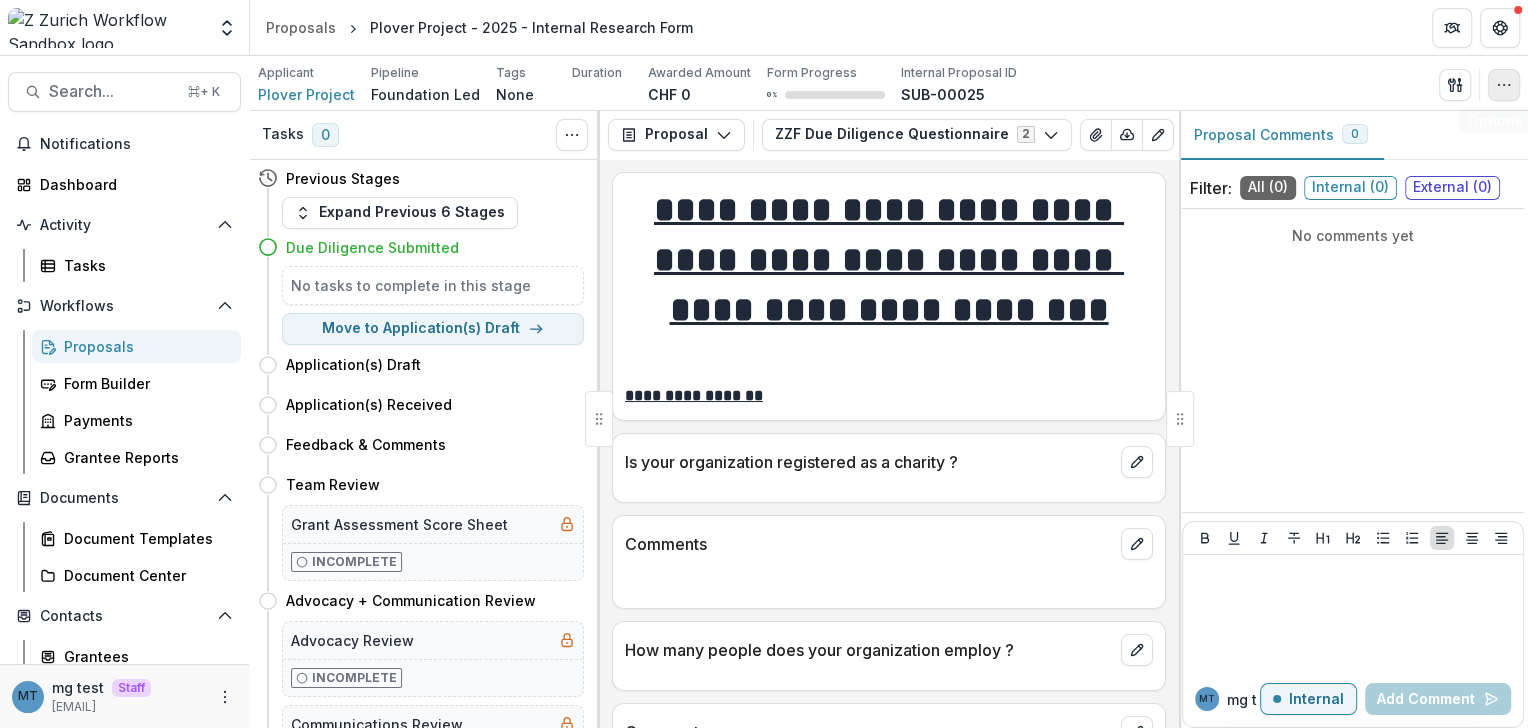 click 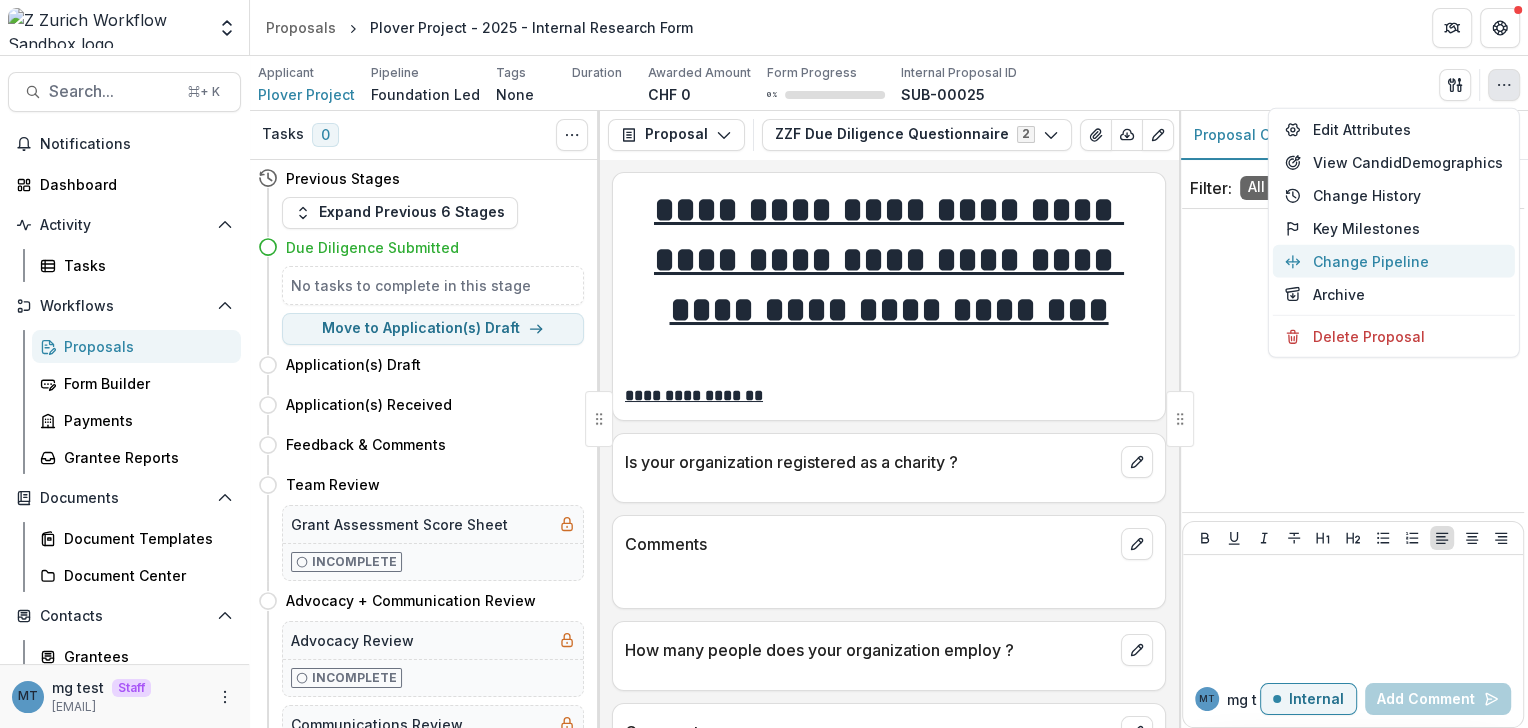 click on "Change Pipeline" at bounding box center (1394, 261) 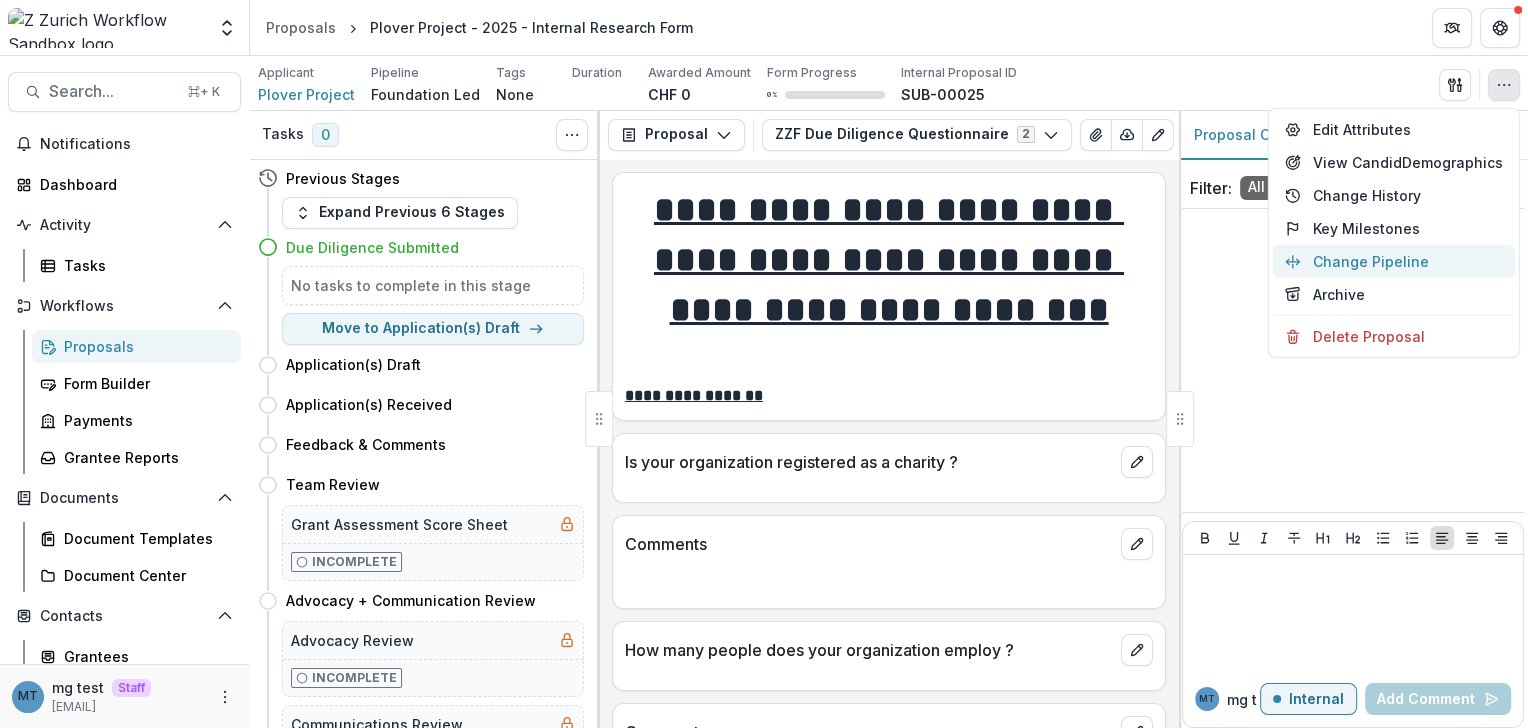 select 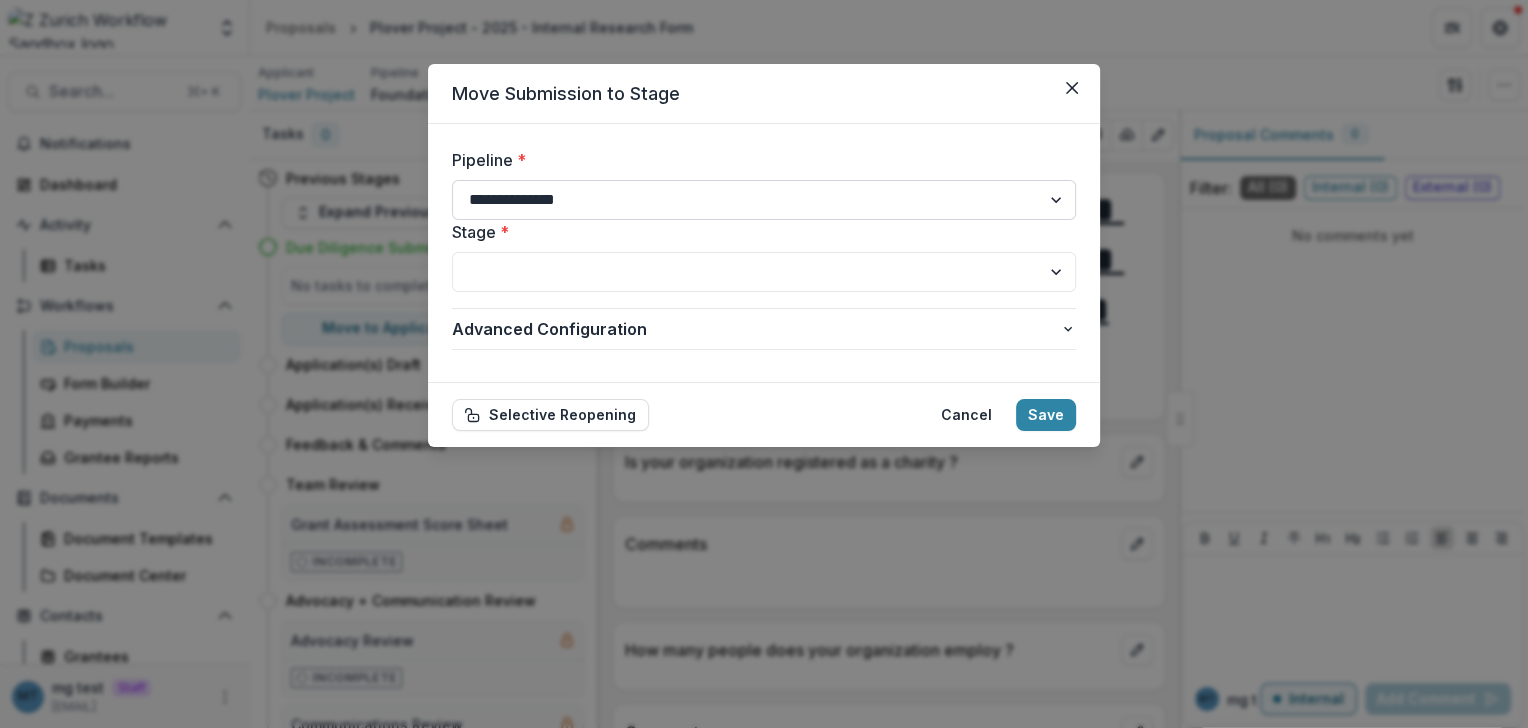 click on "**********" at bounding box center [764, 200] 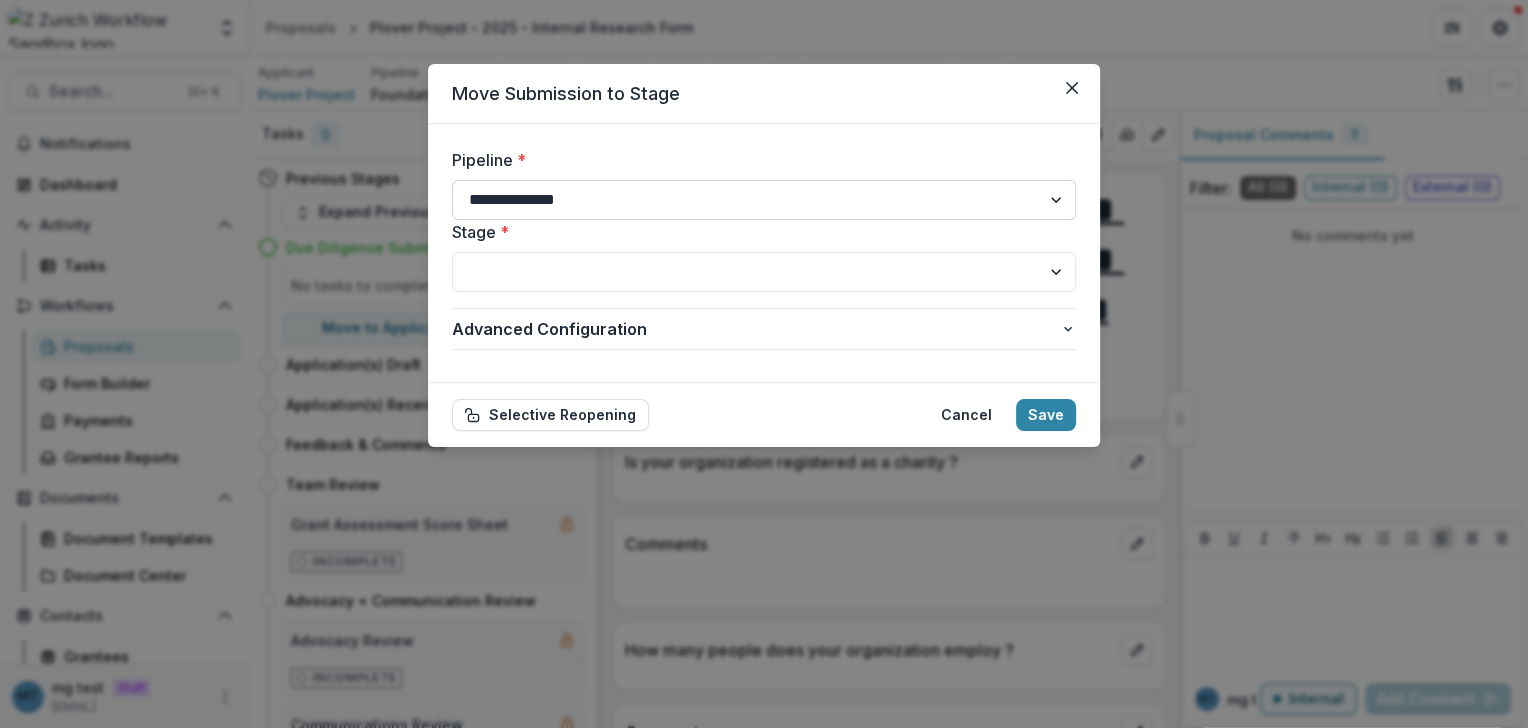 select on "**********" 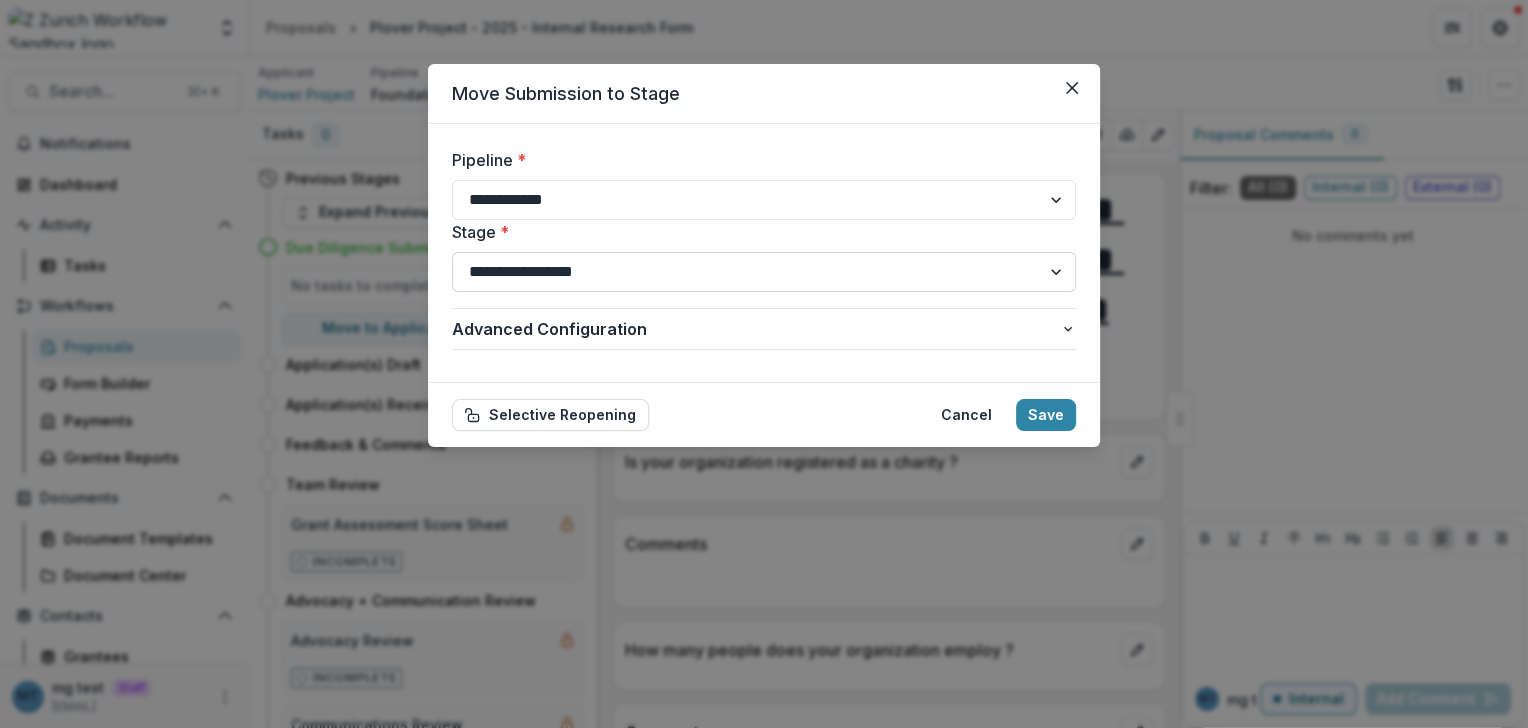 click on "**********" at bounding box center [764, 272] 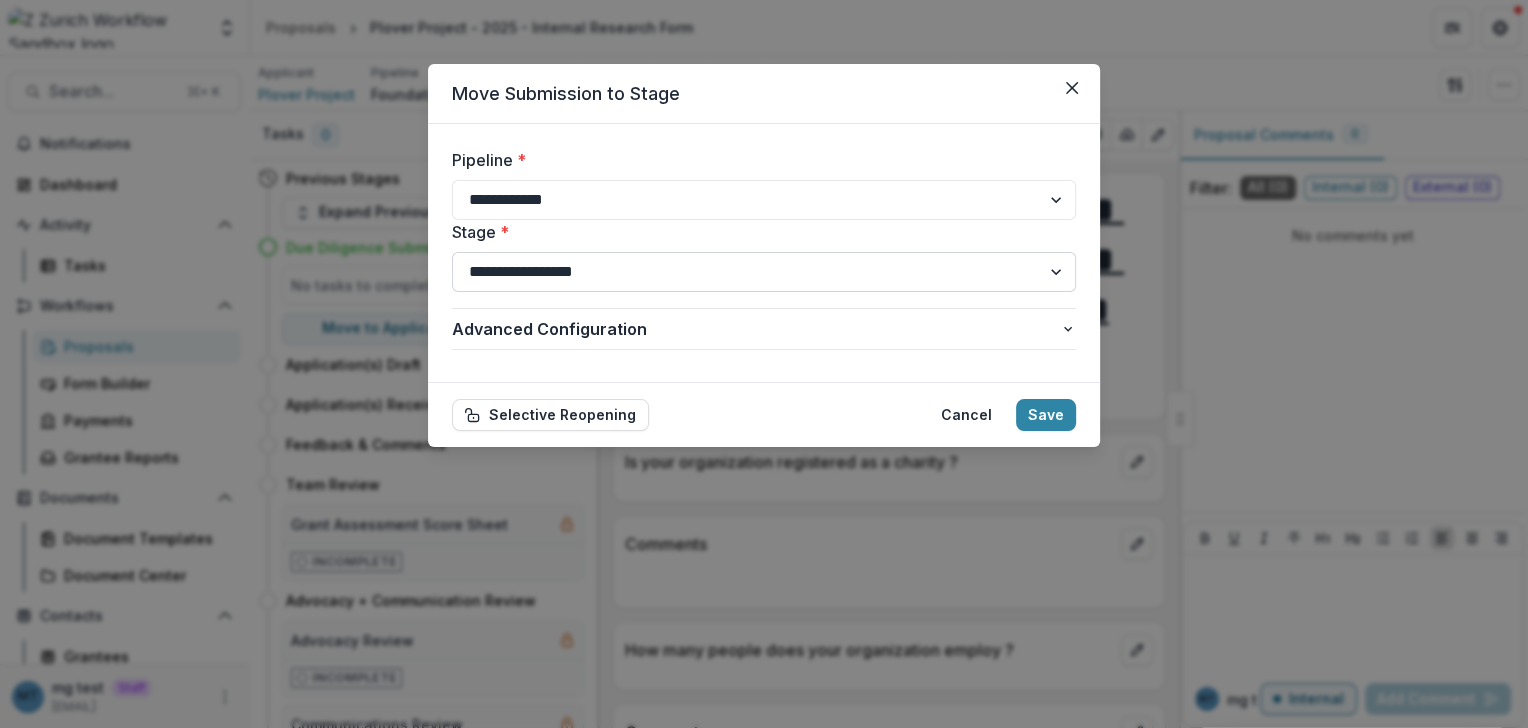 select on "**********" 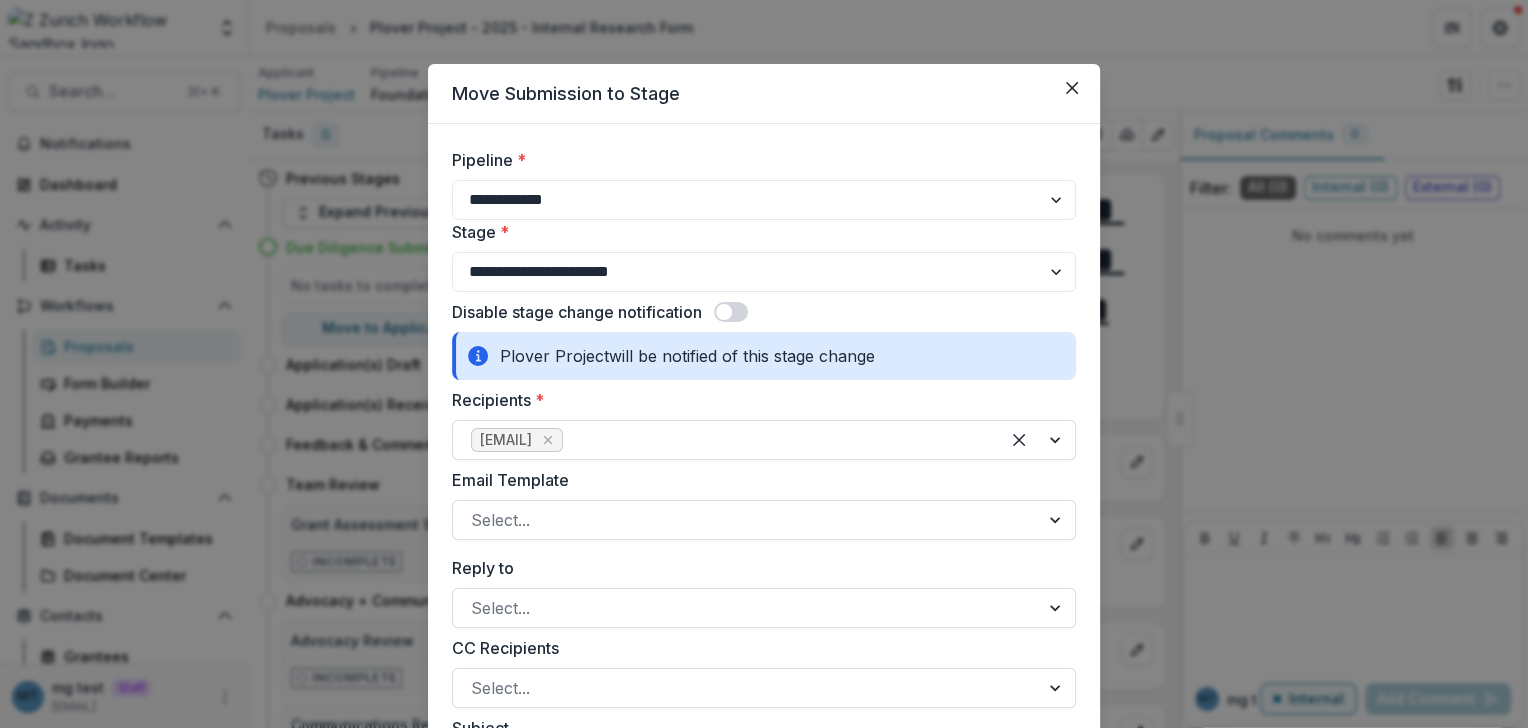 click at bounding box center (731, 312) 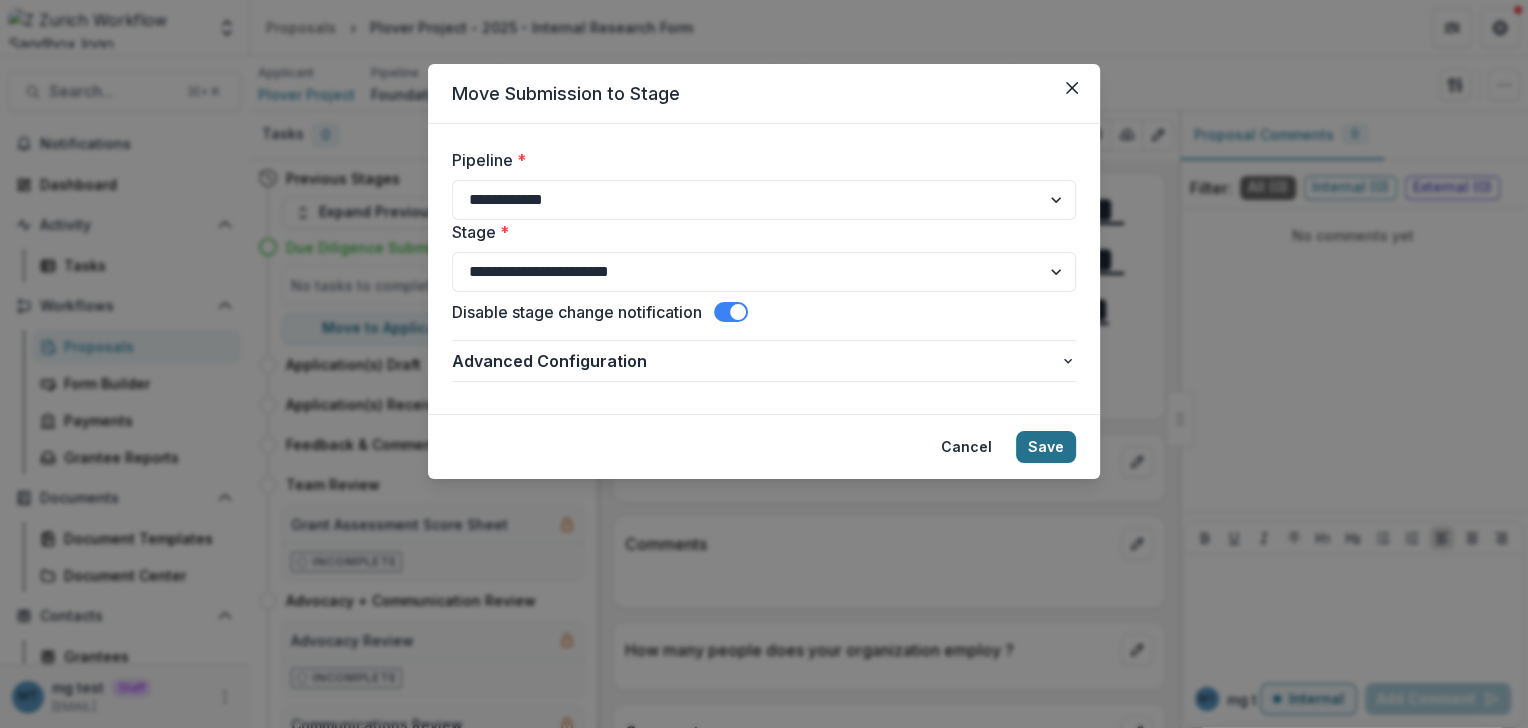 click on "Save" at bounding box center (1046, 447) 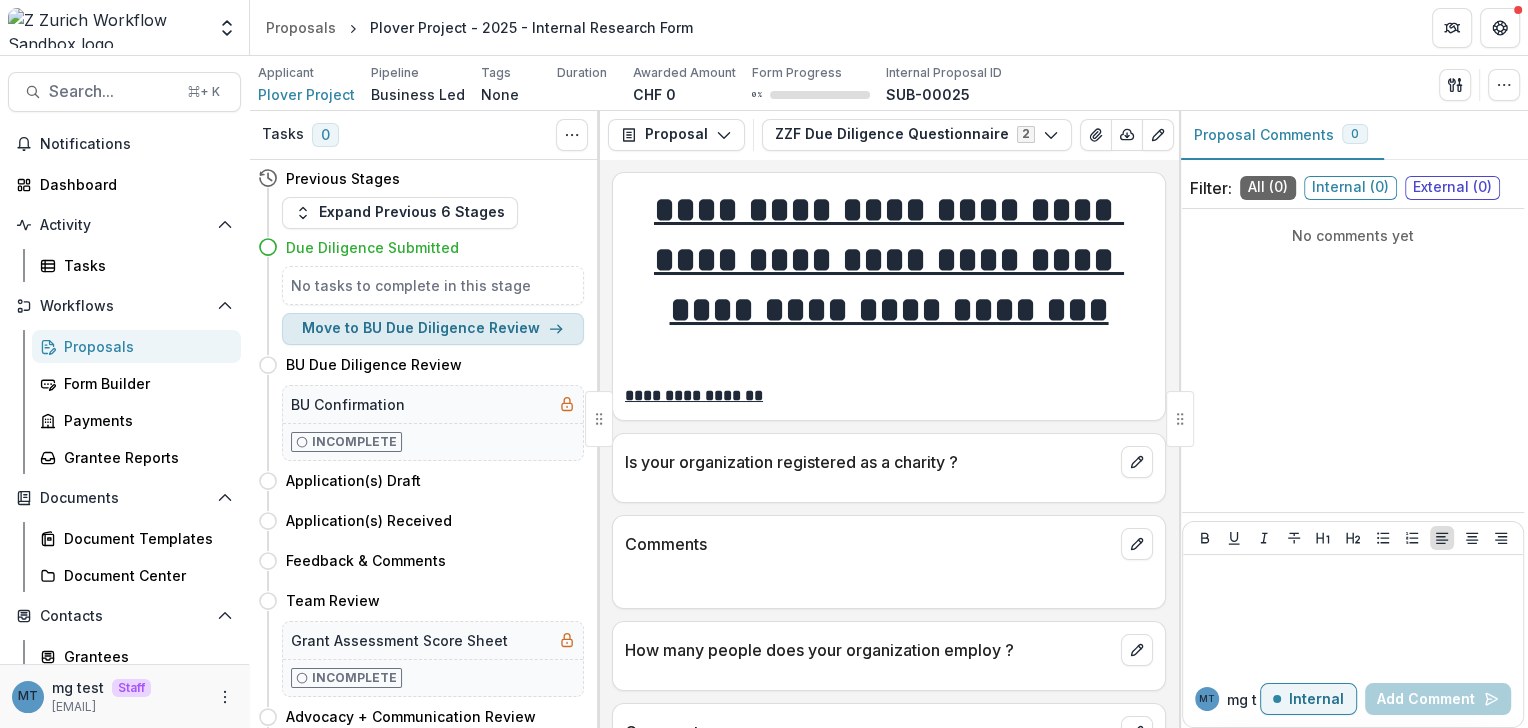click on "Move to BU Due Diligence Review" at bounding box center [433, 329] 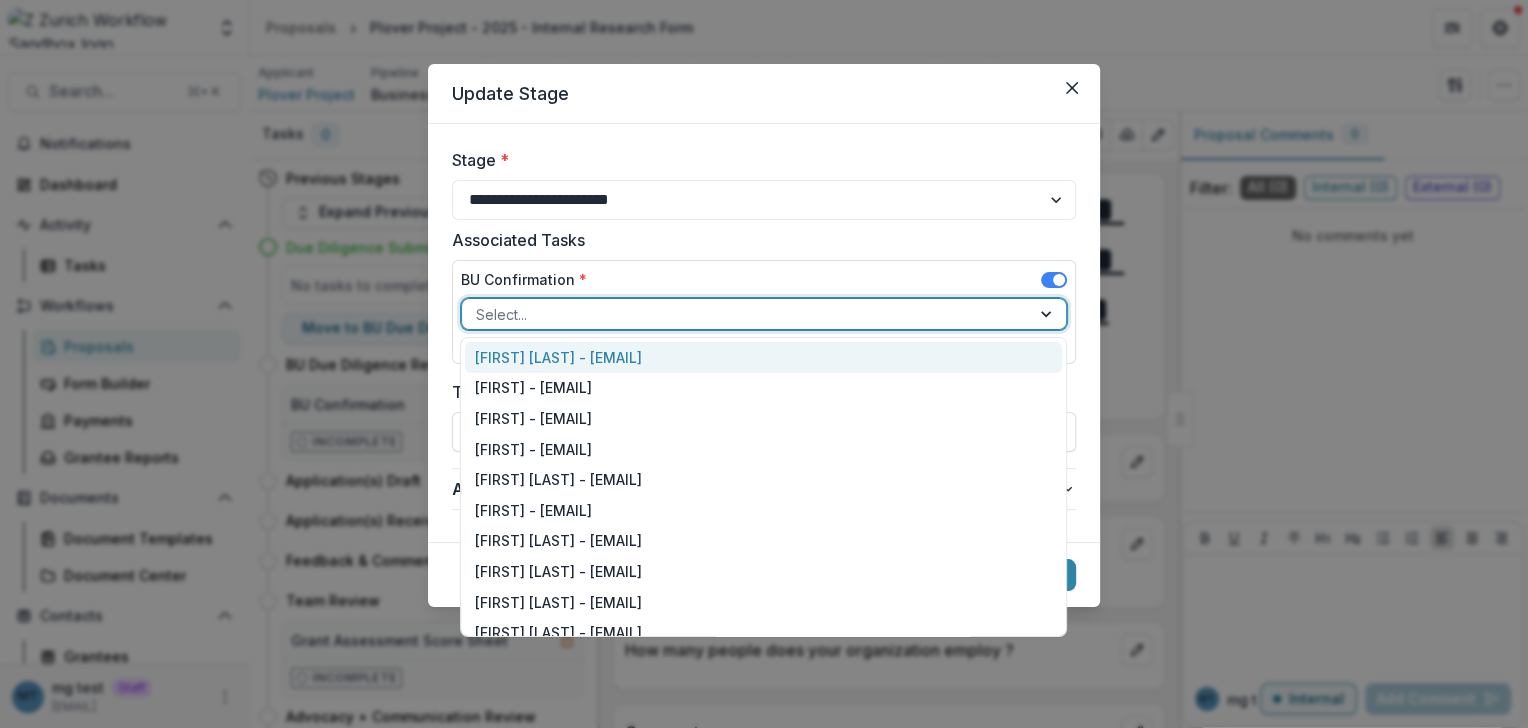 click at bounding box center (746, 314) 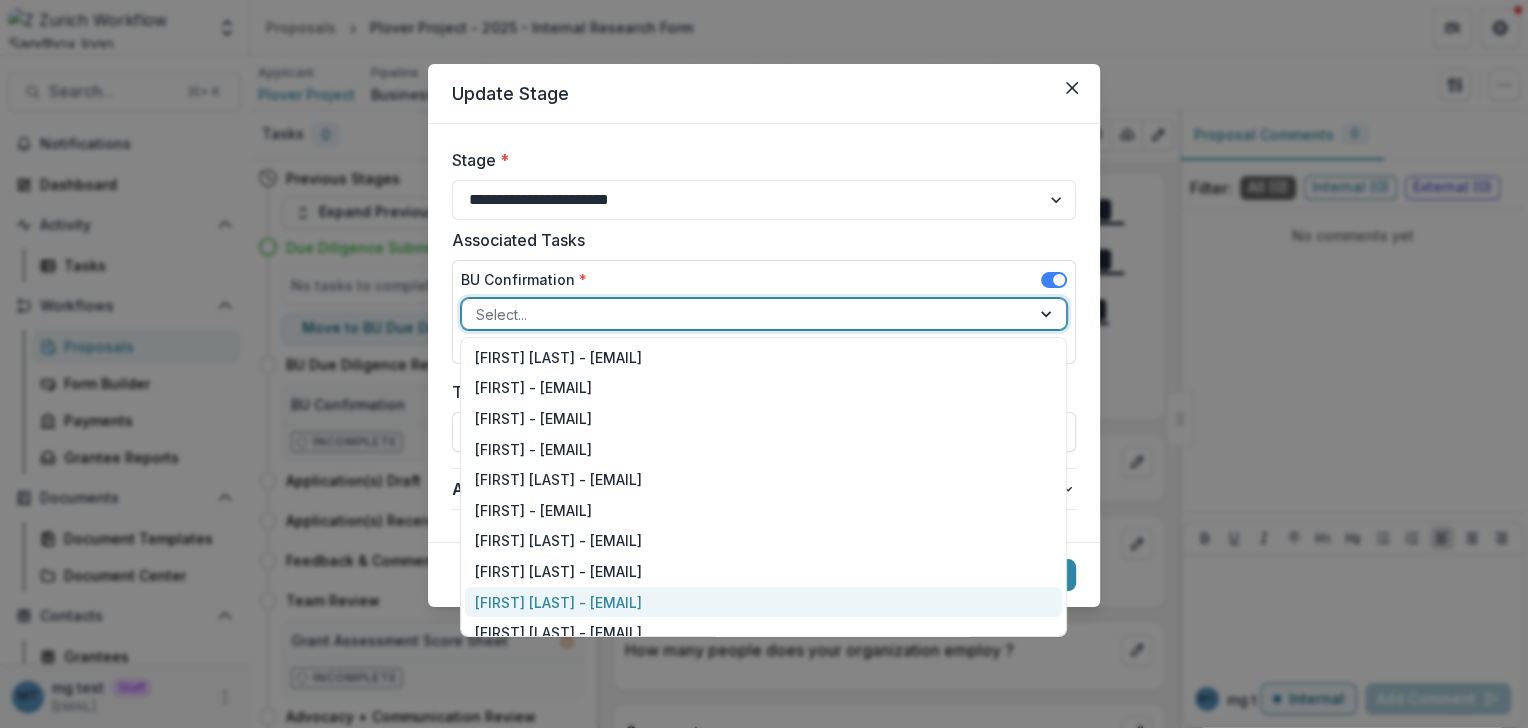 click on "Ruth Adamson - ruth.adamson@zurich.com" at bounding box center (763, 602) 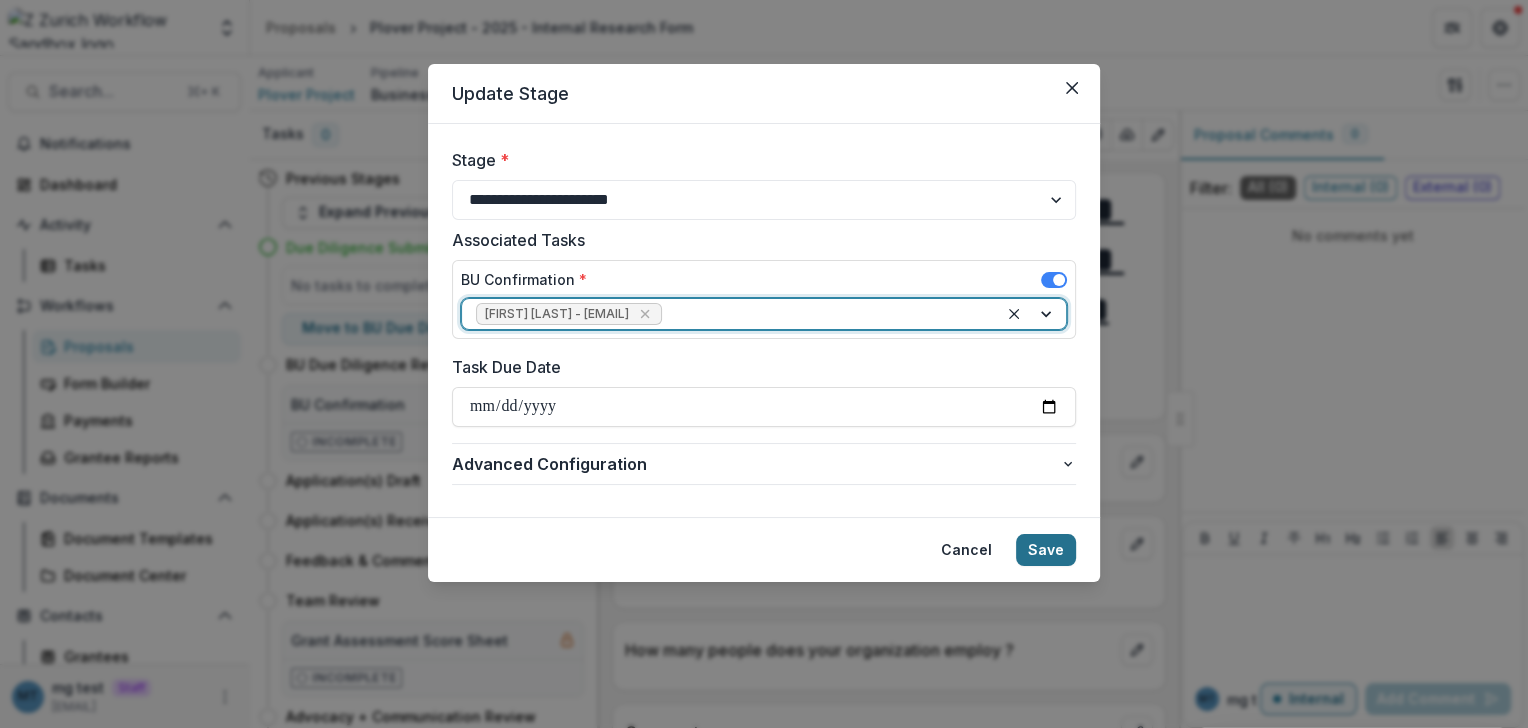 click on "Save" at bounding box center (1046, 550) 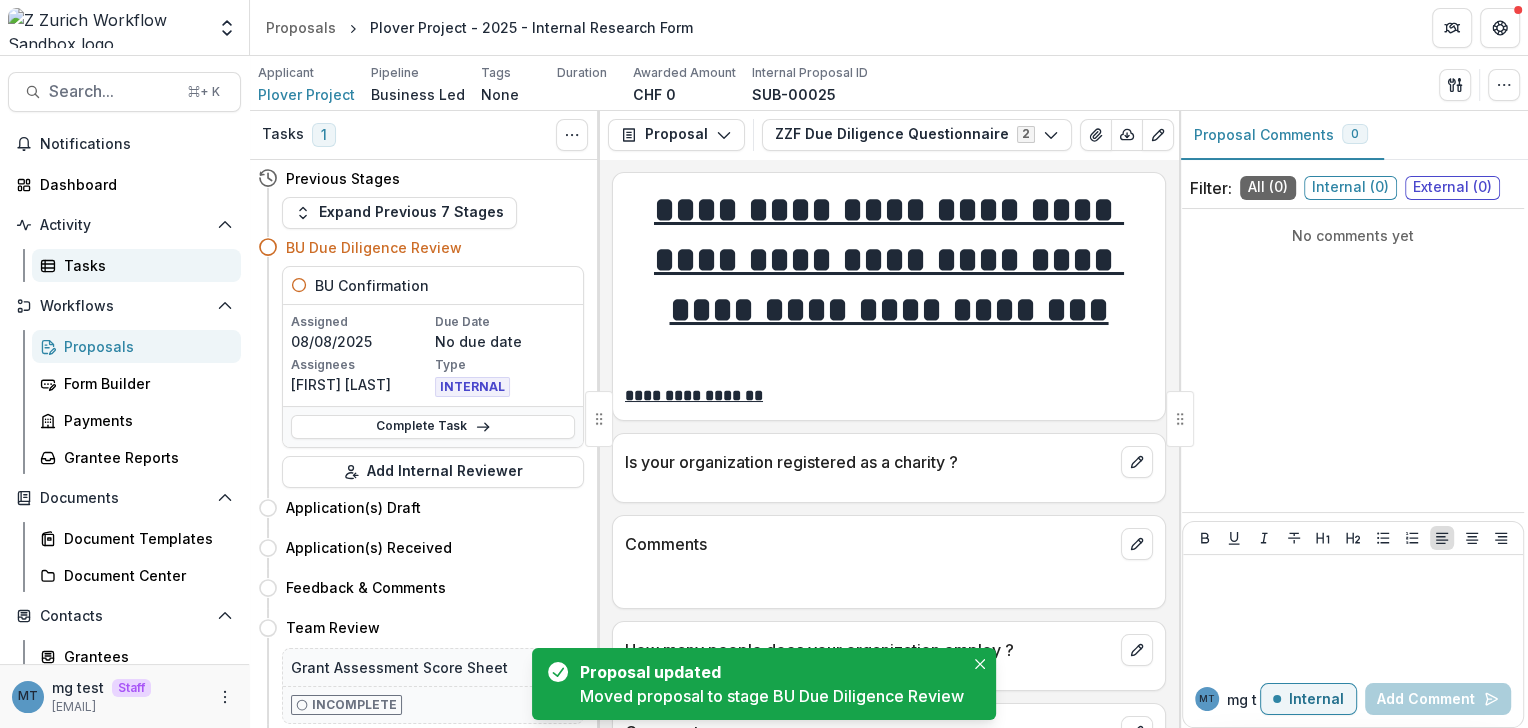 click on "Tasks" at bounding box center (144, 265) 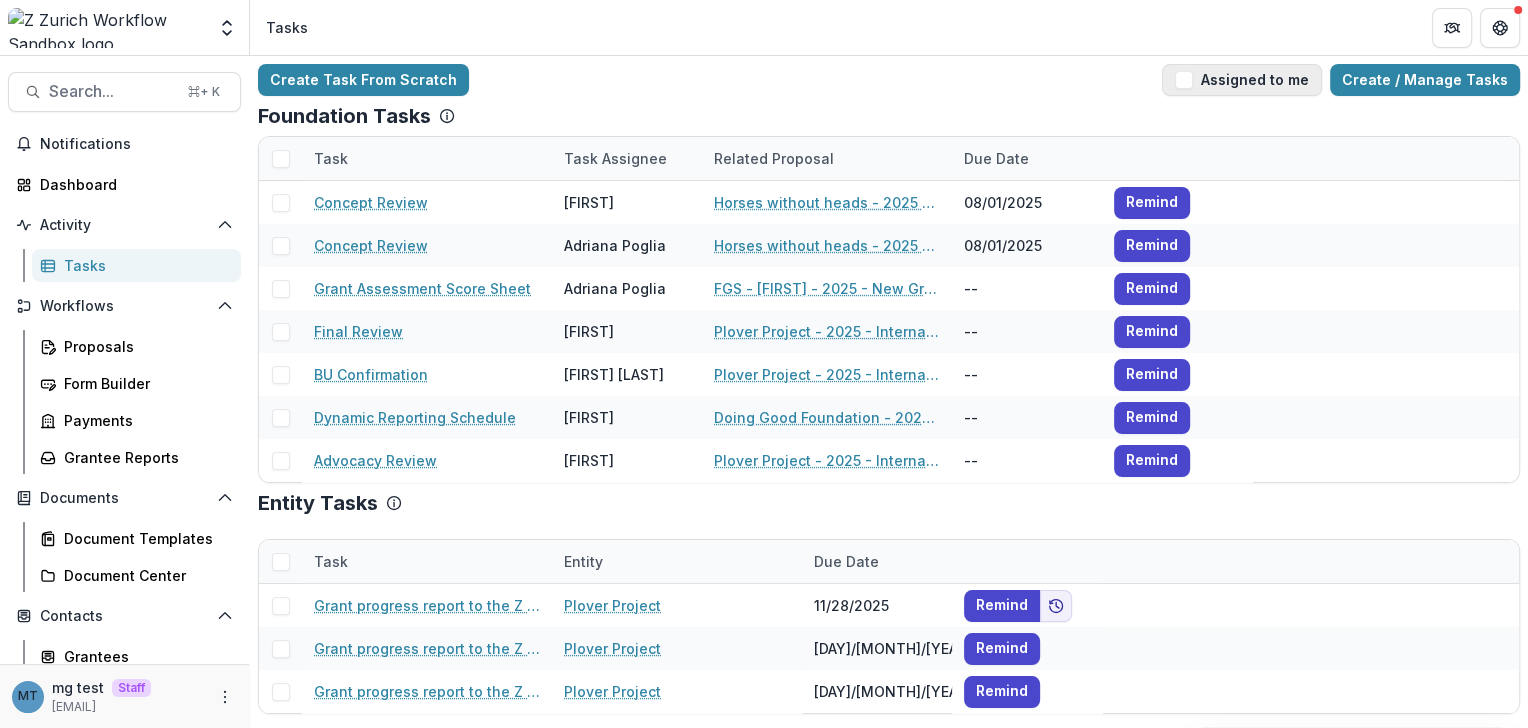 click at bounding box center (1184, 80) 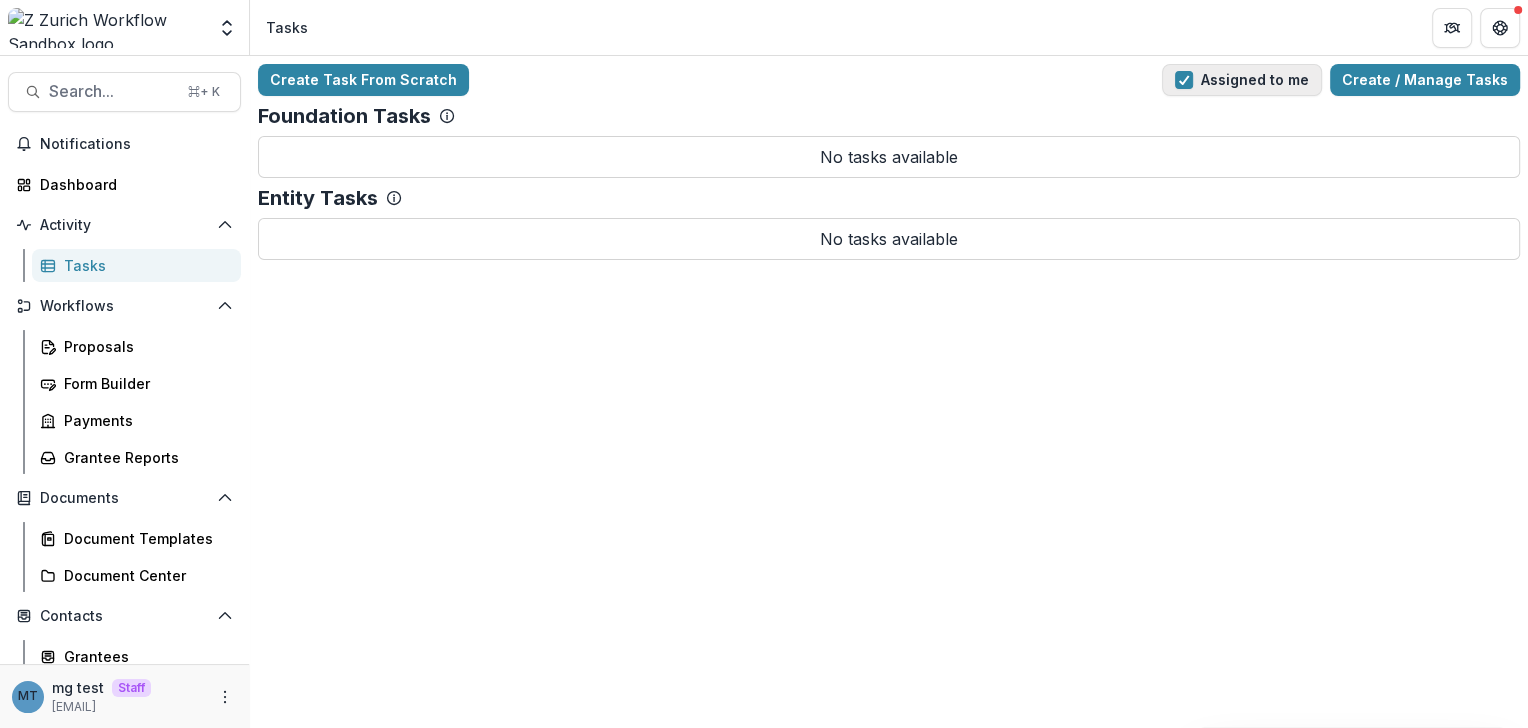 click at bounding box center (1184, 80) 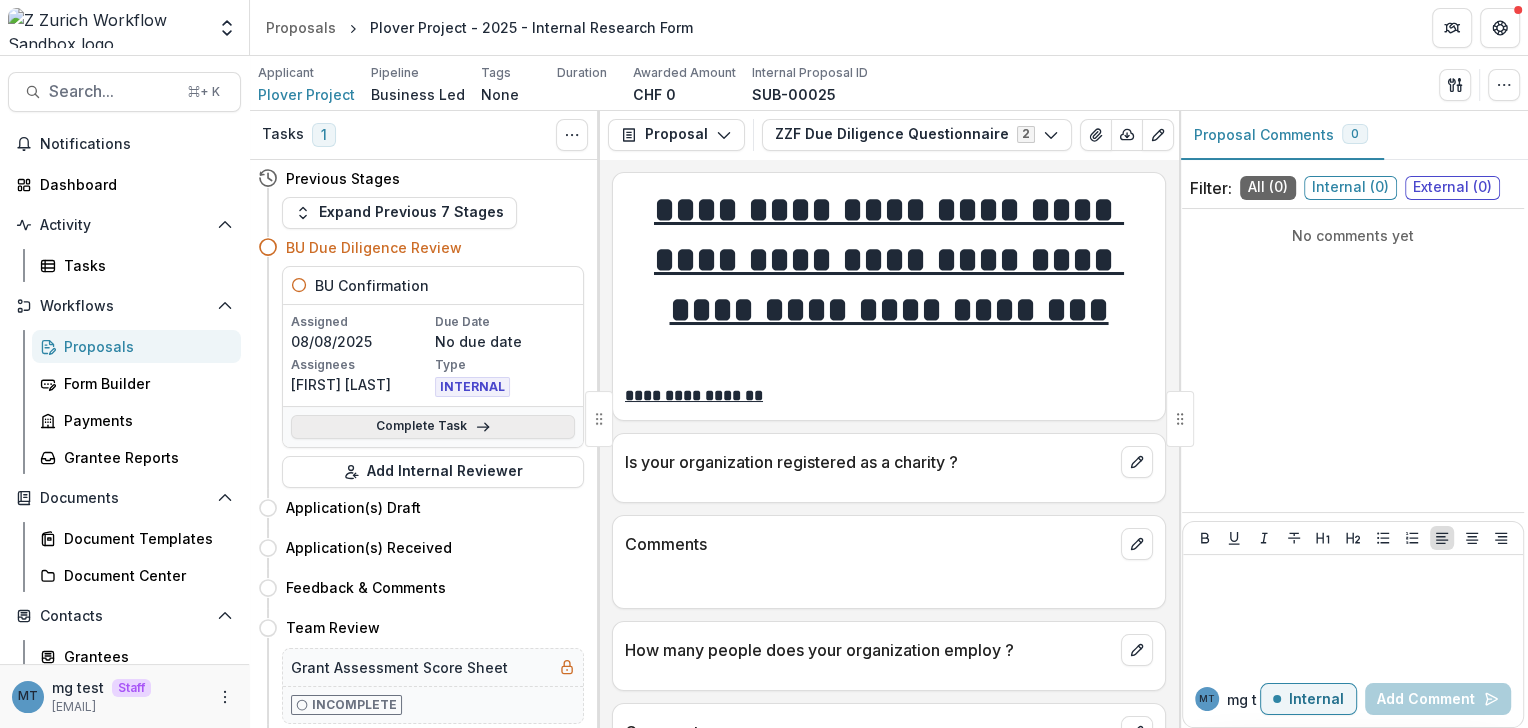 click 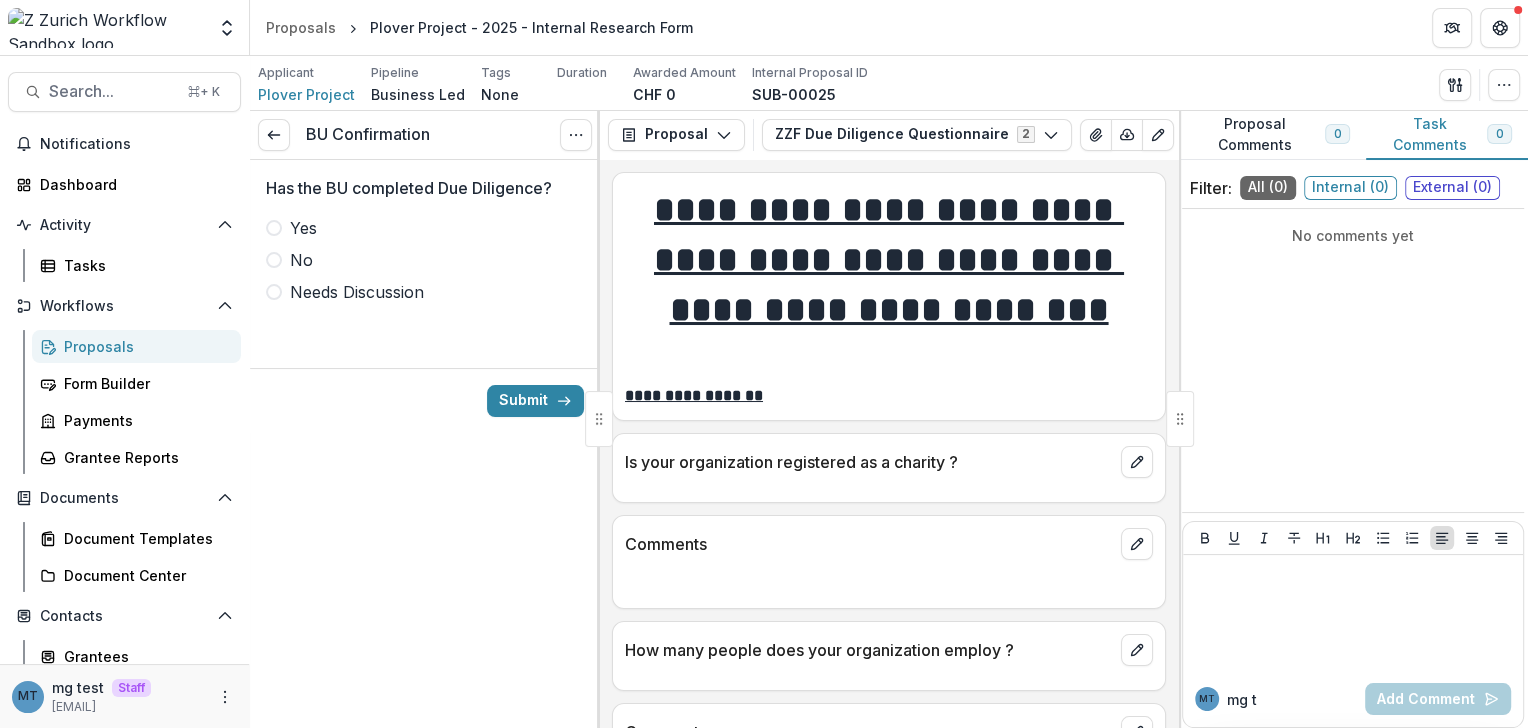 click at bounding box center (274, 228) 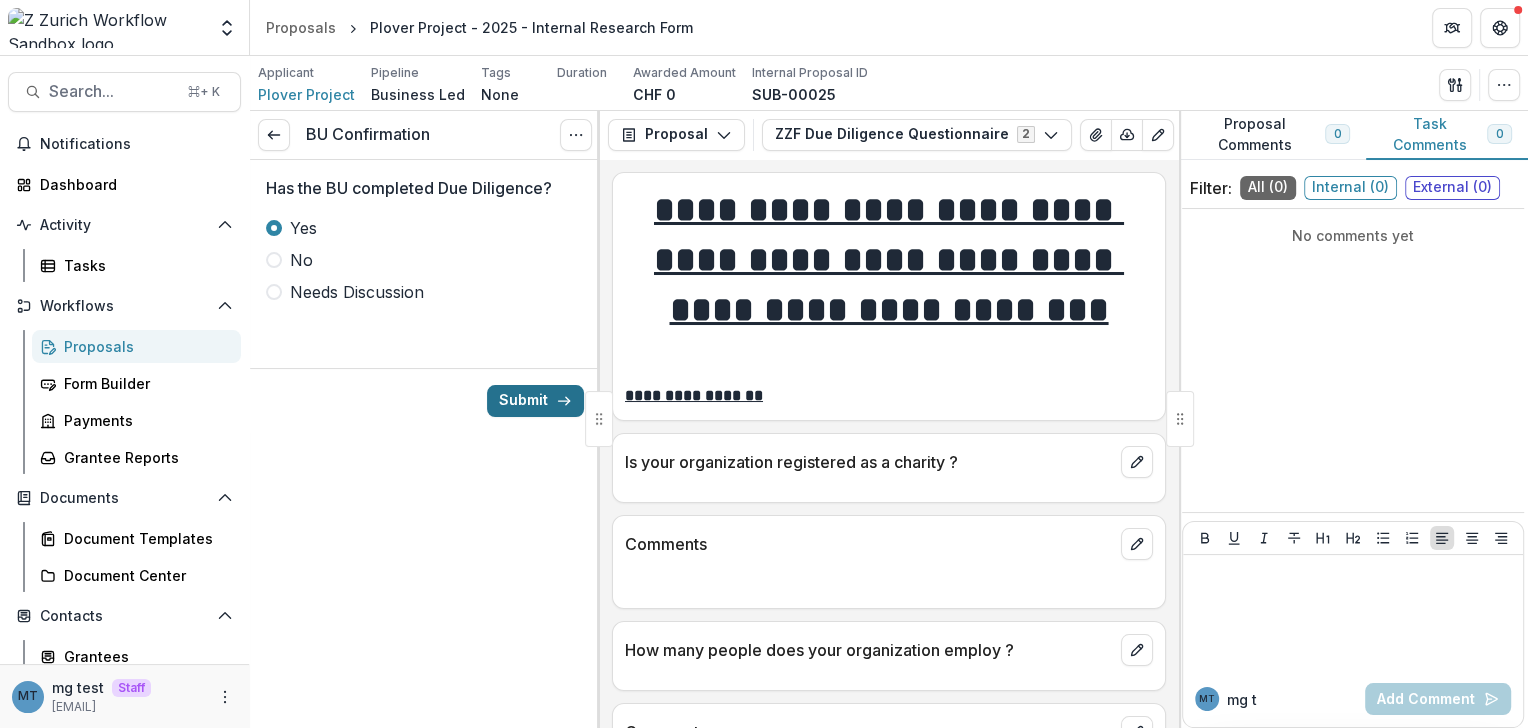 click 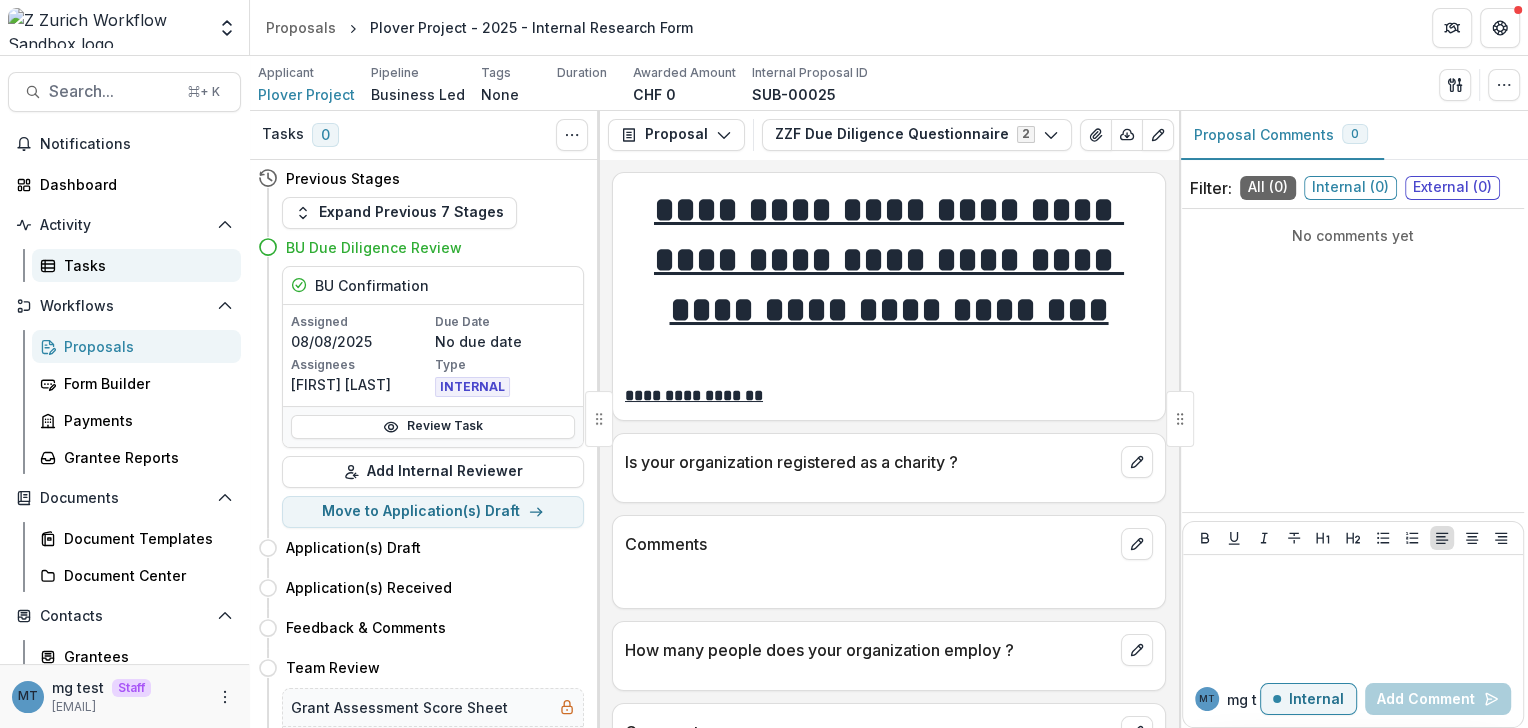 click on "Tasks" at bounding box center (144, 265) 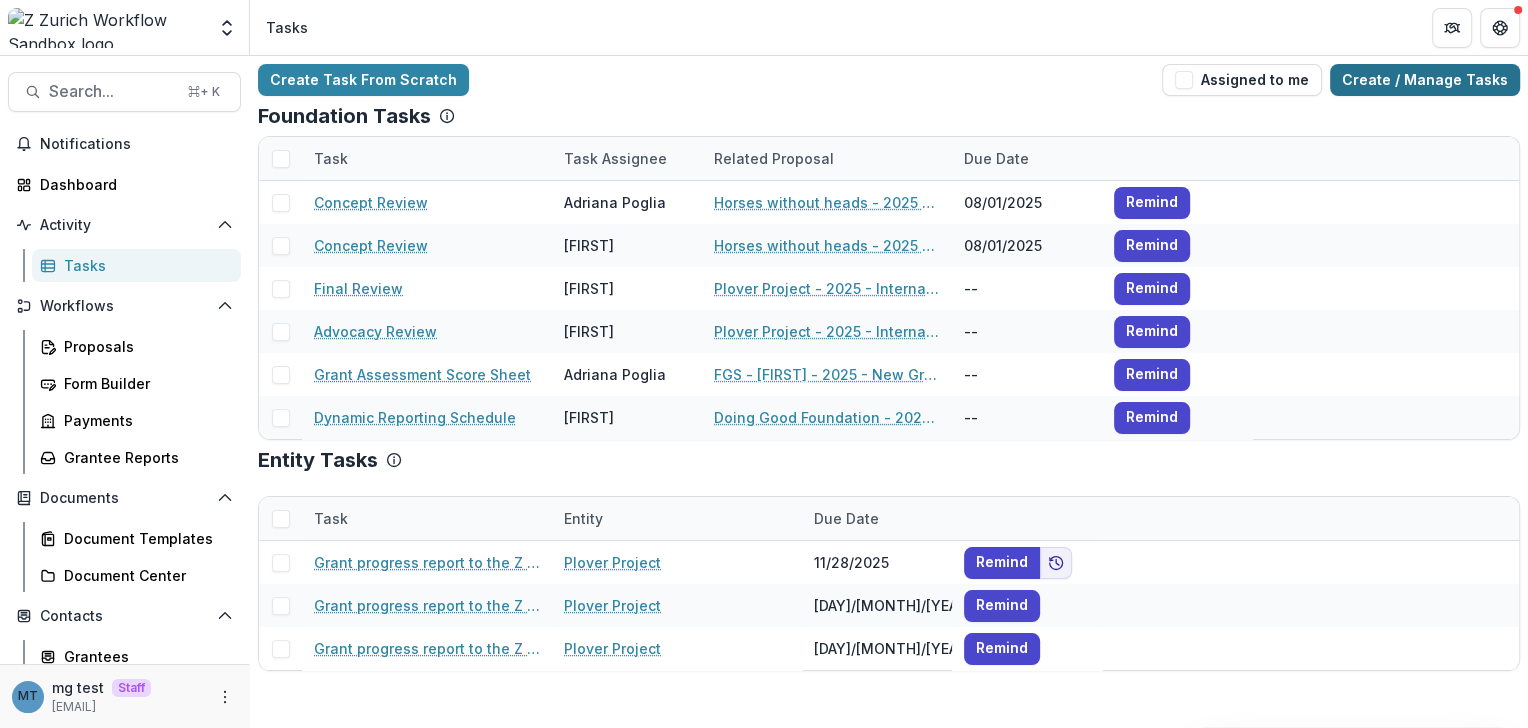 click on "Create / Manage Tasks" at bounding box center [1425, 80] 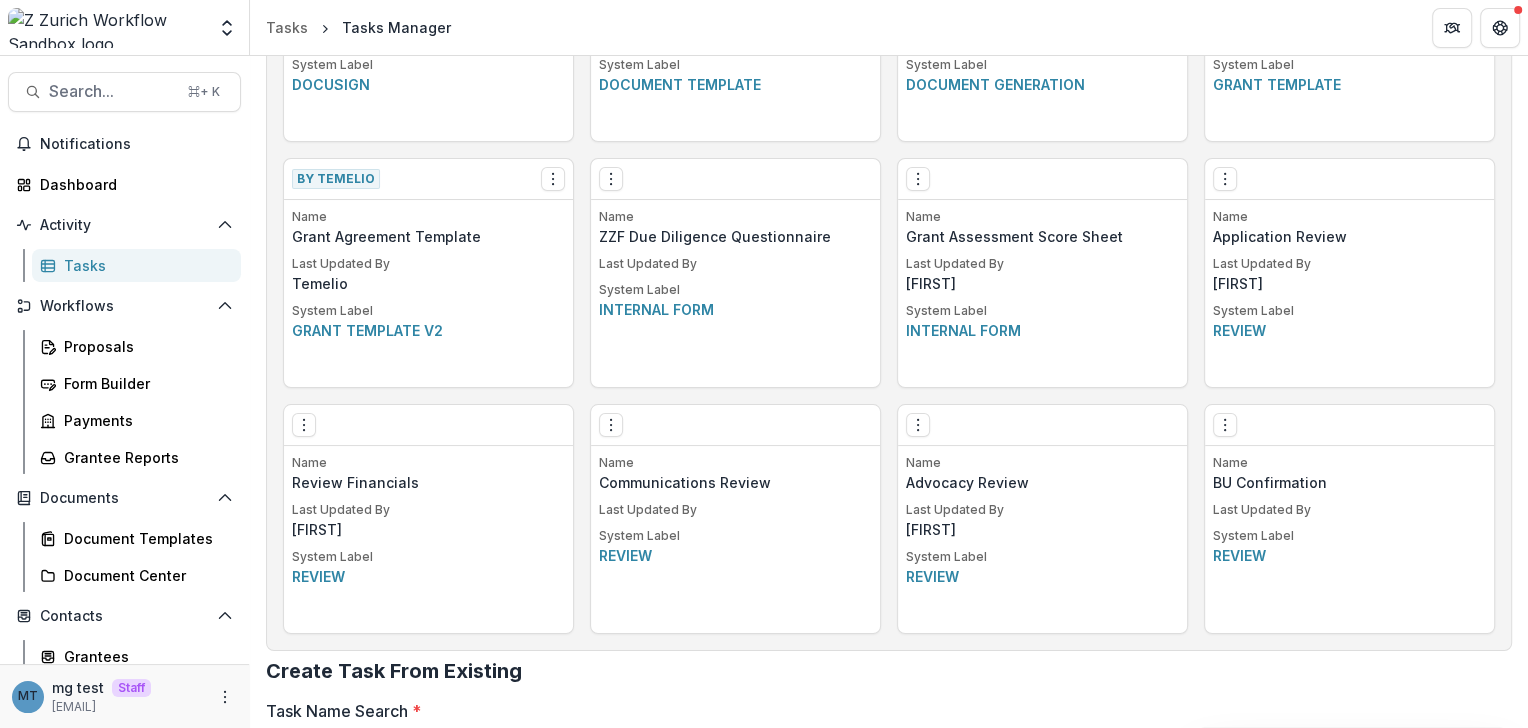 scroll, scrollTop: 1163, scrollLeft: 0, axis: vertical 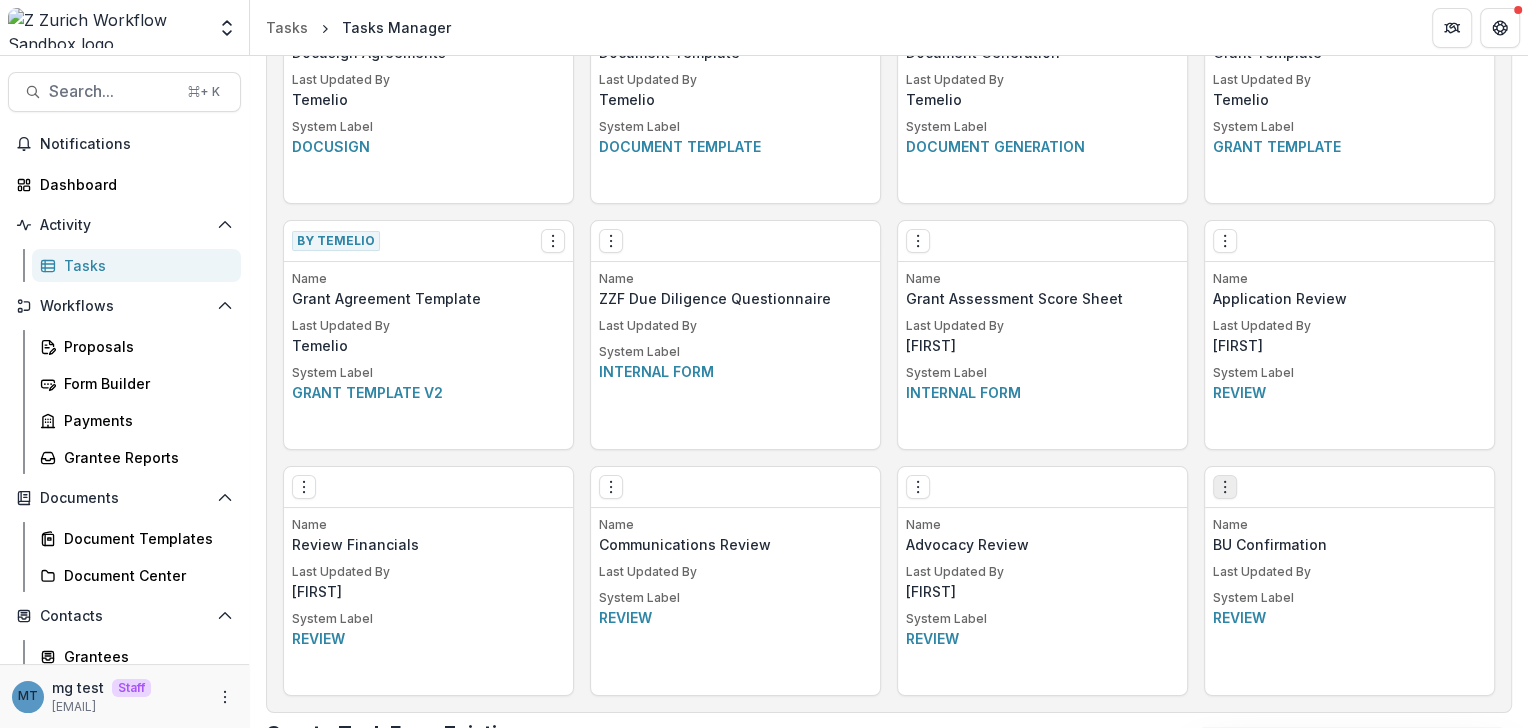 click at bounding box center (1225, 487) 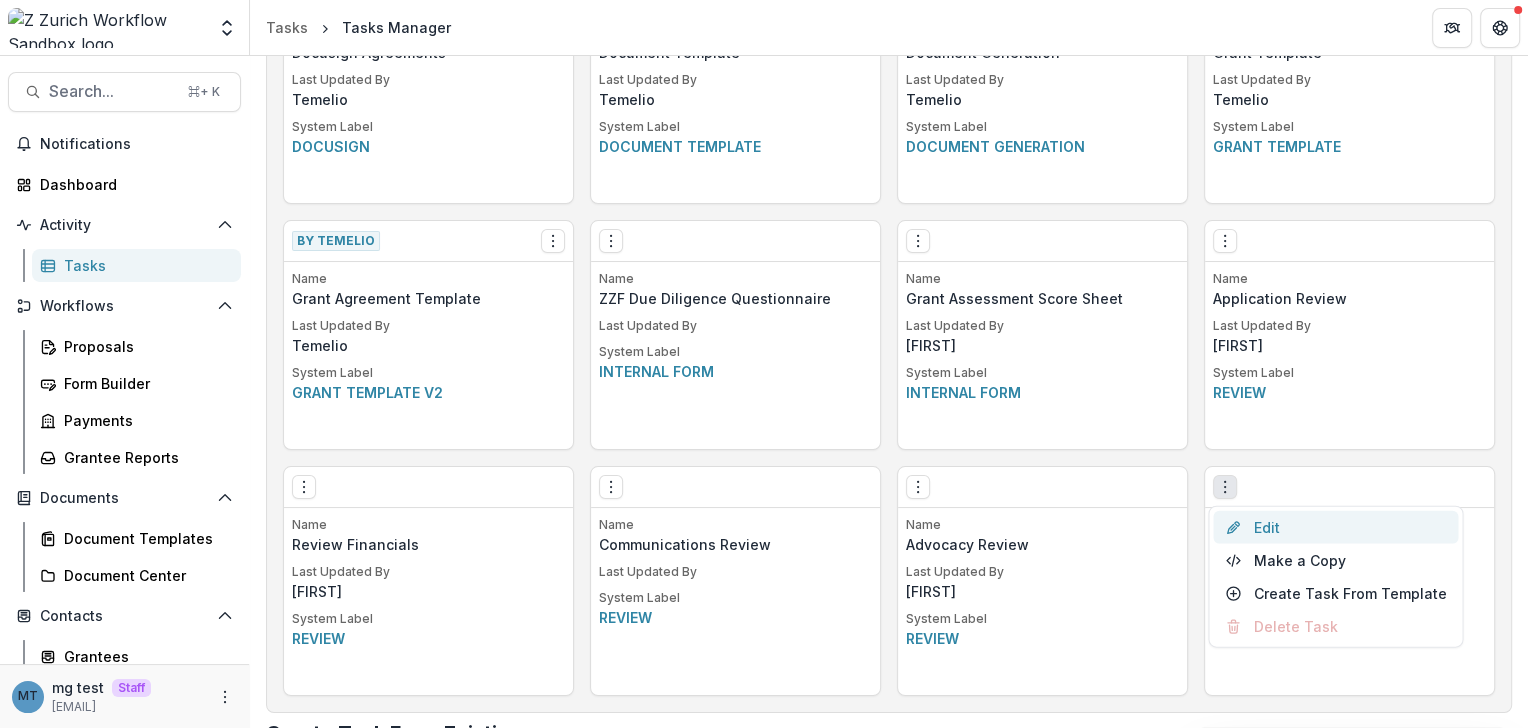 click on "Edit" at bounding box center (1335, 527) 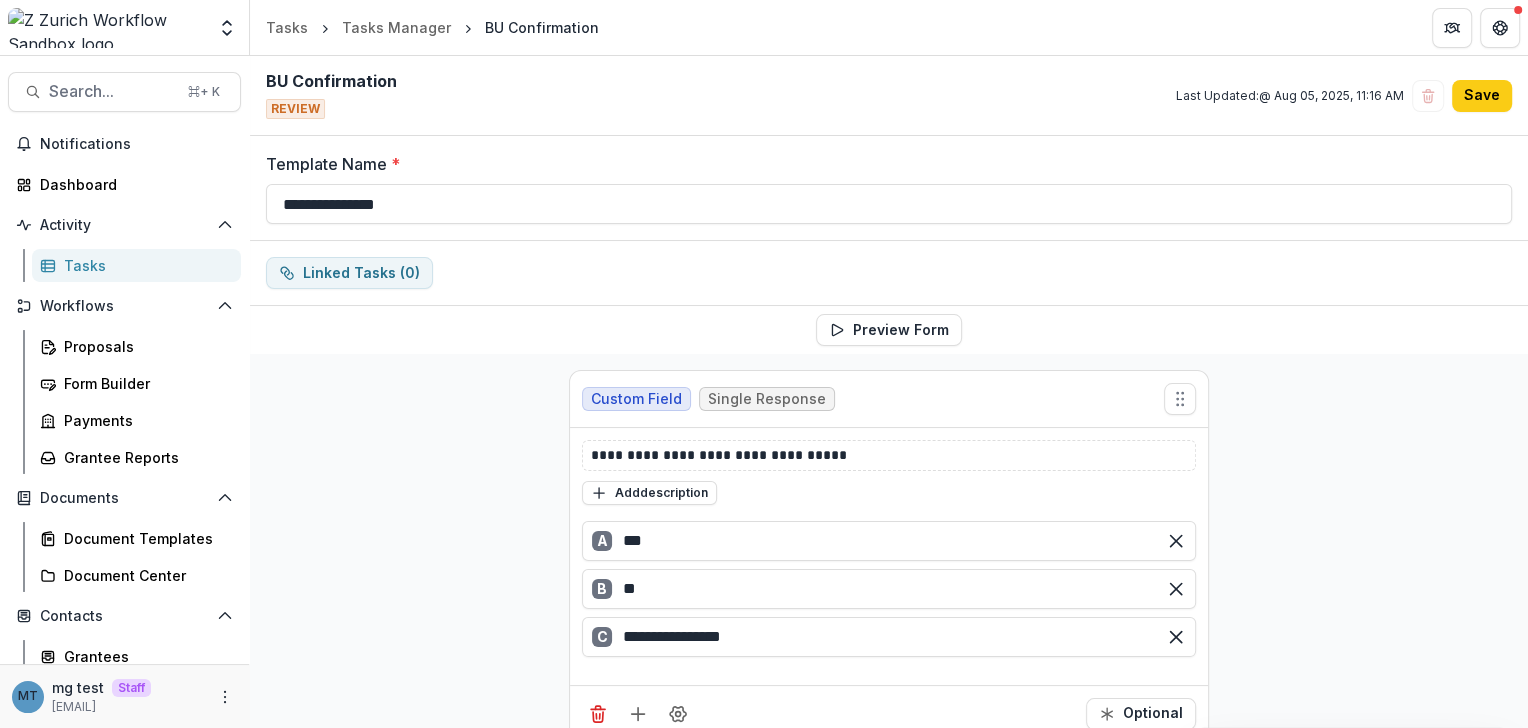 scroll, scrollTop: 123, scrollLeft: 0, axis: vertical 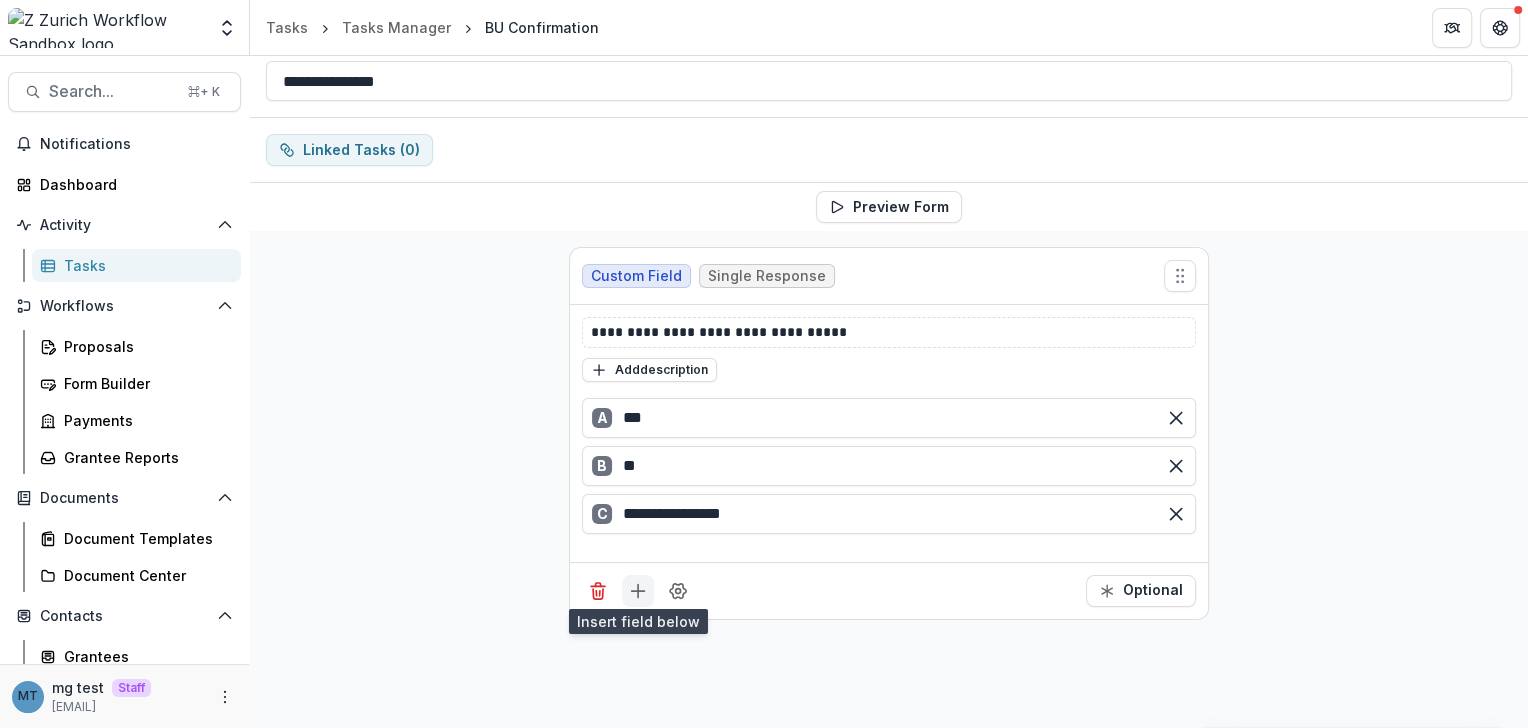 click 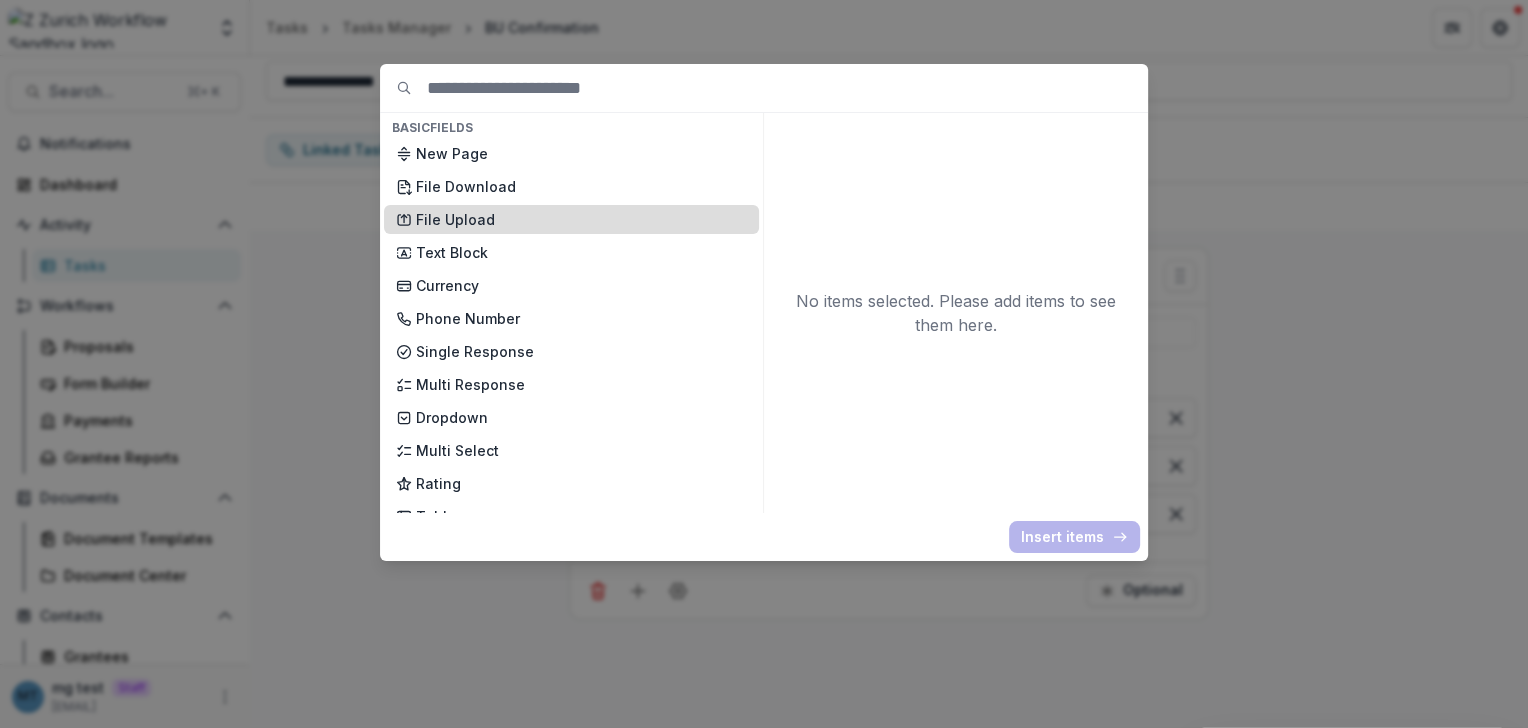 click on "File Upload" at bounding box center (581, 219) 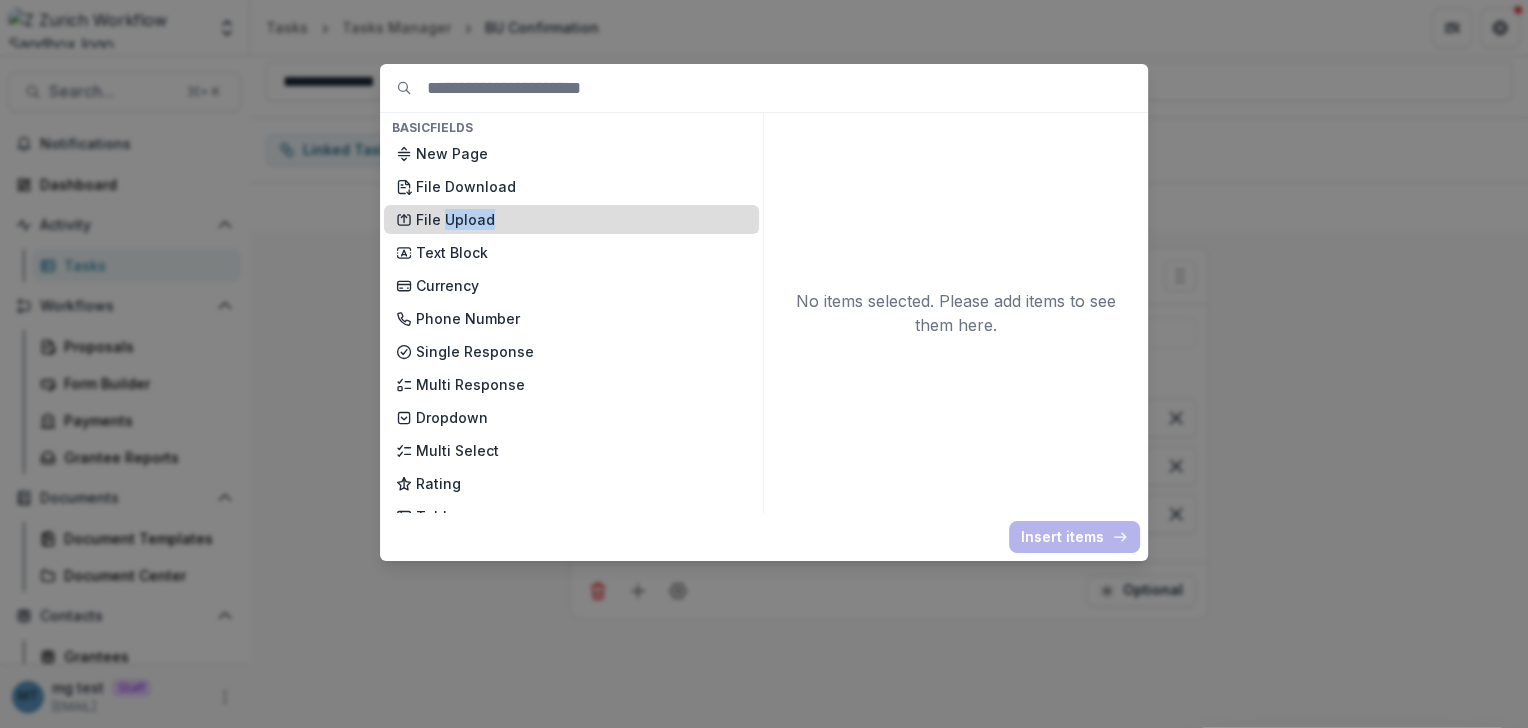 click on "File Upload" at bounding box center [581, 219] 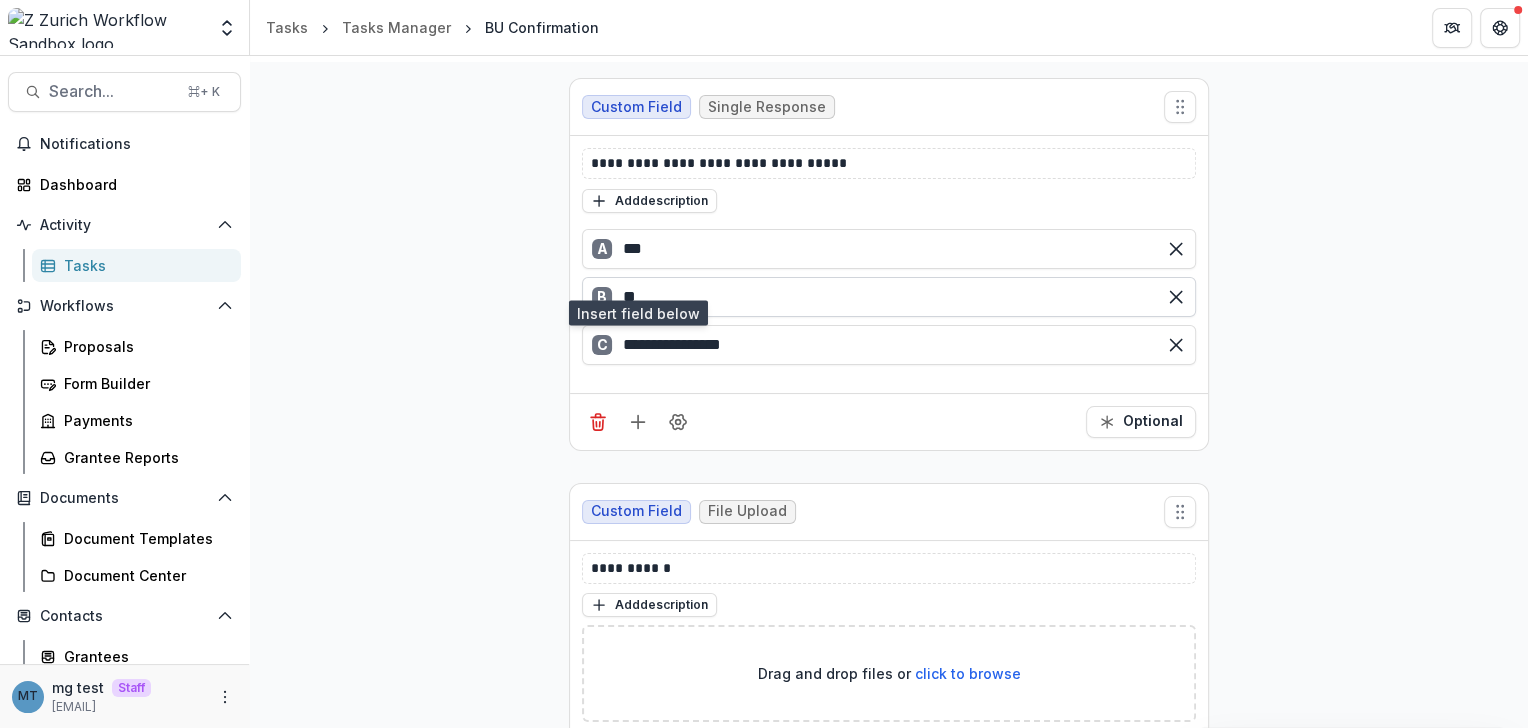 scroll, scrollTop: 432, scrollLeft: 0, axis: vertical 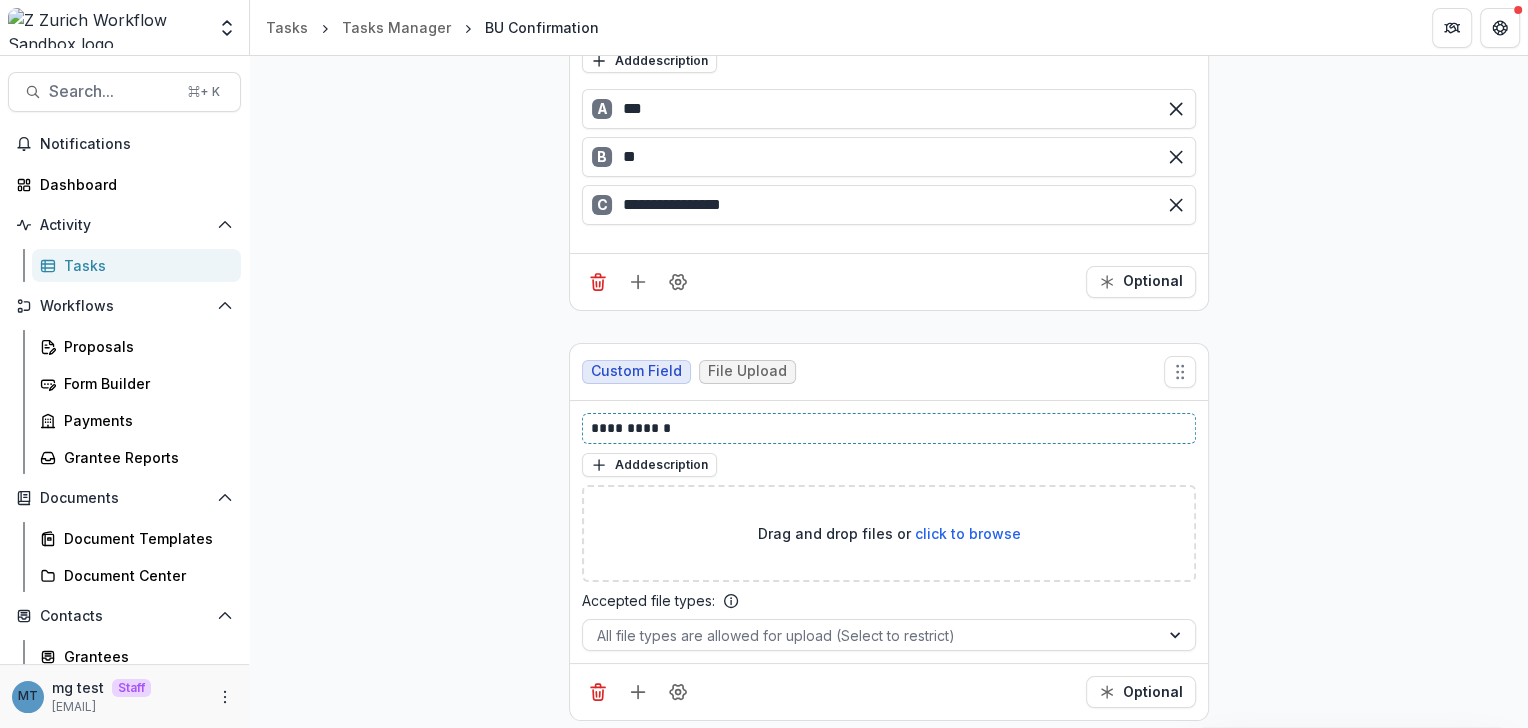 click on "**********" at bounding box center [890, 428] 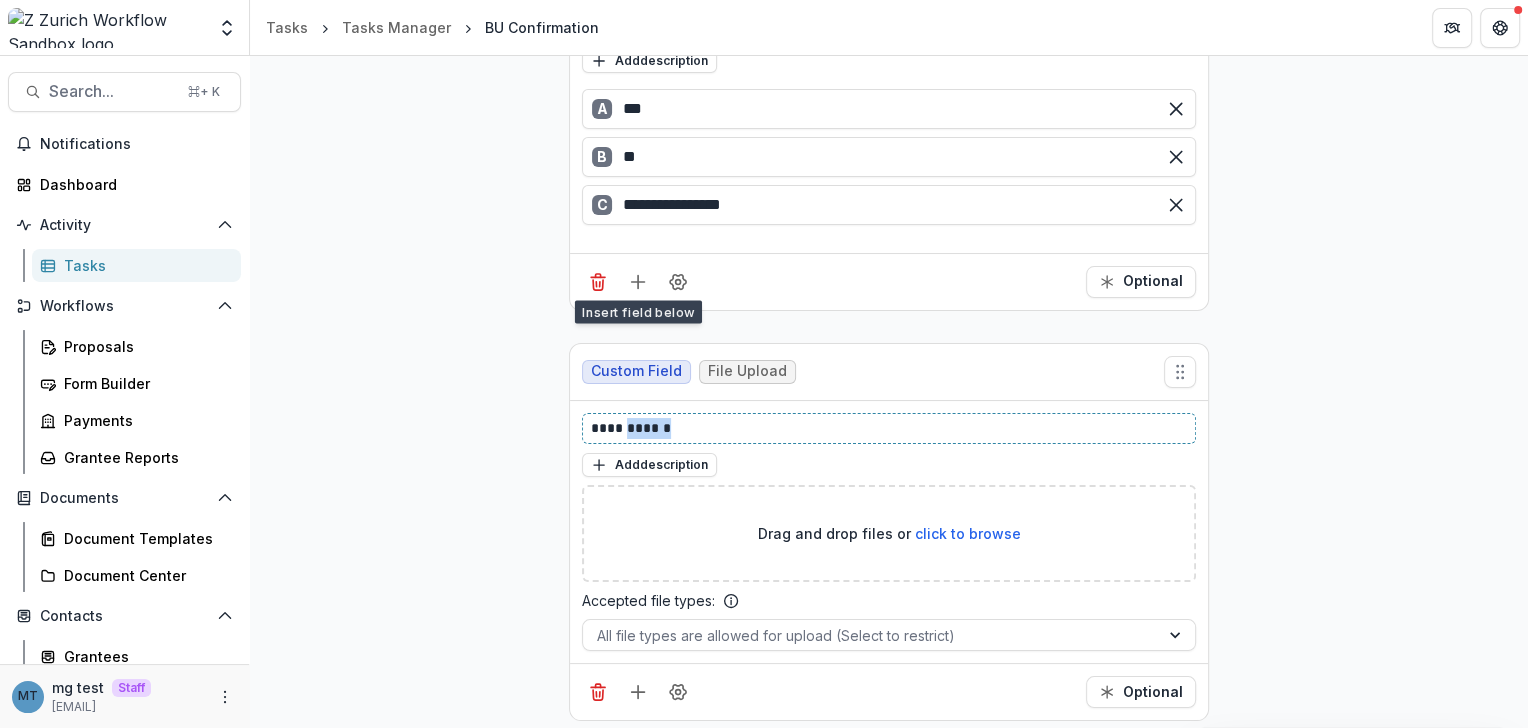 click on "**********" at bounding box center [890, 428] 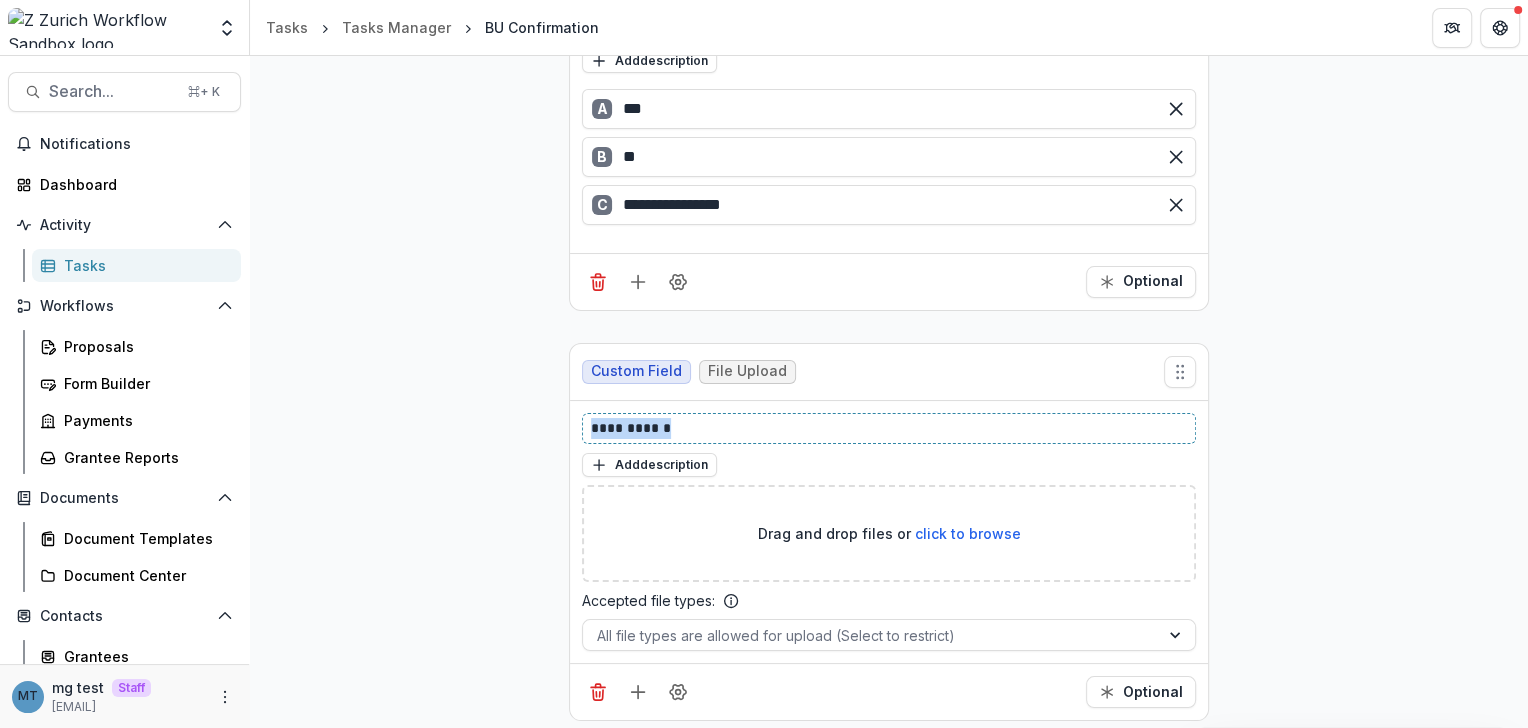 click on "**********" at bounding box center (890, 428) 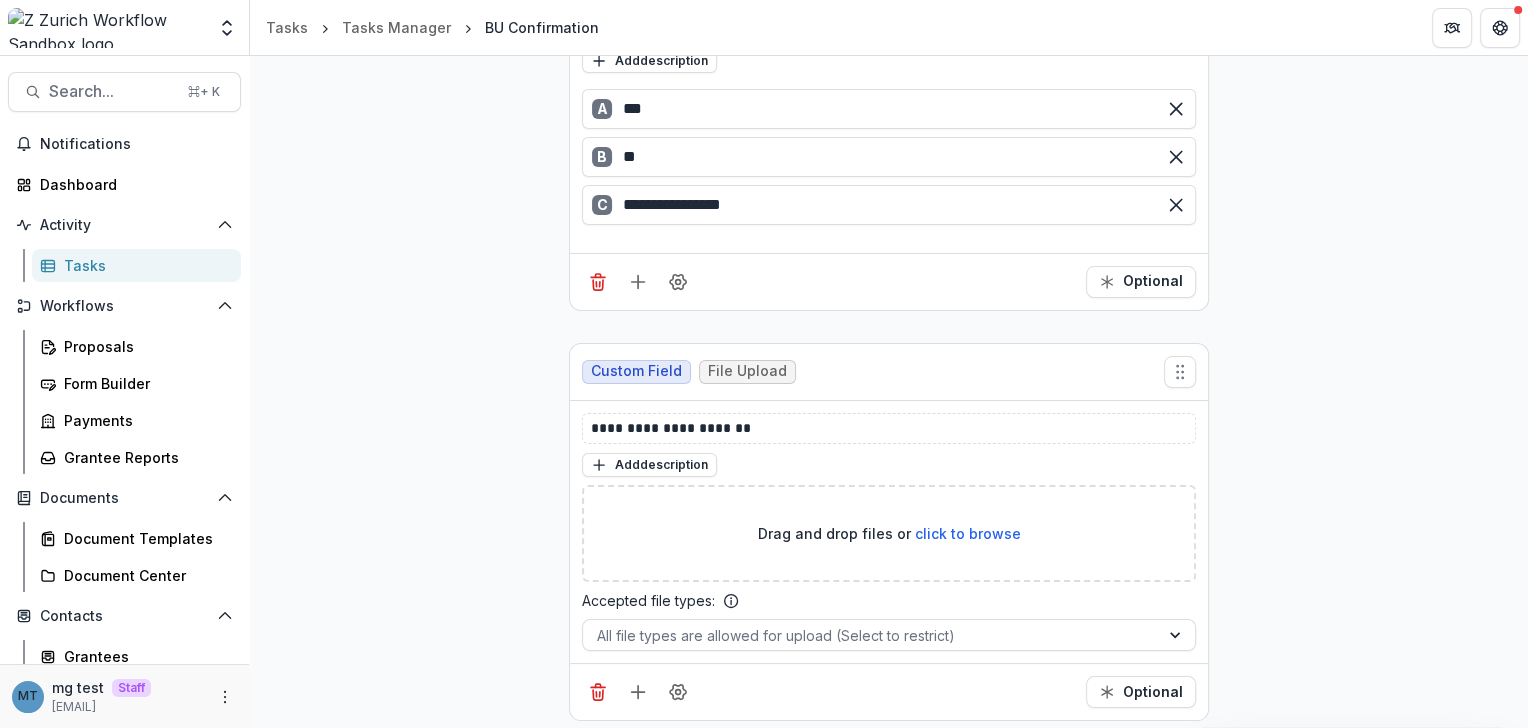 click on "**********" at bounding box center (889, 329) 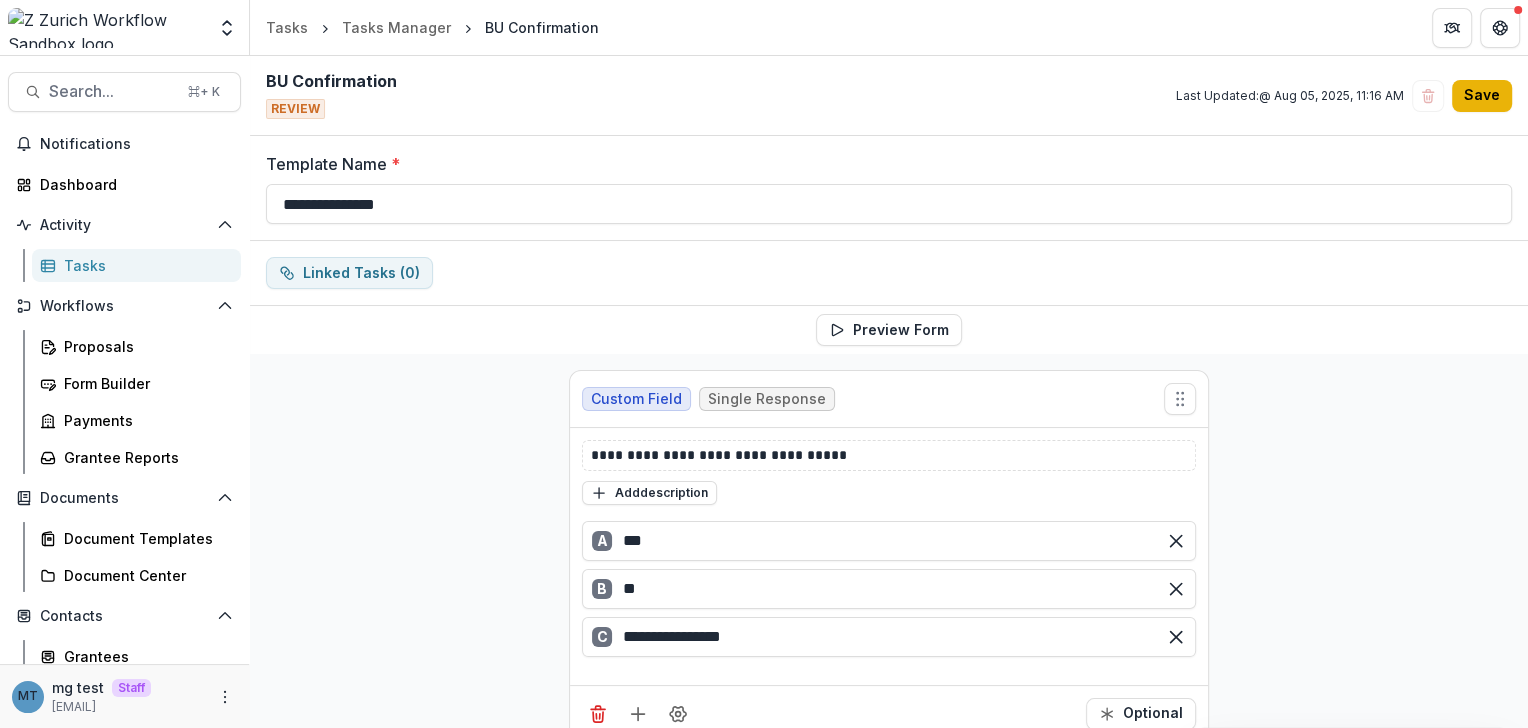 click on "Save" at bounding box center [1482, 96] 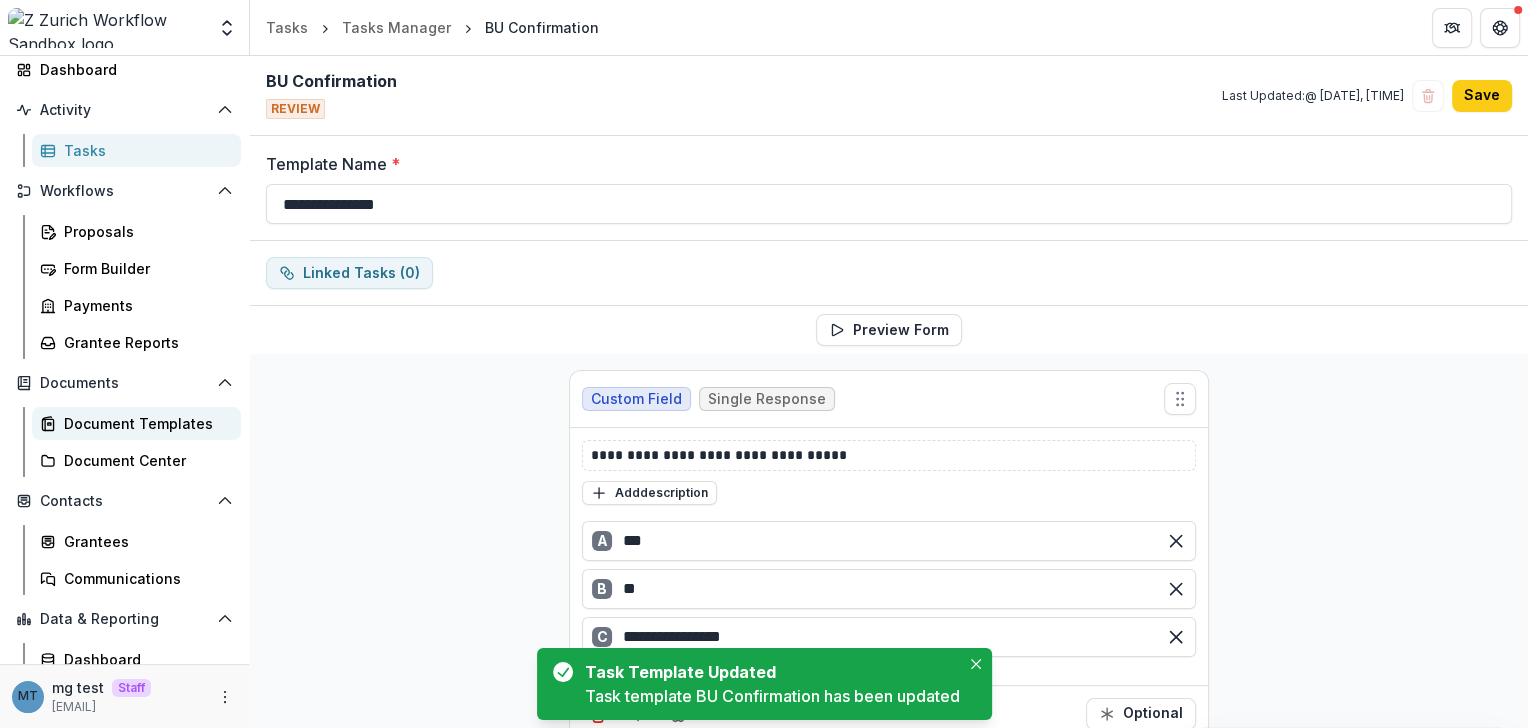 scroll, scrollTop: 150, scrollLeft: 0, axis: vertical 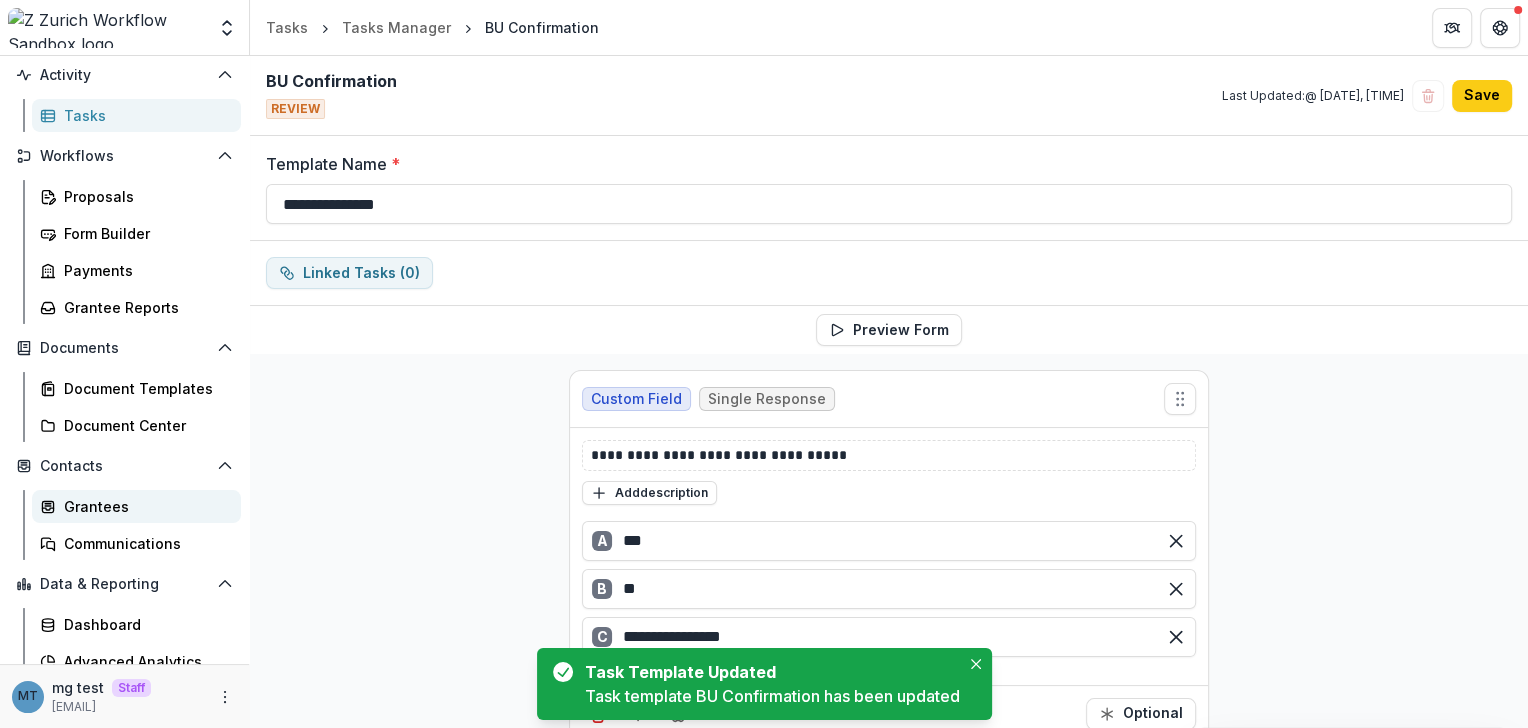 click on "Grantees" at bounding box center [144, 506] 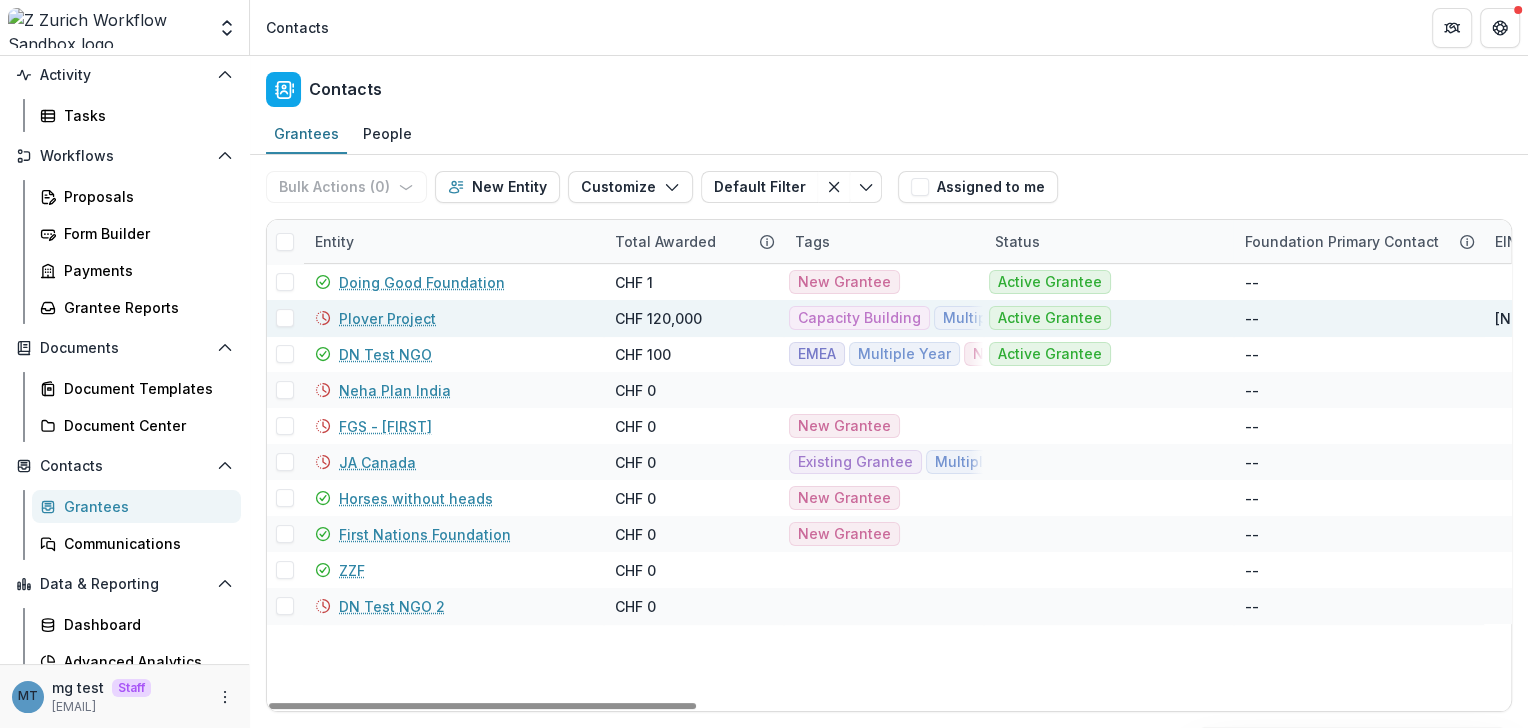 click on "Plover Project" at bounding box center [387, 318] 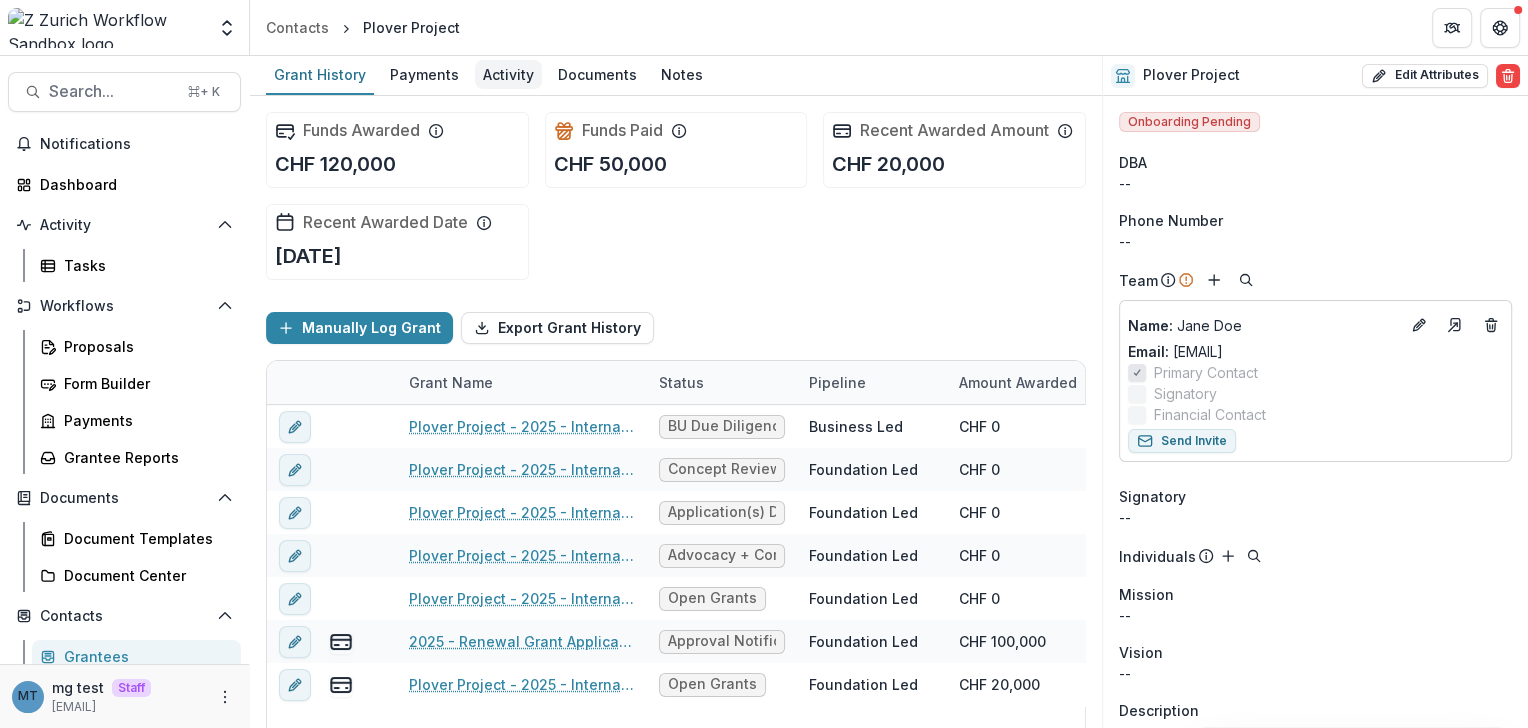 click on "Activity" at bounding box center [508, 74] 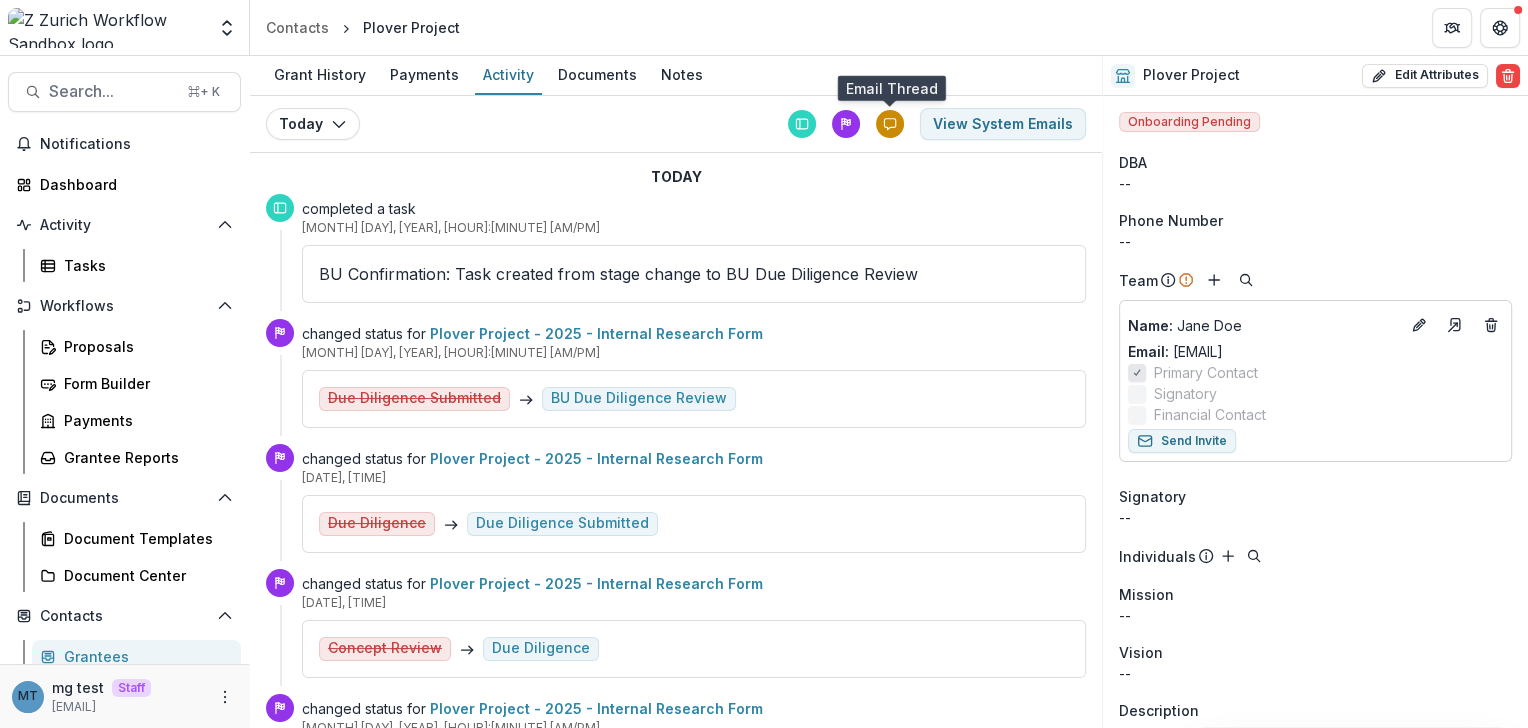 click 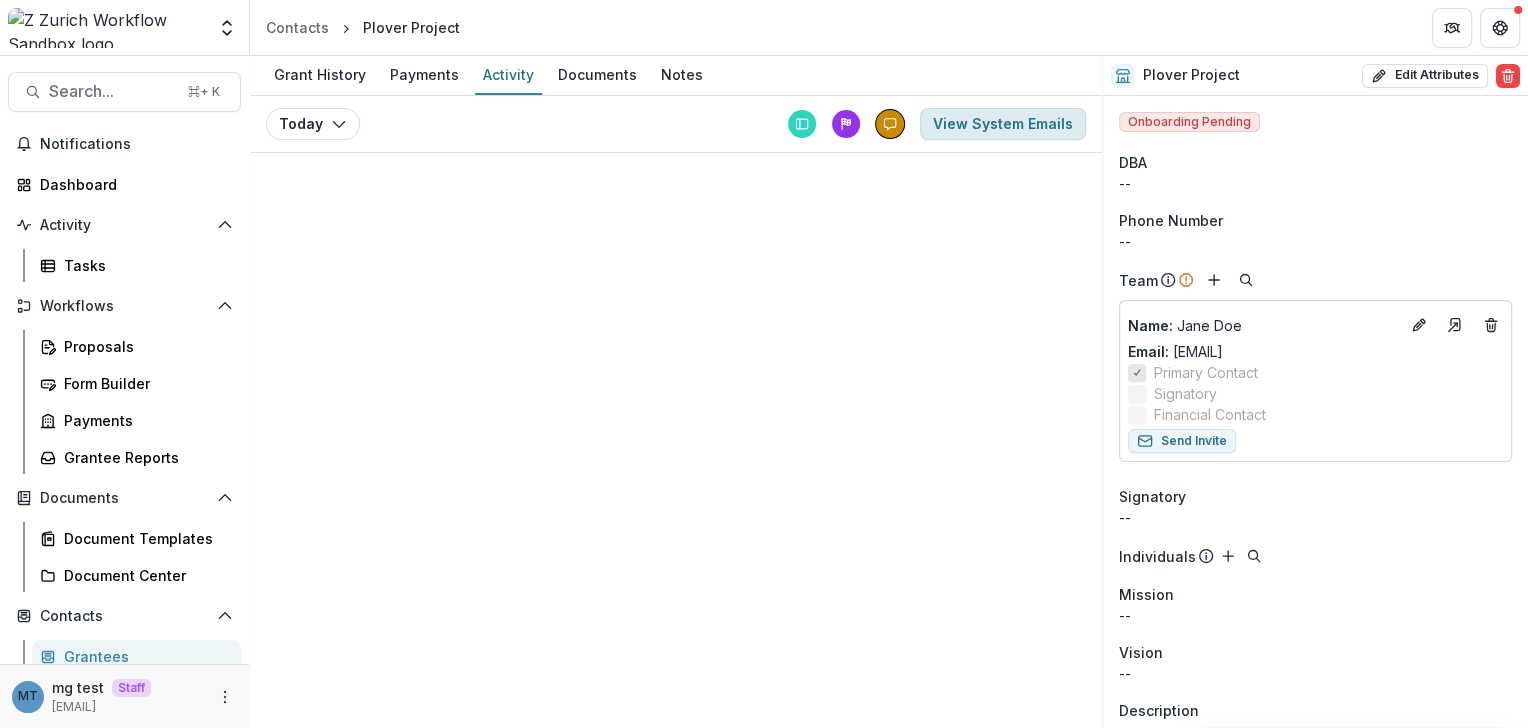 click on "View System Emails" at bounding box center [1003, 124] 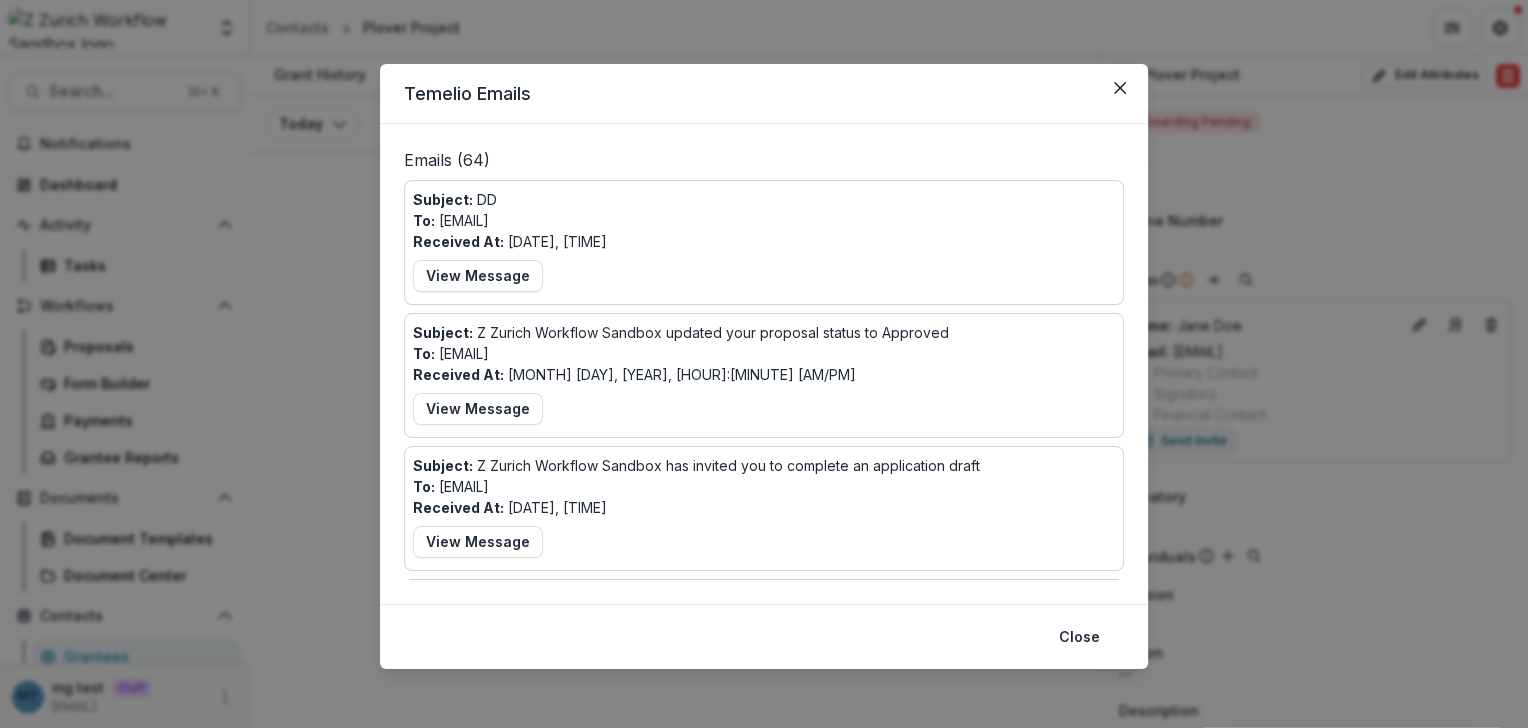 scroll, scrollTop: 120, scrollLeft: 0, axis: vertical 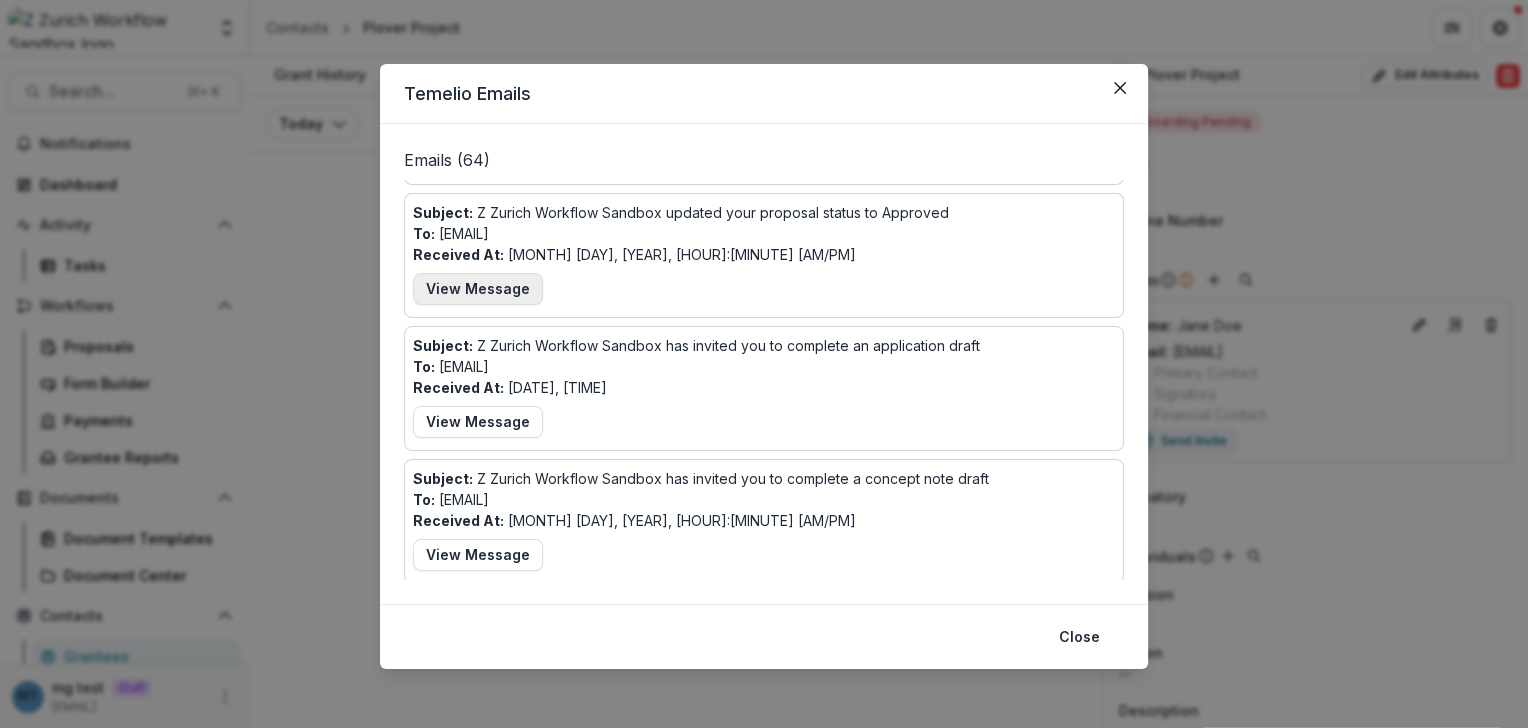 click on "View Message" at bounding box center [478, 289] 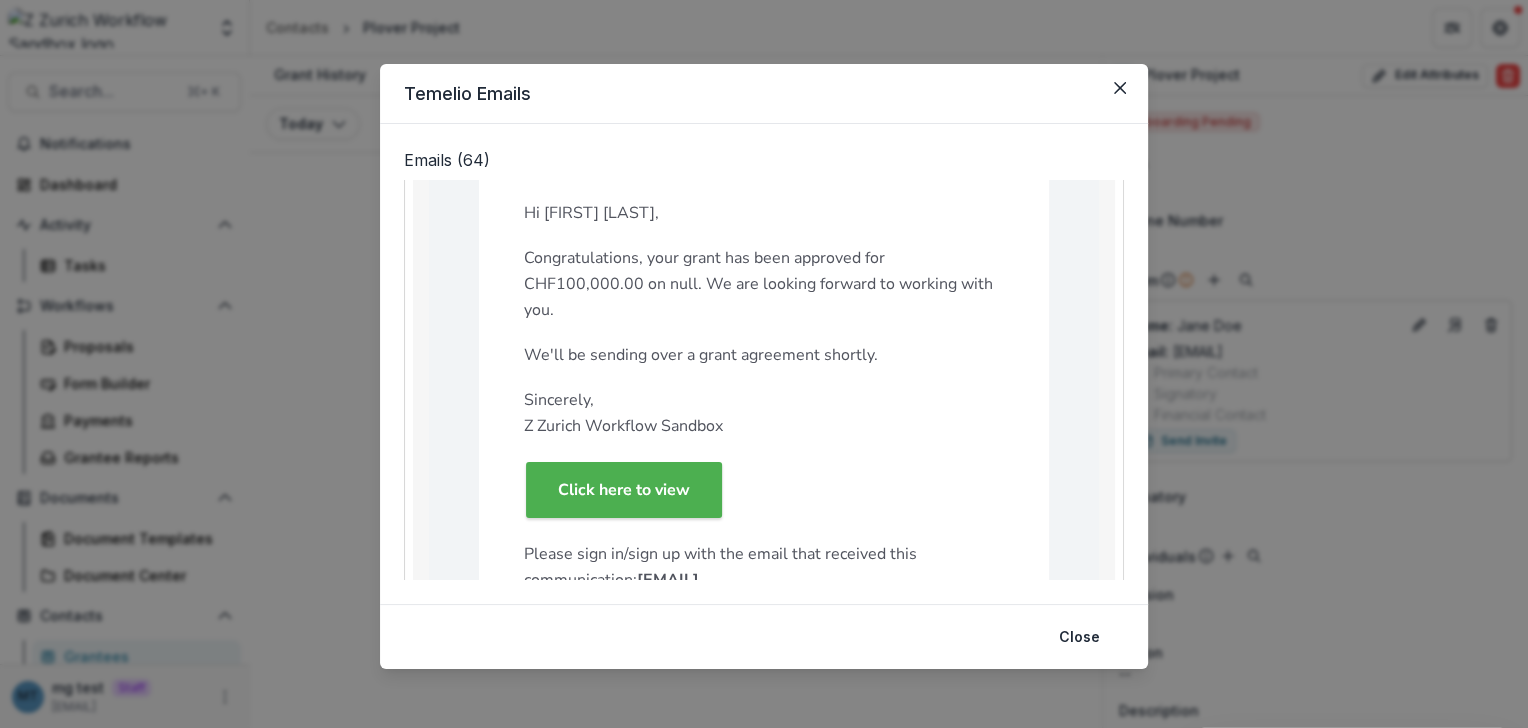 scroll, scrollTop: 321, scrollLeft: 0, axis: vertical 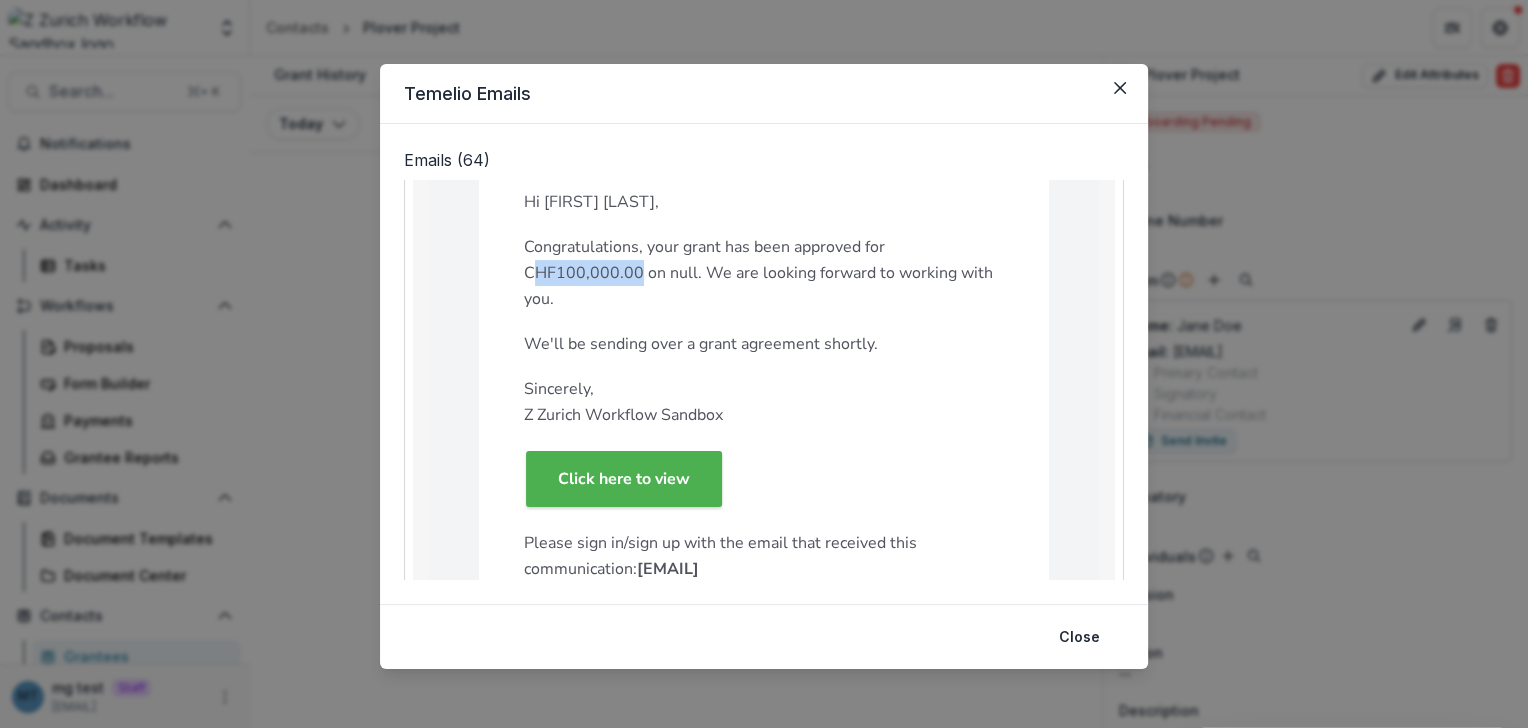 drag, startPoint x: 887, startPoint y: 240, endPoint x: 990, endPoint y: 242, distance: 103.01942 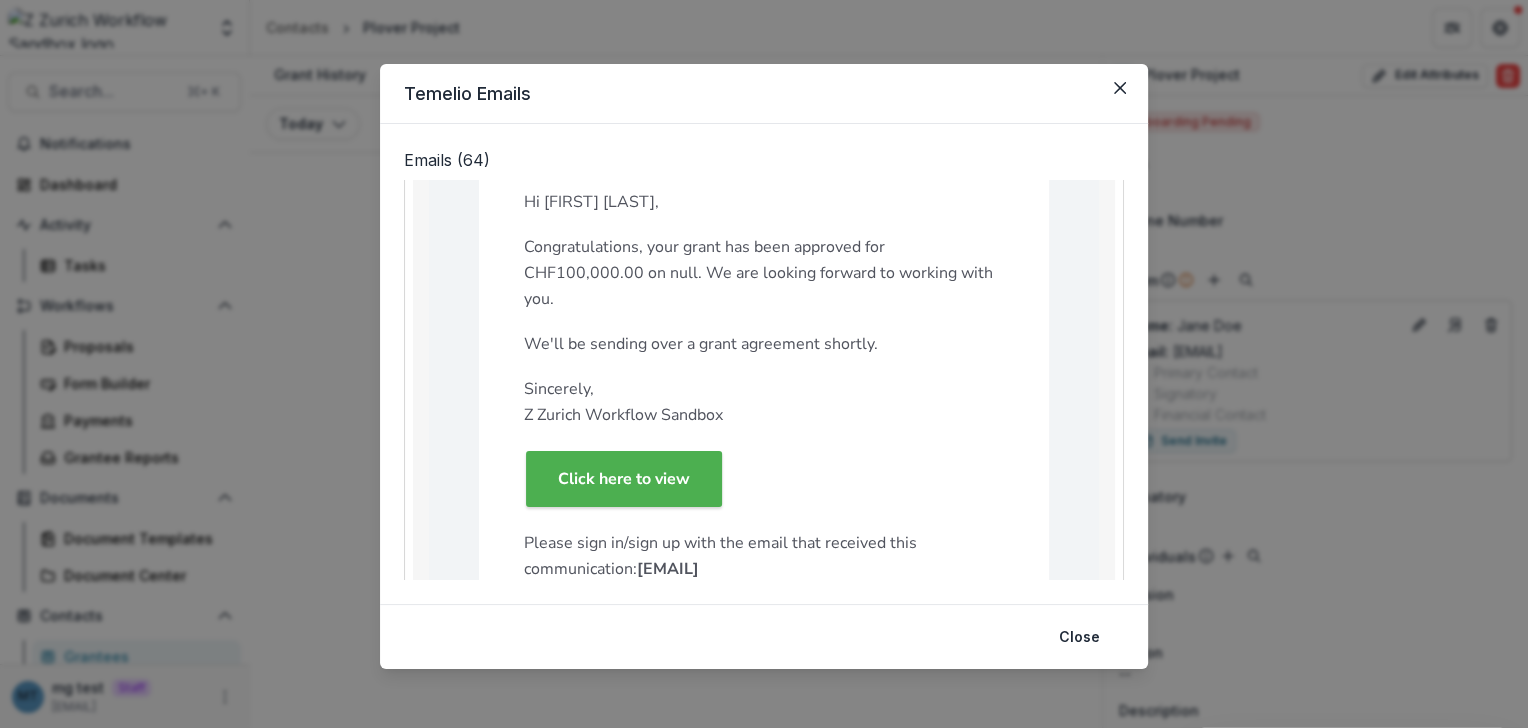 click on "Temelio Emails Emails ( 64 ) Subject:   DD To:   anna+zurich@trytemelio.com Received At:   Aug 08, 2025, 10:12 AM View Message Subject:   Z Zurich Workflow Sandbox updated your proposal status to Approved To:   anna+zurich@trytemelio.com Received At:   Aug 05, 2025, 10:56 AM
Hi Jane Doe, Congratulations, your grant has been approved for CHF100,000.00 on null. We are looking forward to working with you. We'll be sending over a grant agreement shortly. Sincerely, Z Zurich Workflow Sandbox
Click here to view
Please sign in/sign up with the email that received this communication:  anna+zurich@trytemelio.com
sign up." at bounding box center [764, 364] 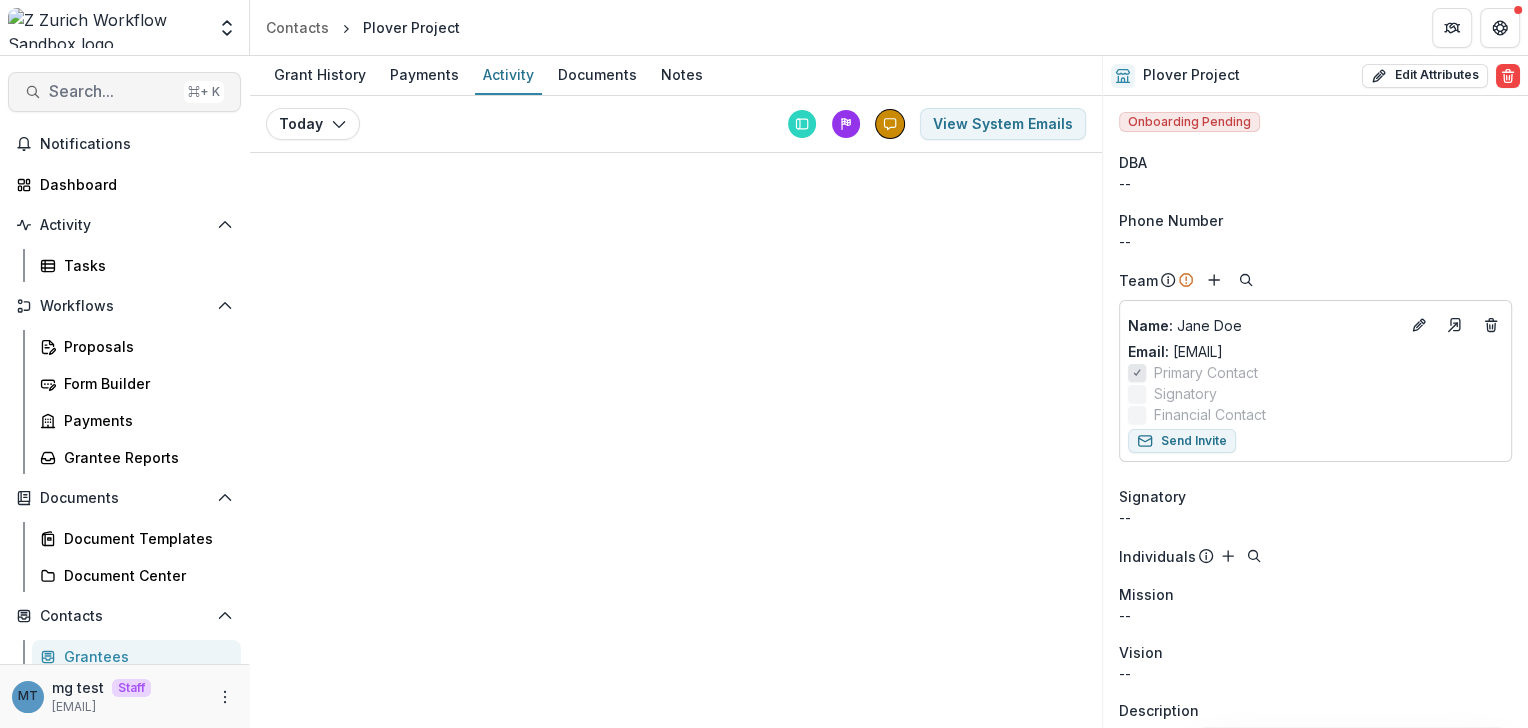 click on "Search..." at bounding box center [112, 91] 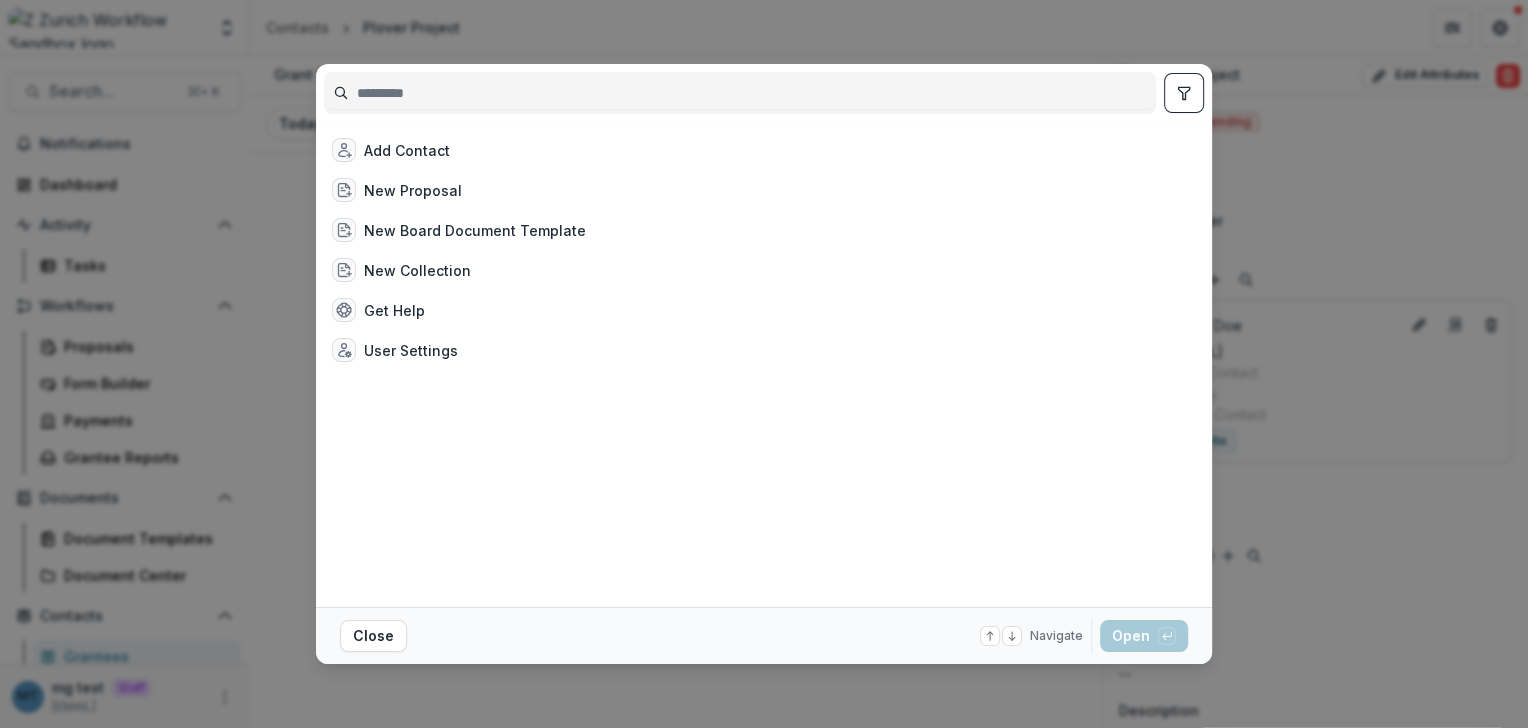 click on "Add Contact New Proposal New Board Document Template New Collection Get Help User Settings Close Navigate up and down with arrow keys Open with enter key" at bounding box center [764, 364] 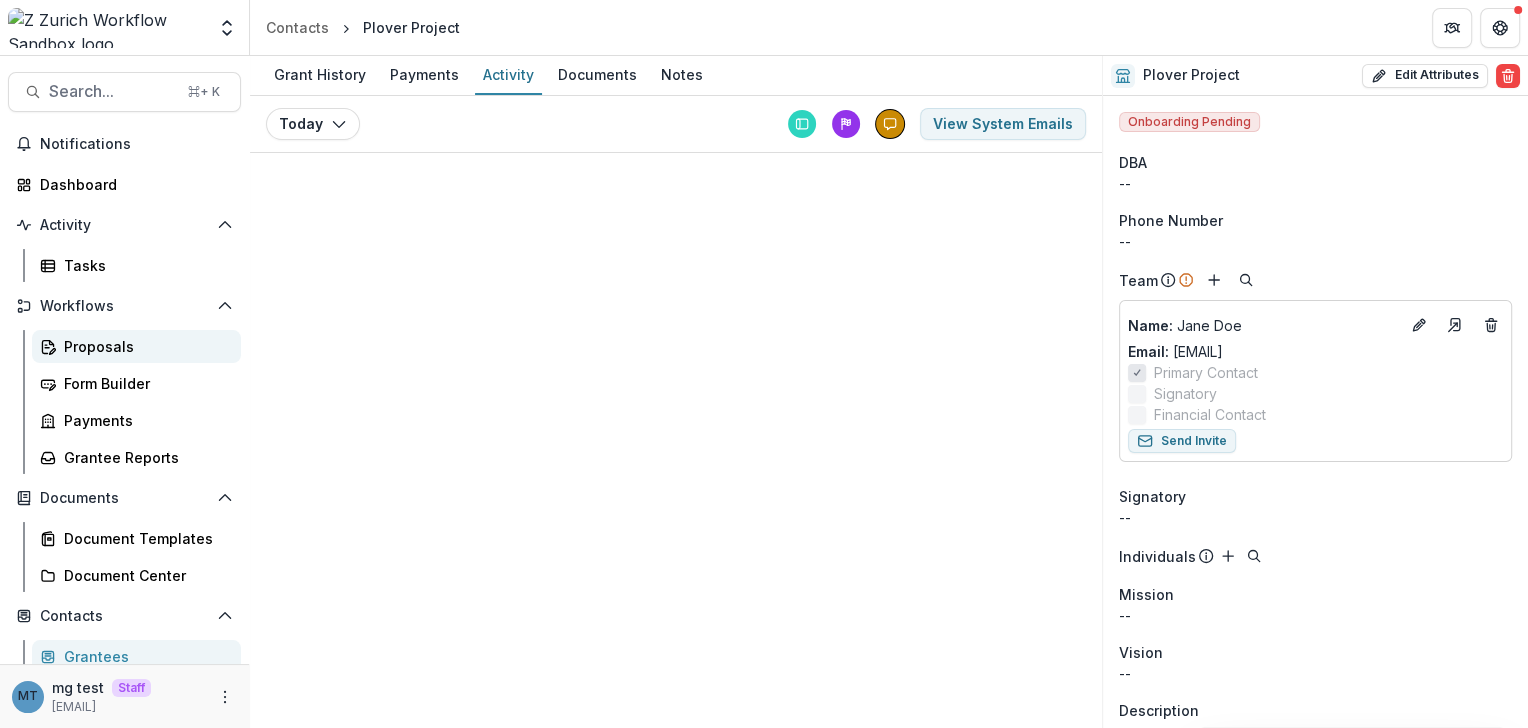 click on "Proposals" at bounding box center [136, 346] 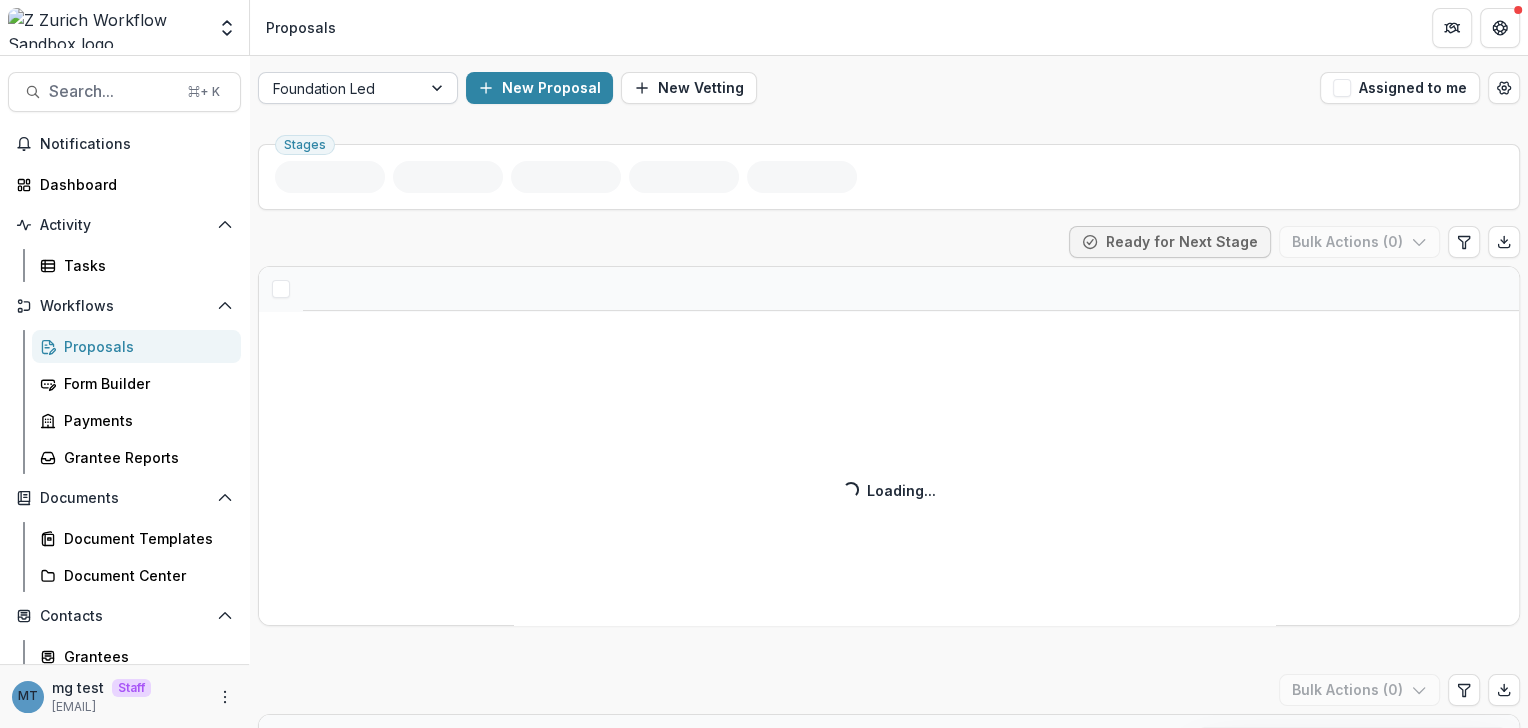 click at bounding box center [340, 88] 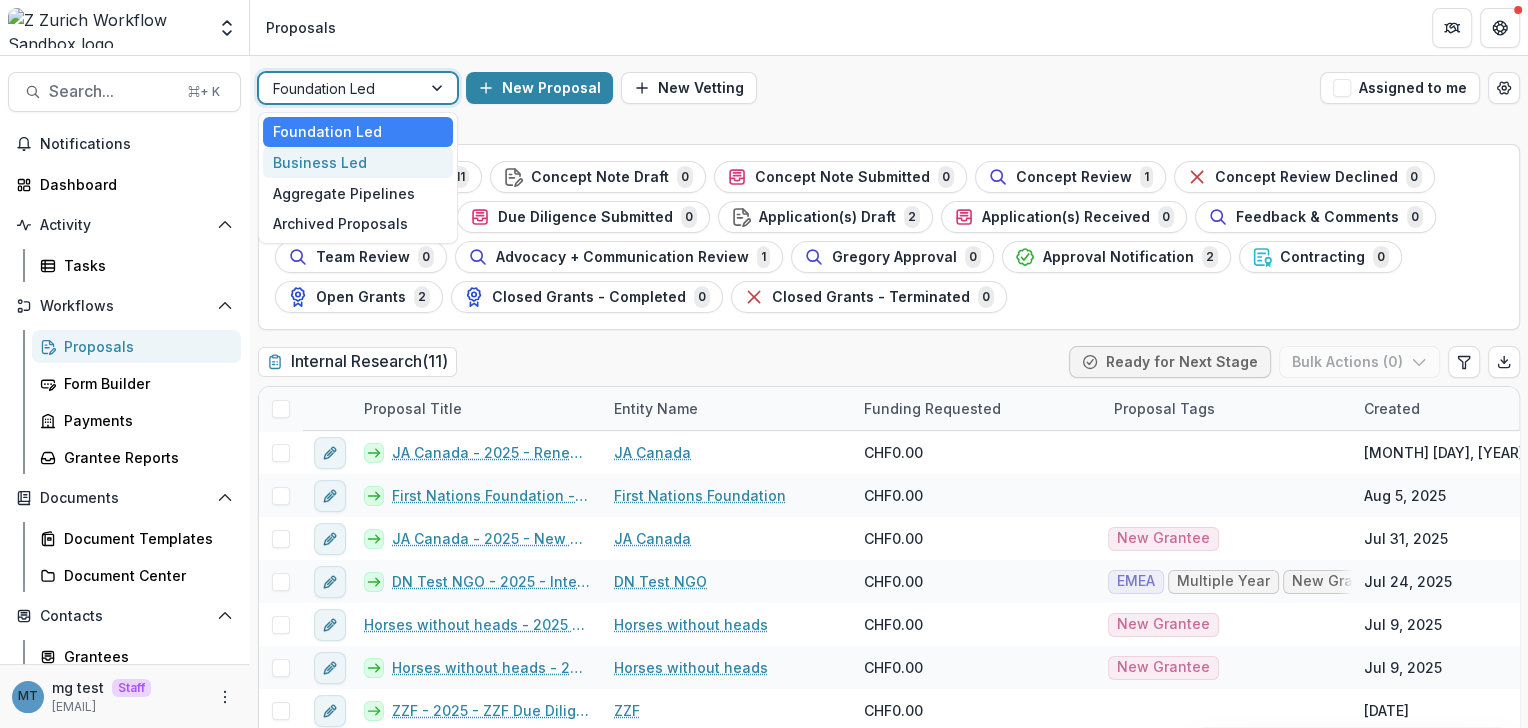 click on "Business Led" at bounding box center [358, 162] 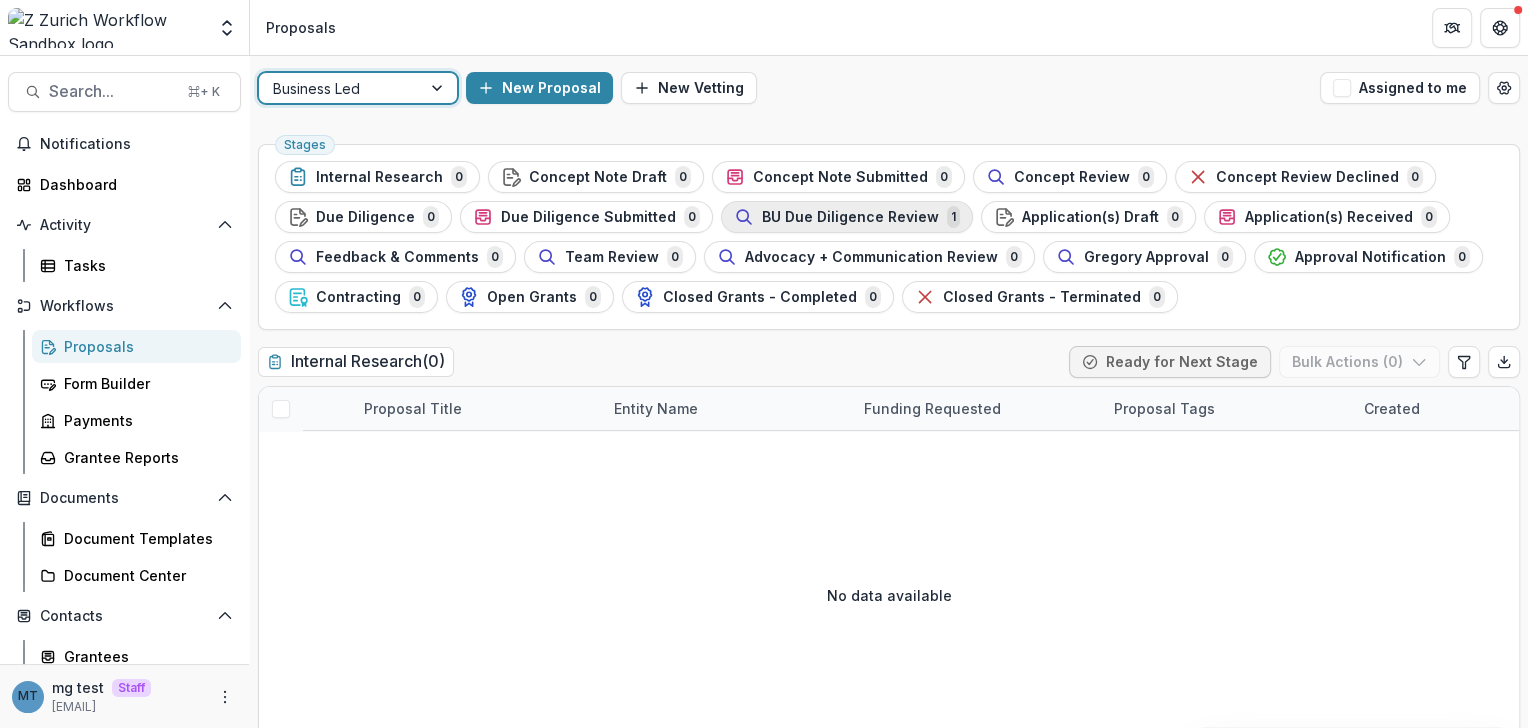 click on "BU Due Diligence Review" at bounding box center (850, 217) 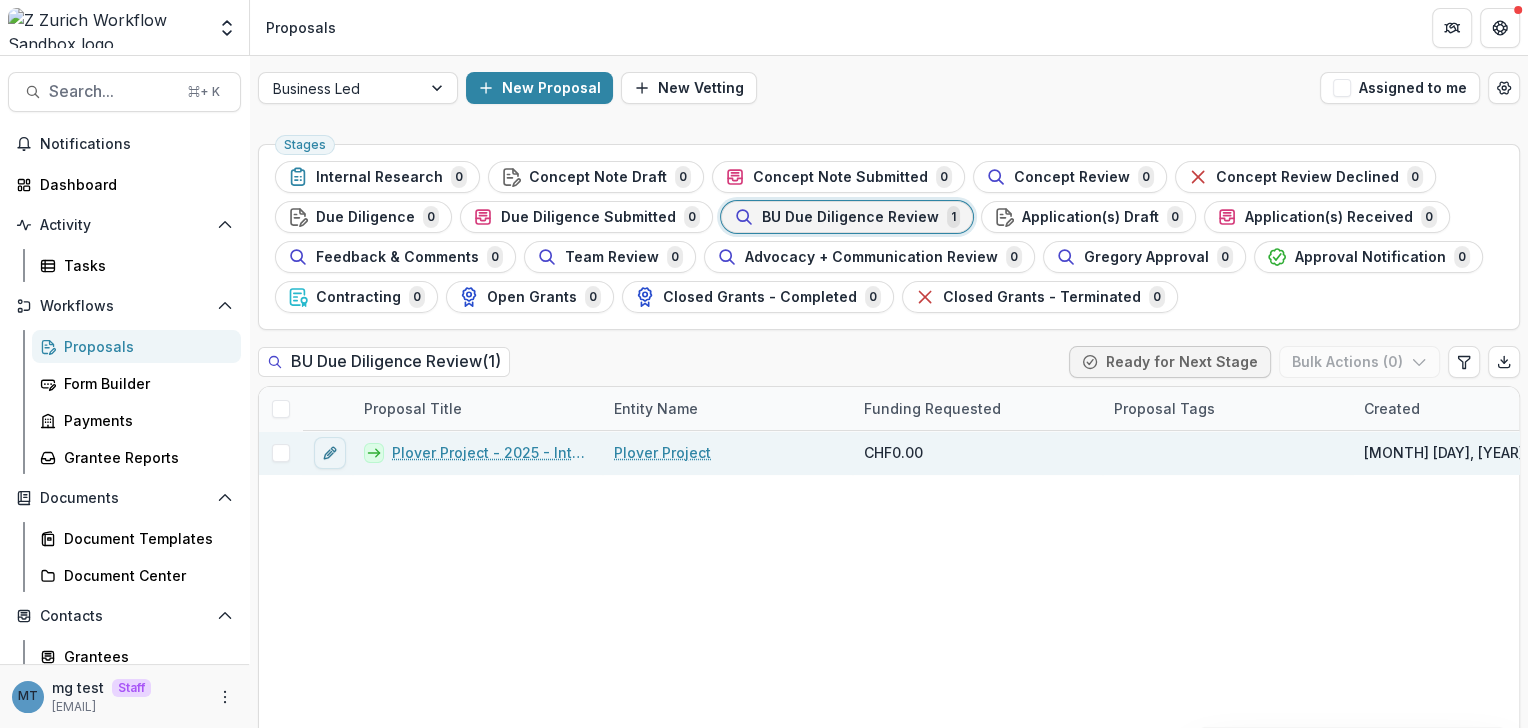 click on "Plover Project - 2025 - Internal Research Form" at bounding box center [491, 452] 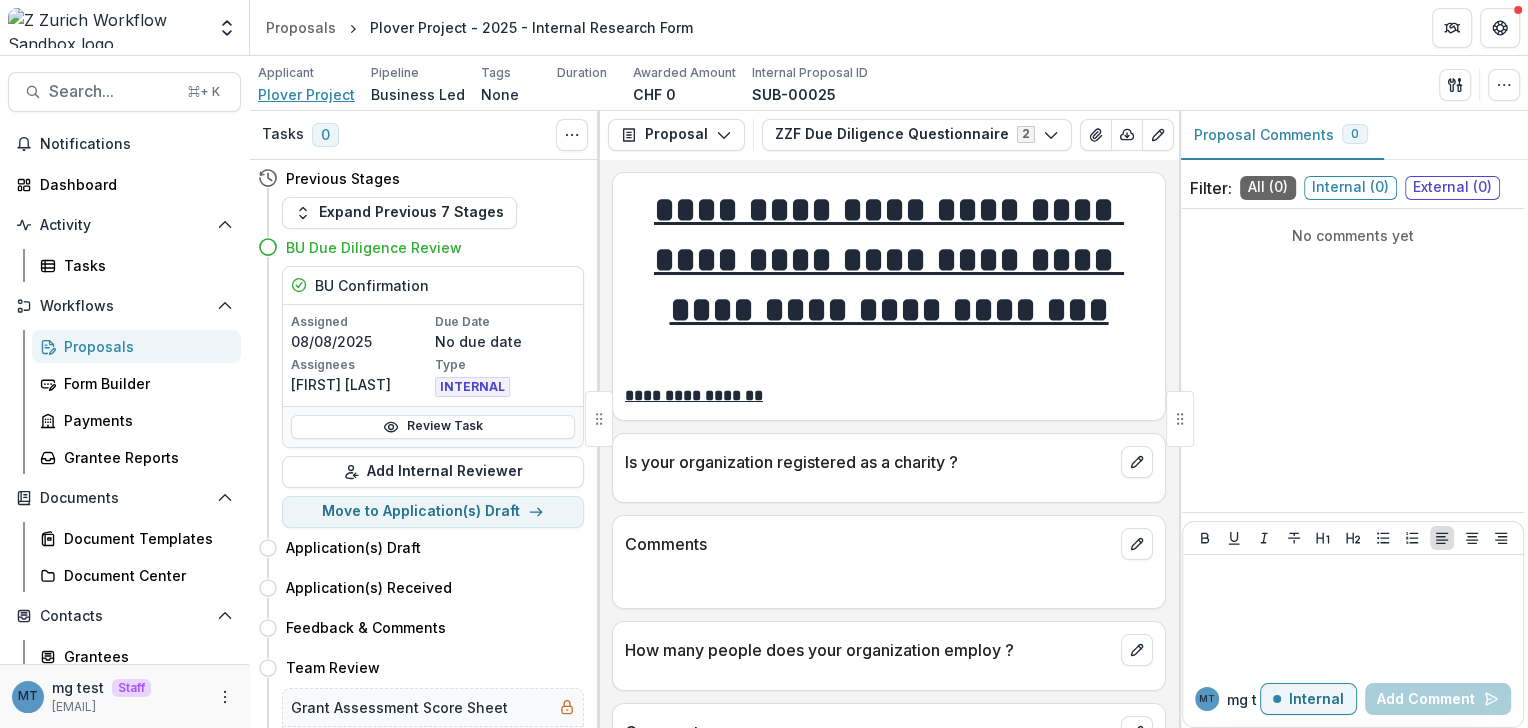 click on "Plover Project" at bounding box center (306, 94) 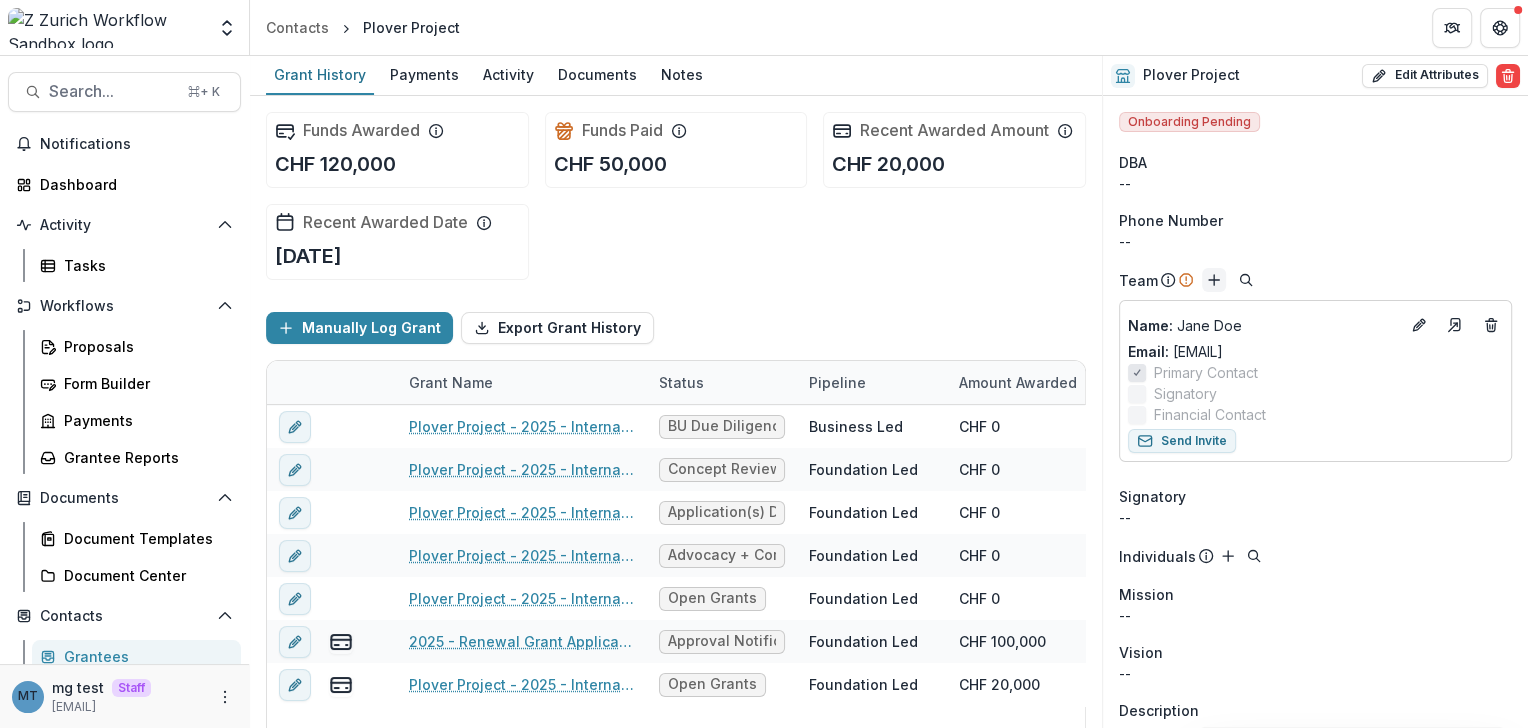 click 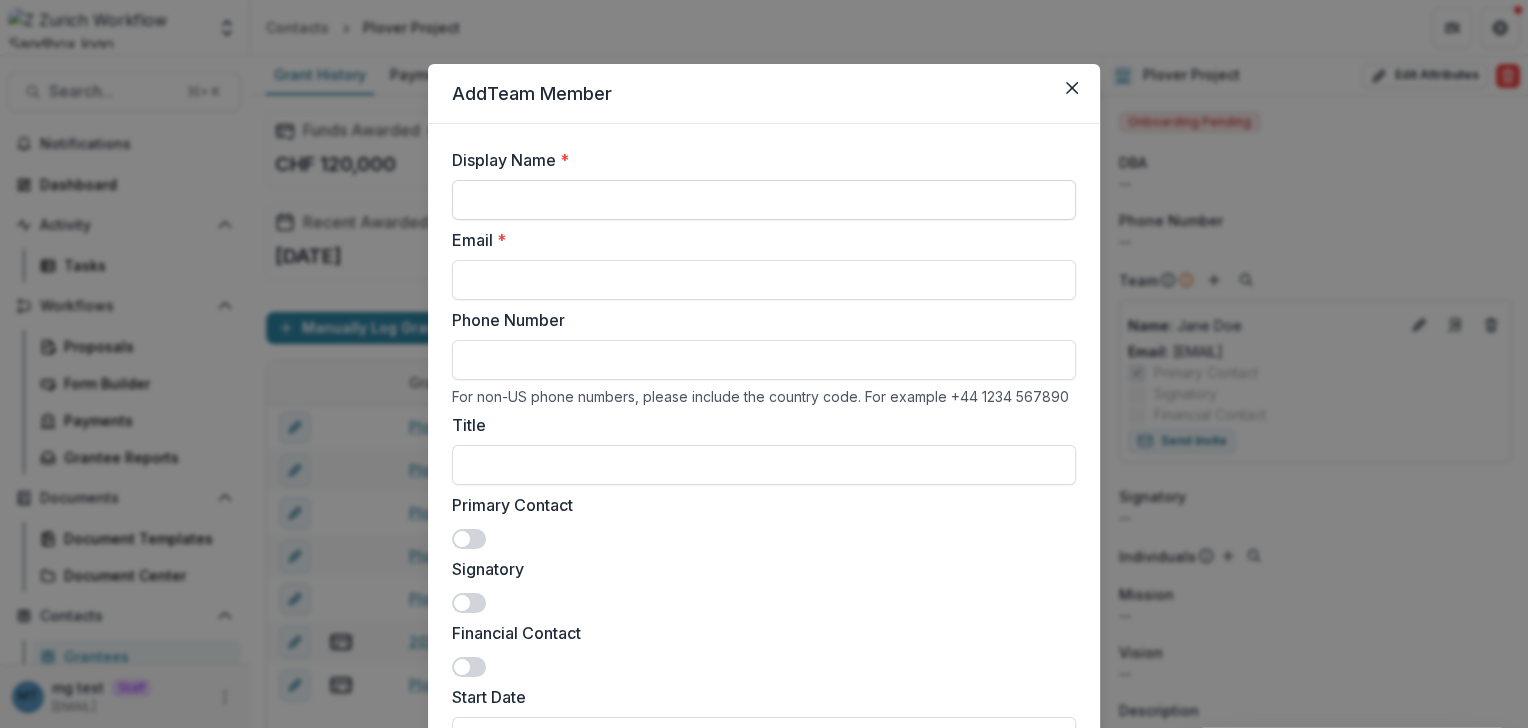 click on "Display Name *" at bounding box center (764, 200) 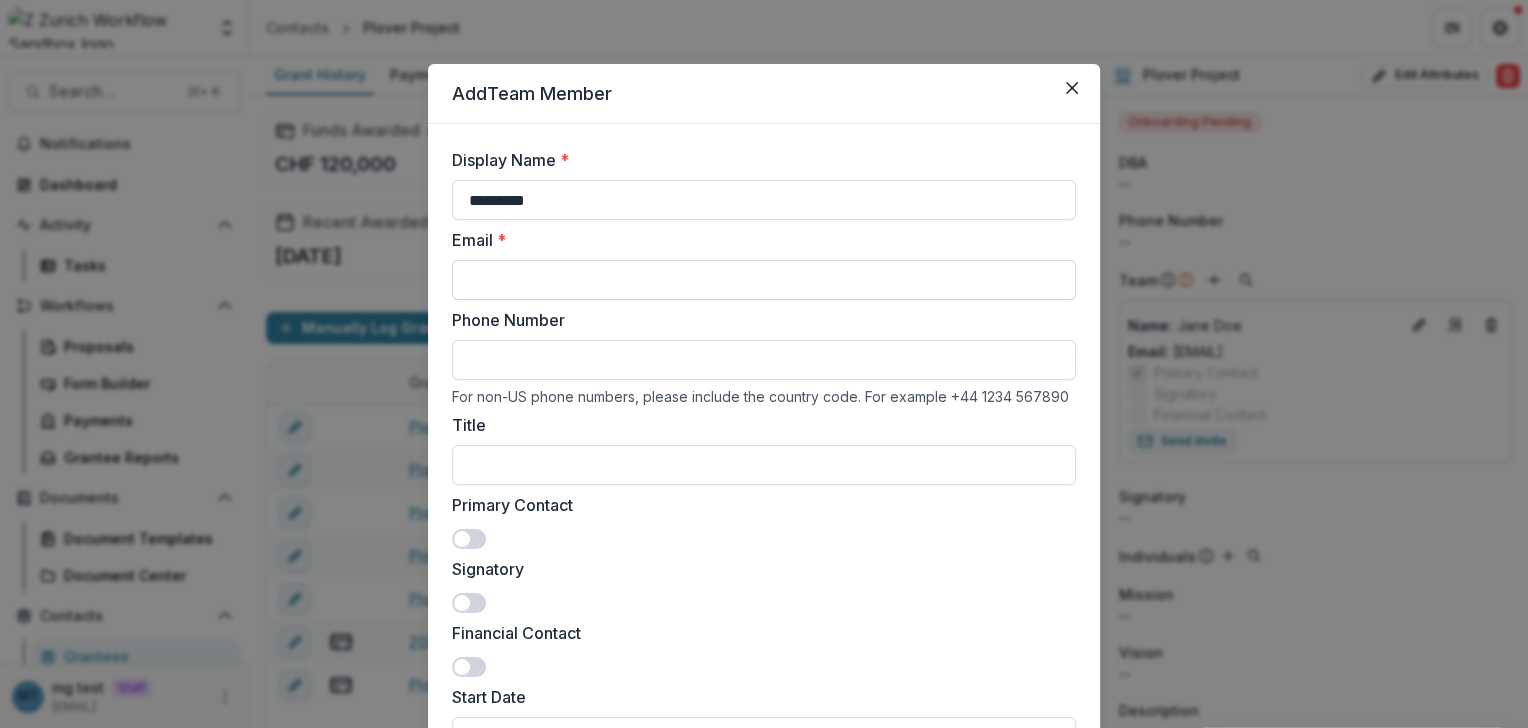 type on "*********" 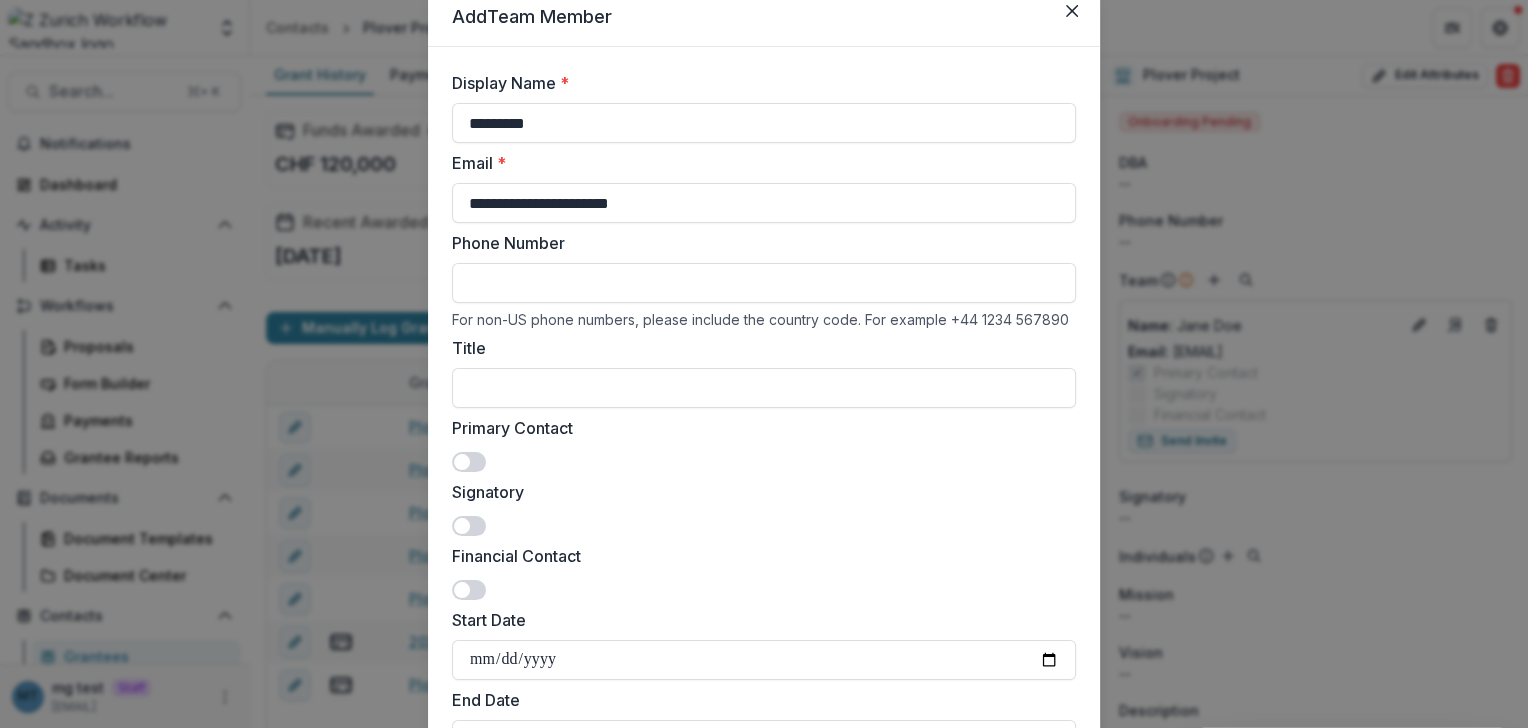 scroll, scrollTop: 86, scrollLeft: 0, axis: vertical 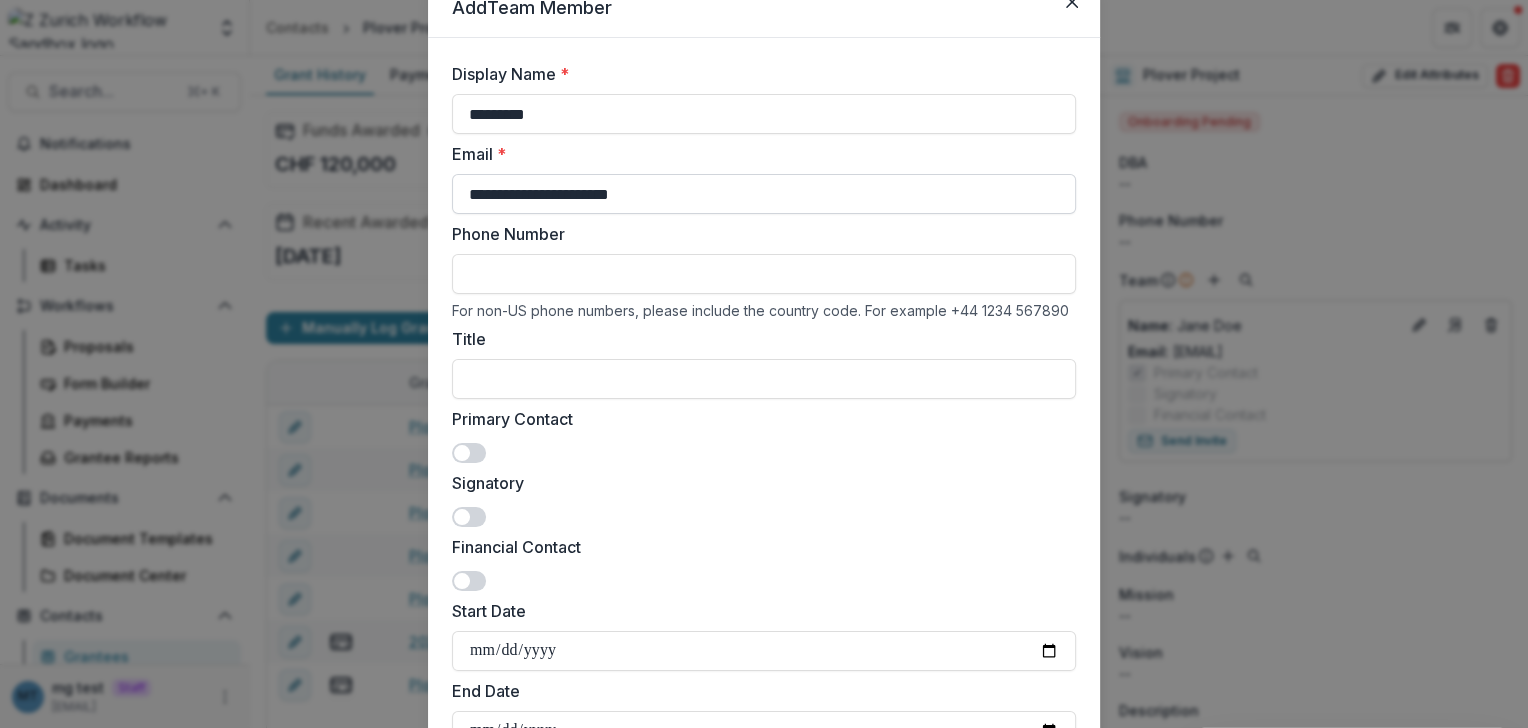 click on "**********" at bounding box center (764, 194) 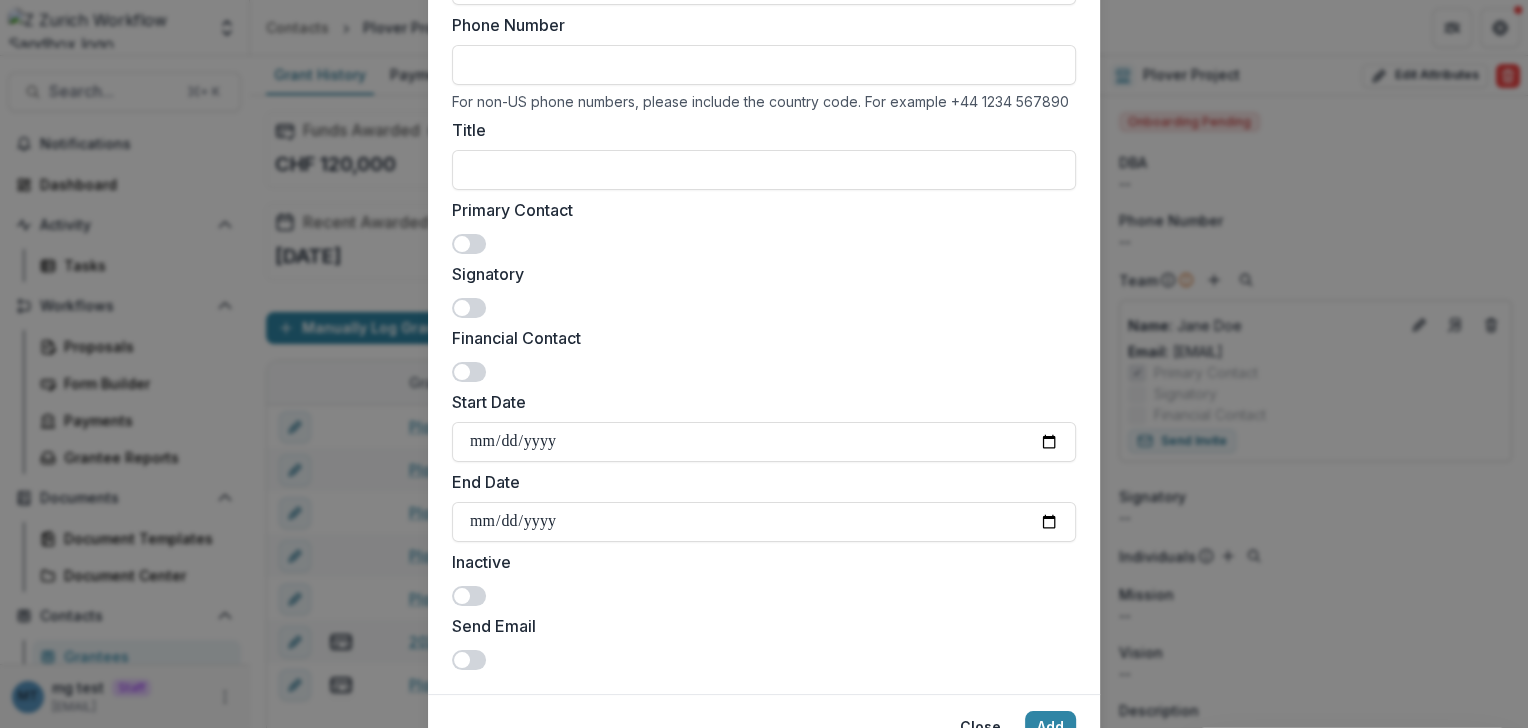 scroll, scrollTop: 388, scrollLeft: 0, axis: vertical 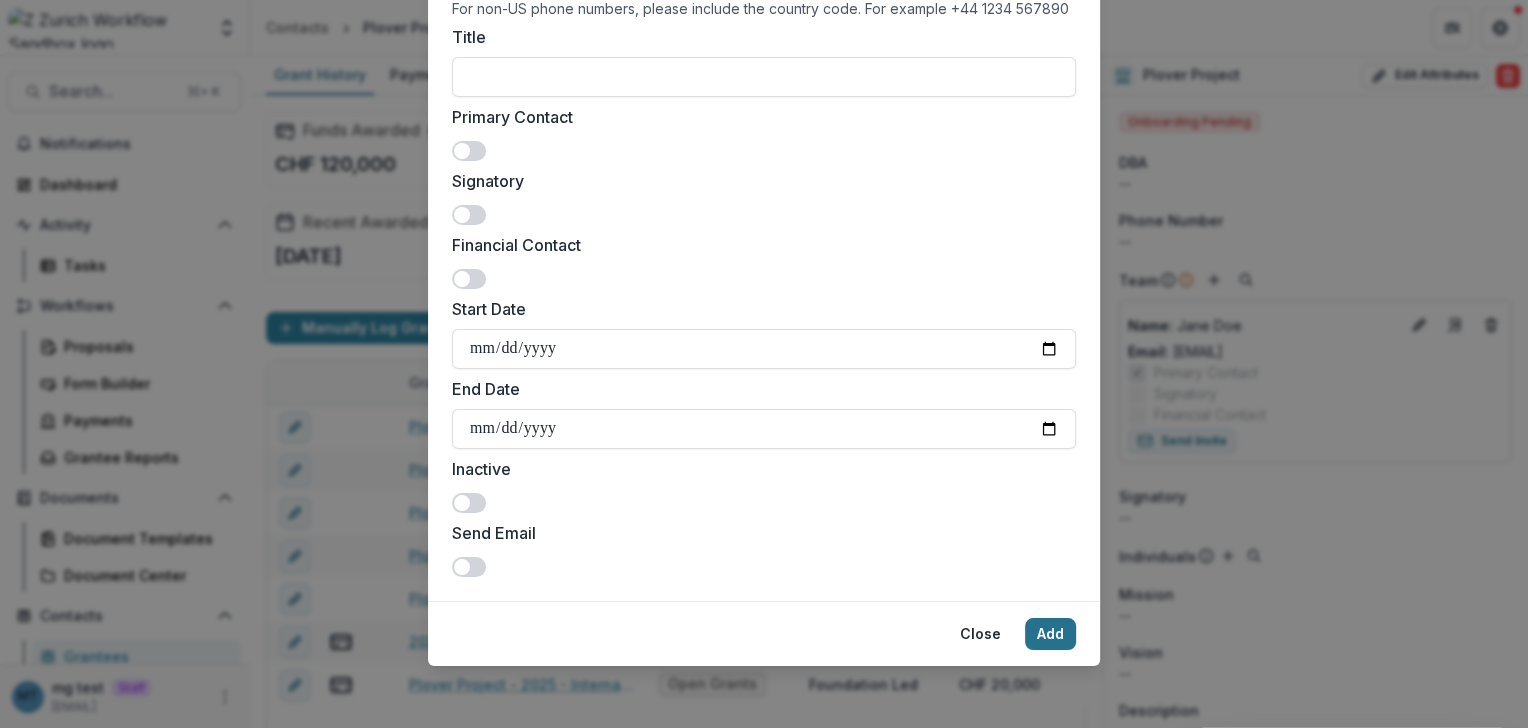 type on "**********" 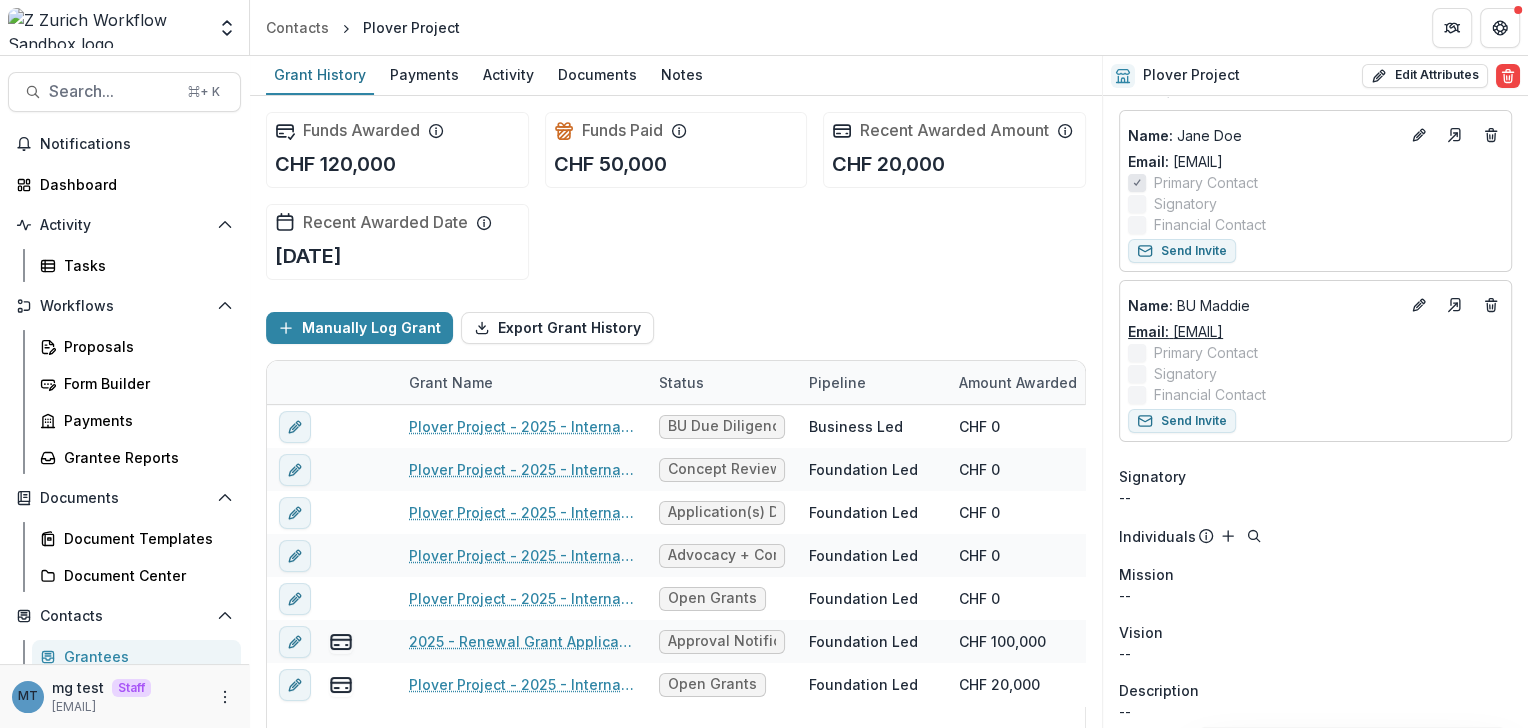 scroll, scrollTop: 203, scrollLeft: 0, axis: vertical 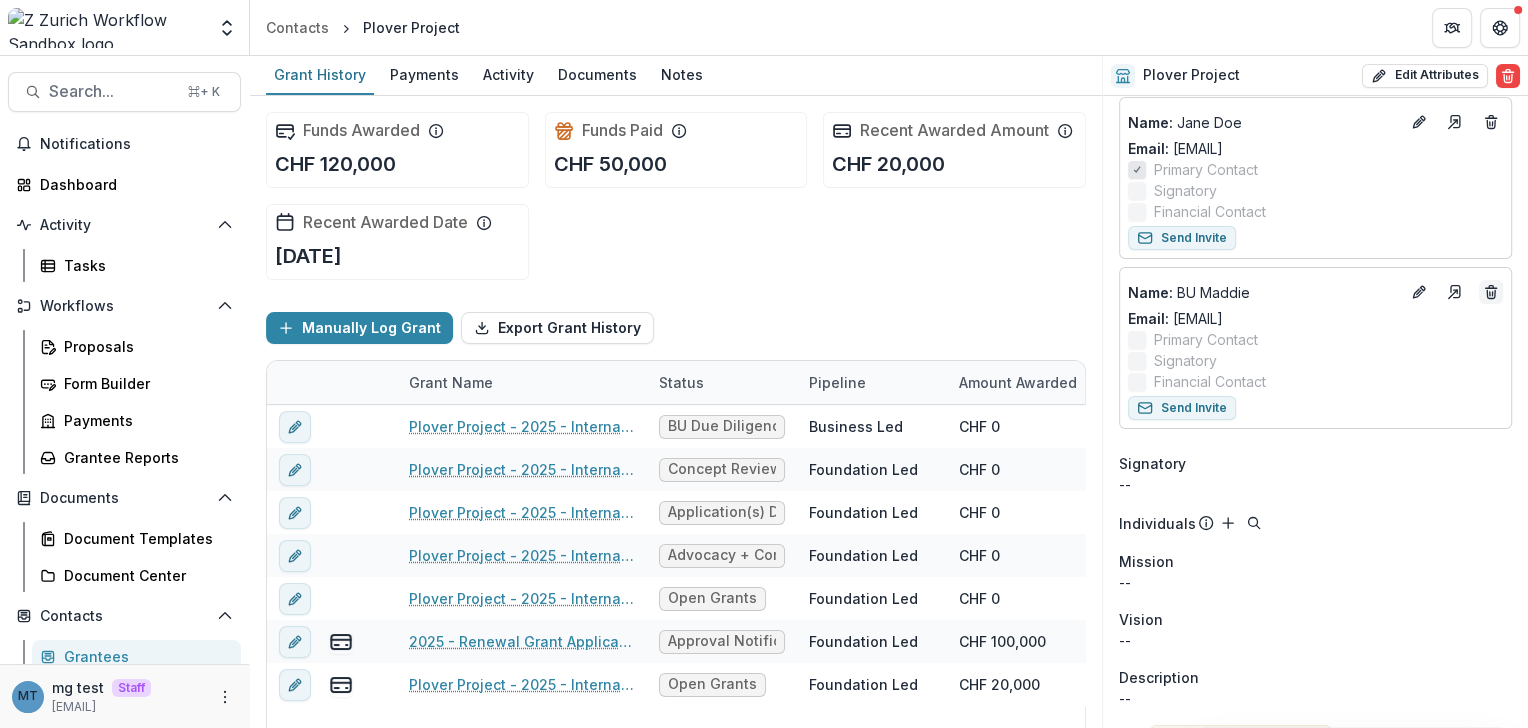 click 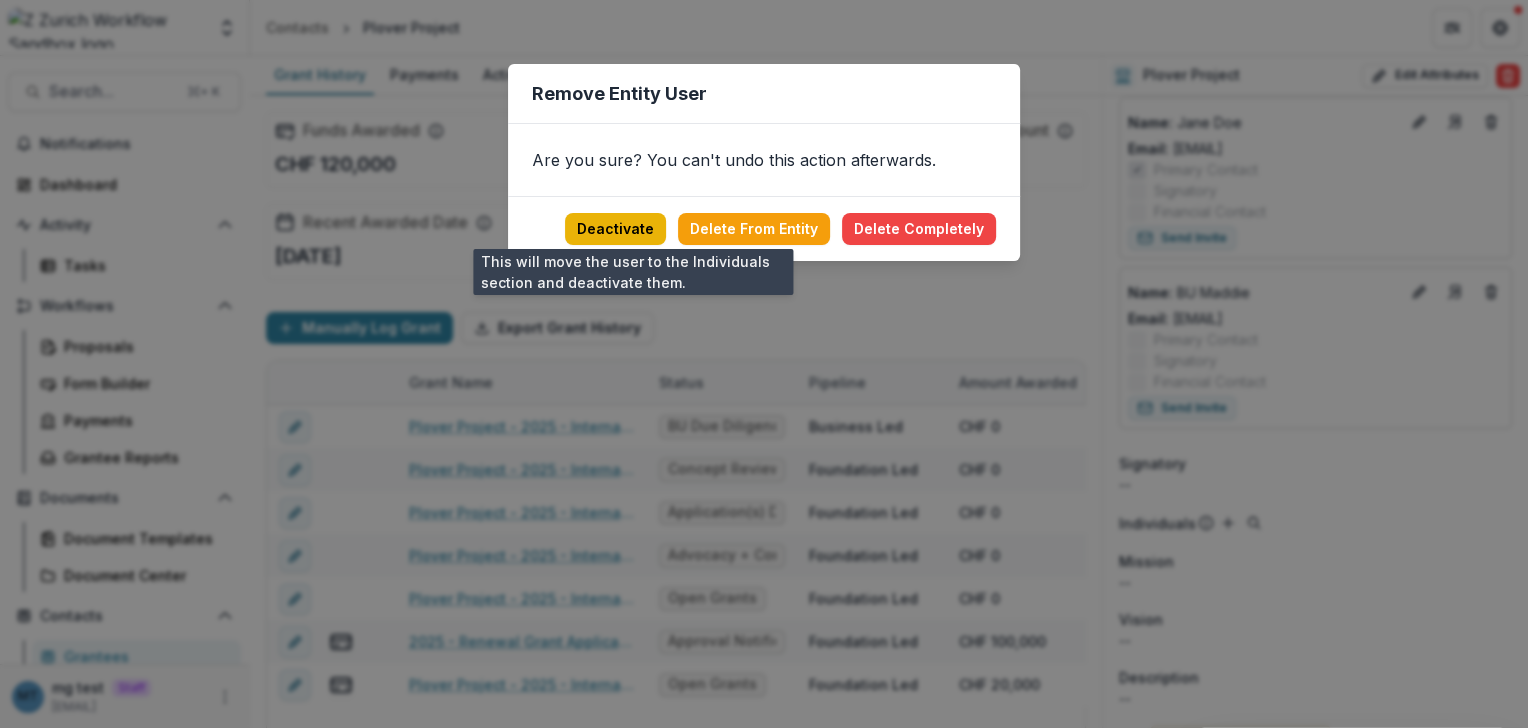 click on "Deactivate" at bounding box center (615, 229) 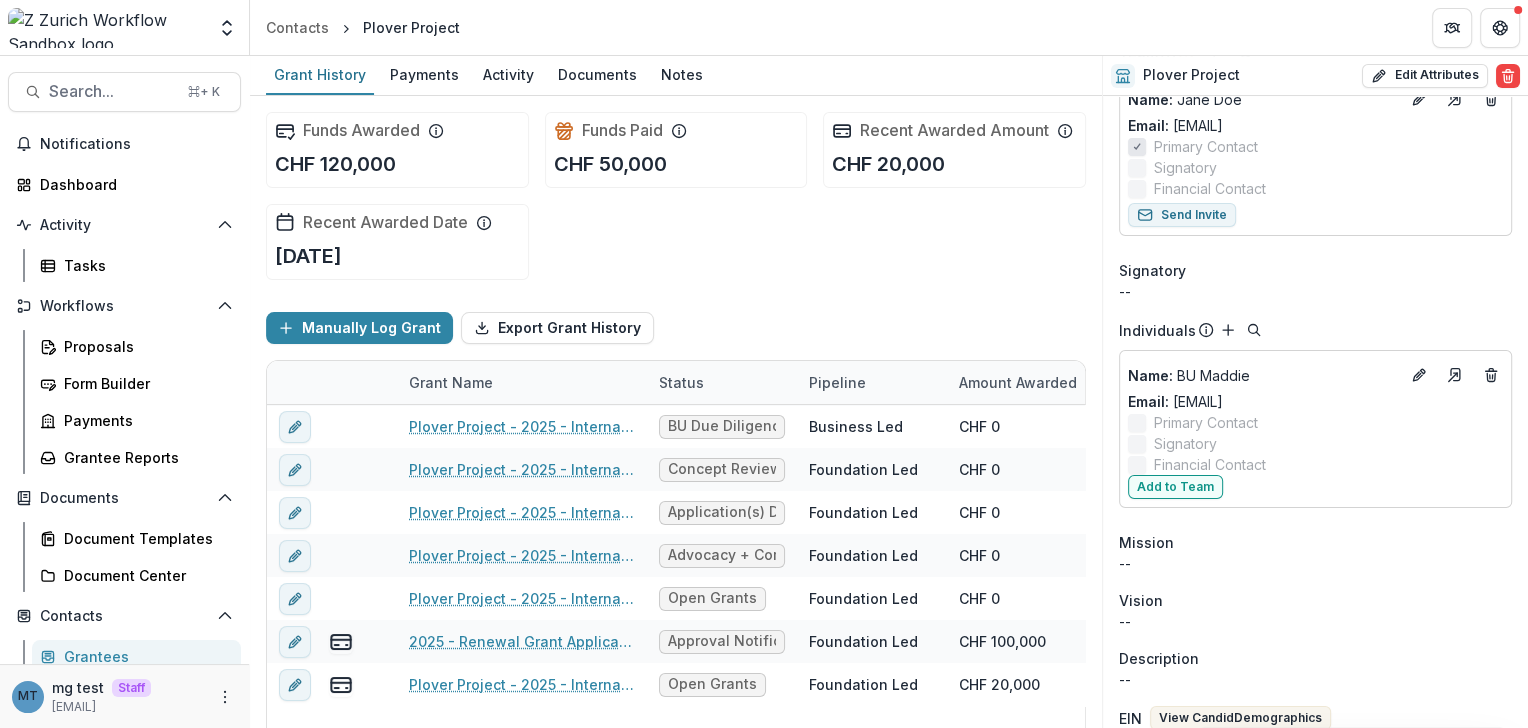 scroll, scrollTop: 216, scrollLeft: 0, axis: vertical 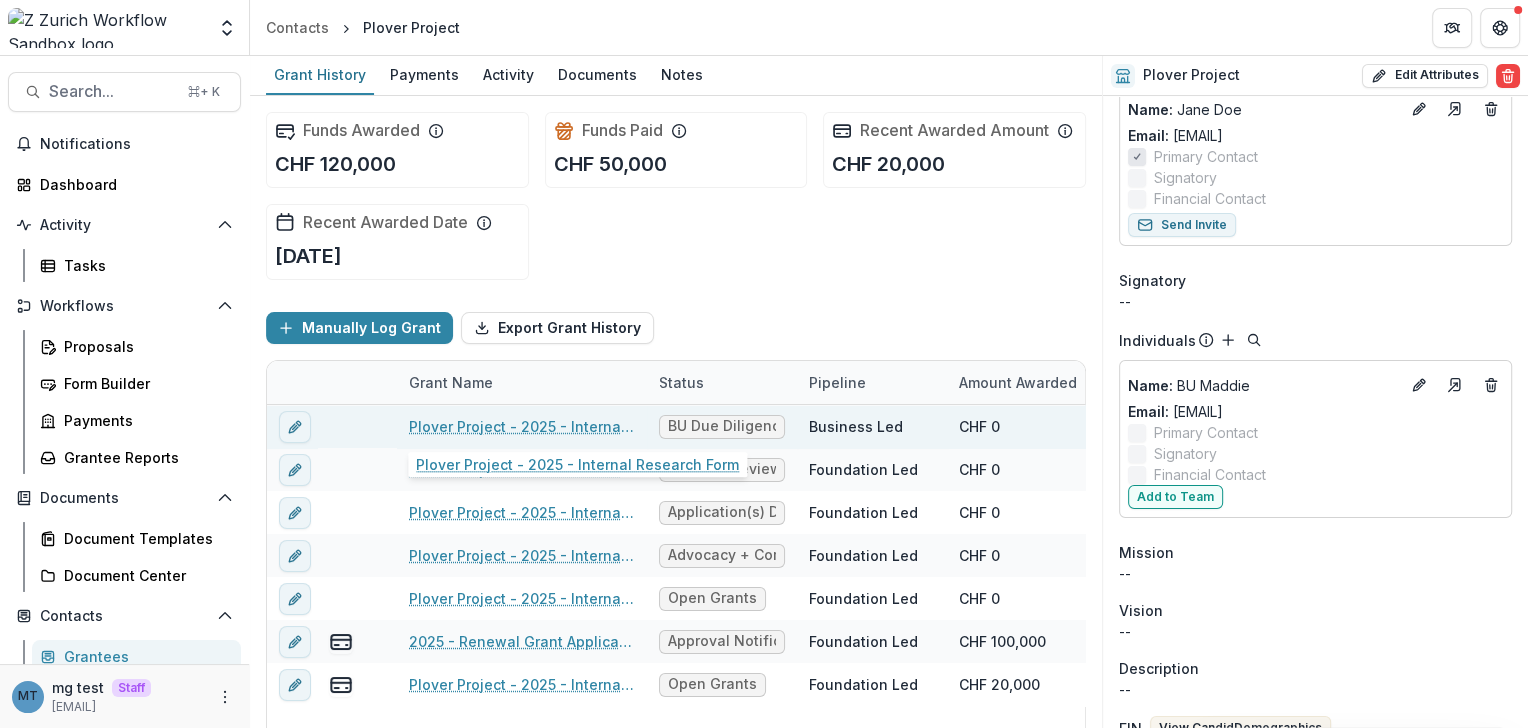 click on "Plover Project - 2025 - Internal Research Form" at bounding box center (522, 426) 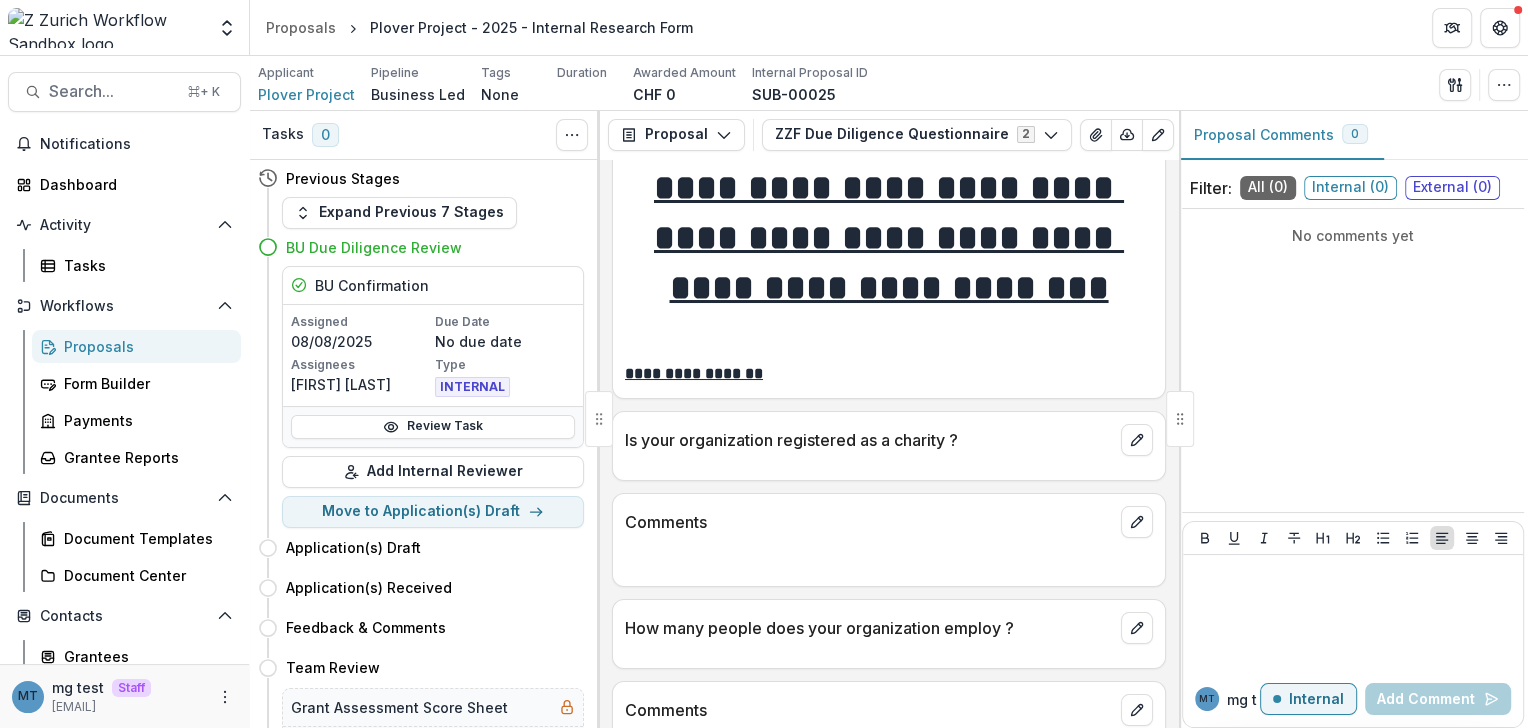 scroll, scrollTop: 0, scrollLeft: 0, axis: both 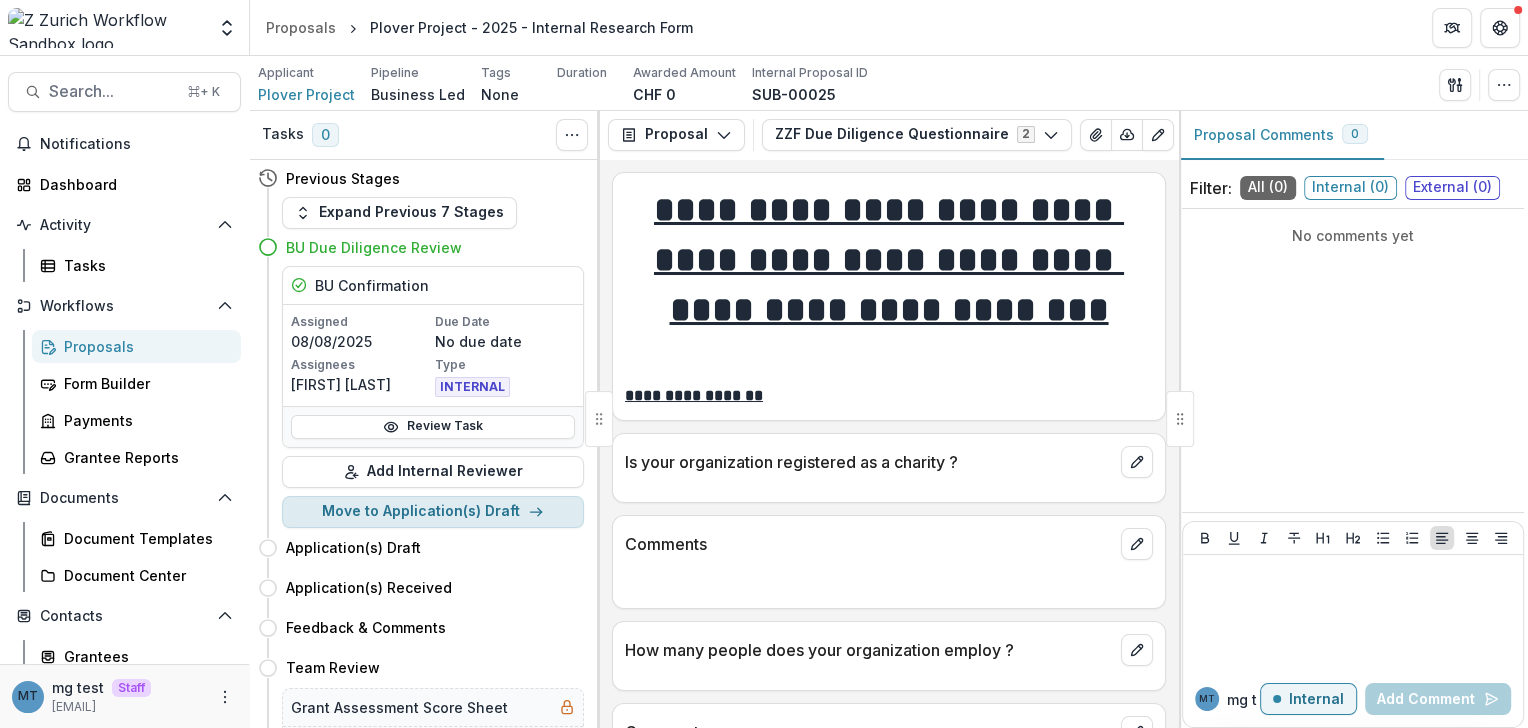 click on "Move to Application(s) Draft" at bounding box center (433, 512) 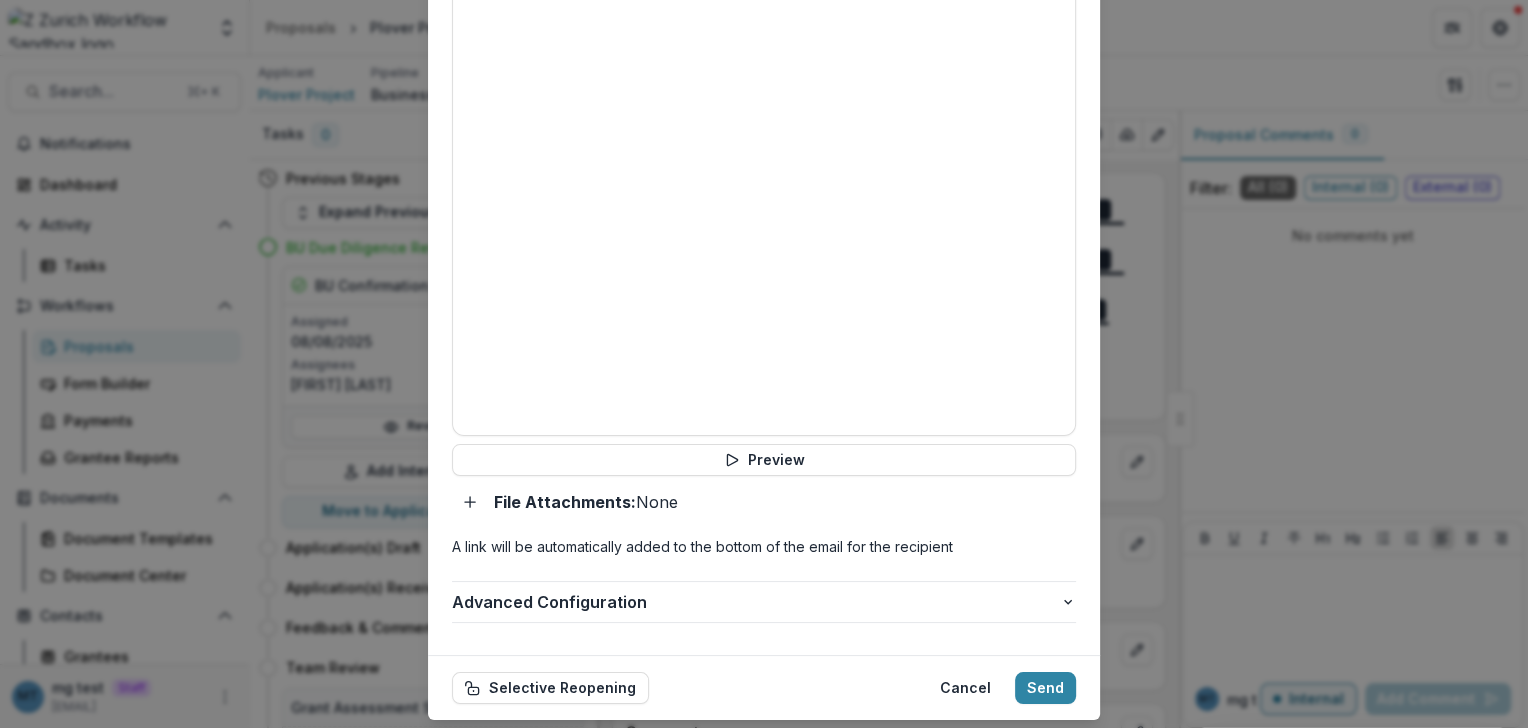 scroll, scrollTop: 910, scrollLeft: 0, axis: vertical 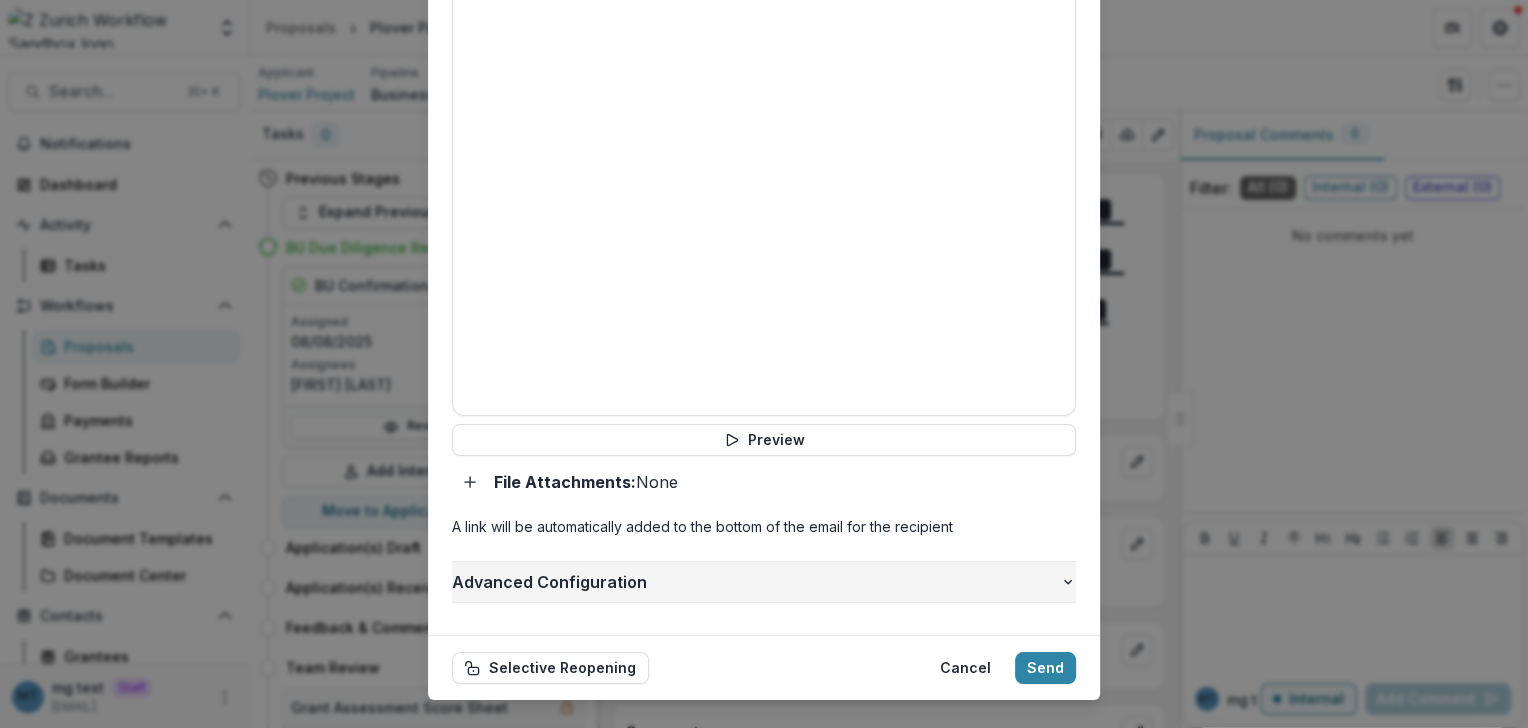 click on "Advanced Configuration" at bounding box center [756, 582] 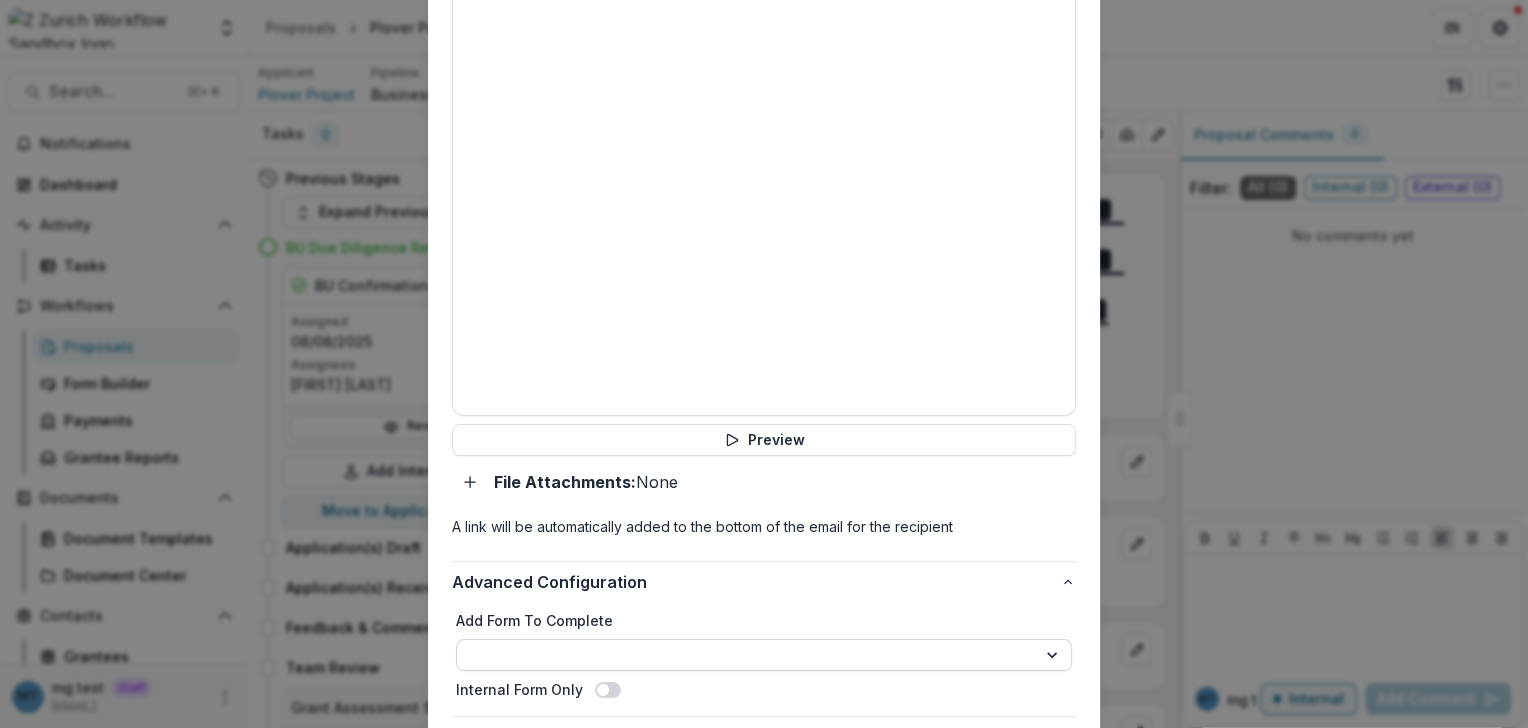 click on "**********" at bounding box center [764, 655] 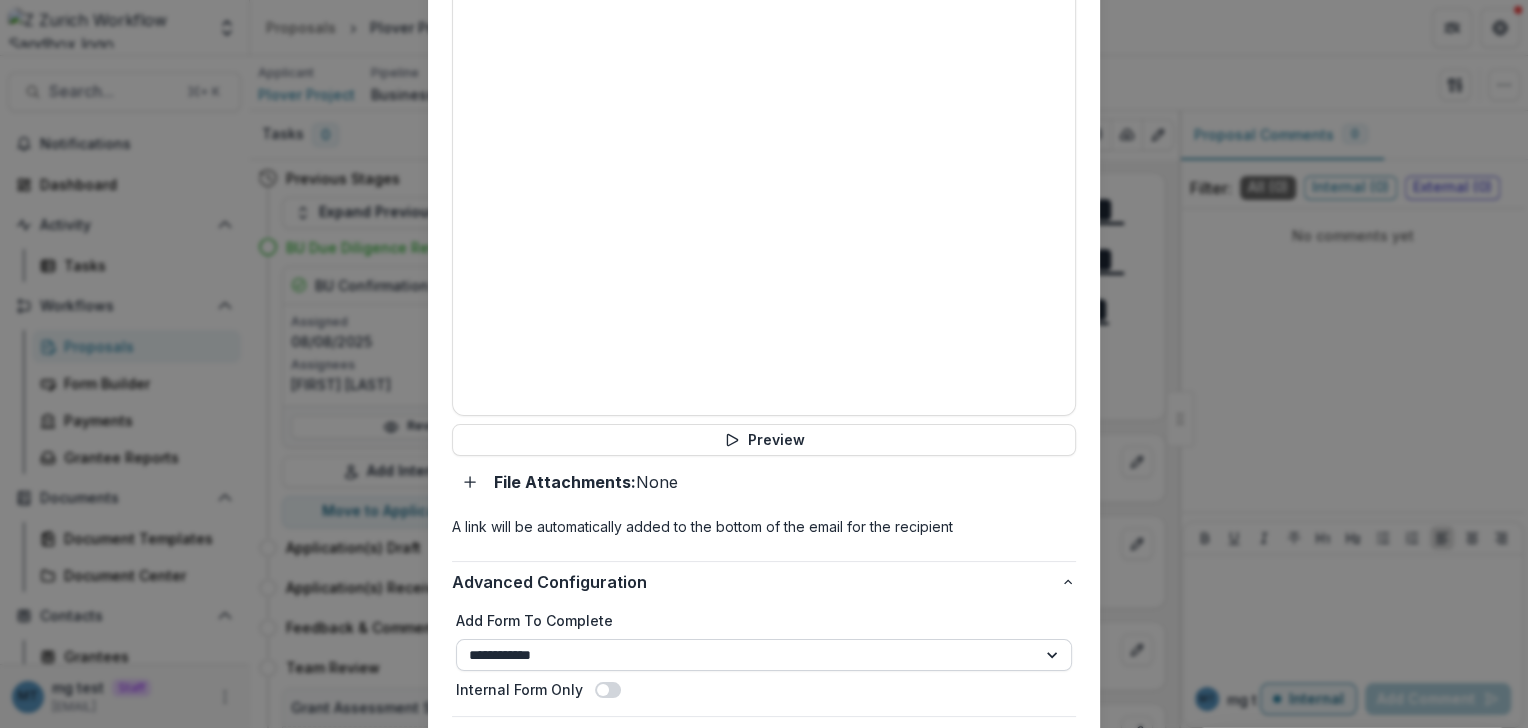 select on "**********" 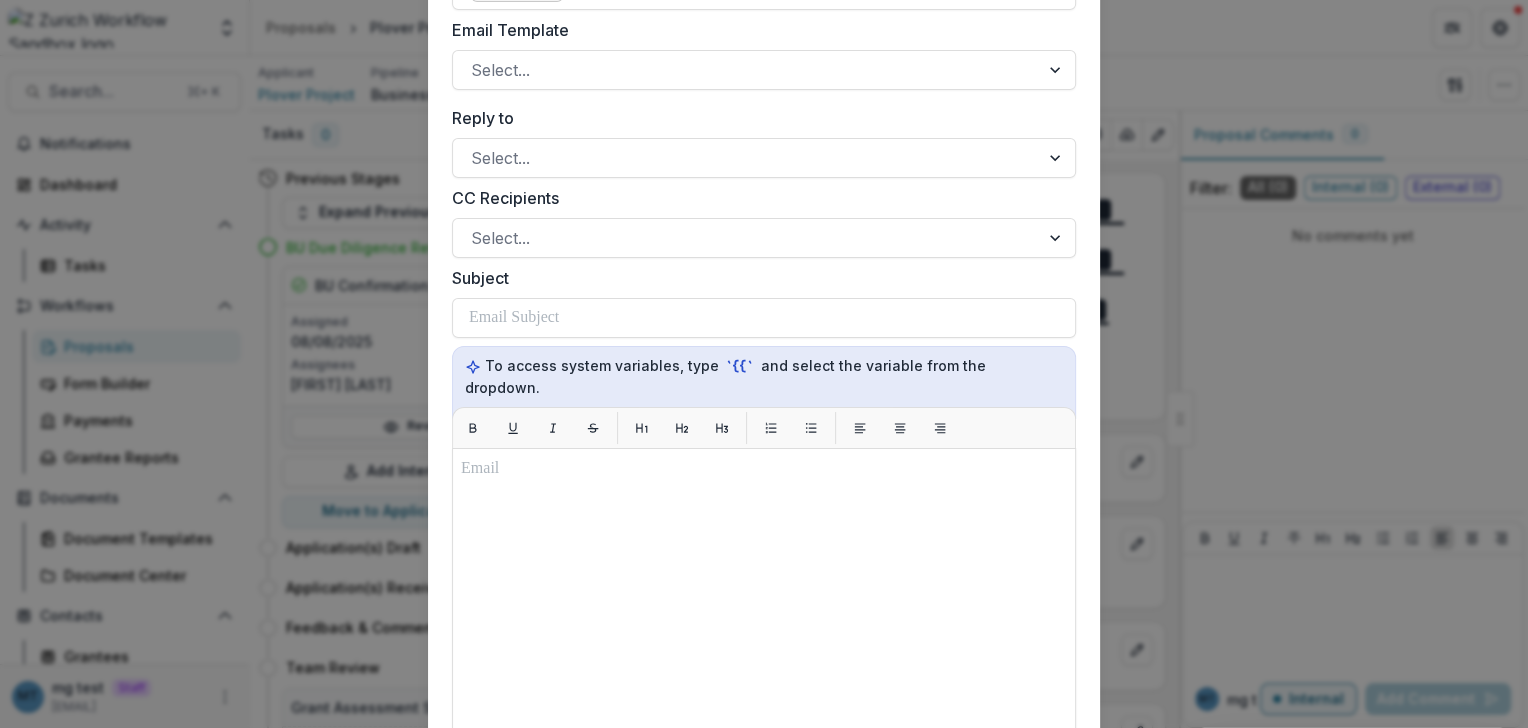 scroll, scrollTop: 363, scrollLeft: 0, axis: vertical 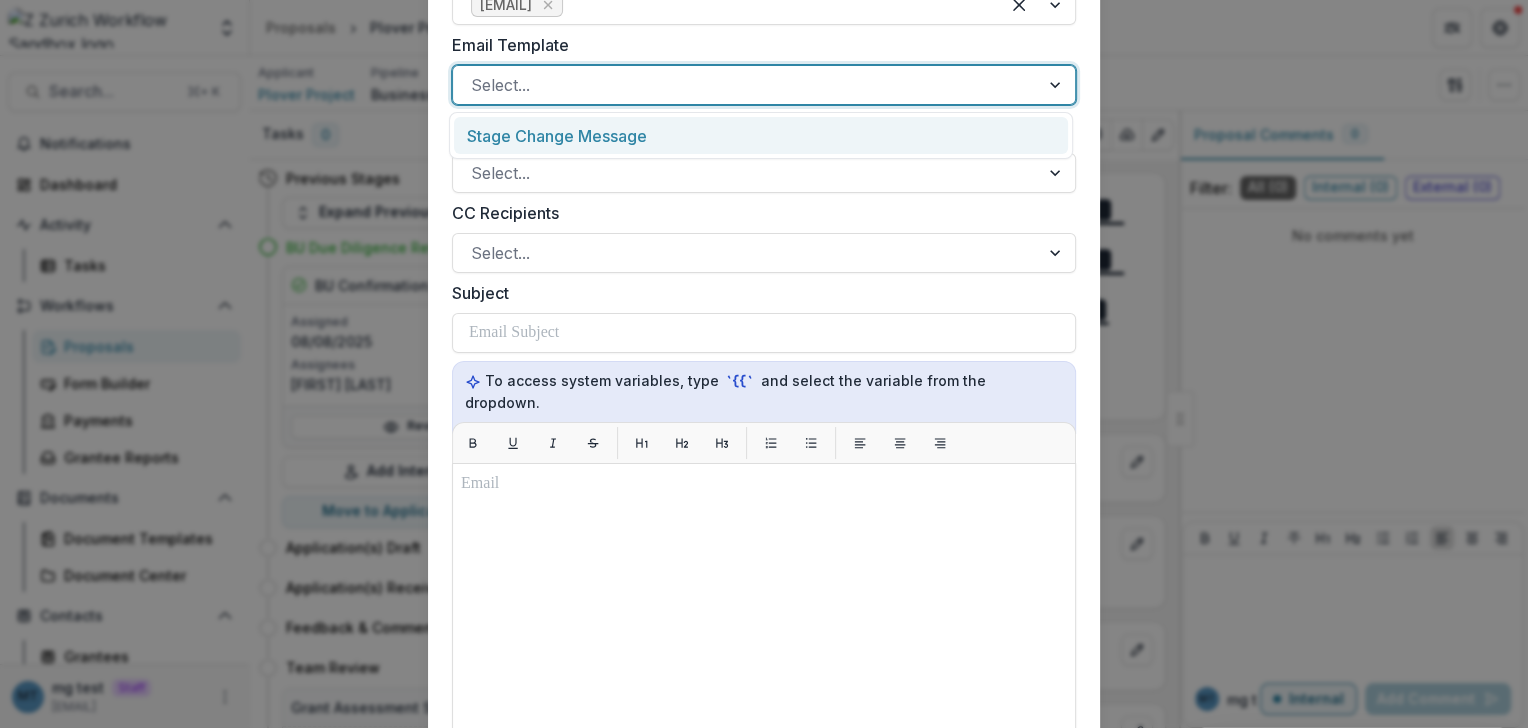 click at bounding box center [746, 85] 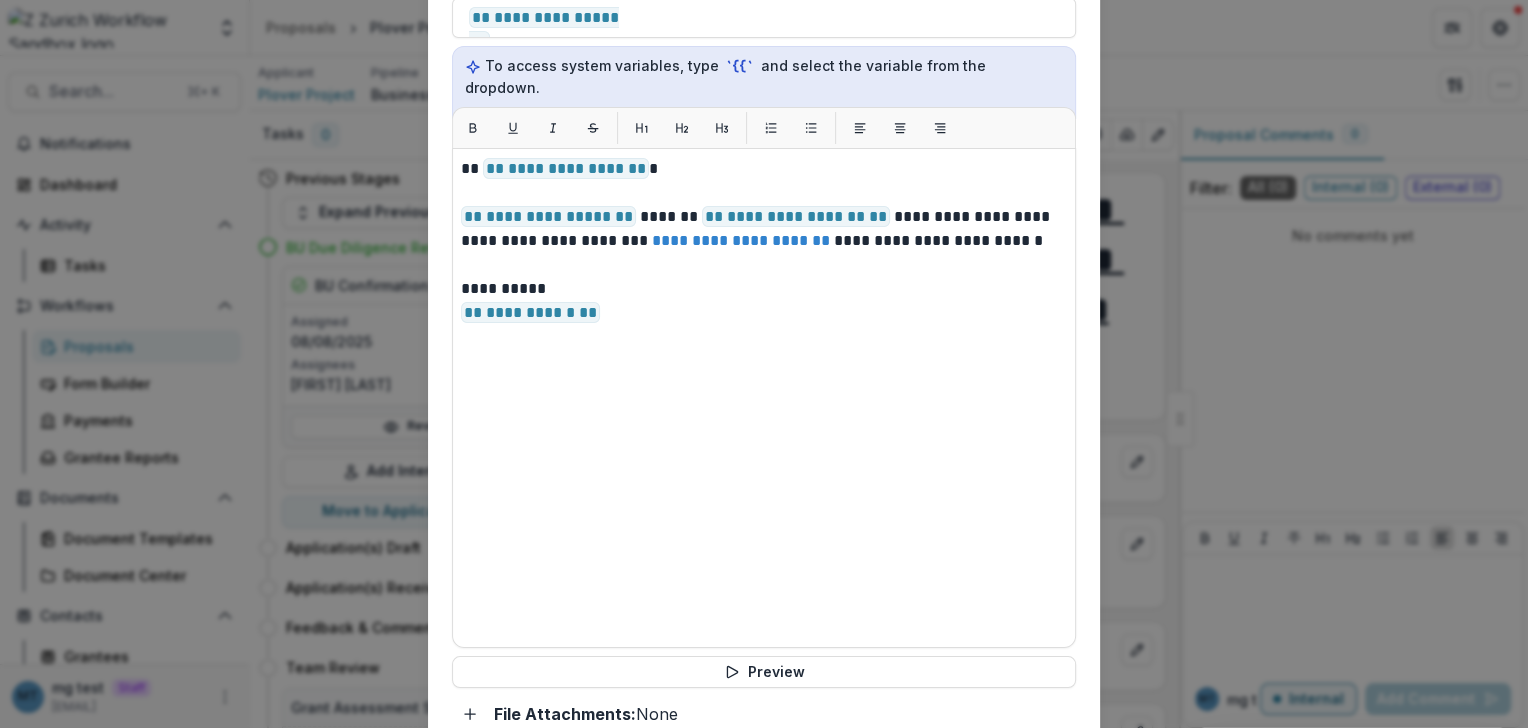 scroll, scrollTop: 1033, scrollLeft: 0, axis: vertical 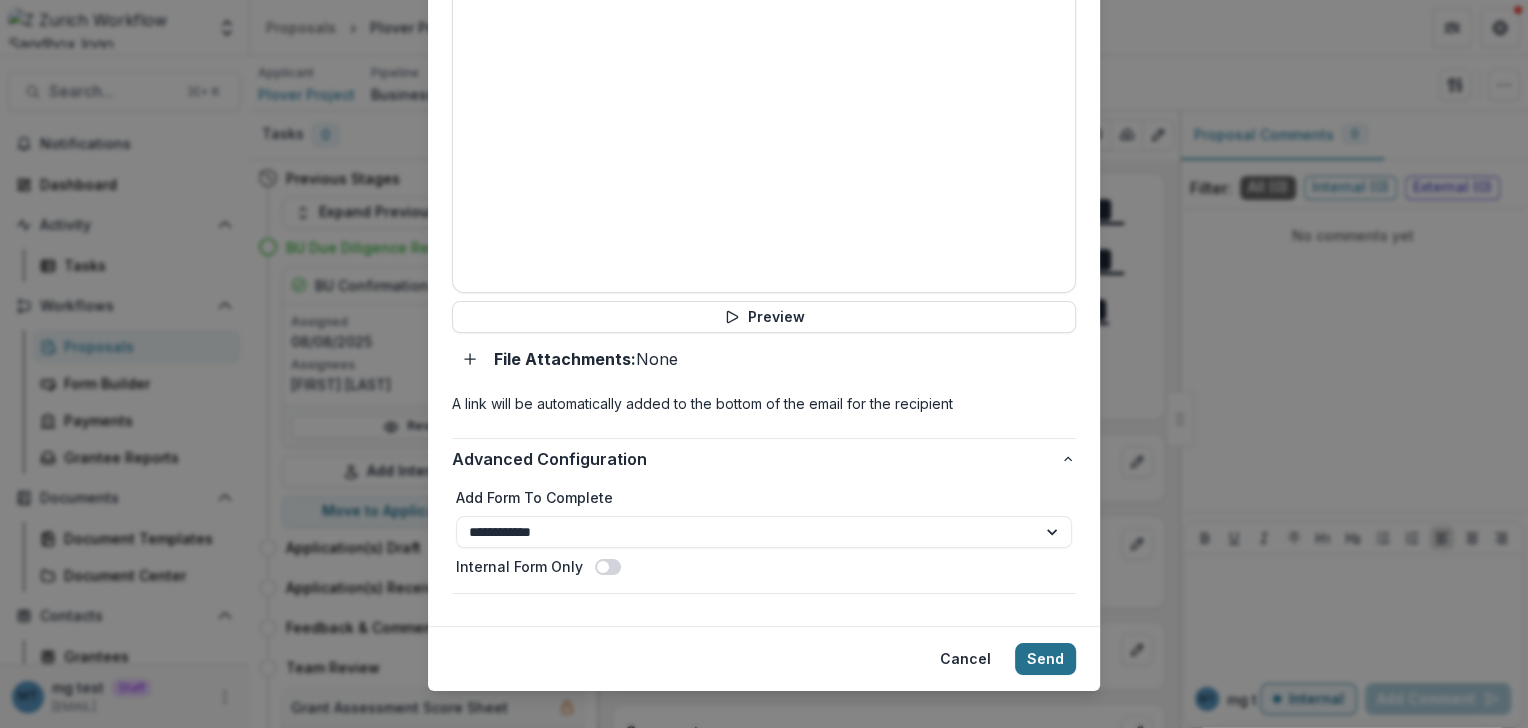 click on "Send" at bounding box center (1045, 659) 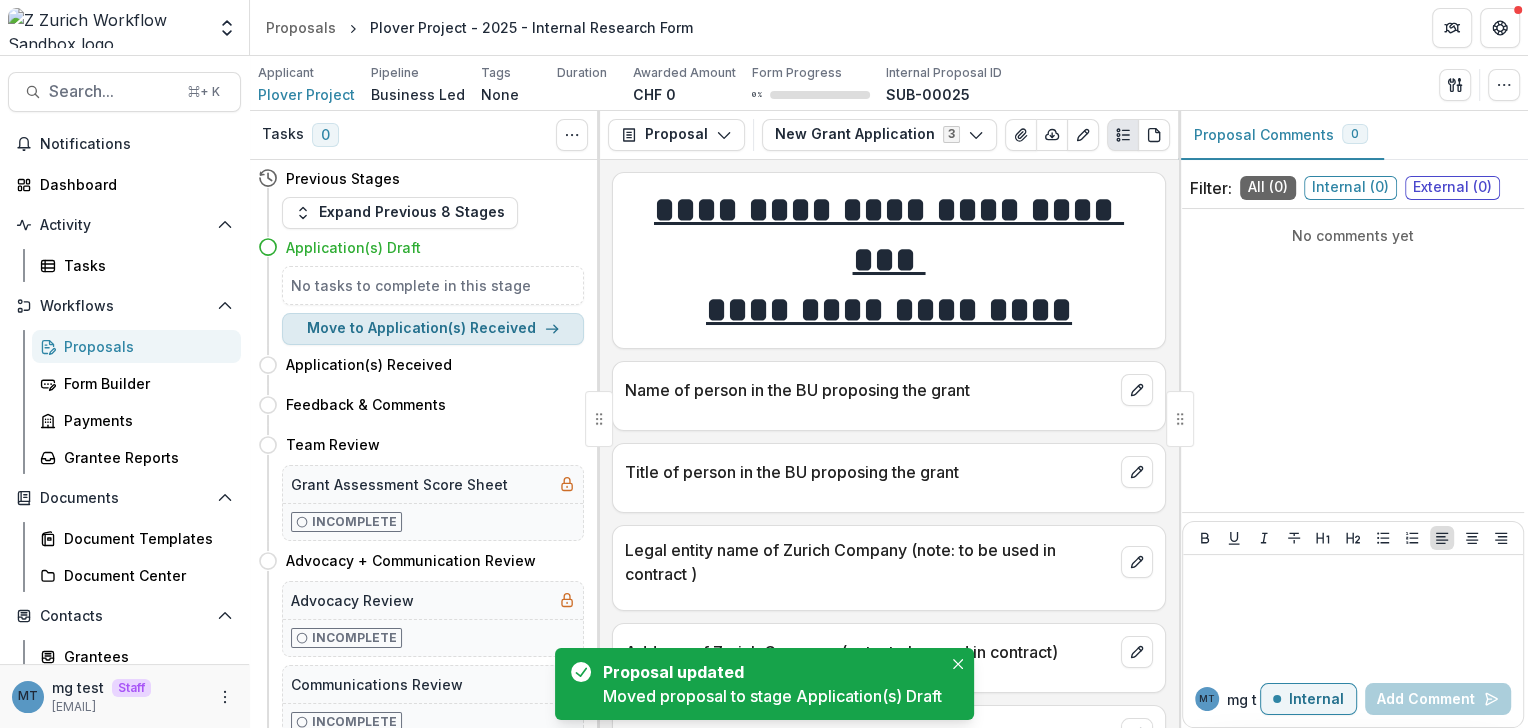 click on "Move to Application(s) Received" at bounding box center [433, 329] 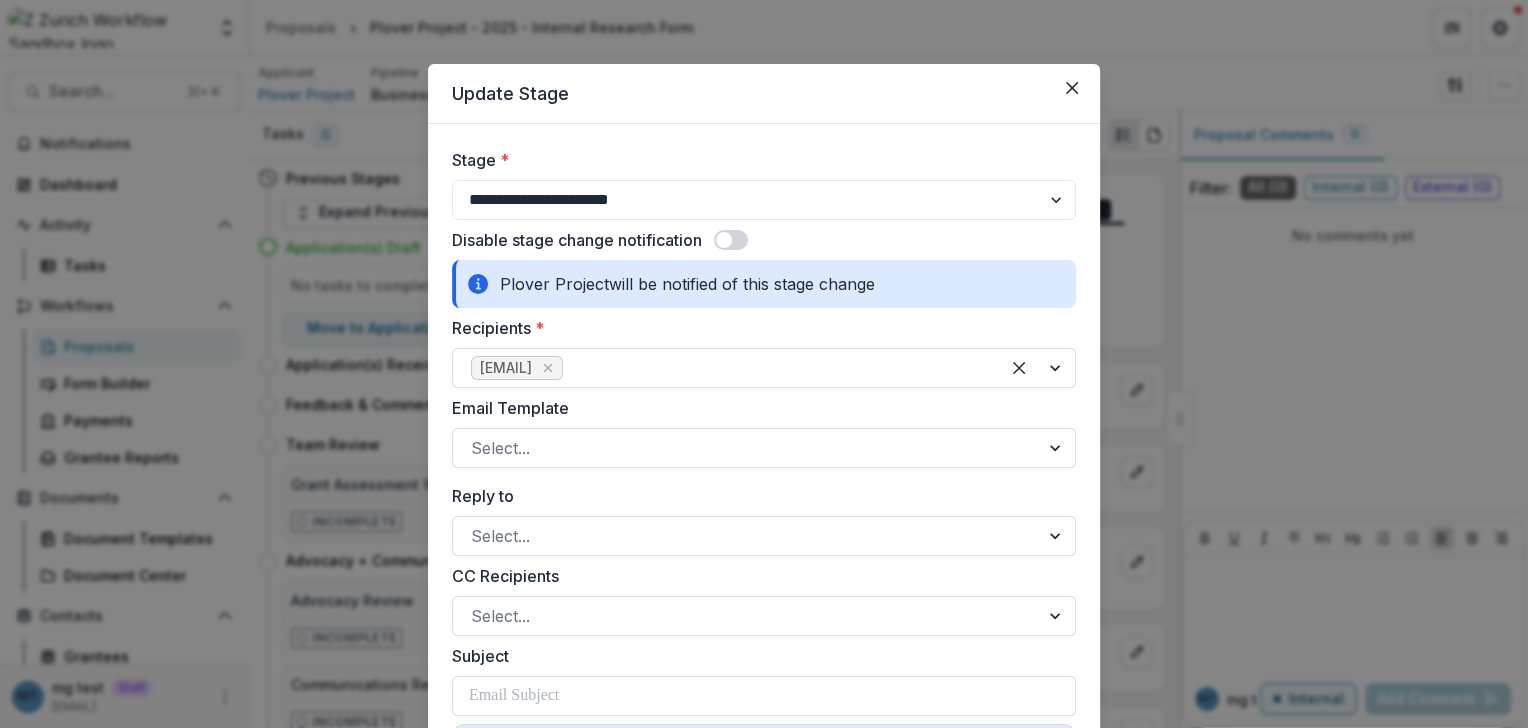 click at bounding box center [731, 240] 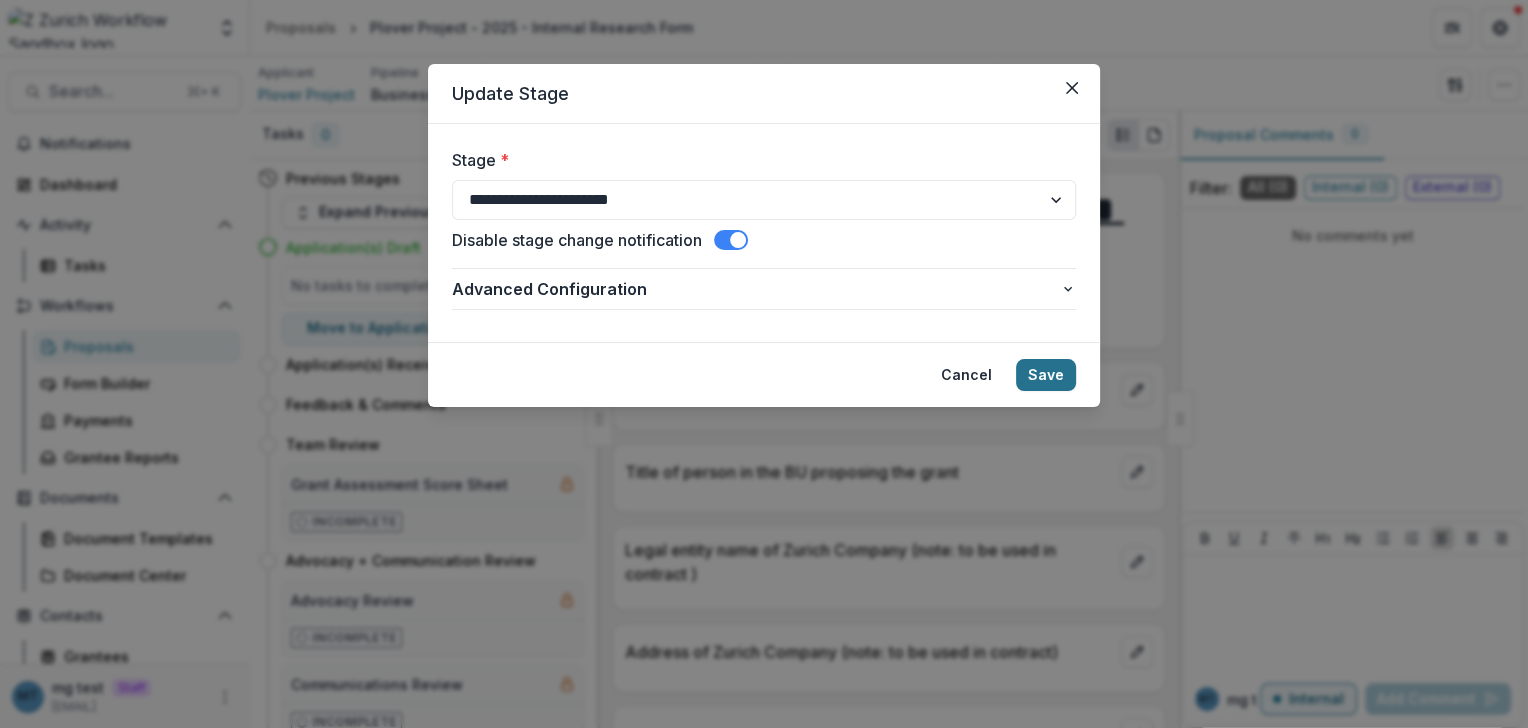 click on "Save" at bounding box center [1046, 375] 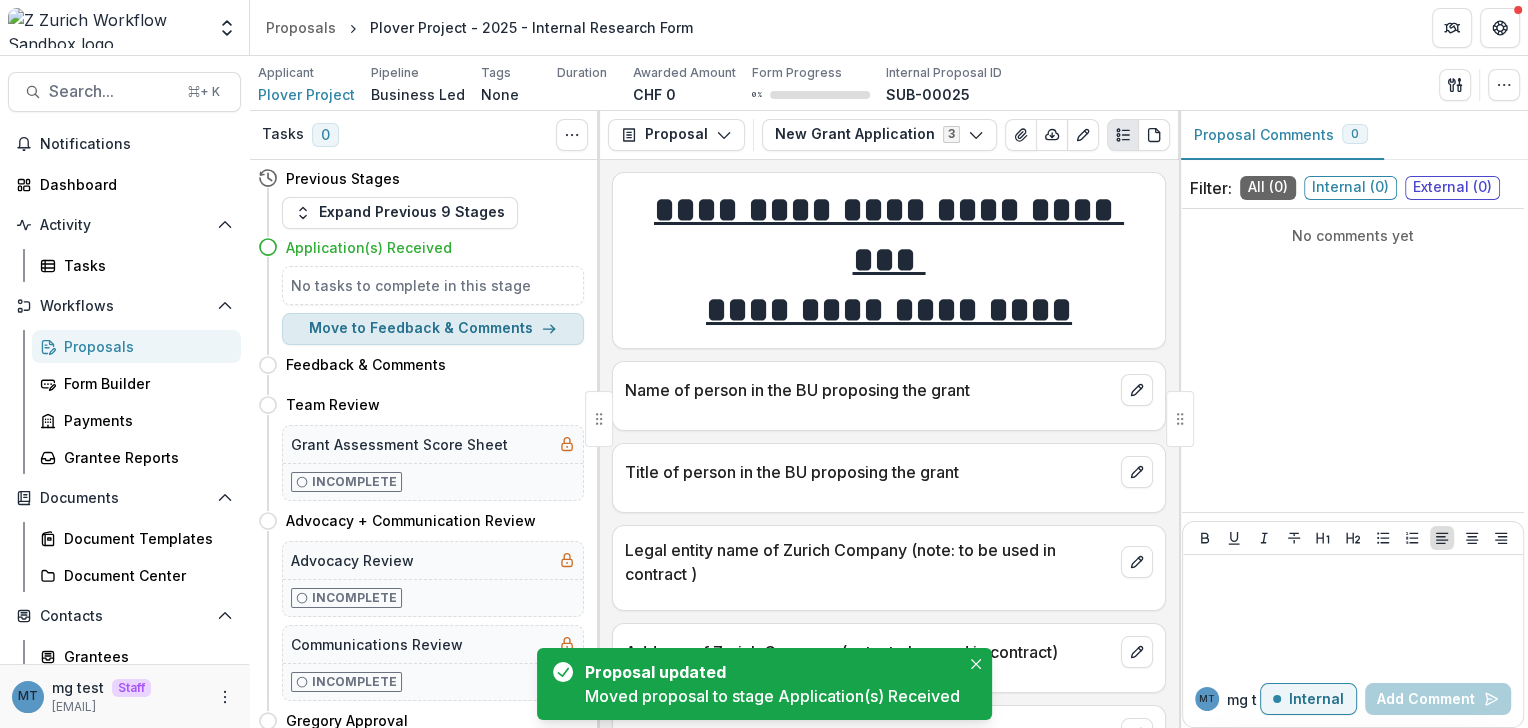 click on "Move to Feedback & Comments" at bounding box center [433, 329] 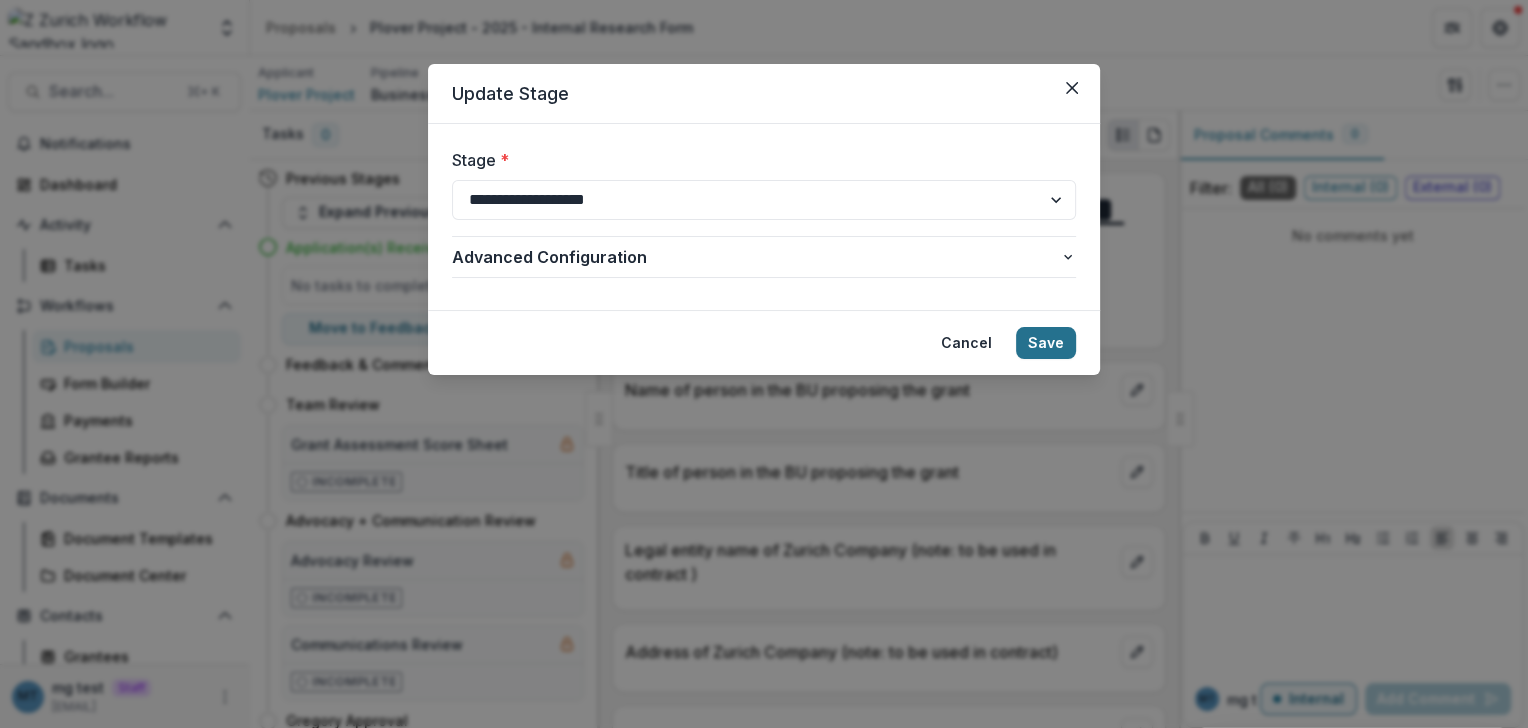 click on "Save" at bounding box center (1046, 343) 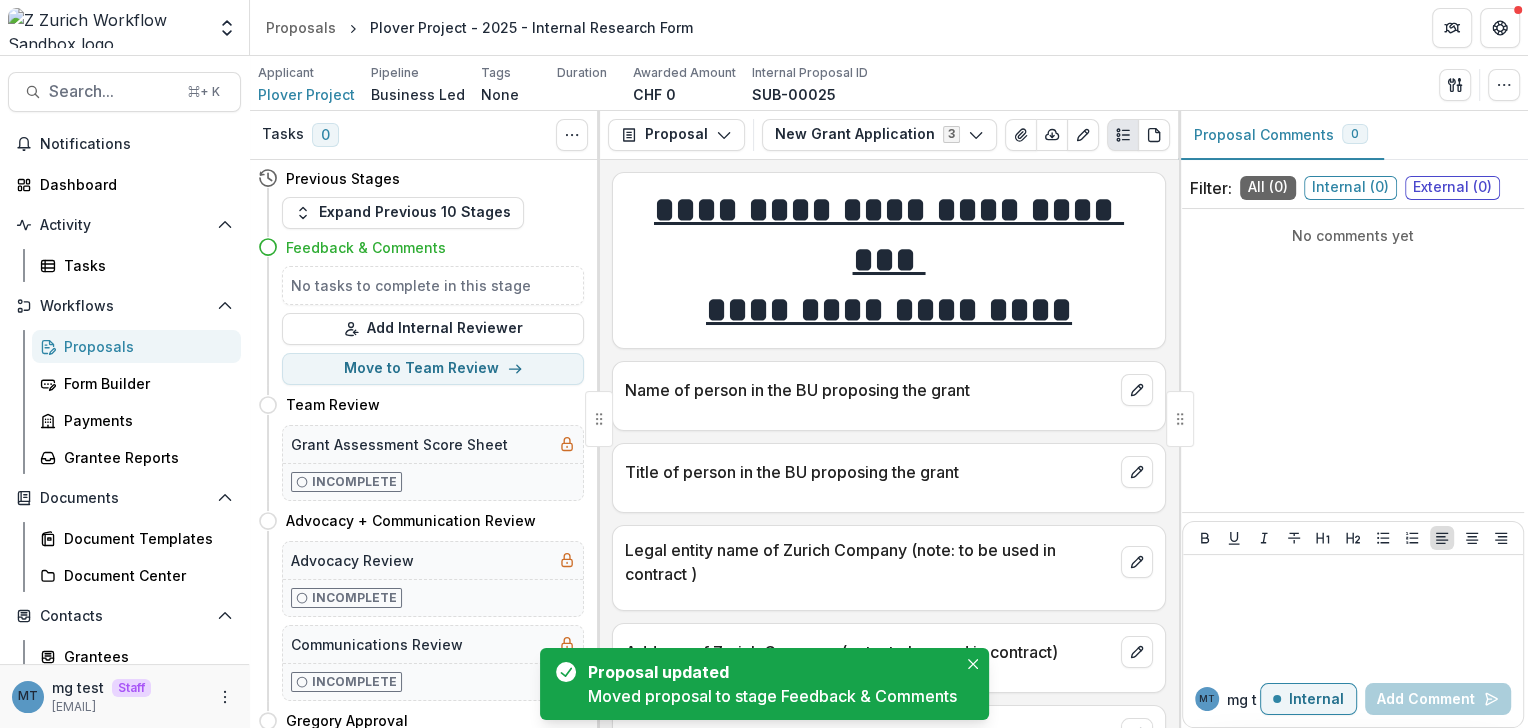 scroll, scrollTop: 43, scrollLeft: 0, axis: vertical 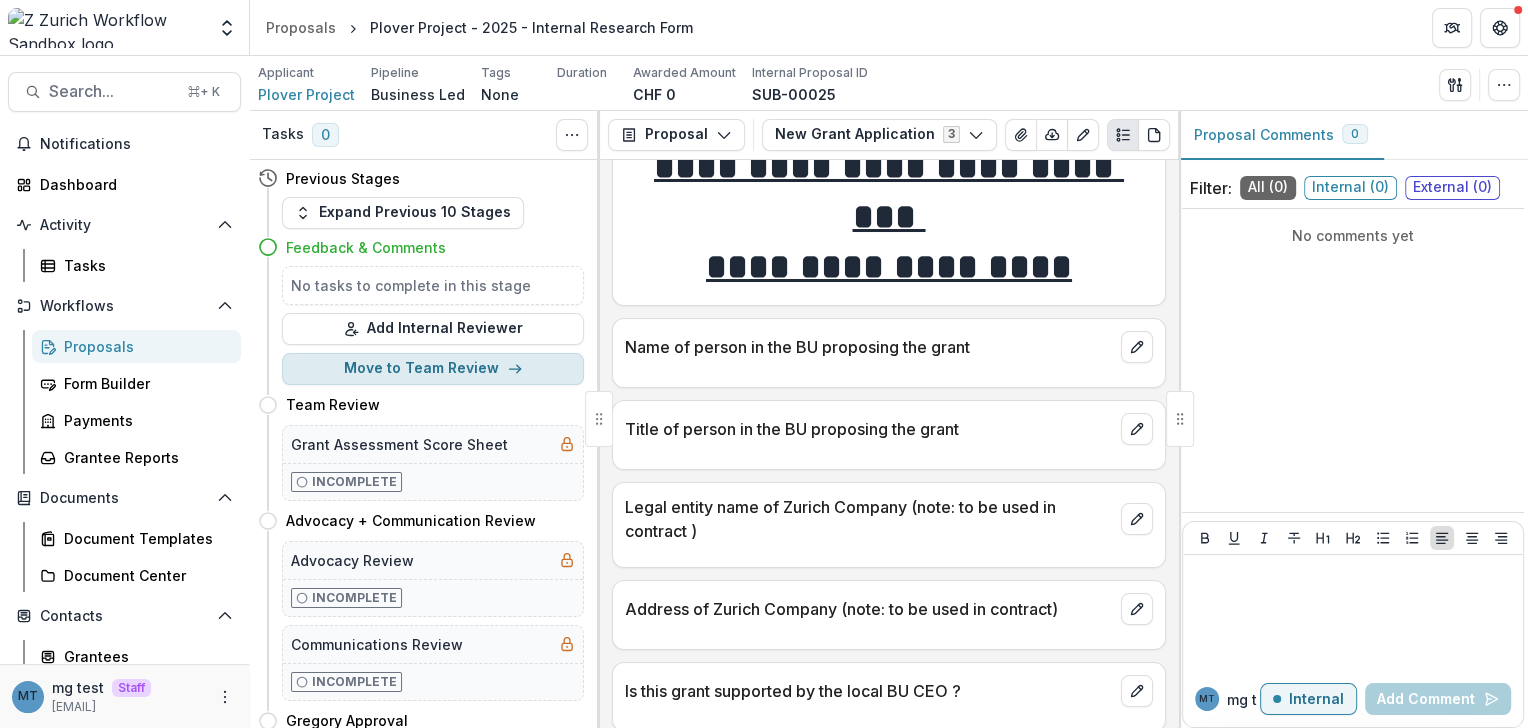 click on "Move to Team Review" at bounding box center [433, 369] 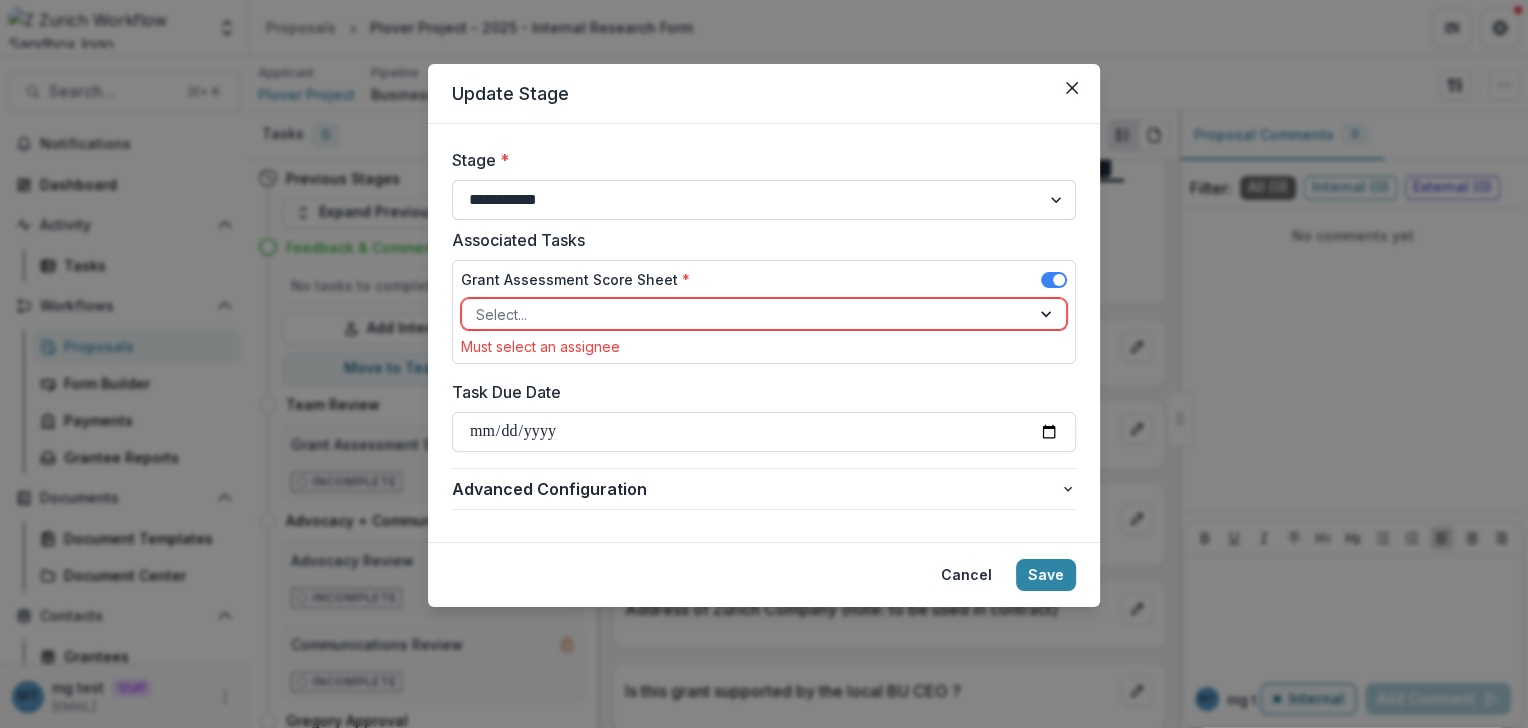 click on "**********" at bounding box center (764, 200) 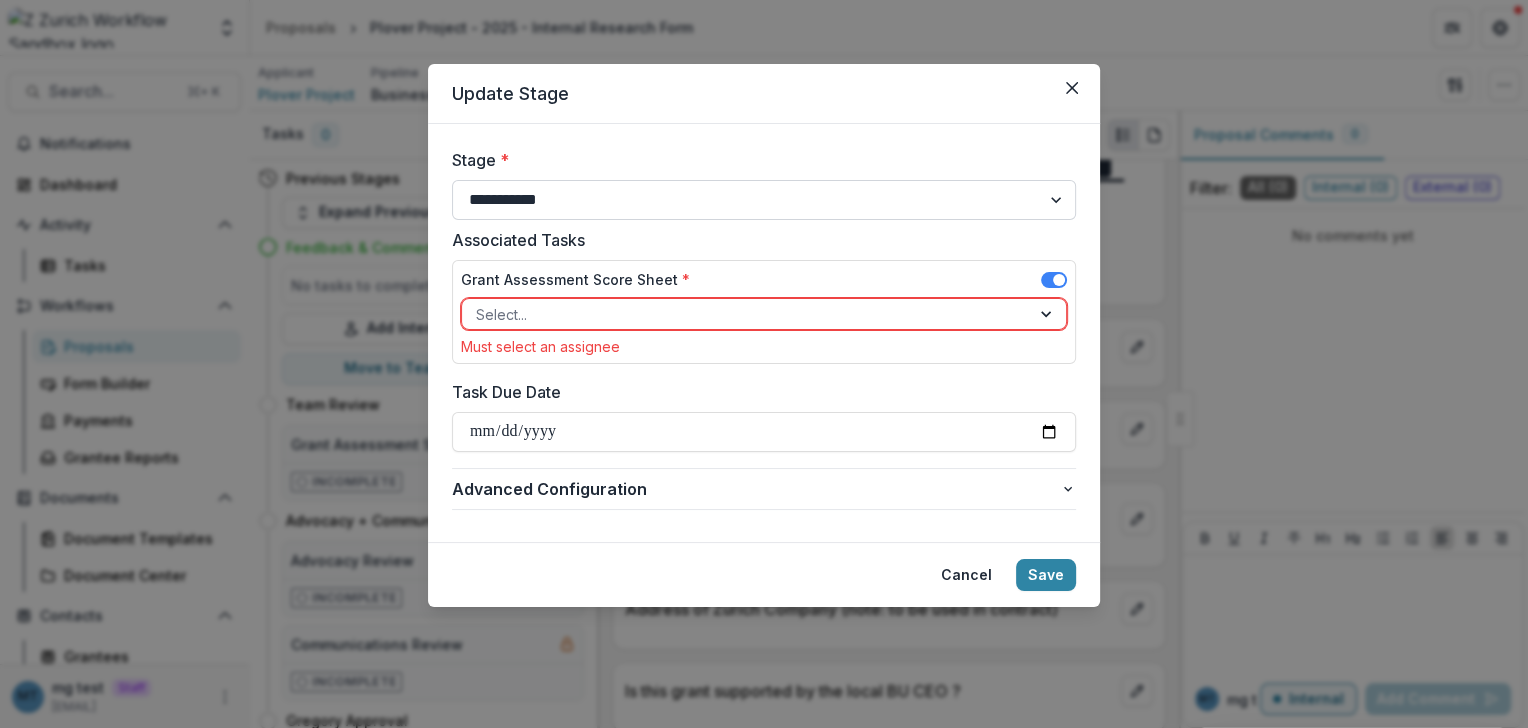 select on "**********" 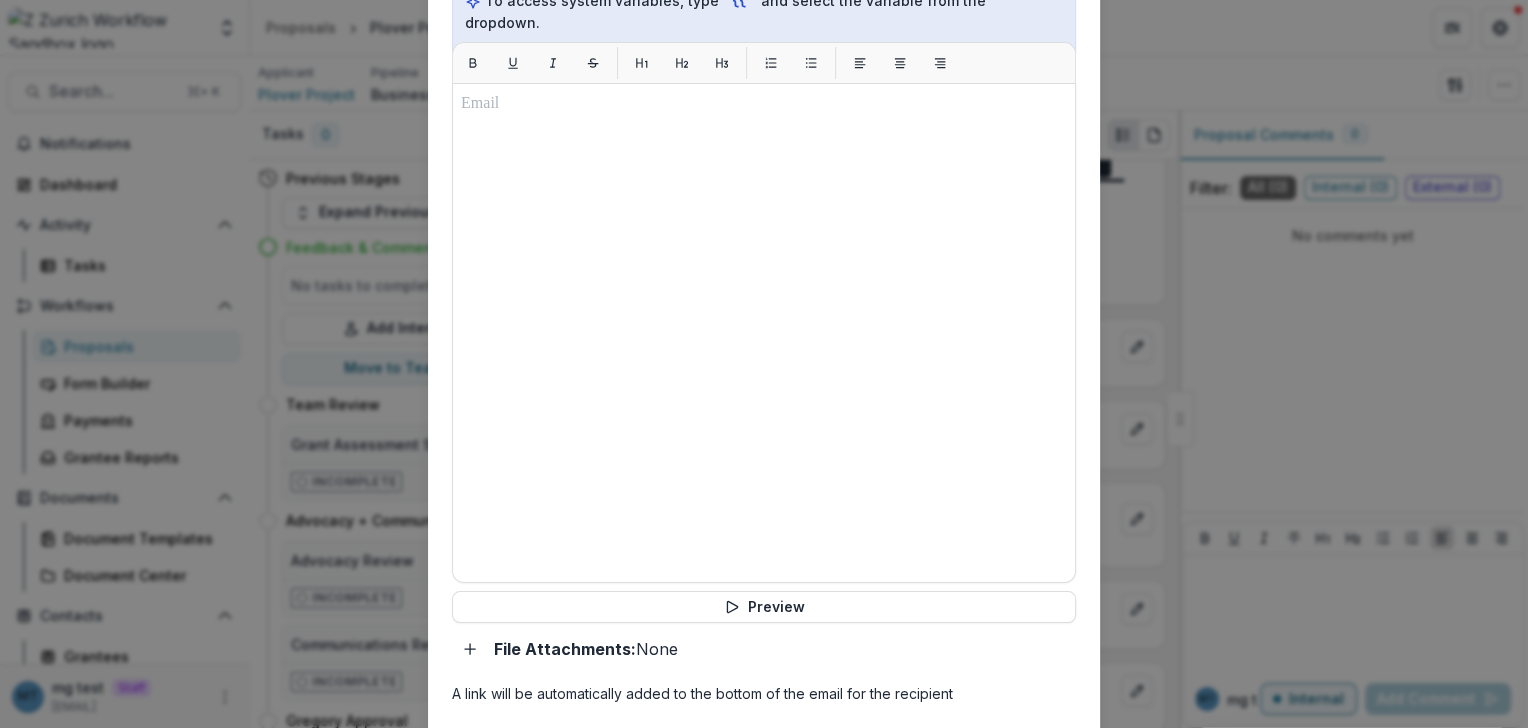 scroll, scrollTop: 920, scrollLeft: 0, axis: vertical 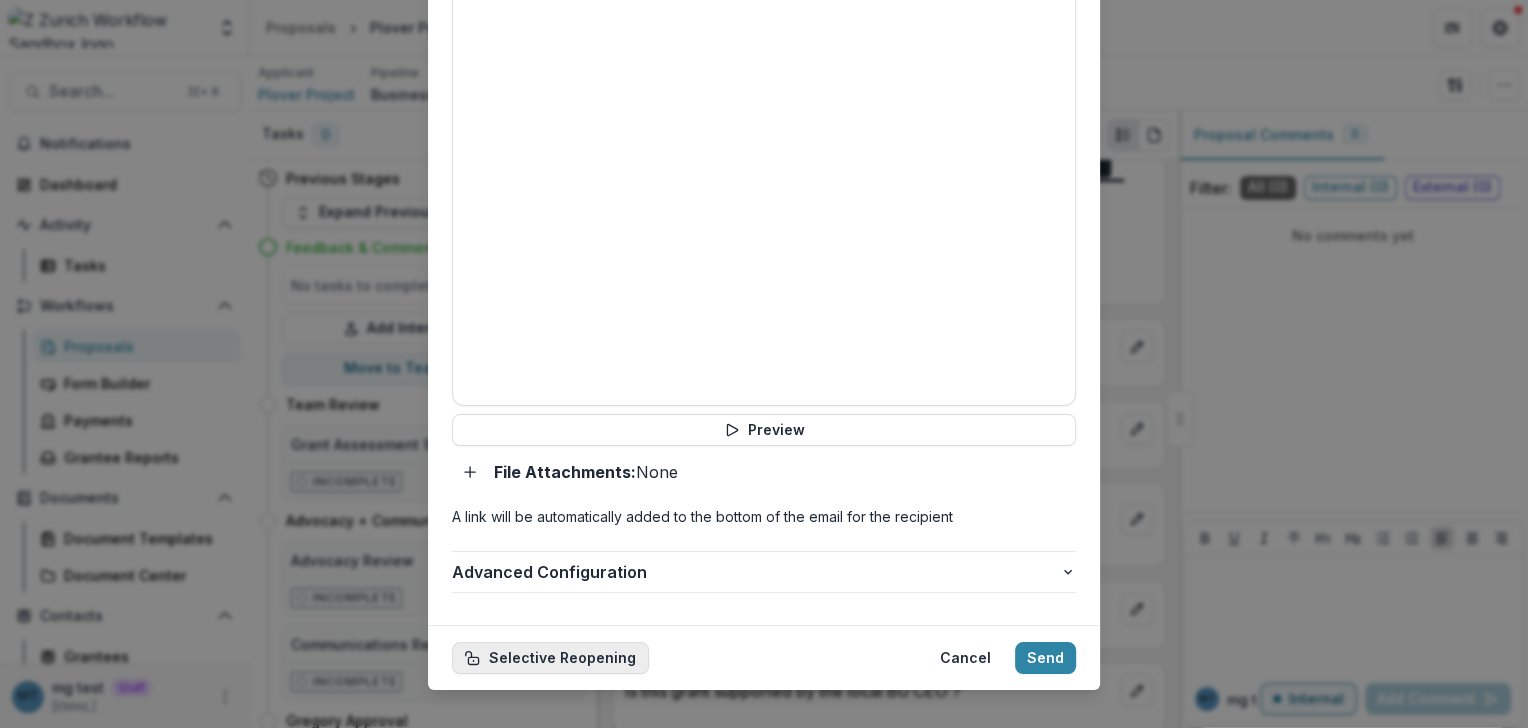 click on "Selective Reopening" at bounding box center [550, 658] 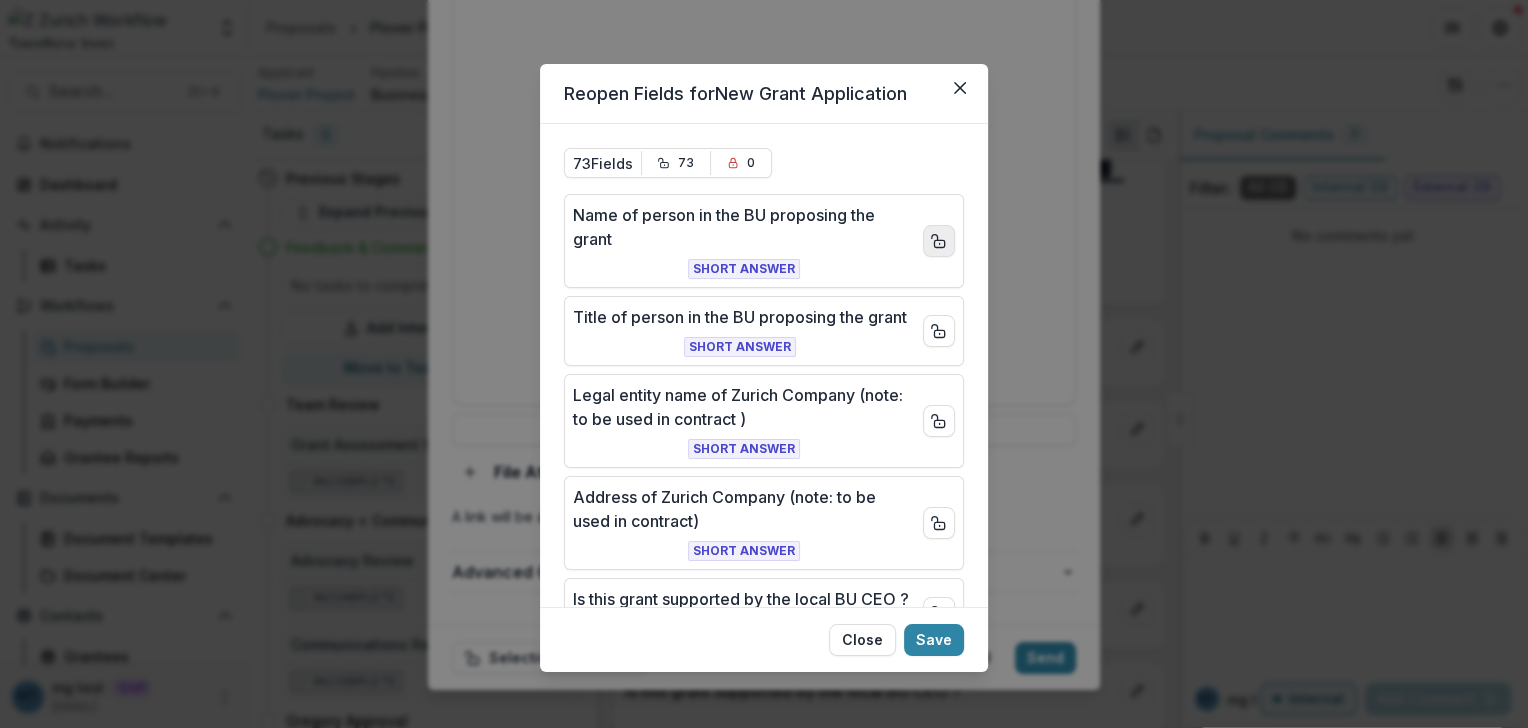 click at bounding box center [939, 241] 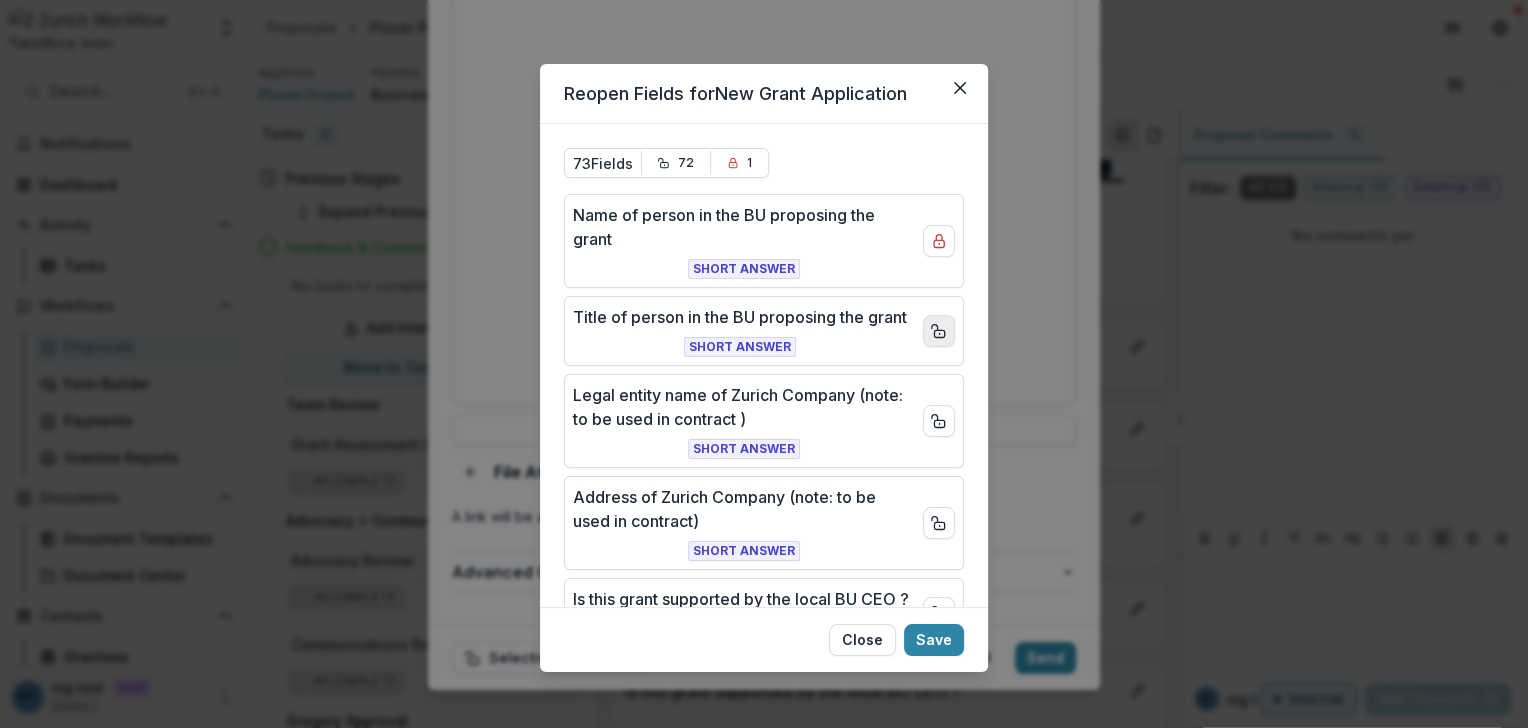click 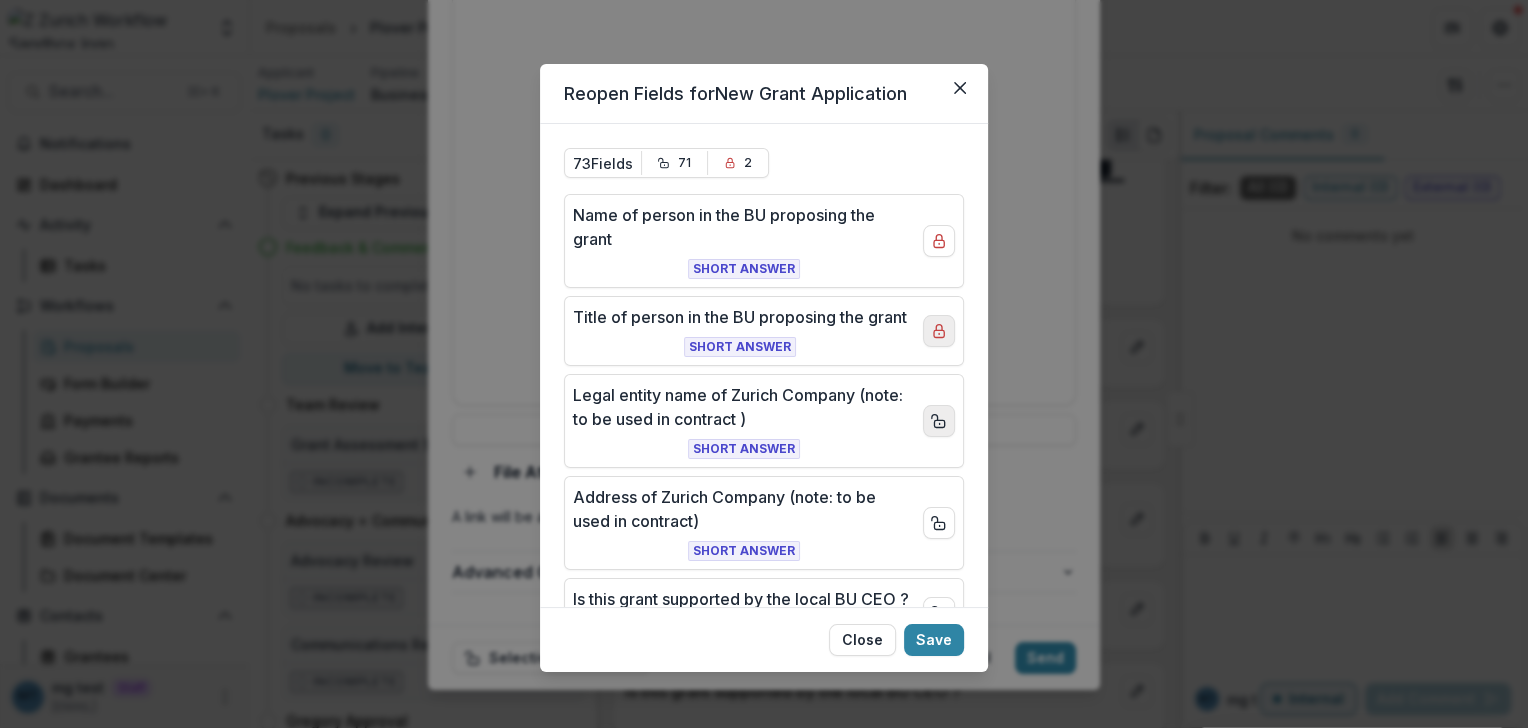 click 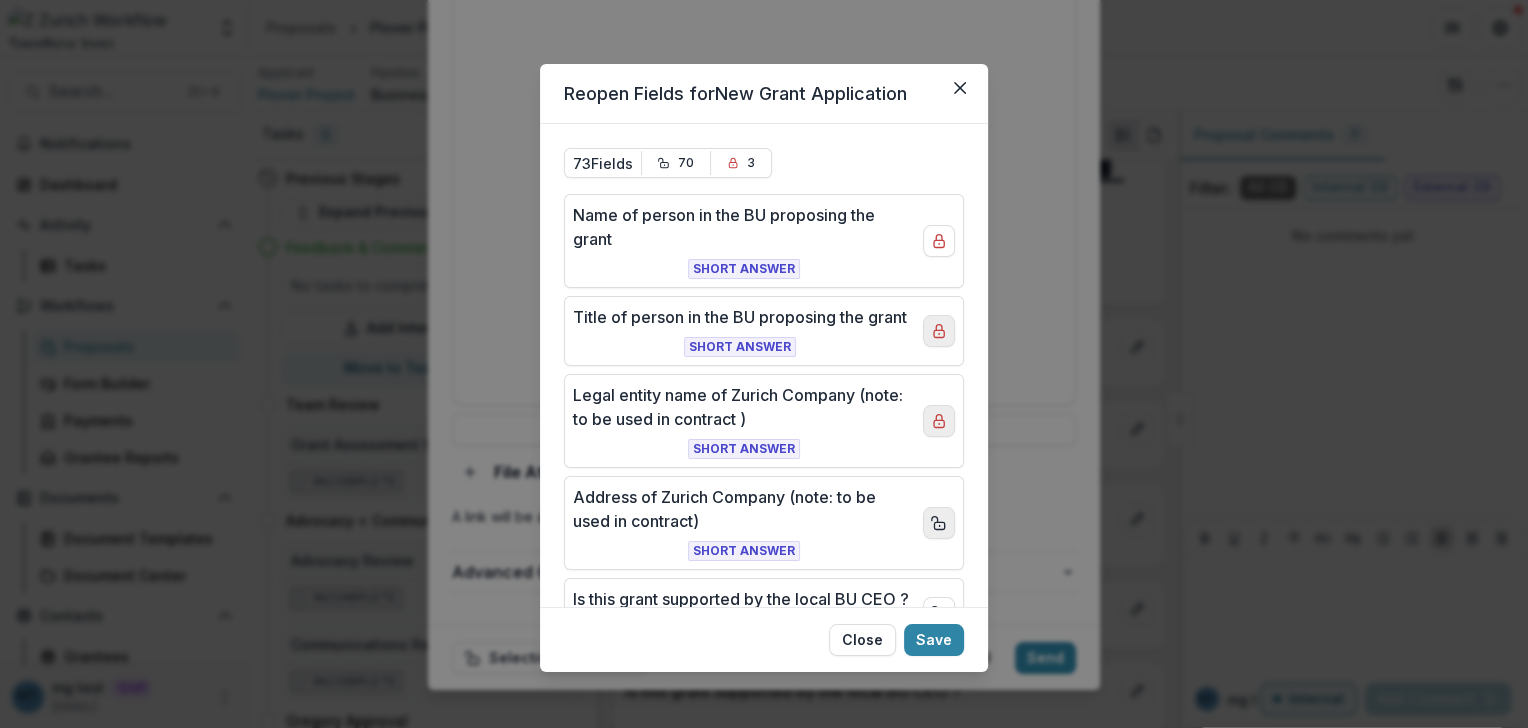 scroll, scrollTop: 282, scrollLeft: 0, axis: vertical 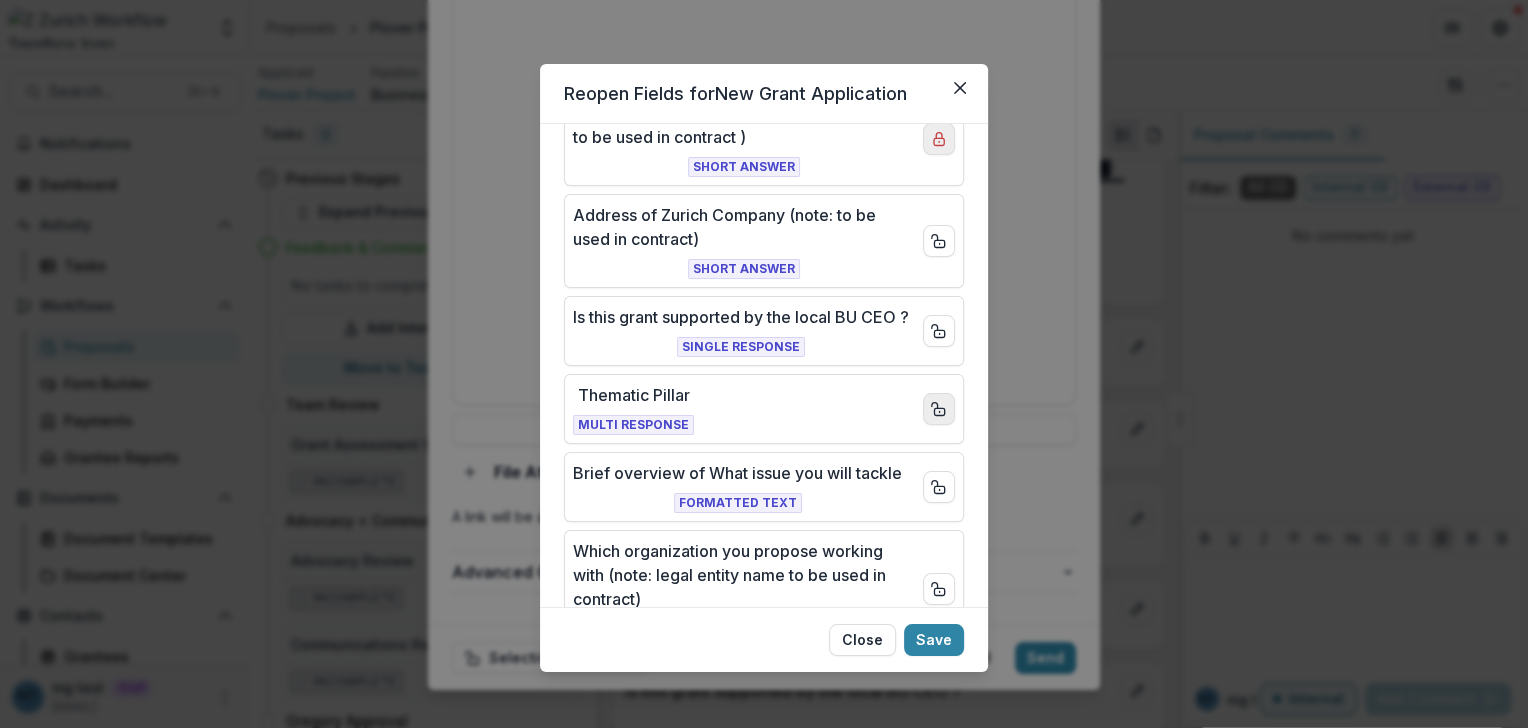 click at bounding box center [939, 409] 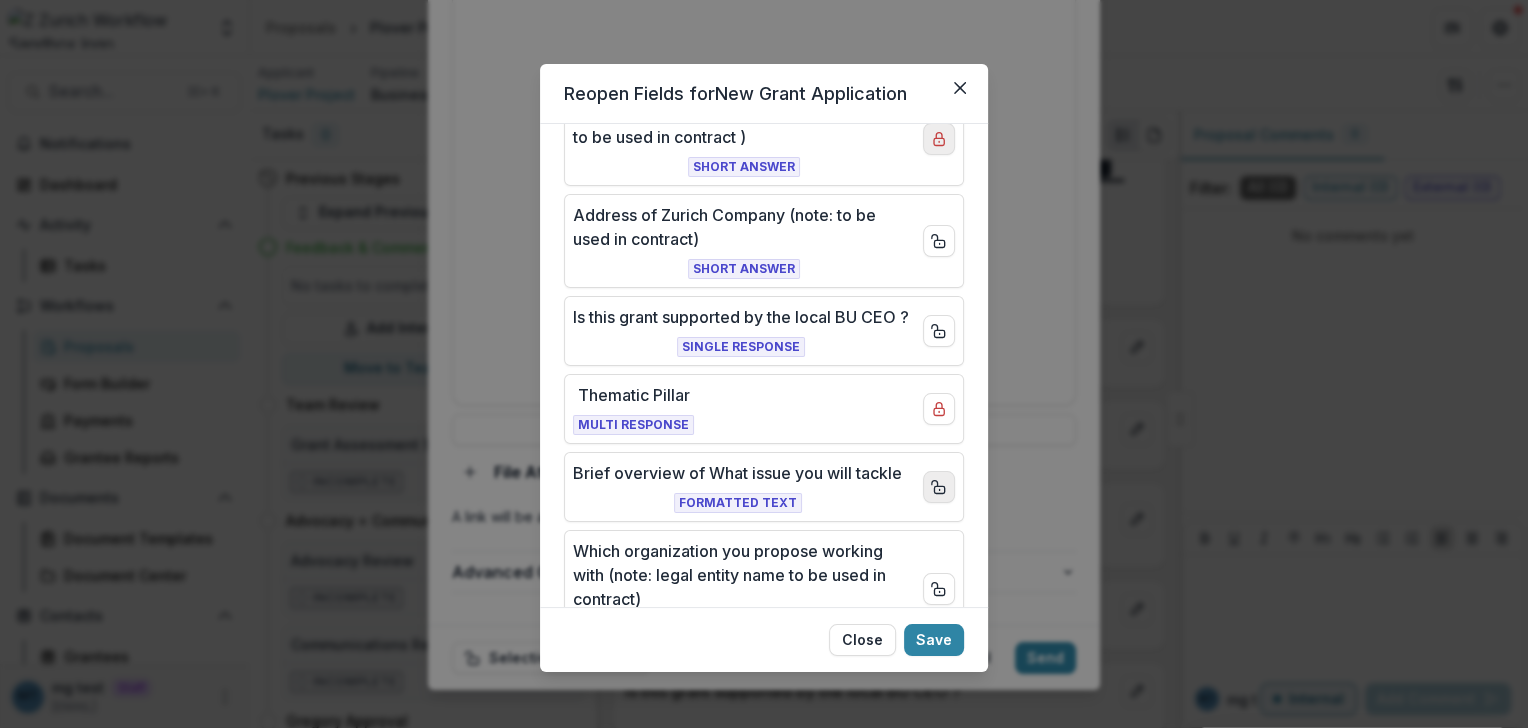 click at bounding box center [939, 487] 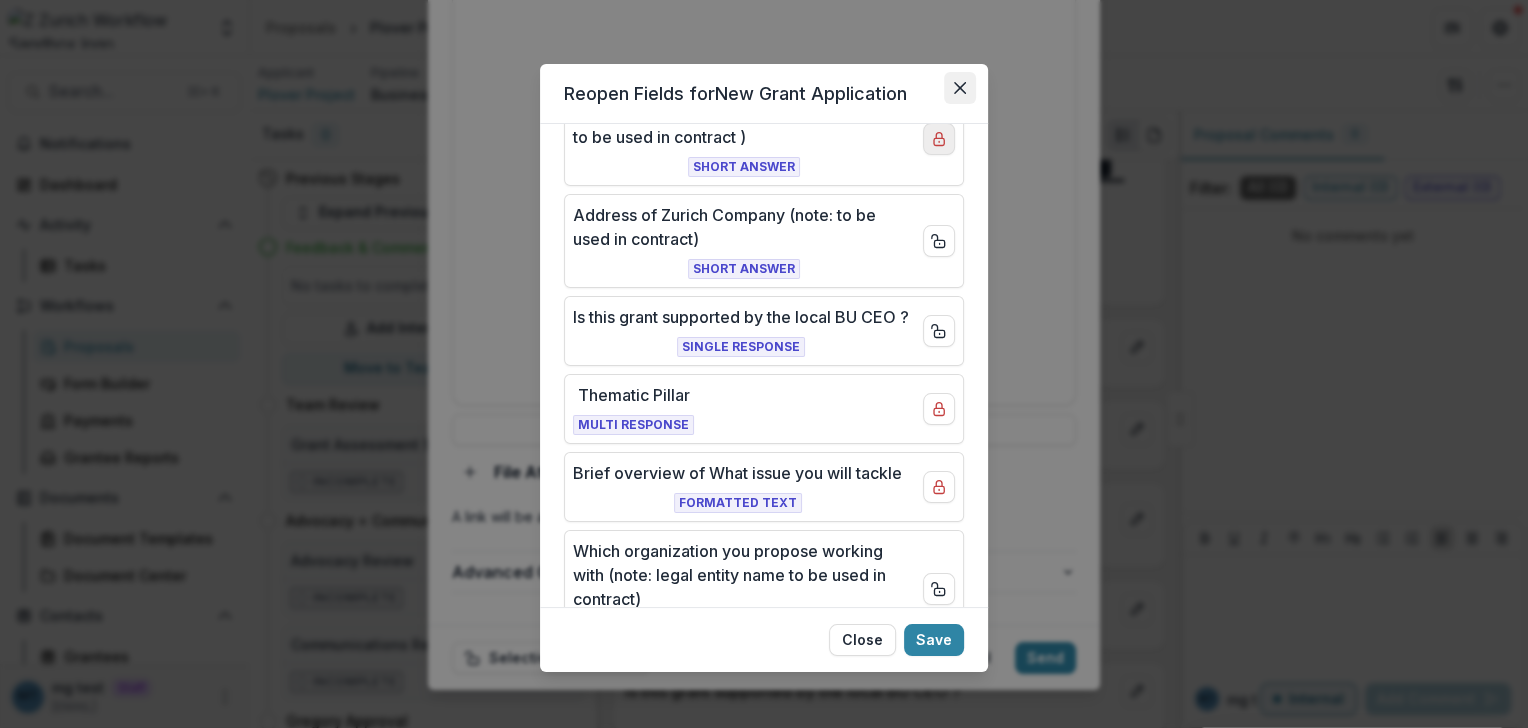 click at bounding box center [960, 88] 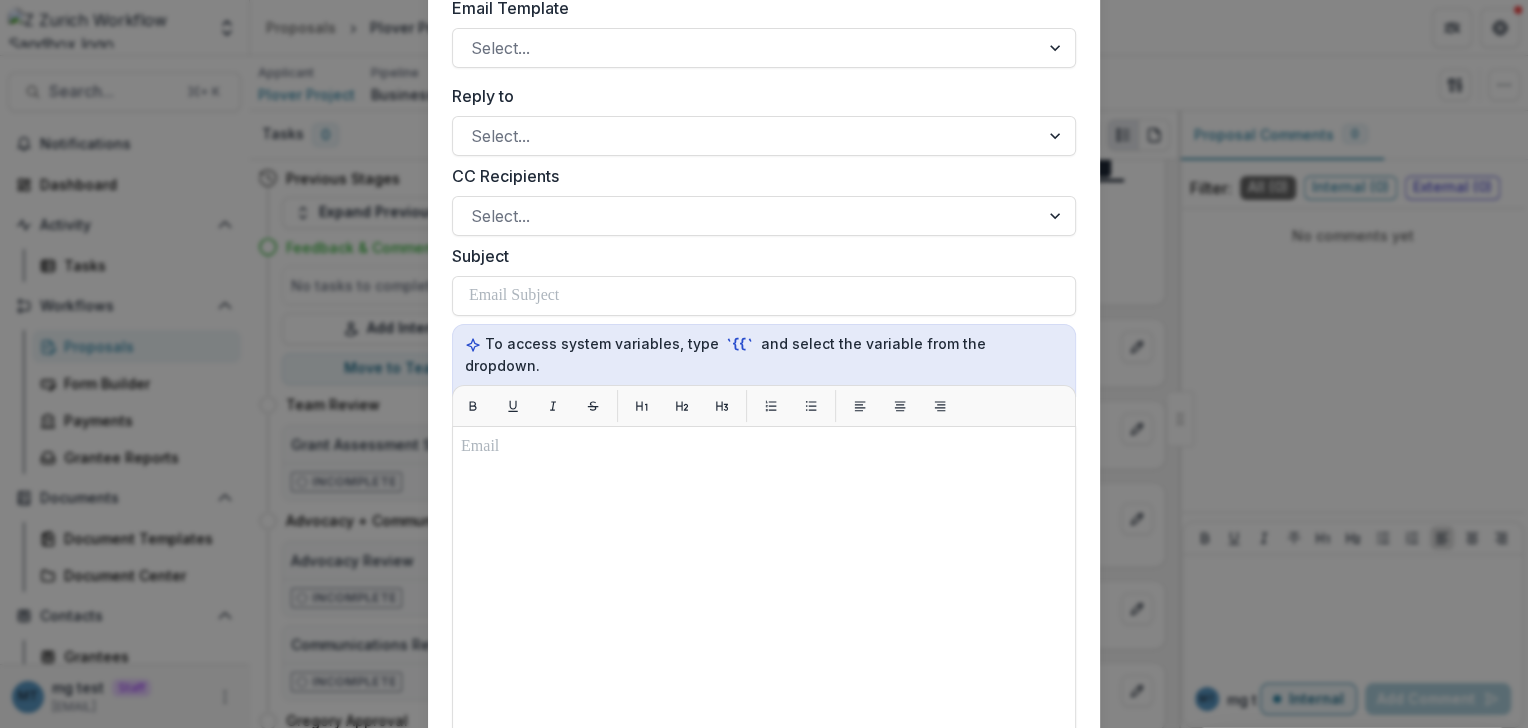 scroll, scrollTop: 0, scrollLeft: 0, axis: both 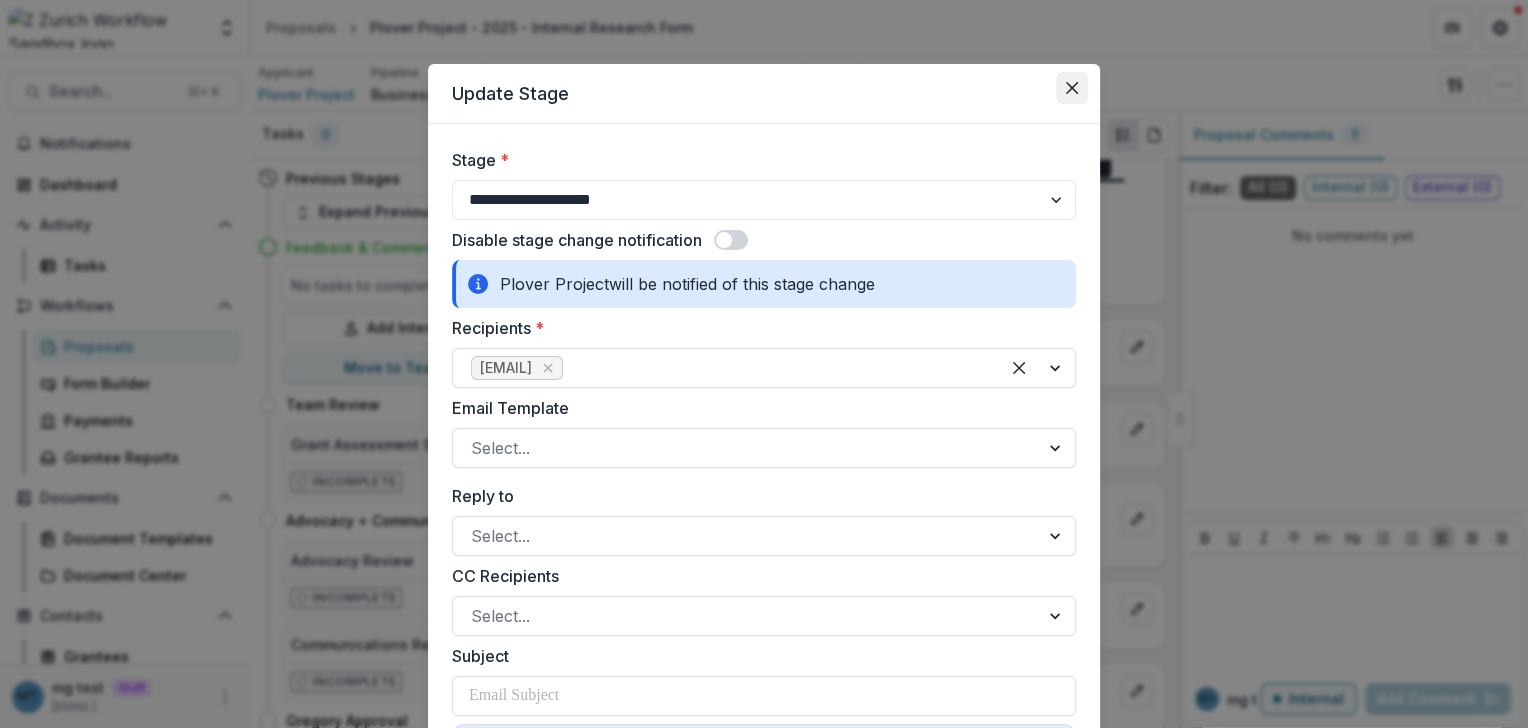 click 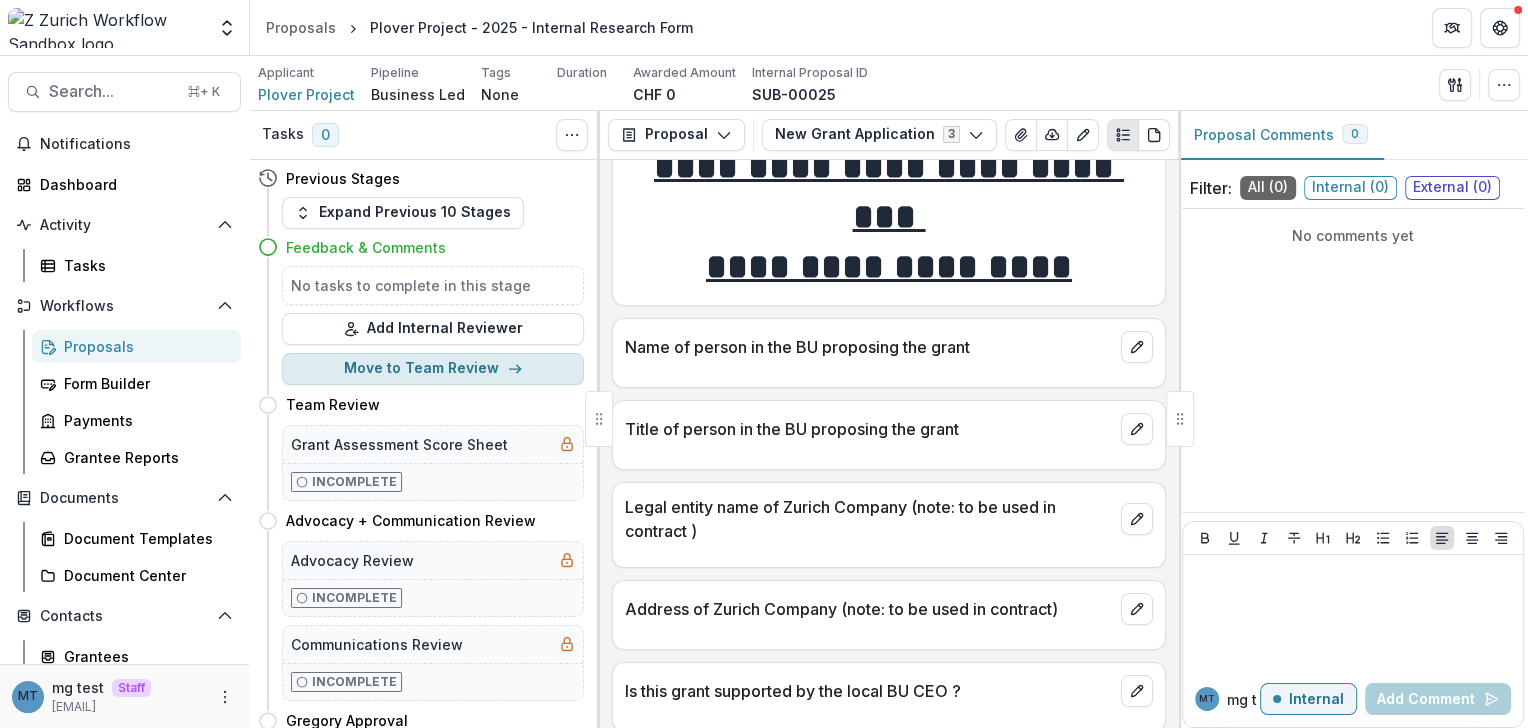click on "Move to Team Review" at bounding box center (433, 369) 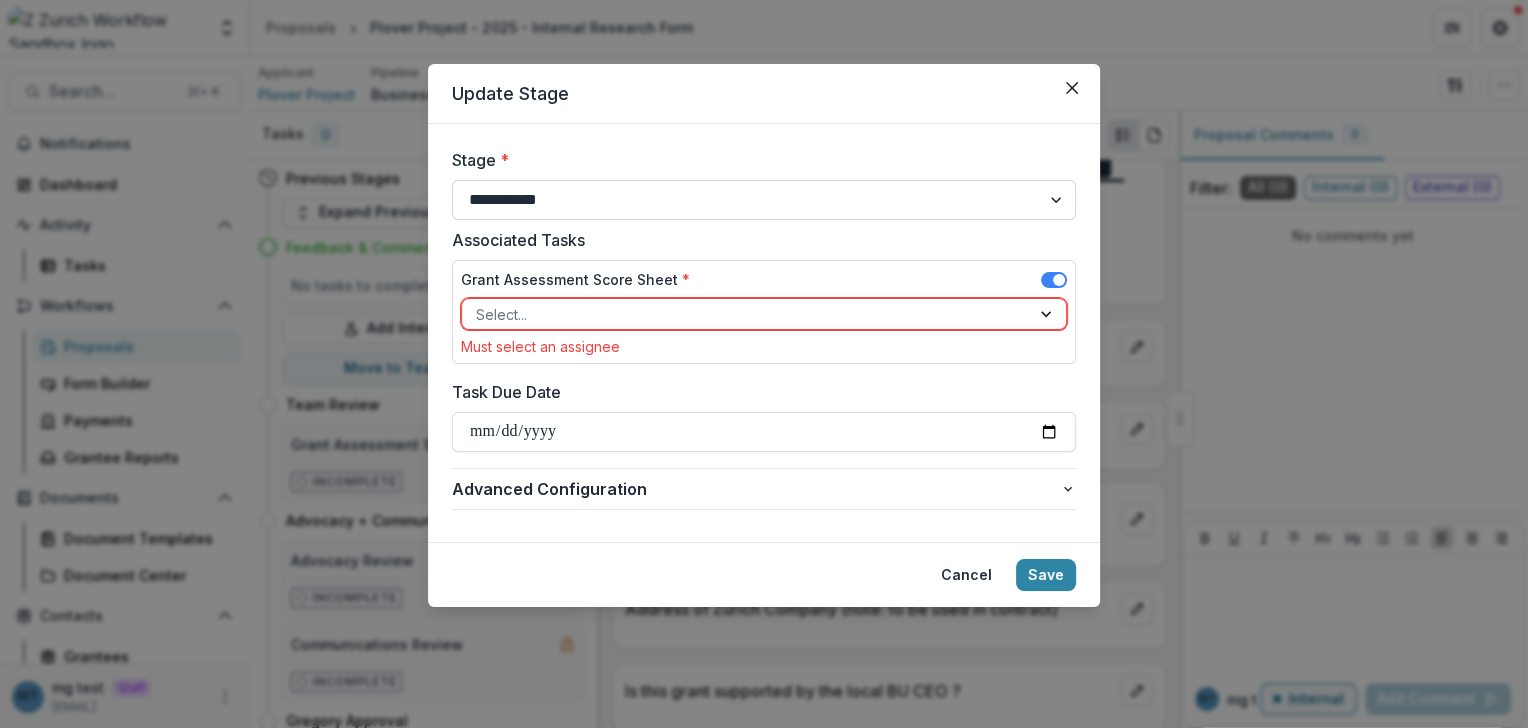 click on "**********" at bounding box center (764, 200) 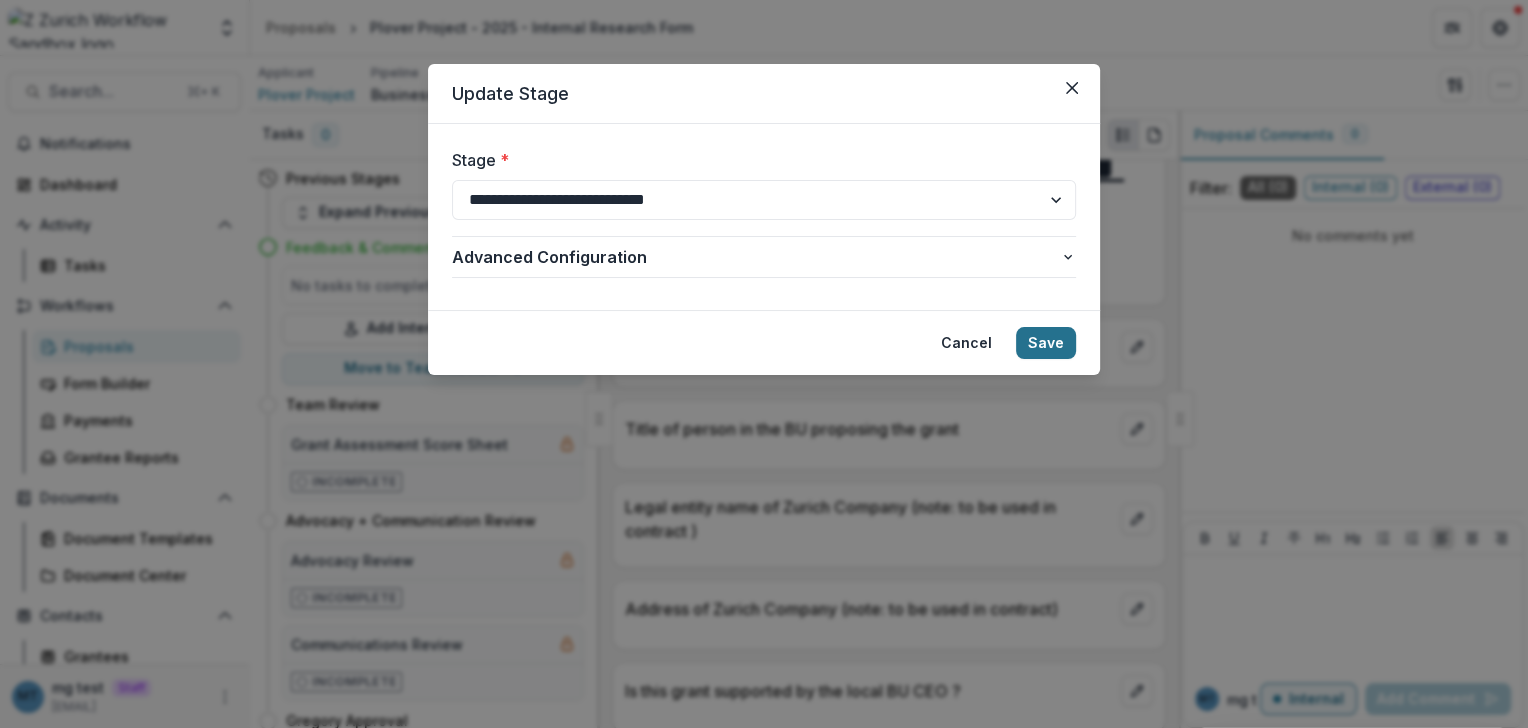 click on "Save" at bounding box center (1046, 343) 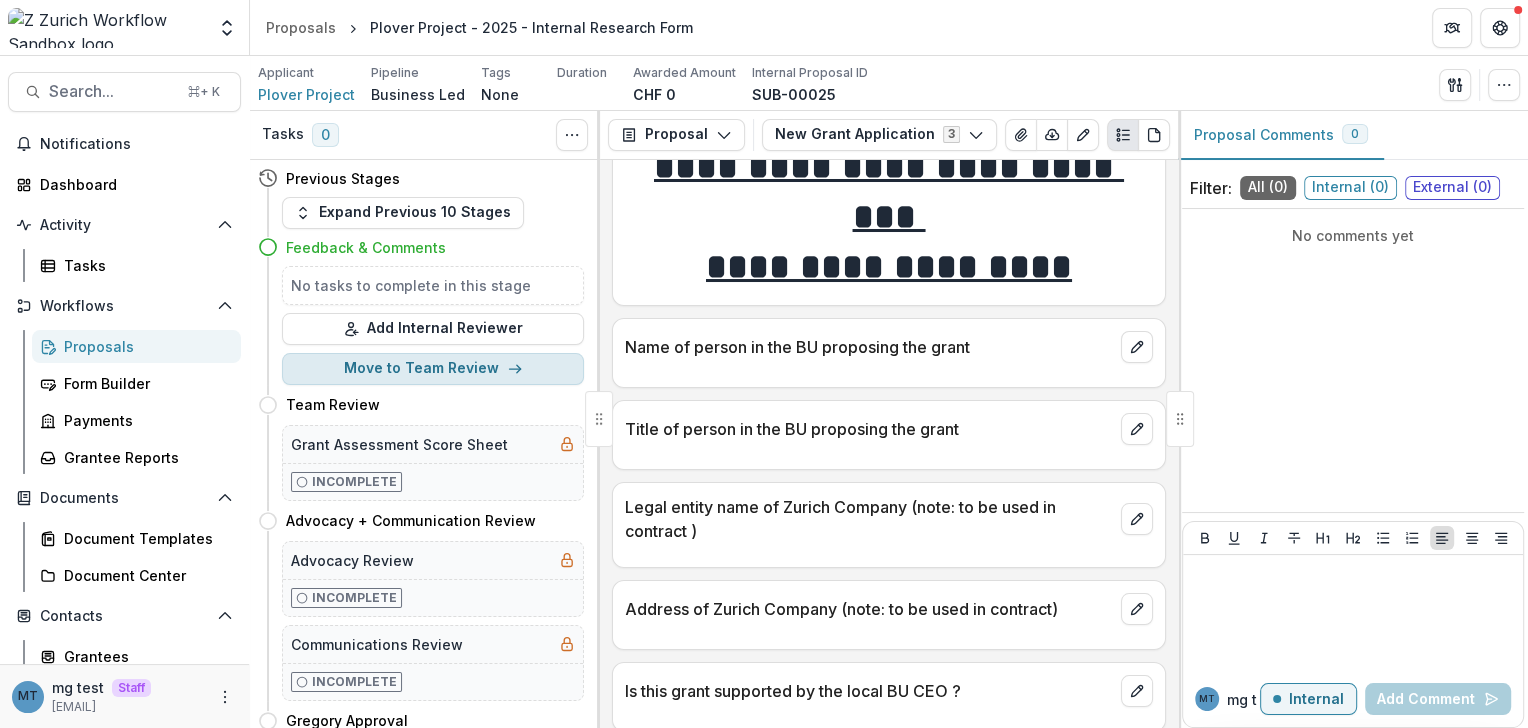 click 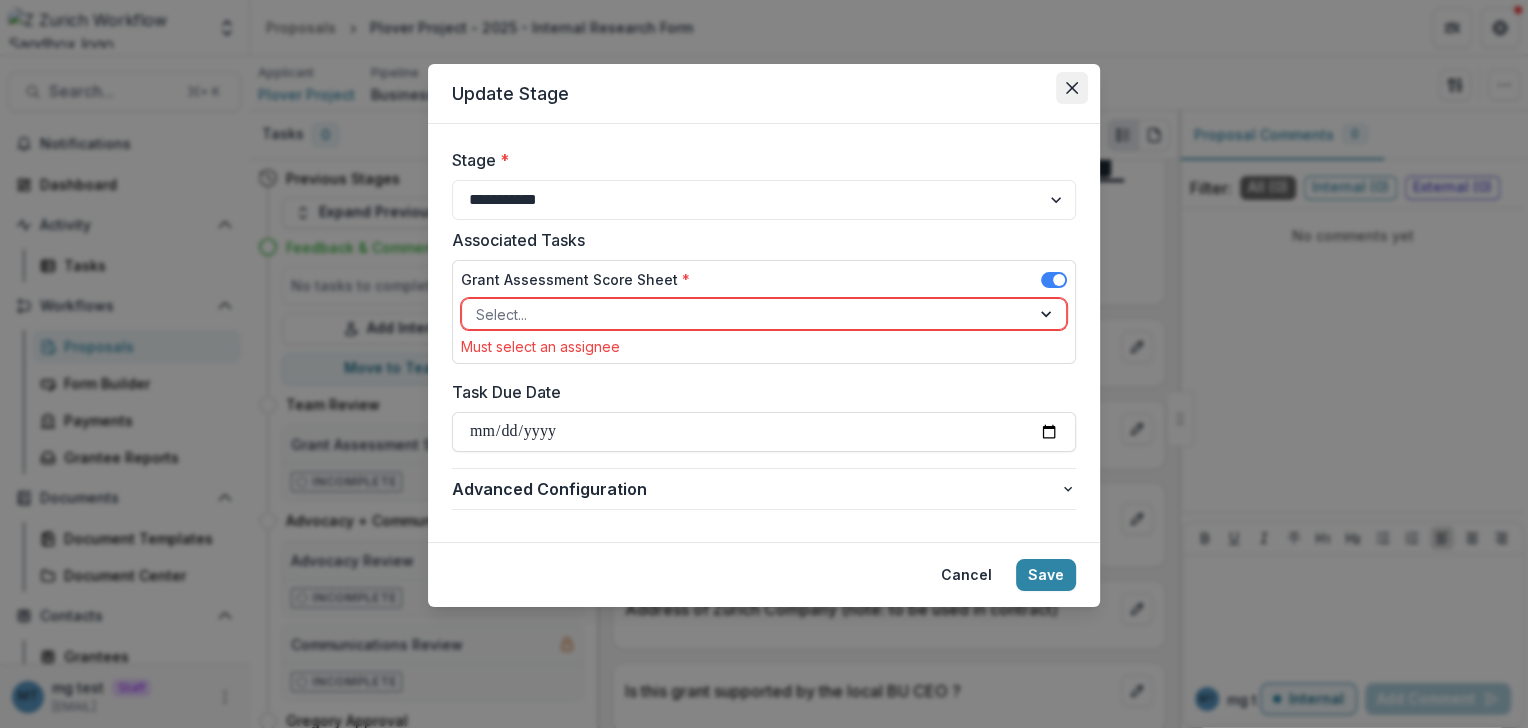 click at bounding box center (1072, 88) 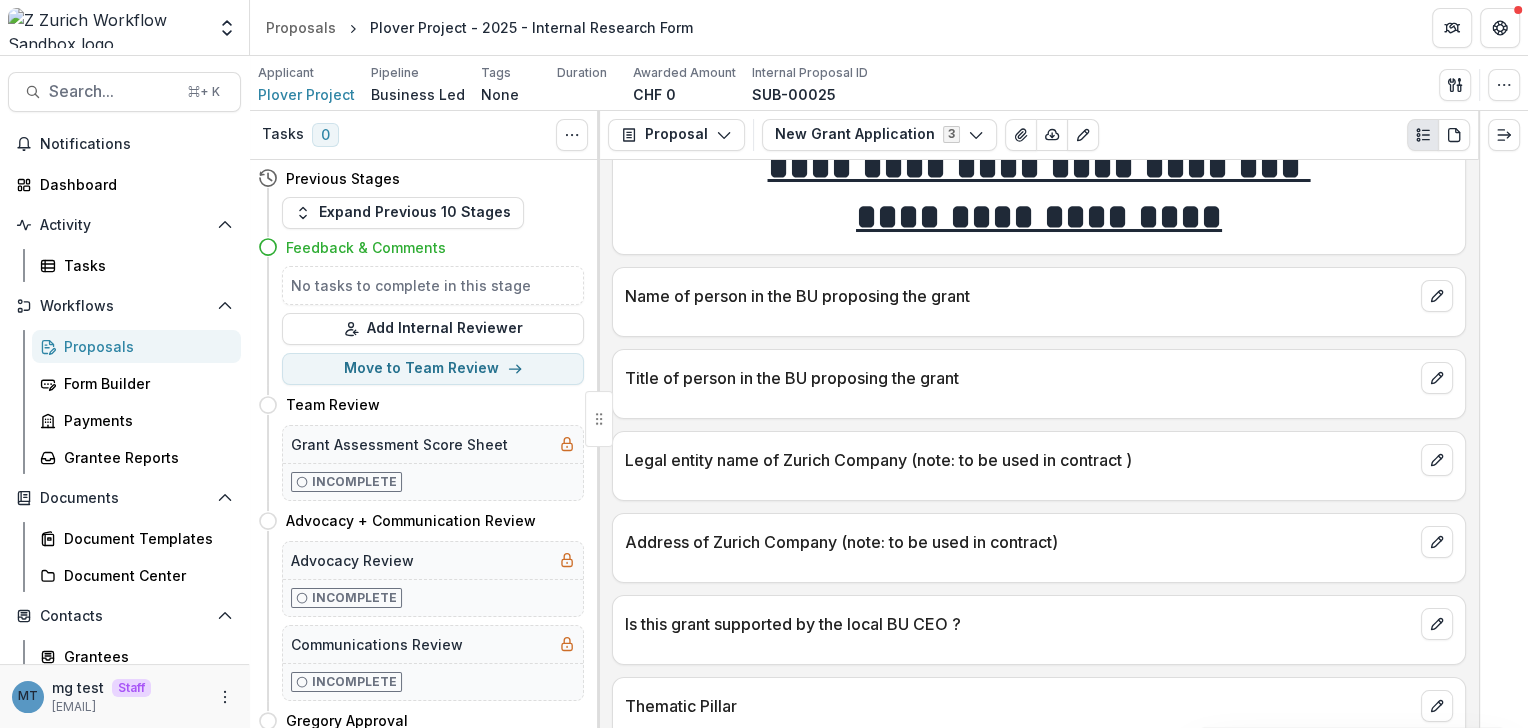 scroll, scrollTop: 0, scrollLeft: 0, axis: both 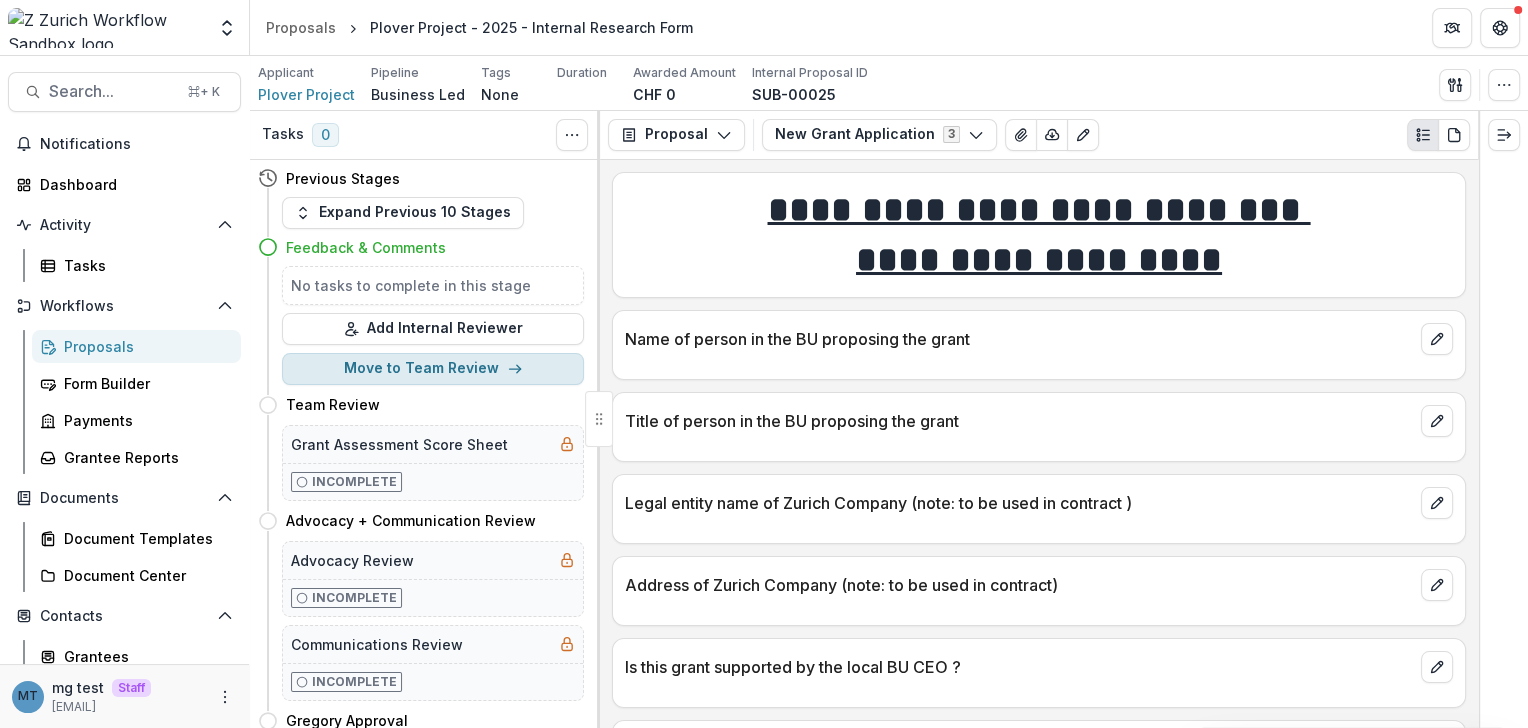 click on "Move to Team Review" at bounding box center (433, 369) 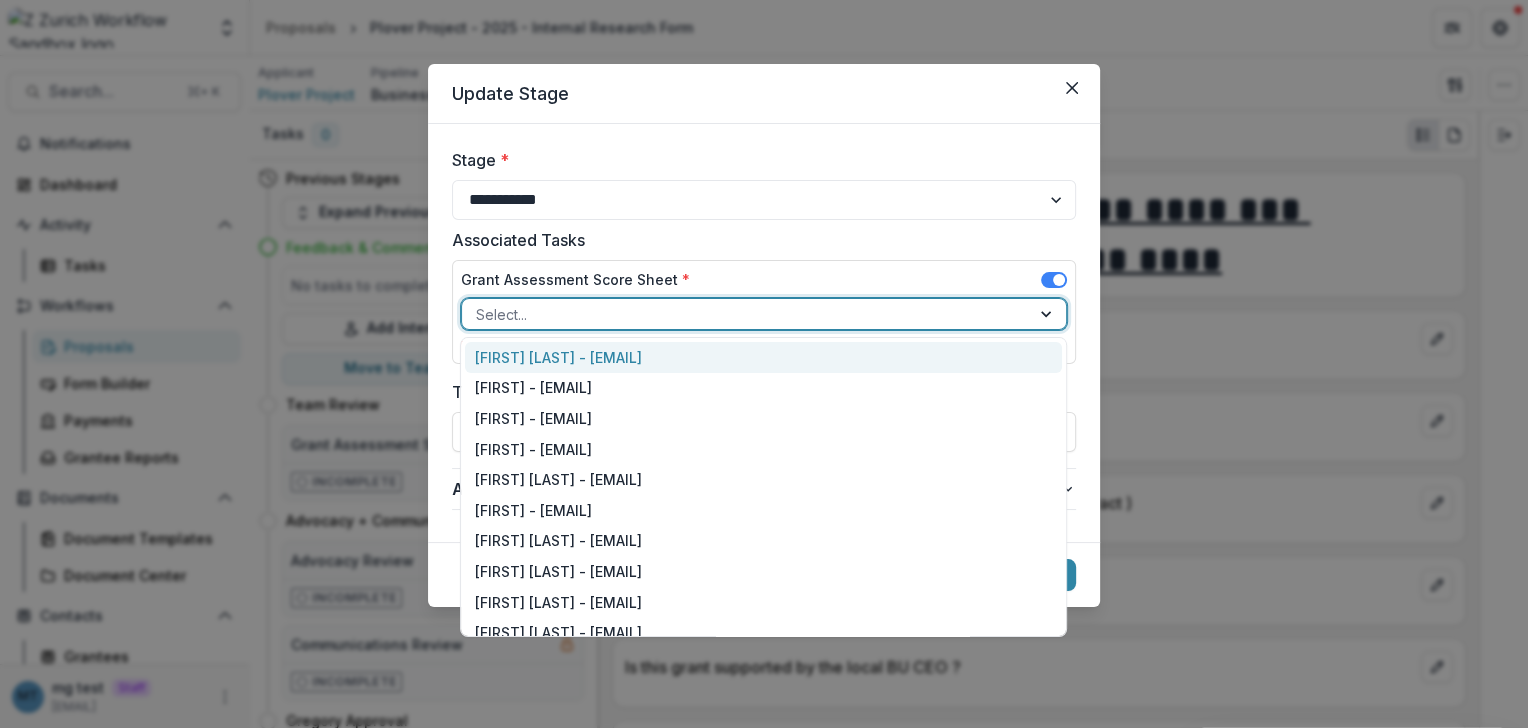 click at bounding box center [746, 314] 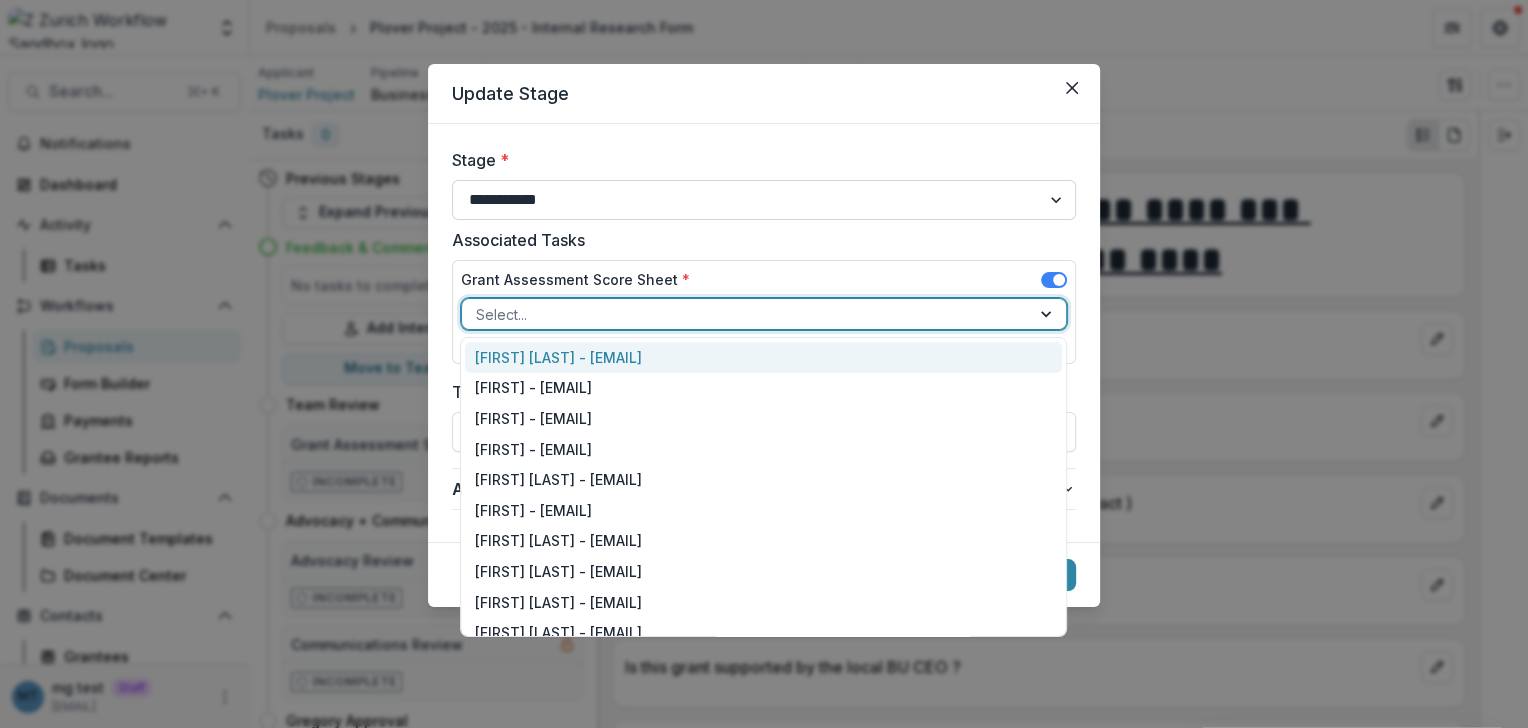 click on "**********" at bounding box center [764, 200] 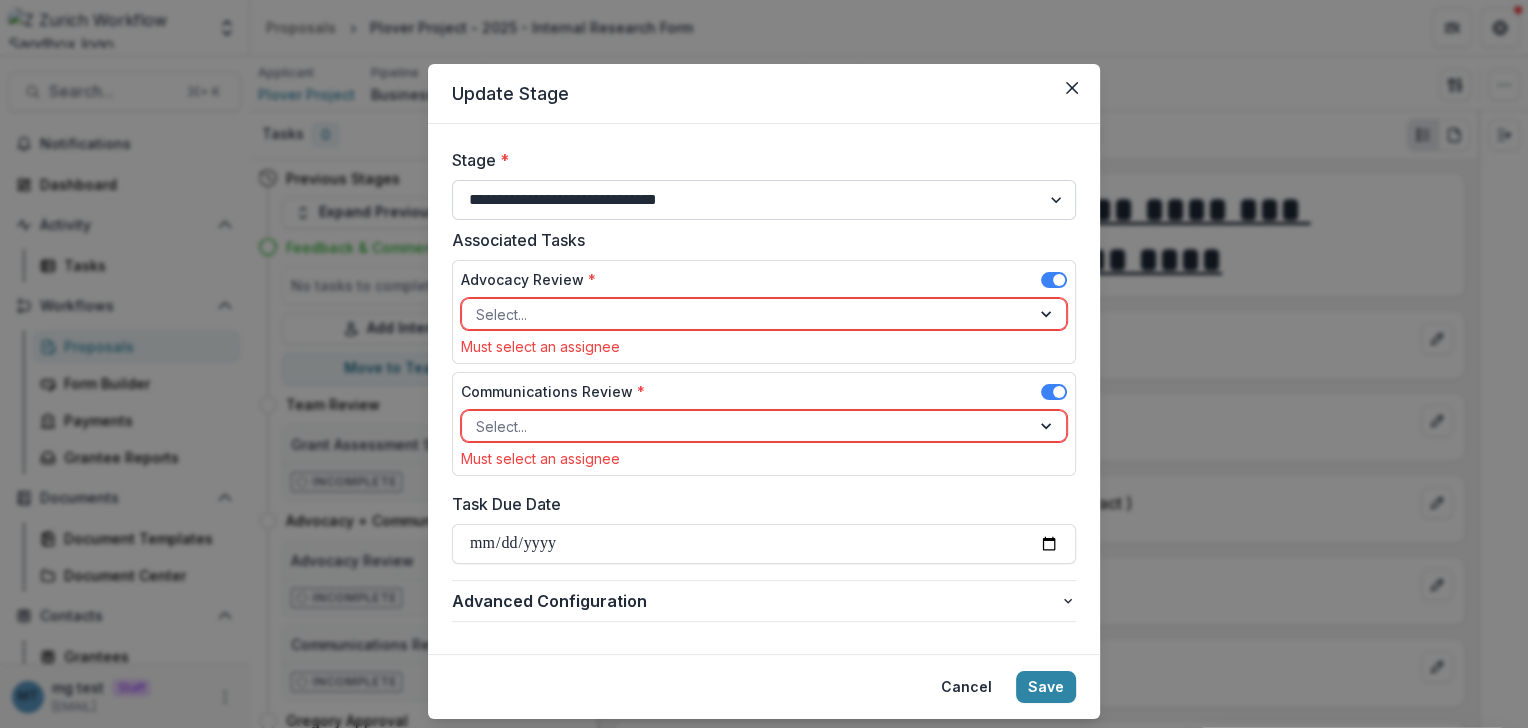 click on "**********" at bounding box center [764, 200] 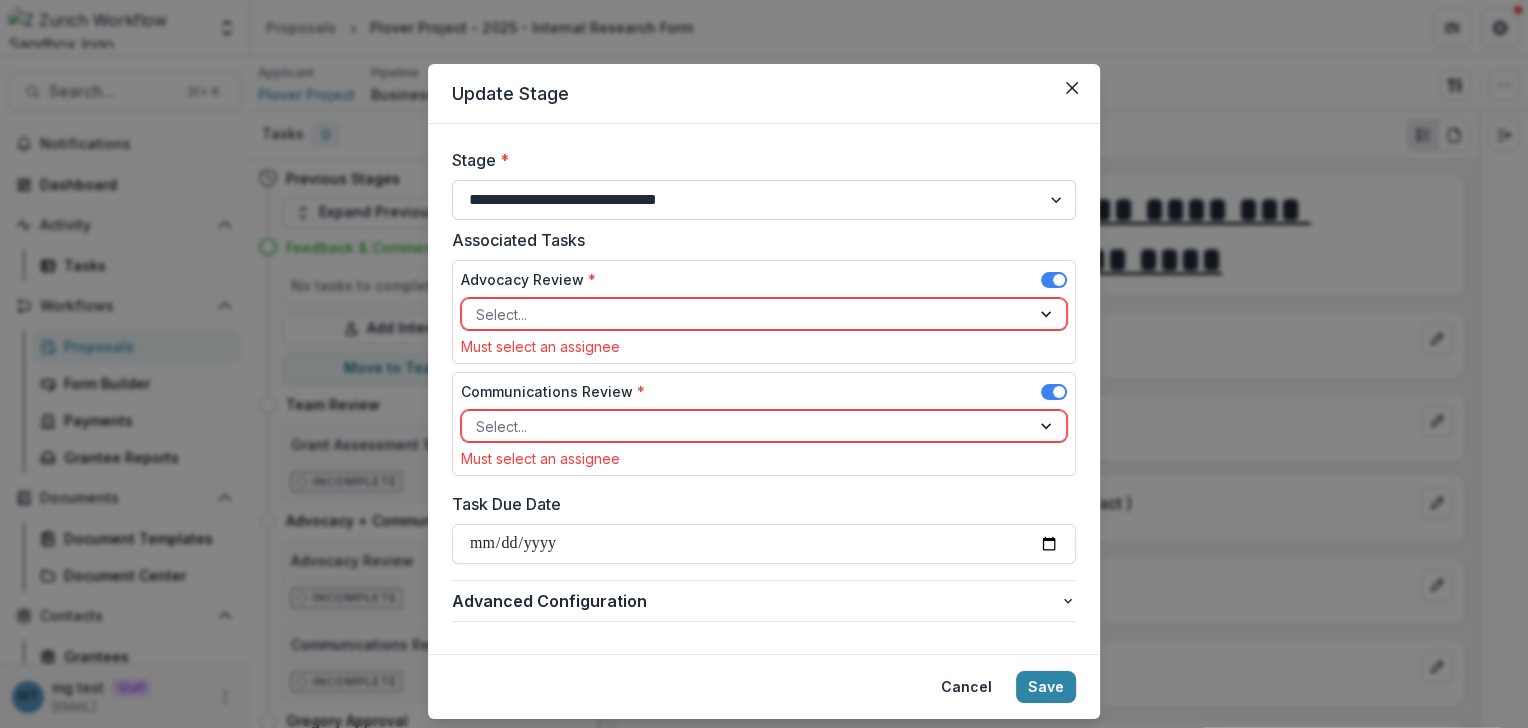 select on "**********" 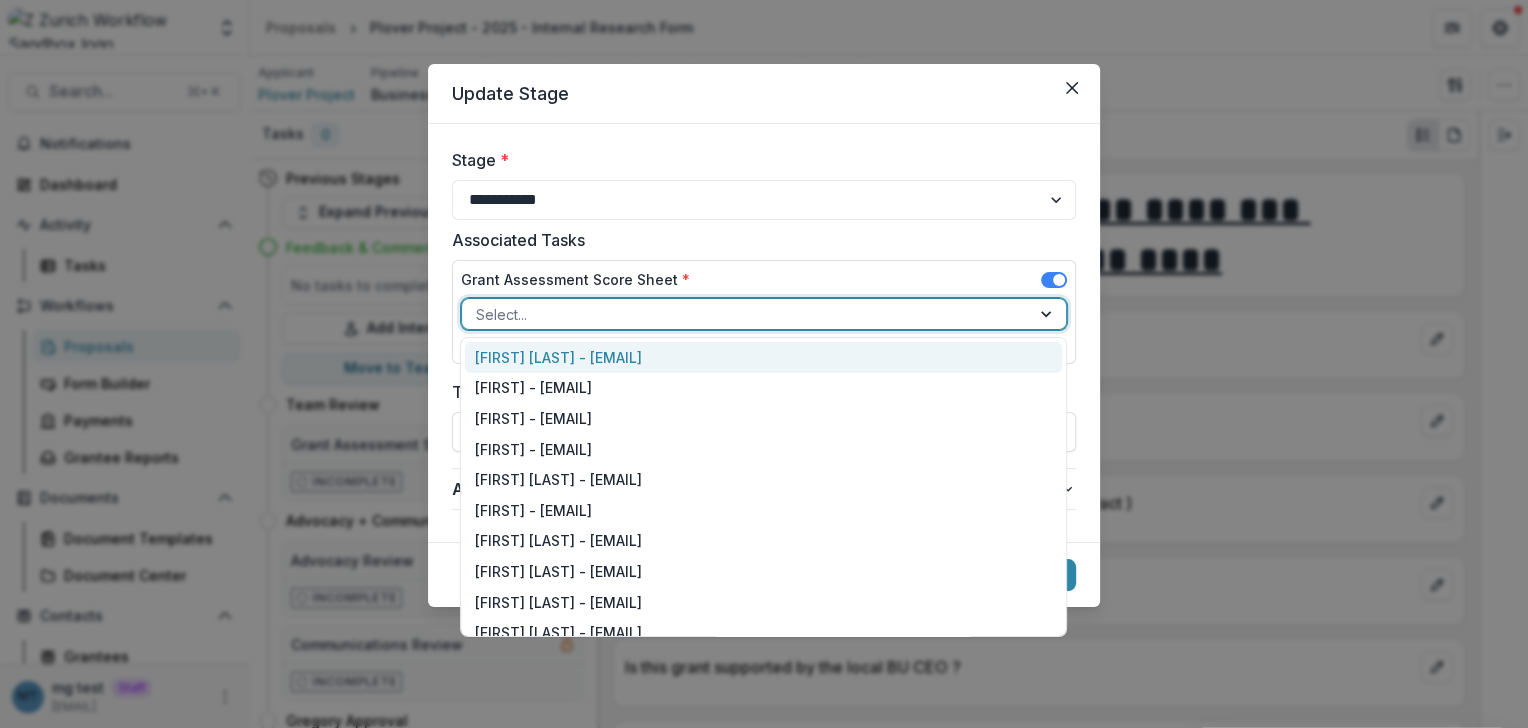 click at bounding box center [746, 314] 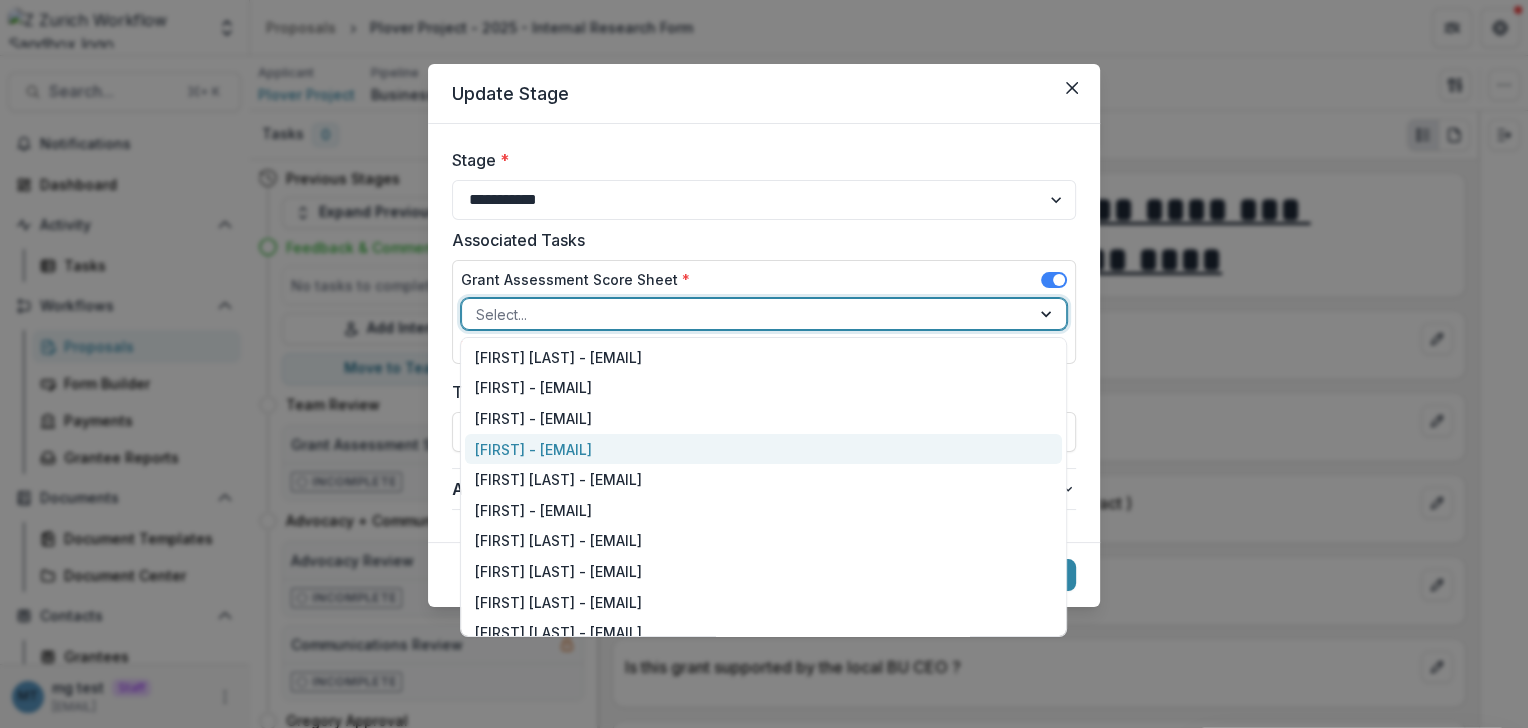 scroll, scrollTop: 45, scrollLeft: 0, axis: vertical 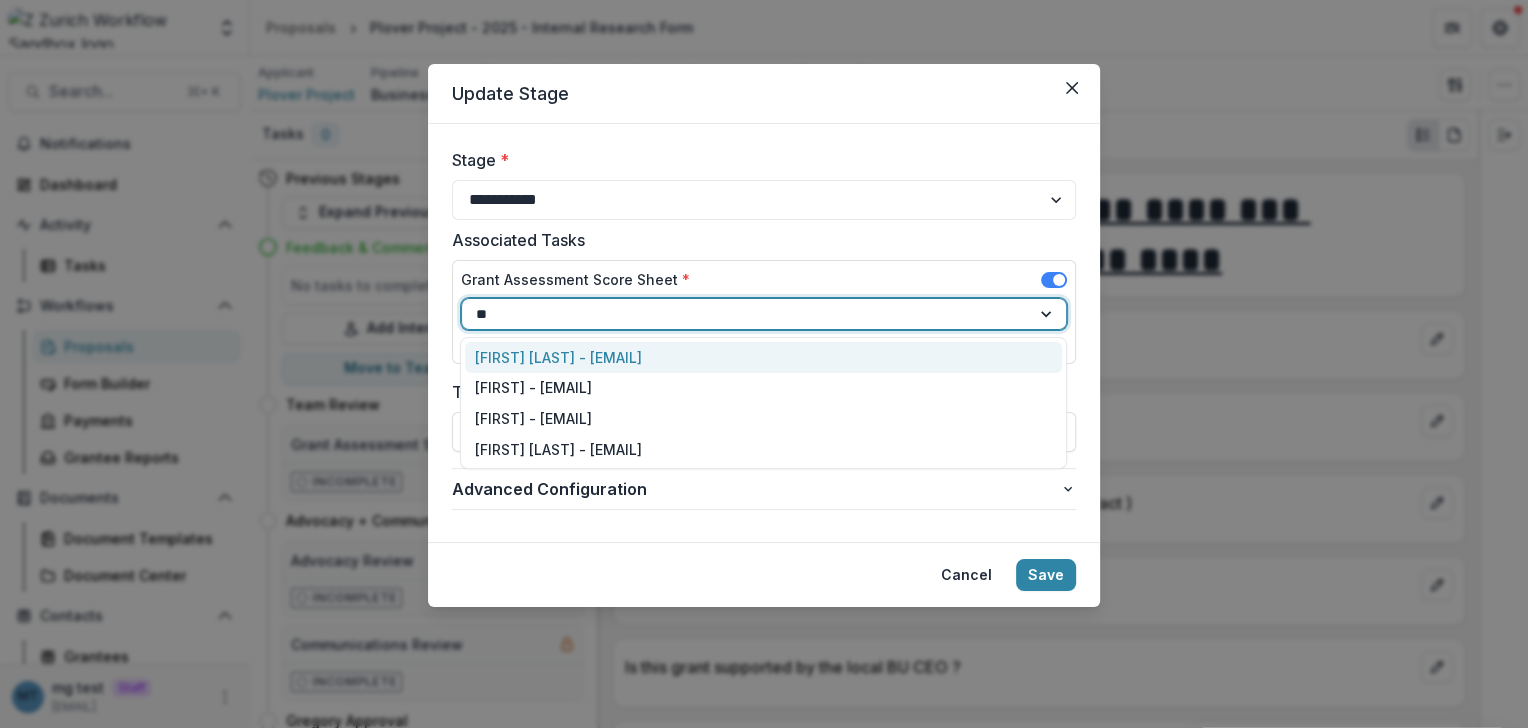 type on "***" 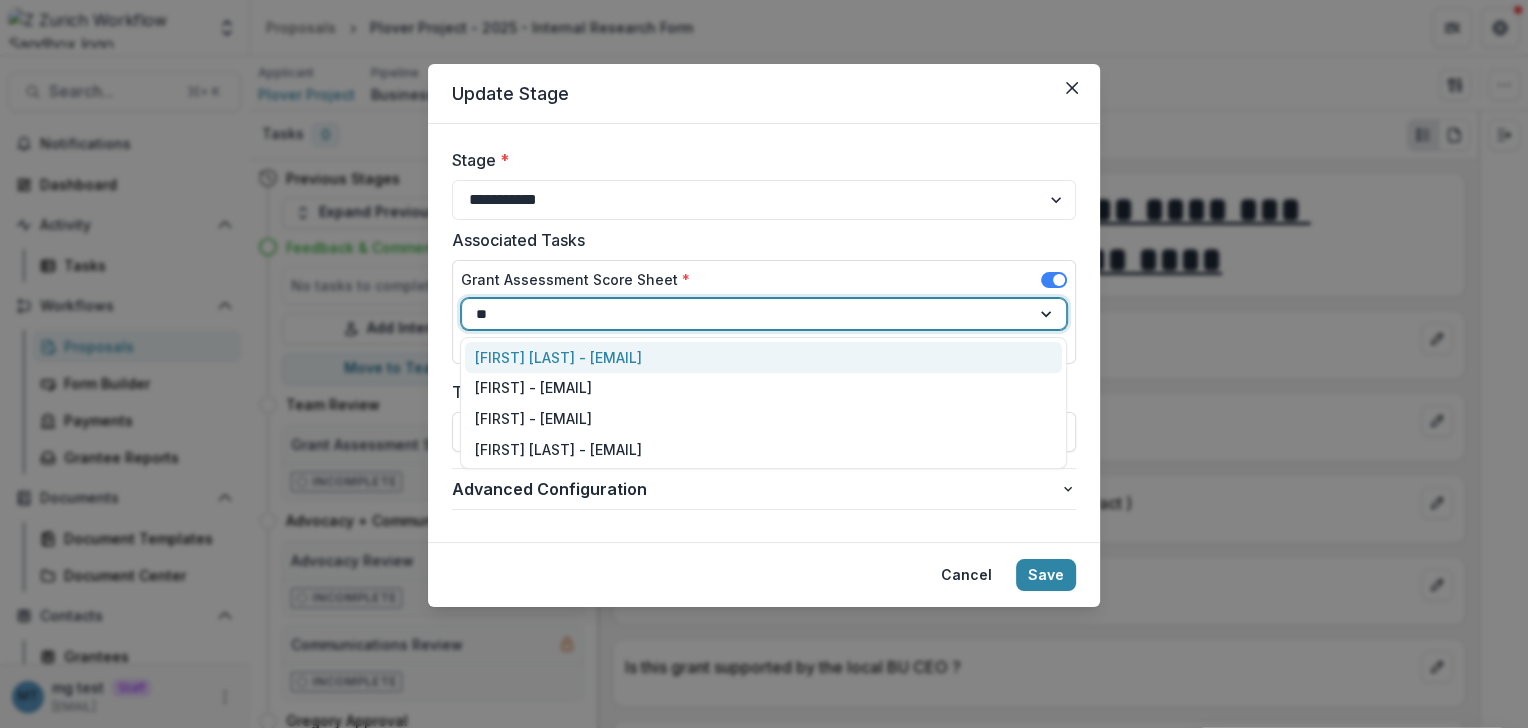 scroll, scrollTop: 0, scrollLeft: 0, axis: both 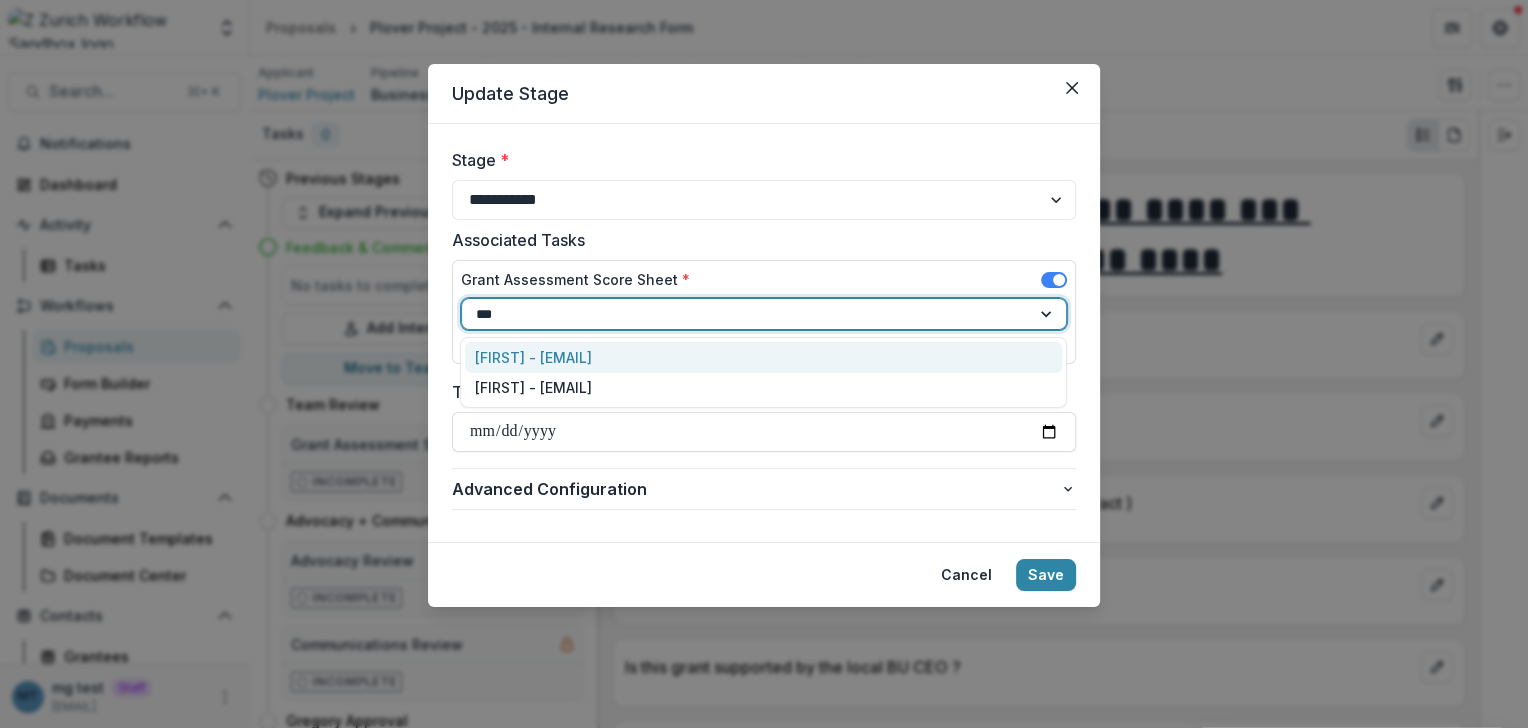 click on "Anna - anna@trytemelio.com" at bounding box center (763, 357) 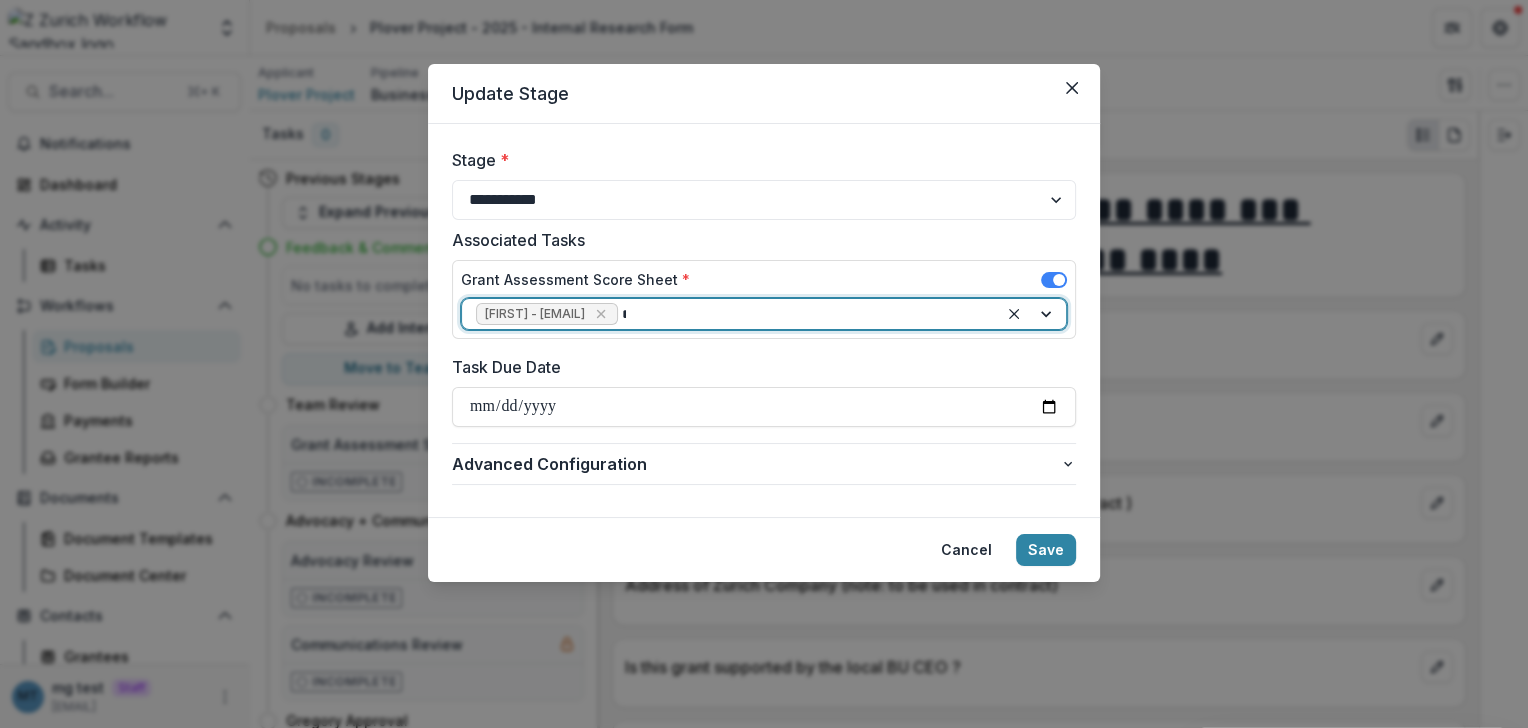 type on "***" 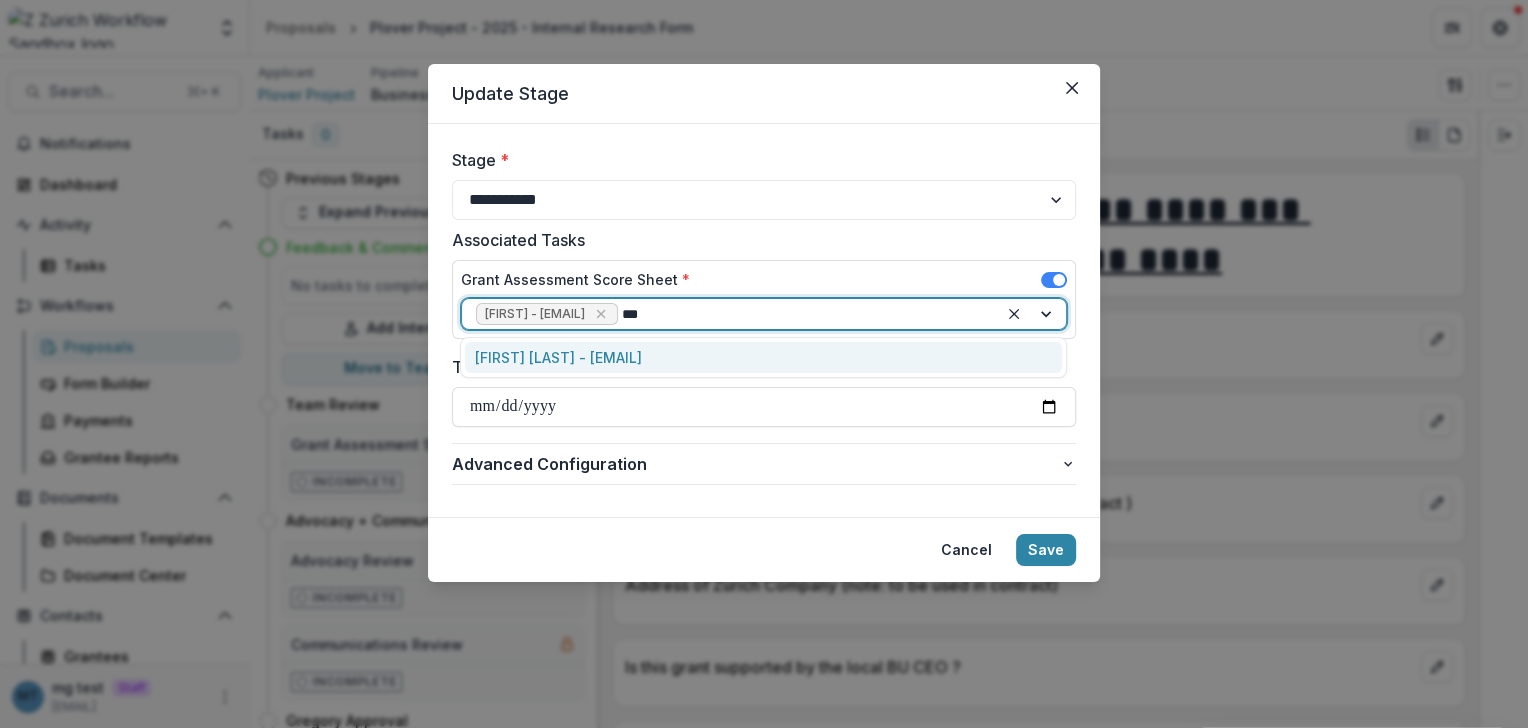 click on "Andrea Davis - andrea.davis@zurichna.com" at bounding box center (763, 357) 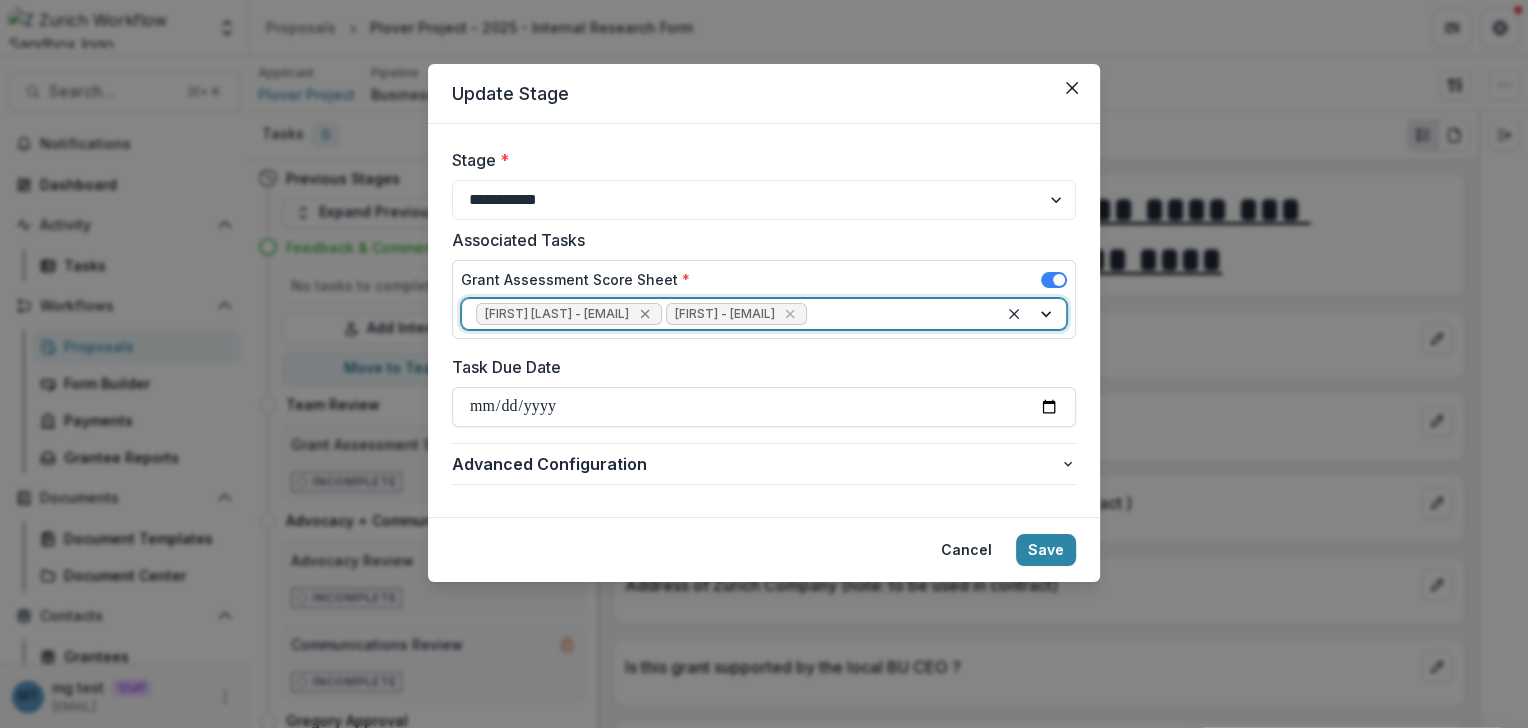 click 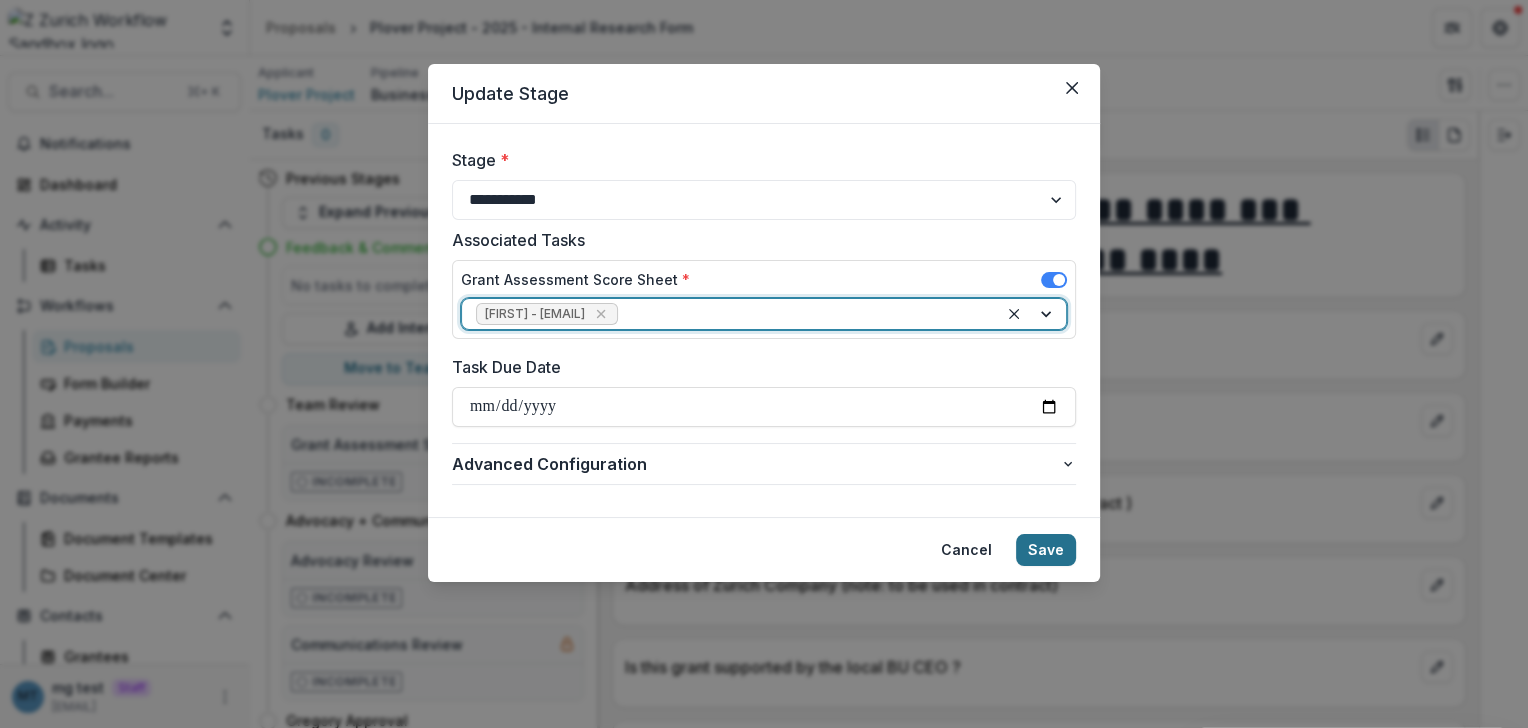 click on "Save" at bounding box center [1046, 550] 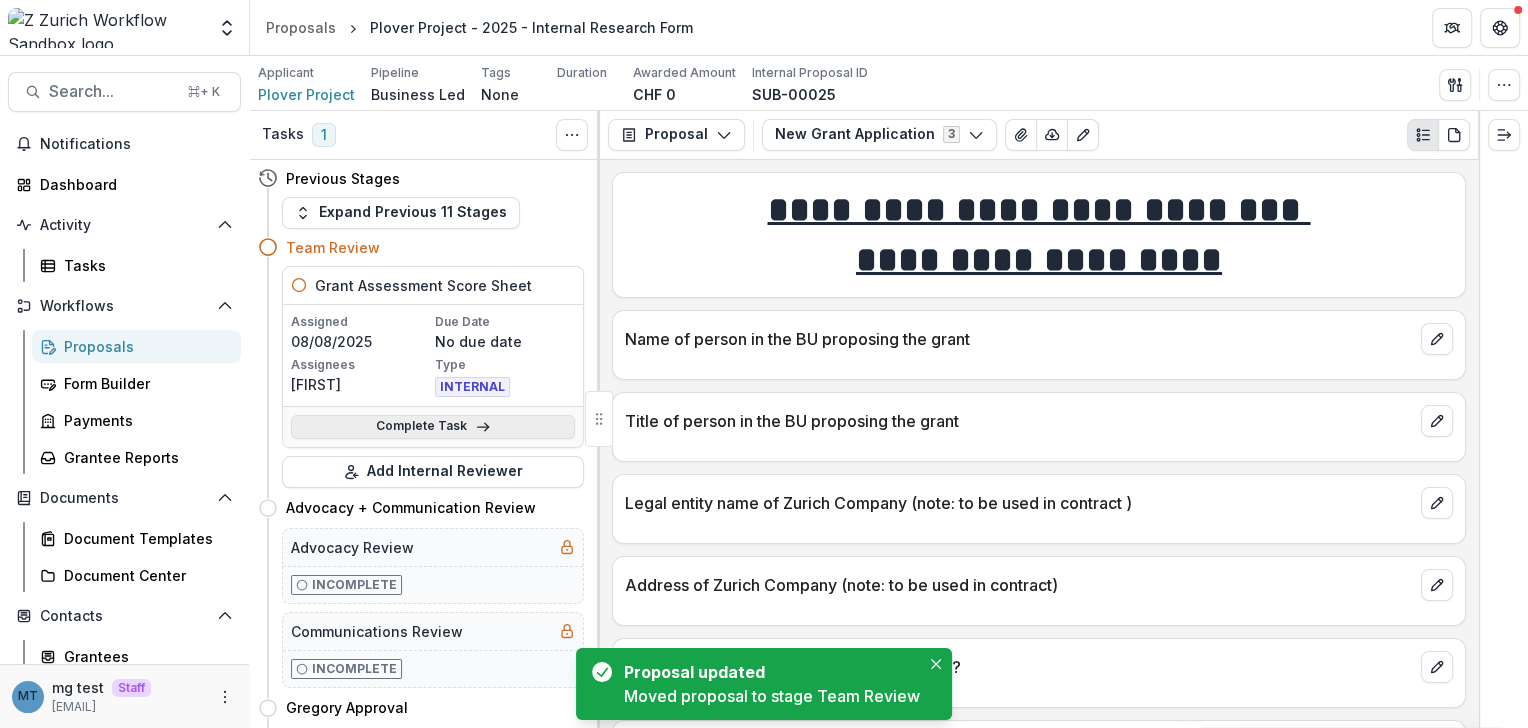 click on "Complete Task" at bounding box center [433, 427] 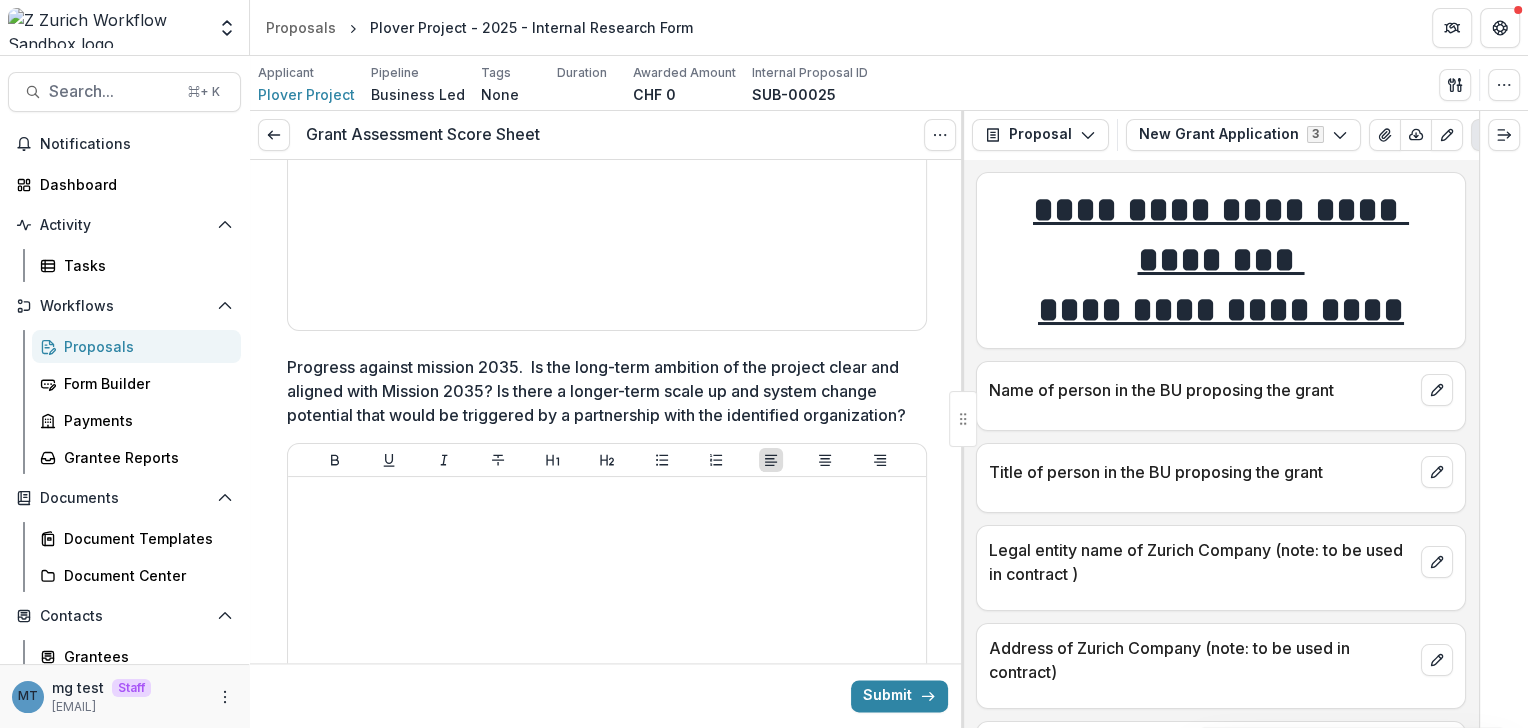 scroll, scrollTop: 2375, scrollLeft: 0, axis: vertical 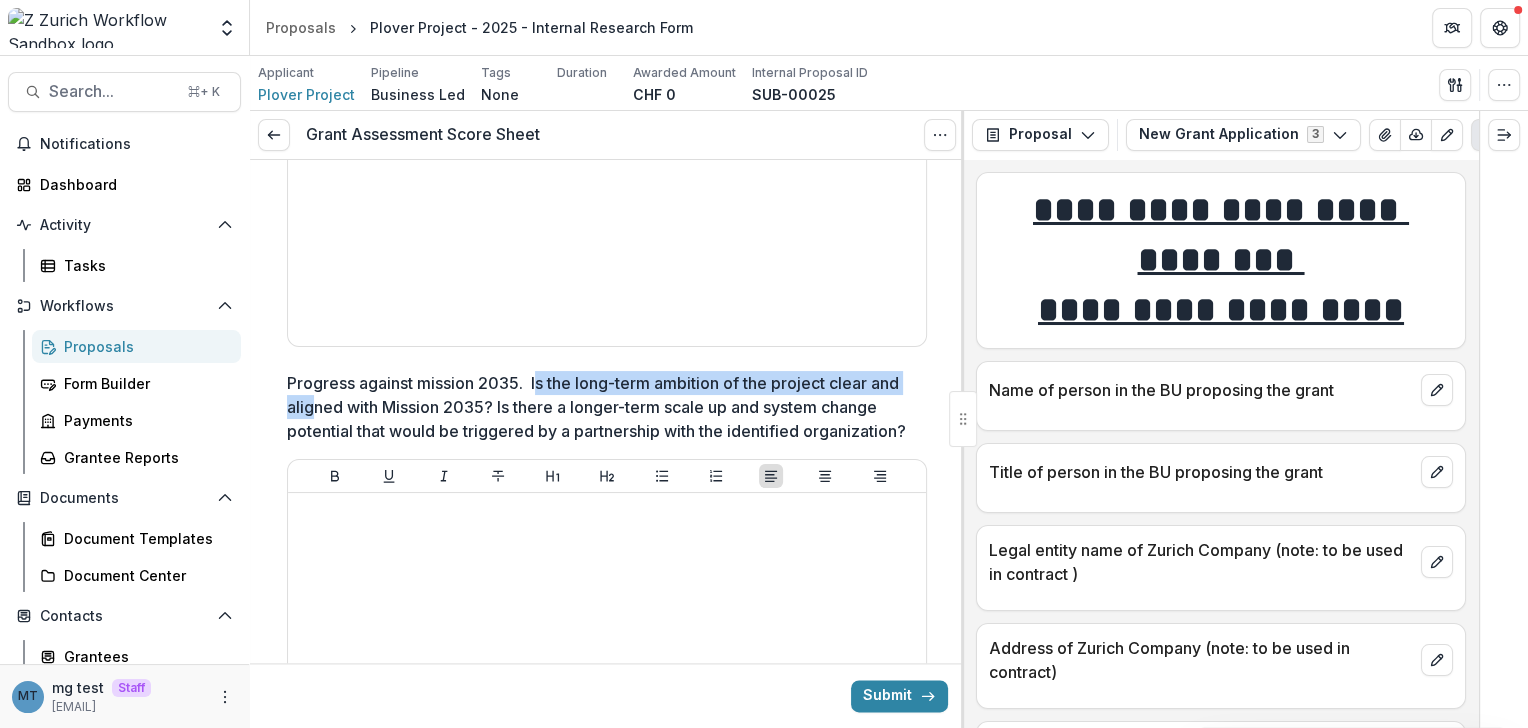 drag, startPoint x: 538, startPoint y: 362, endPoint x: 309, endPoint y: 368, distance: 229.07858 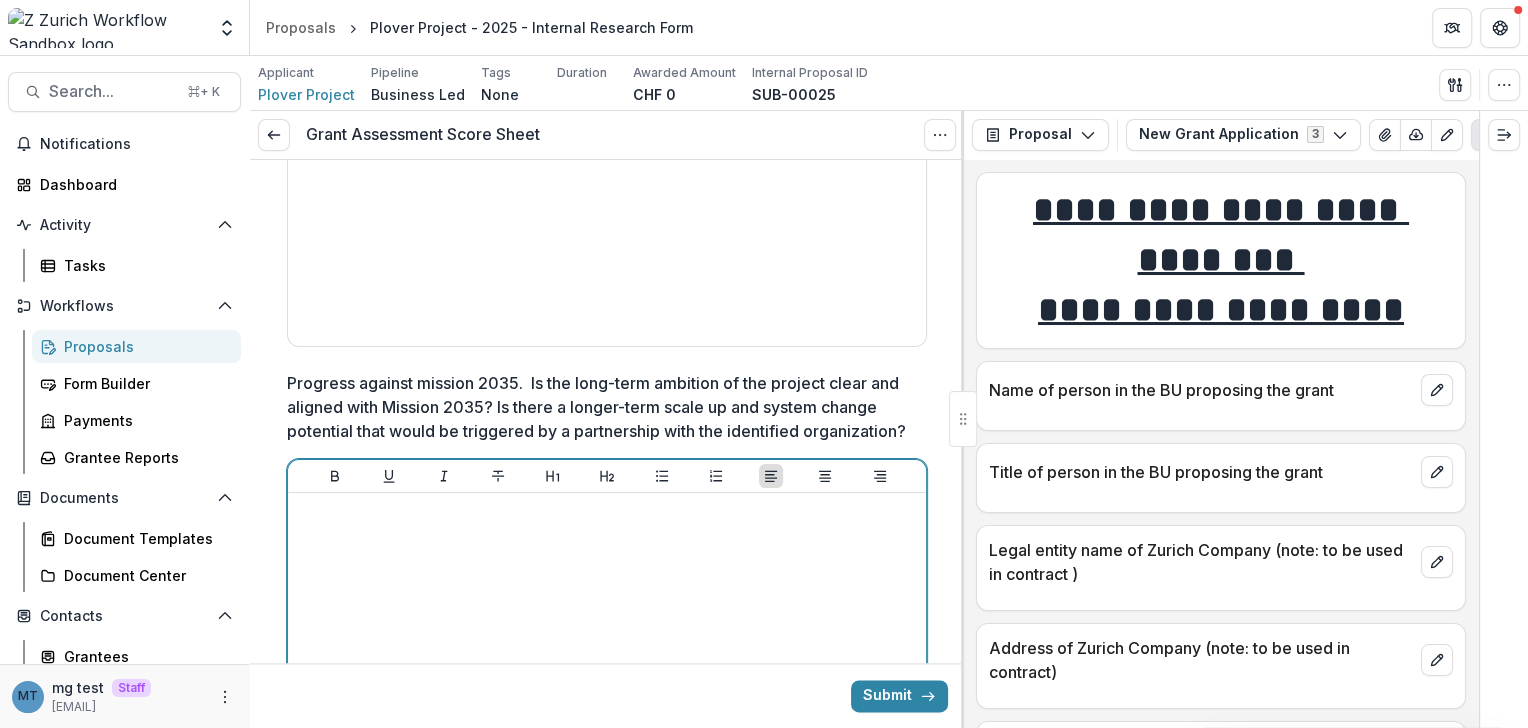 scroll, scrollTop: 2174, scrollLeft: 0, axis: vertical 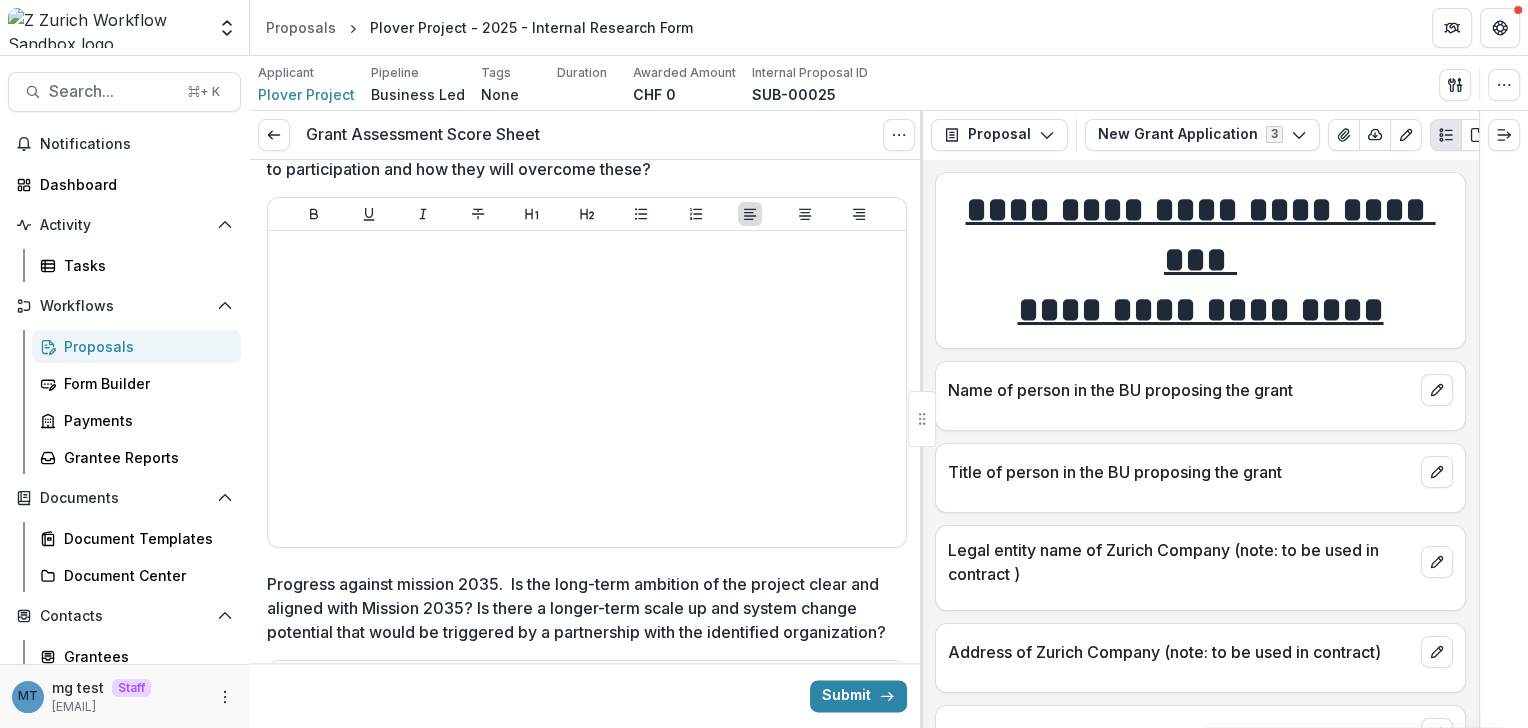 drag, startPoint x: 969, startPoint y: 414, endPoint x: 1189, endPoint y: 26, distance: 446.0314 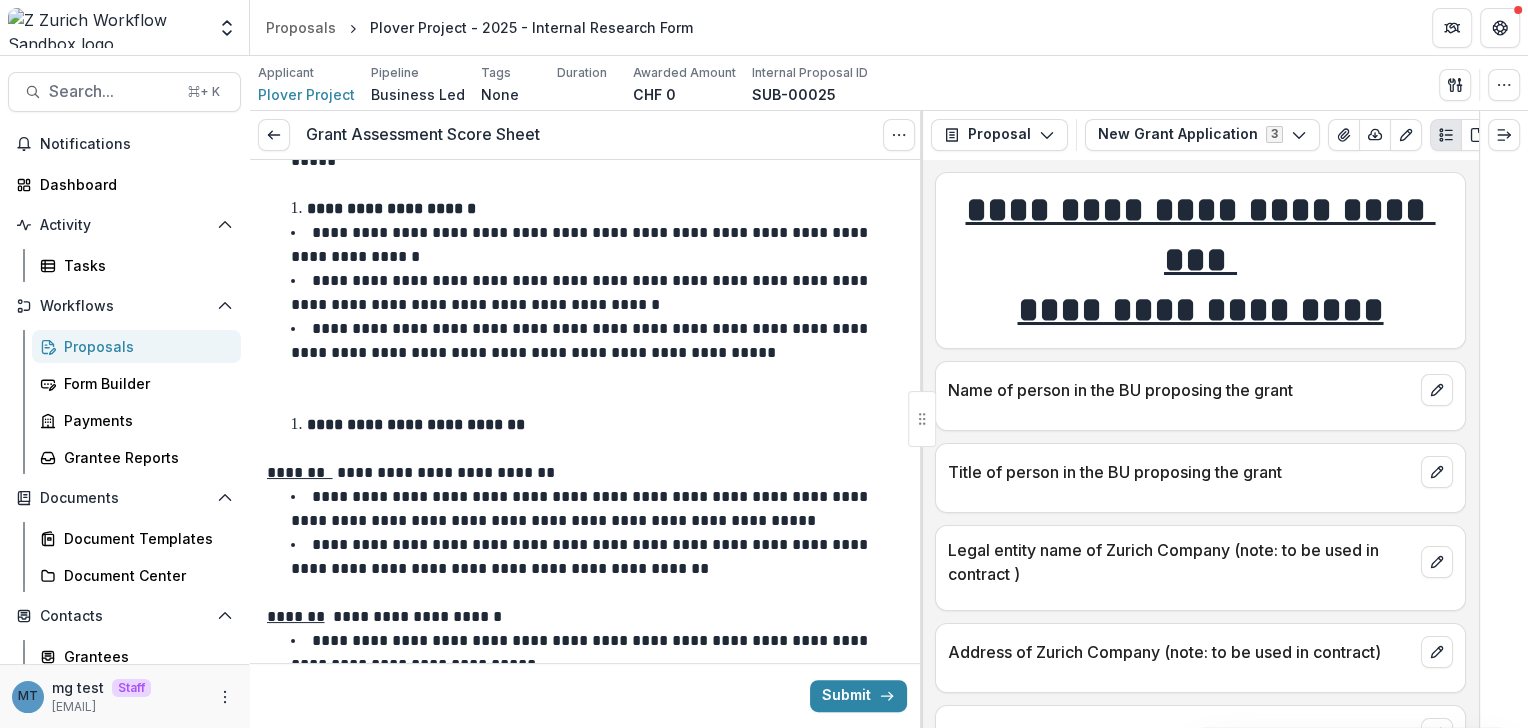 scroll, scrollTop: 470, scrollLeft: 0, axis: vertical 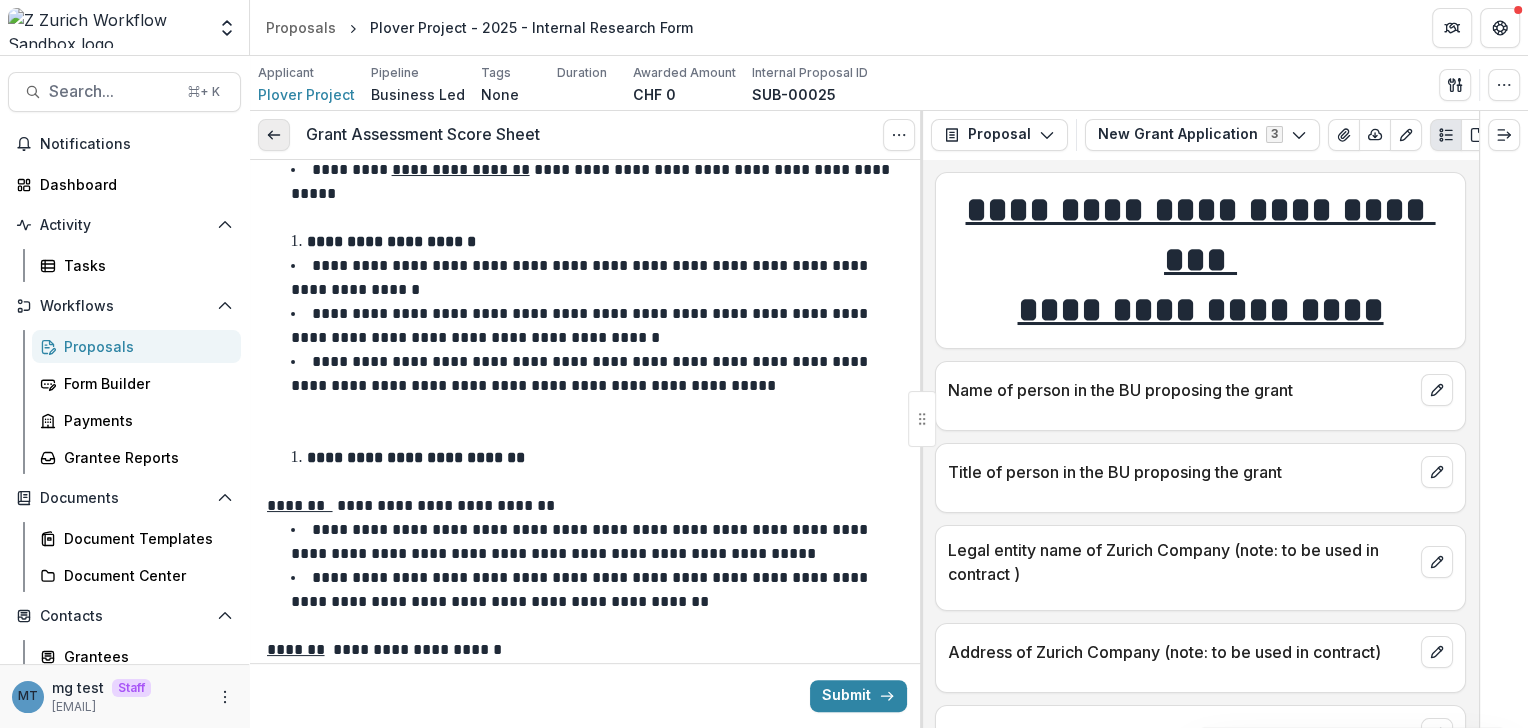 click at bounding box center (274, 135) 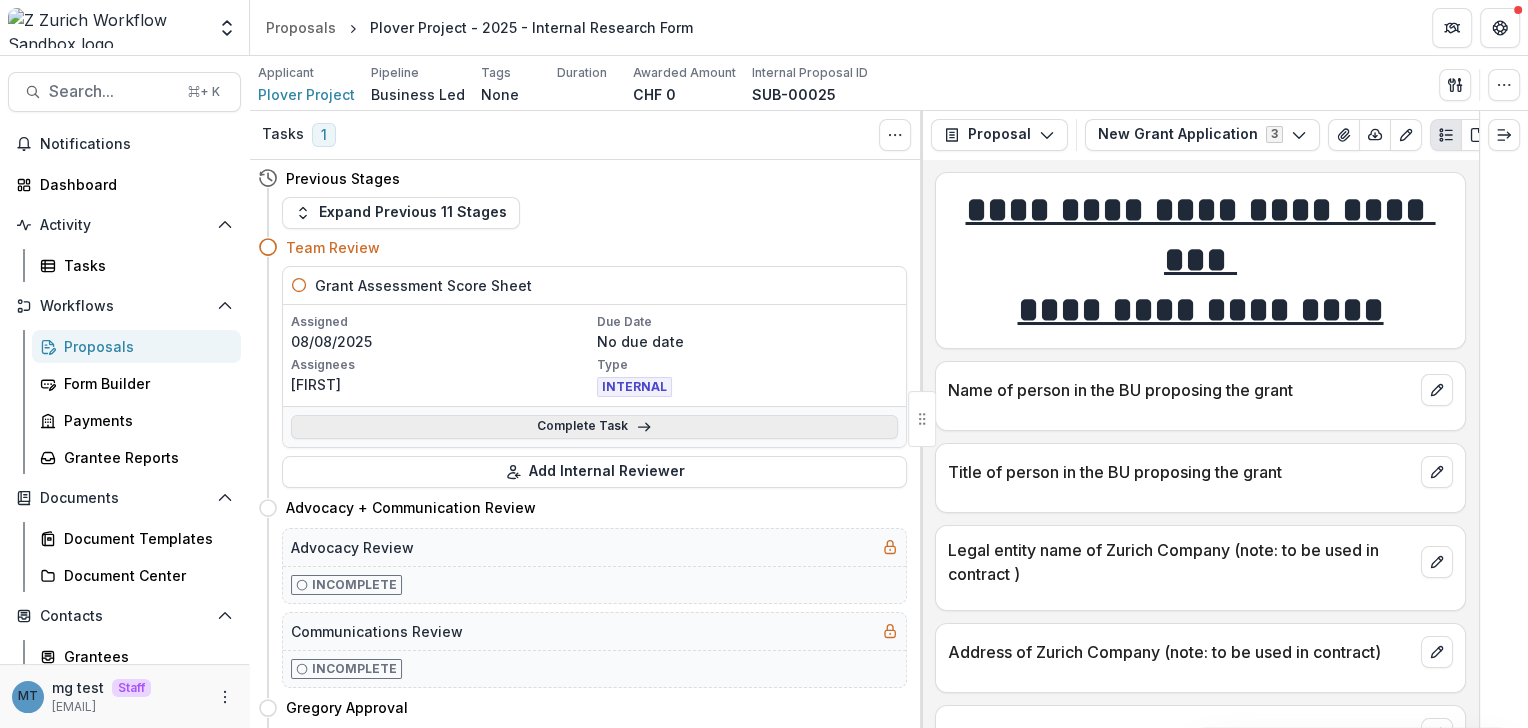 click on "Complete Task" at bounding box center [594, 427] 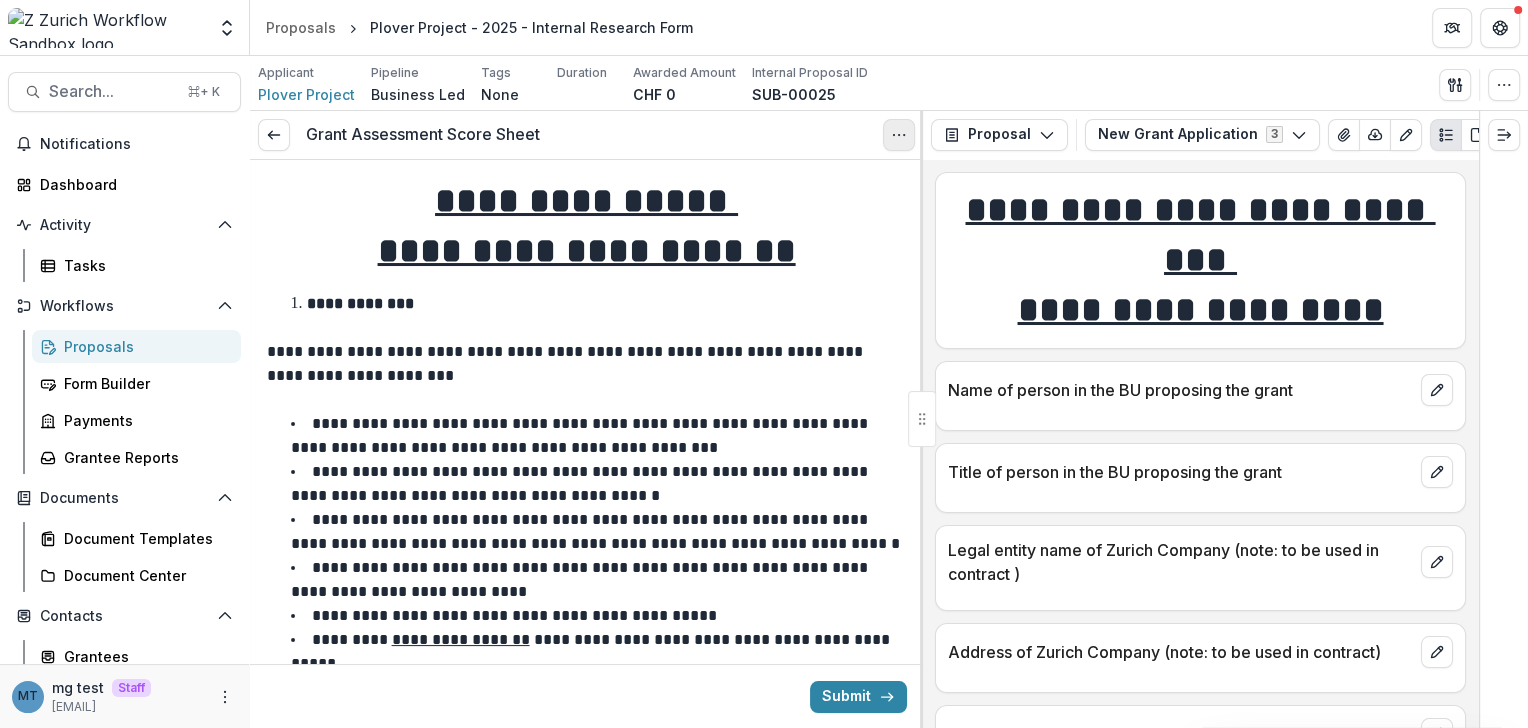 click at bounding box center [899, 135] 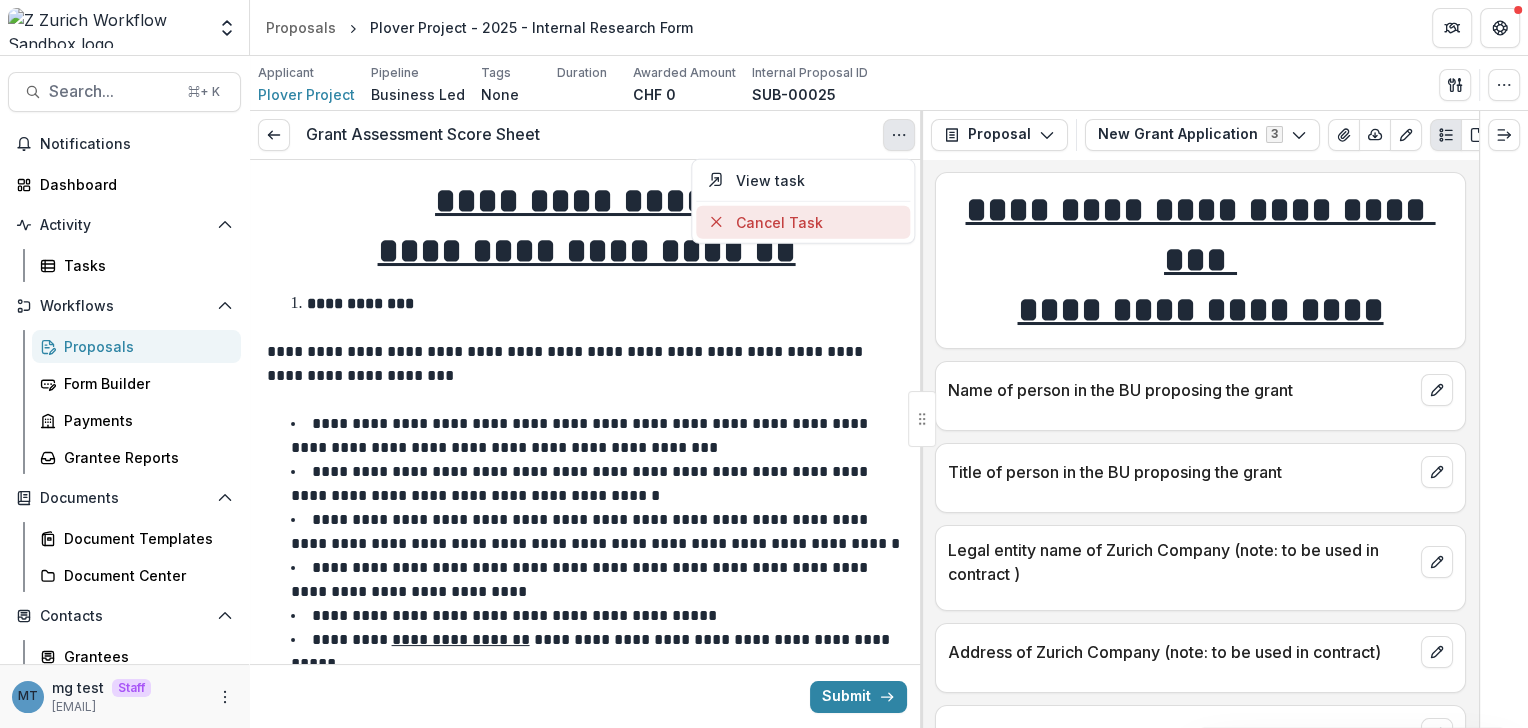 click on "Cancel Task" at bounding box center [803, 221] 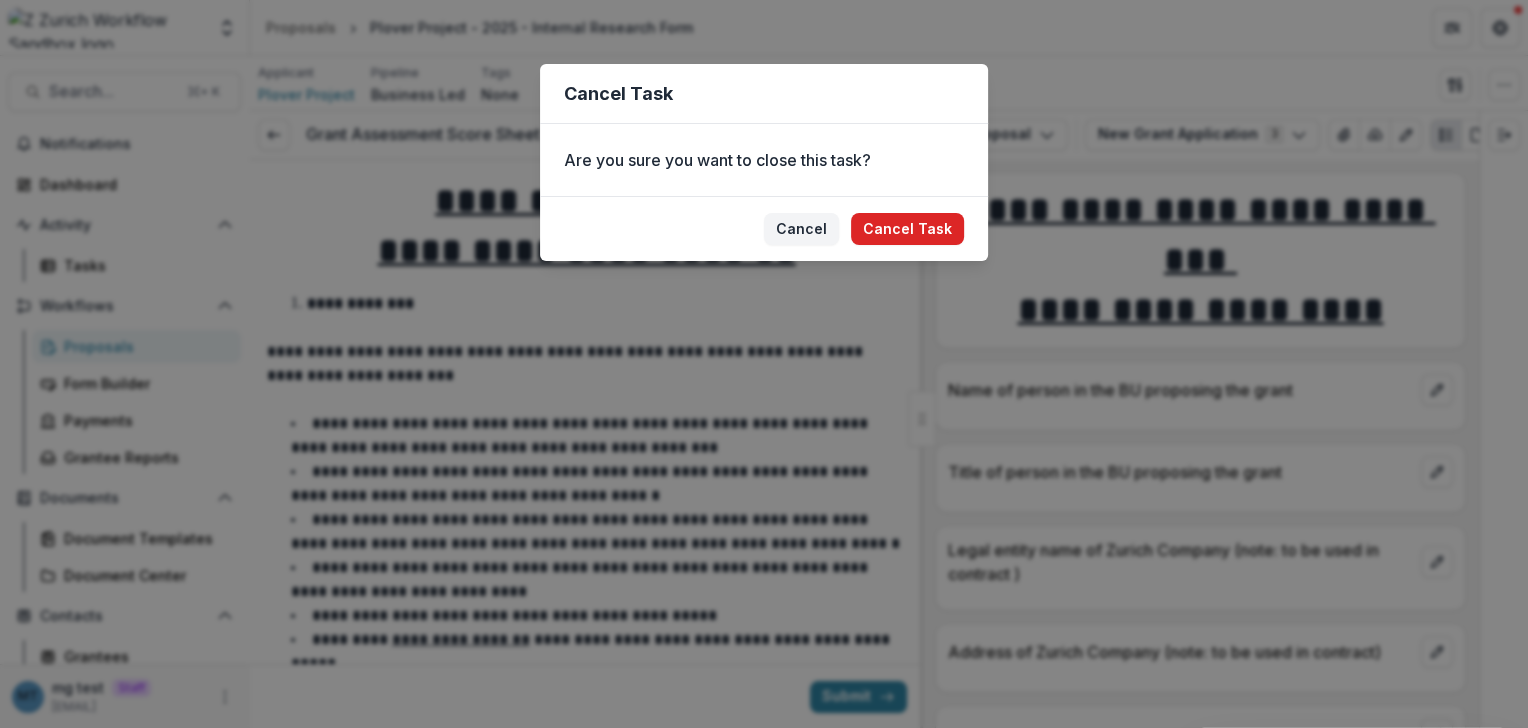 click on "Cancel Task" at bounding box center (907, 229) 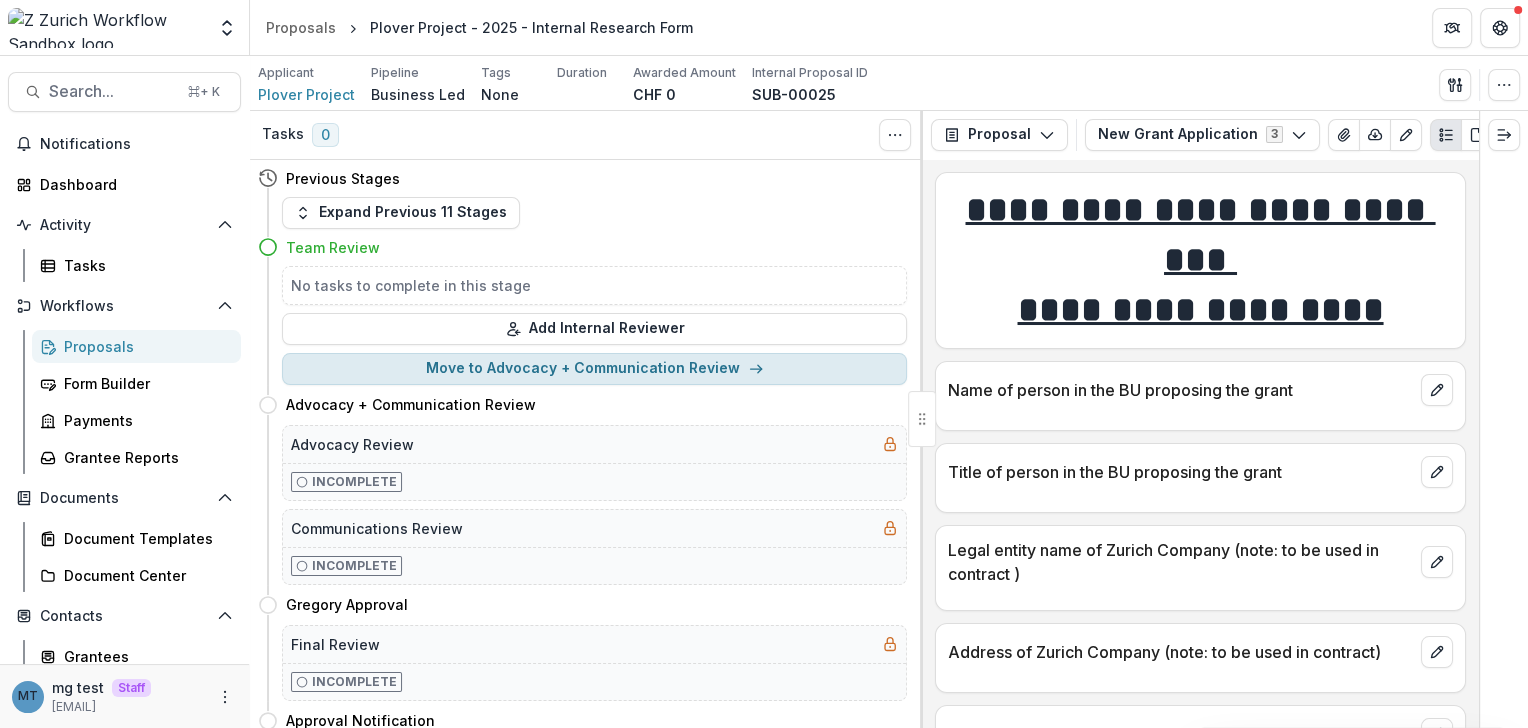 click on "Move to Advocacy + Communication Review" at bounding box center (594, 369) 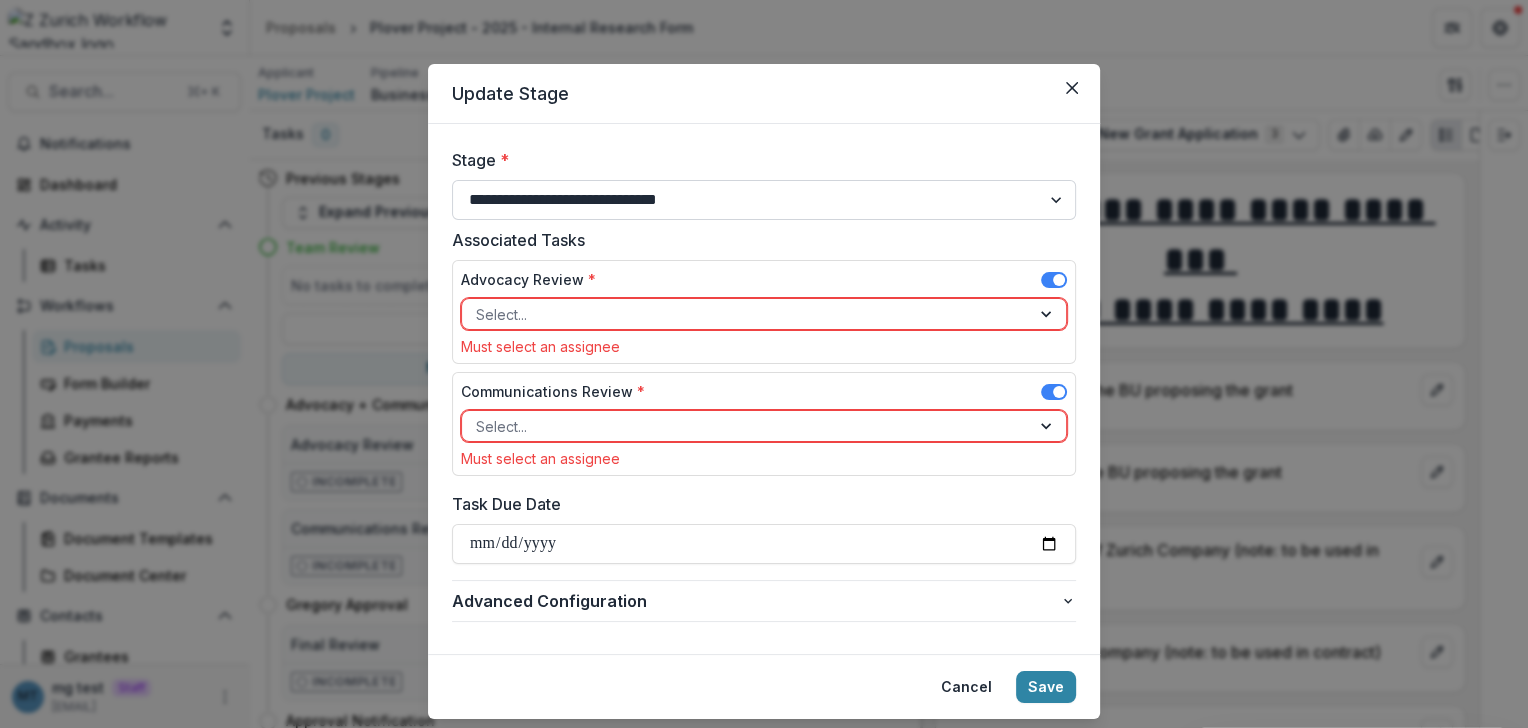 click on "**********" at bounding box center [764, 200] 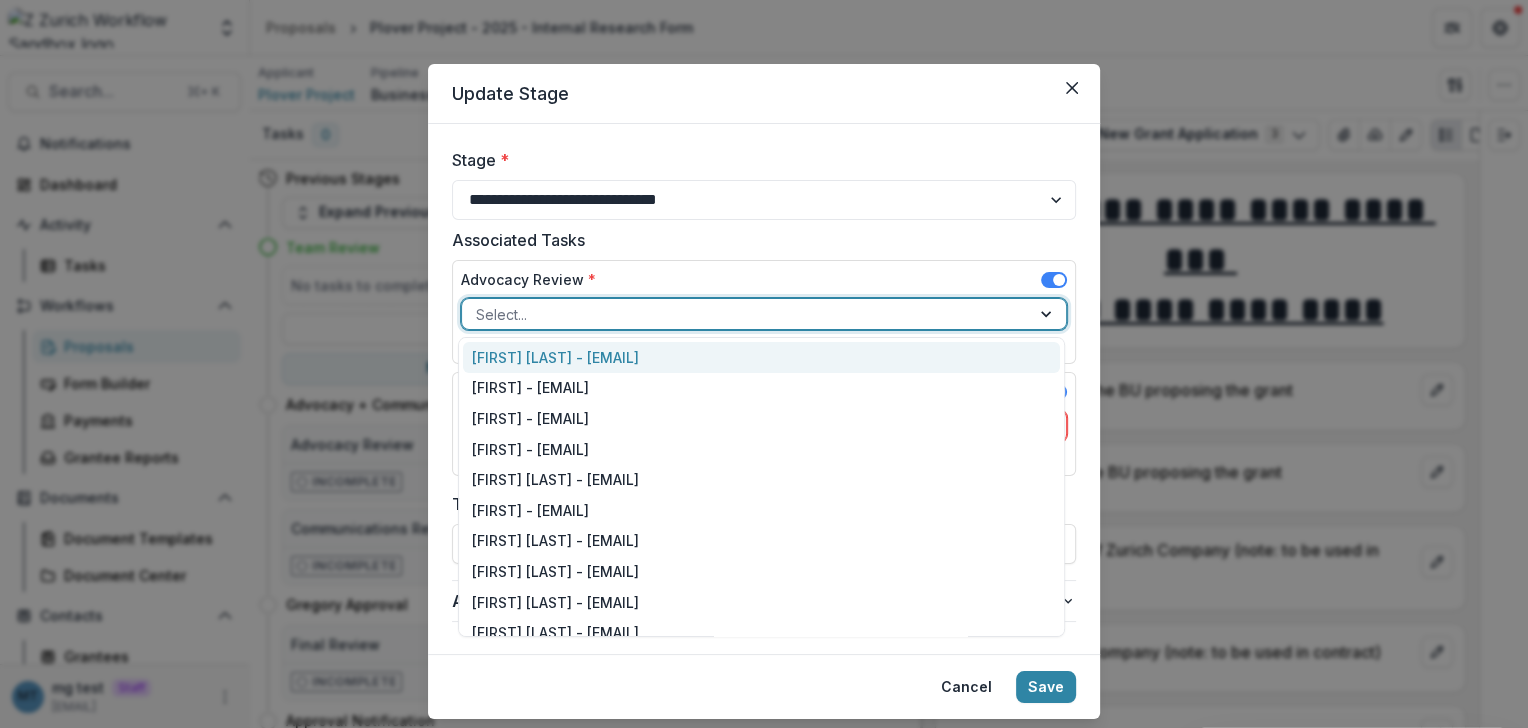 click at bounding box center [746, 314] 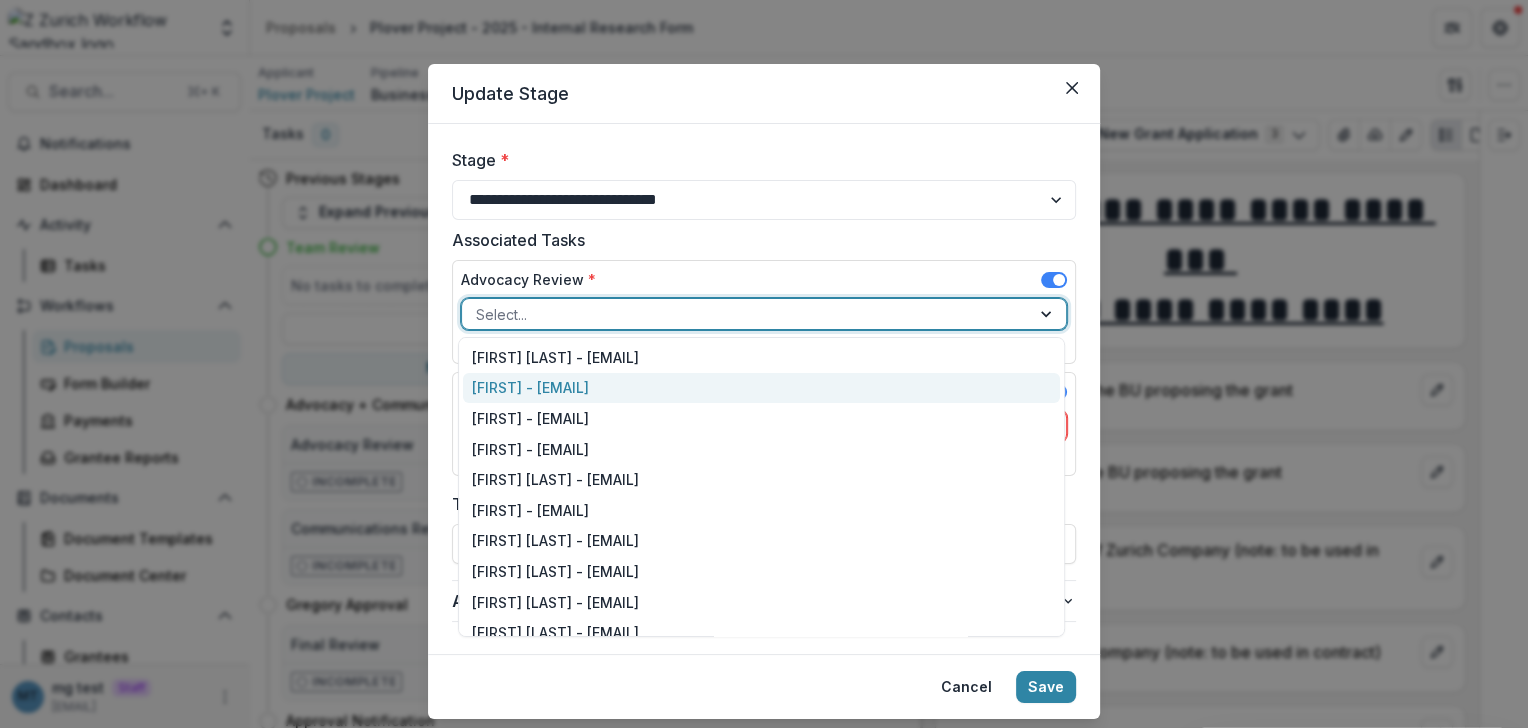 click on "Anna - anna@trytemelio.com" at bounding box center [761, 388] 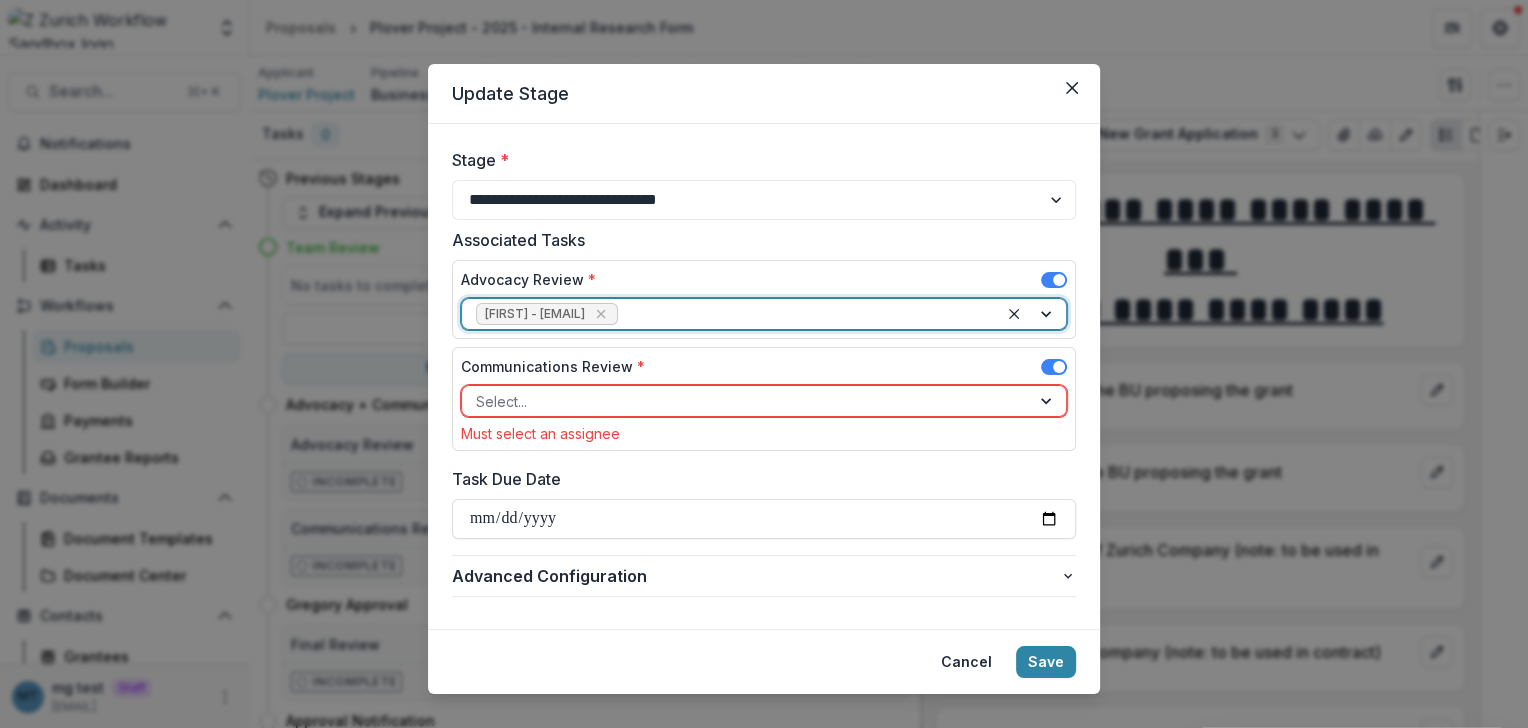 click at bounding box center (746, 401) 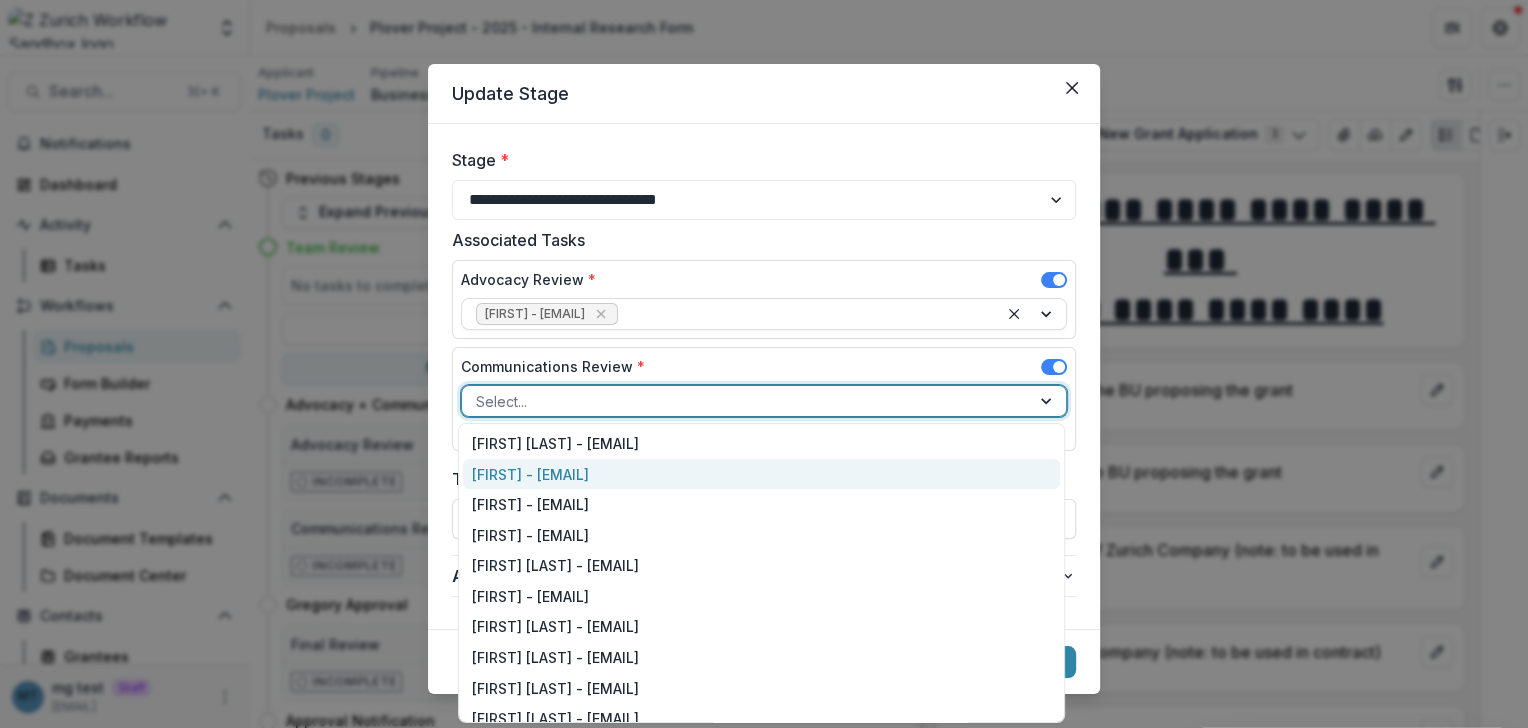 click on "Anna - anna@trytemelio.com" at bounding box center (761, 474) 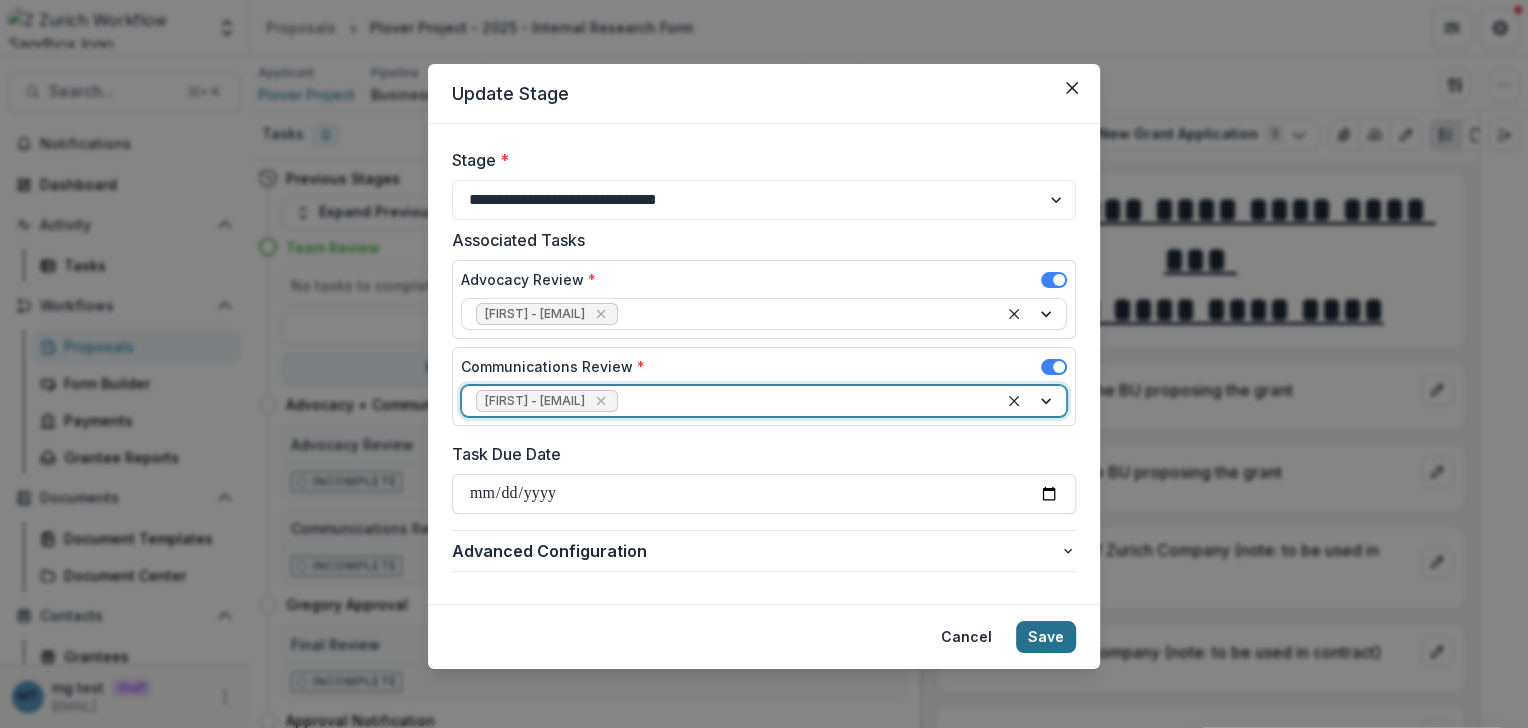 click on "Save" at bounding box center (1046, 637) 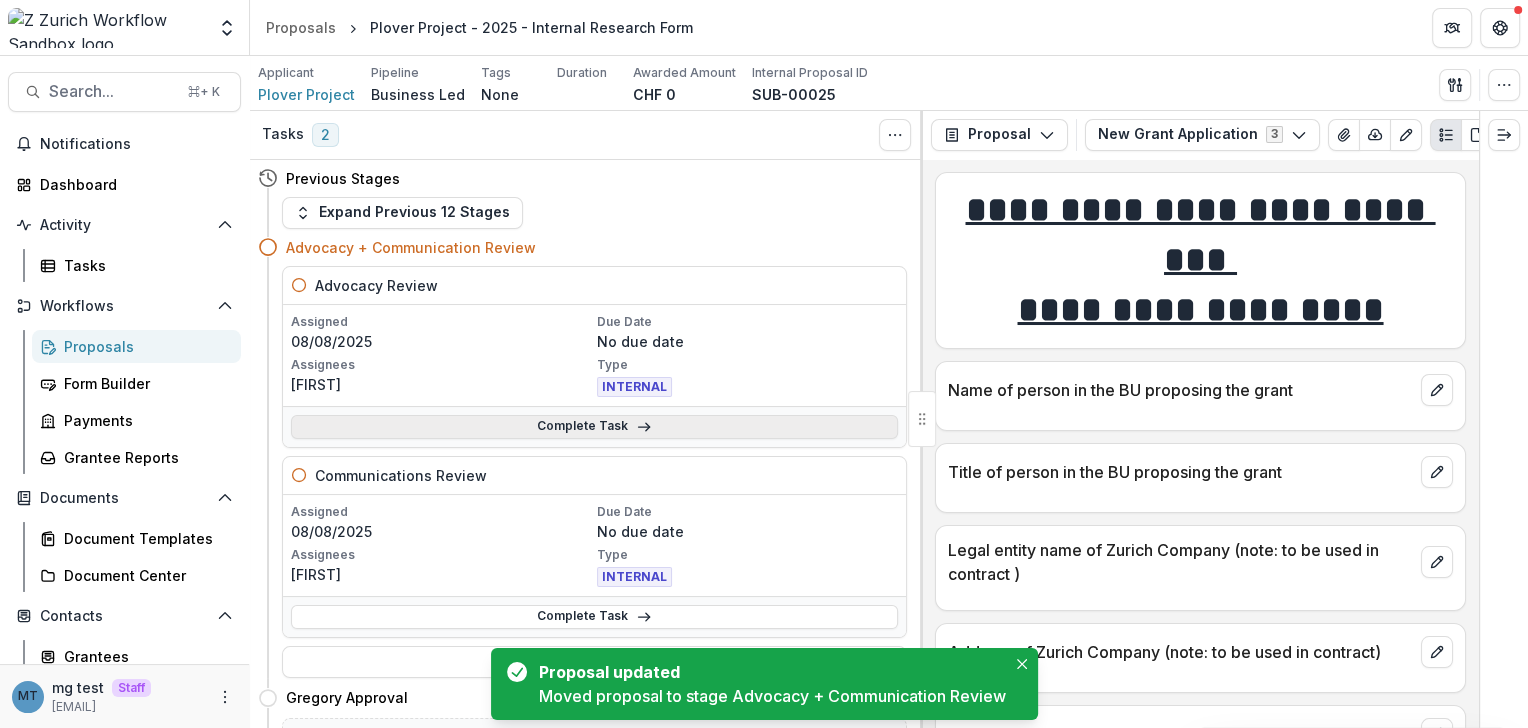 click on "Complete Task" at bounding box center (594, 427) 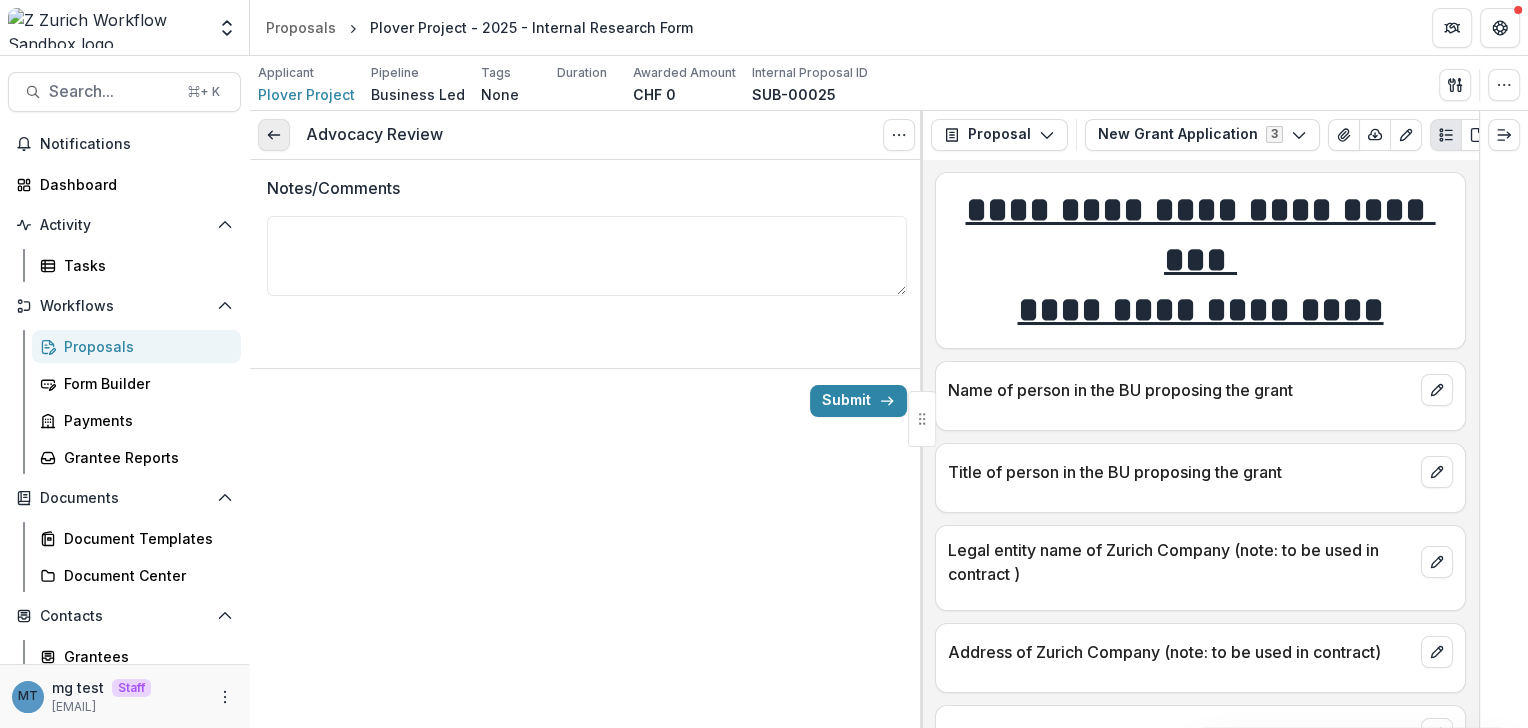 click 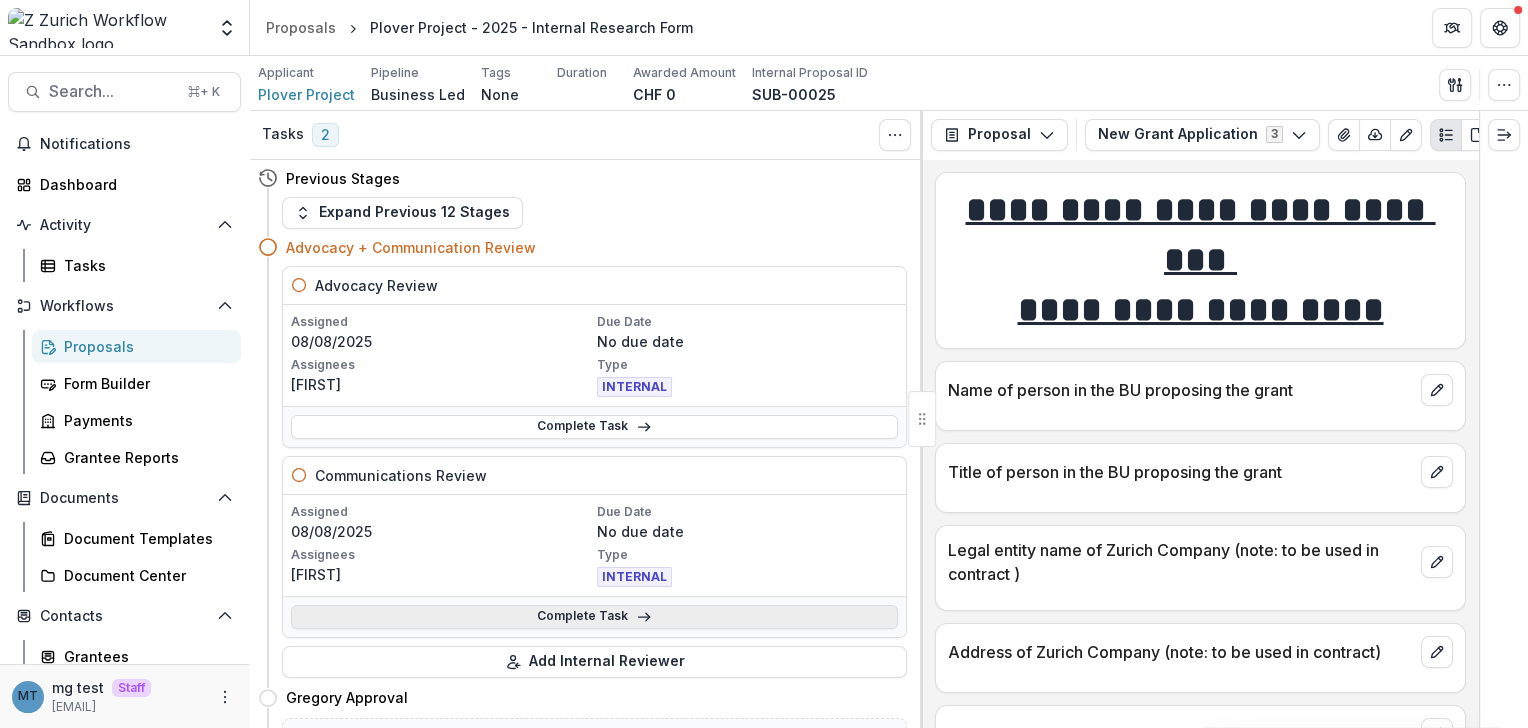 click on "Complete Task" at bounding box center (594, 617) 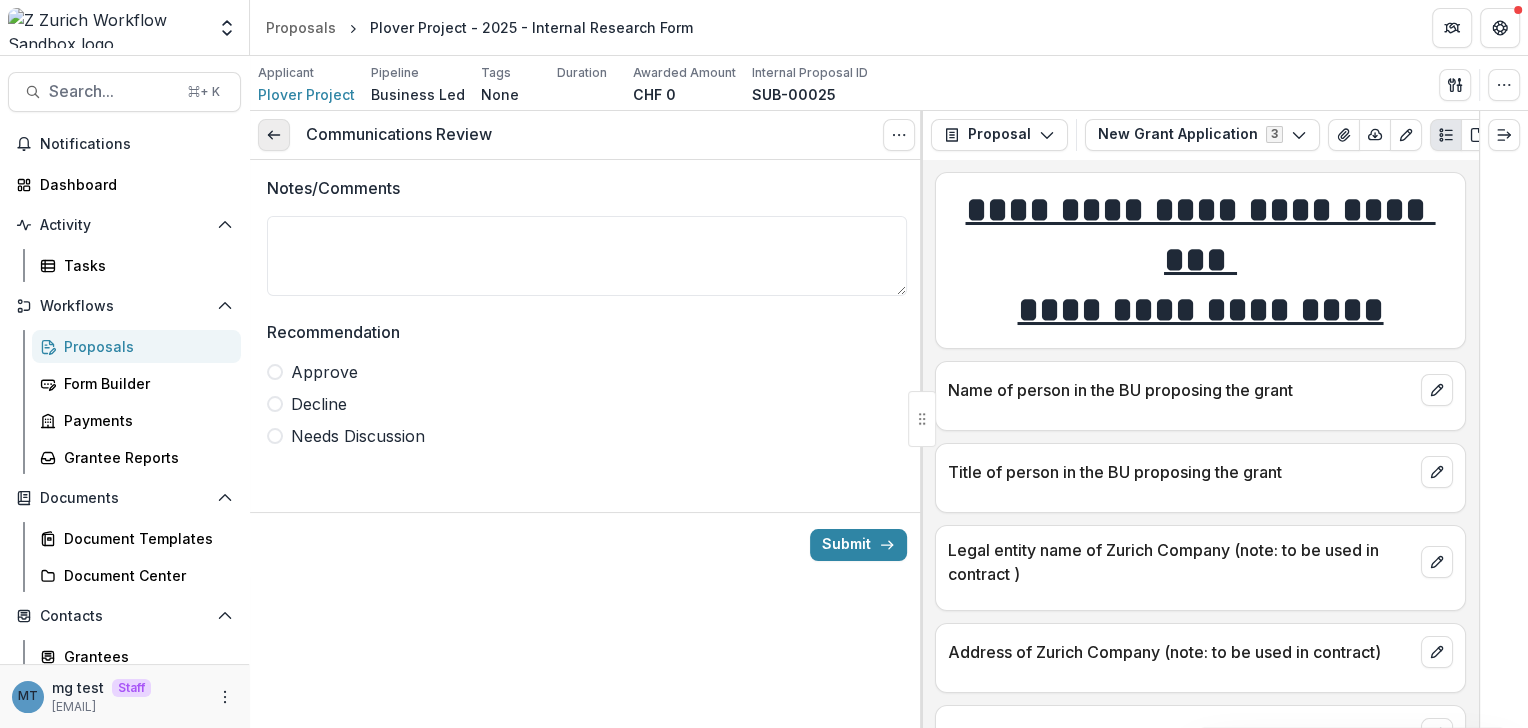 click 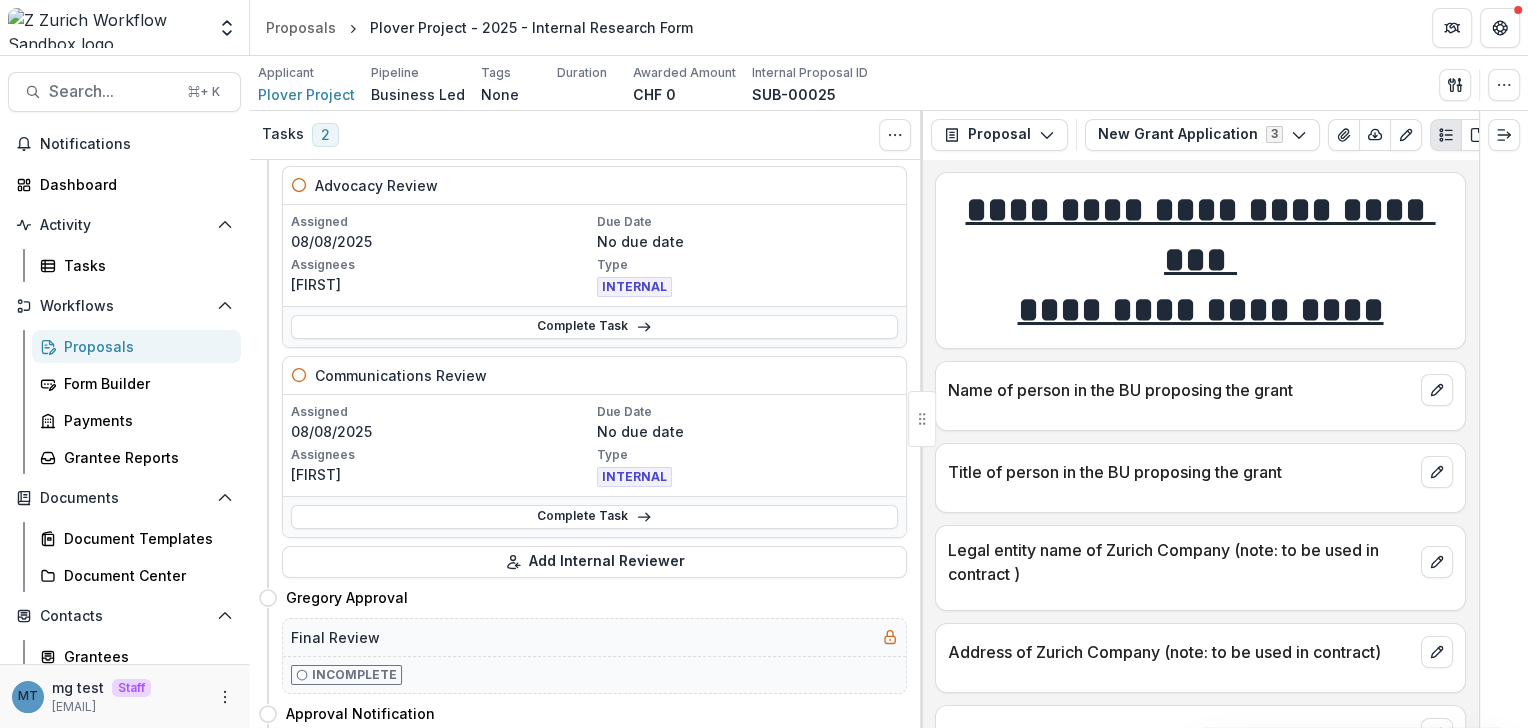 scroll, scrollTop: 106, scrollLeft: 0, axis: vertical 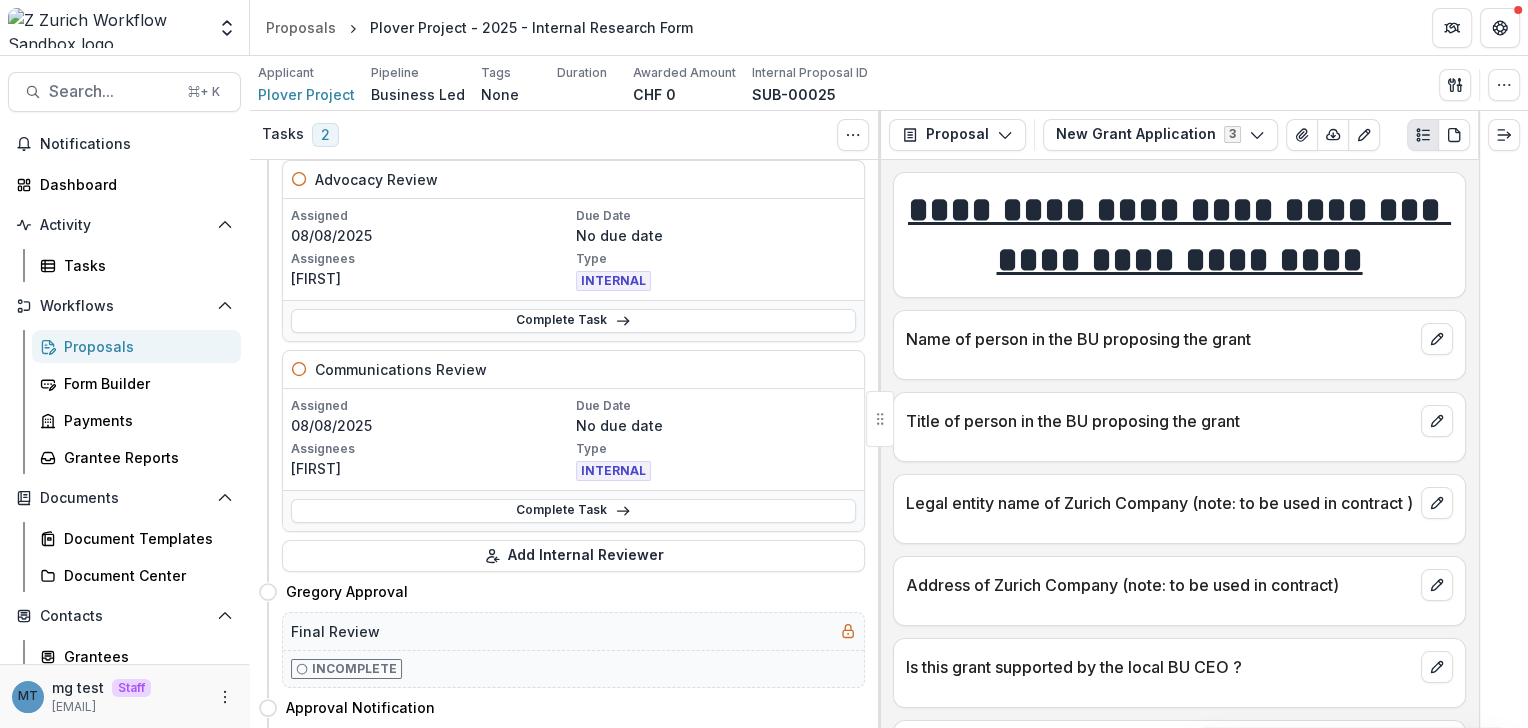 click on "Plover Project - 2025 - Internal Research Form" at bounding box center (531, 27) 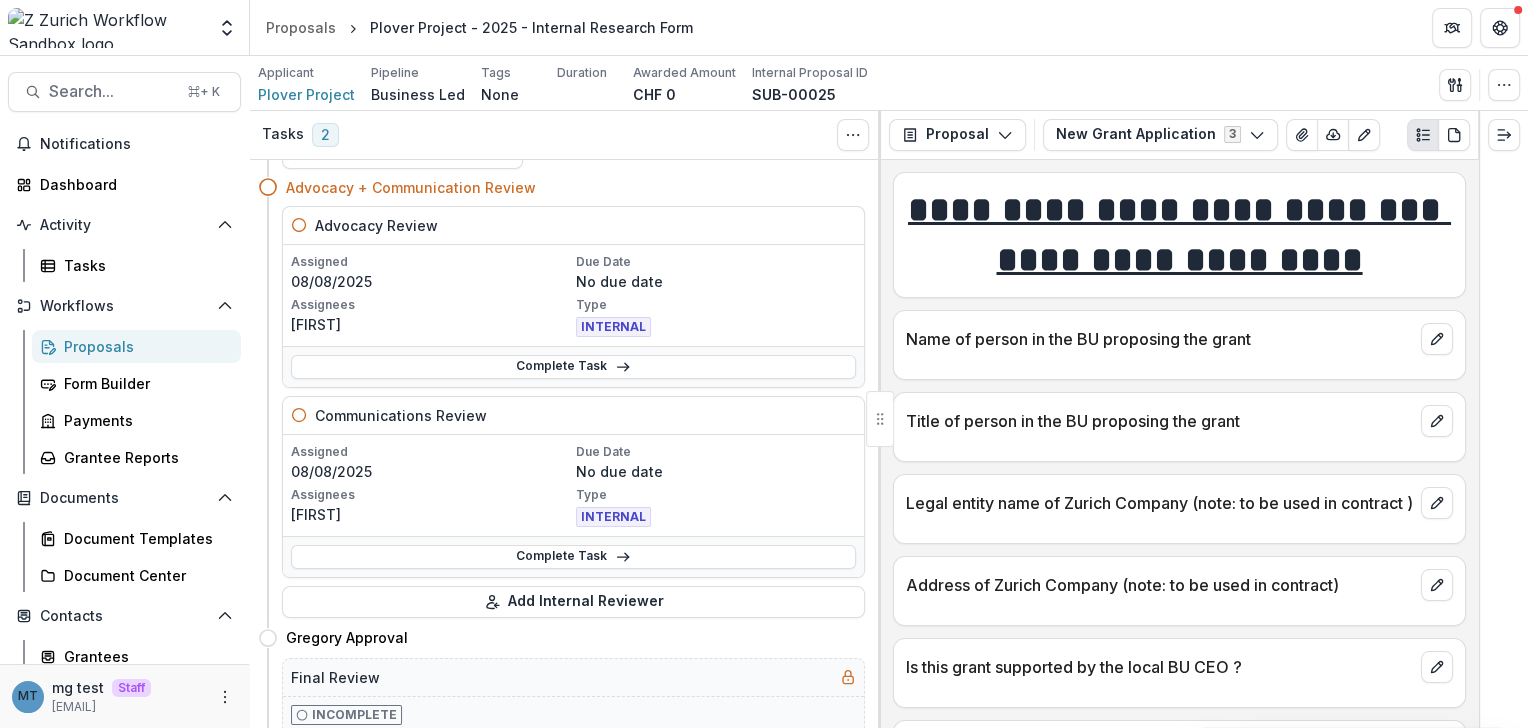scroll, scrollTop: 50, scrollLeft: 0, axis: vertical 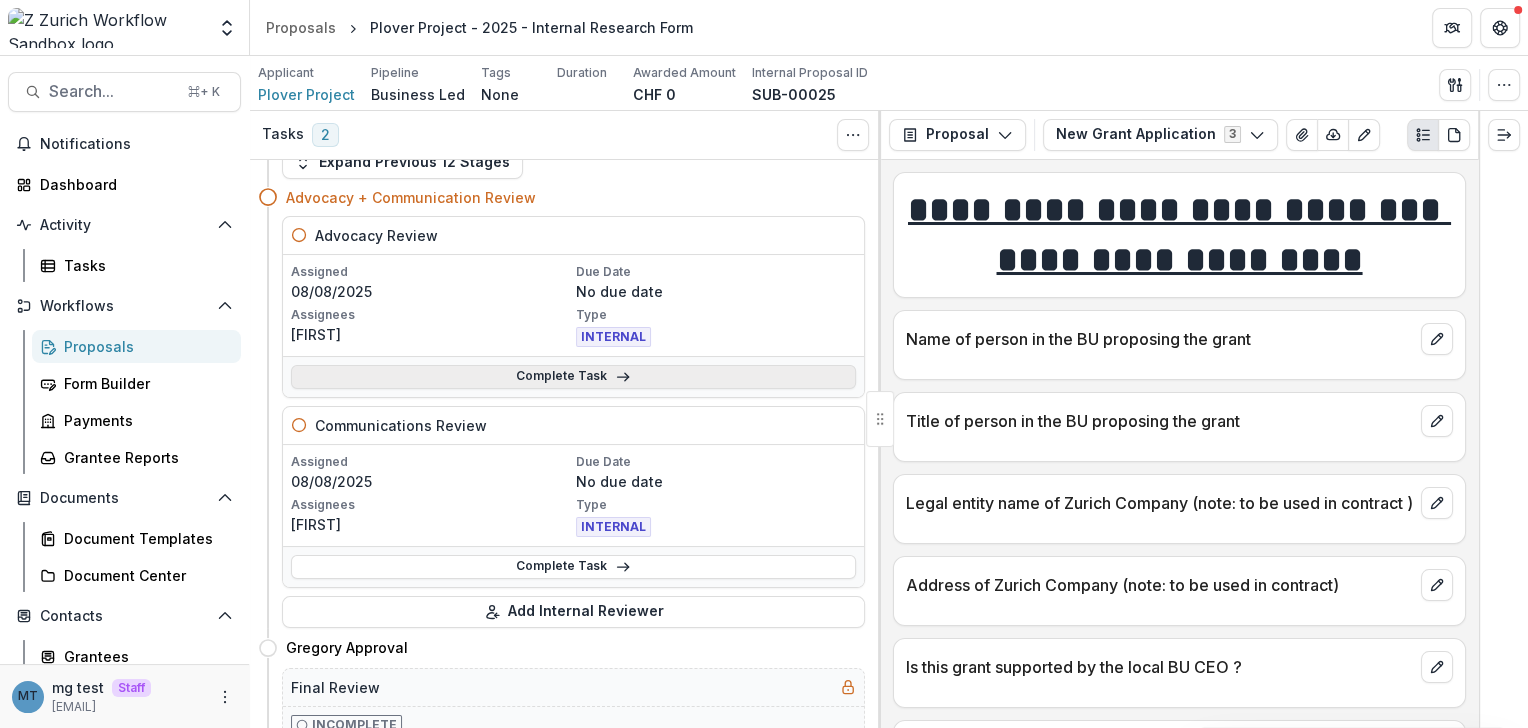 click on "Complete Task" at bounding box center [573, 377] 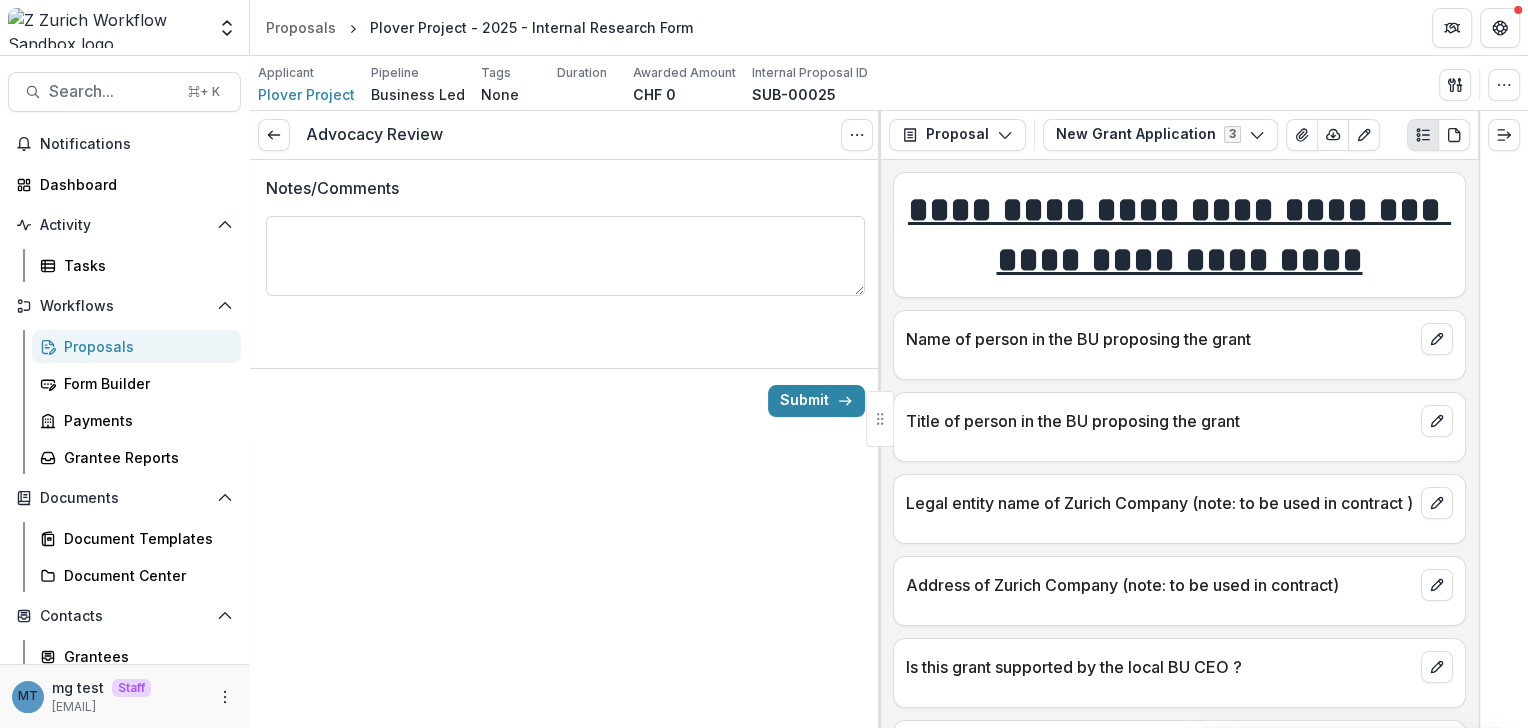 click on "Notes/Comments" at bounding box center [565, 256] 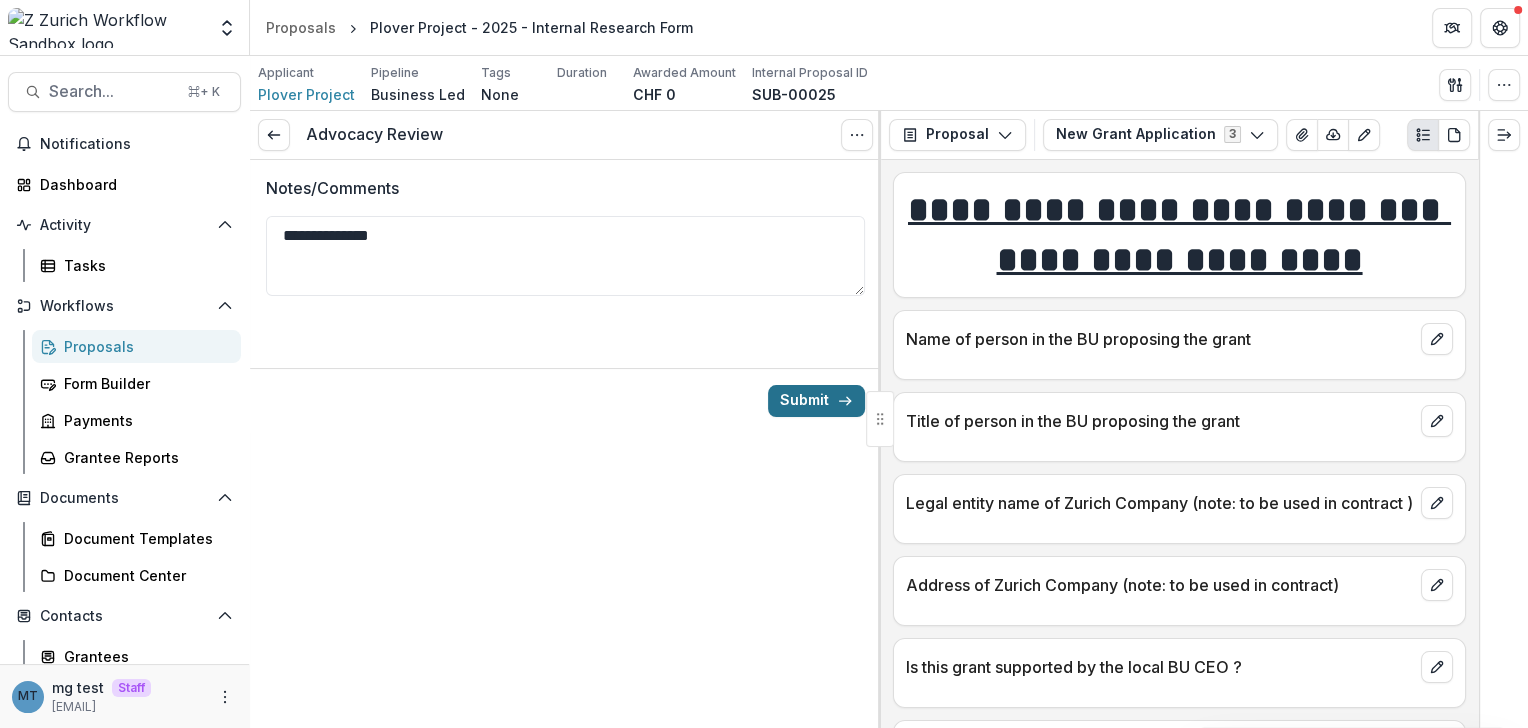 type on "**********" 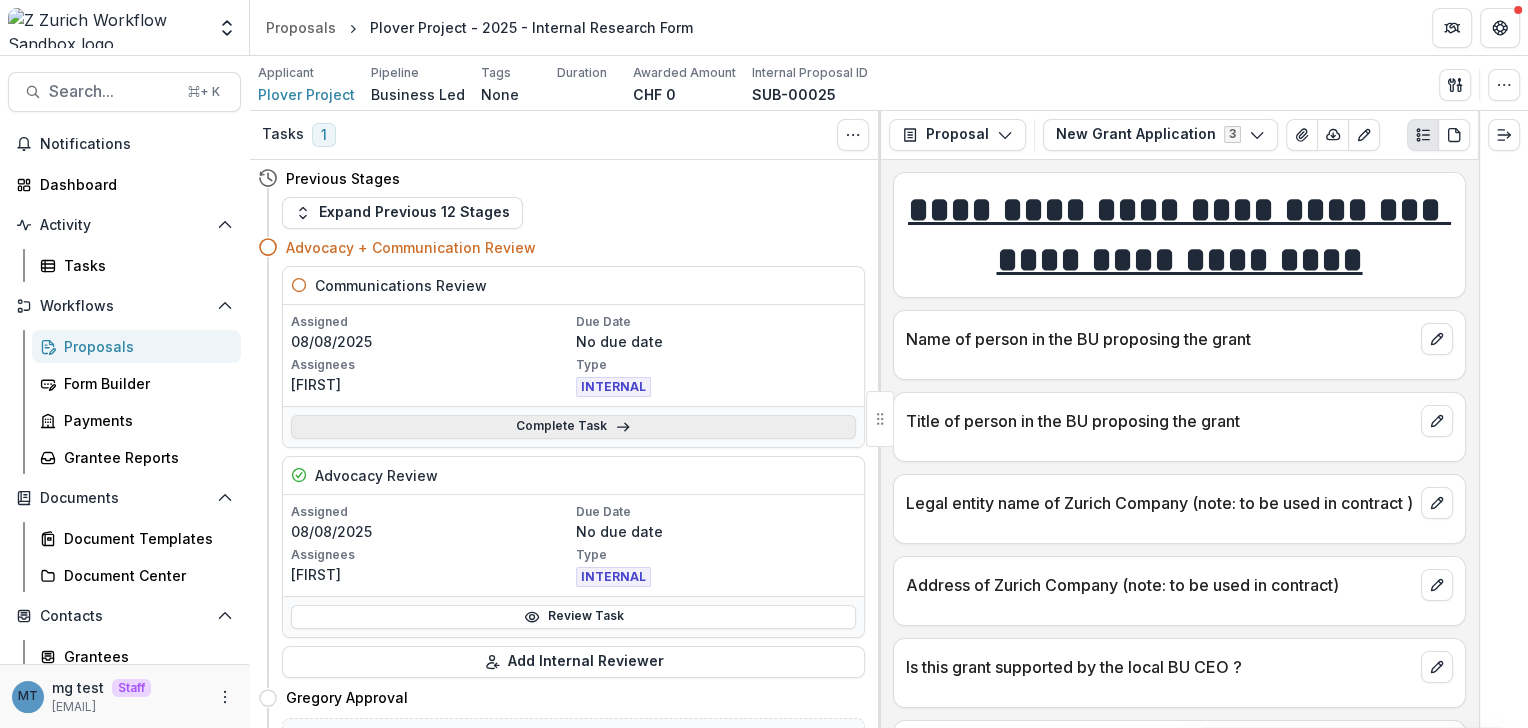 click on "Complete Task" at bounding box center [573, 427] 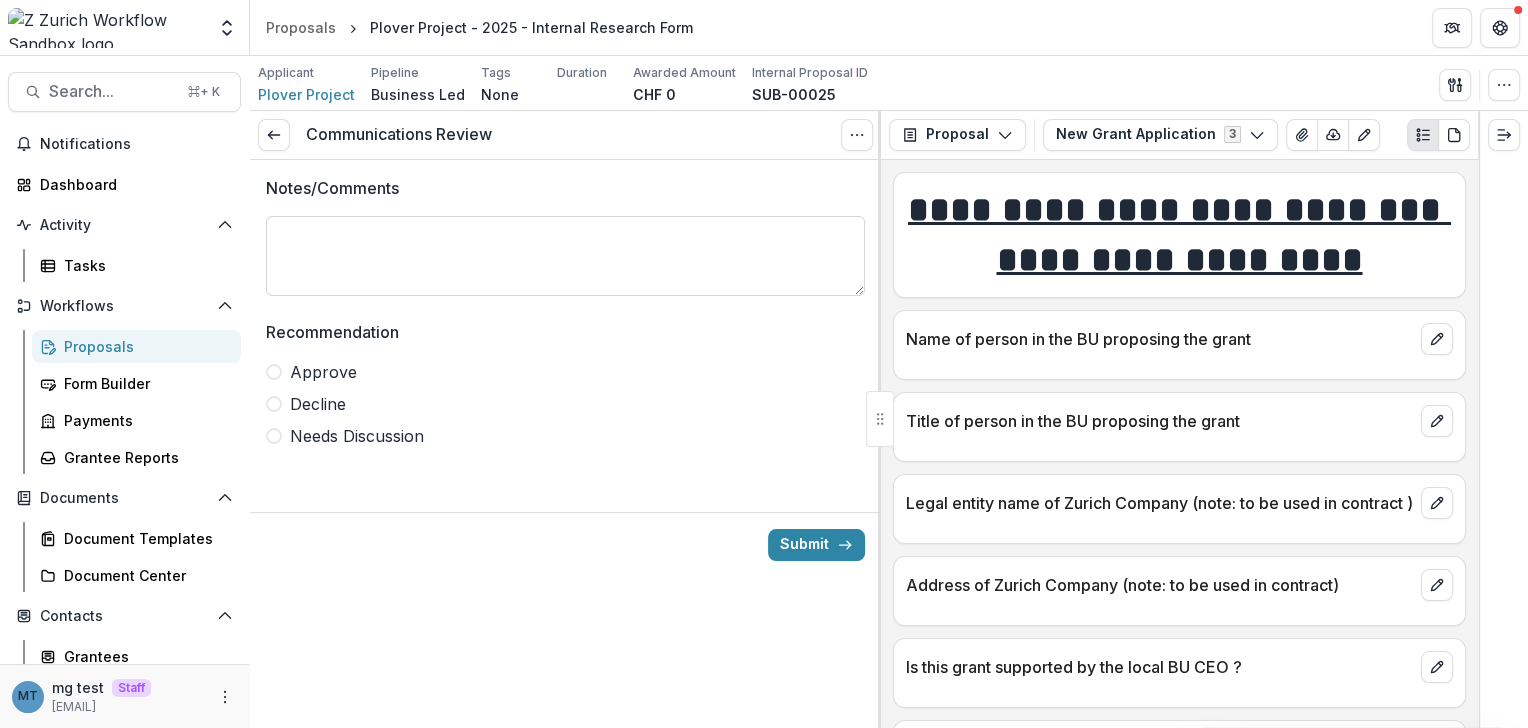 click on "Notes/Comments" at bounding box center [565, 256] 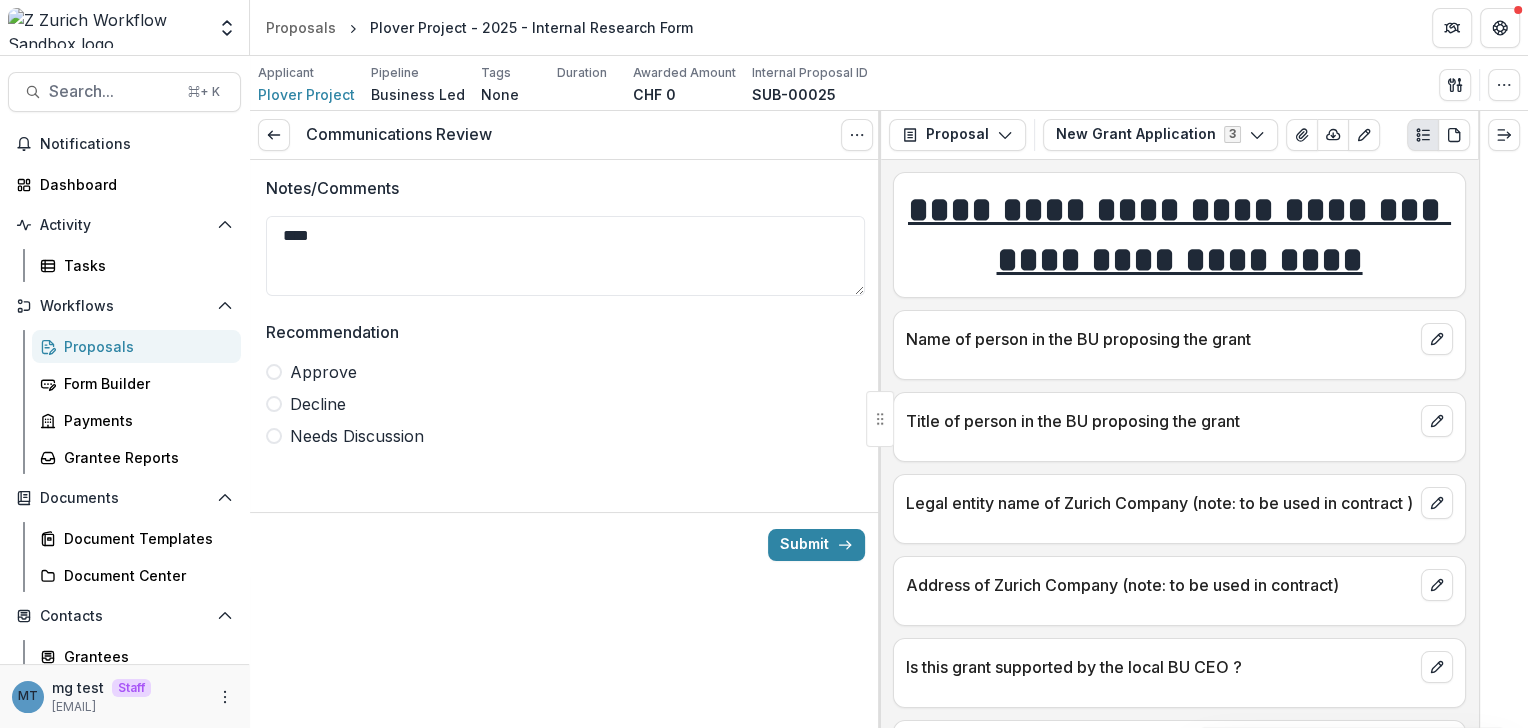 type on "****" 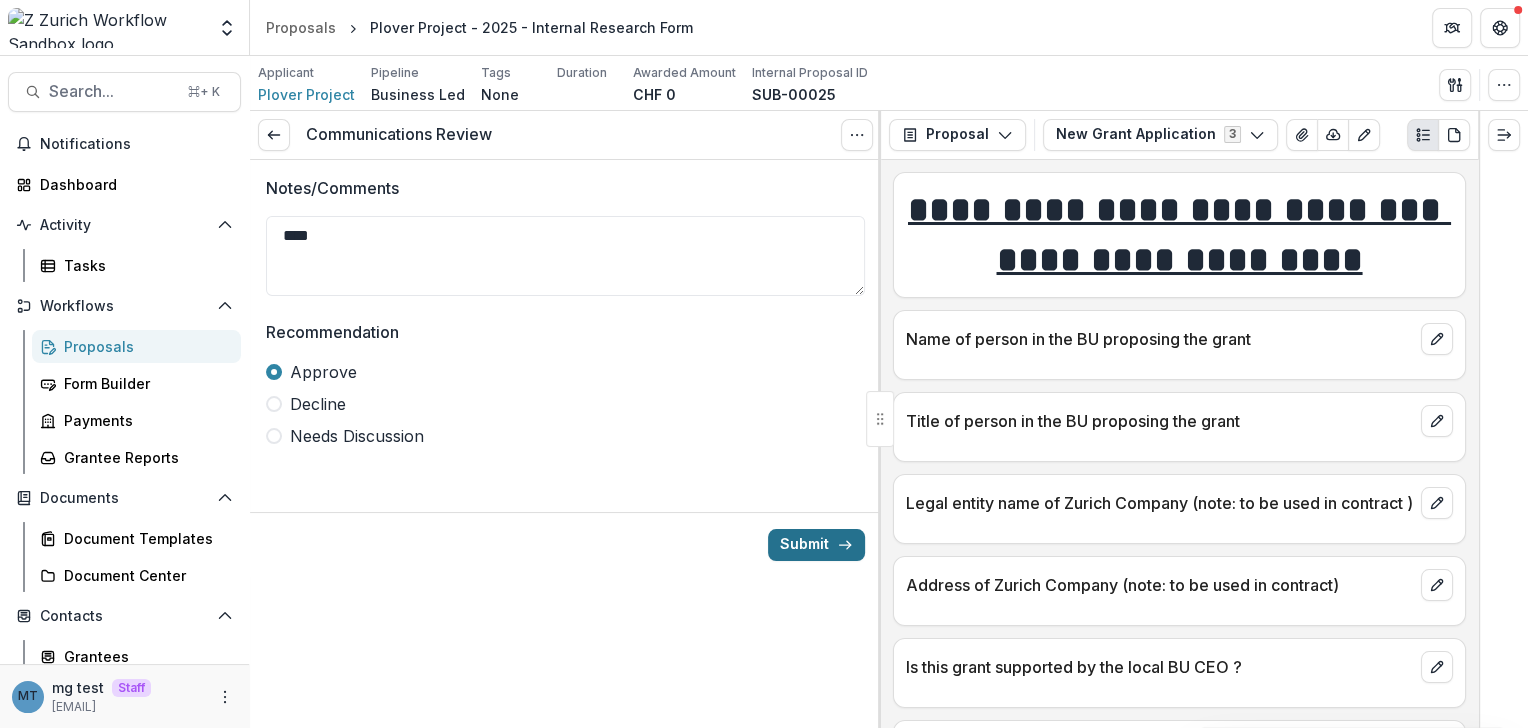 click on "Submit" at bounding box center (816, 545) 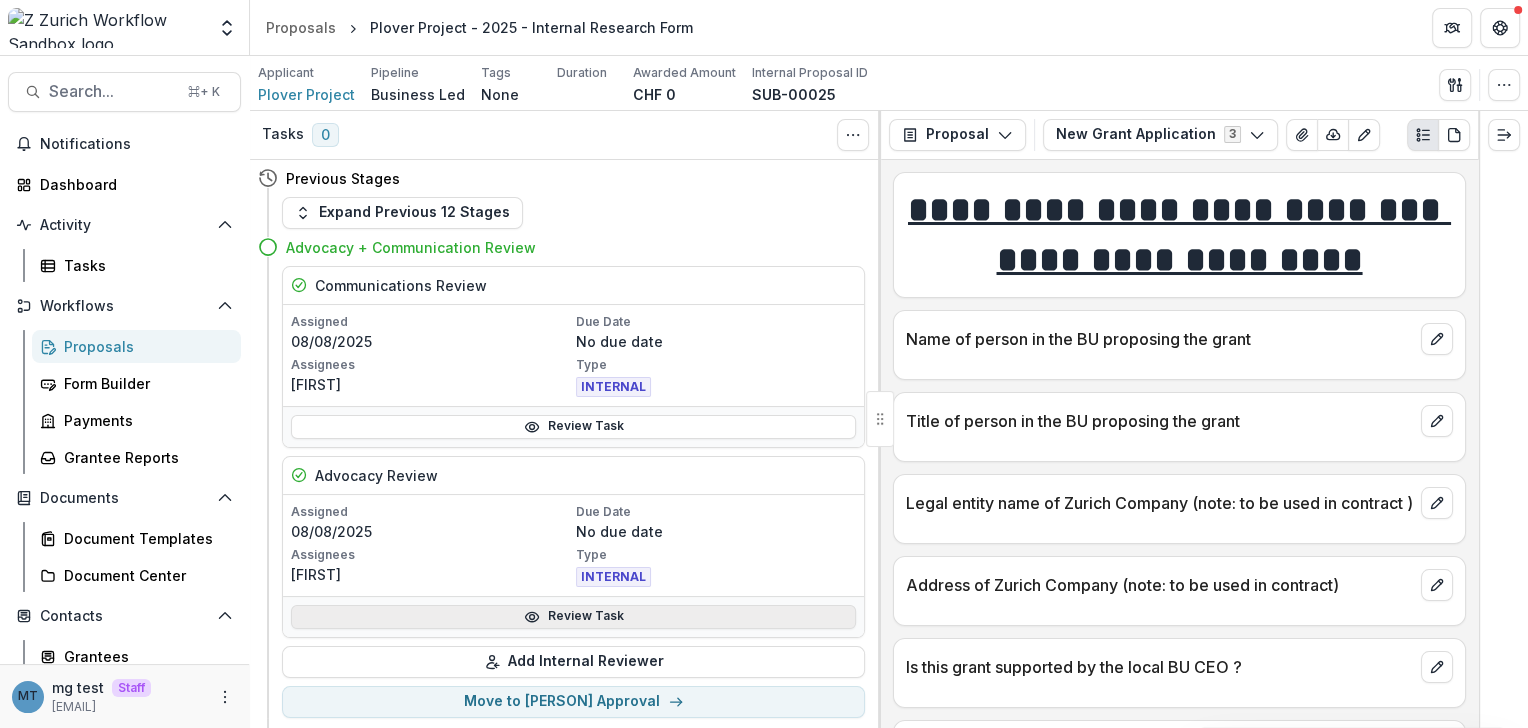 scroll, scrollTop: 50, scrollLeft: 0, axis: vertical 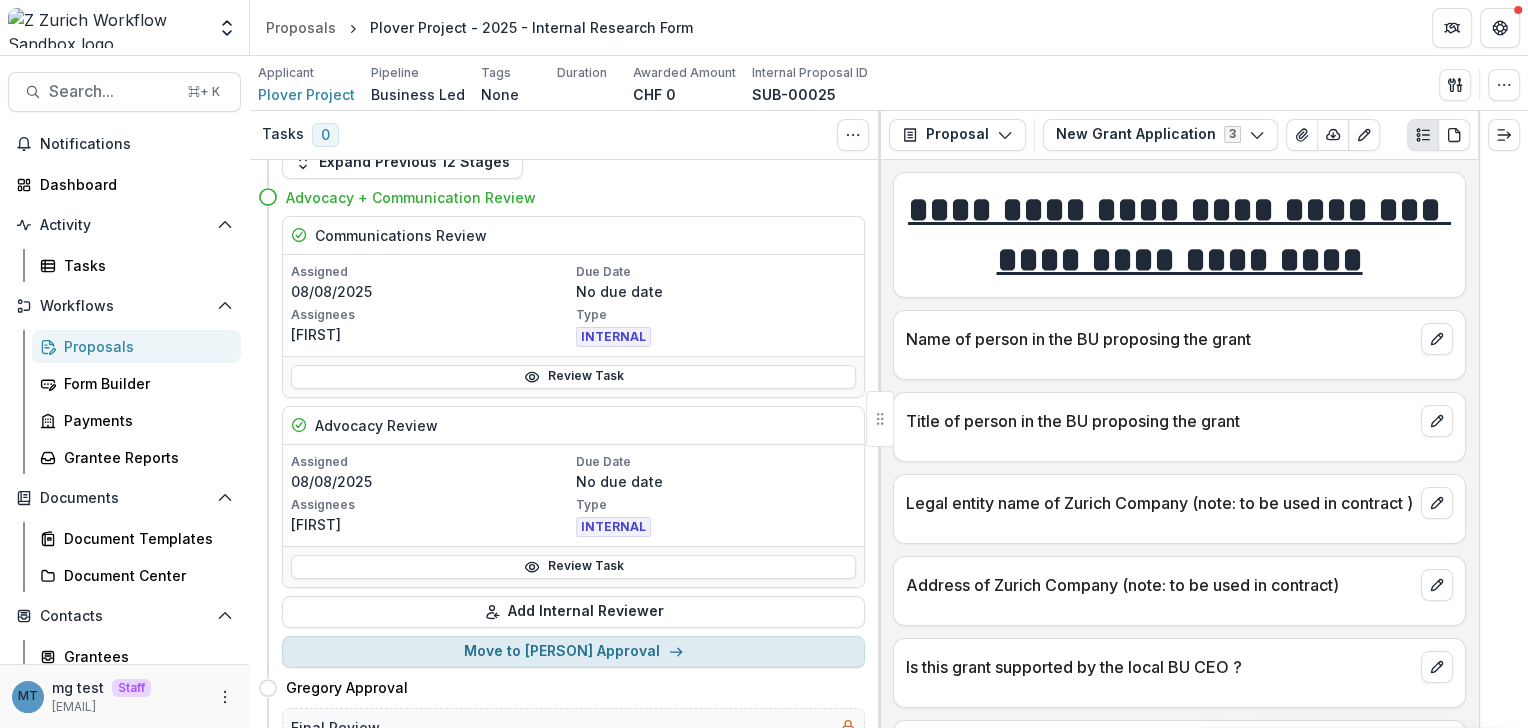 click on "Move to Gregory Approval" at bounding box center (573, 652) 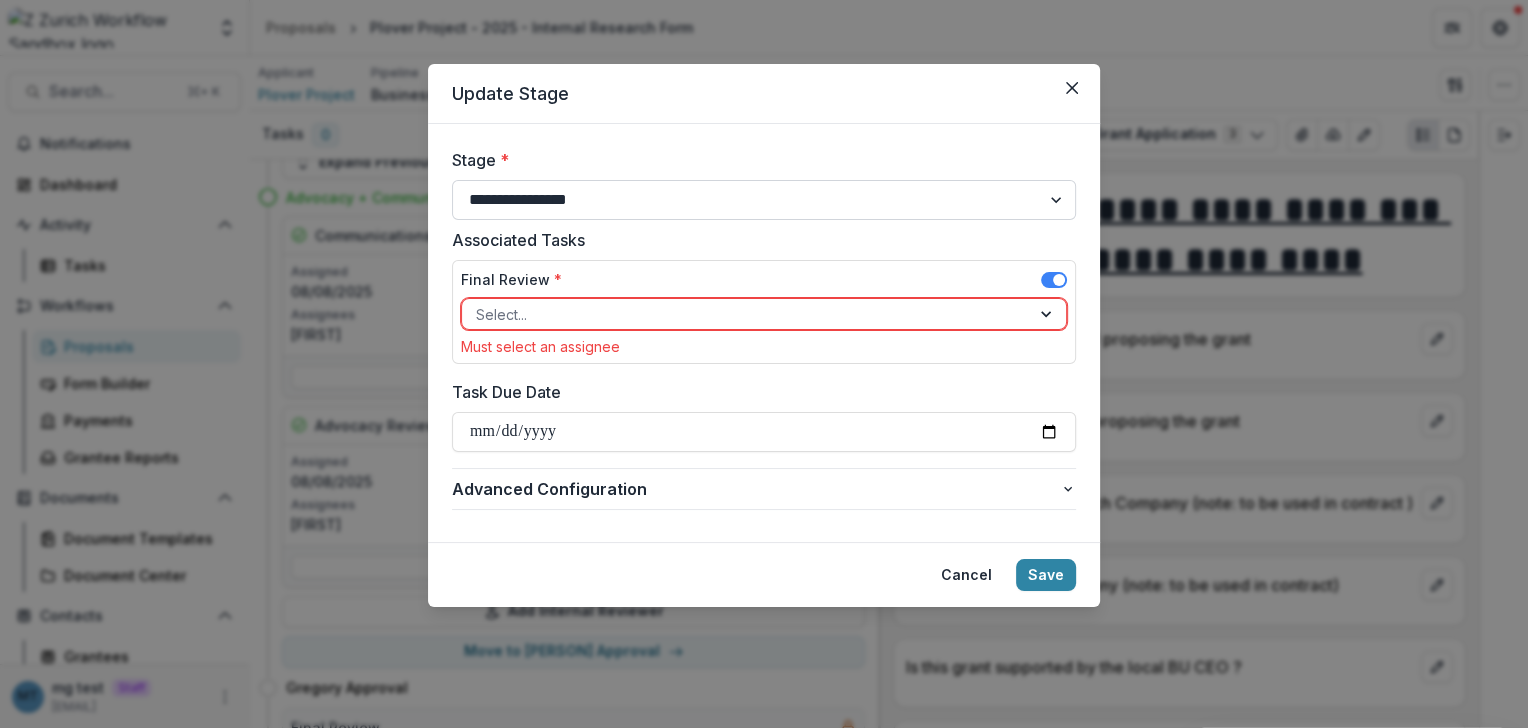 click on "**********" at bounding box center [764, 200] 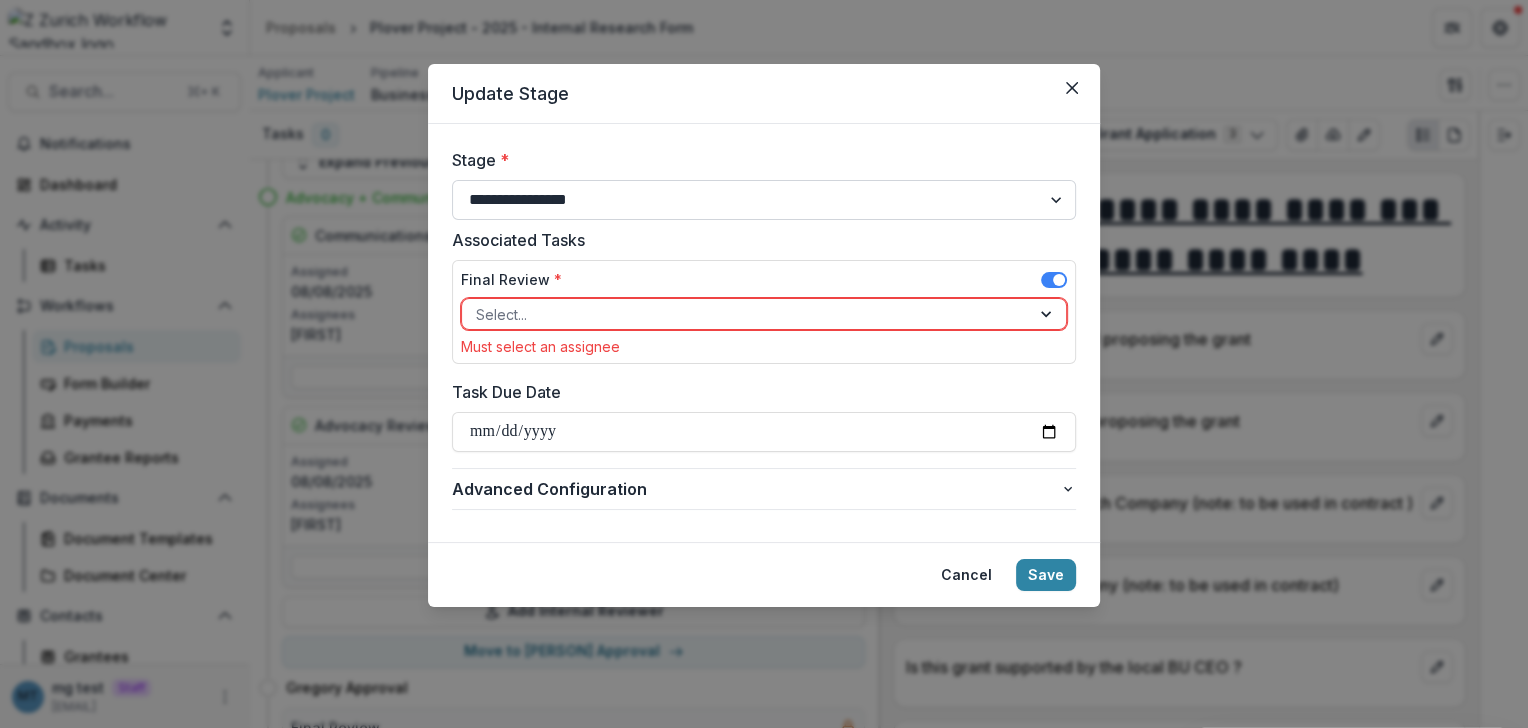 select on "**********" 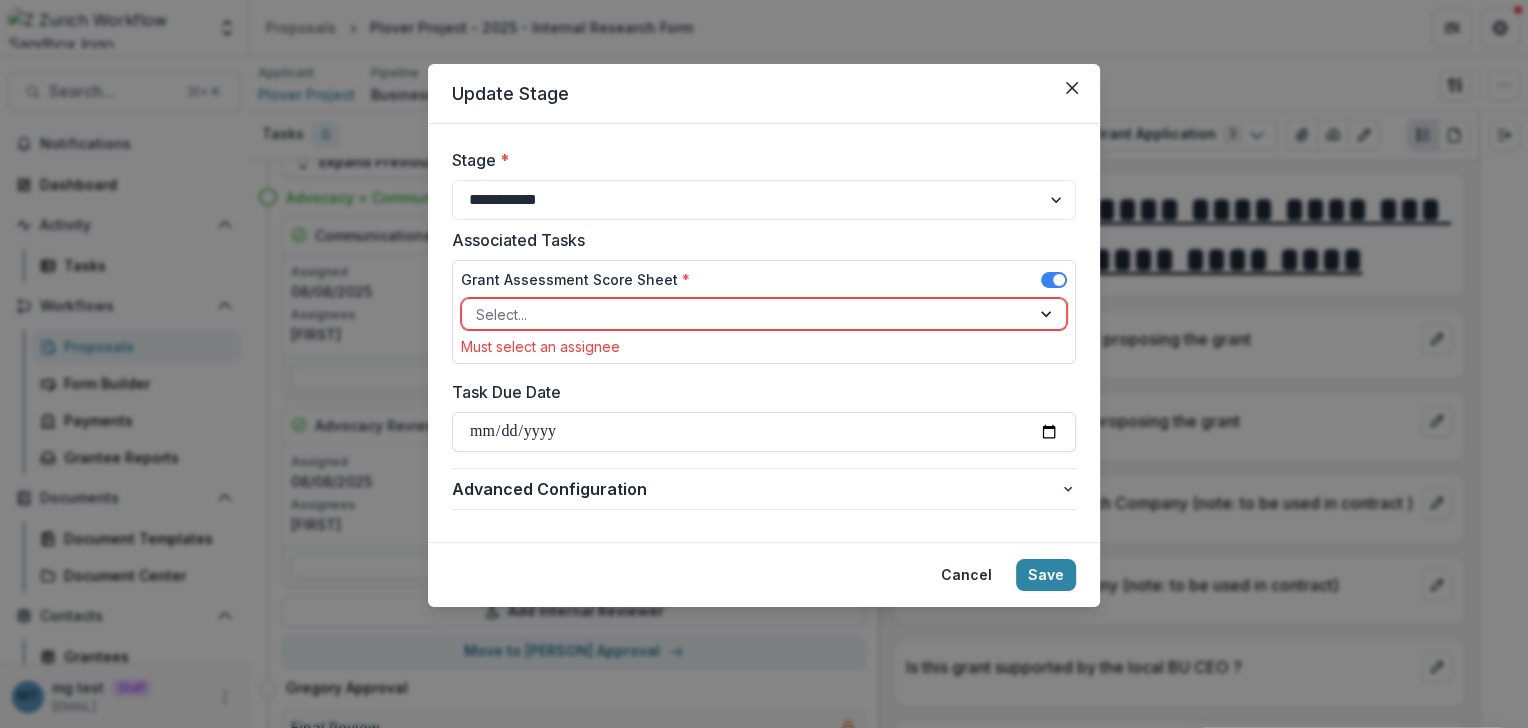 click at bounding box center (746, 314) 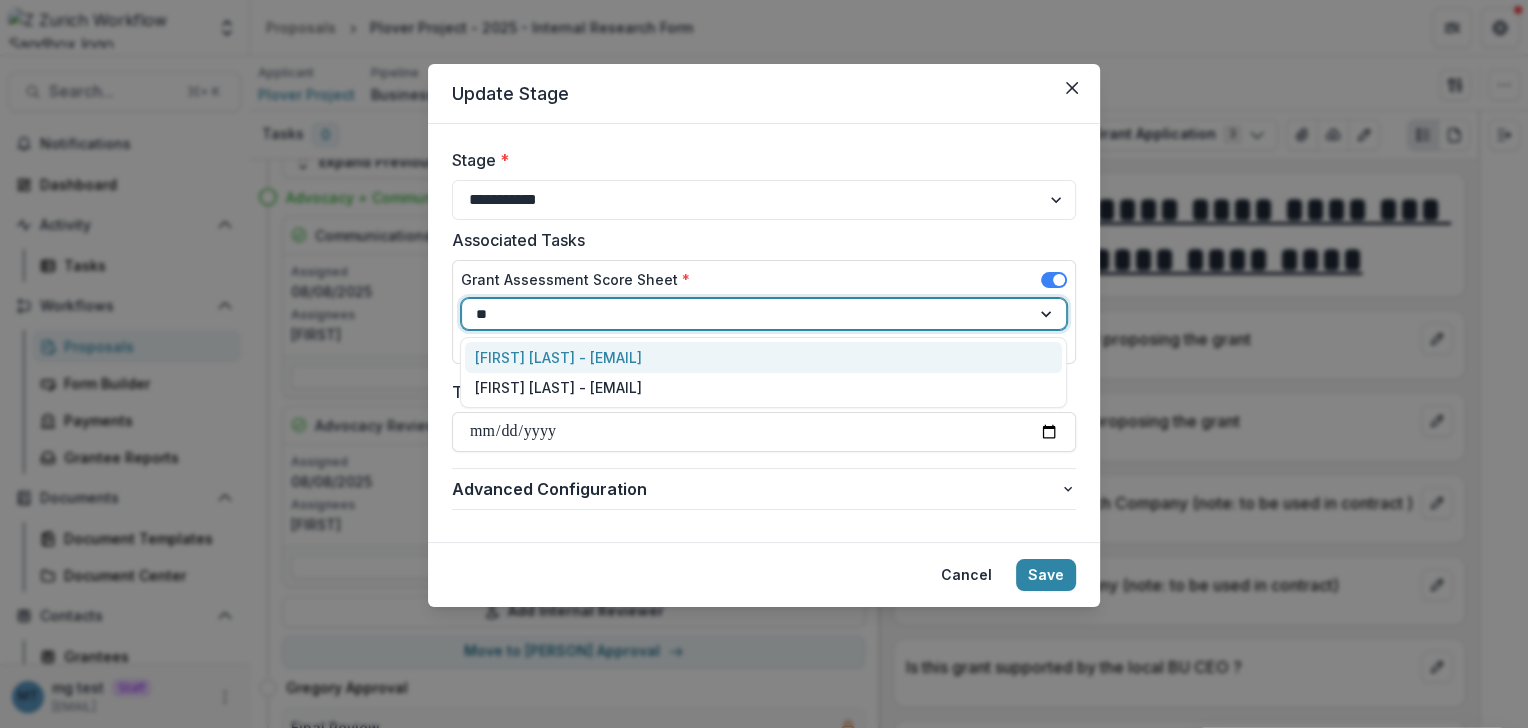 type on "***" 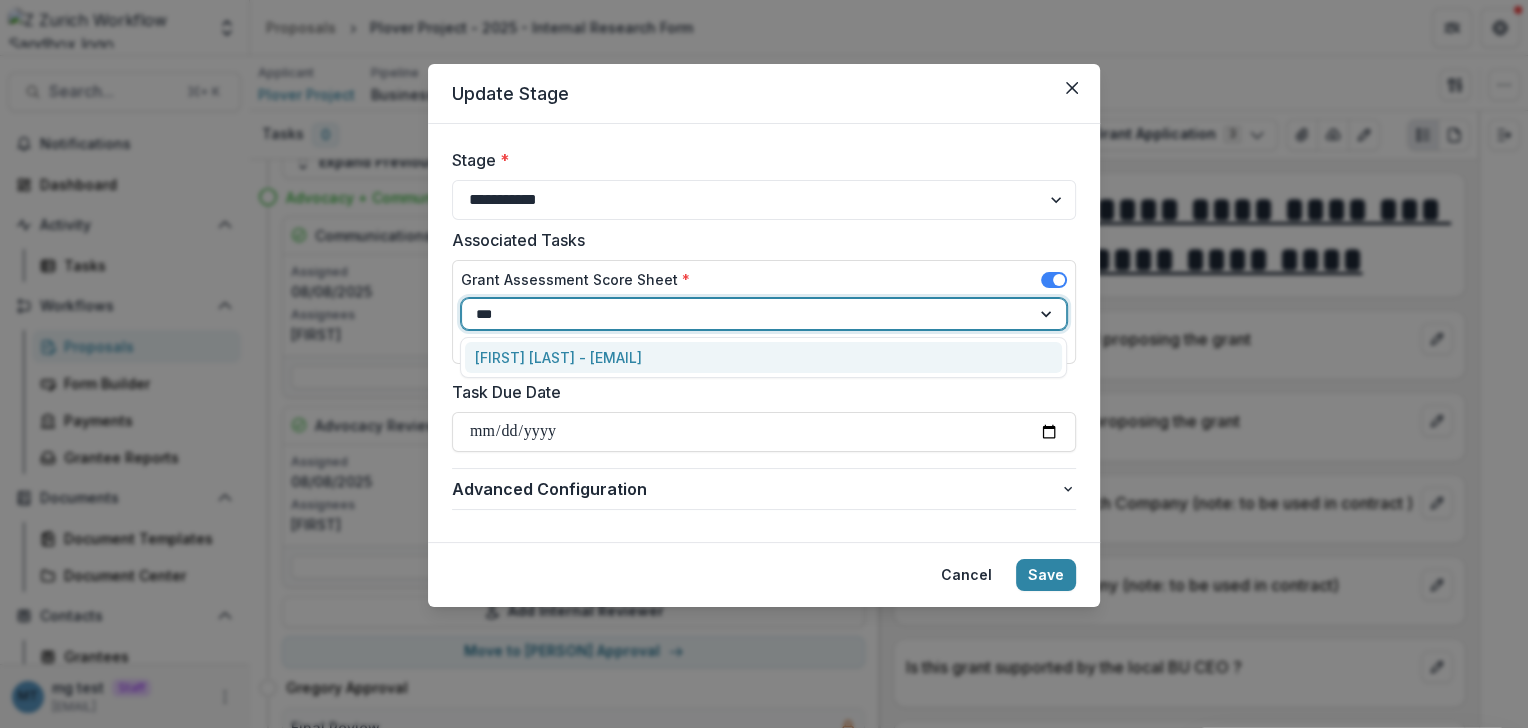 click on "Sofyen Khalfaoui - sofyen.khalfaoui@zurich.com" at bounding box center (763, 357) 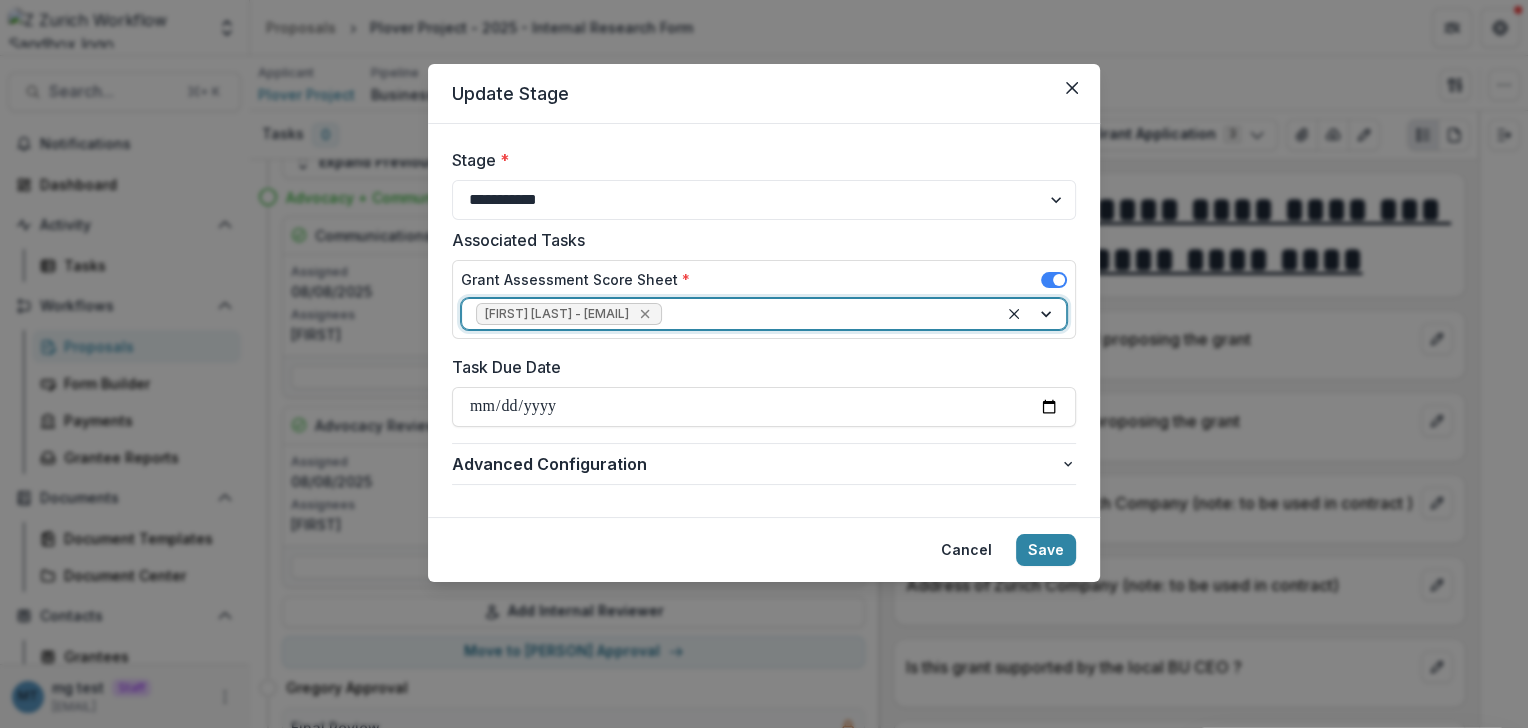 click 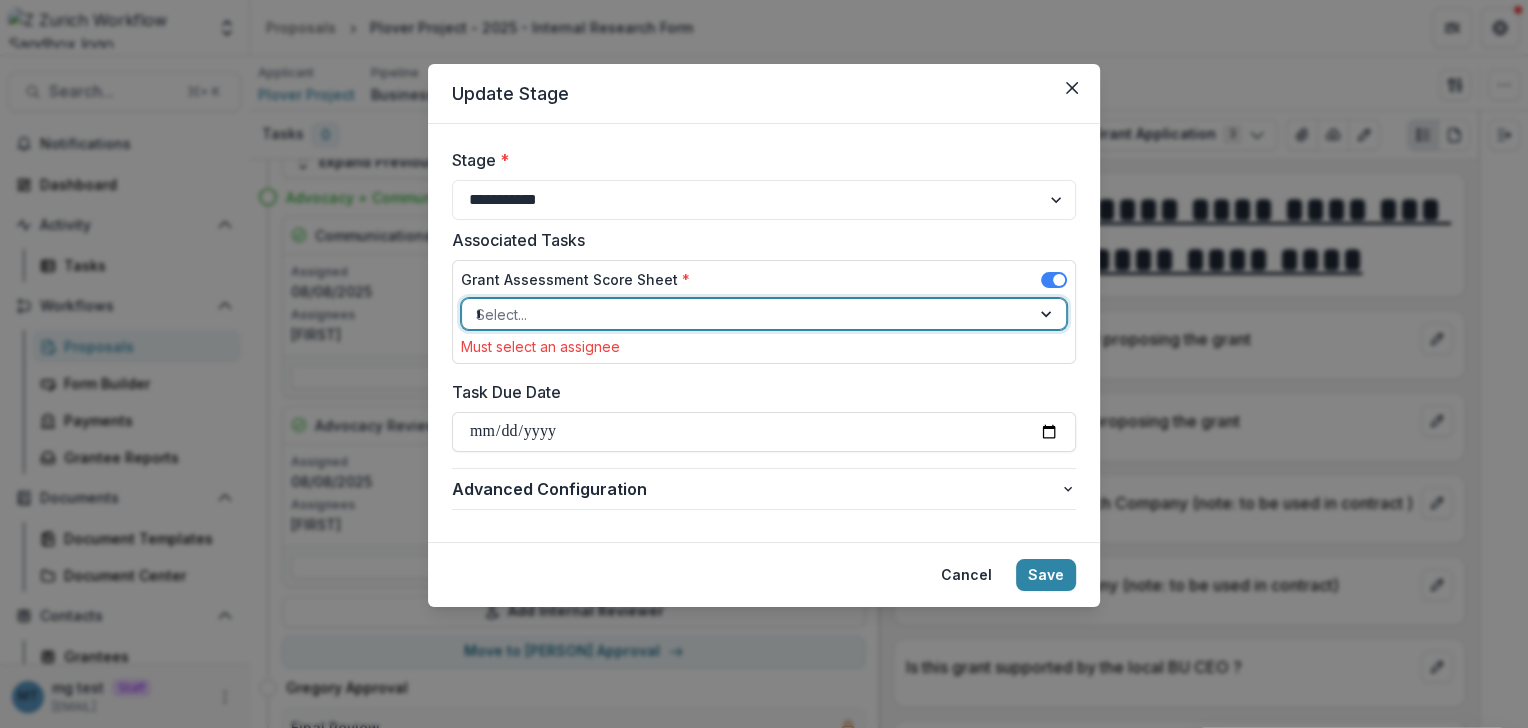 type on "**" 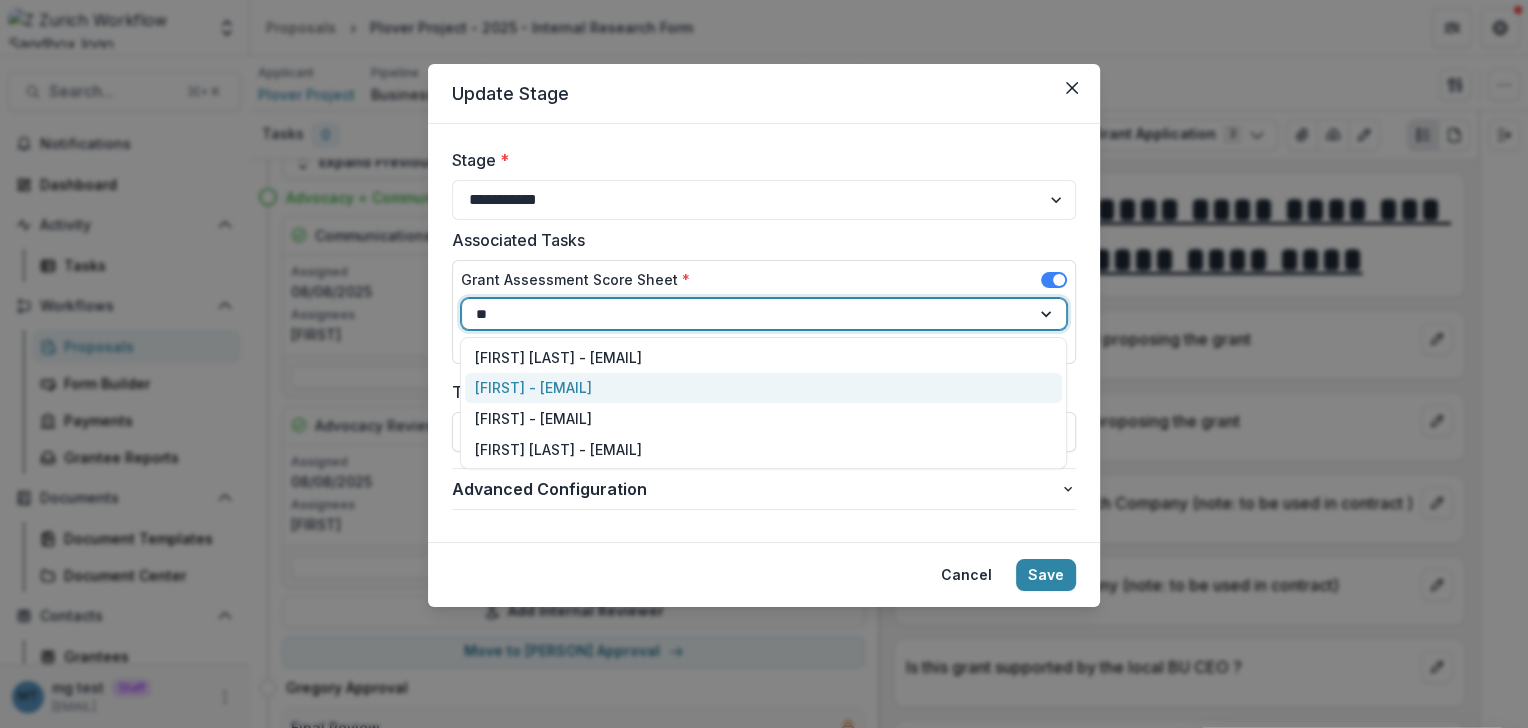 click on "Anna - anna@trytemelio.com" at bounding box center [763, 388] 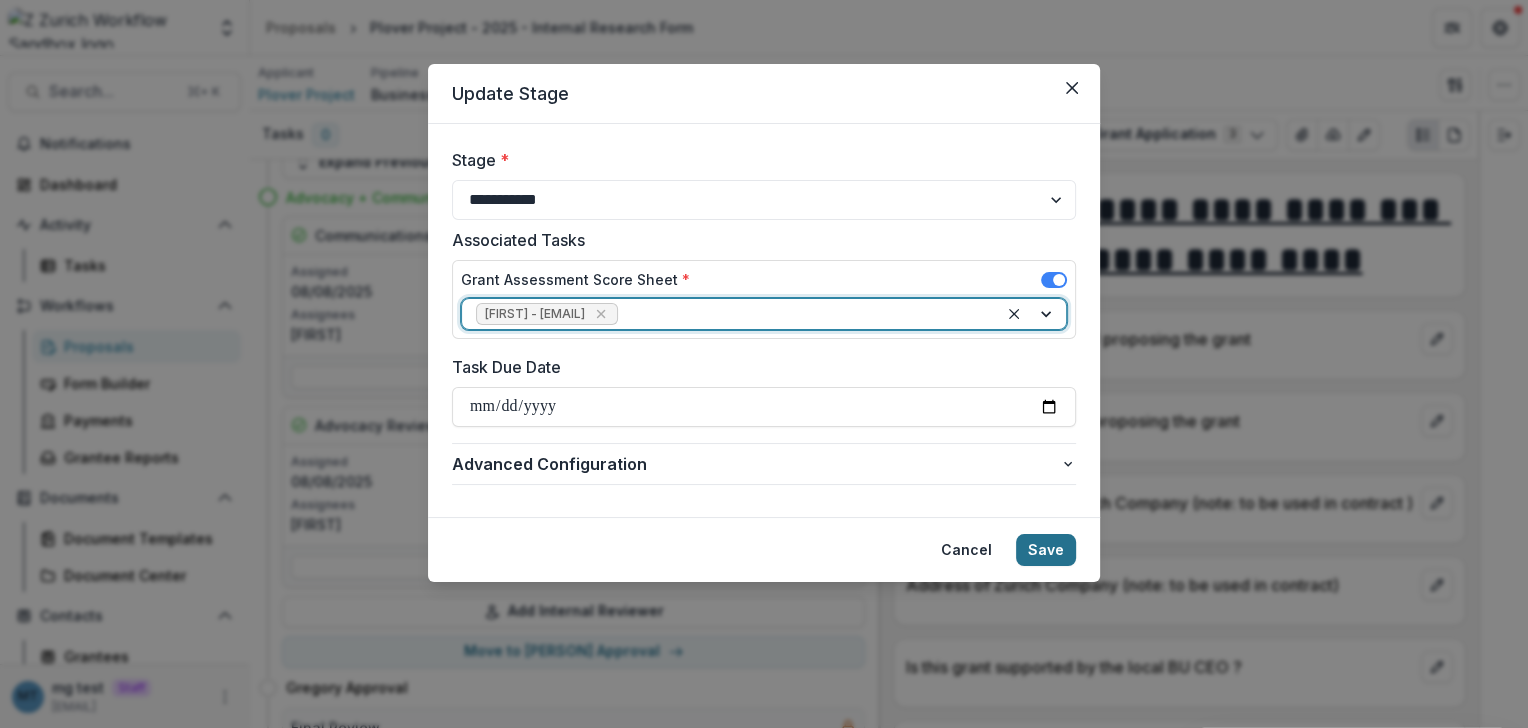 click on "Save" at bounding box center [1046, 550] 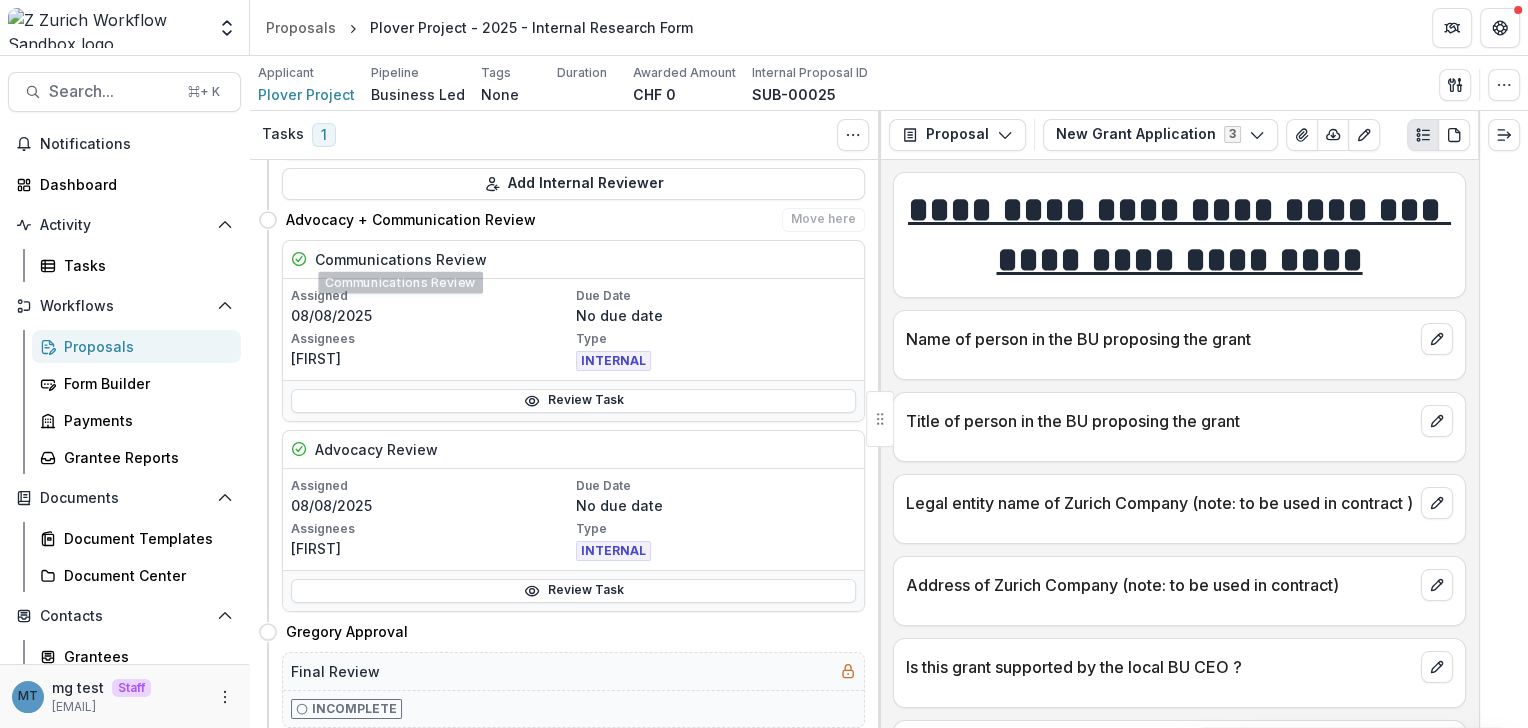 scroll, scrollTop: 290, scrollLeft: 0, axis: vertical 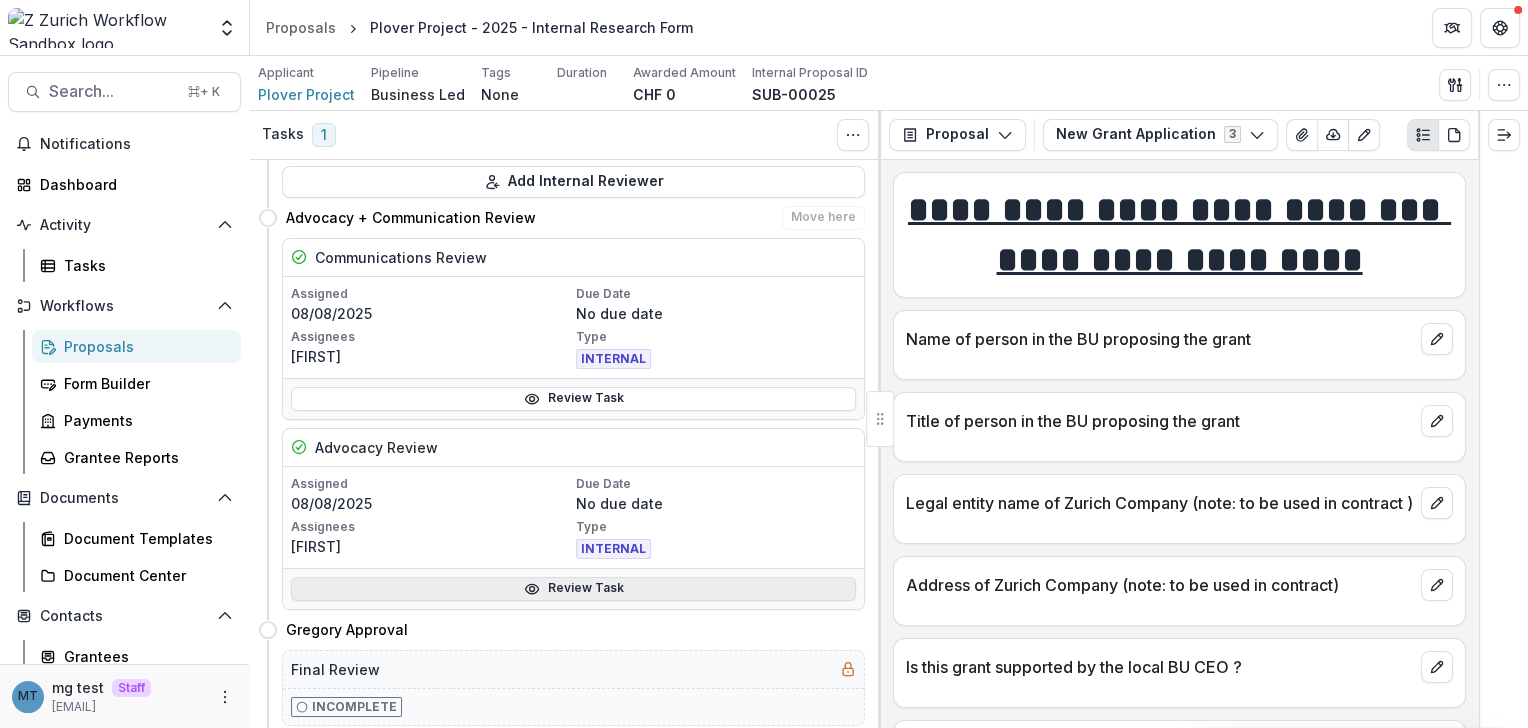 click on "Review Task" at bounding box center [573, 589] 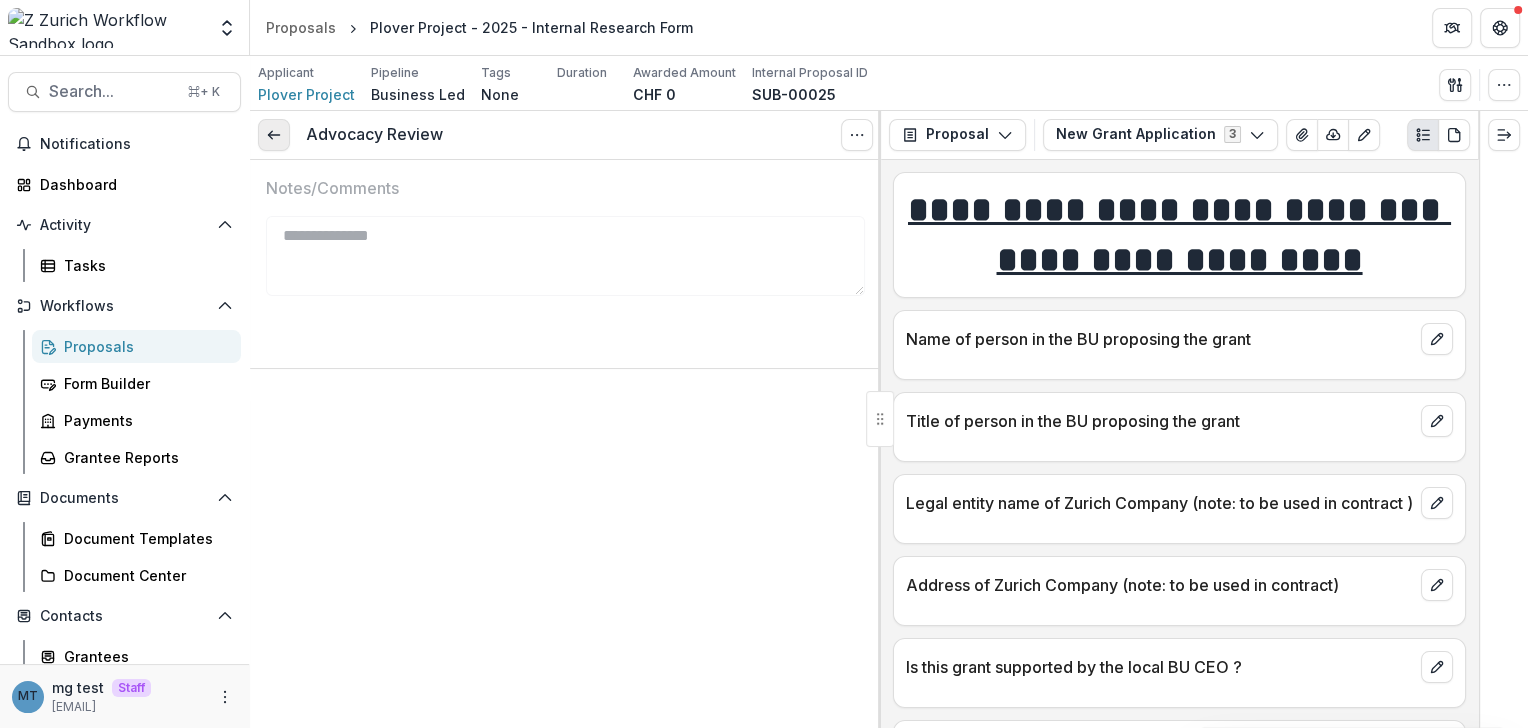 click at bounding box center (274, 135) 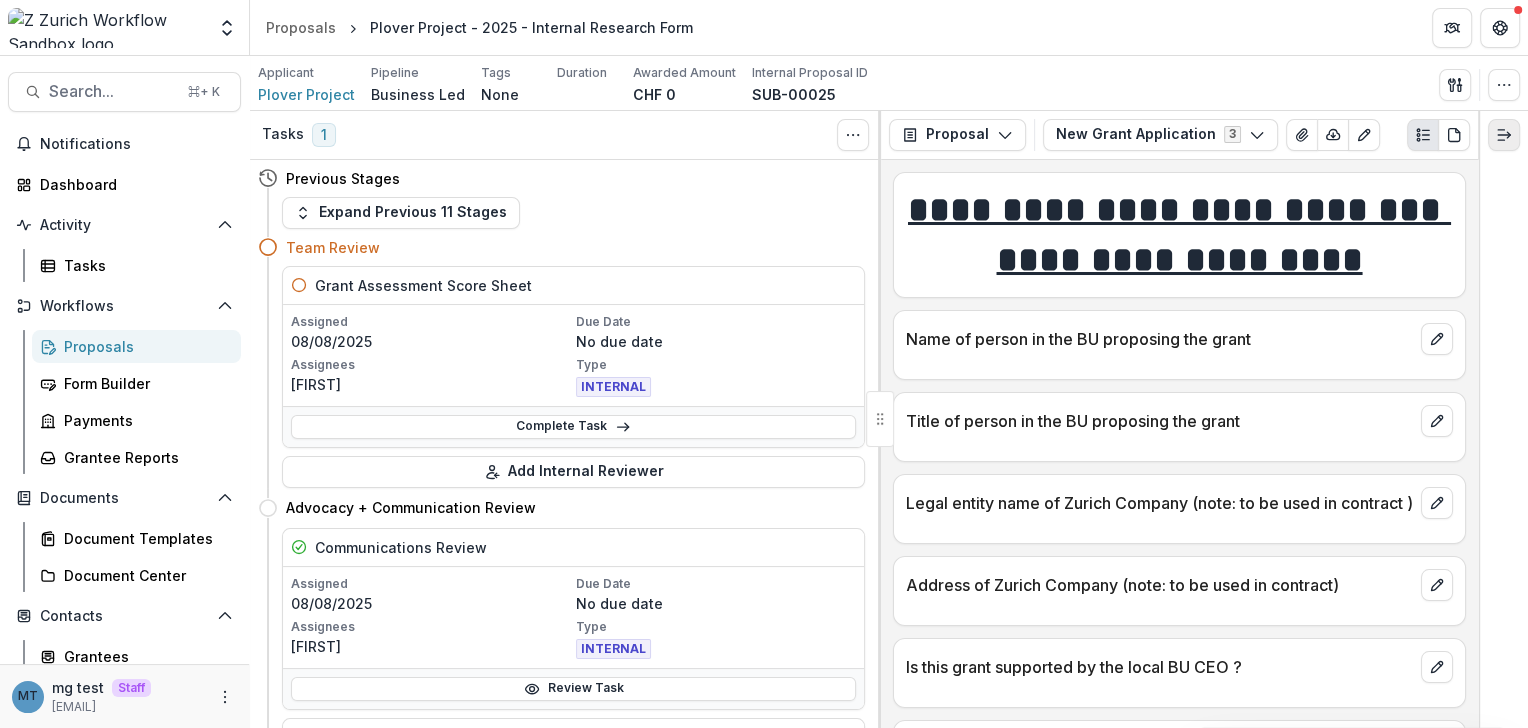 click 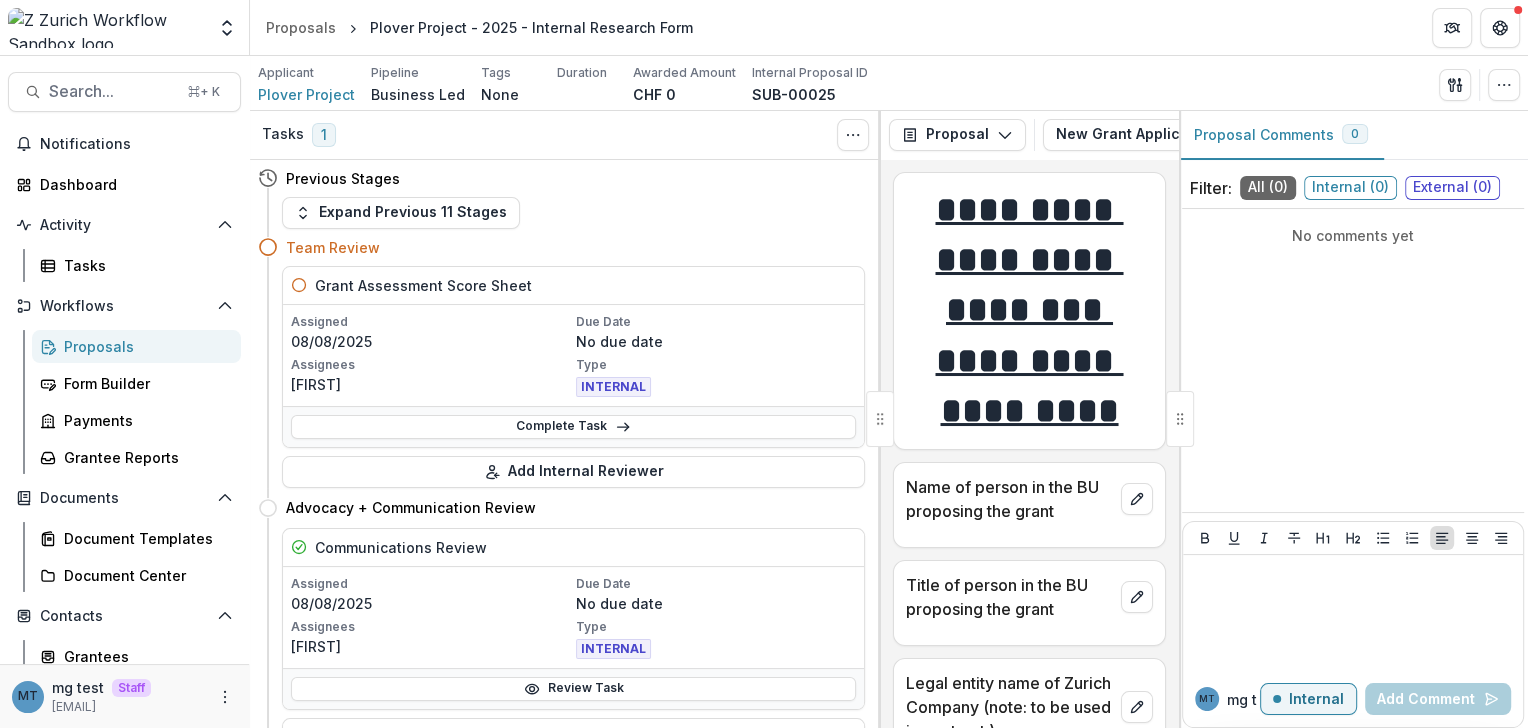 click on "Internal ( 0 )" at bounding box center [1350, 188] 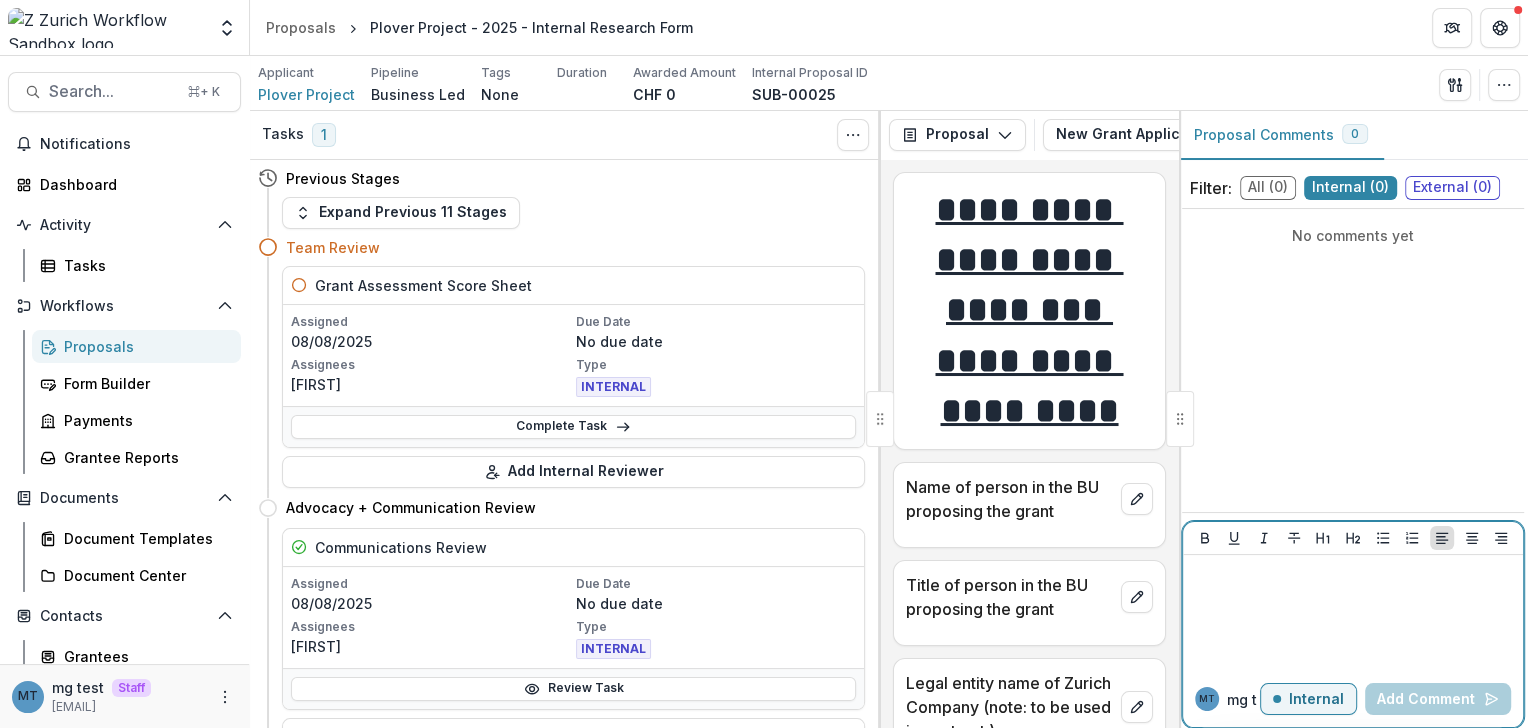 click at bounding box center [1353, 613] 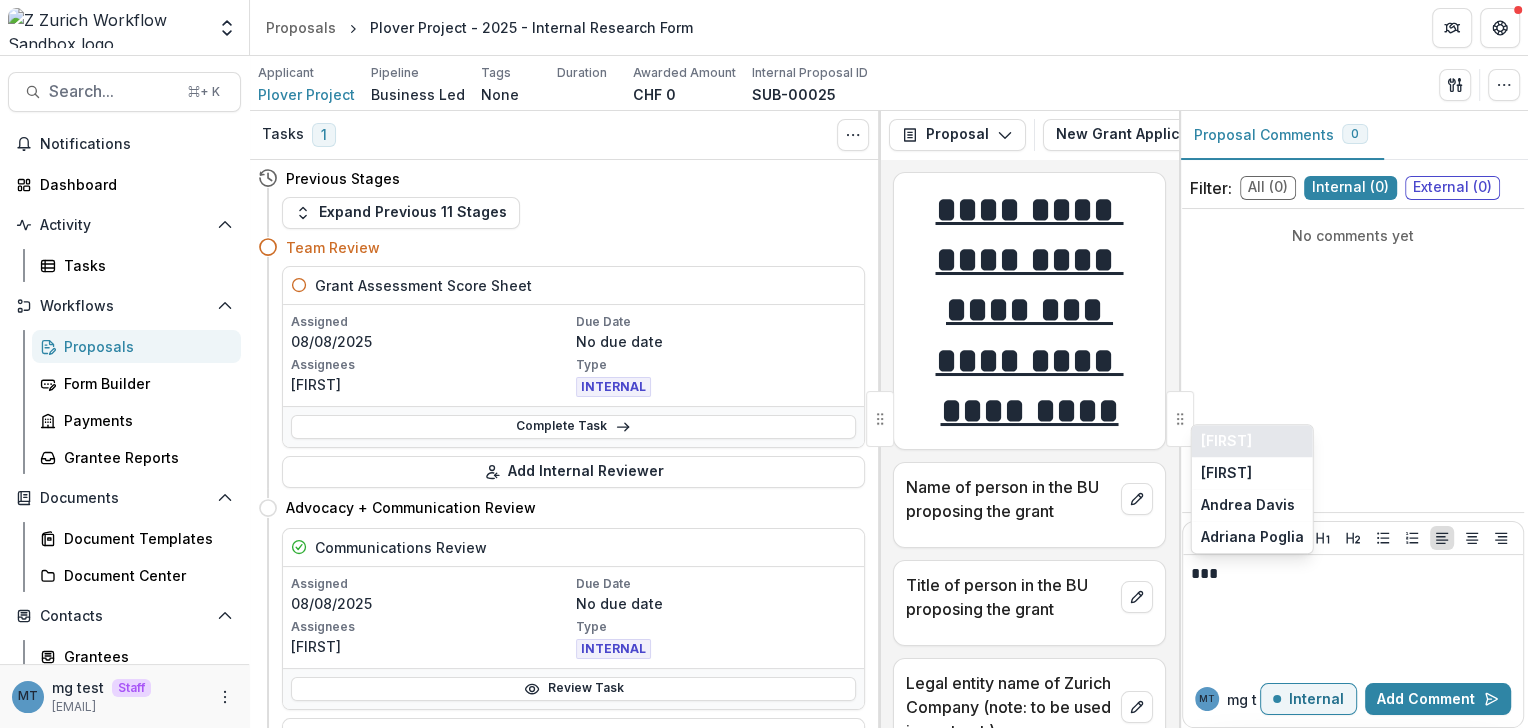 click on "[FIRST]" at bounding box center [1252, 441] 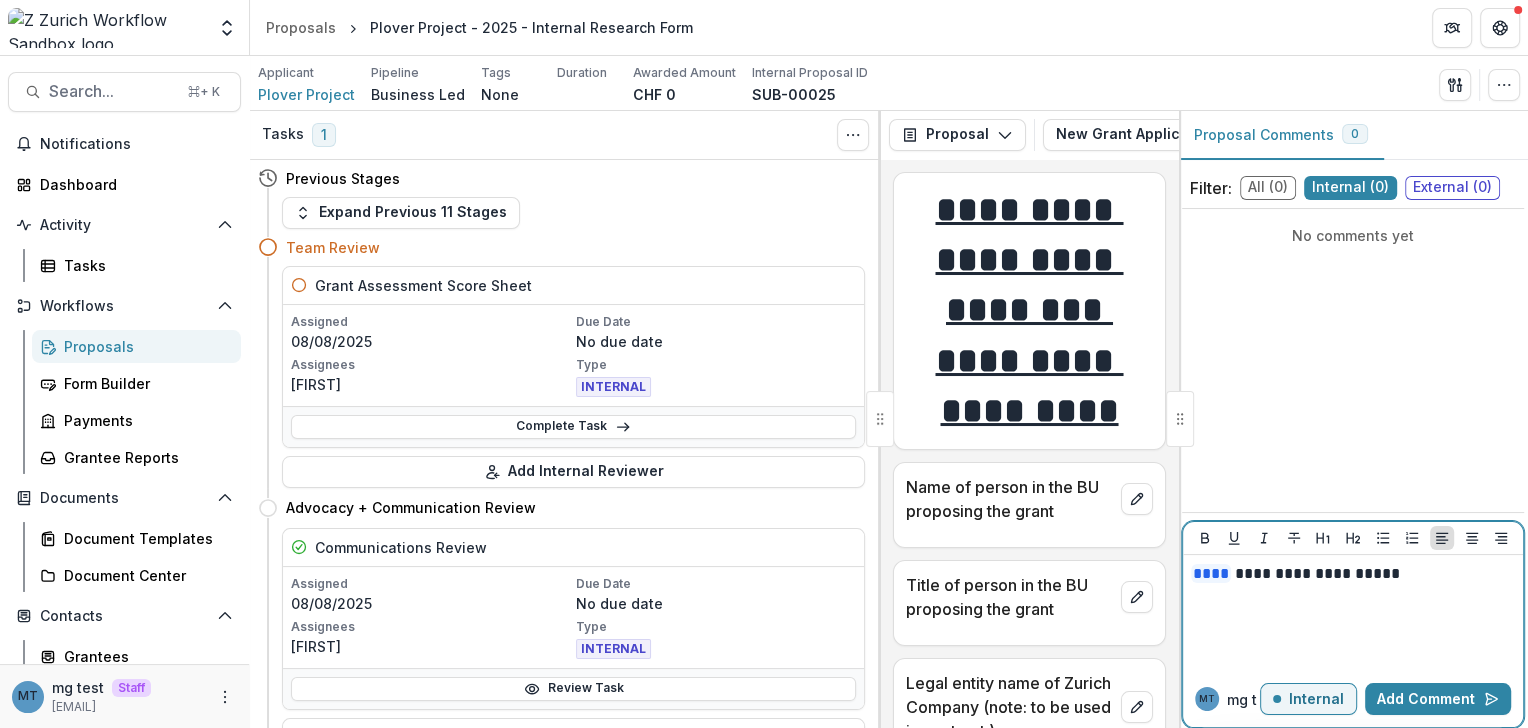 click on "**********" at bounding box center (1353, 574) 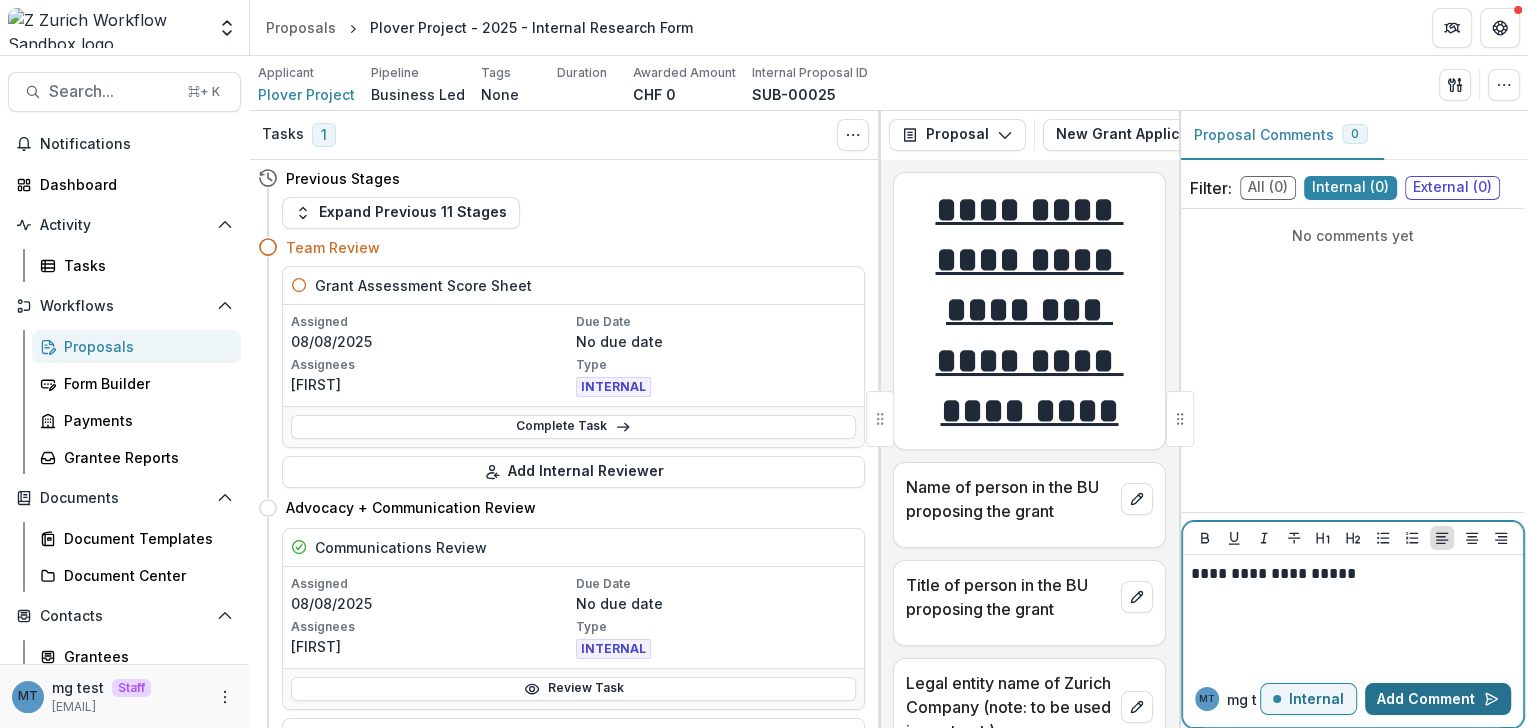 click on "Add Comment" at bounding box center [1438, 699] 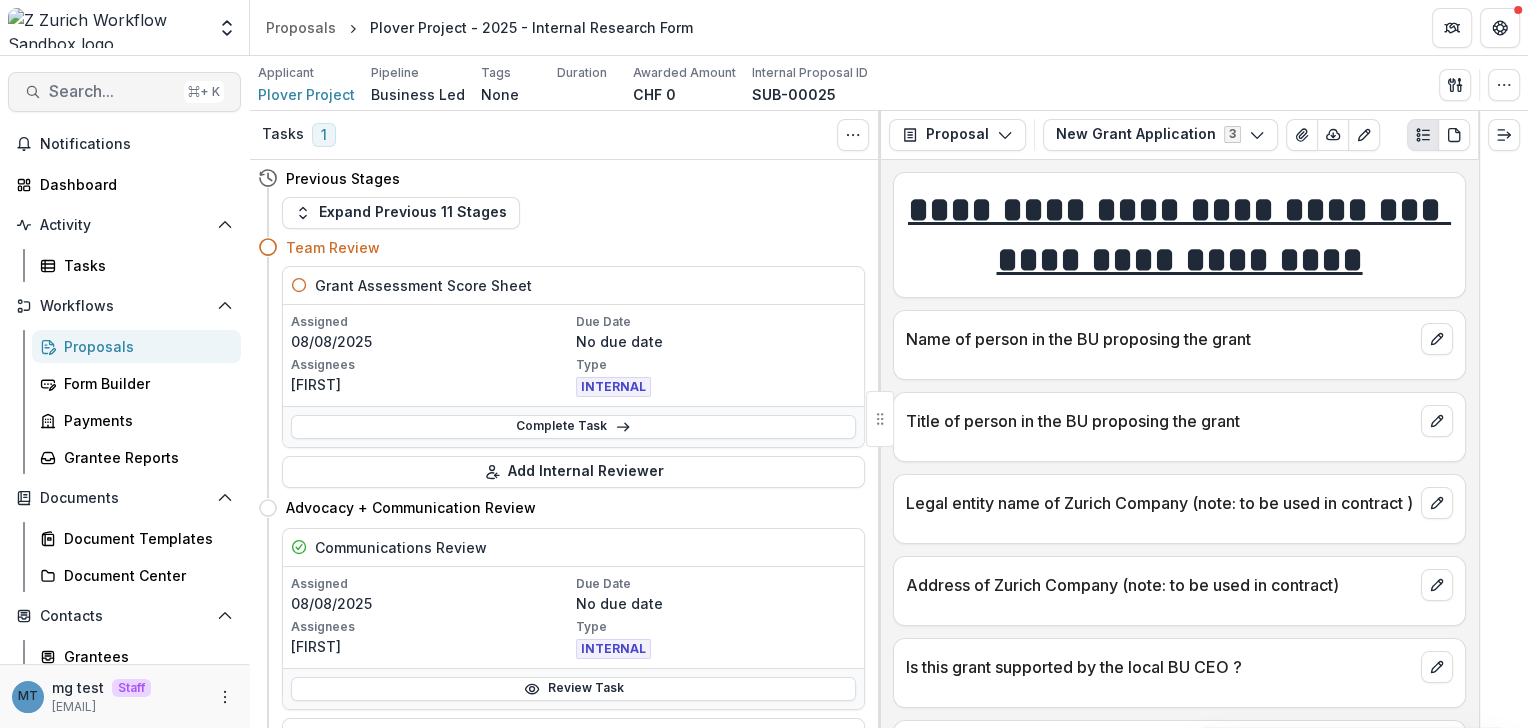 click on "Search..." at bounding box center [112, 91] 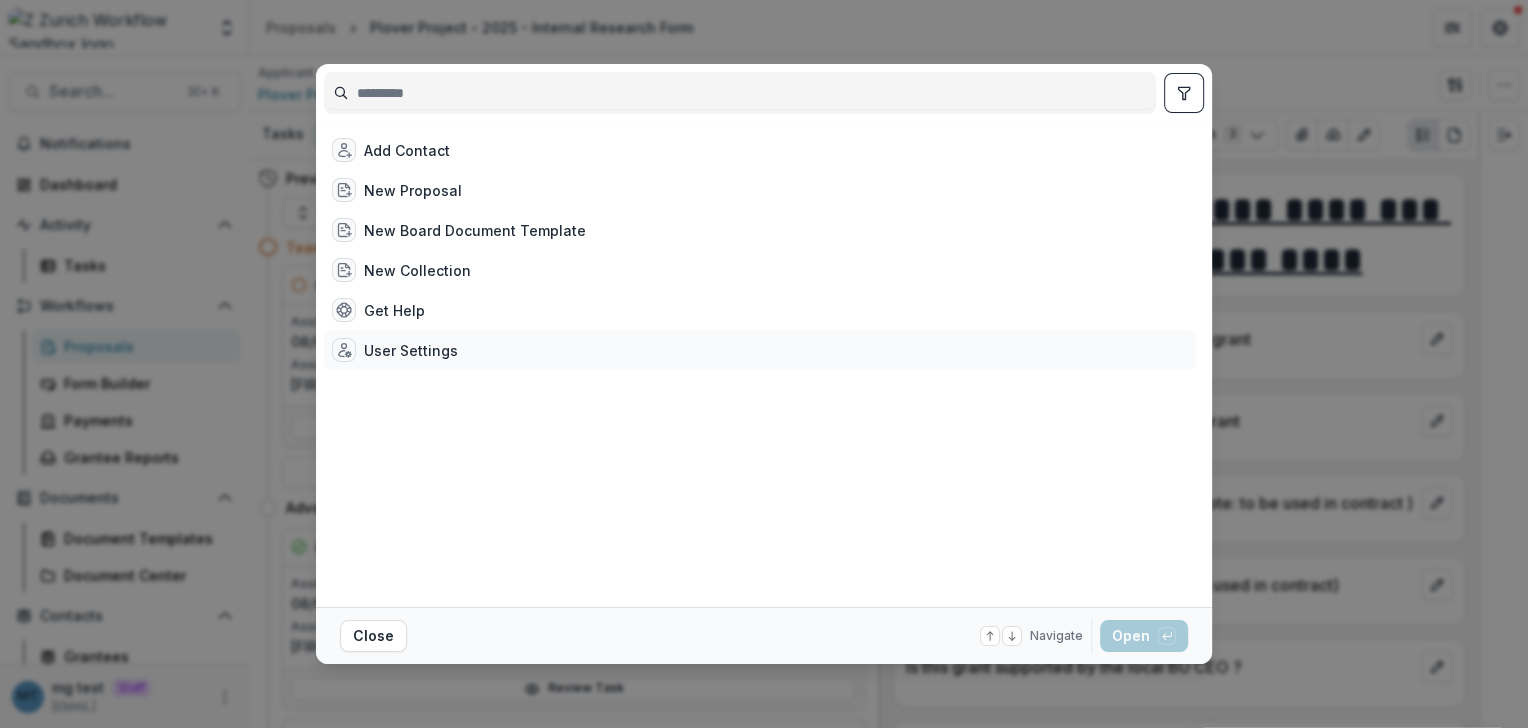 click on "User Settings" at bounding box center (760, 350) 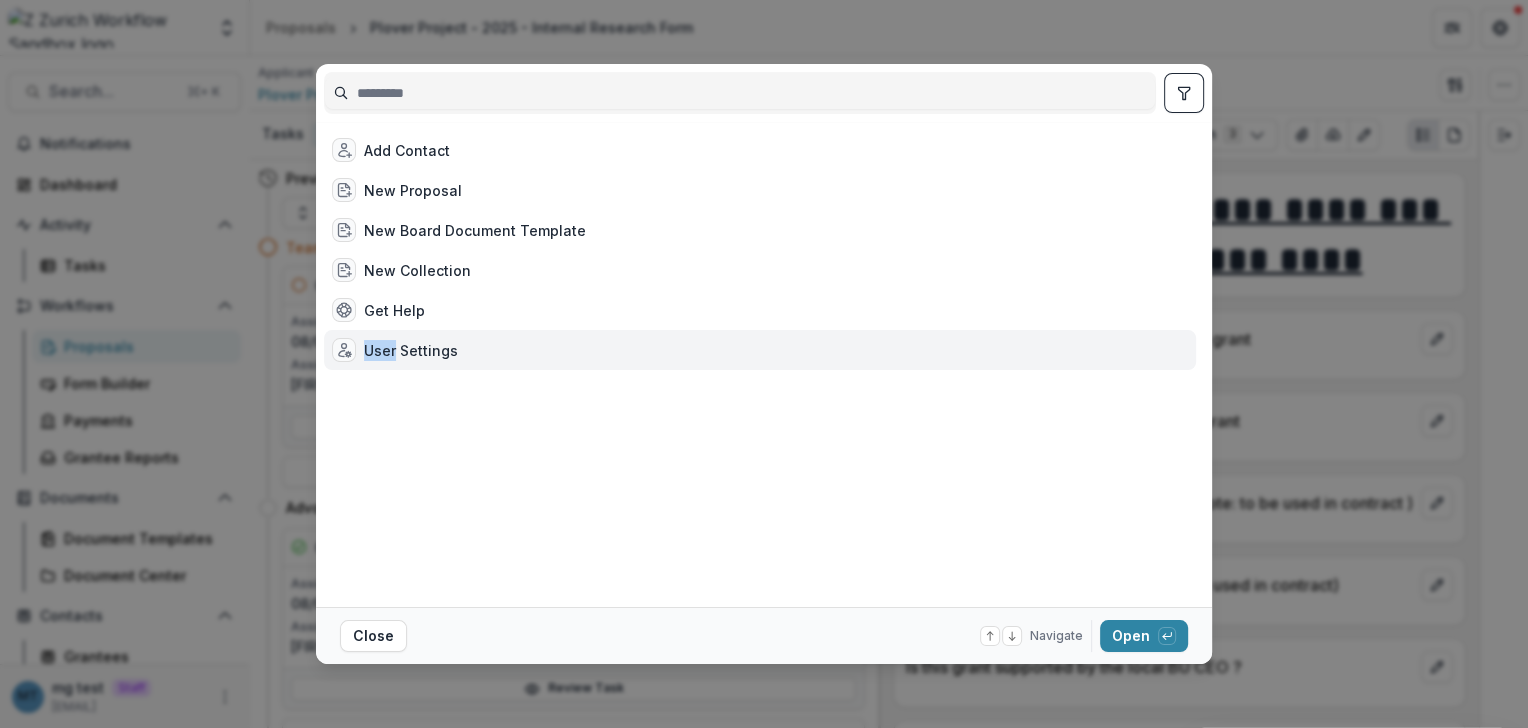 click on "User Settings" at bounding box center (760, 350) 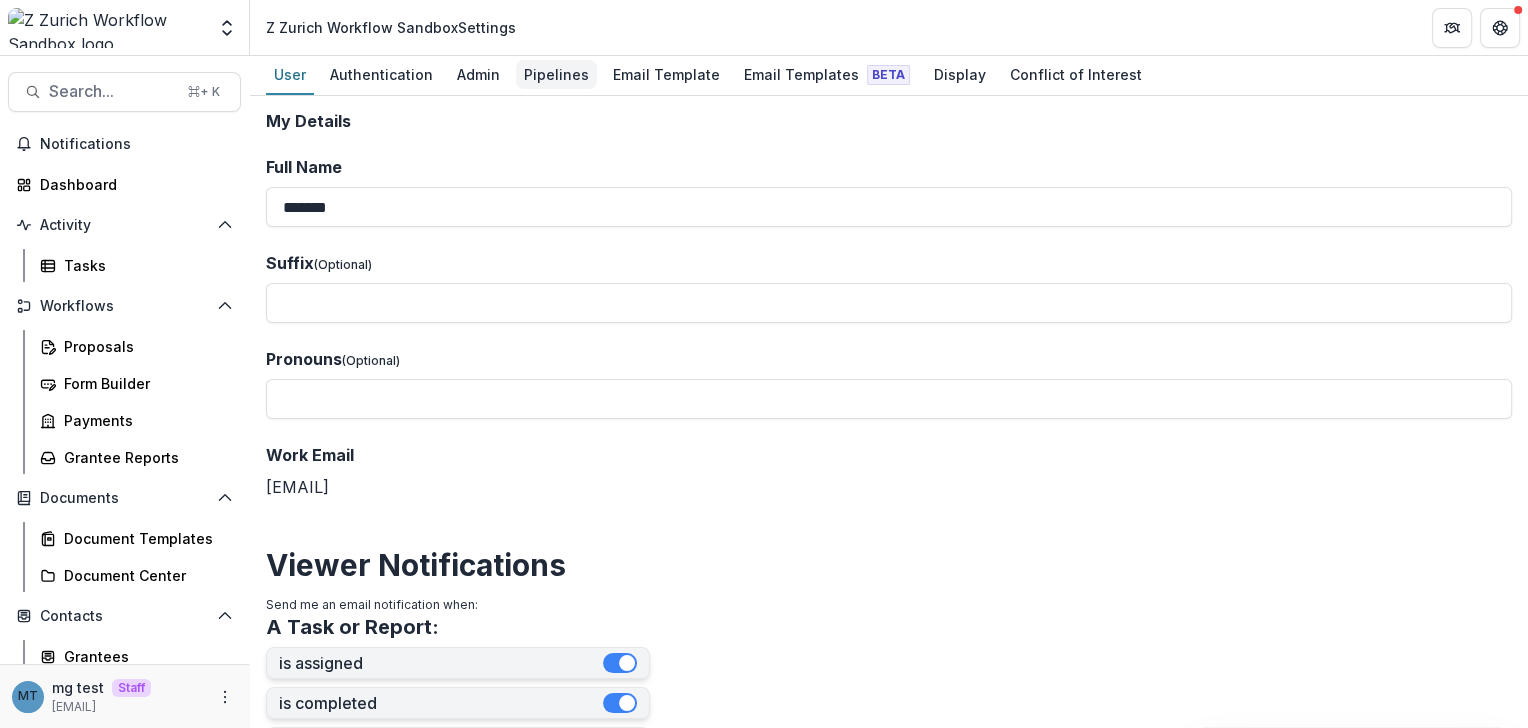 click on "Pipelines" at bounding box center (556, 74) 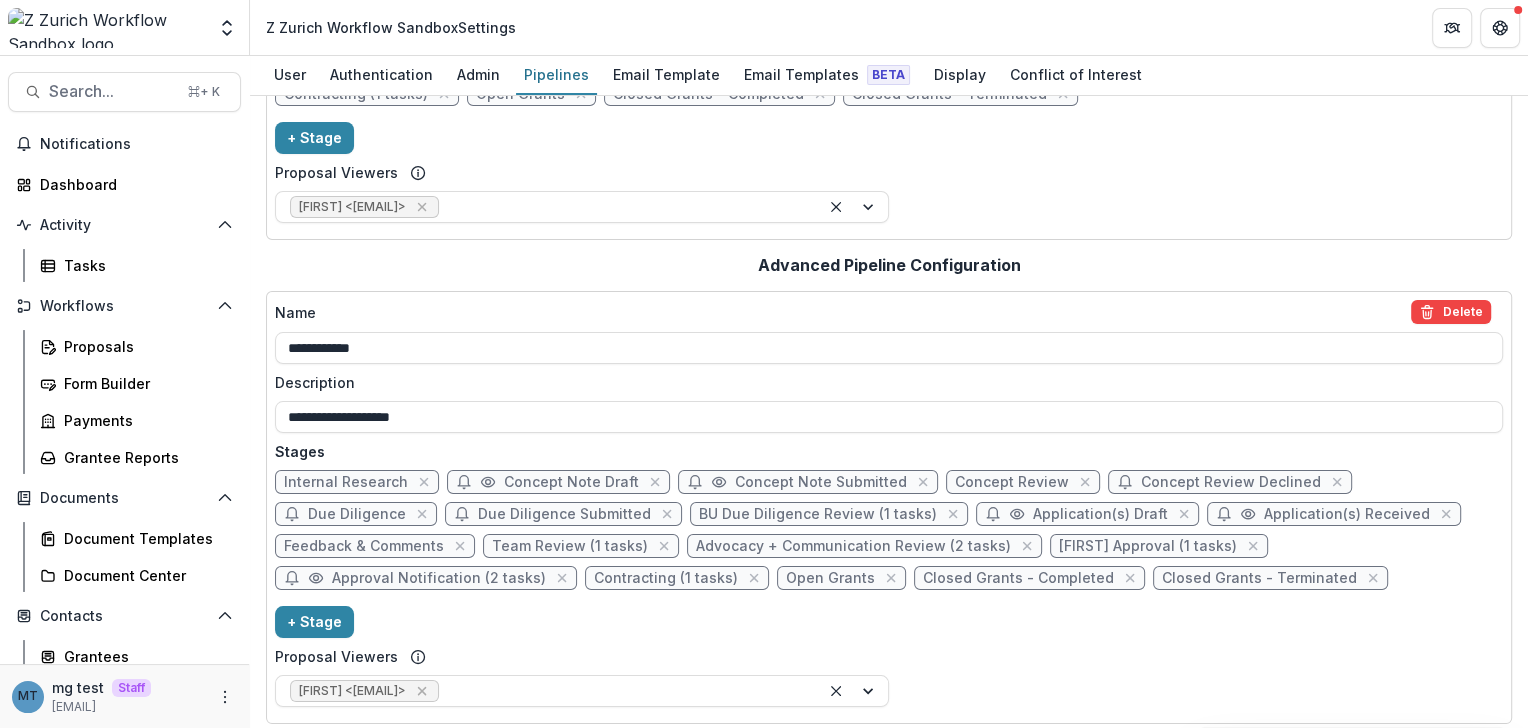 scroll, scrollTop: 293, scrollLeft: 0, axis: vertical 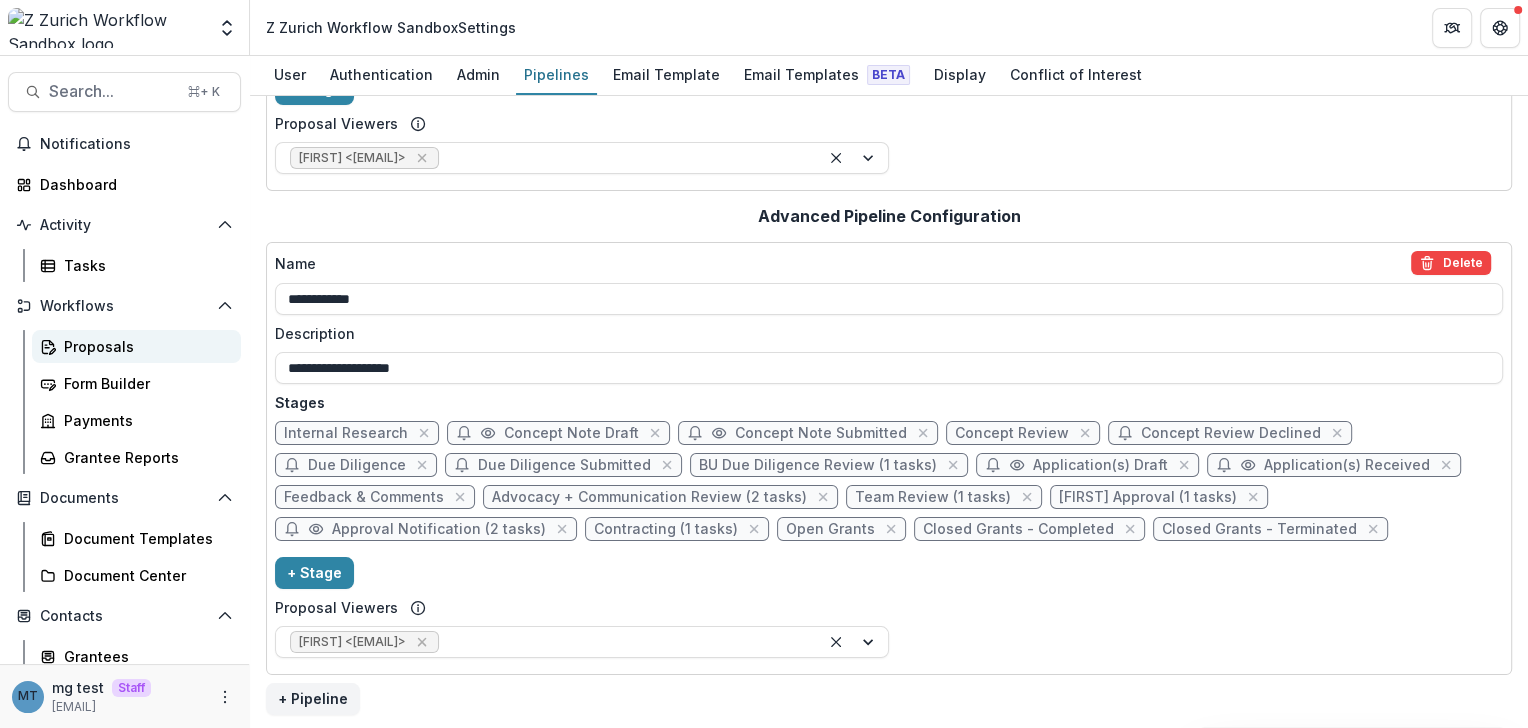 click on "Proposals" at bounding box center [144, 346] 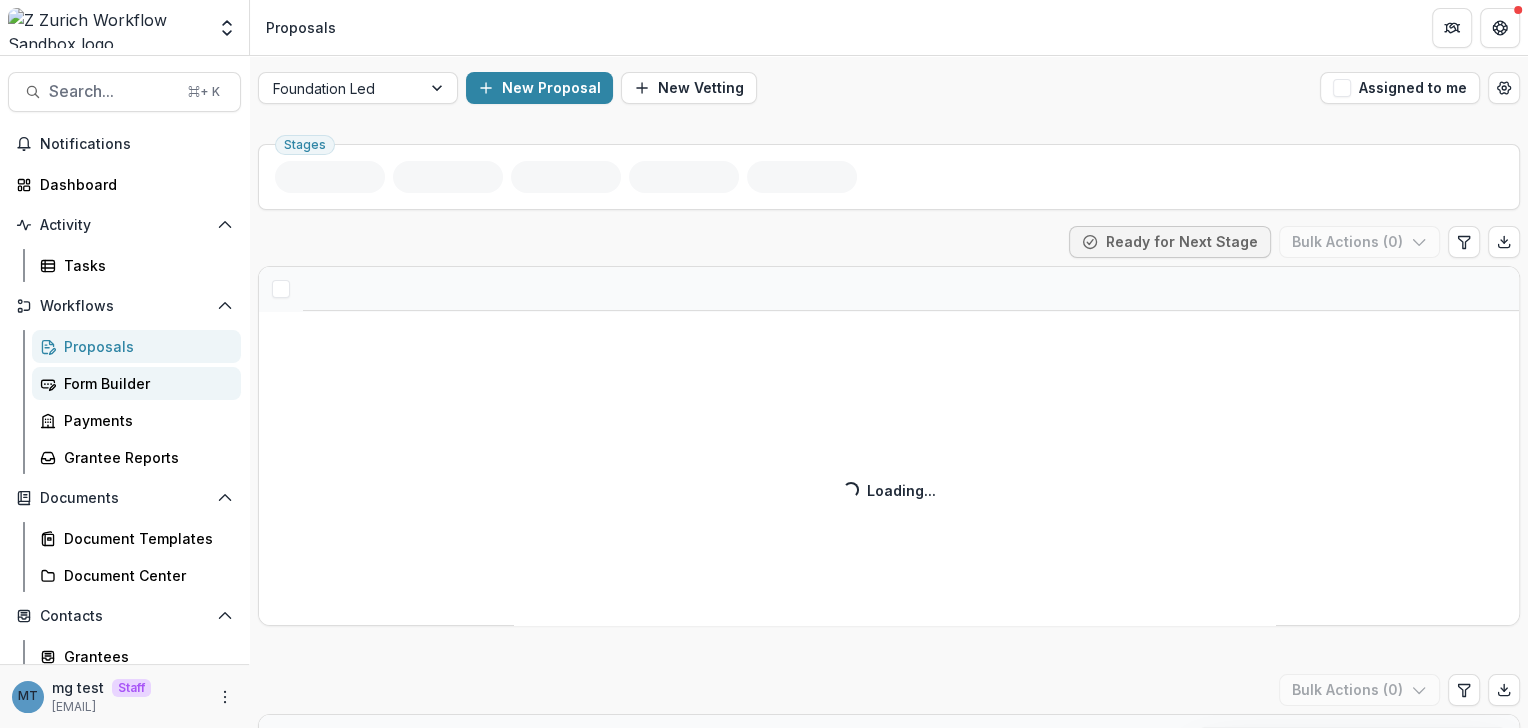 click on "Form Builder" at bounding box center (144, 383) 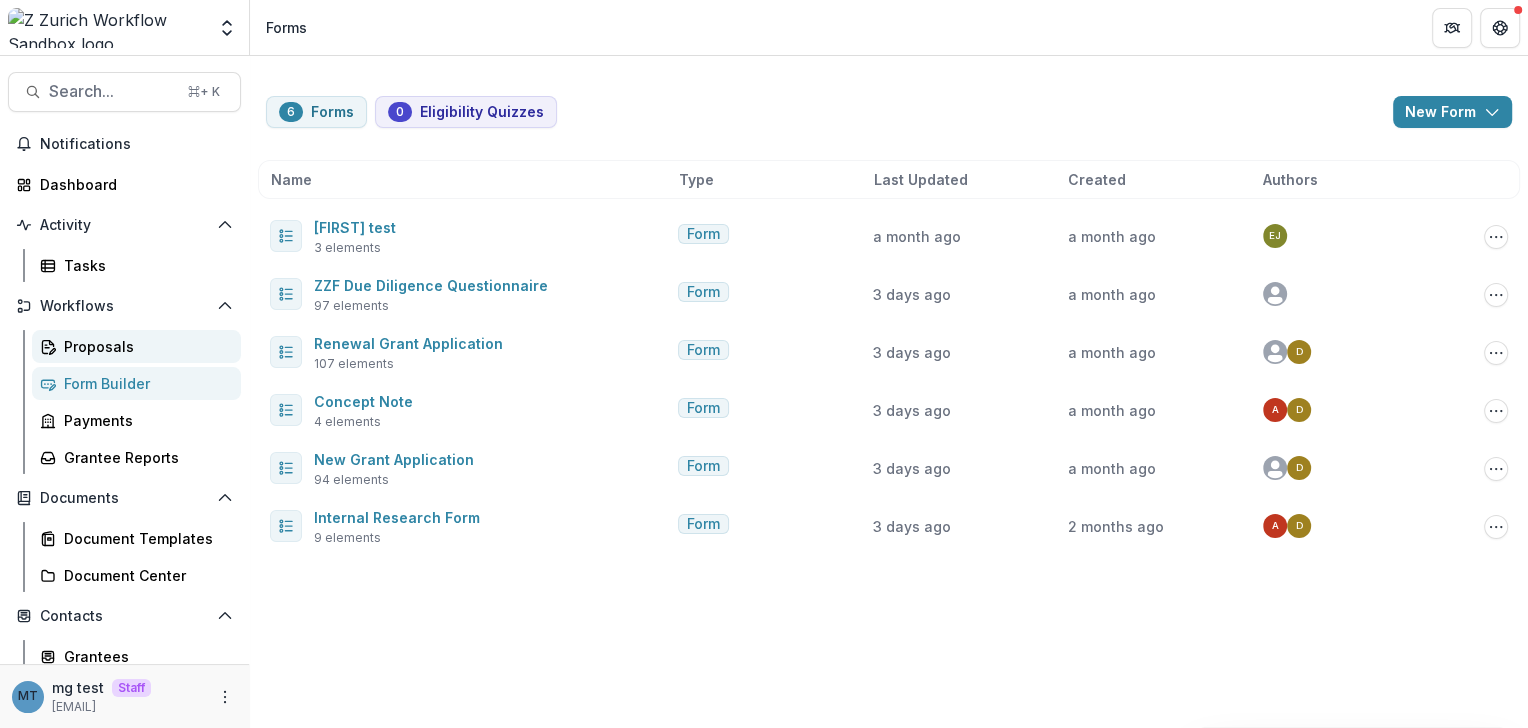 click on "Proposals" at bounding box center [144, 346] 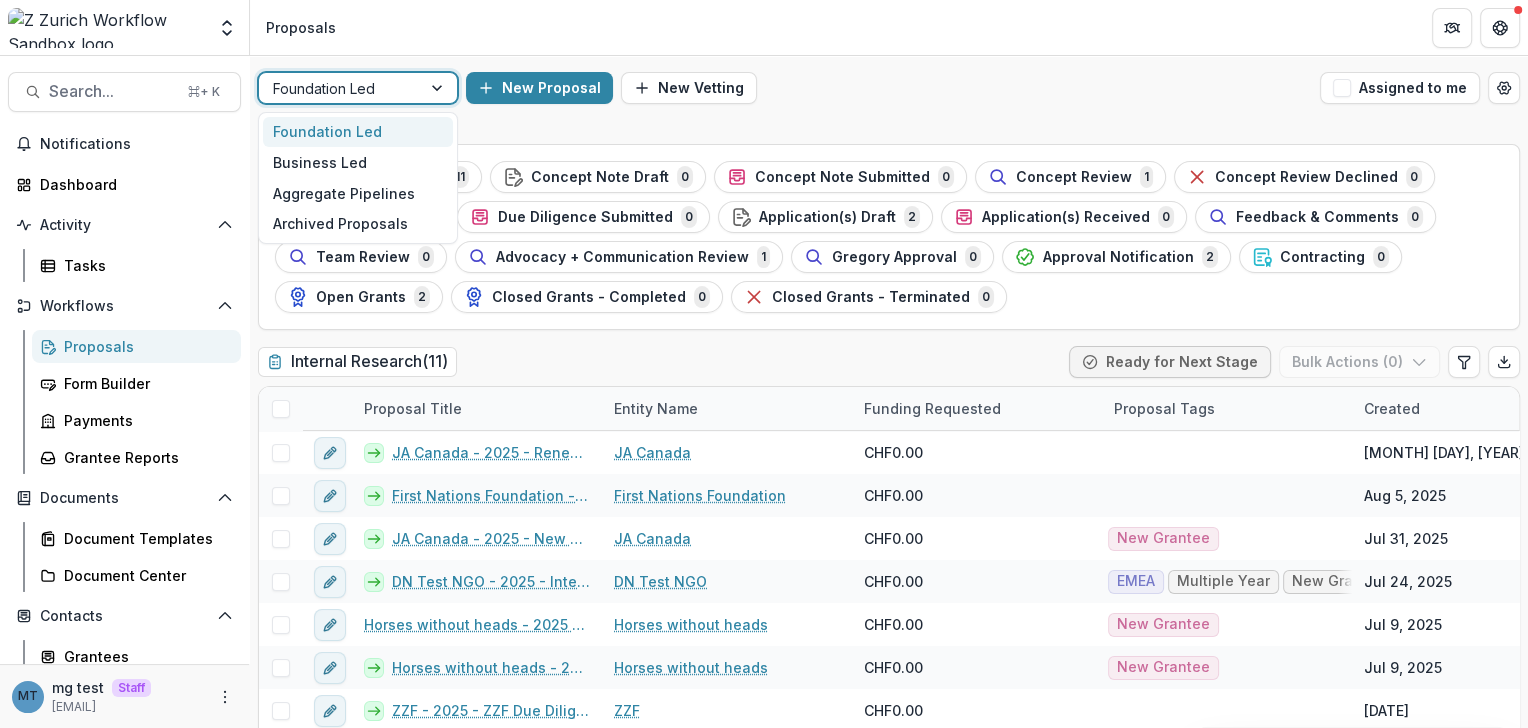 click at bounding box center [340, 88] 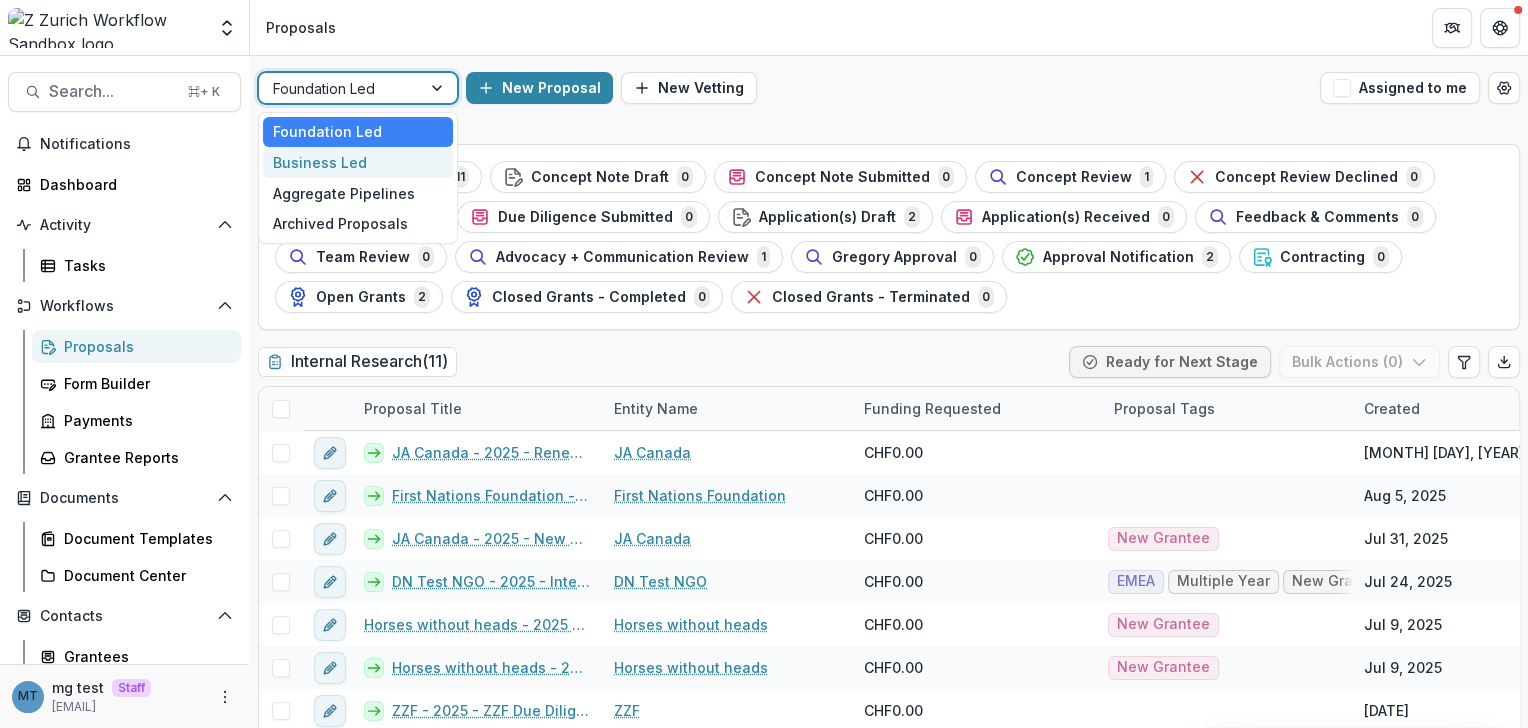 click on "Business Led" at bounding box center [358, 162] 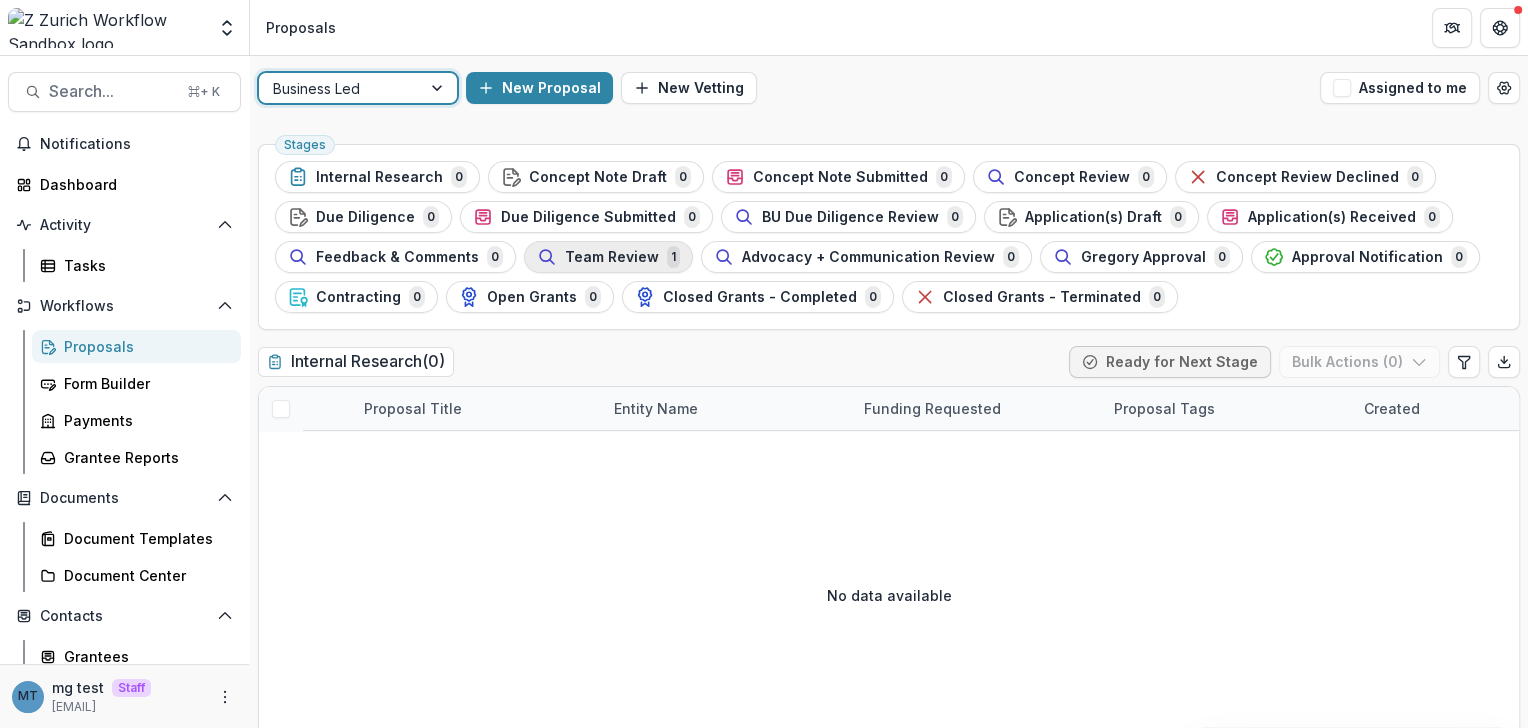 click on "Team Review 1" at bounding box center (608, 257) 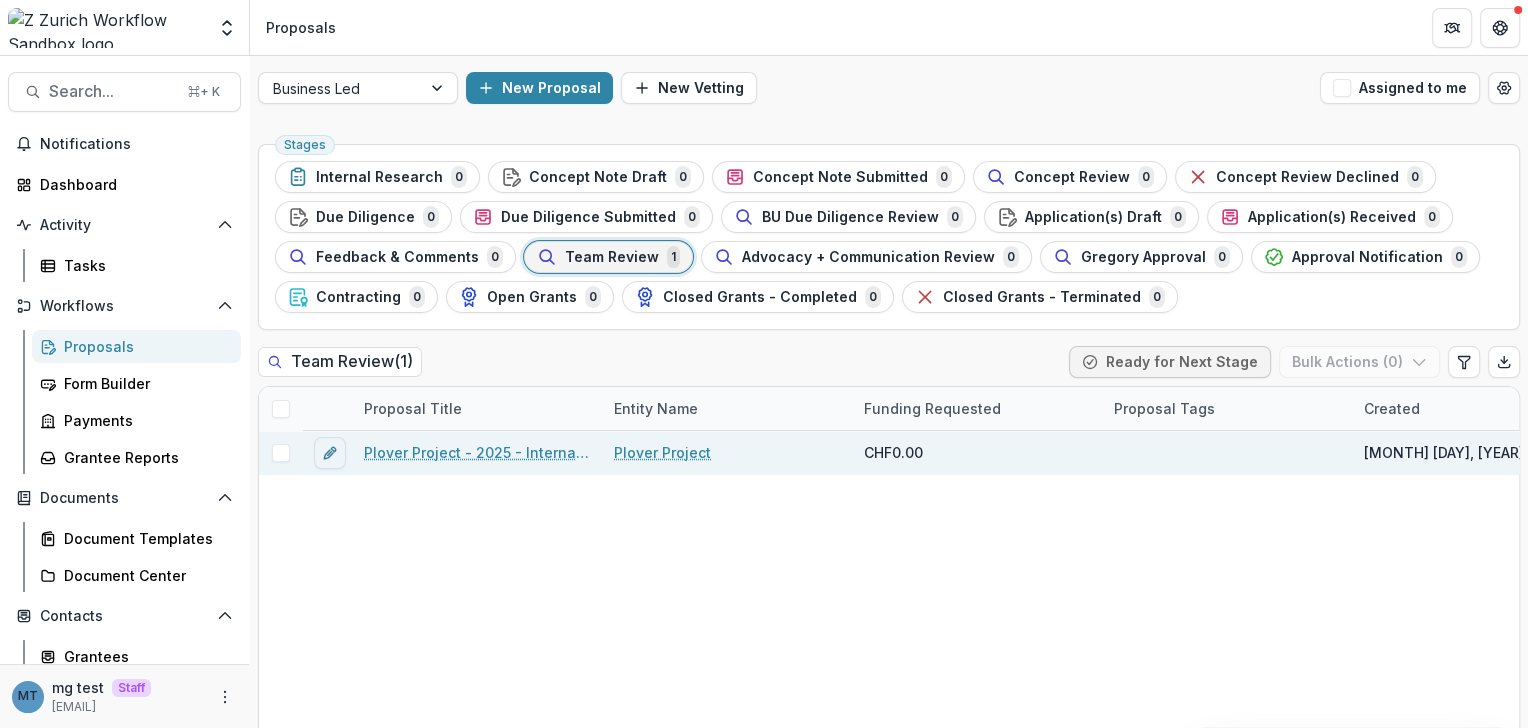 click on "Plover Project - 2025 - Internal Research Form" at bounding box center [477, 452] 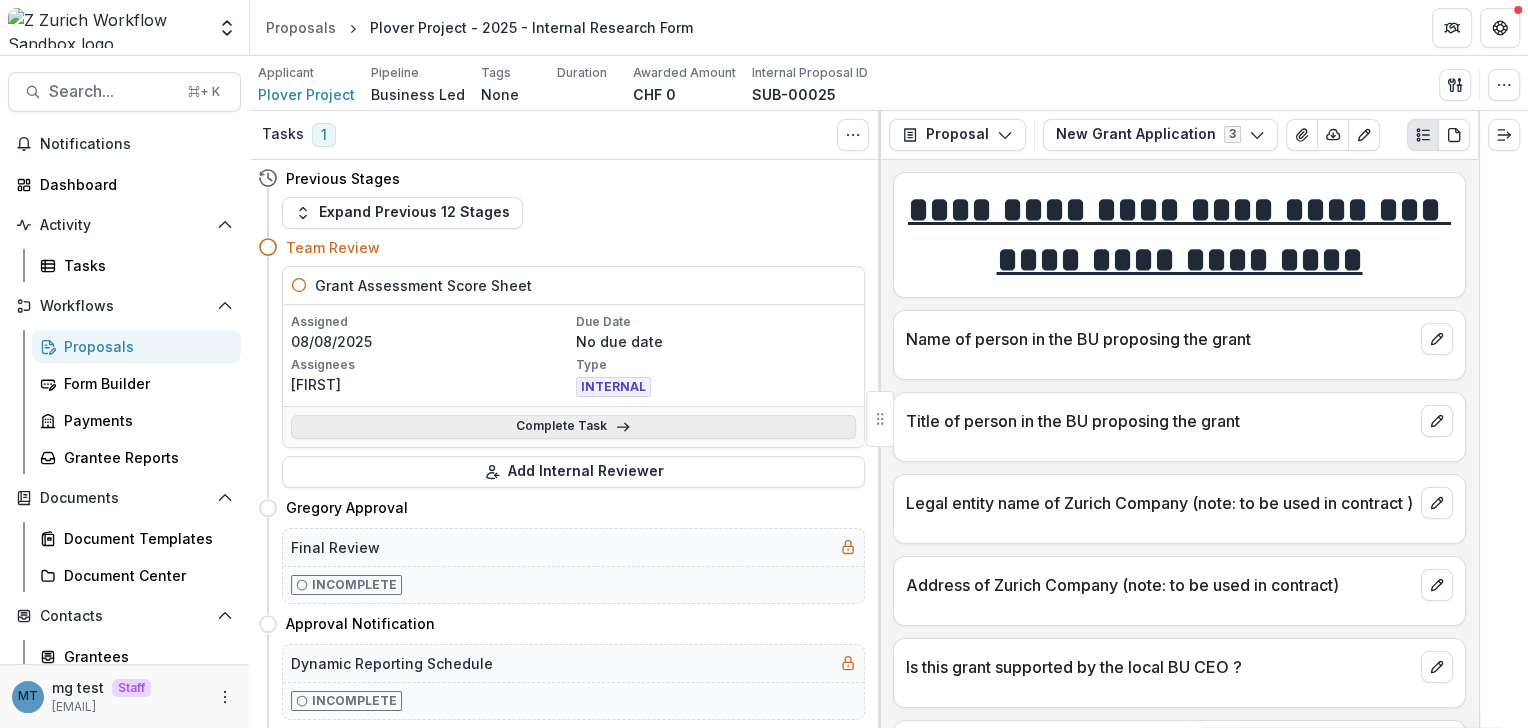 click on "Complete Task" at bounding box center [573, 427] 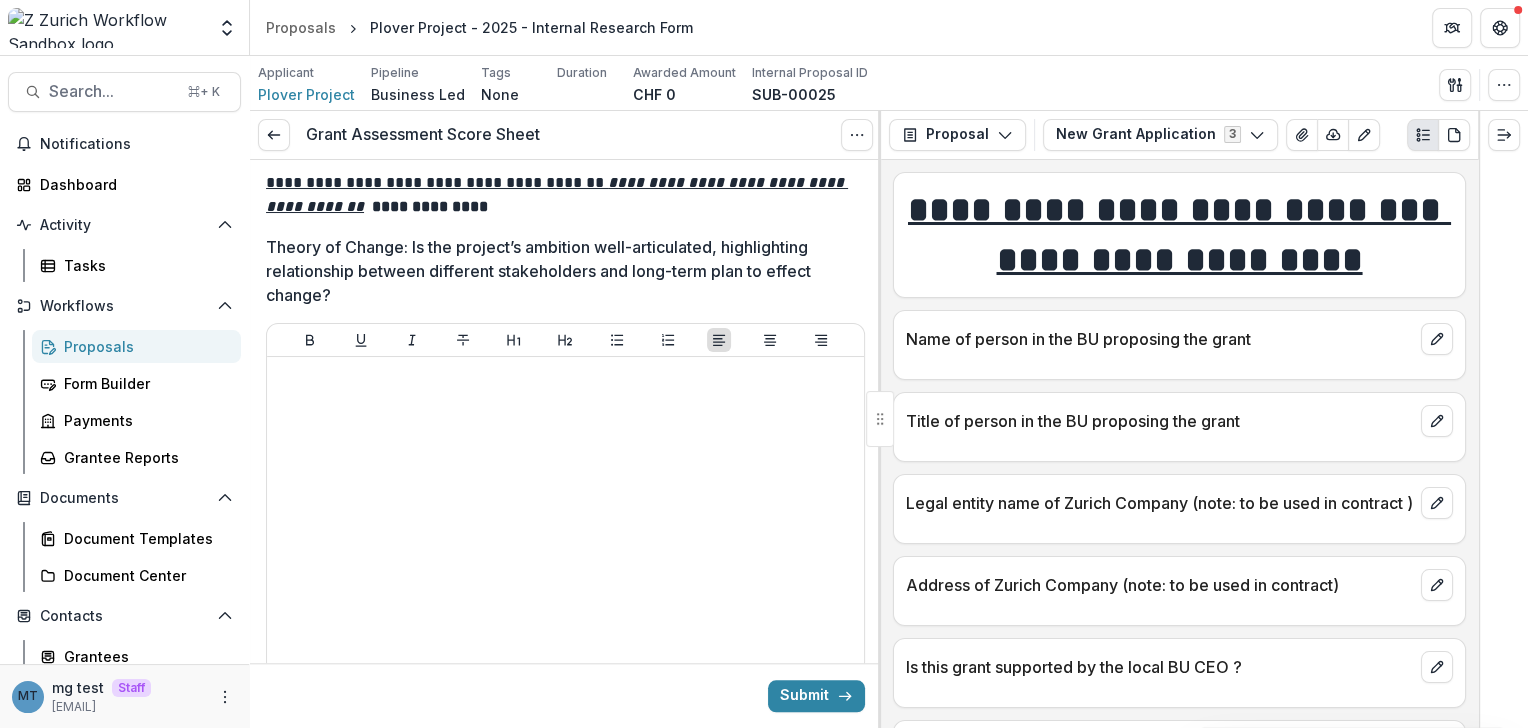 scroll, scrollTop: 1660, scrollLeft: 0, axis: vertical 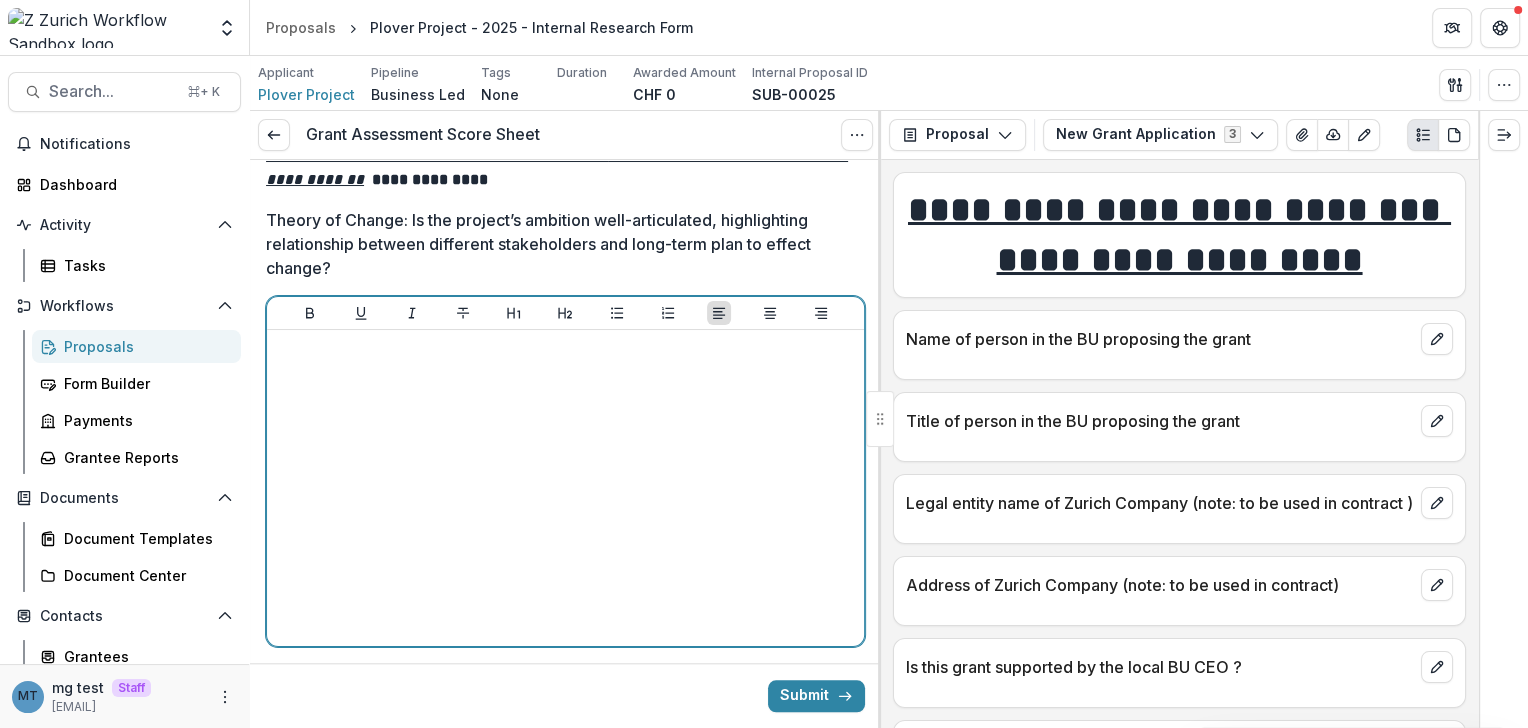 click at bounding box center (565, 488) 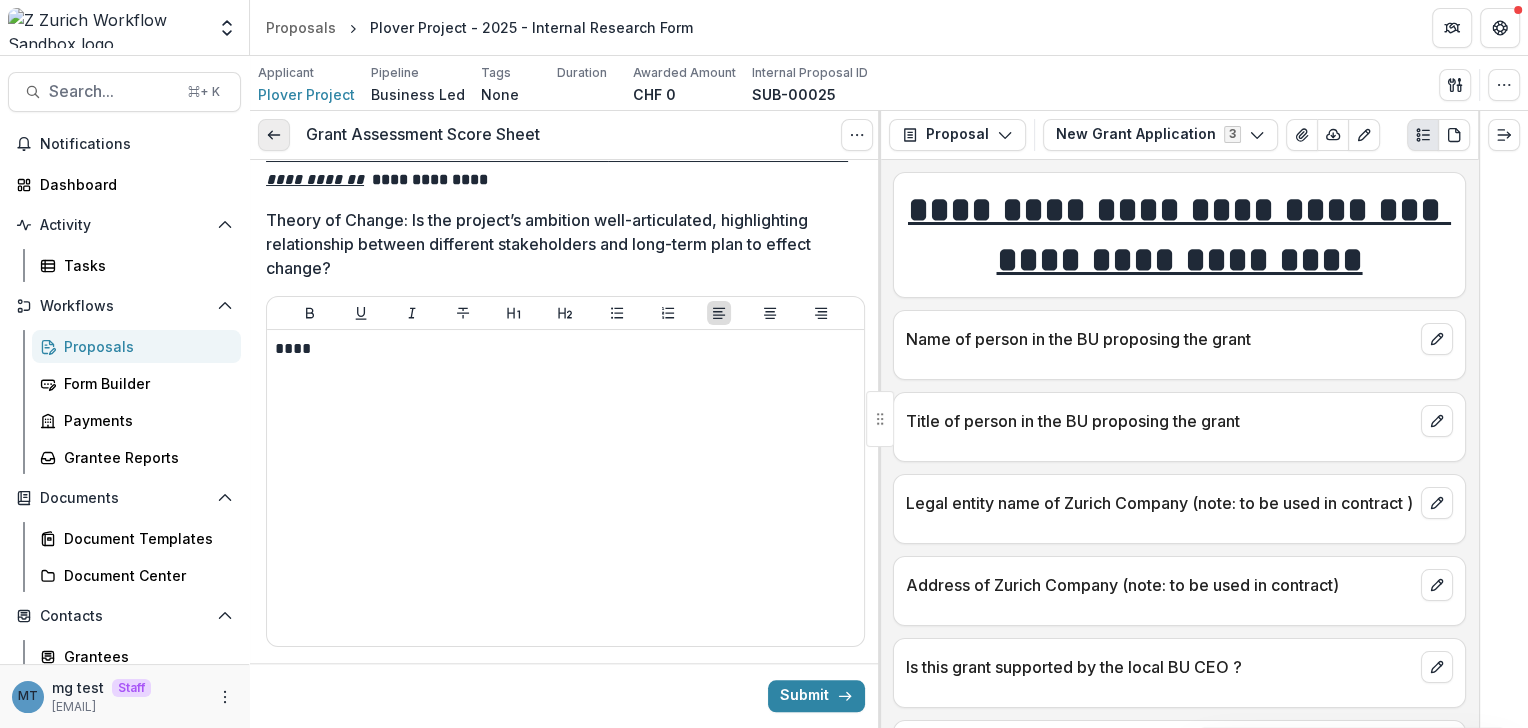 click 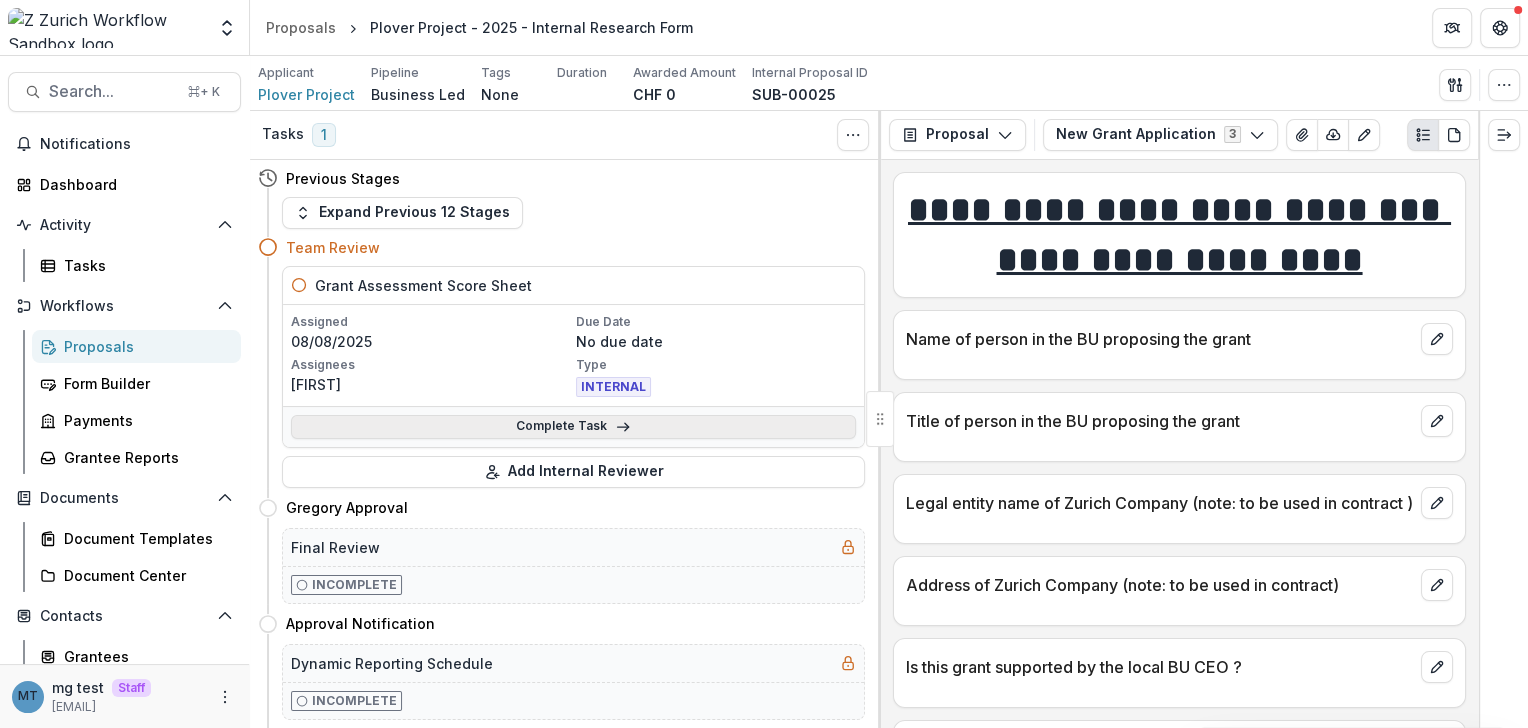 click on "Complete Task" at bounding box center (573, 427) 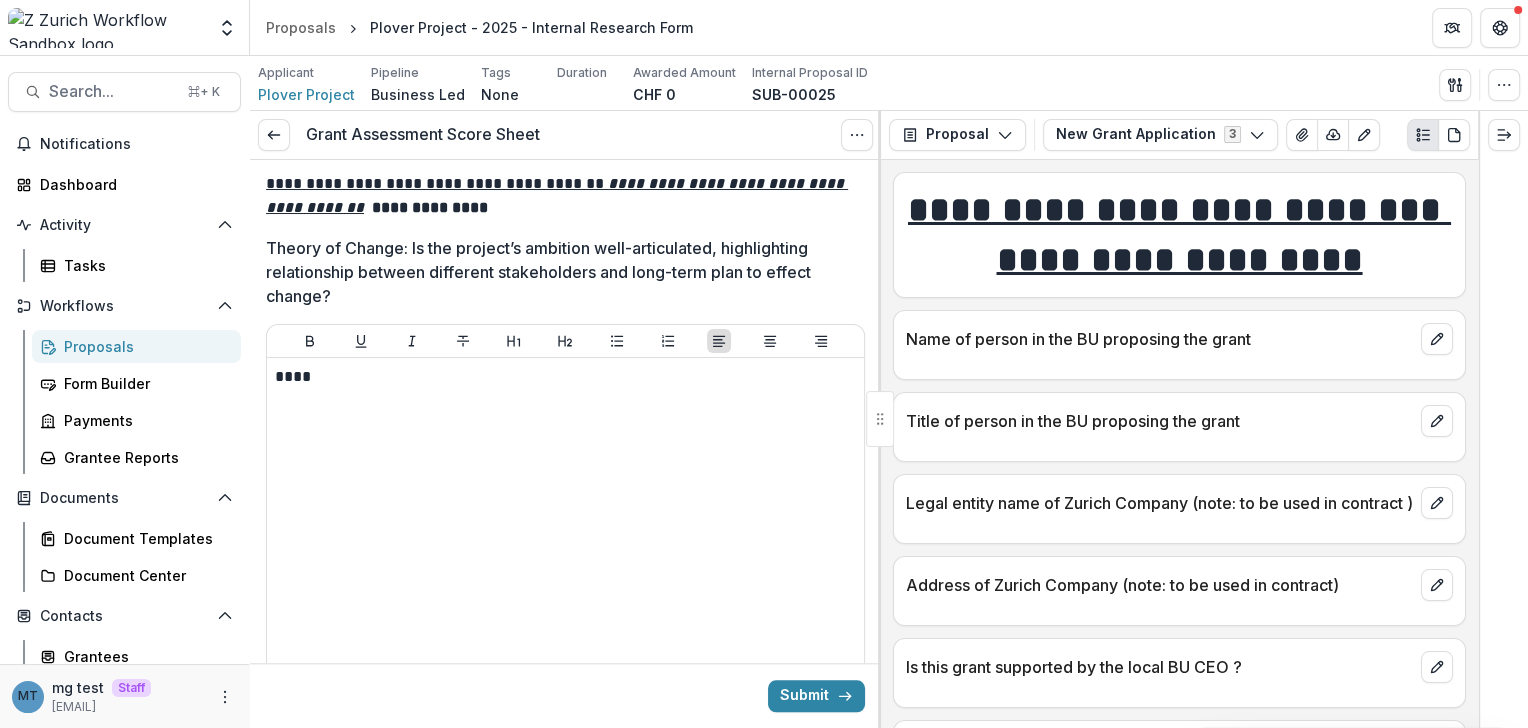 scroll, scrollTop: 1812, scrollLeft: 0, axis: vertical 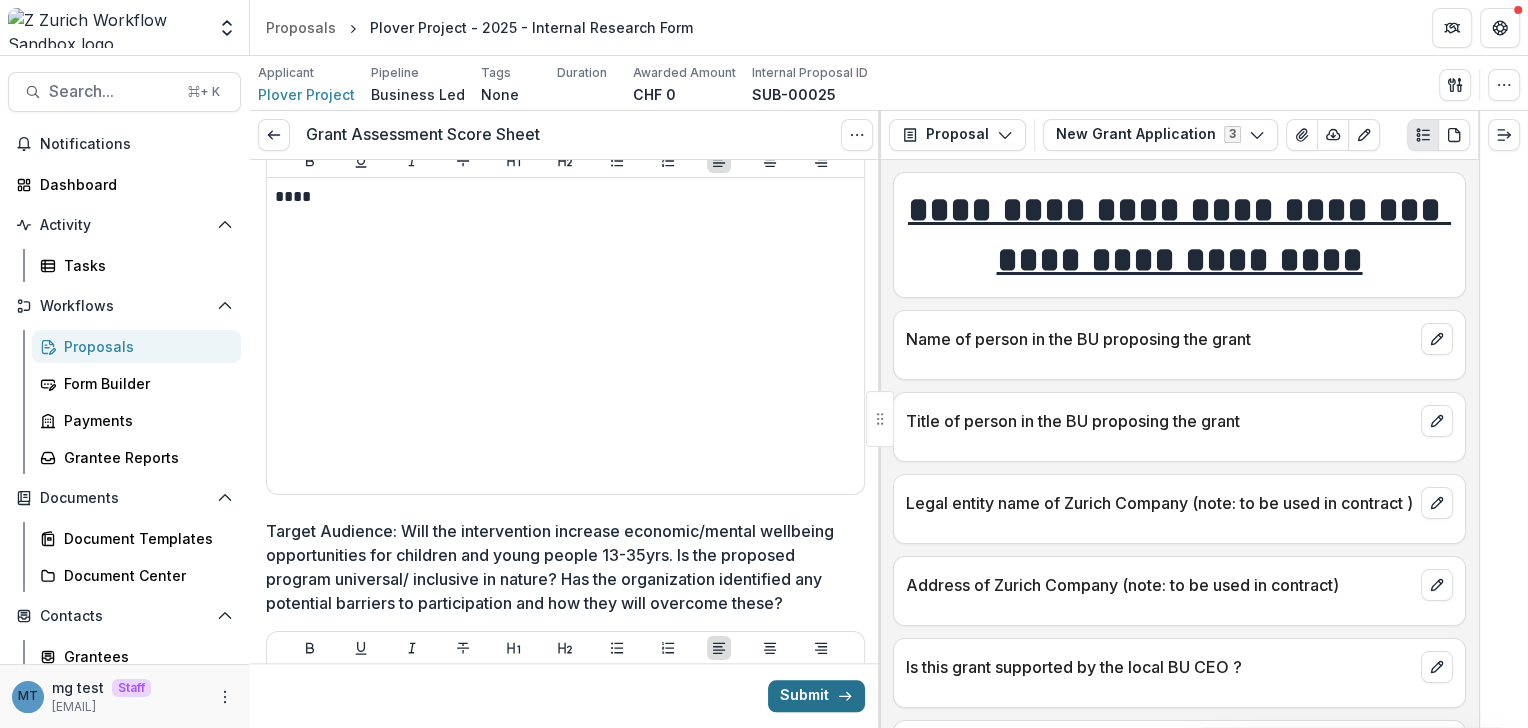 click on "Submit" at bounding box center [816, 696] 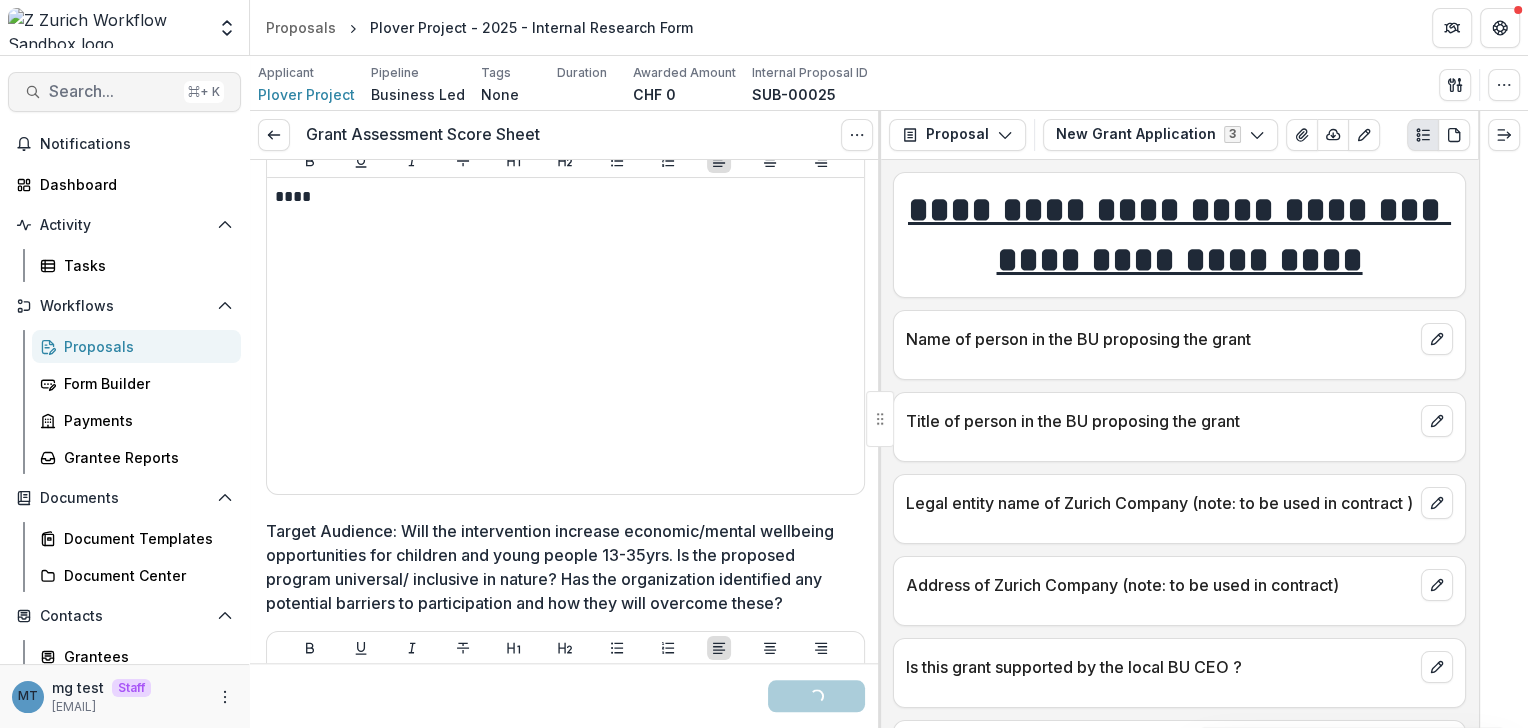 click on "Search..." at bounding box center [112, 91] 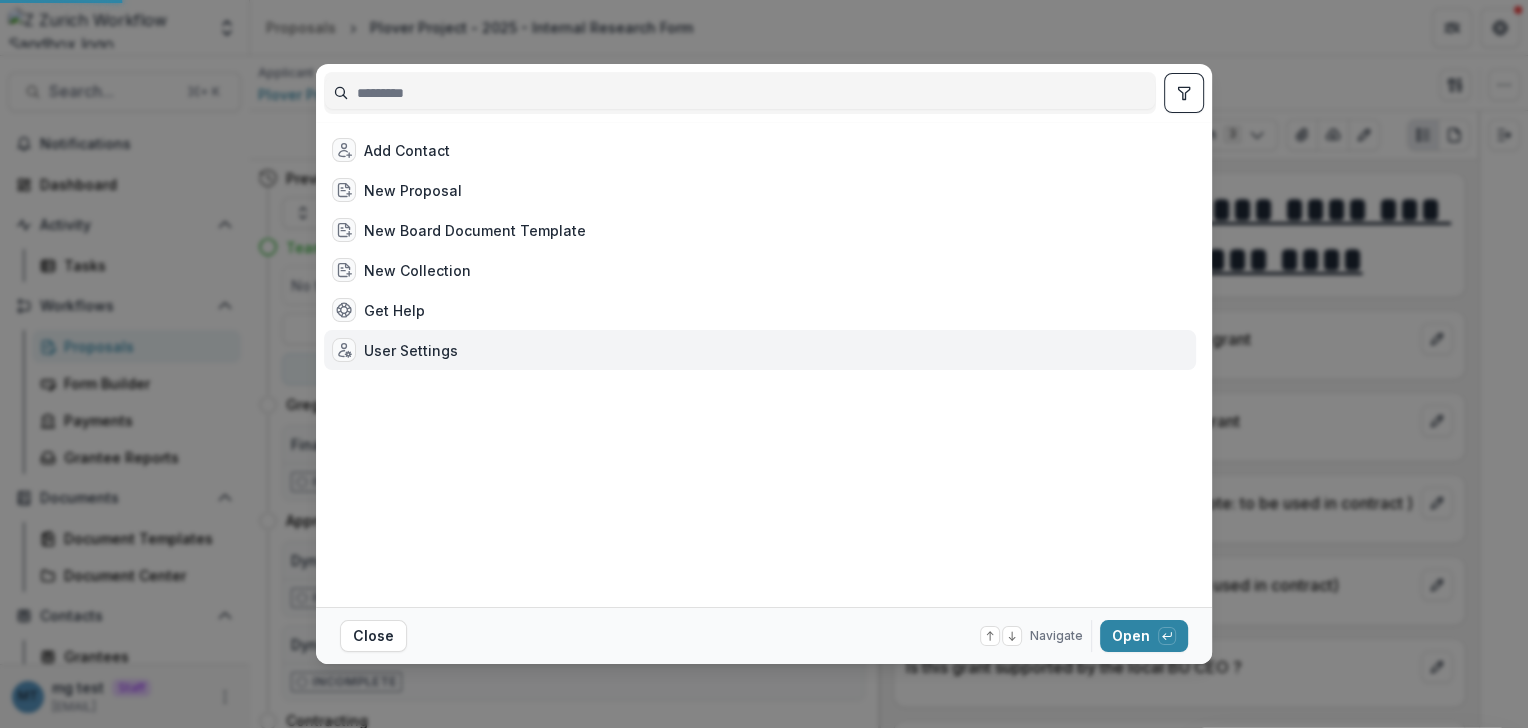 click on "User Settings" at bounding box center [411, 350] 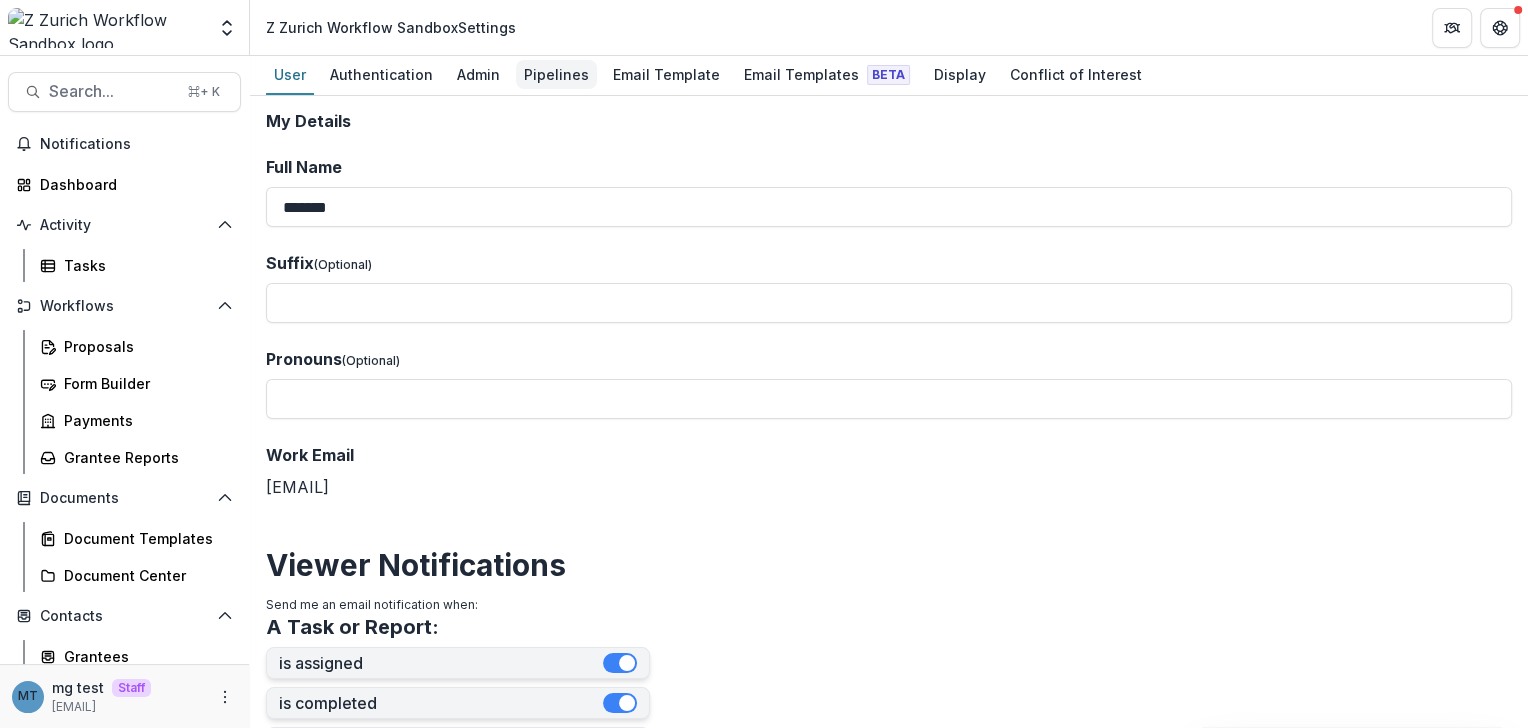 click on "Pipelines" at bounding box center [556, 74] 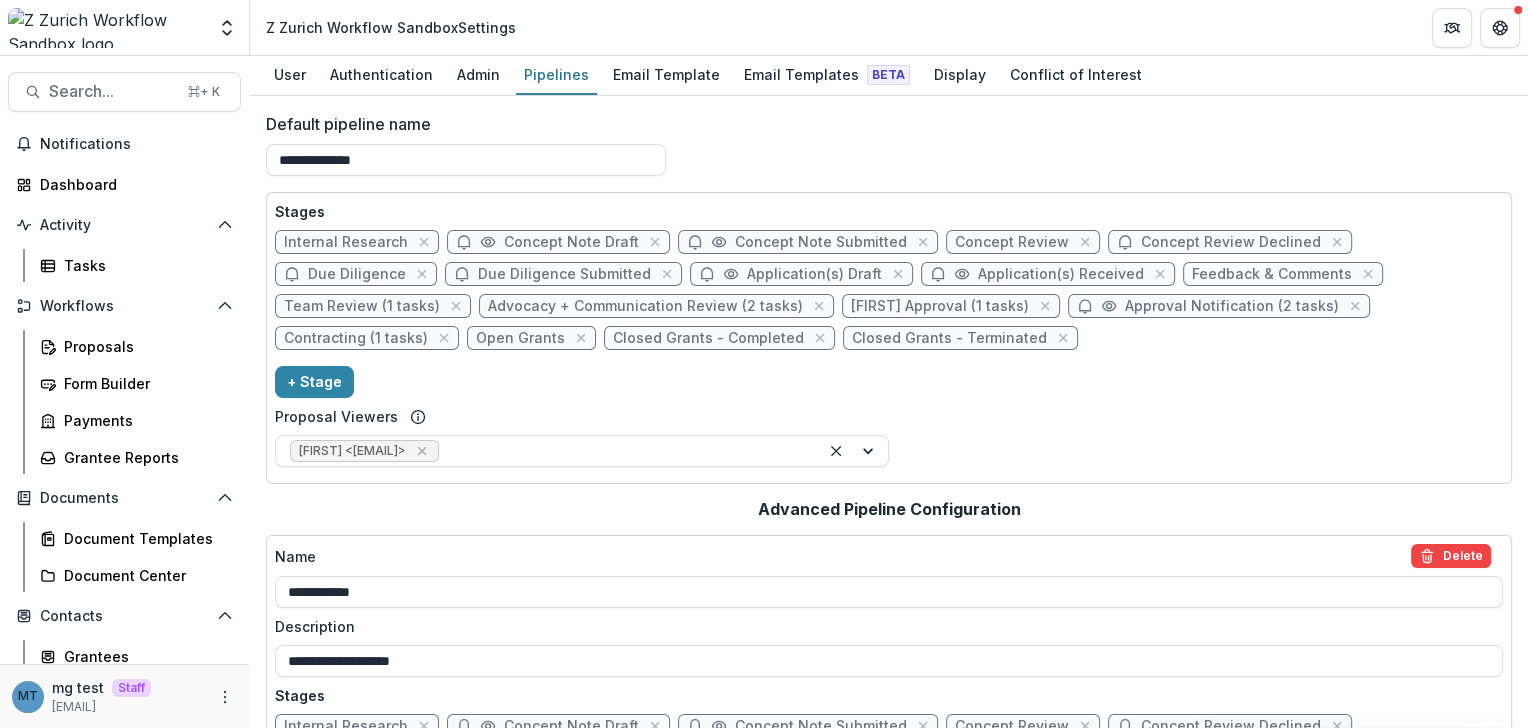 click on "Gregory Approval (1 tasks)" at bounding box center (940, 306) 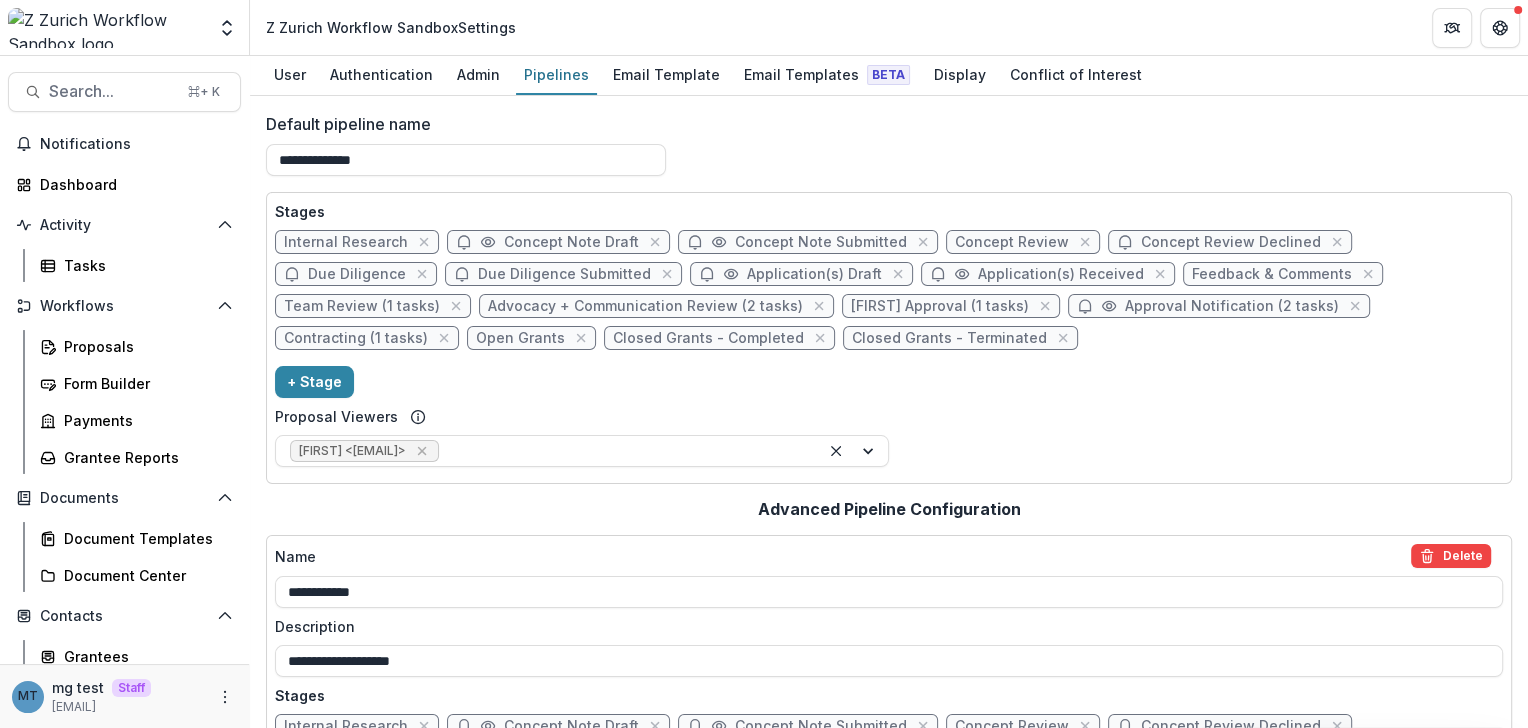 select on "******" 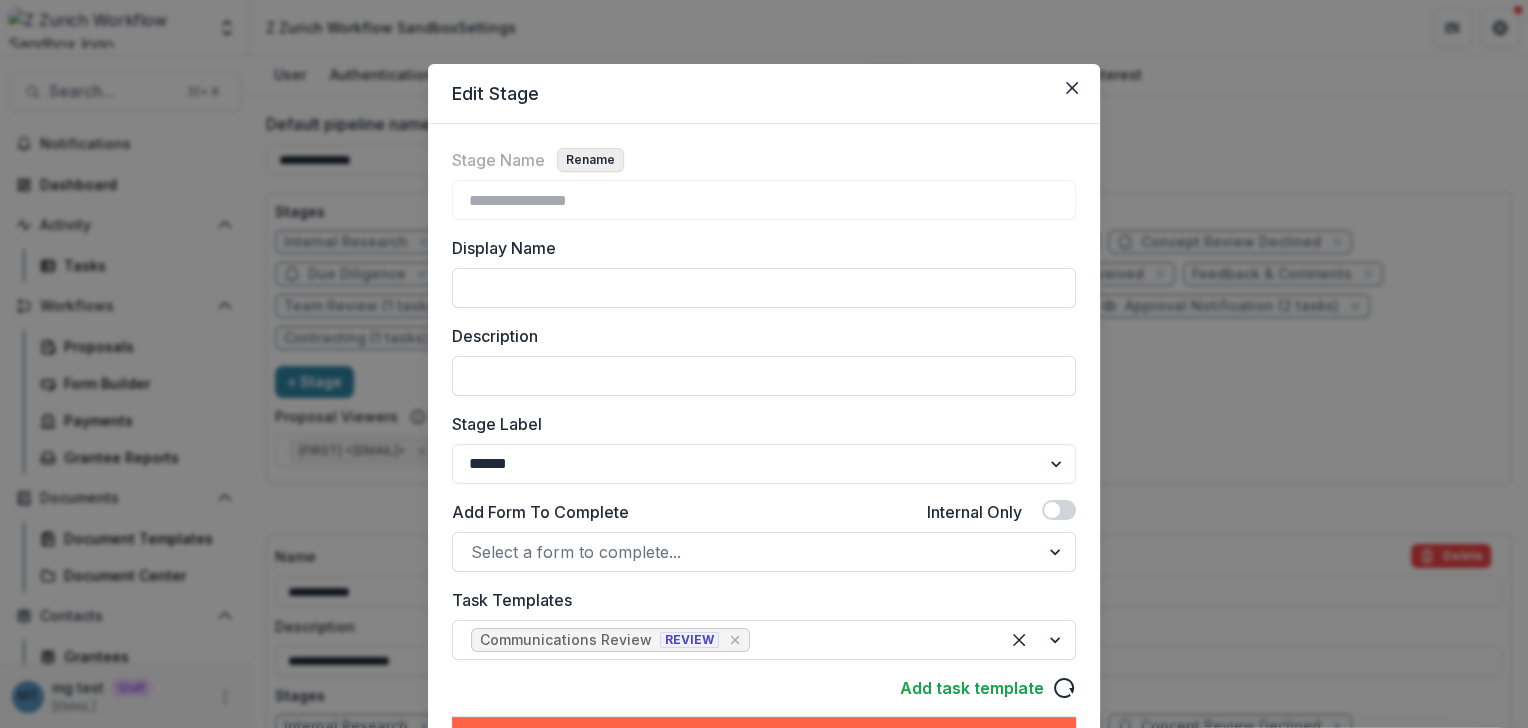 click on "Rename" at bounding box center [590, 160] 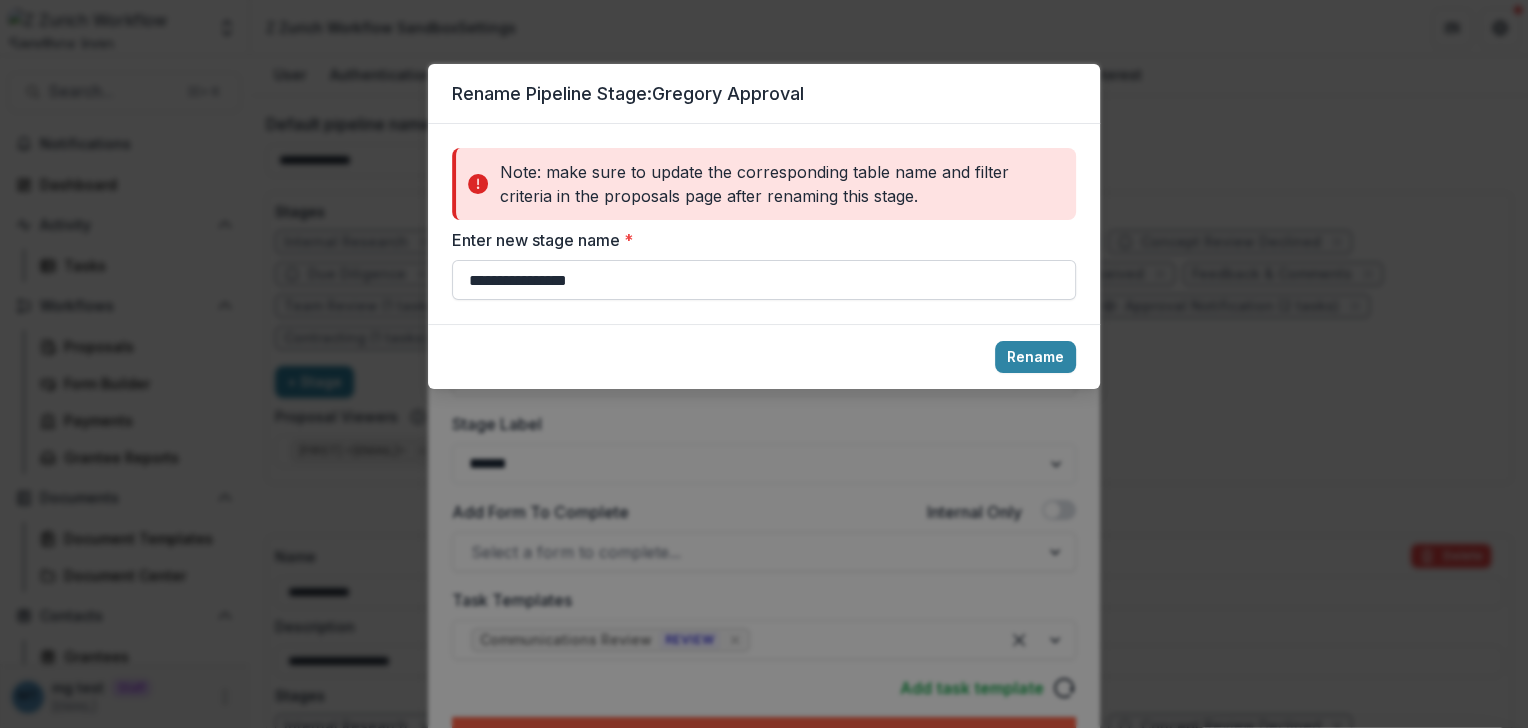 click on "**********" at bounding box center (764, 280) 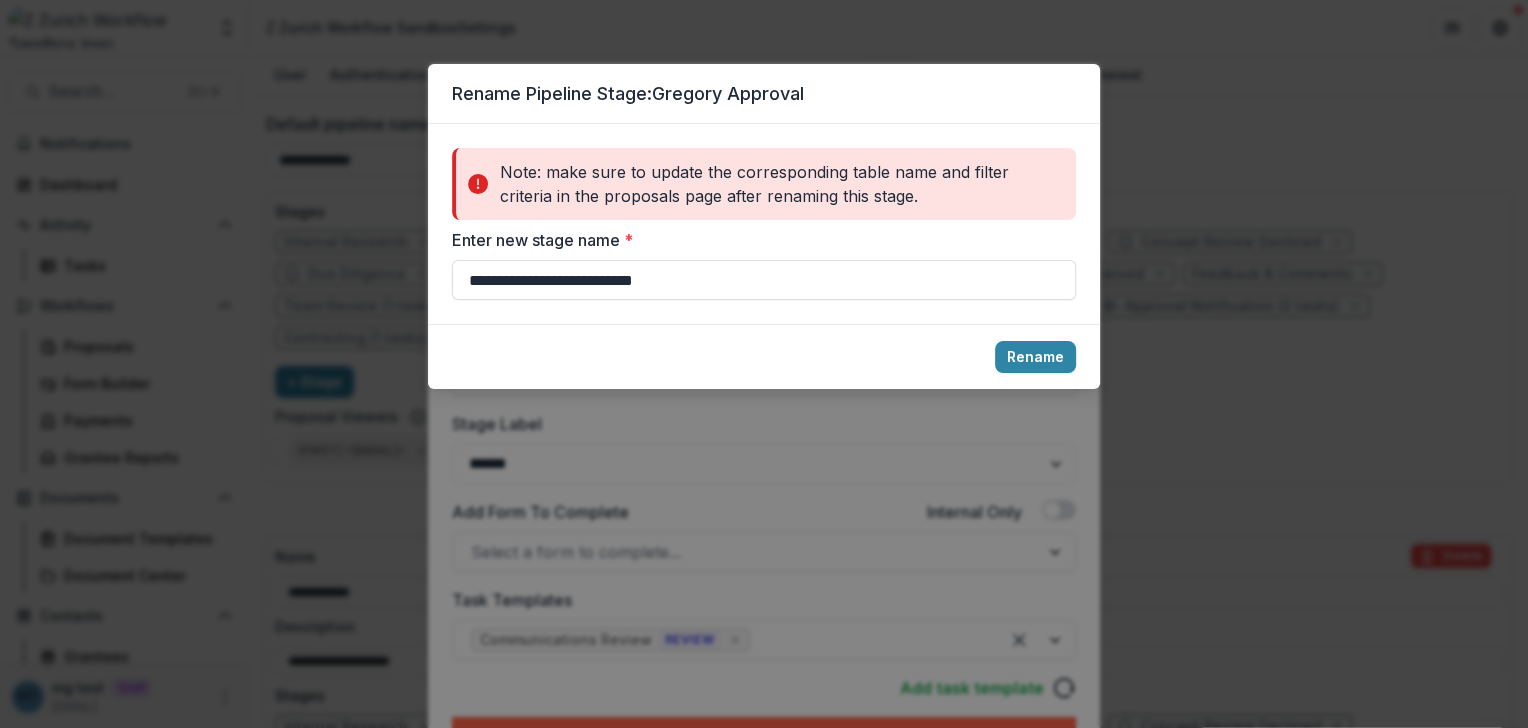 drag, startPoint x: 617, startPoint y: 280, endPoint x: 438, endPoint y: 284, distance: 179.0447 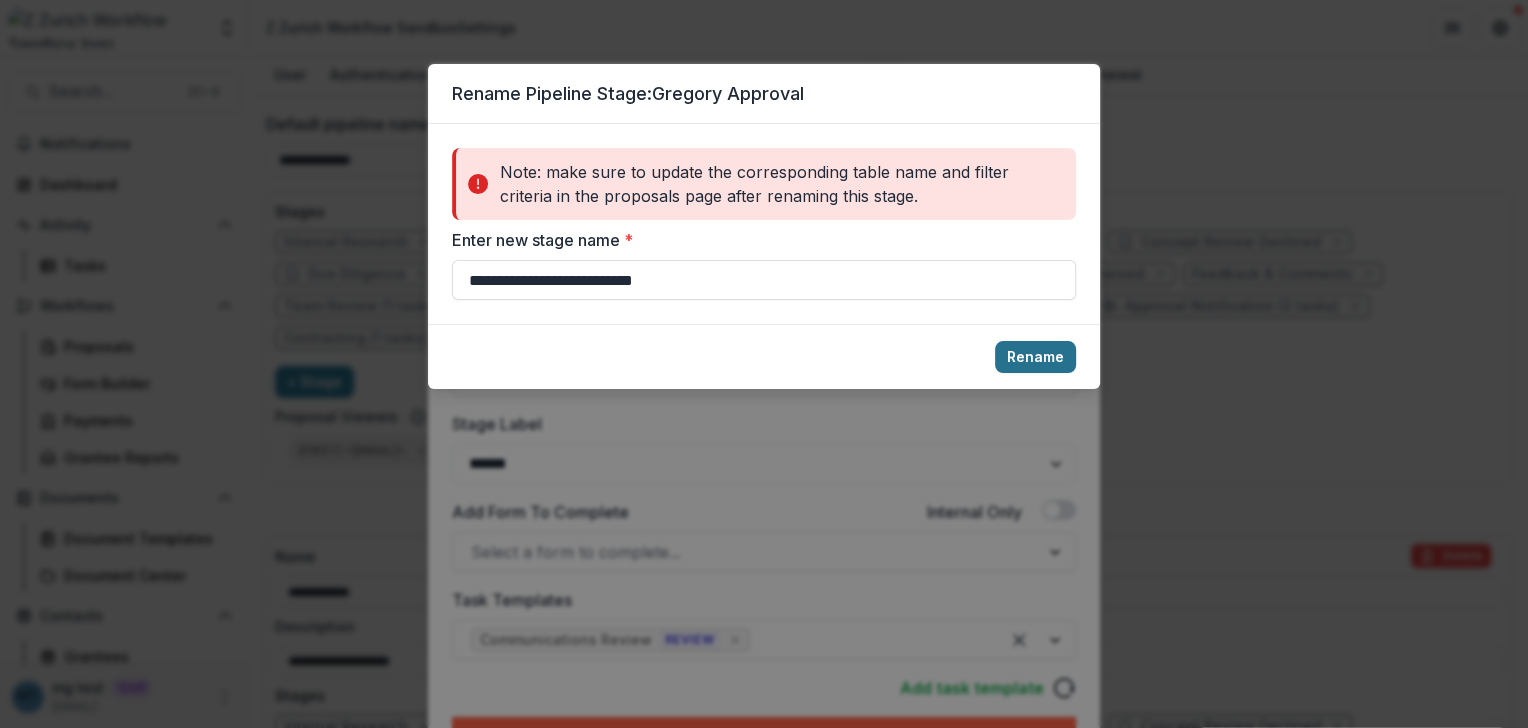 type on "**********" 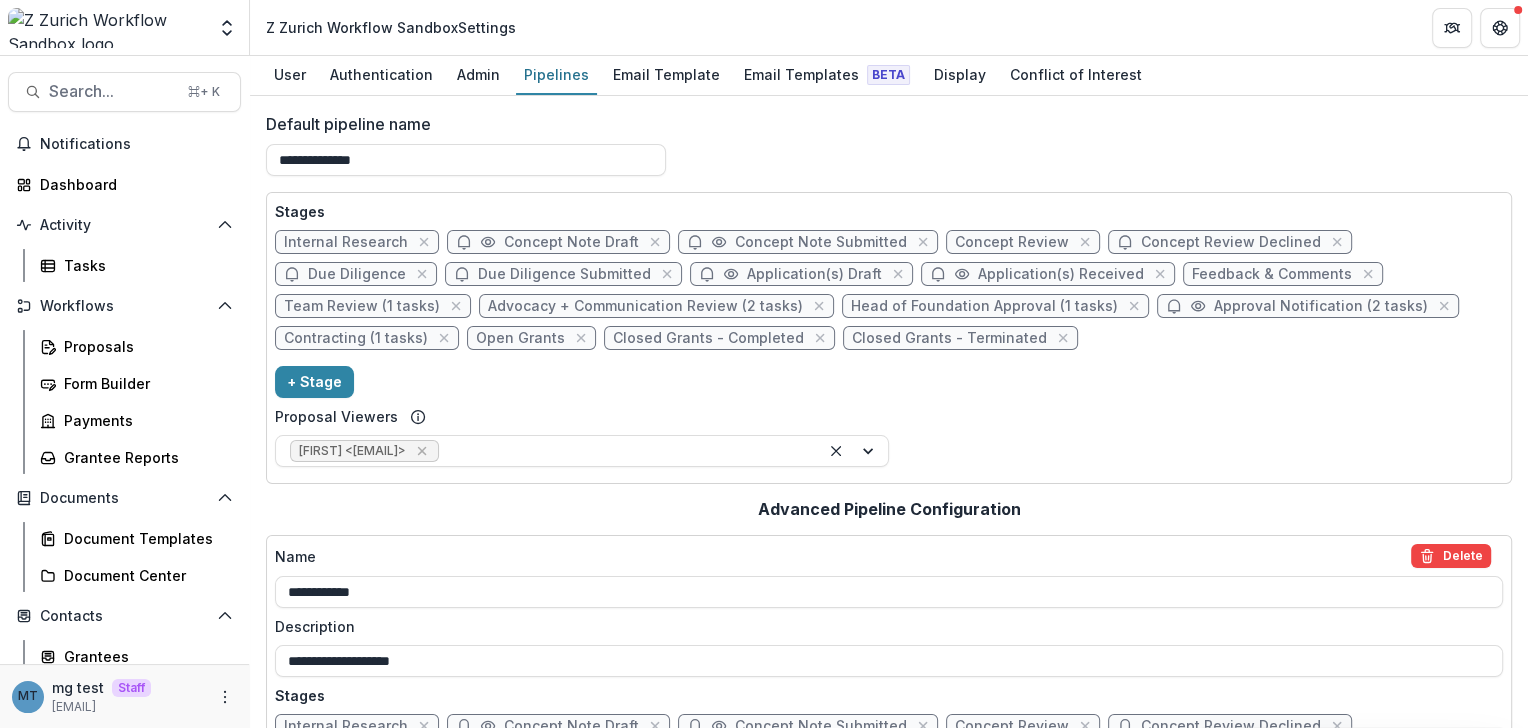 scroll, scrollTop: 273, scrollLeft: 0, axis: vertical 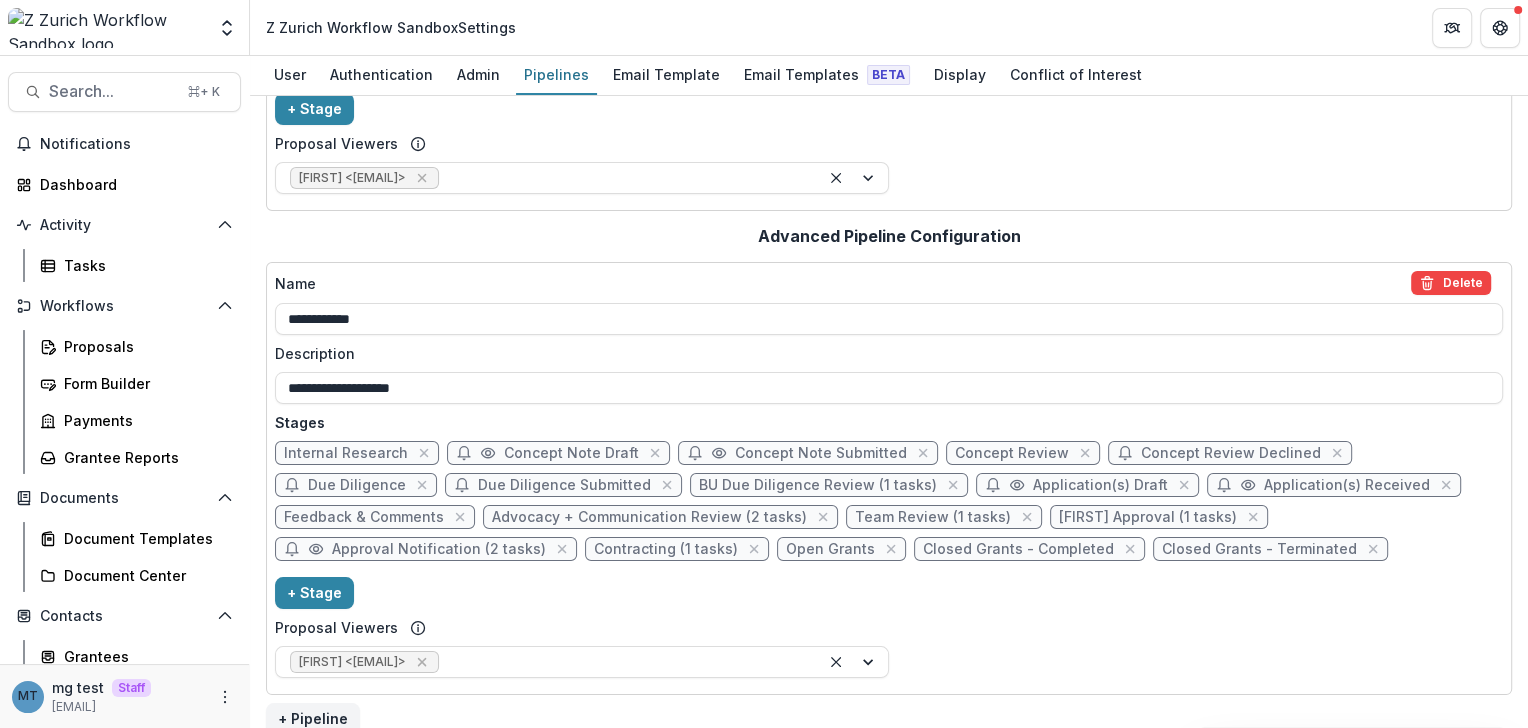 click on "Gregory Approval (1 tasks)" at bounding box center [1148, 517] 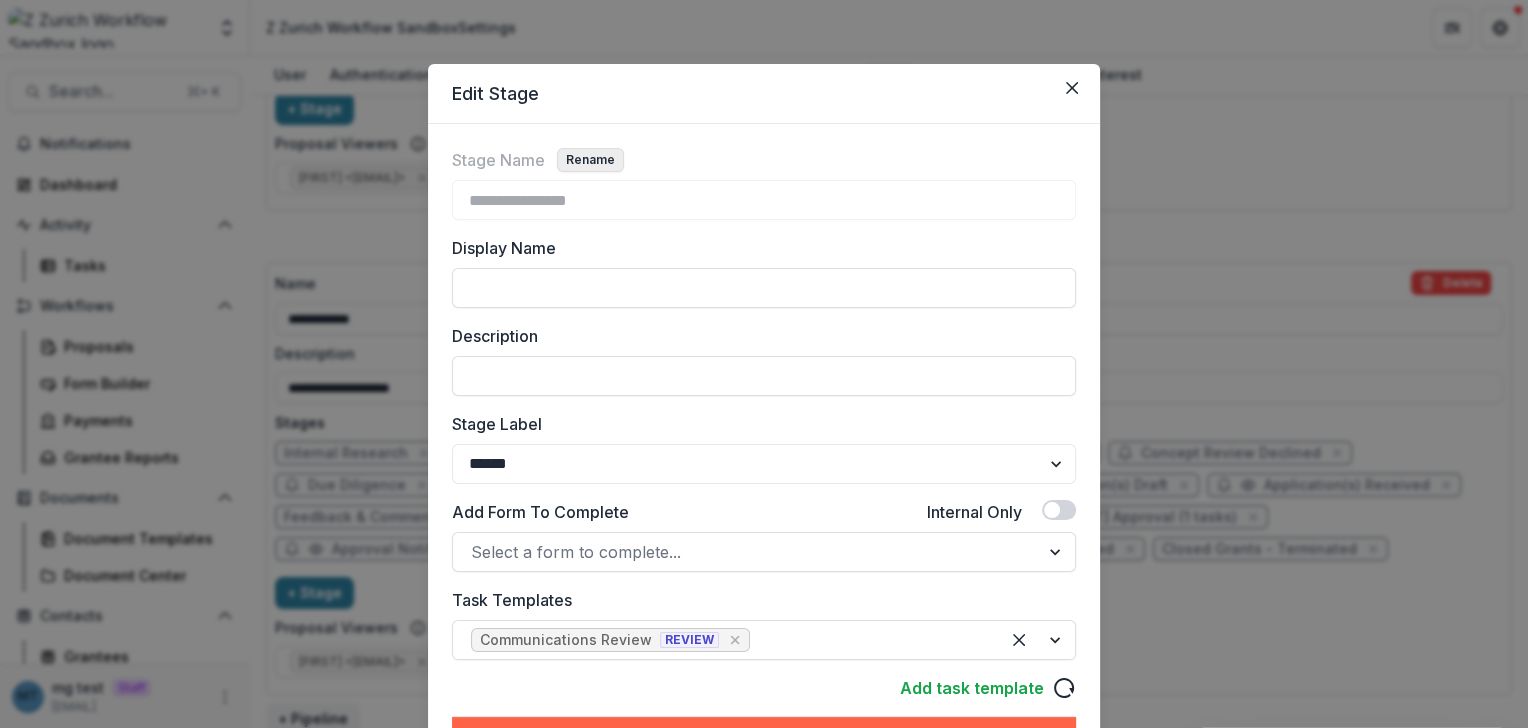 click on "Rename" at bounding box center (590, 160) 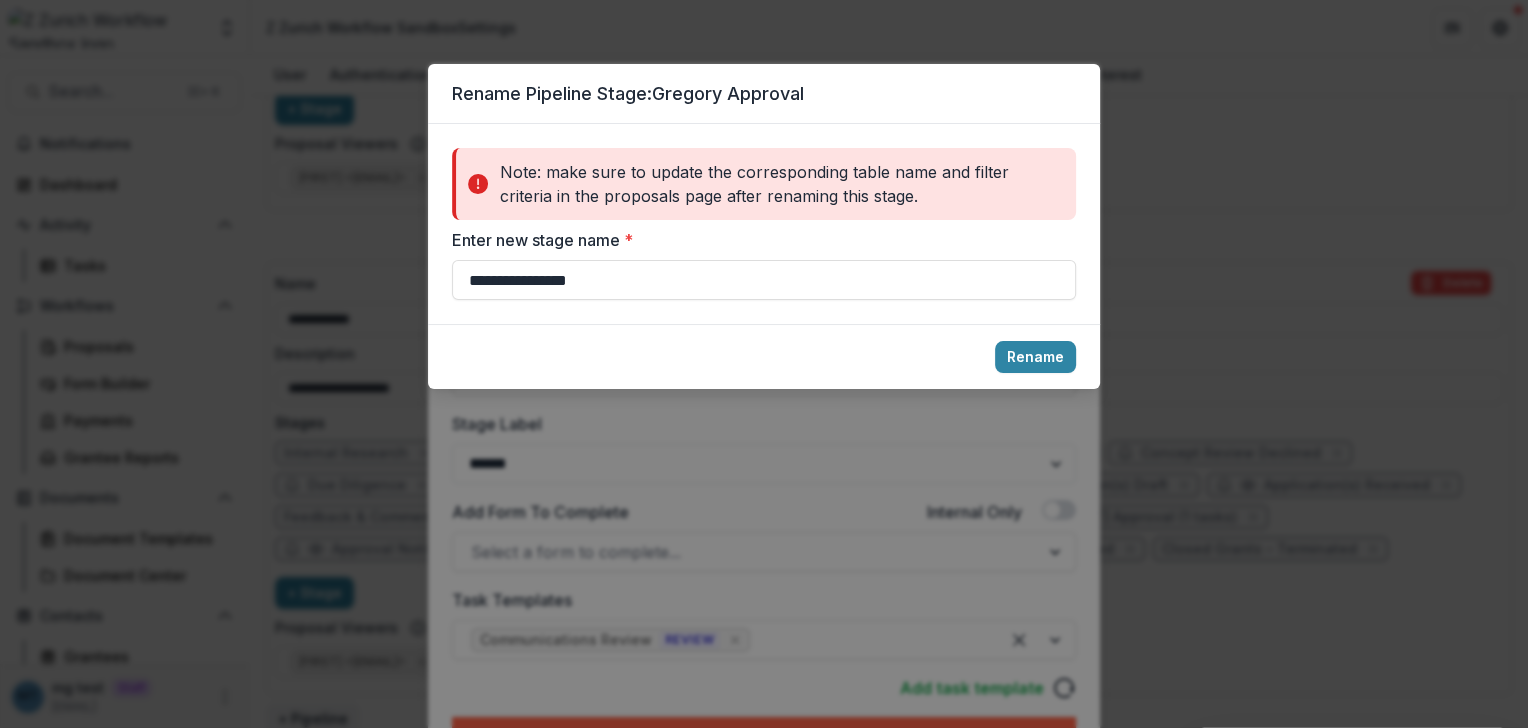 drag, startPoint x: 536, startPoint y: 280, endPoint x: 427, endPoint y: 280, distance: 109 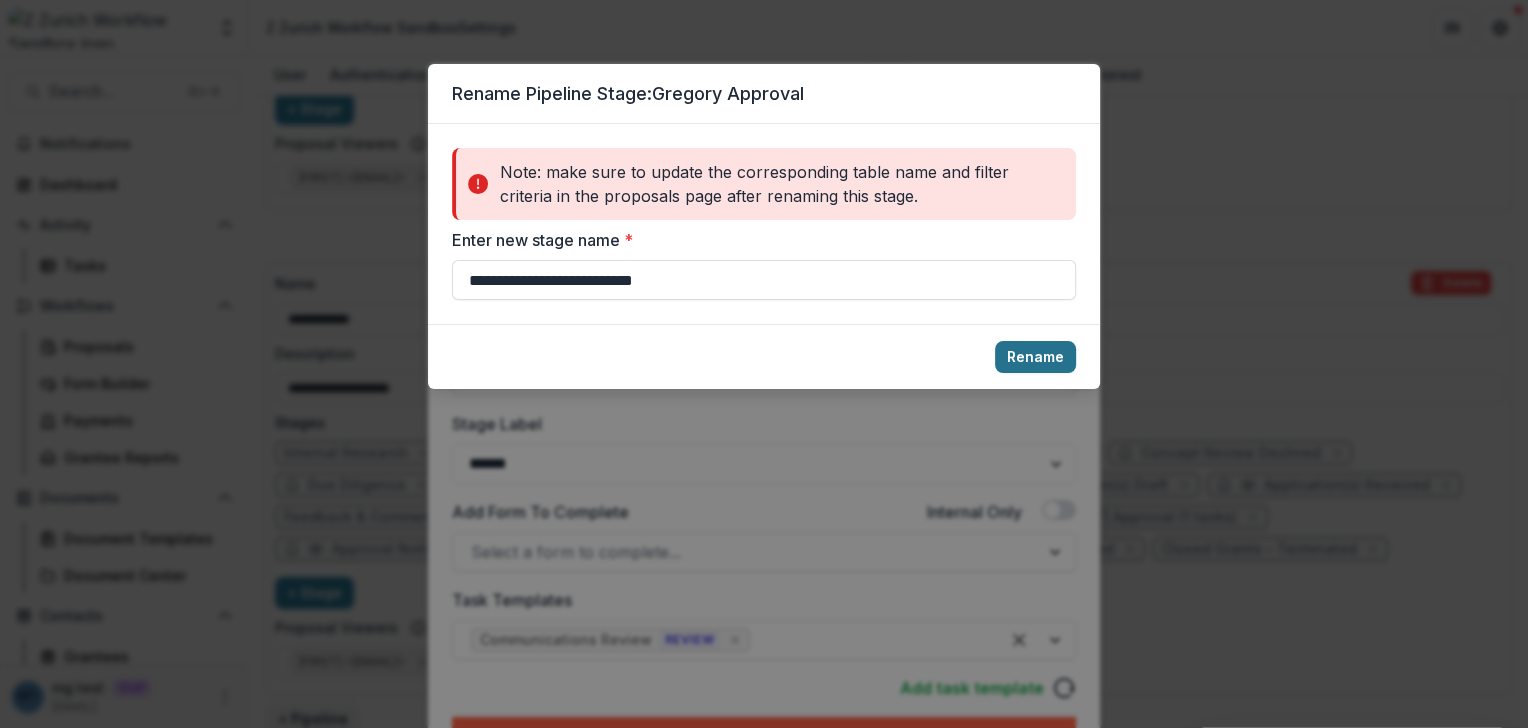 type on "**********" 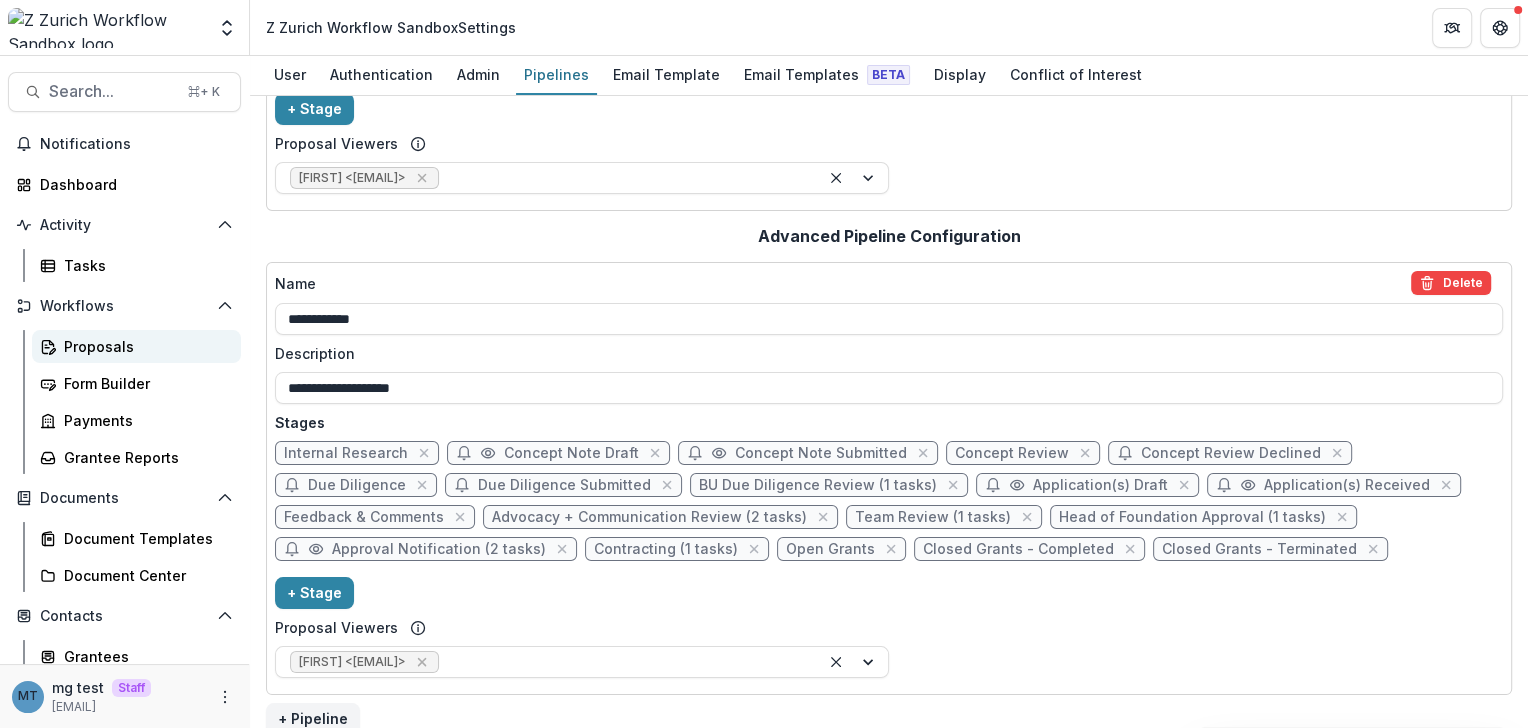 click on "Proposals" at bounding box center [144, 346] 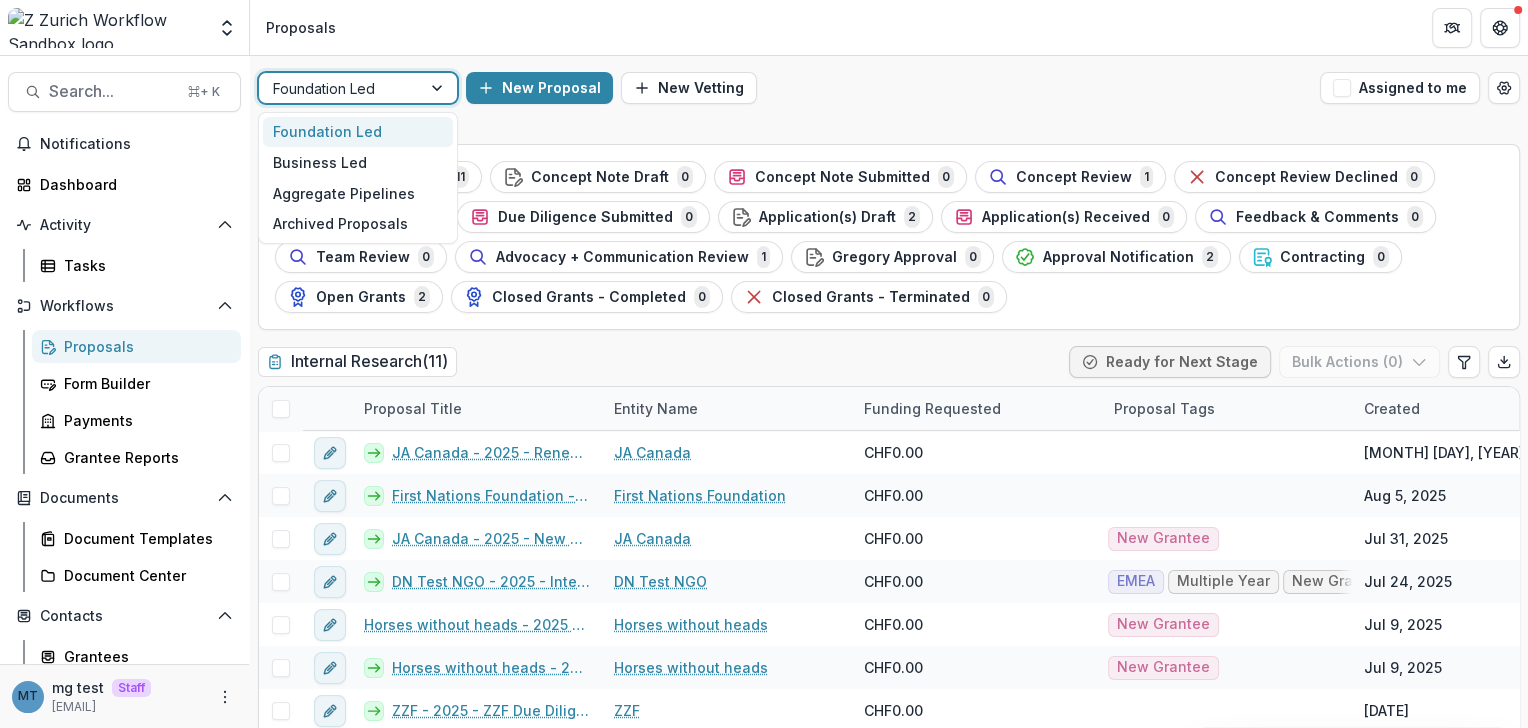 click at bounding box center (439, 88) 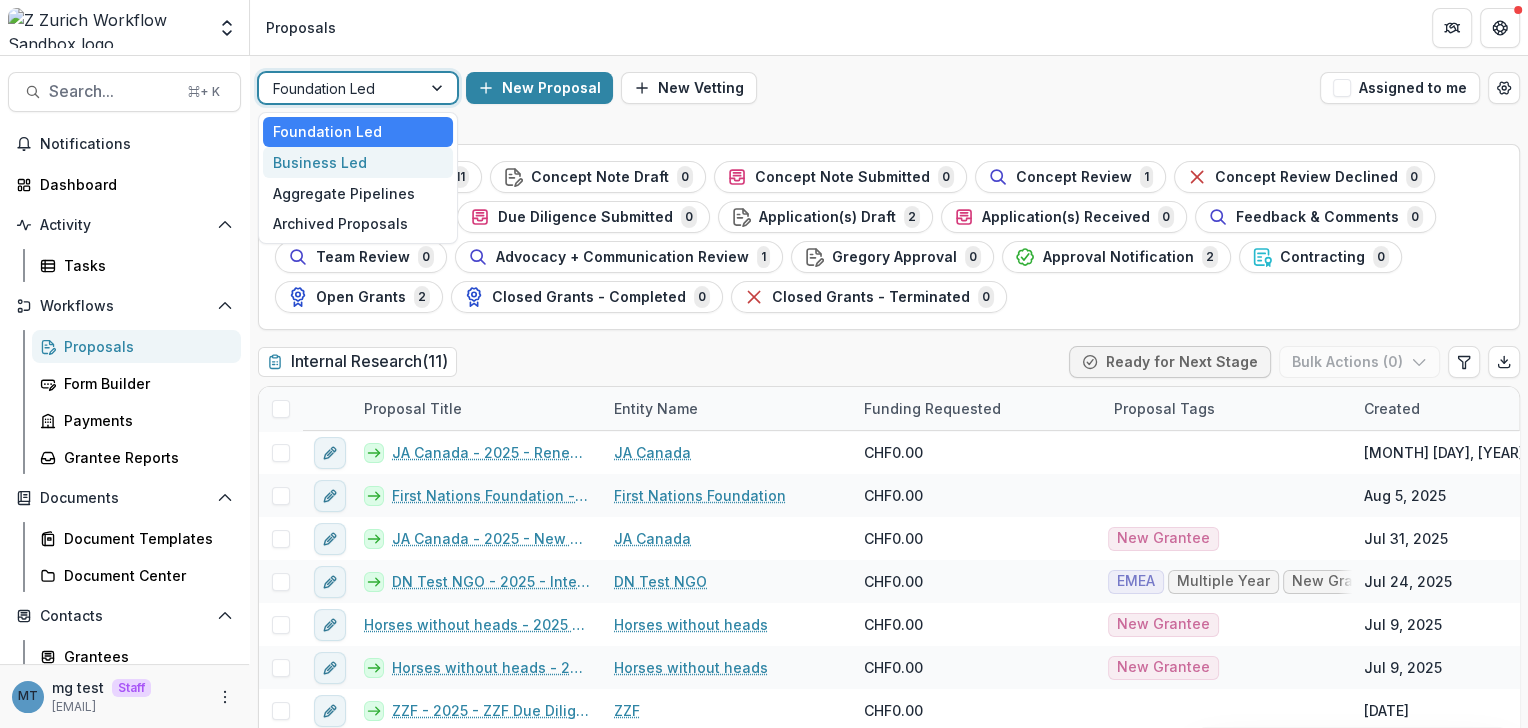 click on "Business Led" at bounding box center [358, 162] 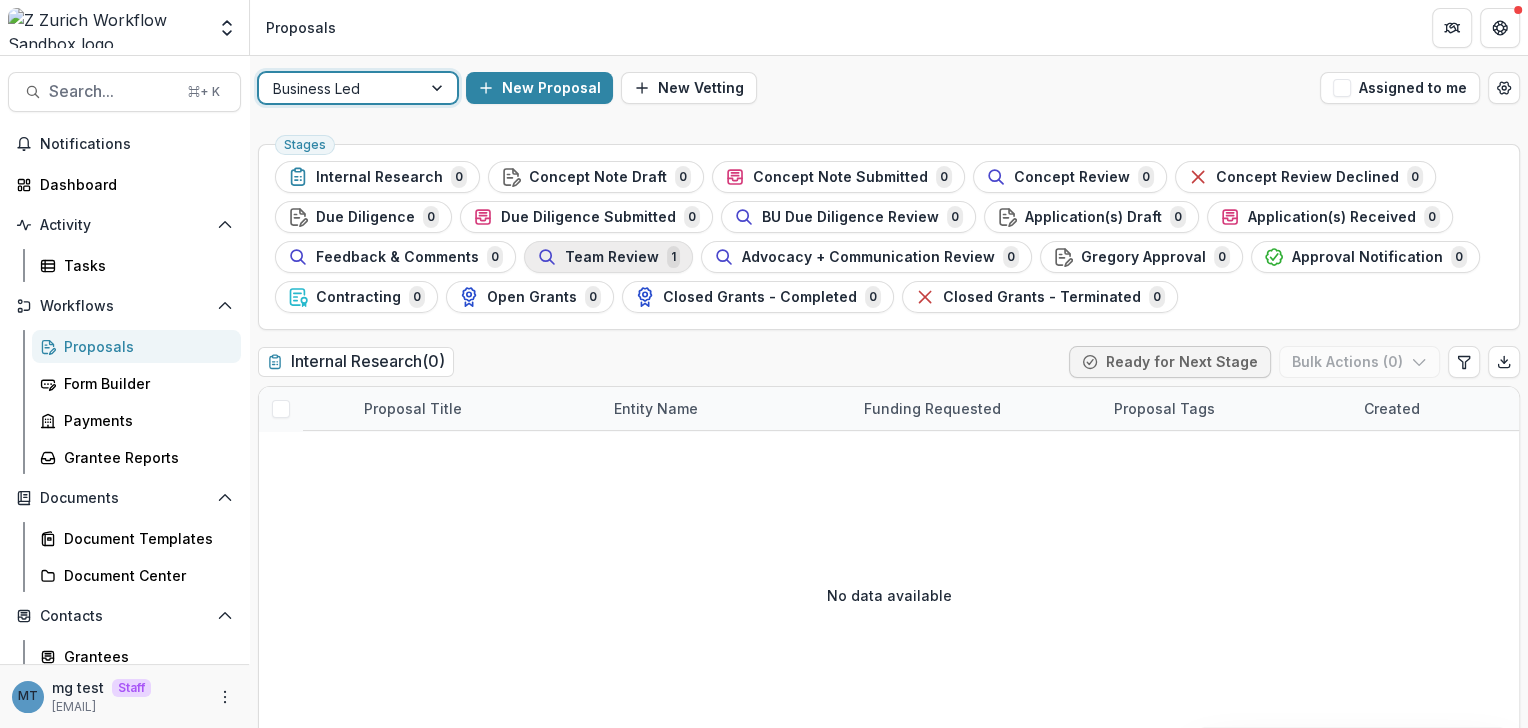 click on "Team Review" at bounding box center (612, 257) 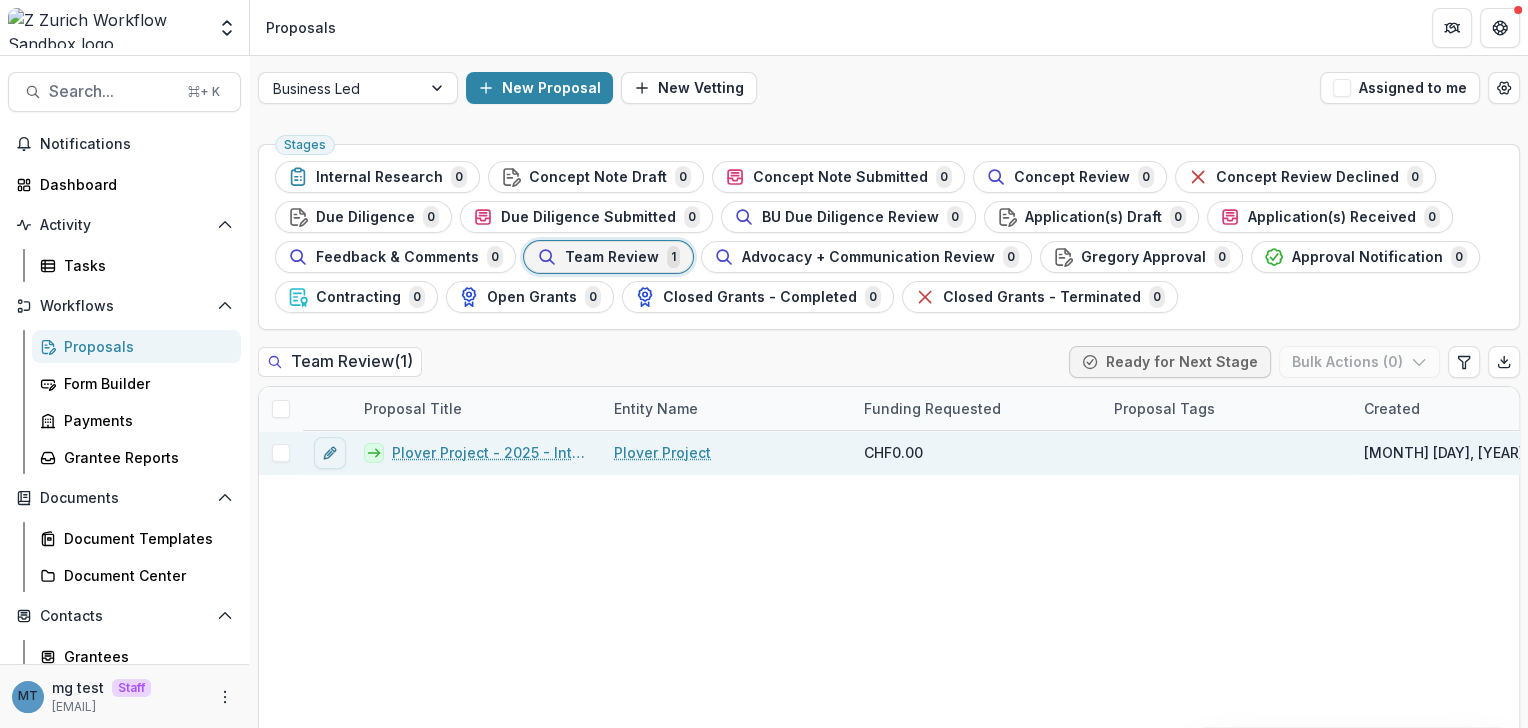 click on "Plover Project - 2025 - Internal Research Form" at bounding box center (491, 452) 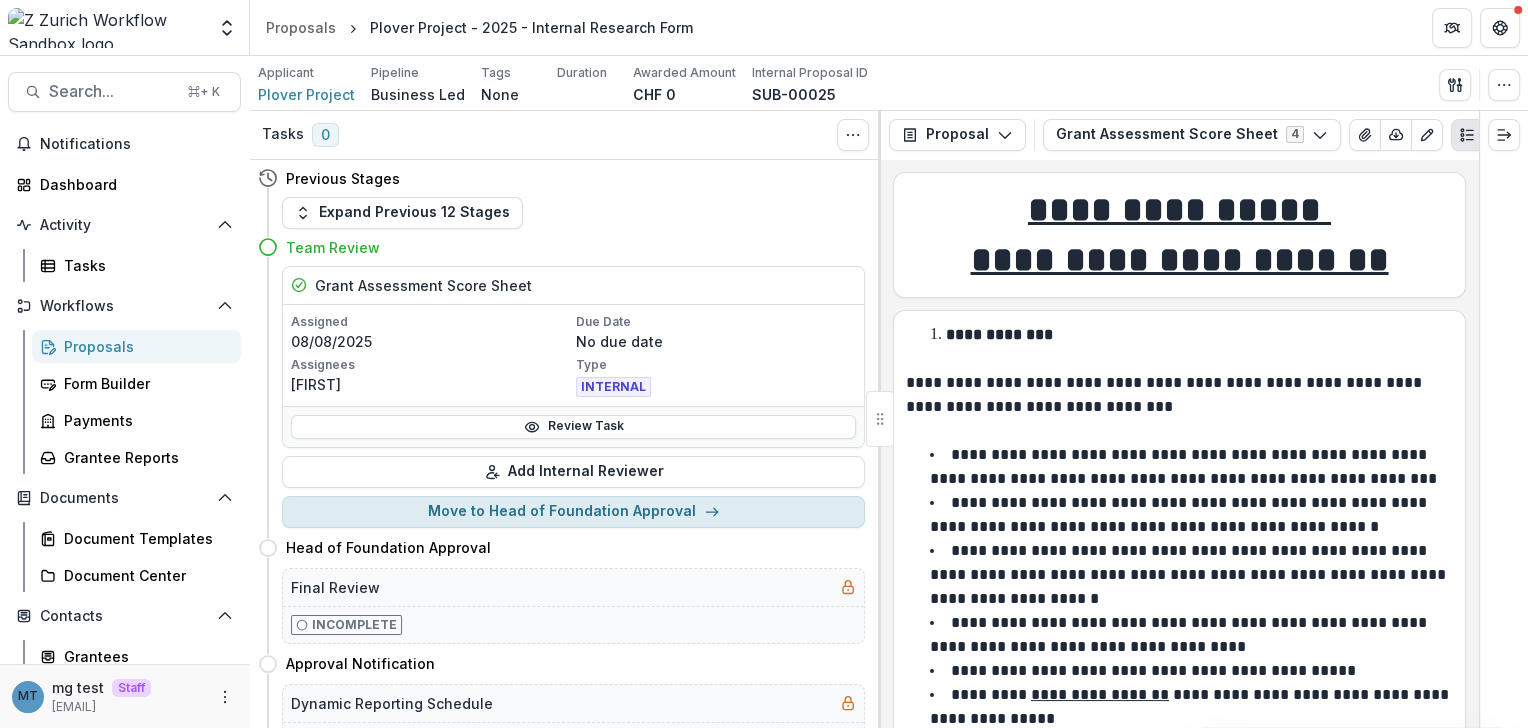 click on "Move to Head of Foundation Approval" at bounding box center (573, 512) 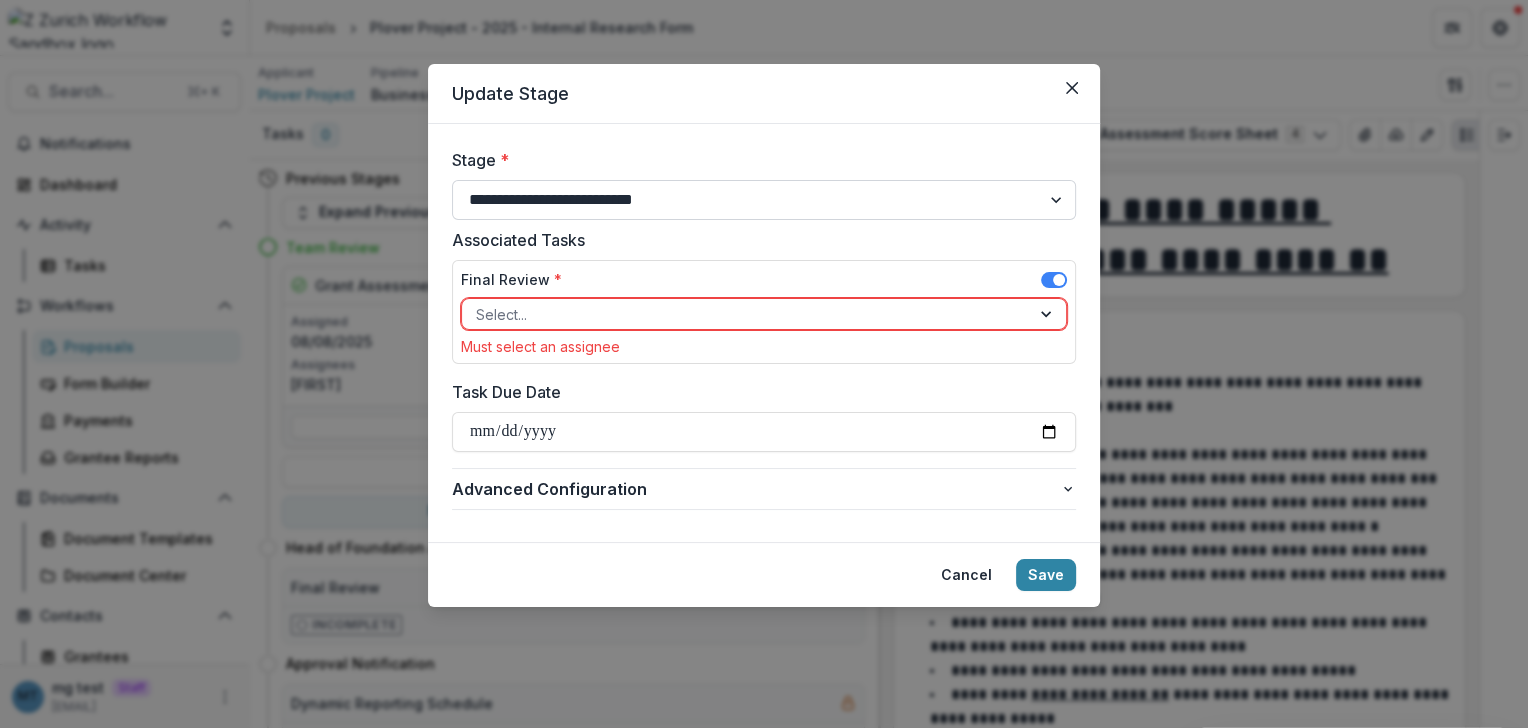click on "**********" at bounding box center [764, 200] 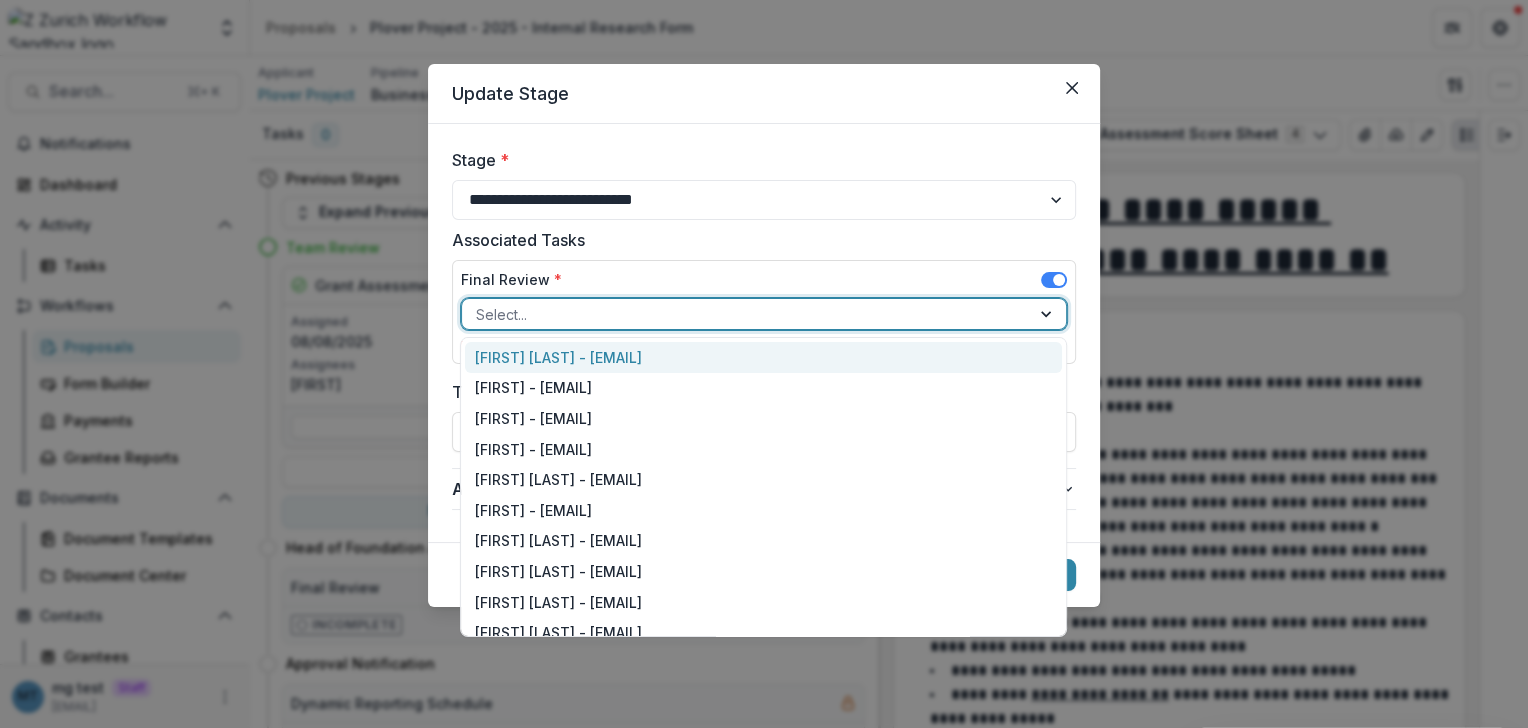 click at bounding box center [746, 314] 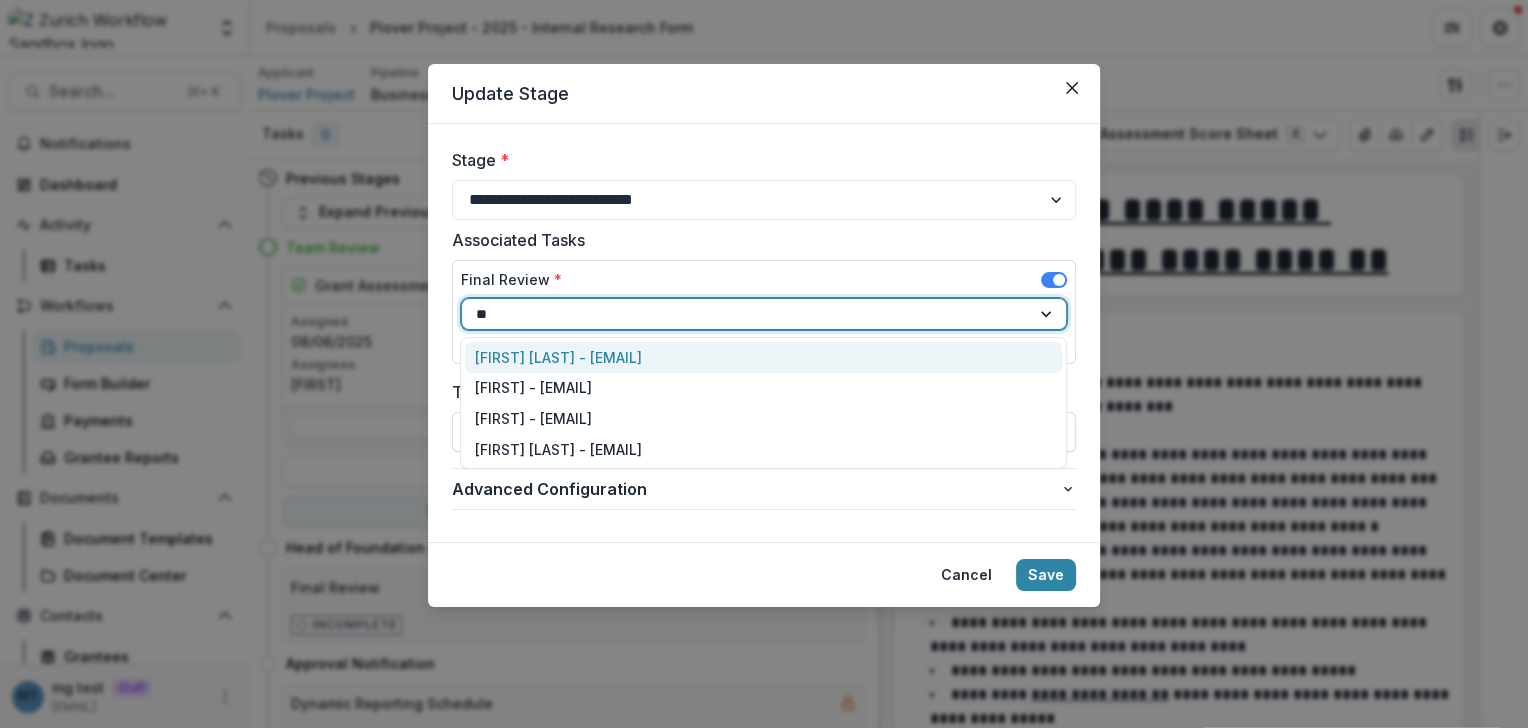 type on "***" 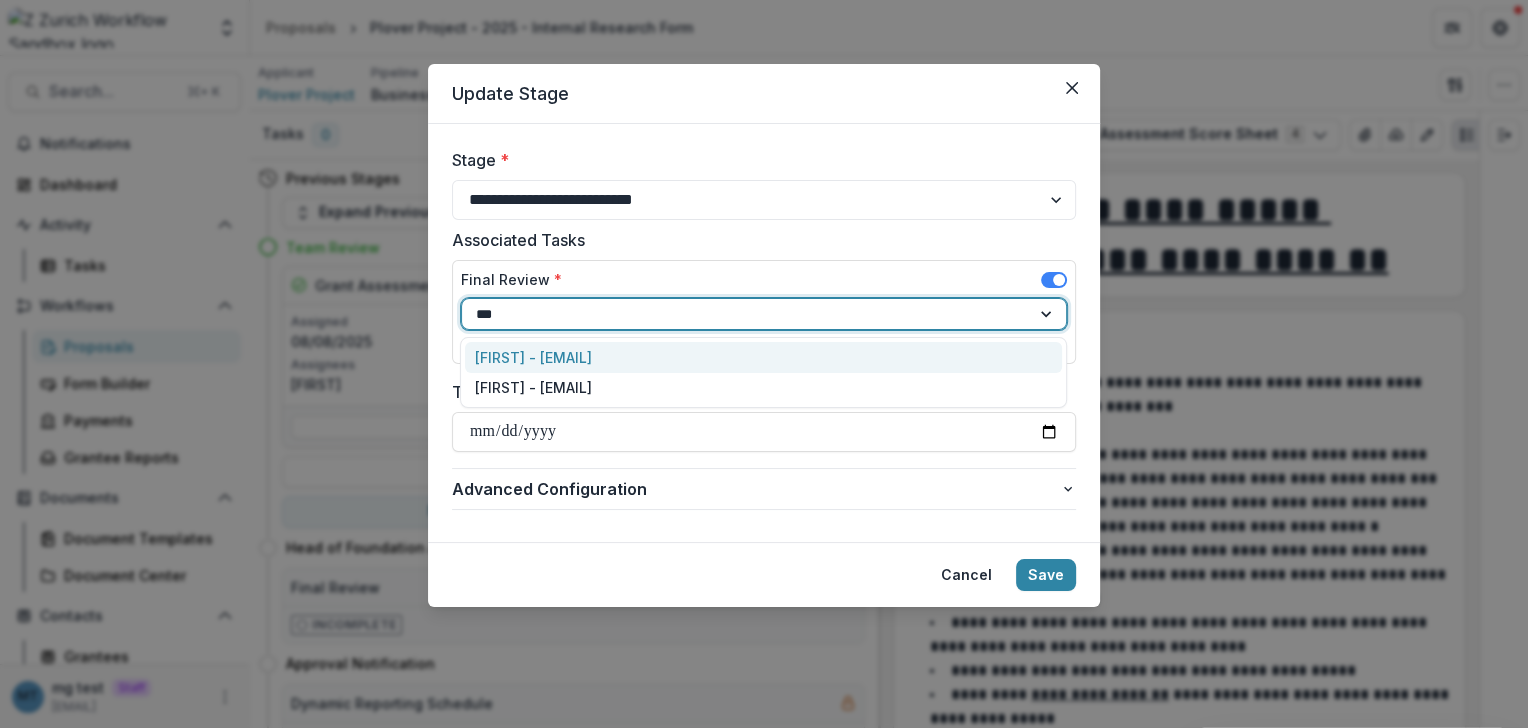 click on "Anna - anna@trytemelio.com" at bounding box center (763, 357) 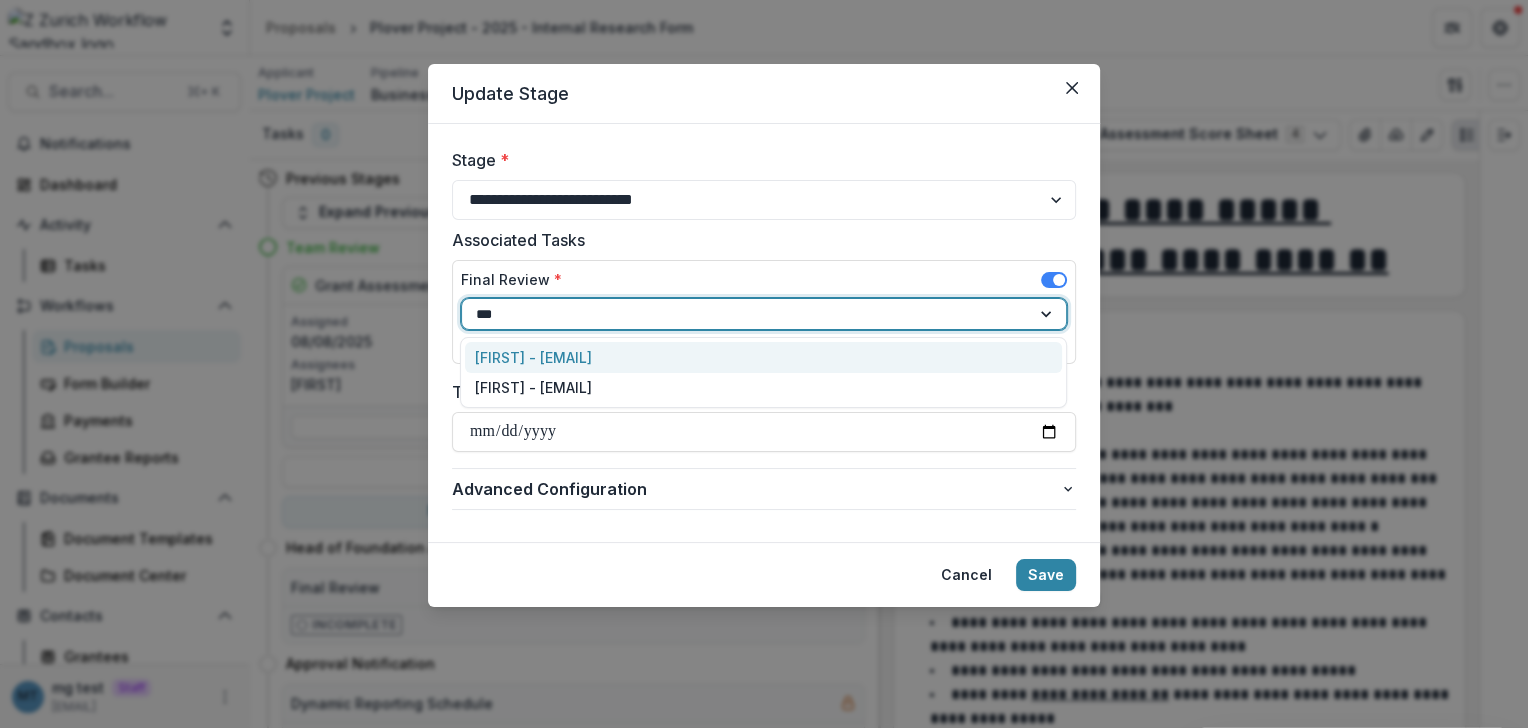 type 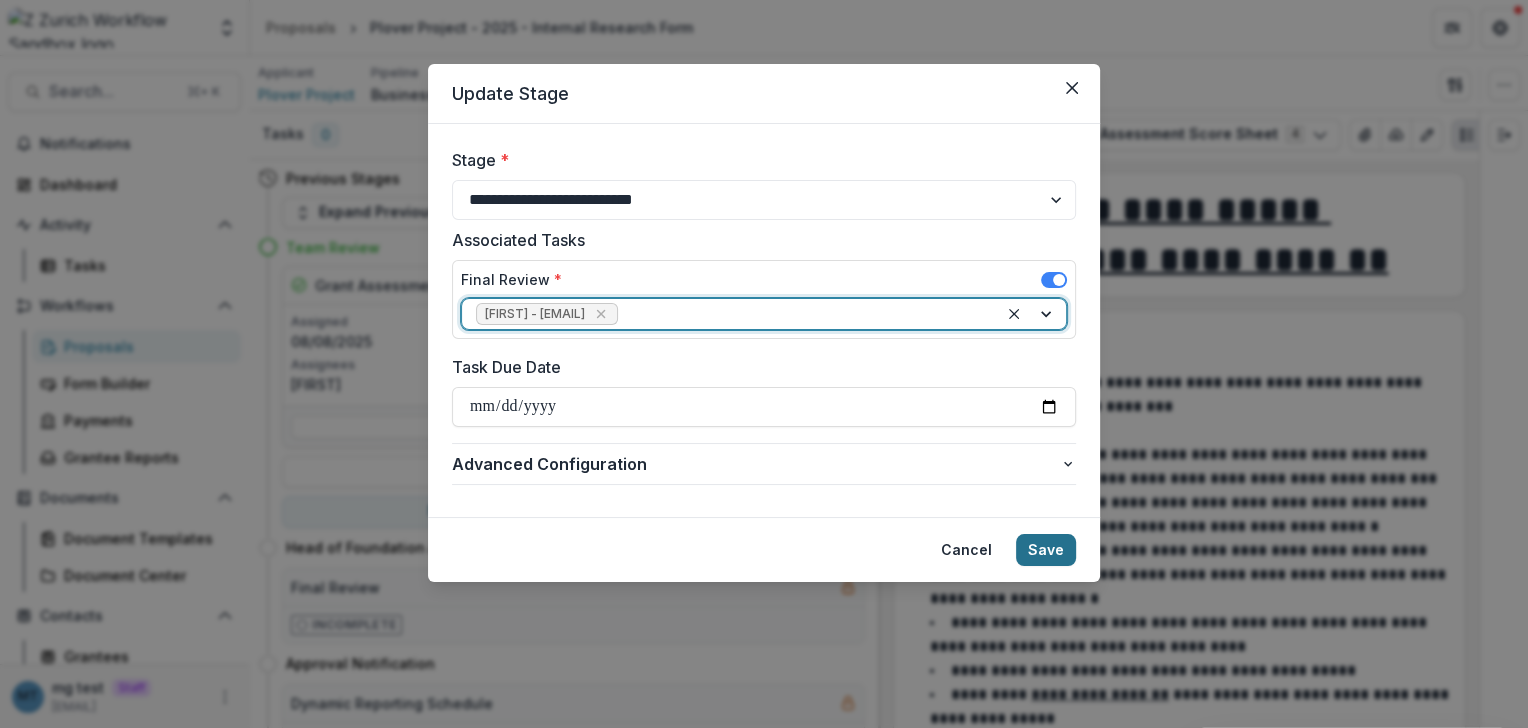 click on "Save" at bounding box center [1046, 550] 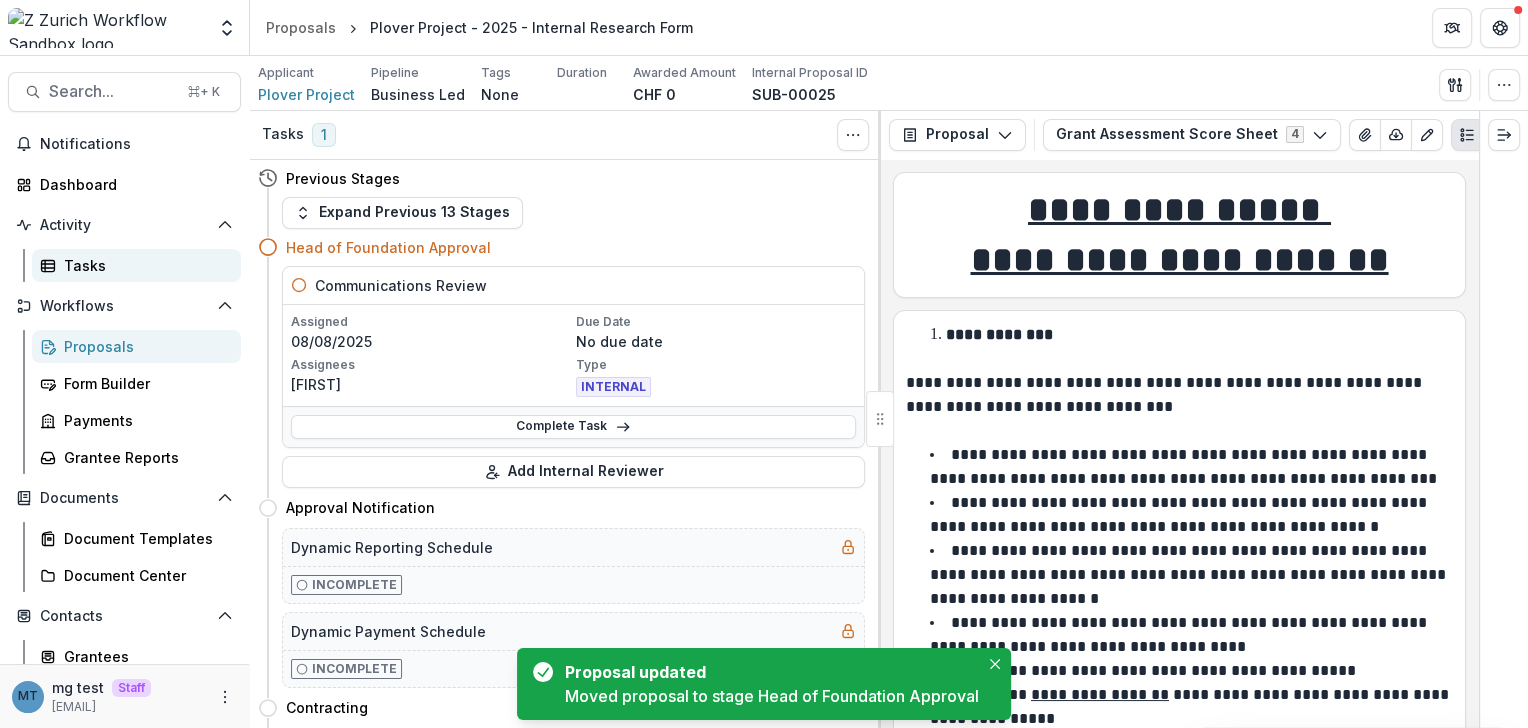 click on "Tasks" at bounding box center (144, 265) 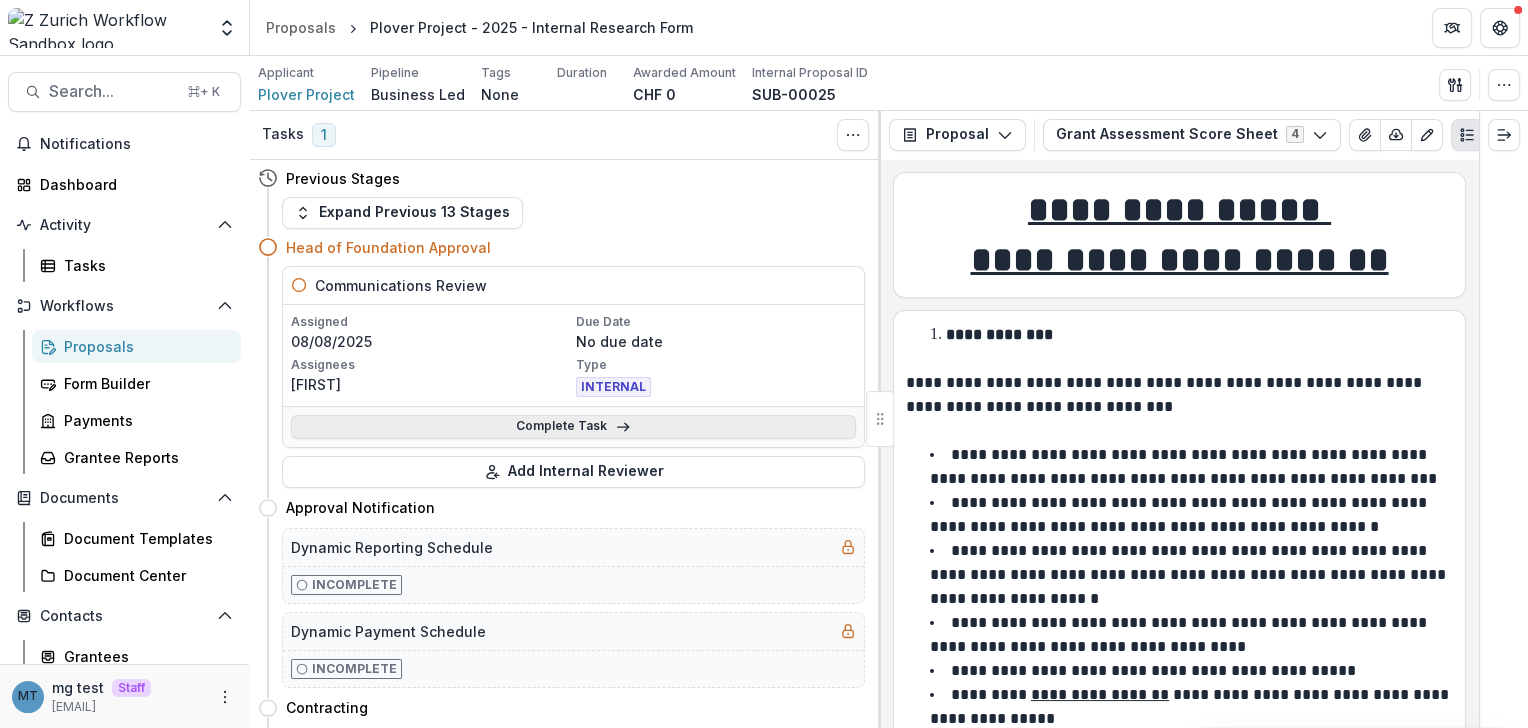 click on "Complete Task" at bounding box center (573, 427) 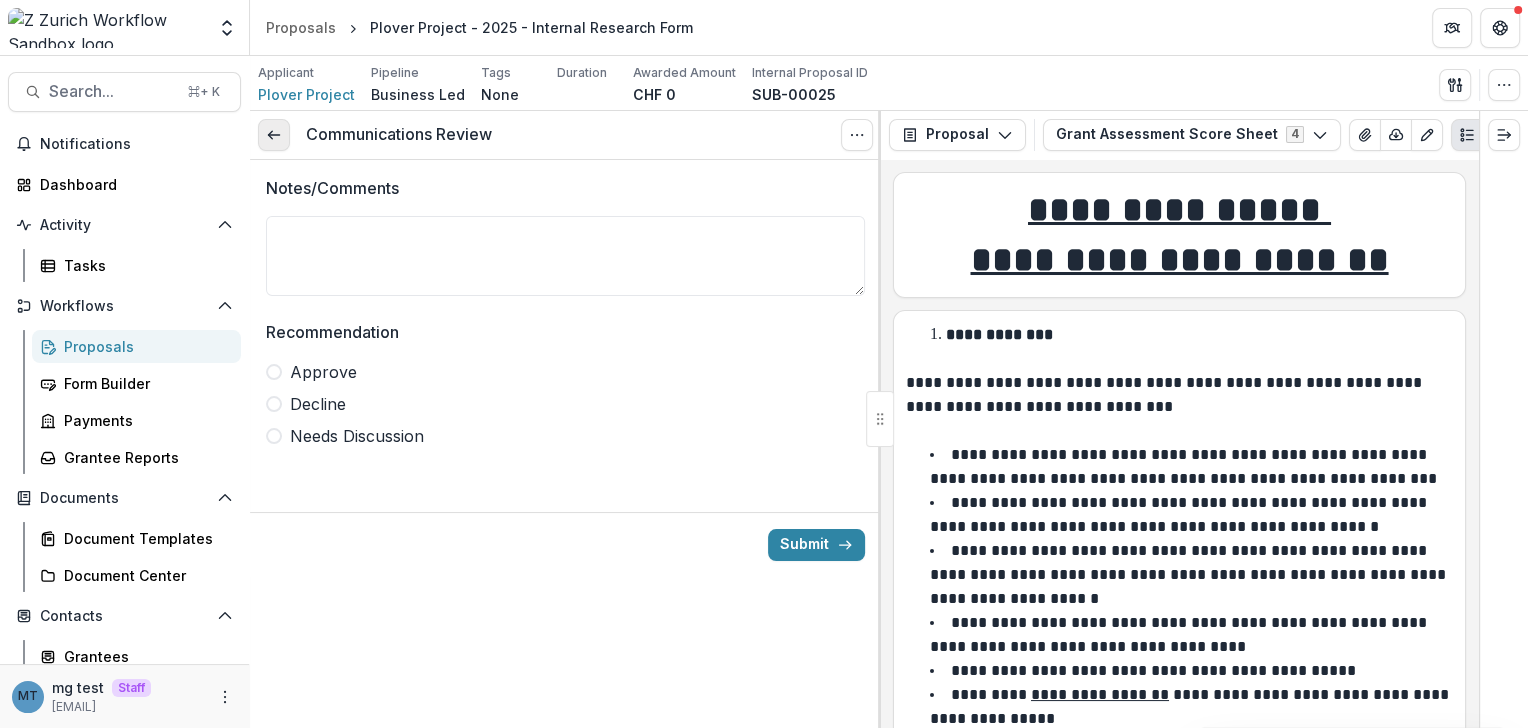 click 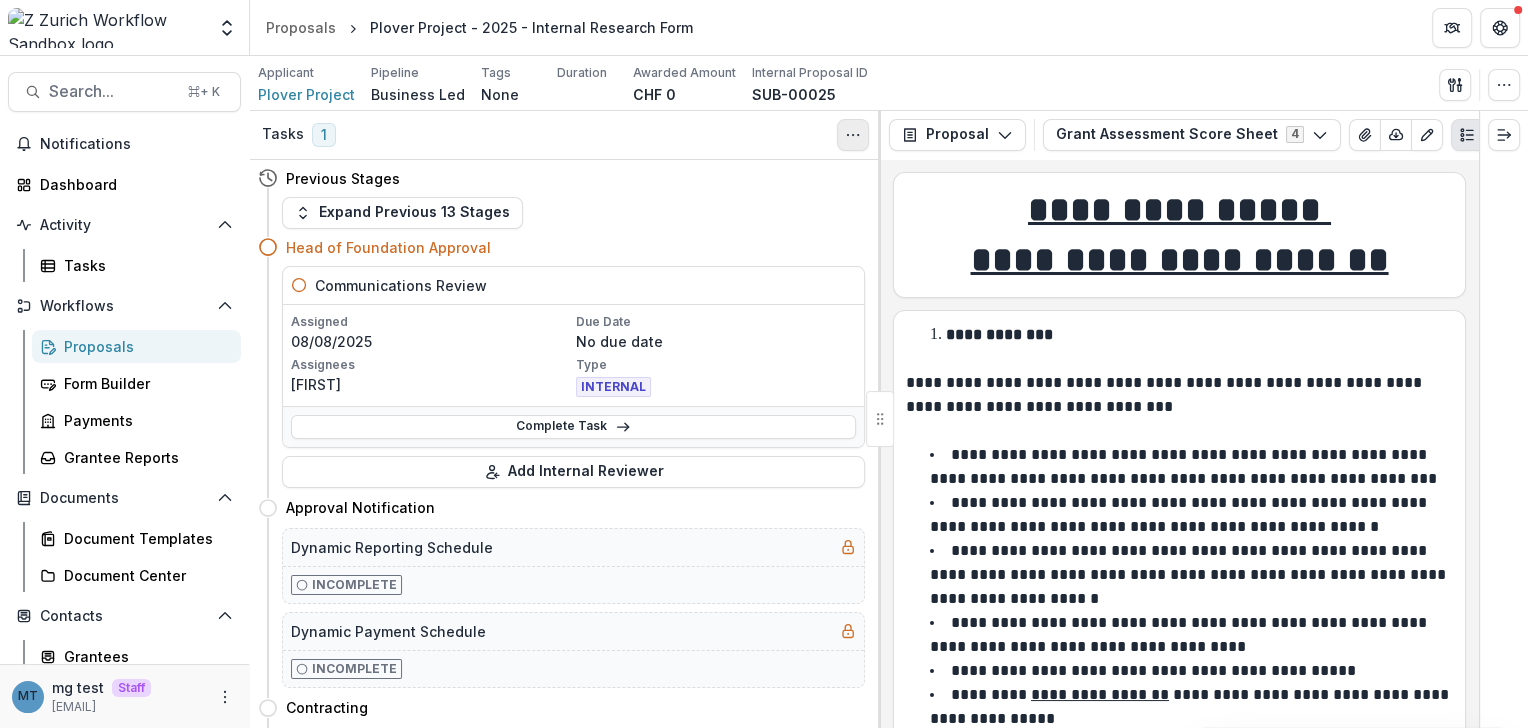 click at bounding box center [853, 135] 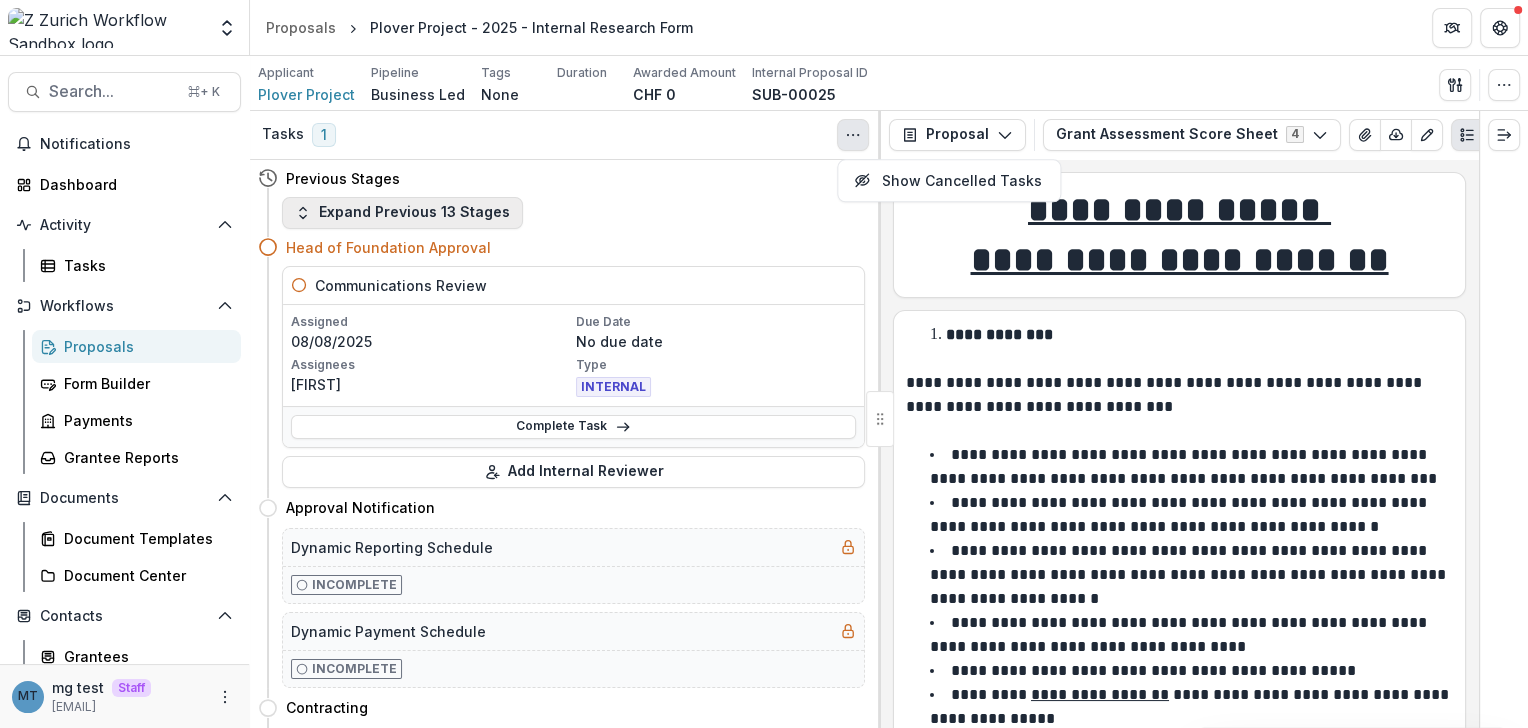 click on "Expand Previous 13 Stages" at bounding box center [402, 213] 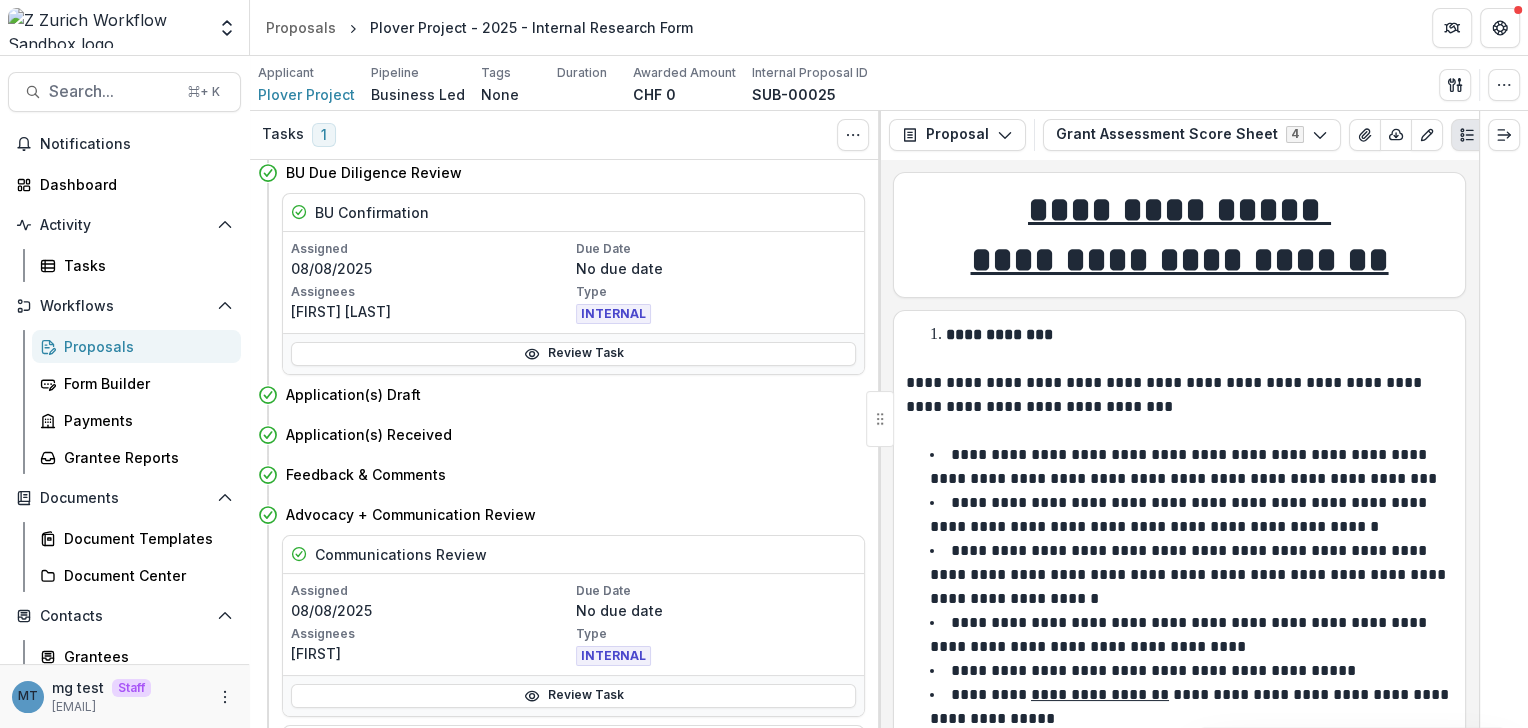 scroll, scrollTop: 290, scrollLeft: 0, axis: vertical 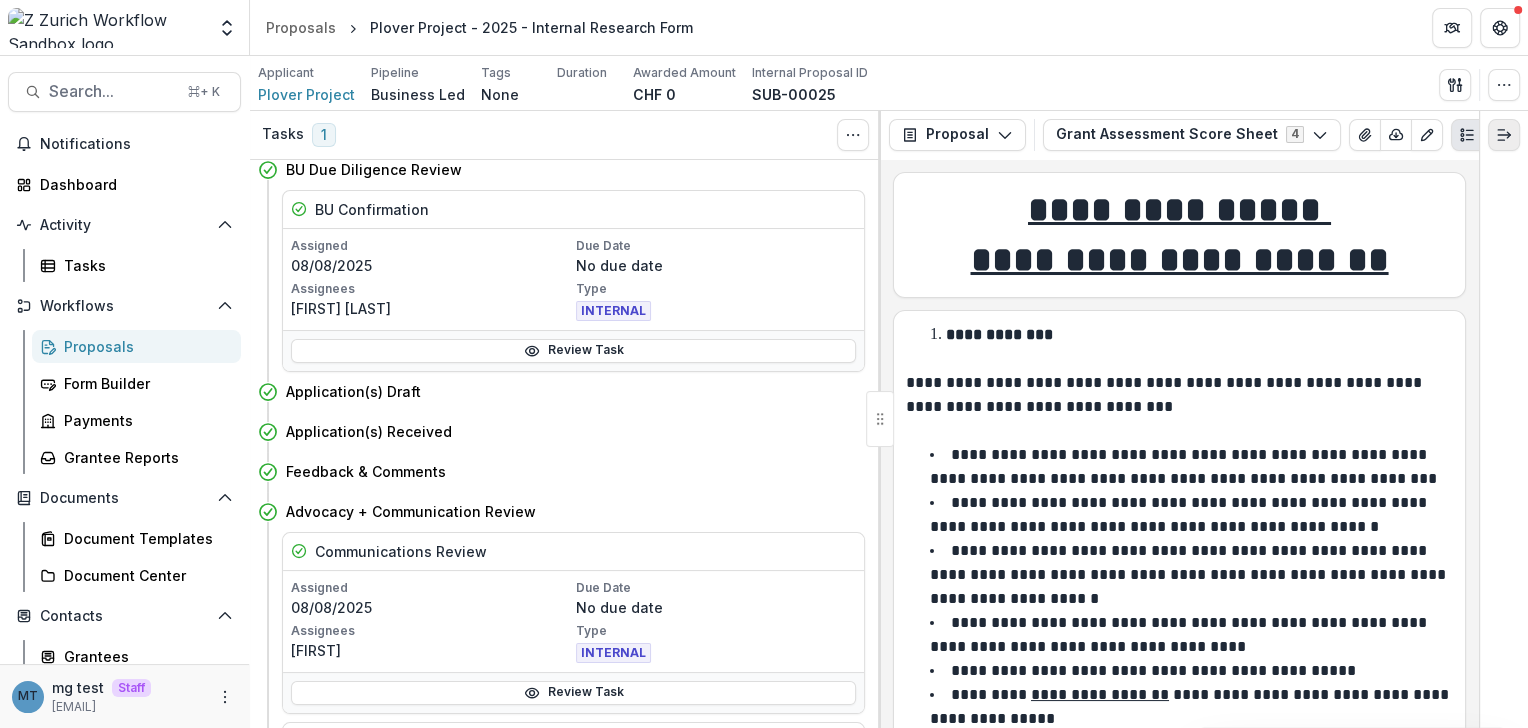 click 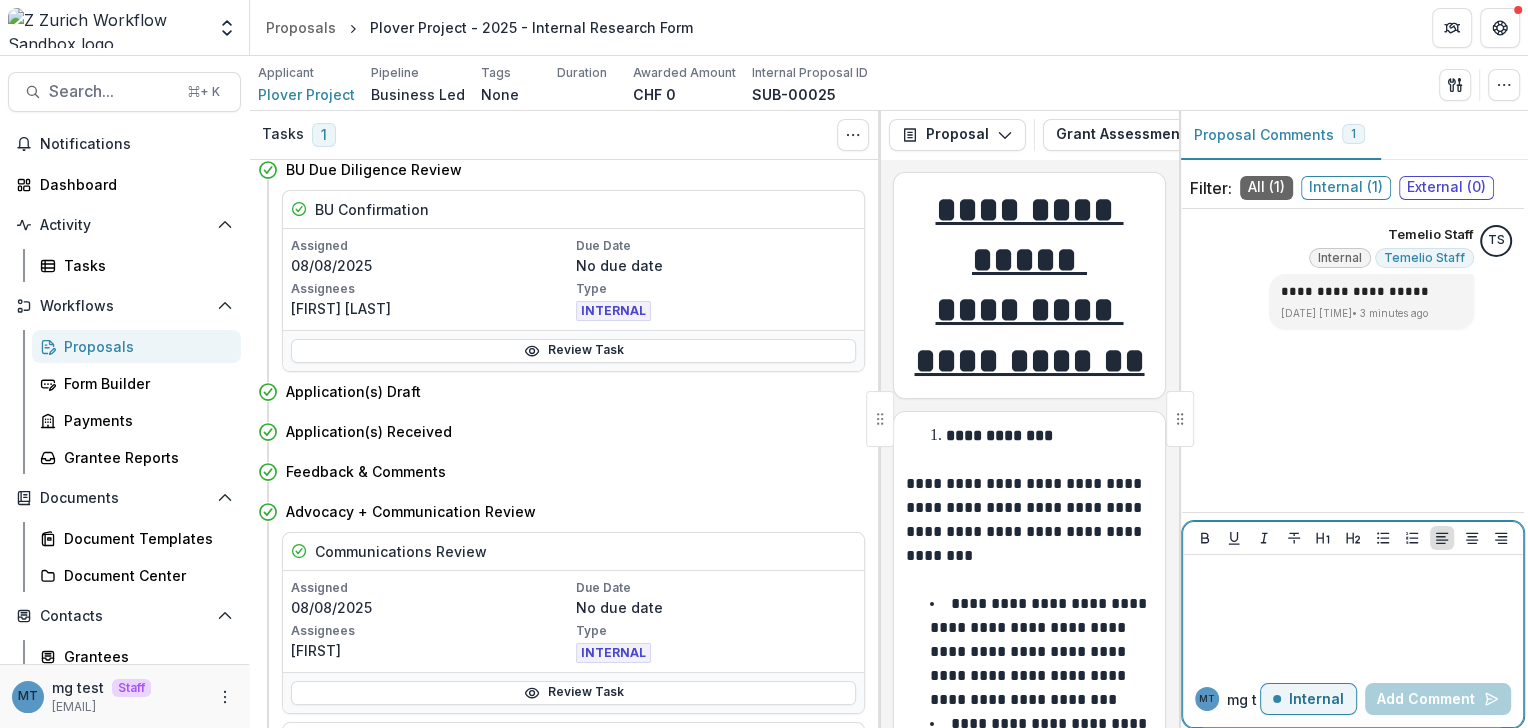 click at bounding box center (1353, 613) 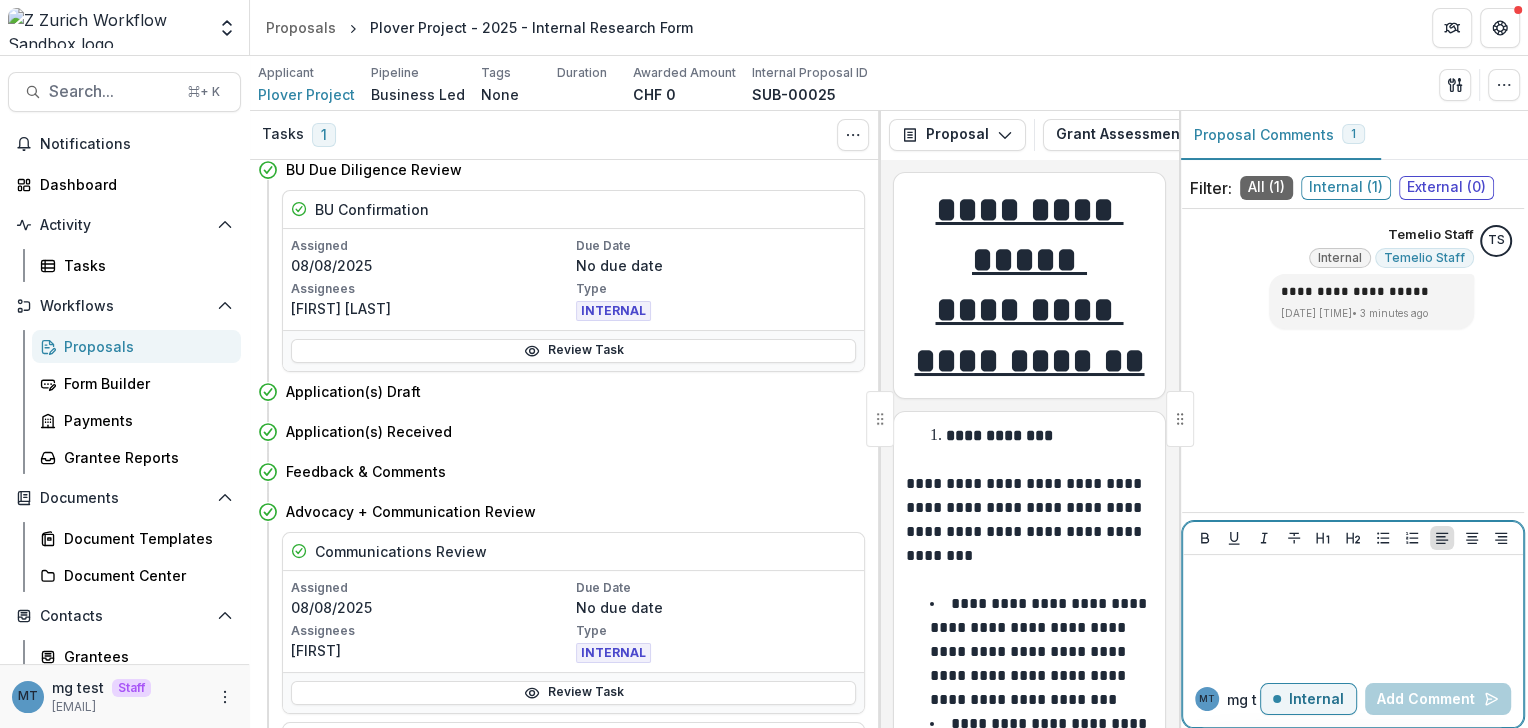 type 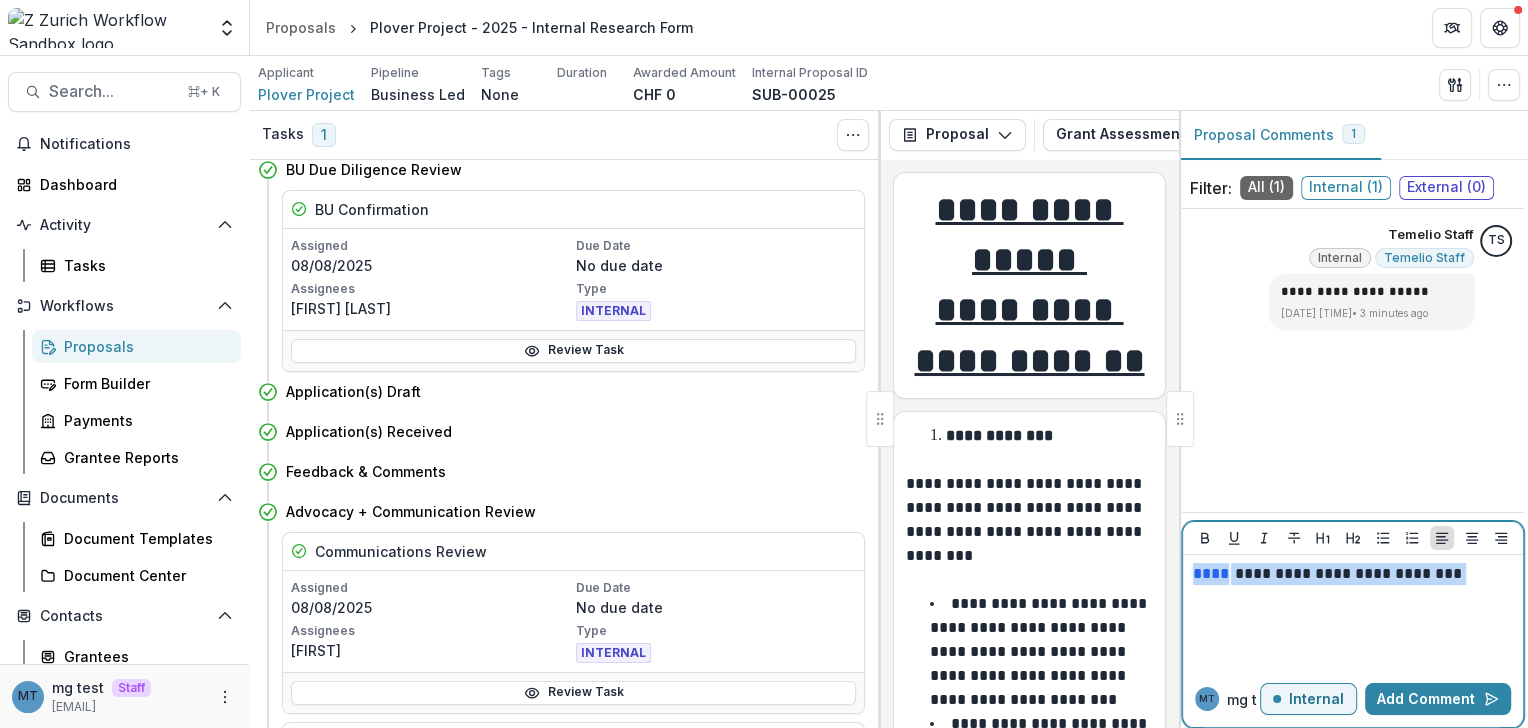 drag, startPoint x: 1468, startPoint y: 582, endPoint x: 1176, endPoint y: 571, distance: 292.20712 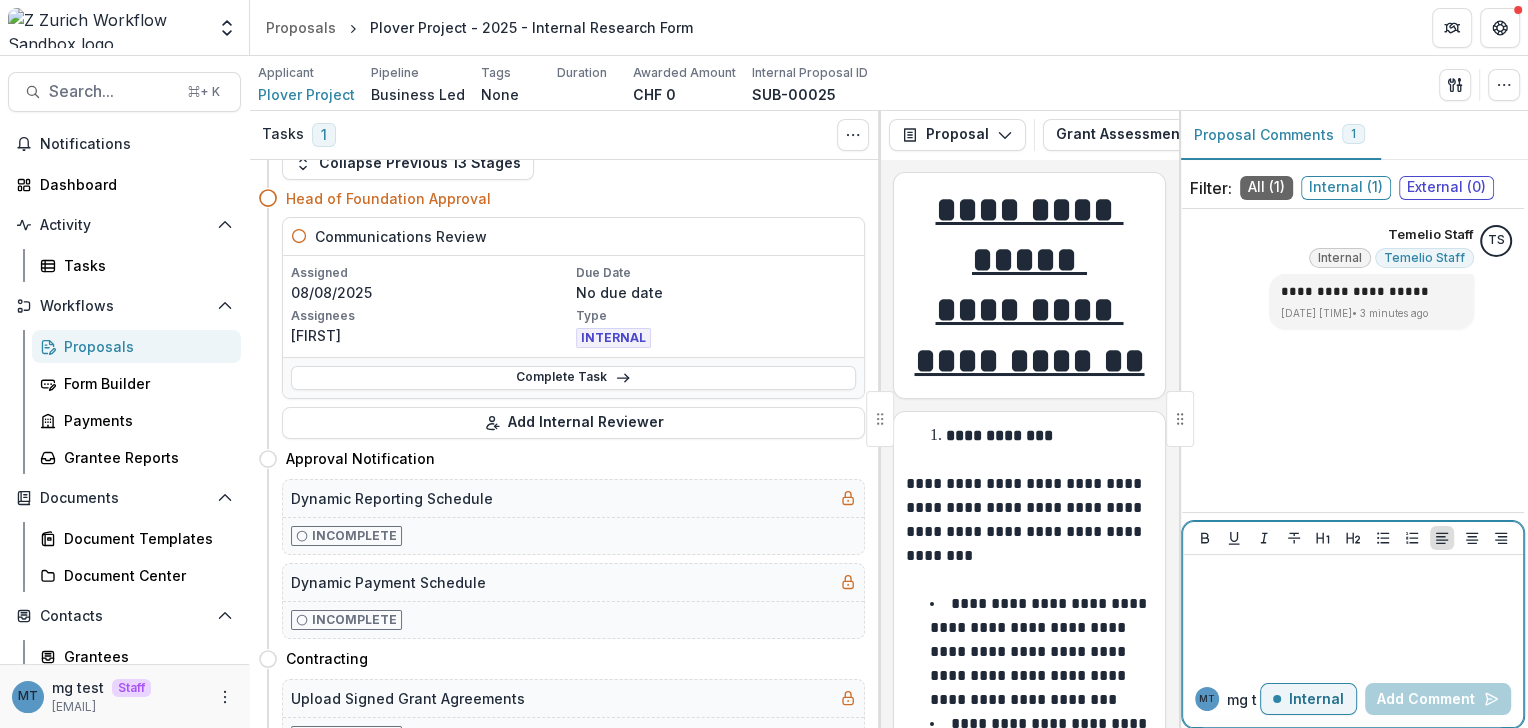 scroll, scrollTop: 1507, scrollLeft: 0, axis: vertical 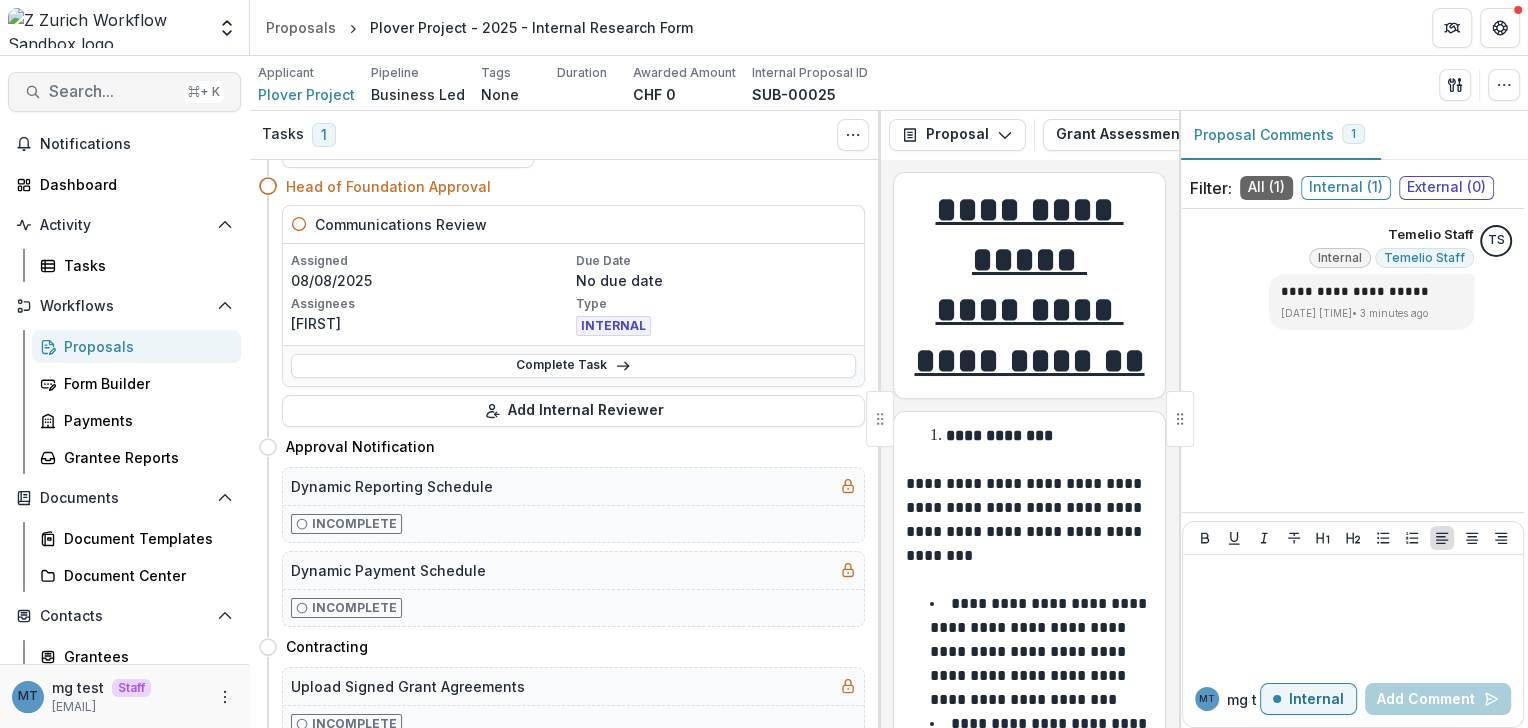 click on "Search..." at bounding box center (112, 91) 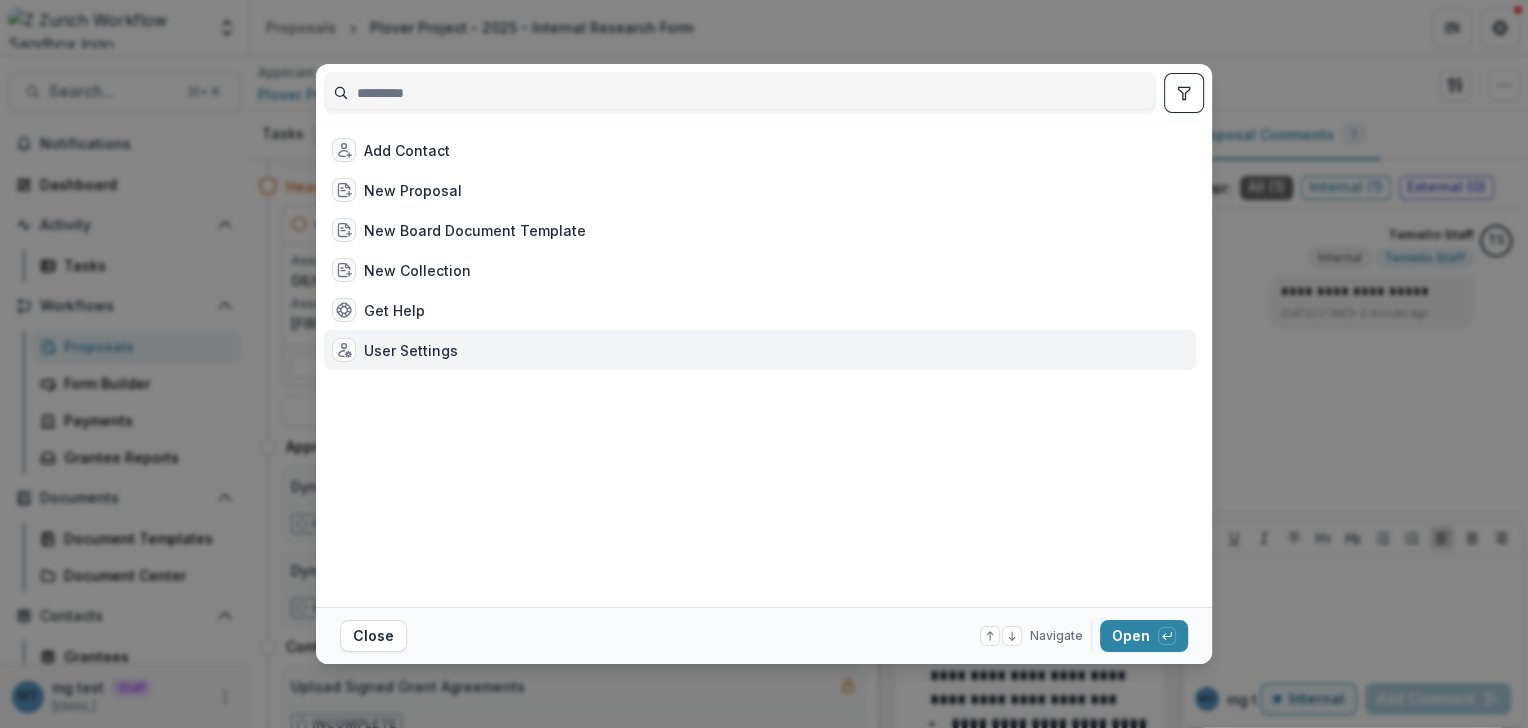 click on "User Settings" at bounding box center [760, 350] 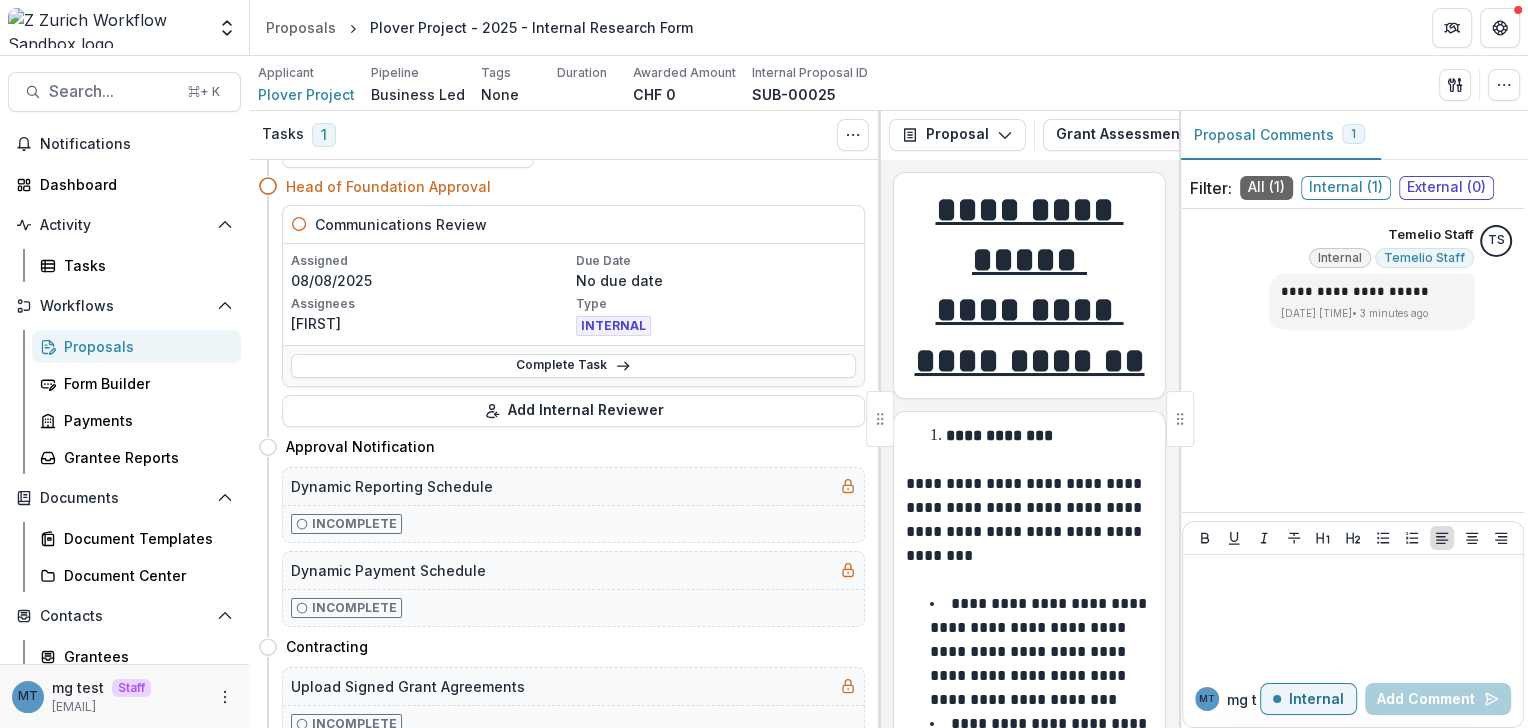 click on "User Settings" at bounding box center [411, 350] 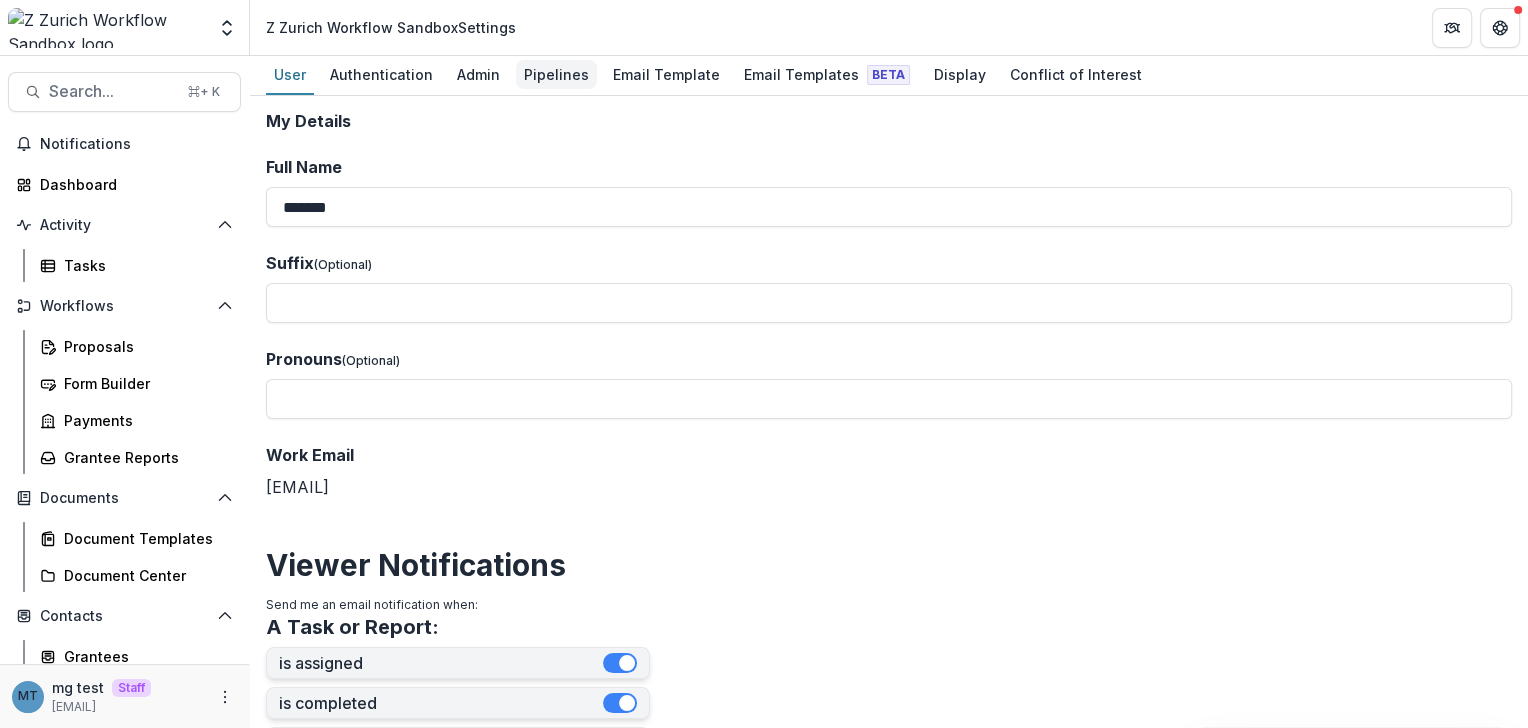 click on "Pipelines" at bounding box center (556, 74) 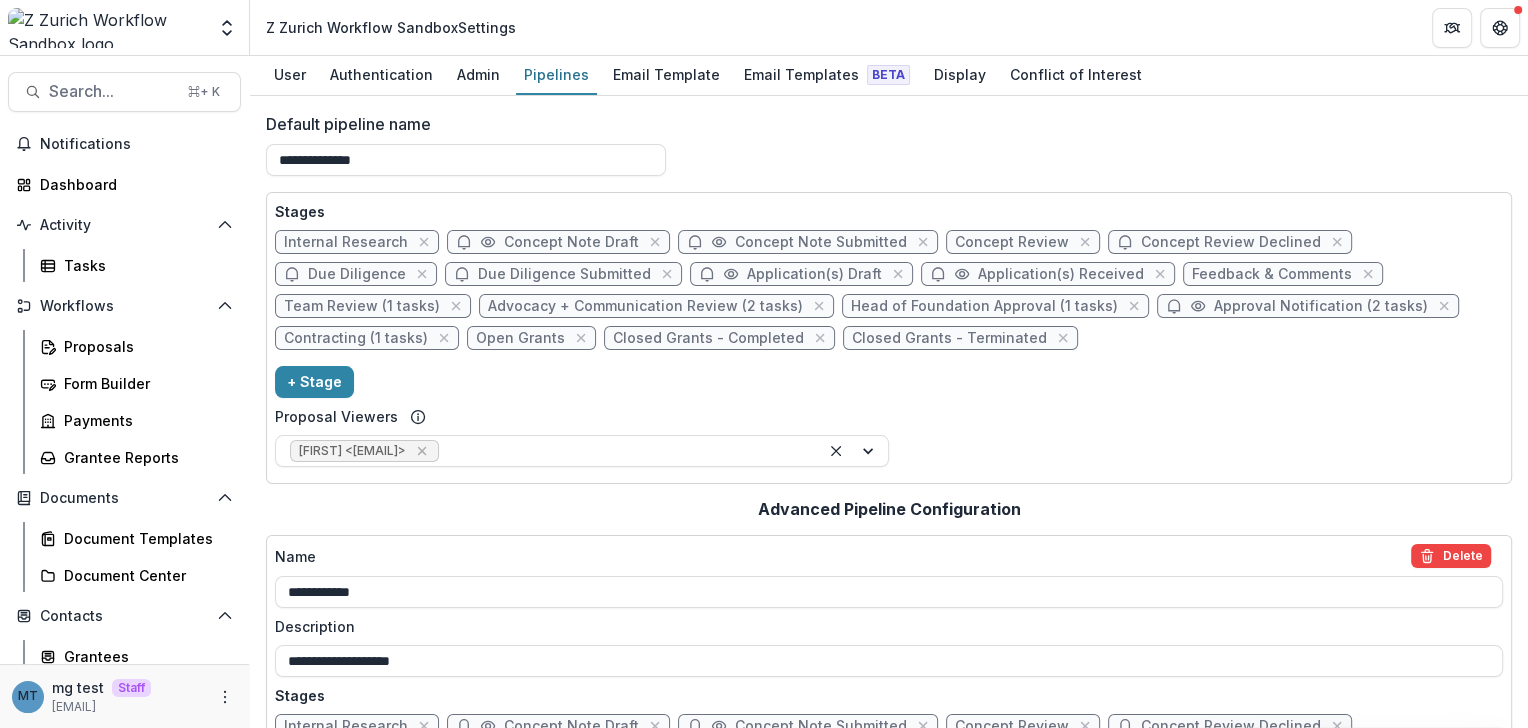 click on "Head of Foundation Approval (1 tasks)" at bounding box center [984, 306] 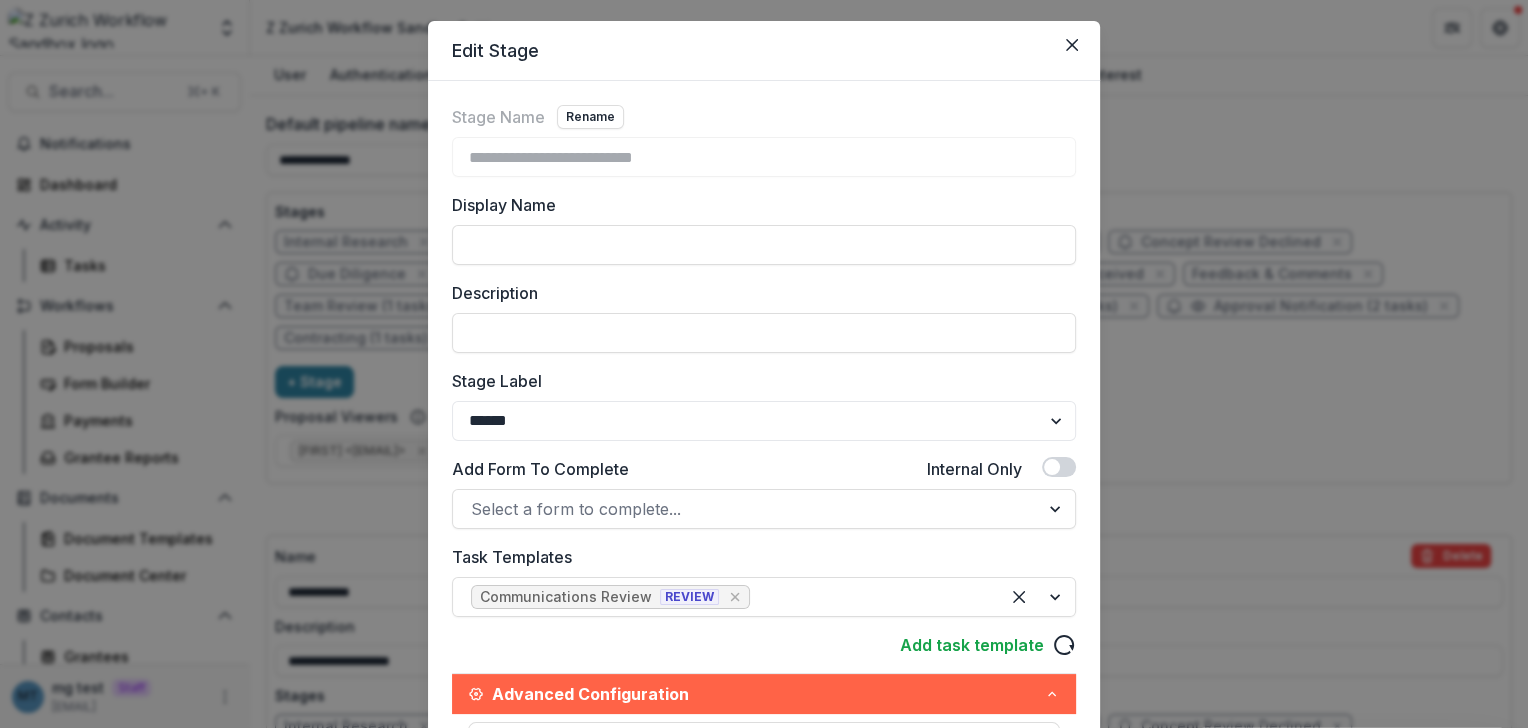 scroll, scrollTop: 46, scrollLeft: 0, axis: vertical 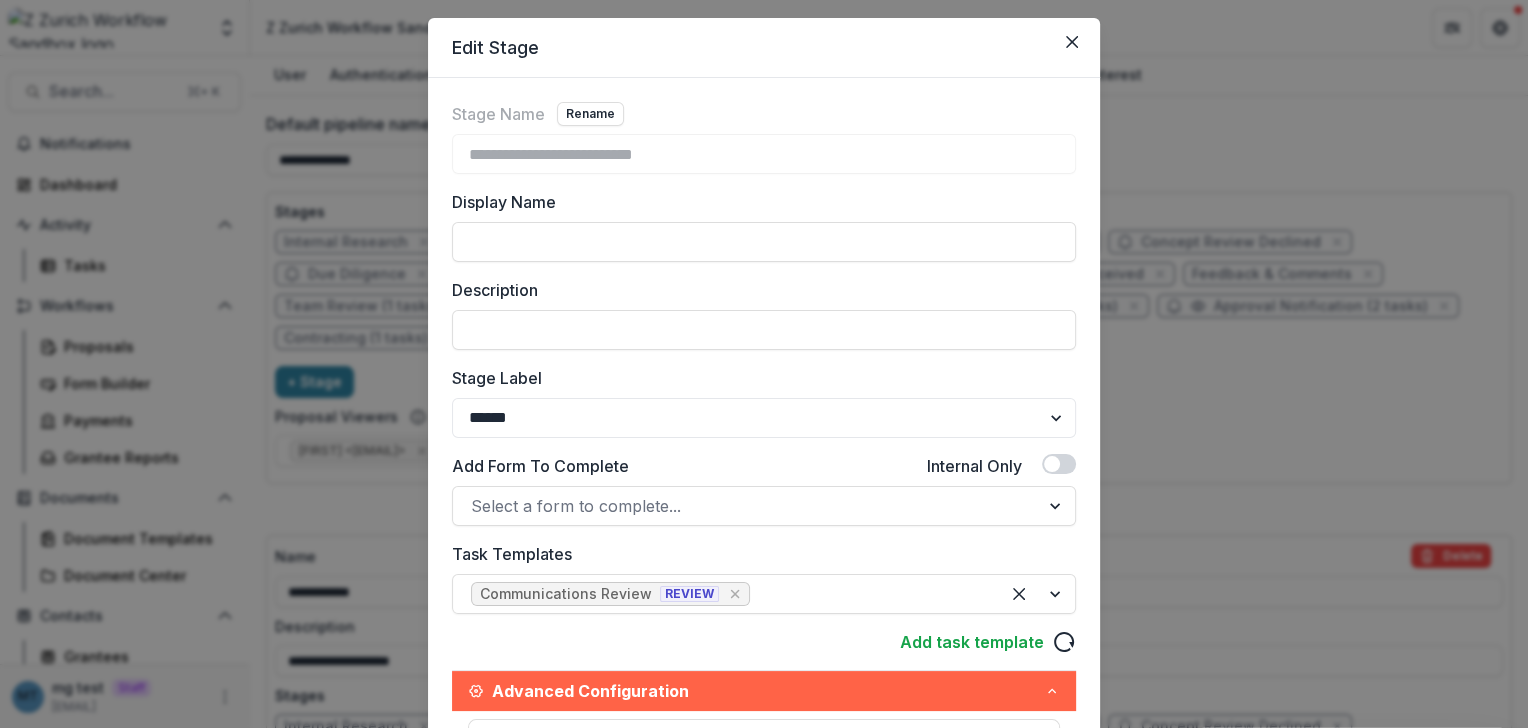 click on "**********" at bounding box center [764, 364] 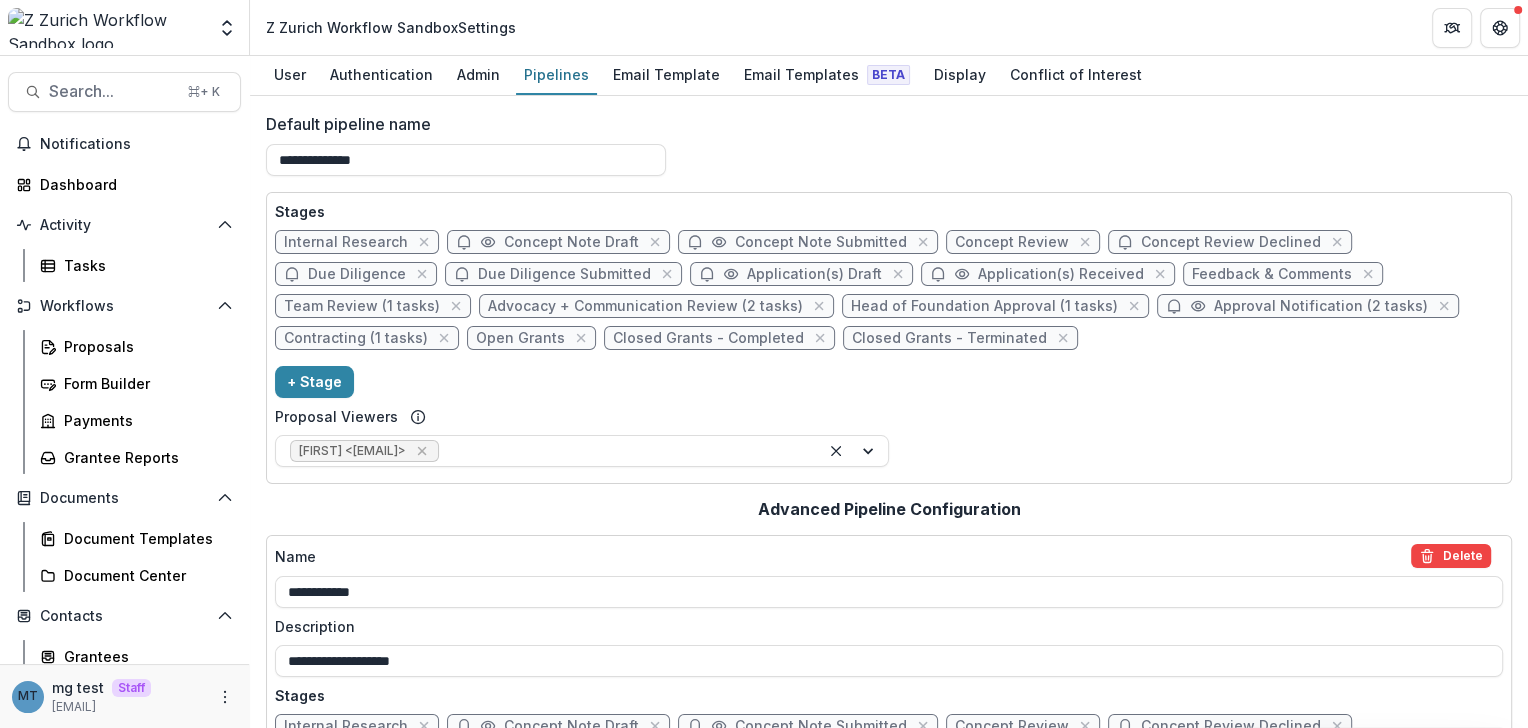 click on "Head of Foundation Approval (1 tasks)" at bounding box center [984, 306] 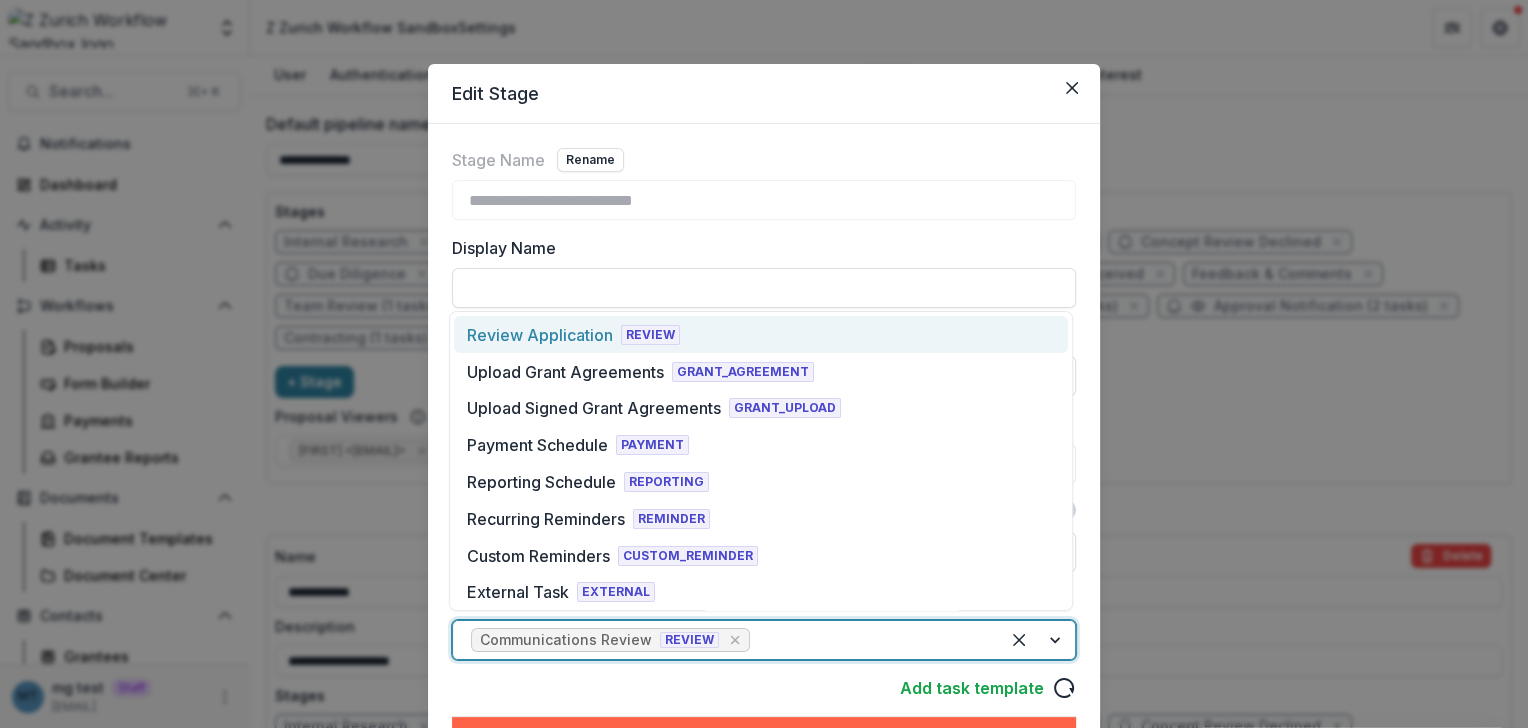 click at bounding box center [867, 640] 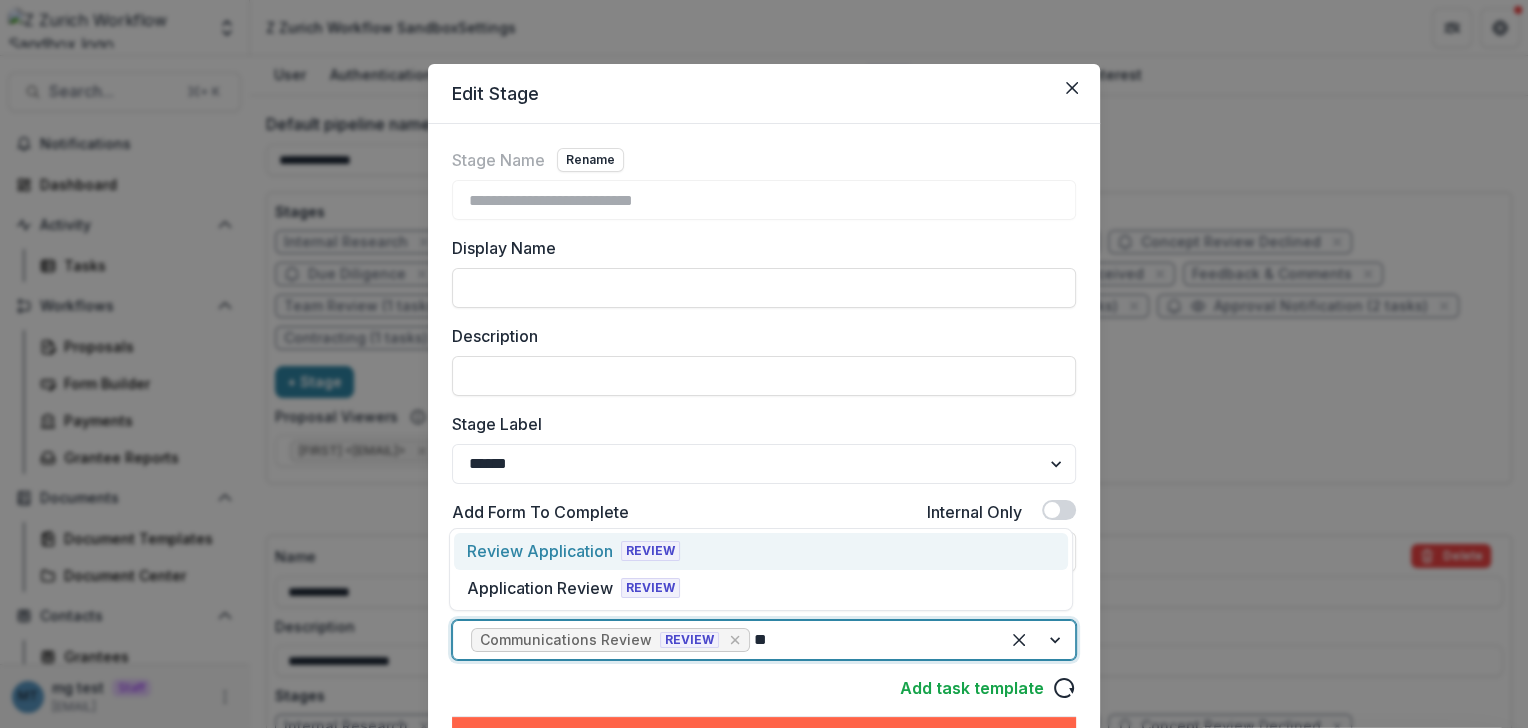 type on "*" 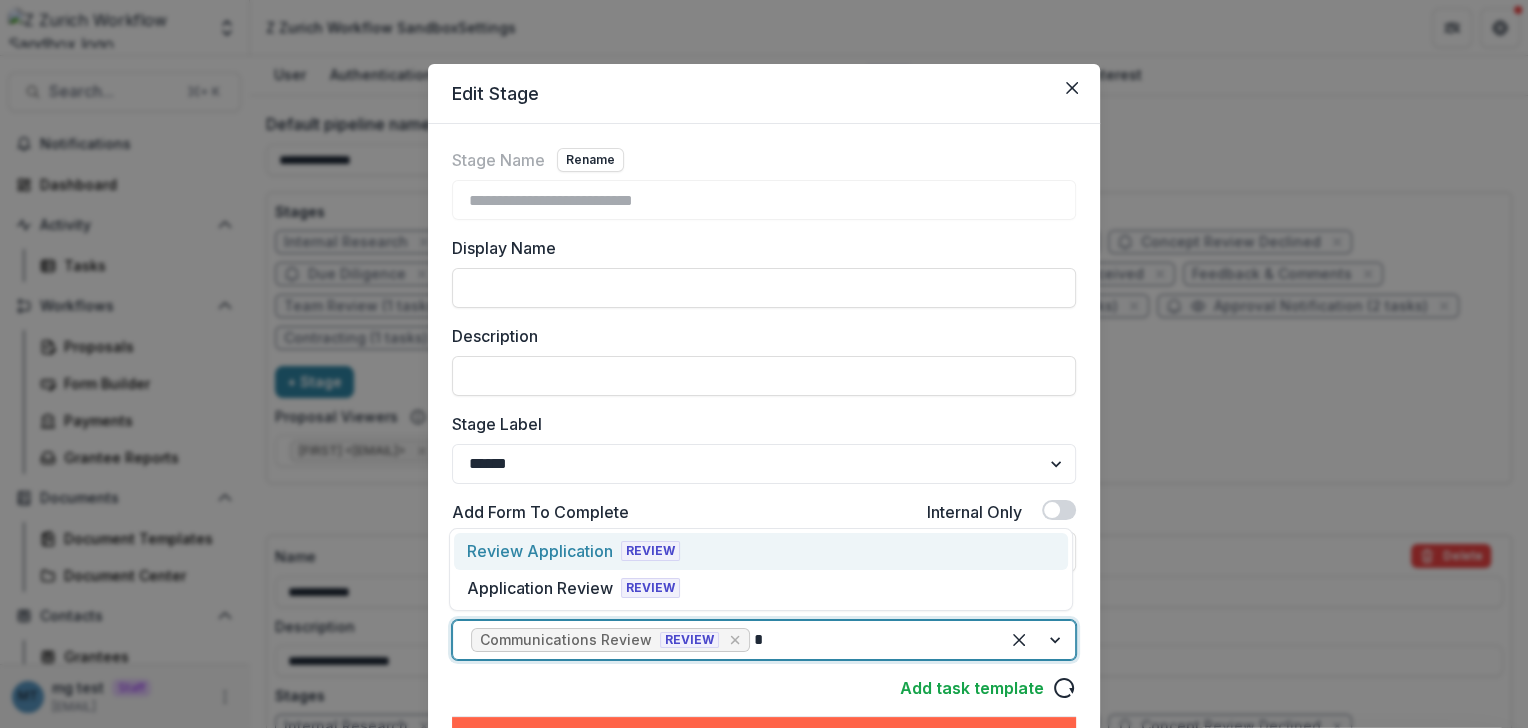 type 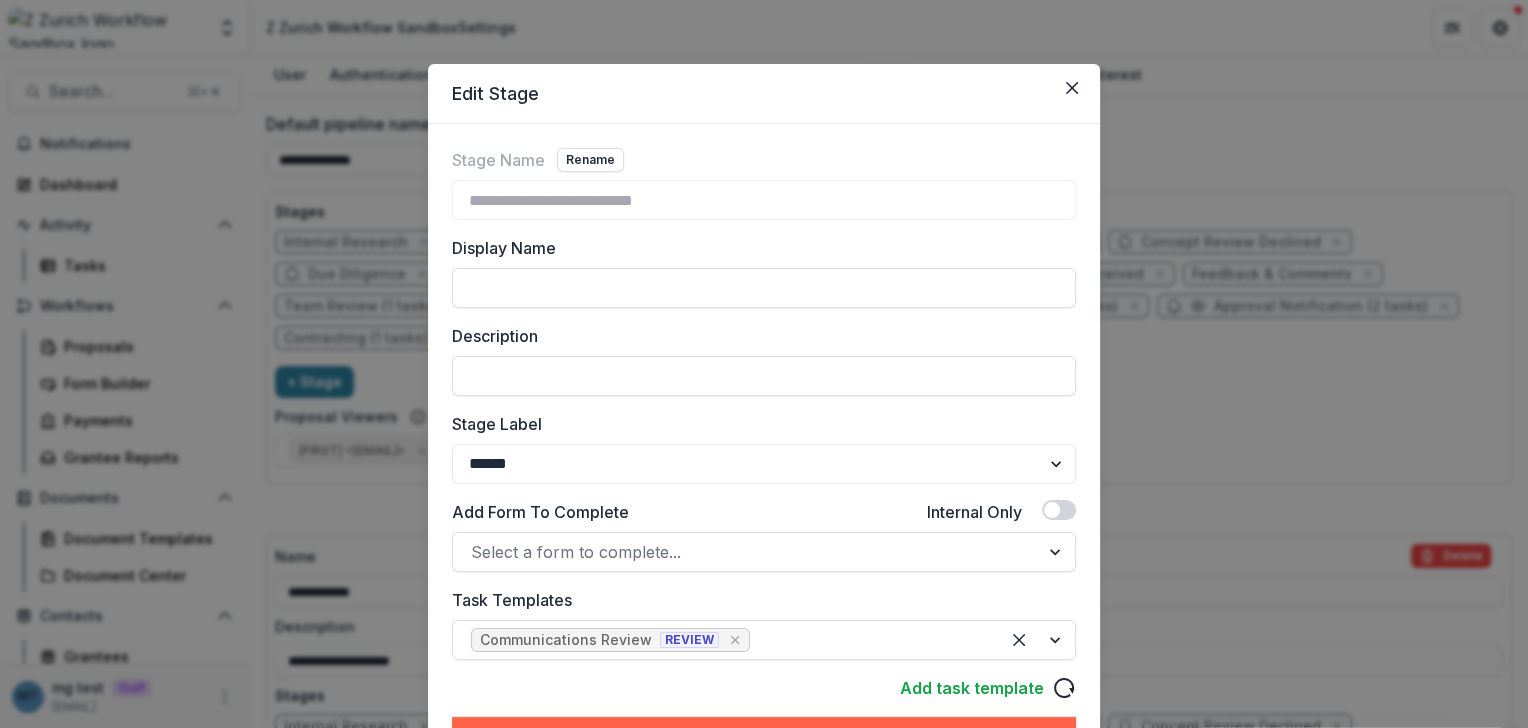 click on "**********" at bounding box center [764, 364] 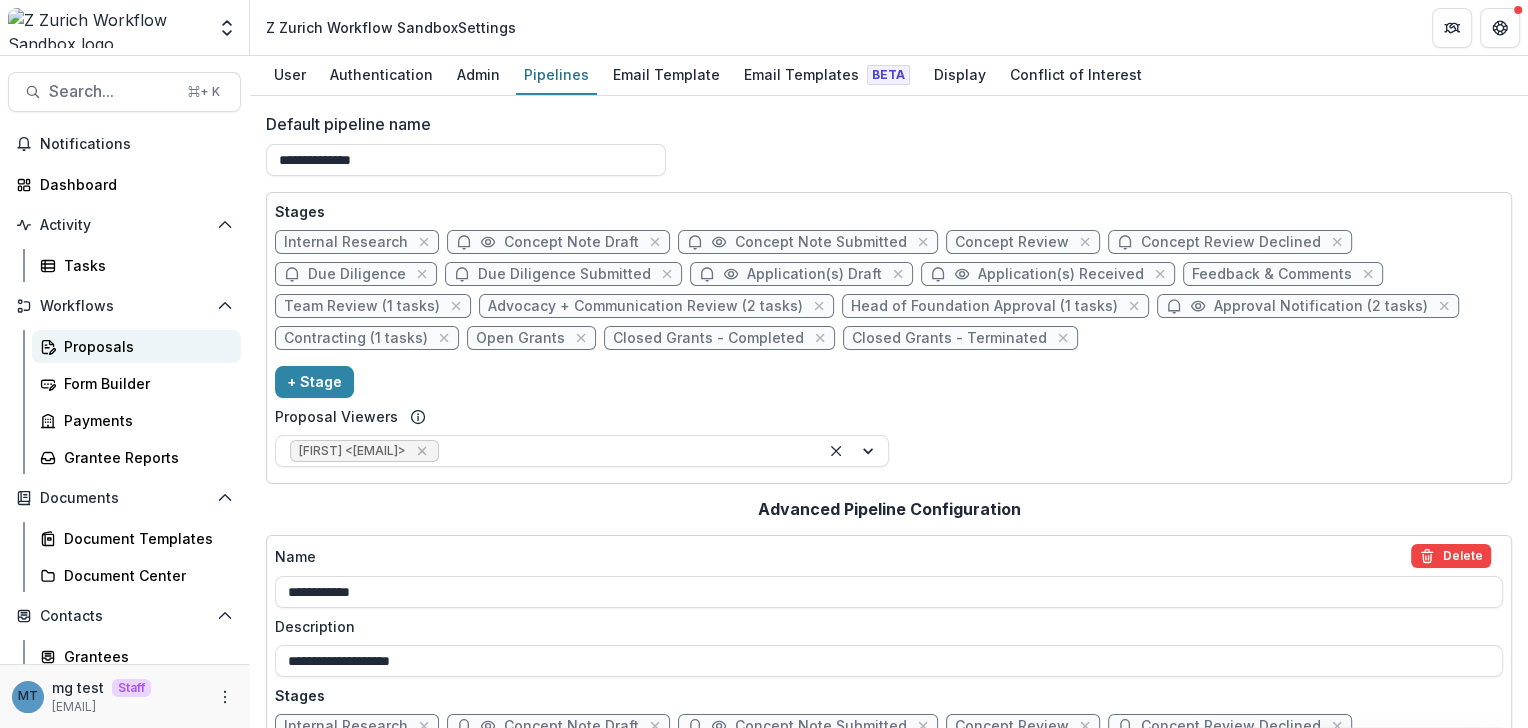 click on "Proposals" at bounding box center (144, 346) 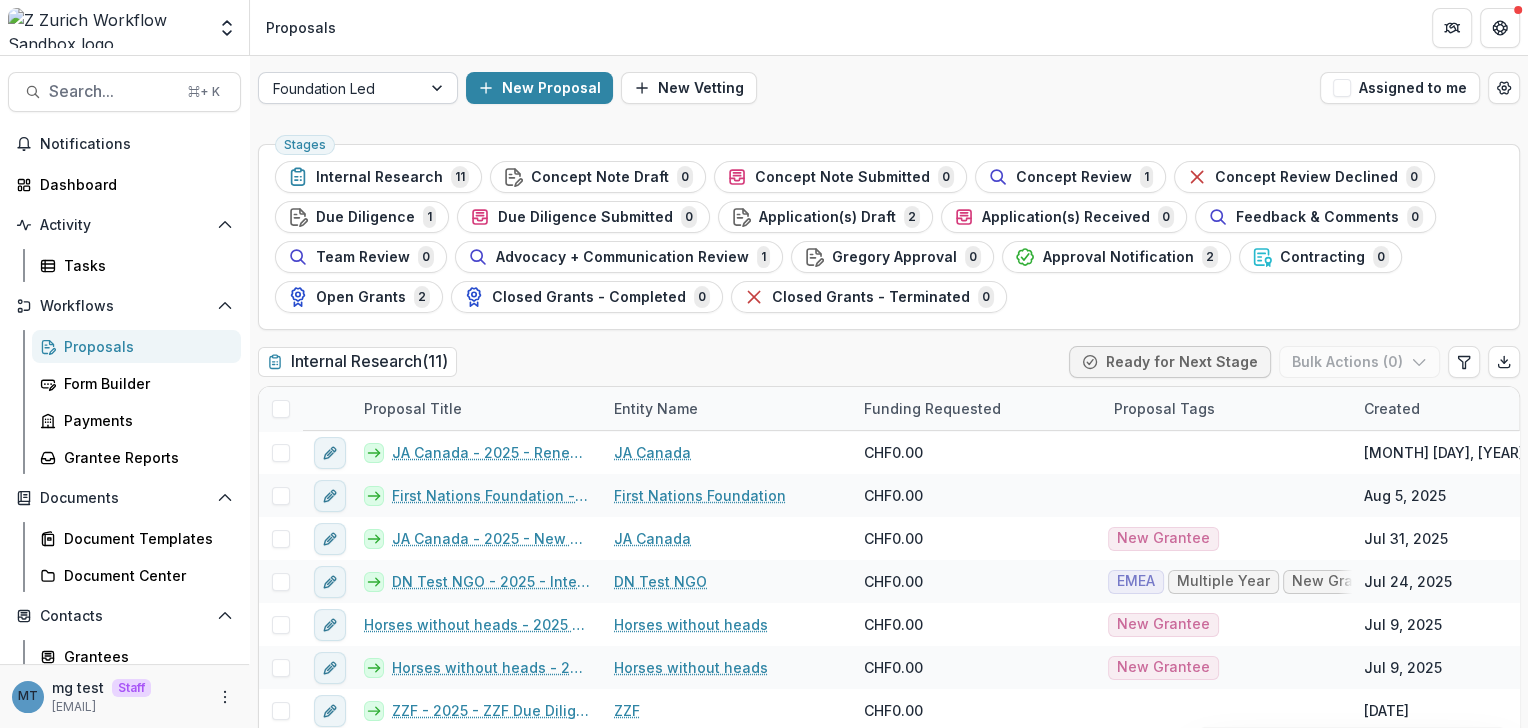 click on "Foundation Led" at bounding box center (340, 88) 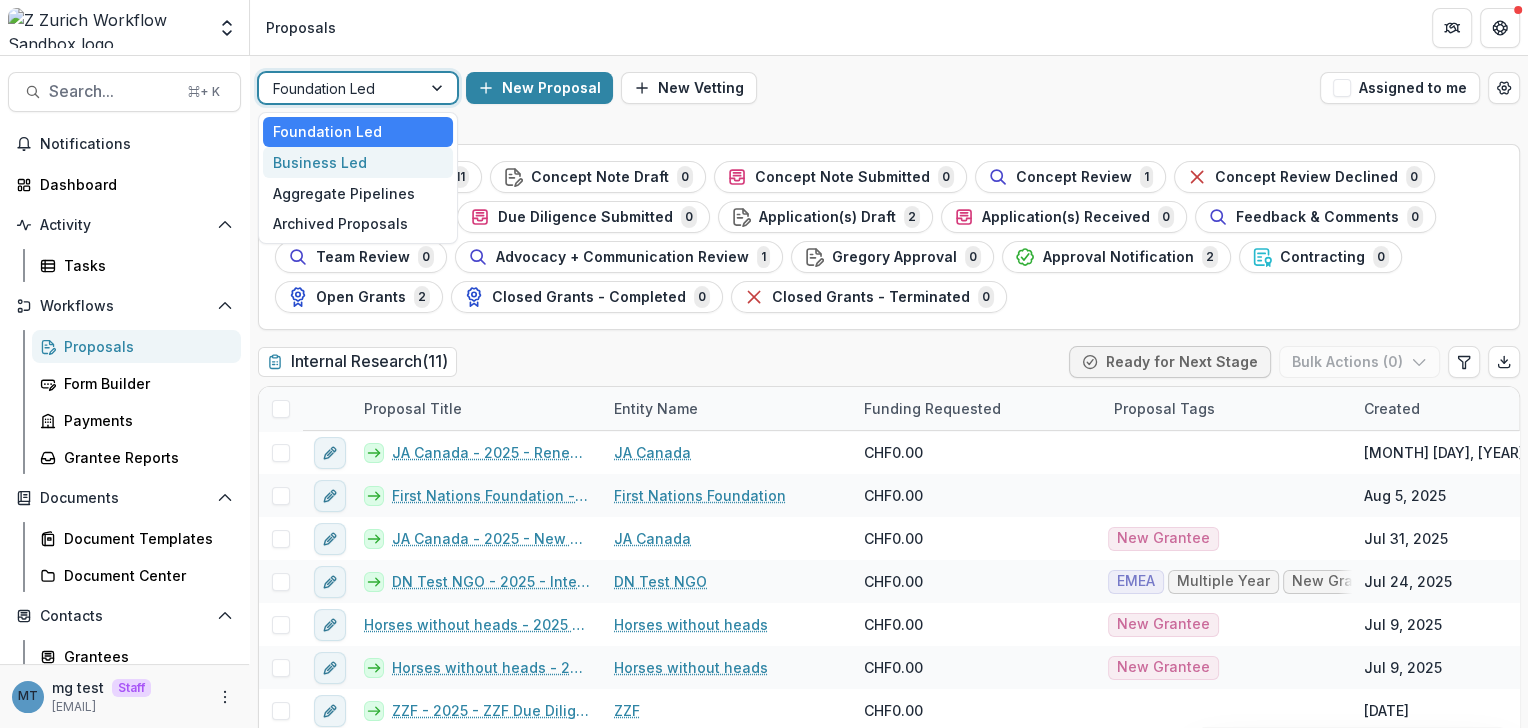 click on "Business Led" at bounding box center (358, 162) 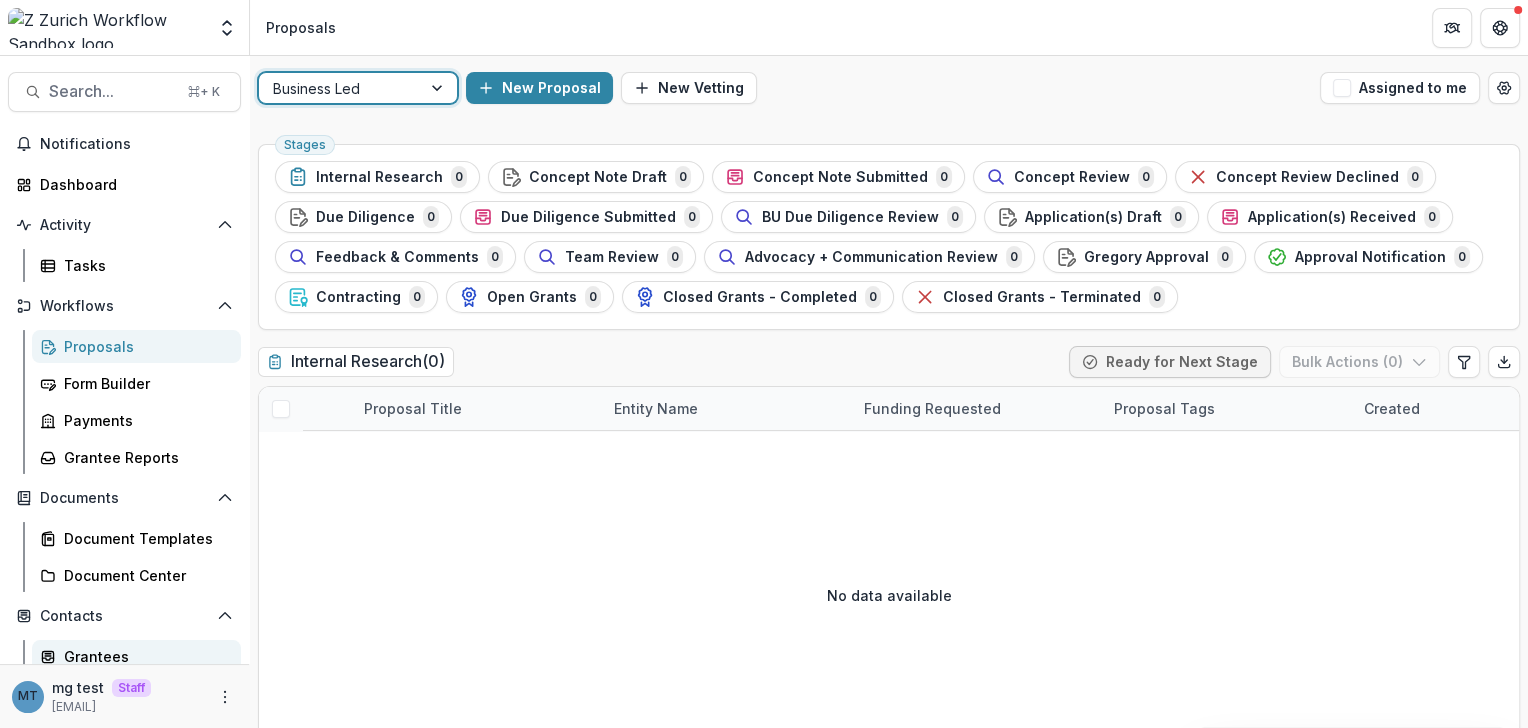 click on "Grantees" at bounding box center [136, 656] 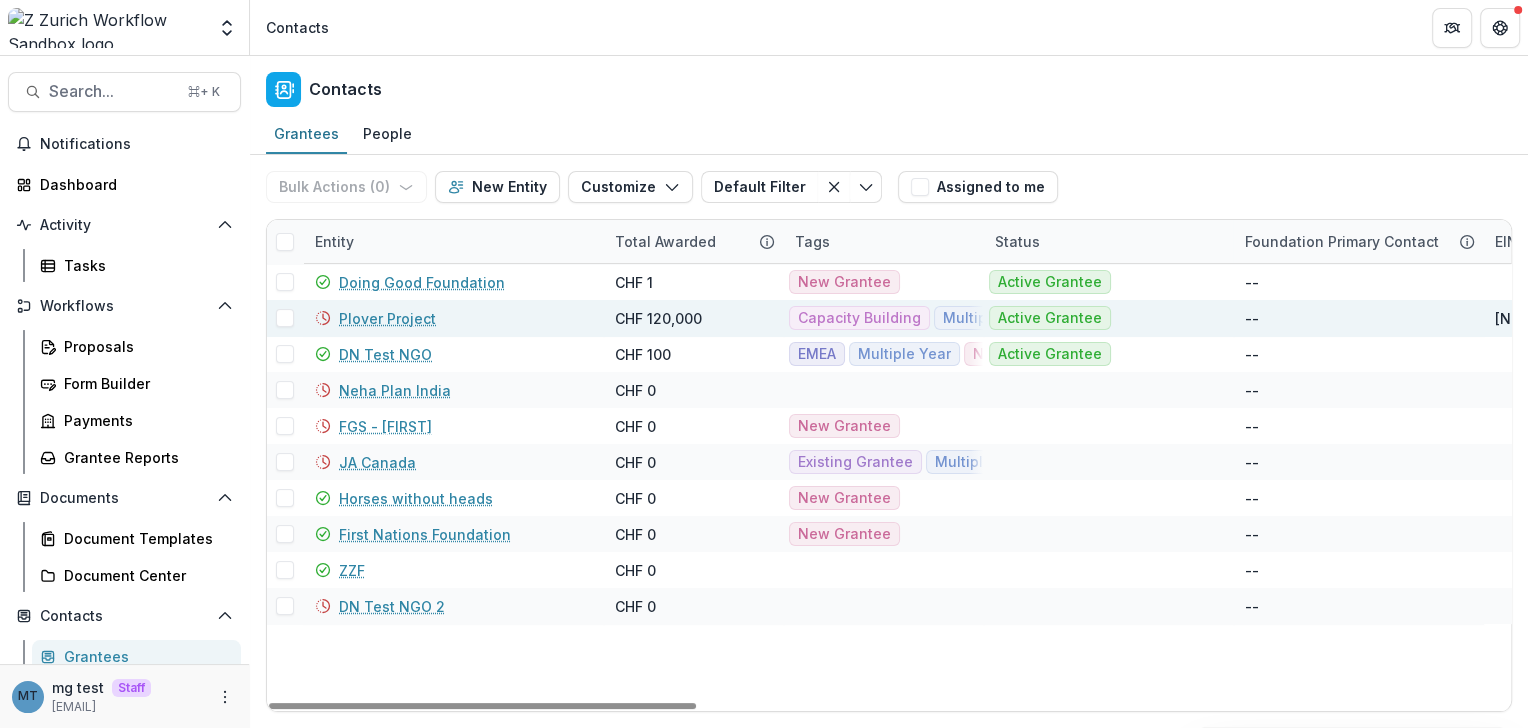 click on "Plover Project" at bounding box center (387, 318) 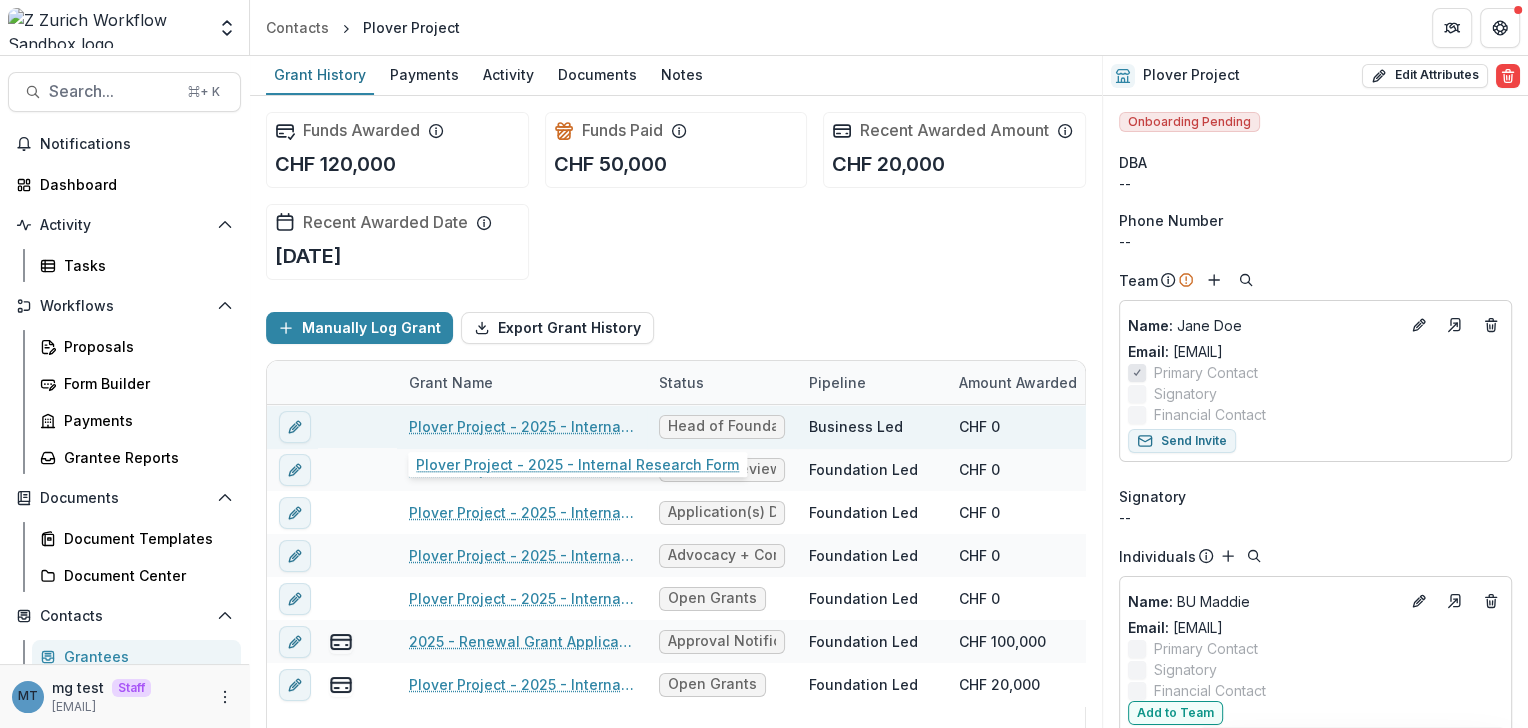 click on "Plover Project - 2025 - Internal Research Form" at bounding box center [522, 426] 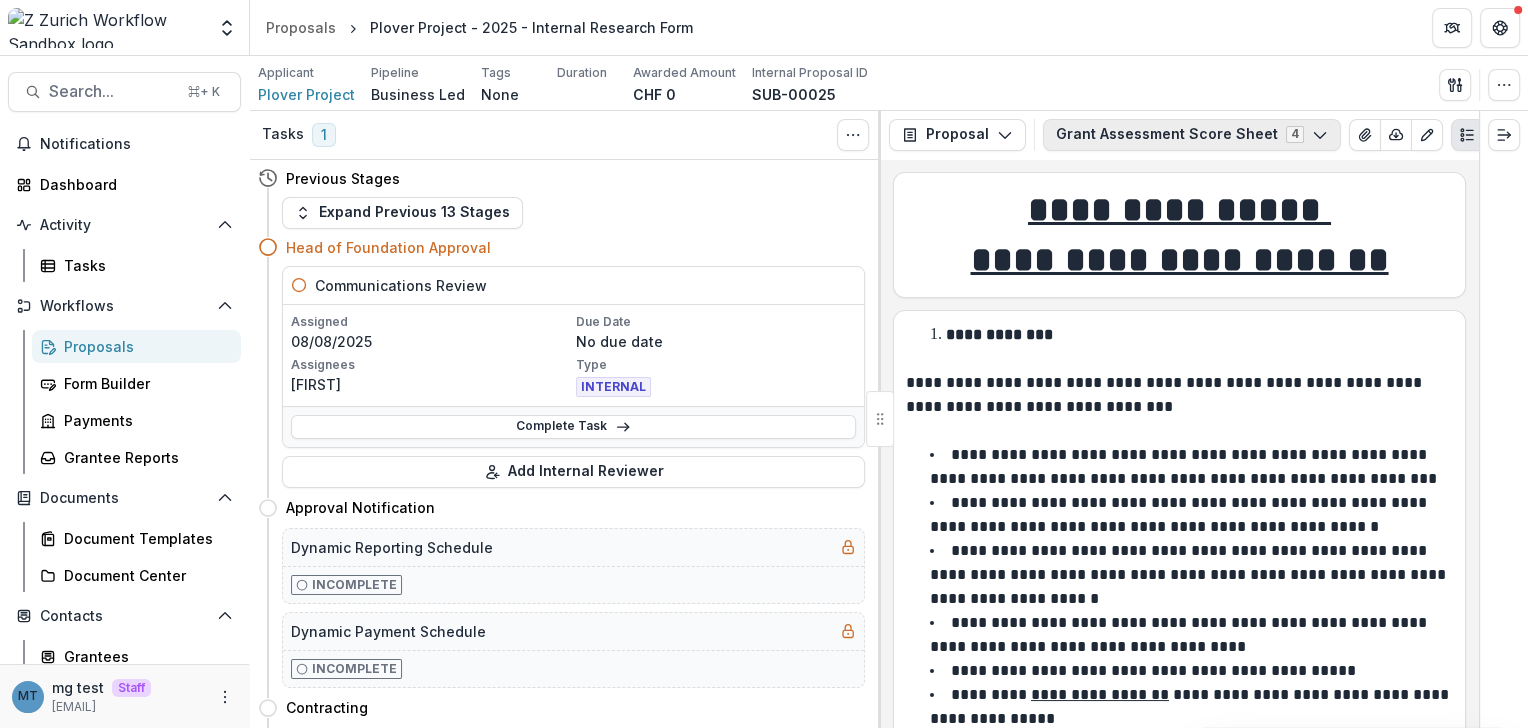 click on "Grant Assessment Score Sheet 4" at bounding box center (1192, 135) 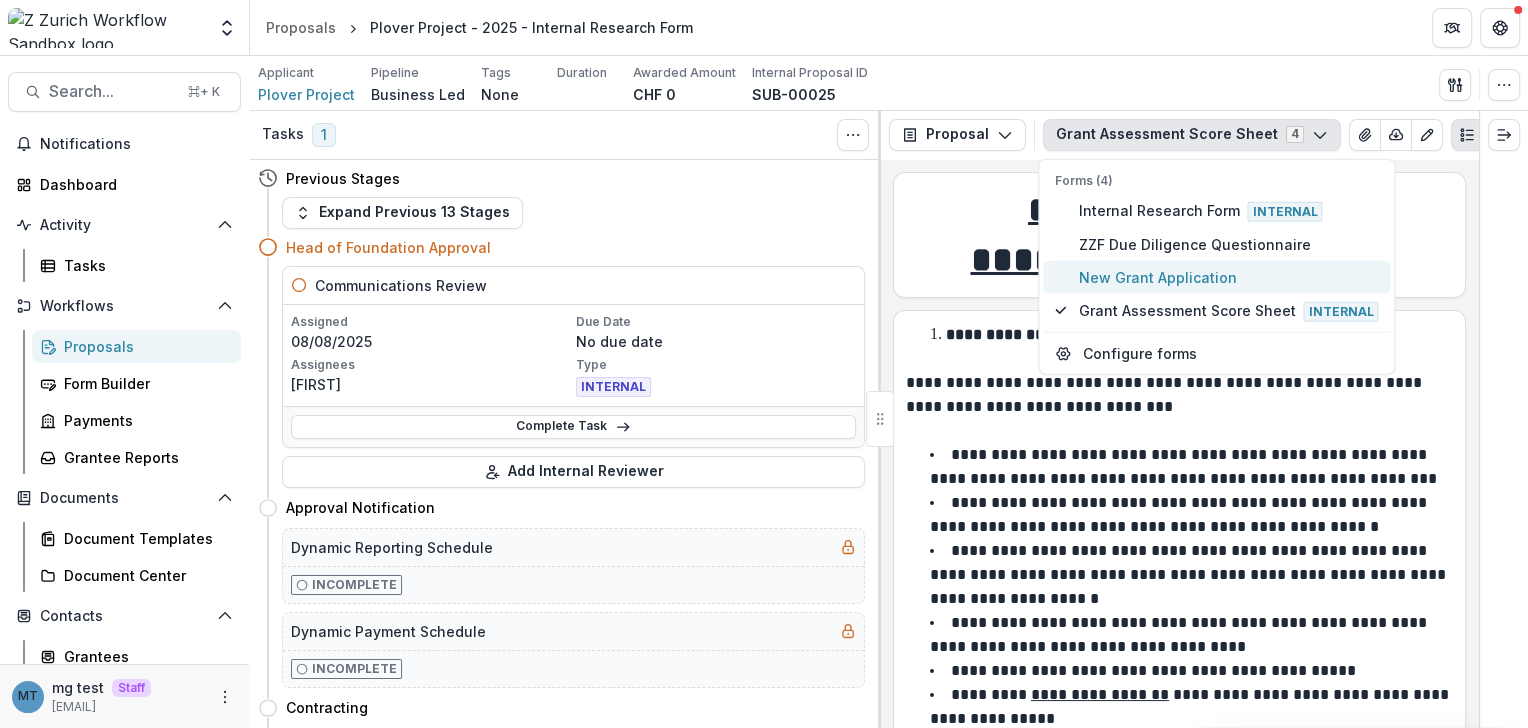 click on "New Grant Application" at bounding box center (1228, 277) 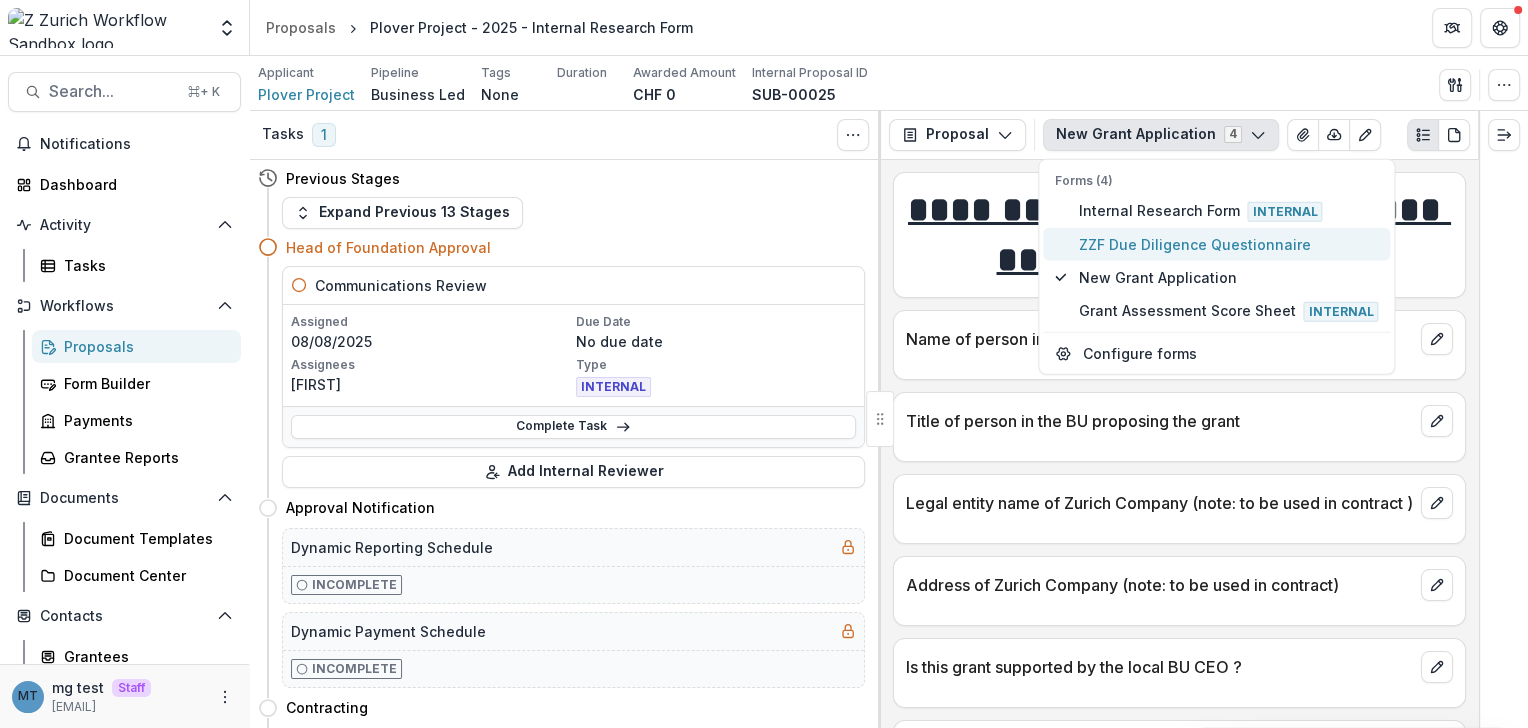 click on "ZZF Due Diligence Questionnaire" at bounding box center [1228, 244] 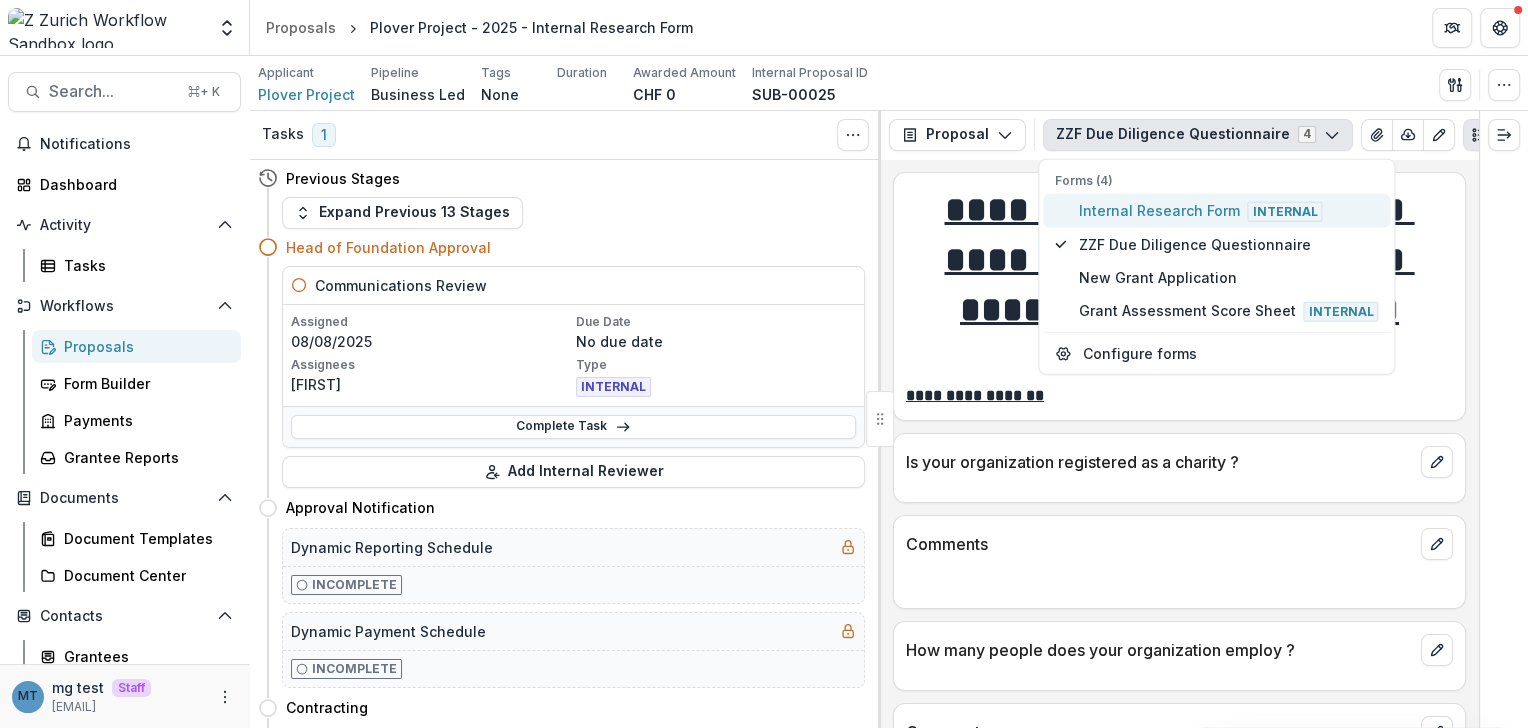click on "Internal Research Form Internal" at bounding box center [1228, 210] 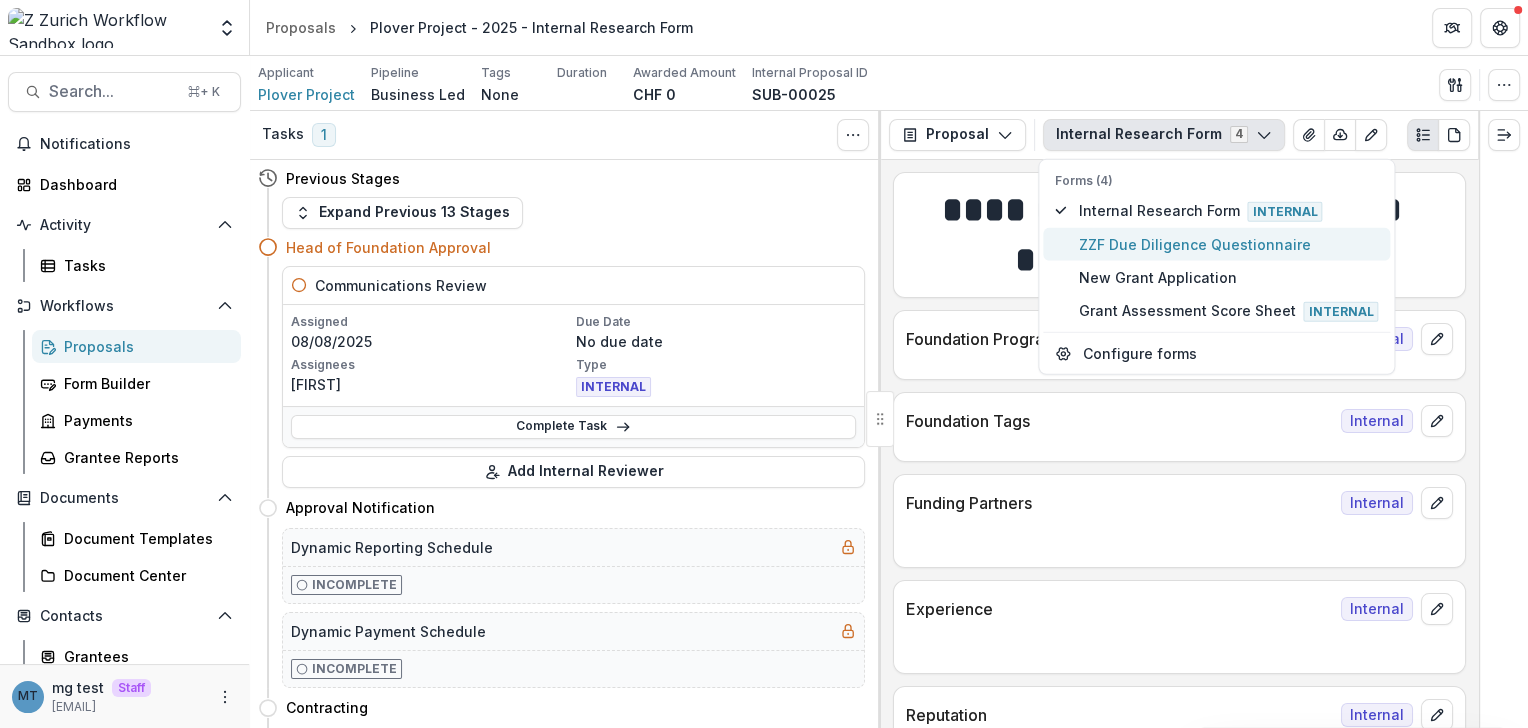 click on "ZZF Due Diligence Questionnaire" at bounding box center [1228, 244] 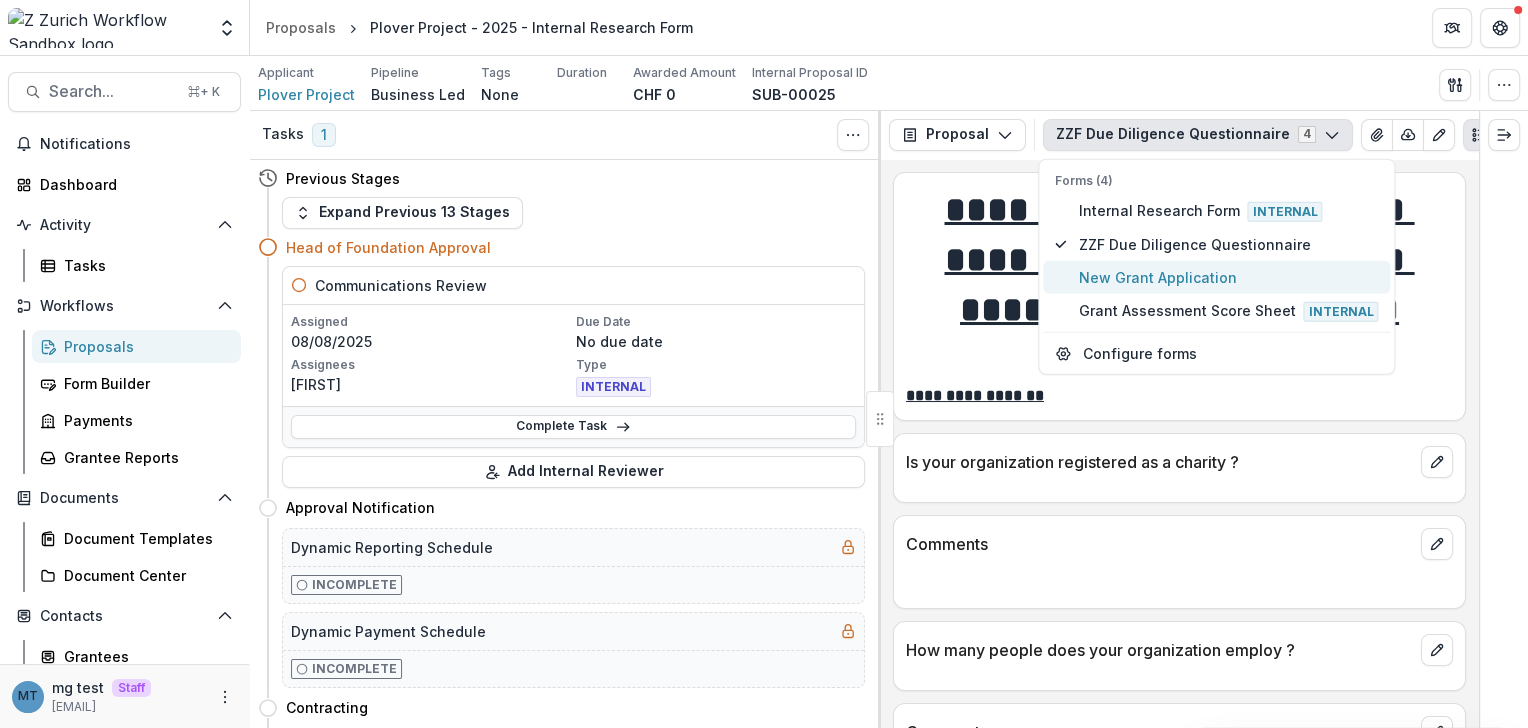 click on "New Grant Application" at bounding box center (1228, 277) 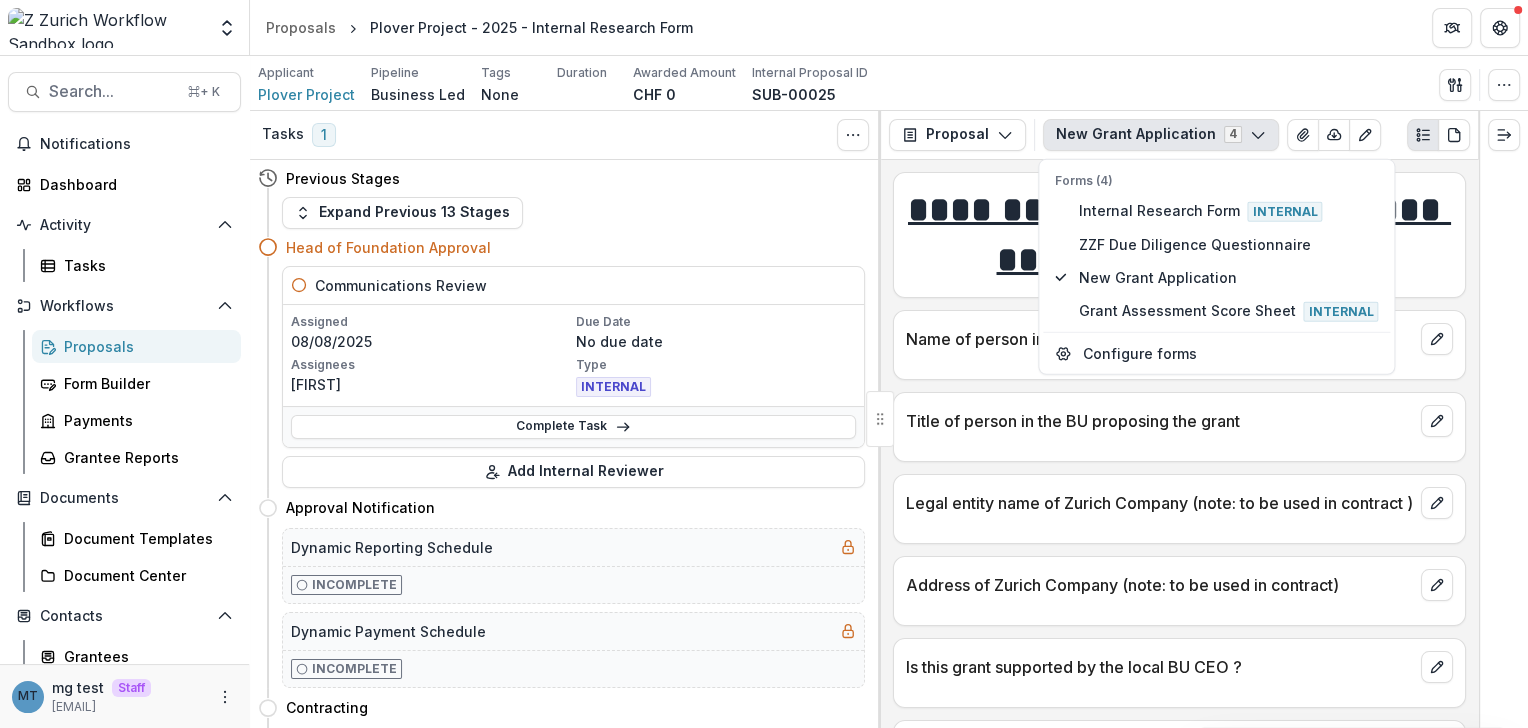 click on "Proposals Plover Project - 2025 - Internal Research Form" at bounding box center (889, 27) 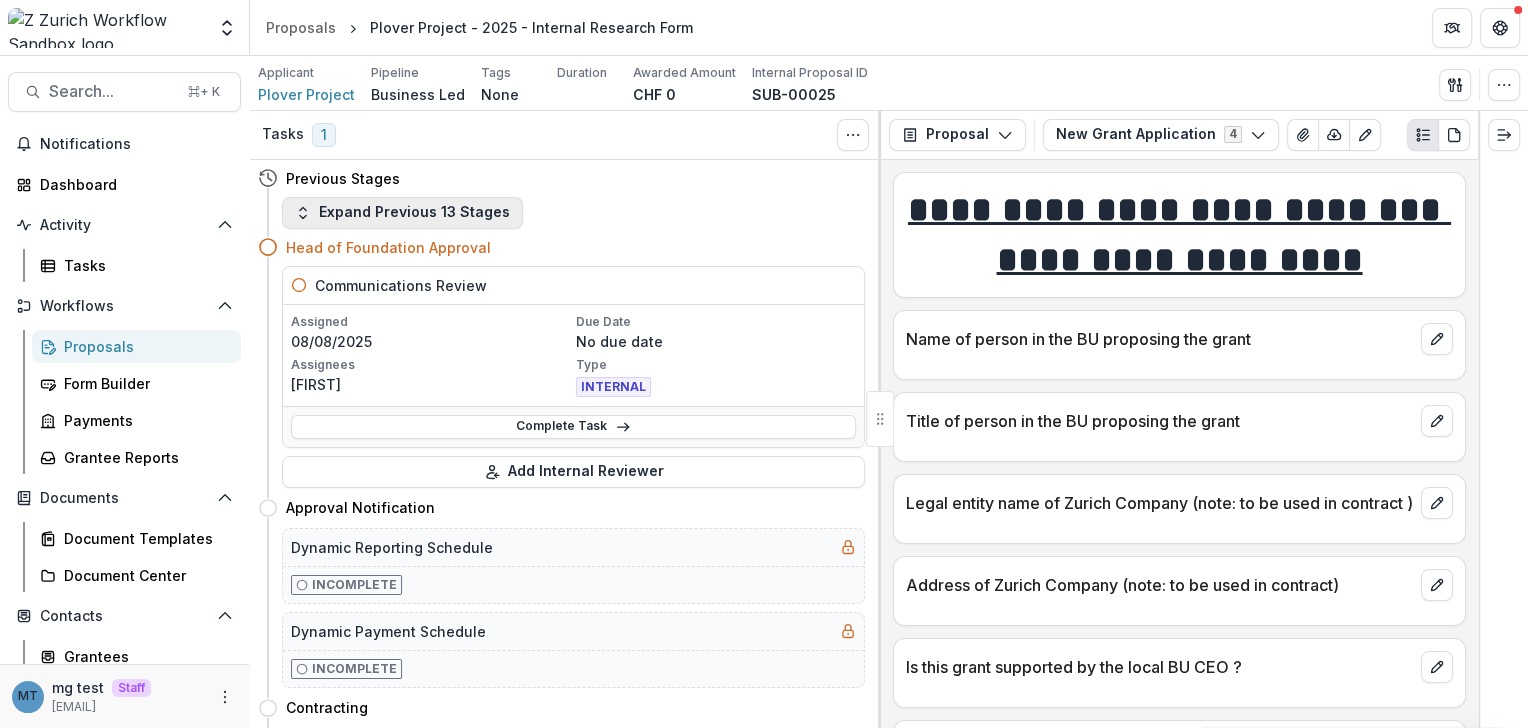 click on "Expand Previous 13 Stages" at bounding box center [402, 213] 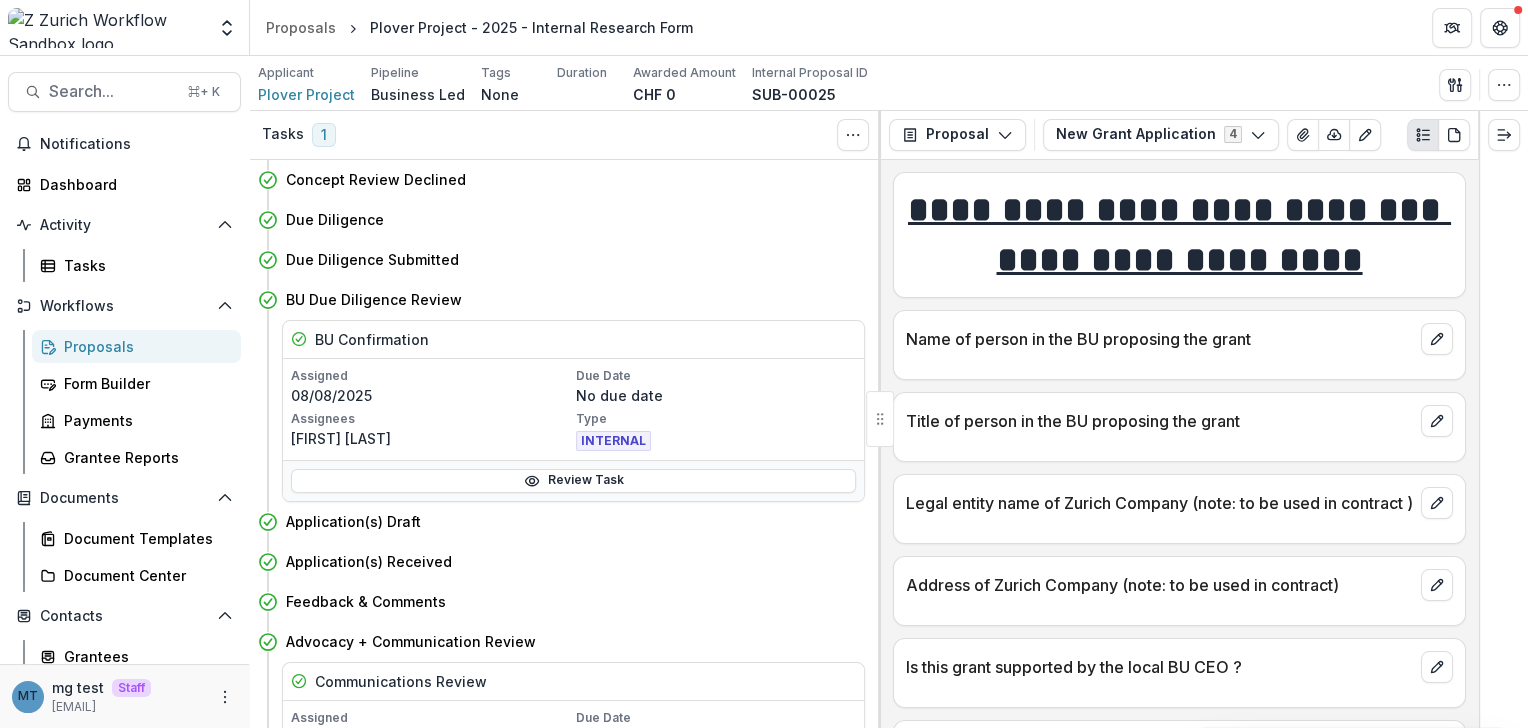 scroll, scrollTop: 344, scrollLeft: 0, axis: vertical 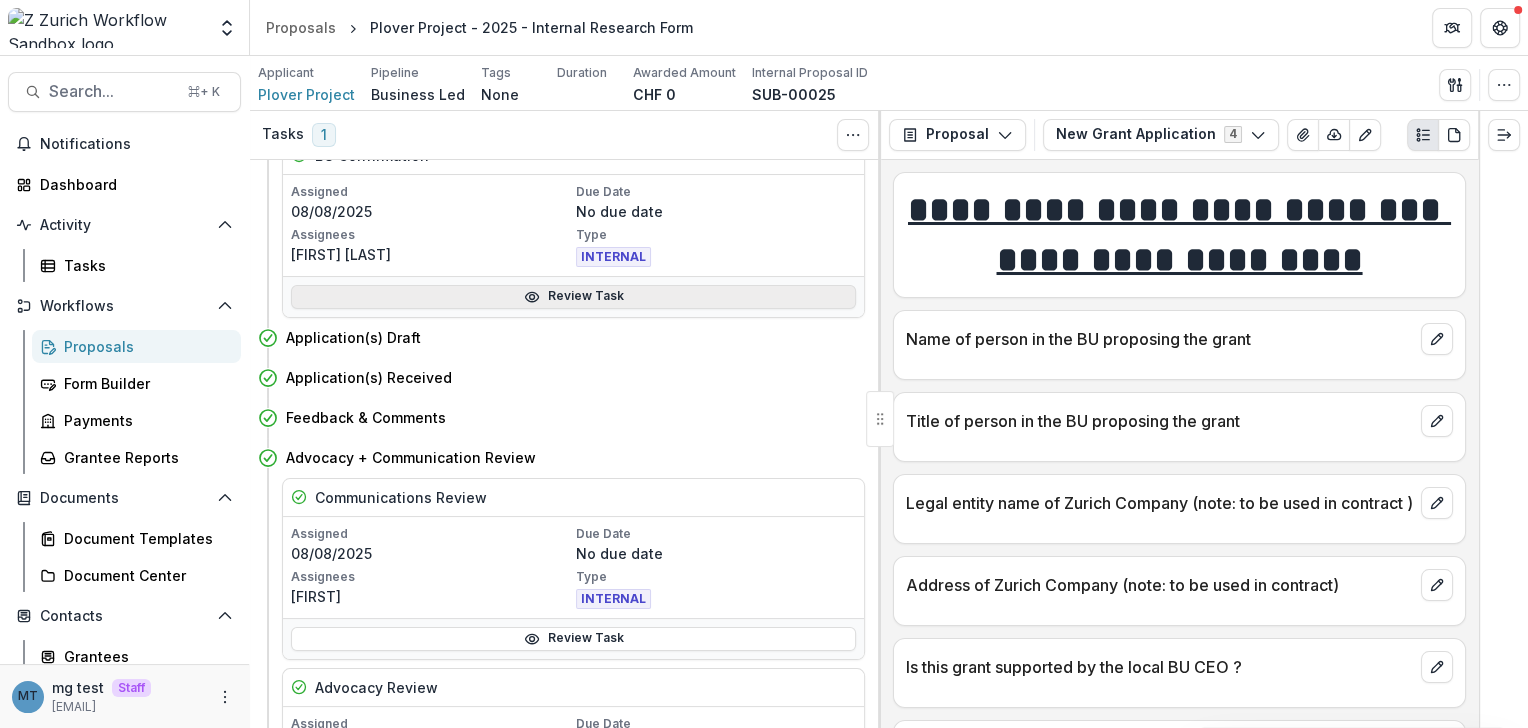 click on "Review Task" at bounding box center [573, 297] 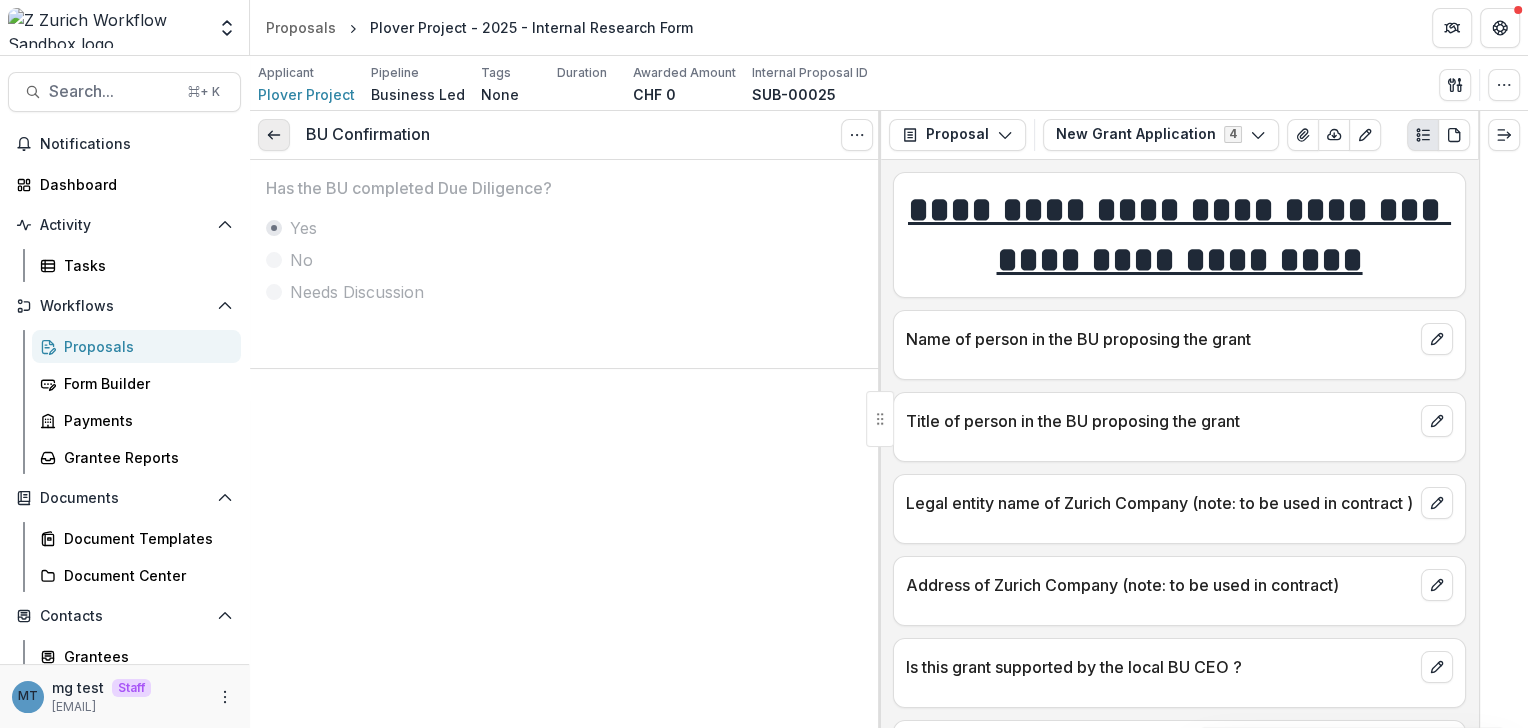 click at bounding box center (274, 135) 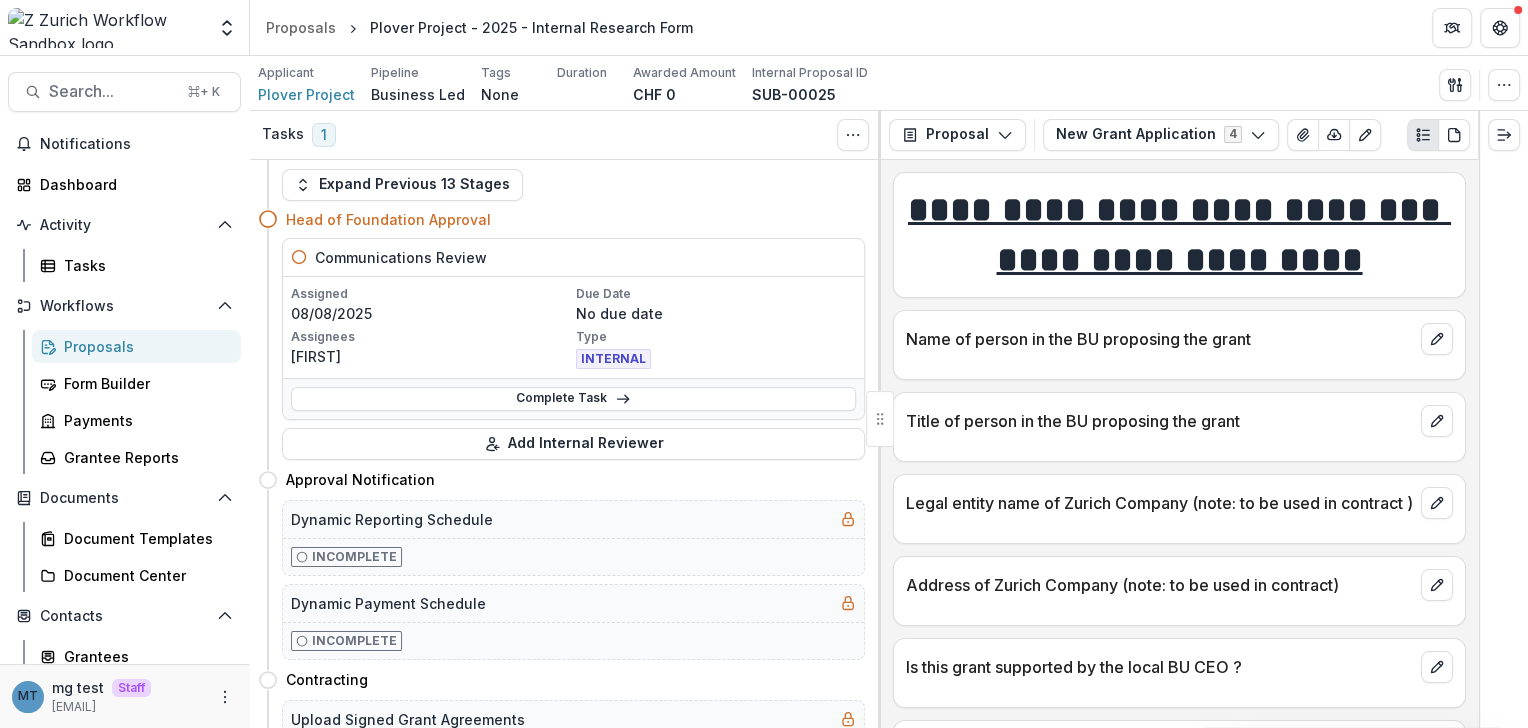 scroll, scrollTop: 0, scrollLeft: 0, axis: both 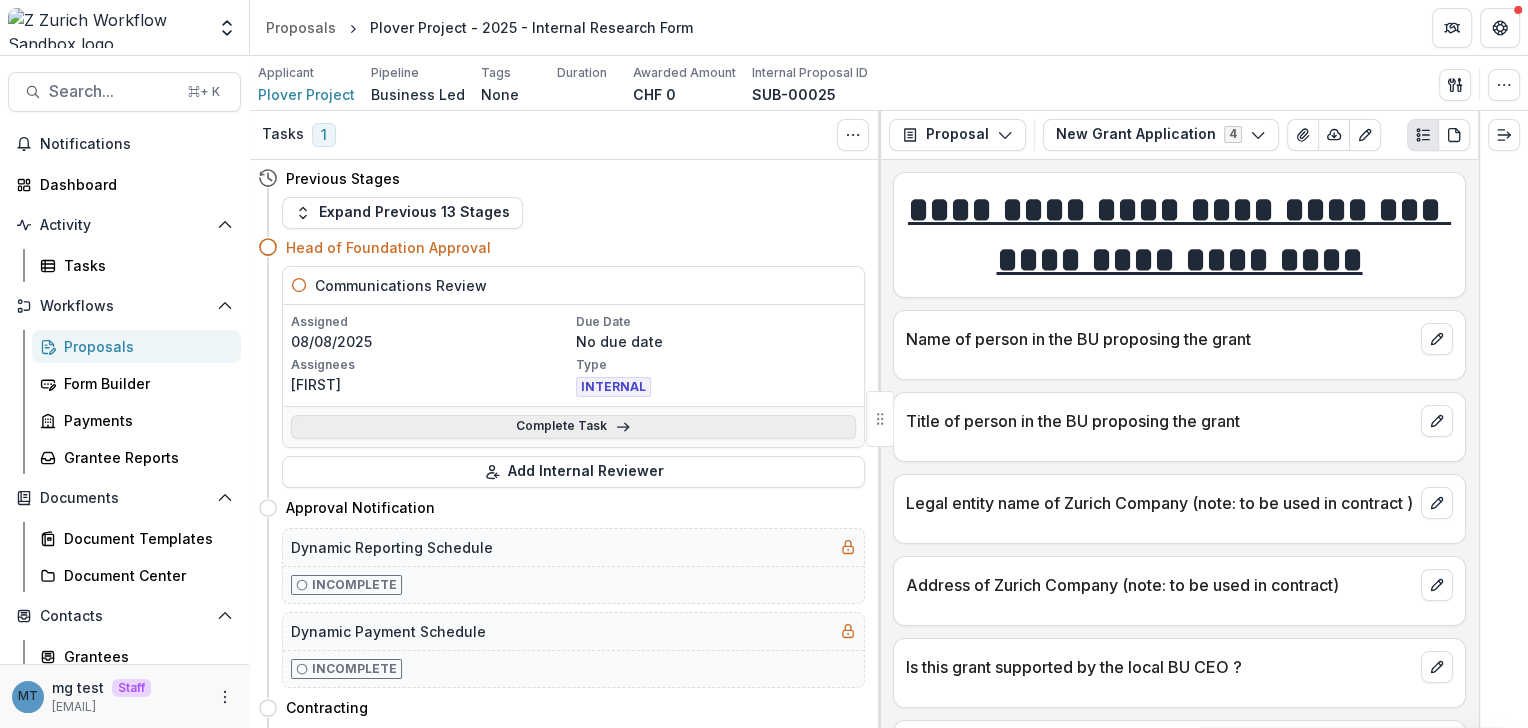 click on "Complete Task" at bounding box center (573, 427) 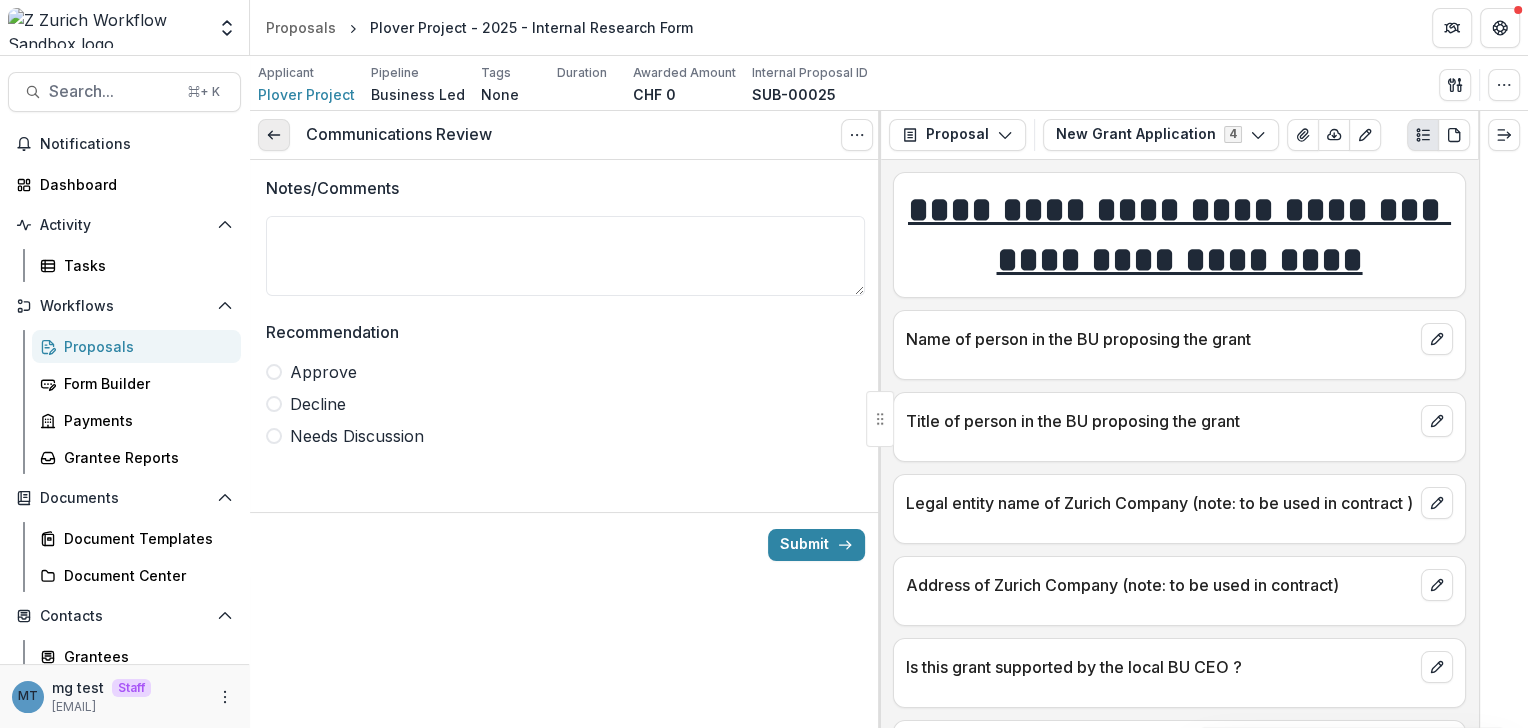 click 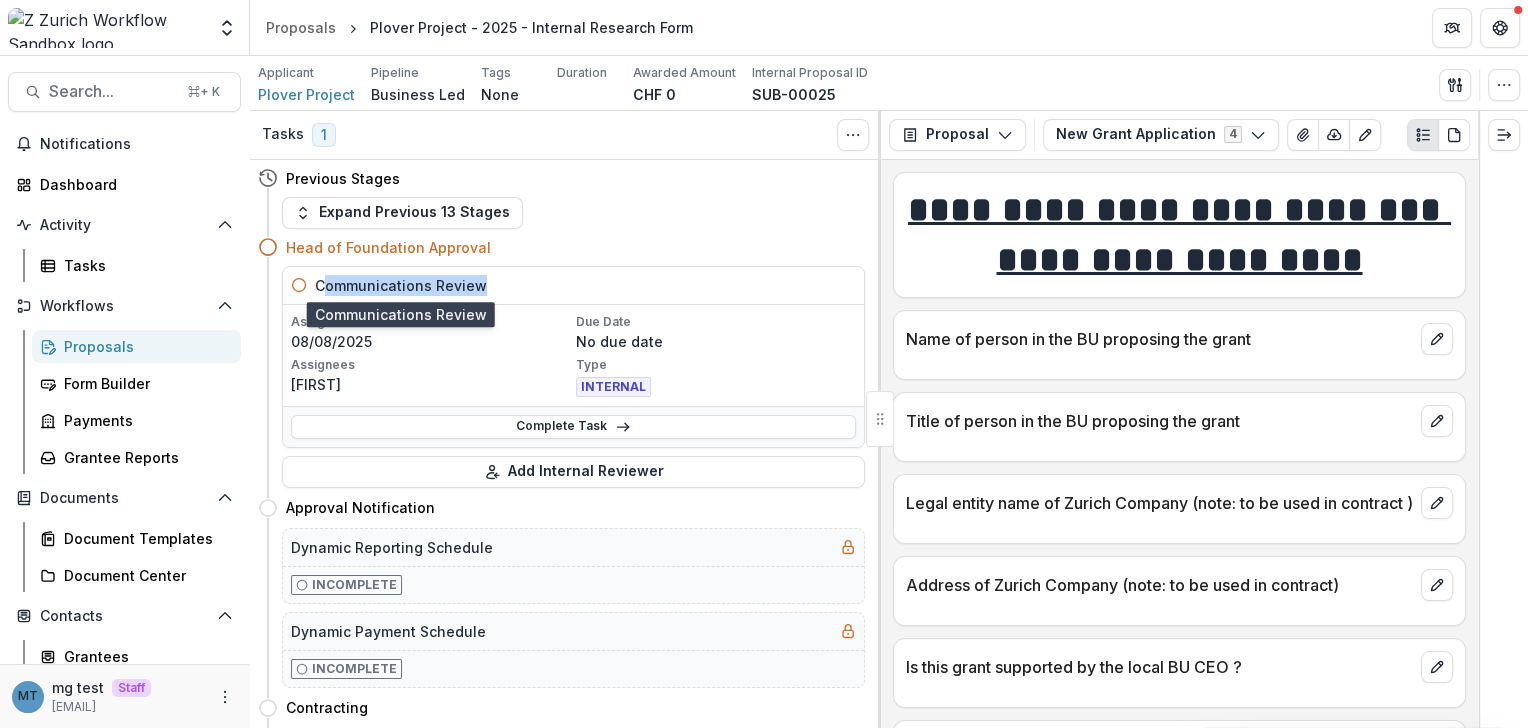 drag, startPoint x: 494, startPoint y: 283, endPoint x: 320, endPoint y: 284, distance: 174.00287 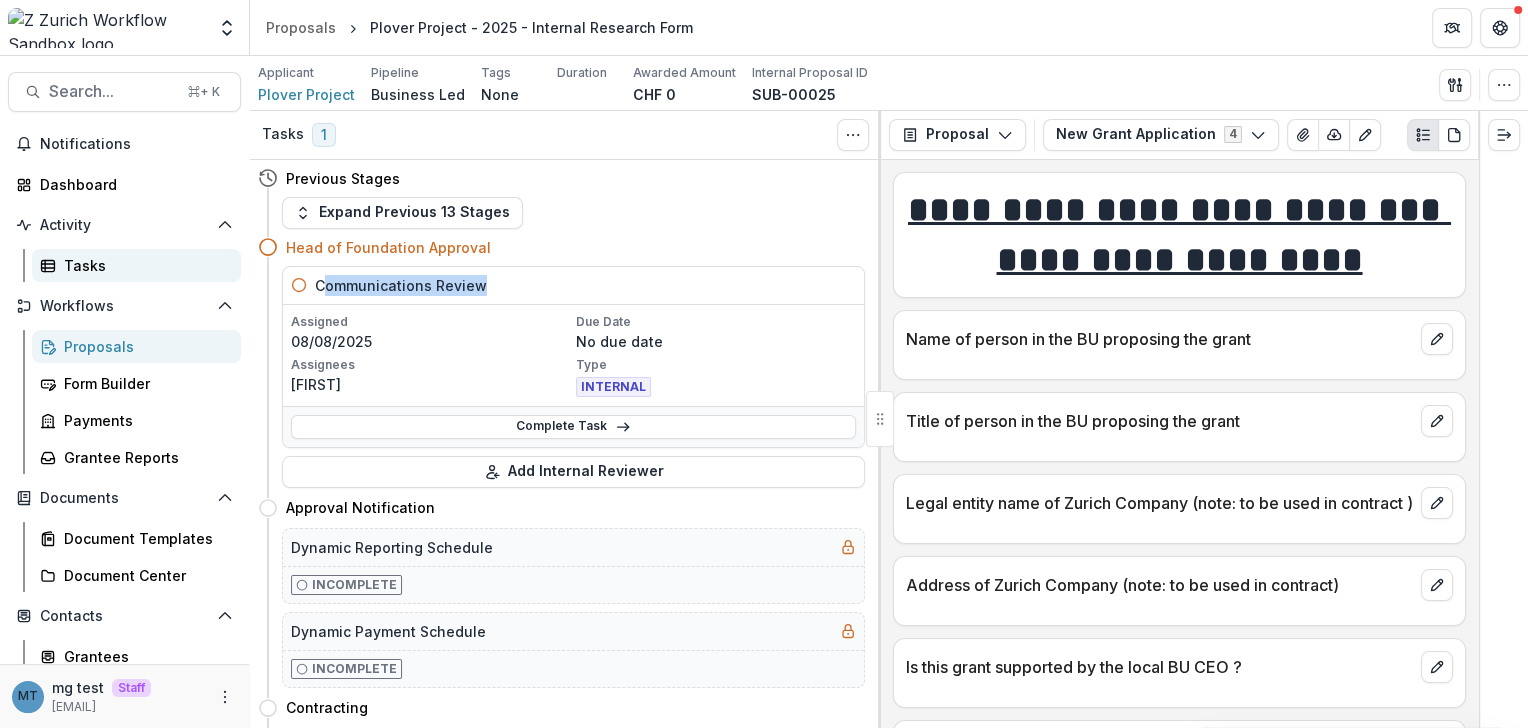 click on "Tasks" at bounding box center (144, 265) 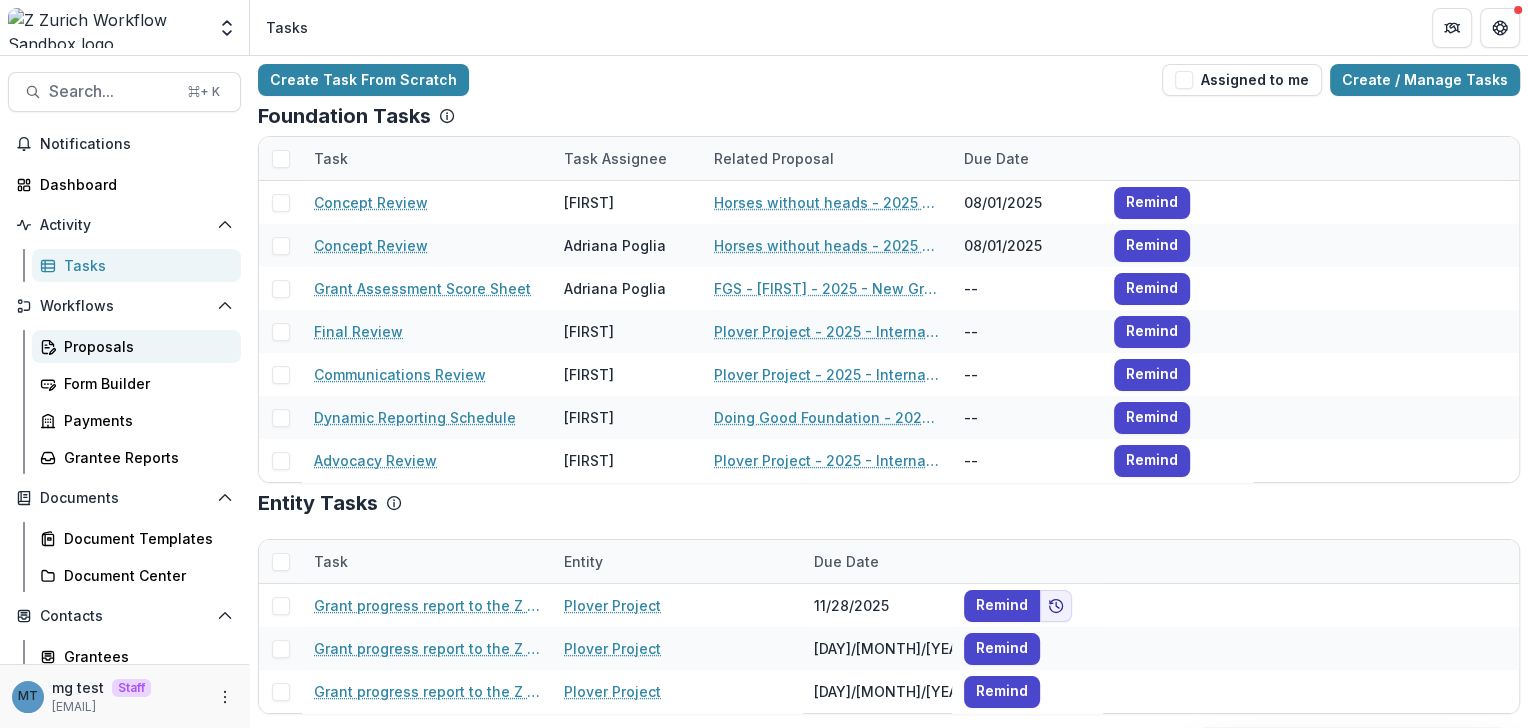 click on "Proposals" at bounding box center (144, 346) 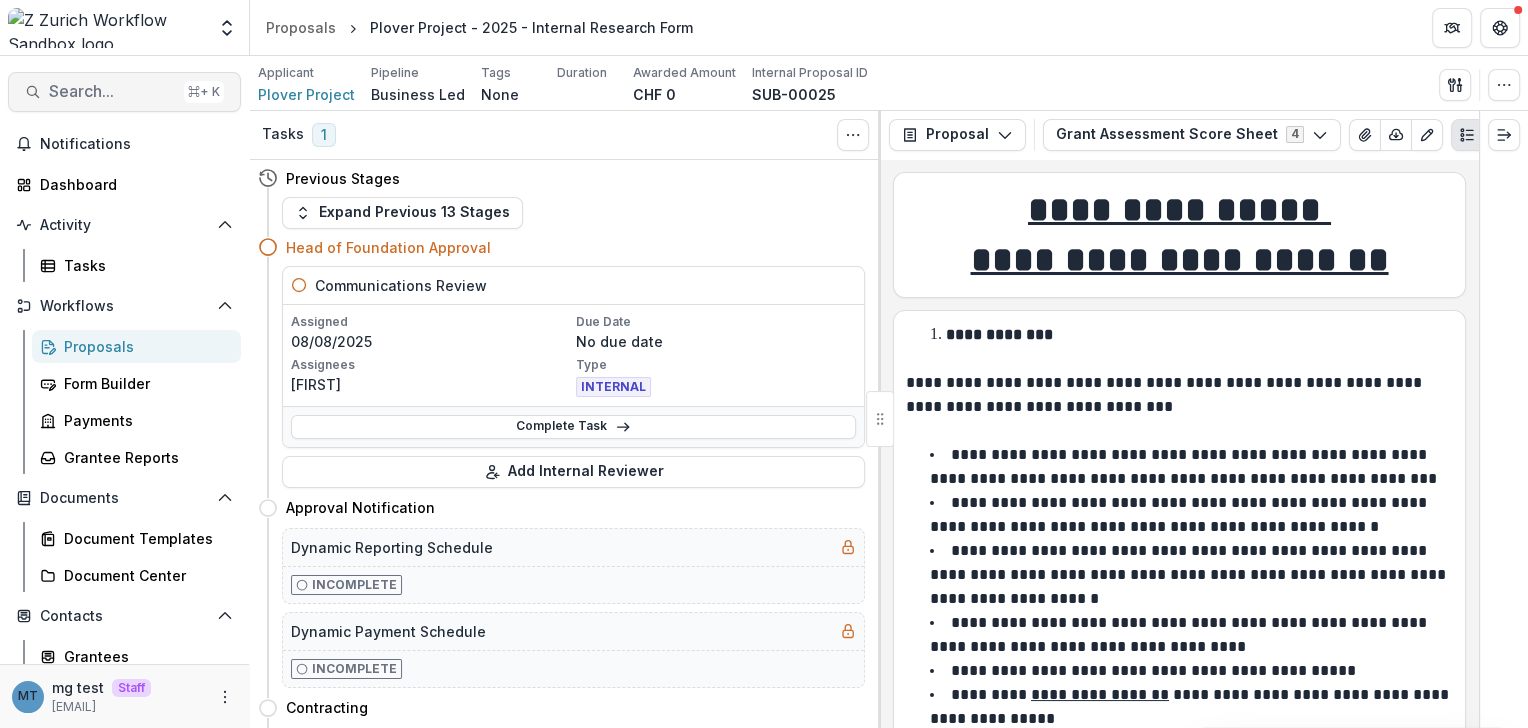 click on "Search..." at bounding box center (112, 91) 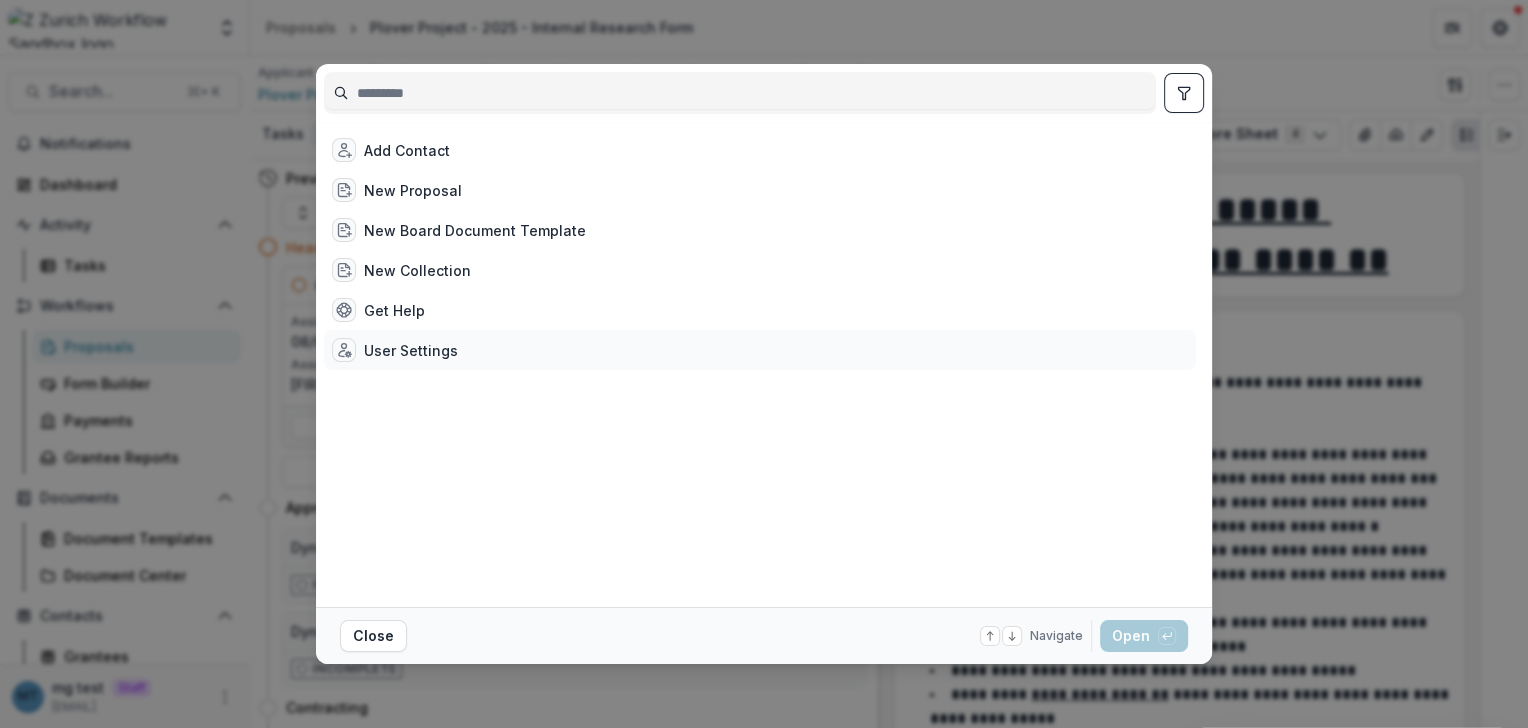 click on "User Settings" at bounding box center [411, 350] 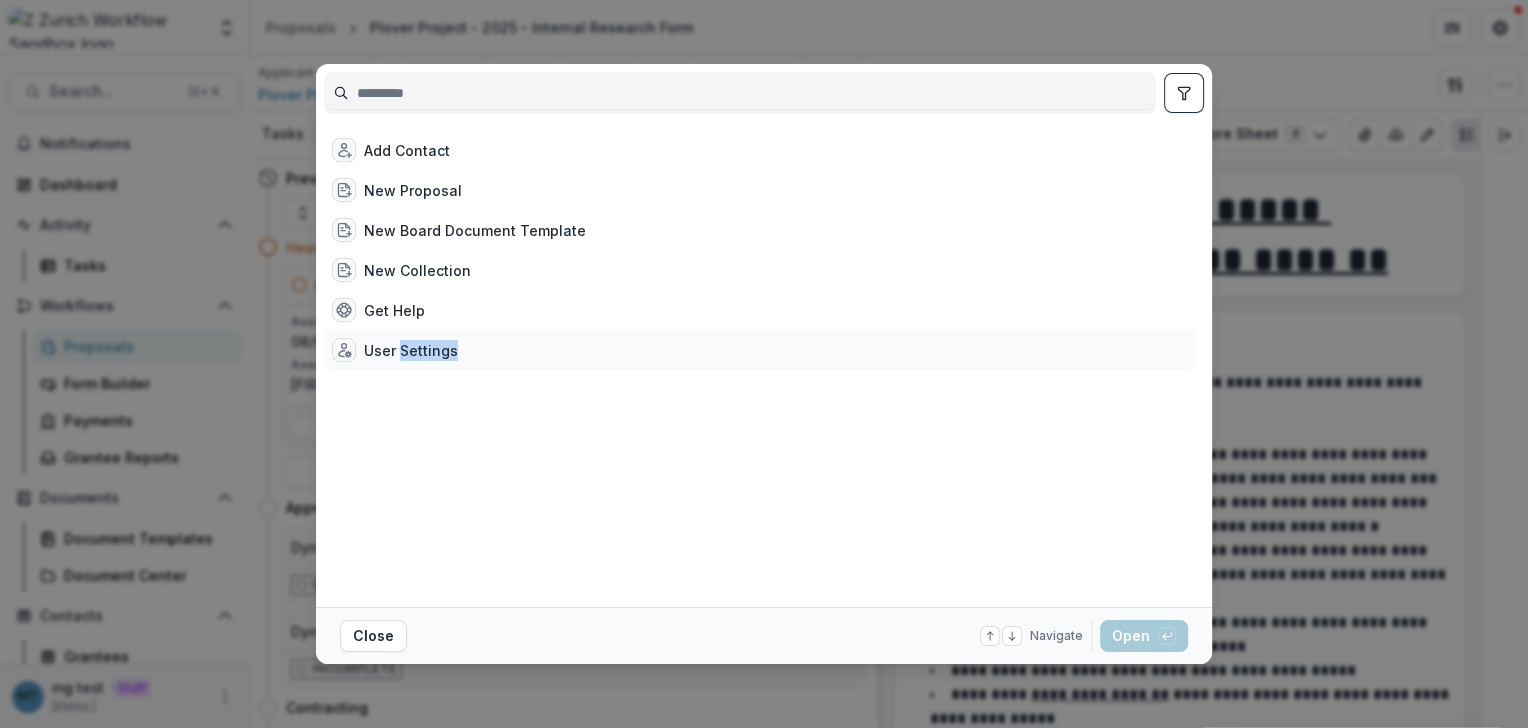 click on "User Settings" at bounding box center (411, 350) 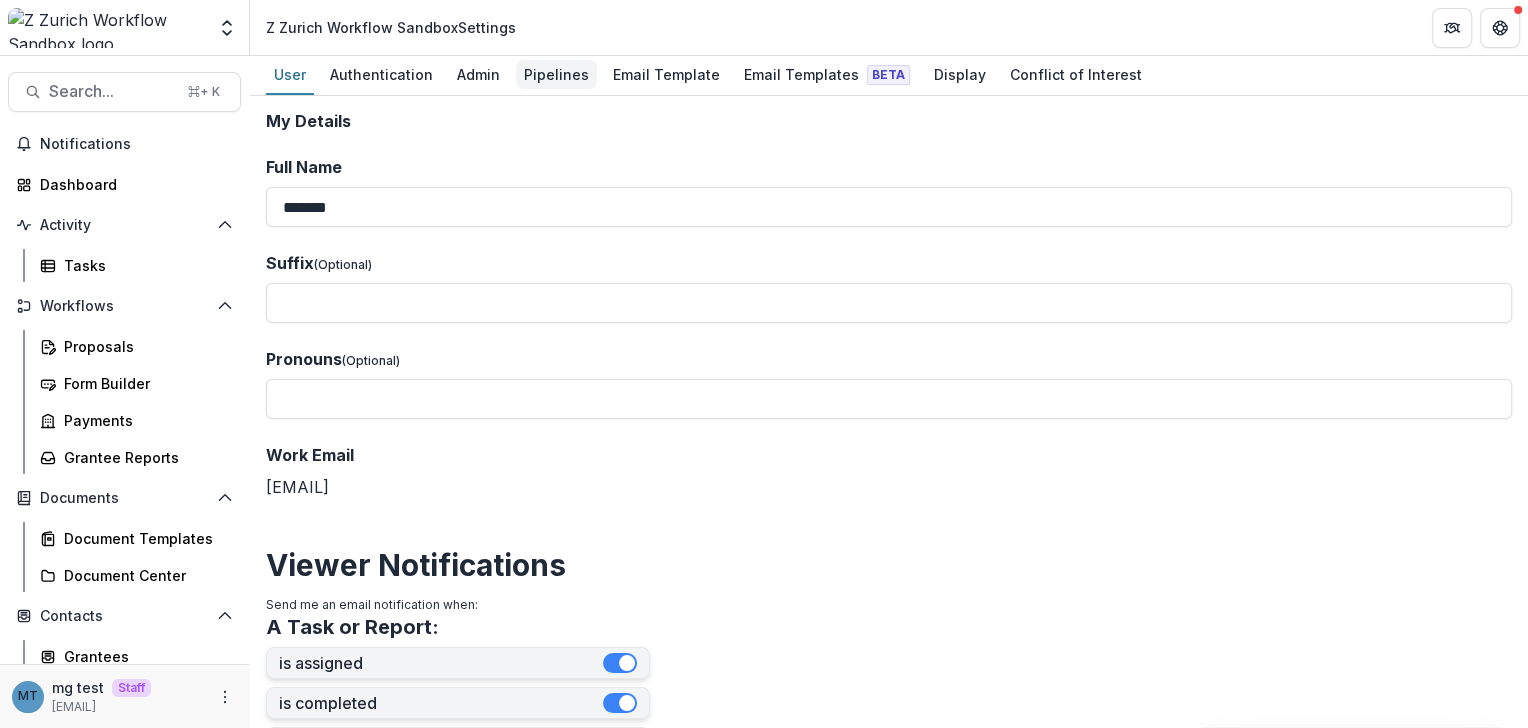 click on "Pipelines" at bounding box center (556, 74) 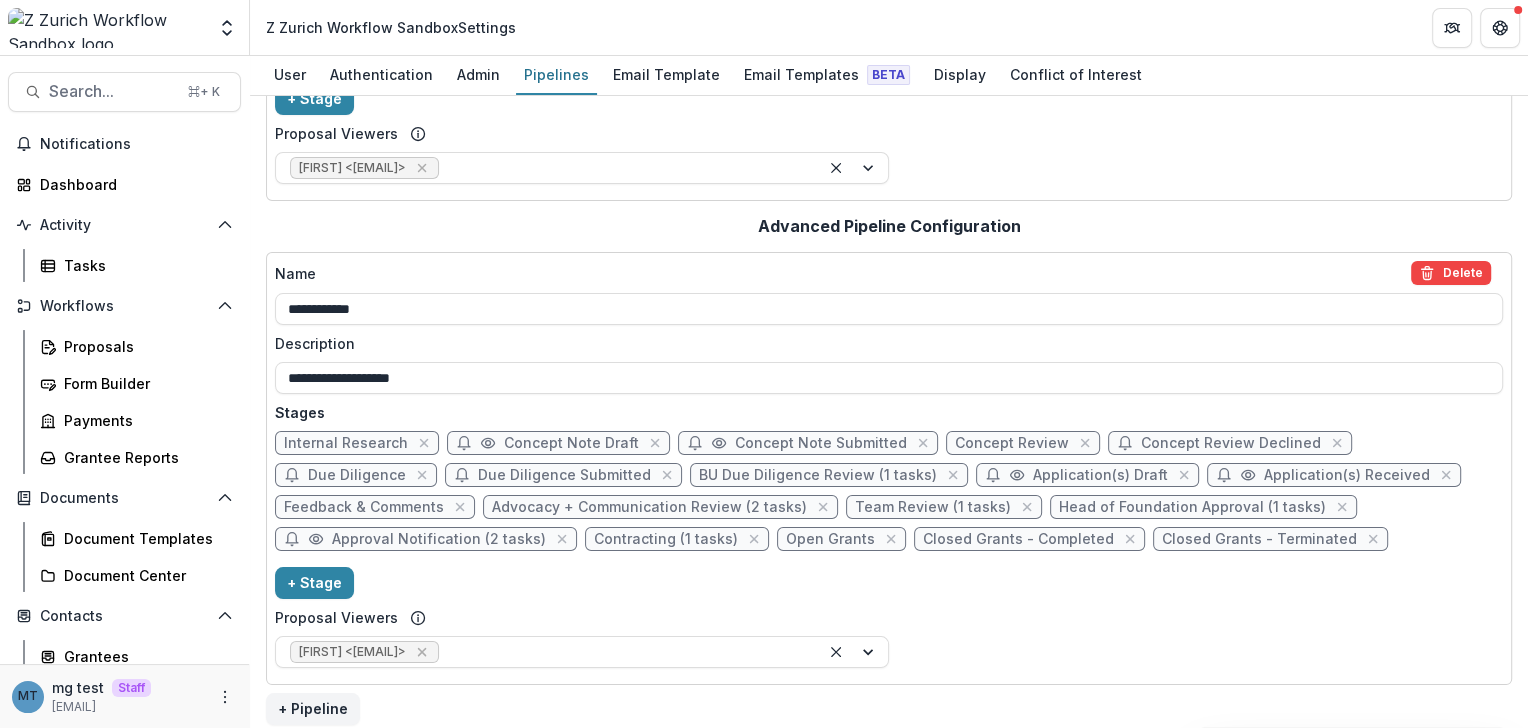 scroll, scrollTop: 293, scrollLeft: 0, axis: vertical 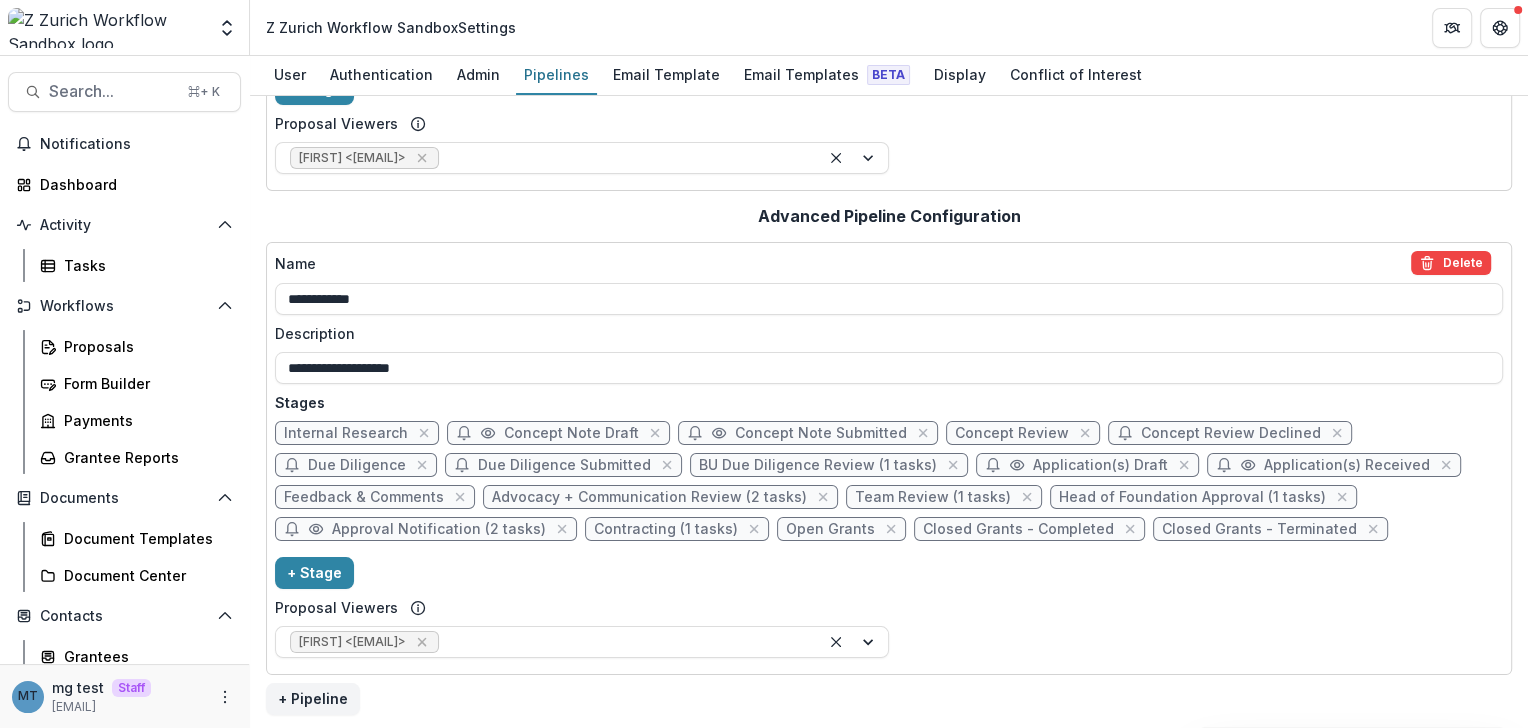 click on "Head of Foundation Approval (1 tasks)" at bounding box center [1192, 497] 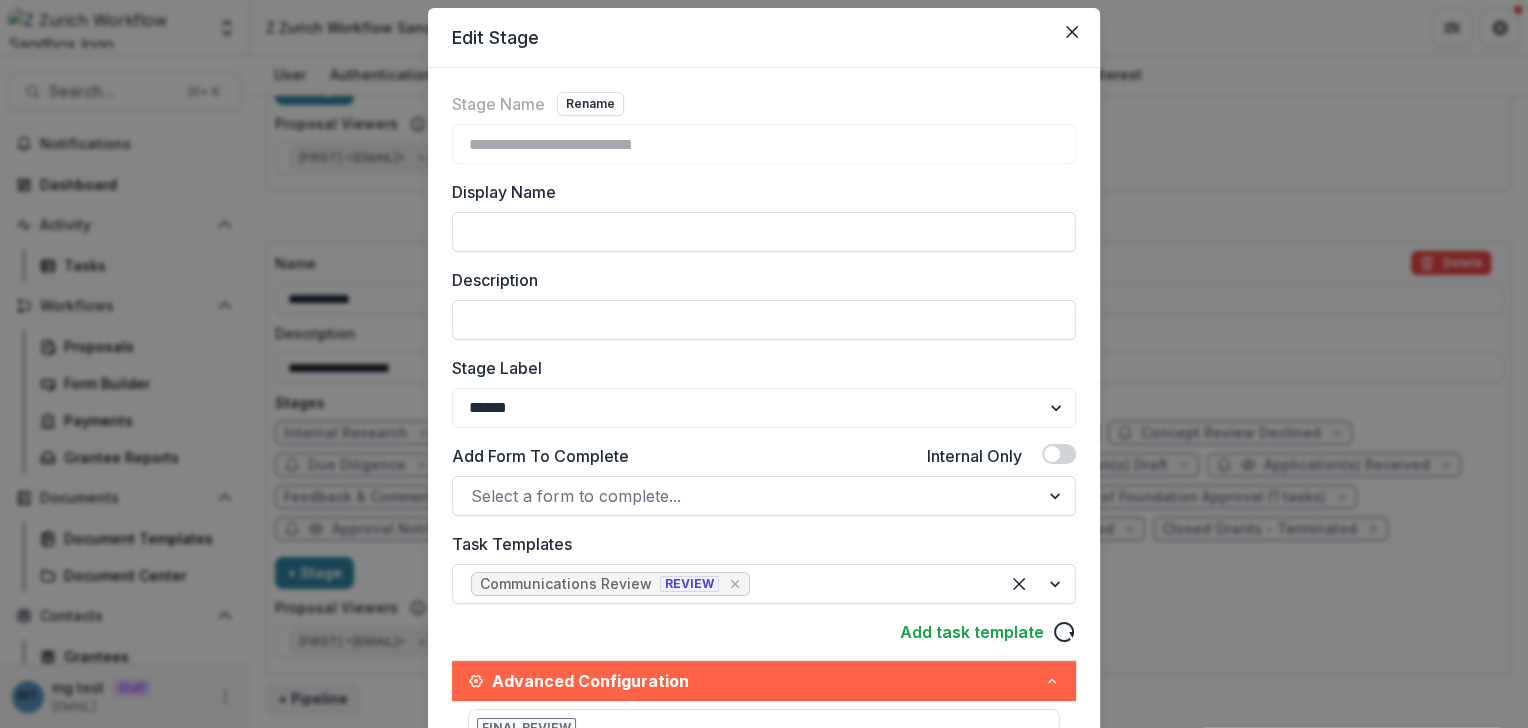 scroll, scrollTop: 75, scrollLeft: 0, axis: vertical 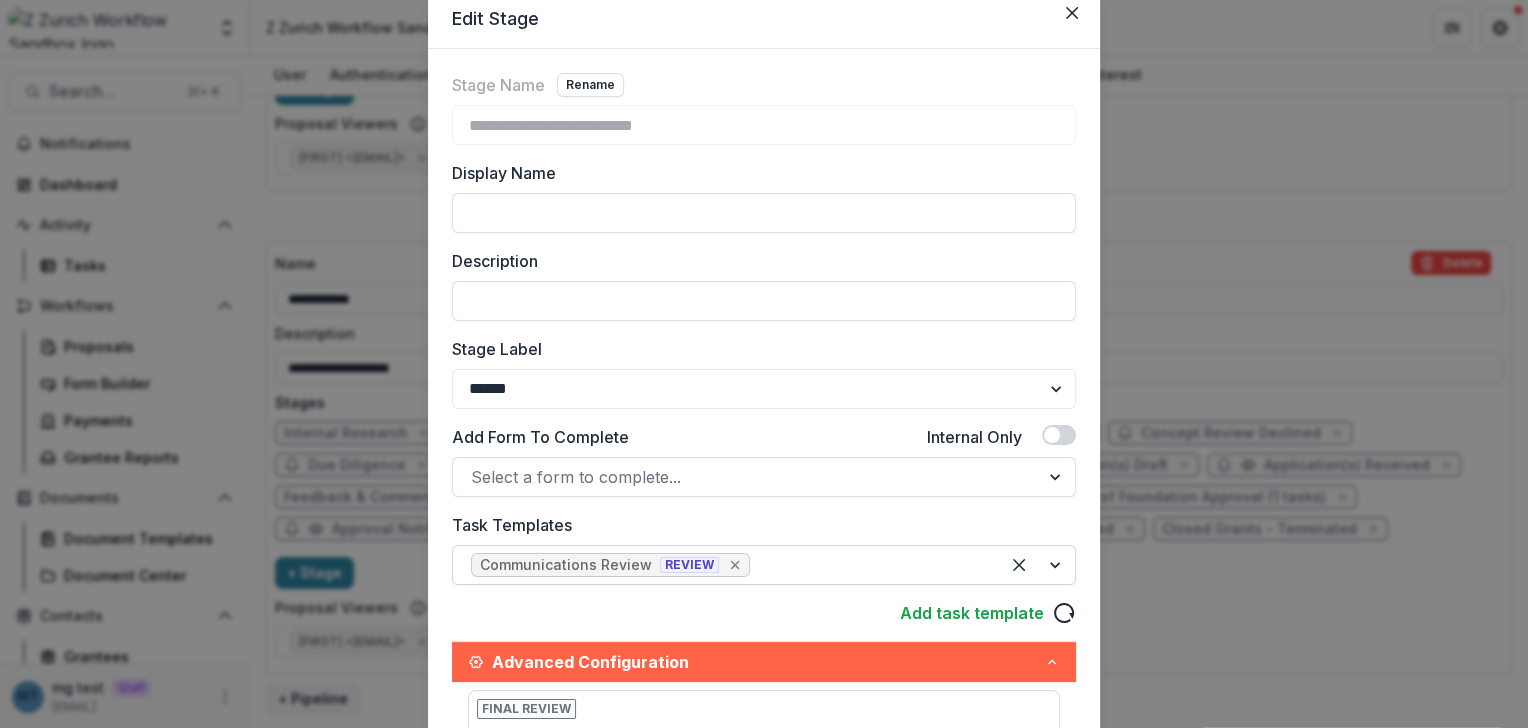 click 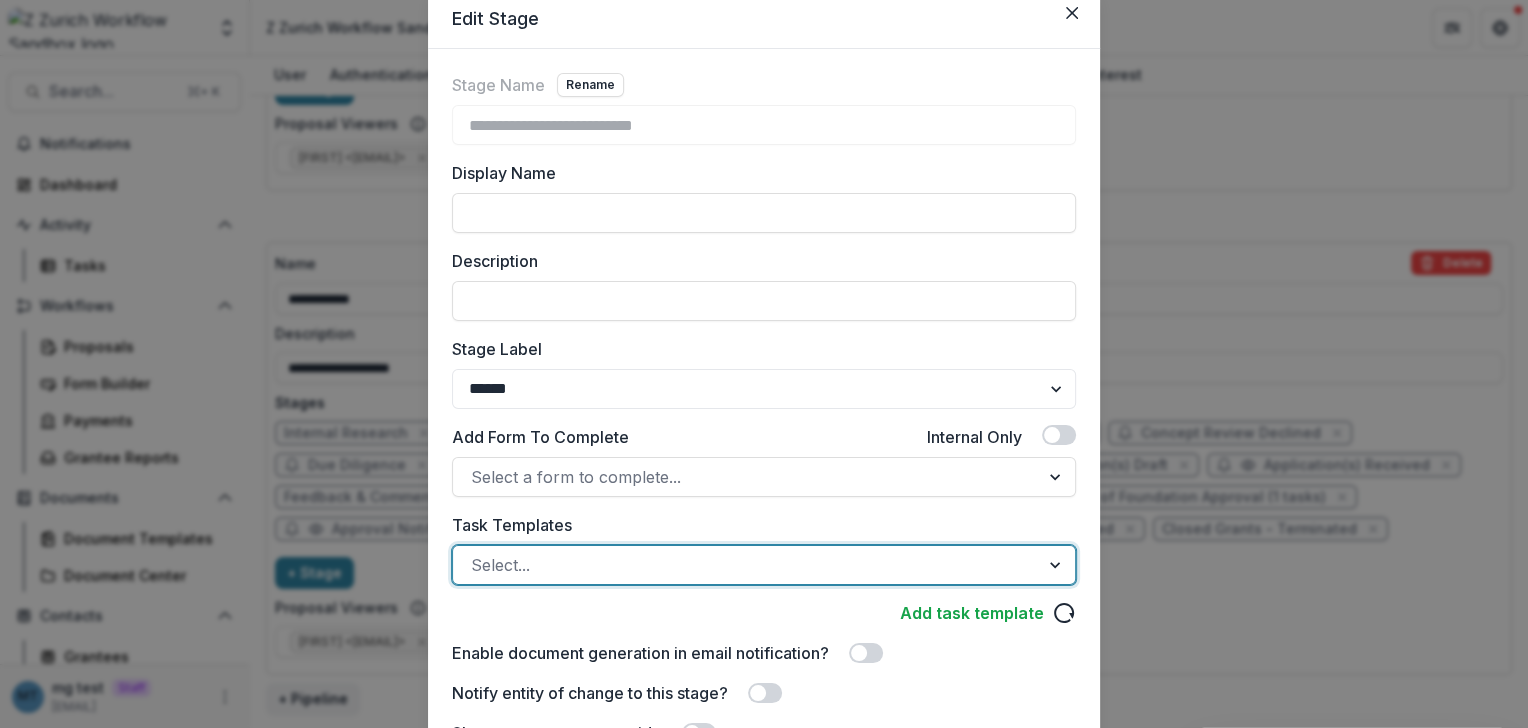 scroll, scrollTop: 244, scrollLeft: 0, axis: vertical 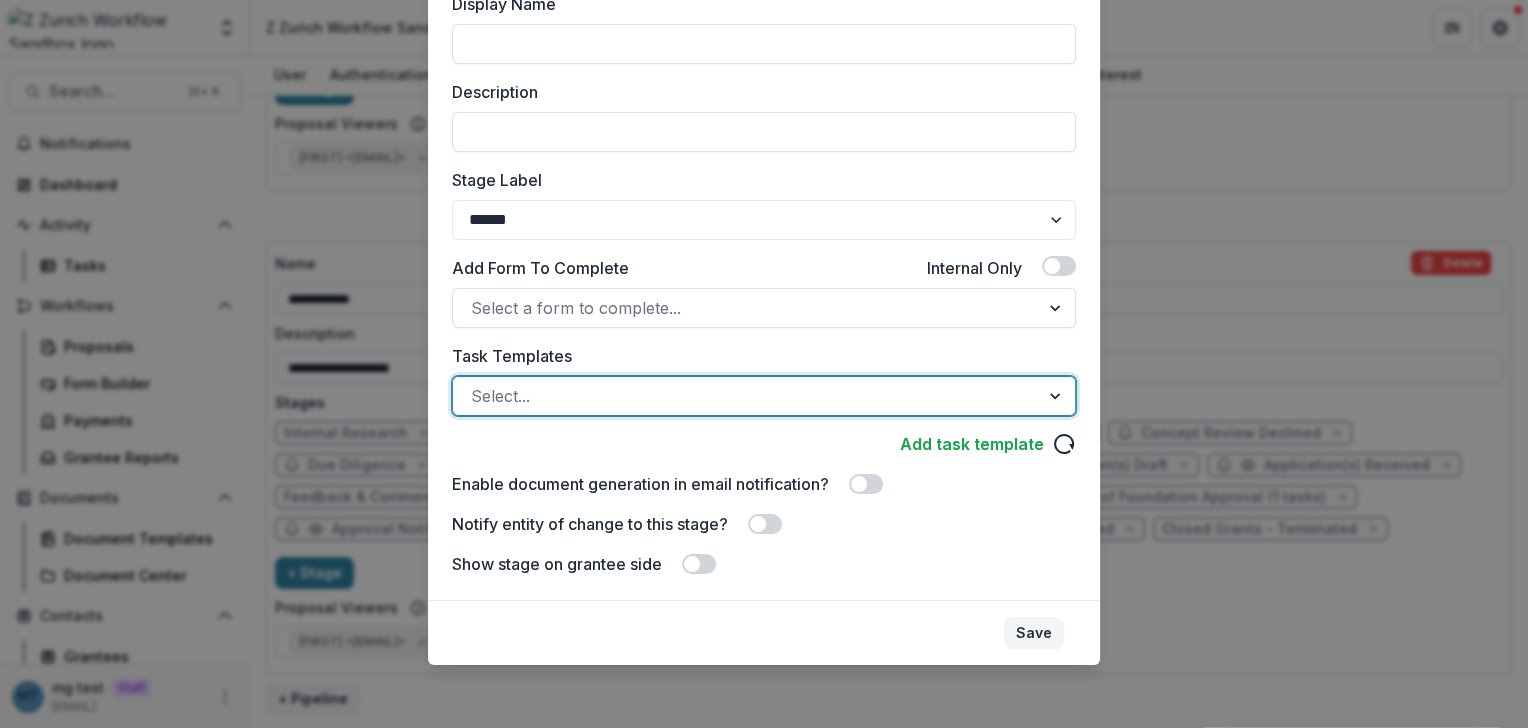 click on "Save" at bounding box center (1034, 633) 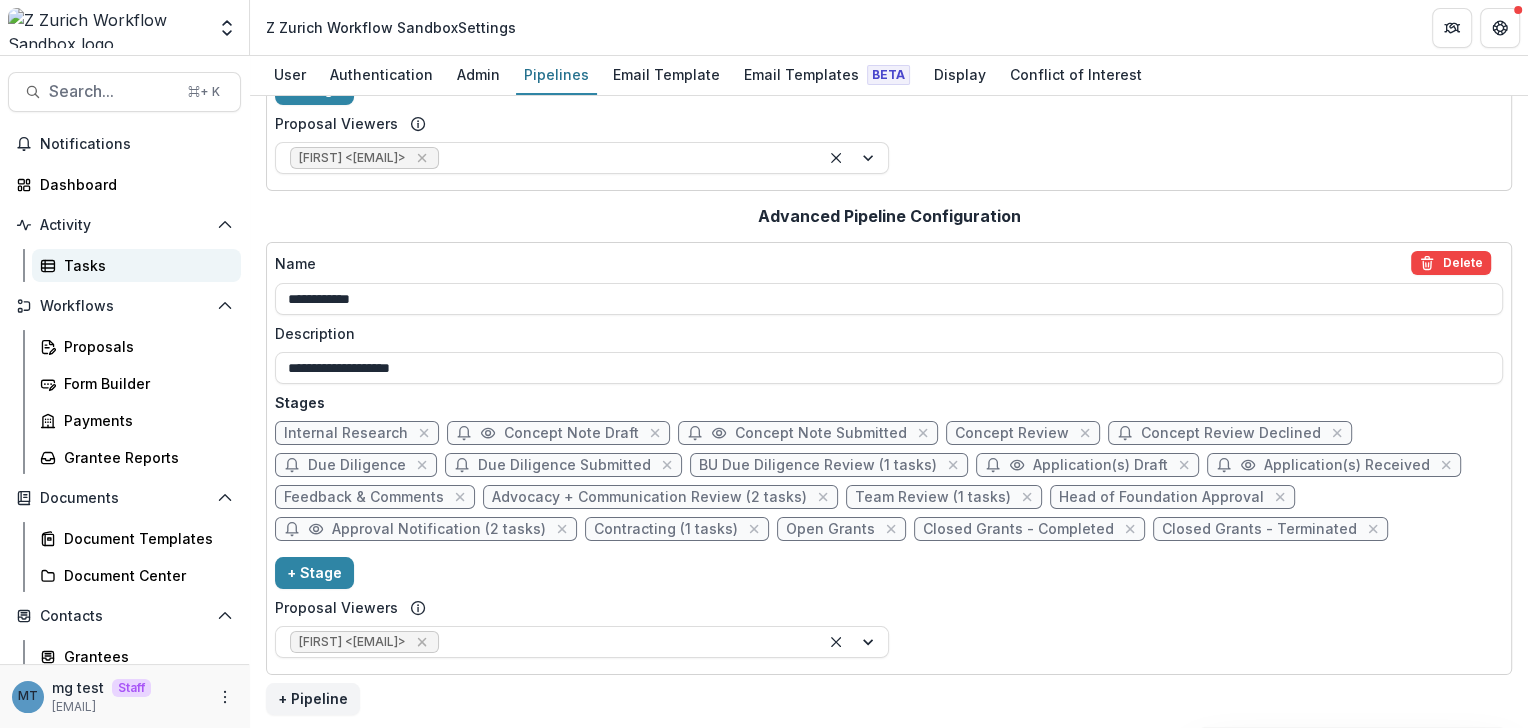 click on "Tasks" at bounding box center [144, 265] 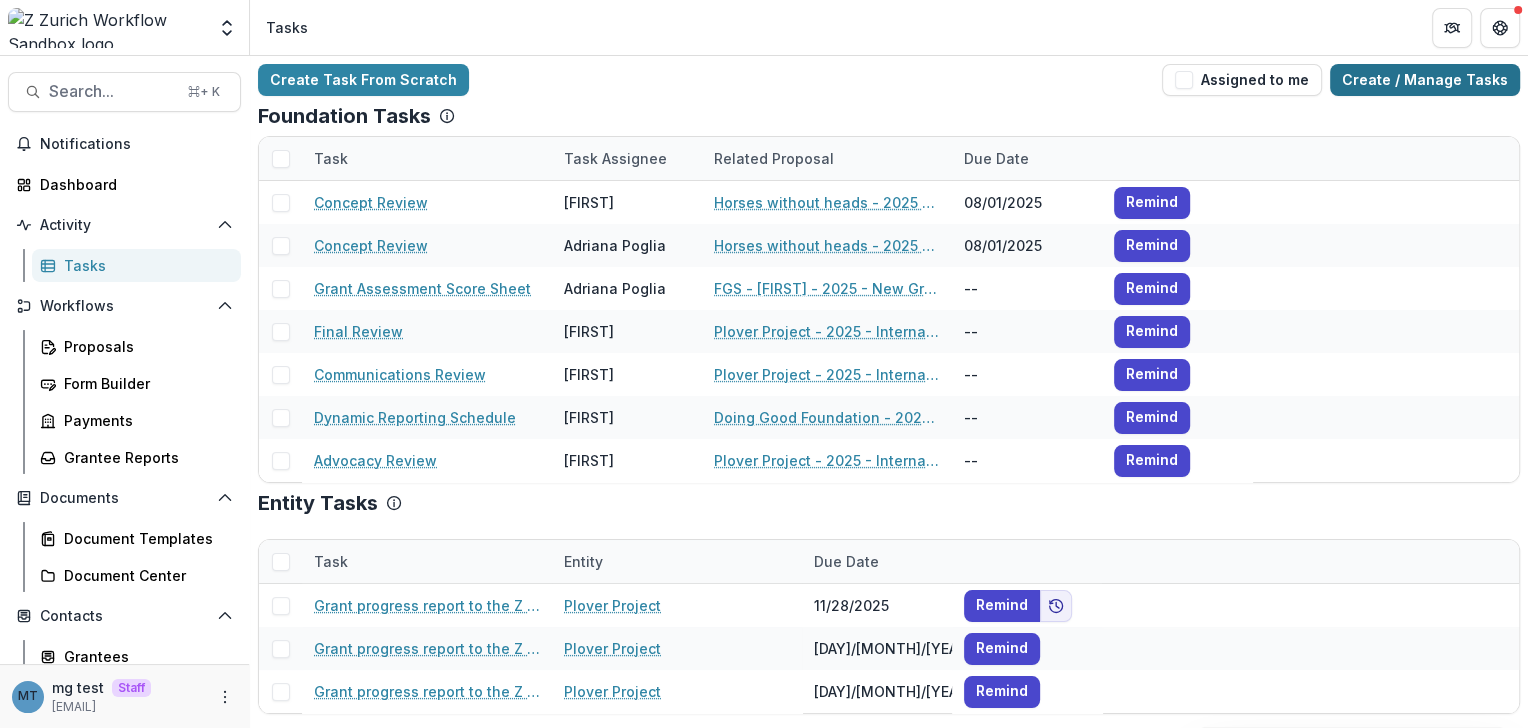 click on "Create / Manage Tasks" at bounding box center (1425, 80) 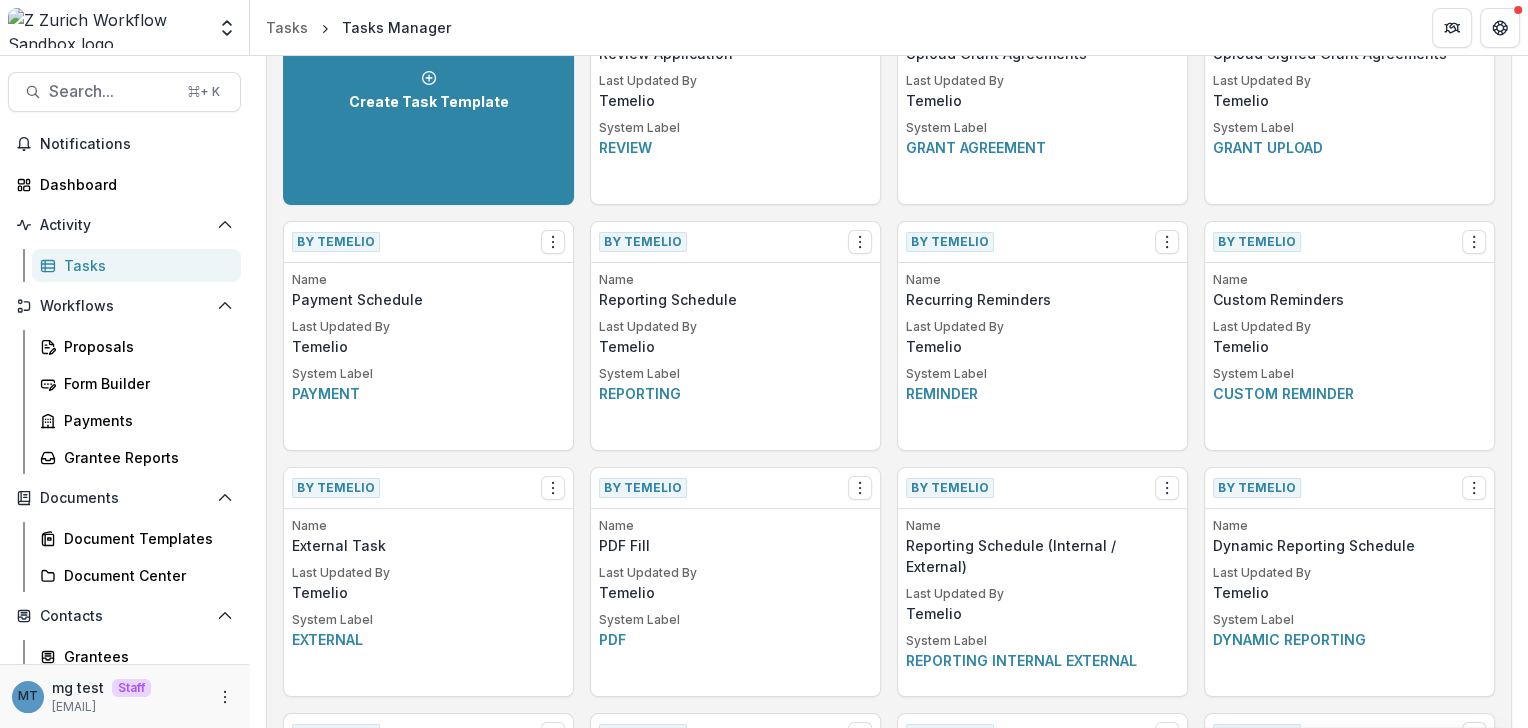 scroll, scrollTop: 575, scrollLeft: 0, axis: vertical 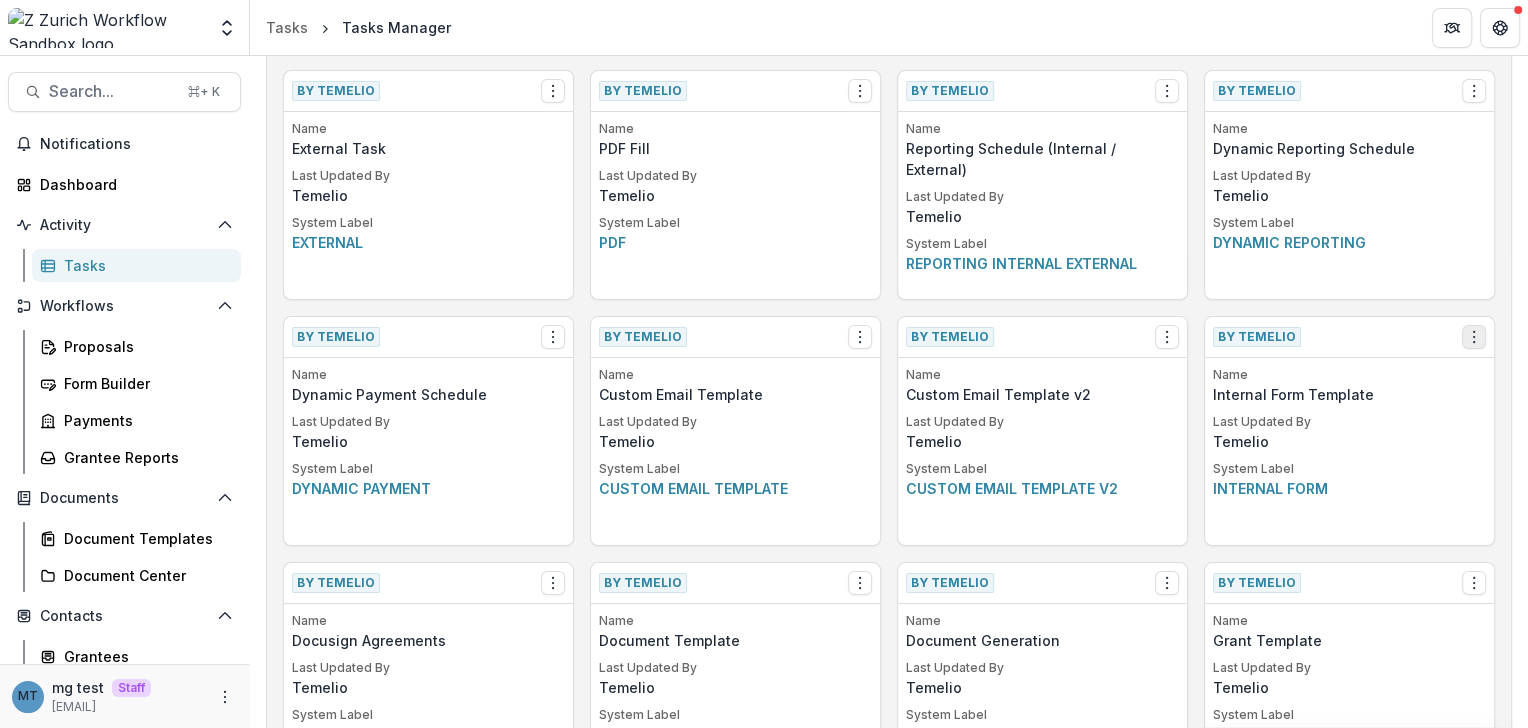click 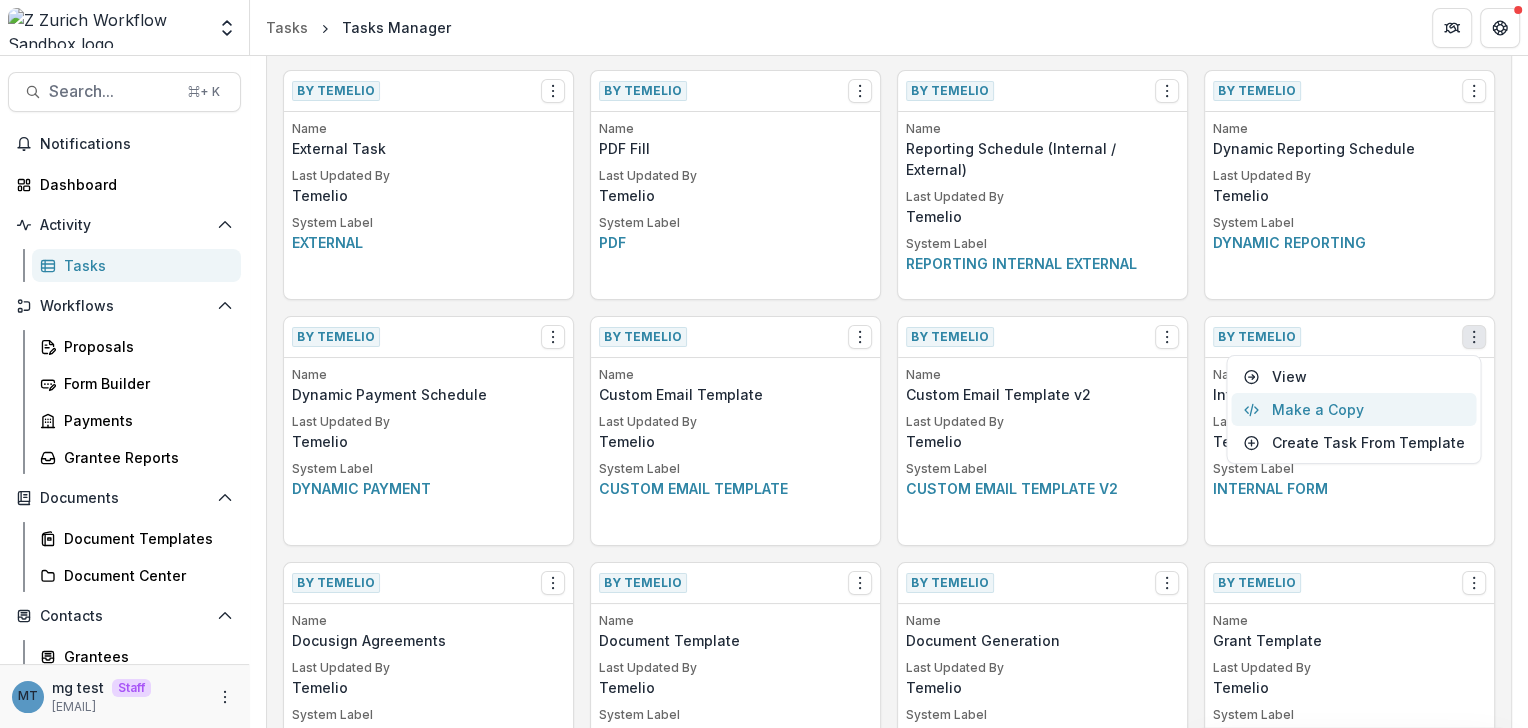 click on "Make a Copy" at bounding box center (1353, 409) 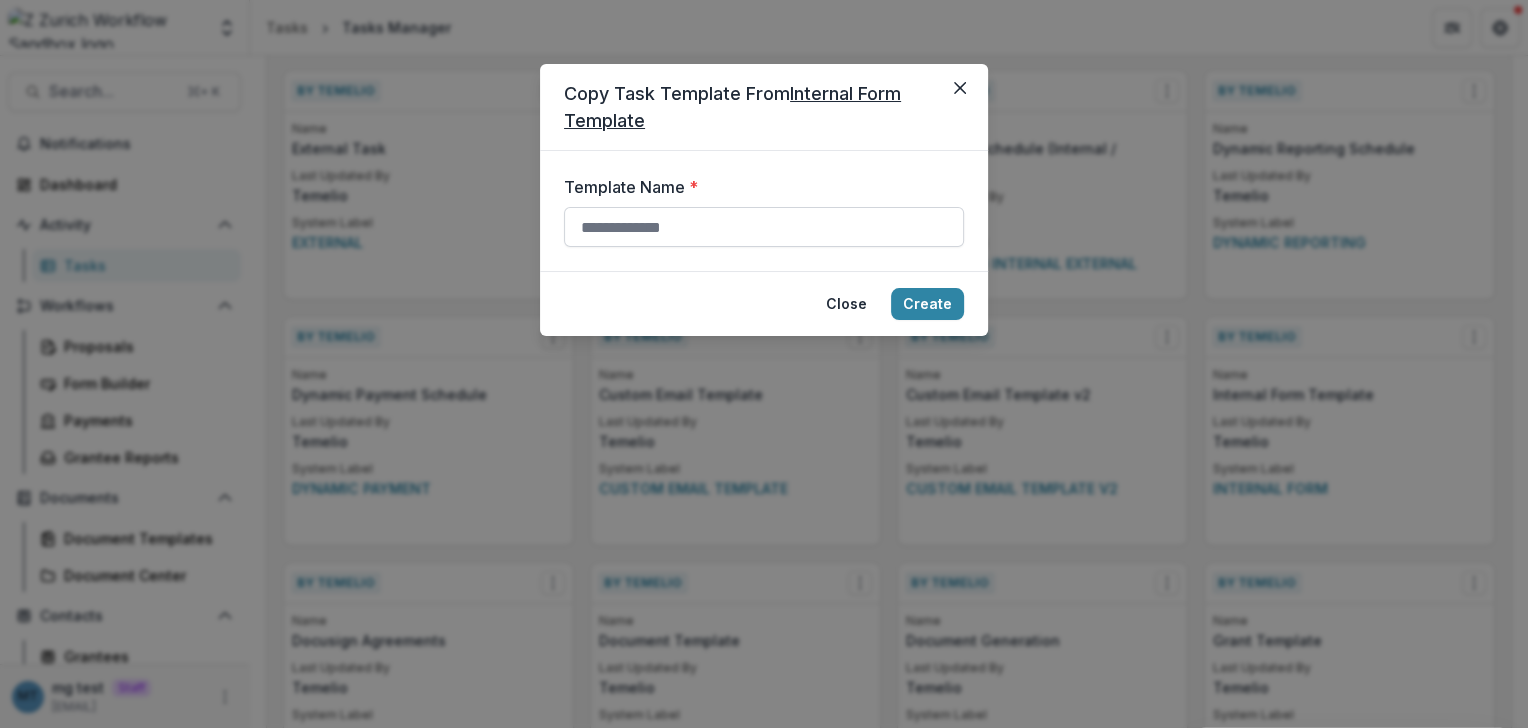 click on "Template Name *" at bounding box center [764, 227] 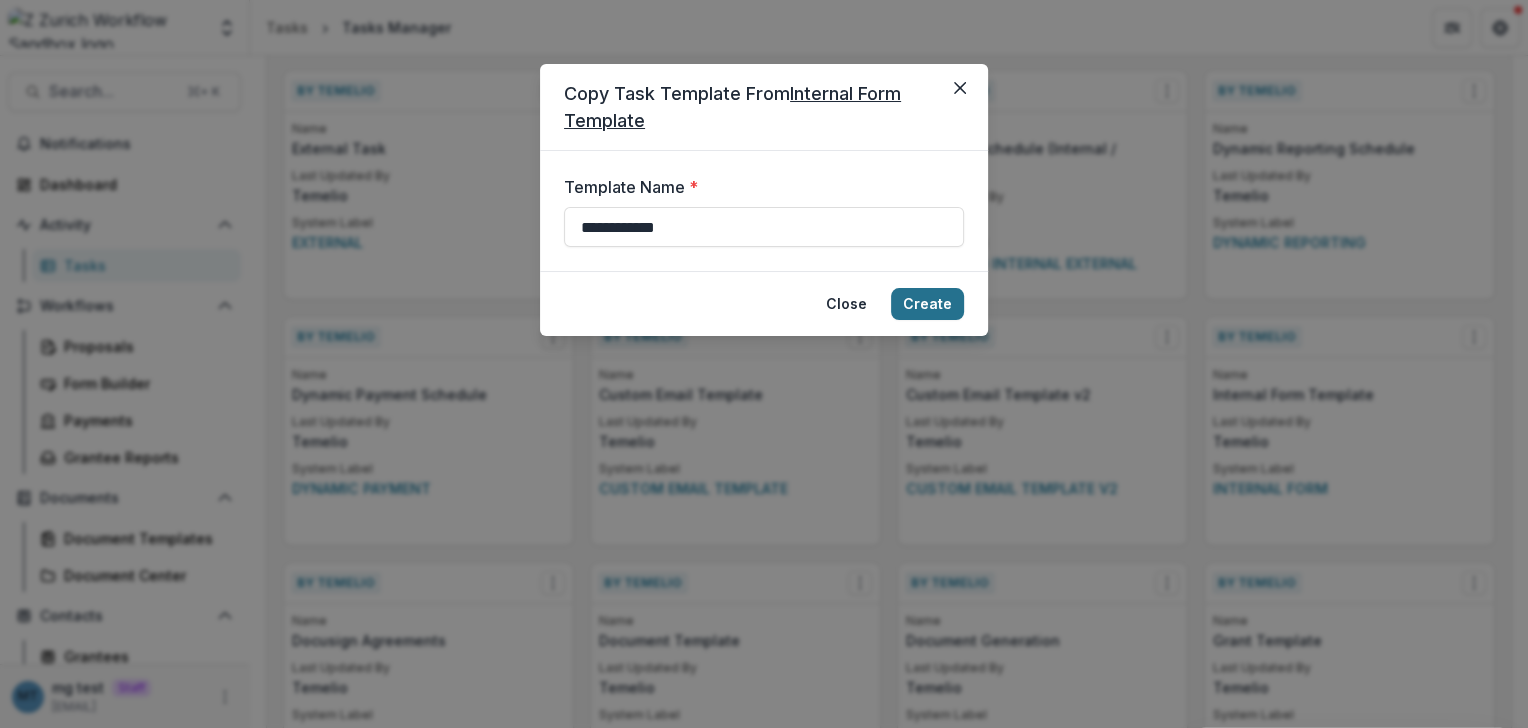 type on "**********" 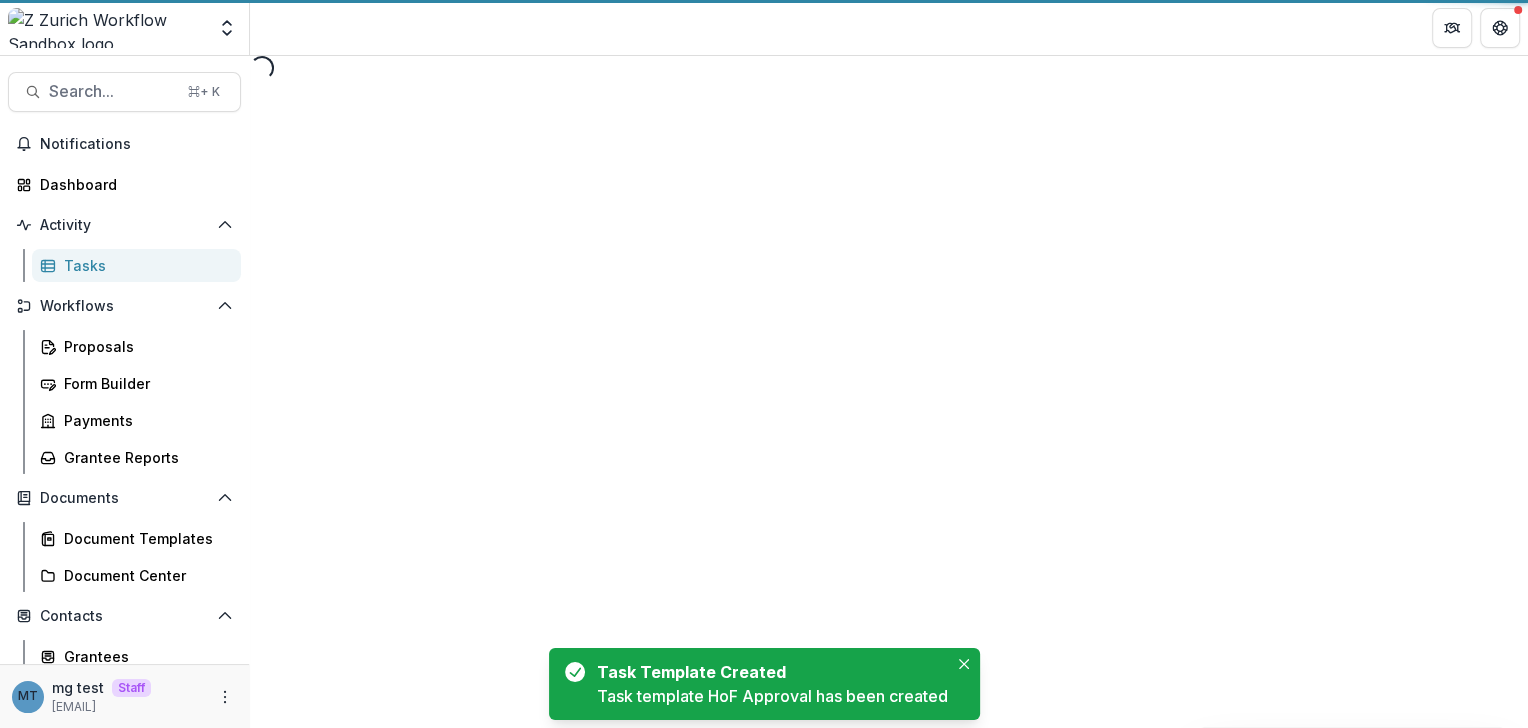 scroll, scrollTop: 0, scrollLeft: 0, axis: both 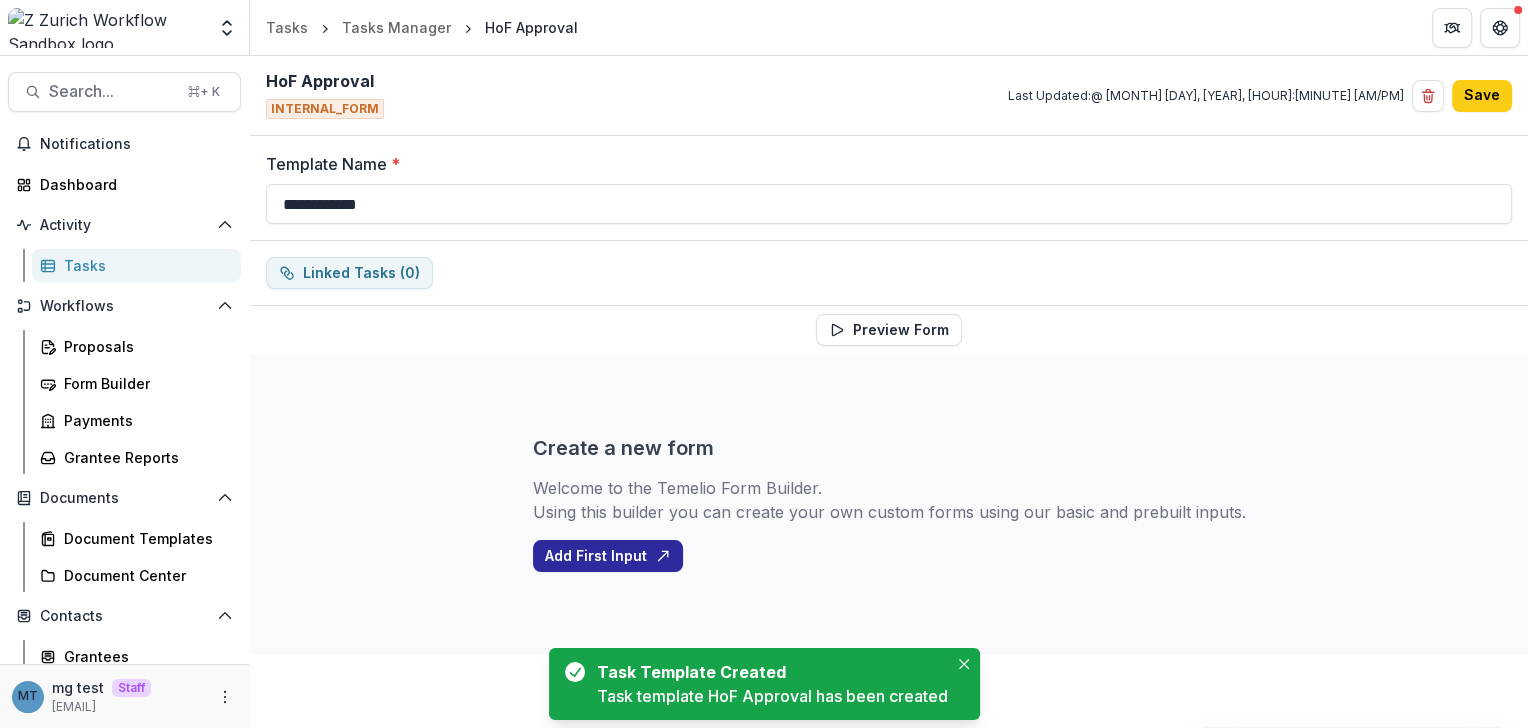 click on "Add First Input" at bounding box center [608, 556] 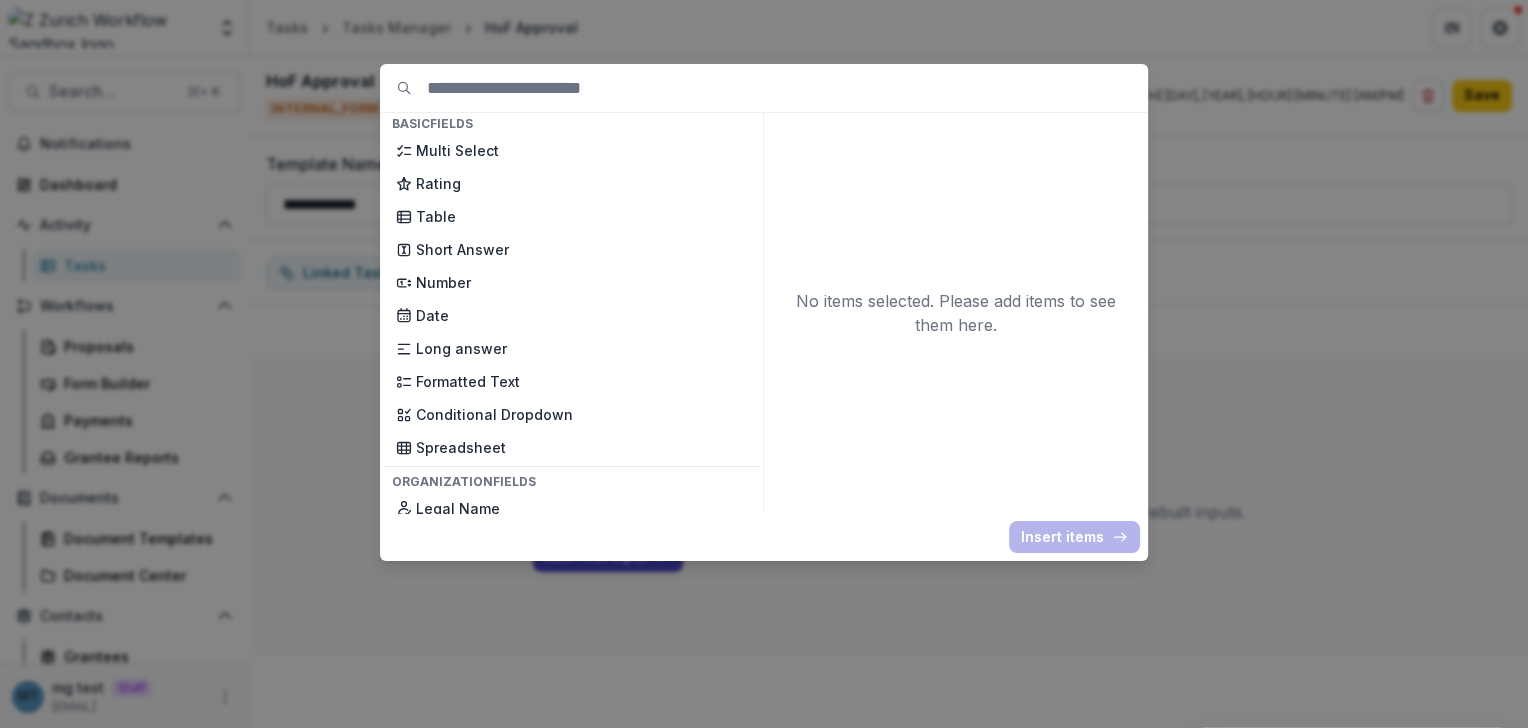 scroll, scrollTop: 307, scrollLeft: 0, axis: vertical 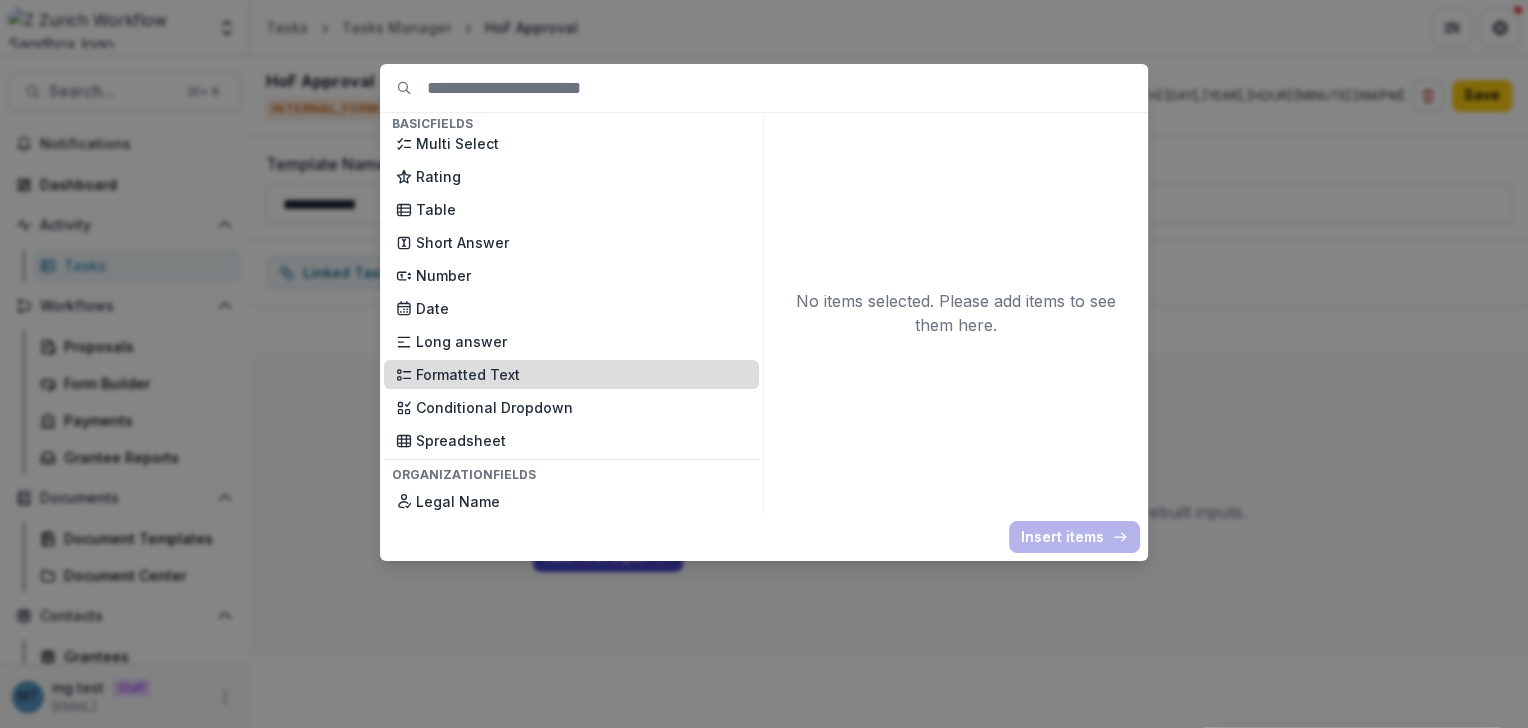 click on "Formatted Text" at bounding box center (581, 374) 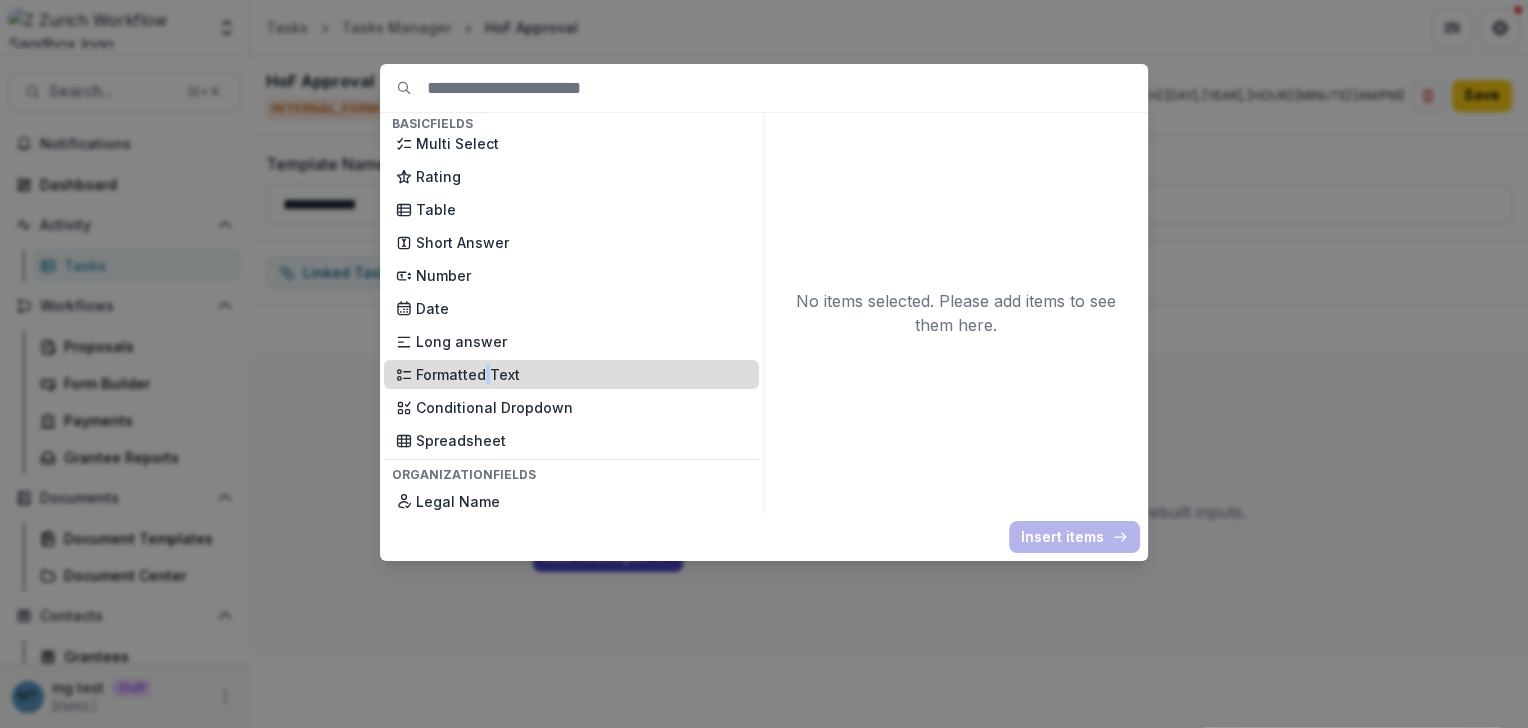 click on "Formatted Text" at bounding box center [581, 374] 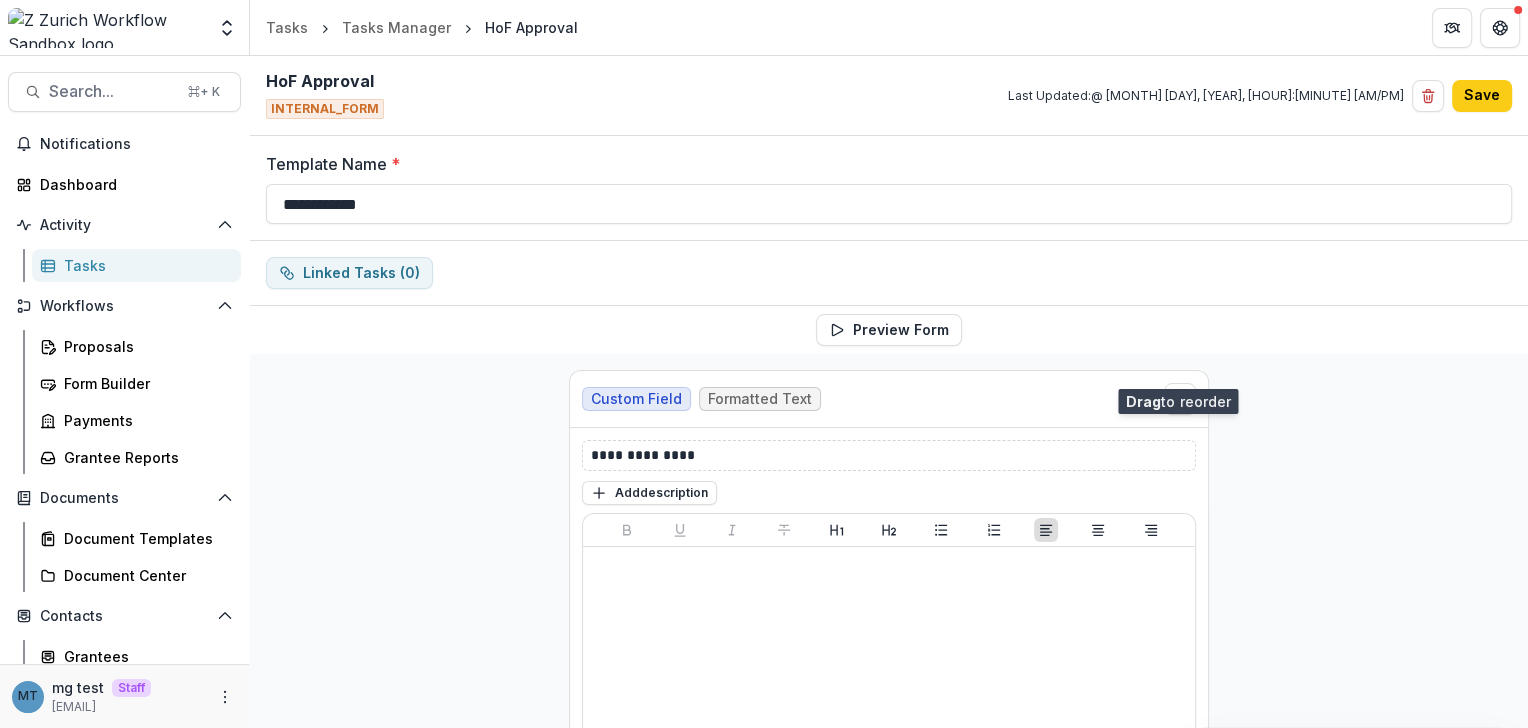 scroll, scrollTop: 74, scrollLeft: 0, axis: vertical 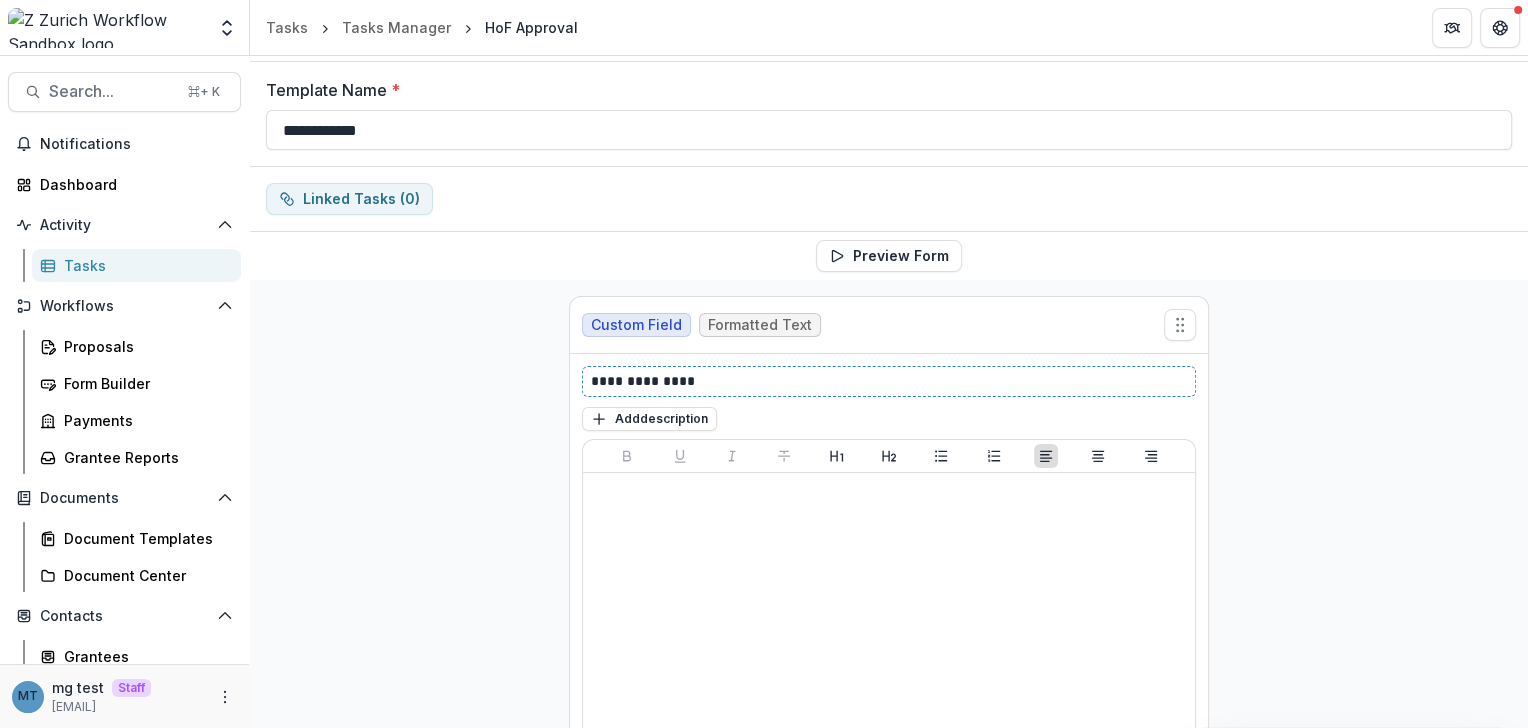 click on "**********" at bounding box center (890, 381) 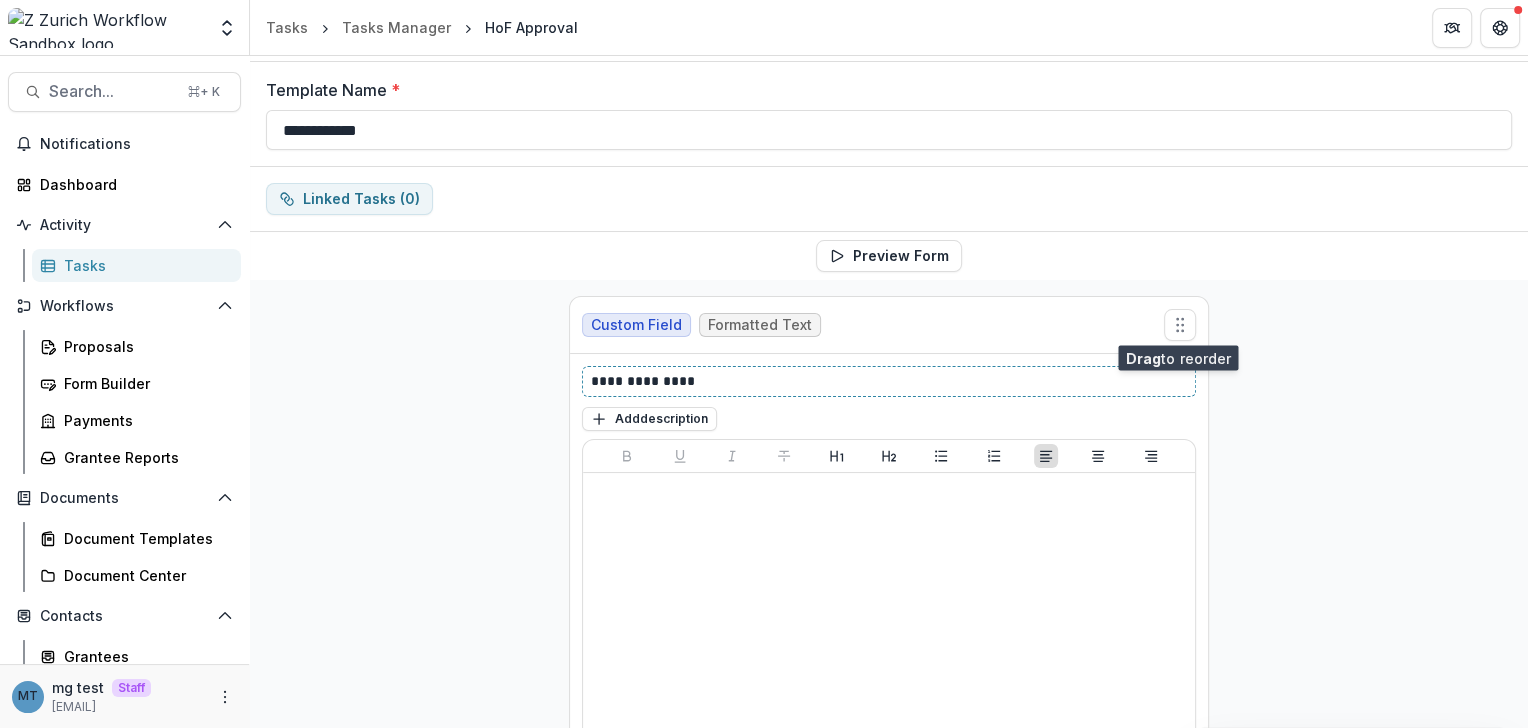 click on "**********" at bounding box center [890, 381] 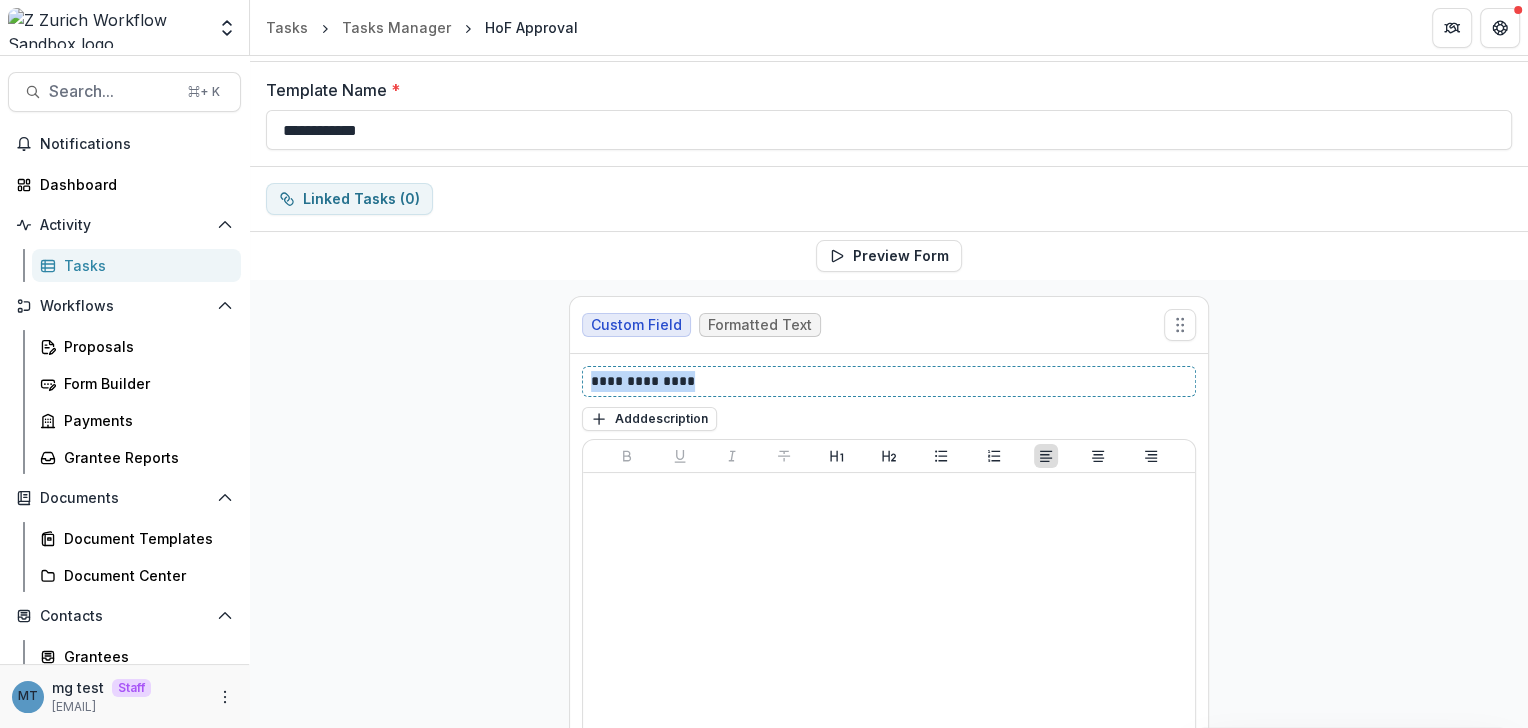 click on "**********" at bounding box center (890, 381) 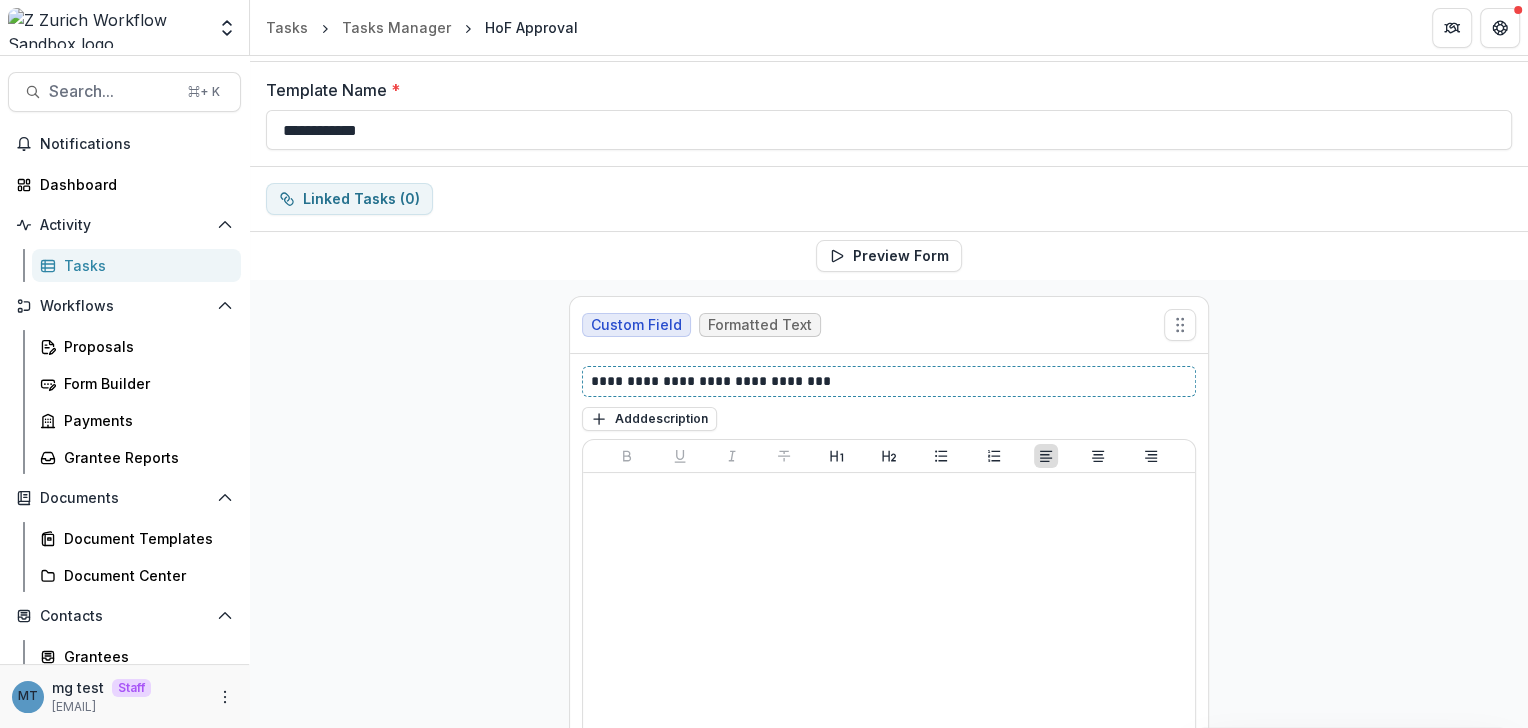 scroll, scrollTop: 215, scrollLeft: 0, axis: vertical 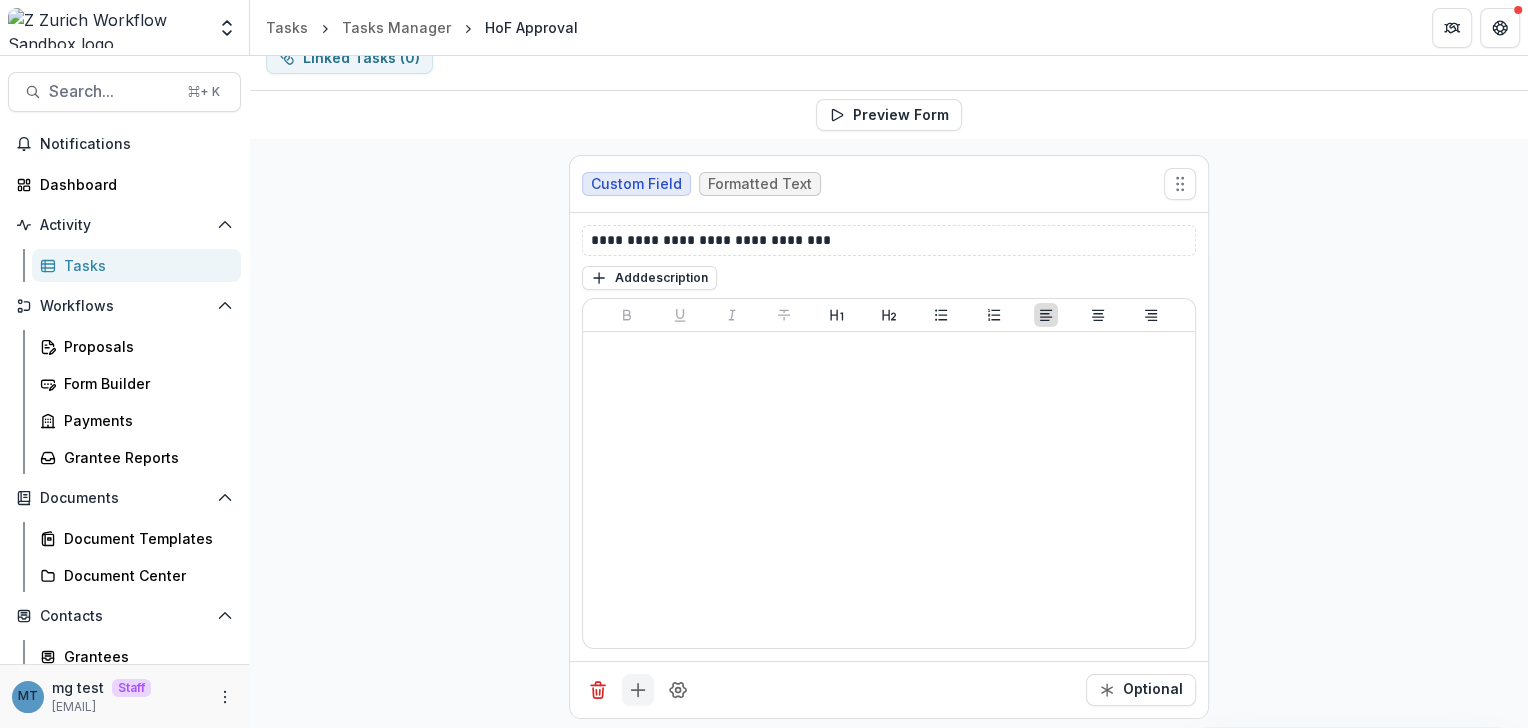 click 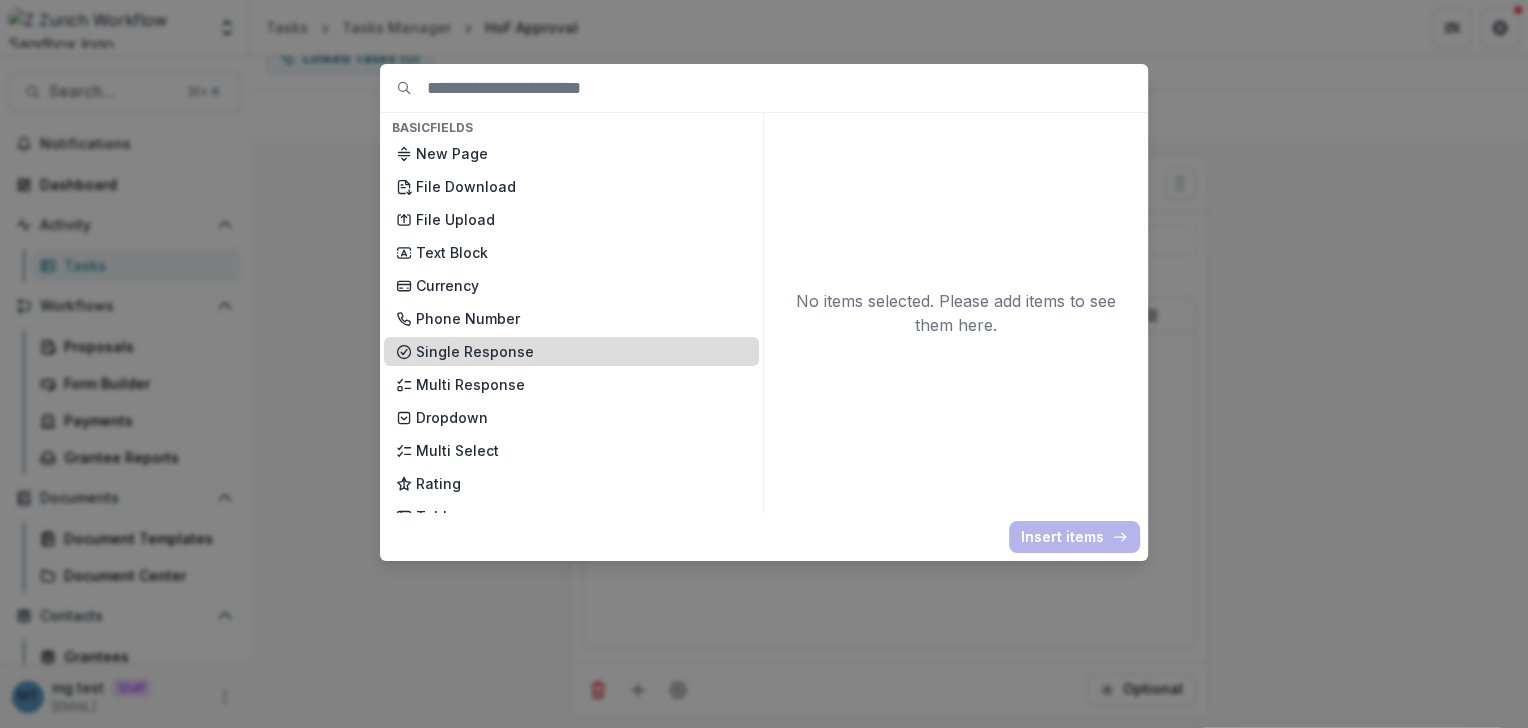 click on "Single Response" at bounding box center (581, 351) 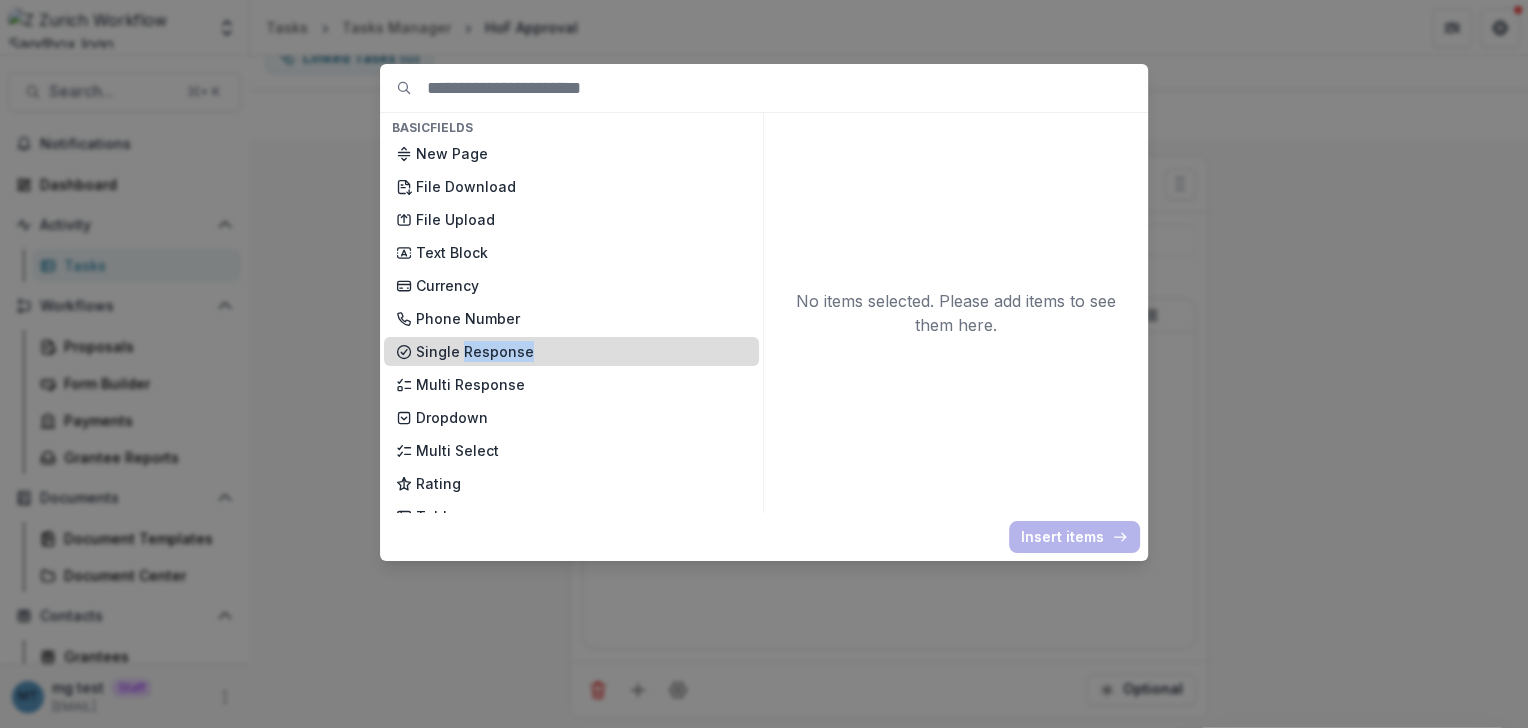 click on "Single Response" at bounding box center [581, 351] 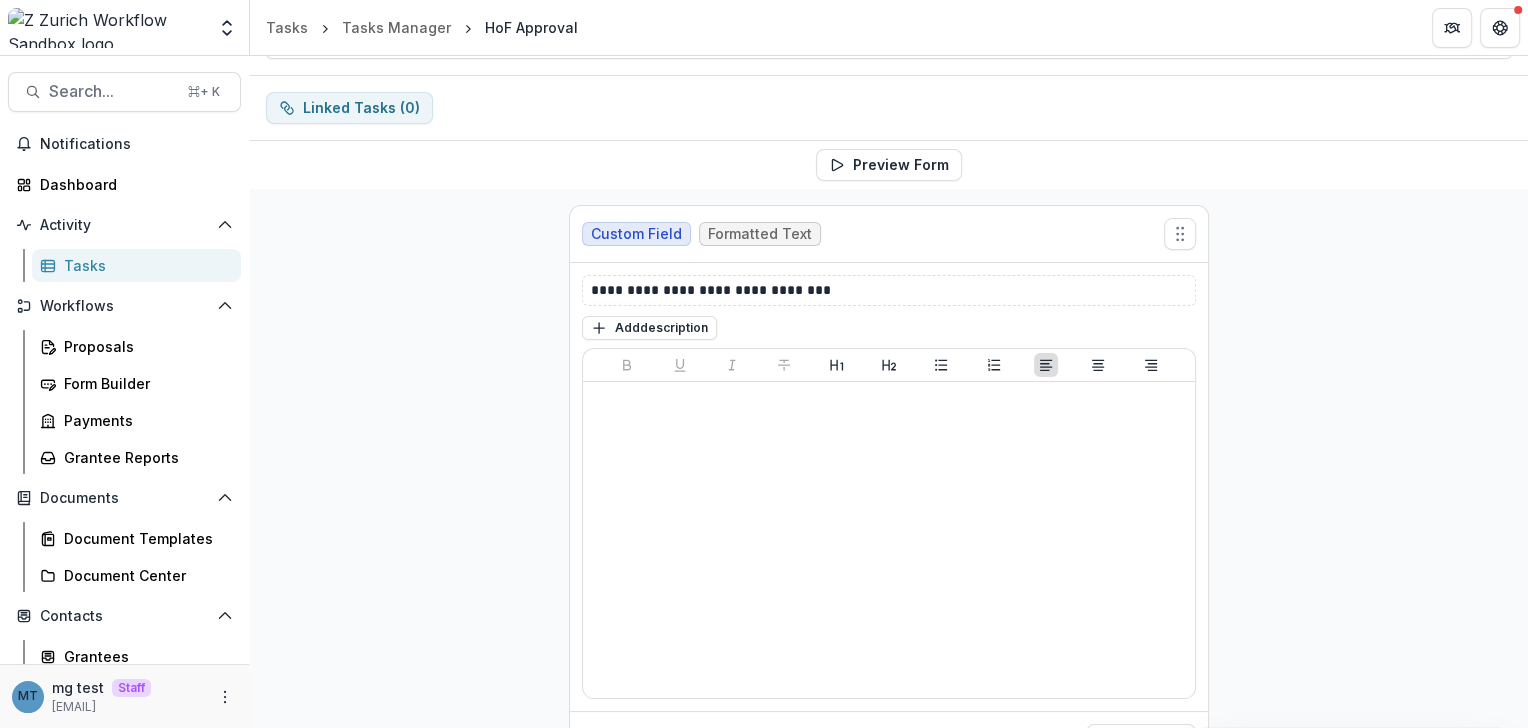 scroll, scrollTop: 520, scrollLeft: 0, axis: vertical 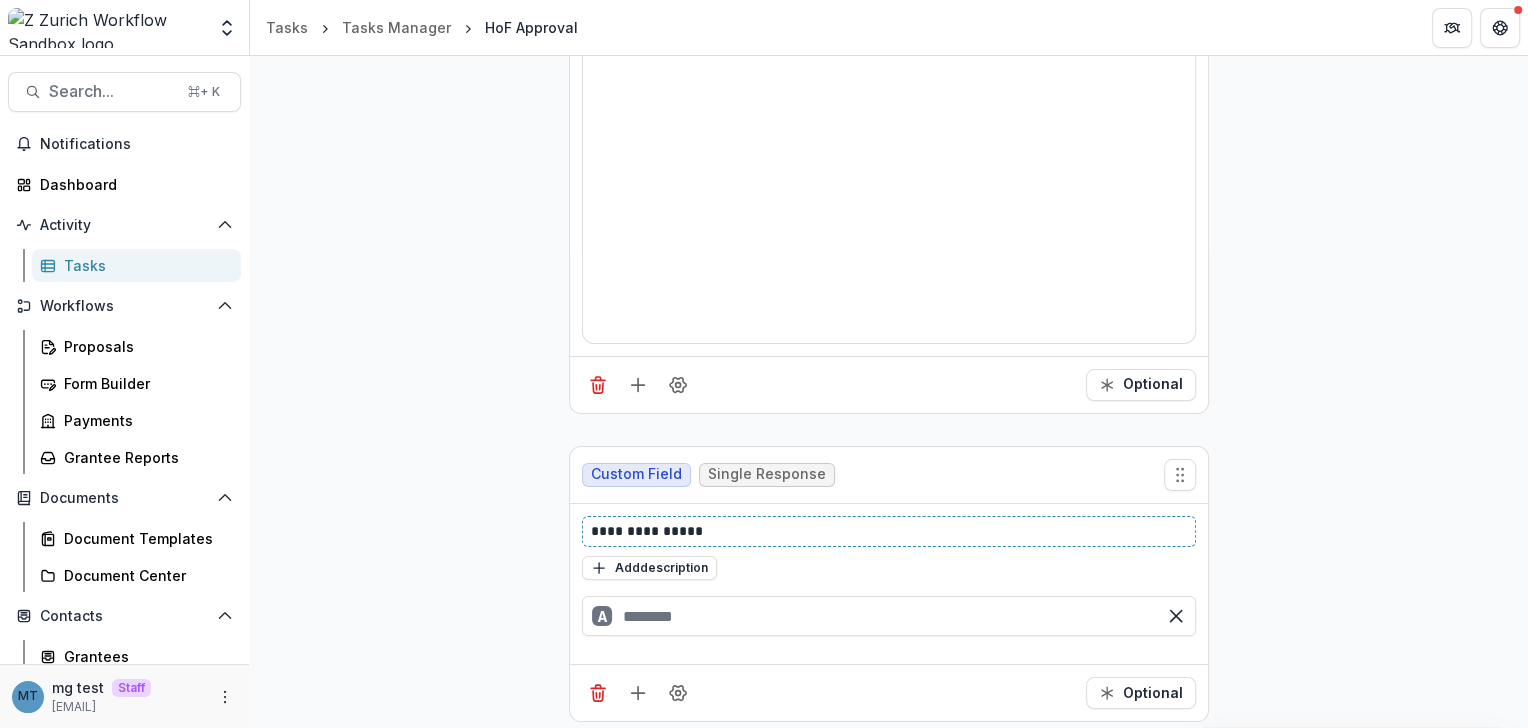 click on "**********" at bounding box center [890, 531] 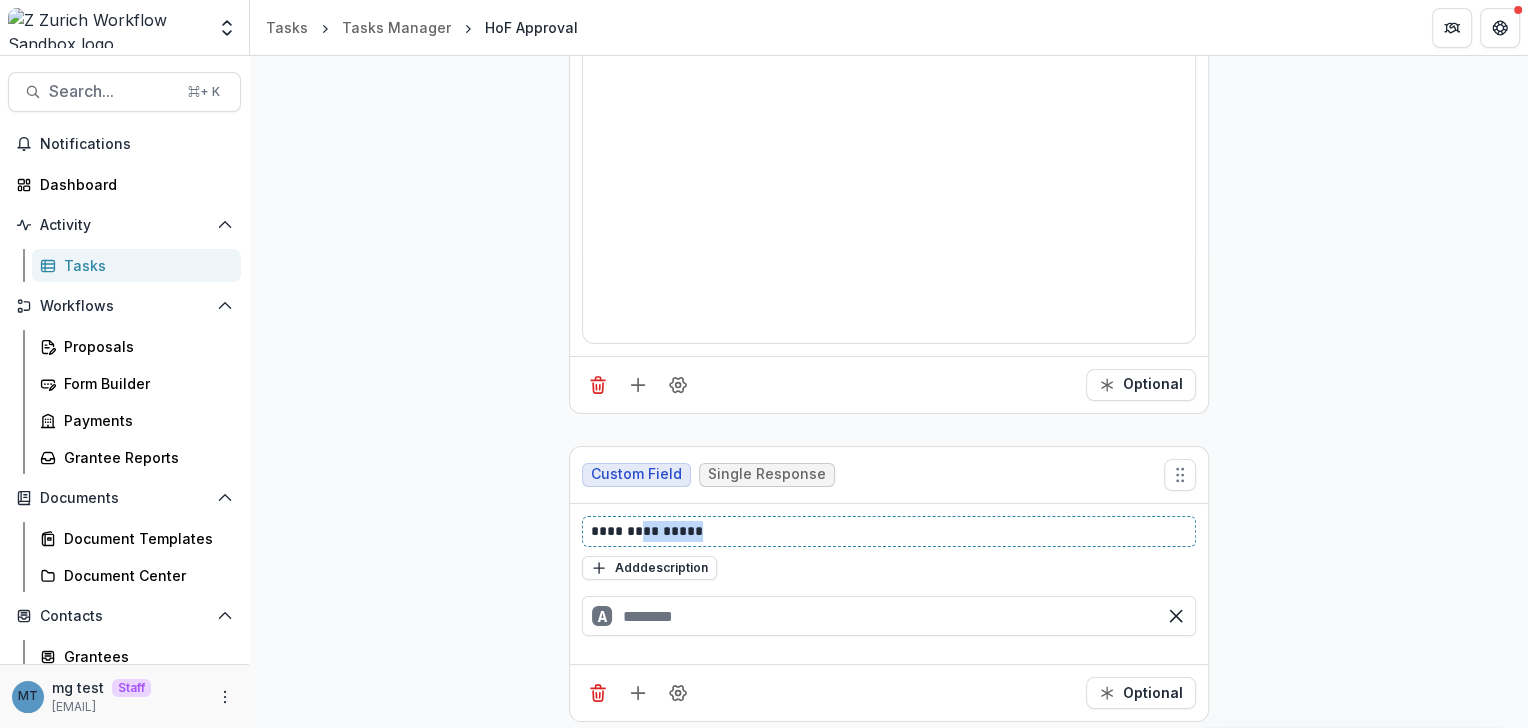 click on "**********" at bounding box center (890, 531) 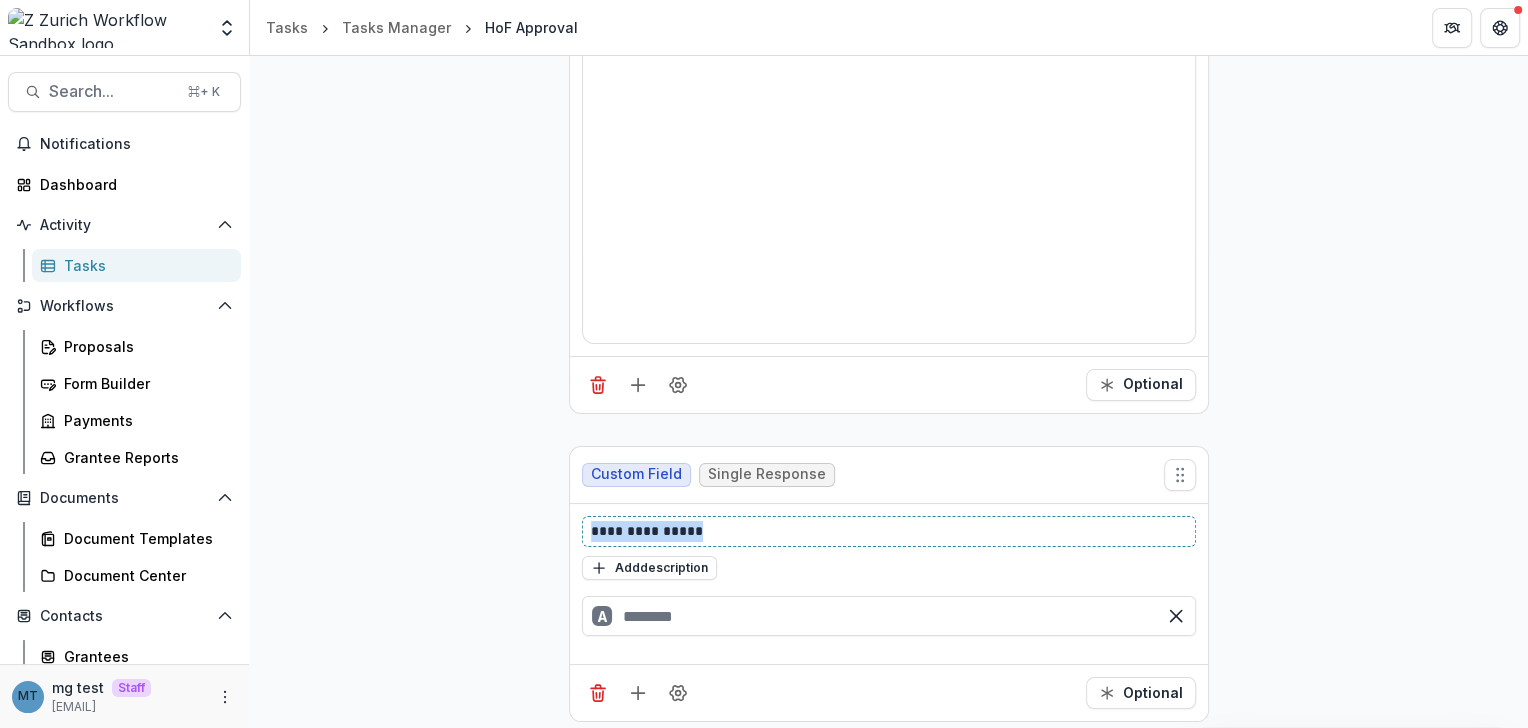click on "**********" at bounding box center (890, 531) 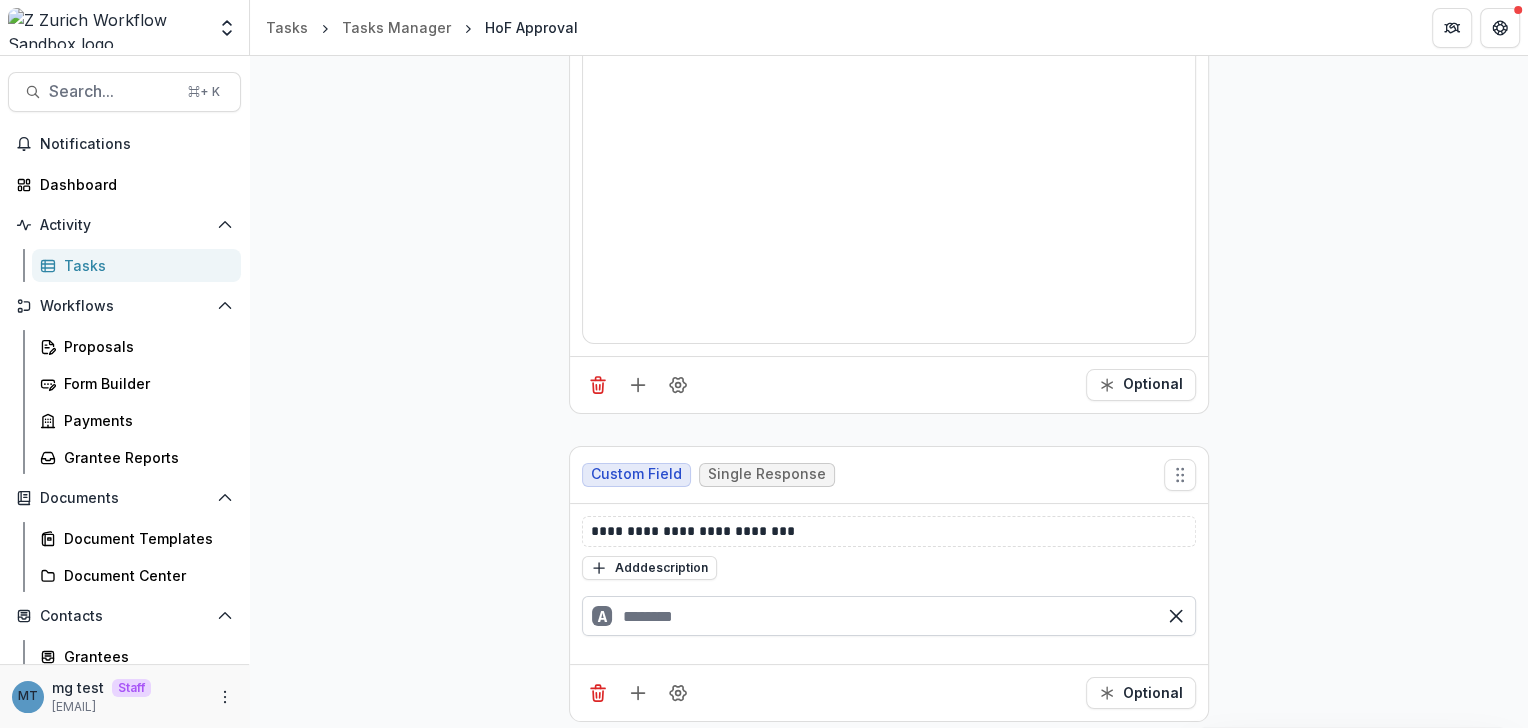 click at bounding box center (889, 616) 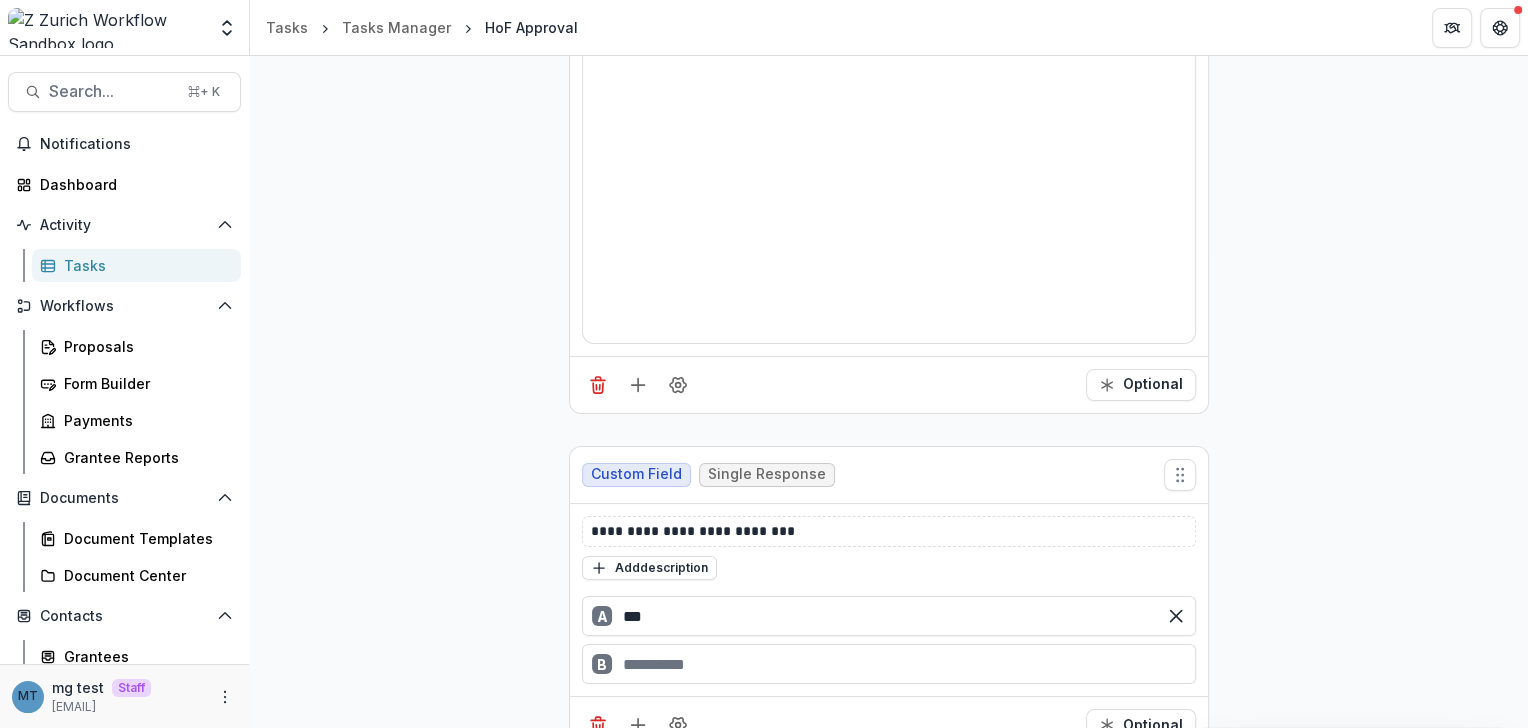 click on "B" at bounding box center (889, 664) 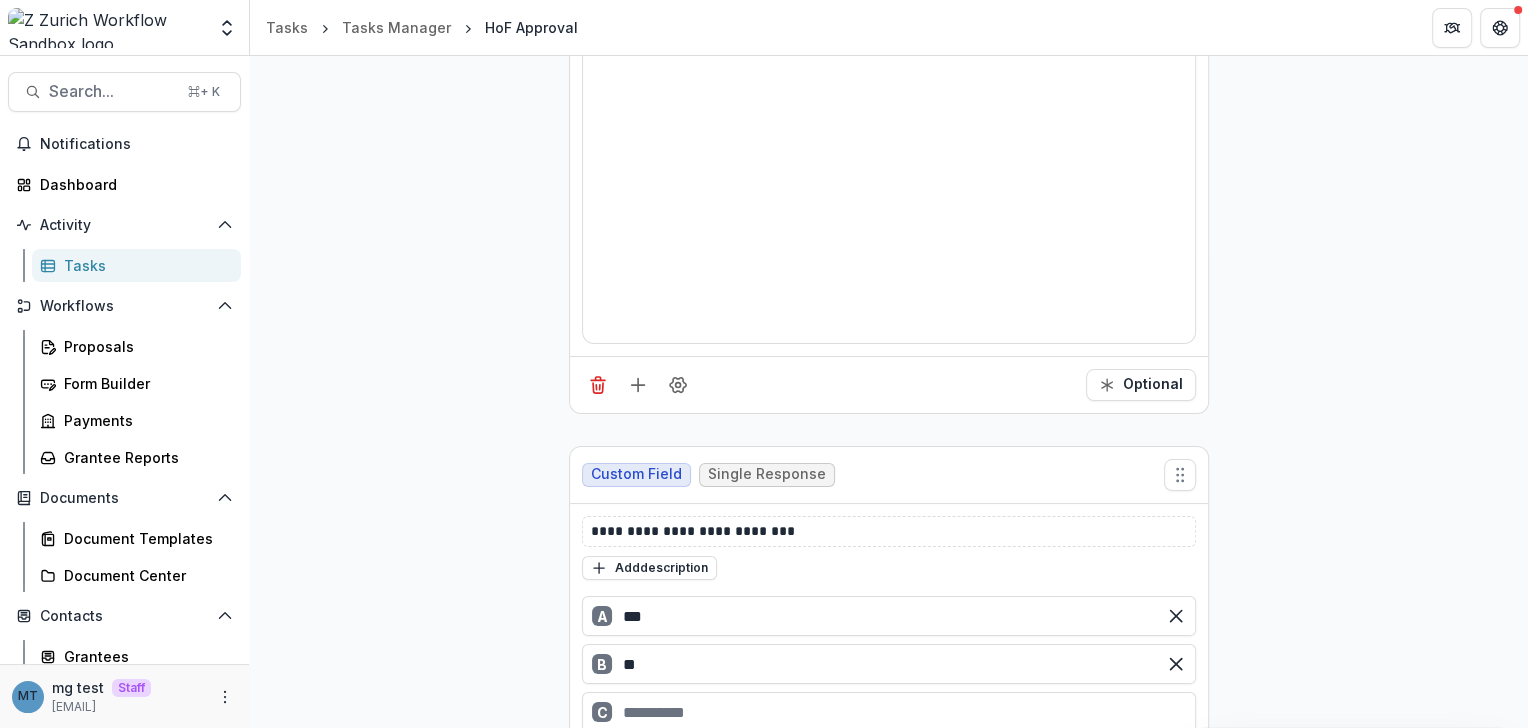 scroll, scrollTop: 600, scrollLeft: 0, axis: vertical 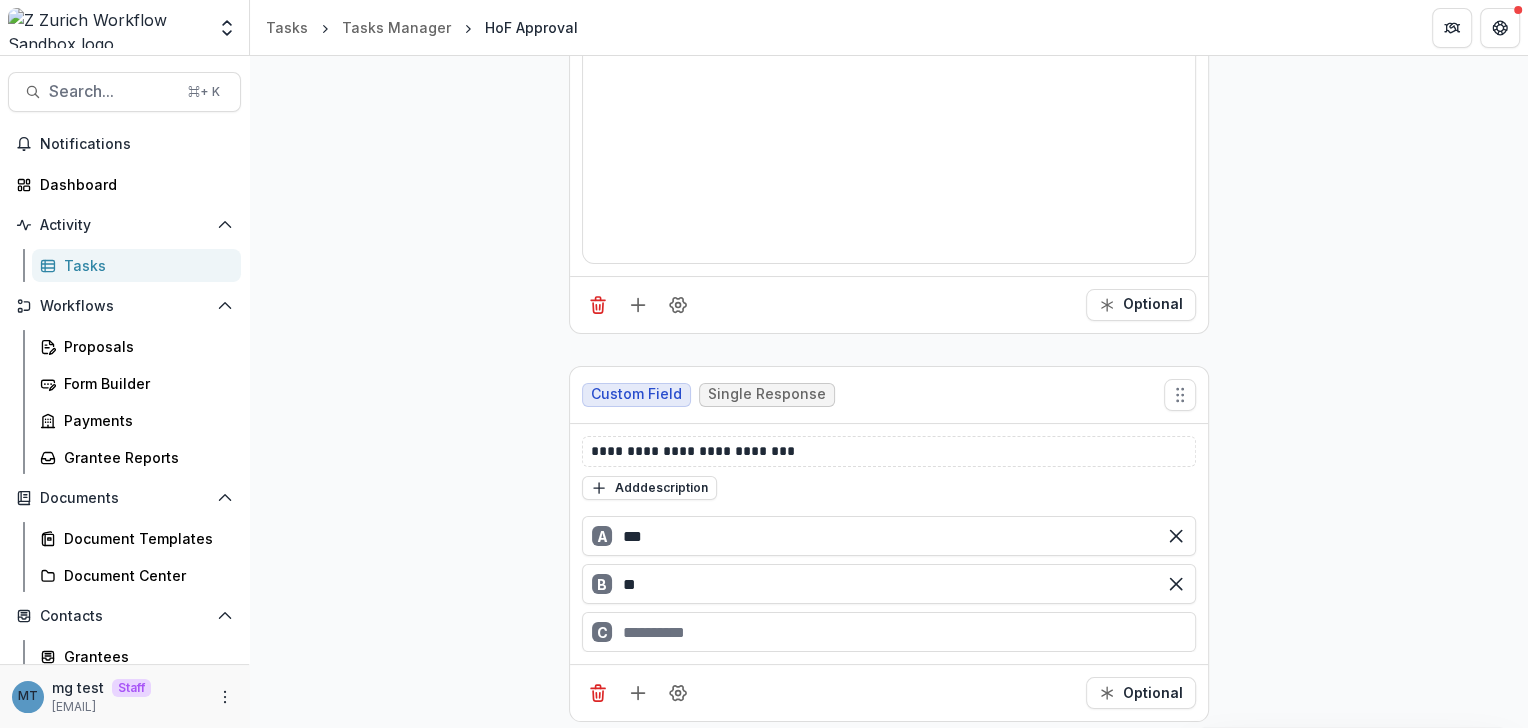 click on "C" at bounding box center (889, 632) 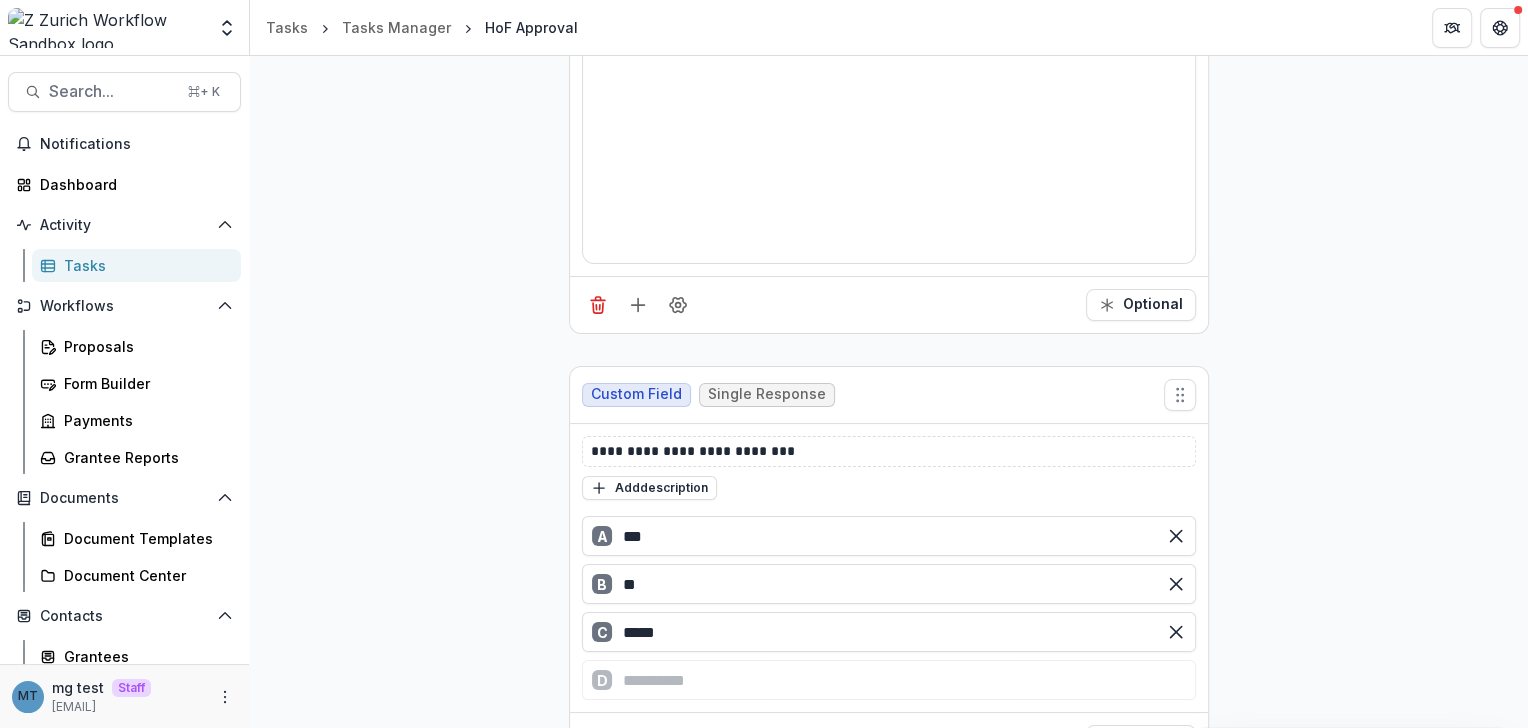 type on "*****" 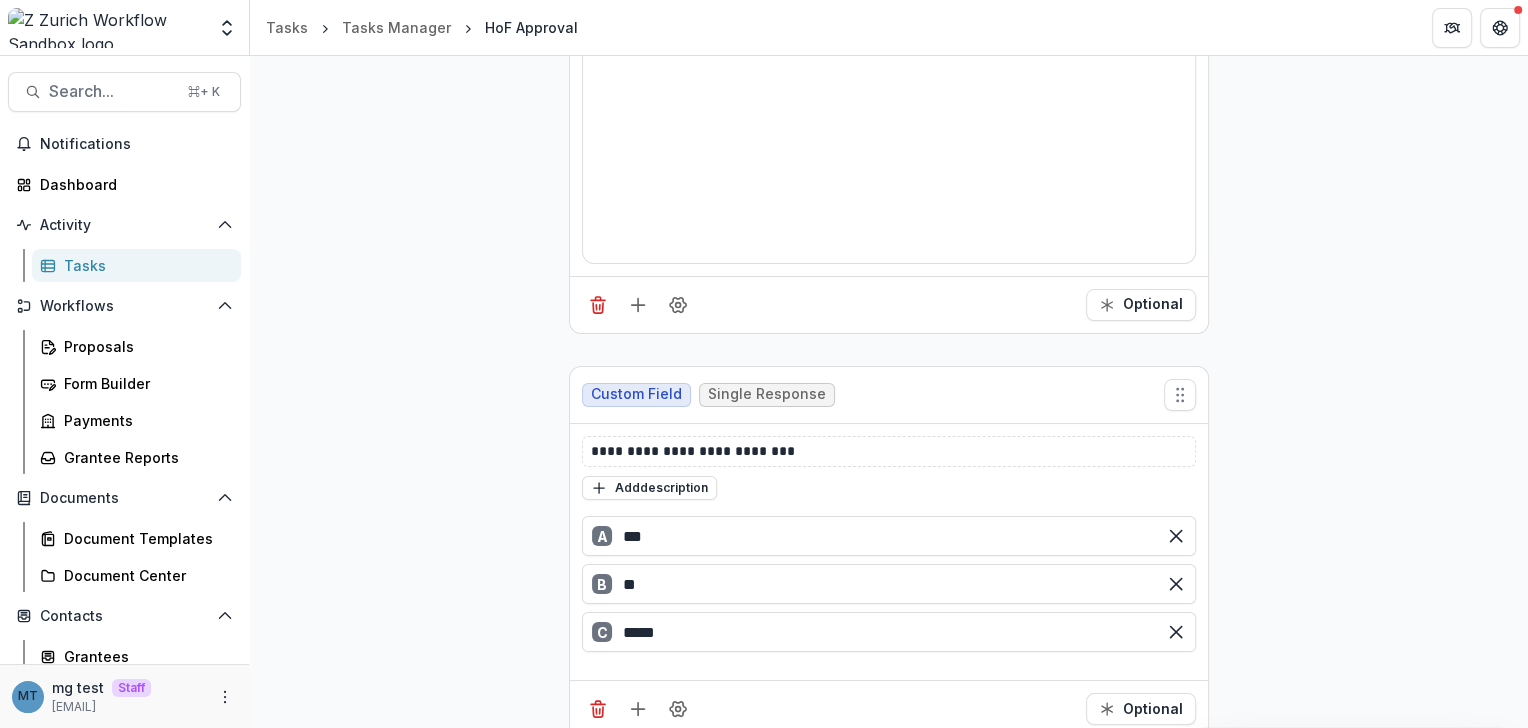 scroll, scrollTop: 616, scrollLeft: 0, axis: vertical 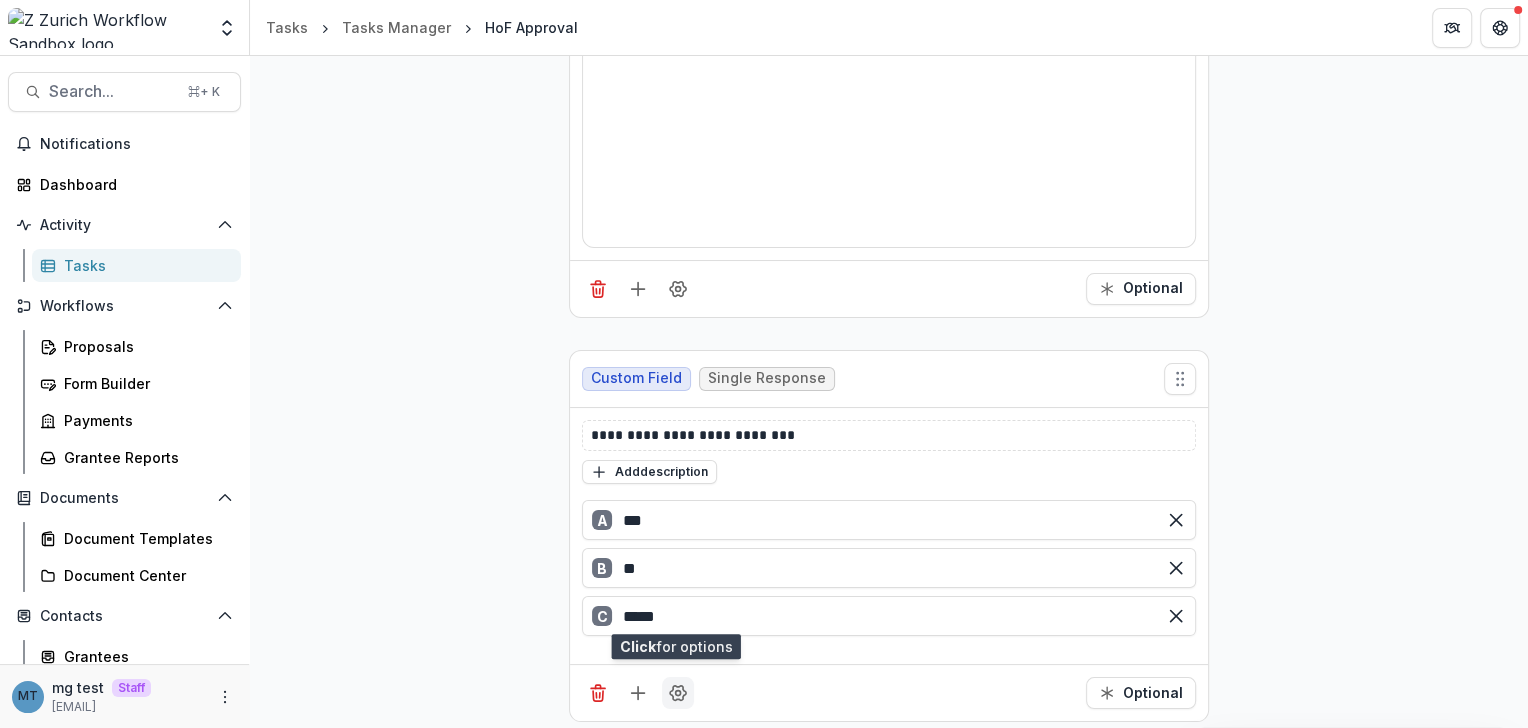 click 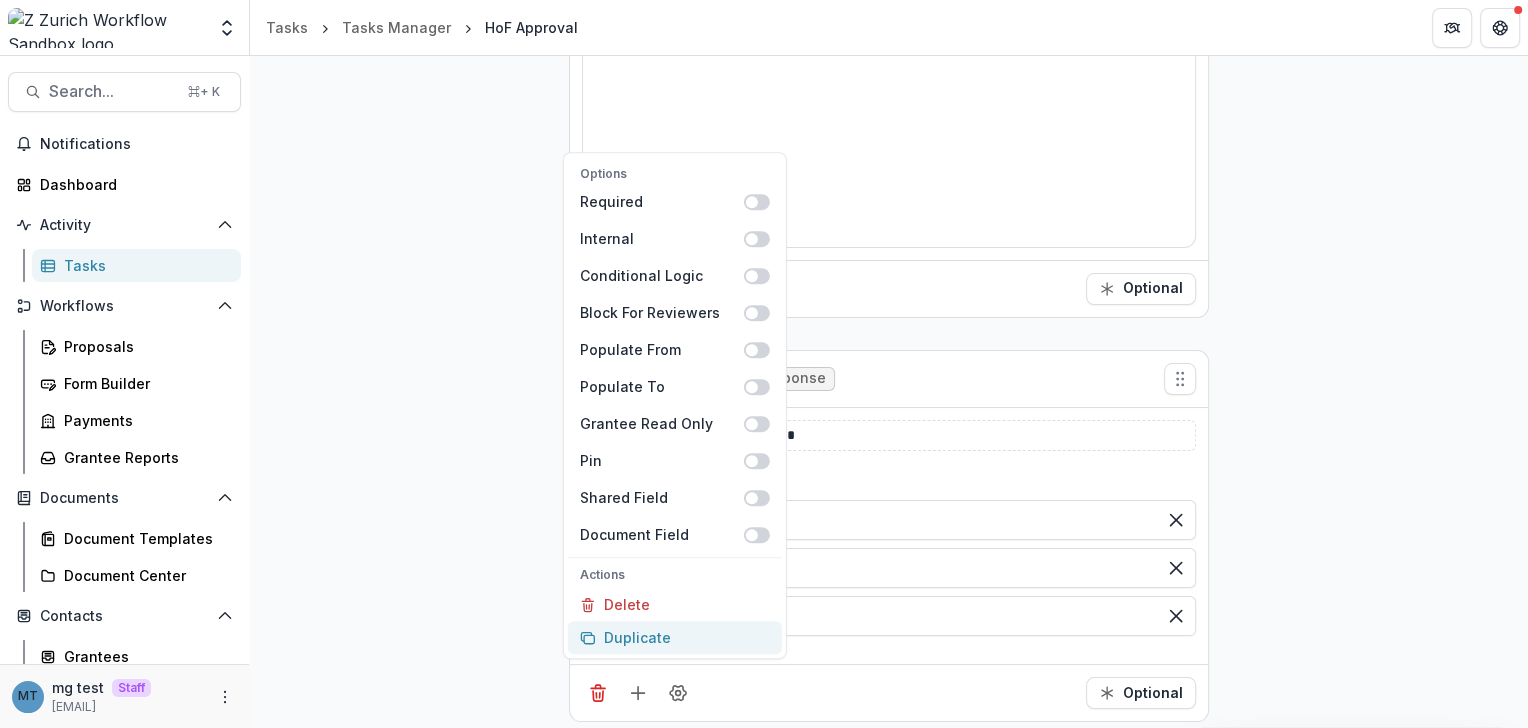 click on "Duplicate" at bounding box center (675, 637) 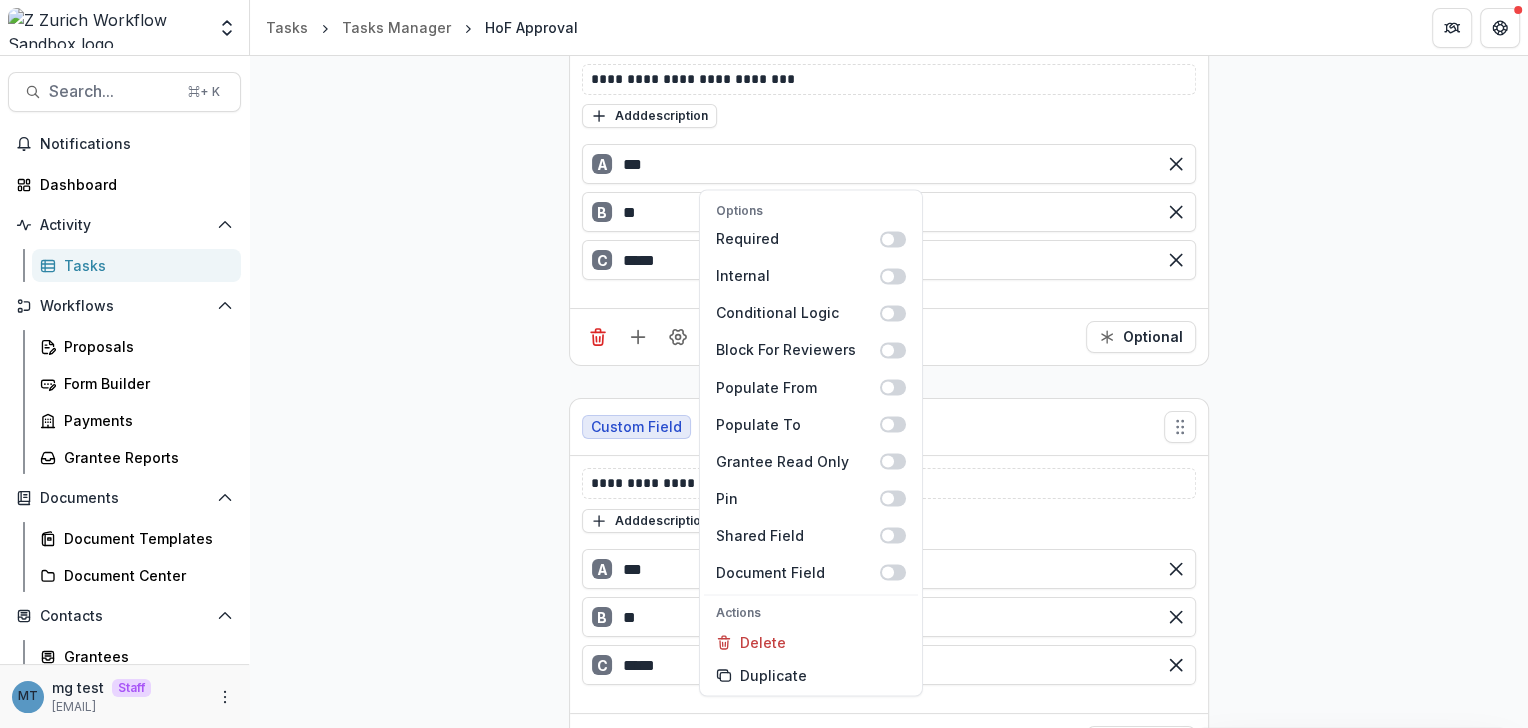 scroll, scrollTop: 1018, scrollLeft: 0, axis: vertical 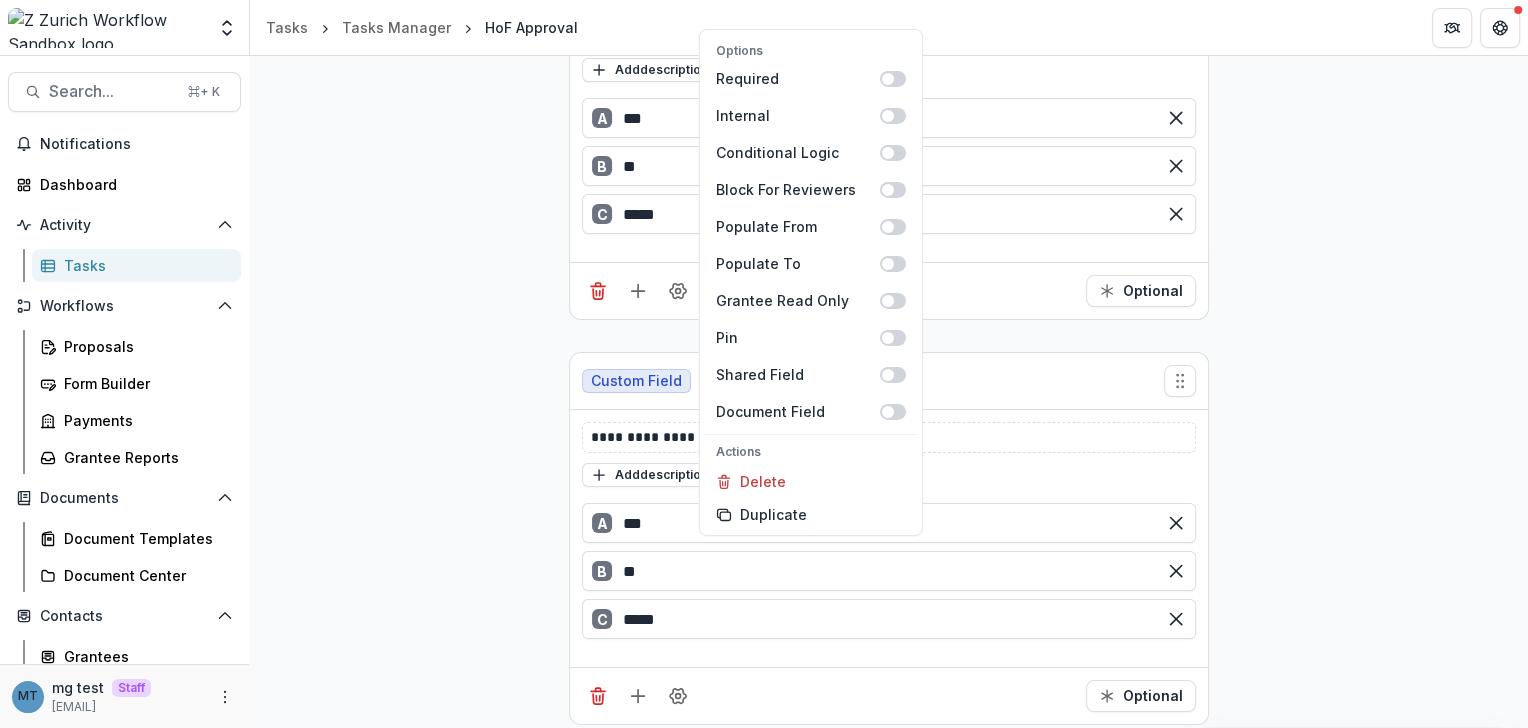 click on "**********" at bounding box center [889, 38] 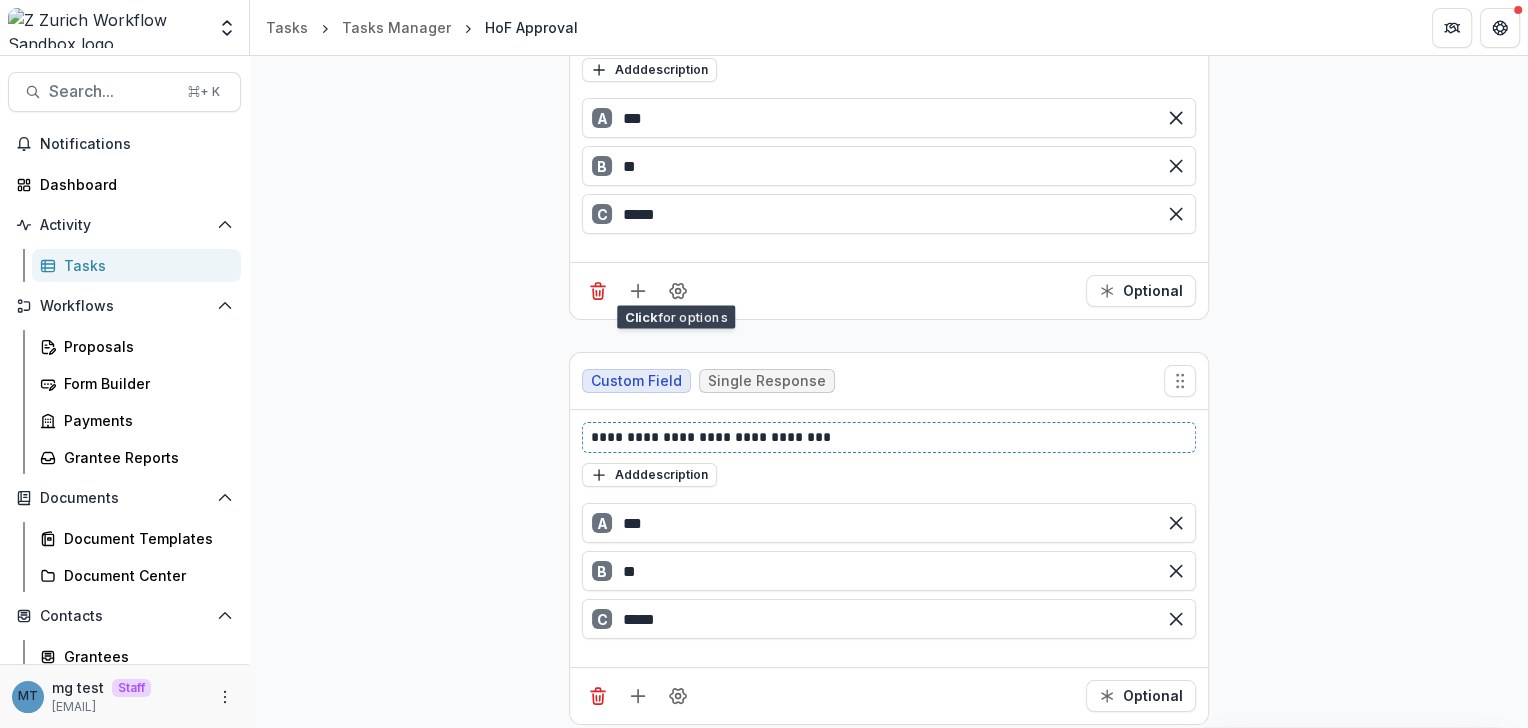 click on "**********" at bounding box center [890, 437] 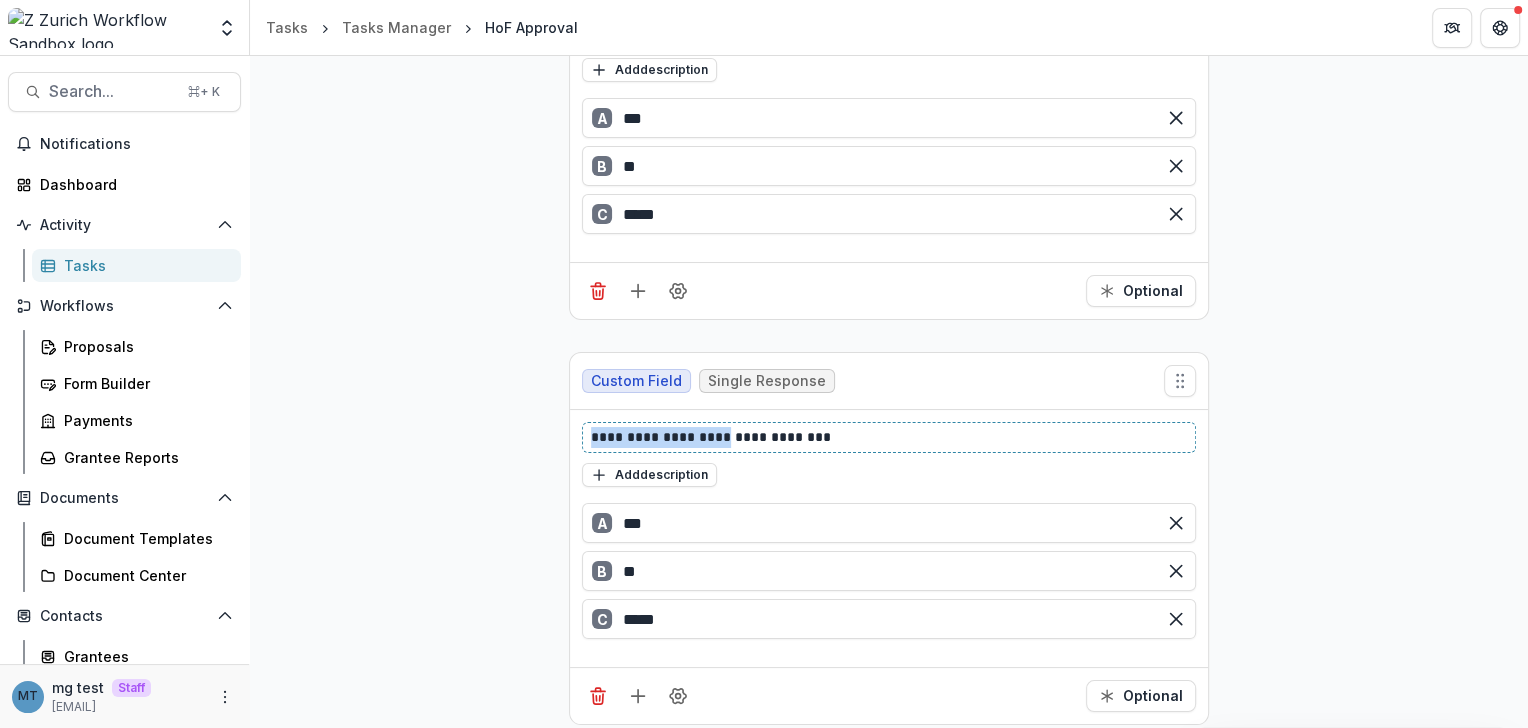 drag, startPoint x: 720, startPoint y: 425, endPoint x: 548, endPoint y: 427, distance: 172.01163 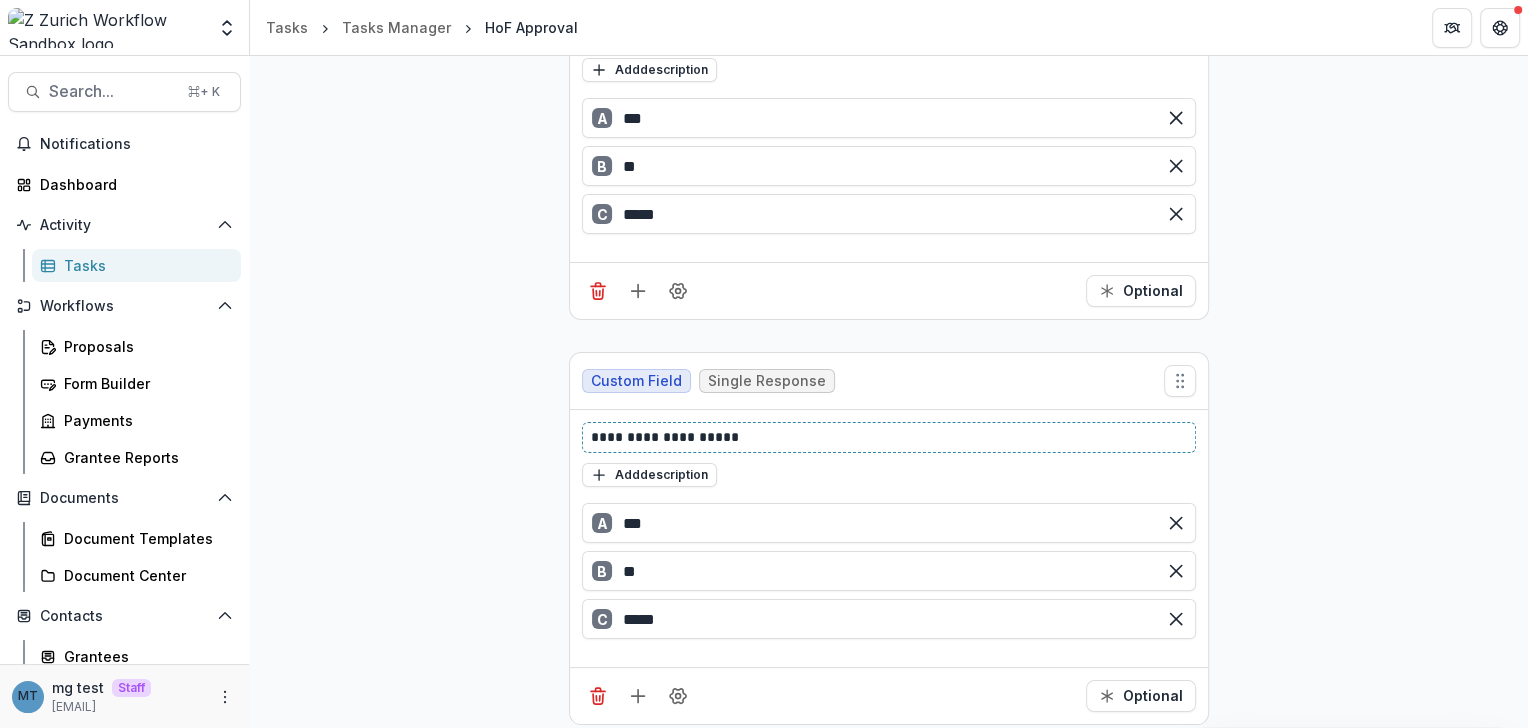 click on "**********" at bounding box center [890, 437] 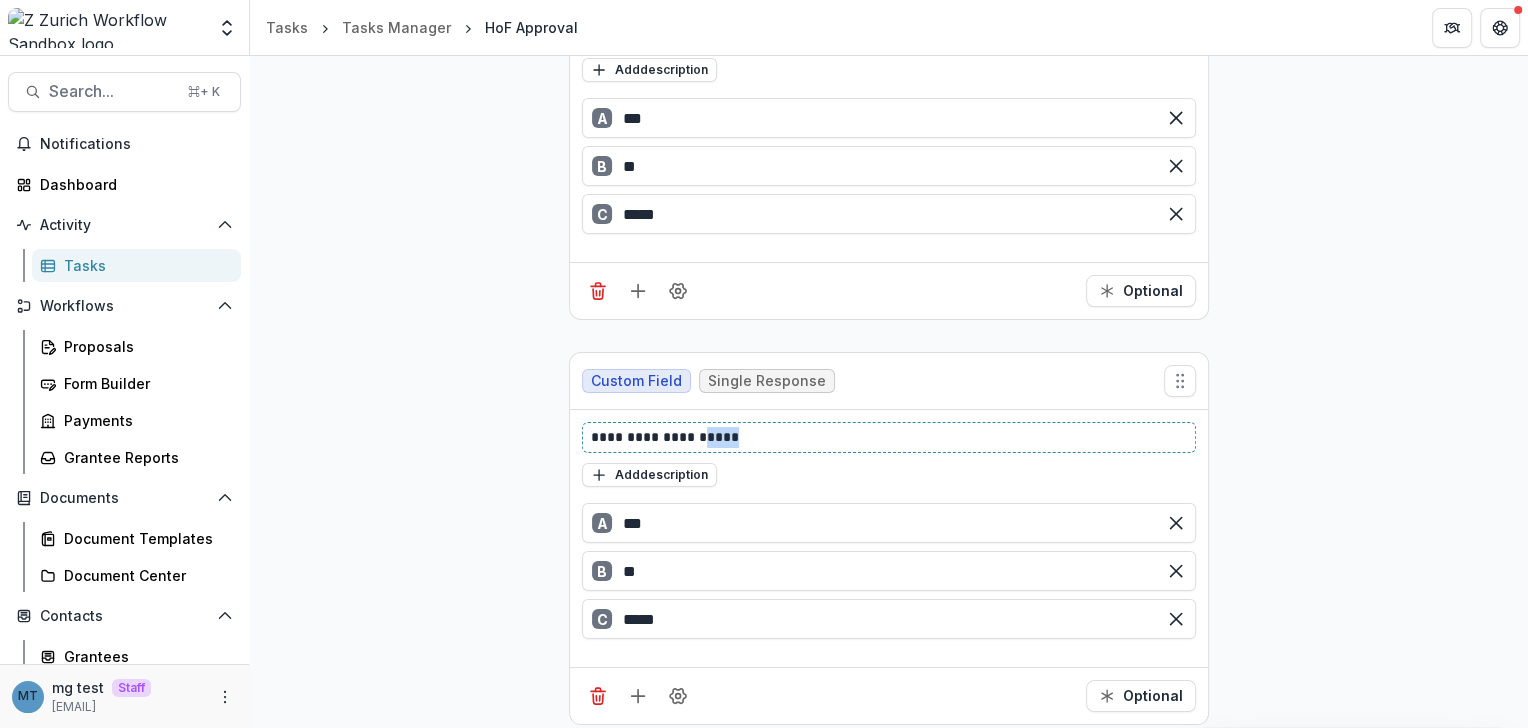click on "**********" at bounding box center (890, 437) 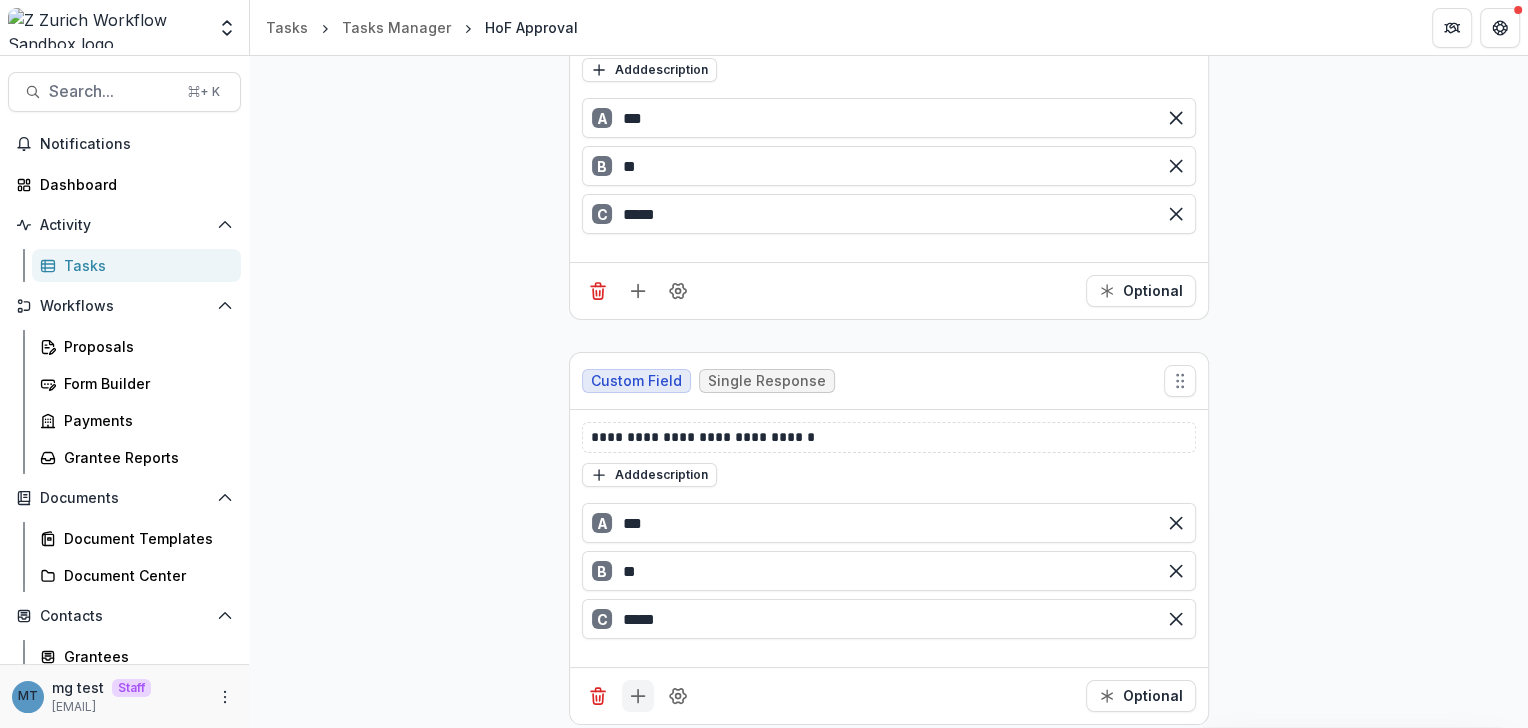 click at bounding box center (638, 696) 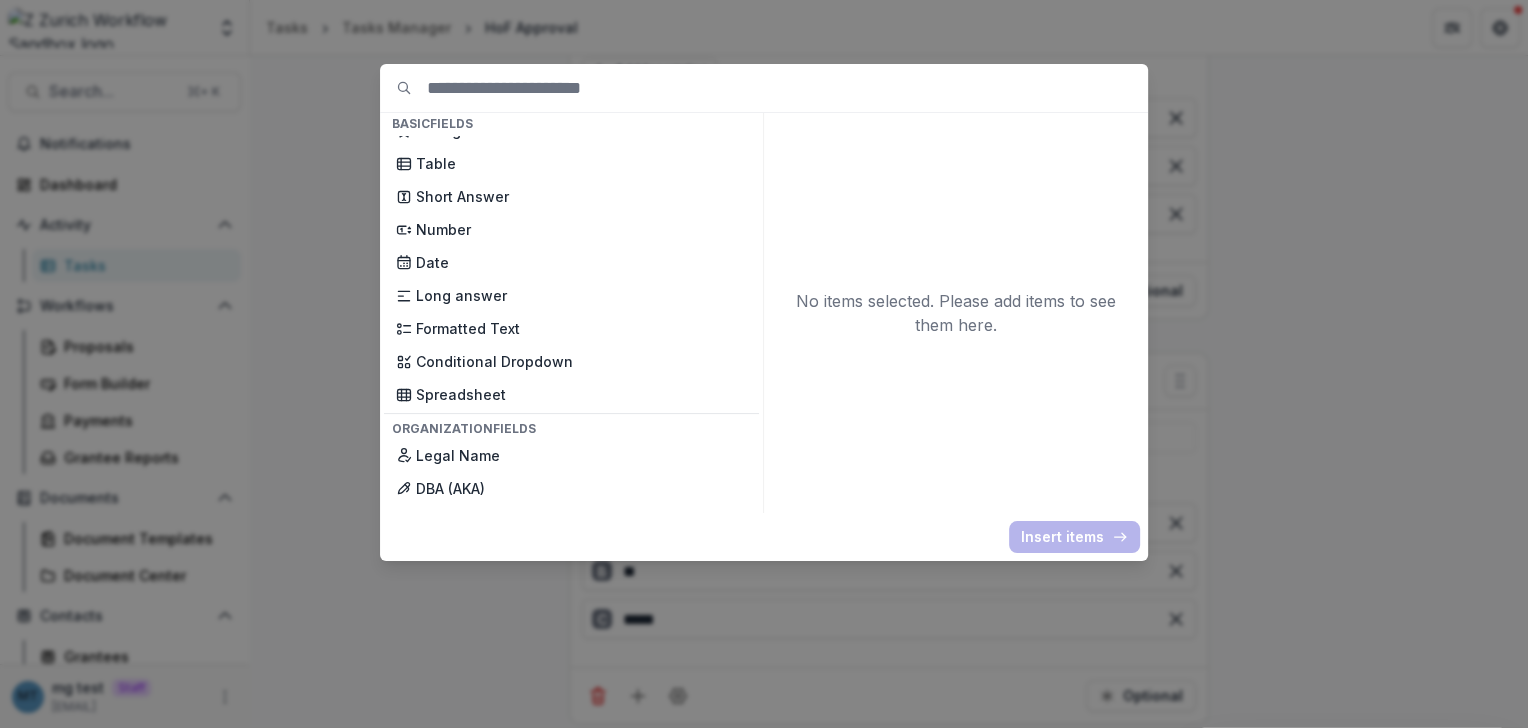 scroll, scrollTop: 364, scrollLeft: 0, axis: vertical 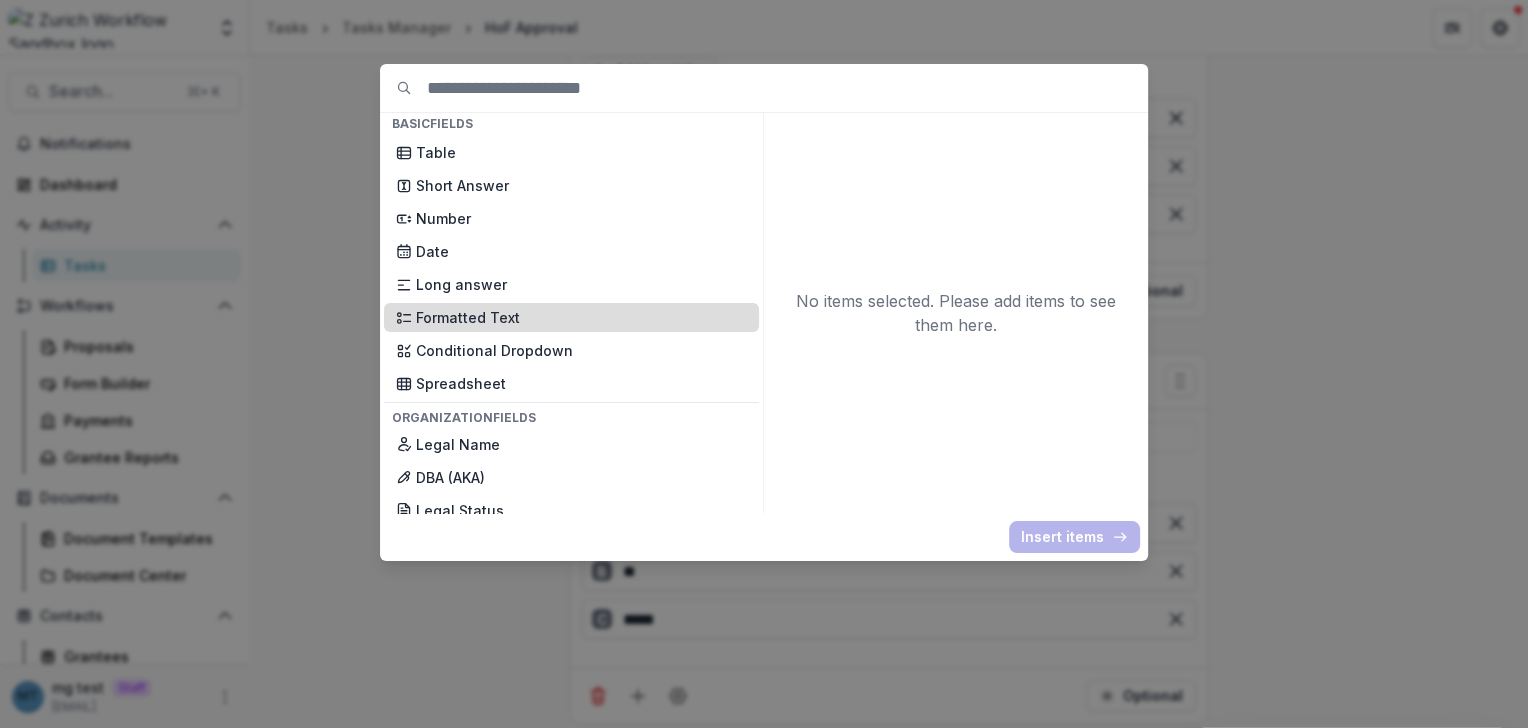 click on "Formatted Text" at bounding box center (581, 317) 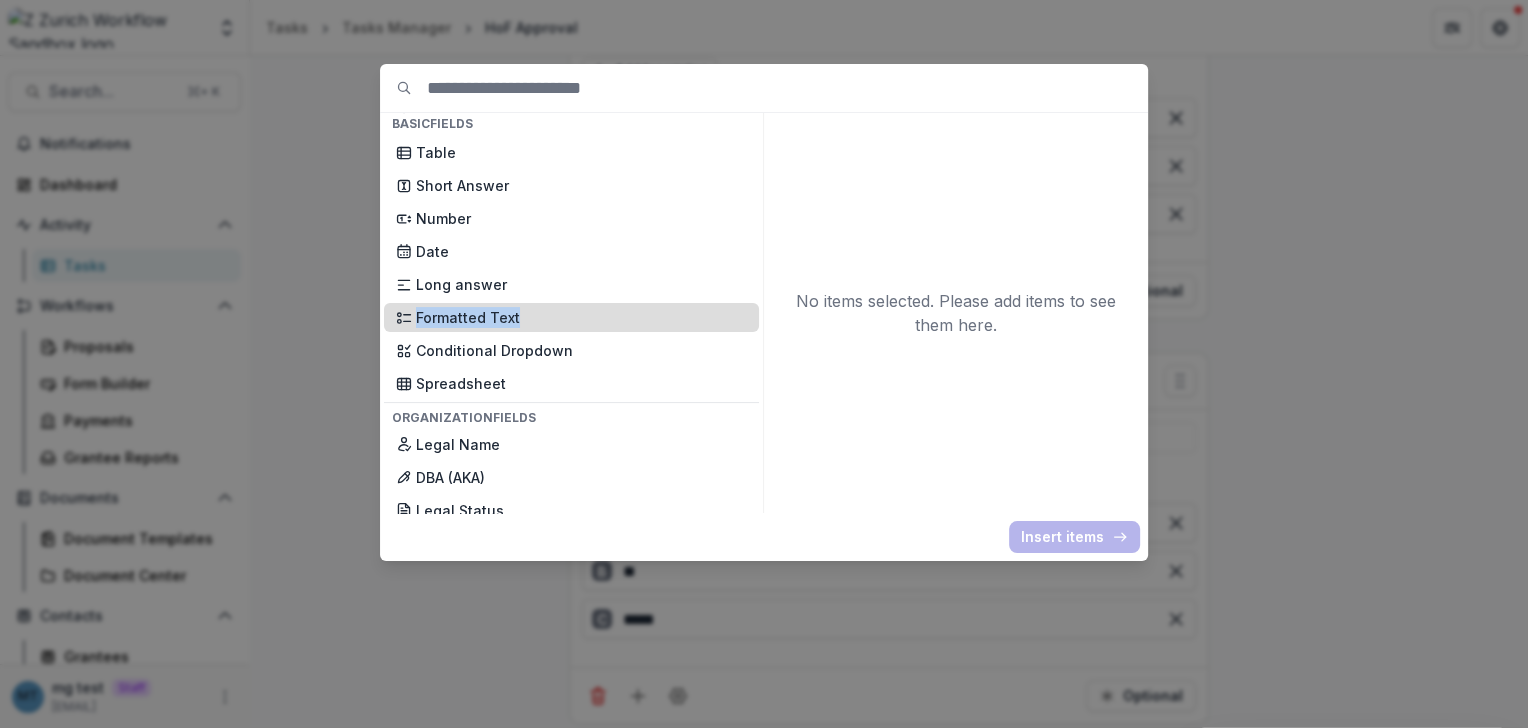 click on "Formatted Text" at bounding box center (581, 317) 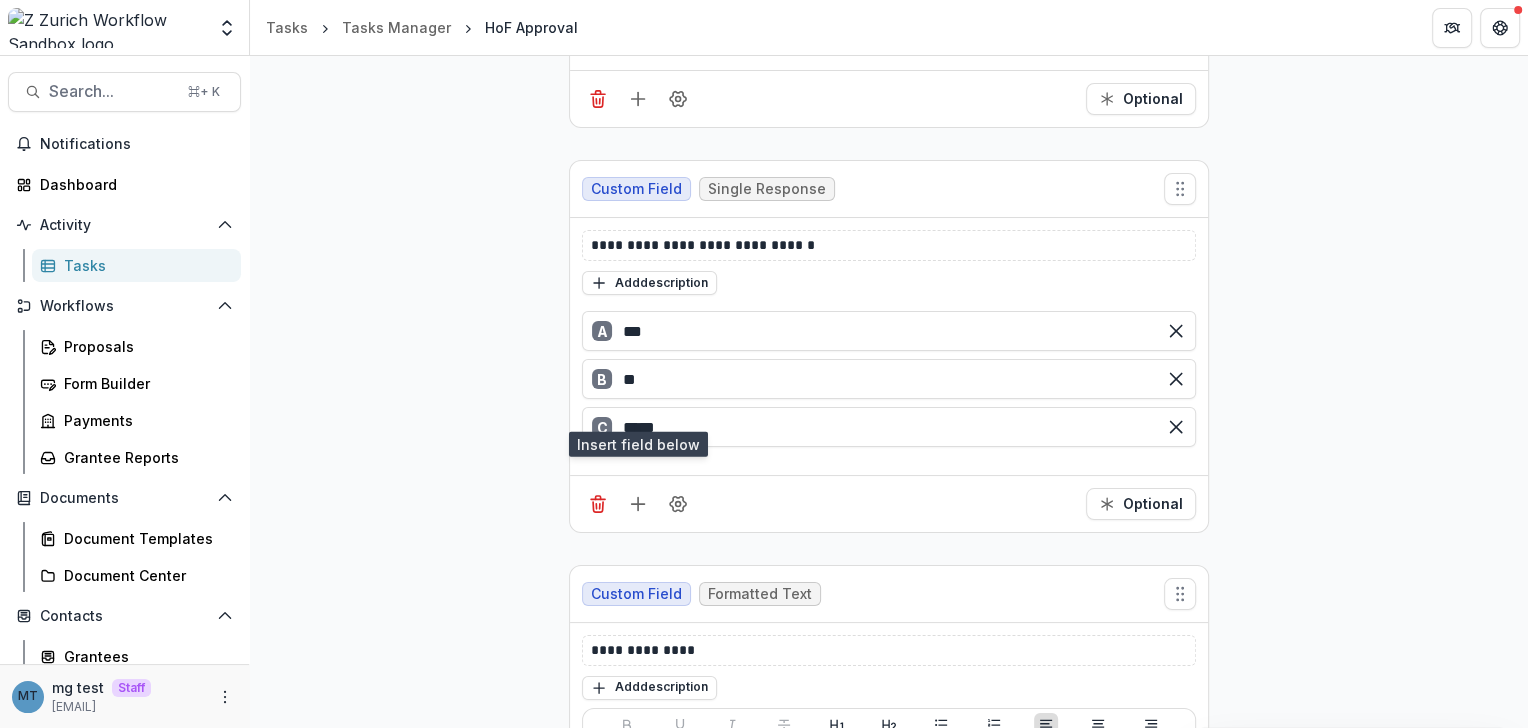 scroll, scrollTop: 1305, scrollLeft: 0, axis: vertical 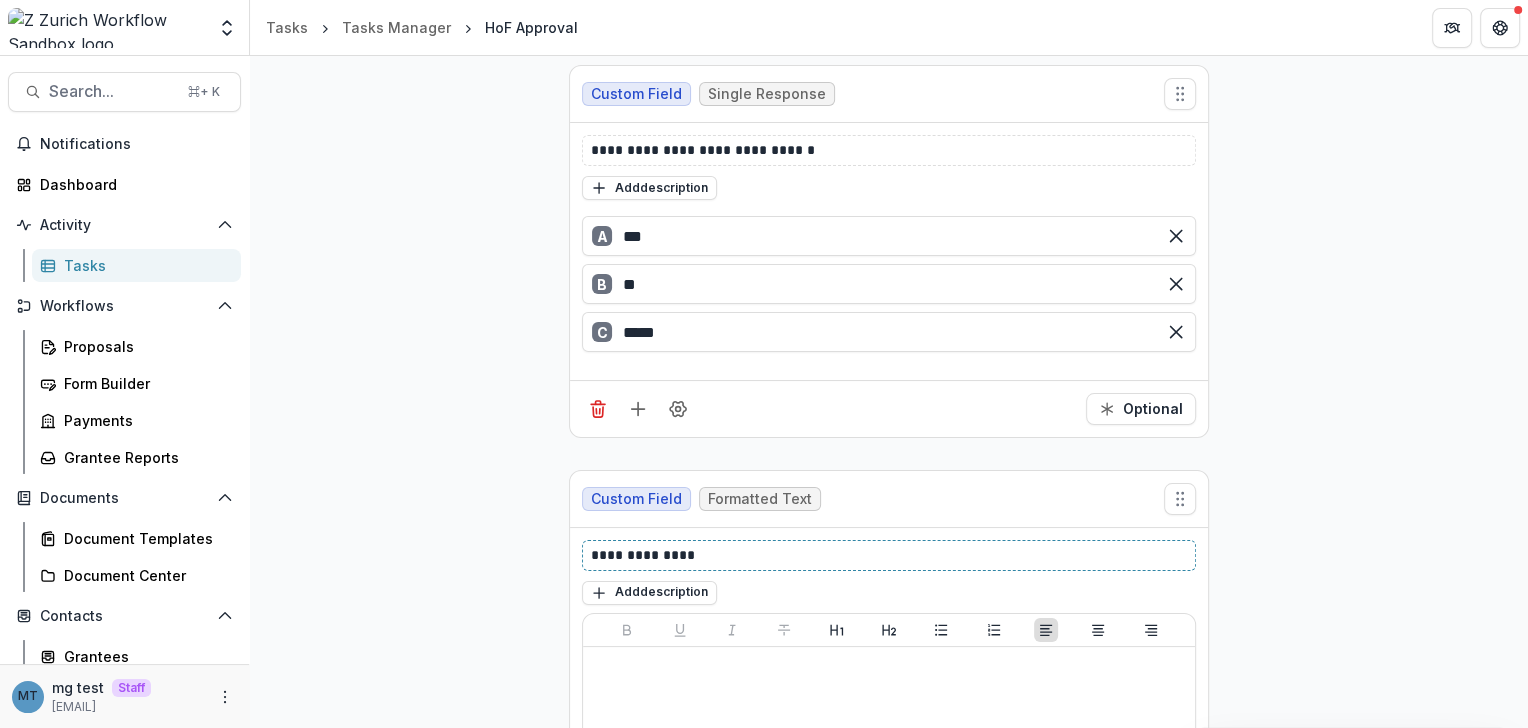 click on "**********" at bounding box center (890, 555) 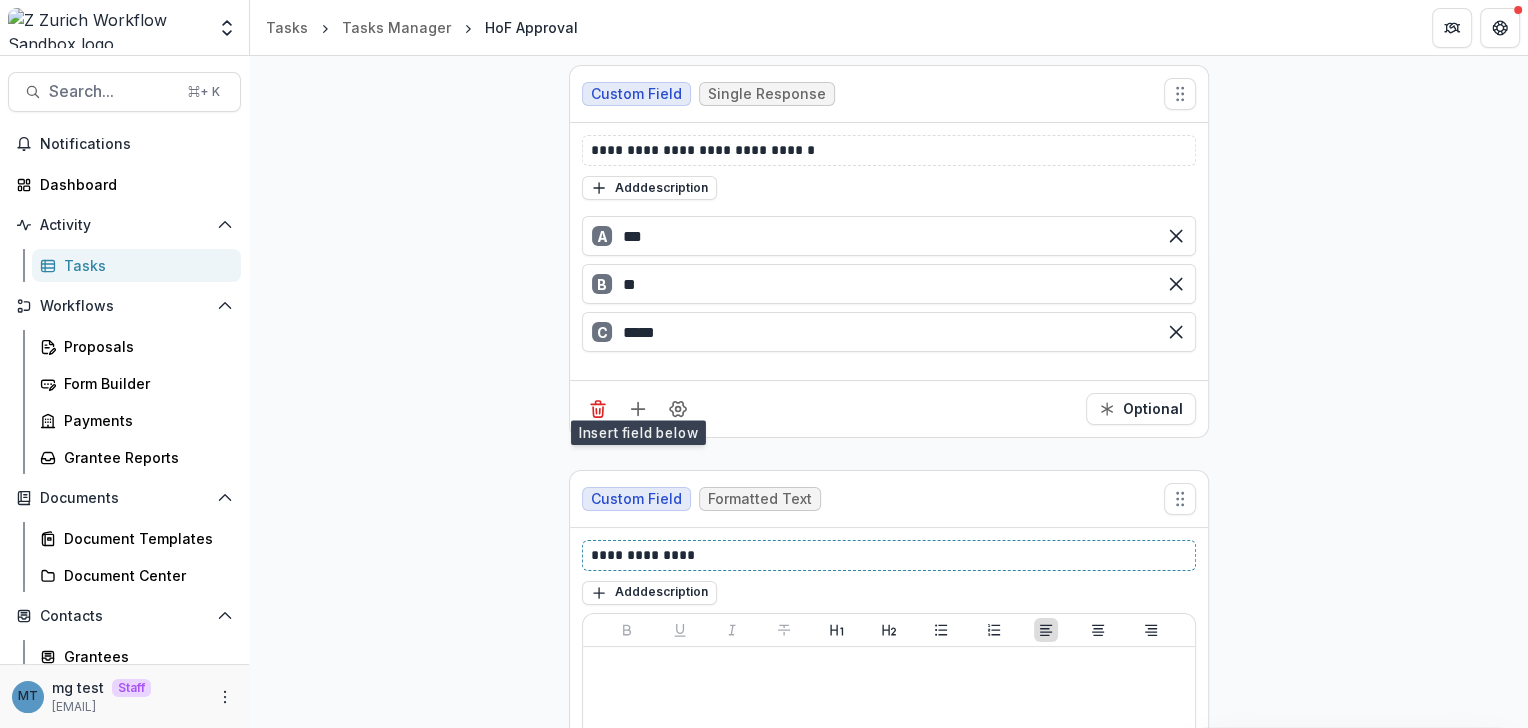 click on "**********" at bounding box center [890, 555] 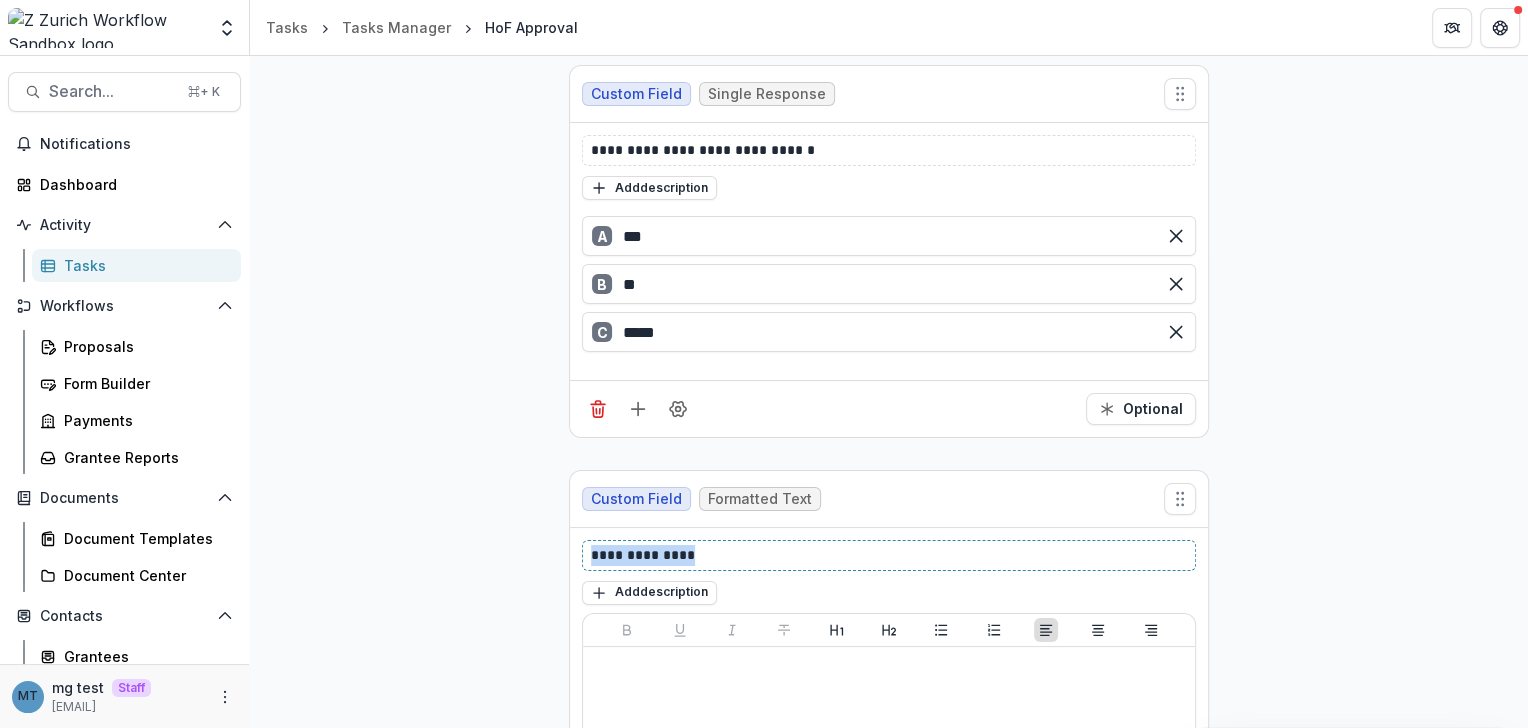 click on "**********" at bounding box center [890, 555] 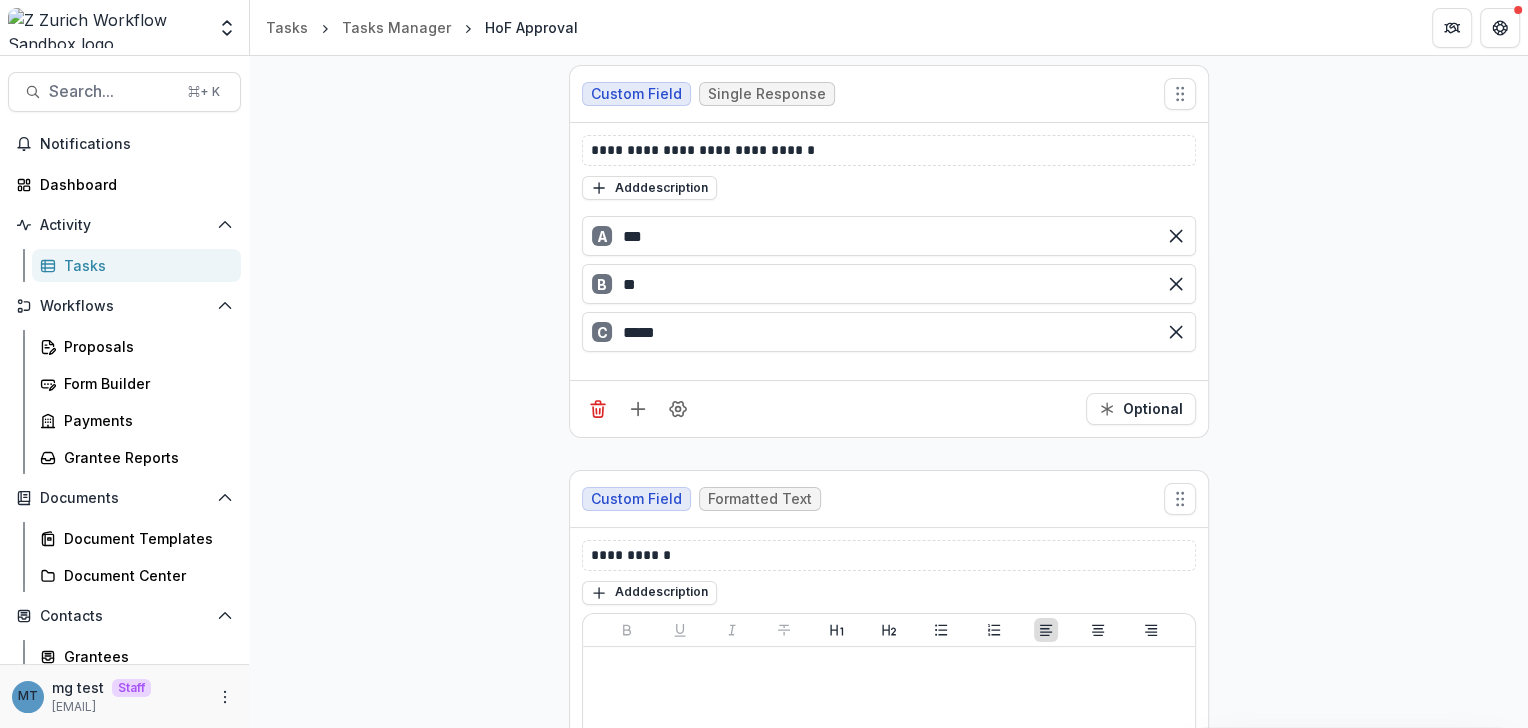 click on "**********" at bounding box center [889, 49] 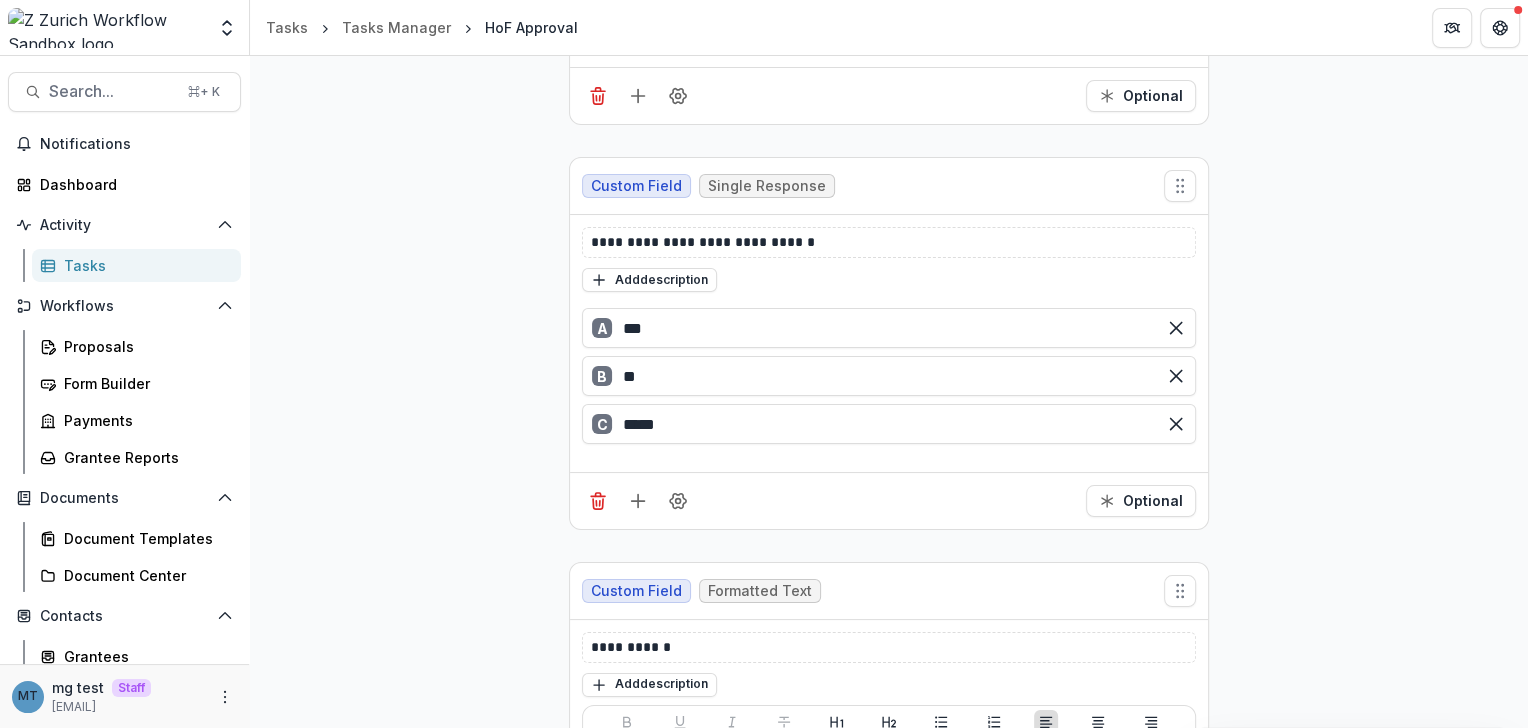 scroll, scrollTop: 1218, scrollLeft: 0, axis: vertical 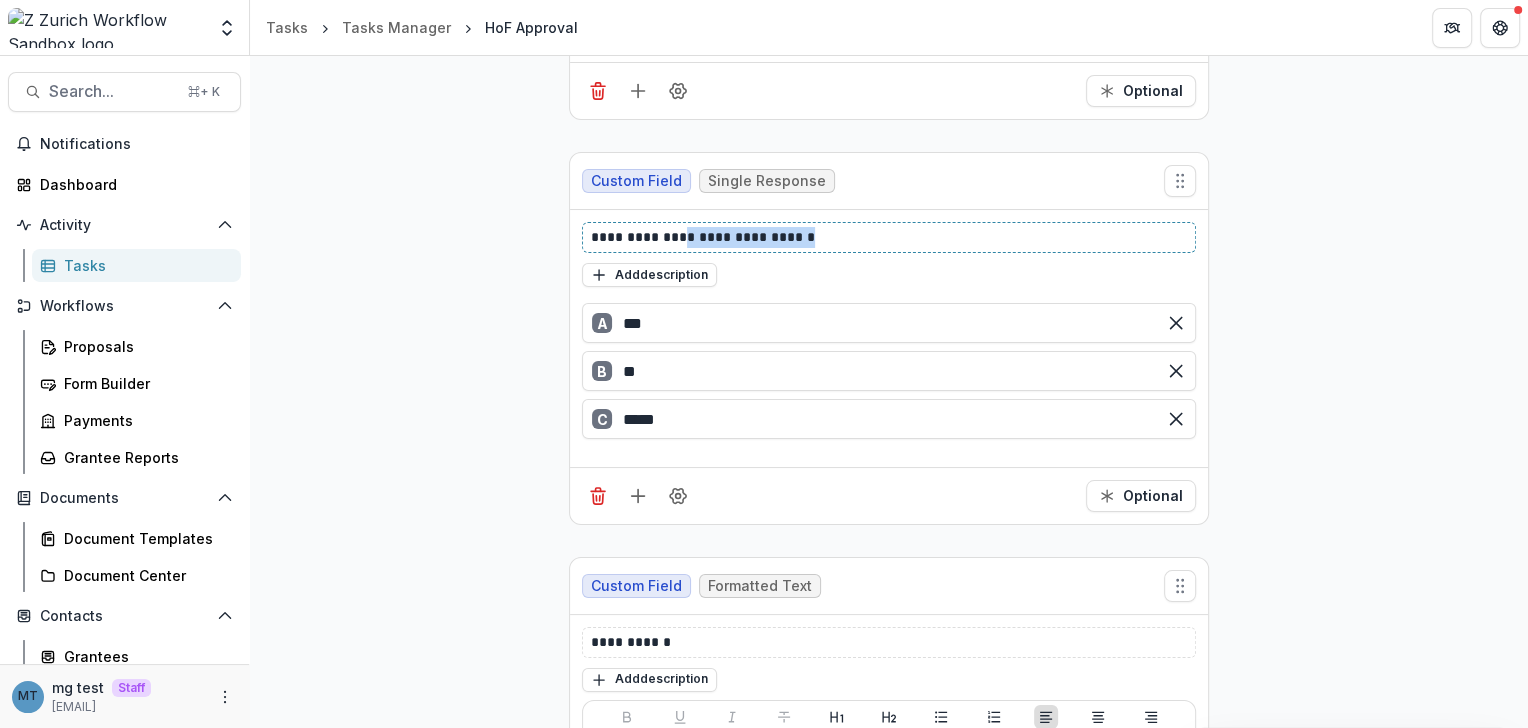 drag, startPoint x: 815, startPoint y: 221, endPoint x: 690, endPoint y: 222, distance: 125.004 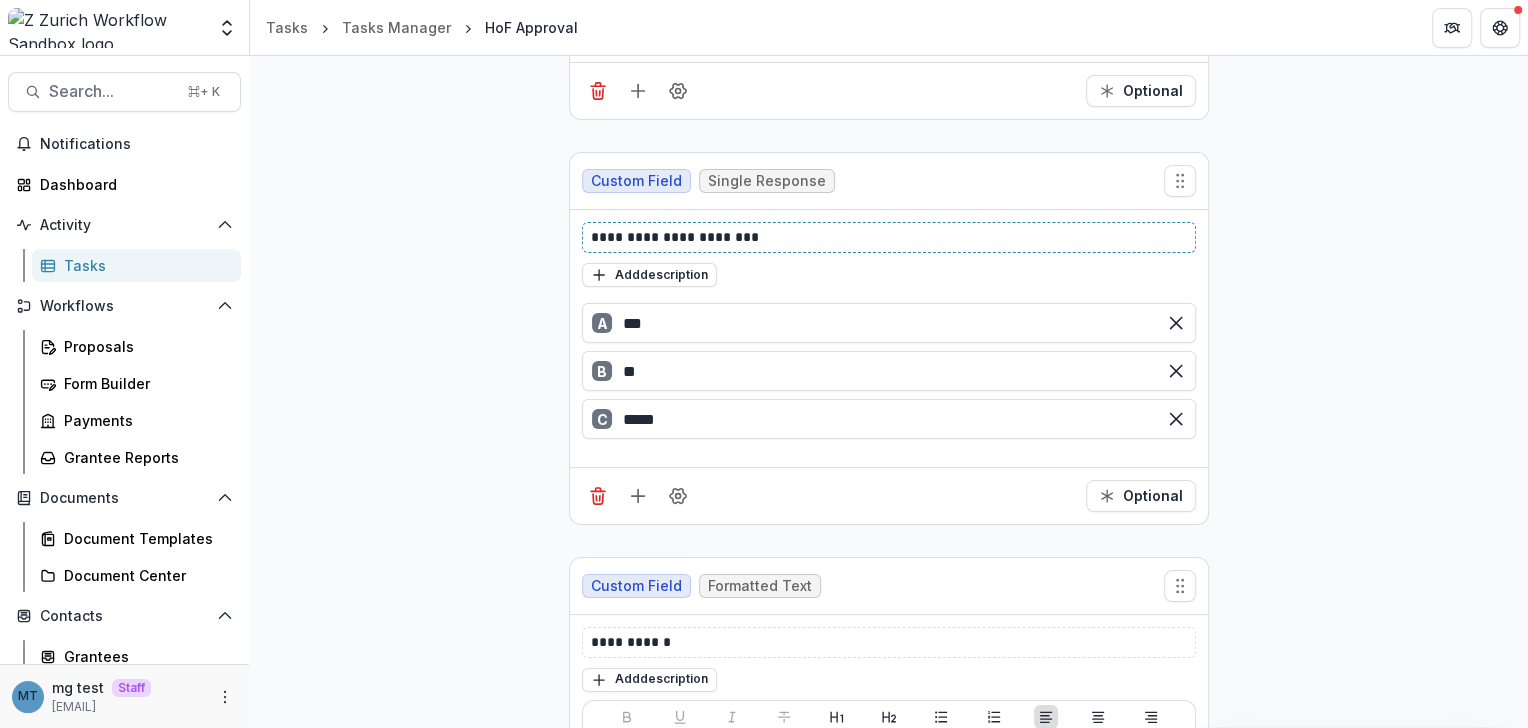 click on "**********" at bounding box center (890, 237) 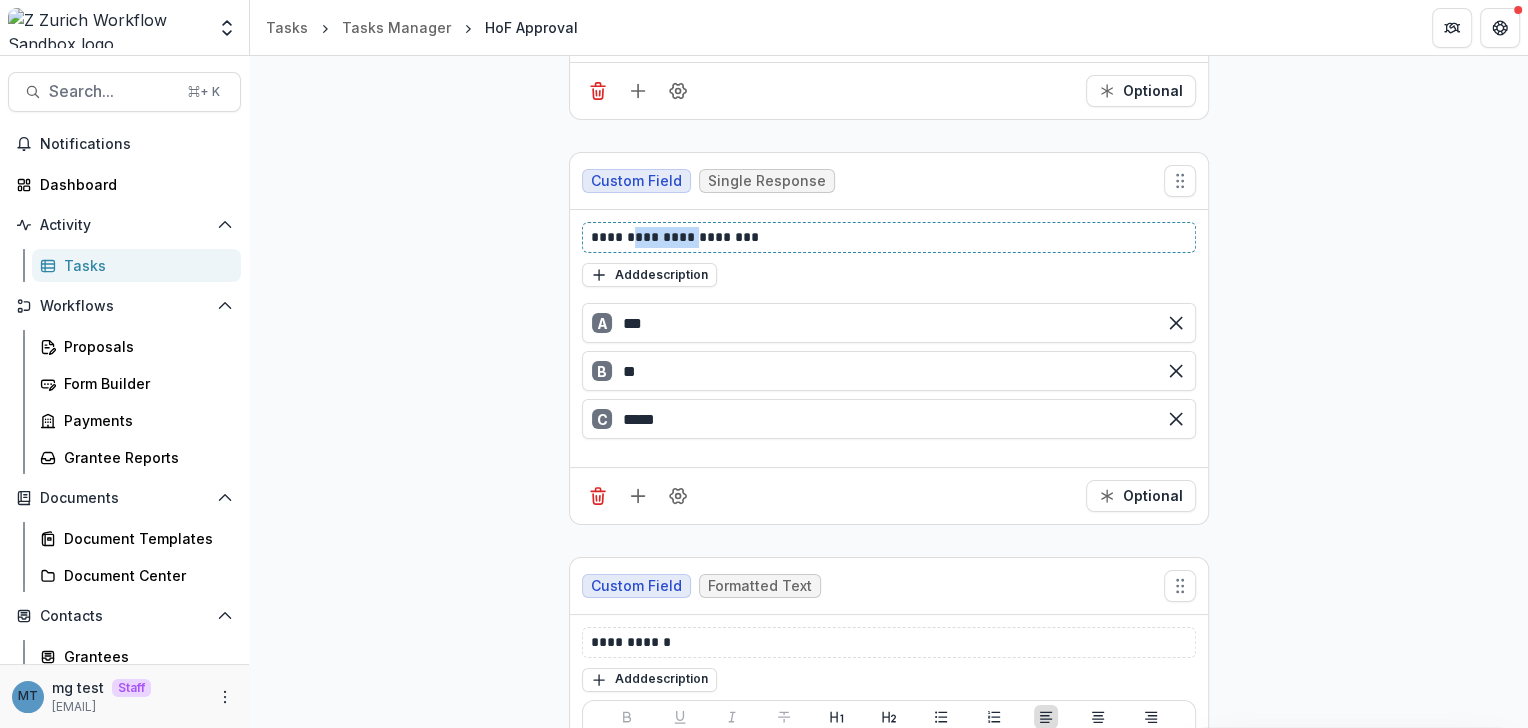 click on "**********" at bounding box center (890, 237) 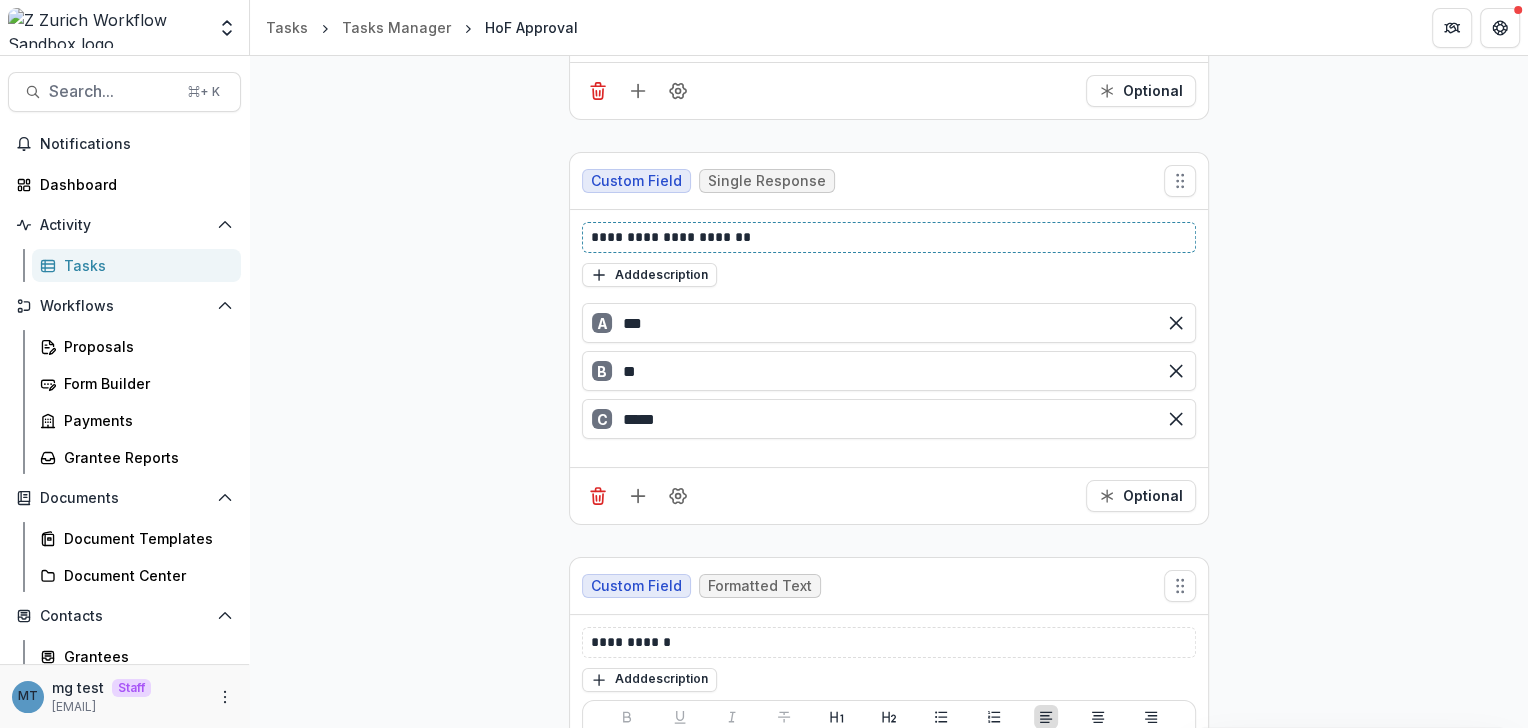 click on "**********" at bounding box center (890, 237) 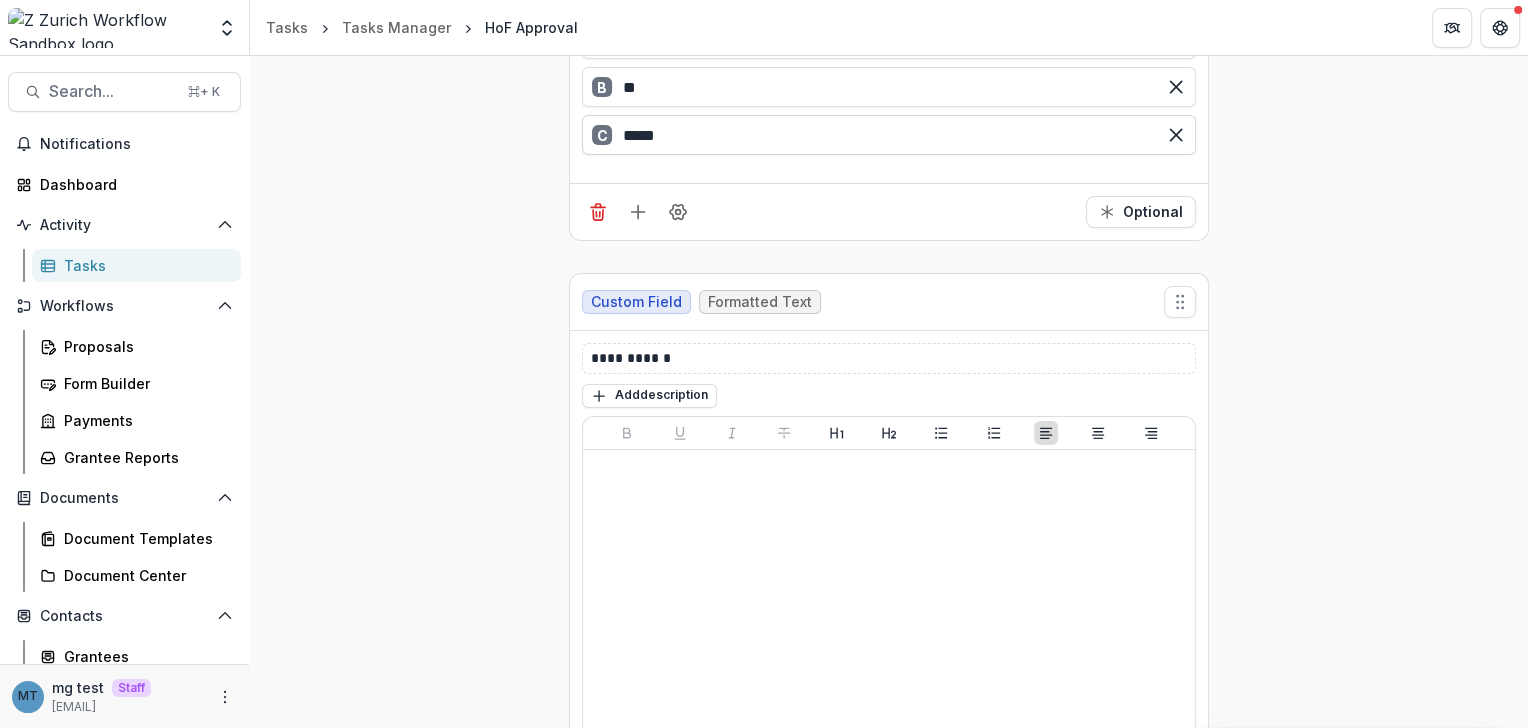 scroll, scrollTop: 1609, scrollLeft: 0, axis: vertical 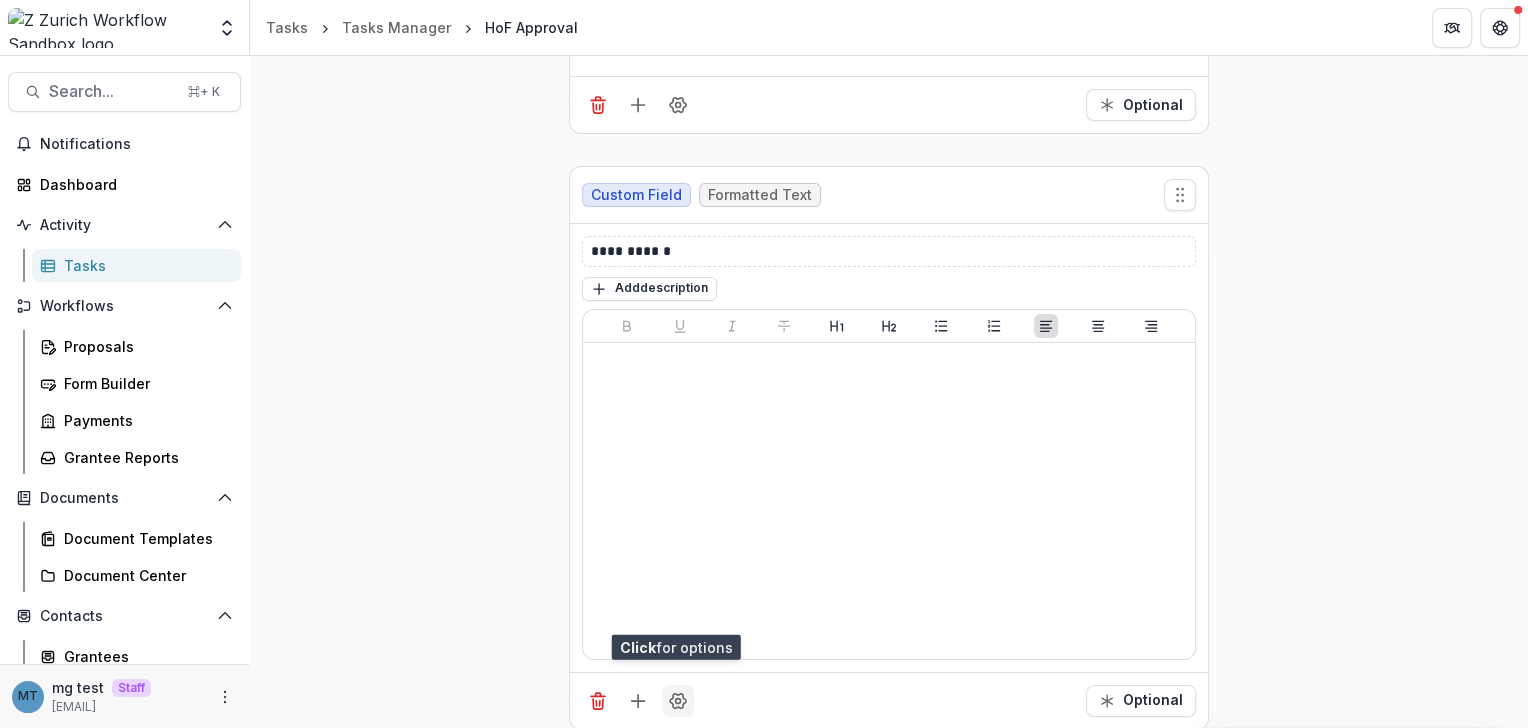 click 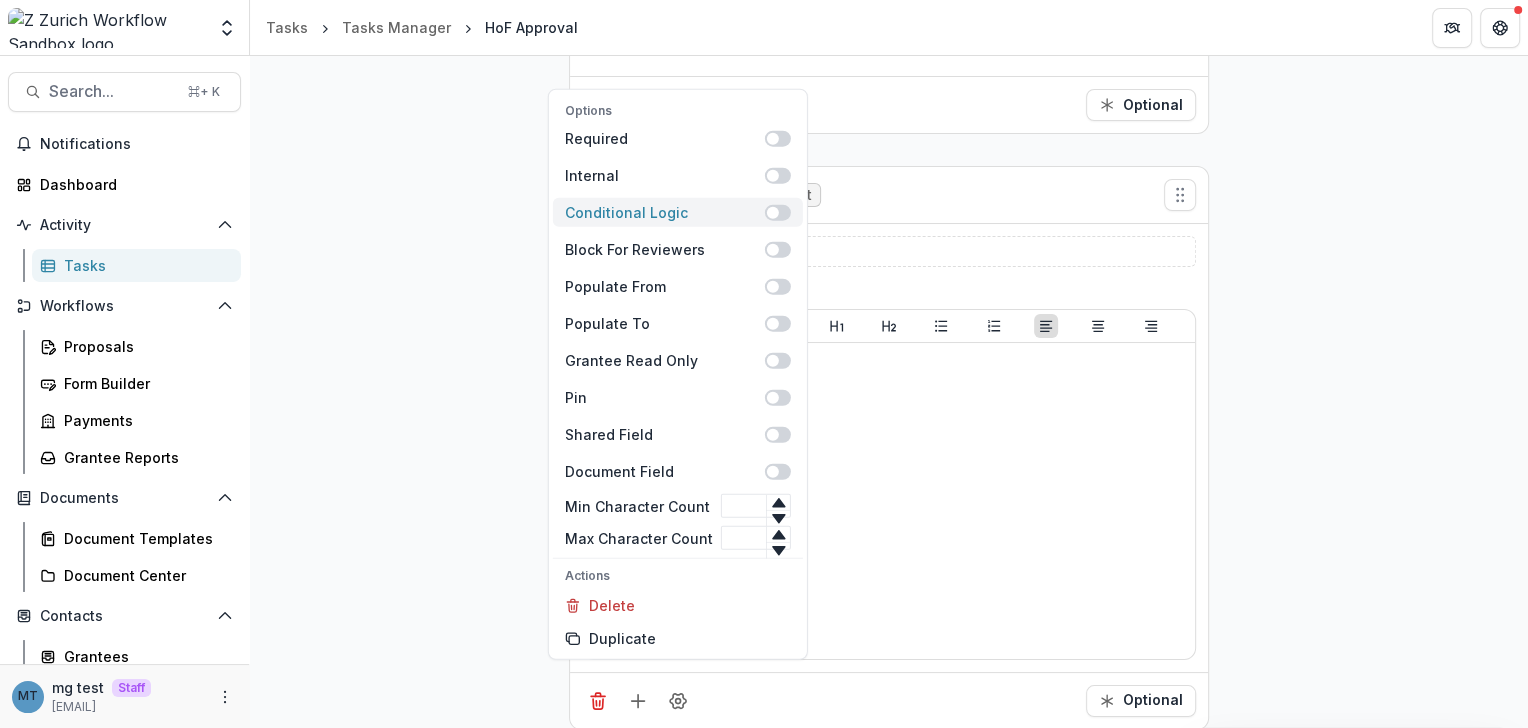 click at bounding box center [778, 212] 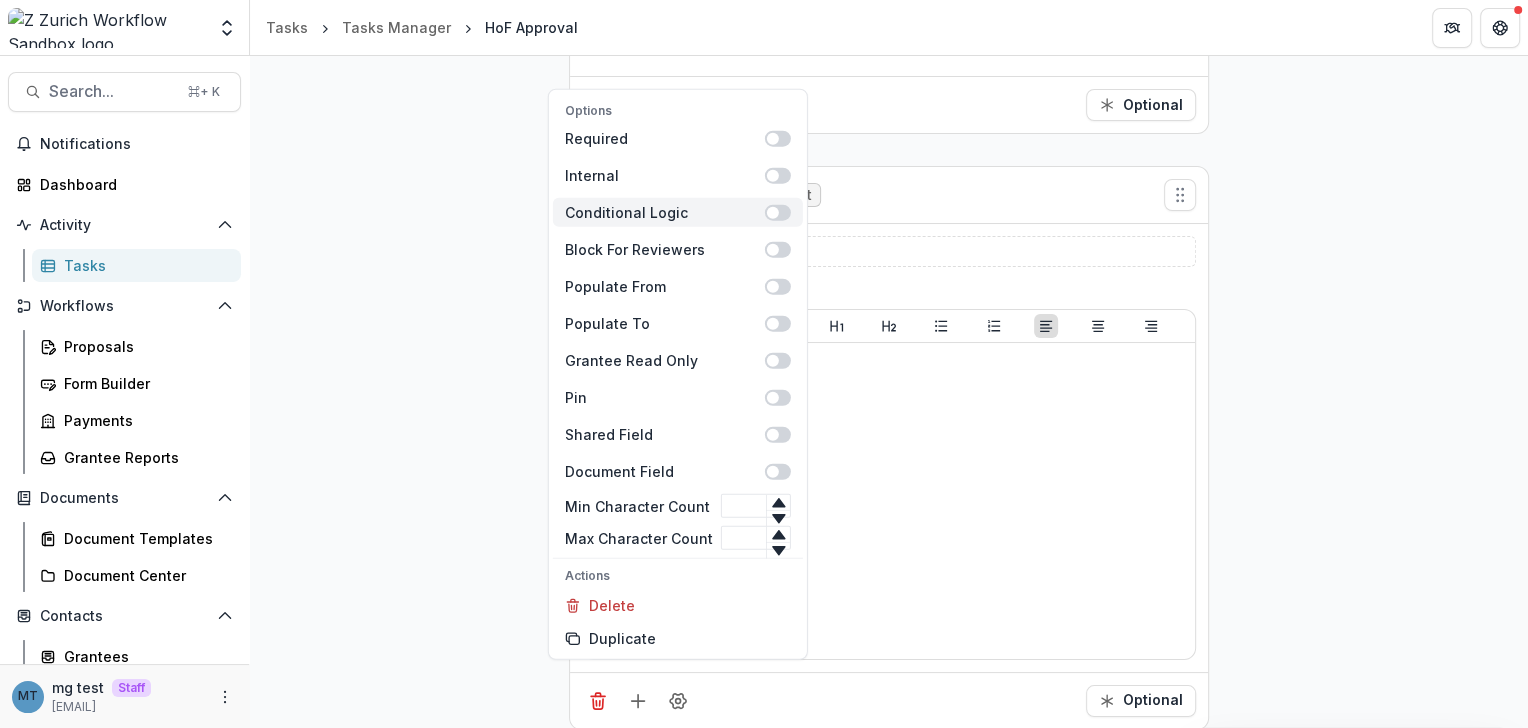 scroll, scrollTop: 1678, scrollLeft: 0, axis: vertical 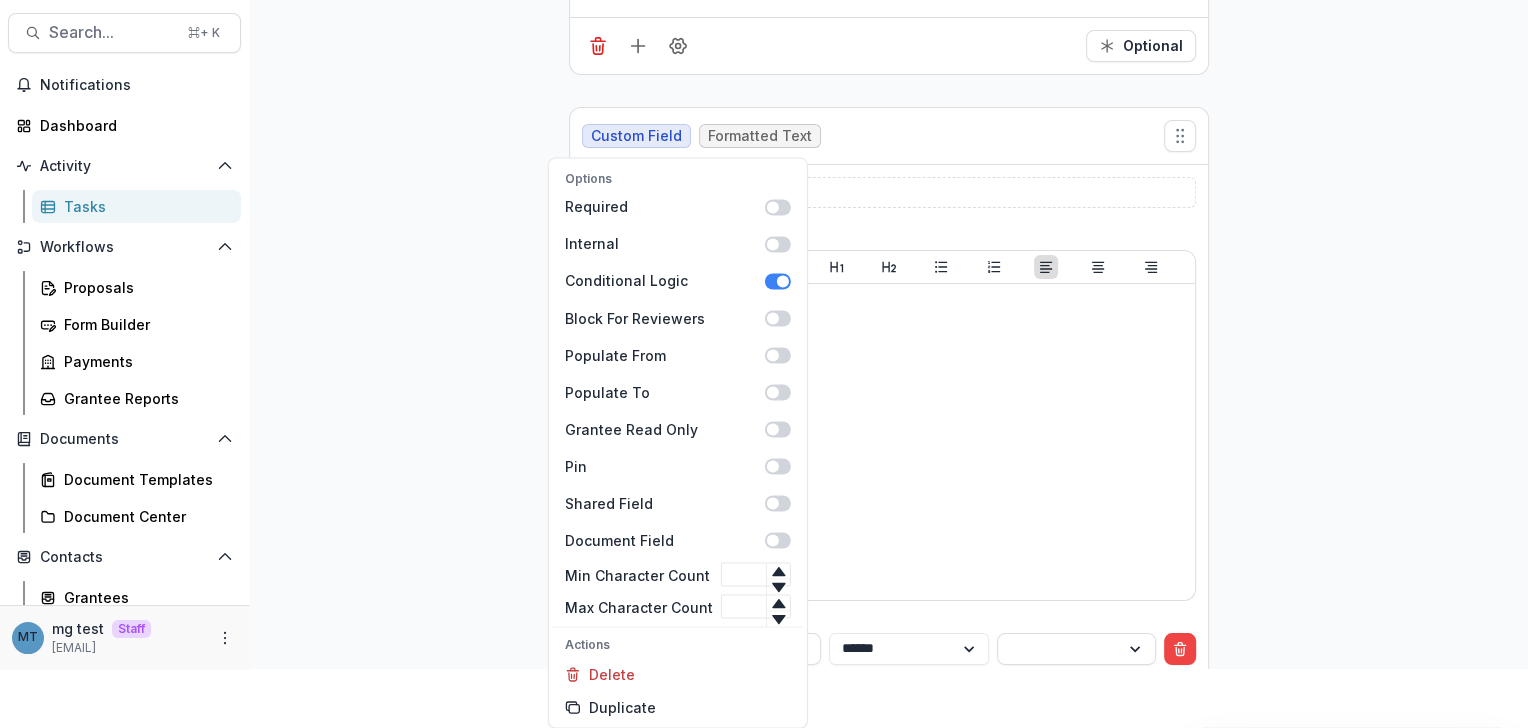 click on "**********" at bounding box center [889, -285] 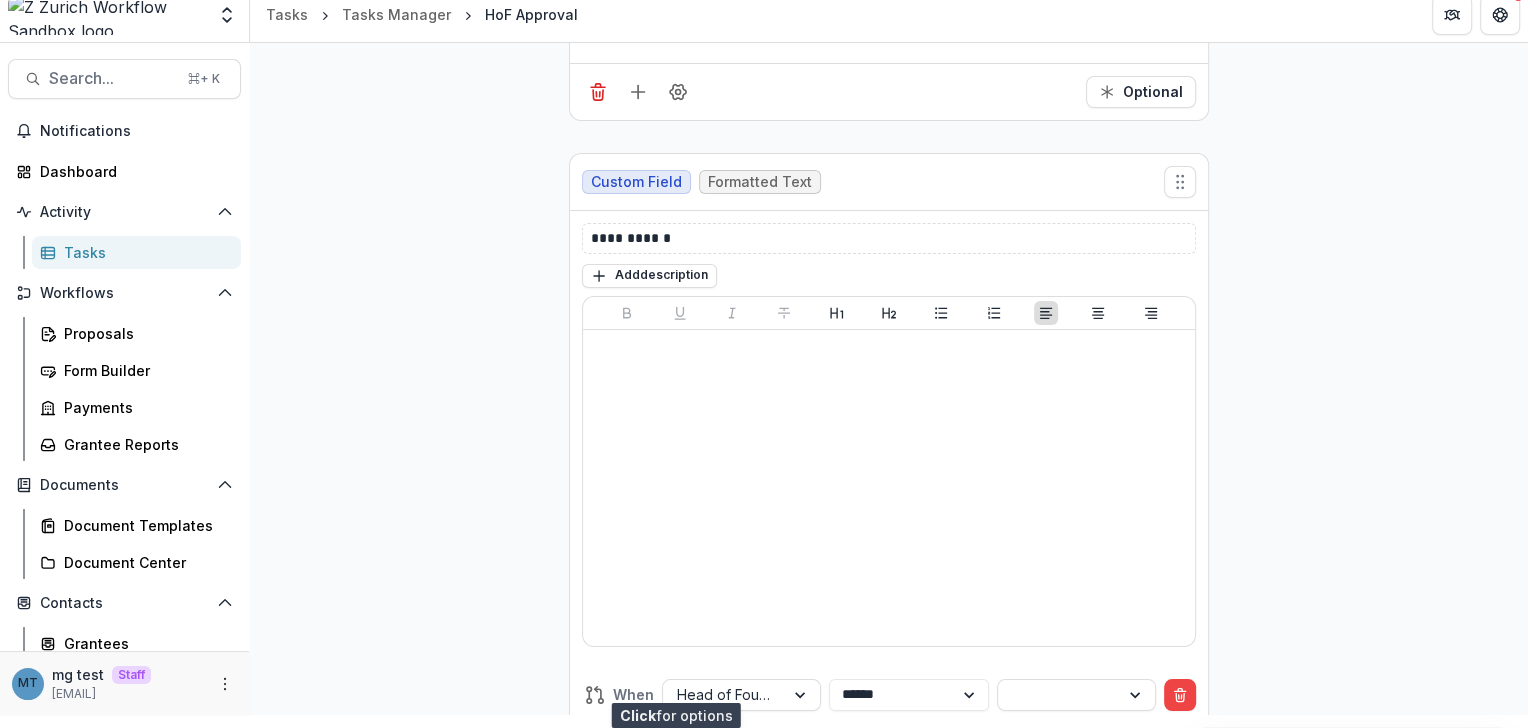 scroll, scrollTop: 1806, scrollLeft: 0, axis: vertical 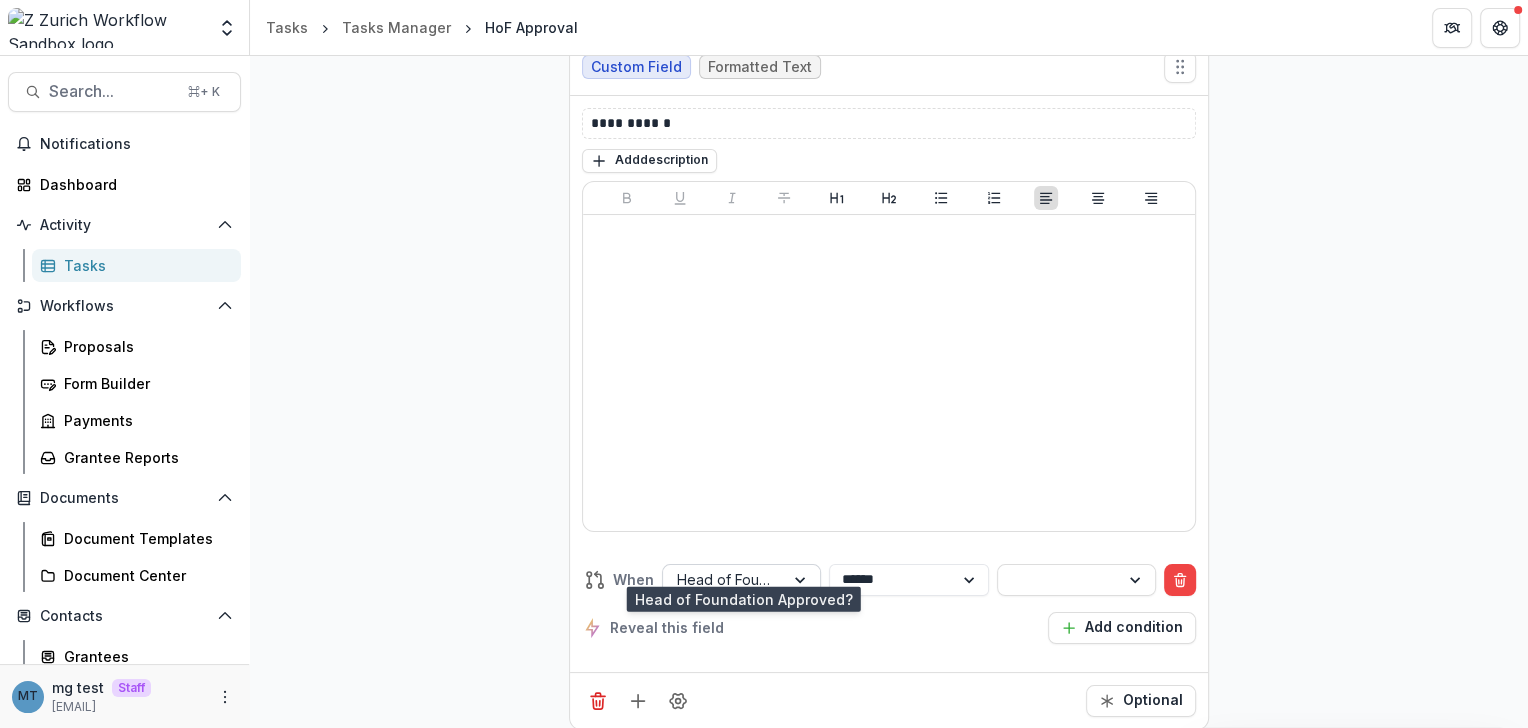click on "Head of Foundation Approved?" at bounding box center (723, 579) 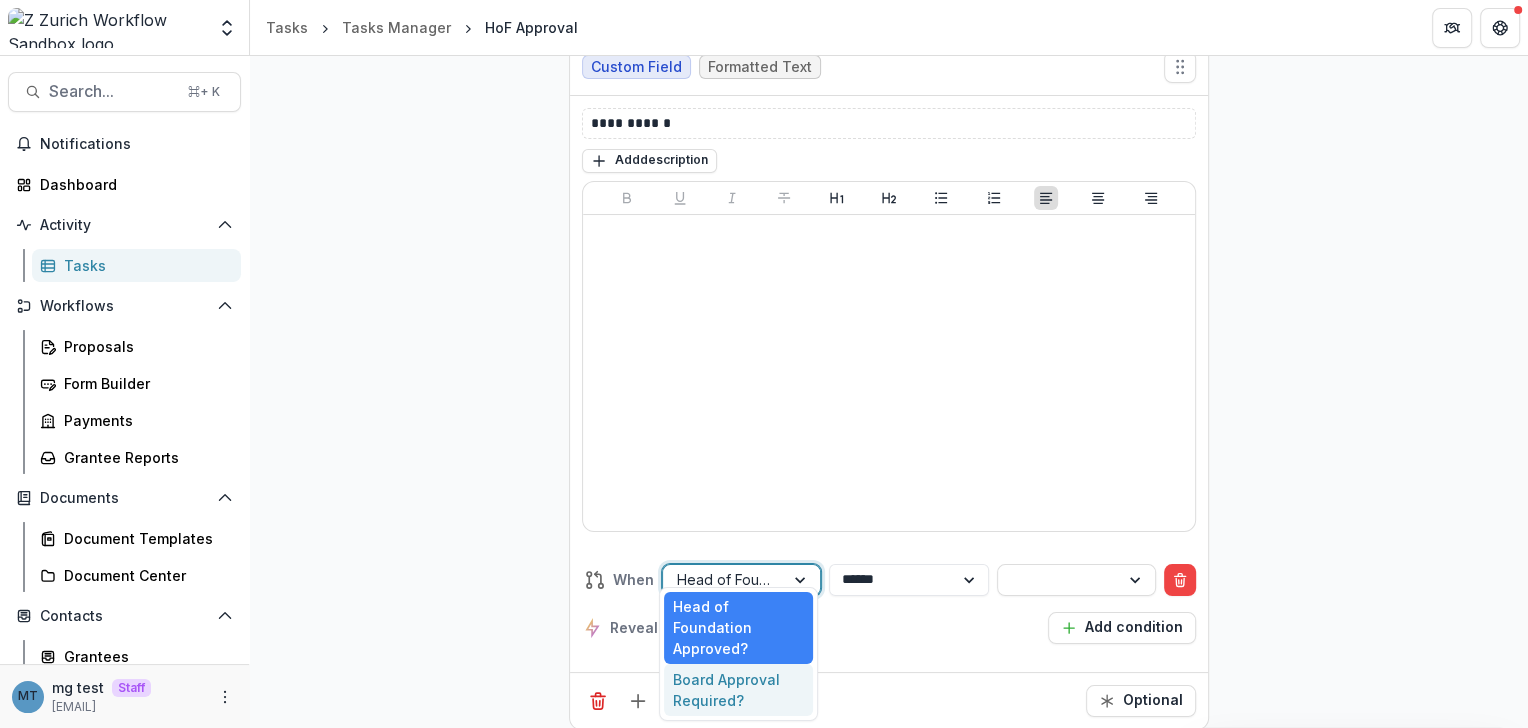 click on "Board Approval Required?" at bounding box center (739, 690) 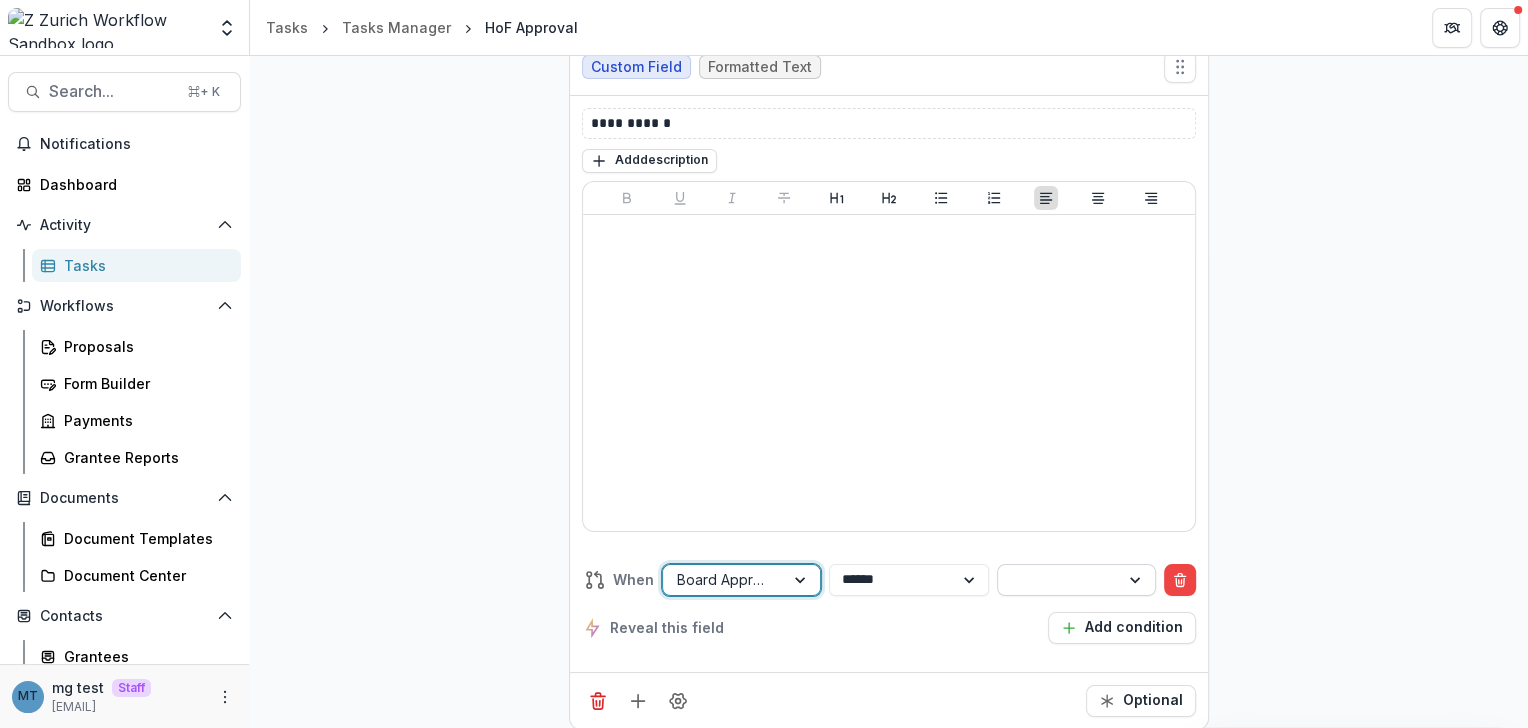click at bounding box center (1058, 579) 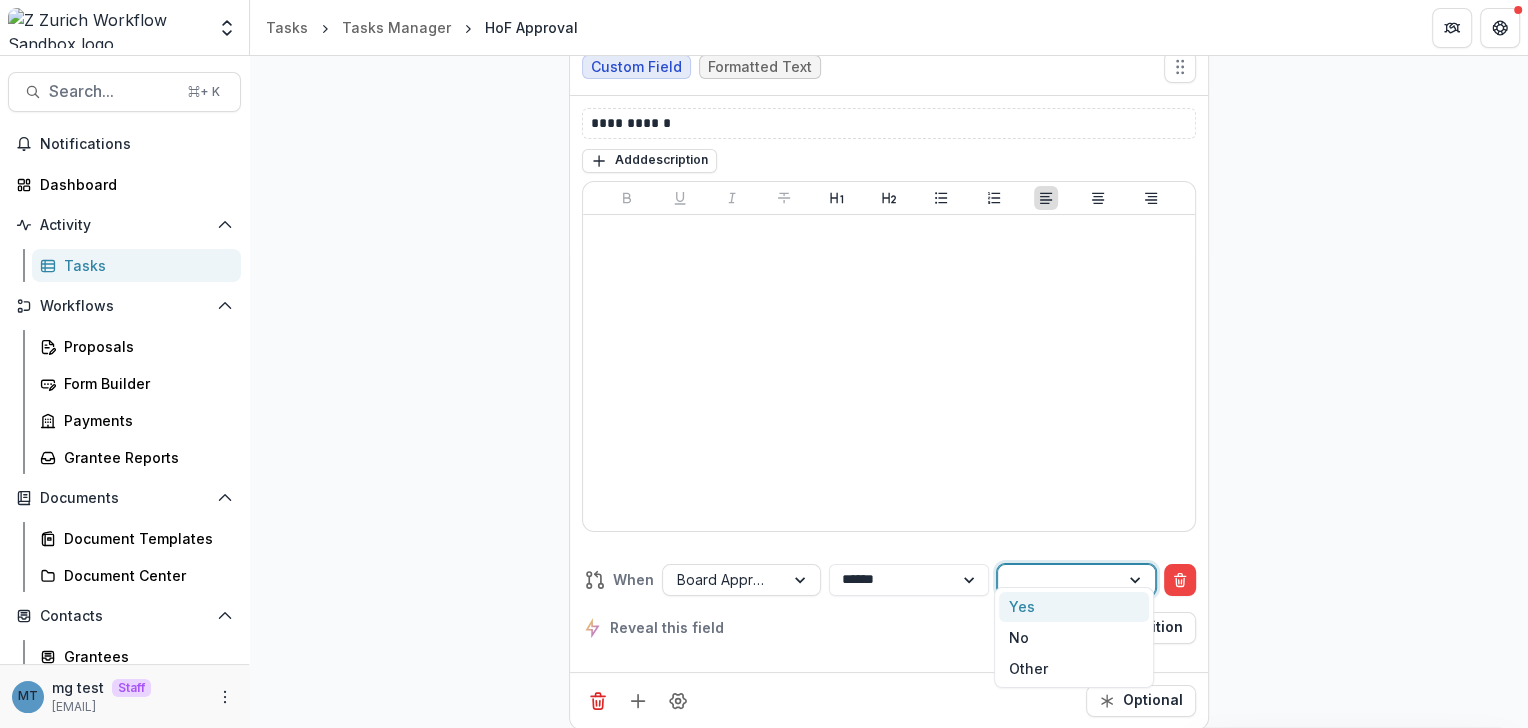 click on "Yes" at bounding box center (1074, 607) 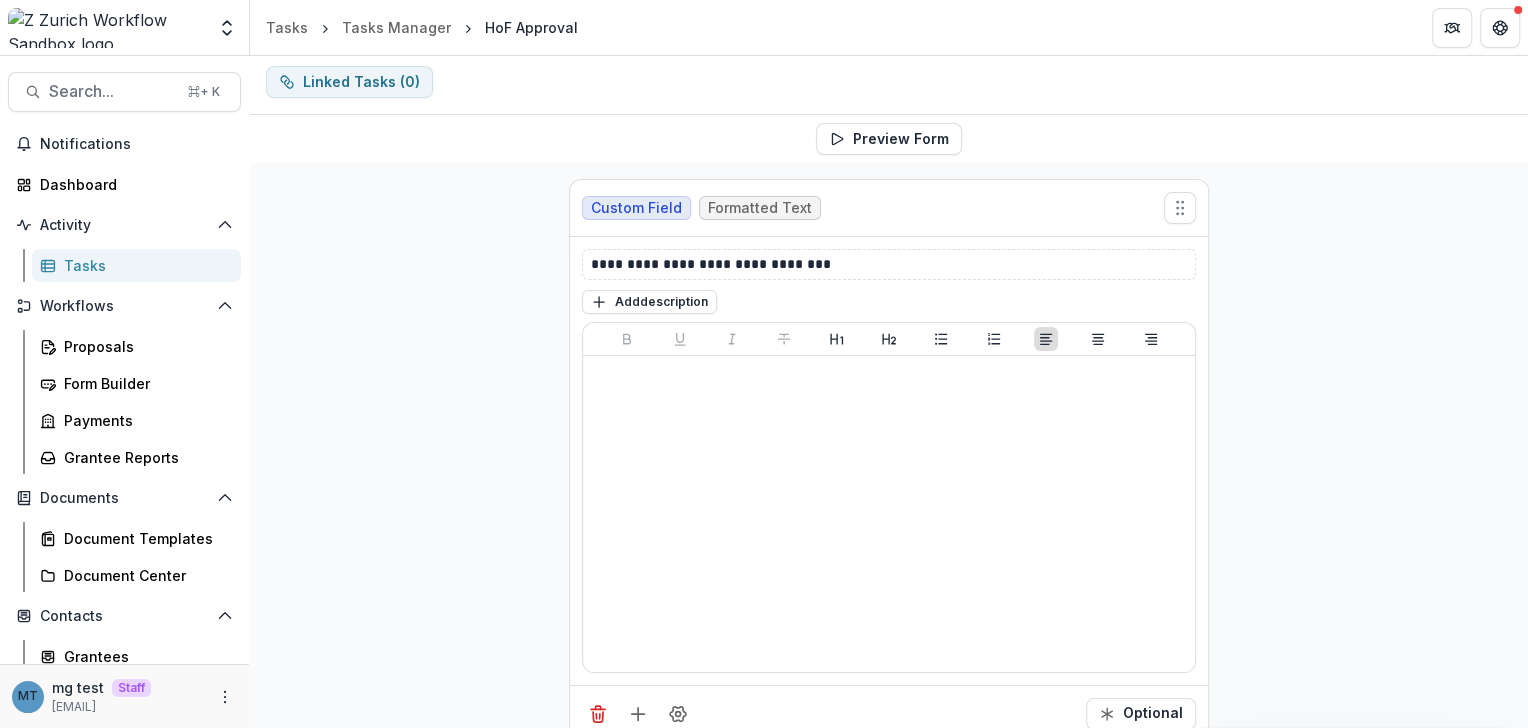 scroll, scrollTop: 0, scrollLeft: 0, axis: both 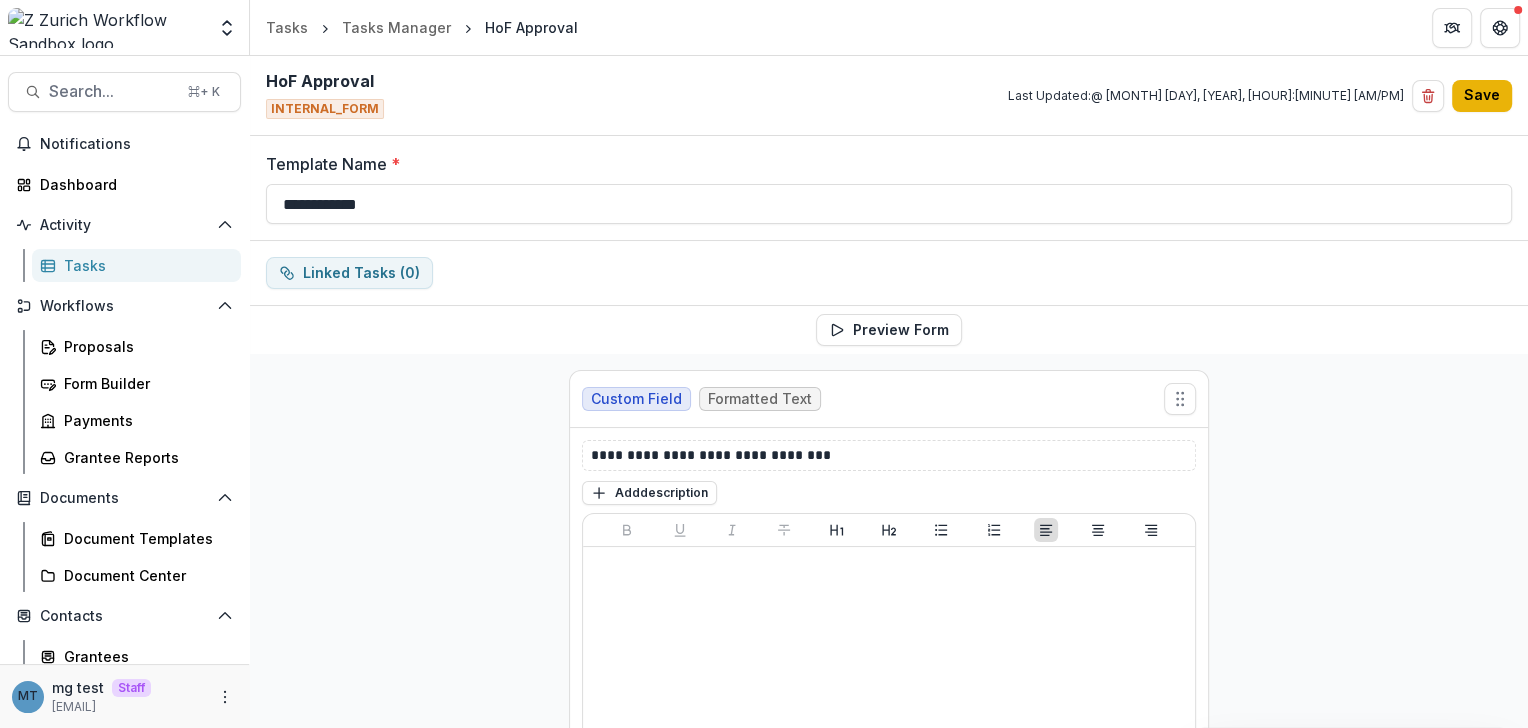 click on "Save" at bounding box center (1482, 96) 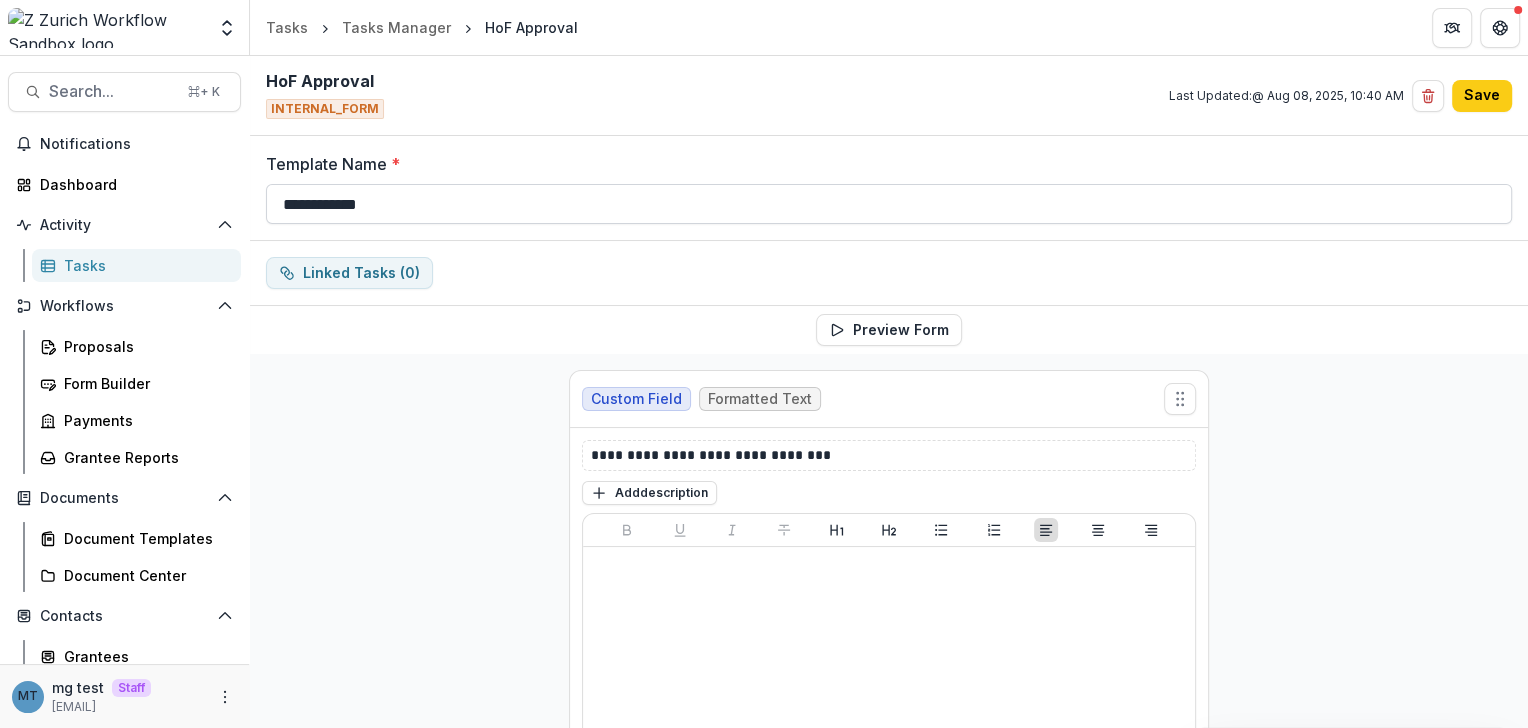 drag, startPoint x: 308, startPoint y: 198, endPoint x: 297, endPoint y: 202, distance: 11.7046995 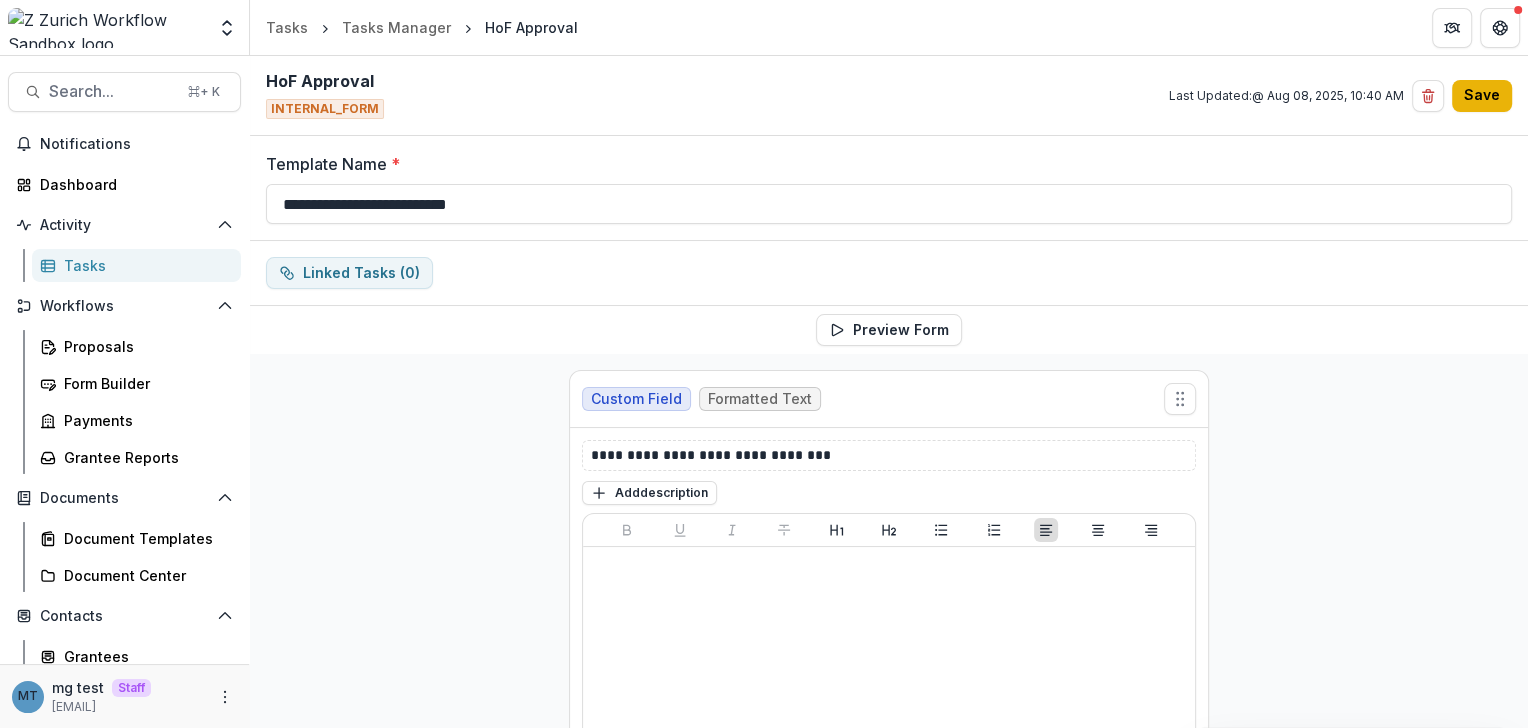type on "**********" 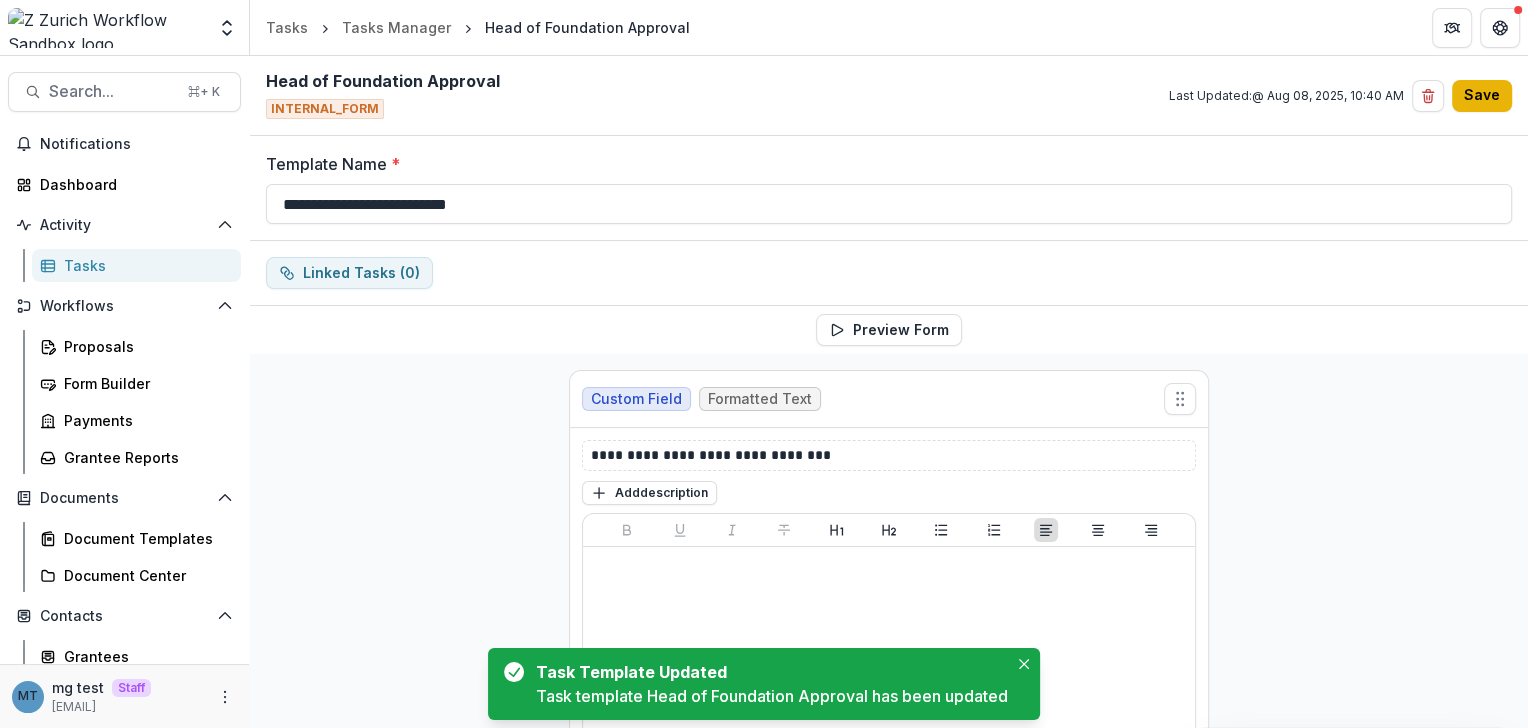 click on "Save" at bounding box center (1482, 96) 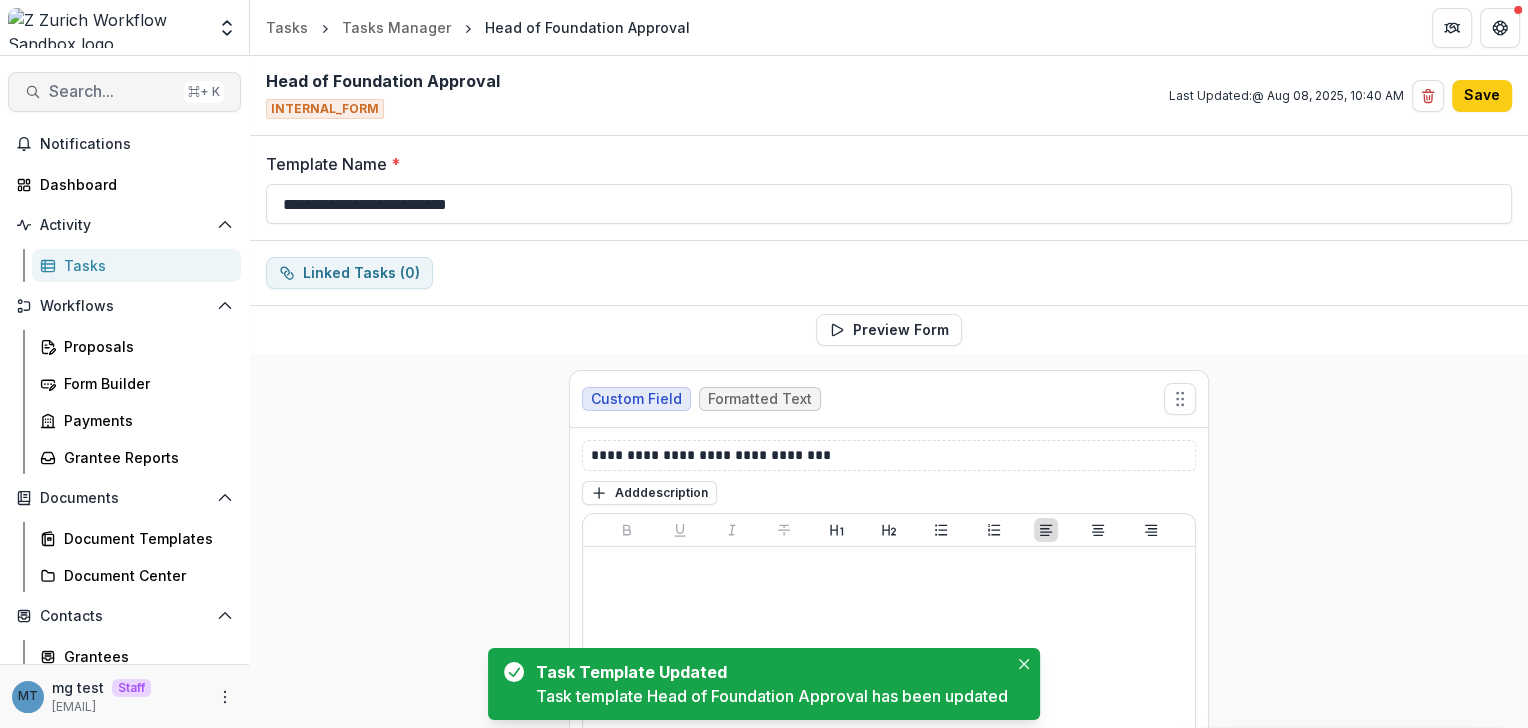click on "Search..." at bounding box center [112, 91] 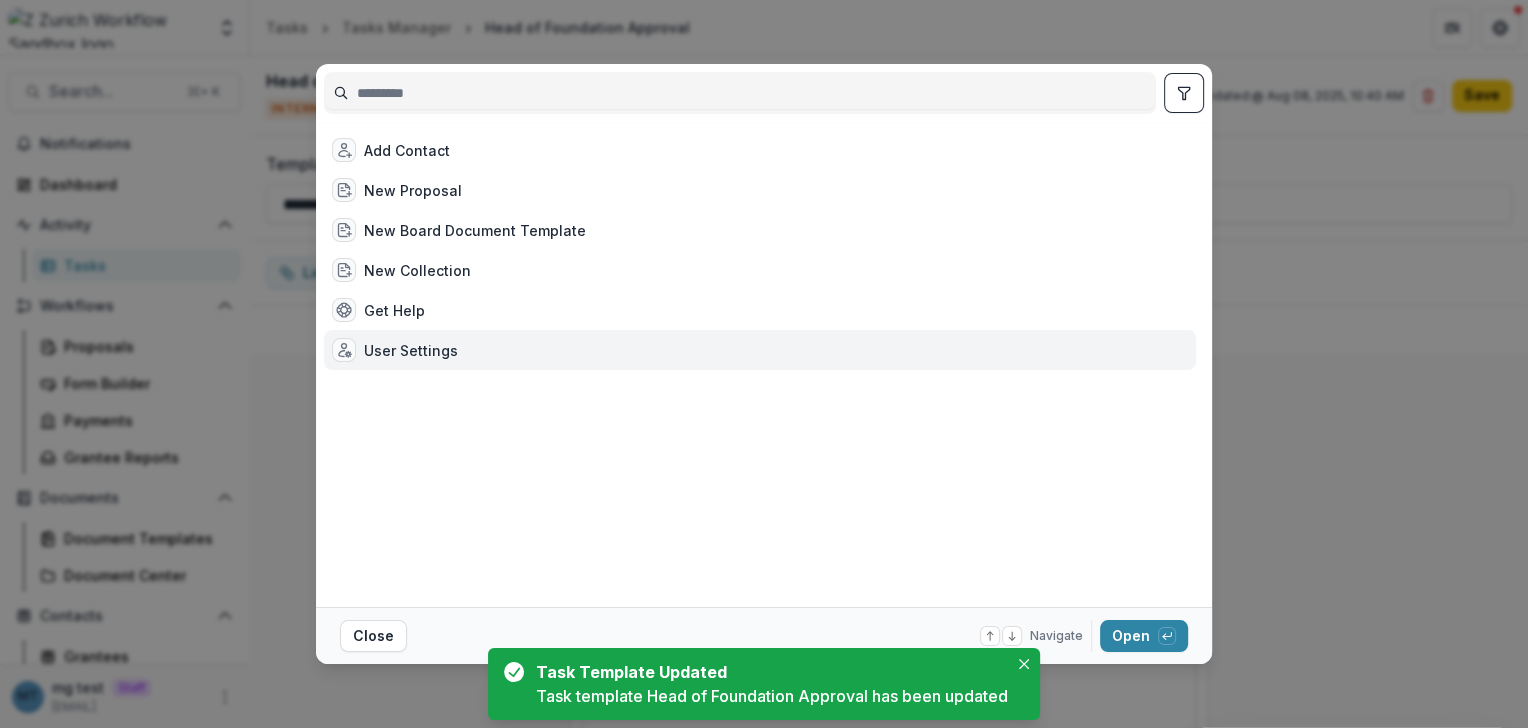 click on "User Settings" at bounding box center (395, 350) 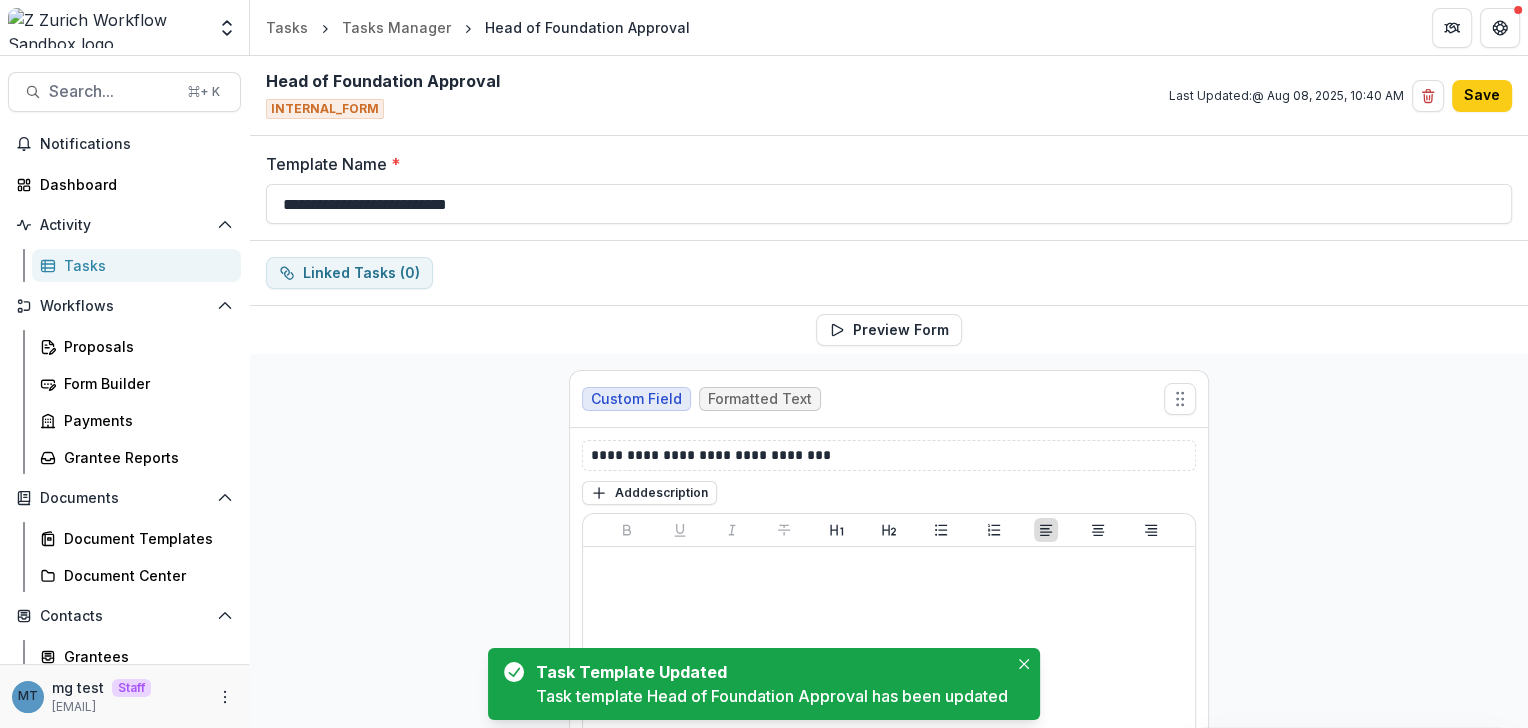 click on "User Settings" at bounding box center (395, 350) 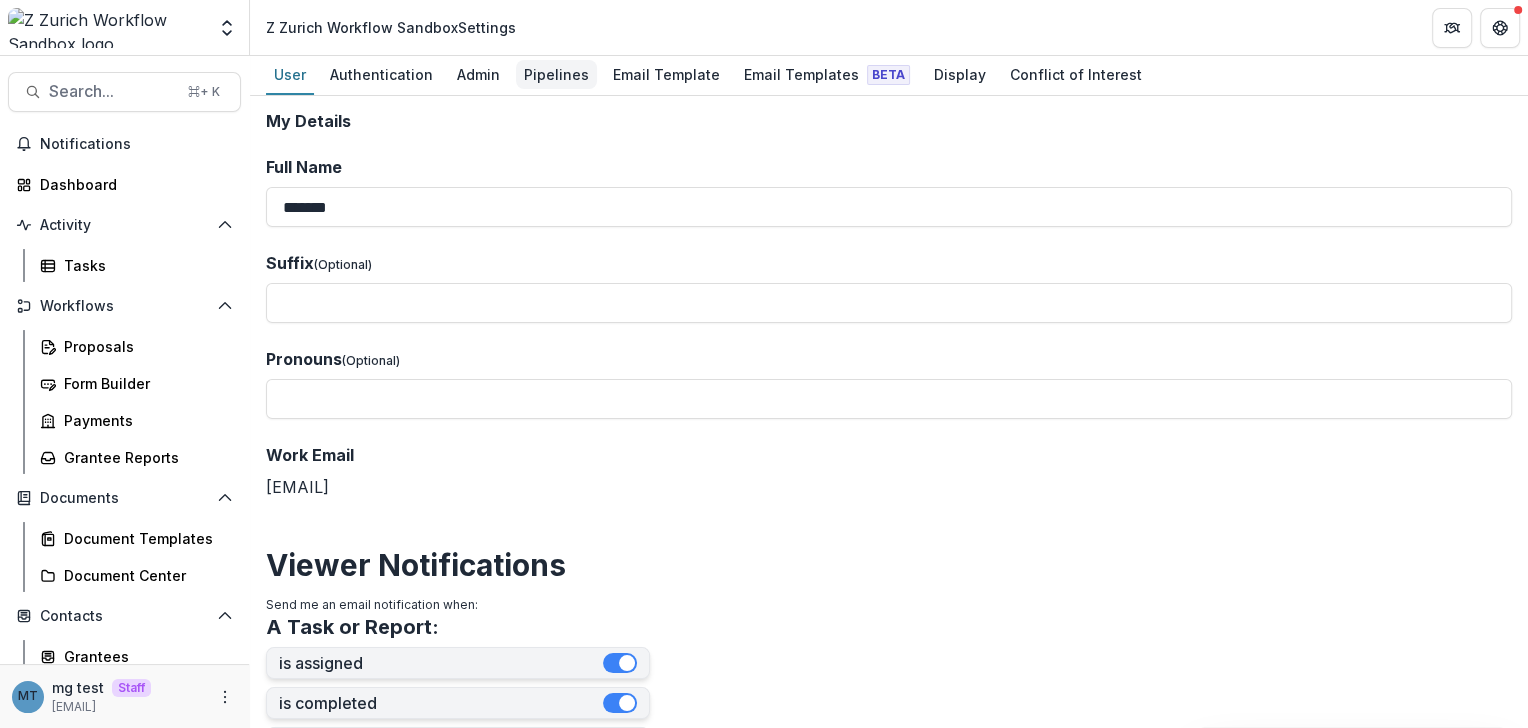 click on "Pipelines" at bounding box center [556, 74] 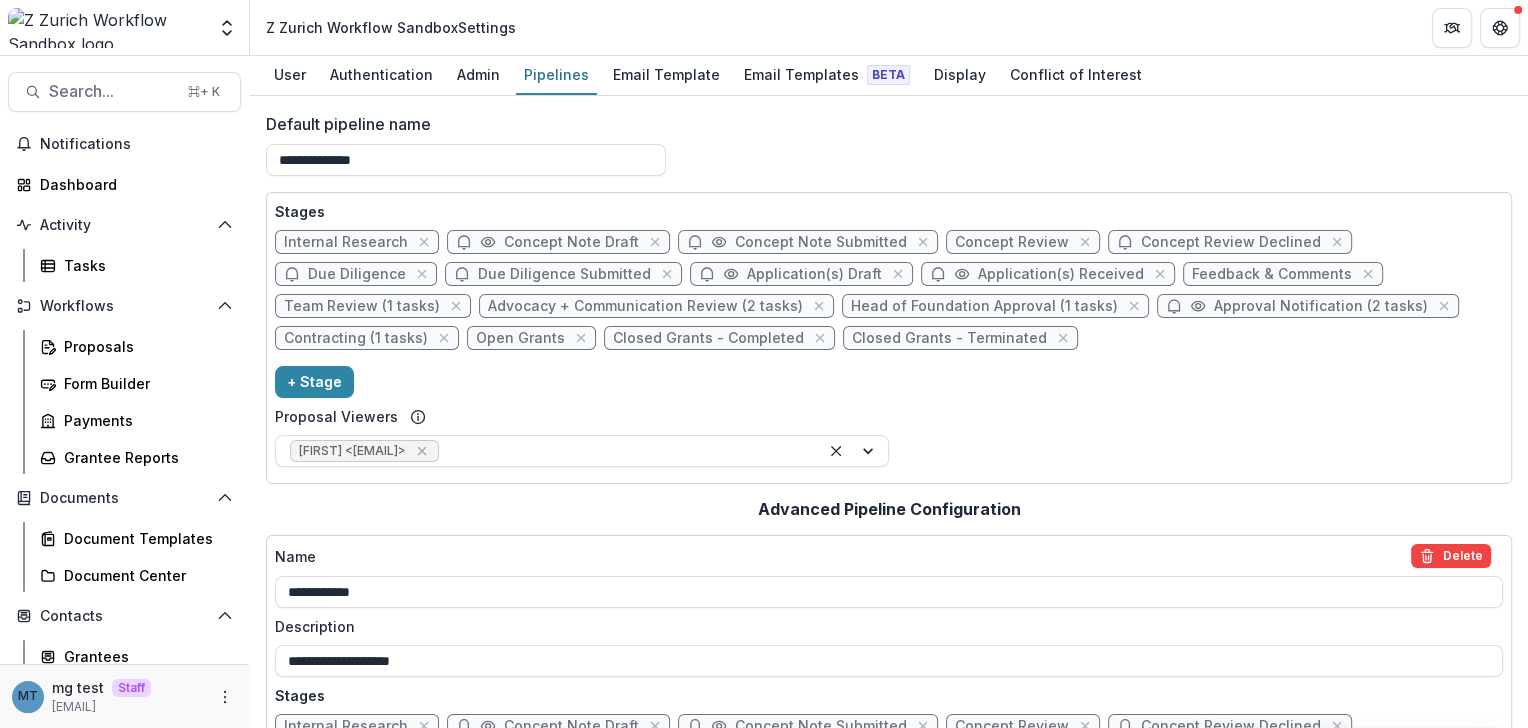 click on "Head of Foundation Approval (1 tasks)" at bounding box center (984, 306) 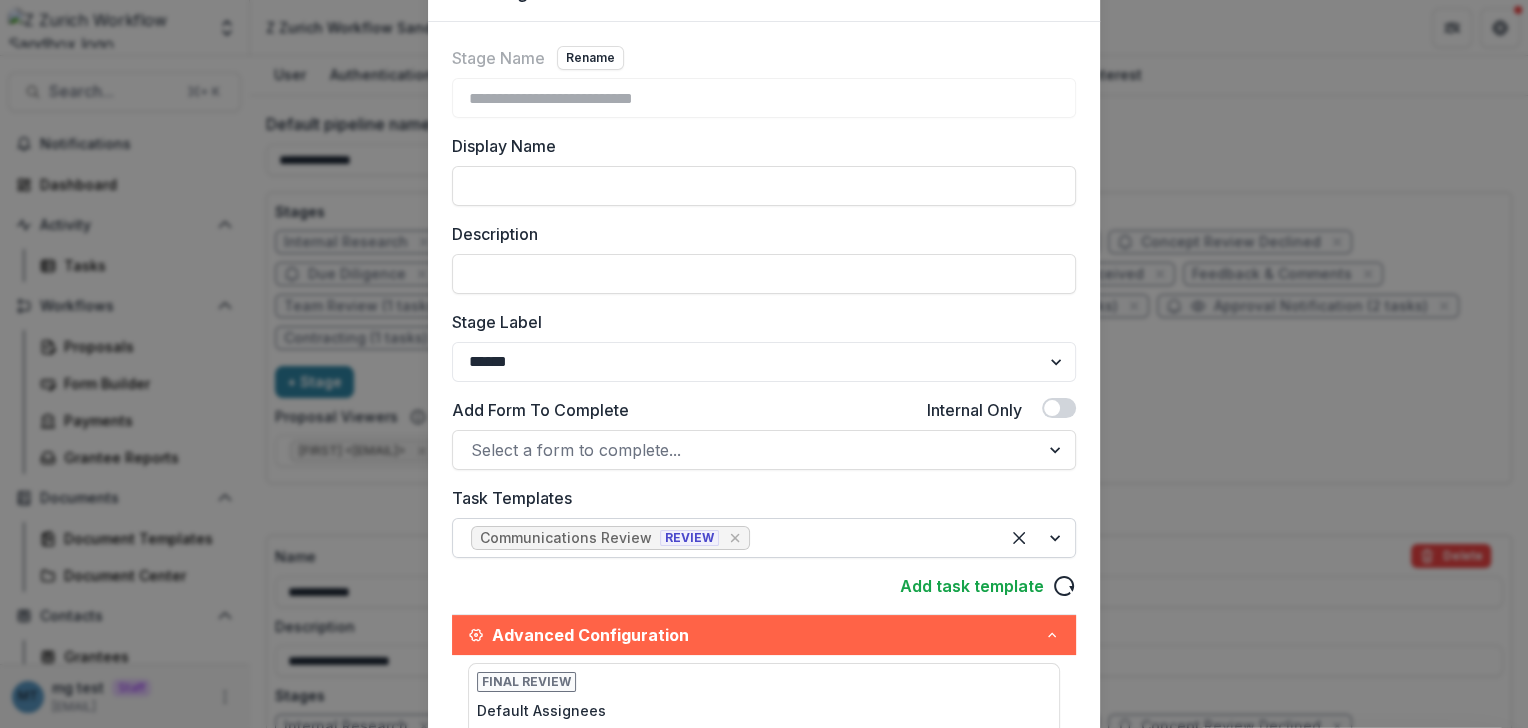 scroll, scrollTop: 106, scrollLeft: 0, axis: vertical 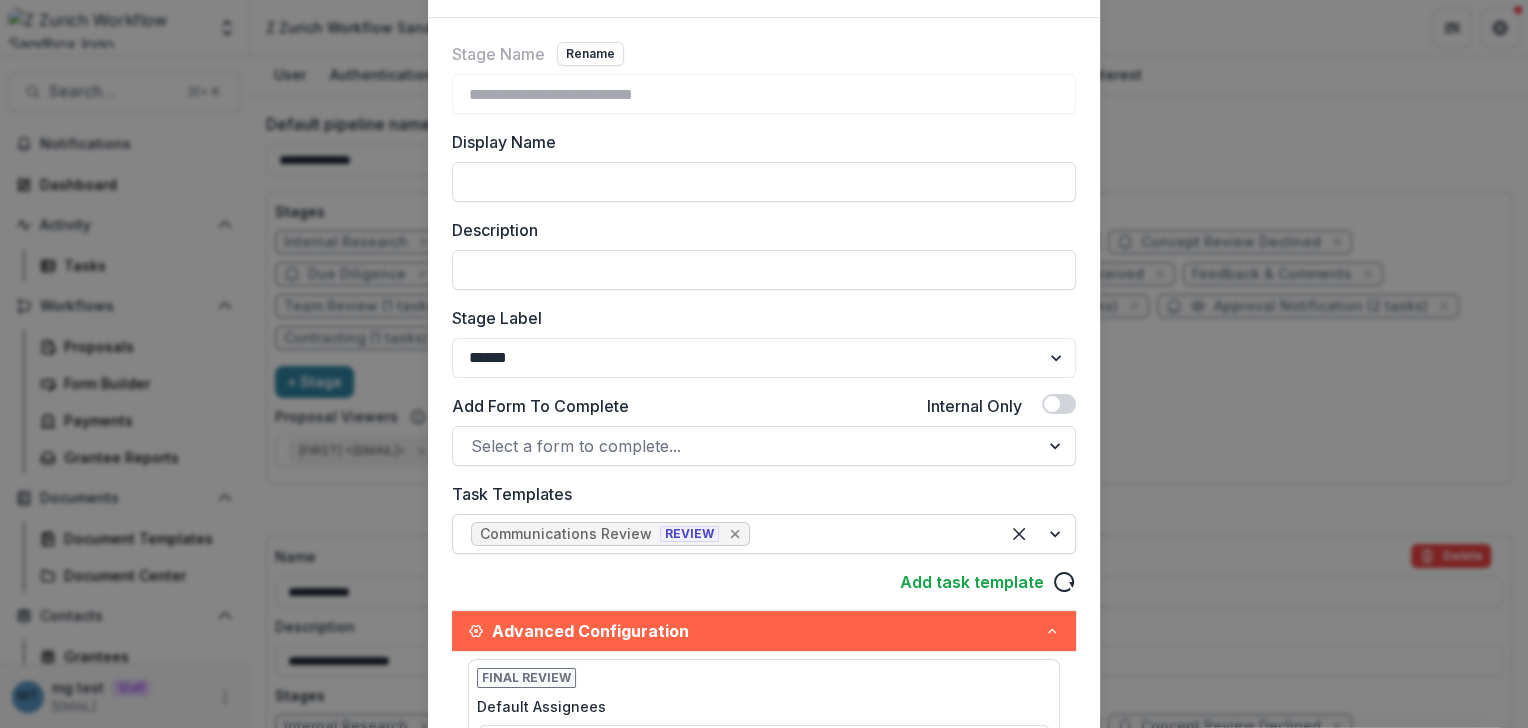 click 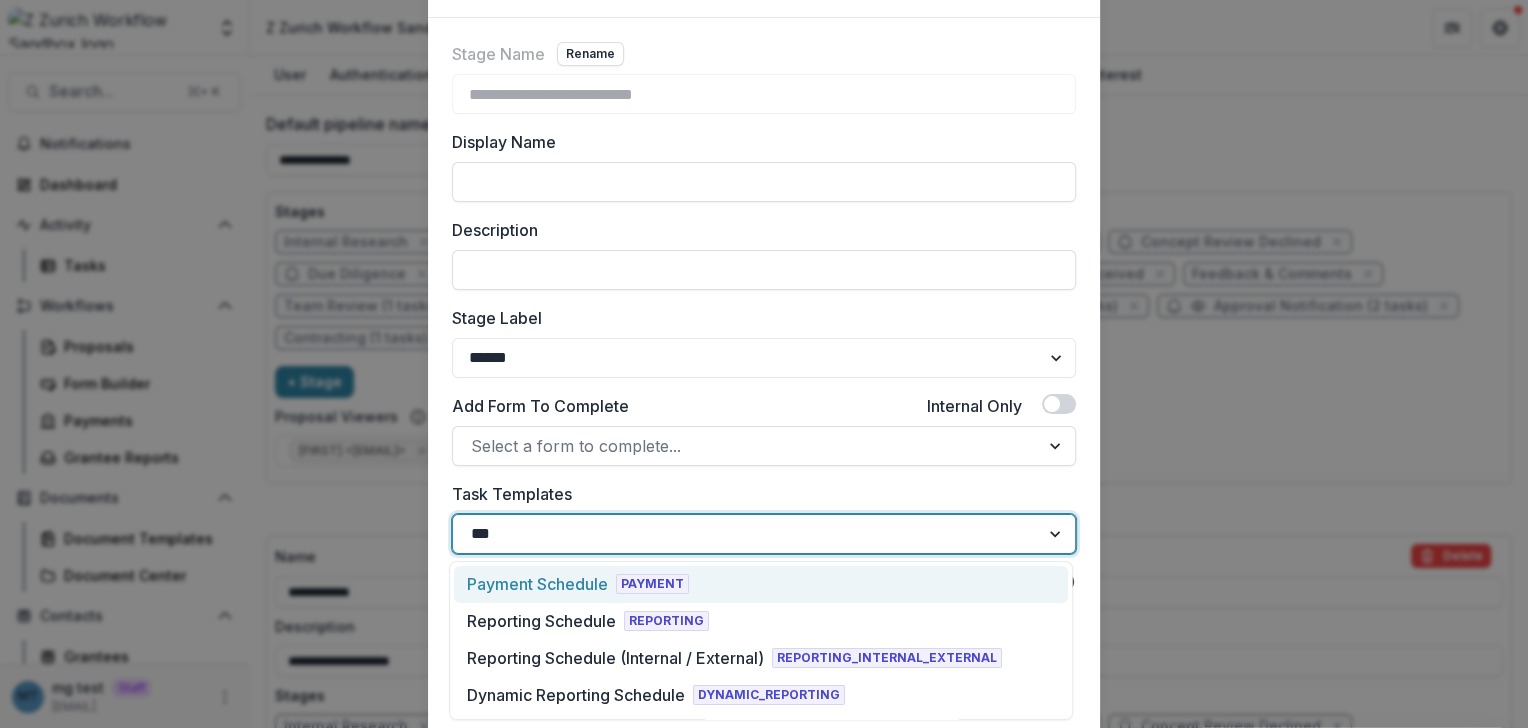 type on "****" 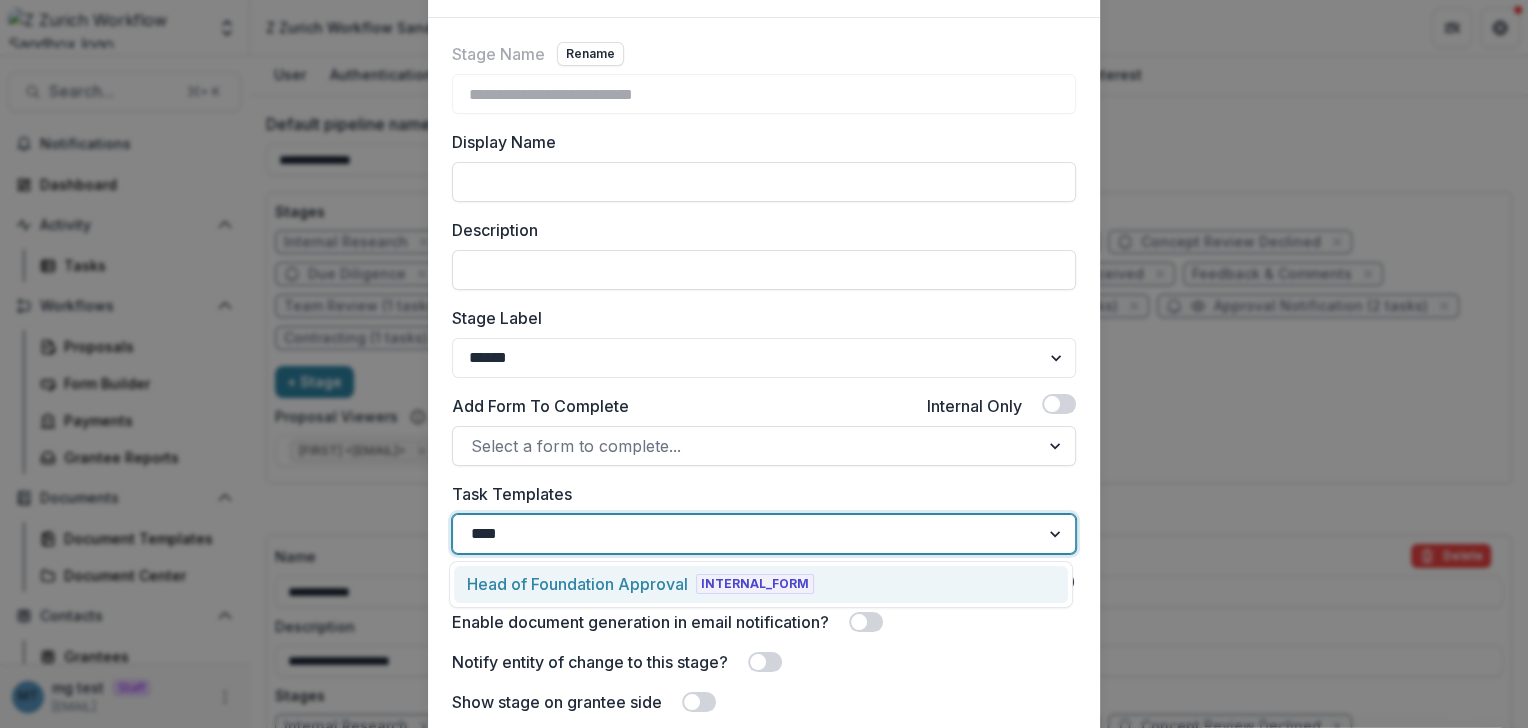 click on "INTERNAL_FORM" at bounding box center [755, 584] 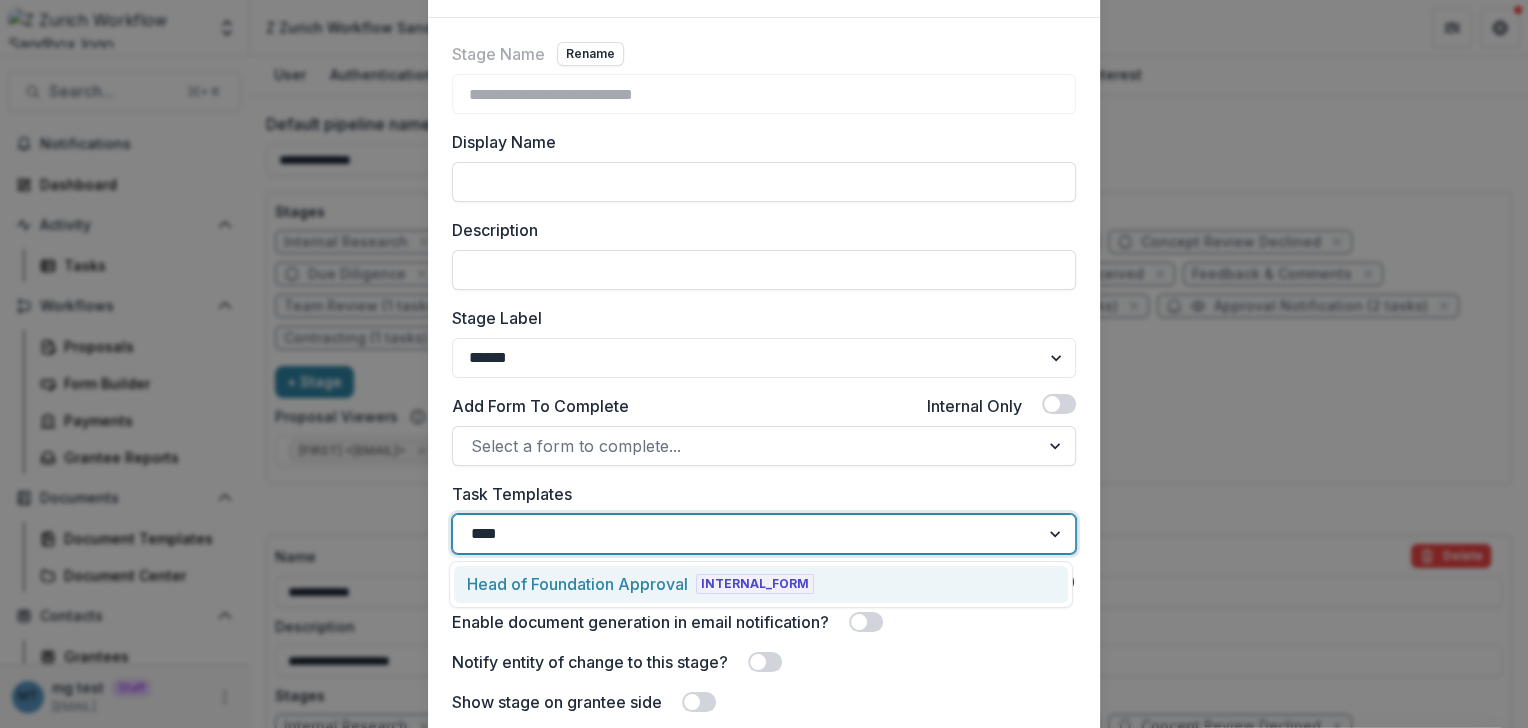 type 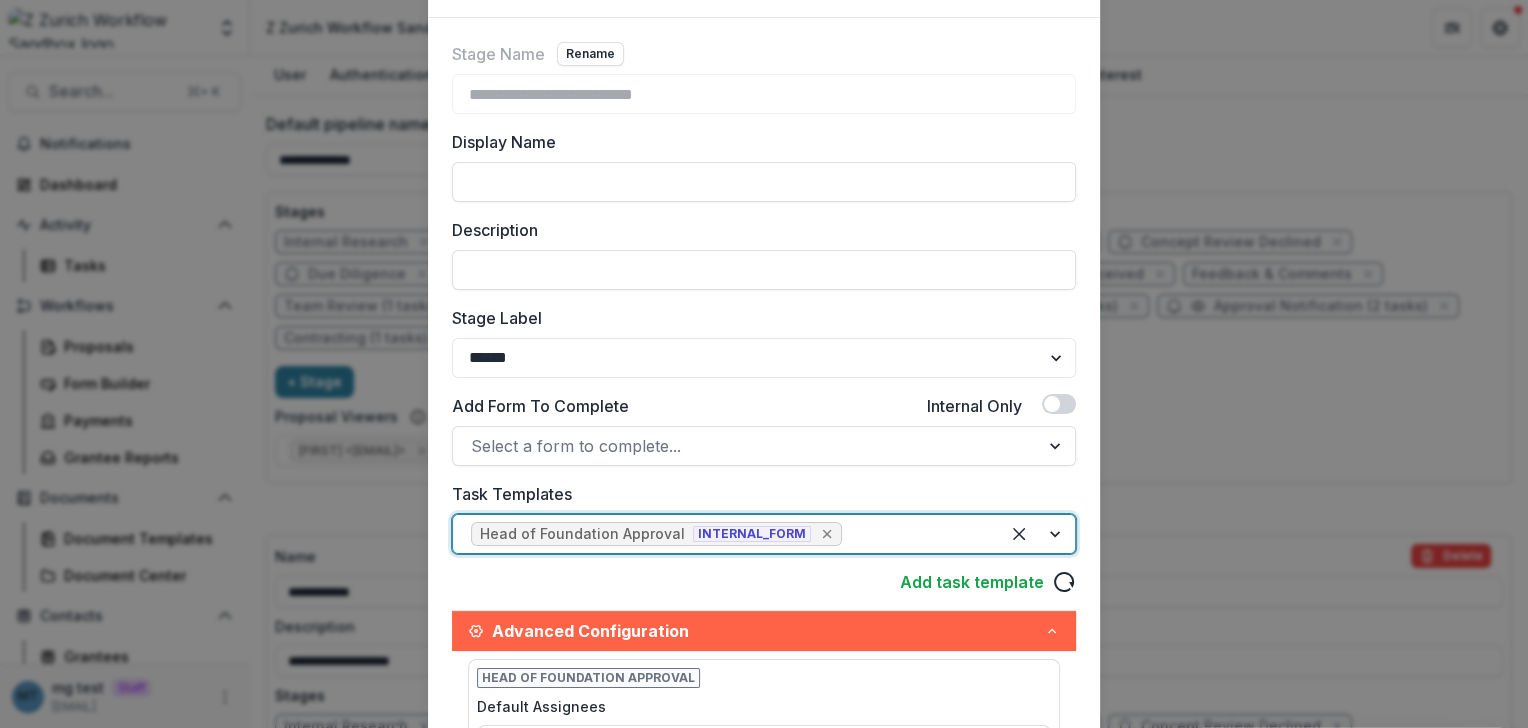 scroll, scrollTop: 540, scrollLeft: 0, axis: vertical 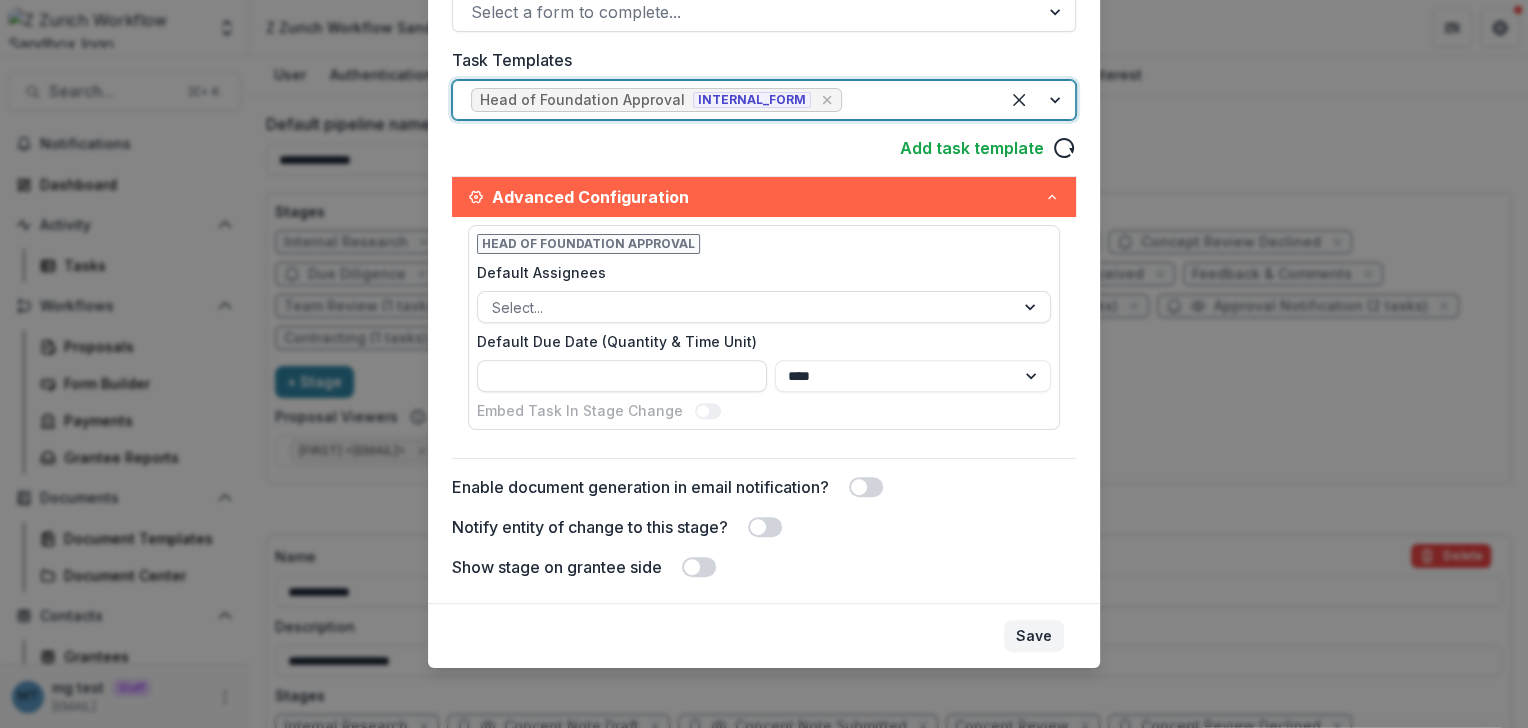 click on "Save" at bounding box center (1034, 636) 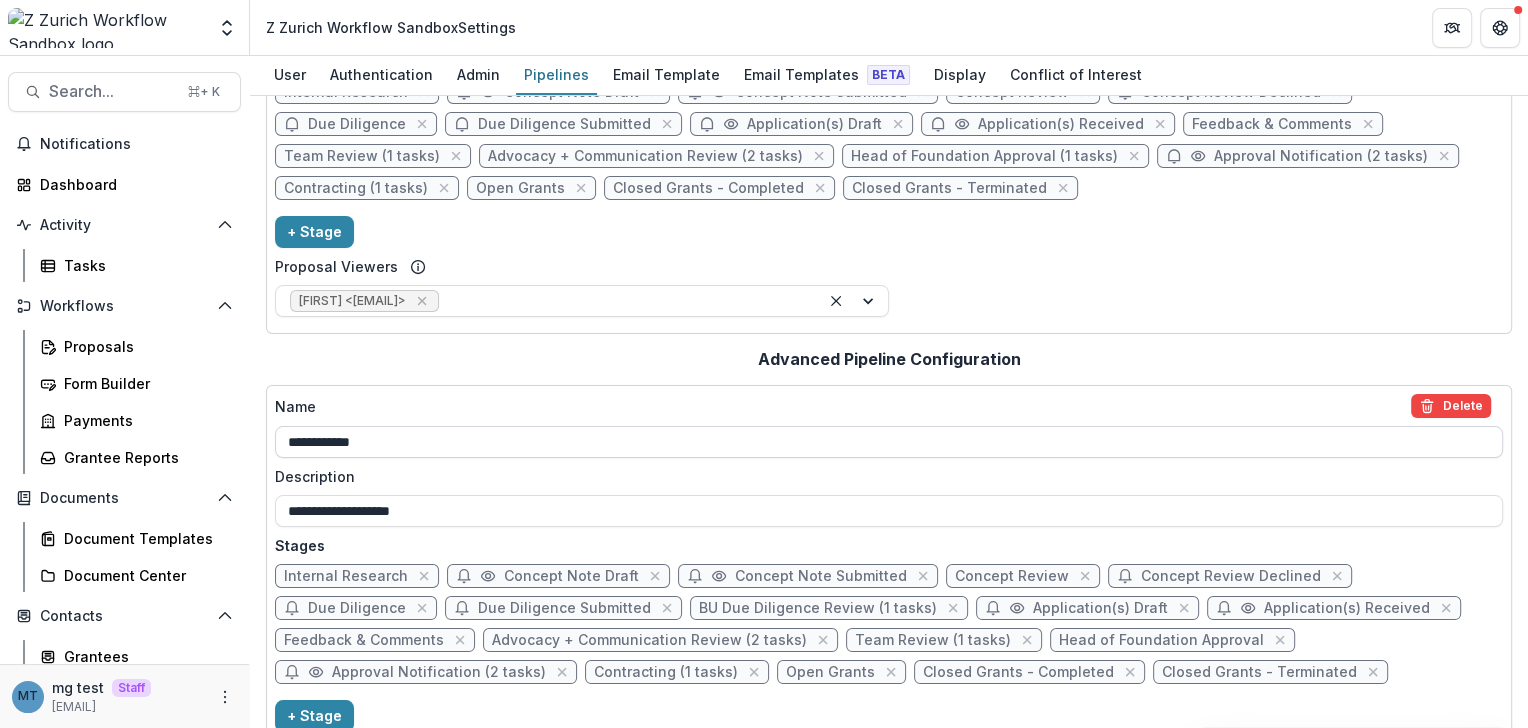scroll, scrollTop: 293, scrollLeft: 0, axis: vertical 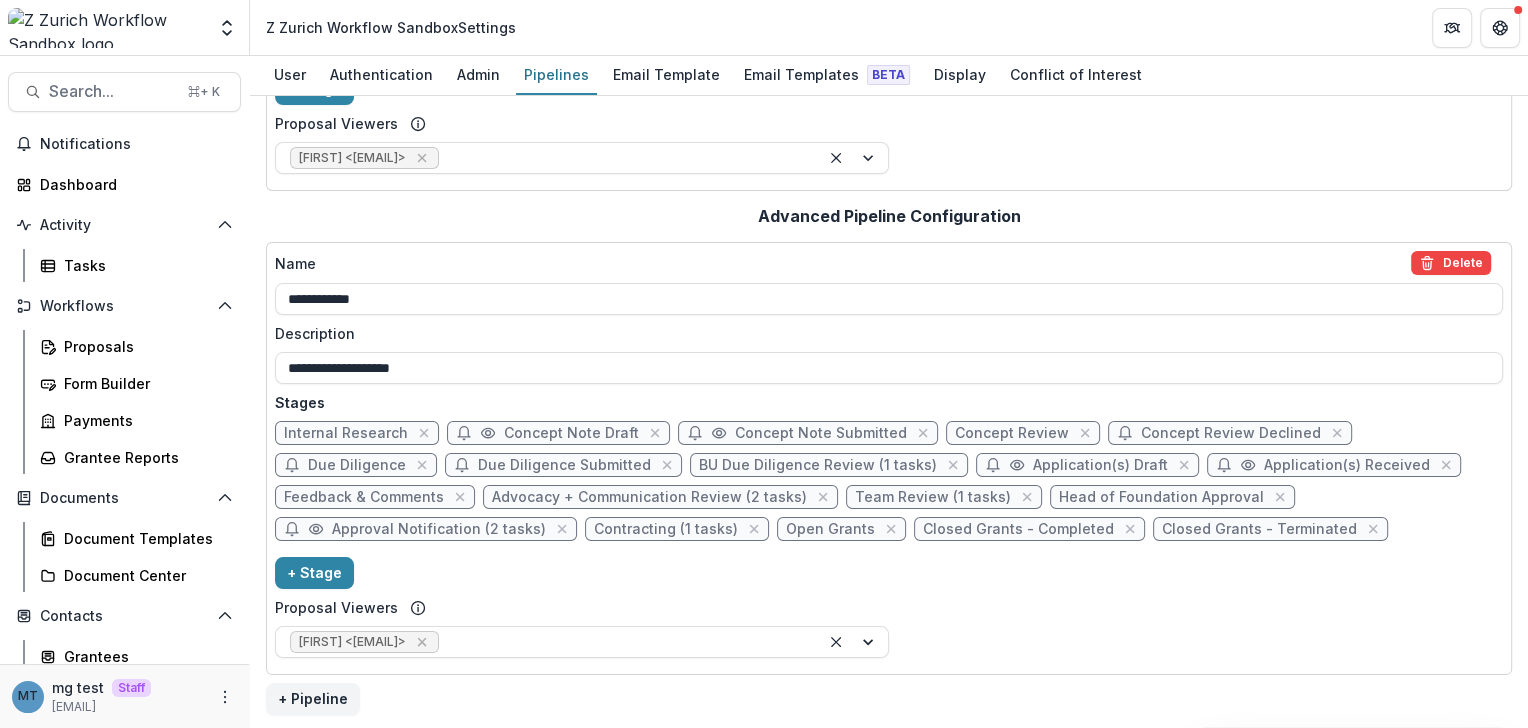 click on "Head of Foundation Approval" at bounding box center (1161, 497) 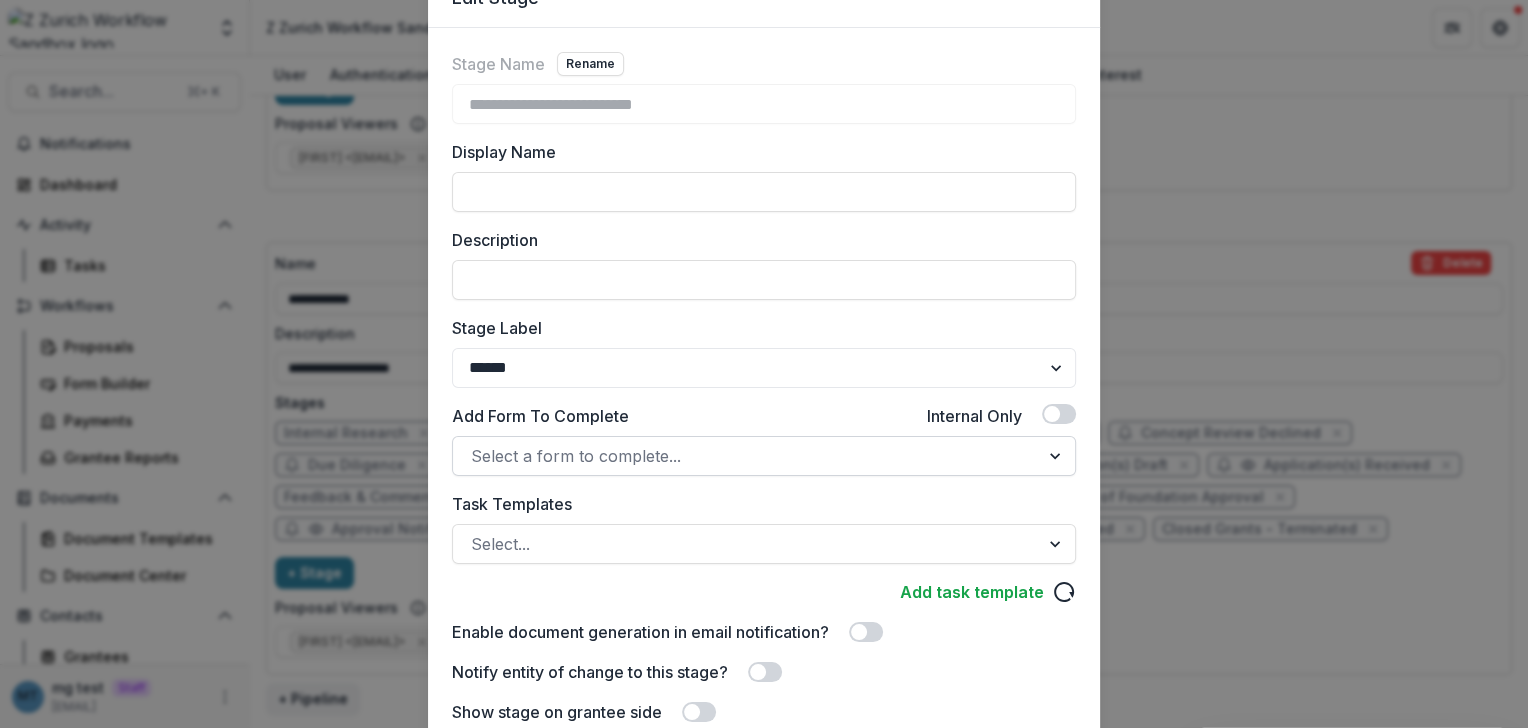 scroll, scrollTop: 160, scrollLeft: 0, axis: vertical 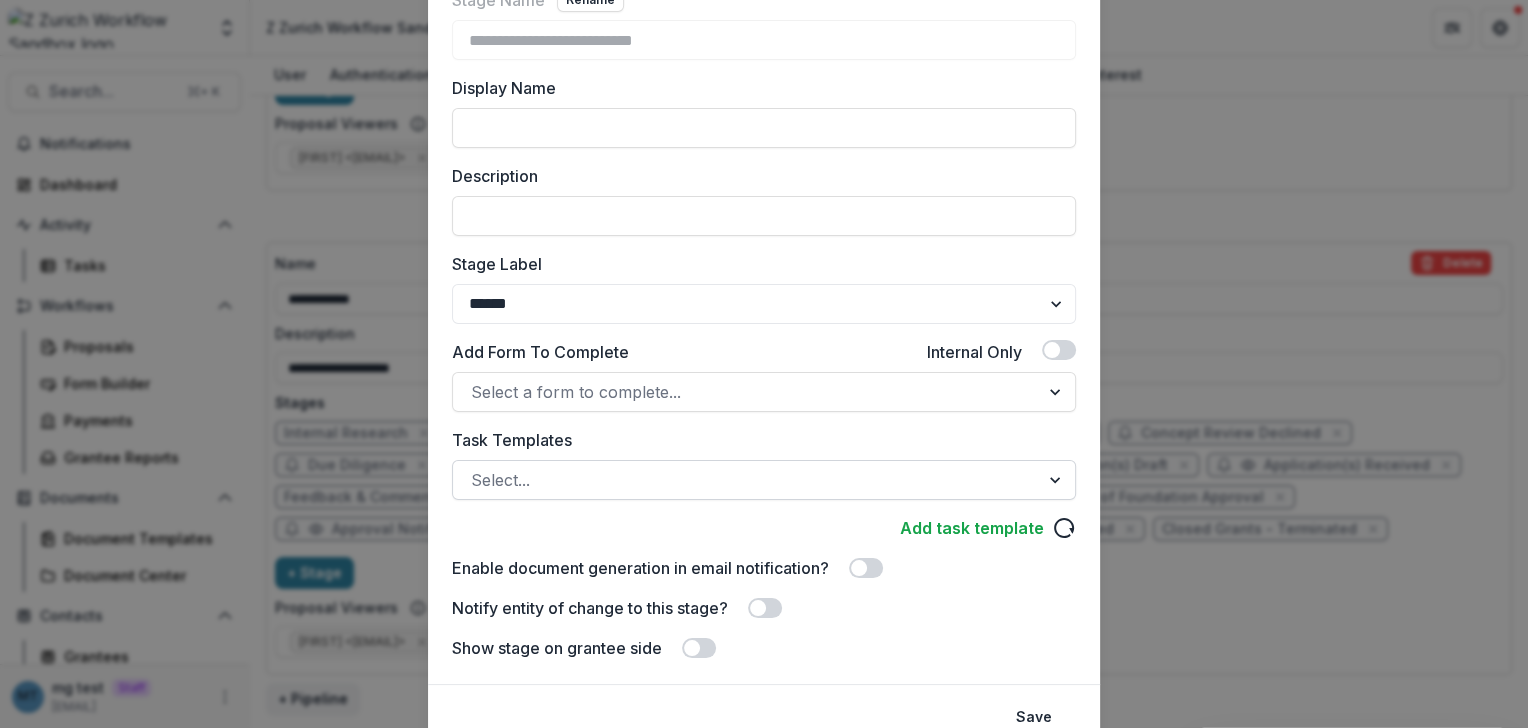 click at bounding box center (746, 480) 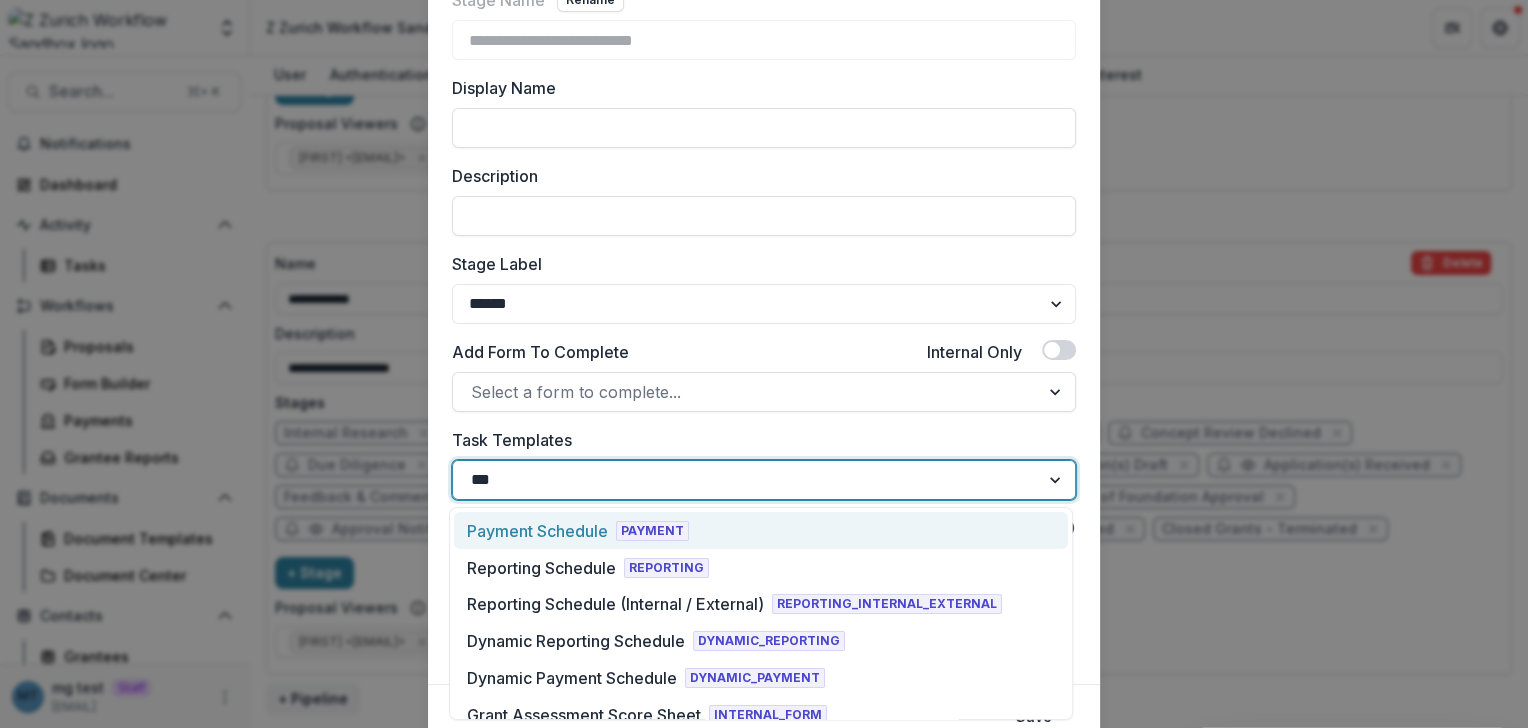 type on "****" 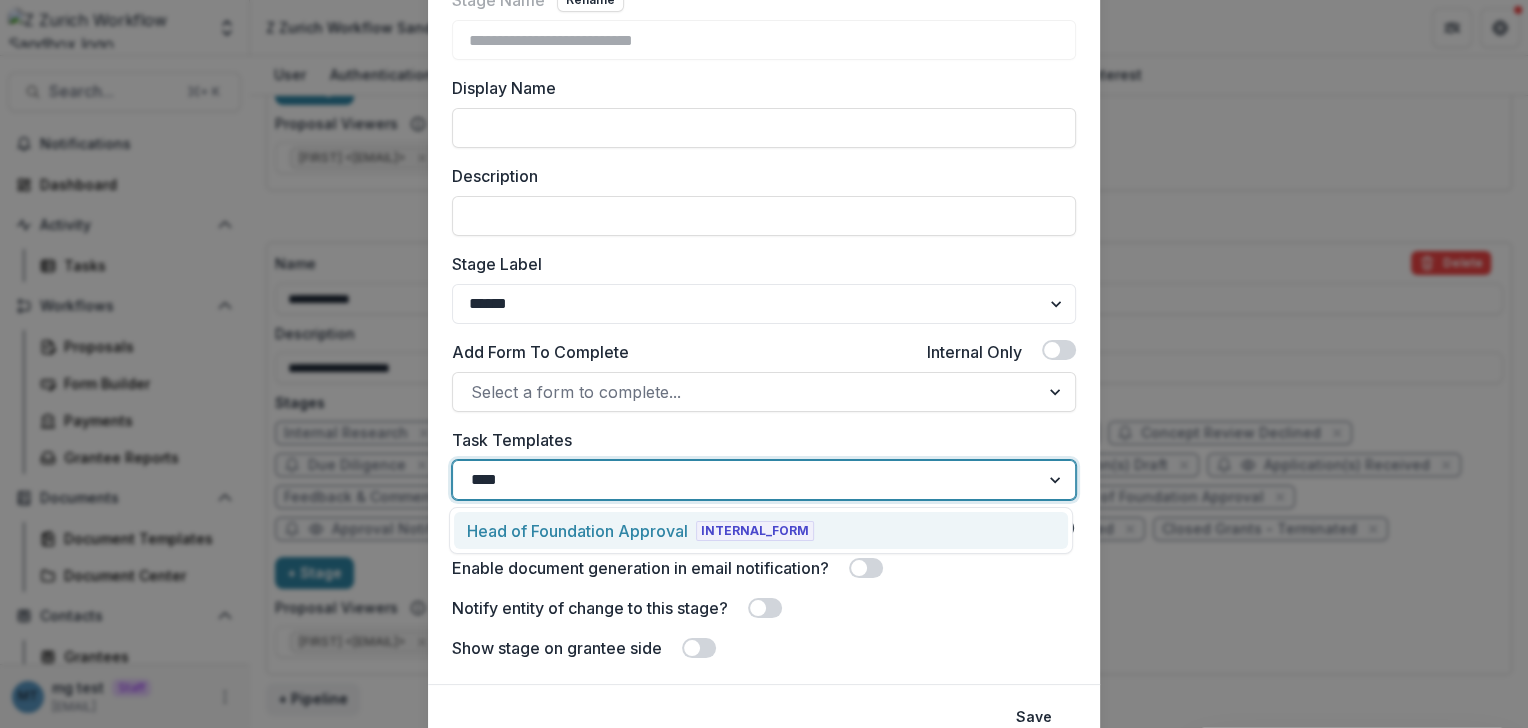 click on "Head of Foundation Approval" at bounding box center [577, 531] 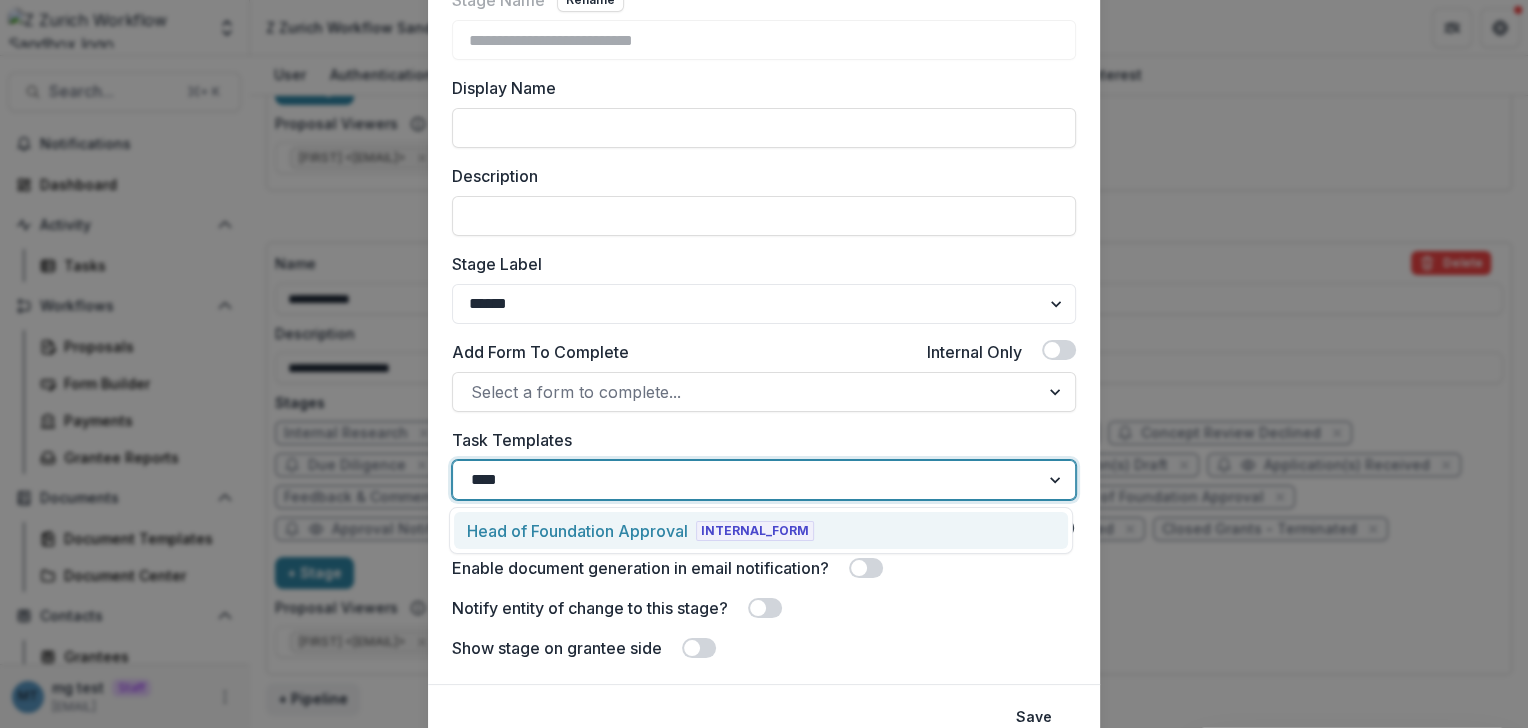 type 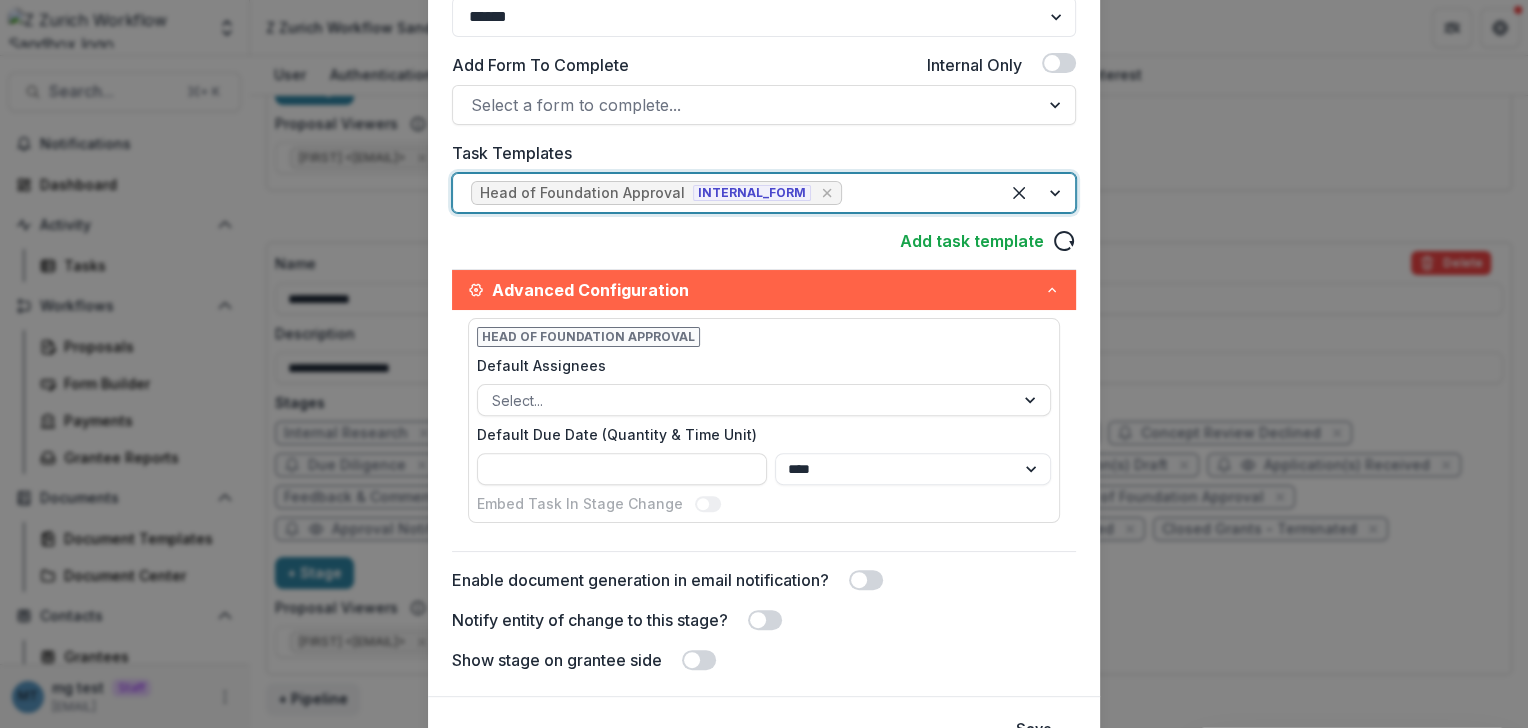 scroll, scrollTop: 540, scrollLeft: 0, axis: vertical 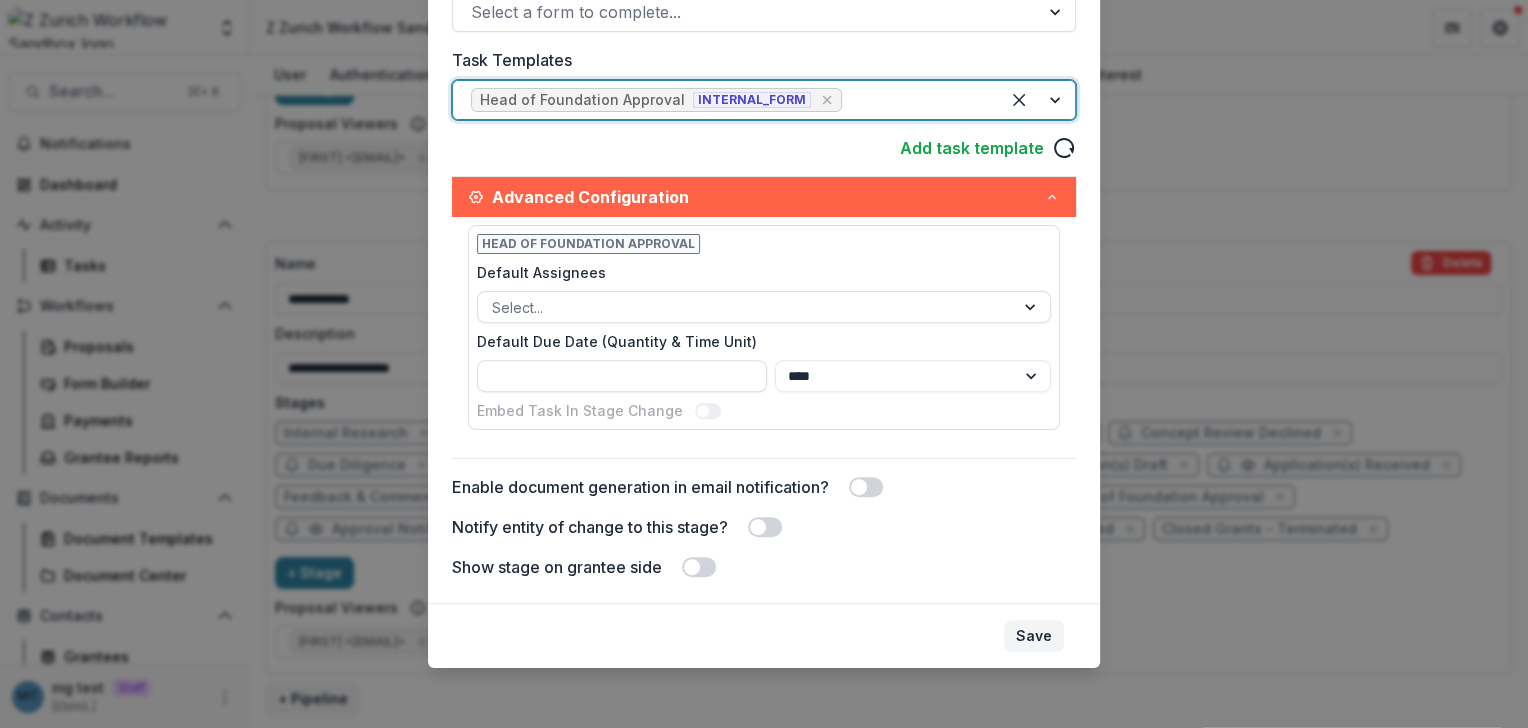click on "Save" at bounding box center (1034, 636) 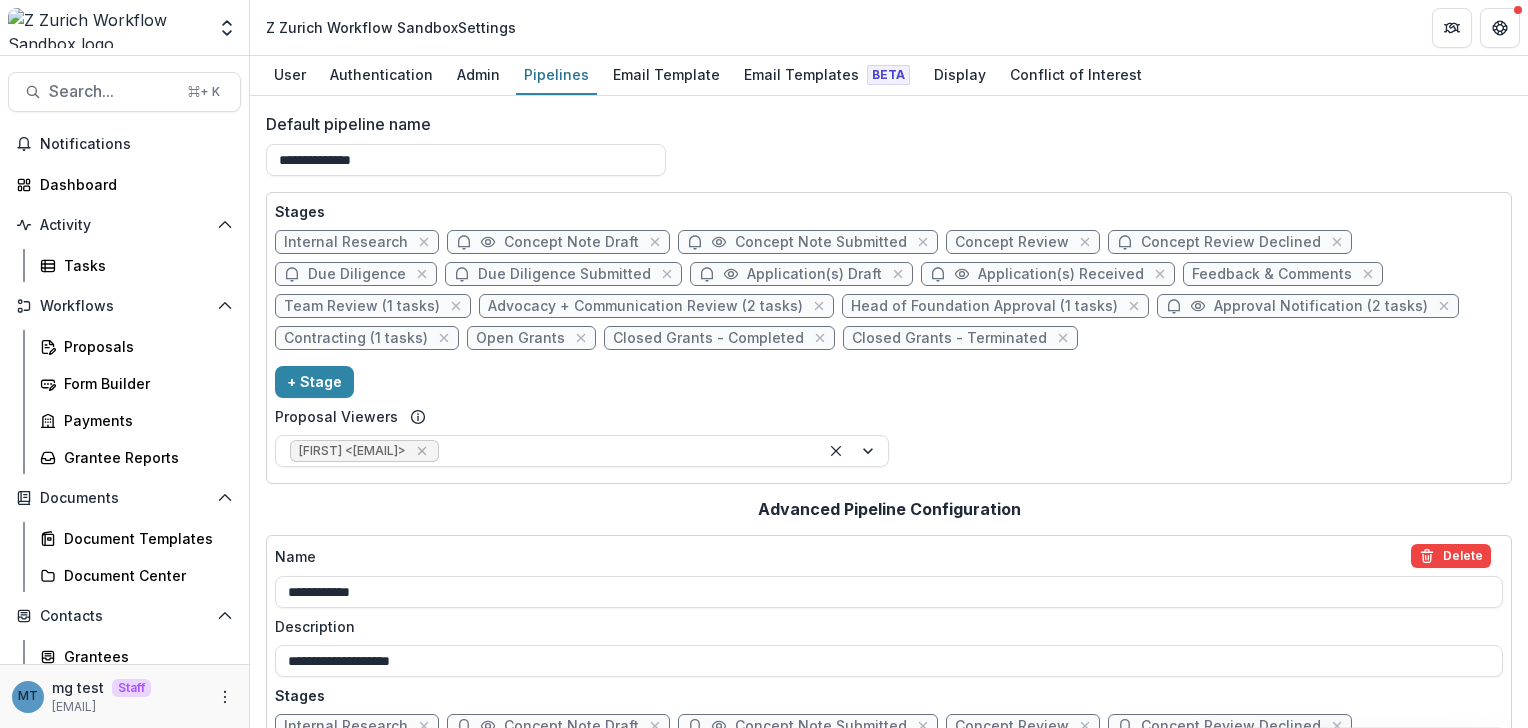 scroll, scrollTop: 0, scrollLeft: 0, axis: both 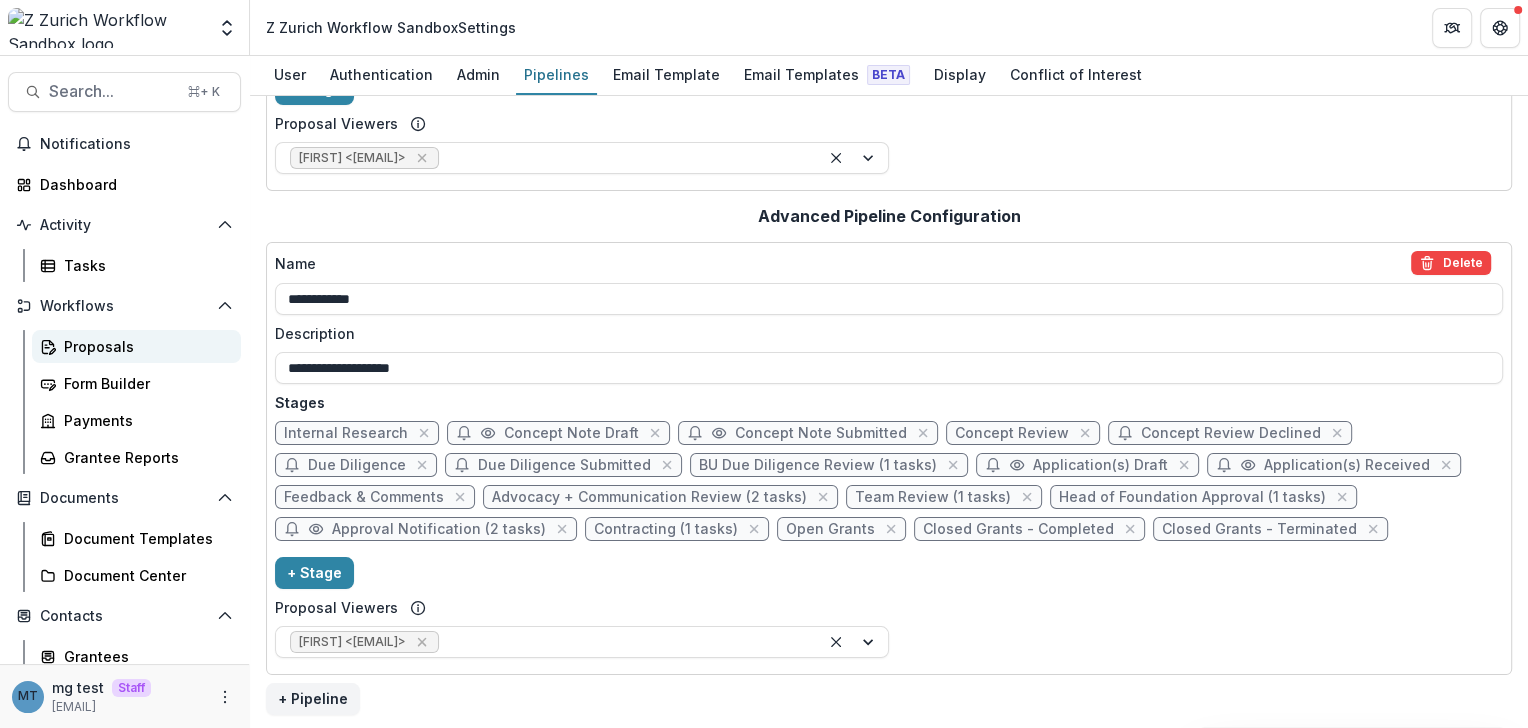 click on "Proposals" at bounding box center (144, 346) 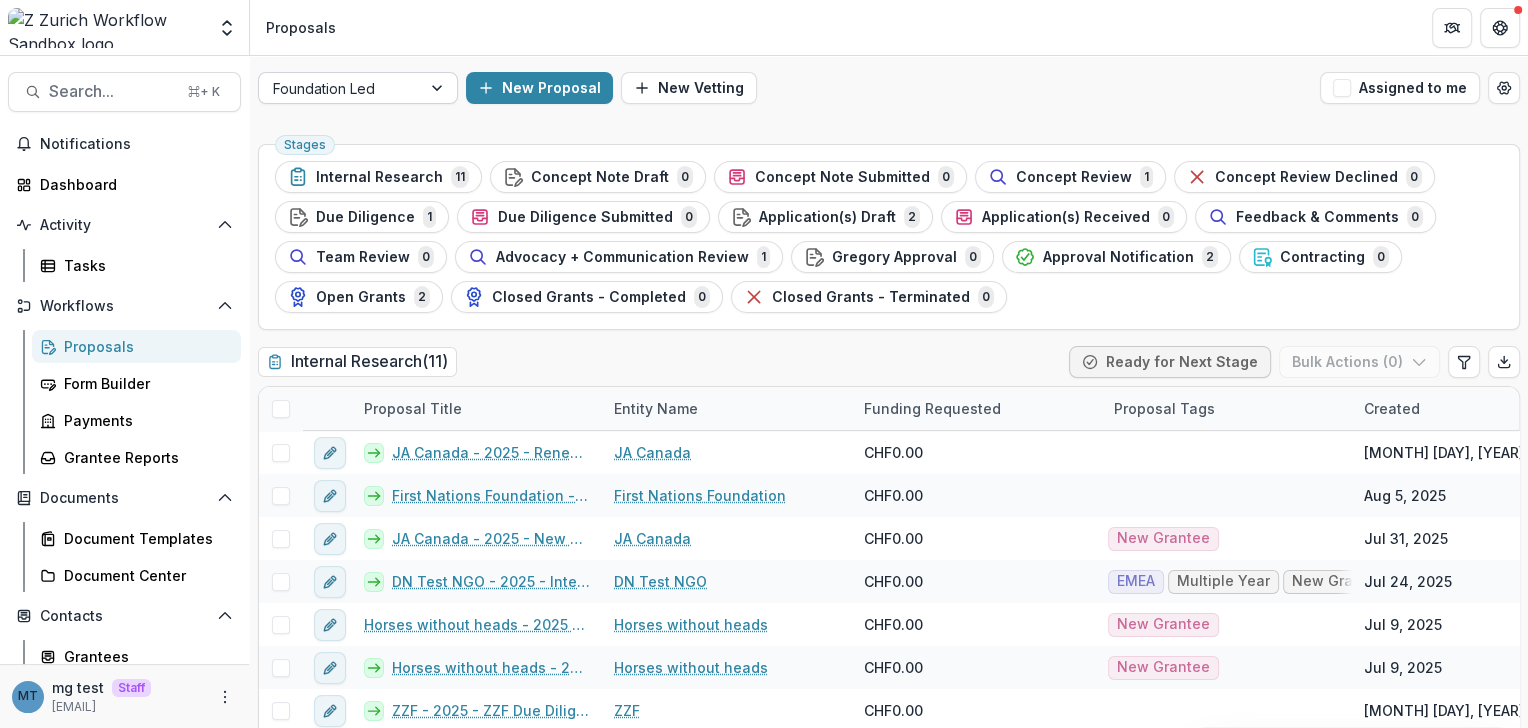 click at bounding box center [340, 88] 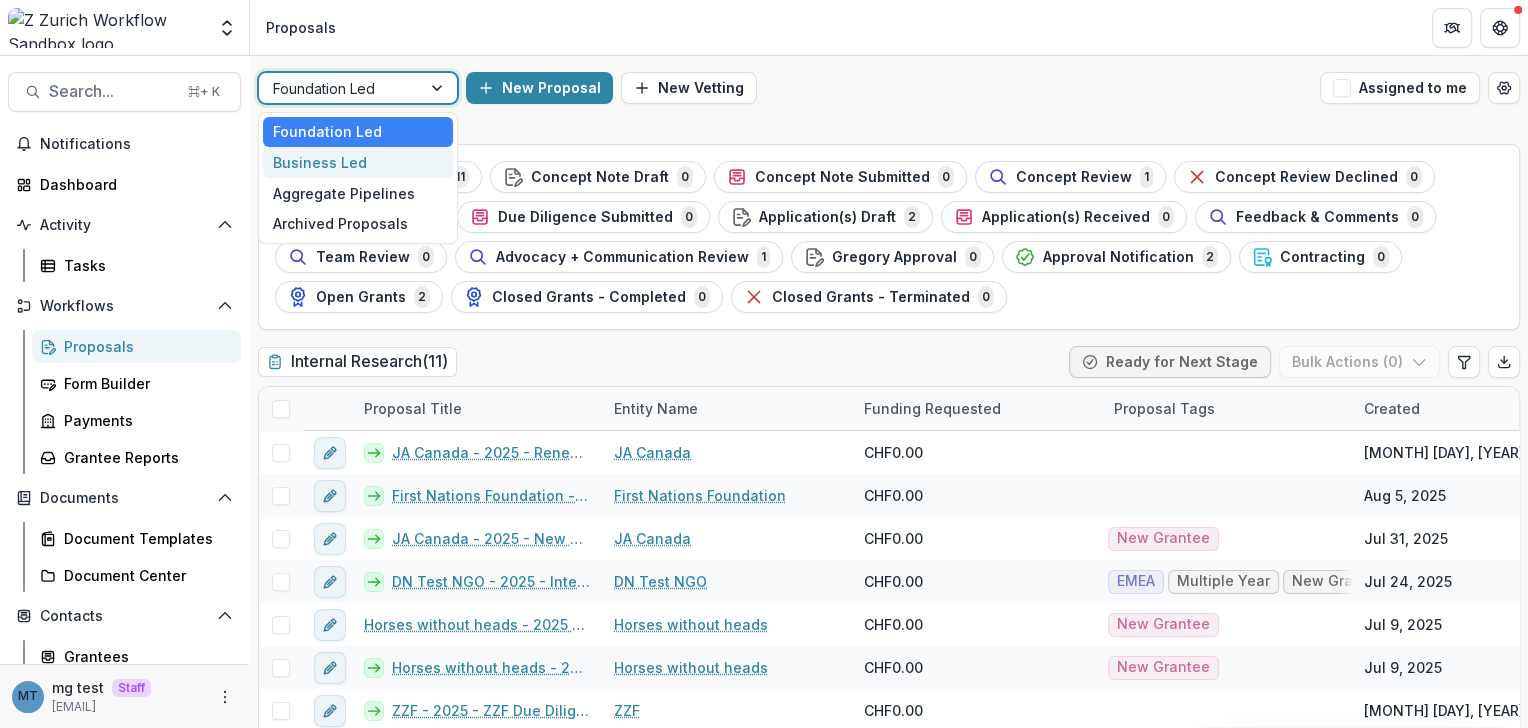 click on "Business Led" at bounding box center [358, 162] 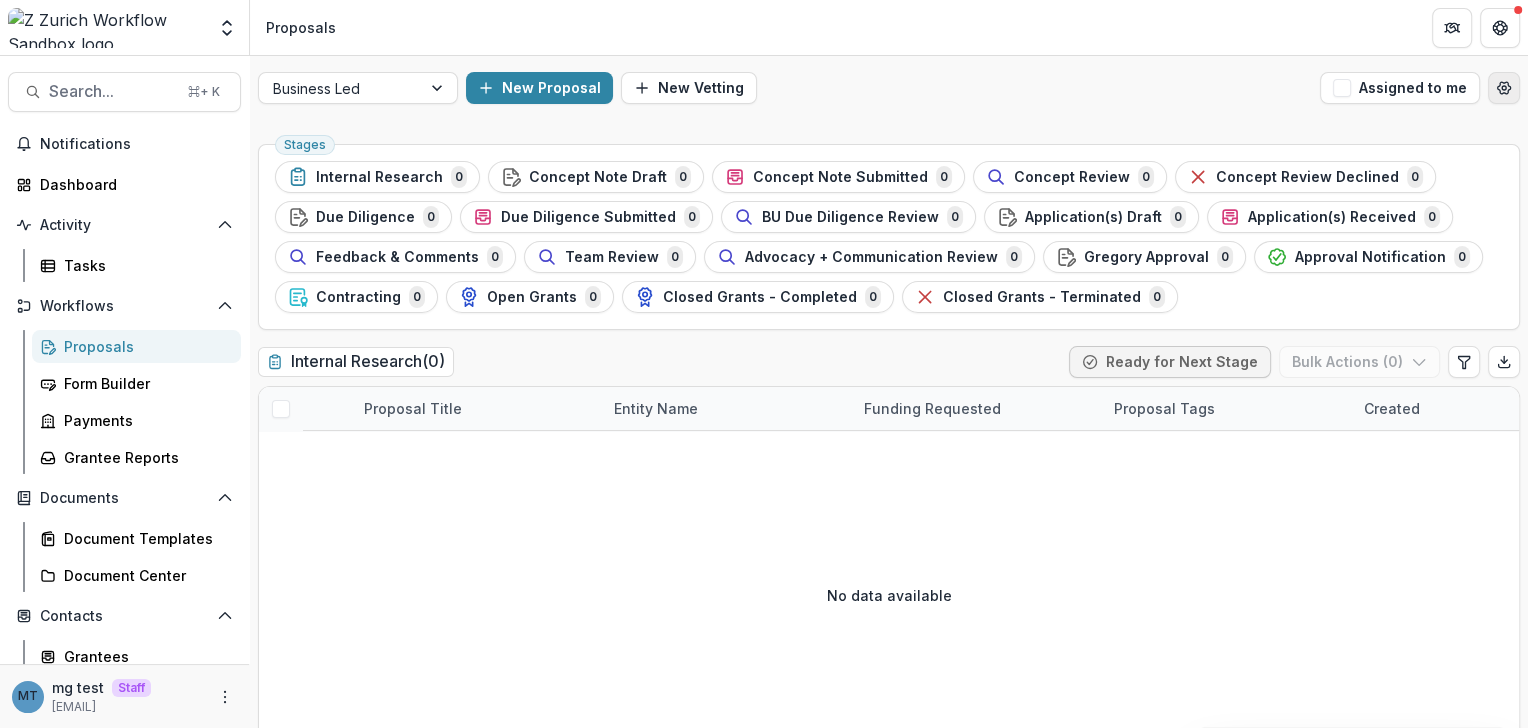 click 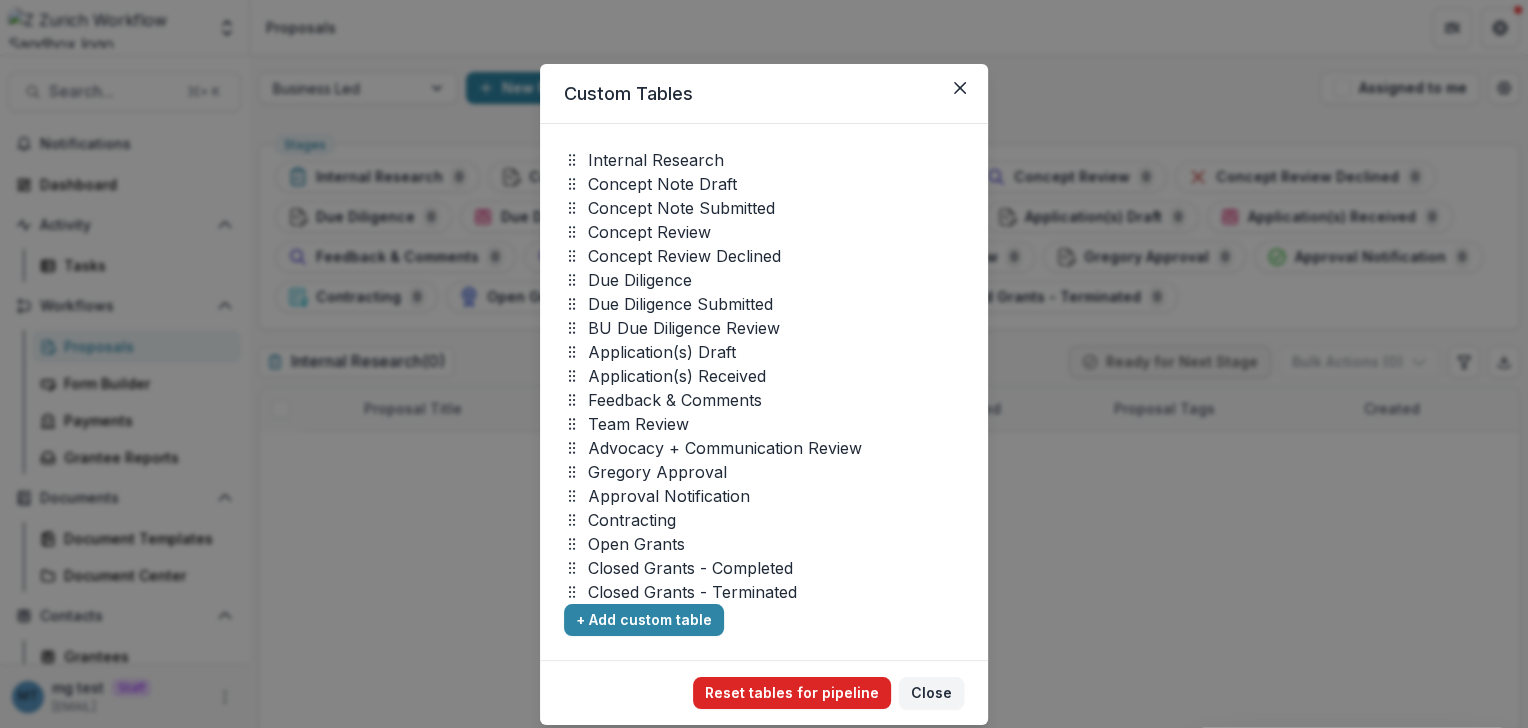 click on "Reset tables for pipeline" at bounding box center (792, 693) 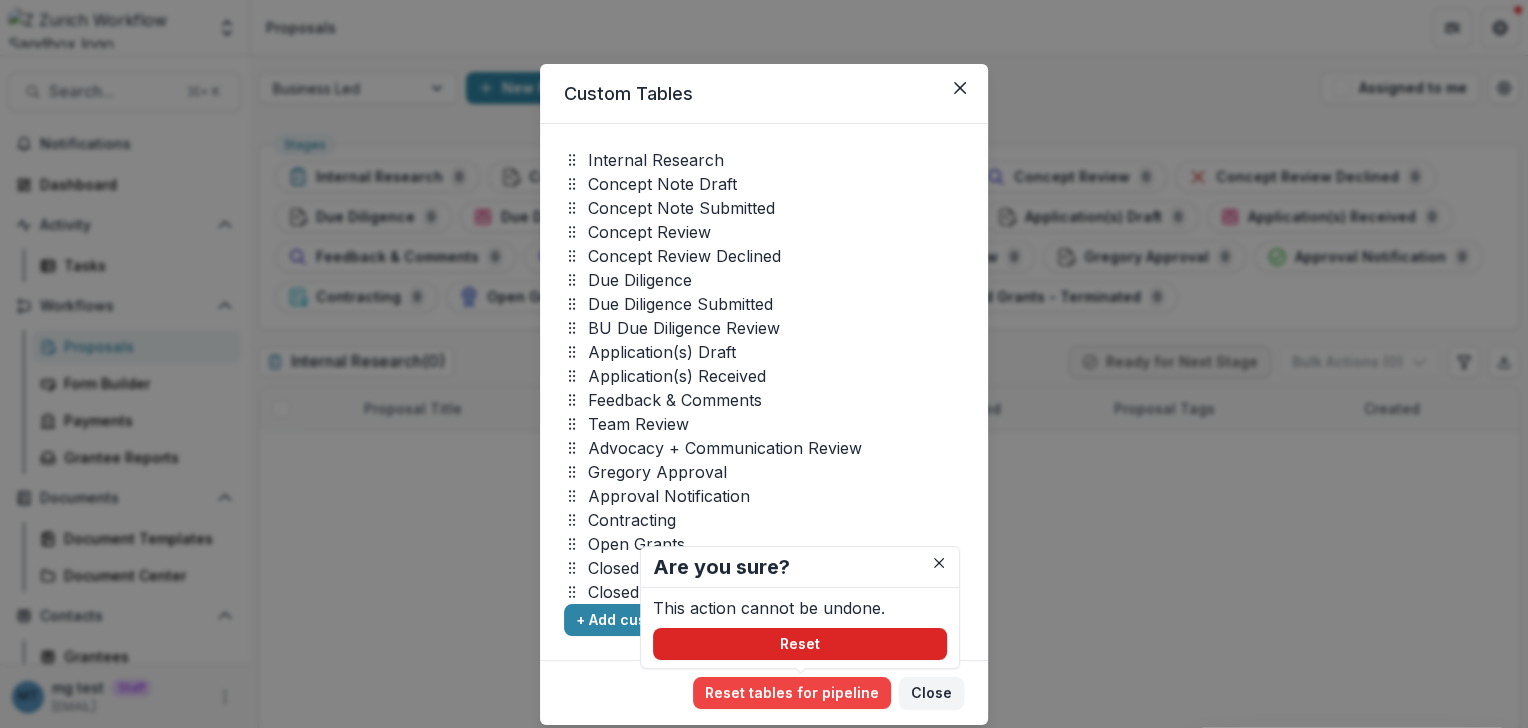 click on "Reset" at bounding box center [800, 644] 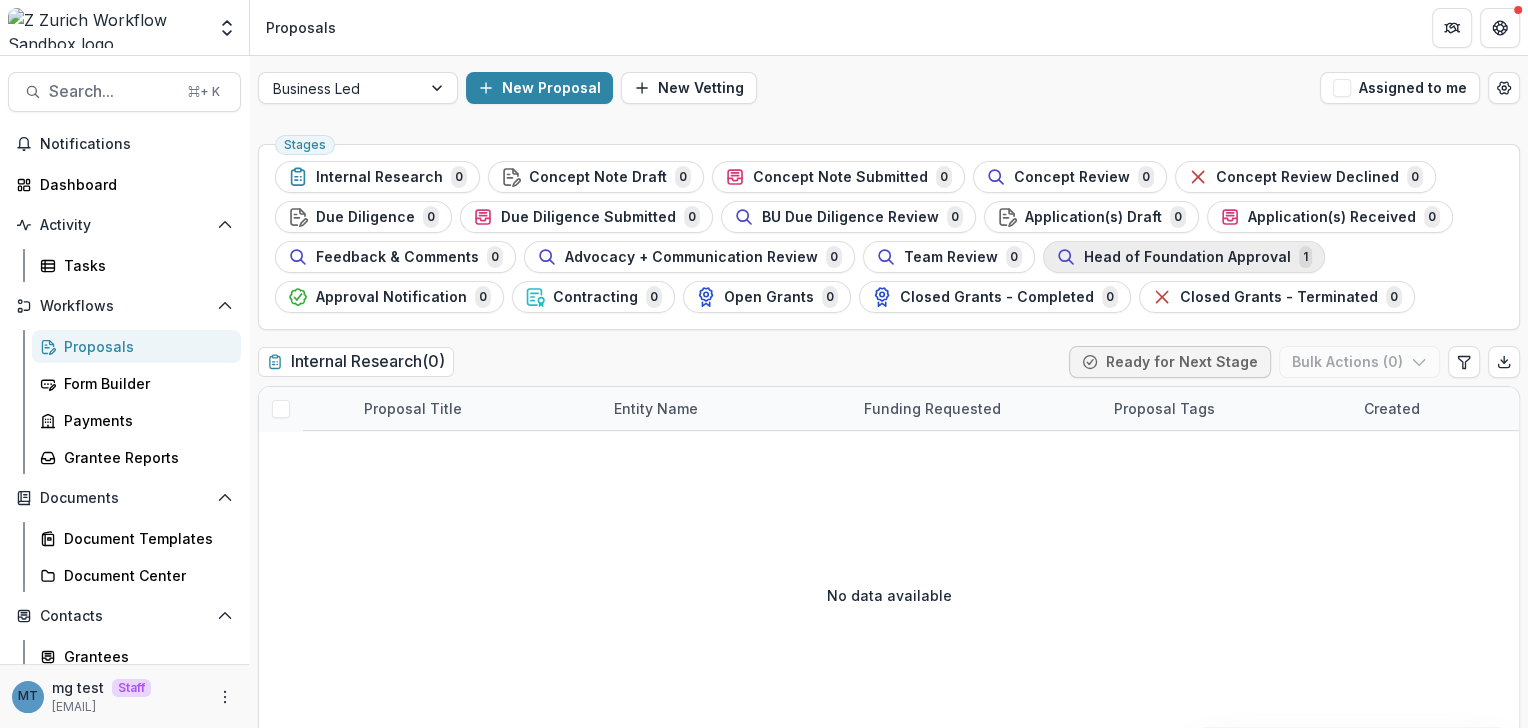 click on "Head of Foundation Approval" at bounding box center [1187, 257] 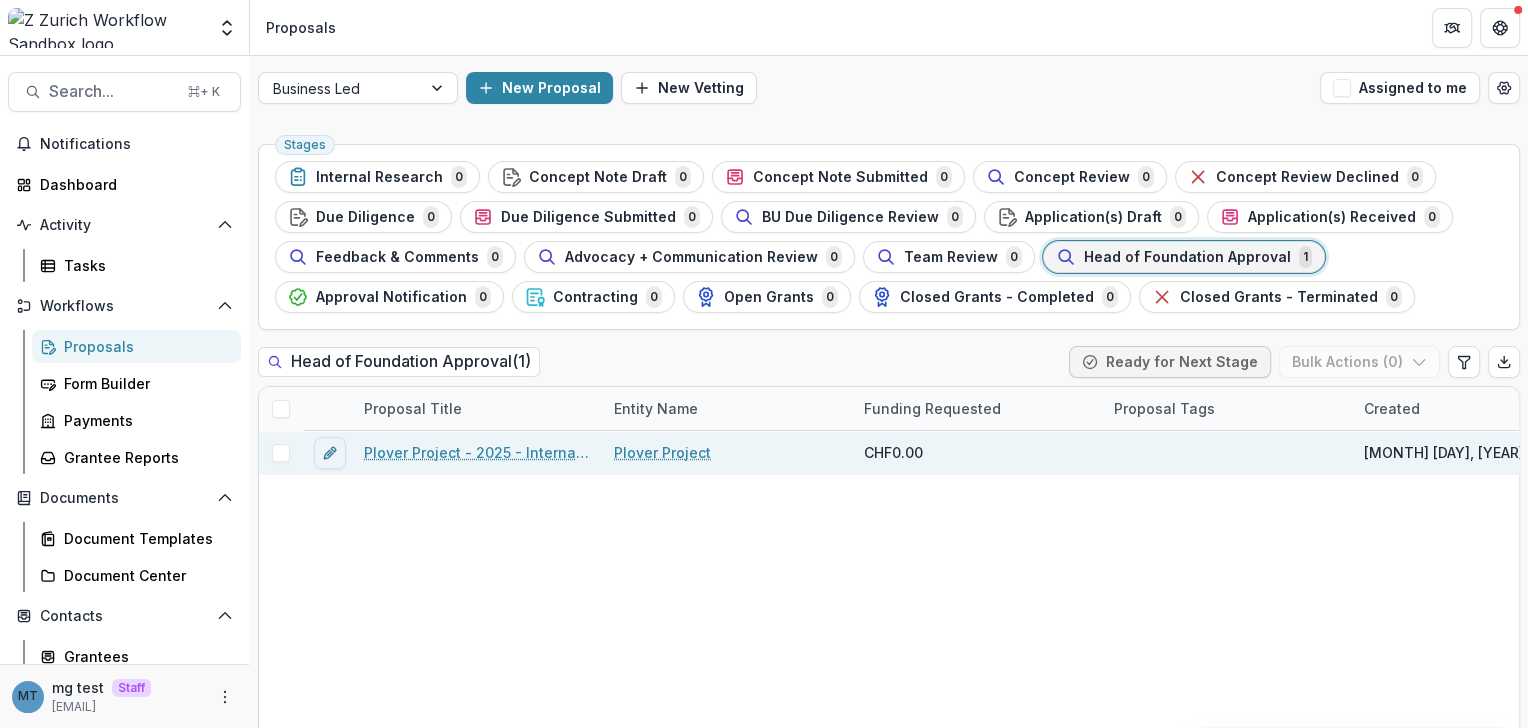click on "Plover Project - 2025 - Internal Research Form" at bounding box center (477, 452) 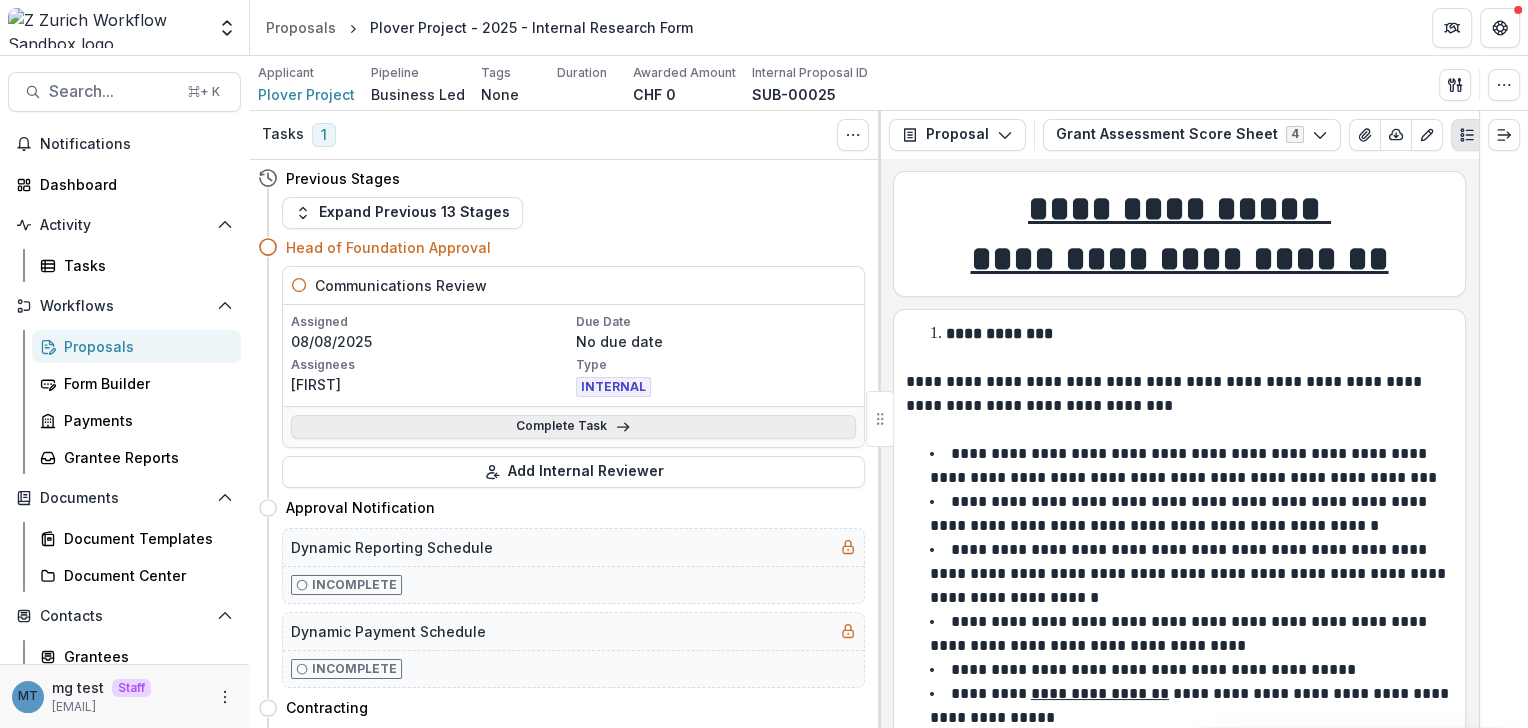 click on "Complete Task" at bounding box center [573, 427] 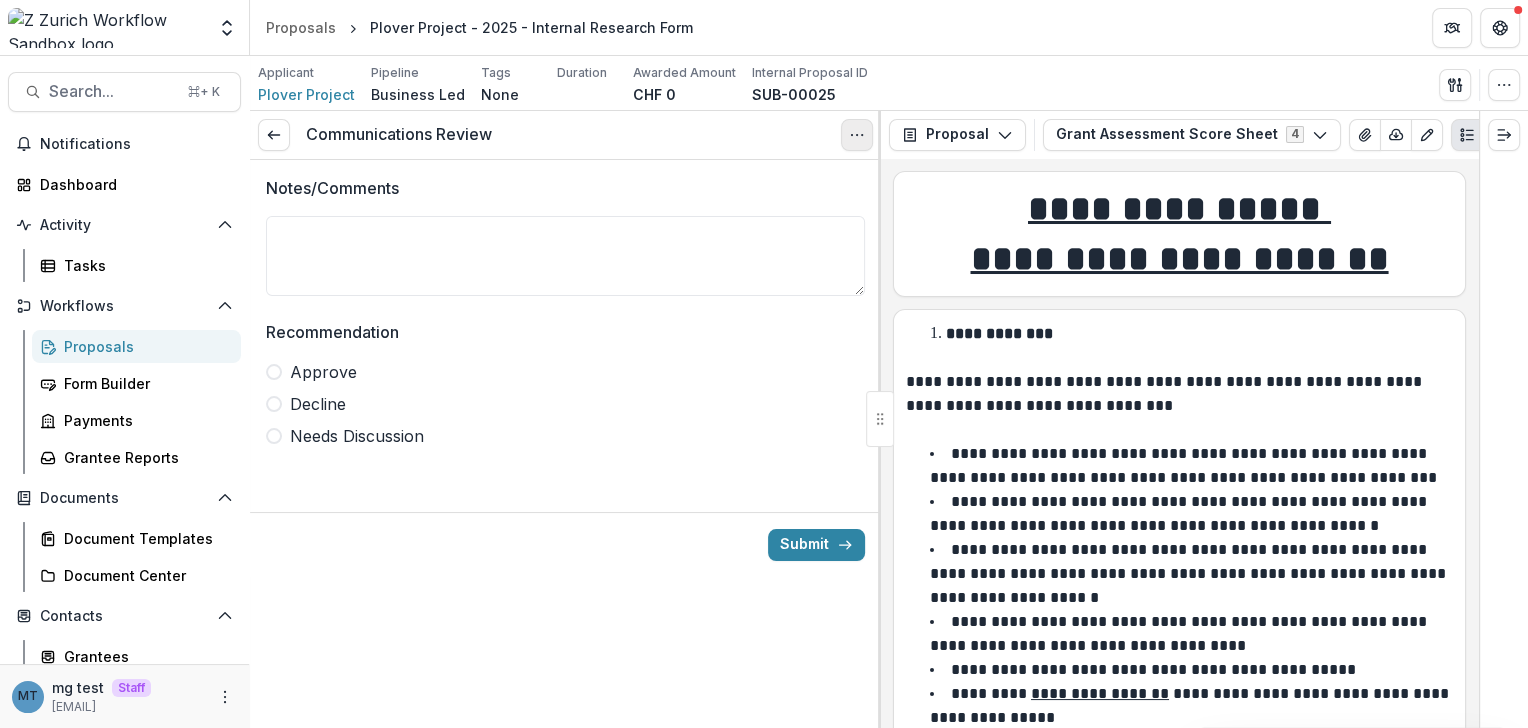 click at bounding box center (857, 135) 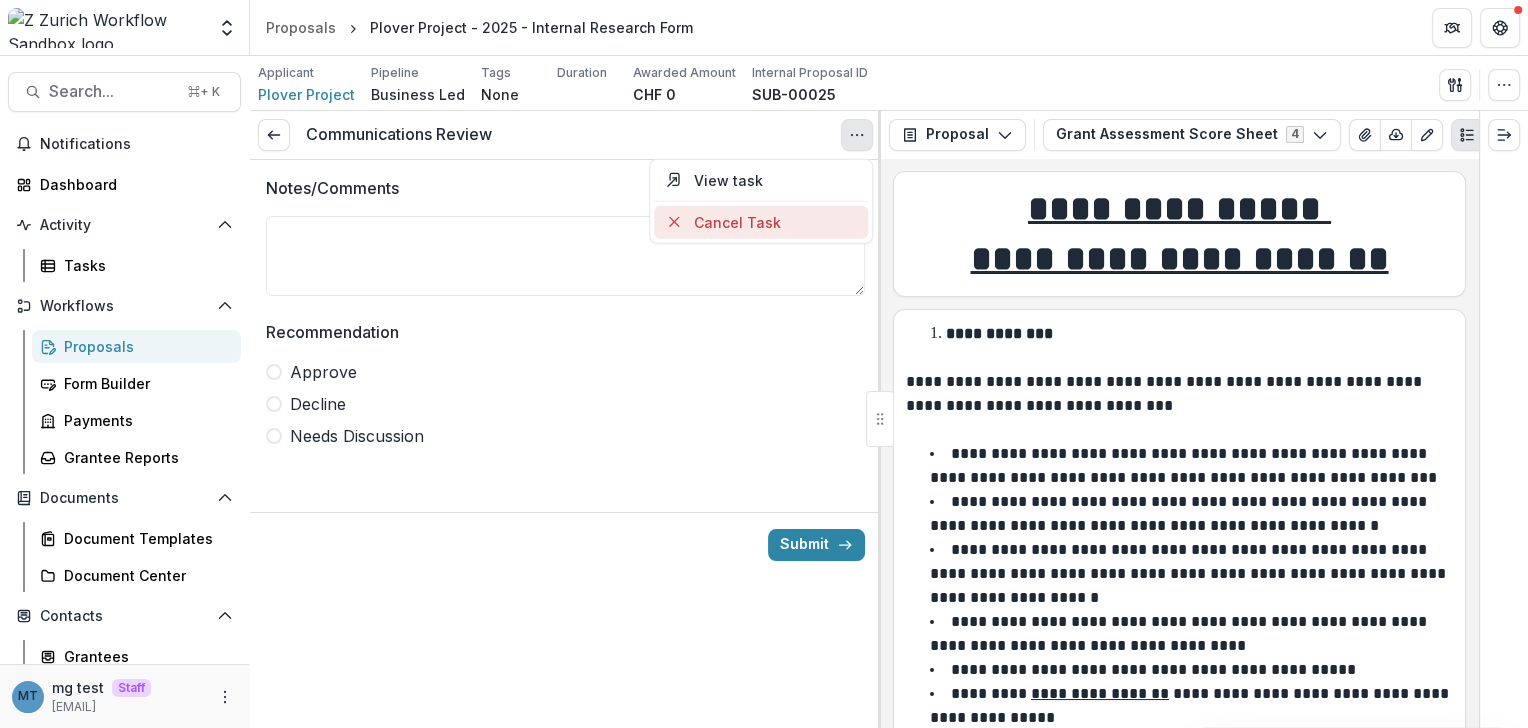 click on "Cancel Task" at bounding box center [761, 221] 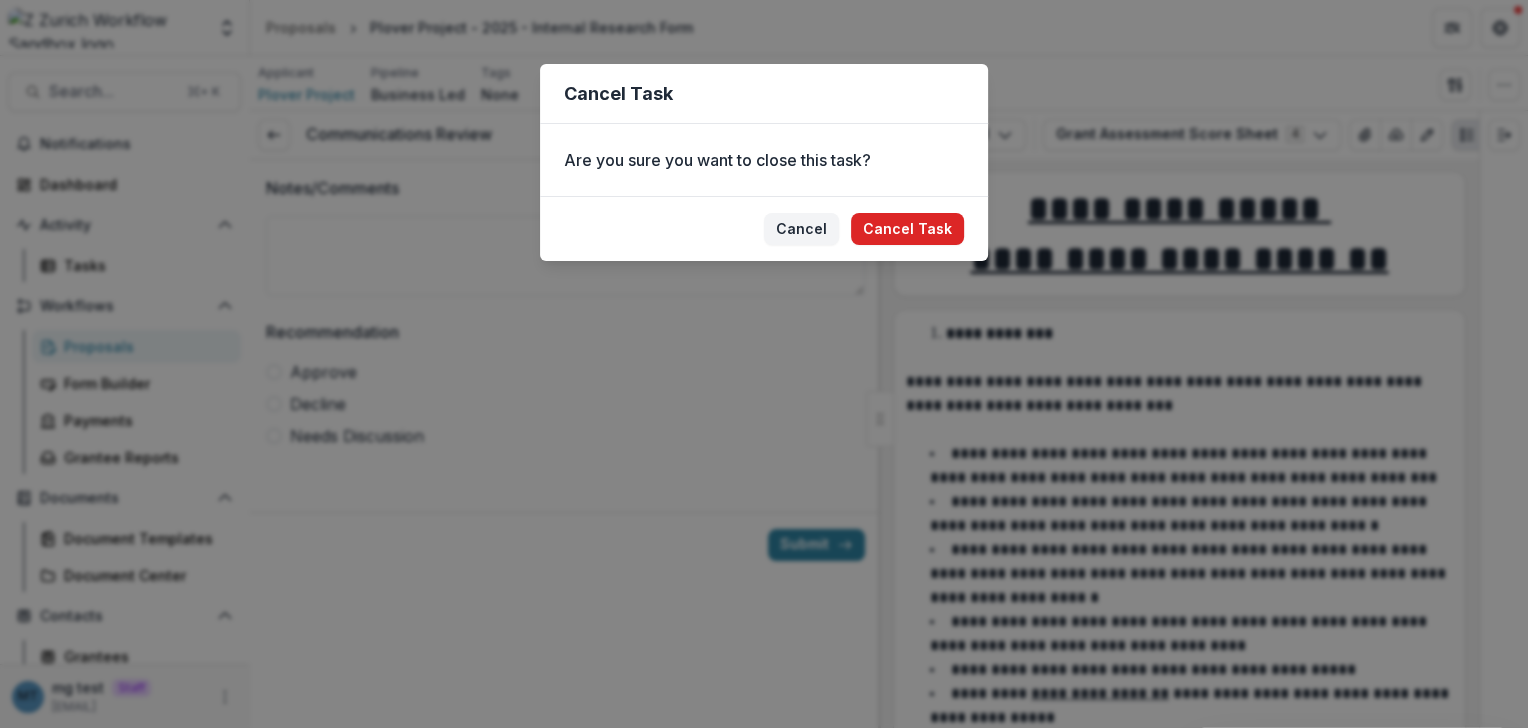 click on "Cancel Task" at bounding box center (907, 229) 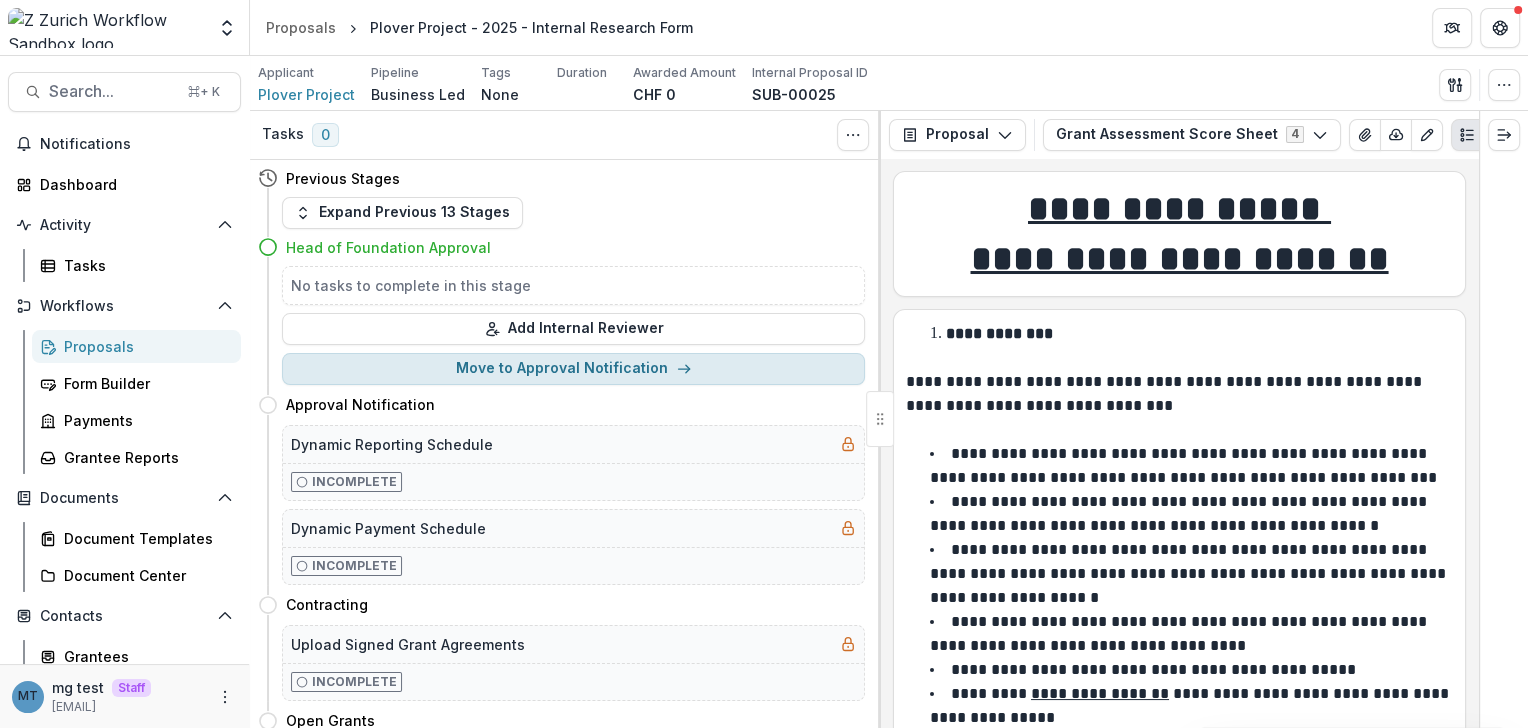 click on "Move to Approval Notification" at bounding box center (573, 369) 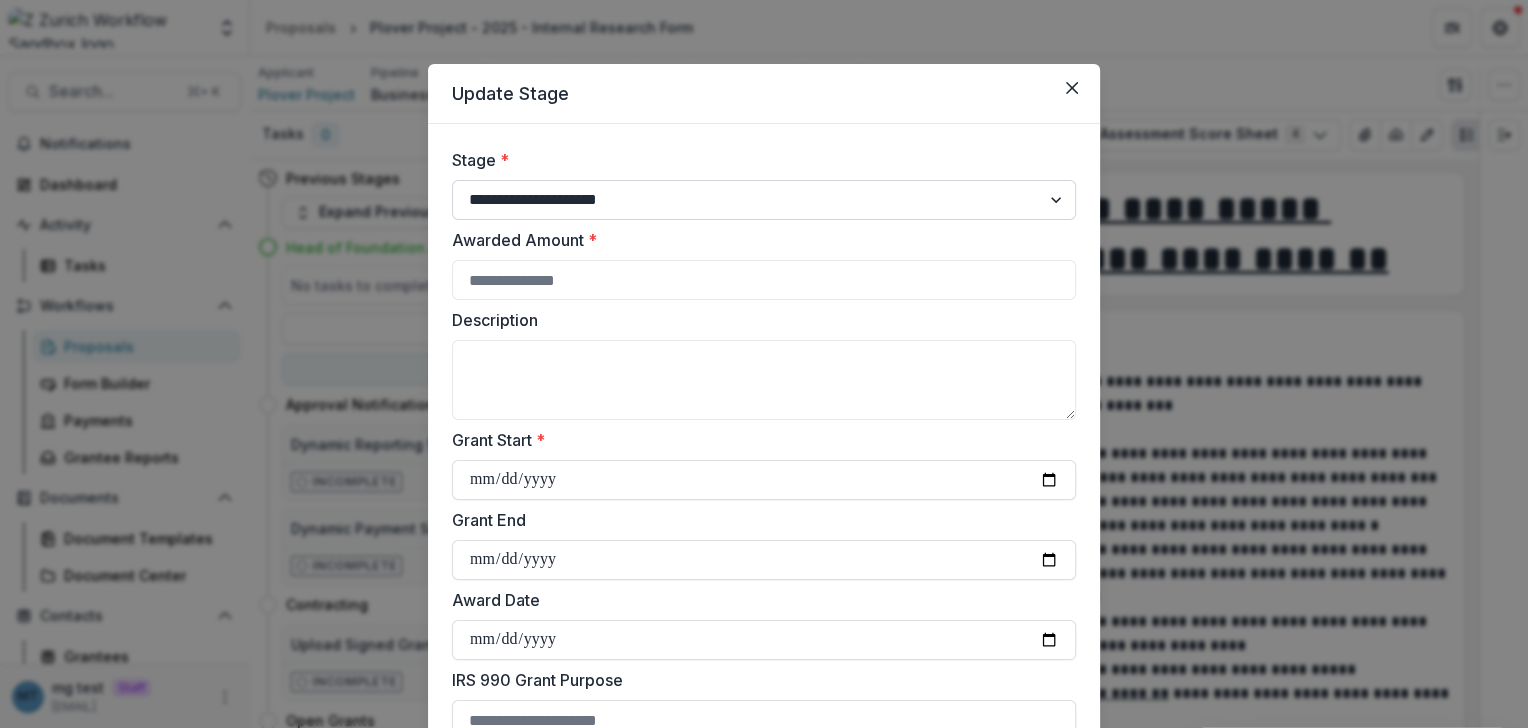 click on "**********" at bounding box center [764, 200] 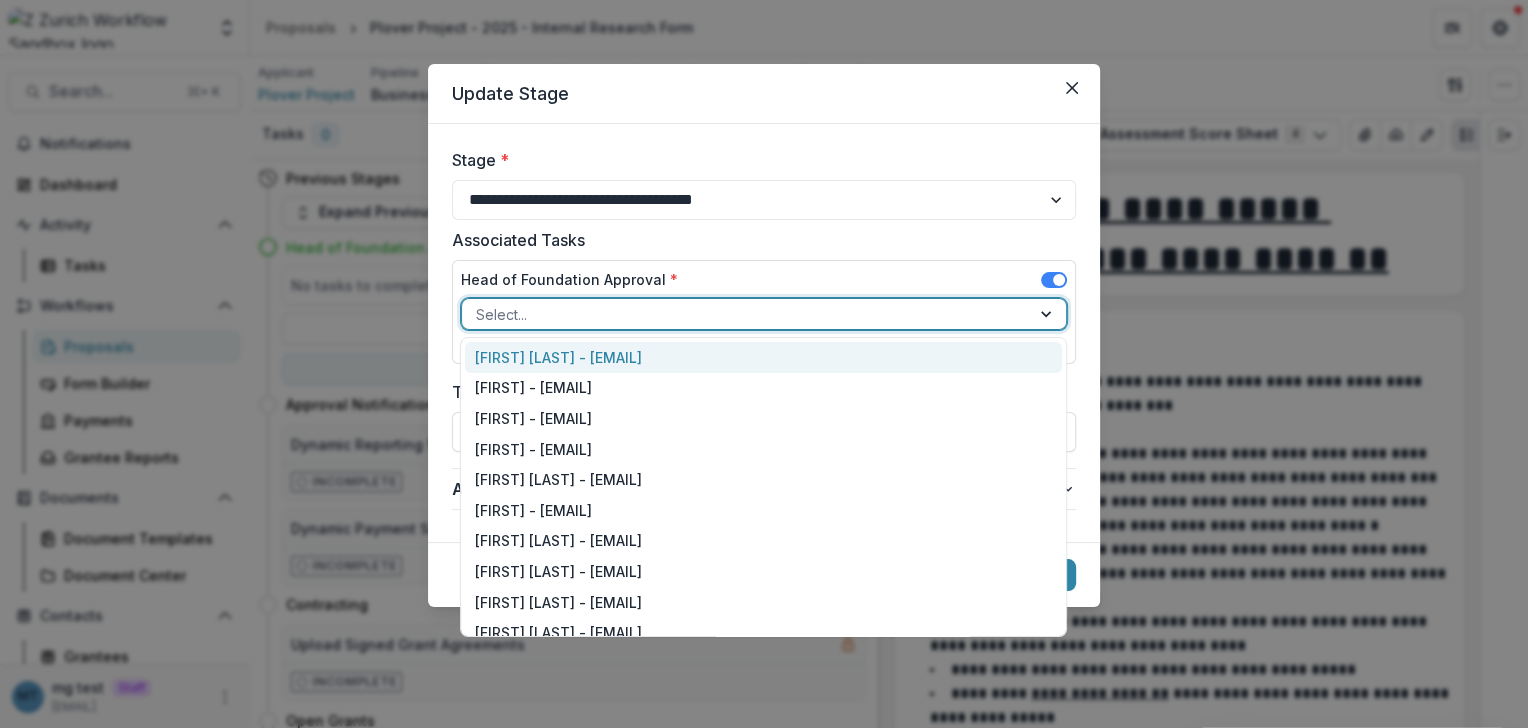 click at bounding box center (746, 314) 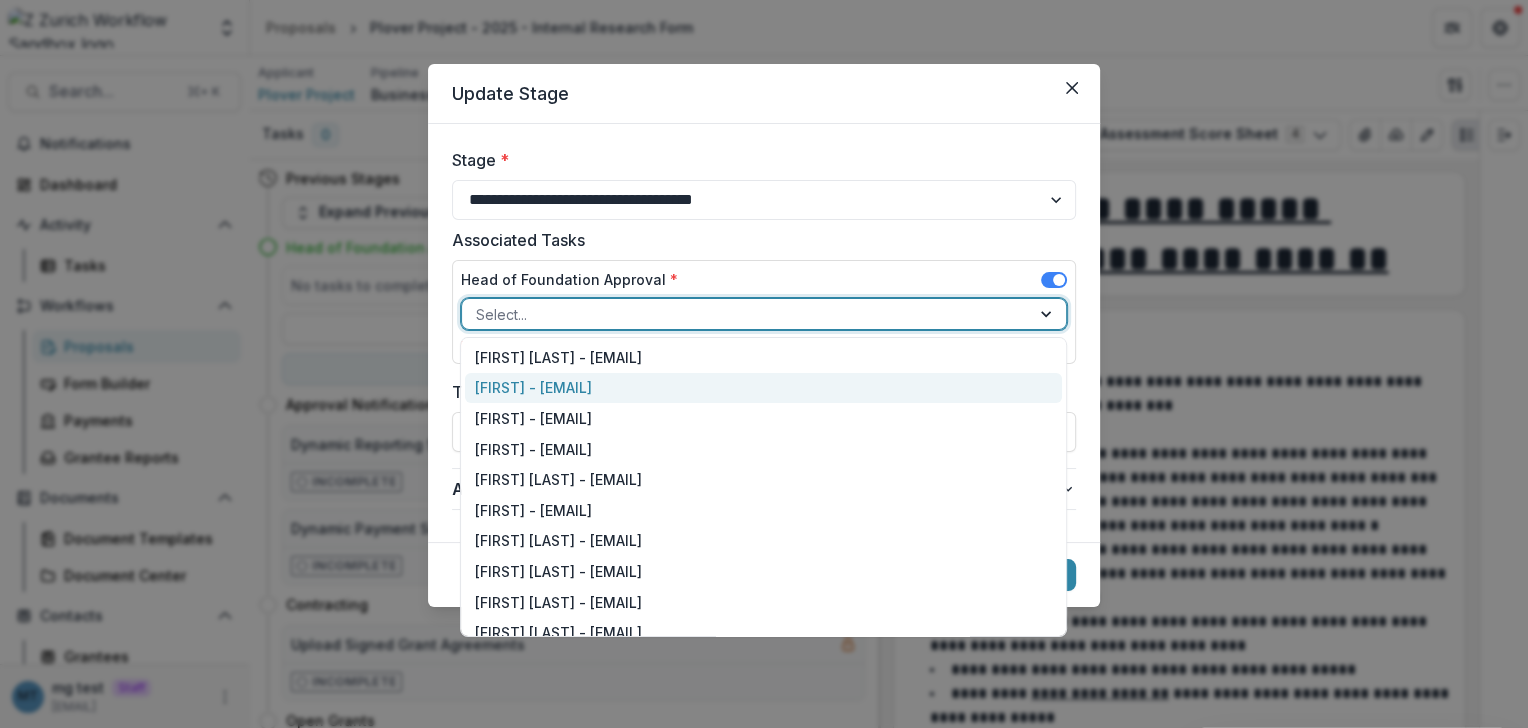 click on "Anna - anna@trytemelio.com" at bounding box center [763, 388] 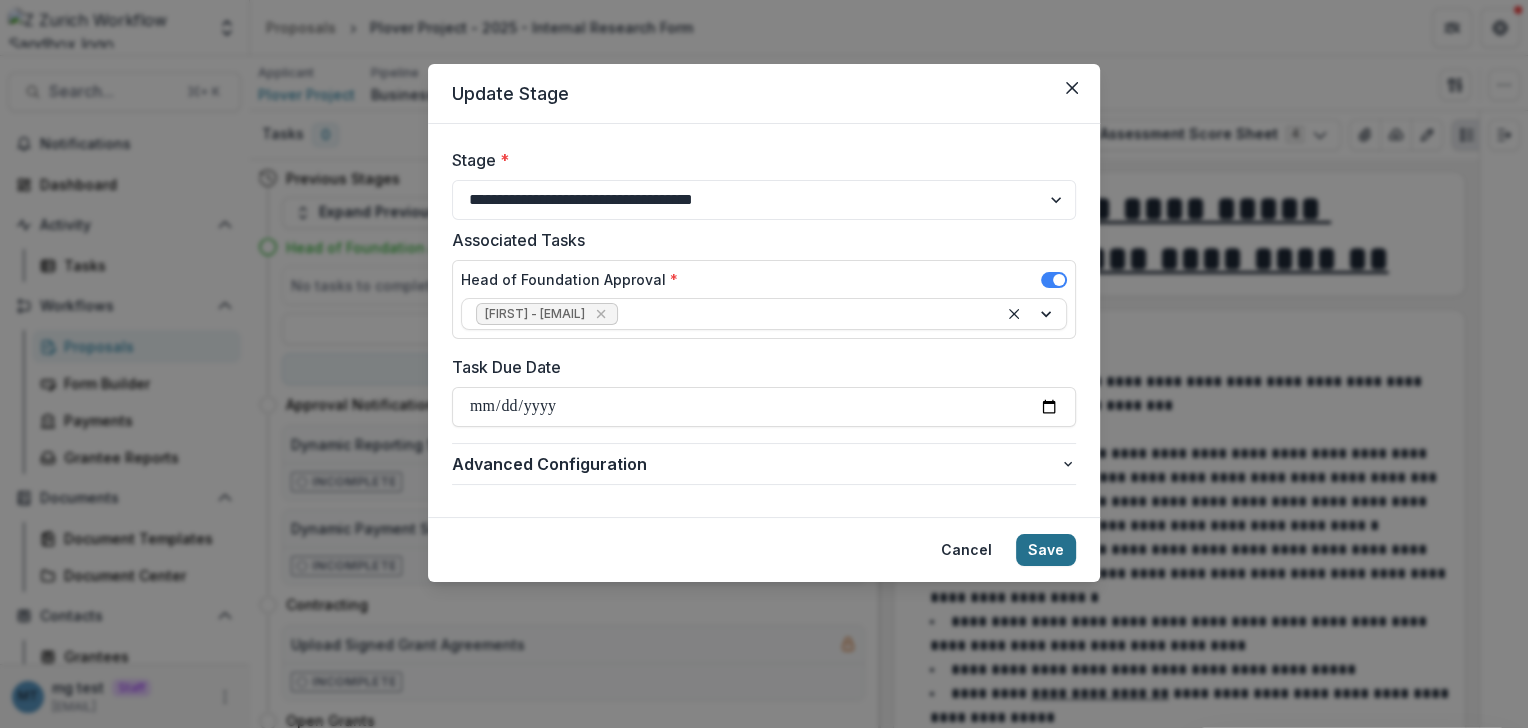 click on "Save" at bounding box center (1046, 550) 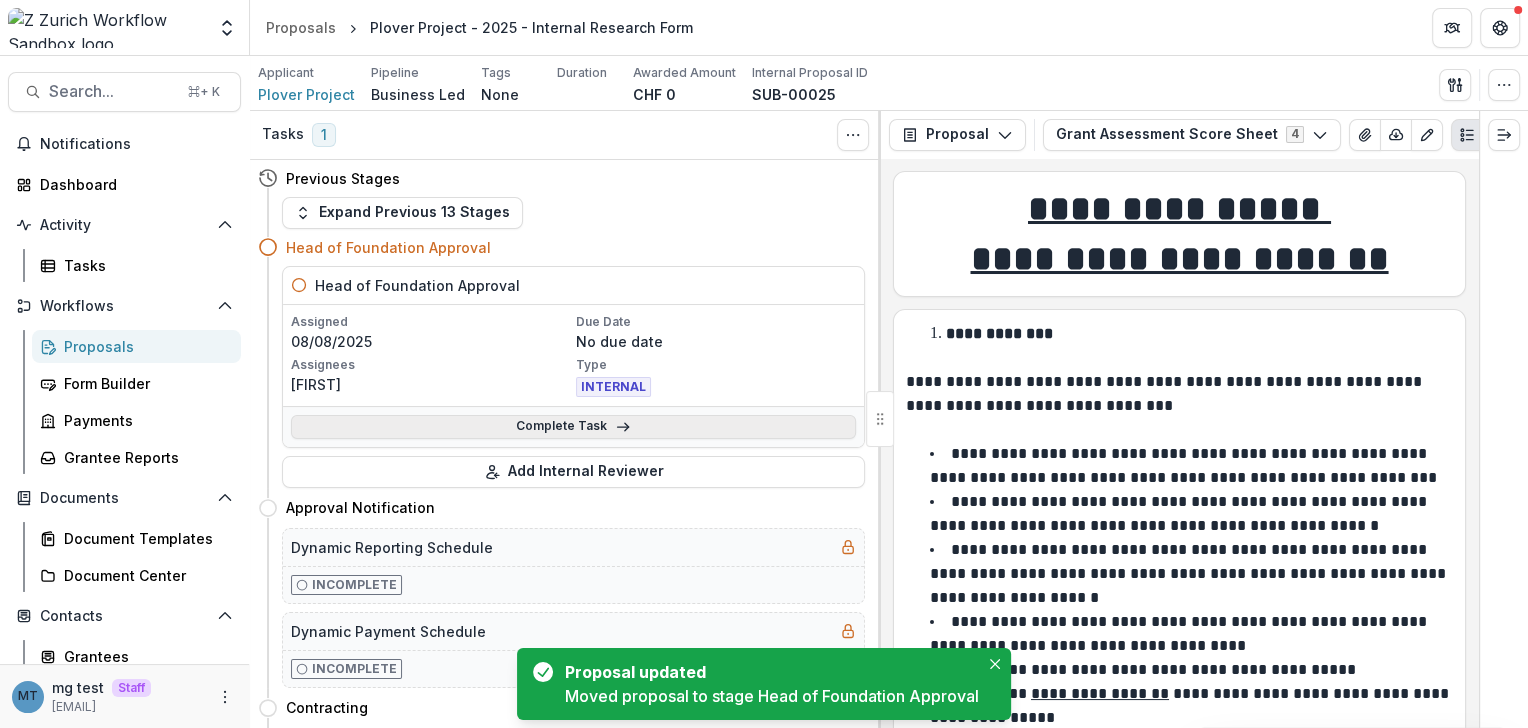 click on "Complete Task" at bounding box center (573, 427) 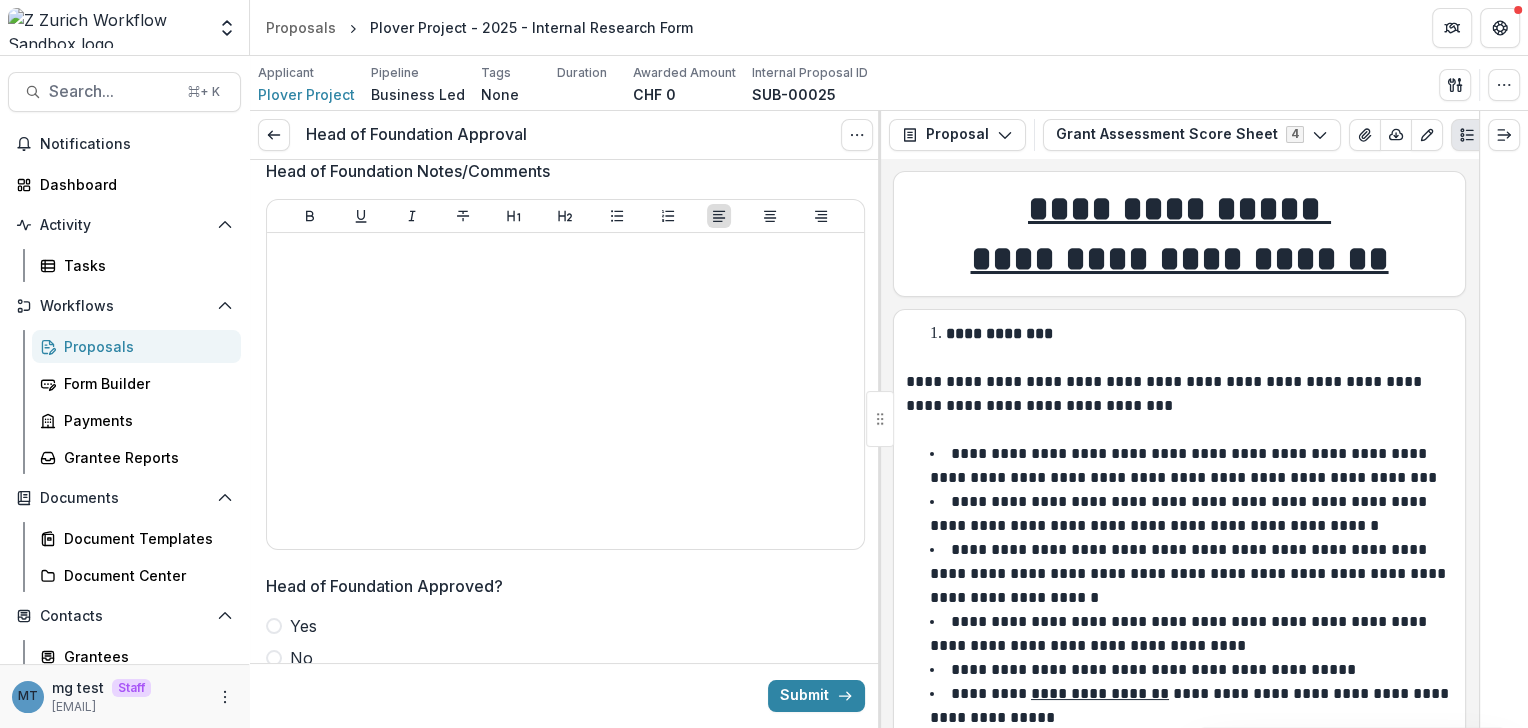 scroll, scrollTop: 0, scrollLeft: 0, axis: both 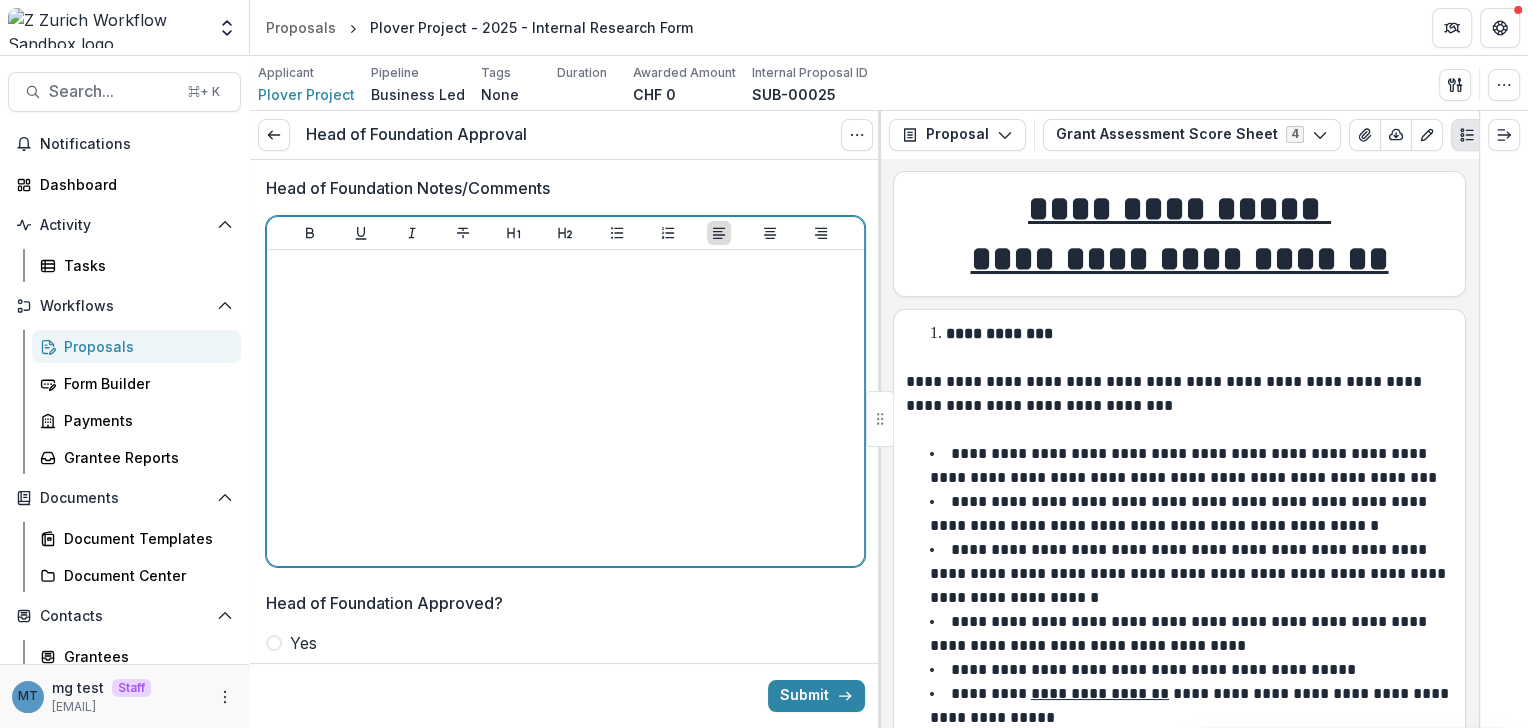 click at bounding box center (565, 408) 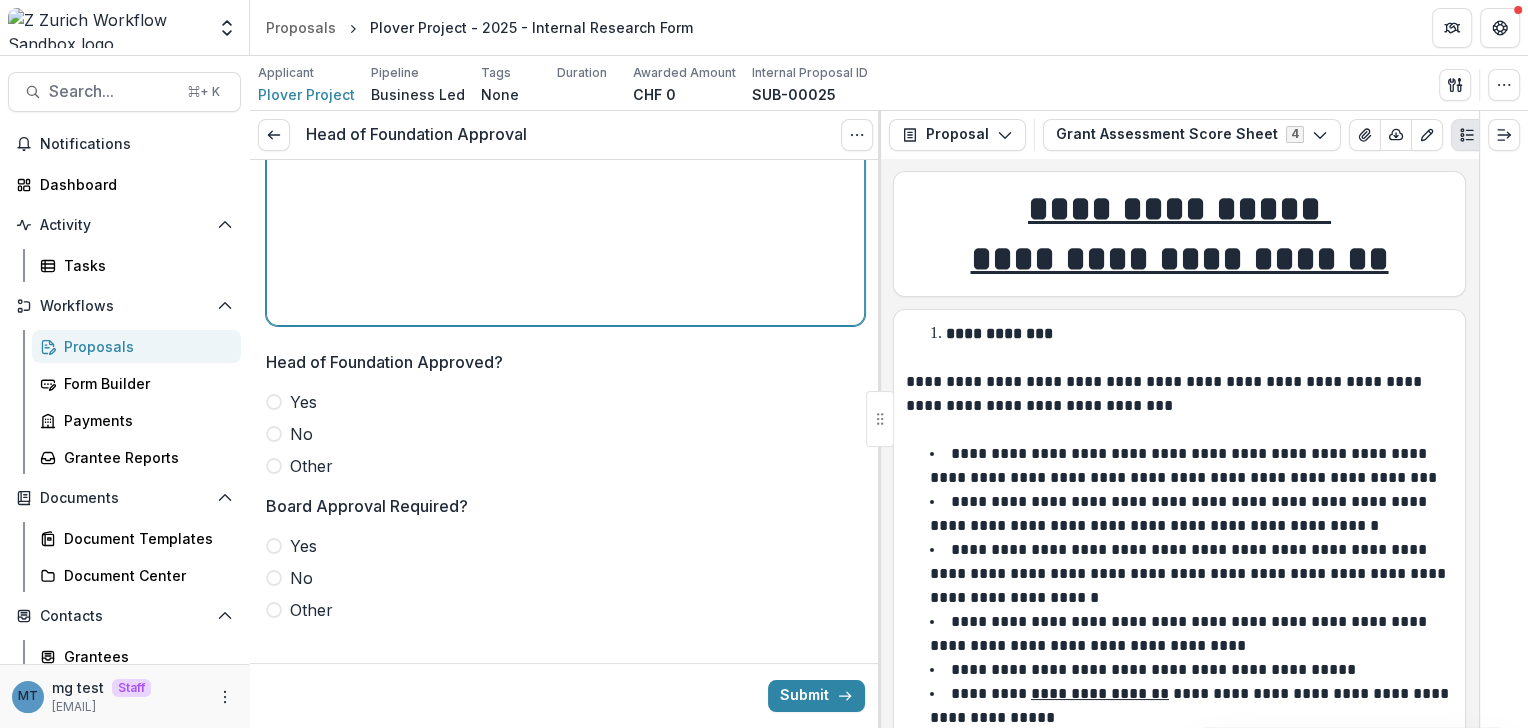 scroll, scrollTop: 243, scrollLeft: 0, axis: vertical 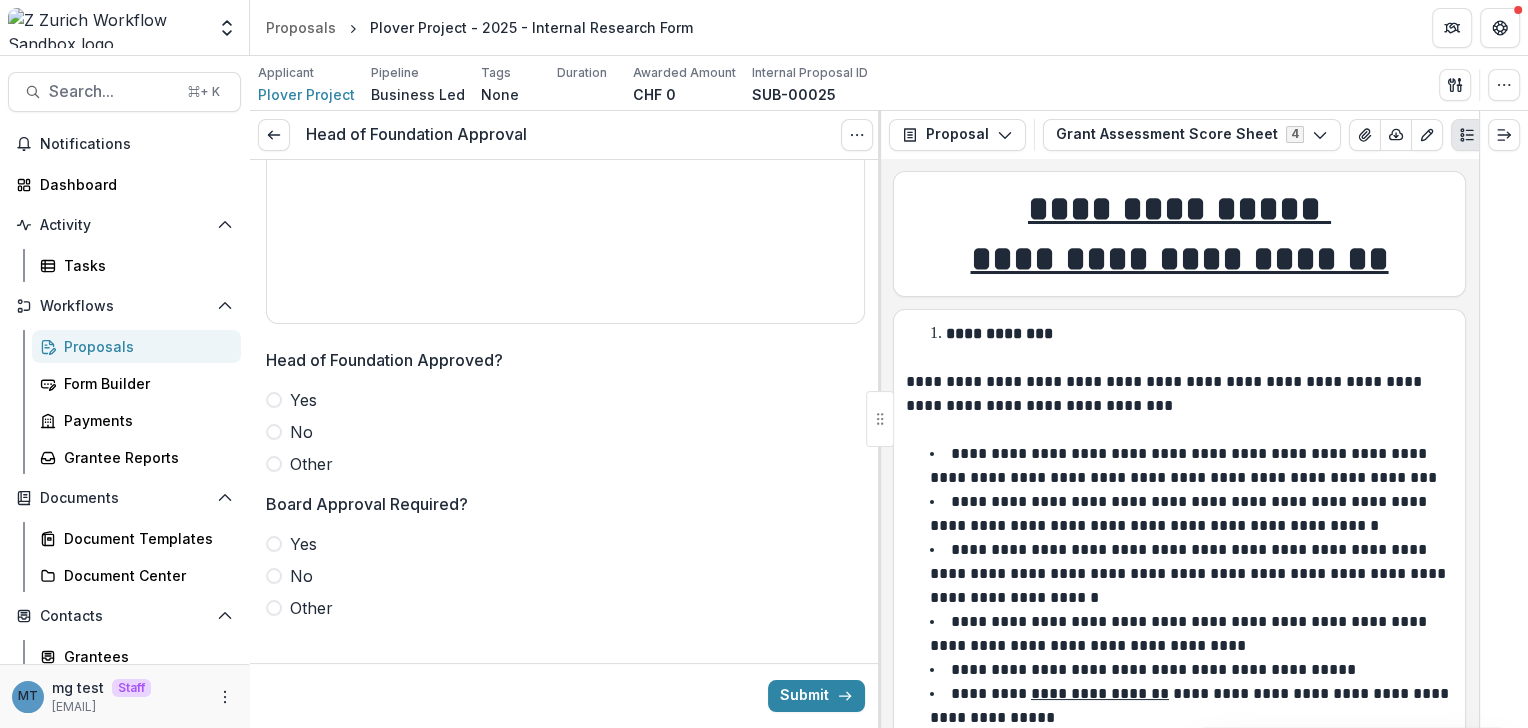 click at bounding box center [274, 400] 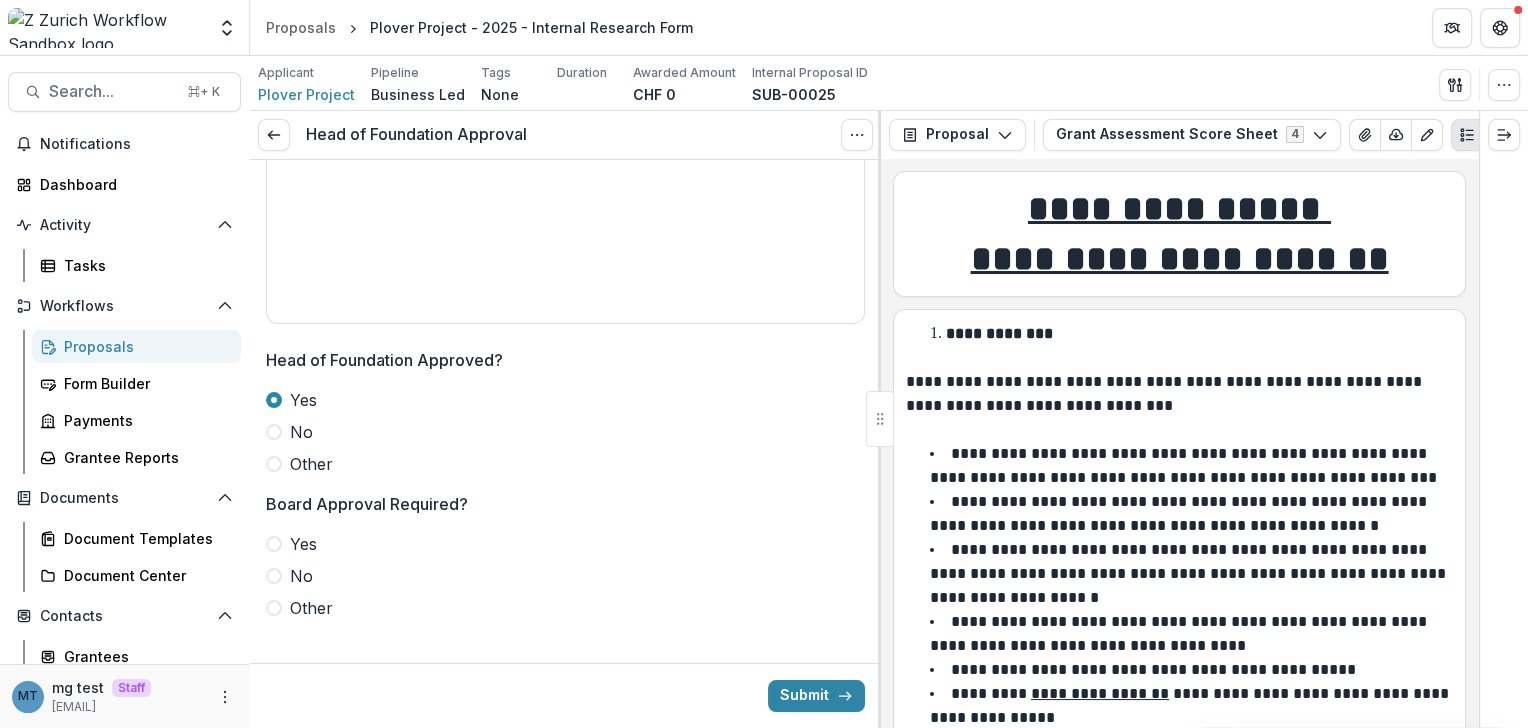 scroll, scrollTop: 260, scrollLeft: 0, axis: vertical 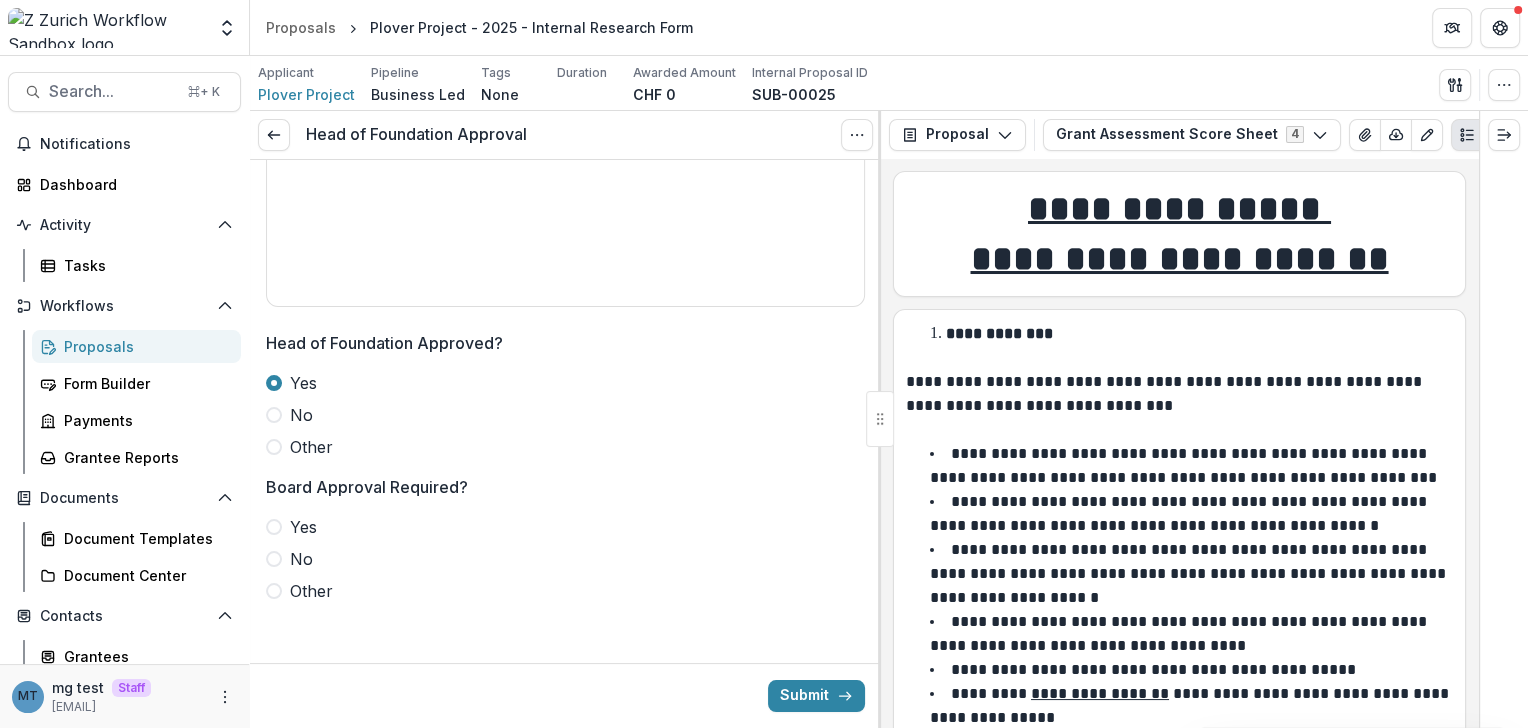 click at bounding box center (274, 527) 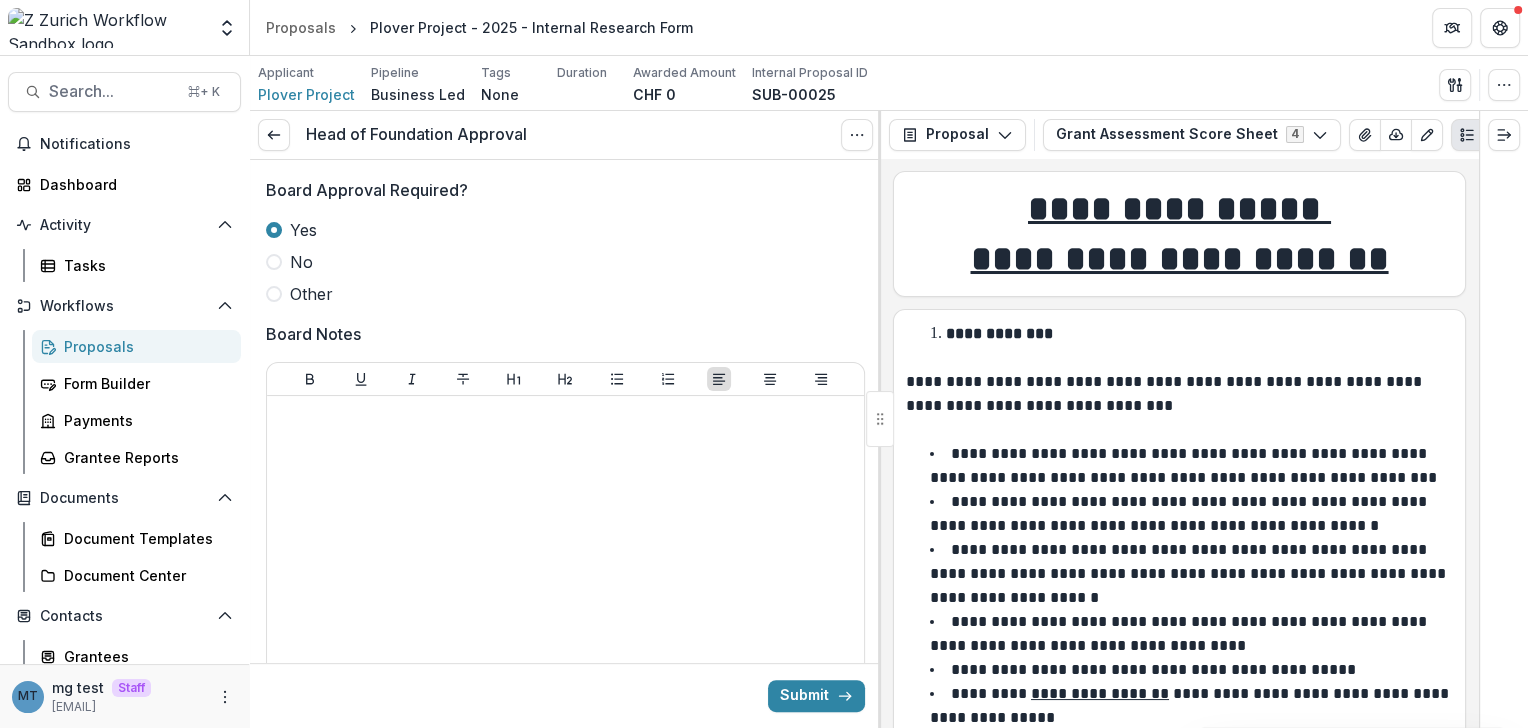 scroll, scrollTop: 607, scrollLeft: 0, axis: vertical 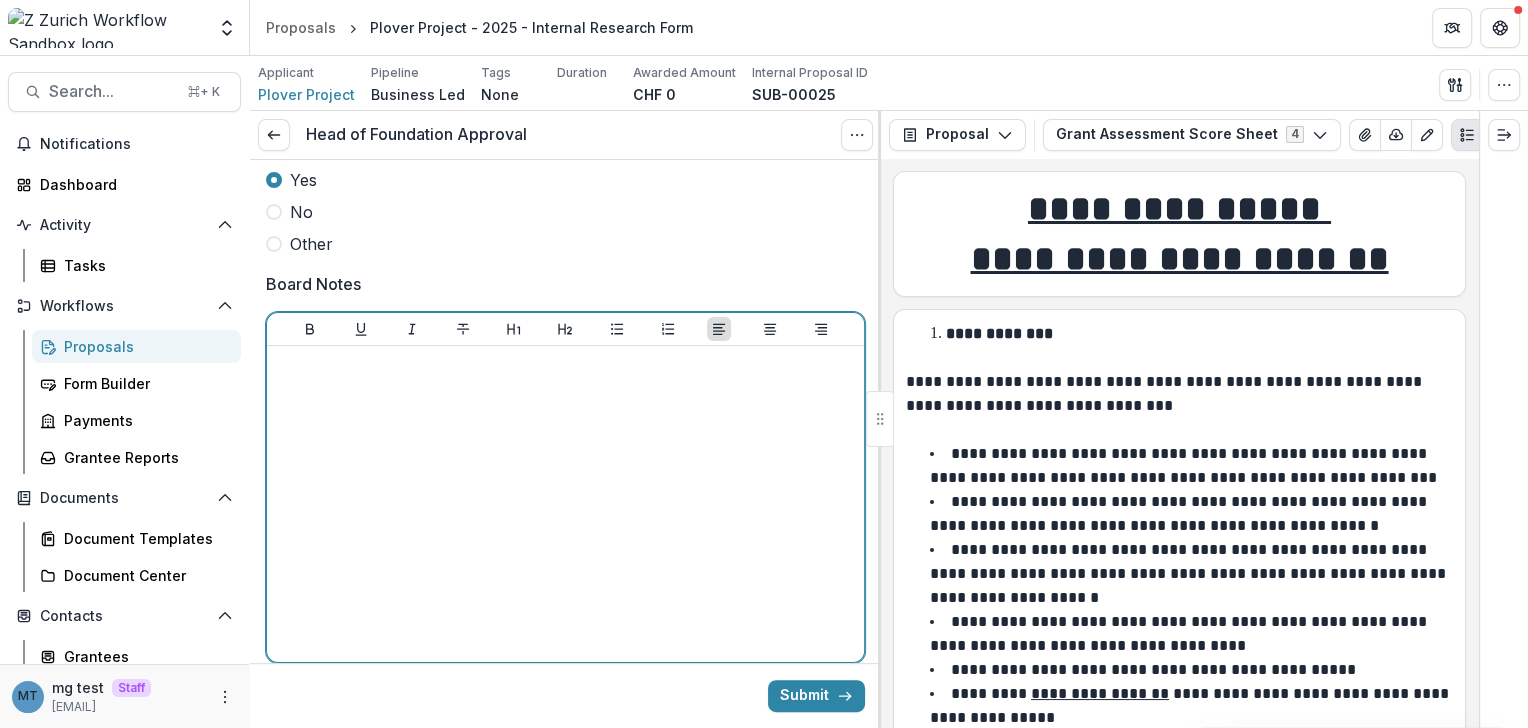 click at bounding box center [565, 504] 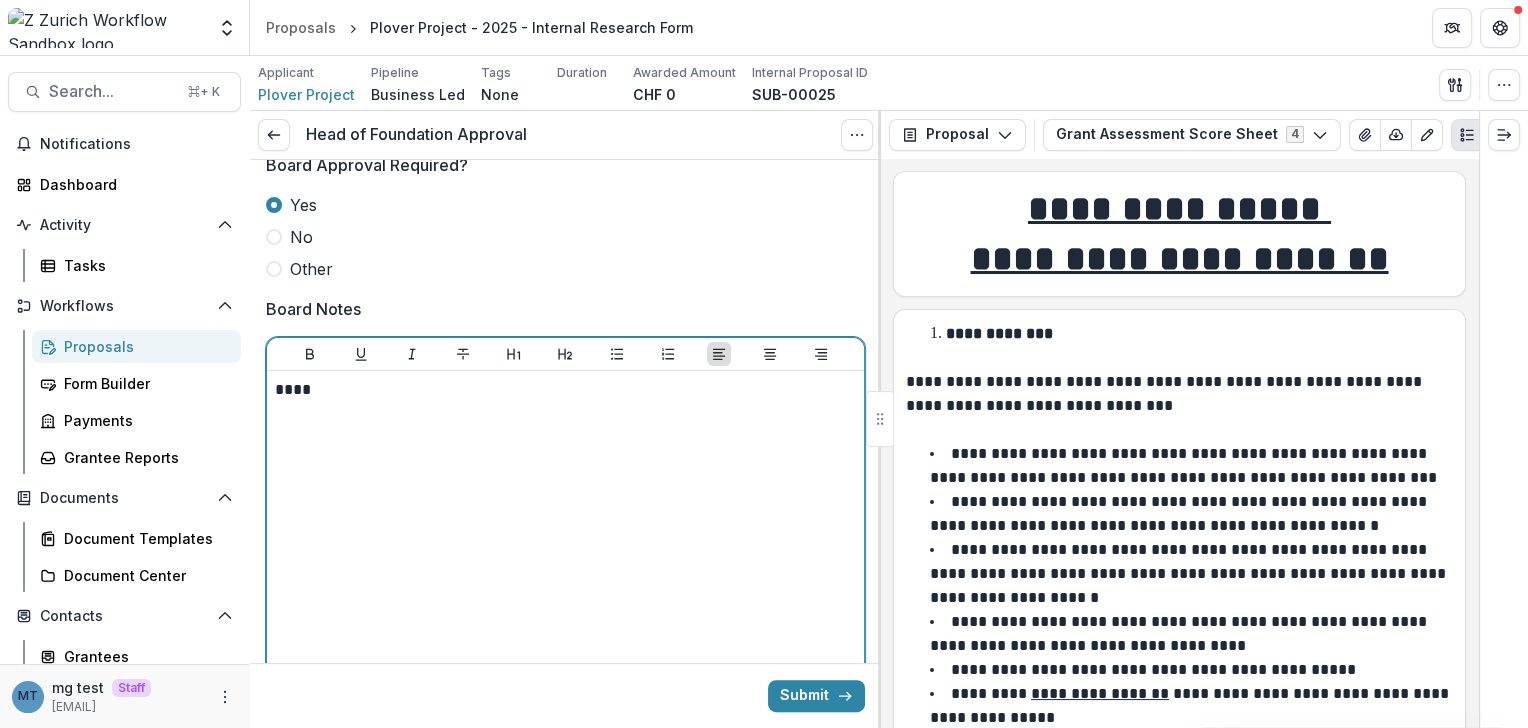 scroll, scrollTop: 585, scrollLeft: 0, axis: vertical 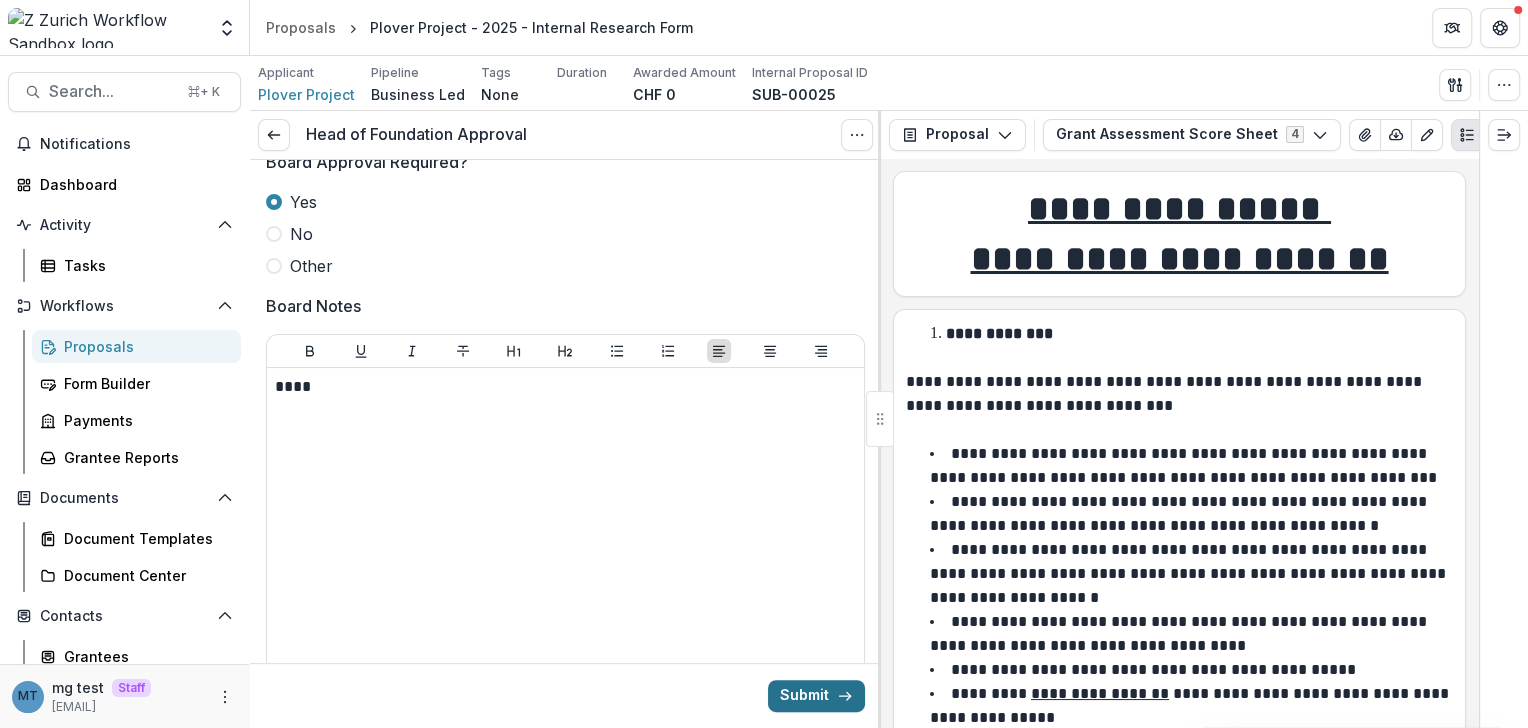 click on "Submit" at bounding box center [816, 696] 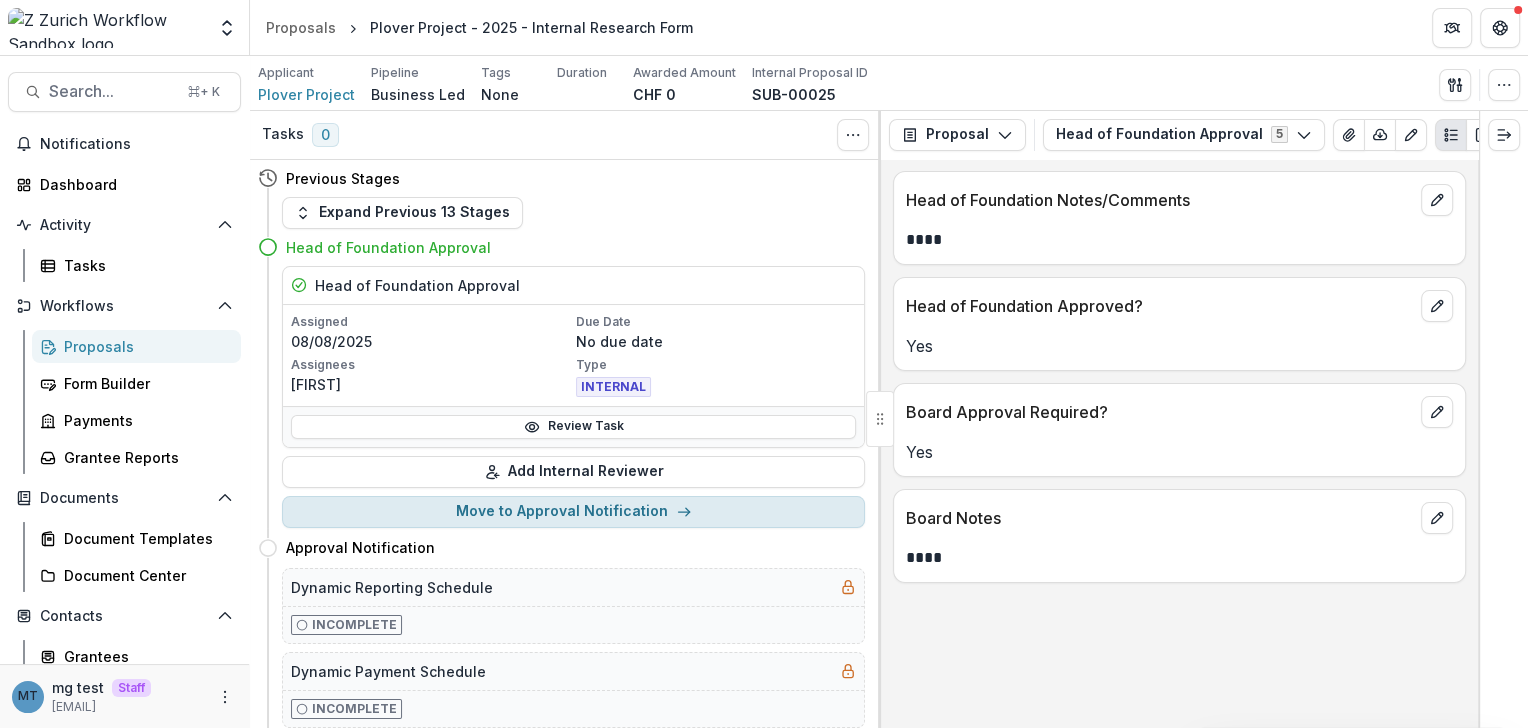 click on "Move to Approval Notification" at bounding box center (573, 512) 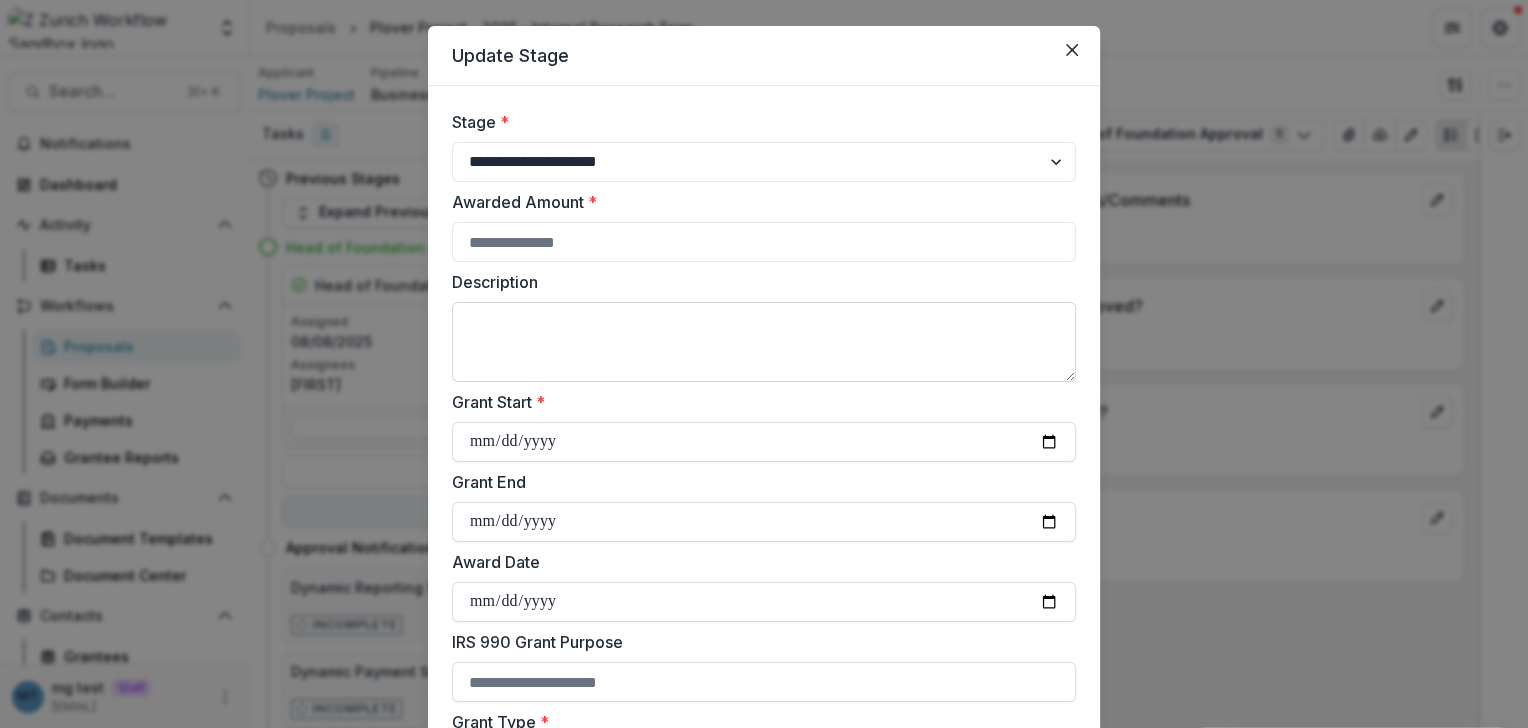 scroll, scrollTop: 0, scrollLeft: 0, axis: both 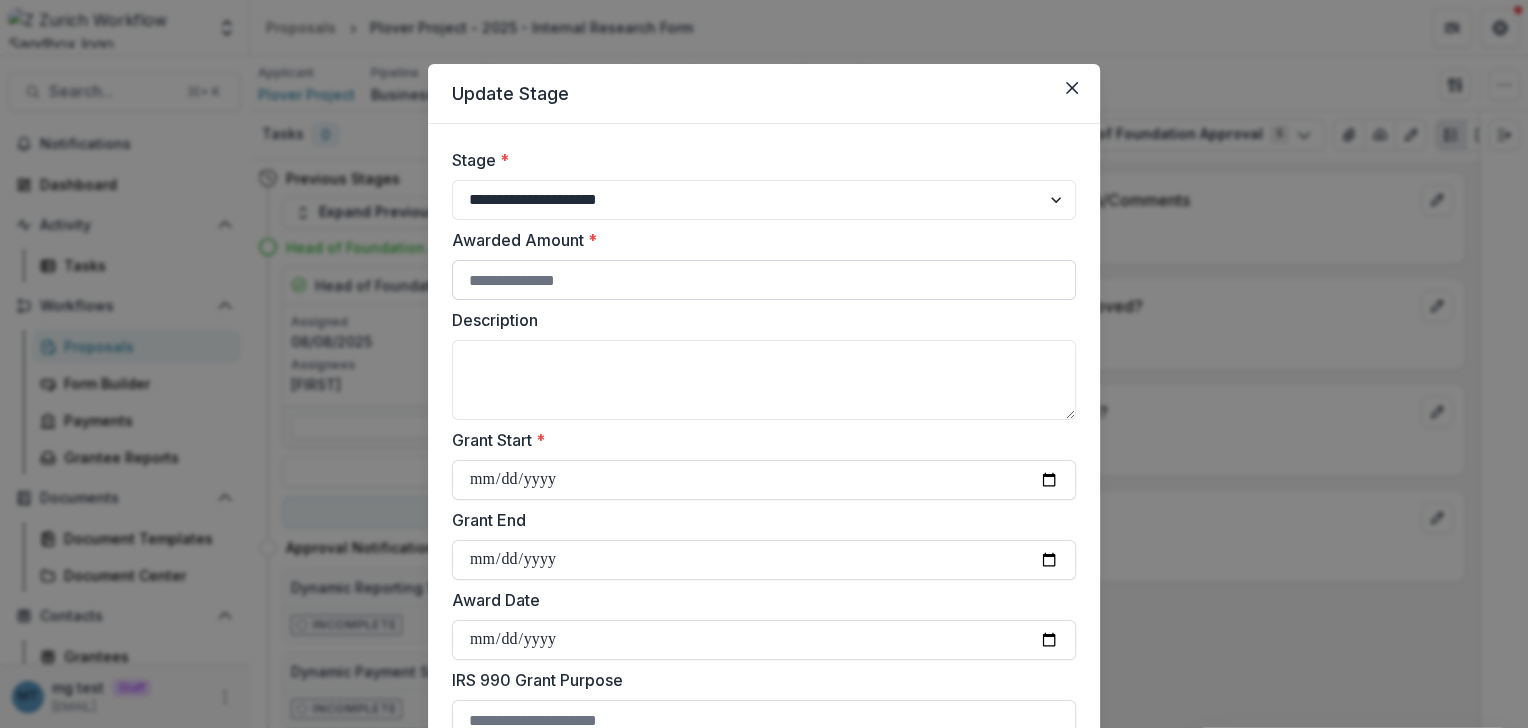 click on "Awarded Amount *" at bounding box center [764, 280] 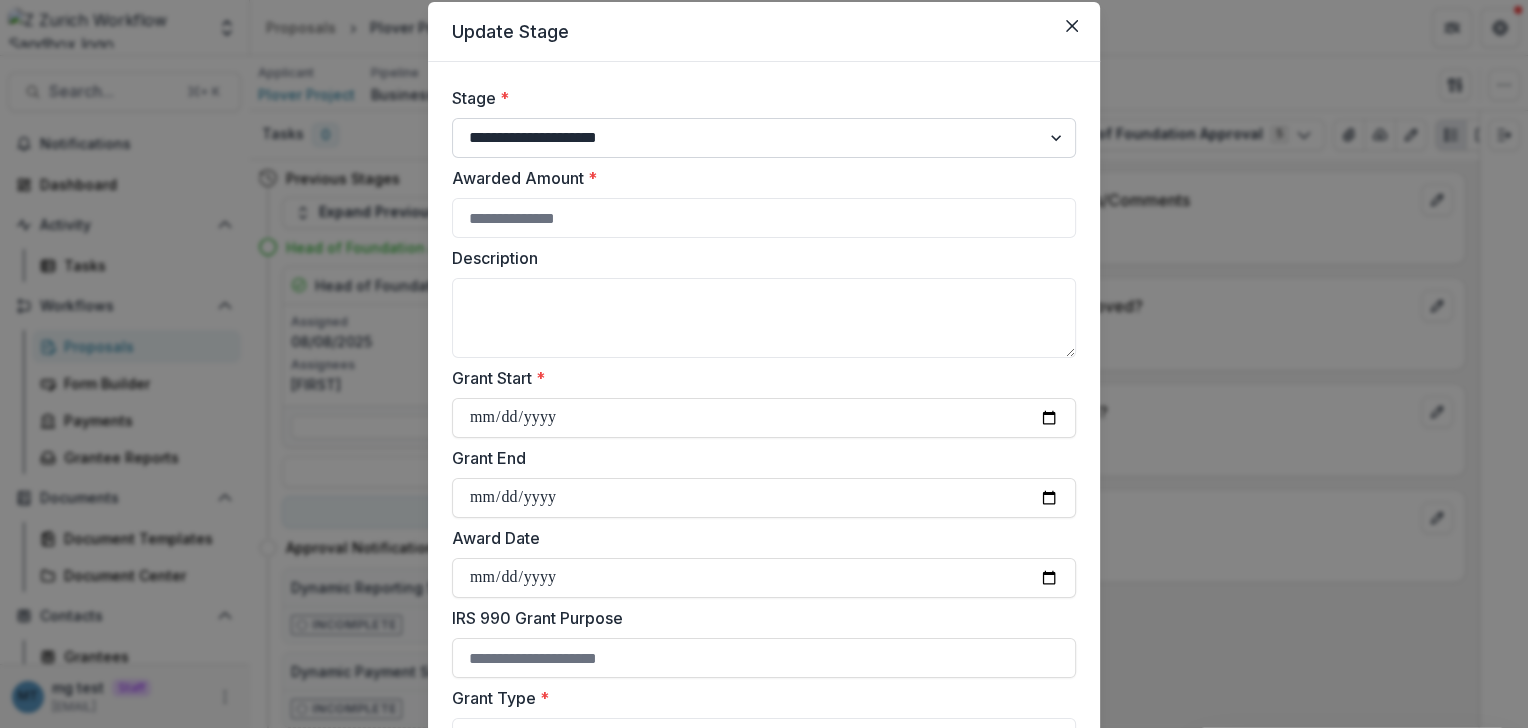 scroll, scrollTop: 63, scrollLeft: 0, axis: vertical 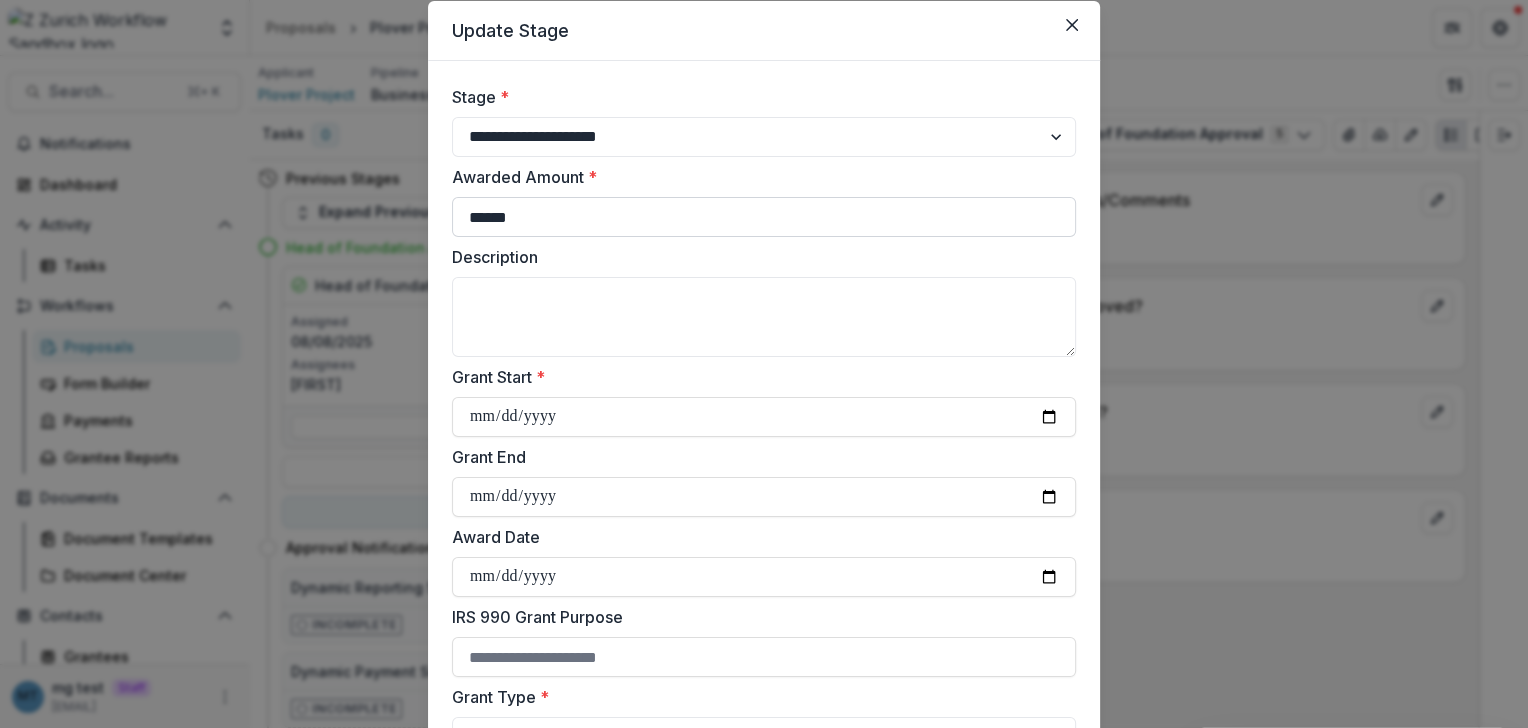 click on "******" at bounding box center [764, 217] 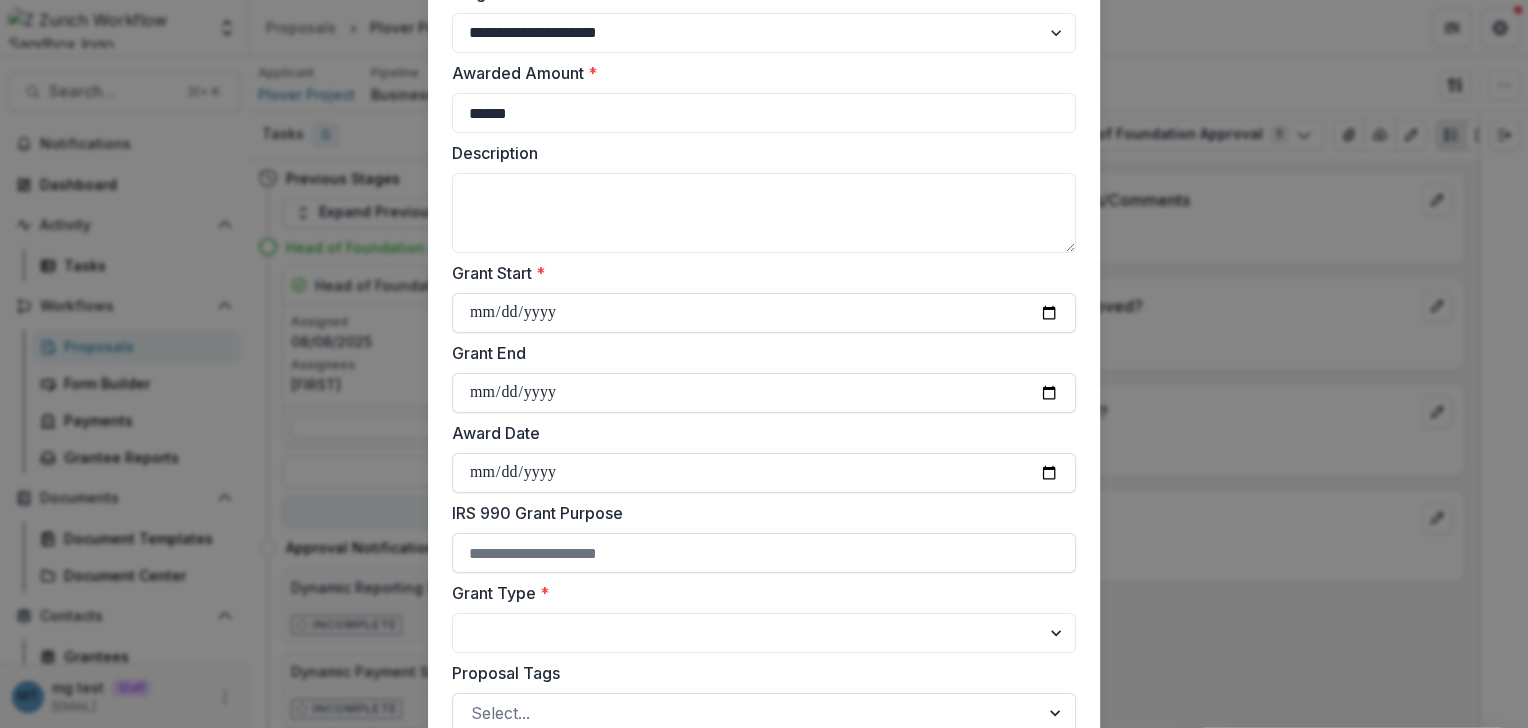 scroll, scrollTop: 177, scrollLeft: 0, axis: vertical 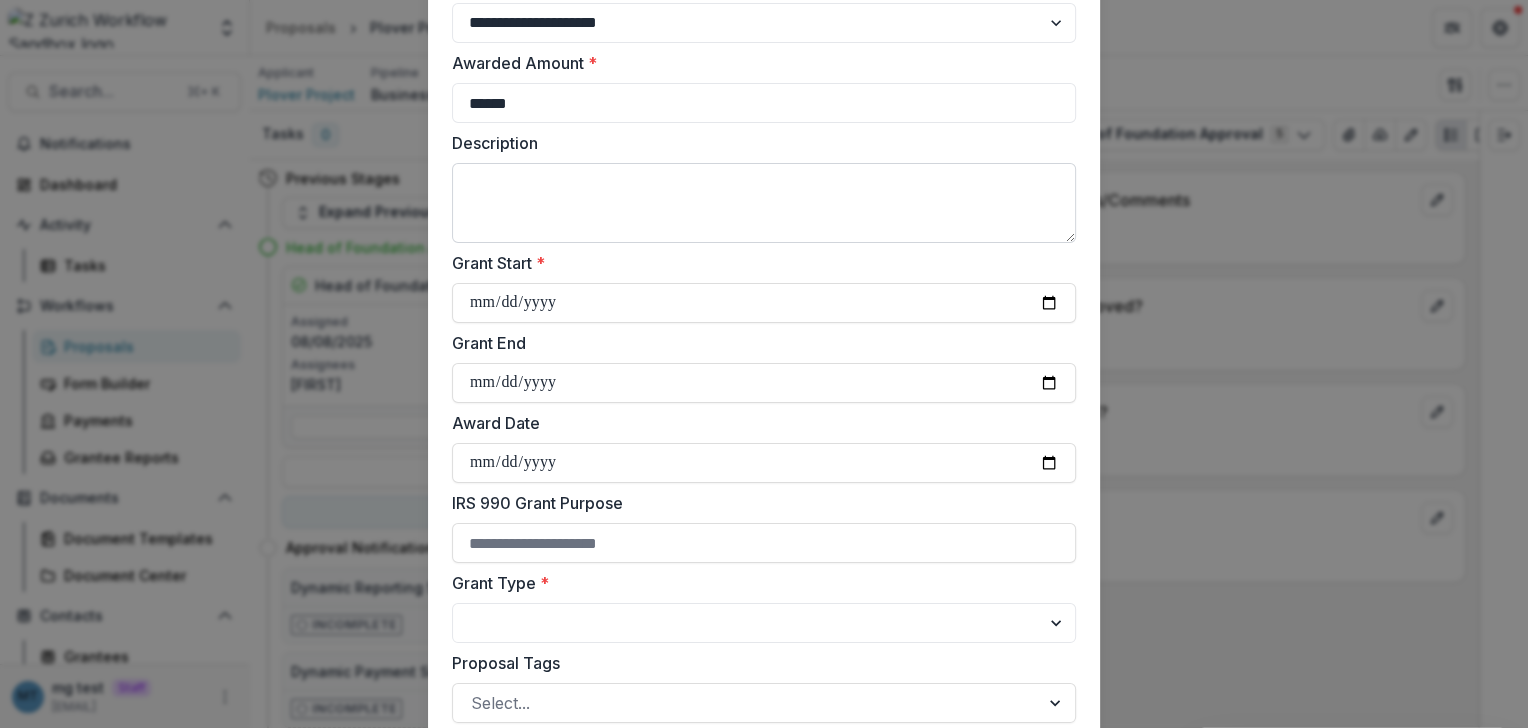 type on "******" 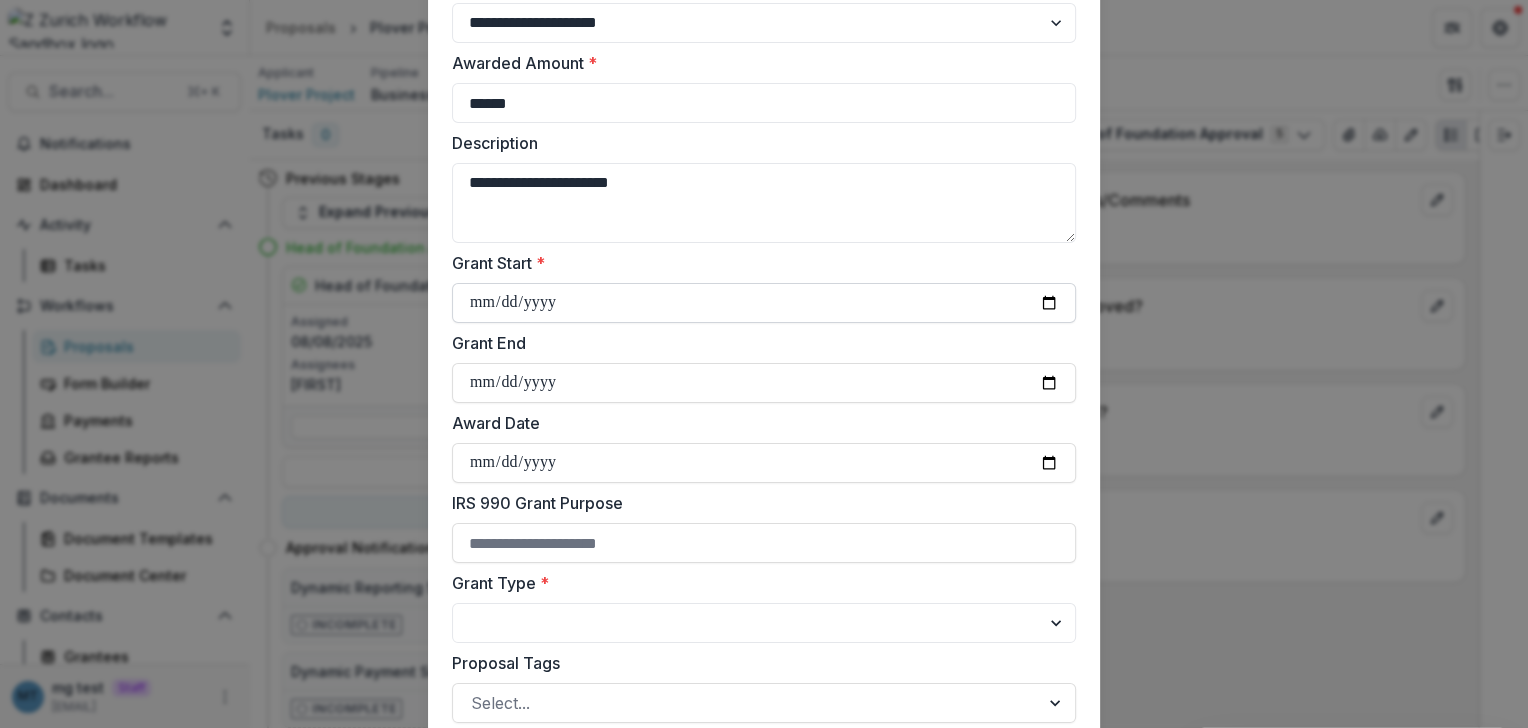scroll, scrollTop: 192, scrollLeft: 0, axis: vertical 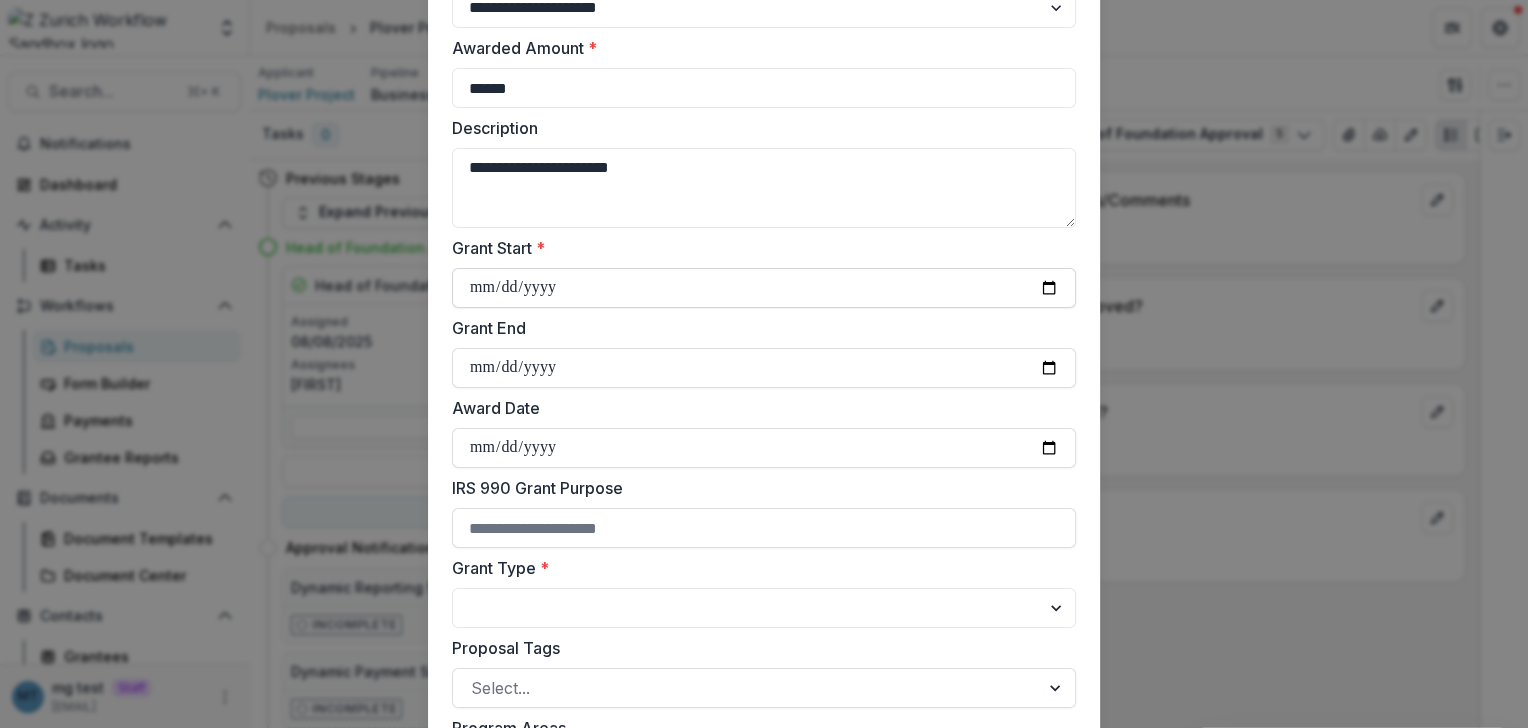 type on "**********" 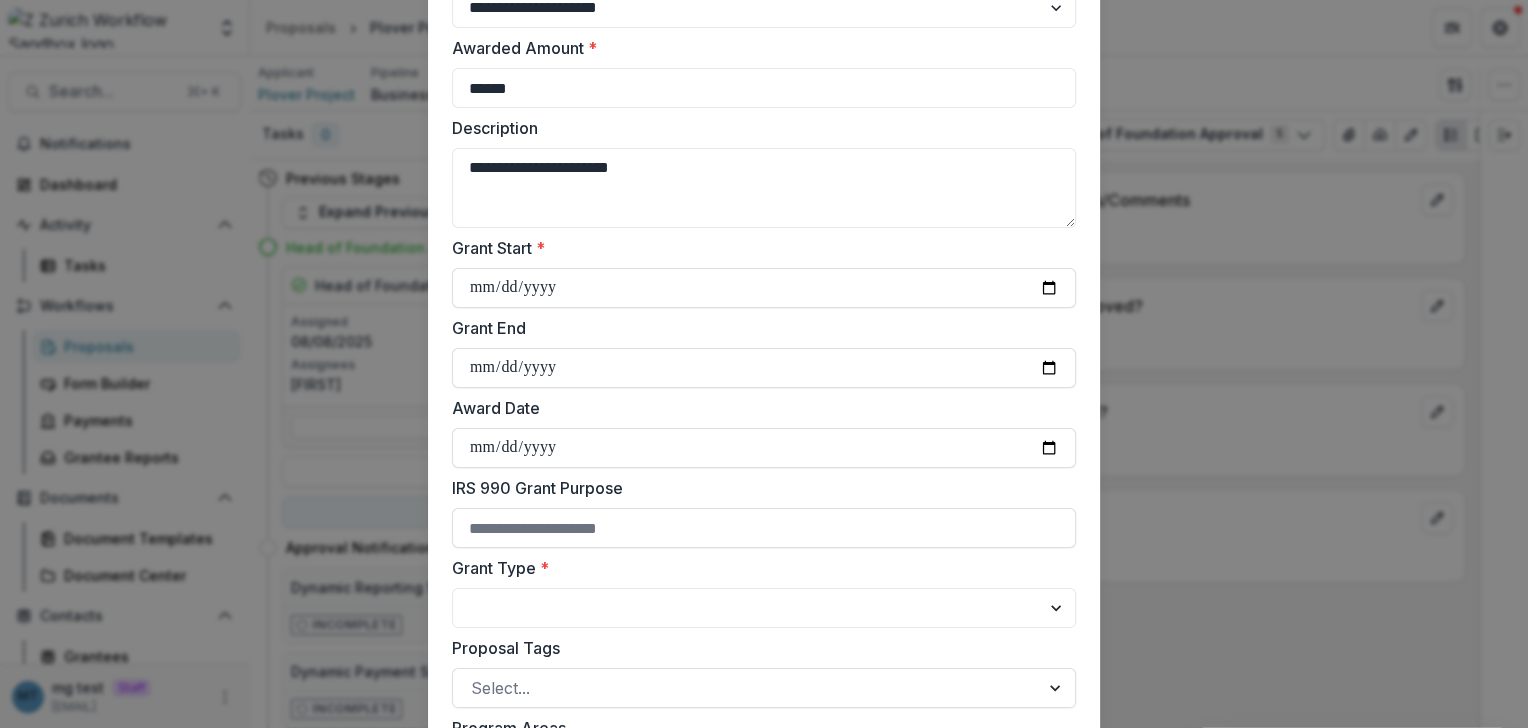 type on "**********" 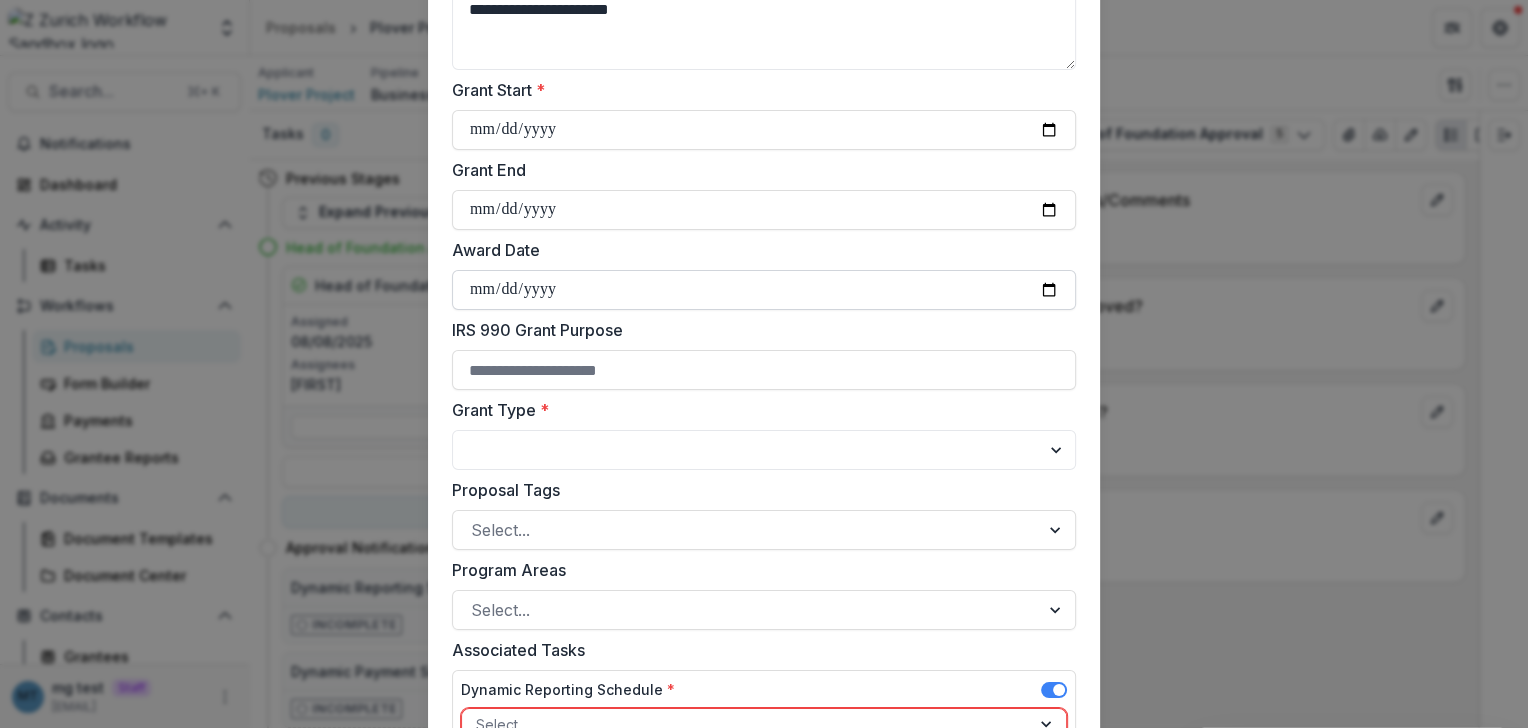scroll, scrollTop: 417, scrollLeft: 0, axis: vertical 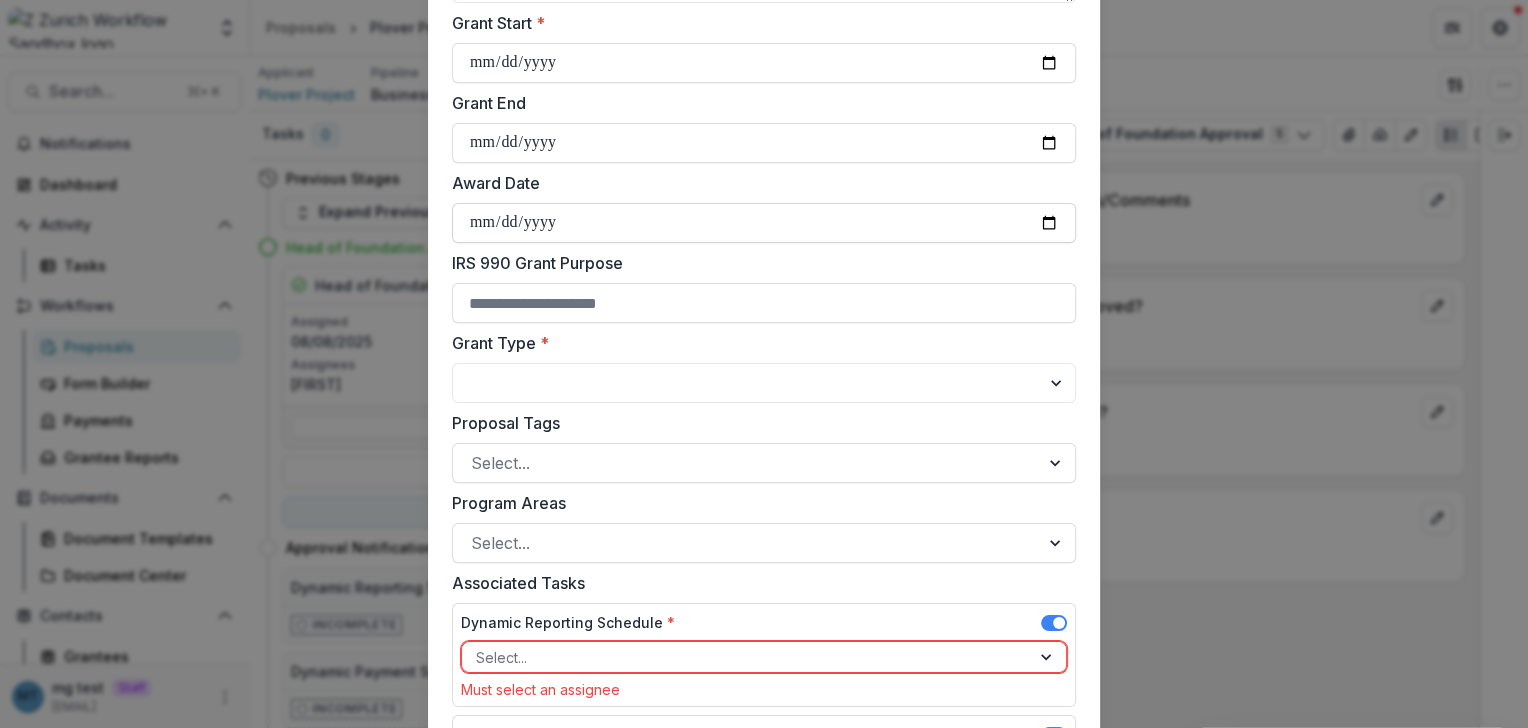 click on "Award Date" at bounding box center (764, 223) 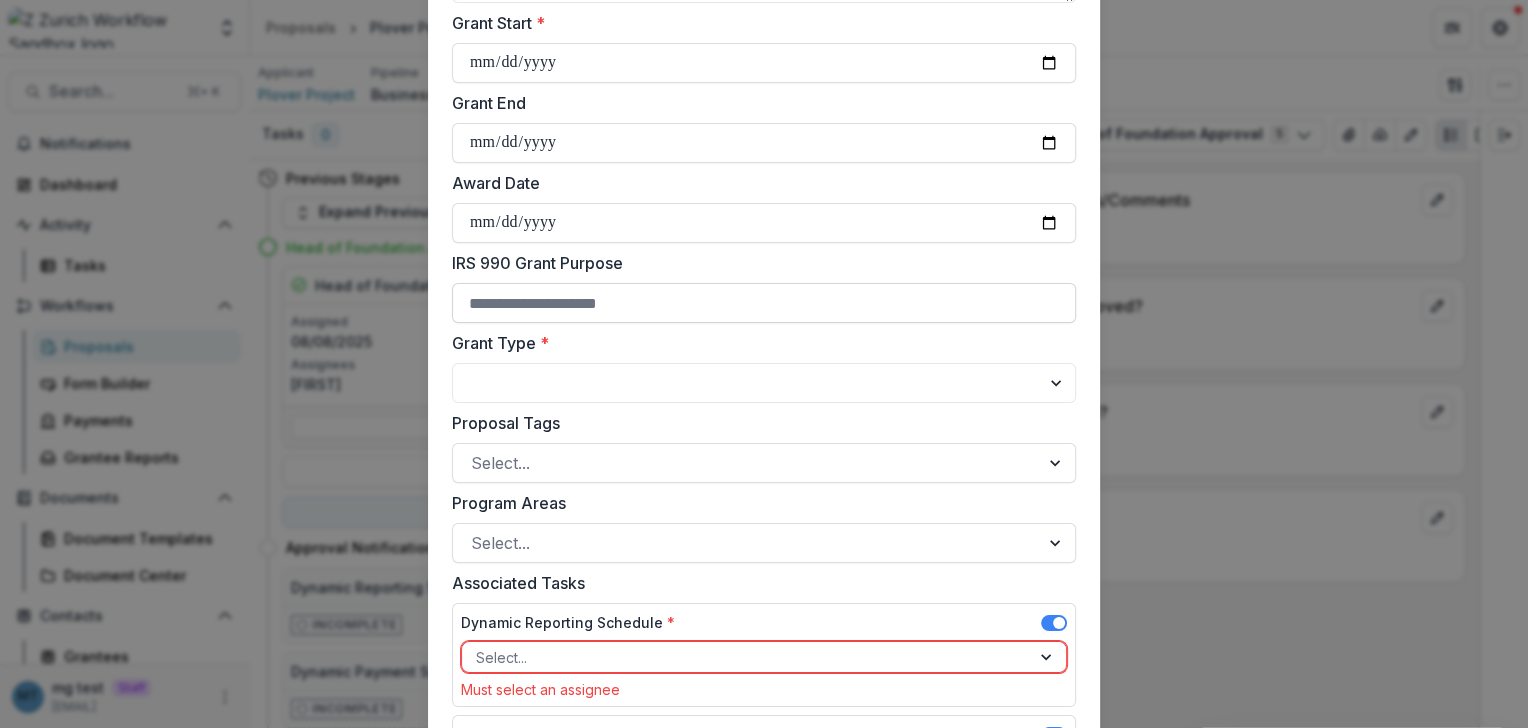 type on "**********" 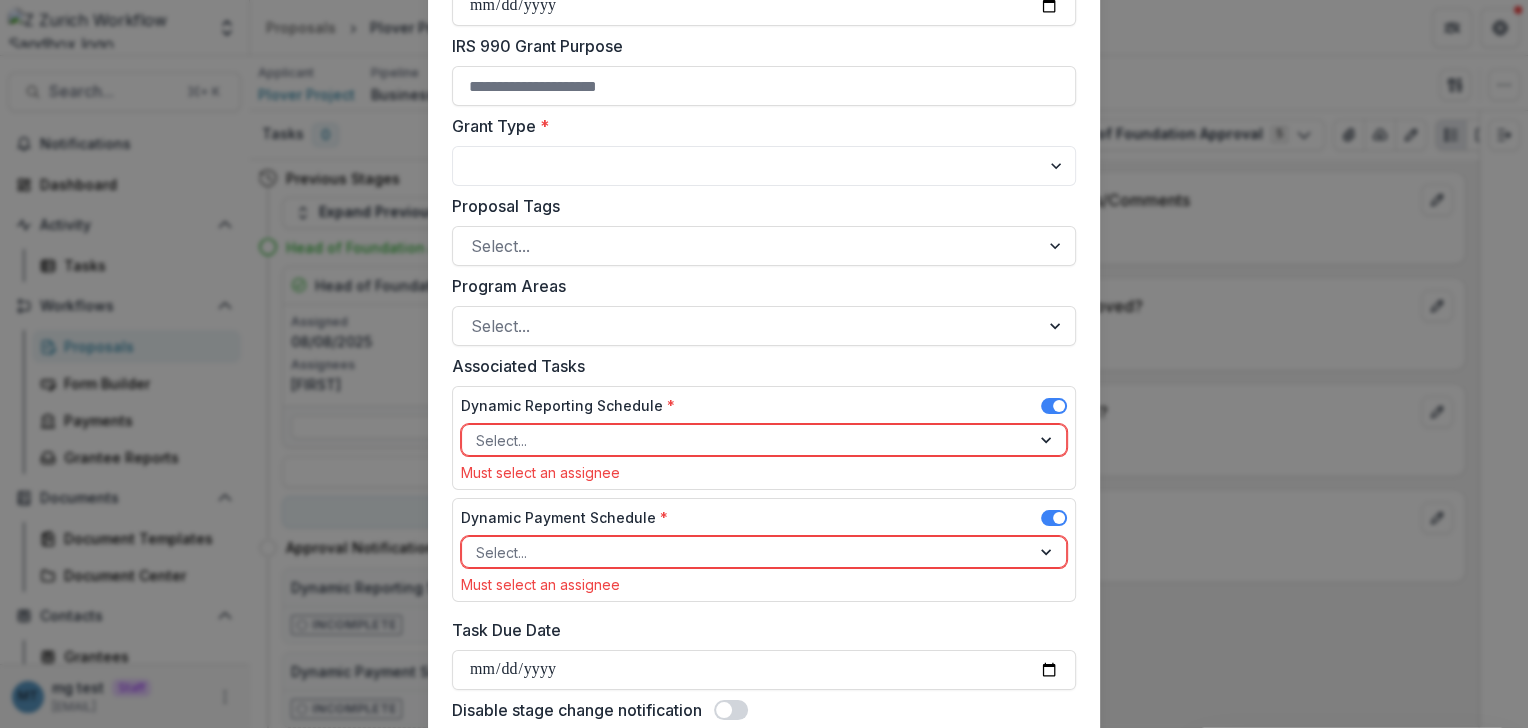 scroll, scrollTop: 635, scrollLeft: 0, axis: vertical 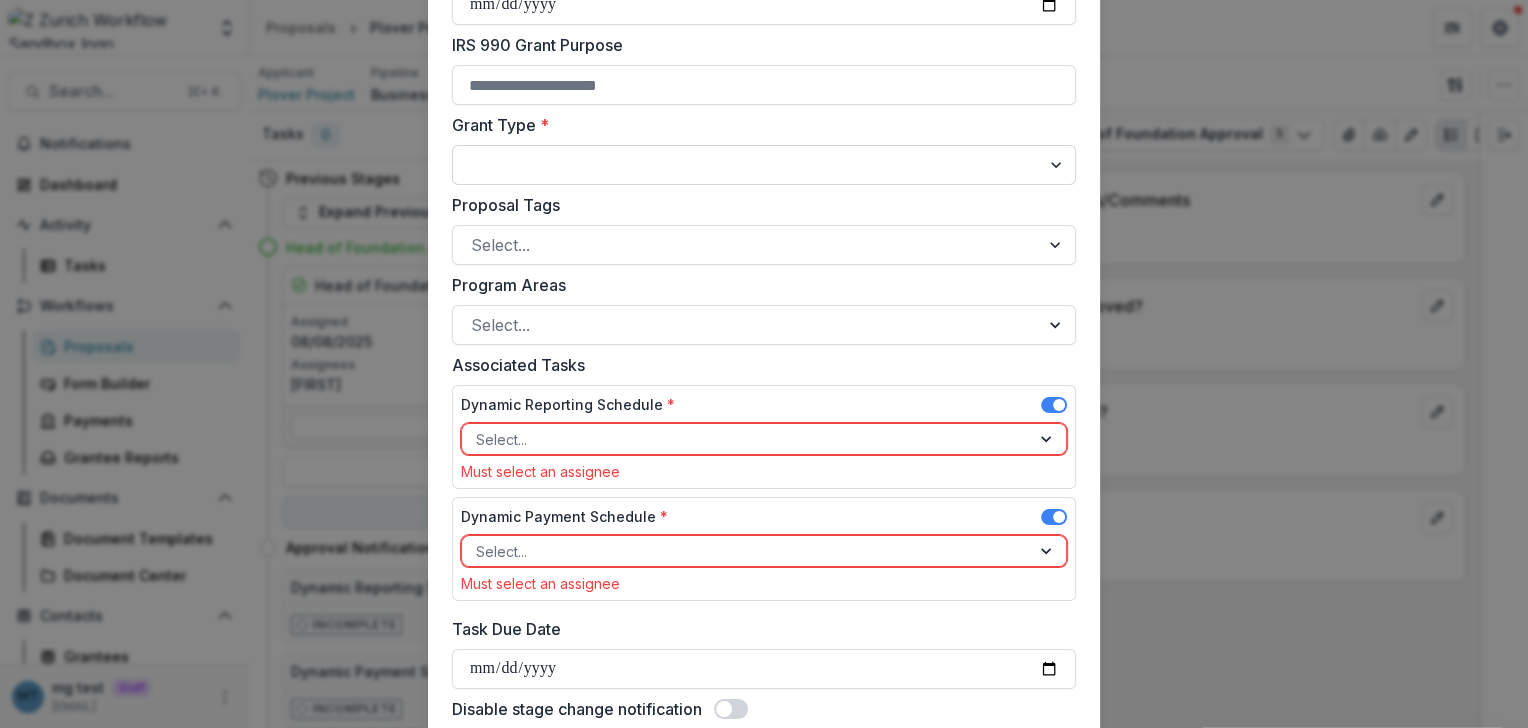 click on "**********" at bounding box center (764, 165) 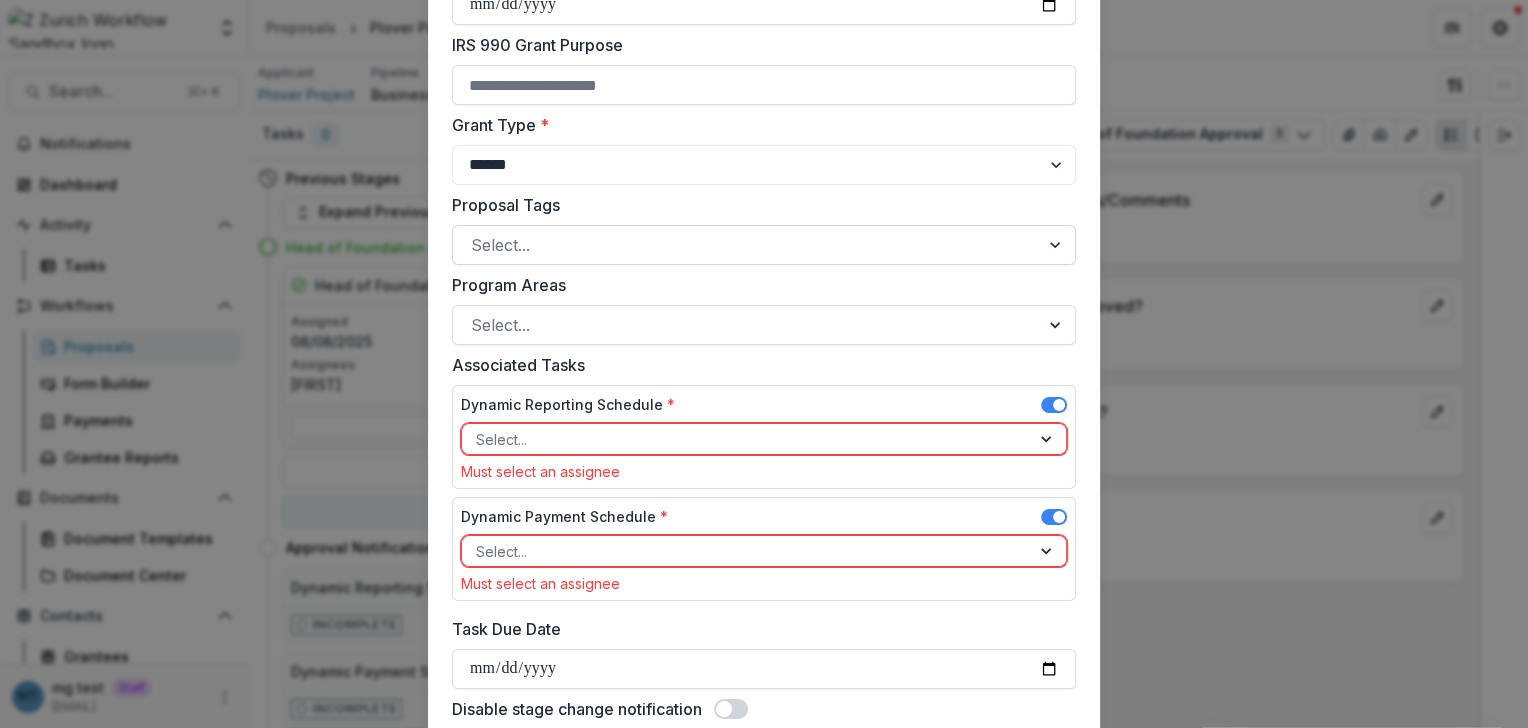 click at bounding box center (746, 245) 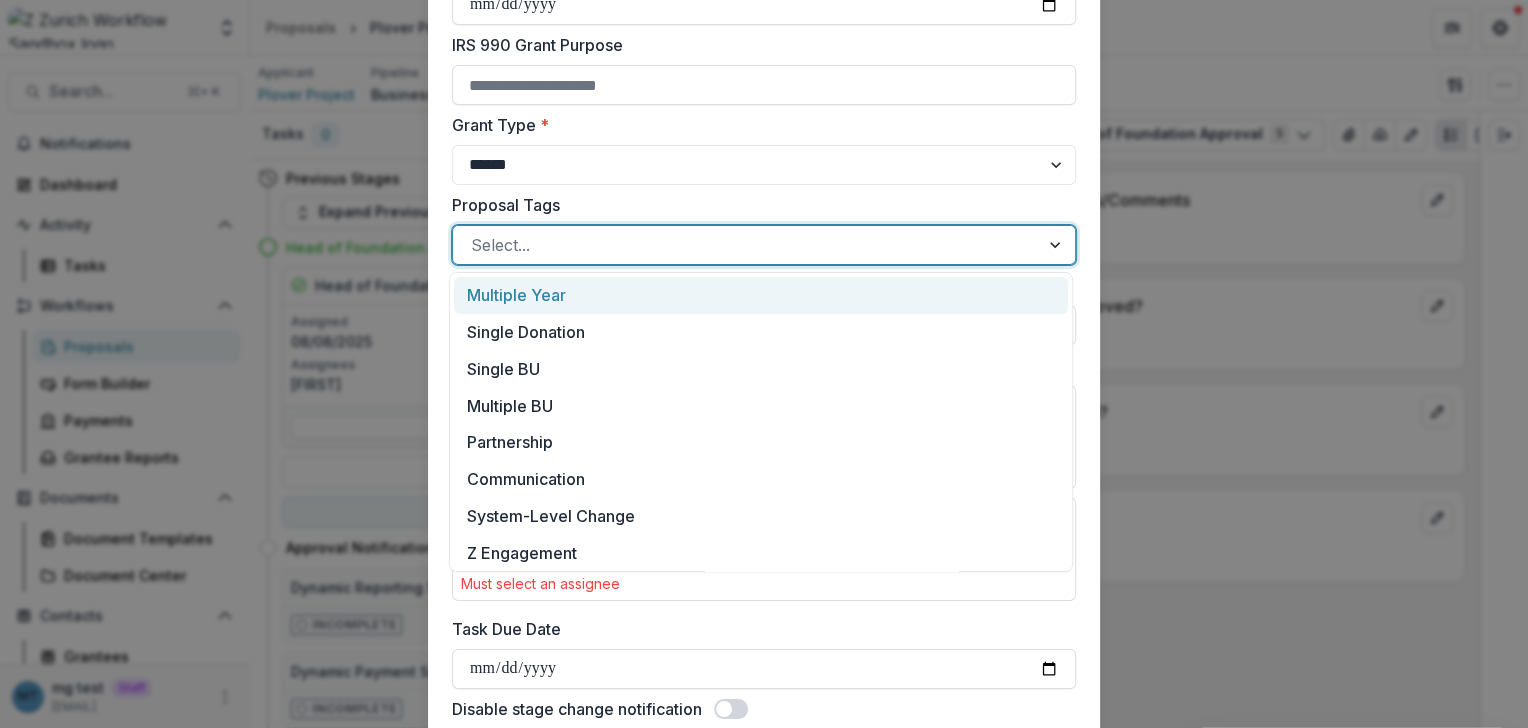 click on "Multiple Year" at bounding box center [761, 295] 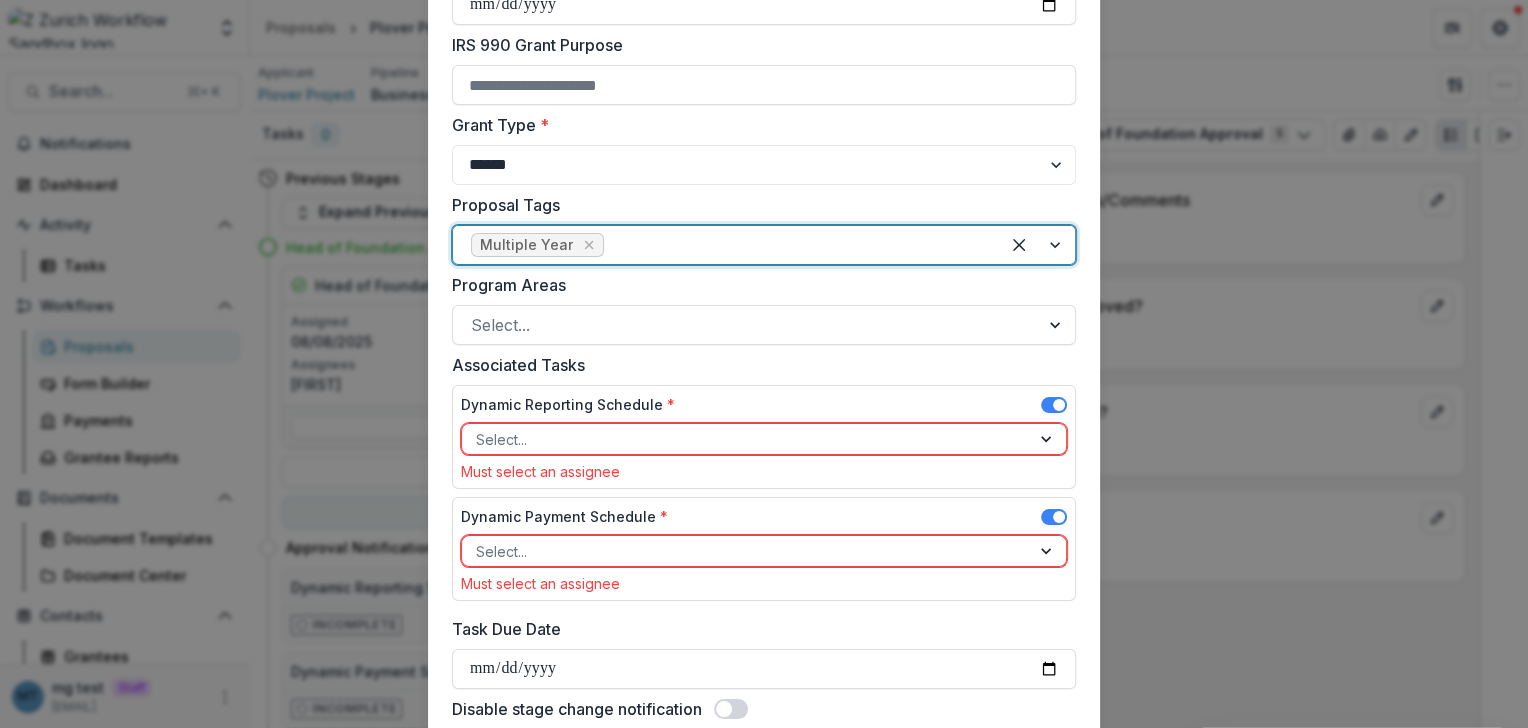 scroll, scrollTop: 755, scrollLeft: 0, axis: vertical 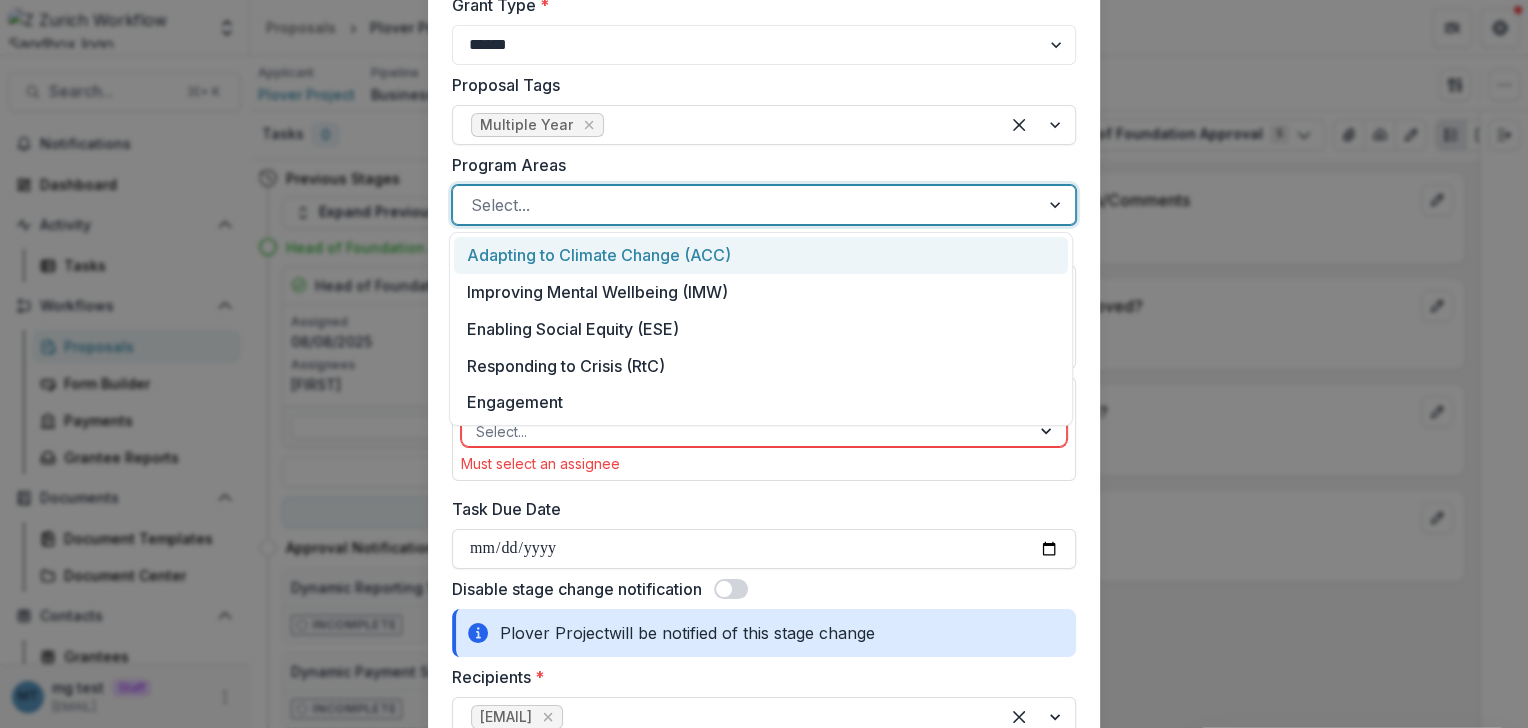 click at bounding box center [746, 205] 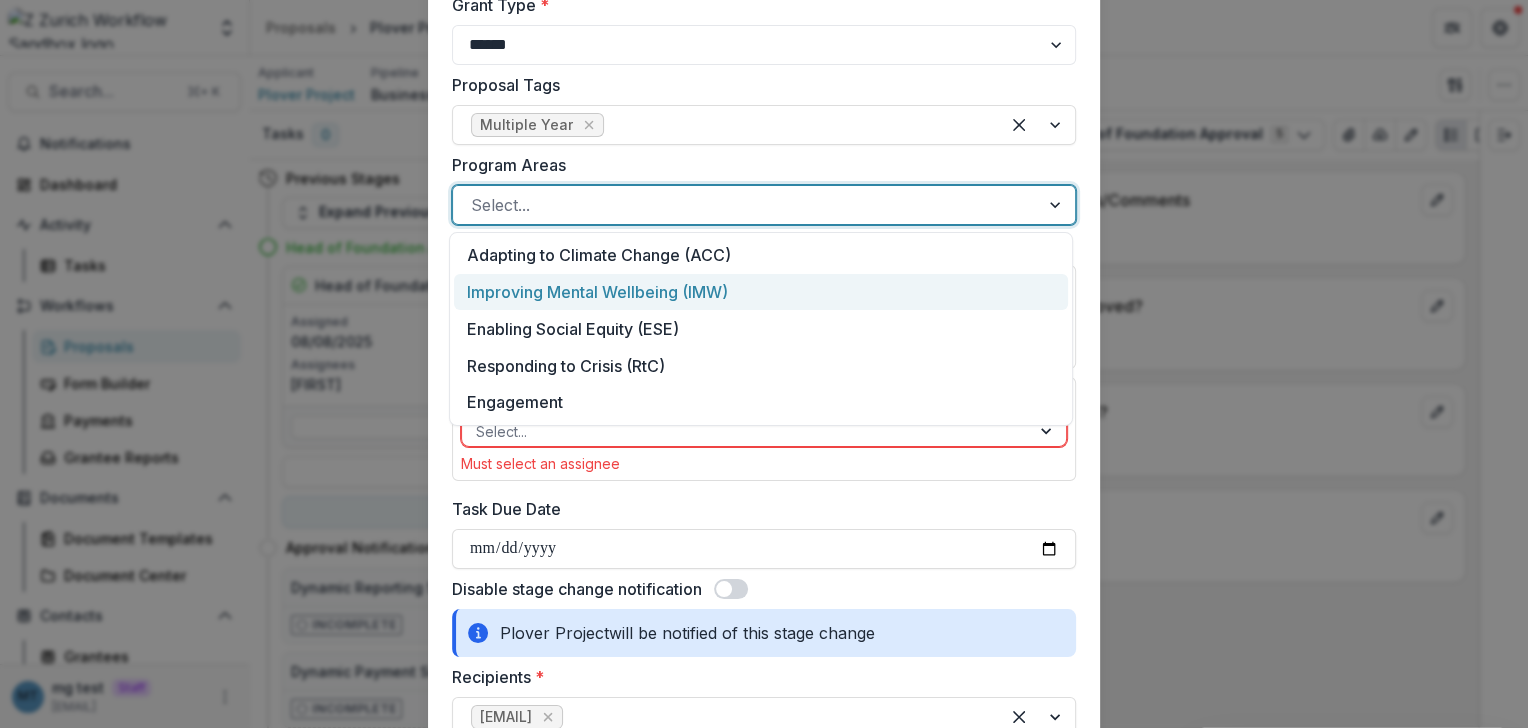 click on "Improving Mental Wellbeing (IMW)" at bounding box center (761, 292) 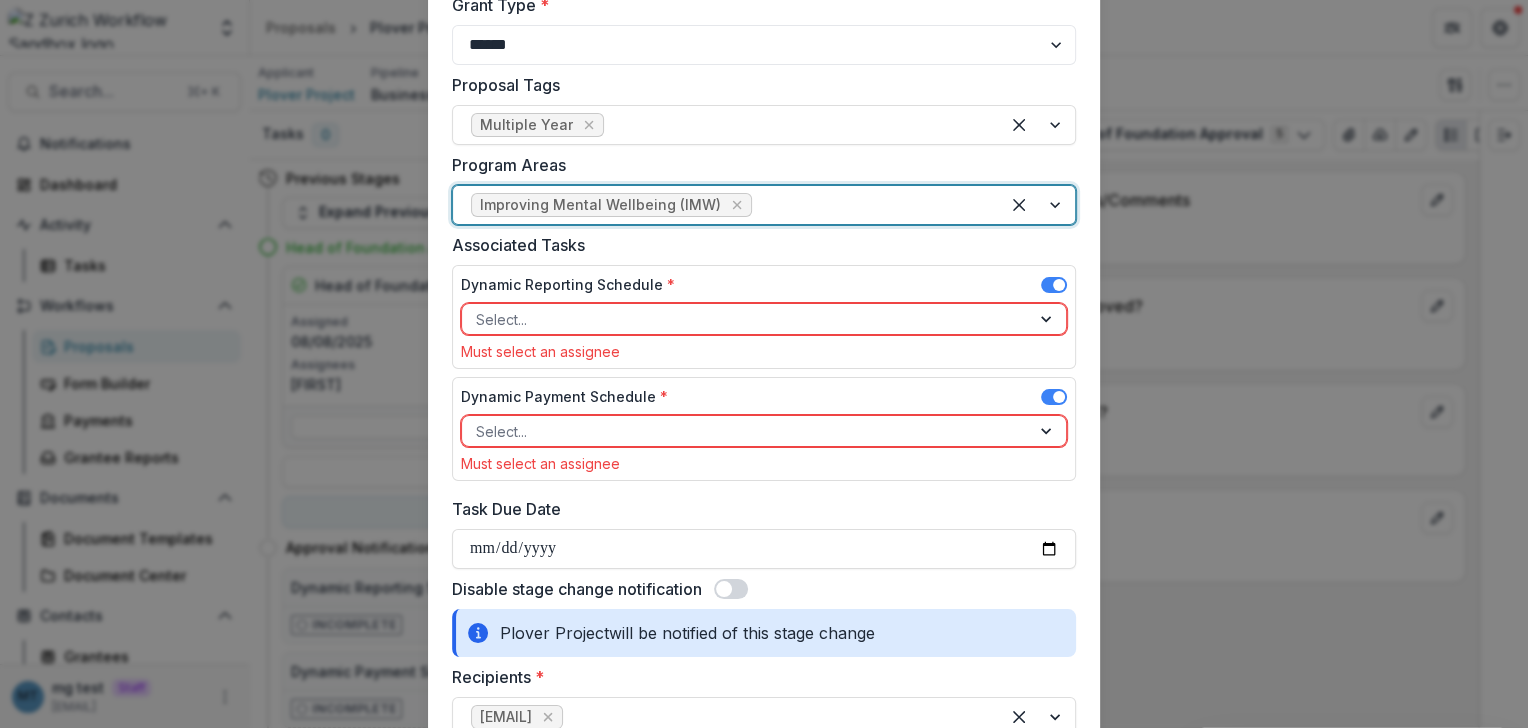 scroll, scrollTop: 875, scrollLeft: 0, axis: vertical 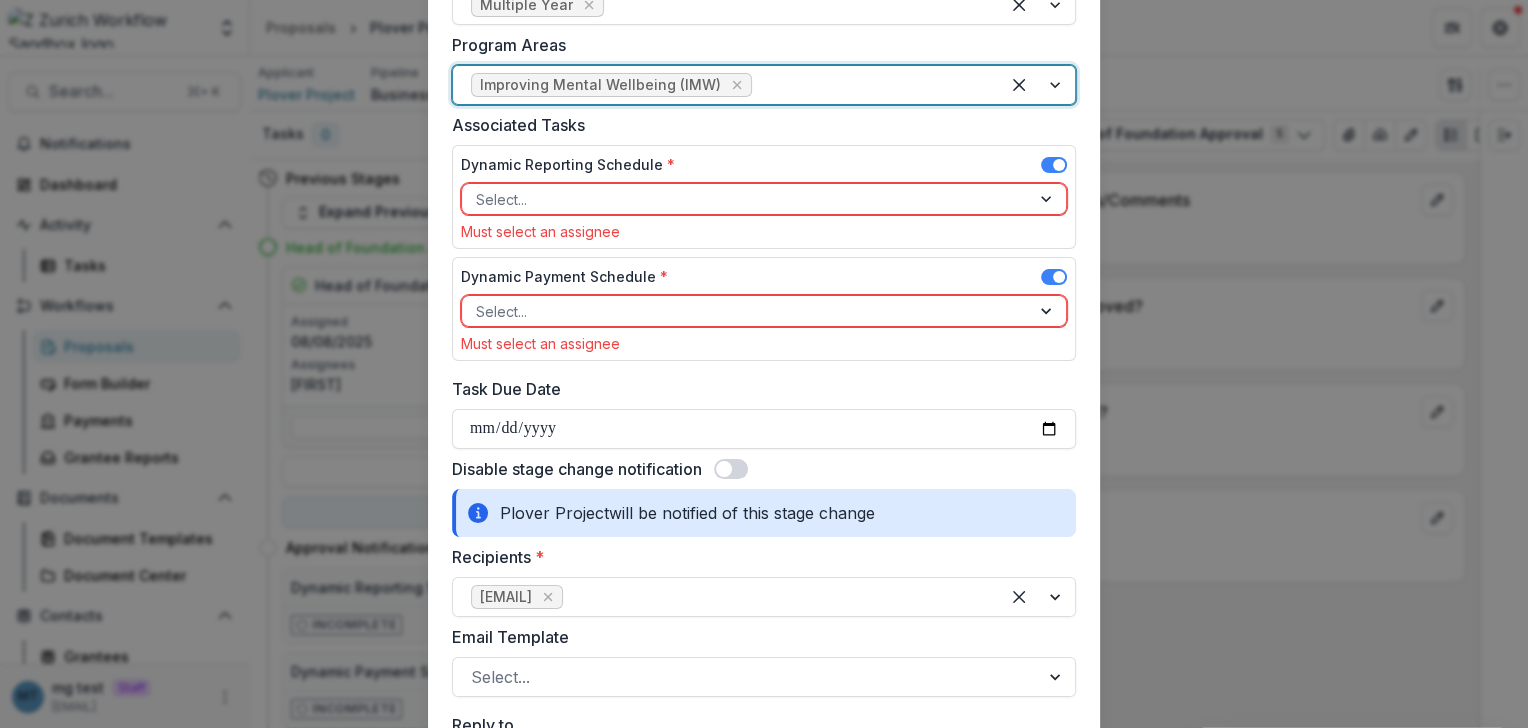 click at bounding box center (1048, 199) 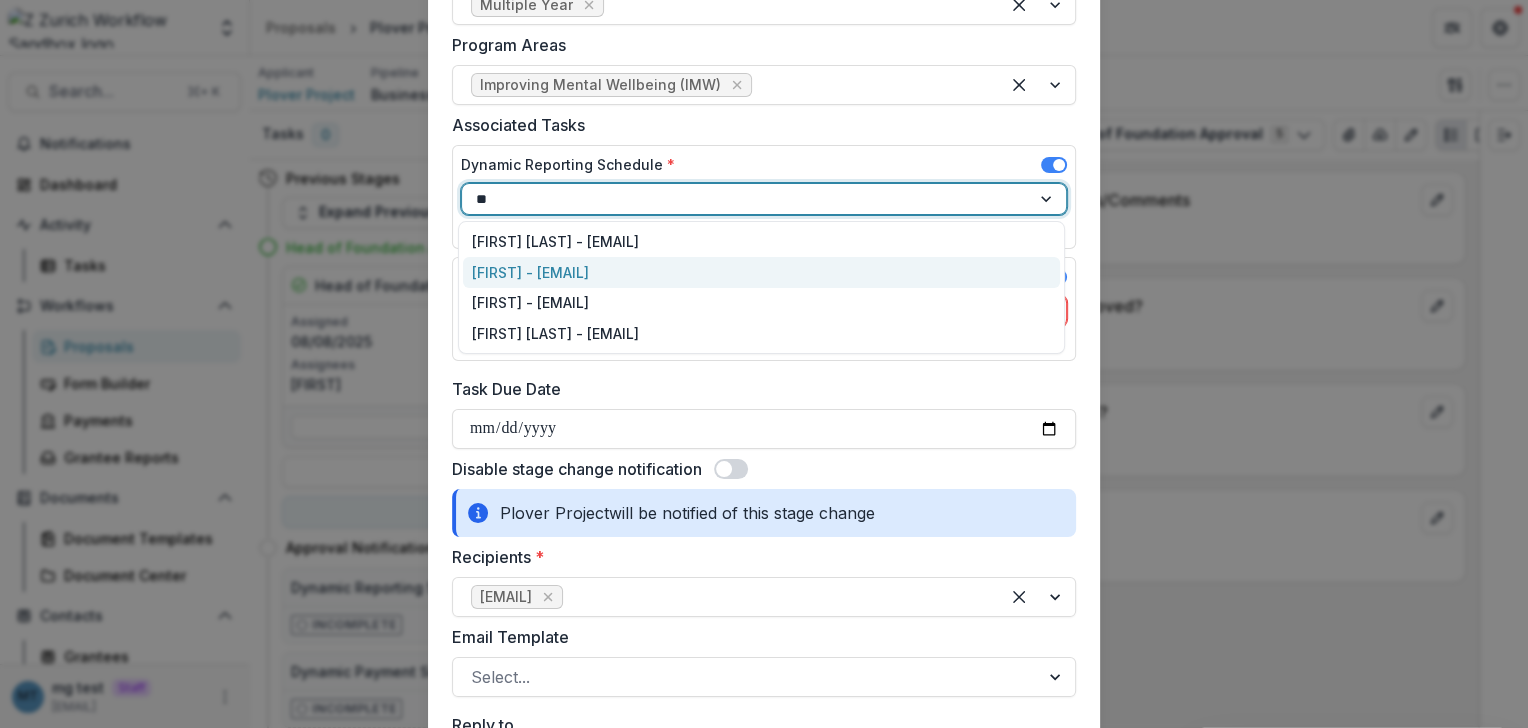 type on "*" 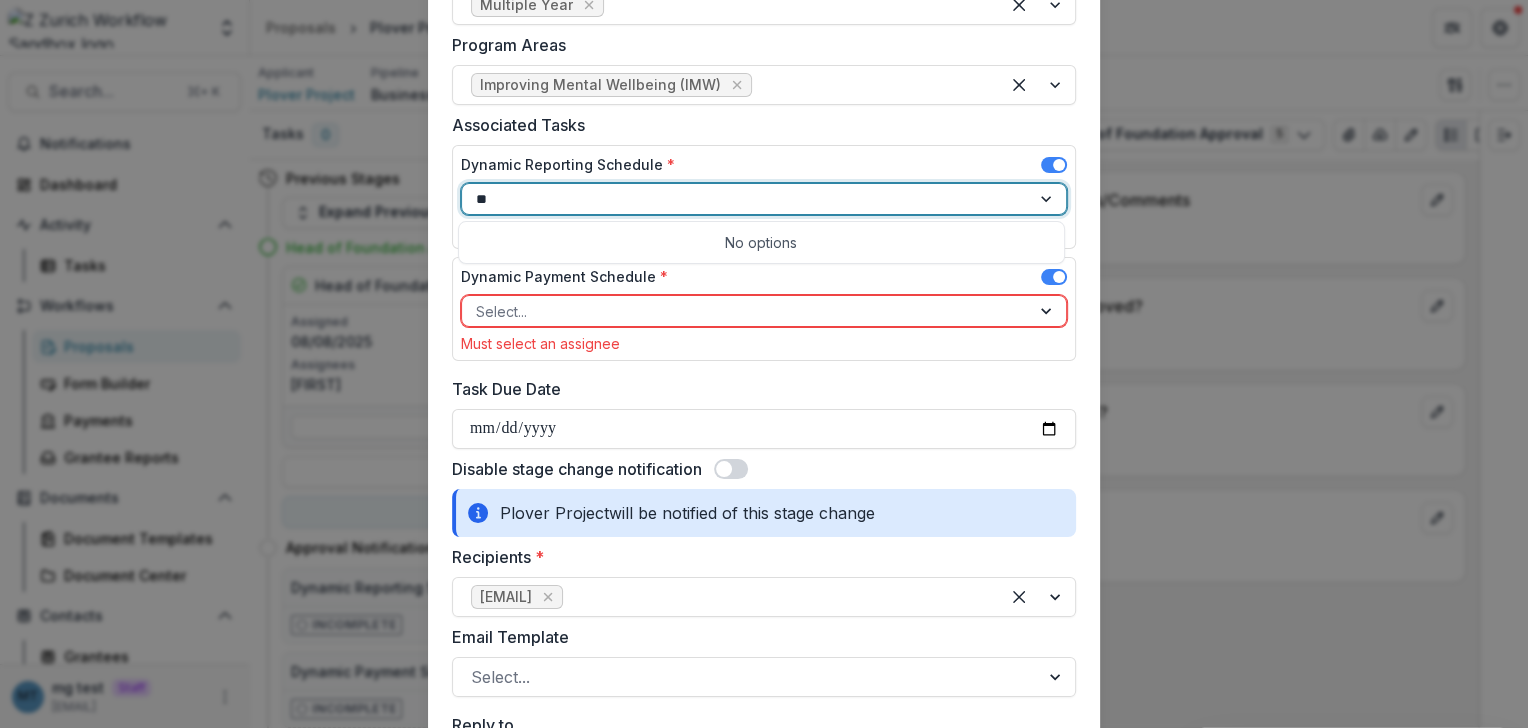 type on "*" 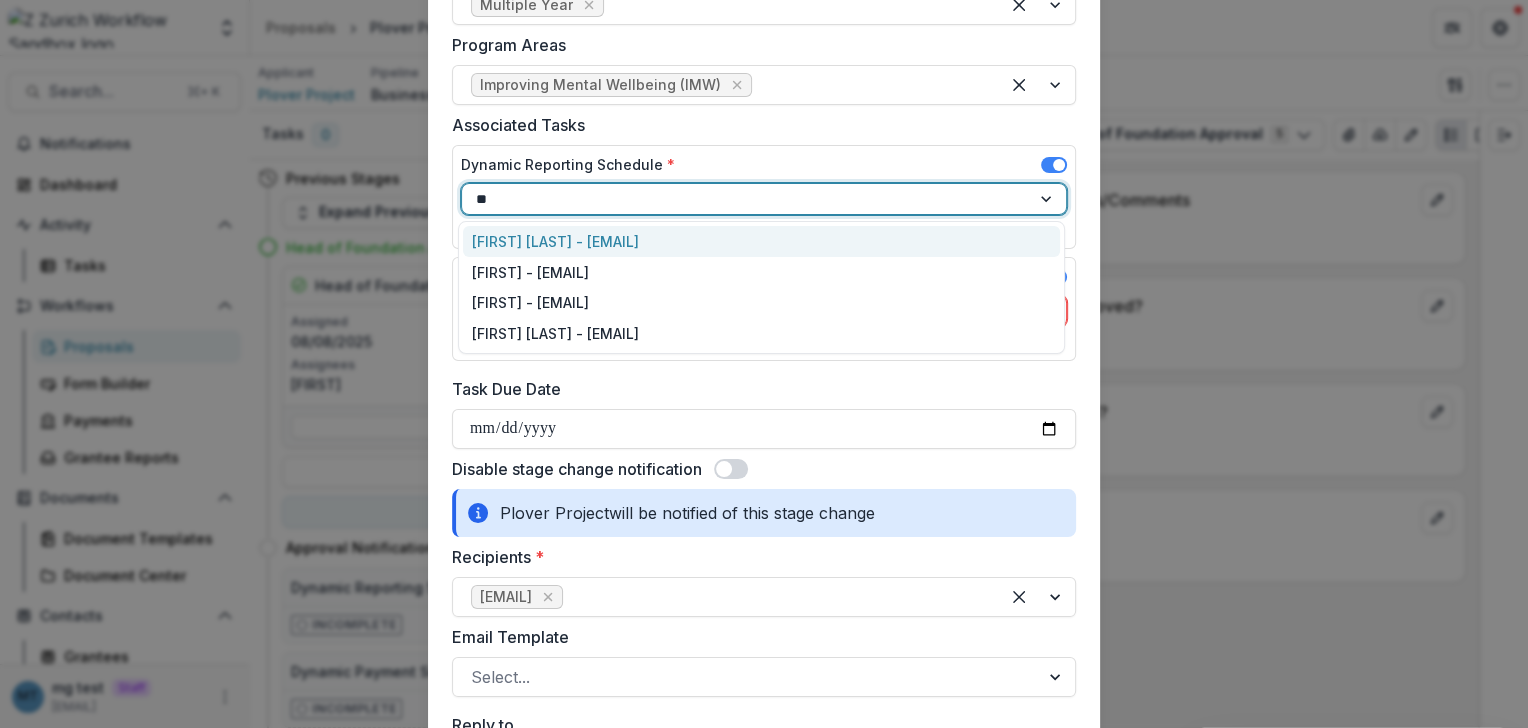 type on "***" 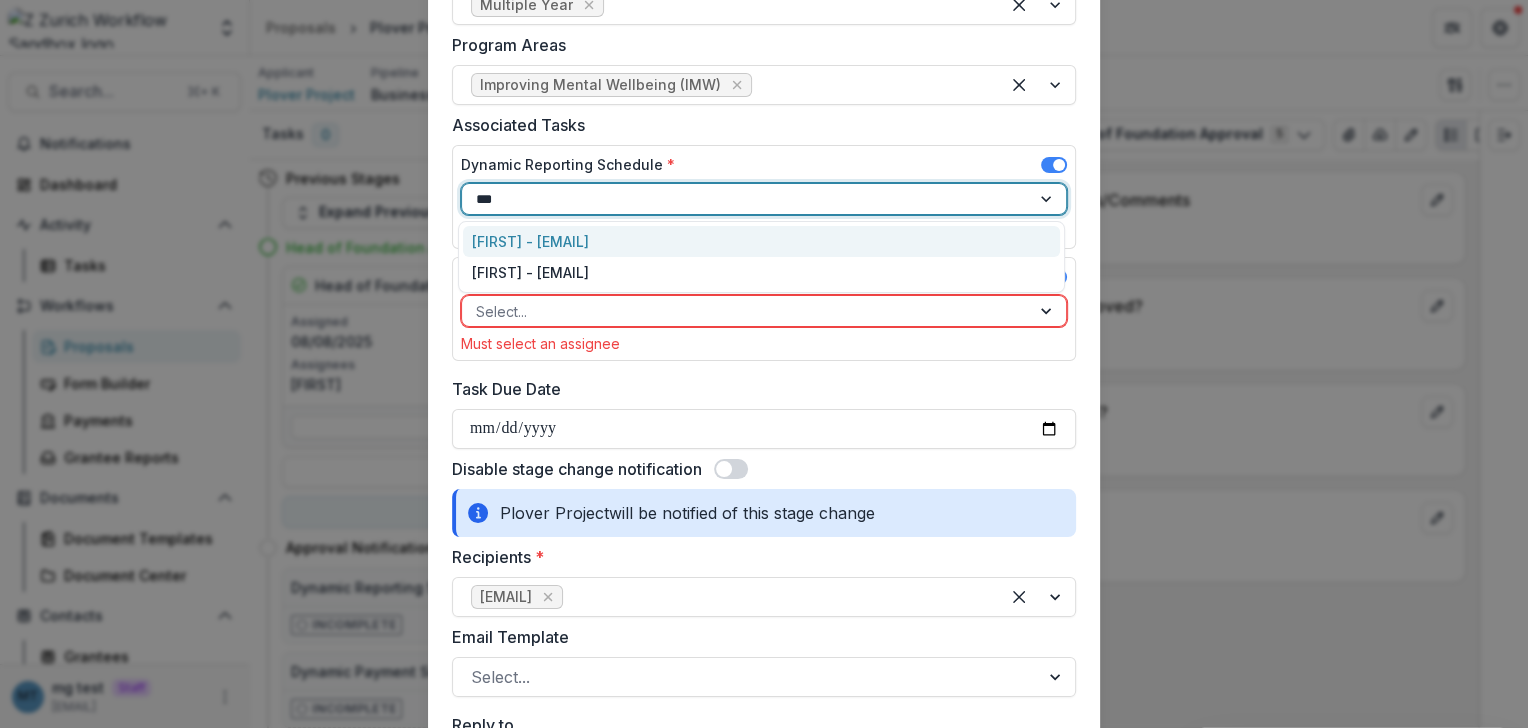 click on "Anna - anna@trytemelio.com" at bounding box center [761, 241] 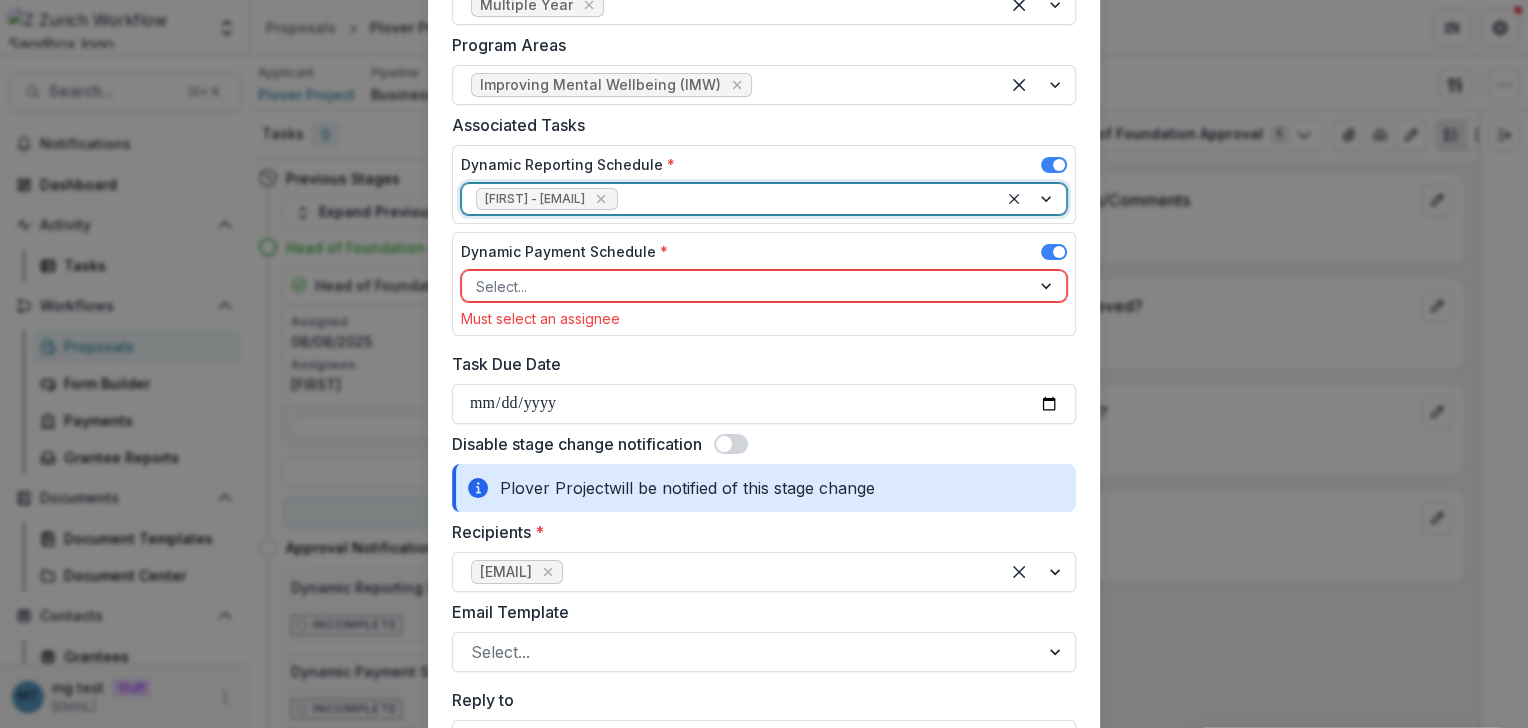 click at bounding box center (746, 286) 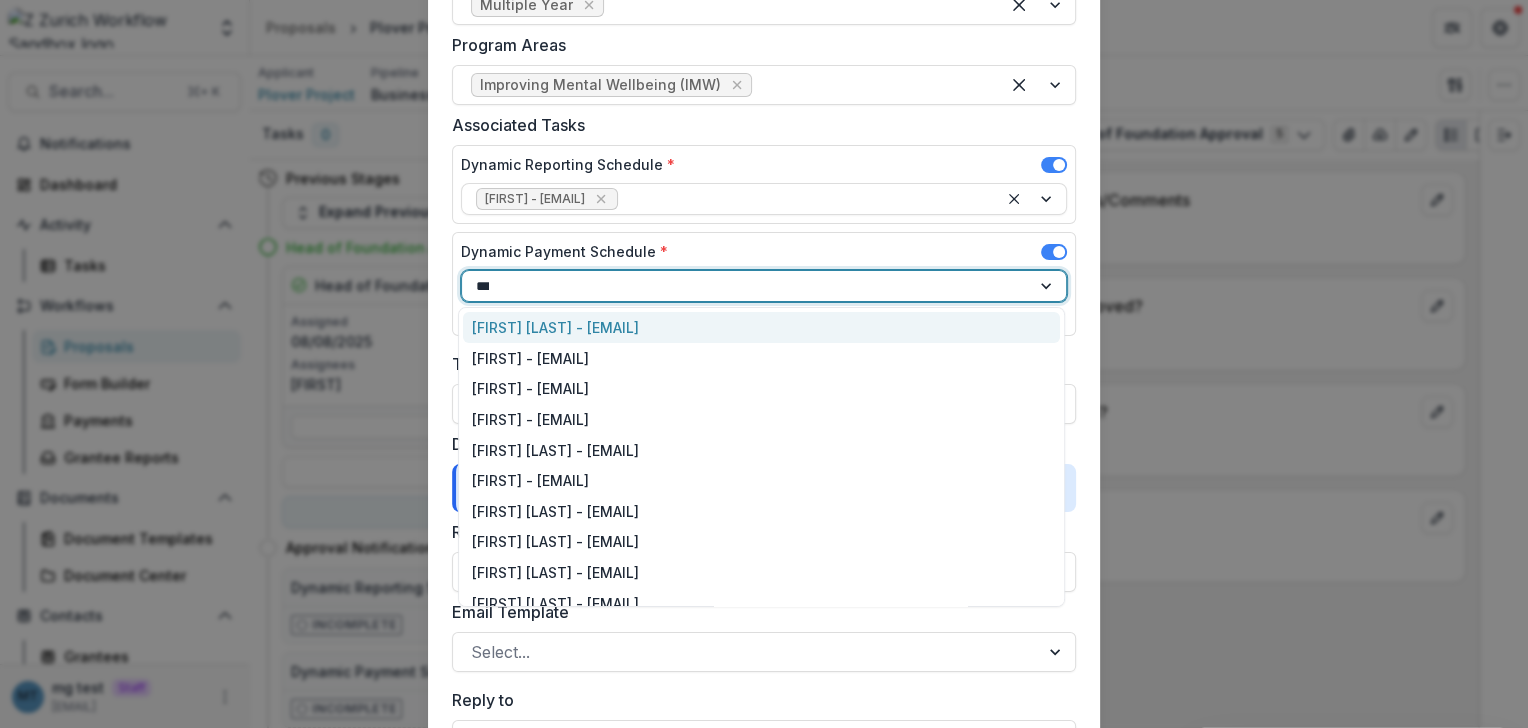 type on "****" 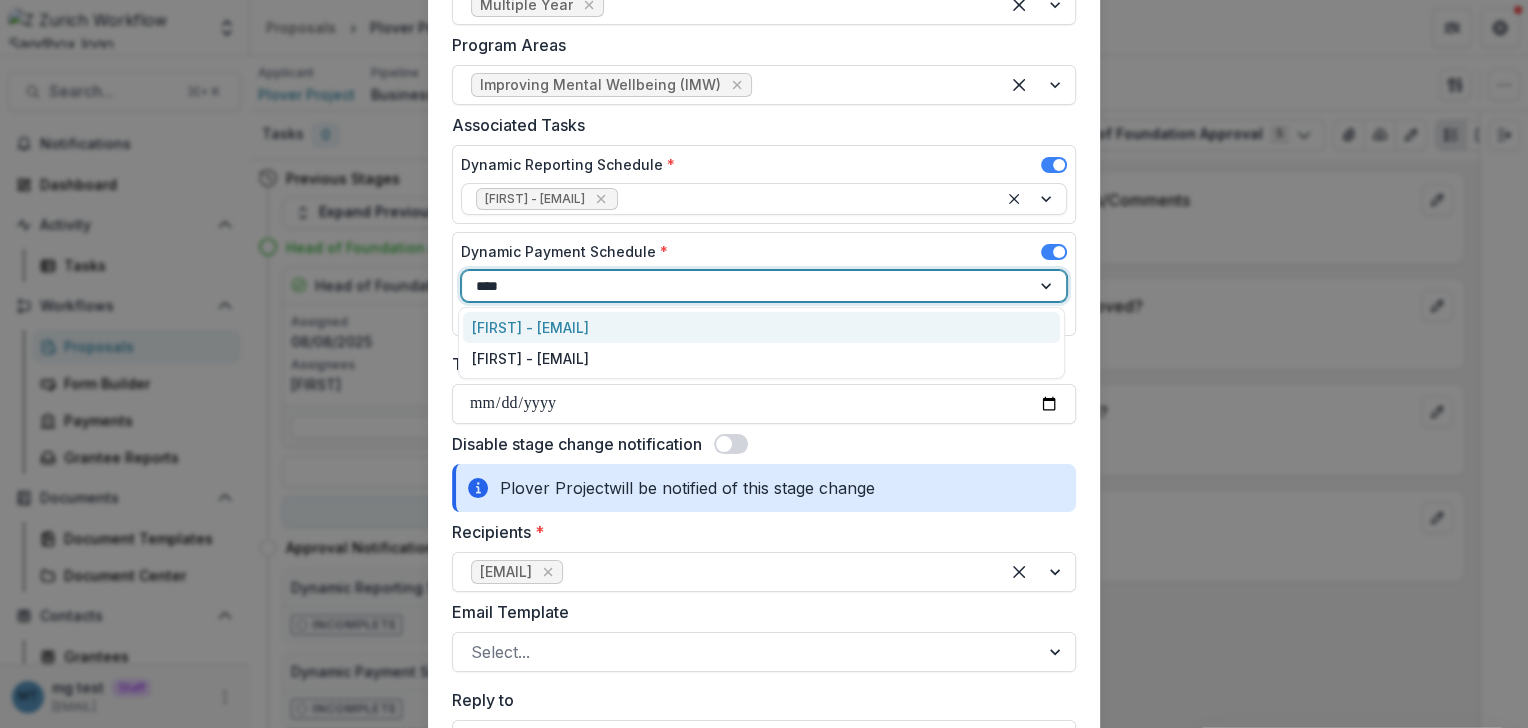 click on "Anna - anna@trytemelio.com" at bounding box center [761, 327] 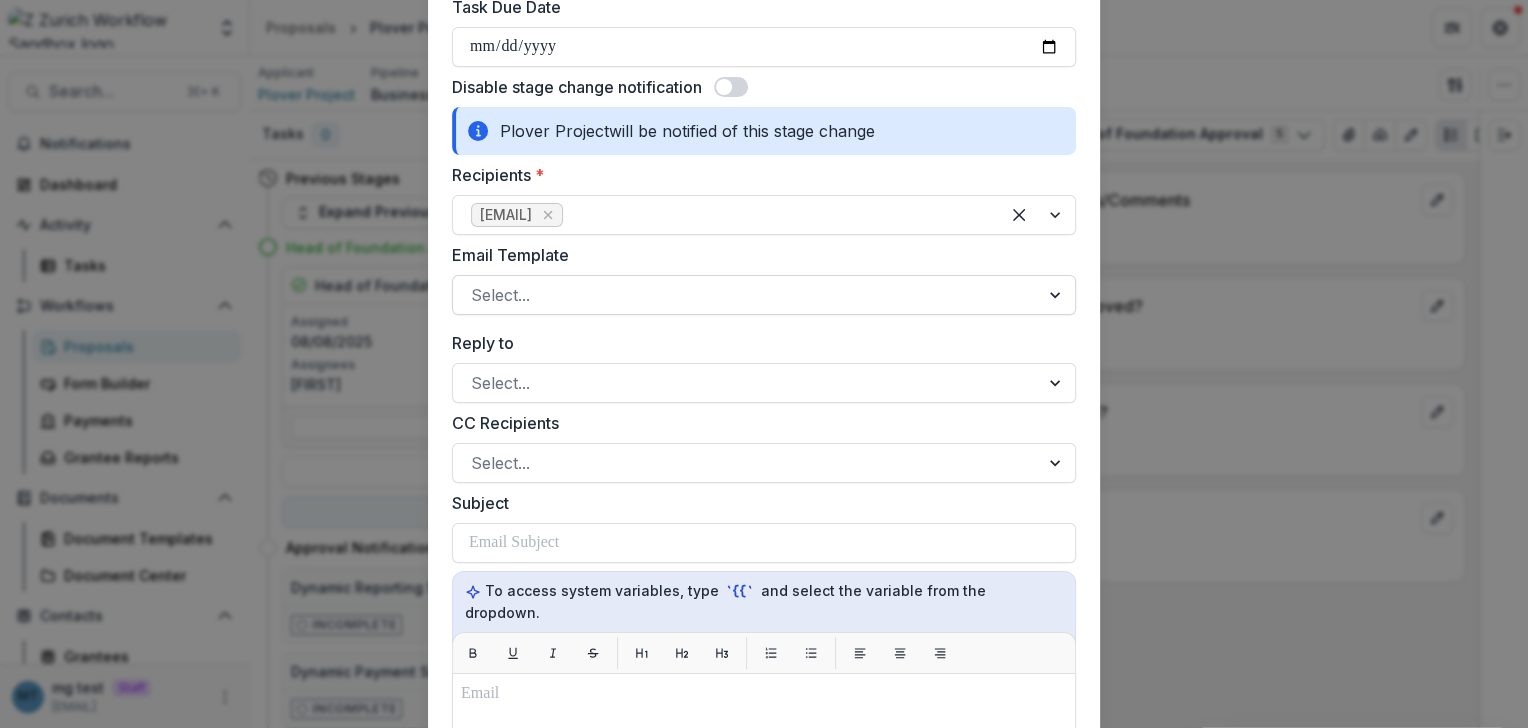 scroll, scrollTop: 1335, scrollLeft: 0, axis: vertical 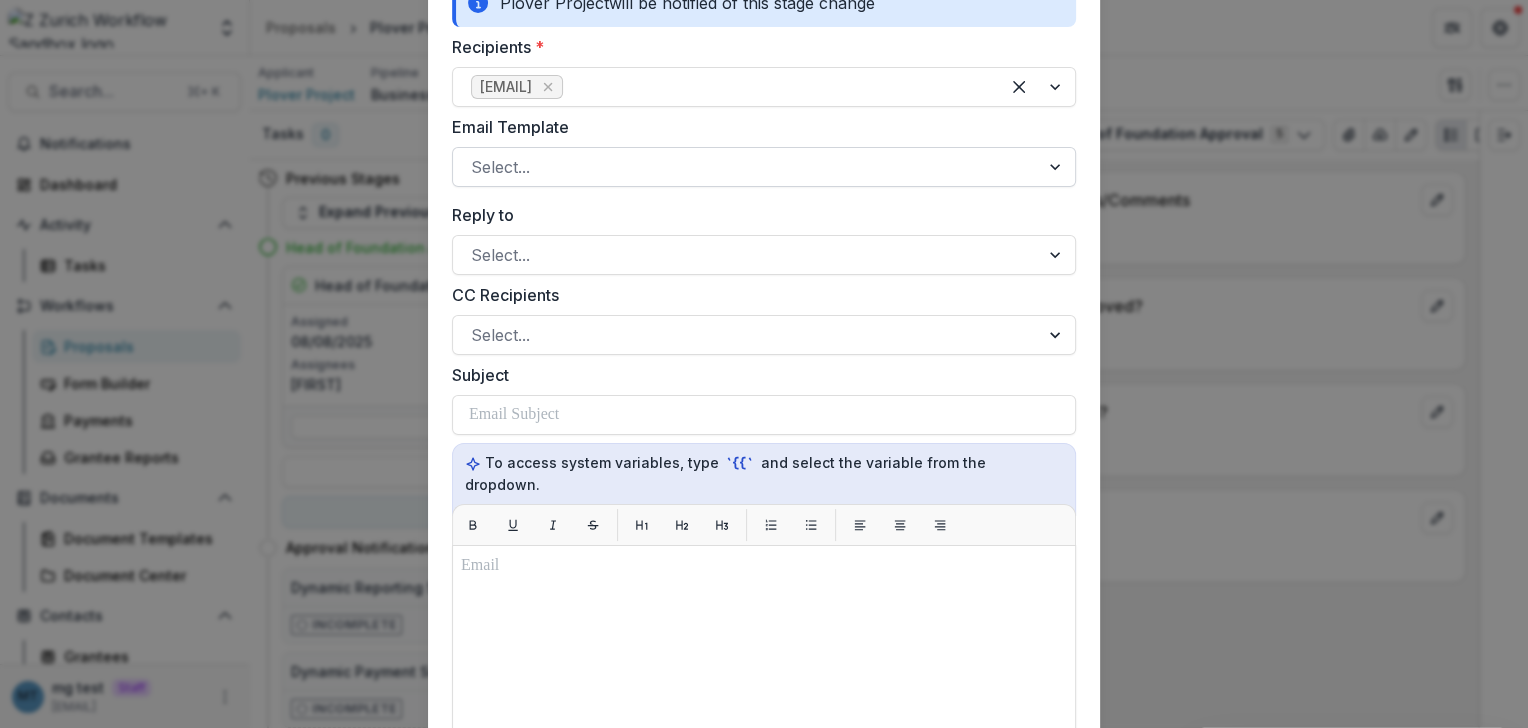 click at bounding box center [746, 167] 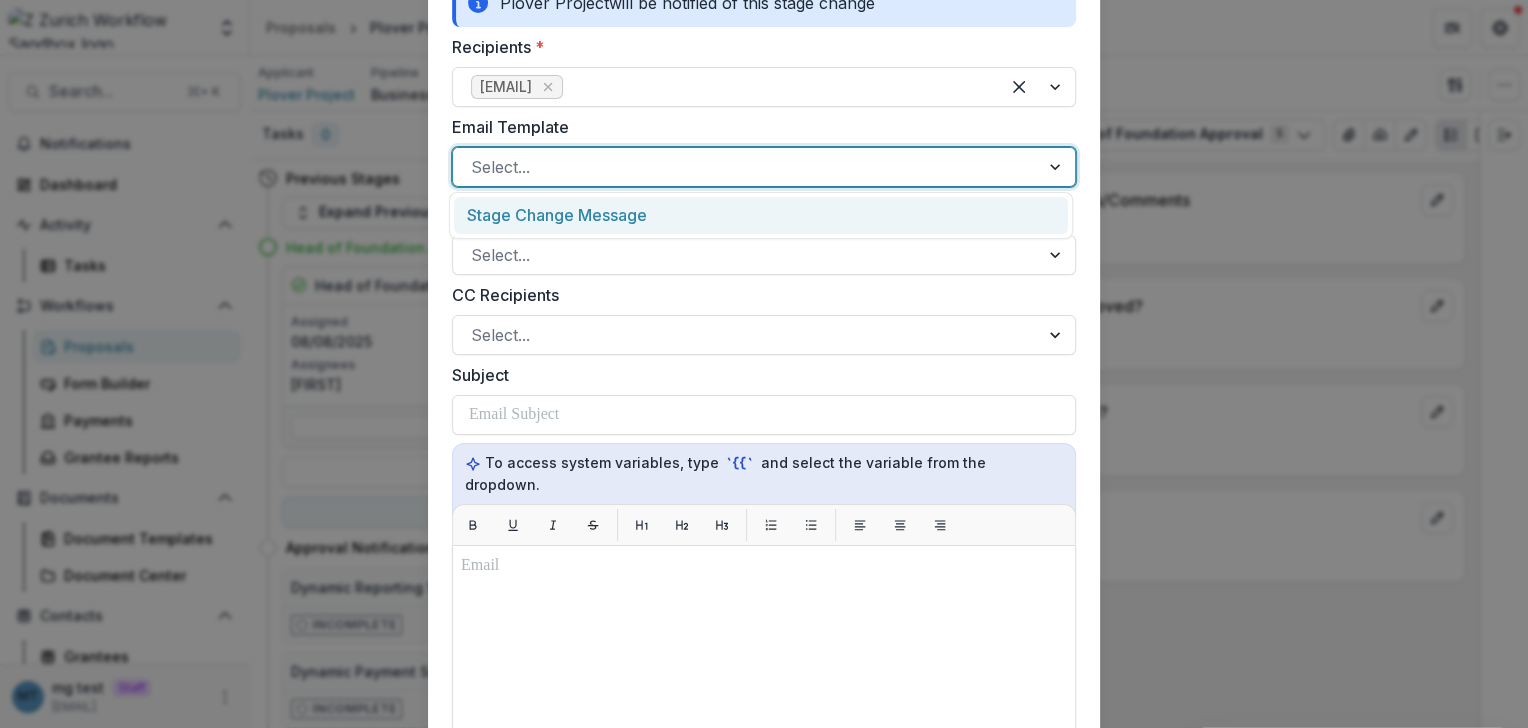 click on "Stage Change Message" at bounding box center [761, 215] 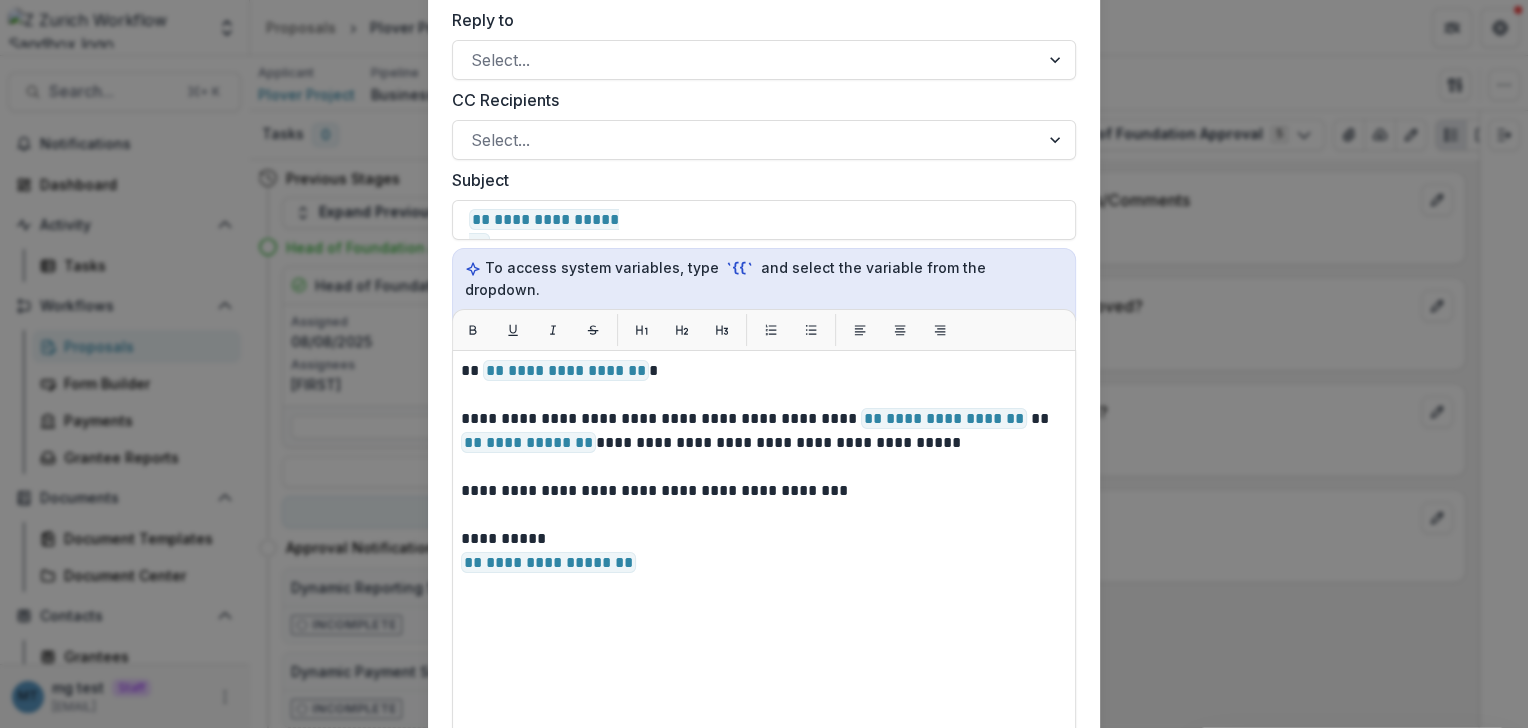 scroll, scrollTop: 1972, scrollLeft: 0, axis: vertical 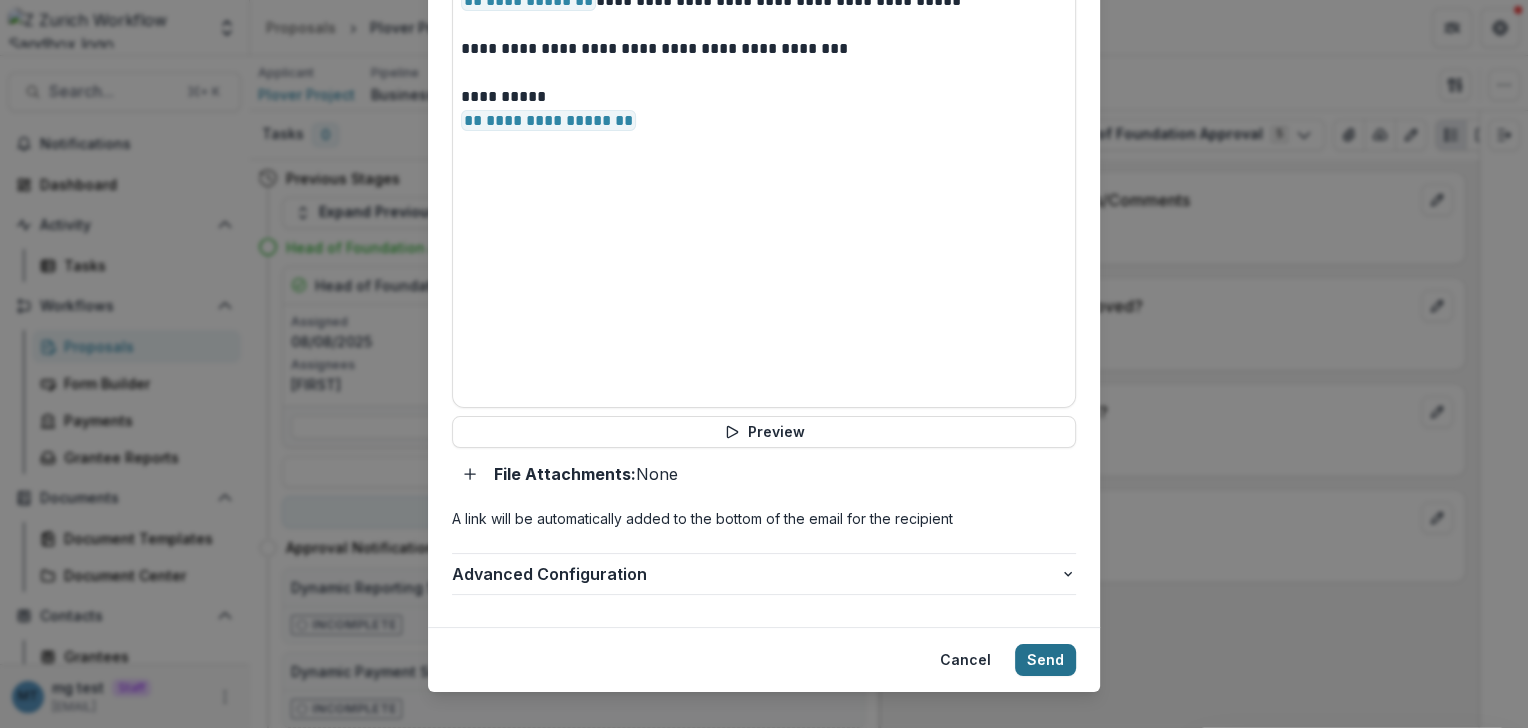 click on "Send" at bounding box center [1045, 660] 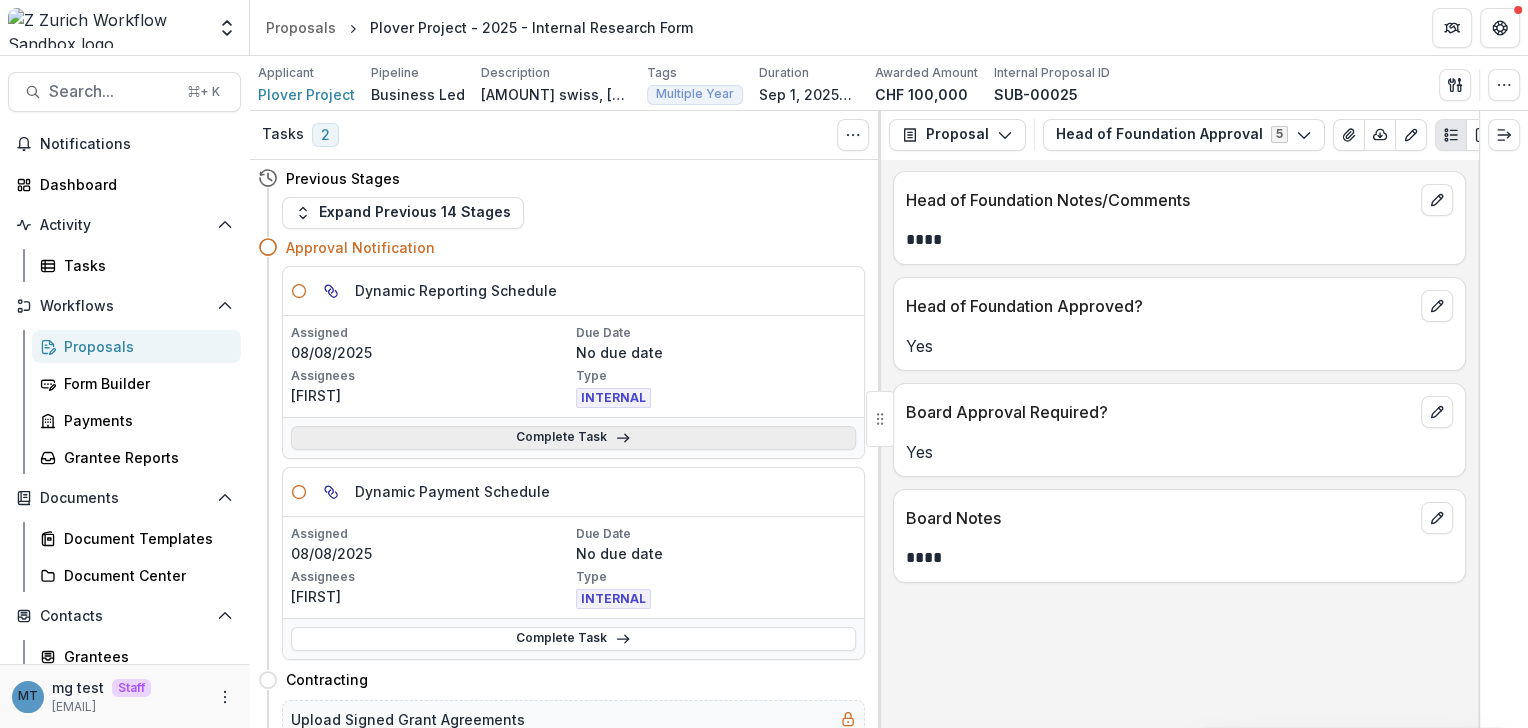 click on "Complete Task" at bounding box center (573, 438) 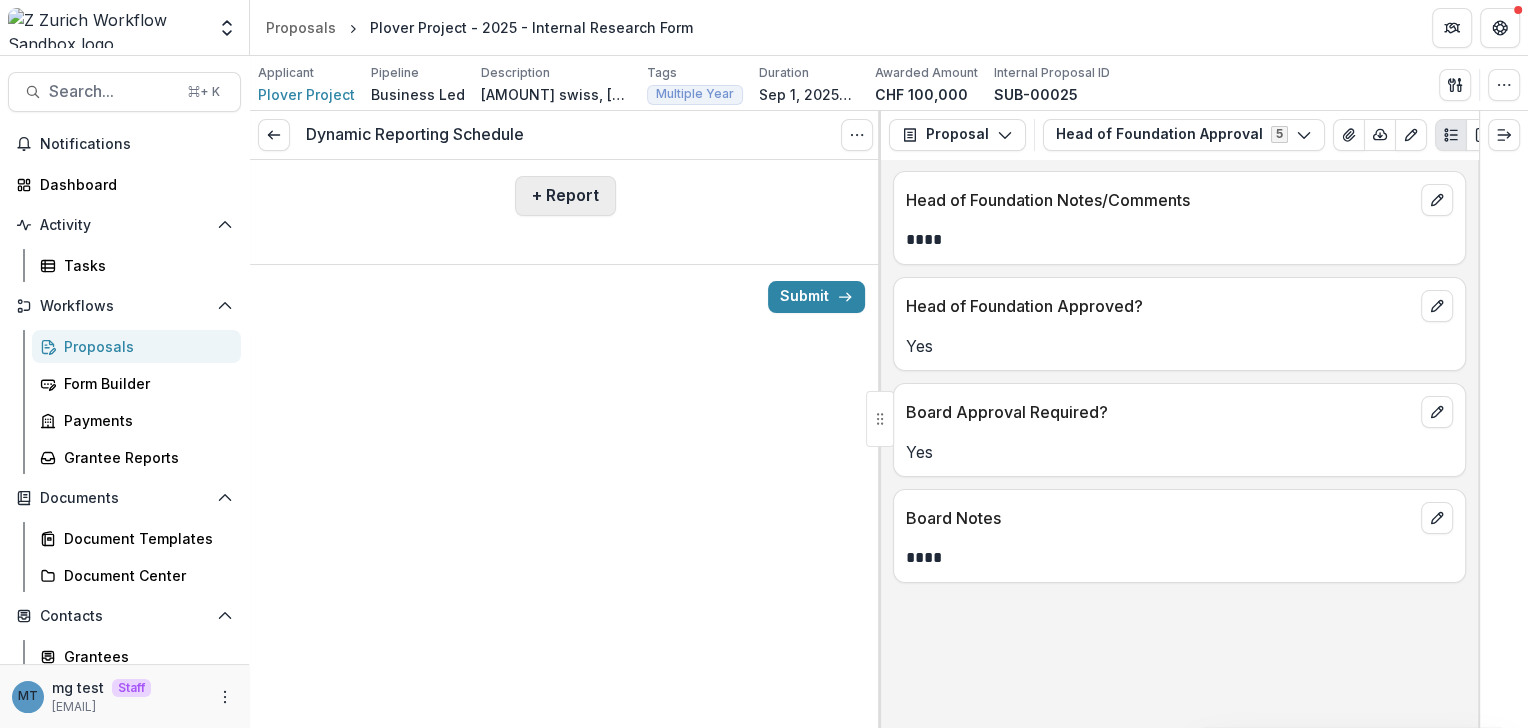 click on "+ Report" at bounding box center [565, 196] 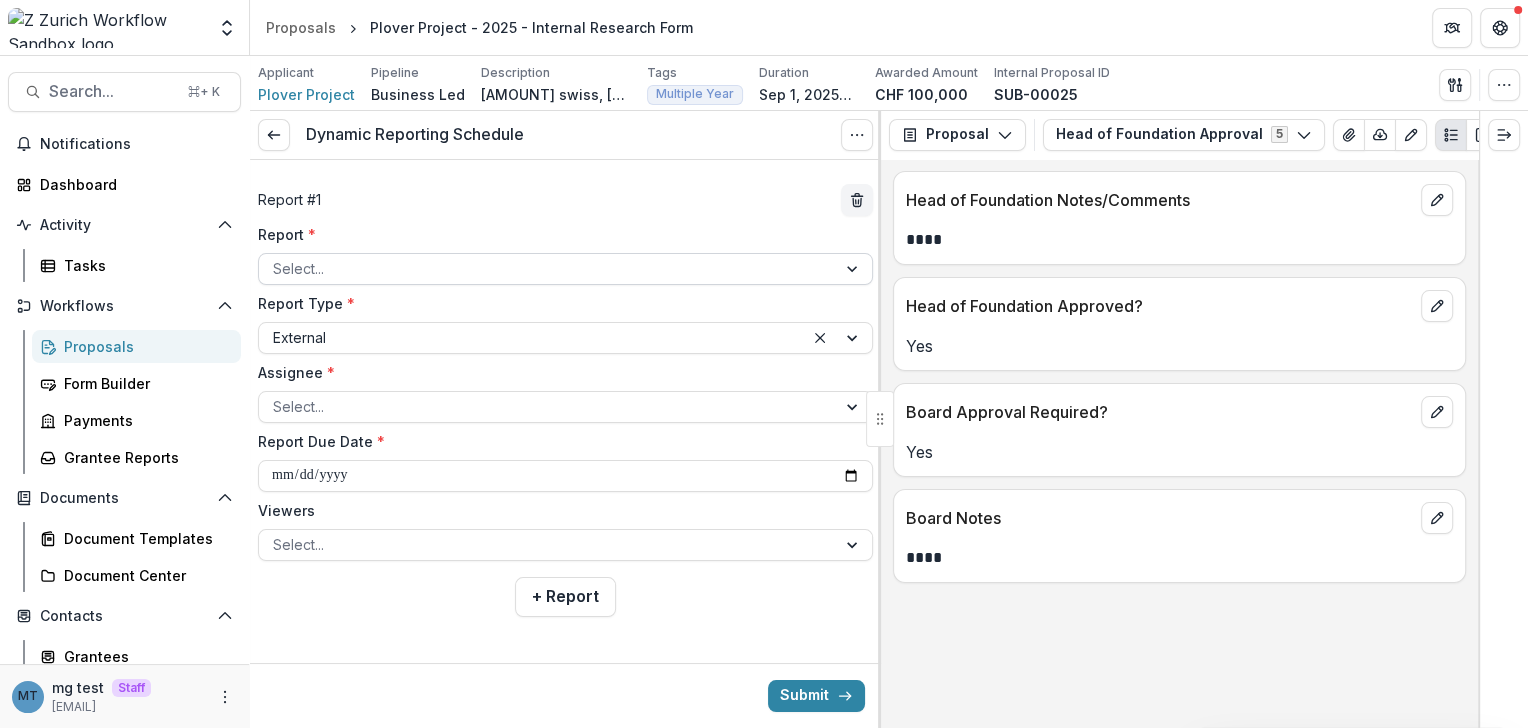 click at bounding box center (547, 268) 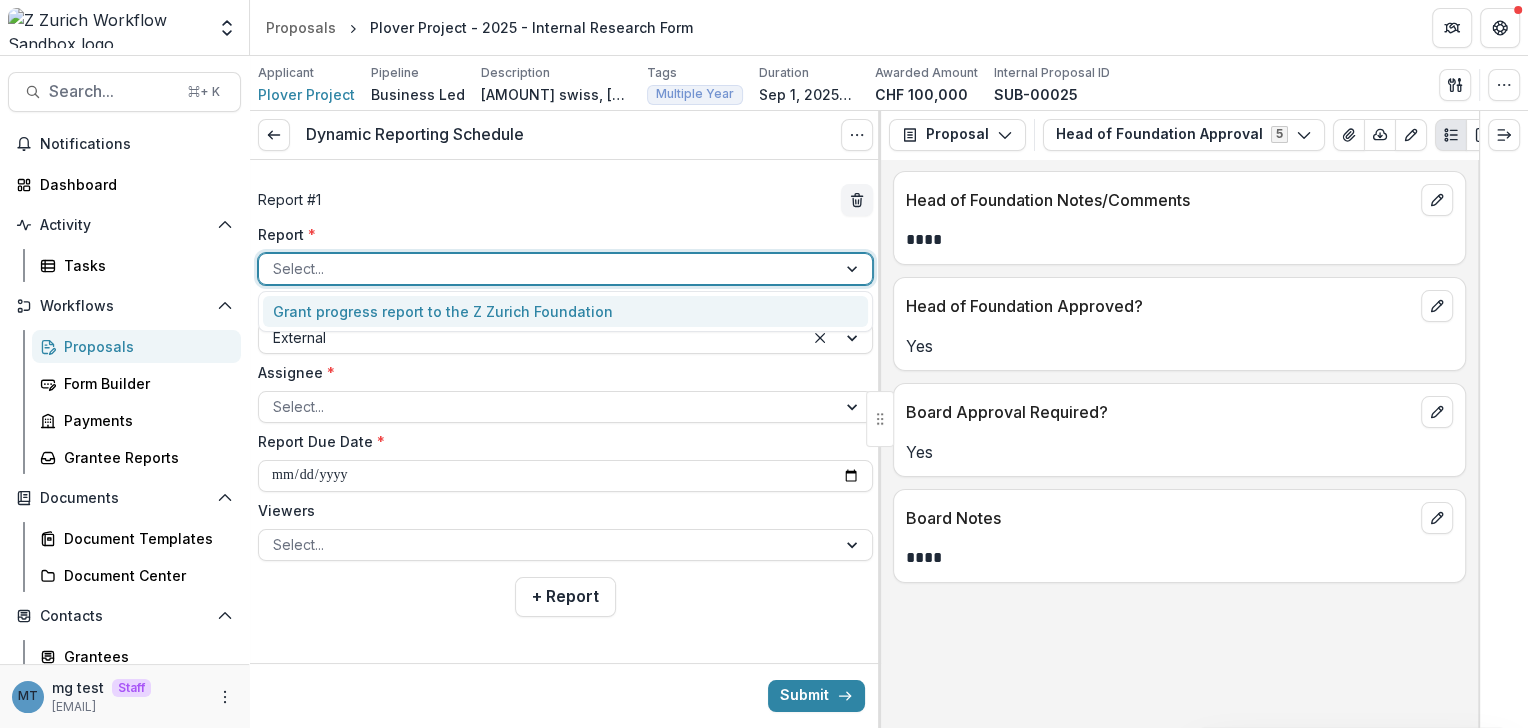 click on "Grant progress report to the  Z Zurich Foundation" at bounding box center [565, 311] 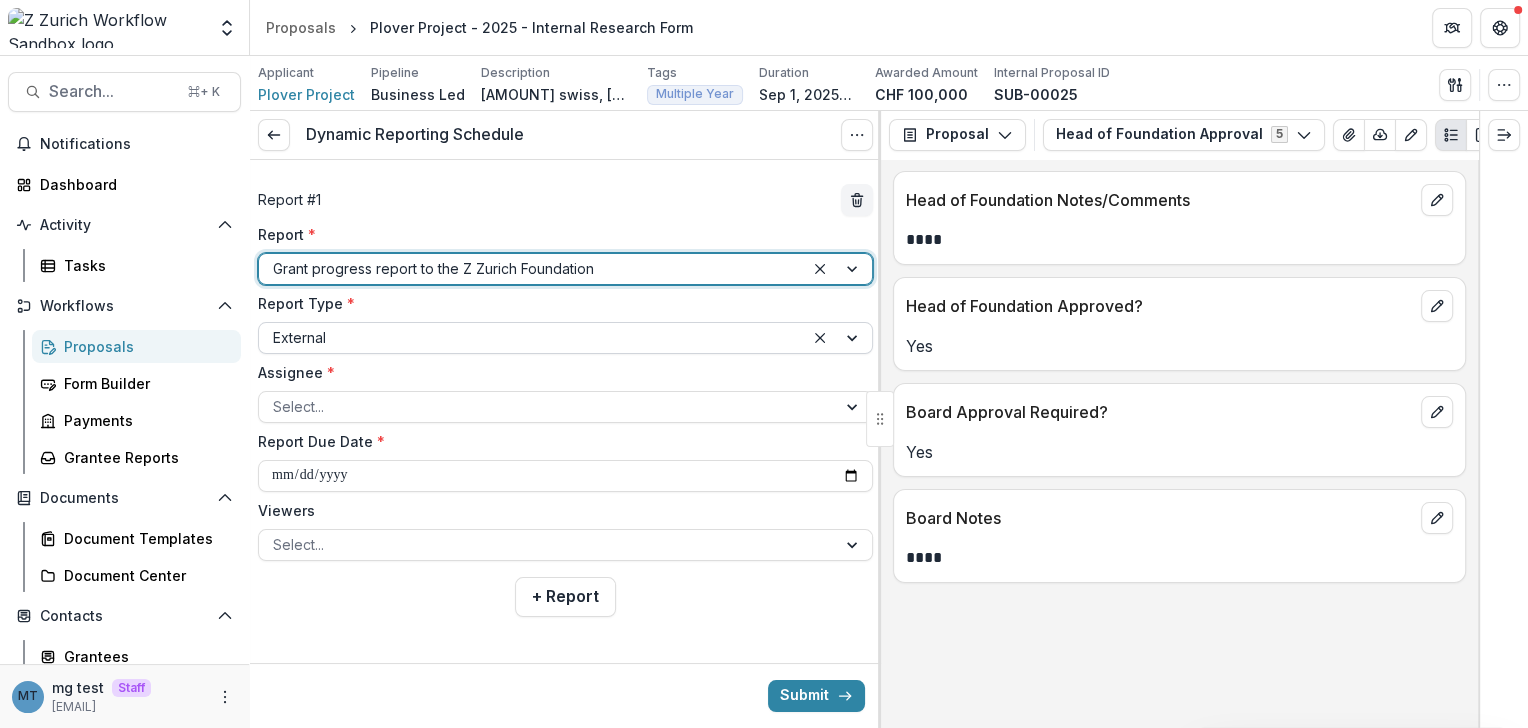 click at bounding box center (531, 337) 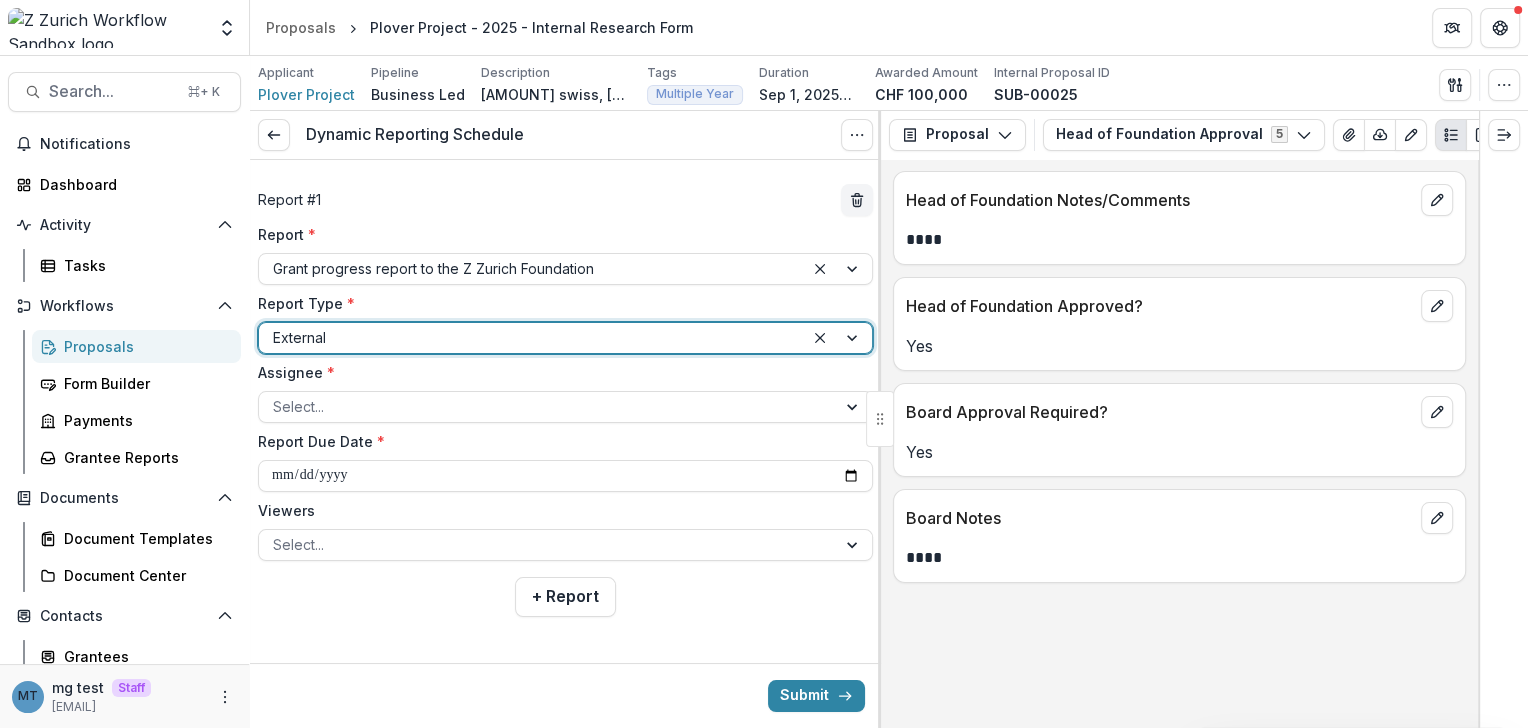 click at bounding box center (531, 337) 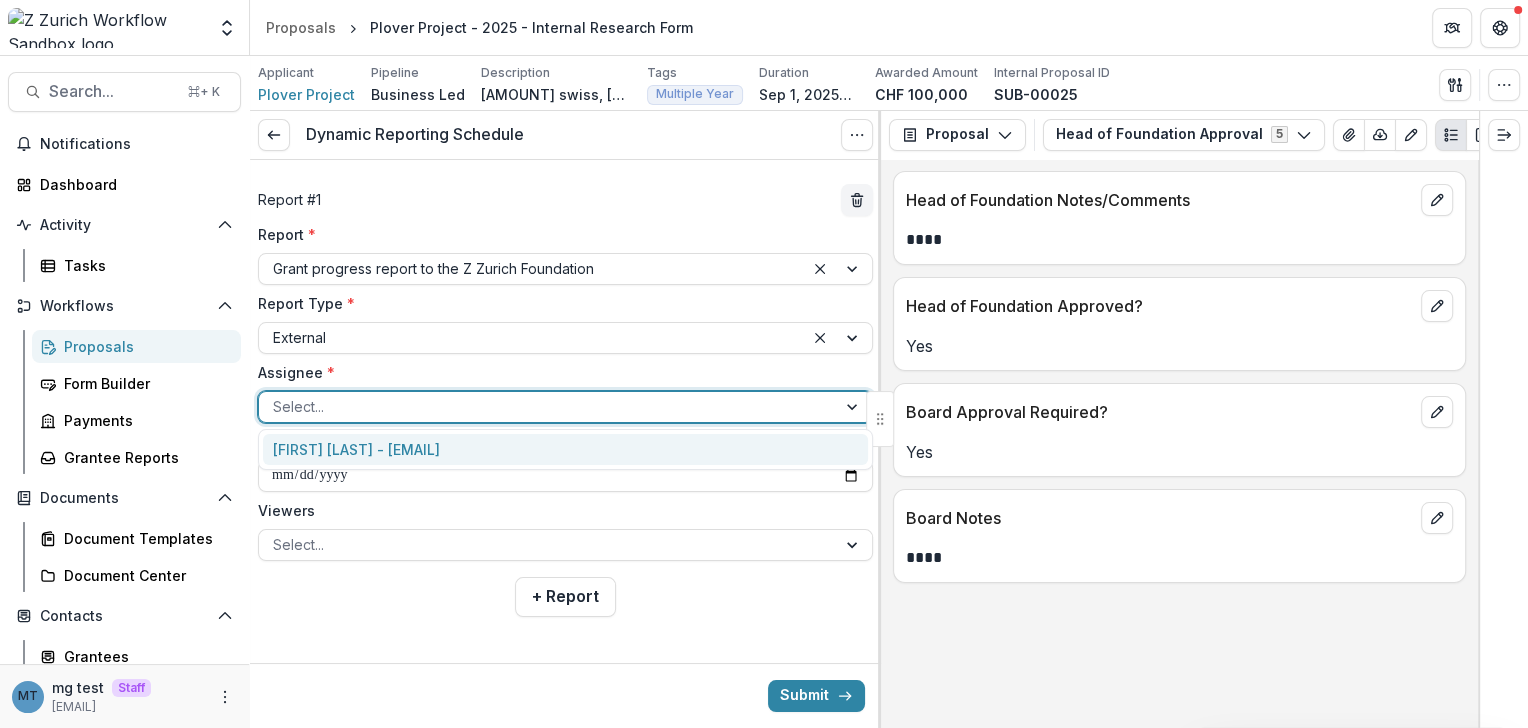 click at bounding box center (547, 406) 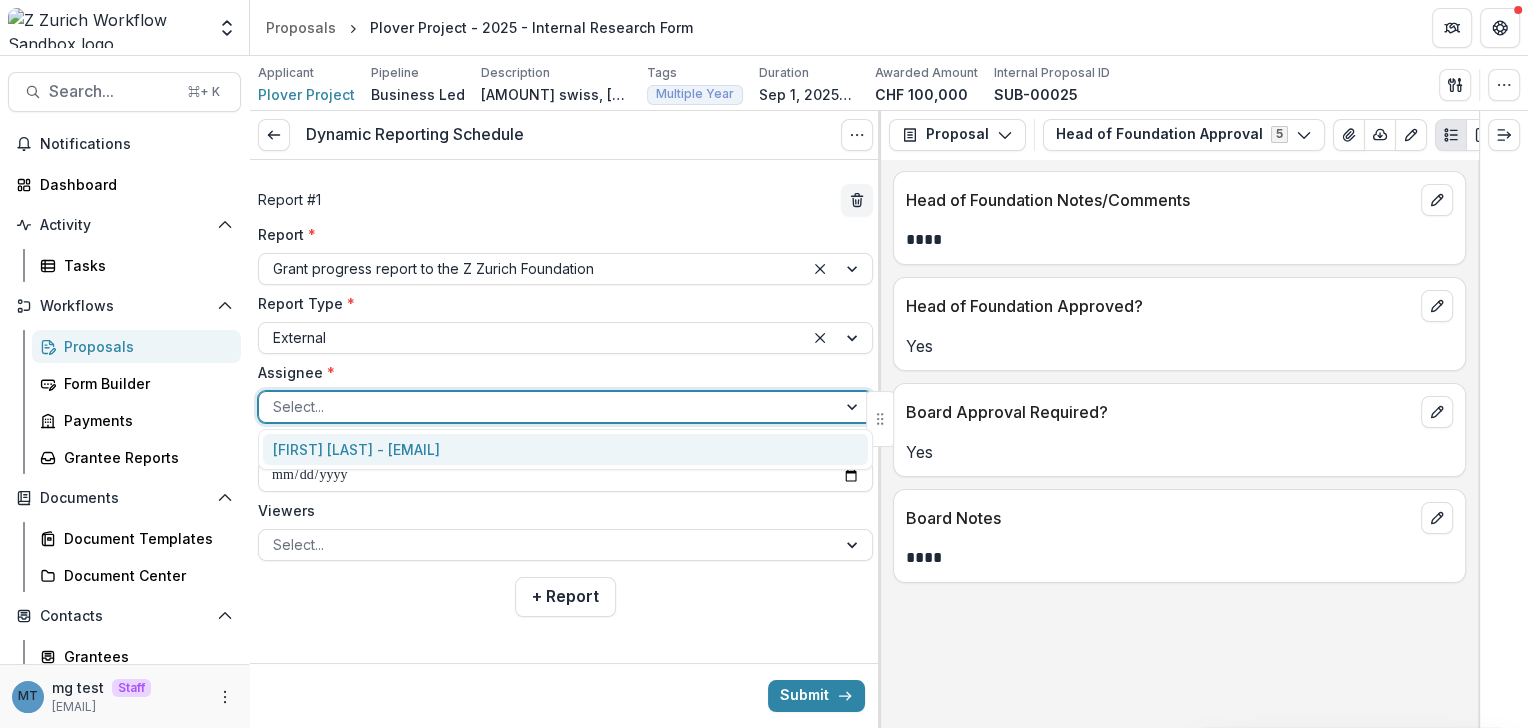 click on "Jane Doe - anna+zurich@trytemelio.com" at bounding box center [565, 449] 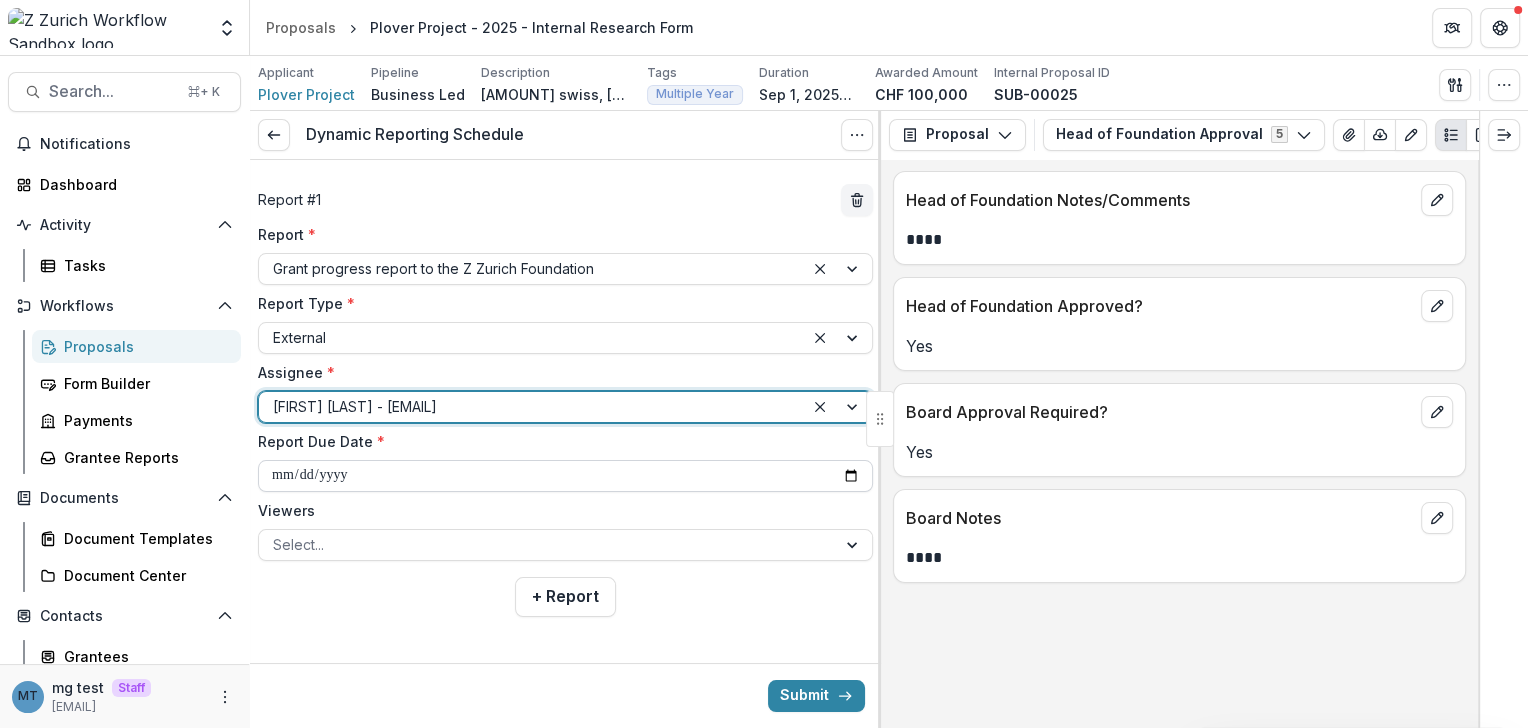 click on "**********" at bounding box center [565, 476] 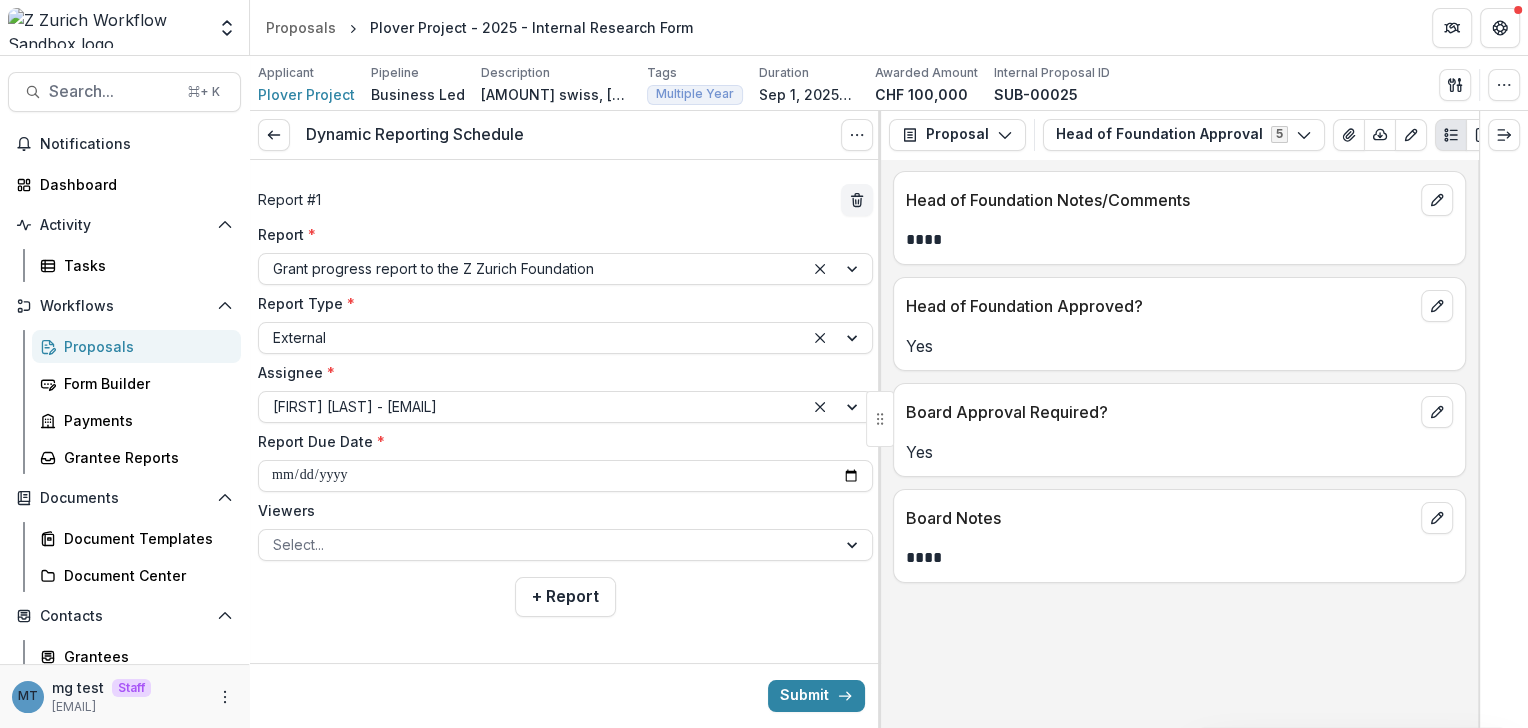 type on "**********" 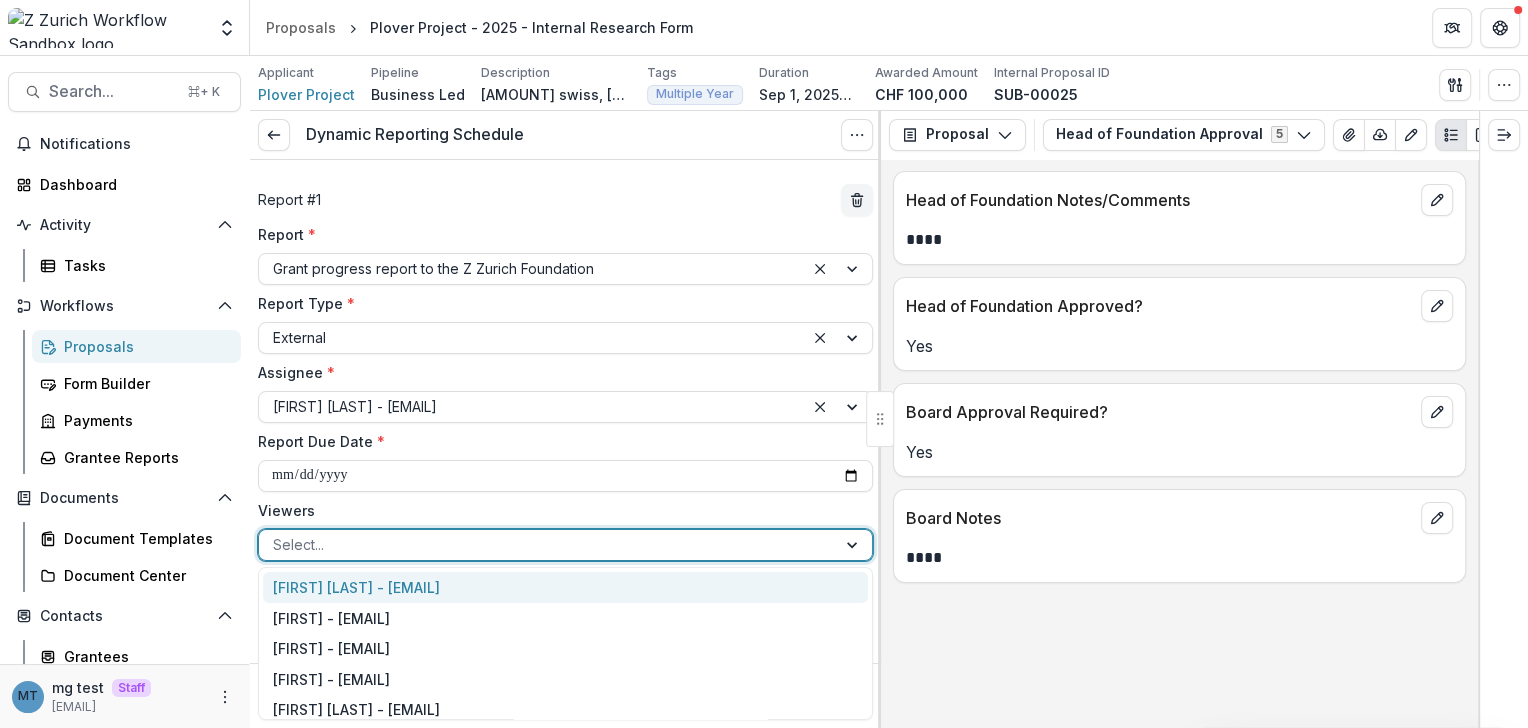 click at bounding box center [547, 544] 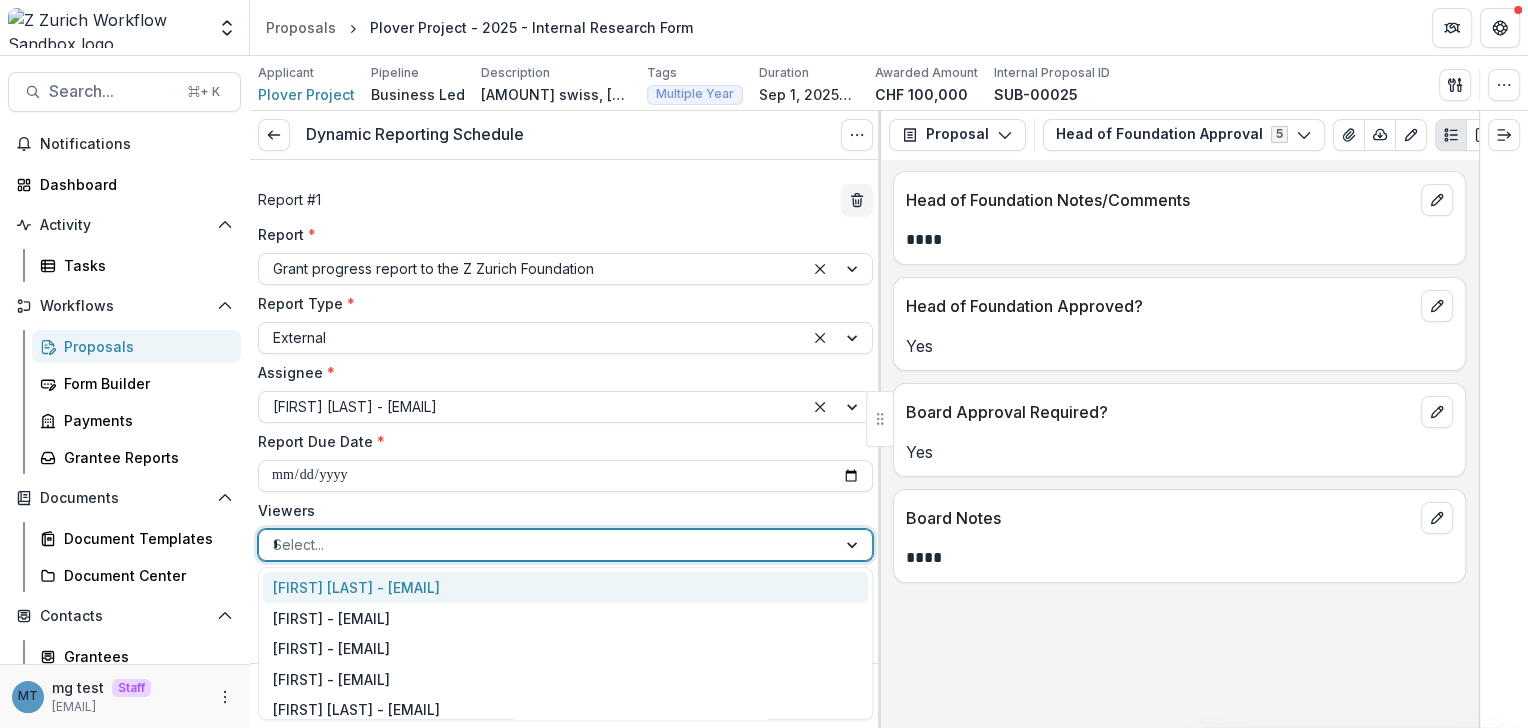 type on "**" 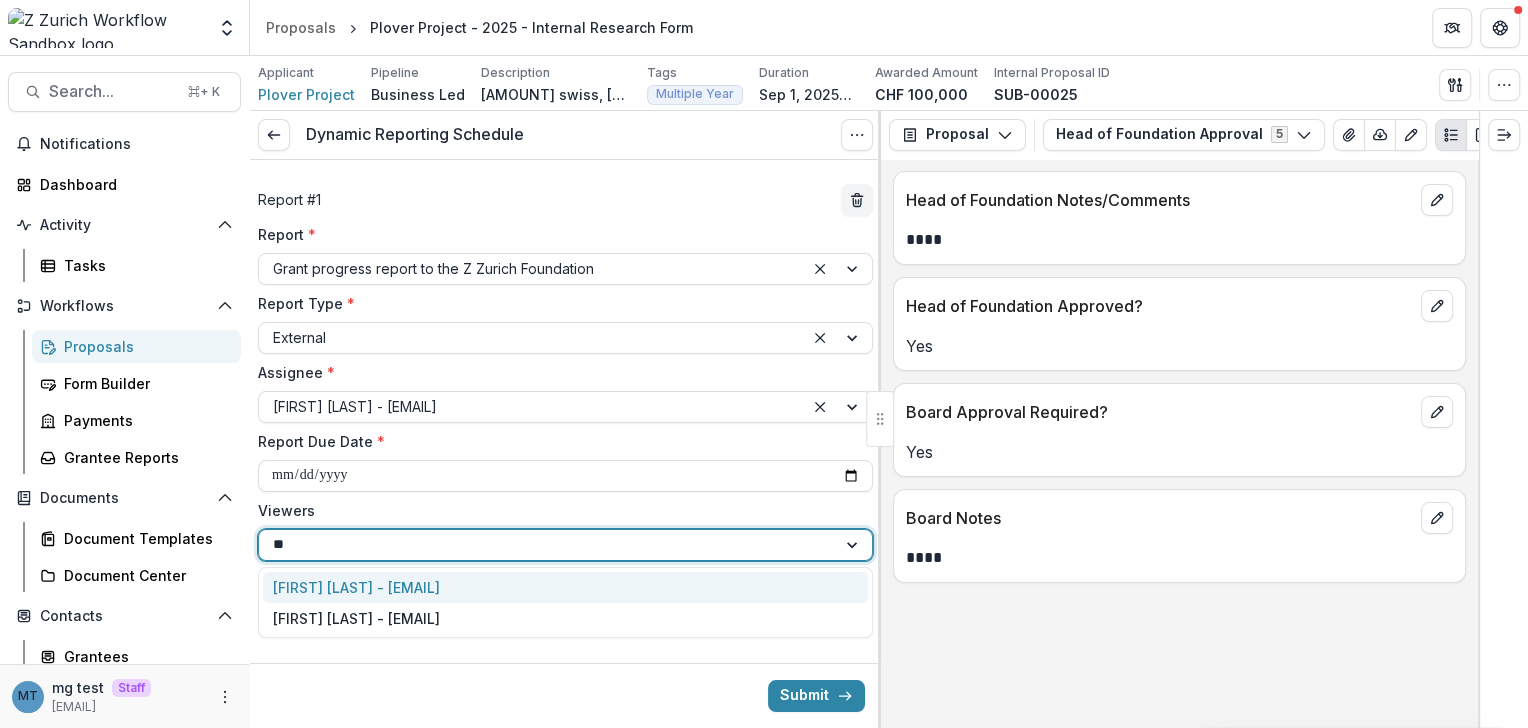 click on "Sofyen Khalfaoui - sofyen.khalfaoui@zurich.com" at bounding box center [565, 587] 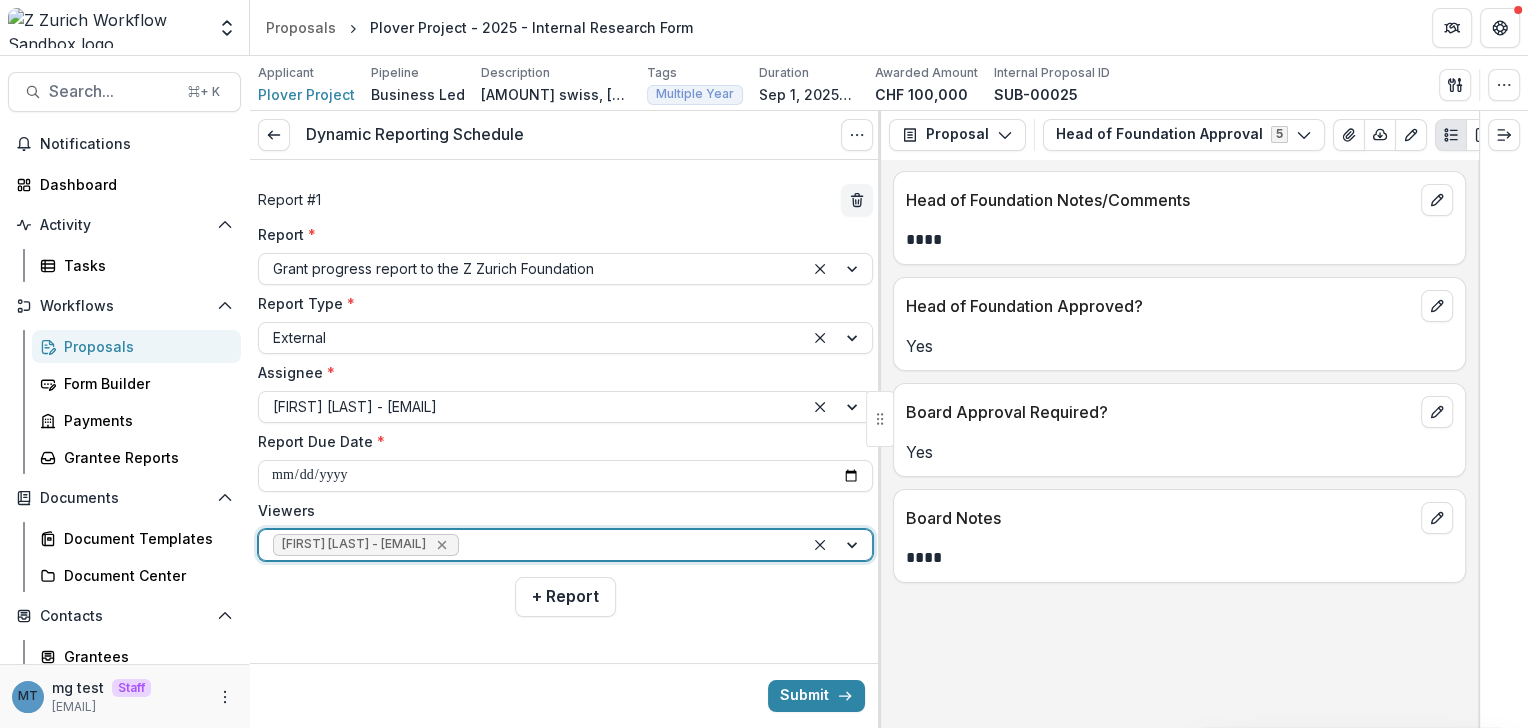click 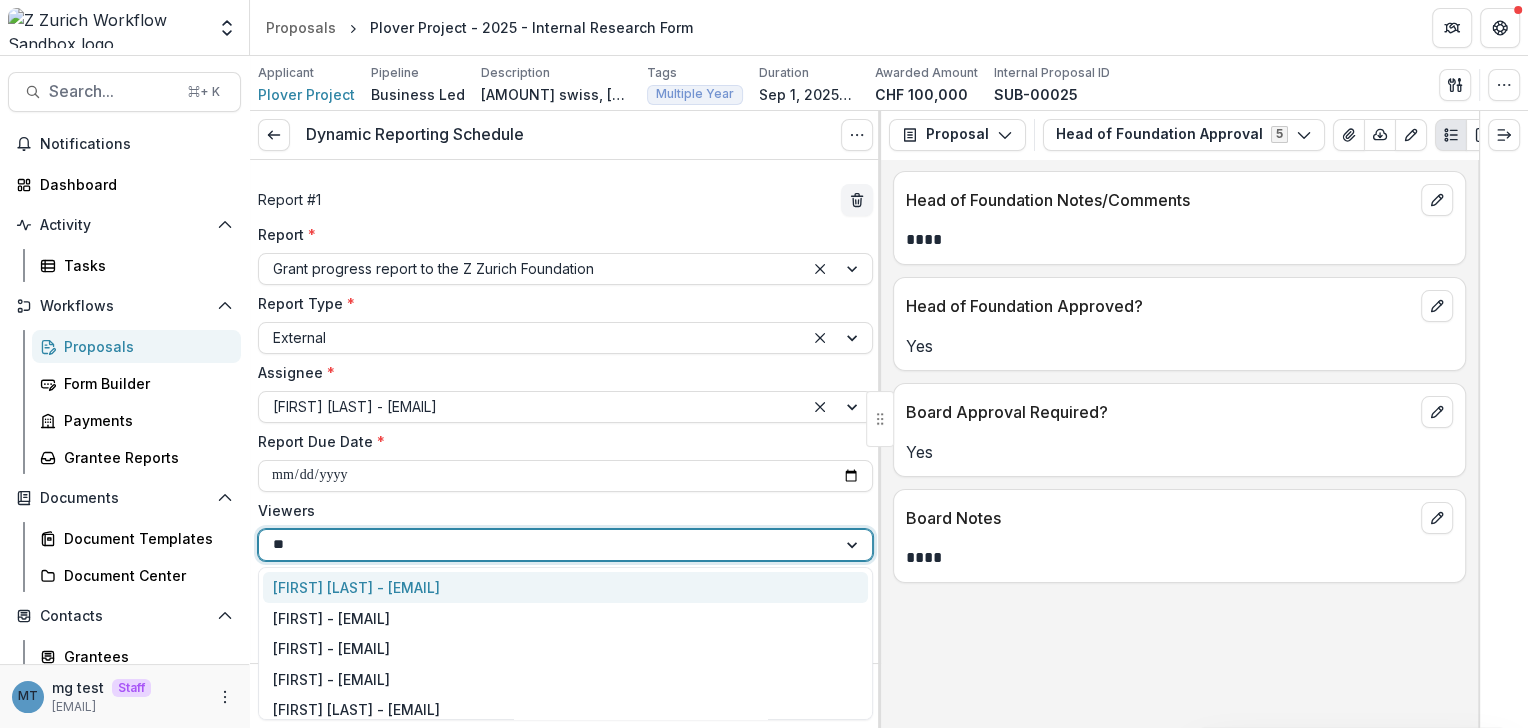 type on "***" 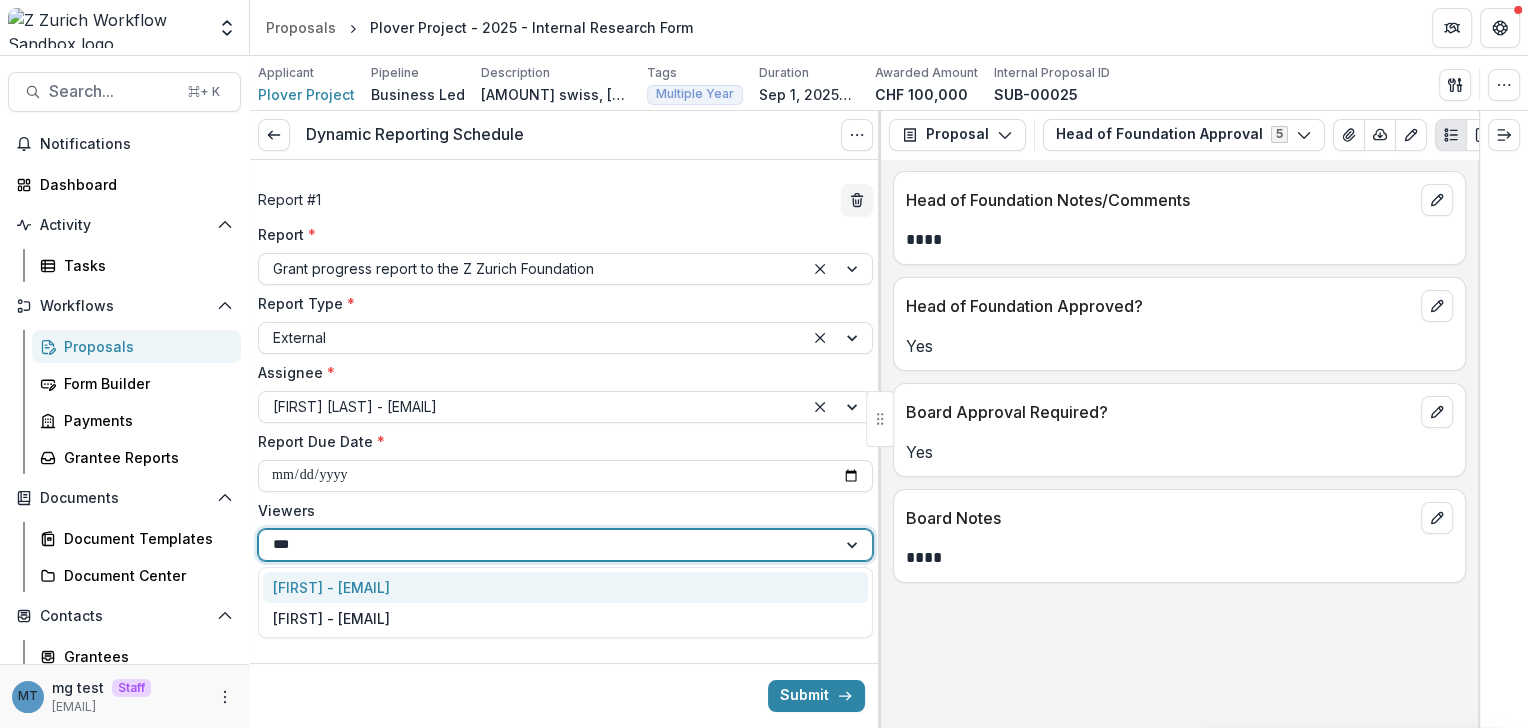 click on "Anna - anna@trytemelio.com" at bounding box center (565, 587) 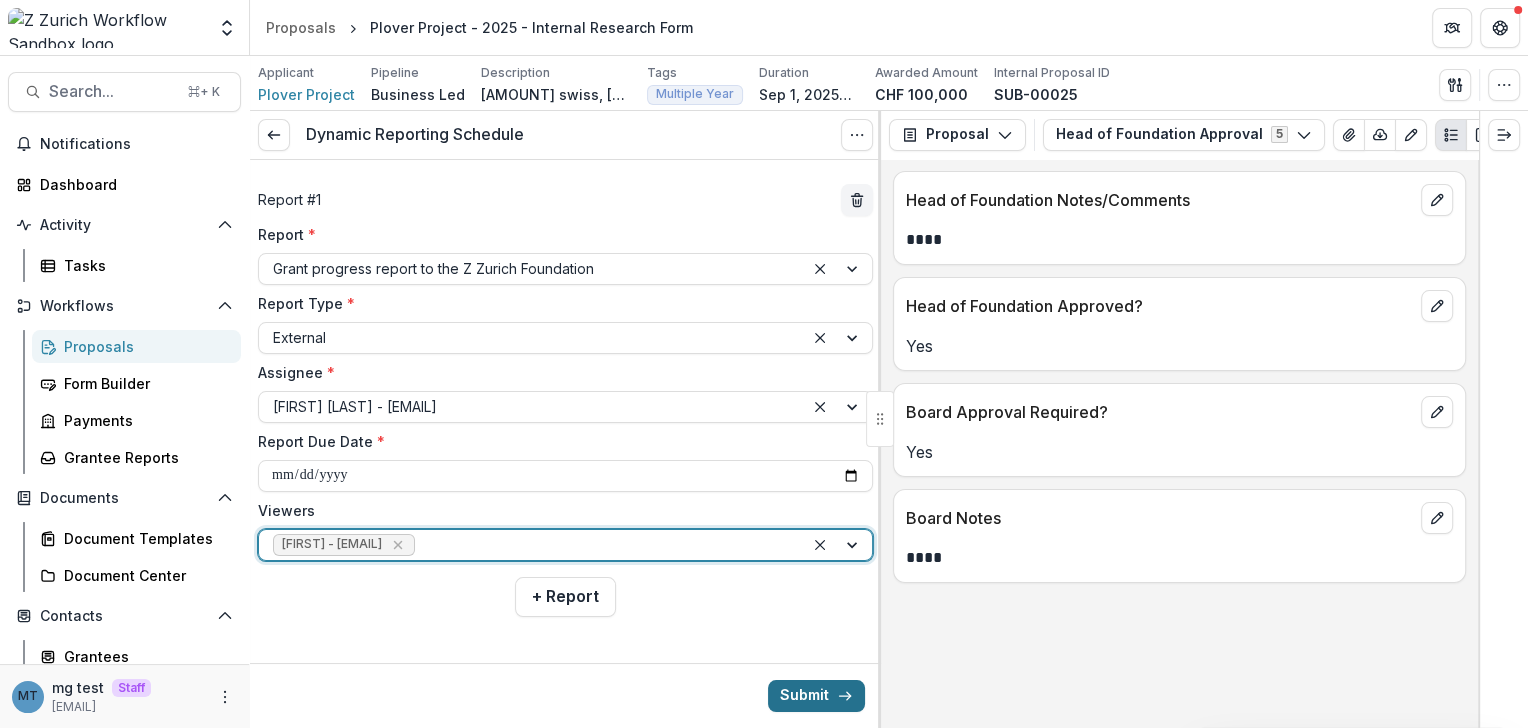 click on "Submit" at bounding box center (816, 696) 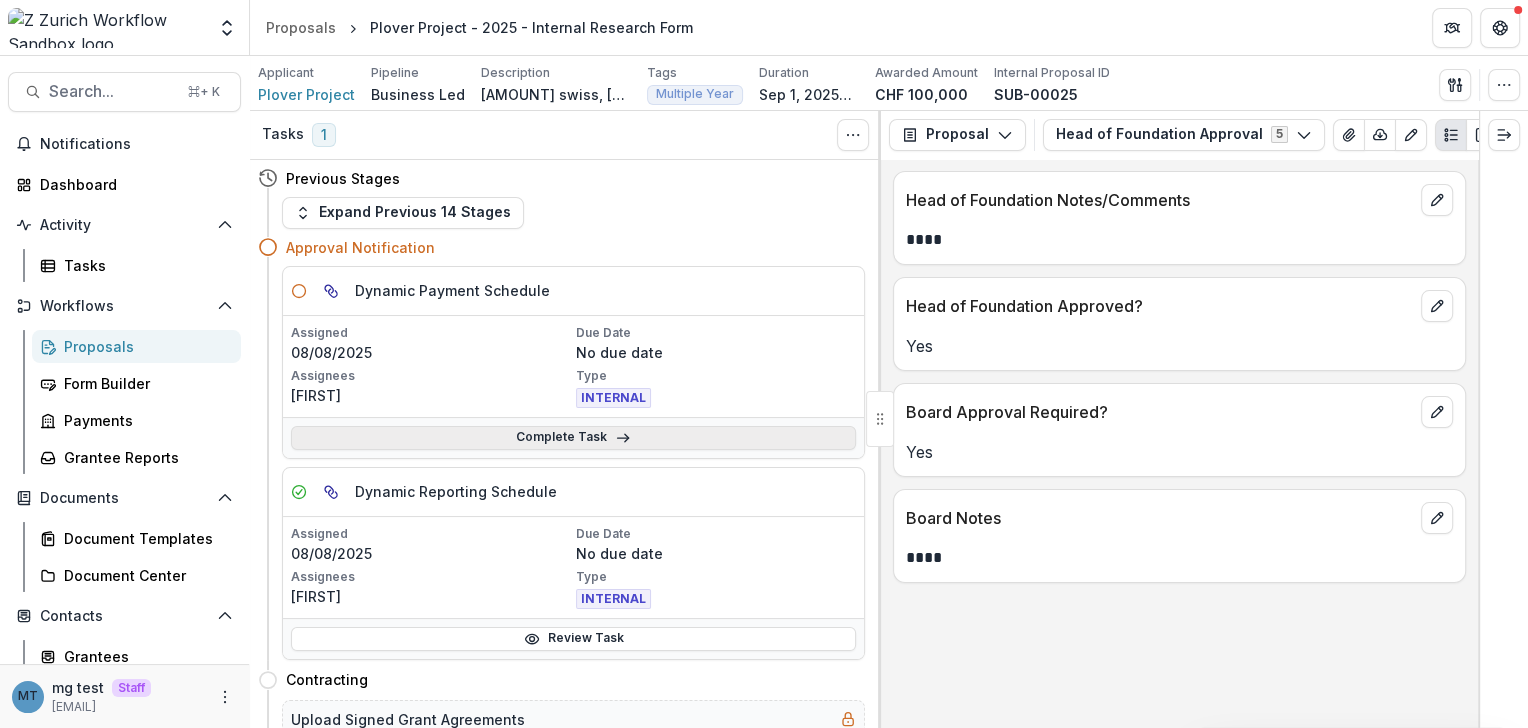 click on "Complete Task" at bounding box center [573, 438] 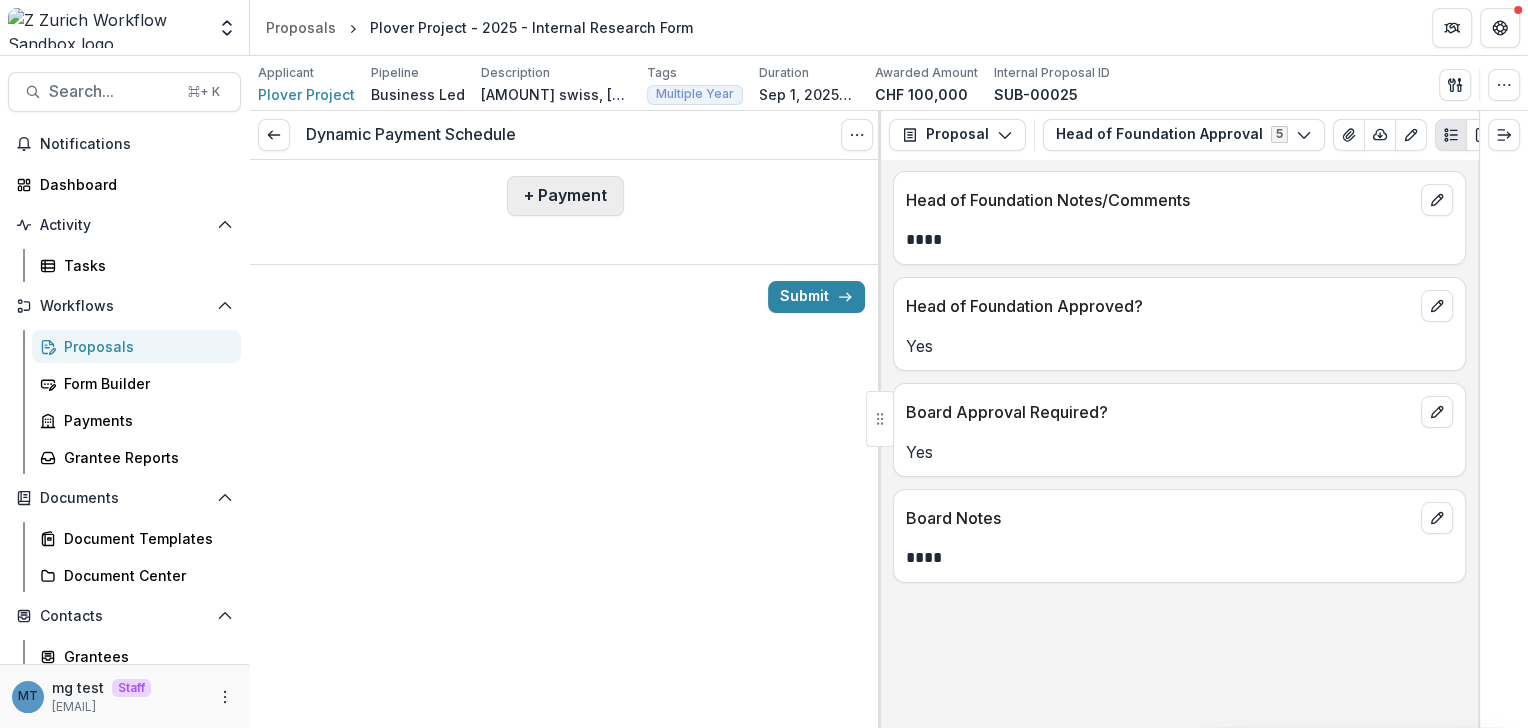 click on "+ Payment" at bounding box center [565, 196] 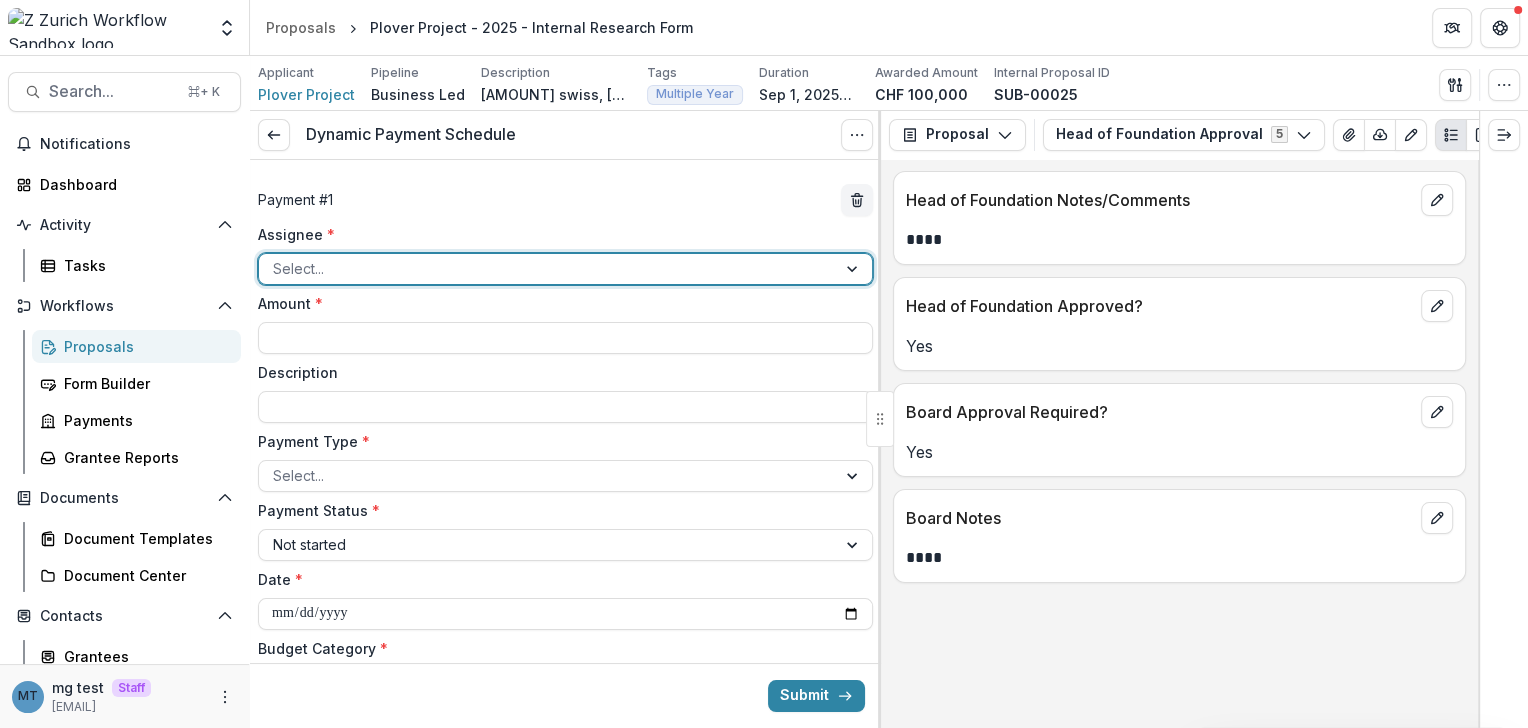 click at bounding box center [547, 268] 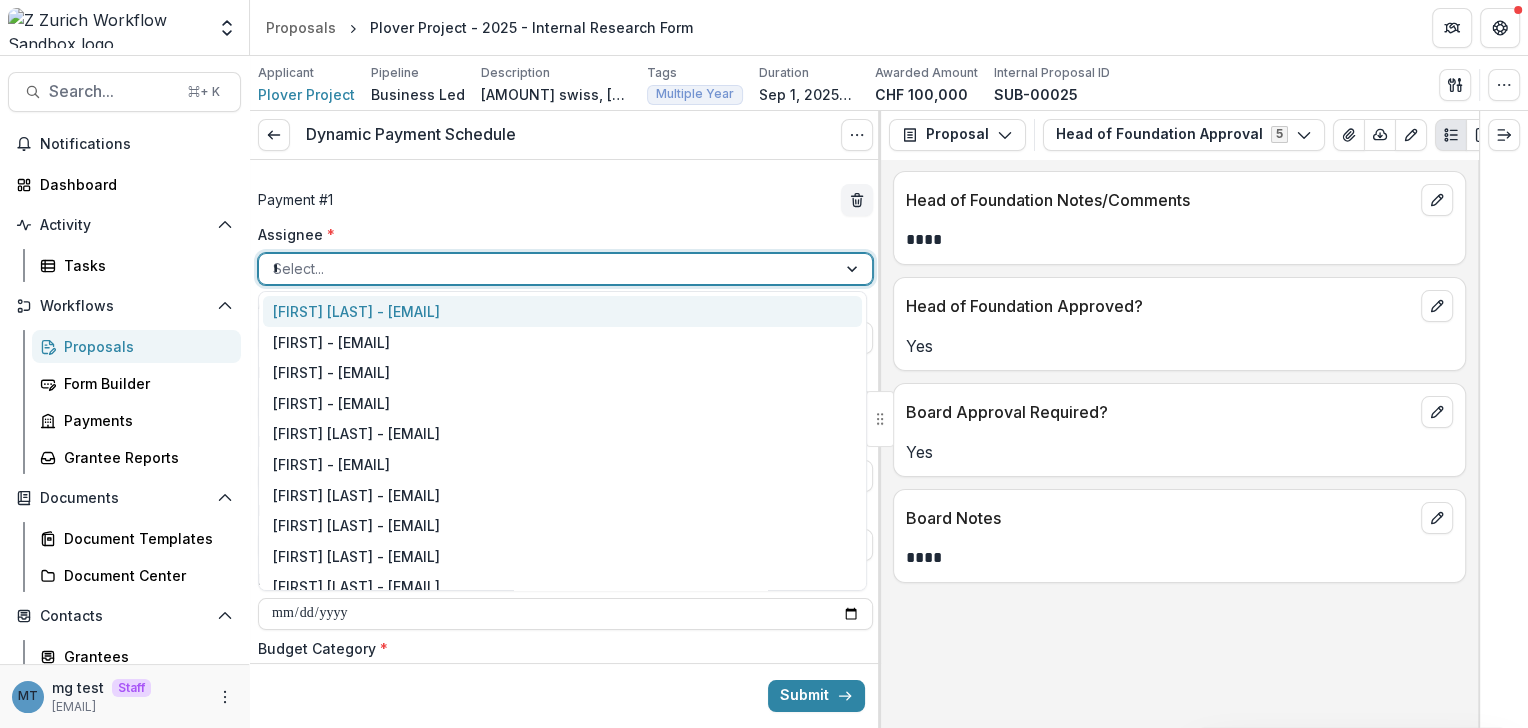 type on "***" 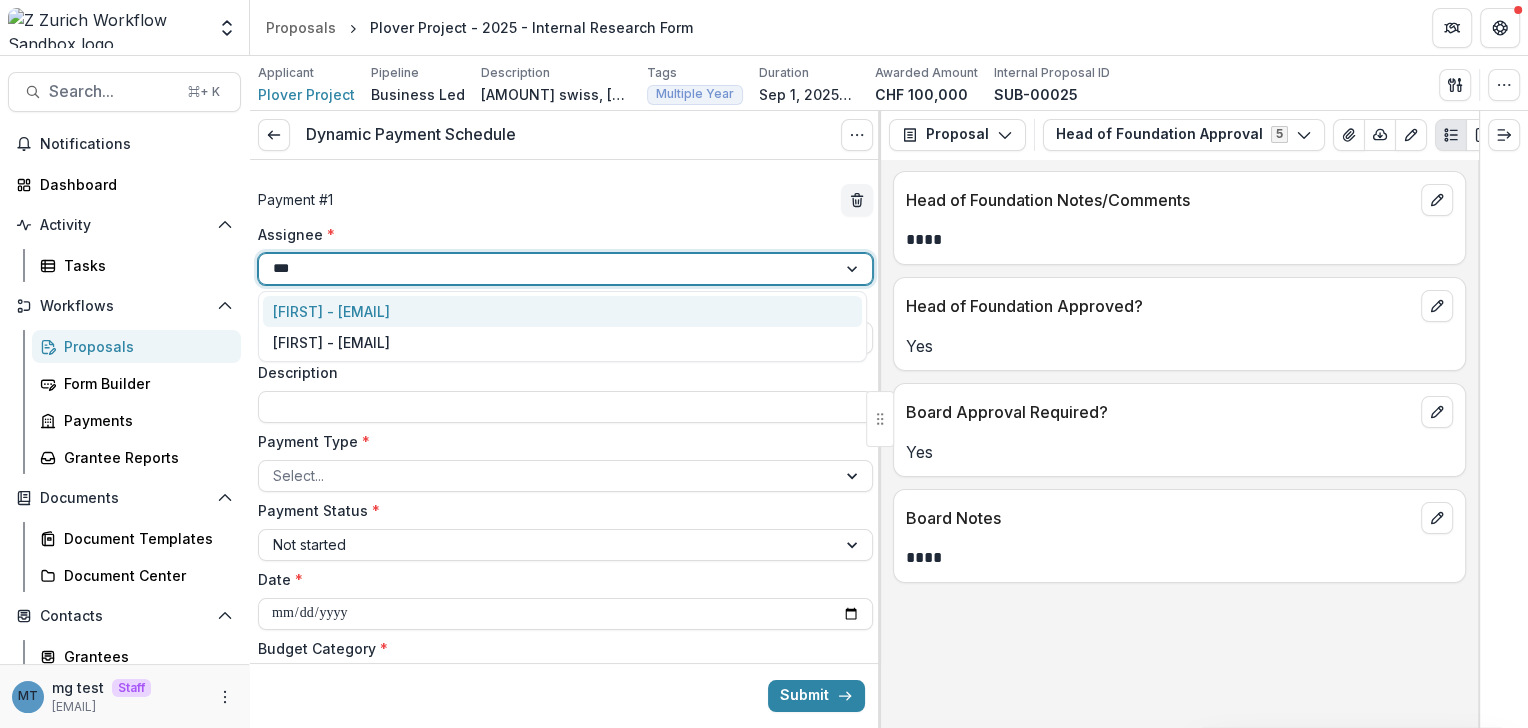 click on "Anna - anna@trytemelio.com" at bounding box center [562, 311] 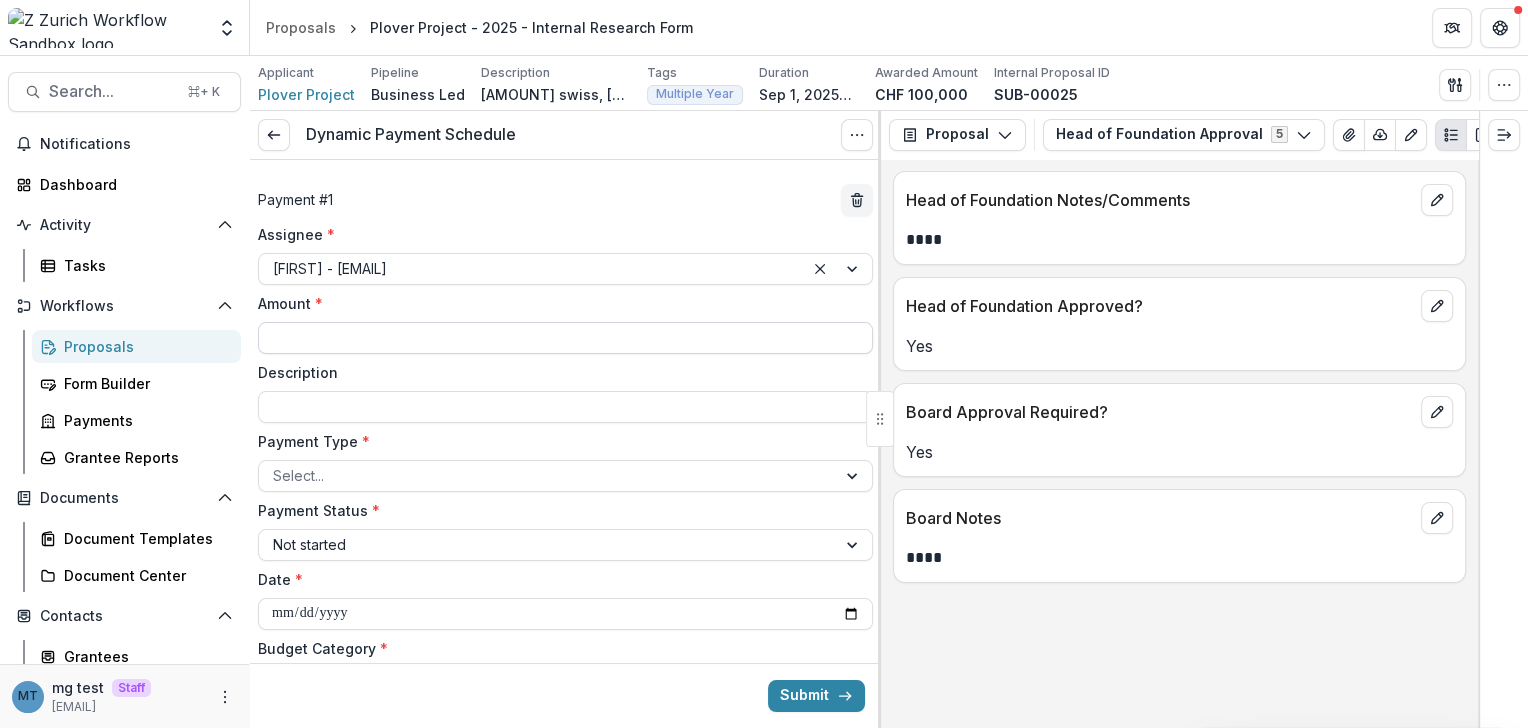 click on "Amount *" at bounding box center [565, 338] 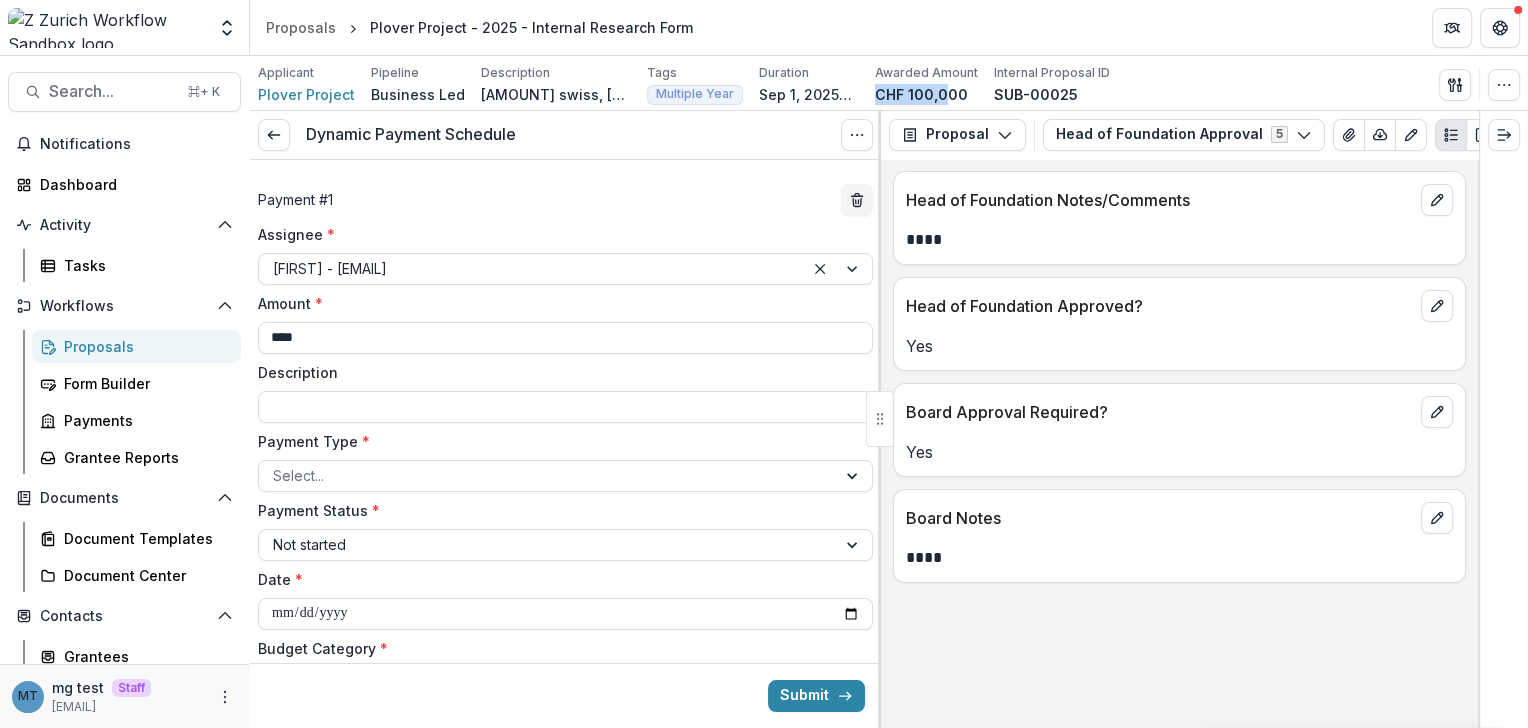 drag, startPoint x: 861, startPoint y: 94, endPoint x: 935, endPoint y: 95, distance: 74.00676 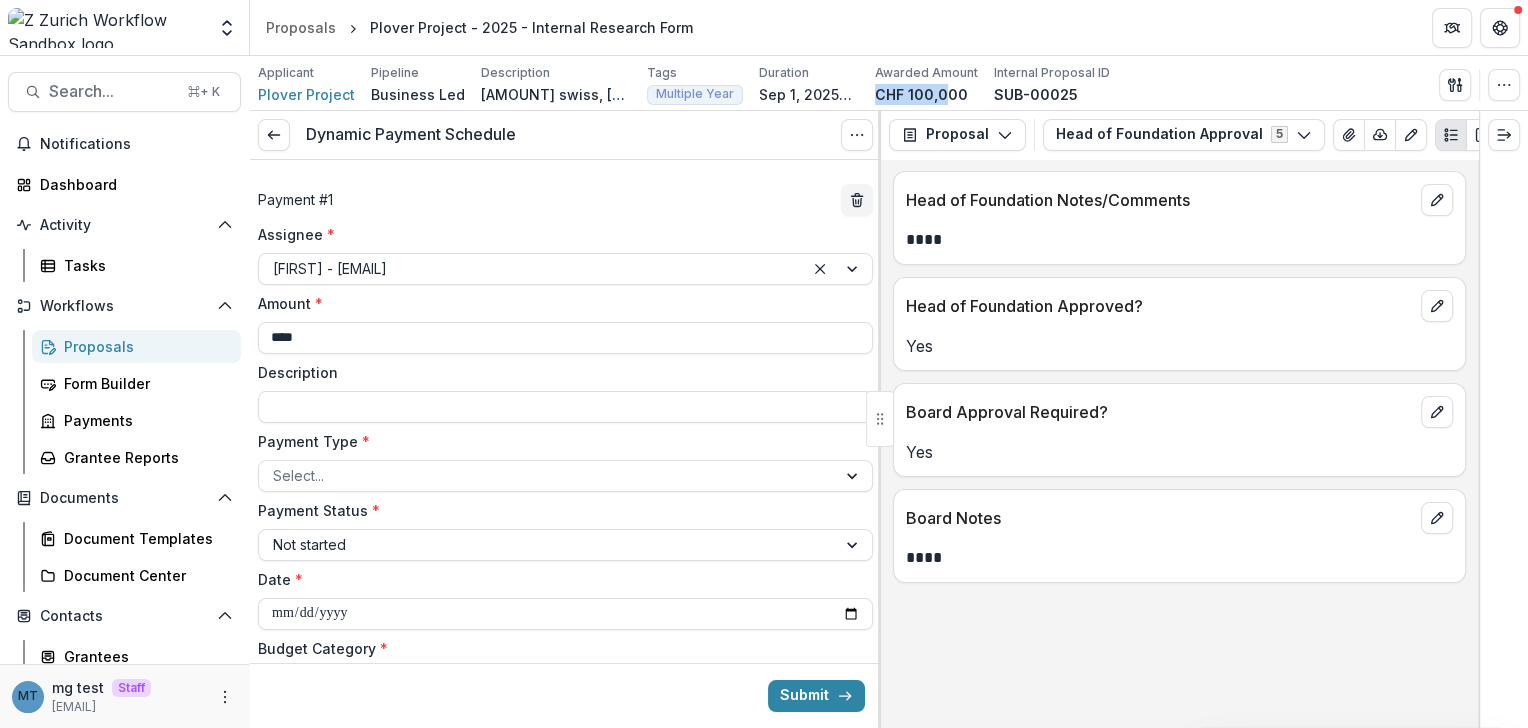 click on "Applicant Plover Project Pipeline Business Led Description 100000 swiss, 80000 USD Description 100000 swiss, 80000 USD Tags Multiple Year All tags Multiple Year Duration Sep 1, 2025null Awarded Amount CHF 100,000 Internal Proposal ID SUB-00025" at bounding box center (684, 84) 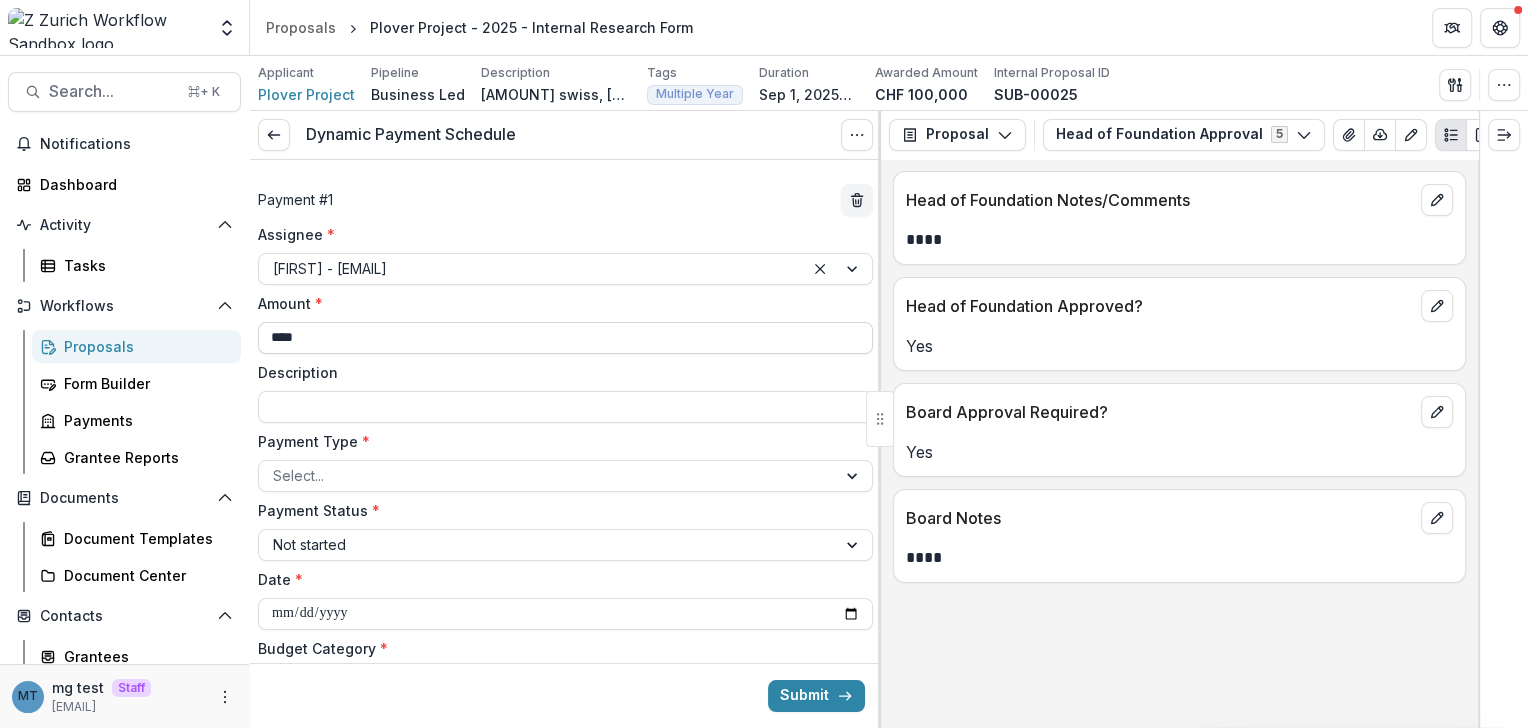click on "****" at bounding box center (565, 338) 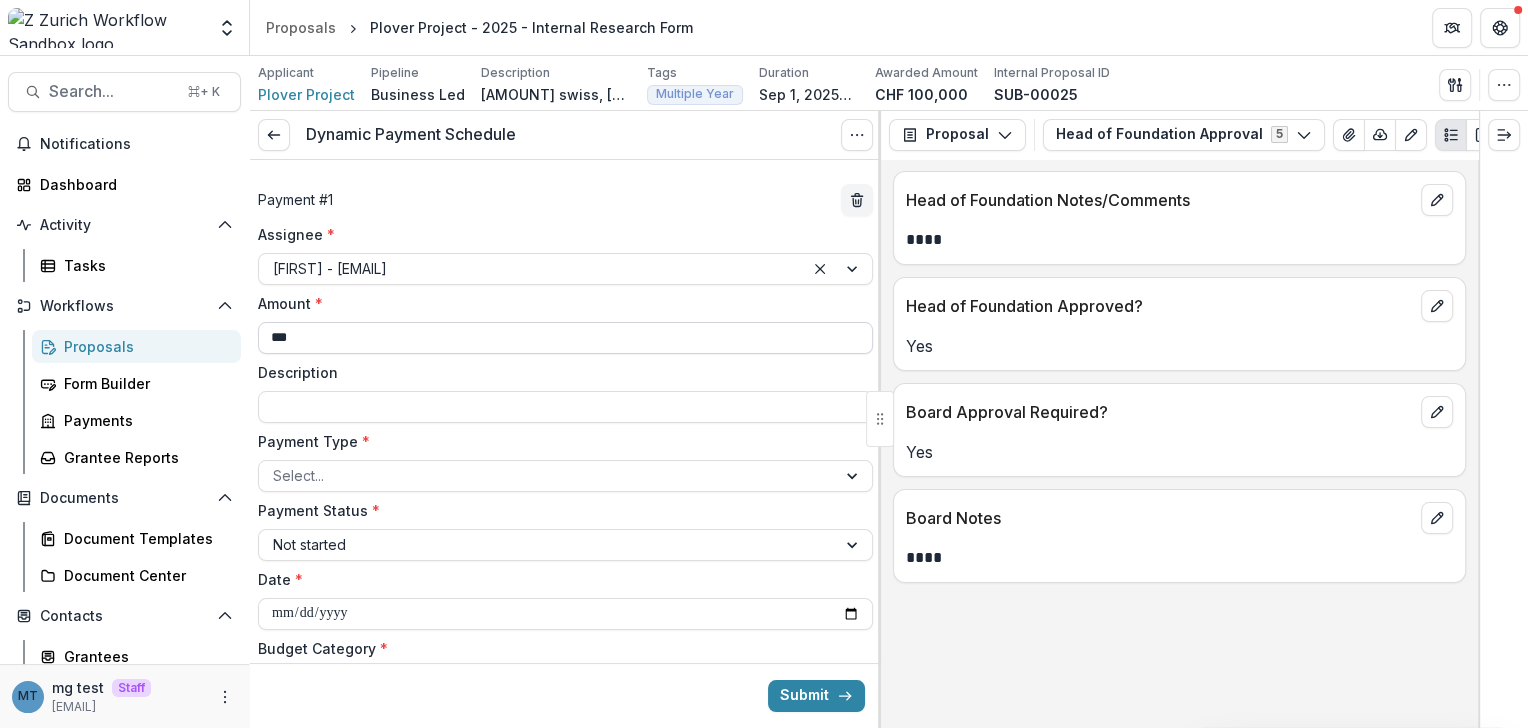 type on "*********" 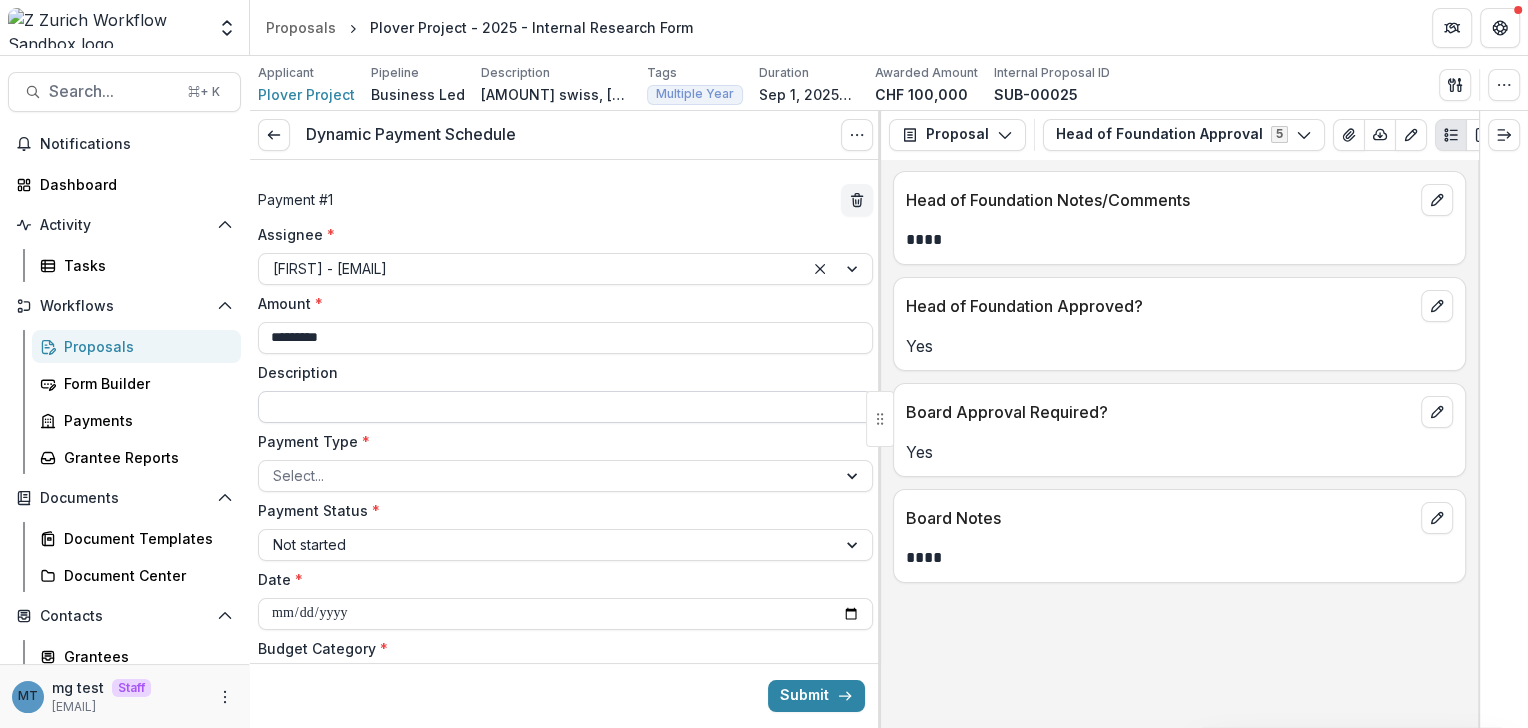 click on "Description" at bounding box center (565, 407) 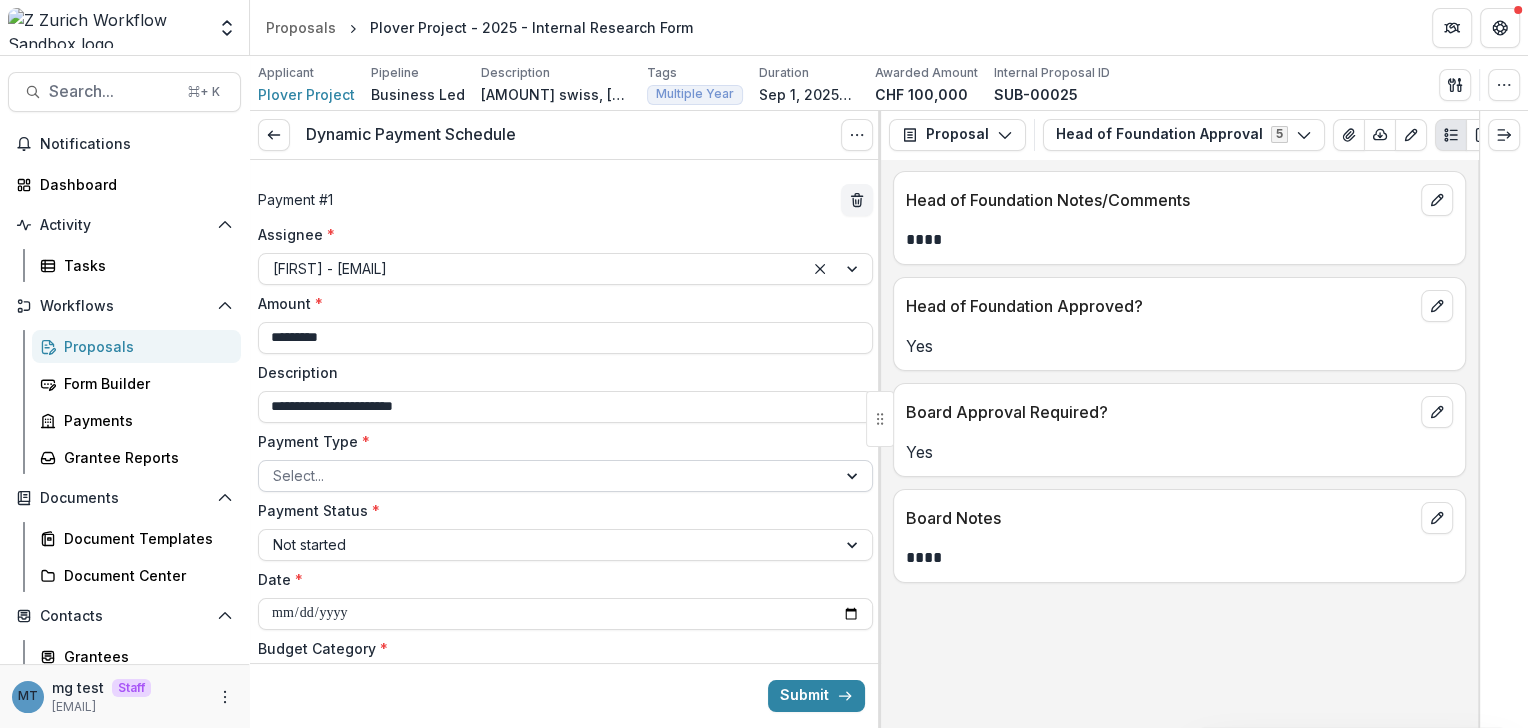 type on "**********" 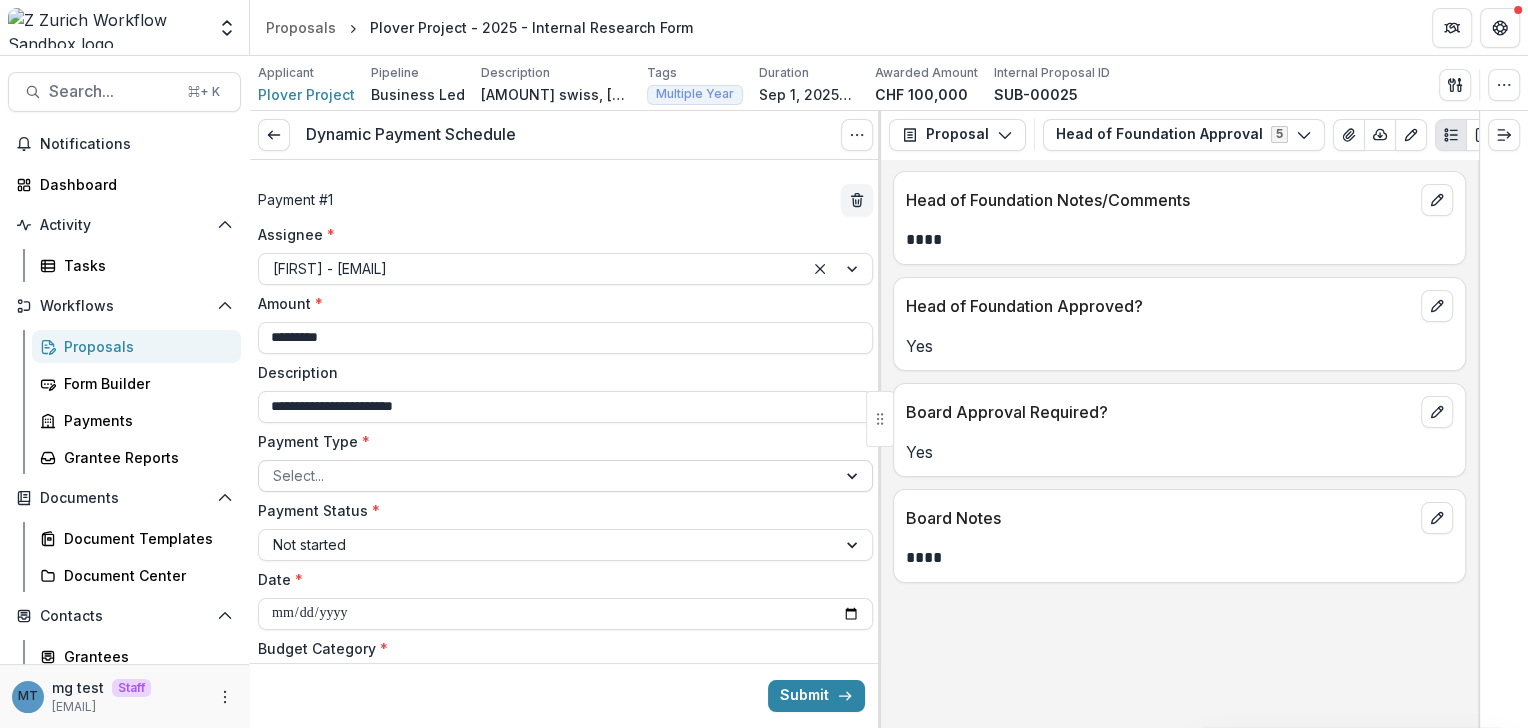 click at bounding box center (547, 475) 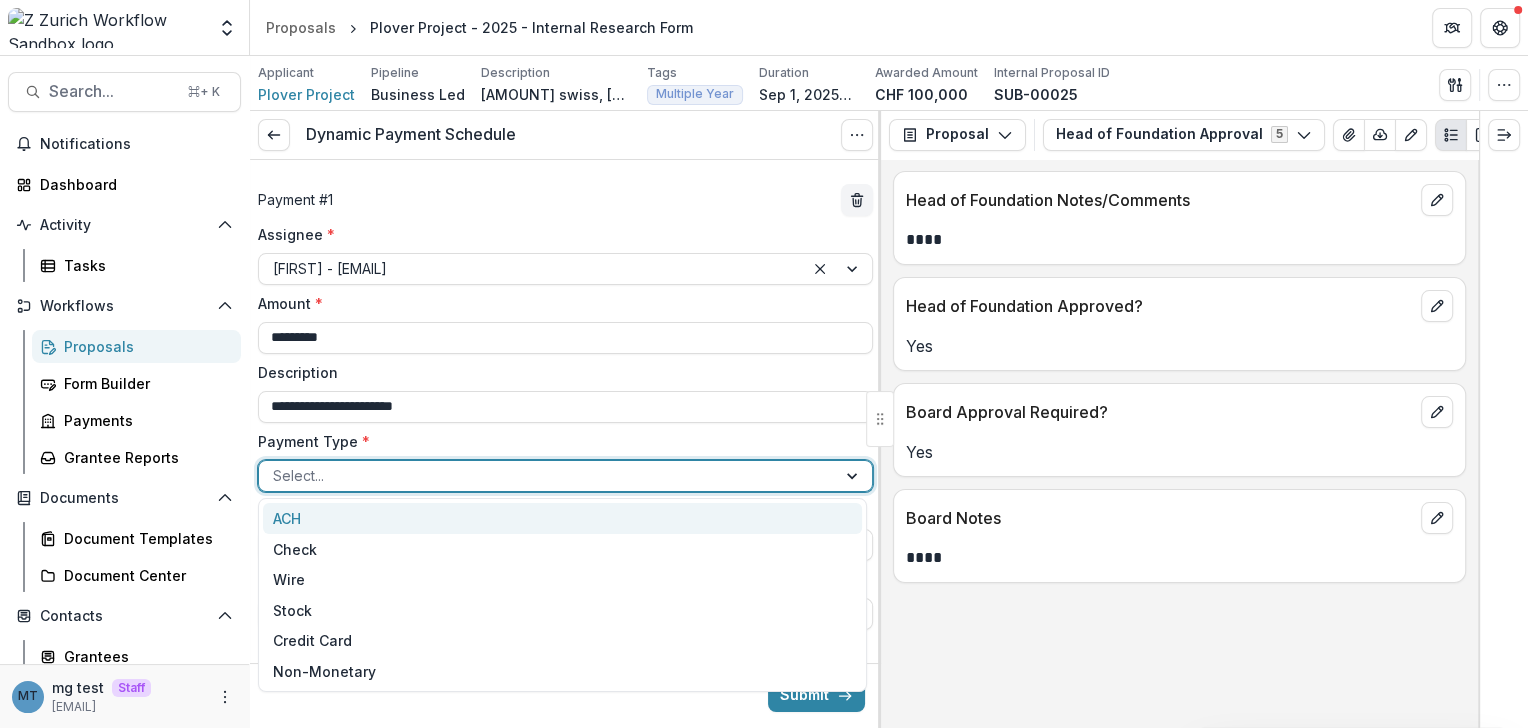 click on "ACH" at bounding box center (562, 518) 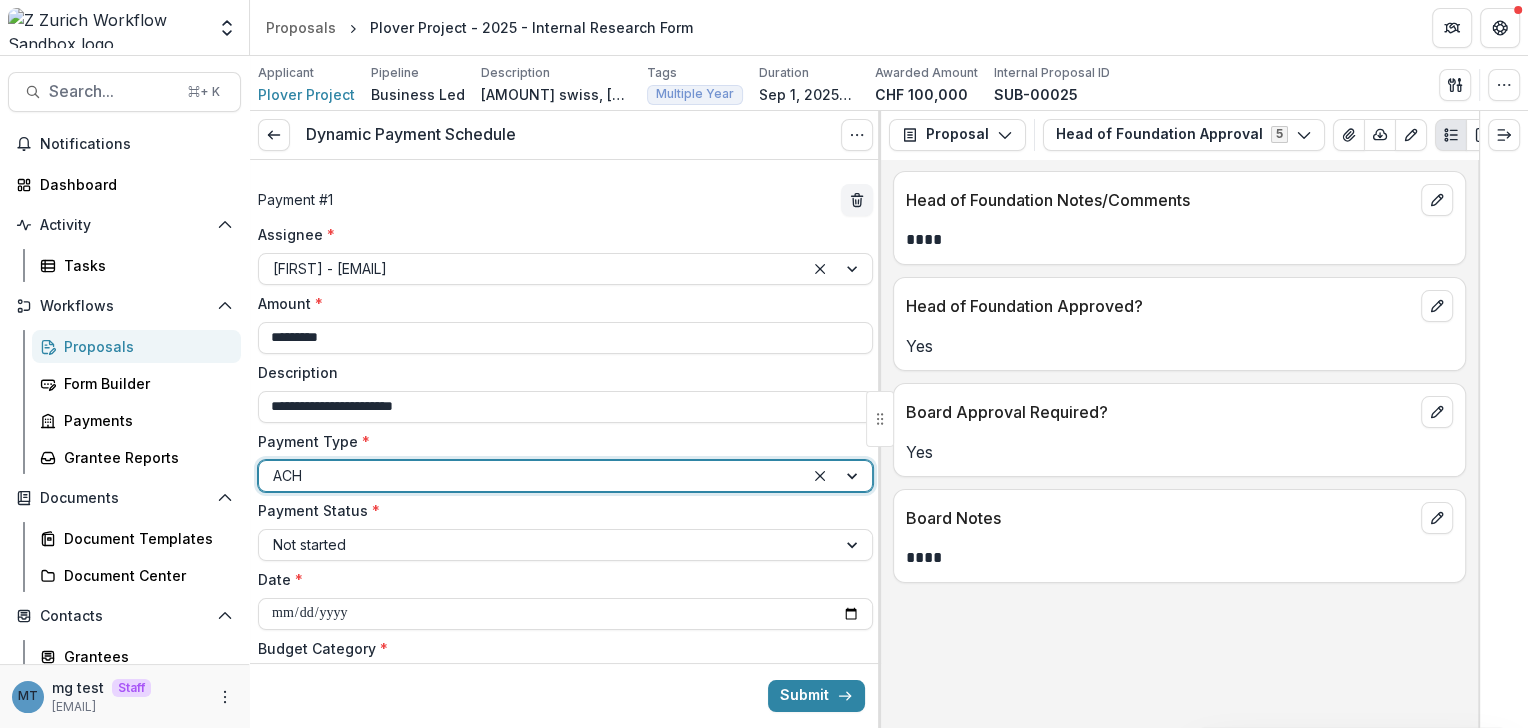 scroll, scrollTop: 122, scrollLeft: 0, axis: vertical 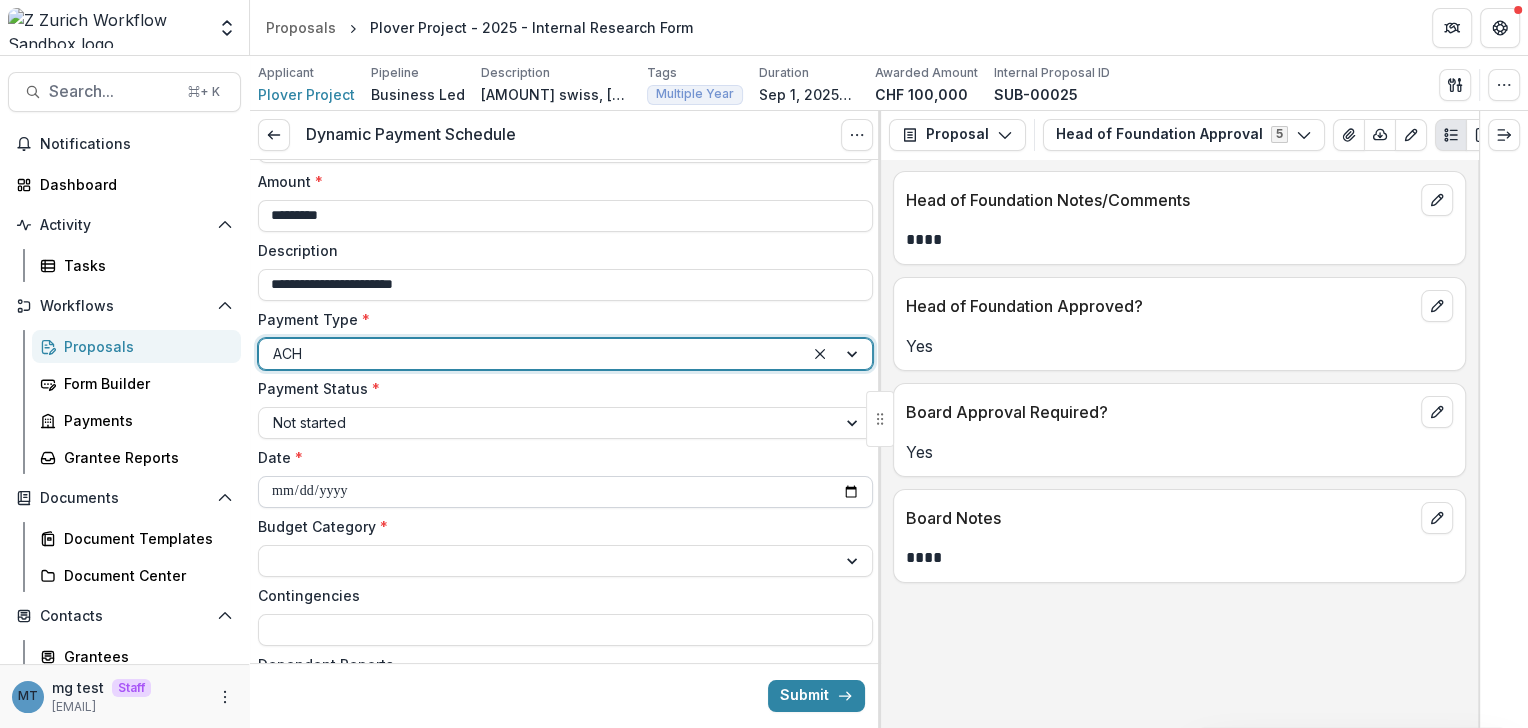 click on "**********" at bounding box center [565, 492] 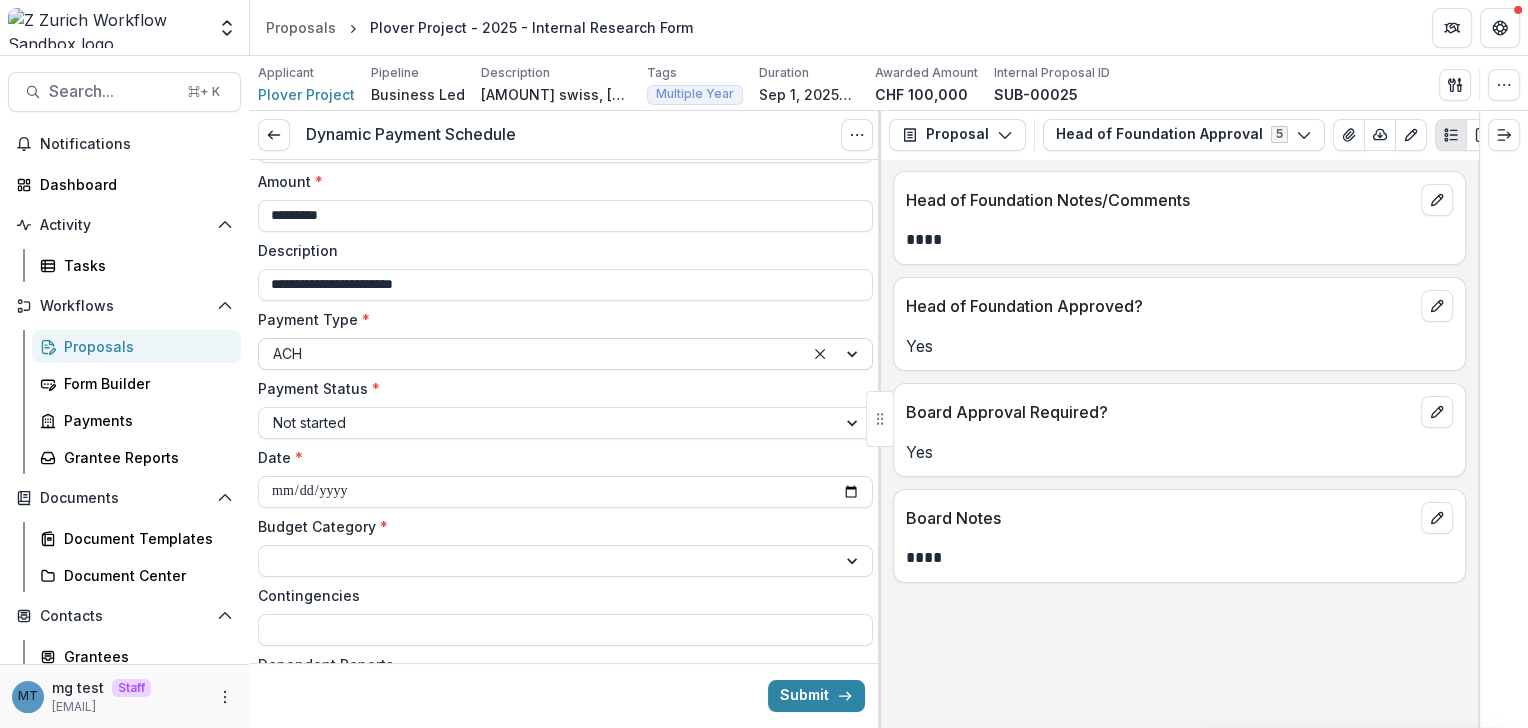 type on "**********" 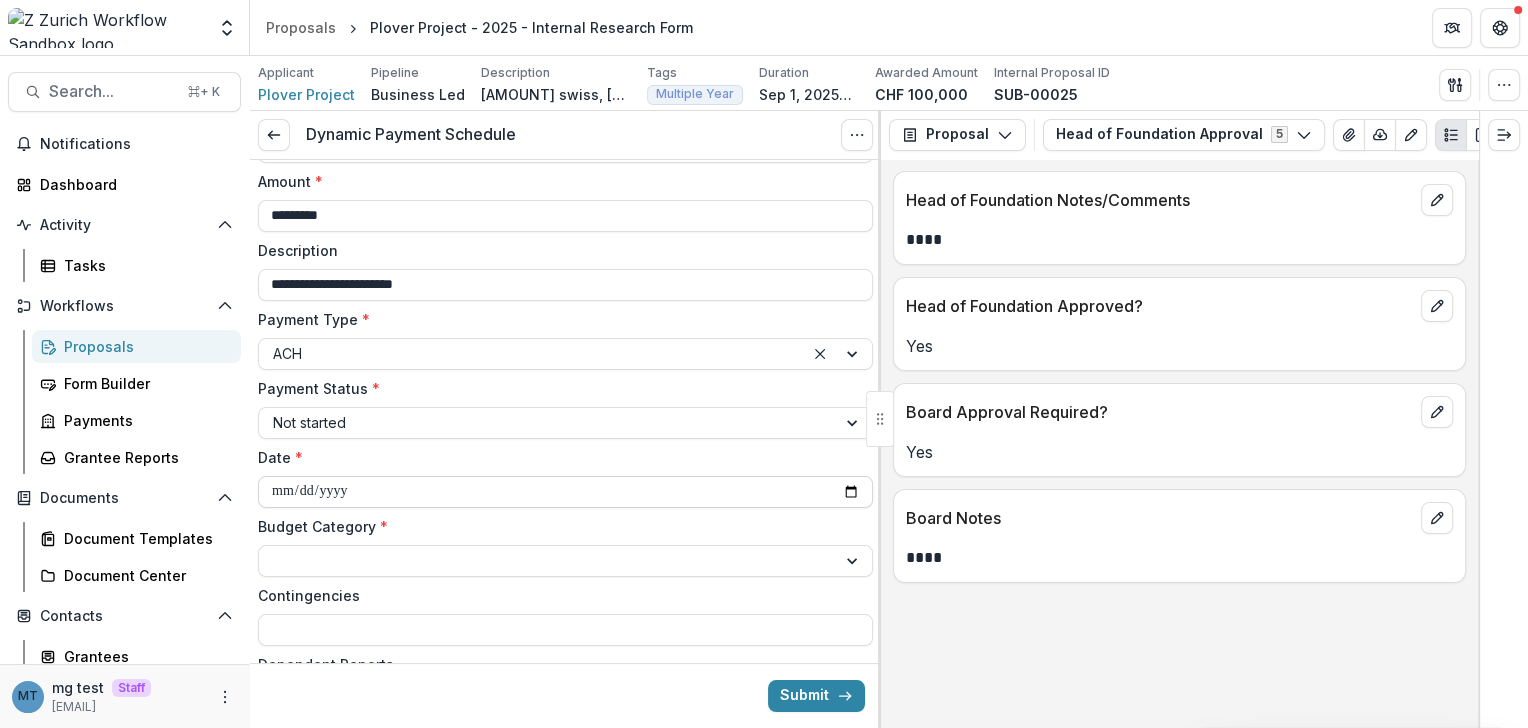 scroll, scrollTop: 243, scrollLeft: 0, axis: vertical 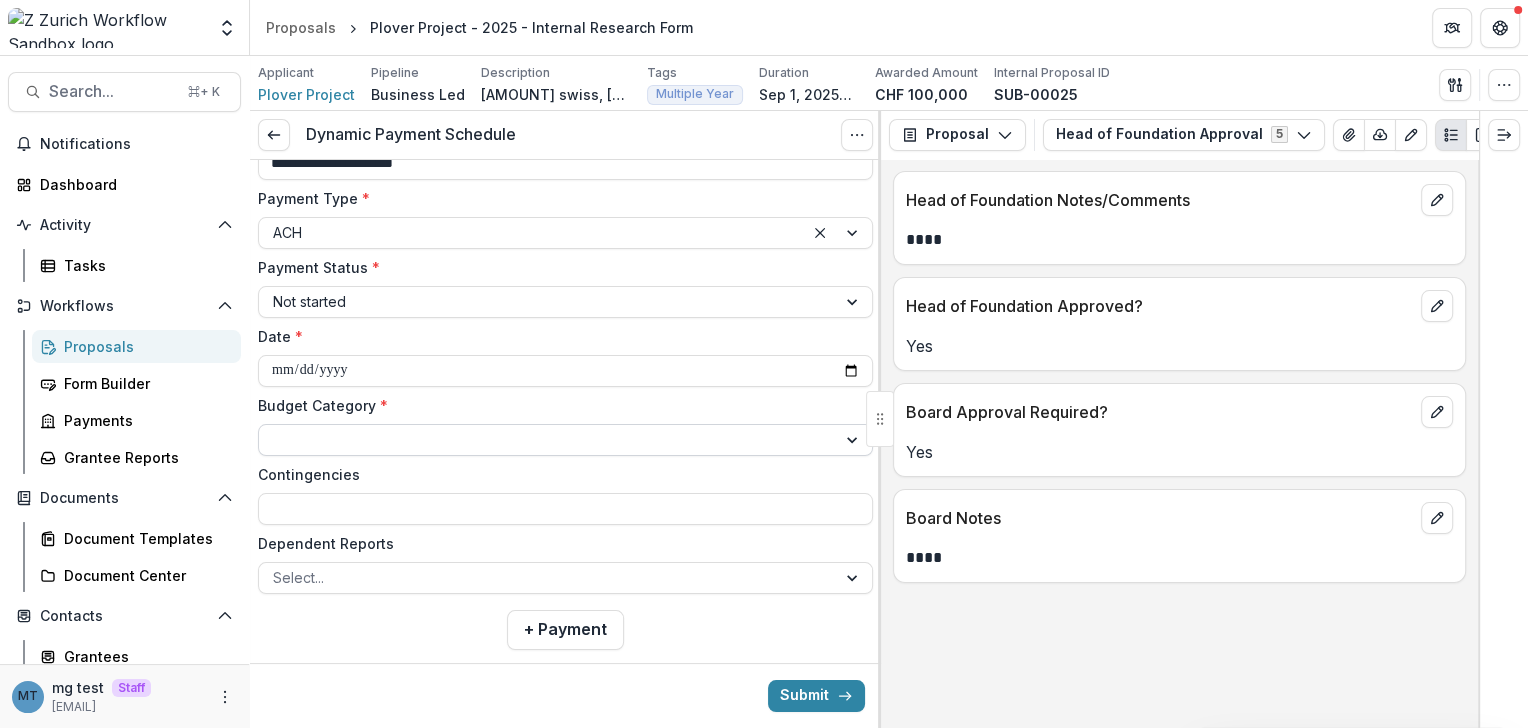 click at bounding box center [547, 439] 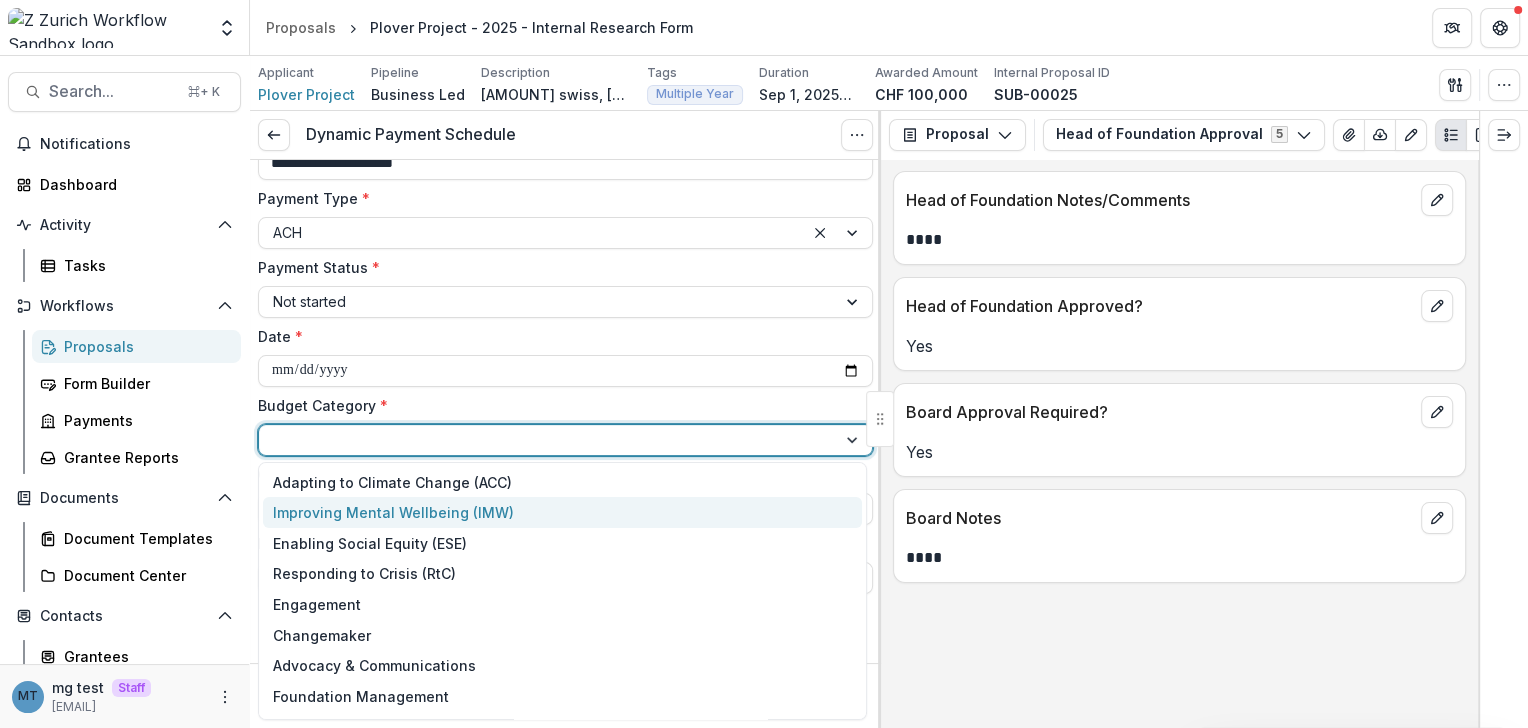 click on "Improving Mental Wellbeing (IMW)" at bounding box center (562, 512) 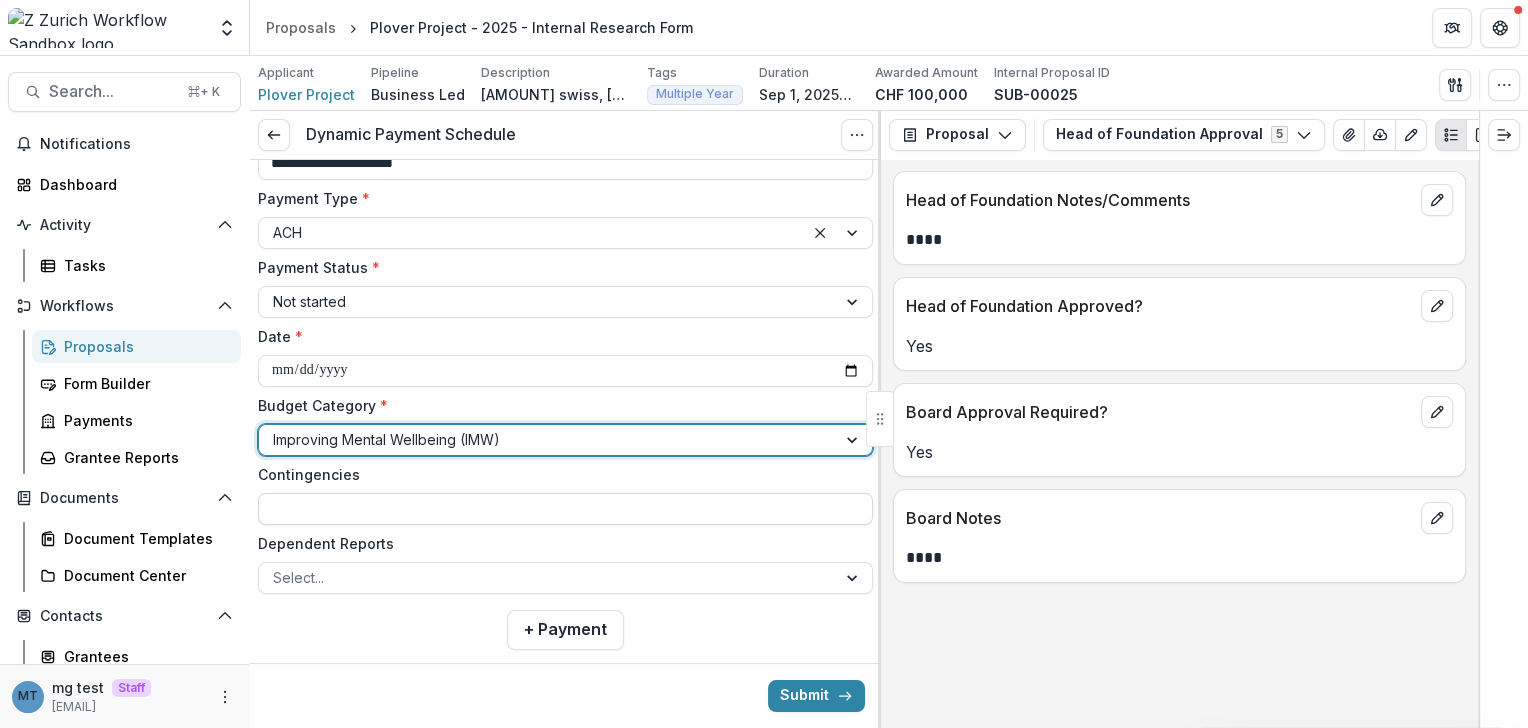 scroll, scrollTop: 276, scrollLeft: 0, axis: vertical 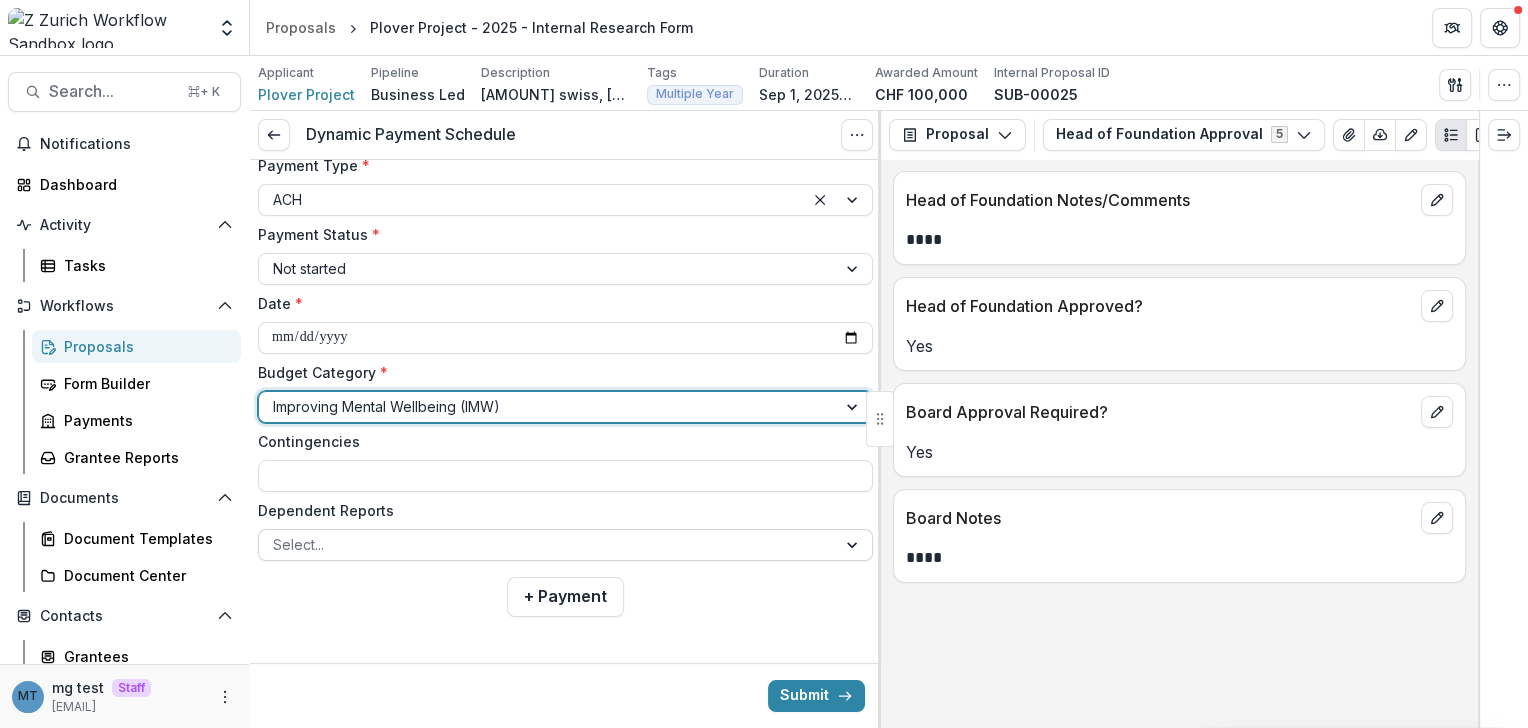 click at bounding box center [547, 544] 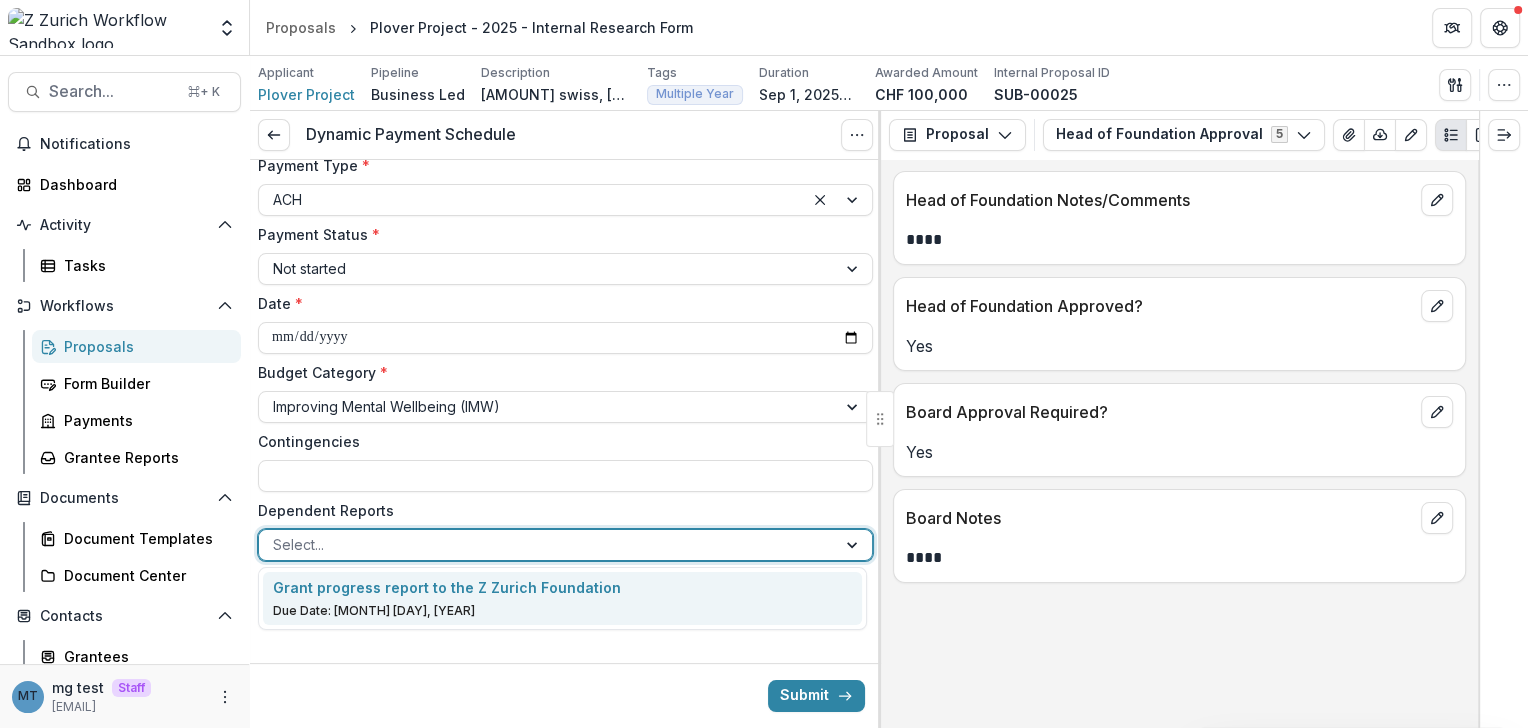 click on "Dependent Reports" at bounding box center [559, 510] 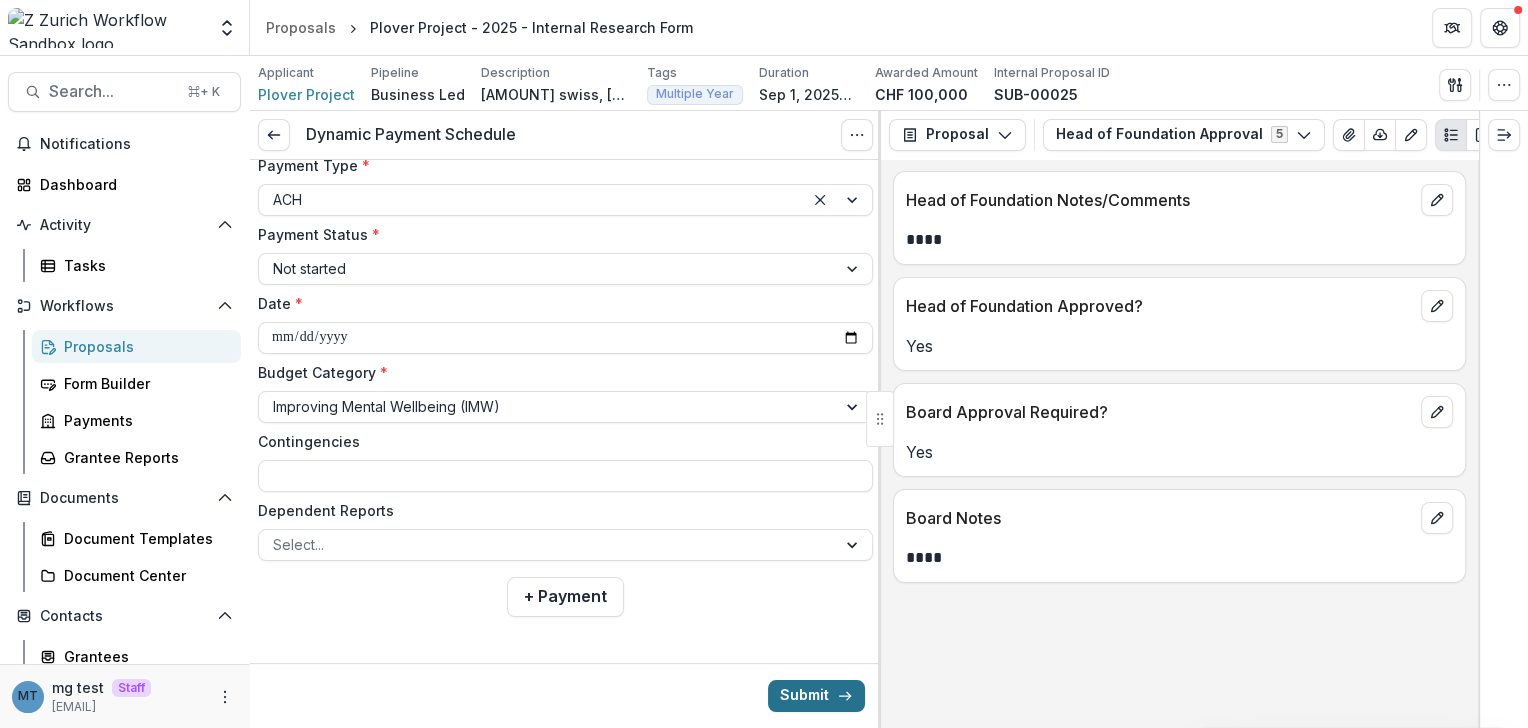 click 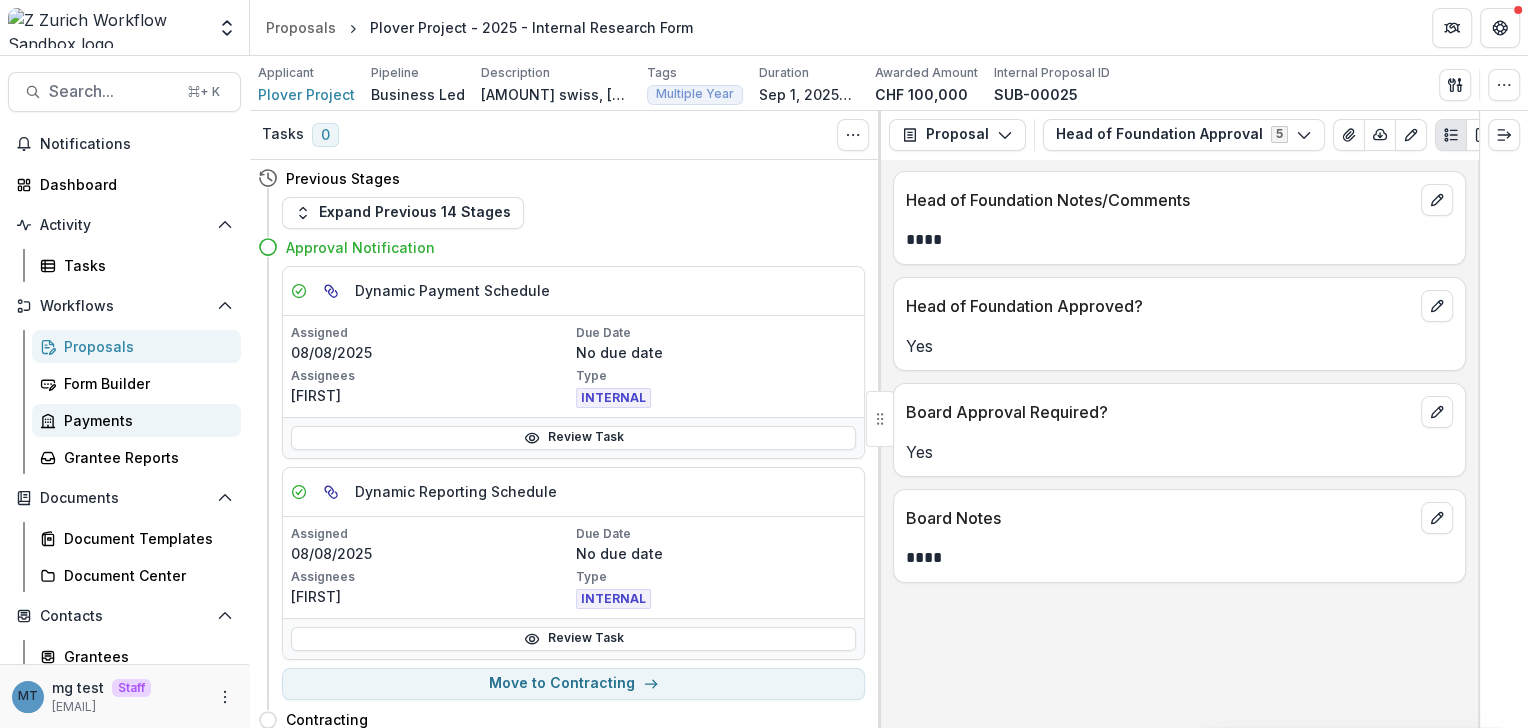 click on "Payments" at bounding box center [136, 420] 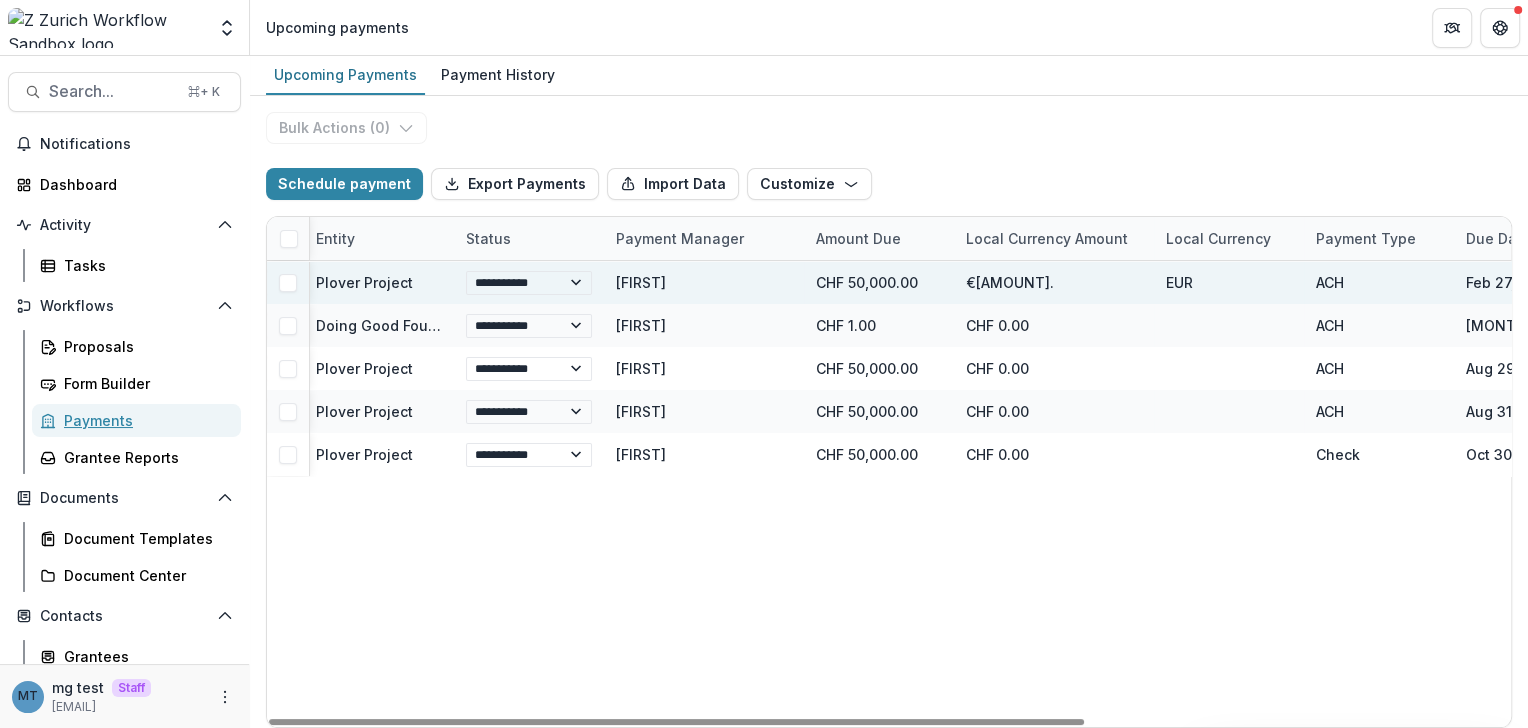 scroll, scrollTop: 0, scrollLeft: 0, axis: both 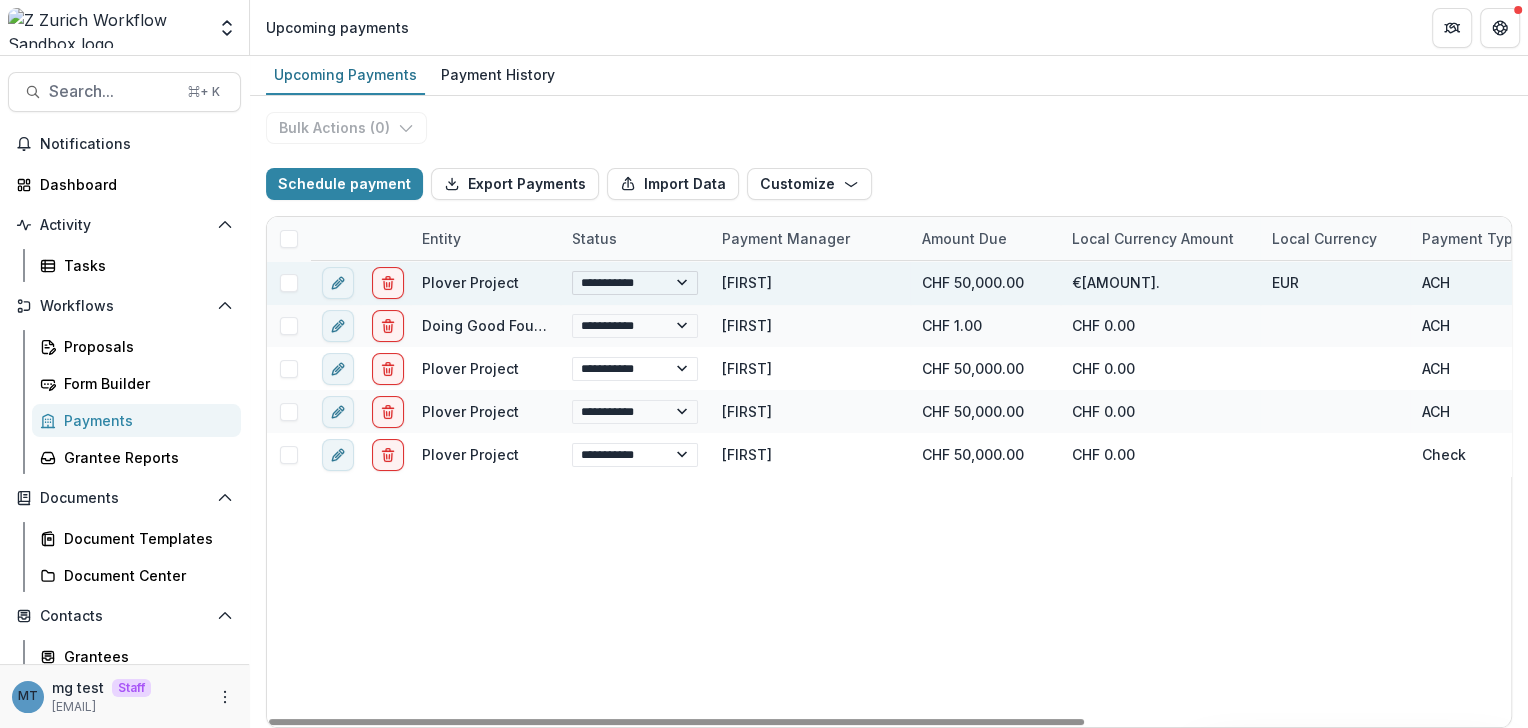 click on "**********" at bounding box center [635, 283] 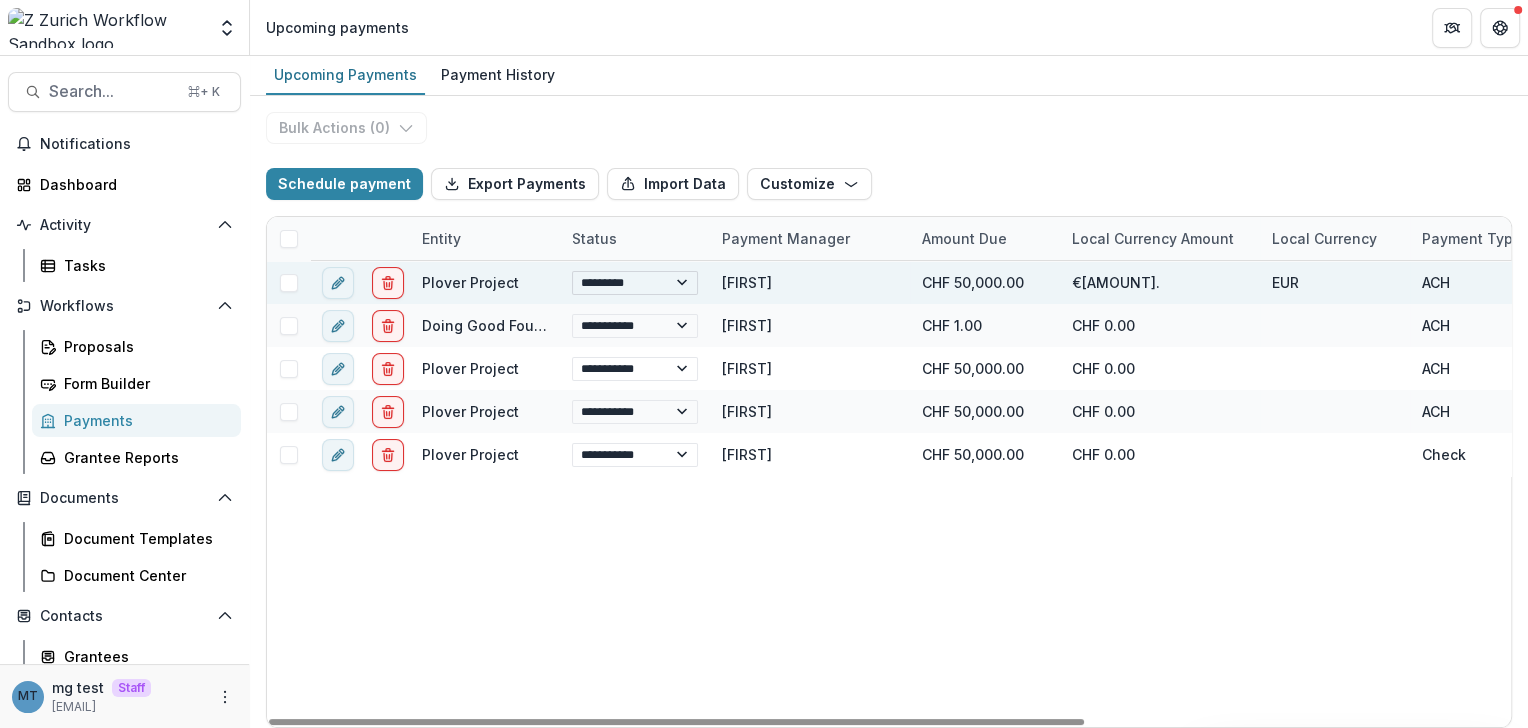 select on "**********" 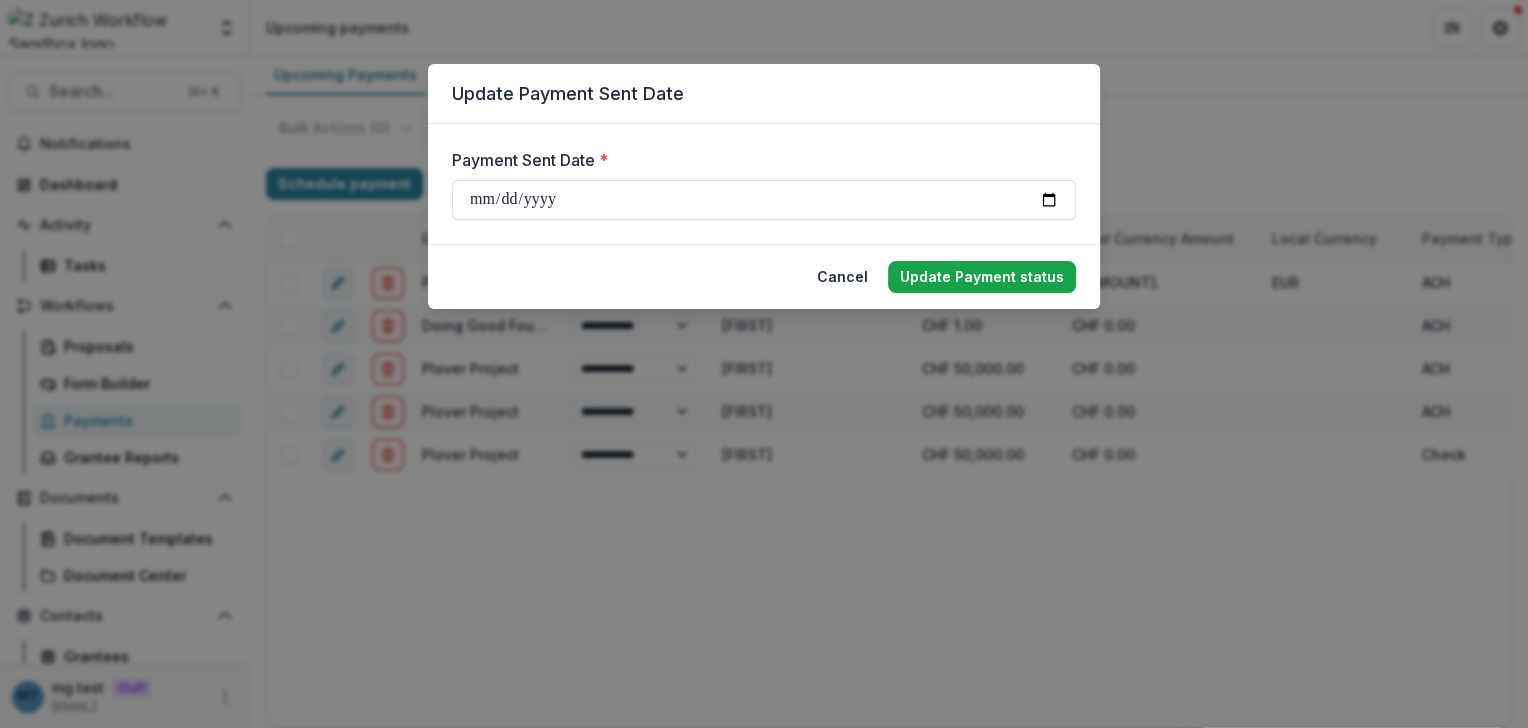 click on "Update Payment status" at bounding box center (982, 277) 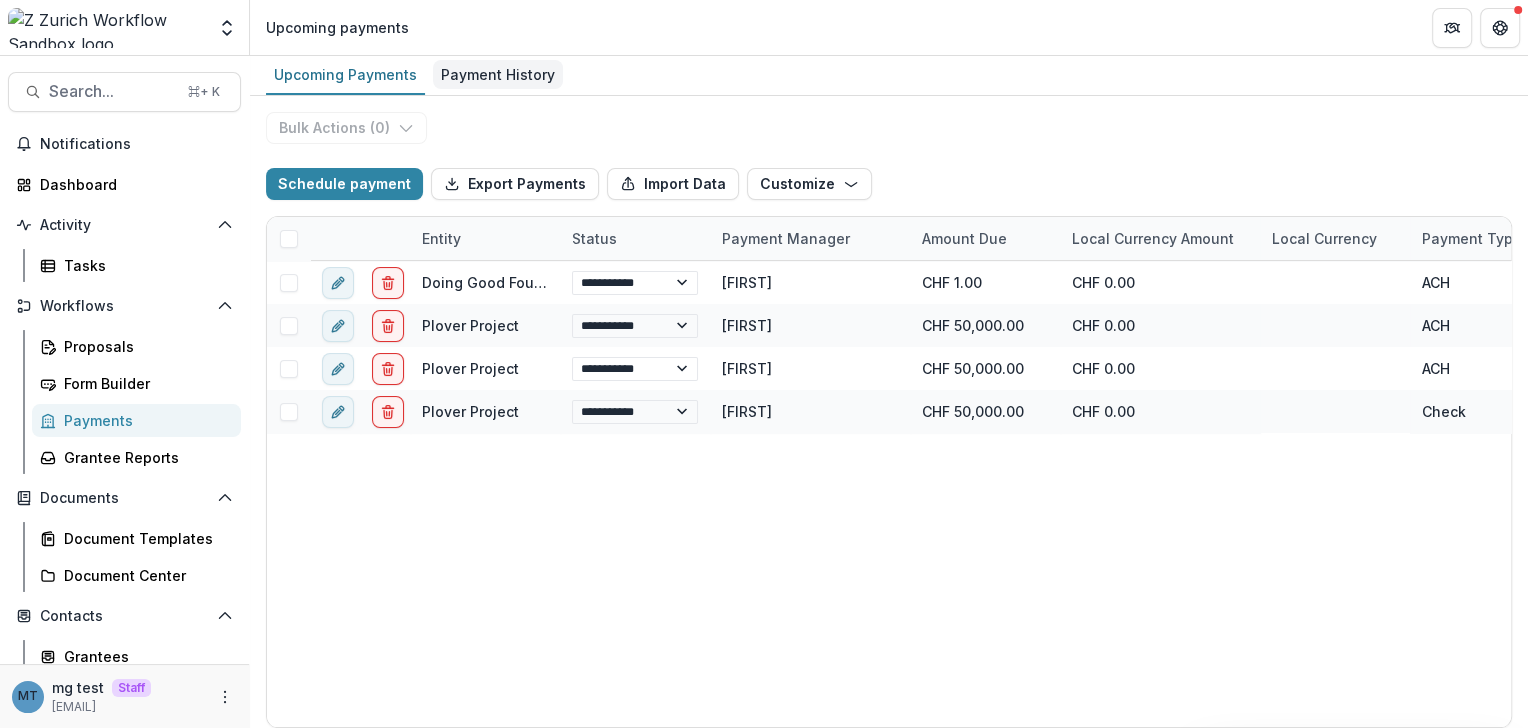 click on "Payment History" at bounding box center (498, 74) 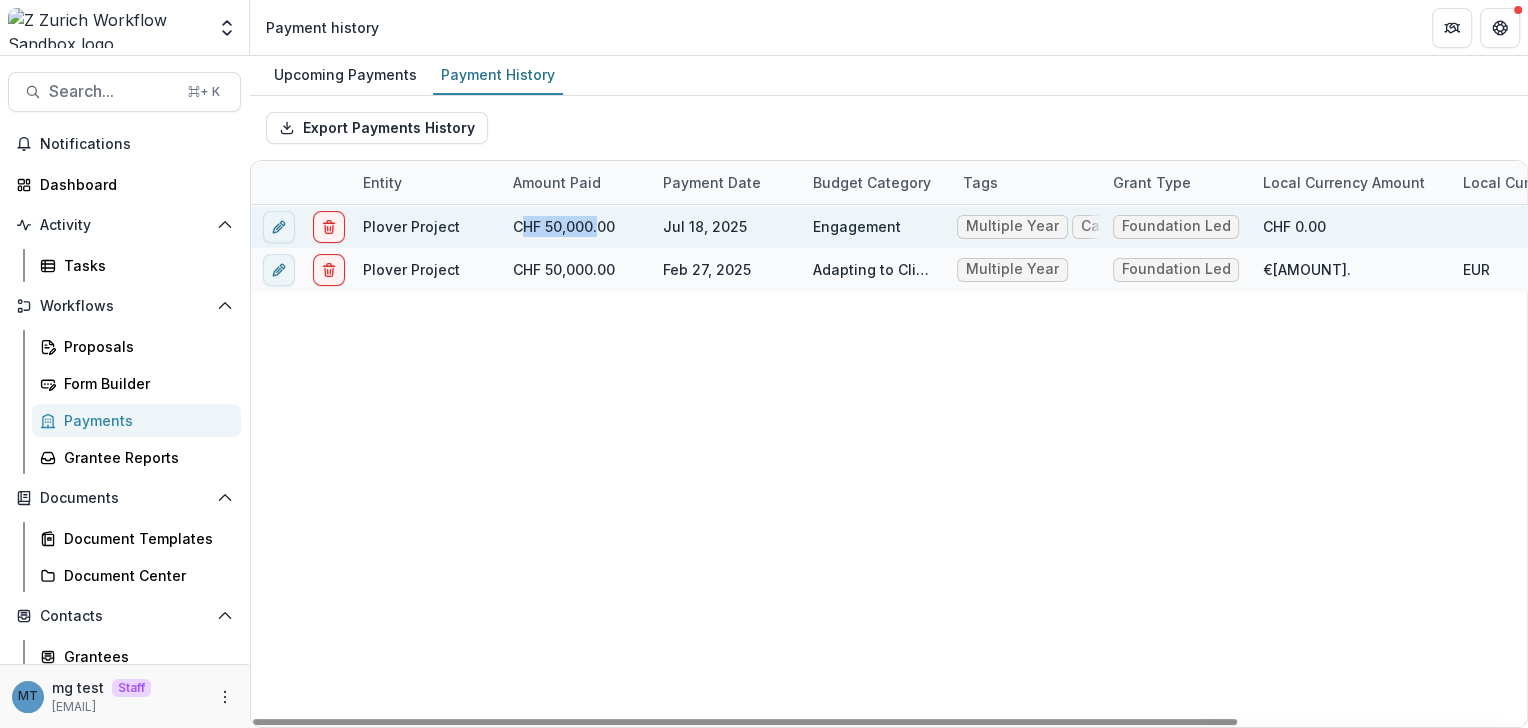 drag, startPoint x: 522, startPoint y: 222, endPoint x: 598, endPoint y: 229, distance: 76.321686 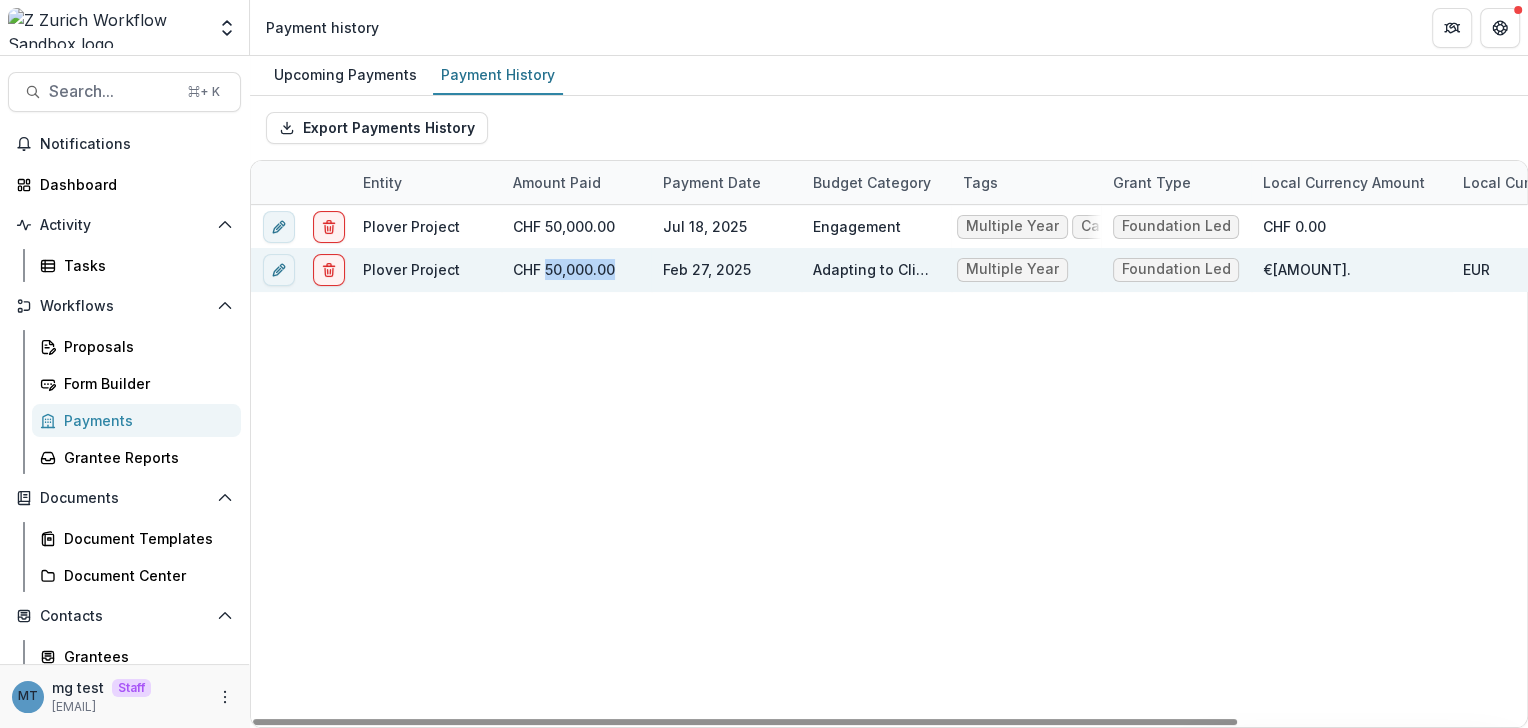 drag, startPoint x: 546, startPoint y: 262, endPoint x: 613, endPoint y: 270, distance: 67.47592 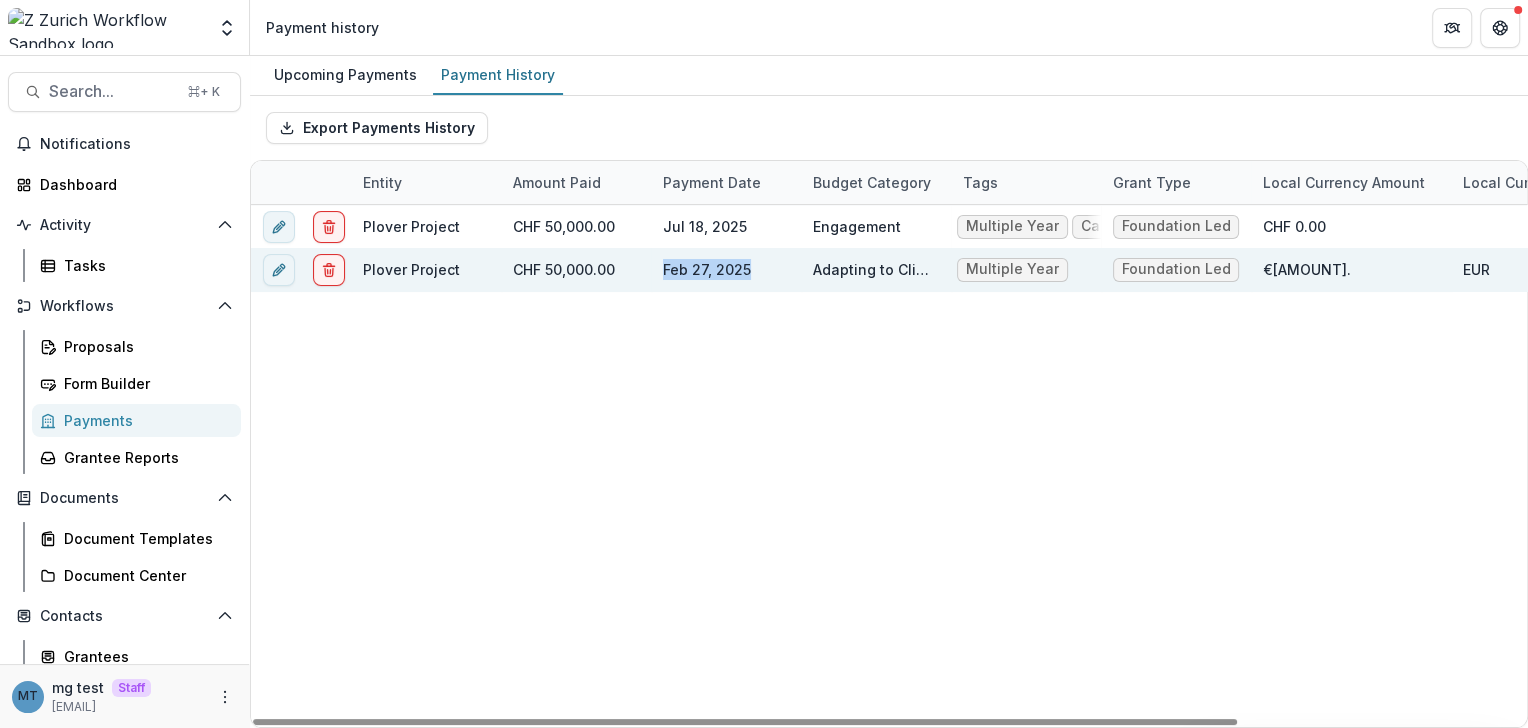 drag, startPoint x: 653, startPoint y: 264, endPoint x: 766, endPoint y: 272, distance: 113.28283 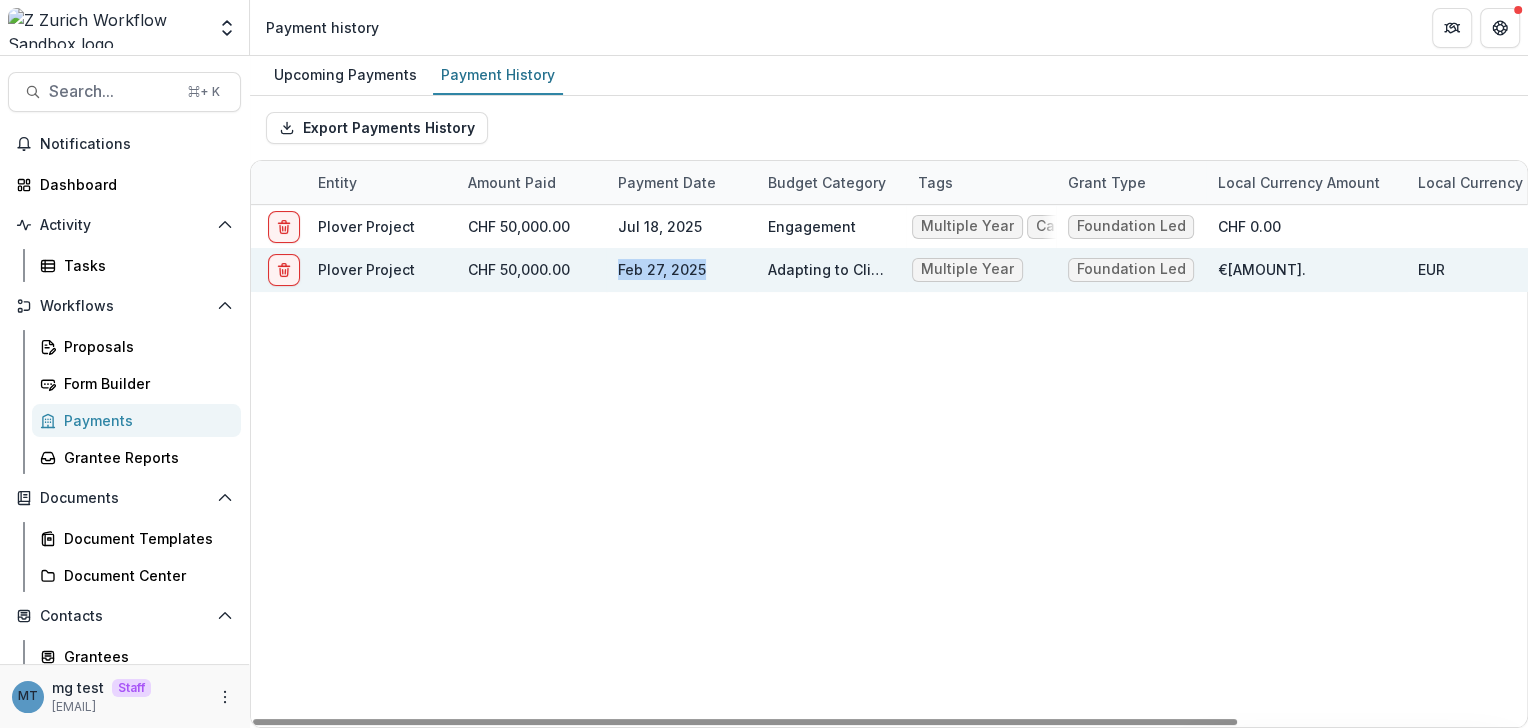 scroll, scrollTop: 0, scrollLeft: 0, axis: both 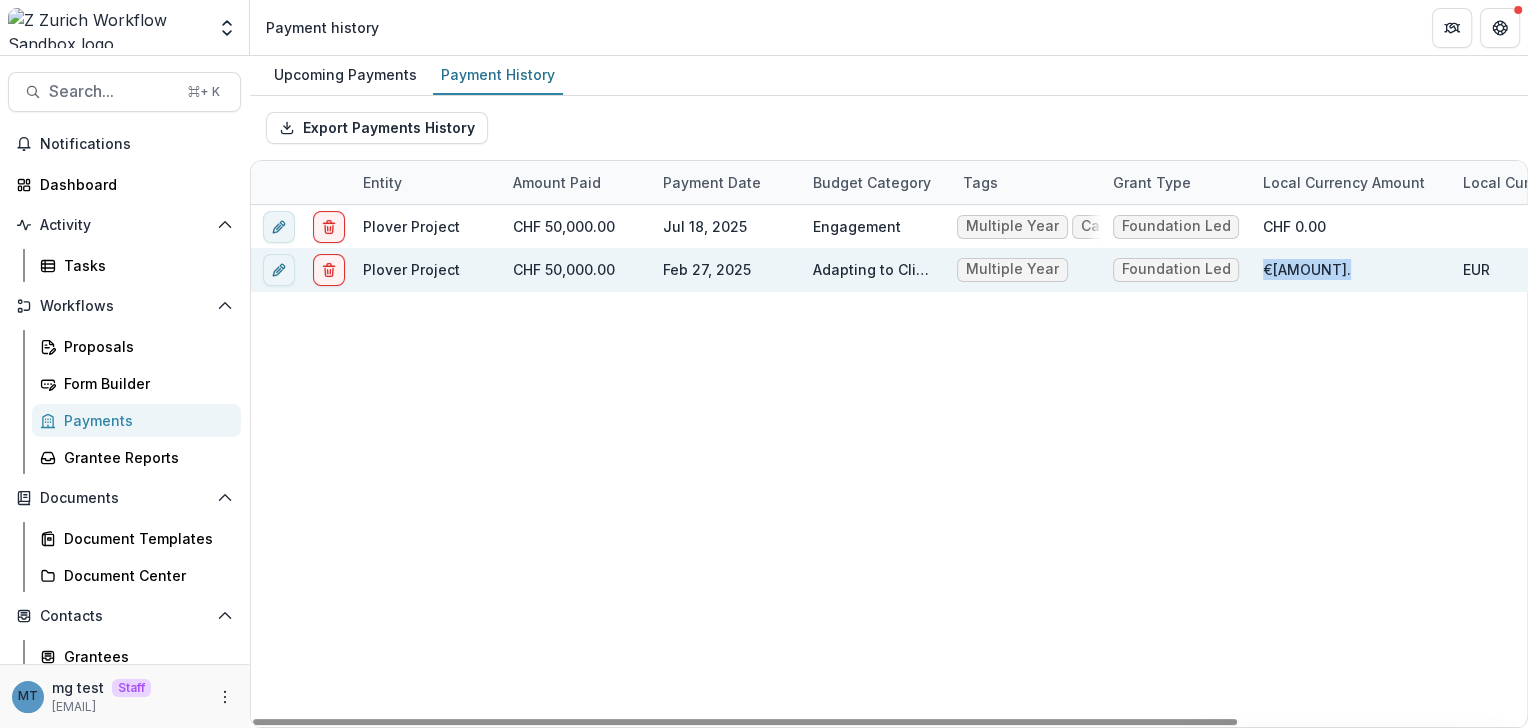 drag, startPoint x: 1259, startPoint y: 265, endPoint x: 1345, endPoint y: 281, distance: 87.47571 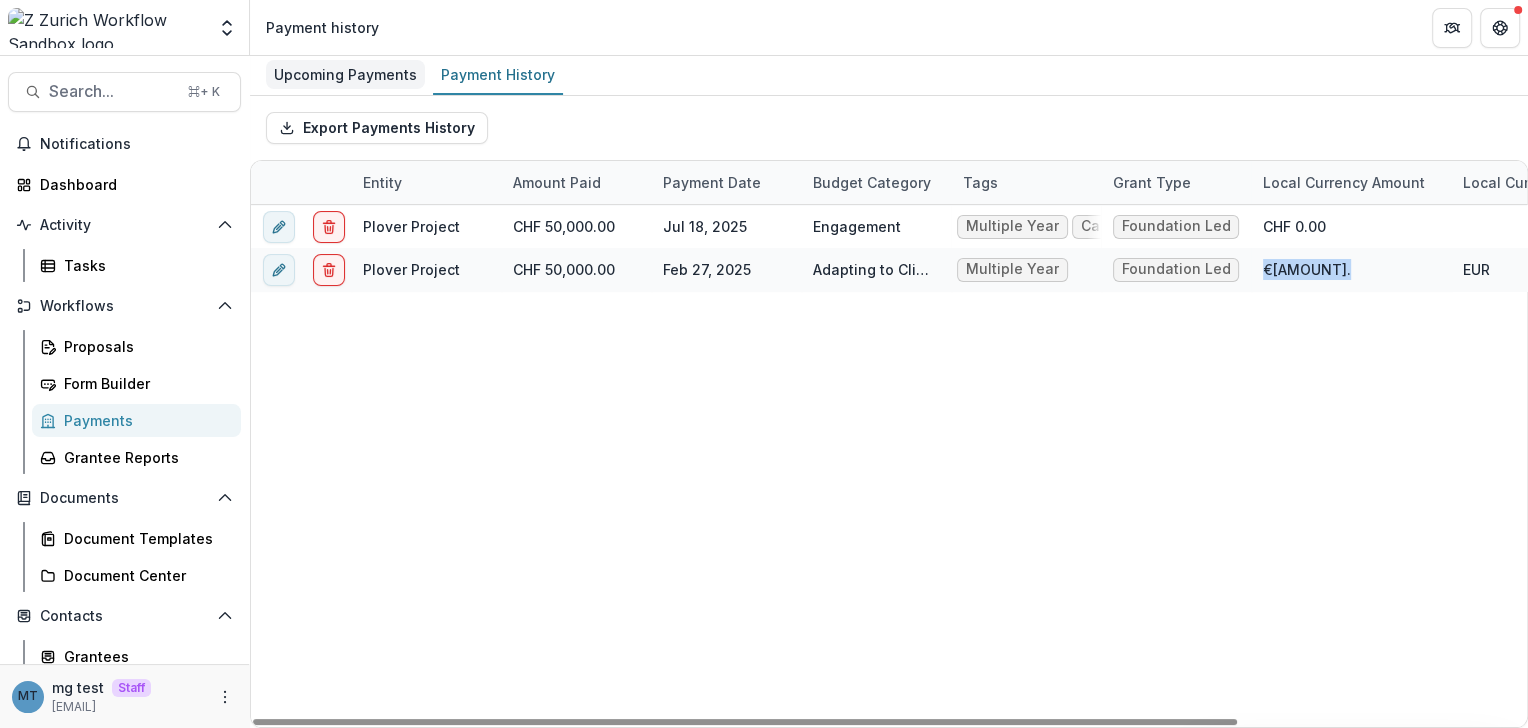 click on "Upcoming Payments" at bounding box center (345, 74) 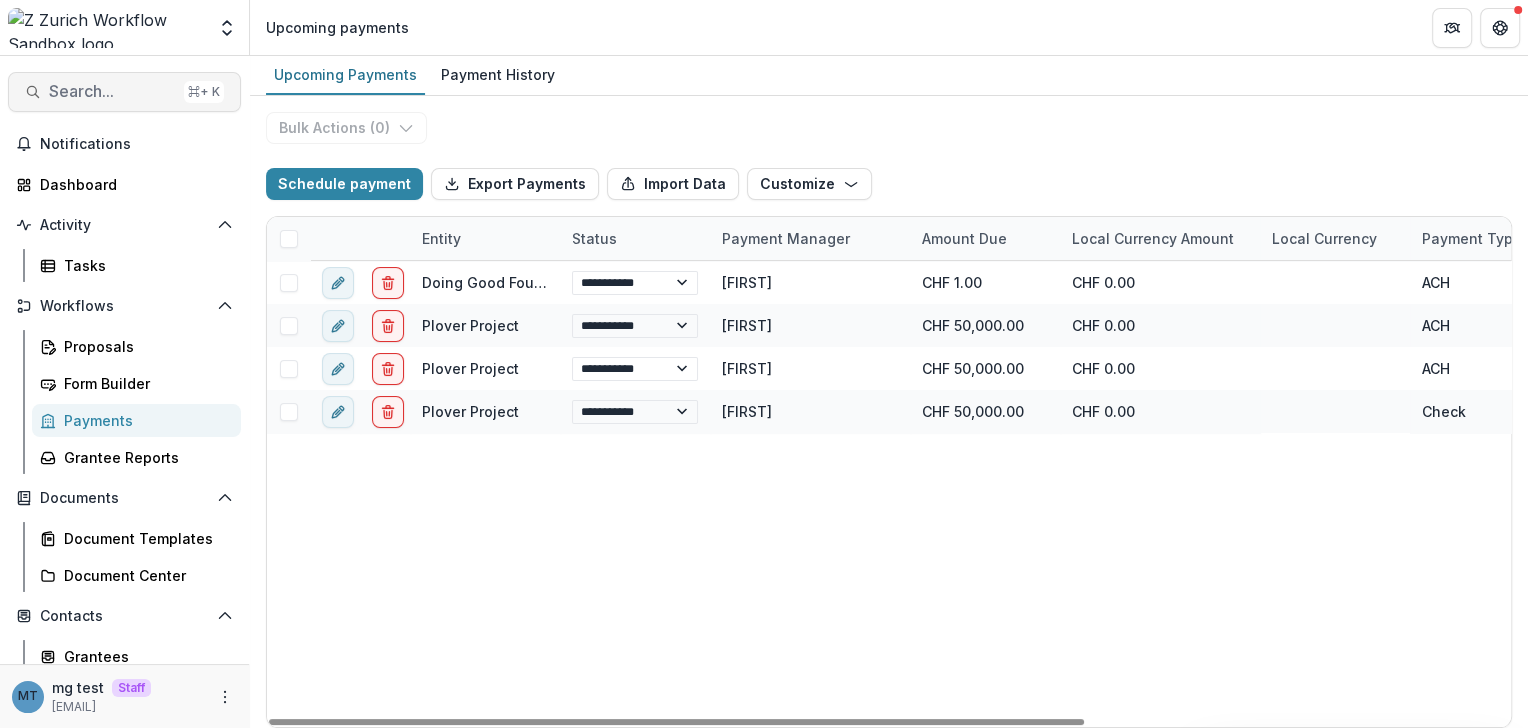click on "Search..." at bounding box center [112, 91] 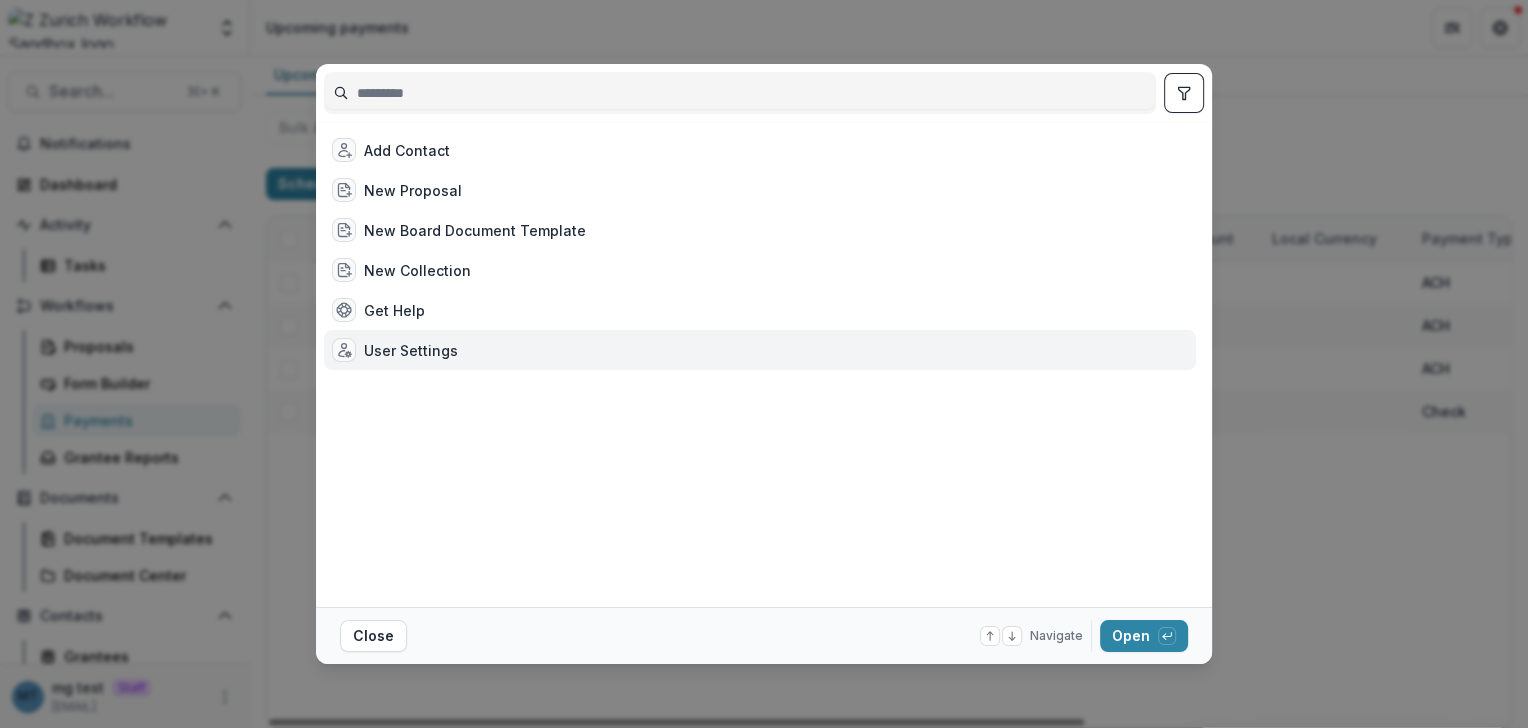 click on "User Settings" at bounding box center [411, 350] 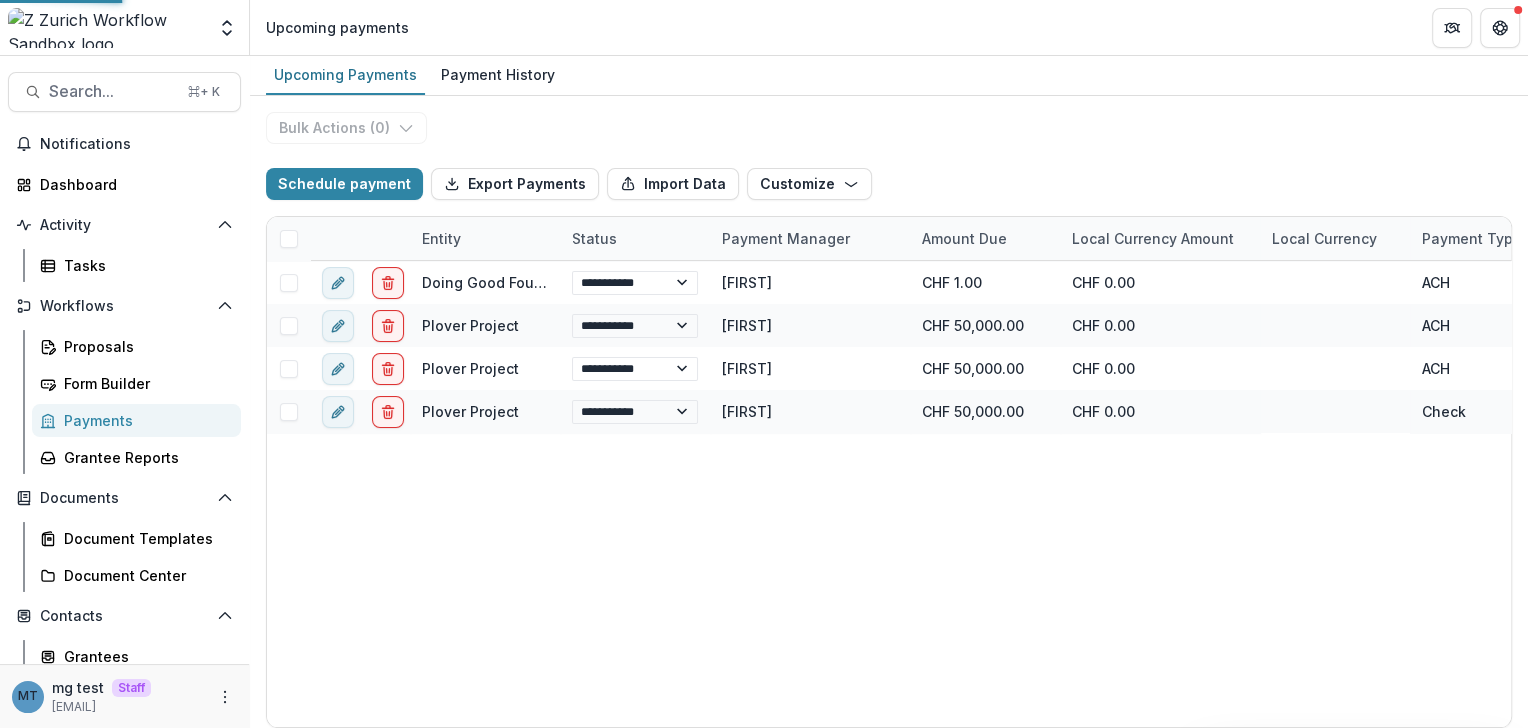 click on "User Settings" at bounding box center [419, 350] 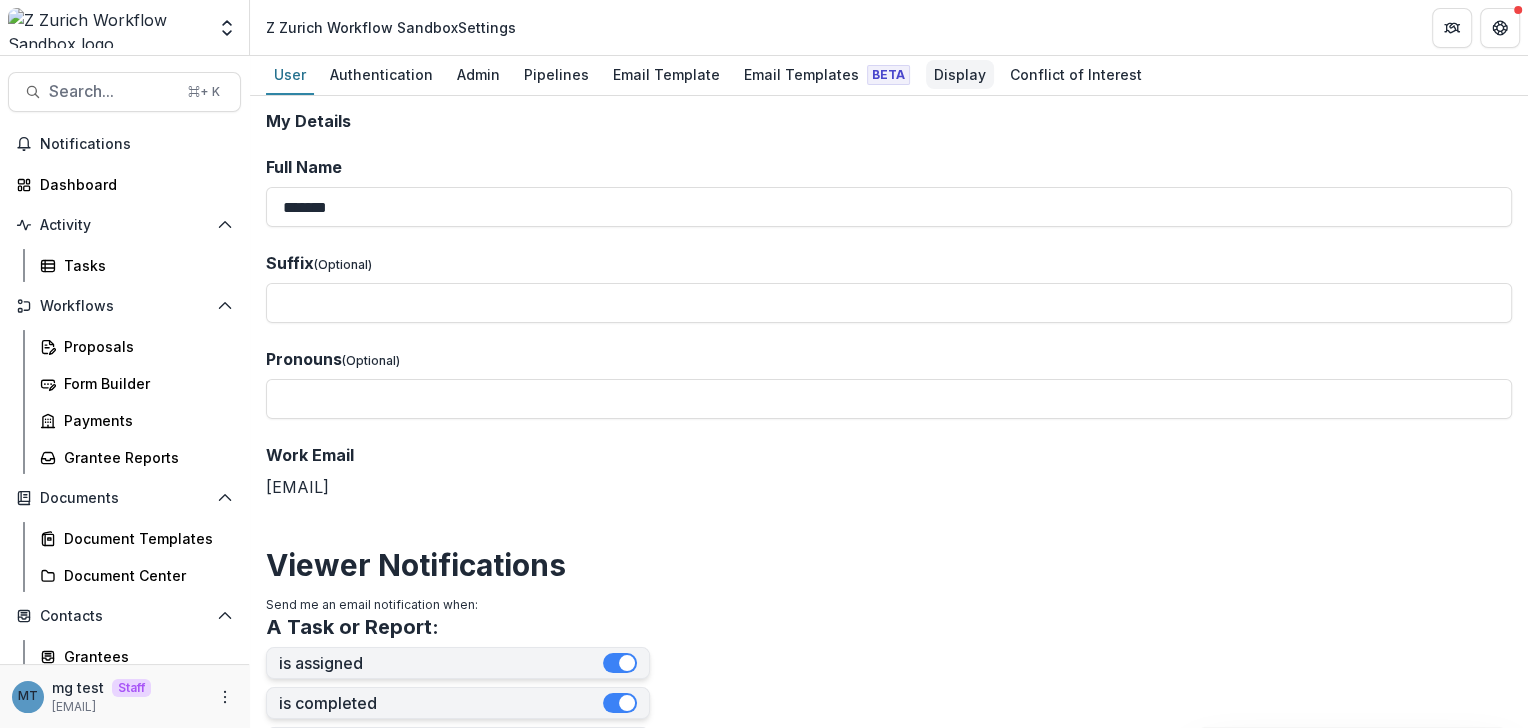 click on "Display" at bounding box center [960, 74] 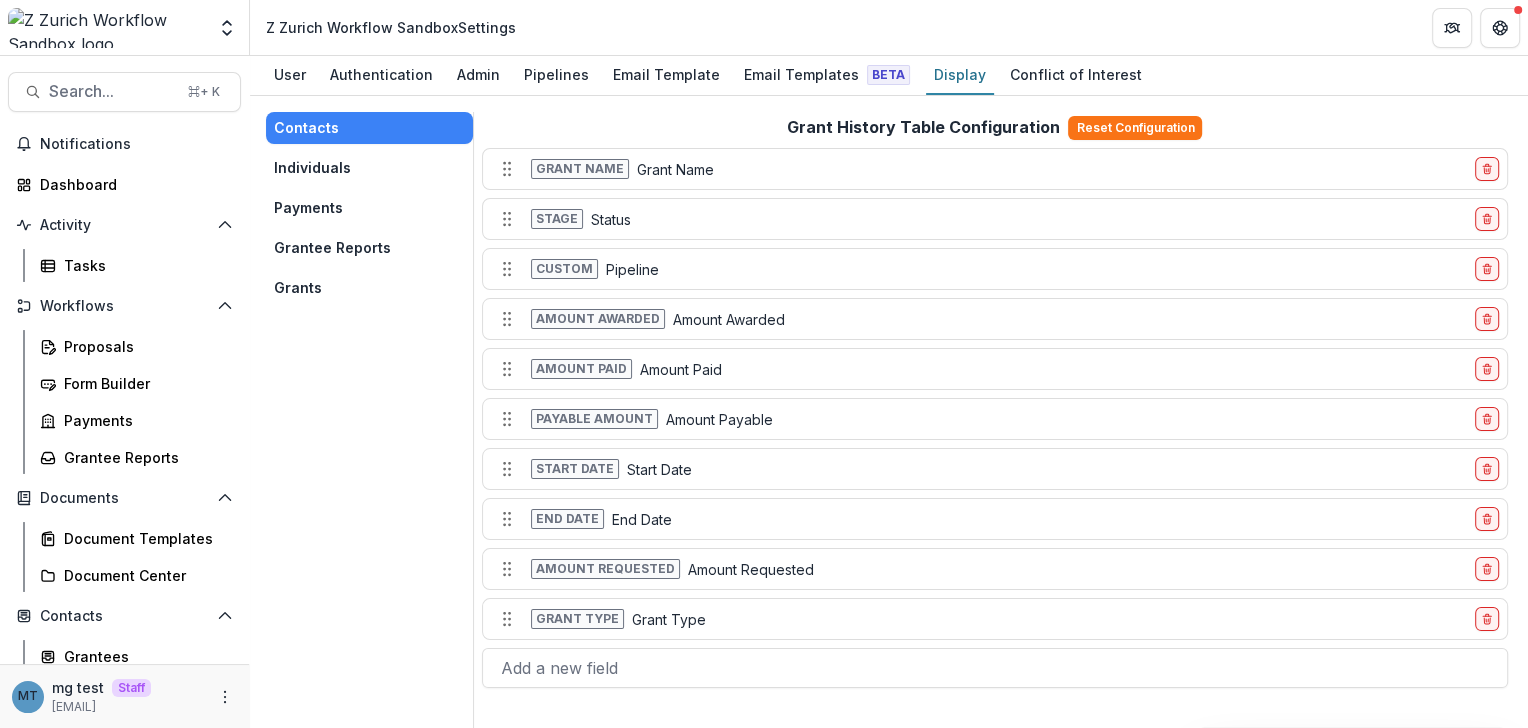 click on "Payments" at bounding box center (369, 208) 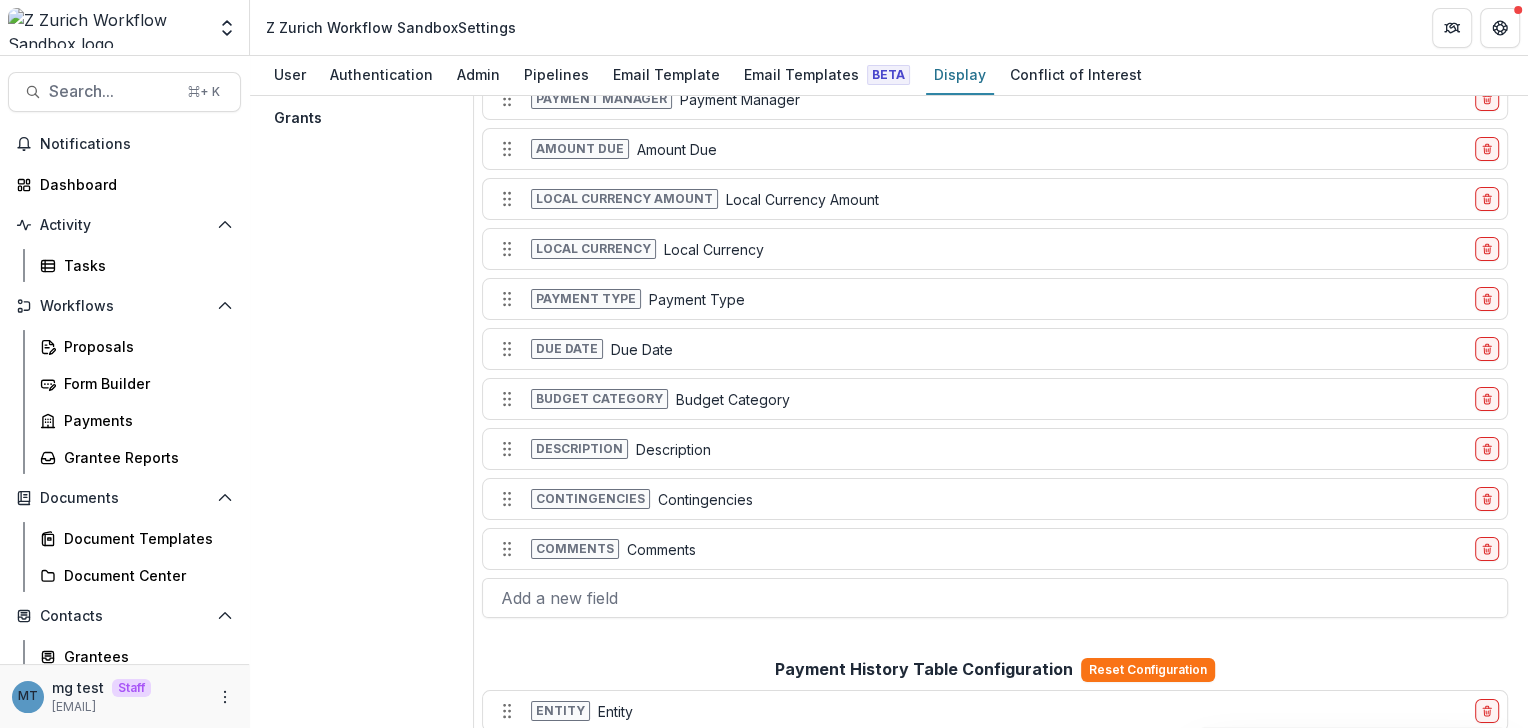 scroll, scrollTop: 176, scrollLeft: 0, axis: vertical 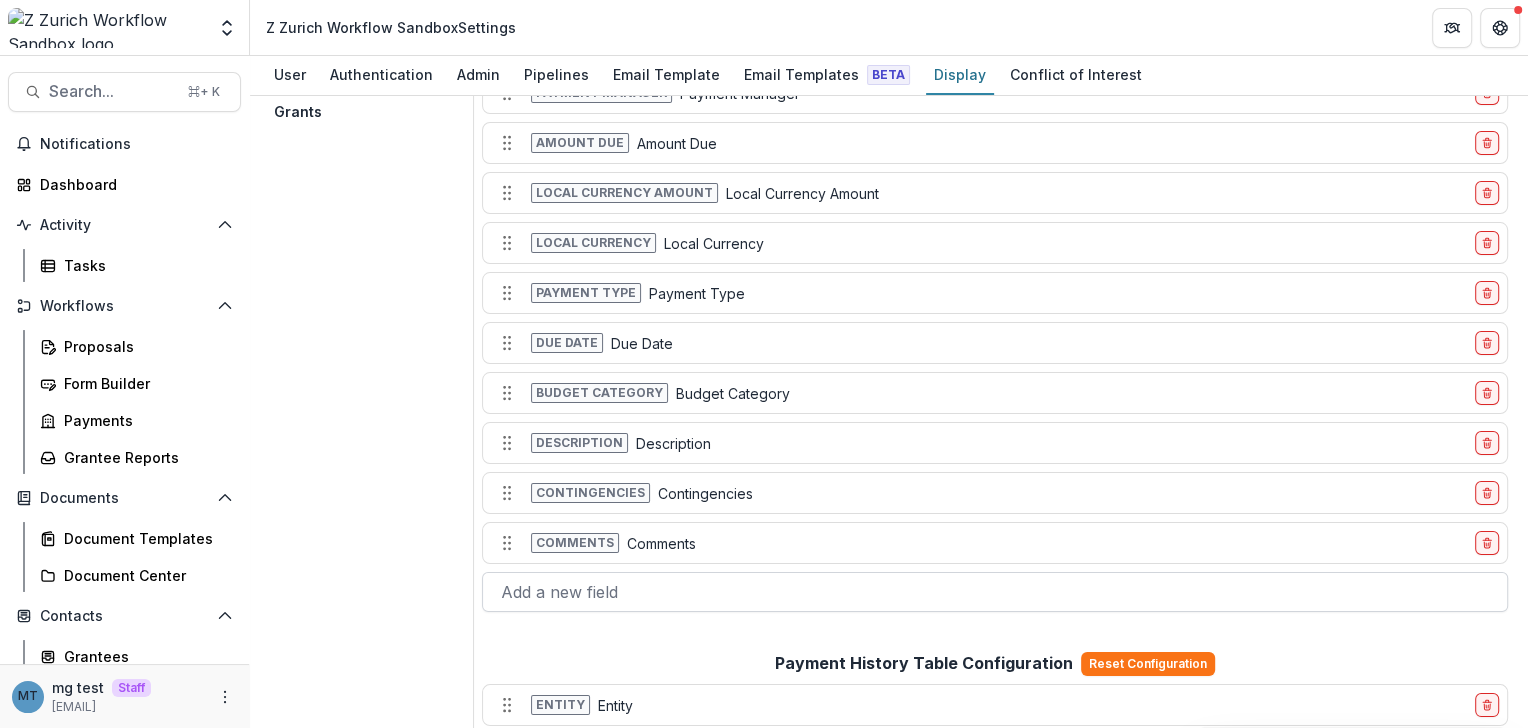 click at bounding box center (995, 592) 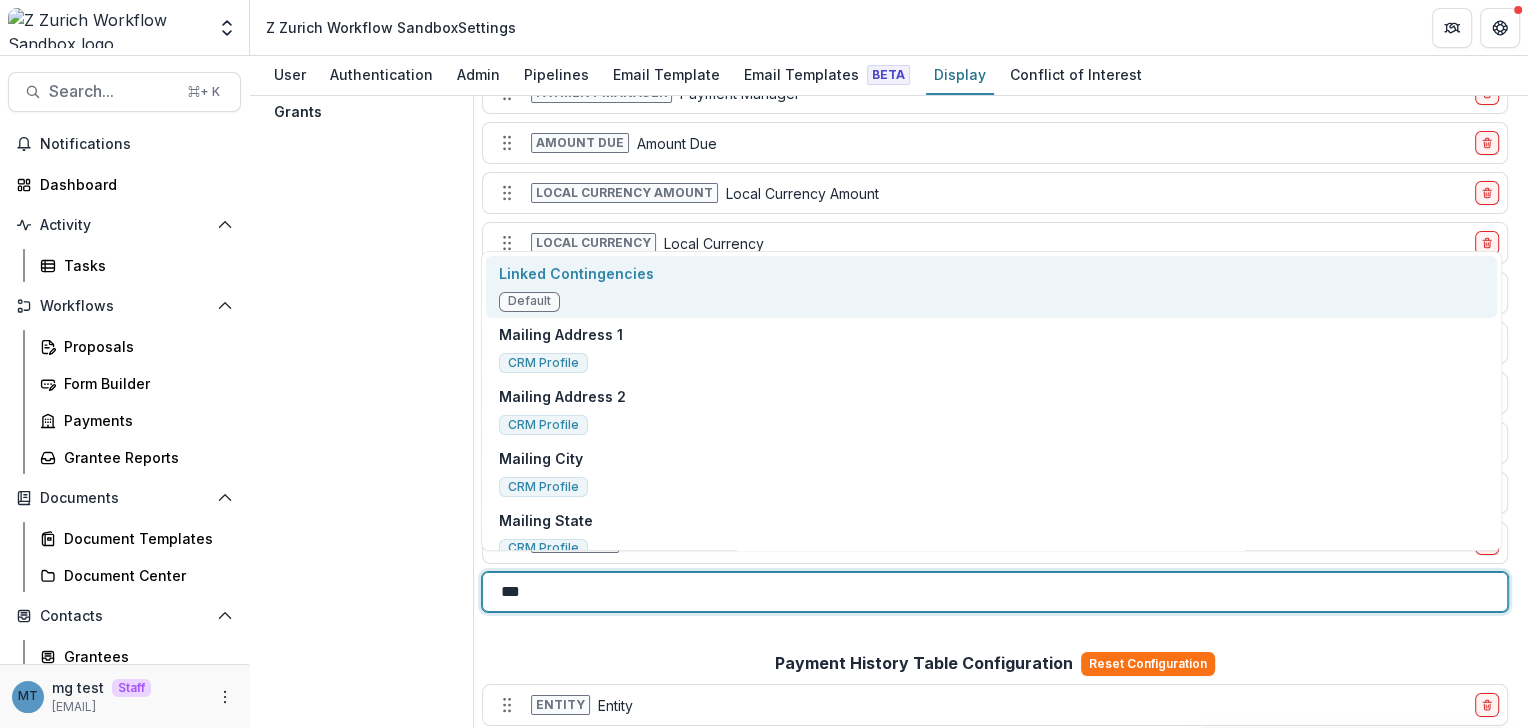 type on "****" 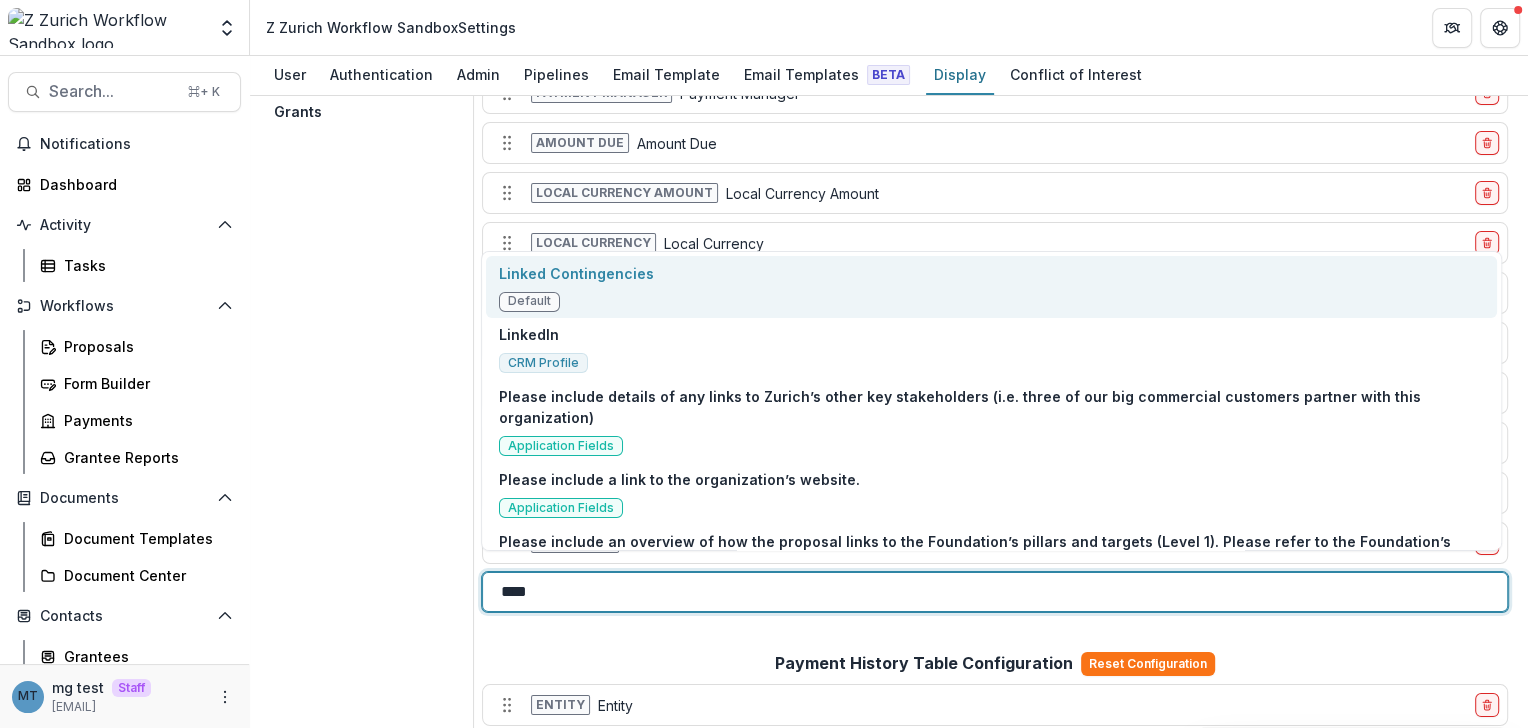 click on "Linked Contingencies Default" at bounding box center (576, 287) 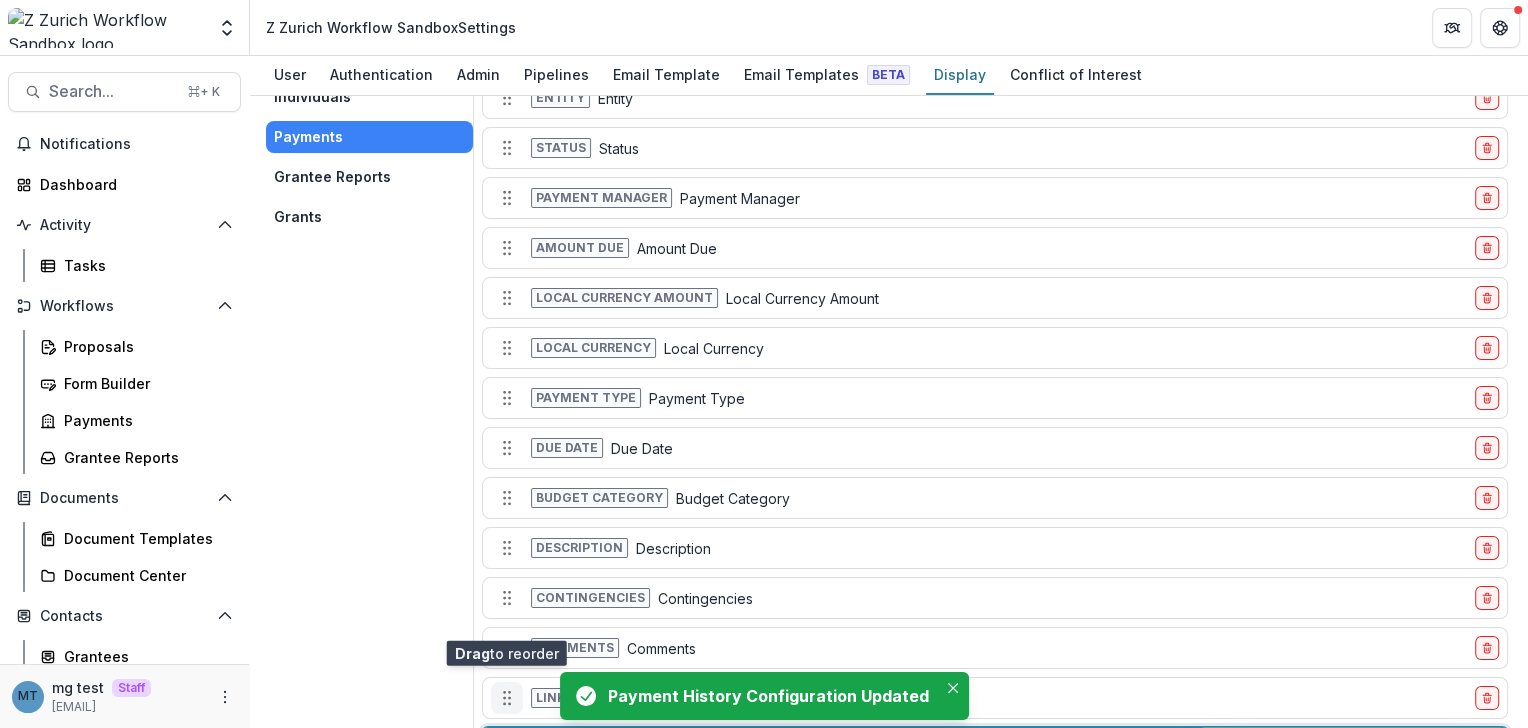 scroll, scrollTop: 60, scrollLeft: 0, axis: vertical 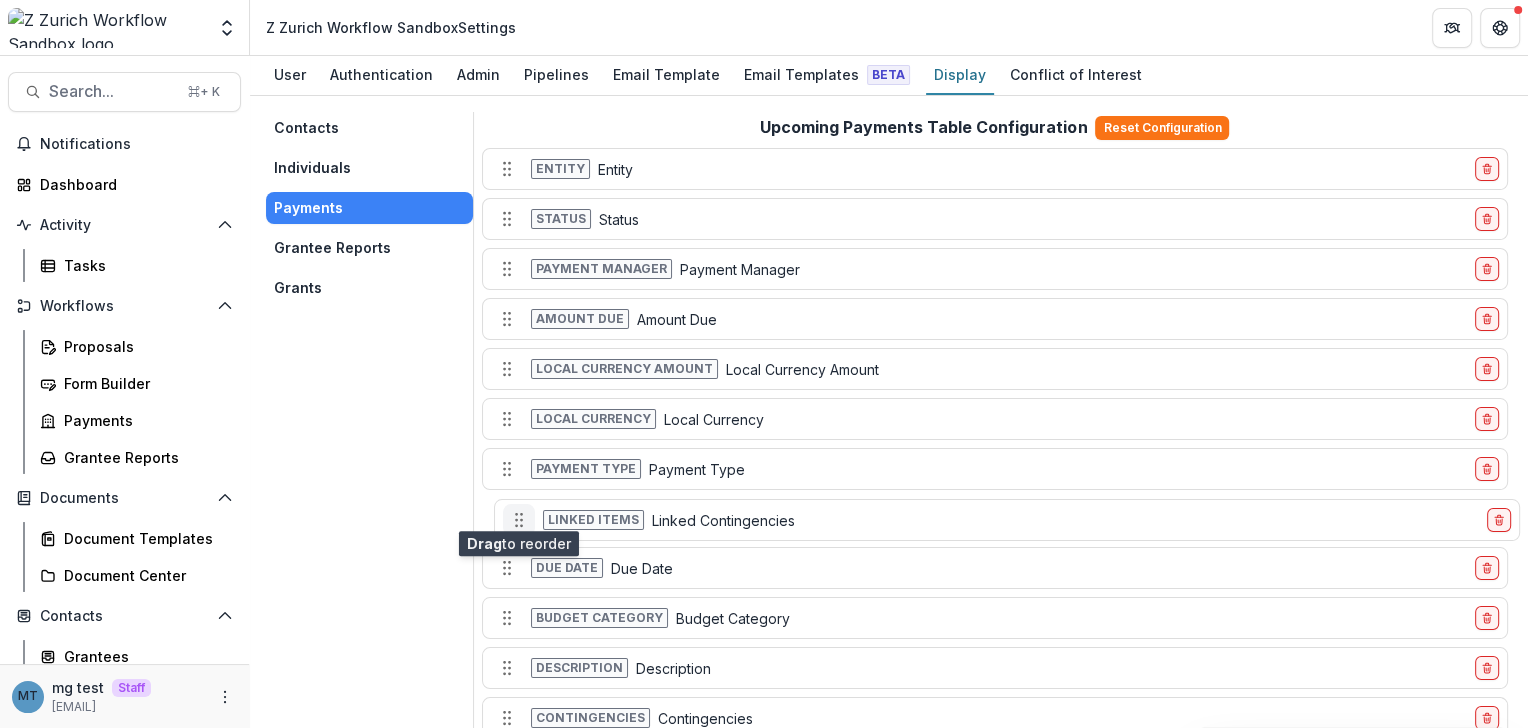 drag, startPoint x: 509, startPoint y: 698, endPoint x: 521, endPoint y: 510, distance: 188.38258 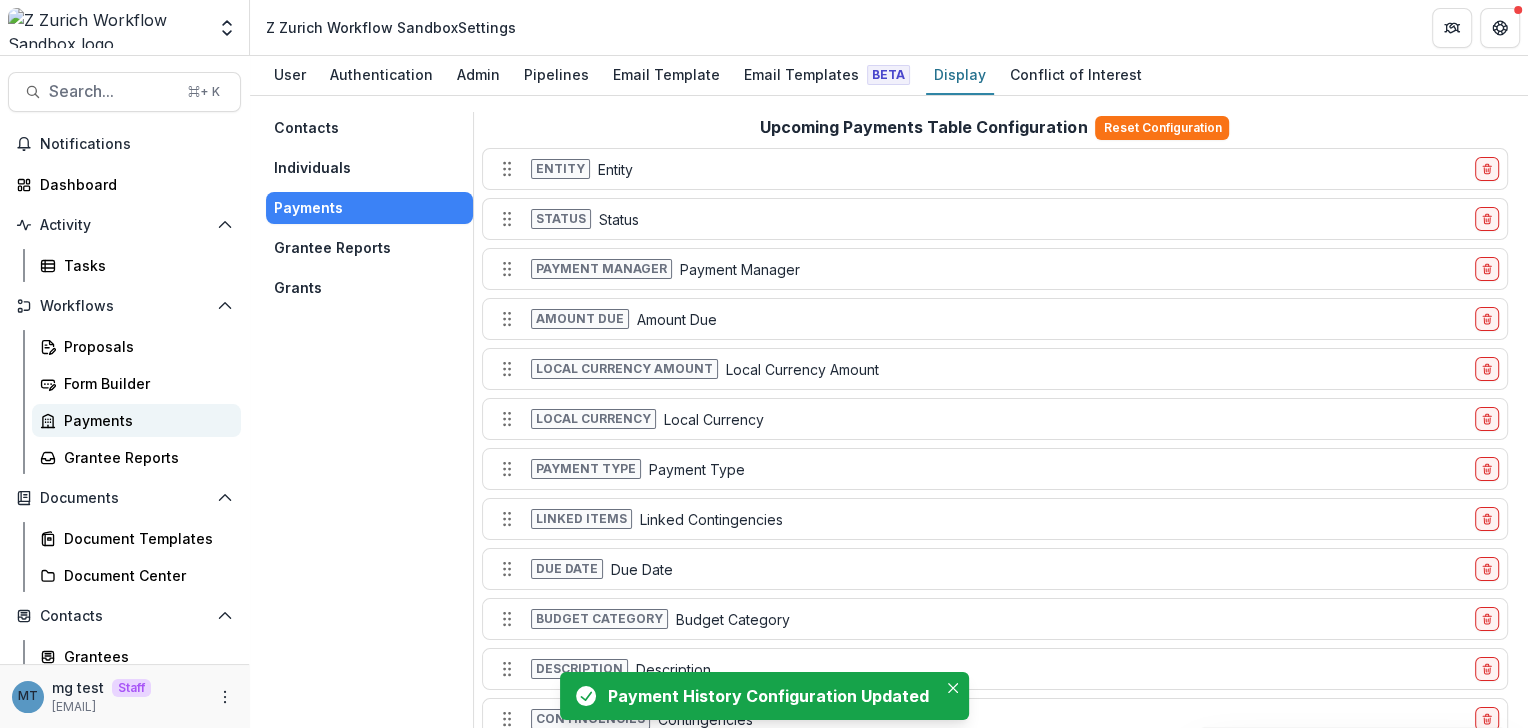 click on "Payments" at bounding box center (144, 420) 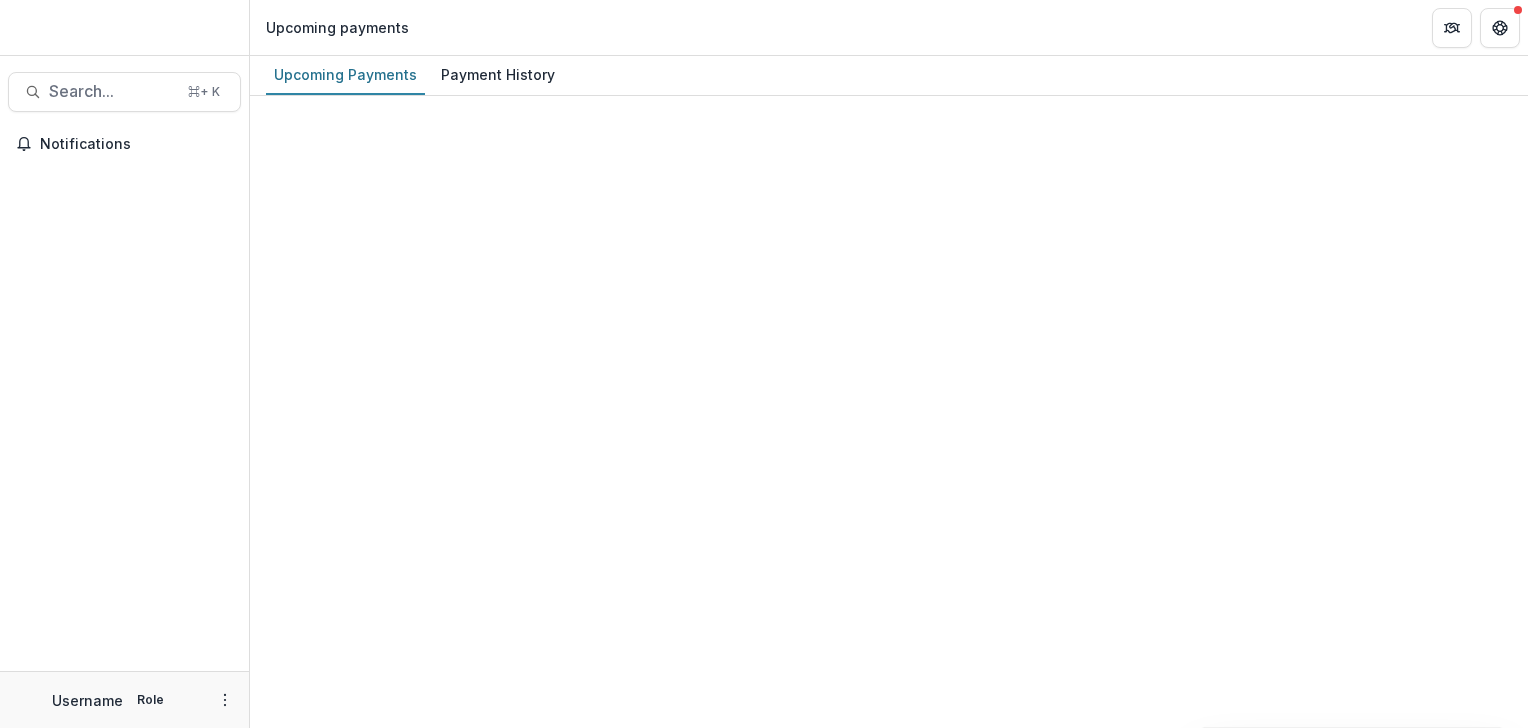 scroll, scrollTop: 0, scrollLeft: 0, axis: both 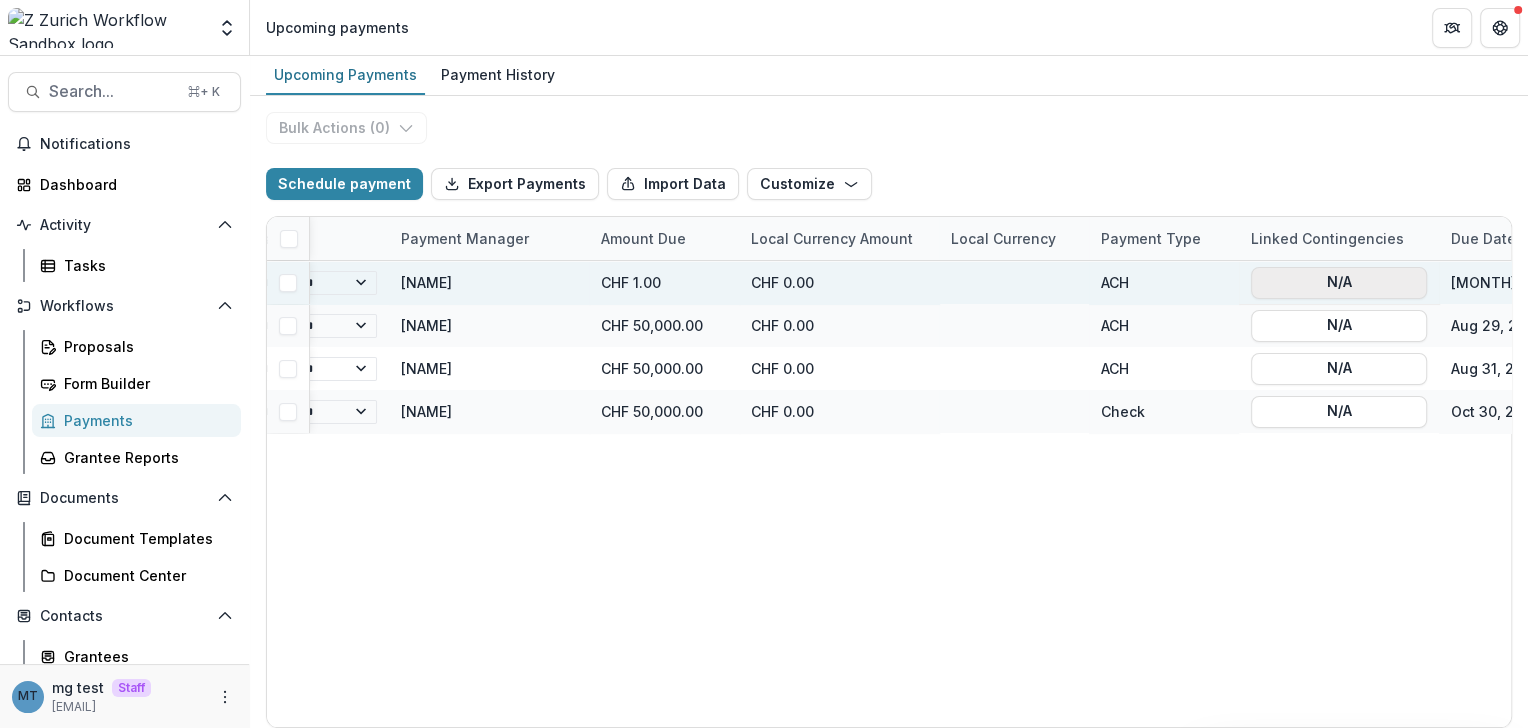 click on "N/A" at bounding box center [1339, 283] 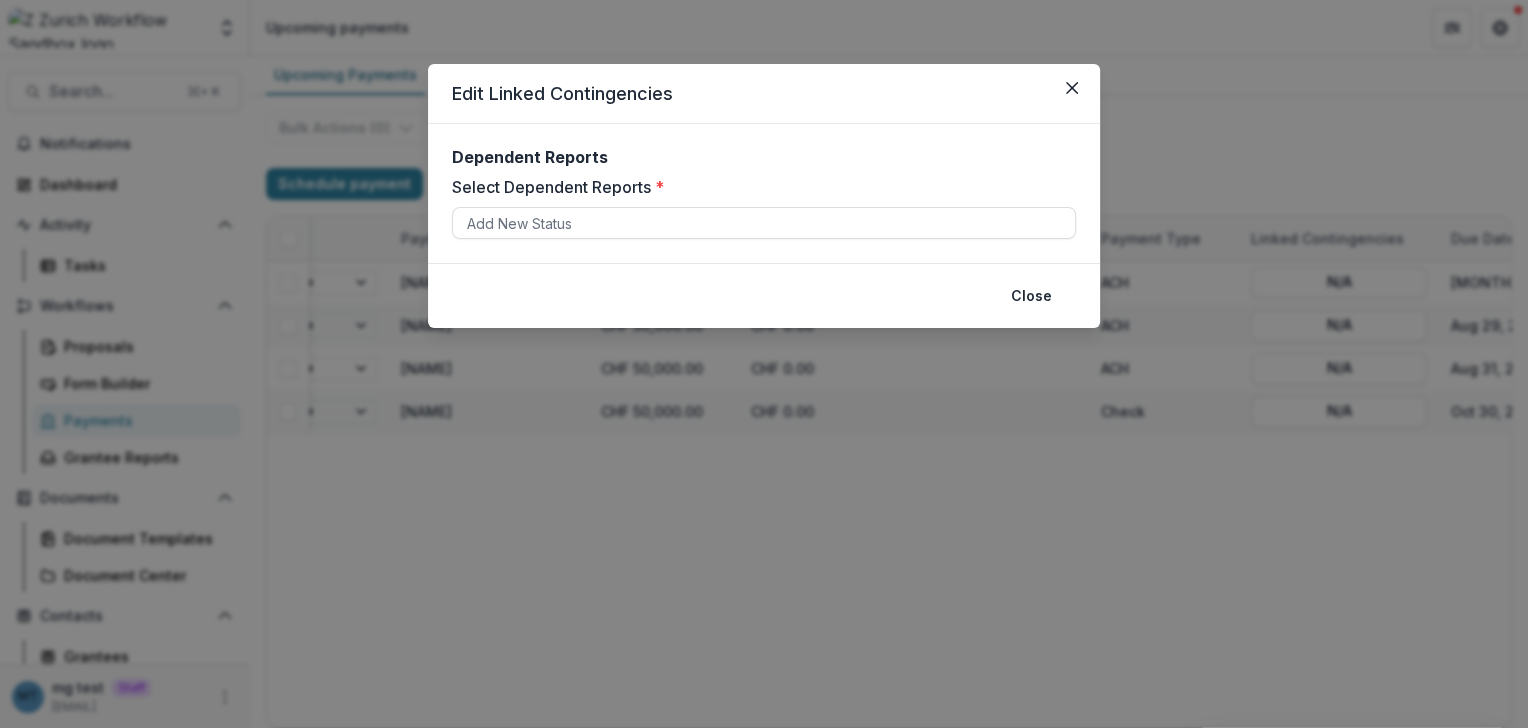 click on "Edit Linked Contingencies Dependent Reports Select Dependent Reports * Add New Status Close" at bounding box center [764, 364] 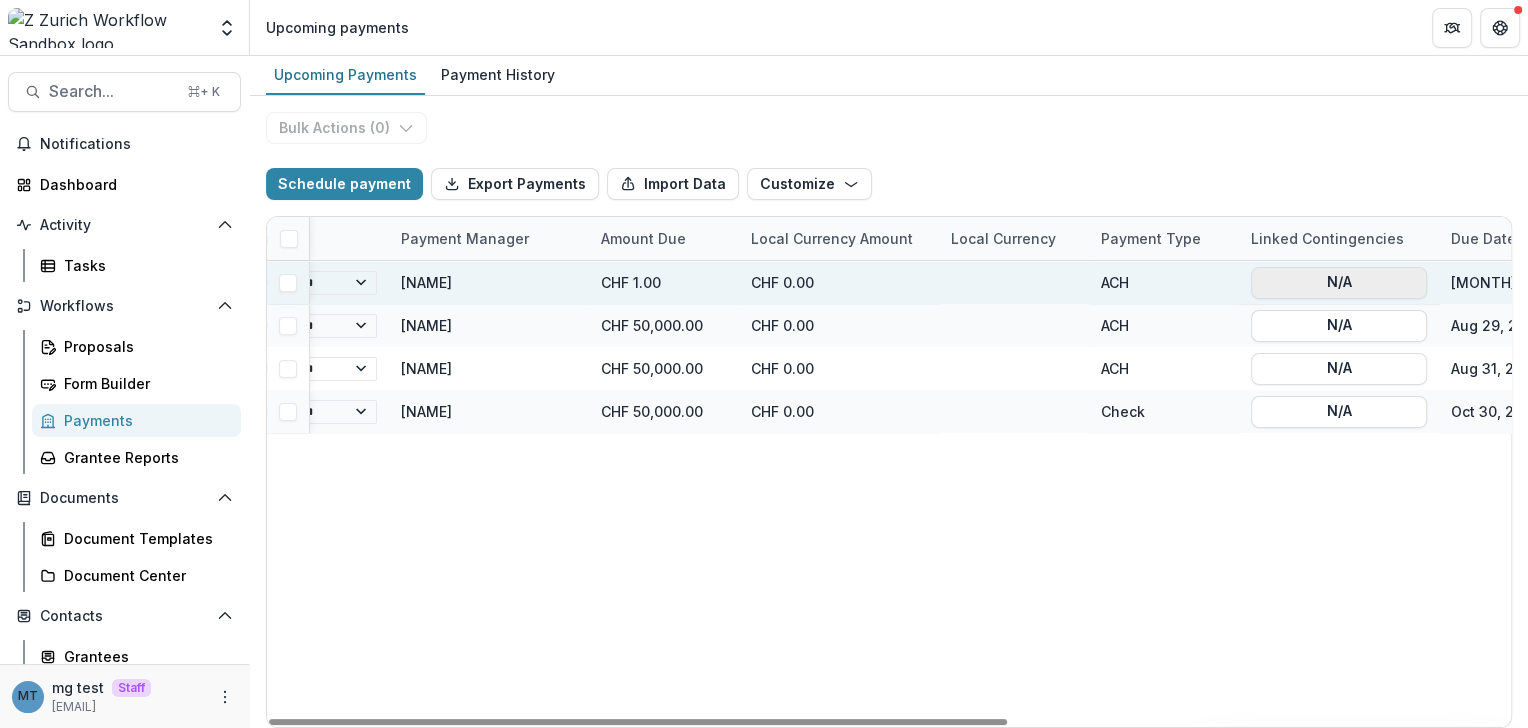 click on "N/A" at bounding box center (1339, 283) 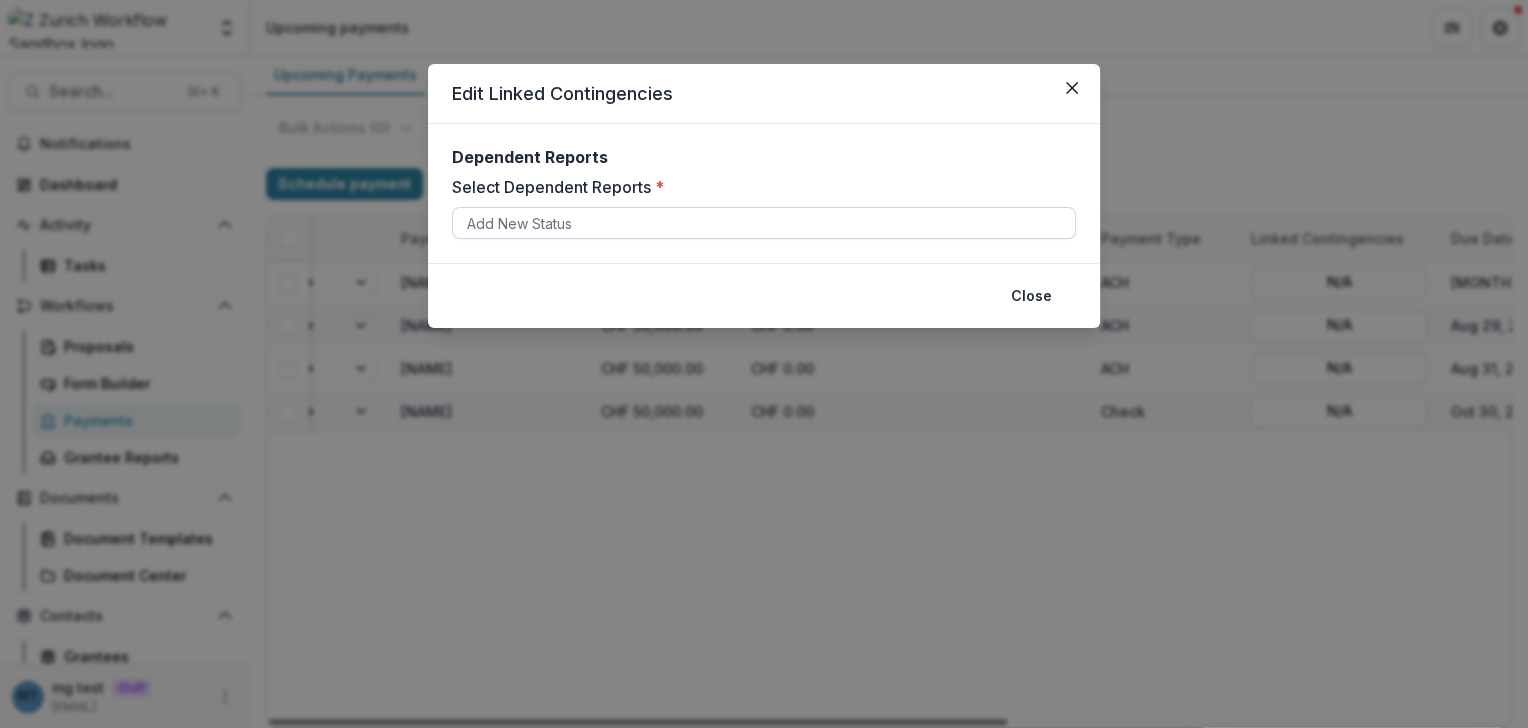 click at bounding box center [764, 223] 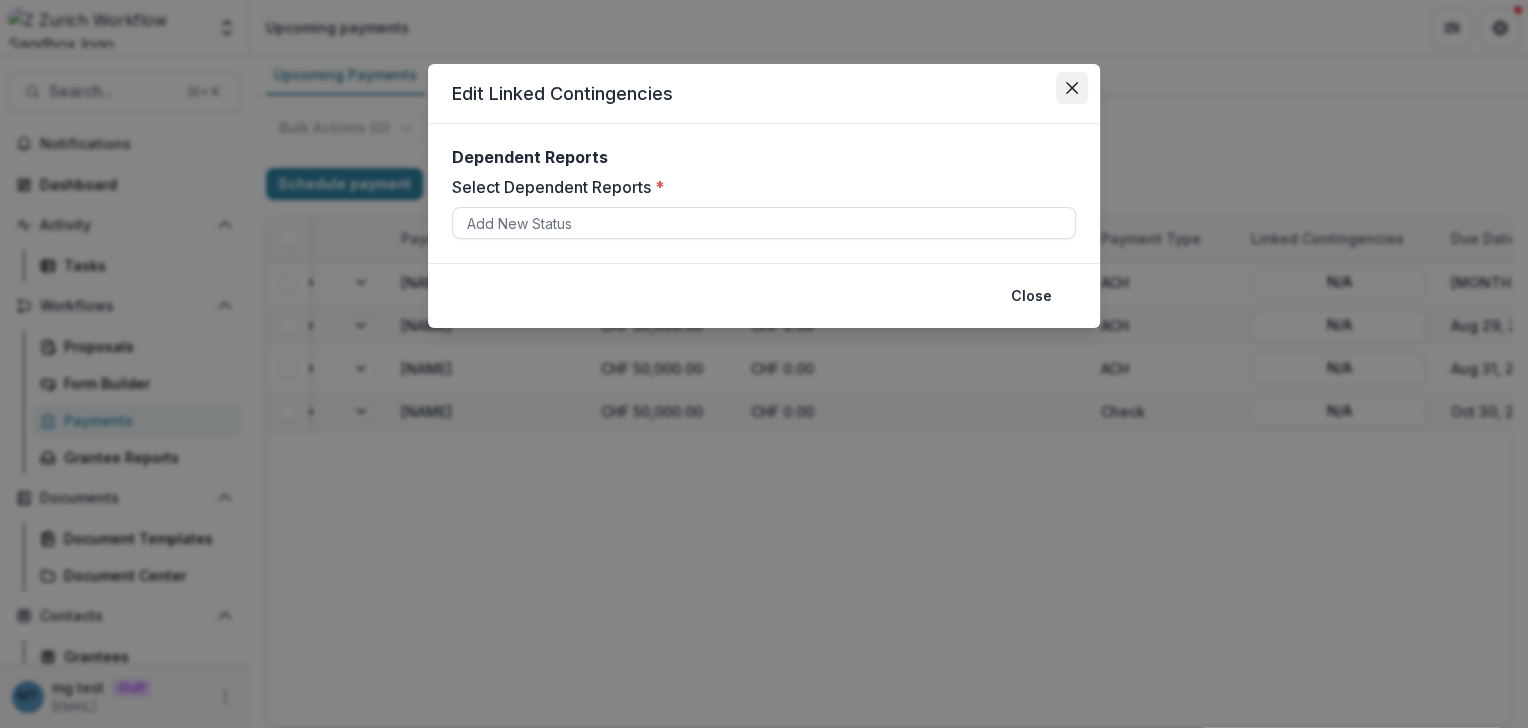 click at bounding box center (1072, 88) 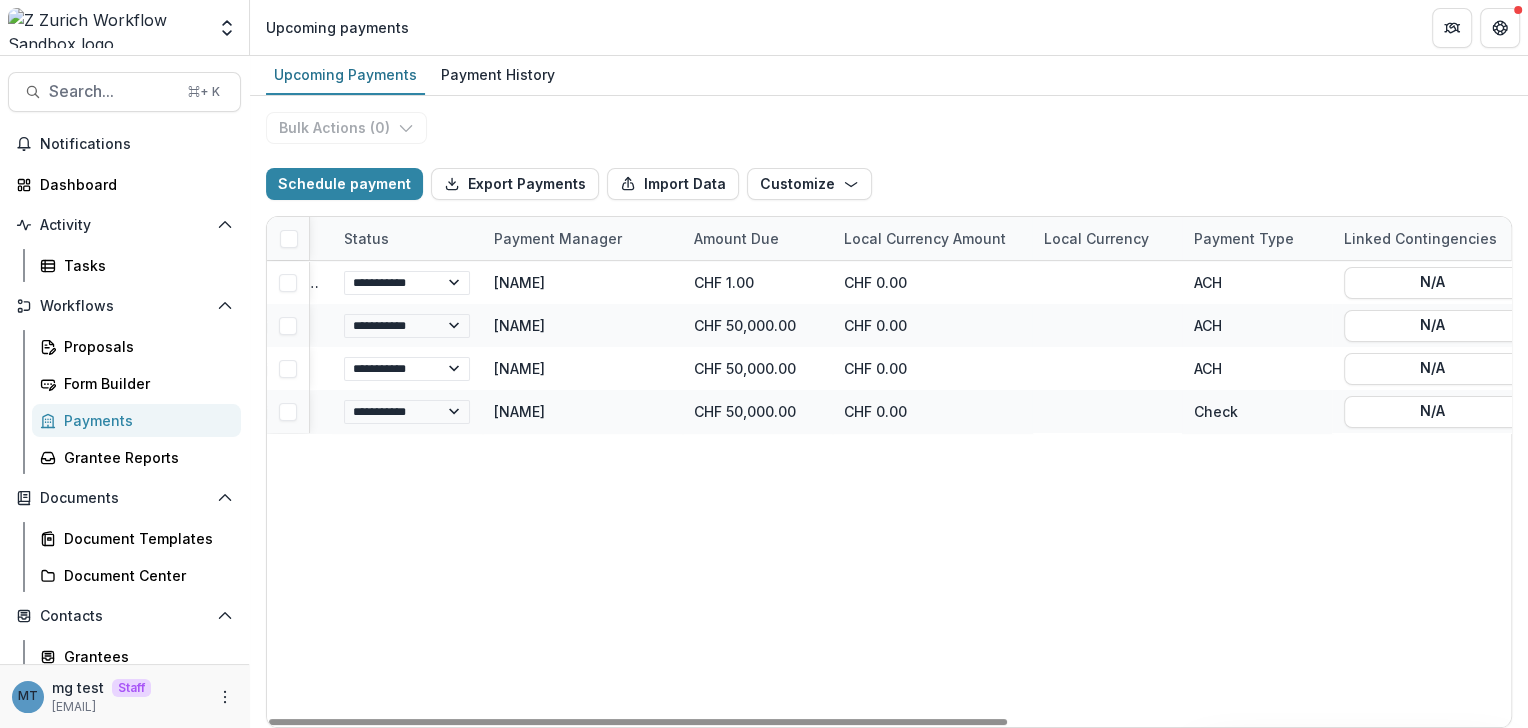 scroll, scrollTop: 0, scrollLeft: 241, axis: horizontal 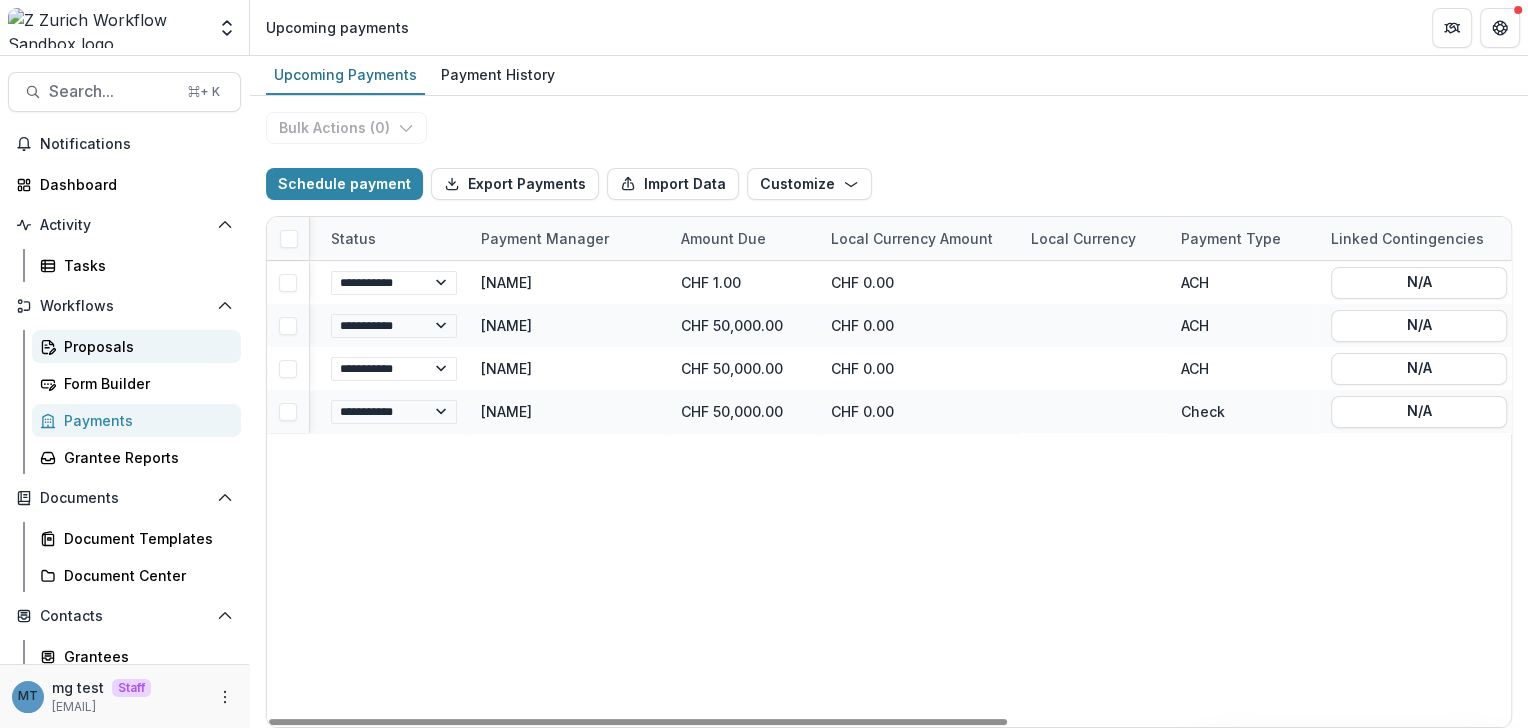 click on "Proposals" at bounding box center (144, 346) 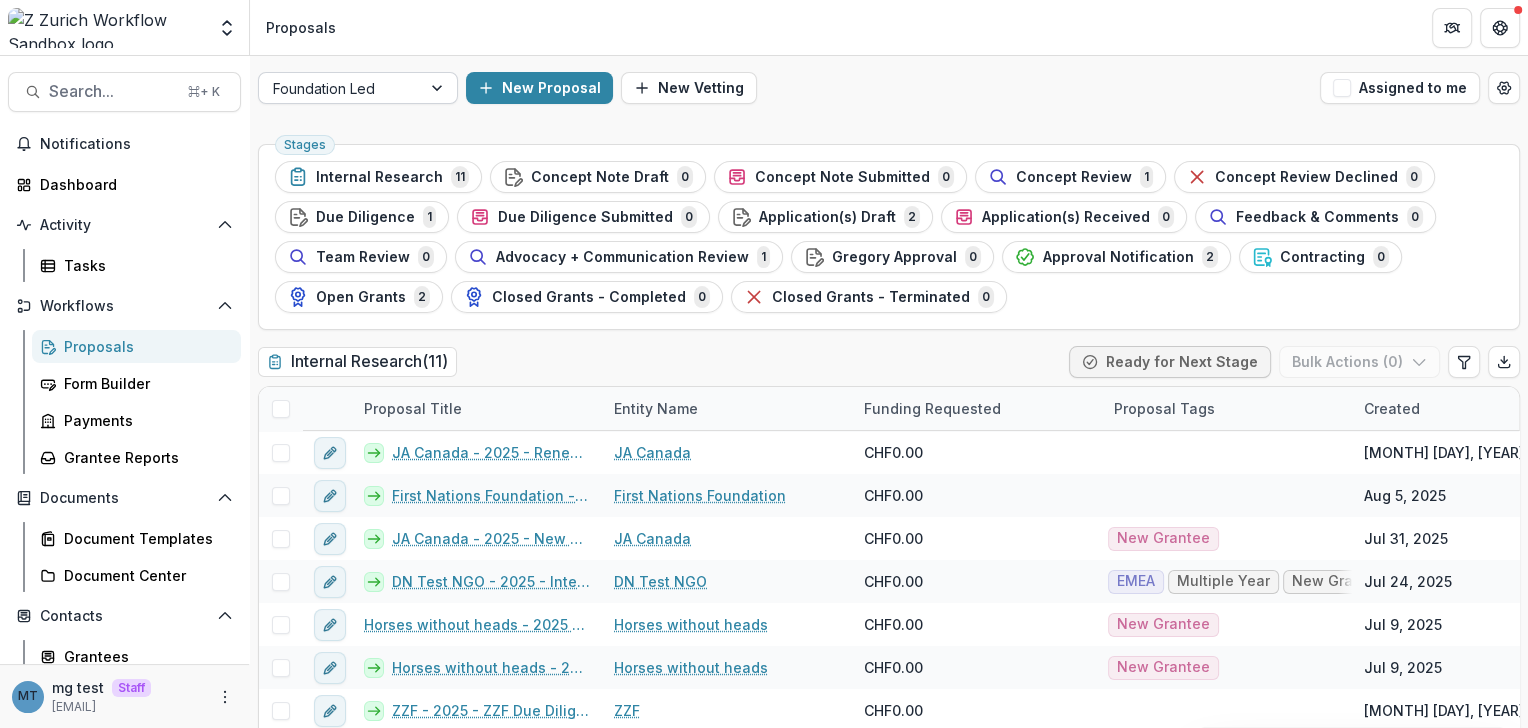 click at bounding box center [340, 88] 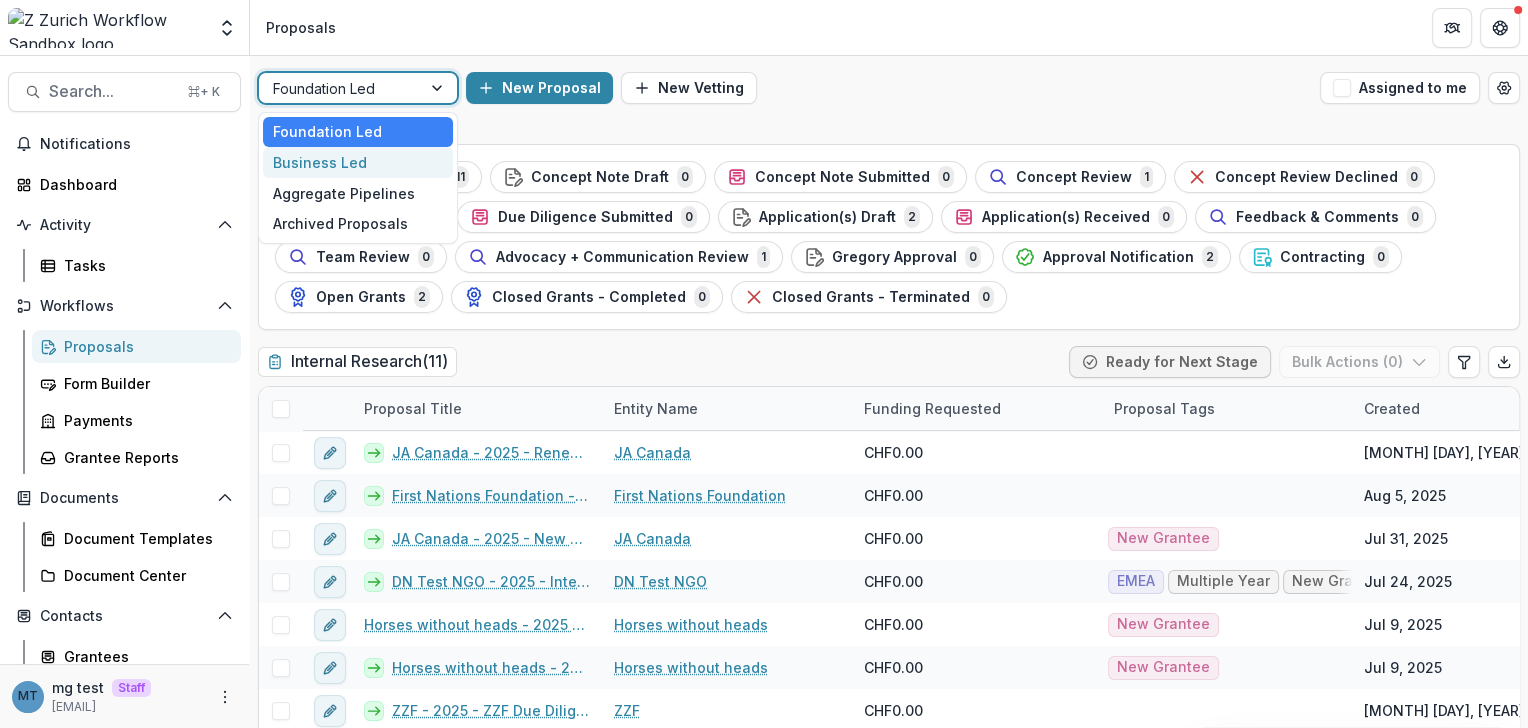 click on "Business Led" at bounding box center [358, 162] 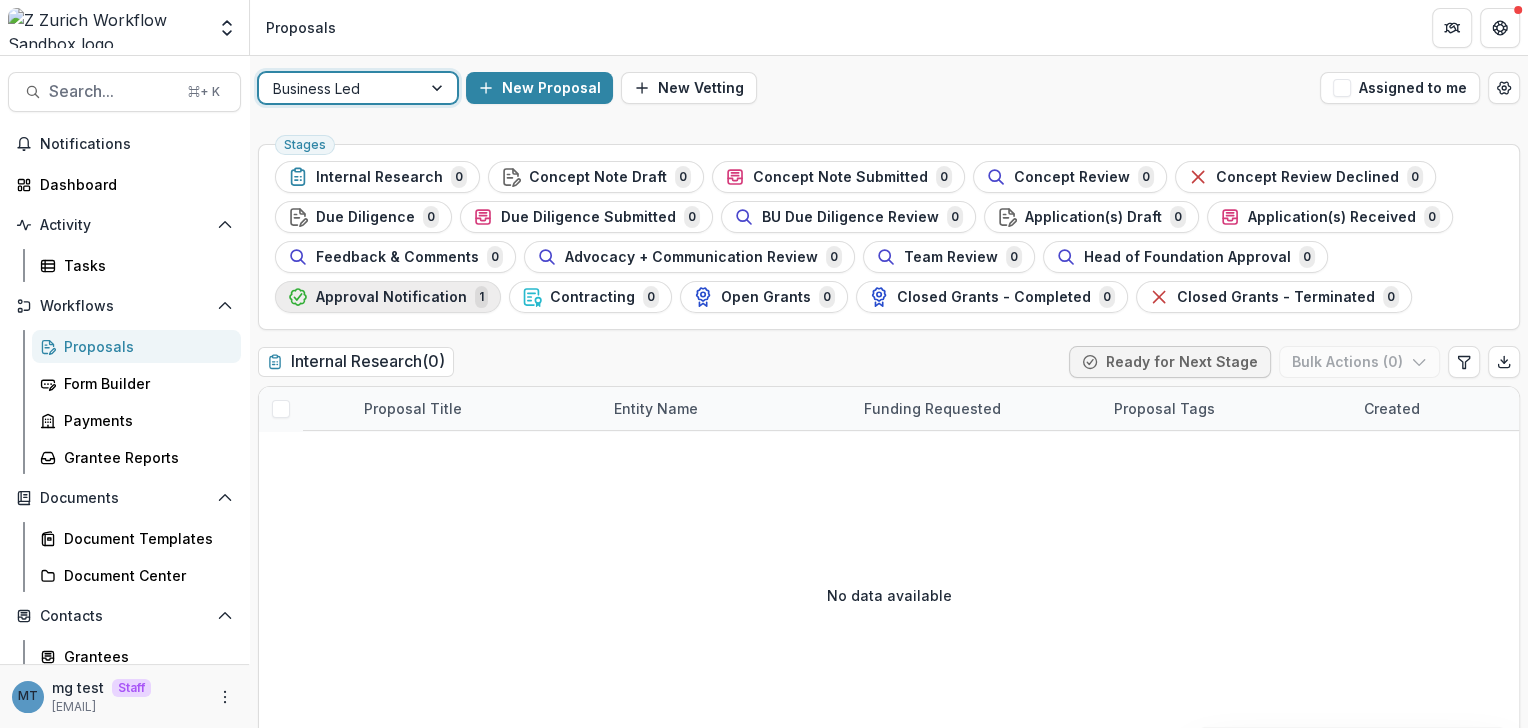 click on "Approval Notification" at bounding box center (391, 297) 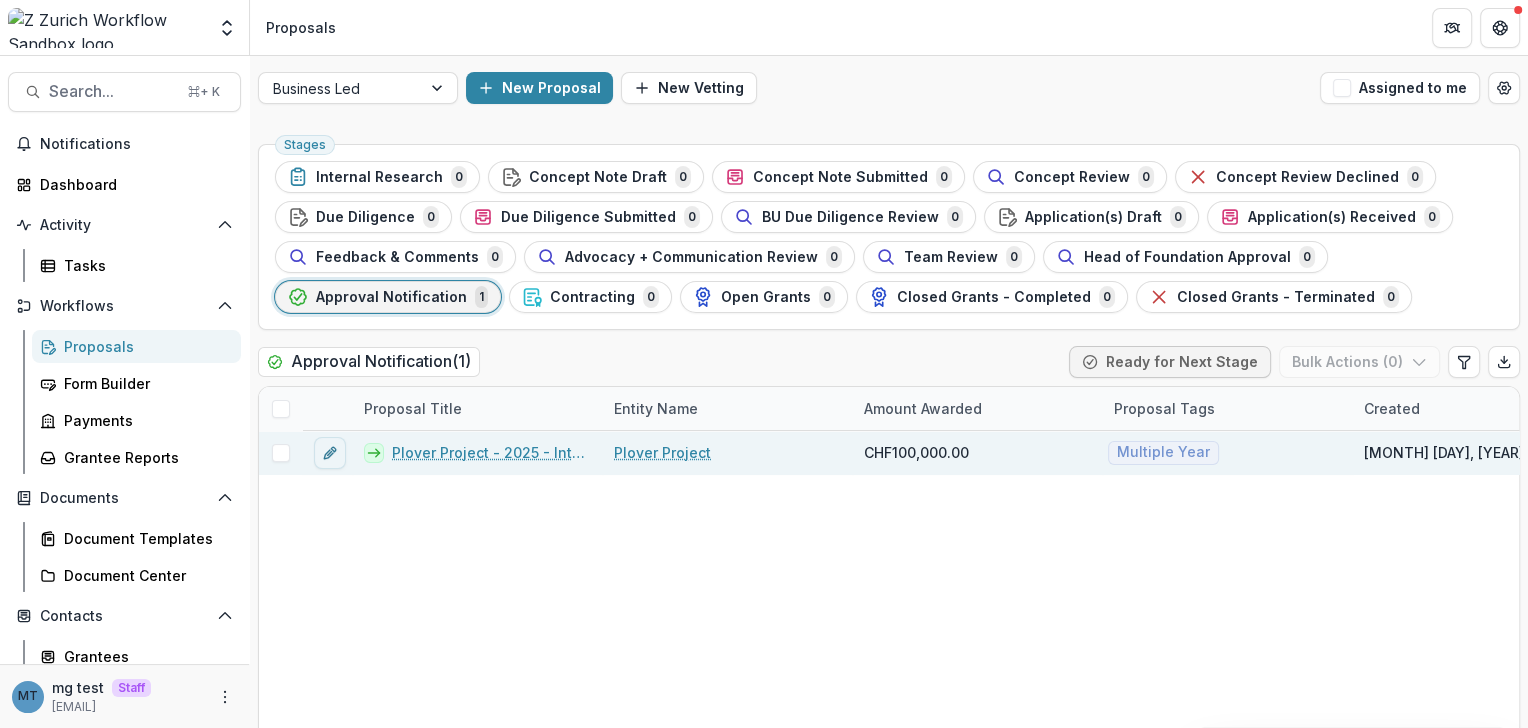 click on "Plover Project - 2025 - Internal Research Form" at bounding box center [491, 452] 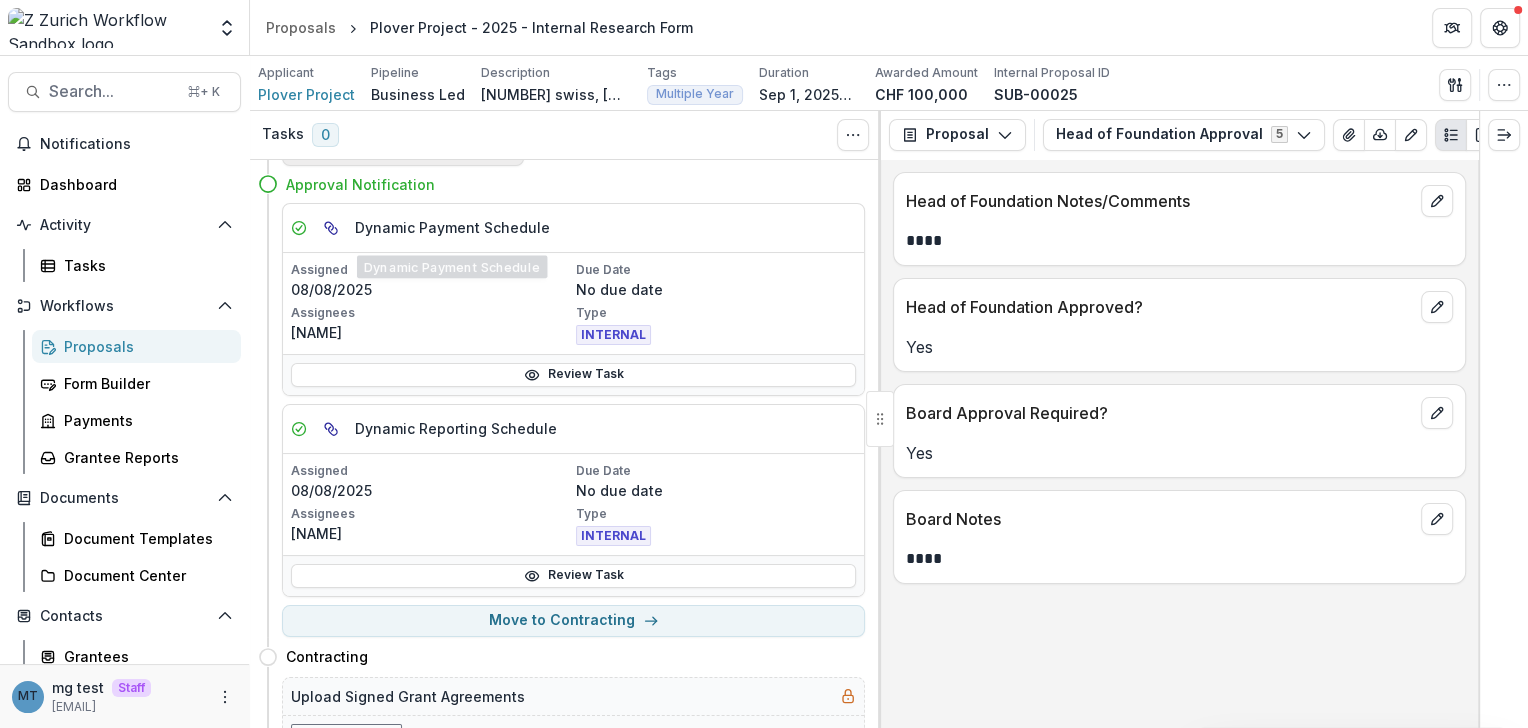 scroll, scrollTop: 50, scrollLeft: 0, axis: vertical 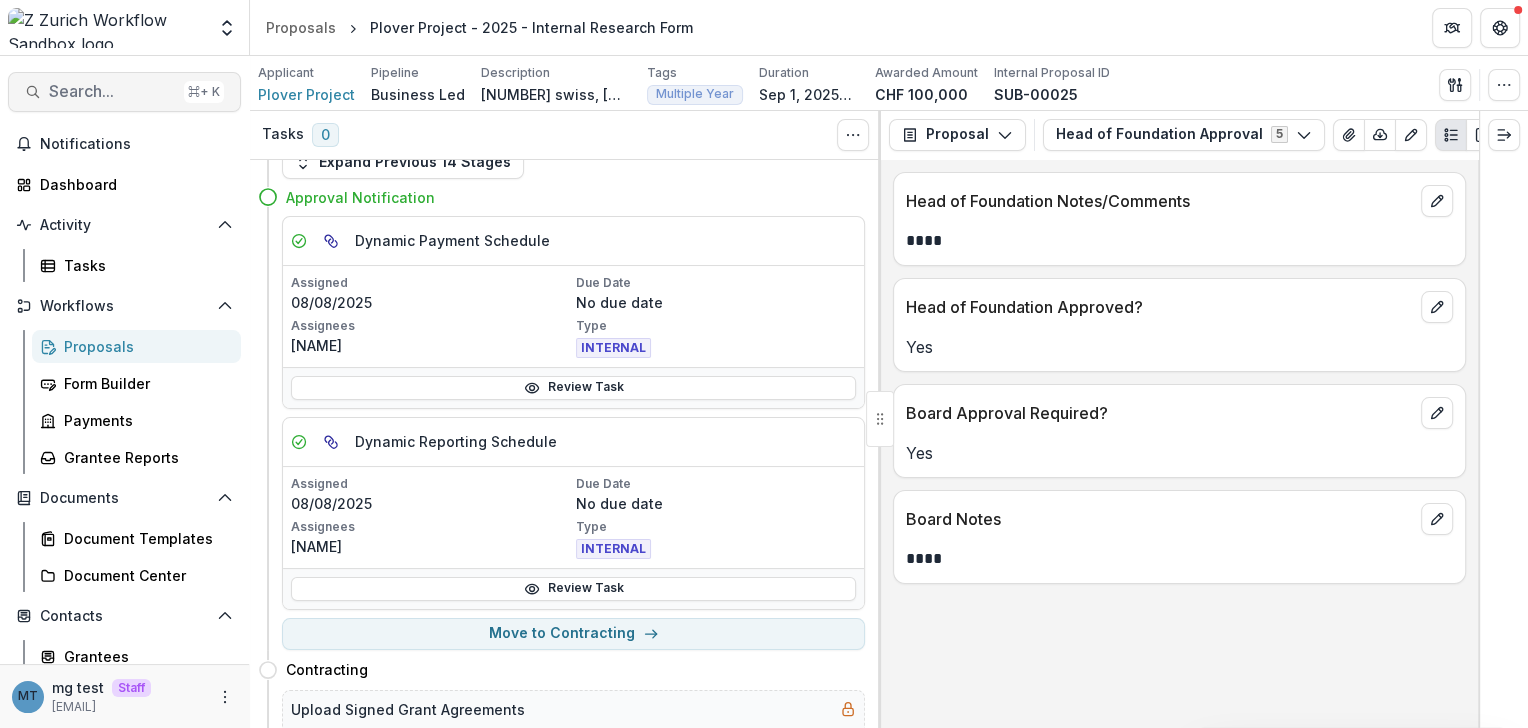 click on "Search..." at bounding box center (112, 91) 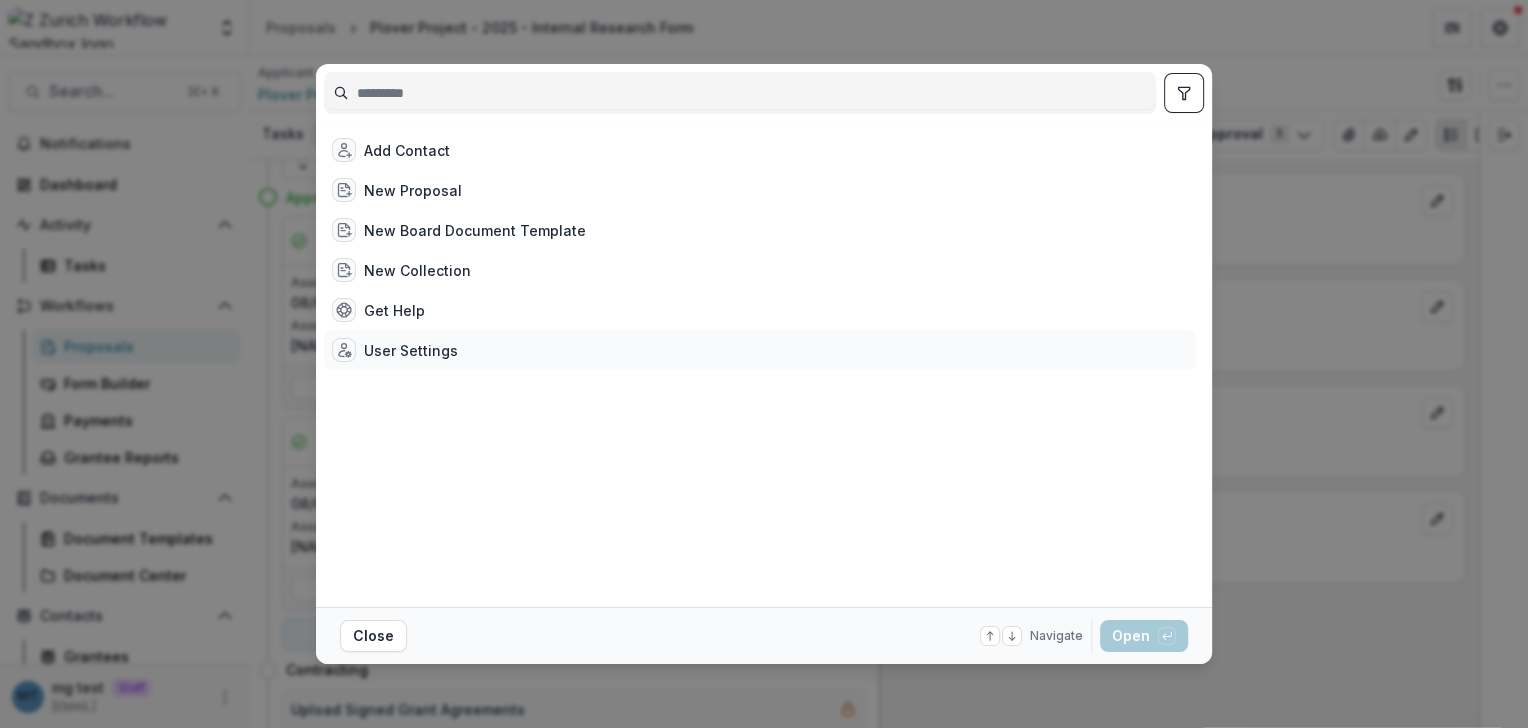 click on "User Settings" at bounding box center (411, 350) 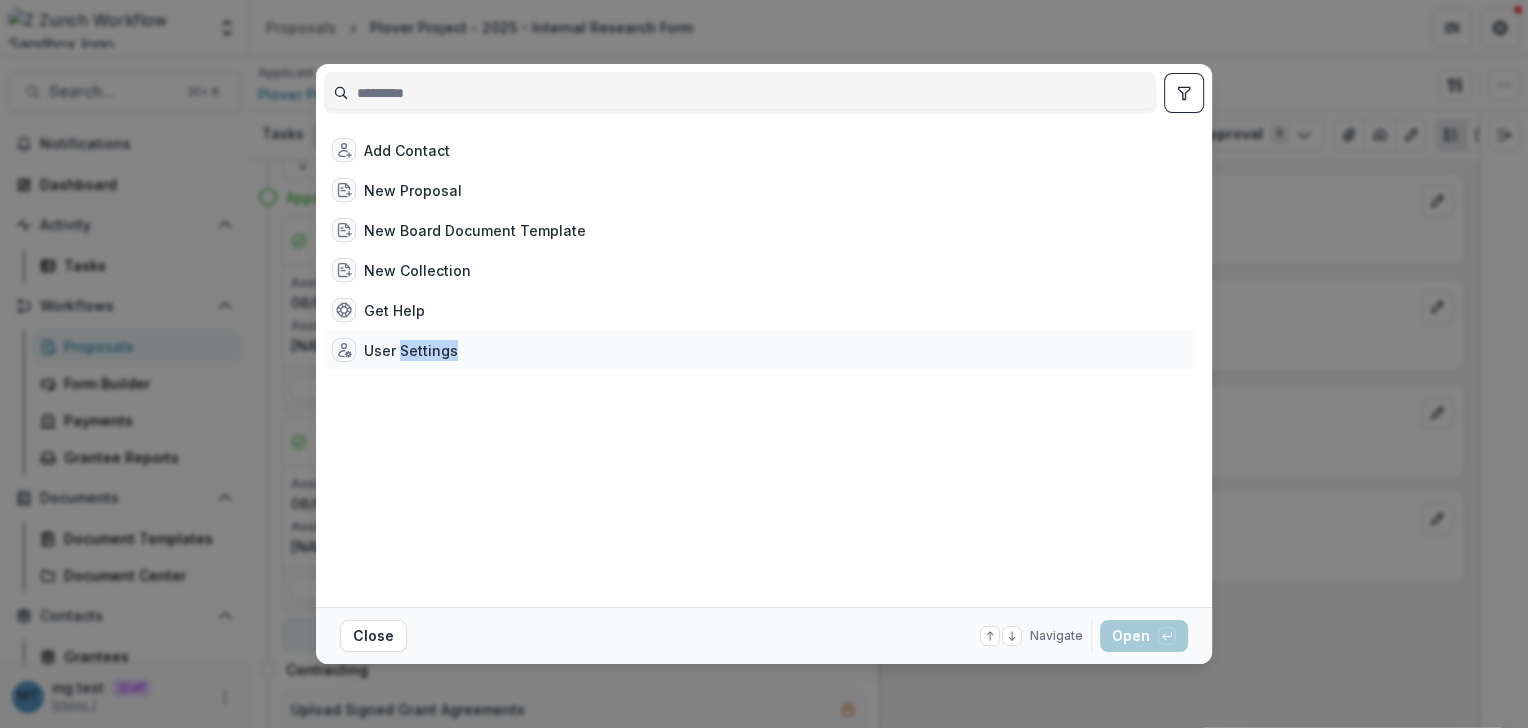 click on "User Settings" at bounding box center (411, 350) 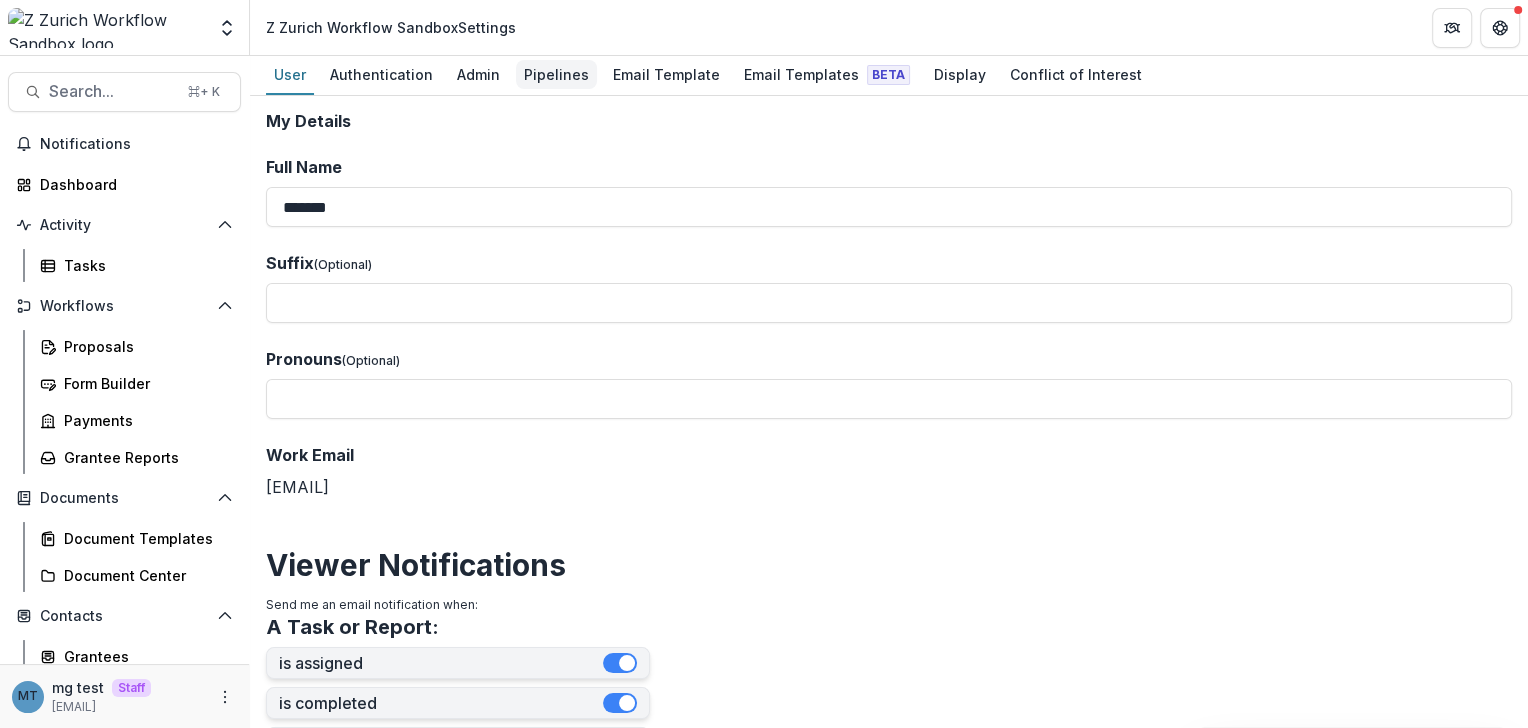 click on "Pipelines" at bounding box center (556, 74) 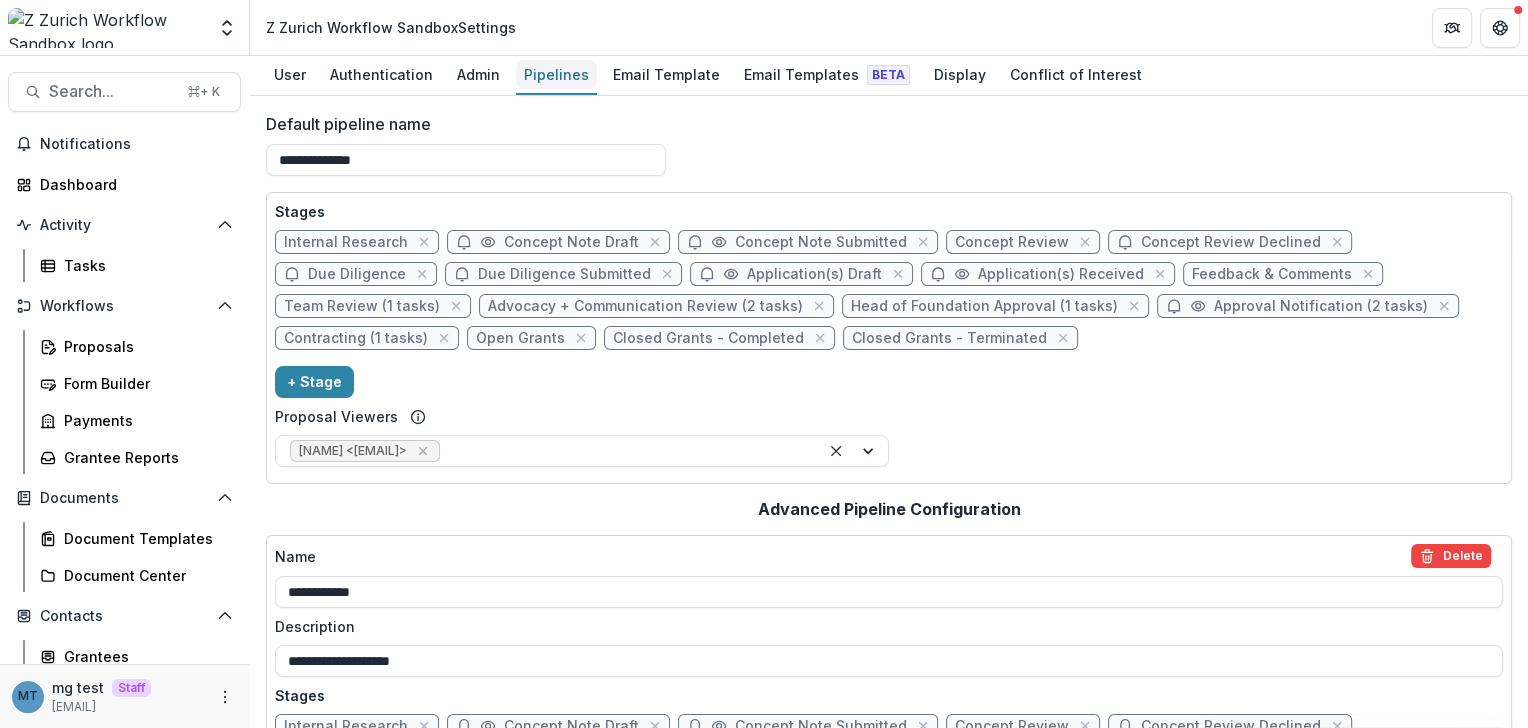scroll, scrollTop: 293, scrollLeft: 0, axis: vertical 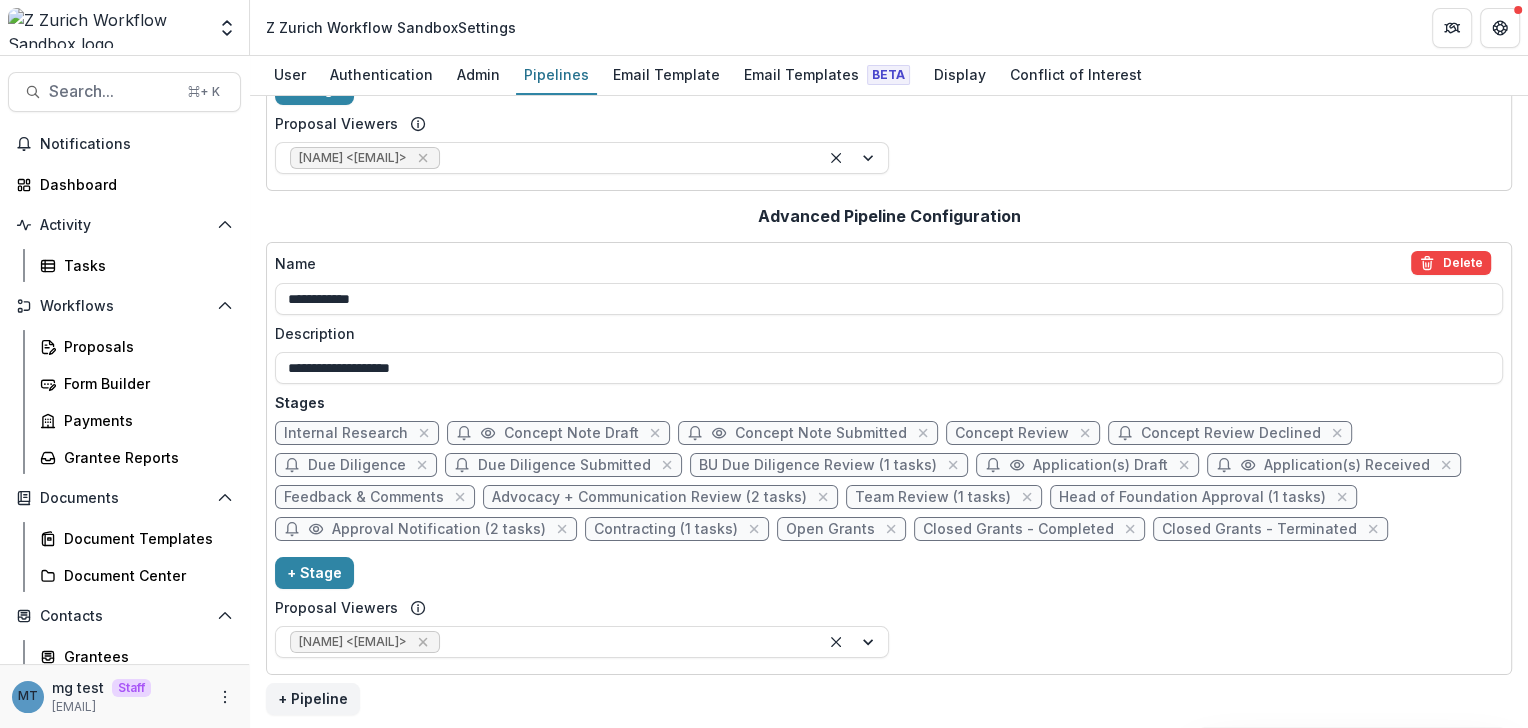 click on "Approval Notification (2 tasks)" at bounding box center (439, 529) 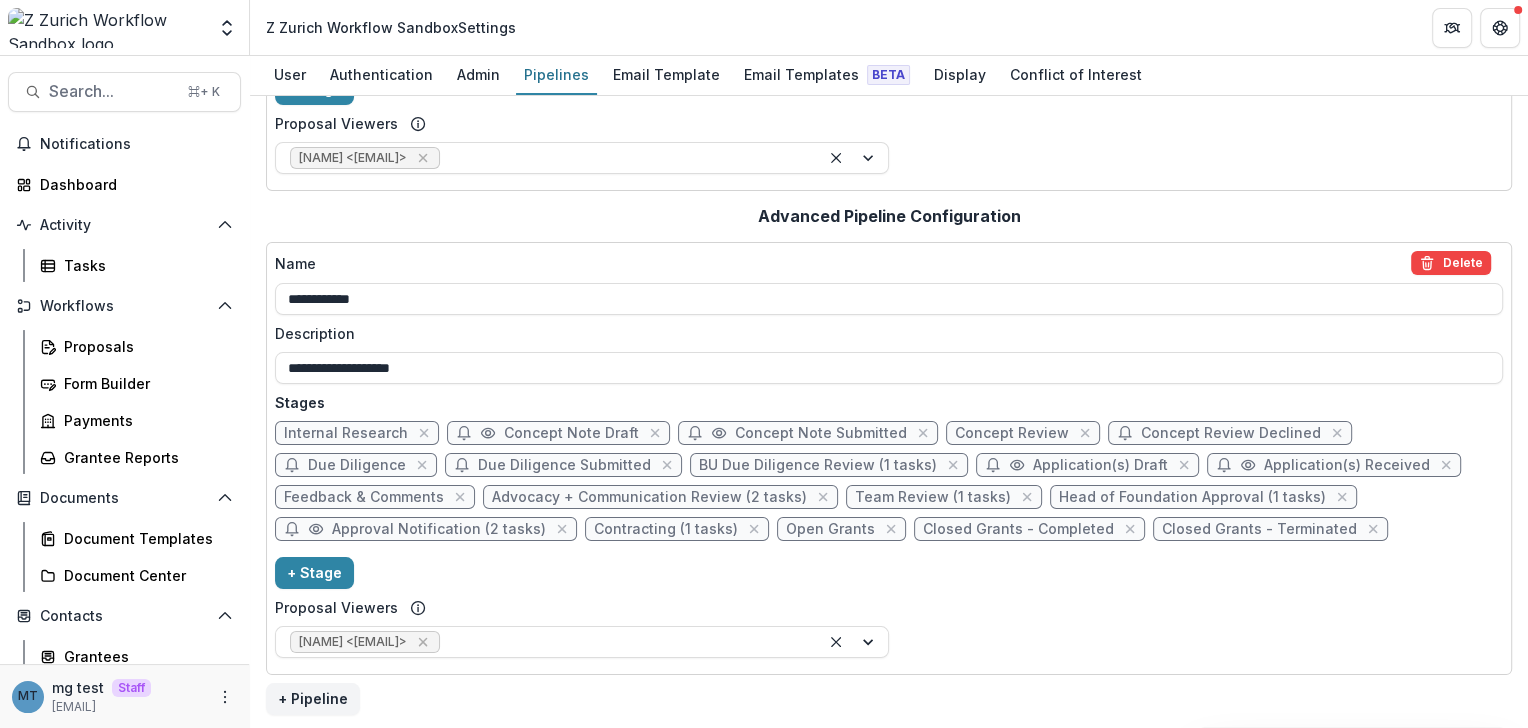 select on "********" 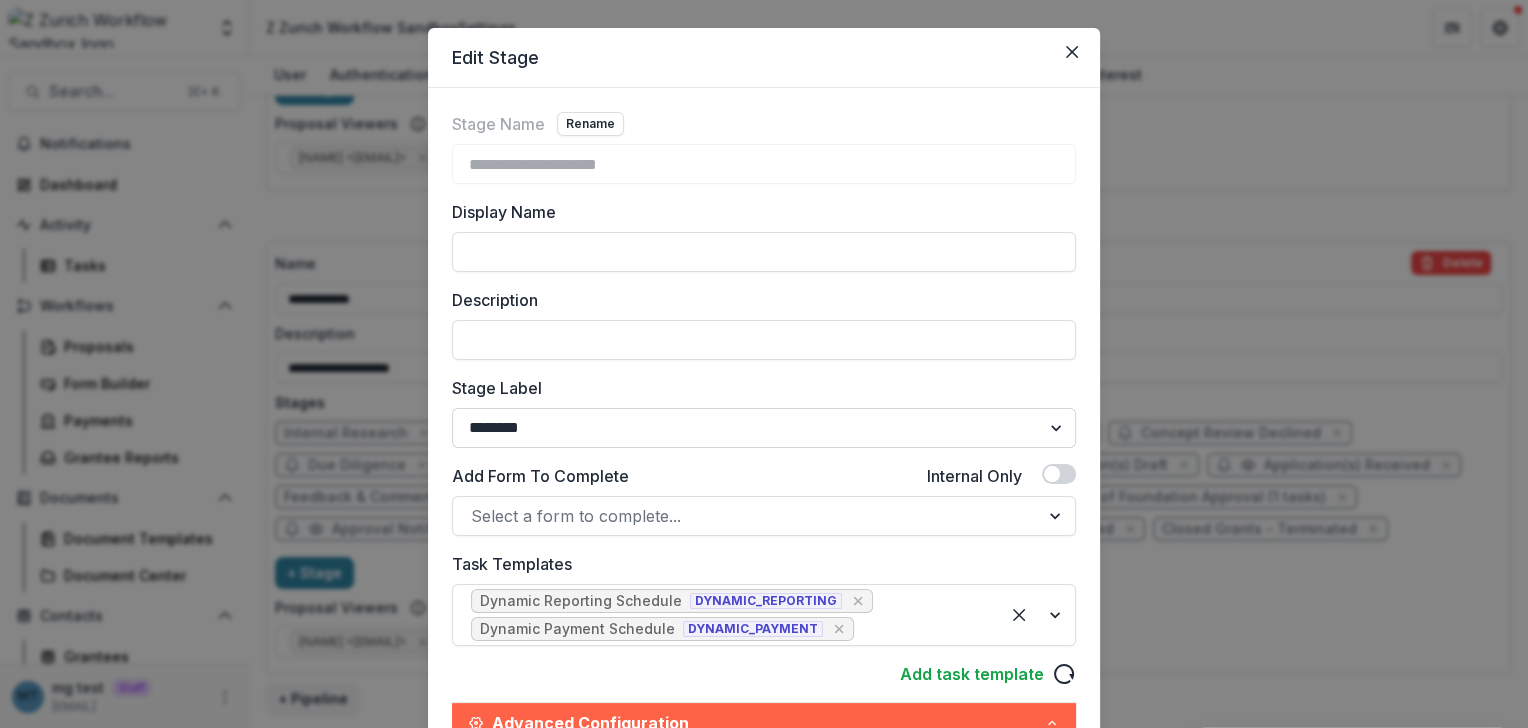scroll, scrollTop: 325, scrollLeft: 0, axis: vertical 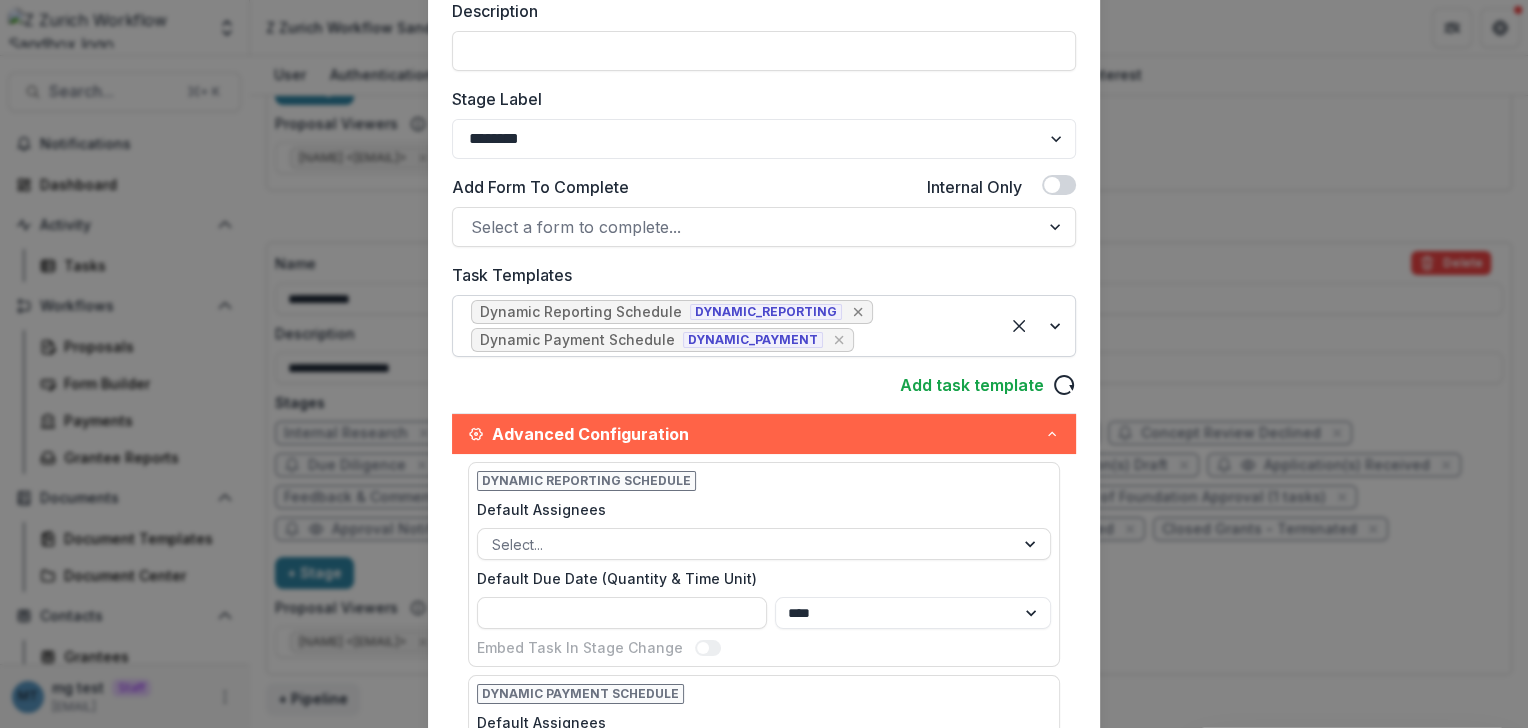 click 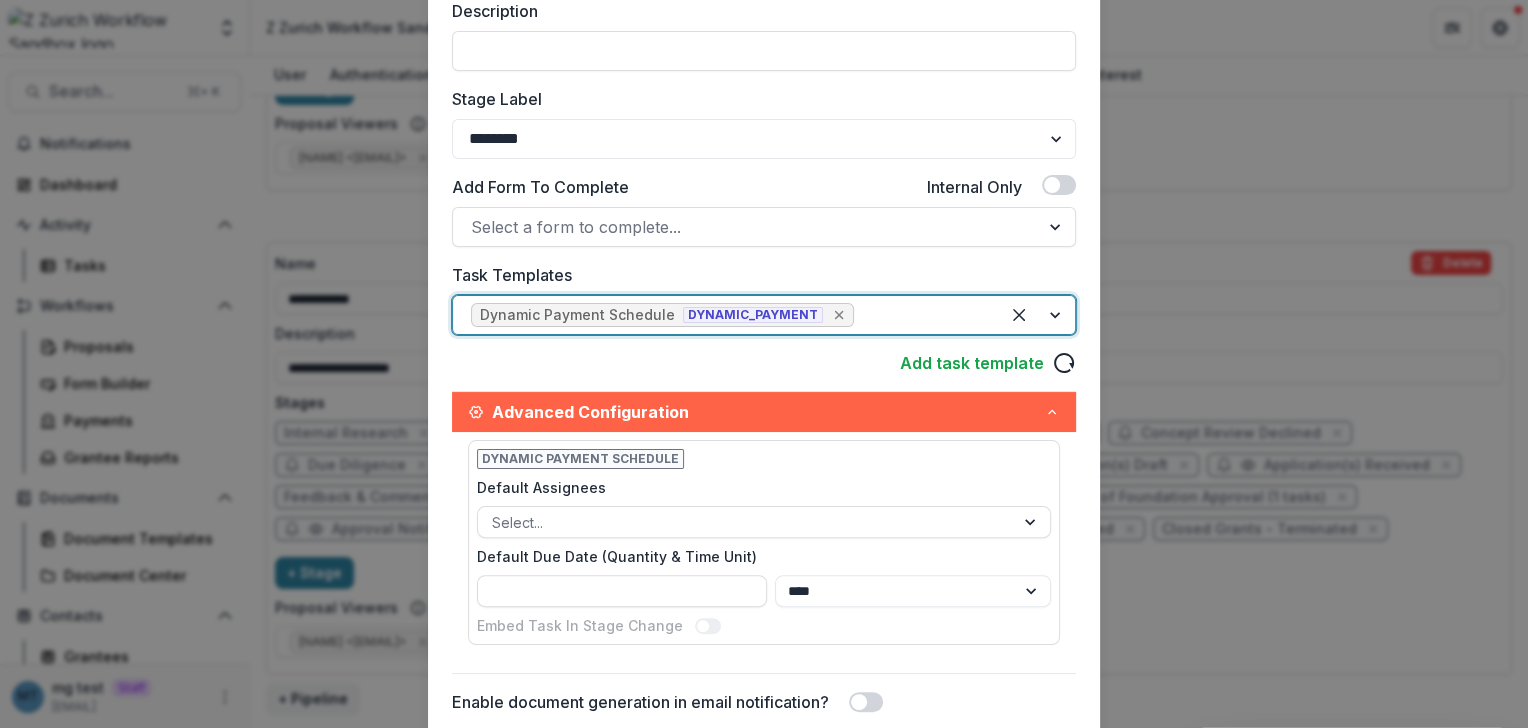 click 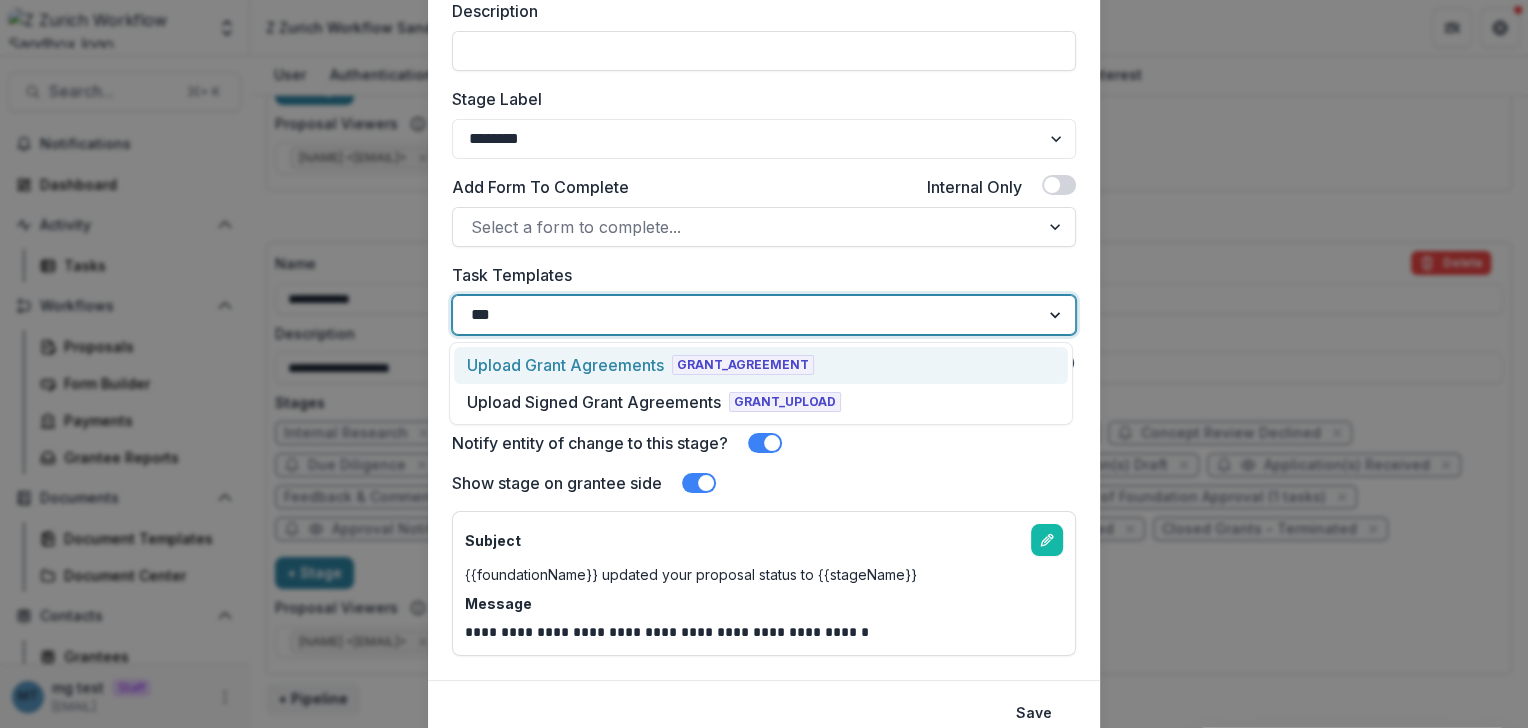 type on "****" 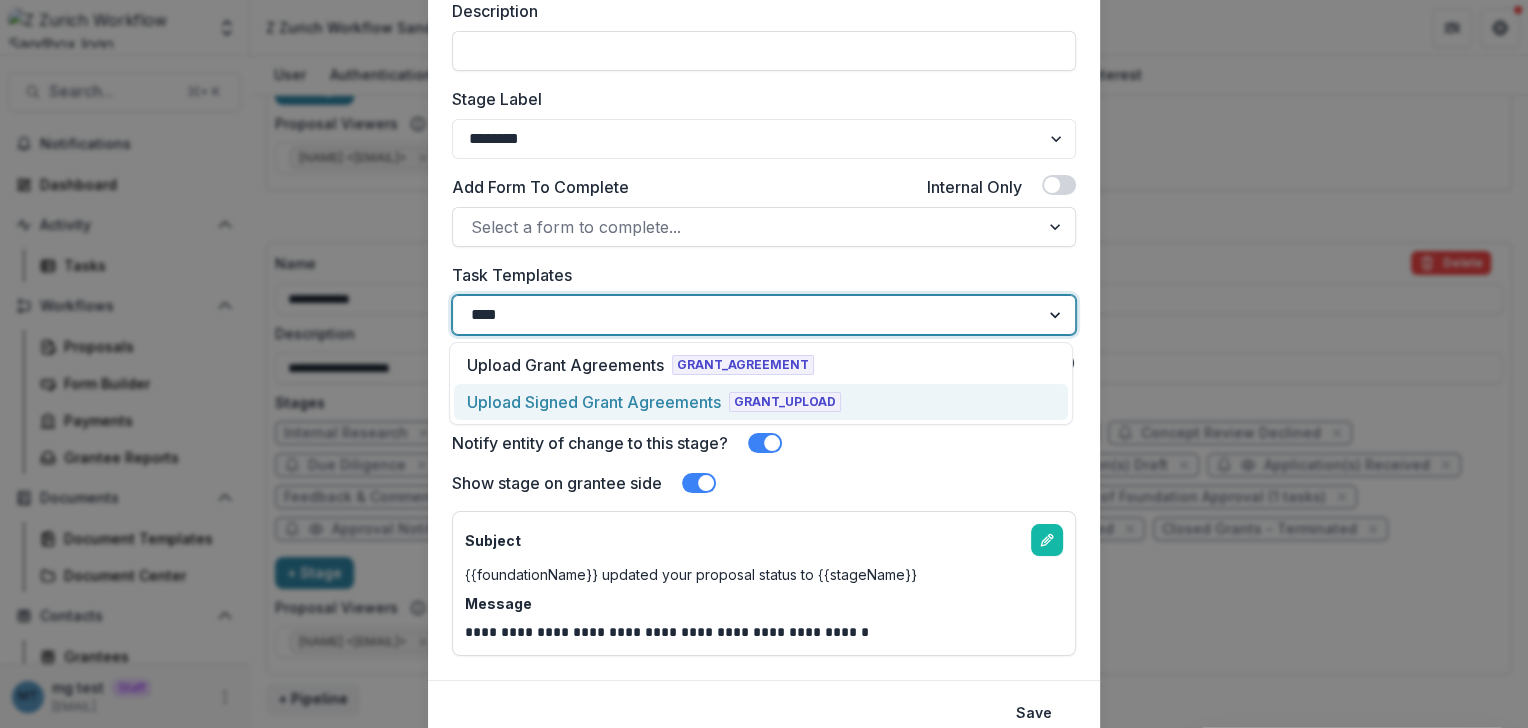 click on "Upload Signed Grant Agreements" at bounding box center (594, 402) 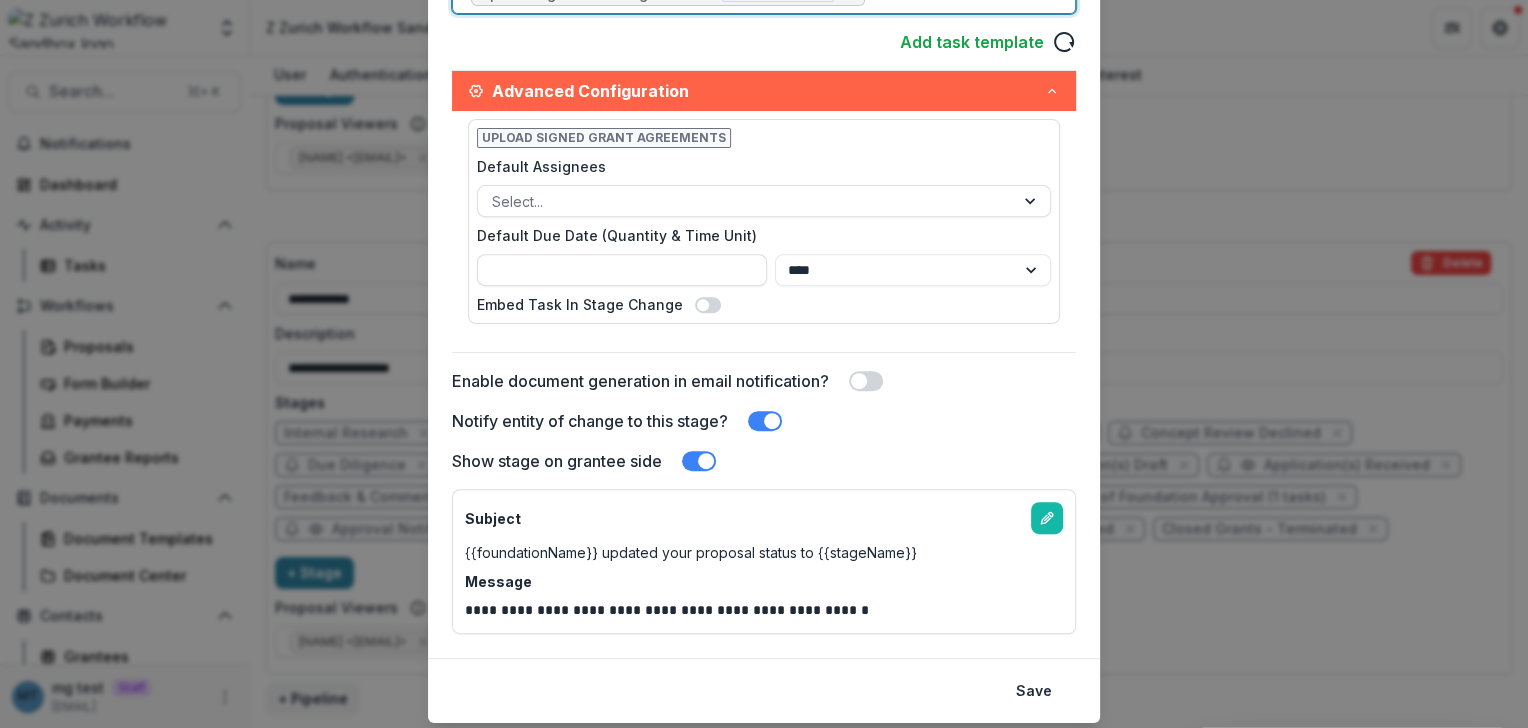 scroll, scrollTop: 700, scrollLeft: 0, axis: vertical 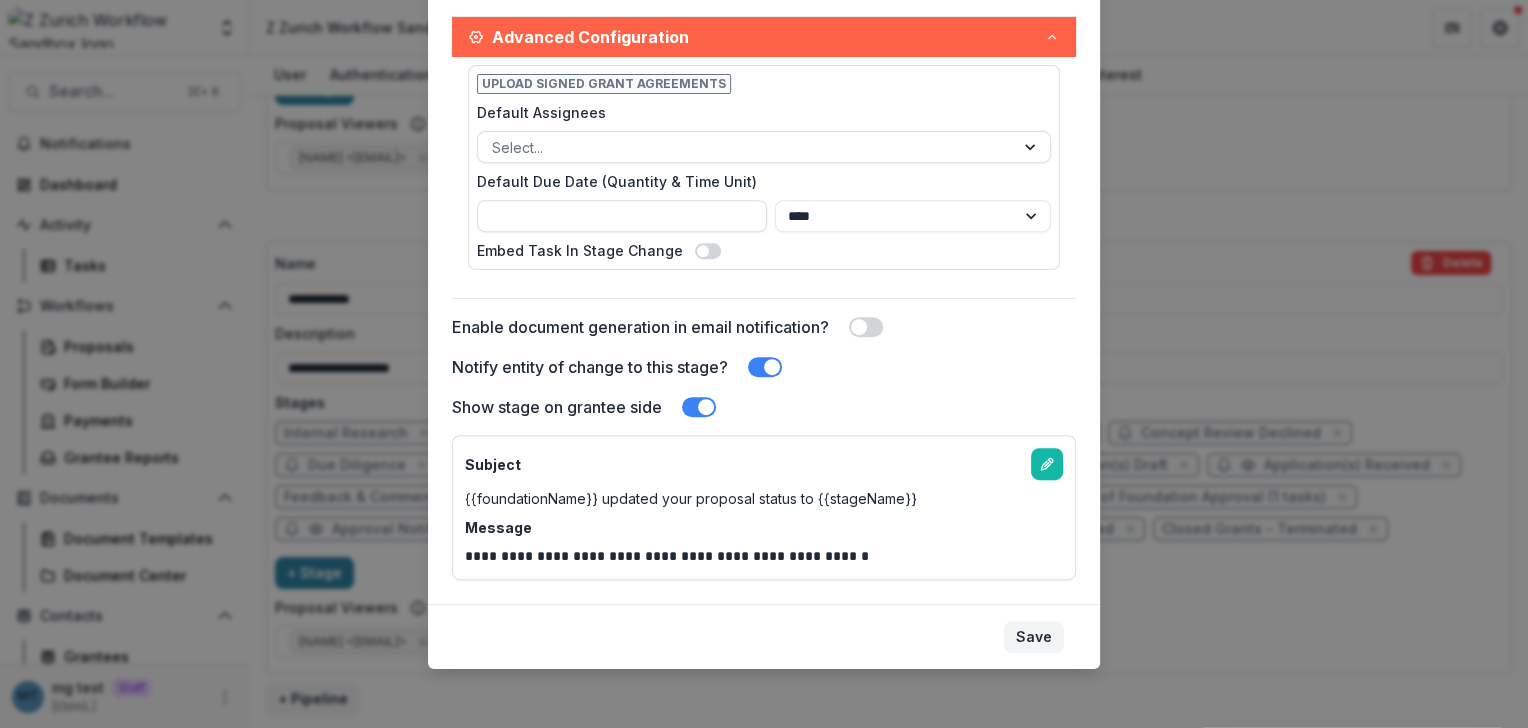 click on "Save" at bounding box center (1034, 637) 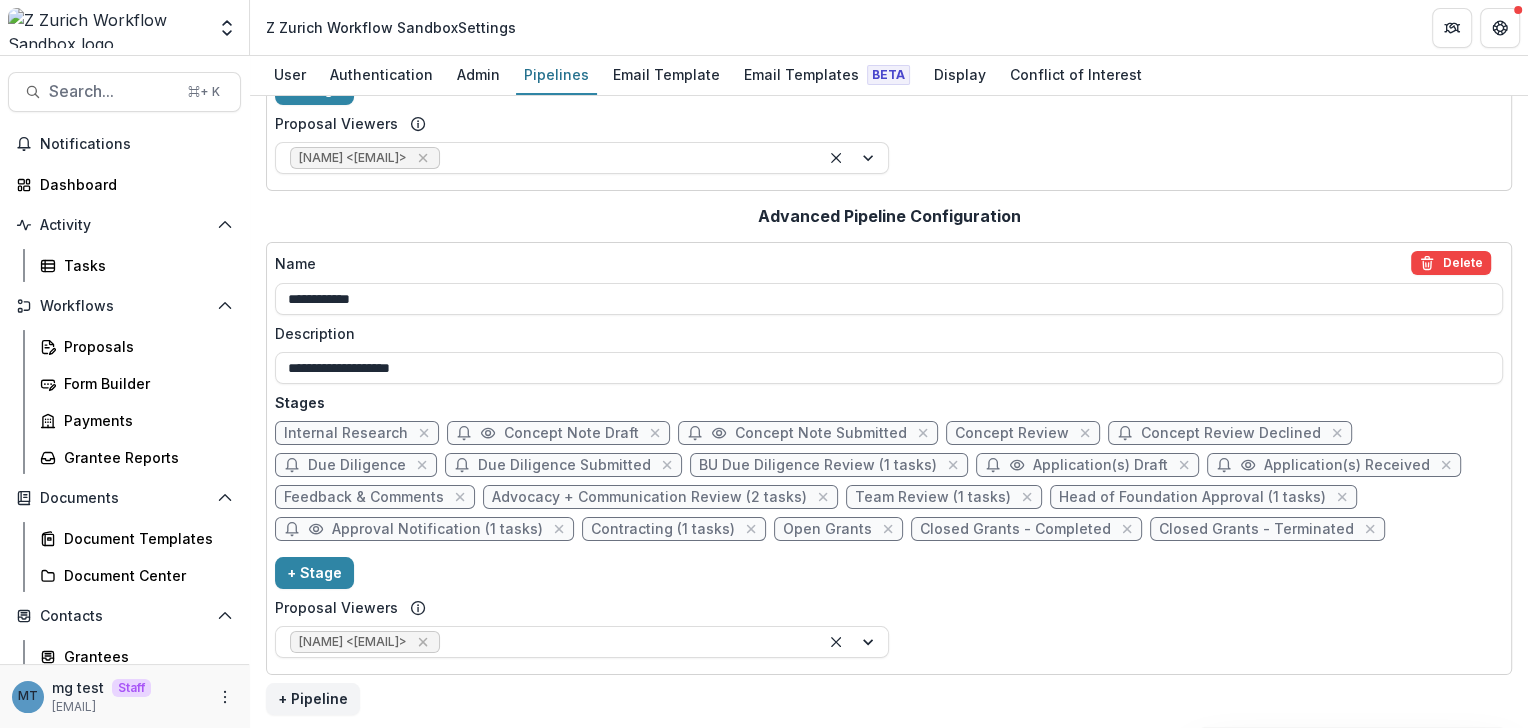 click on "Approval Notification (1 tasks)" at bounding box center (437, 529) 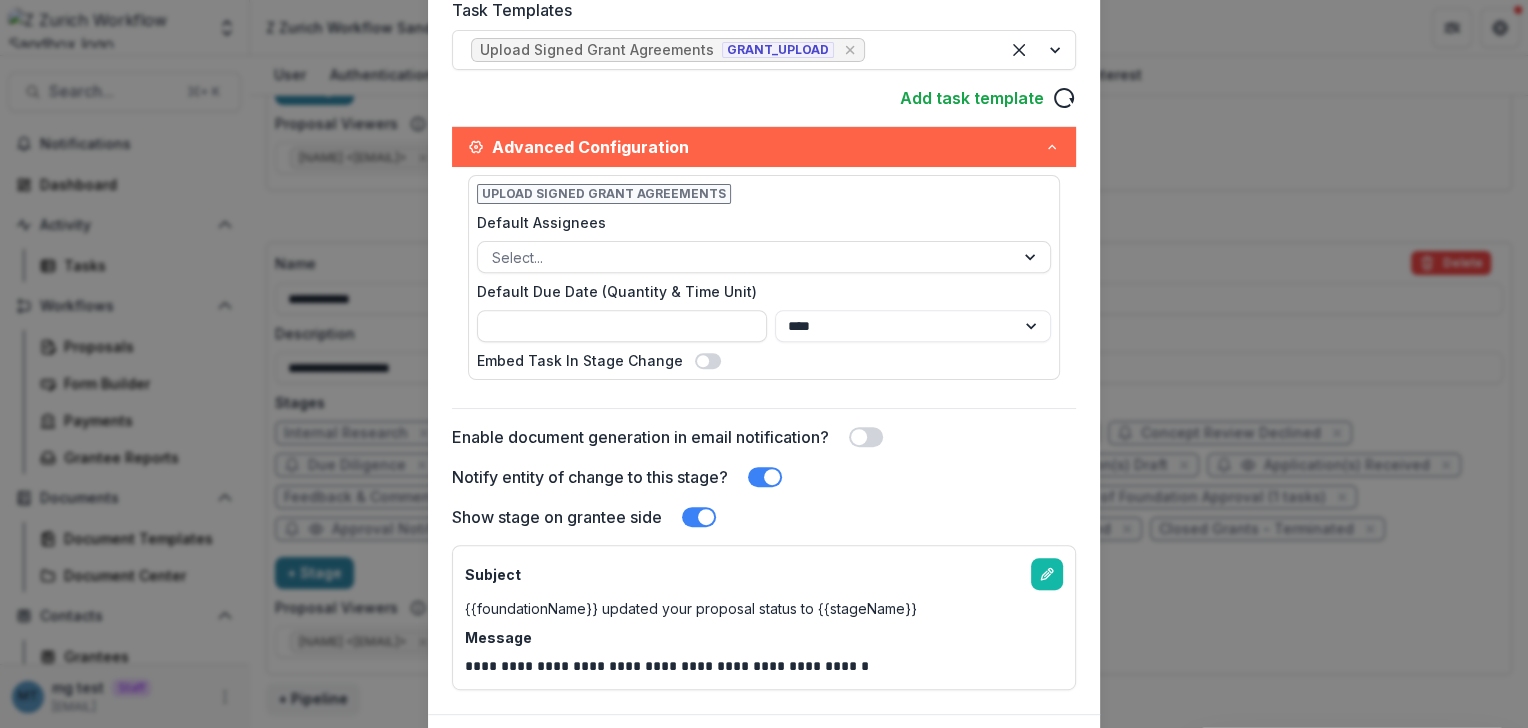 scroll, scrollTop: 700, scrollLeft: 0, axis: vertical 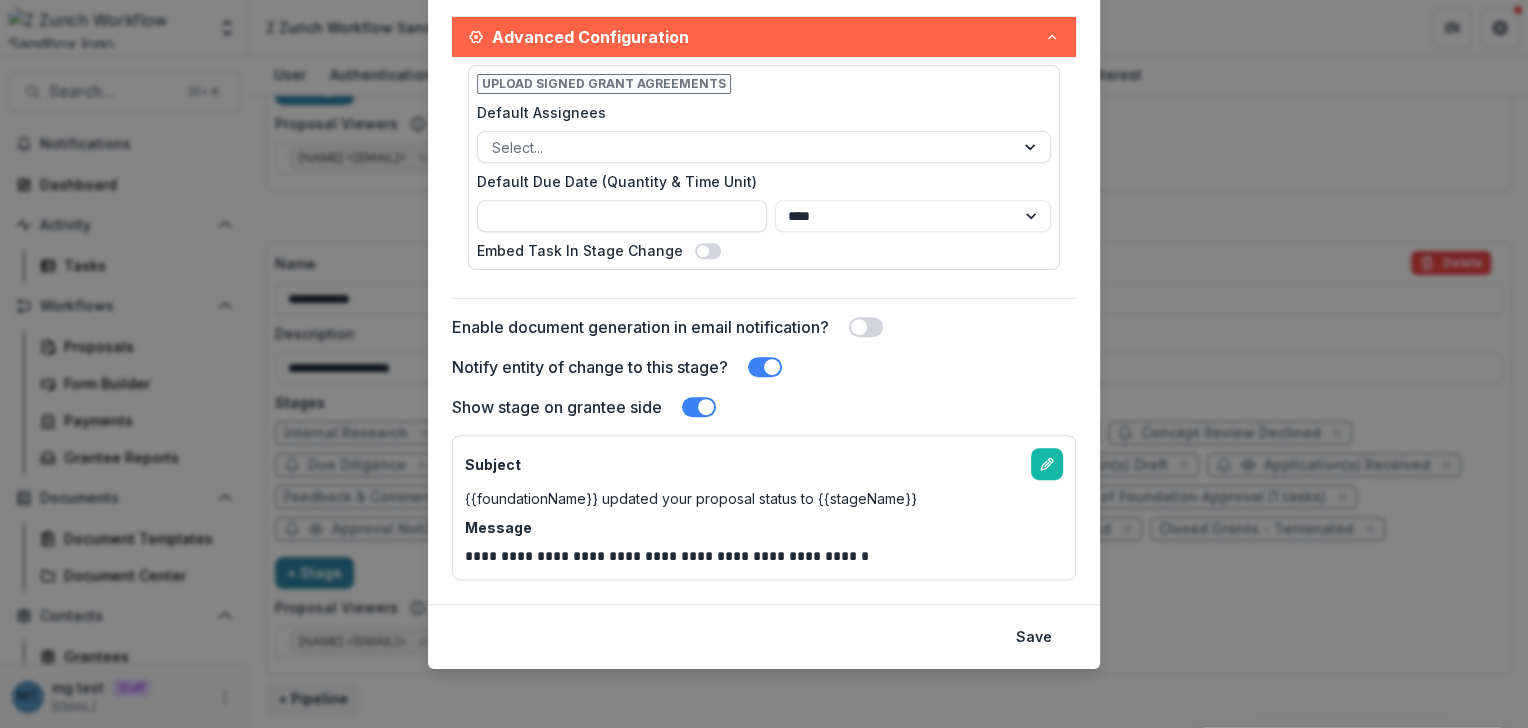 click on "**********" at bounding box center [764, 364] 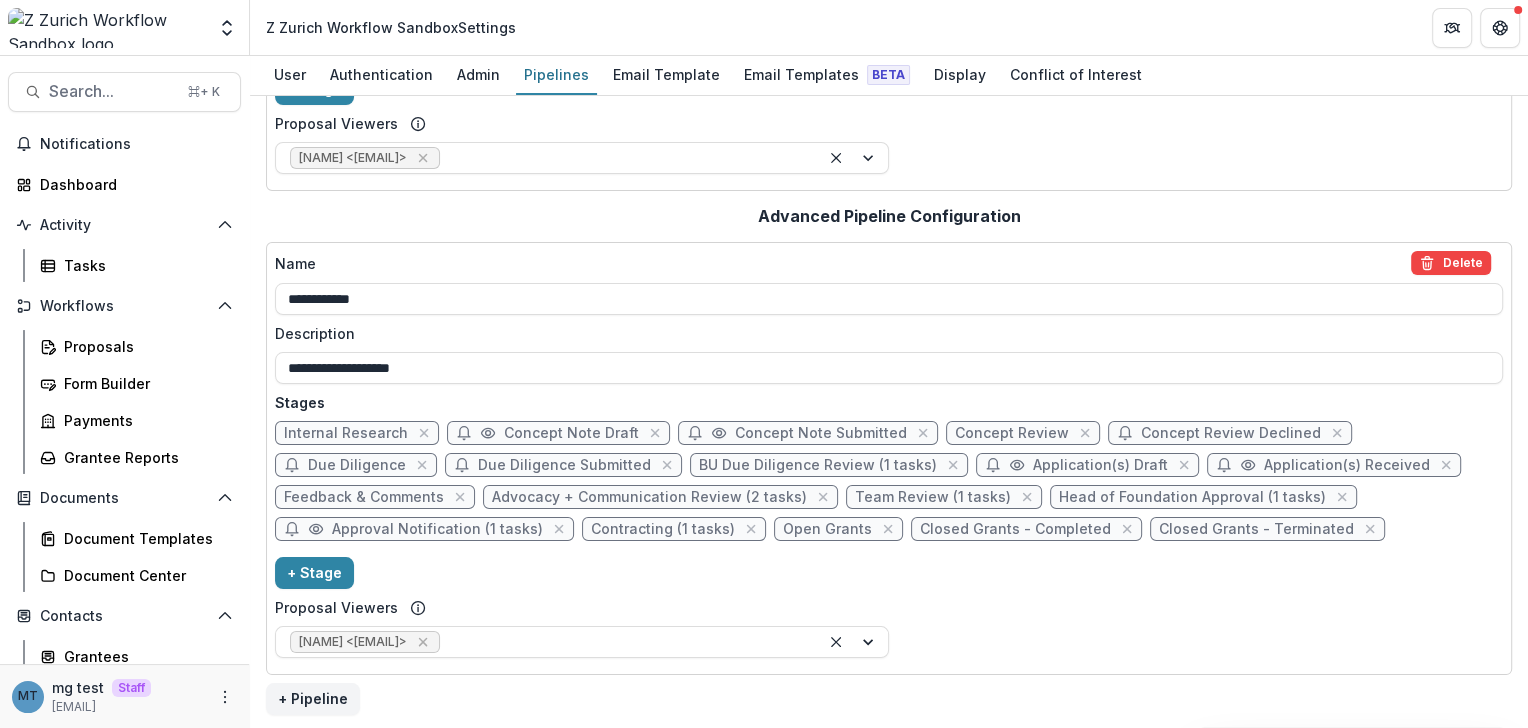 click on "Approval Notification (1 tasks)" at bounding box center [437, 529] 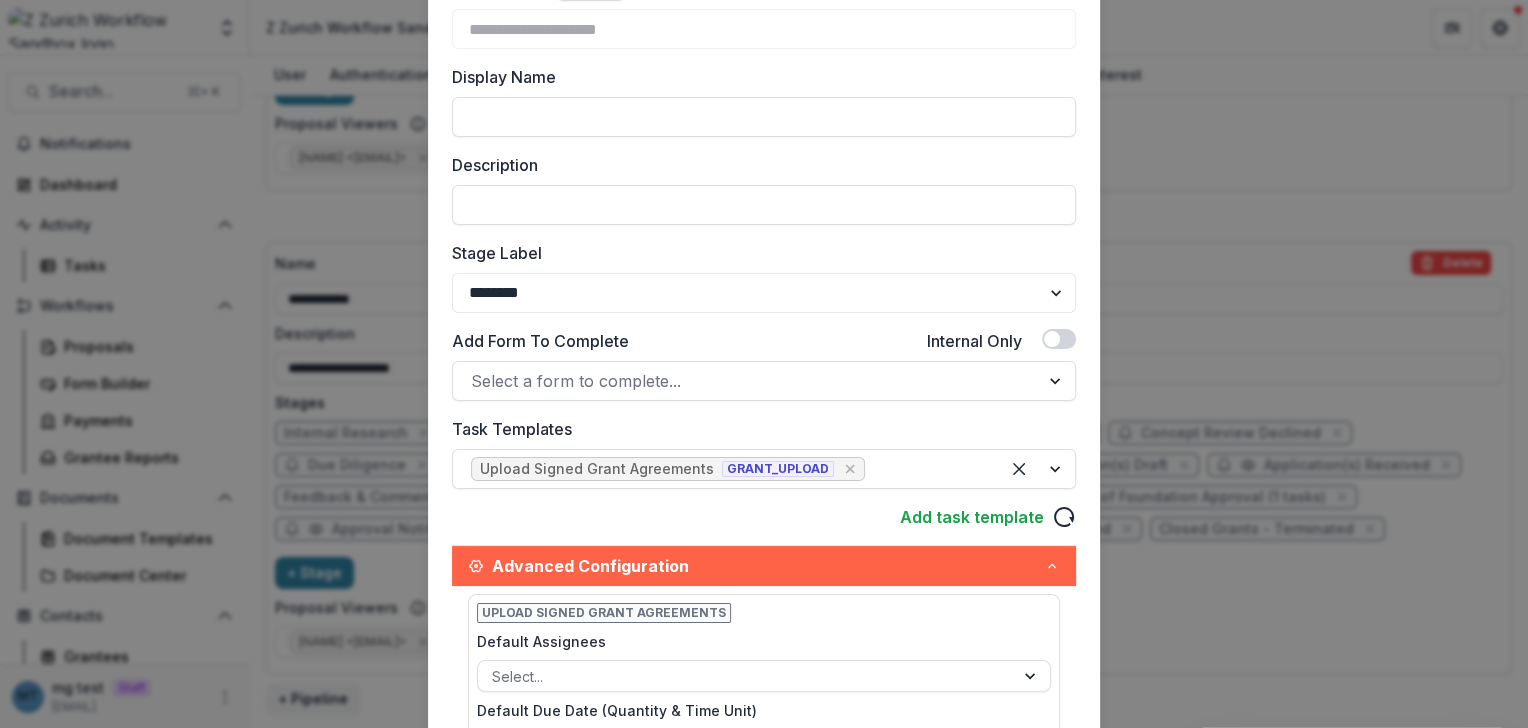 scroll, scrollTop: 231, scrollLeft: 0, axis: vertical 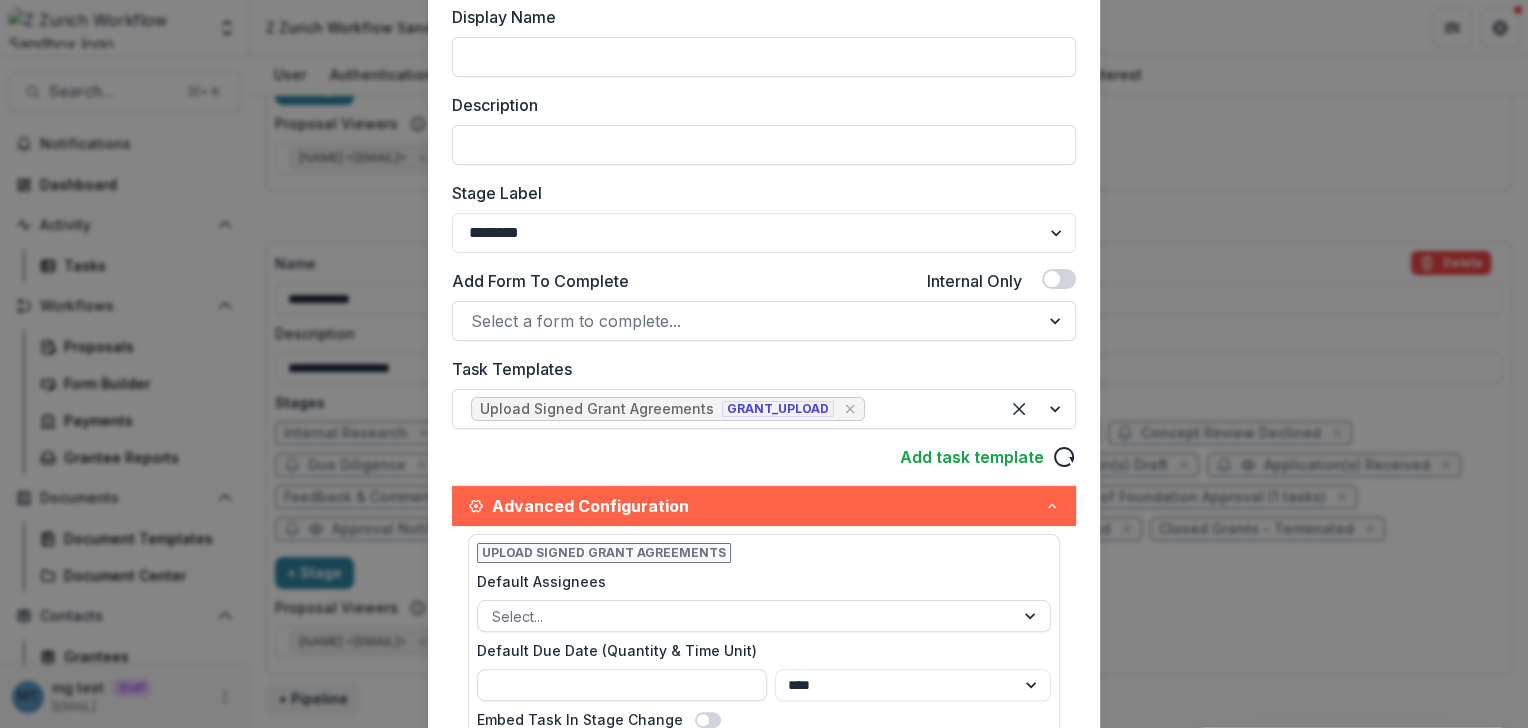 click on "**********" at bounding box center (764, 364) 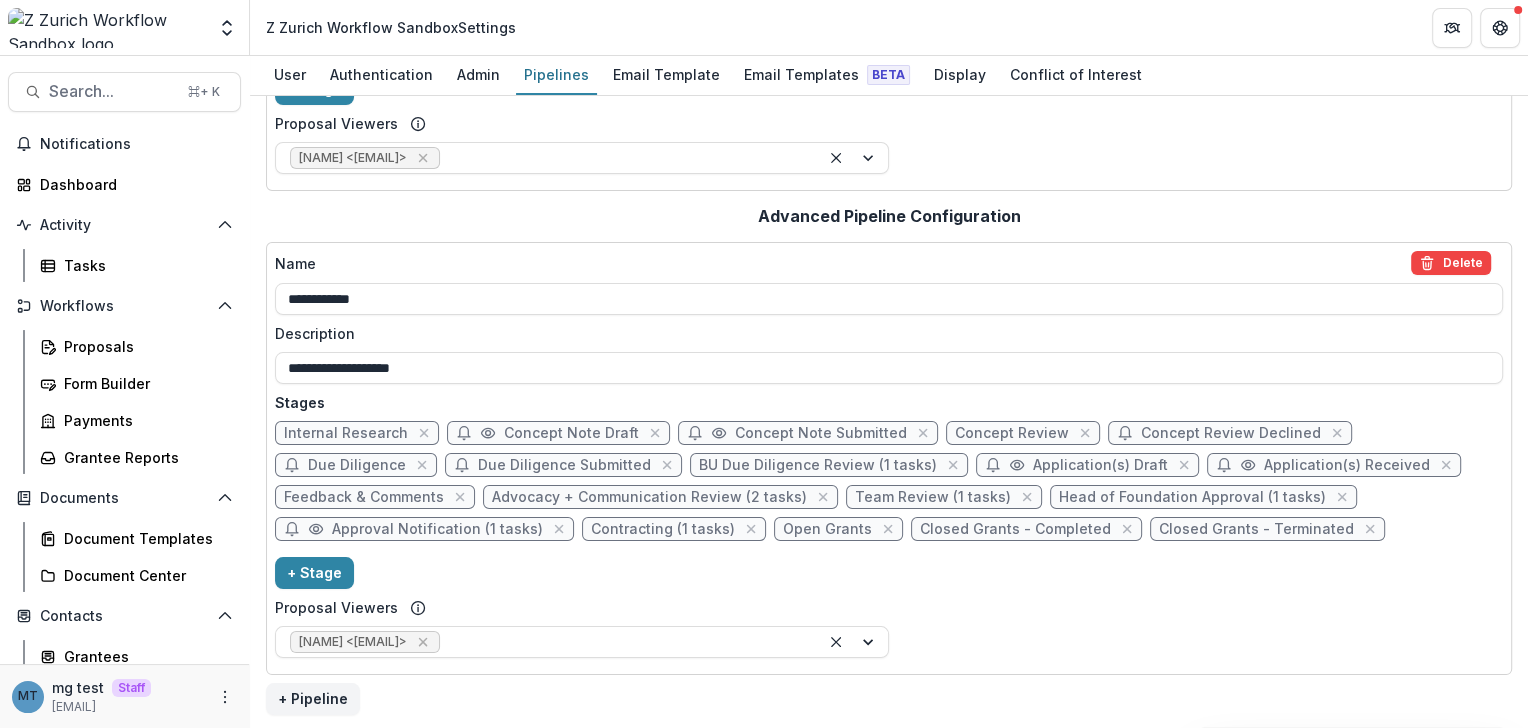 click on "Contracting (1 tasks)" at bounding box center (663, 529) 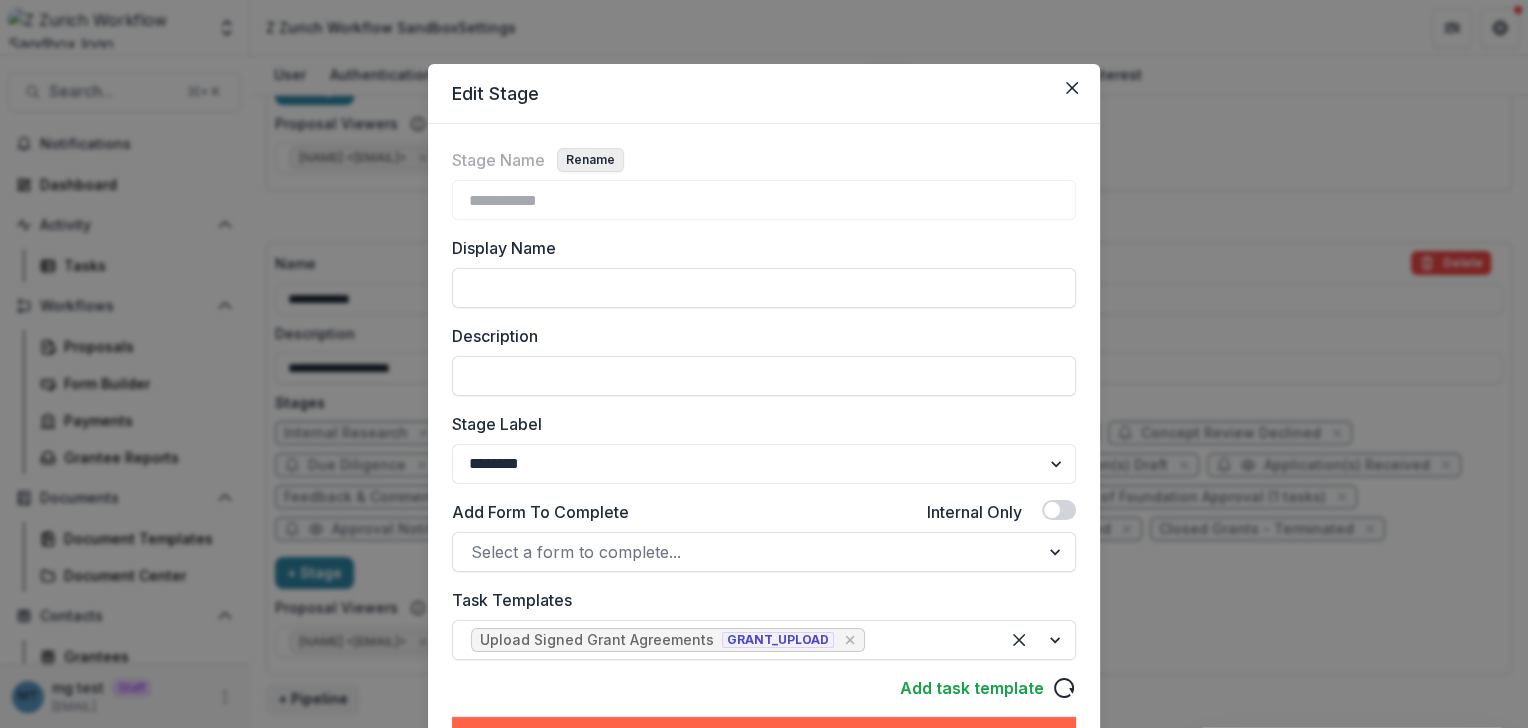 click on "Rename" at bounding box center [590, 160] 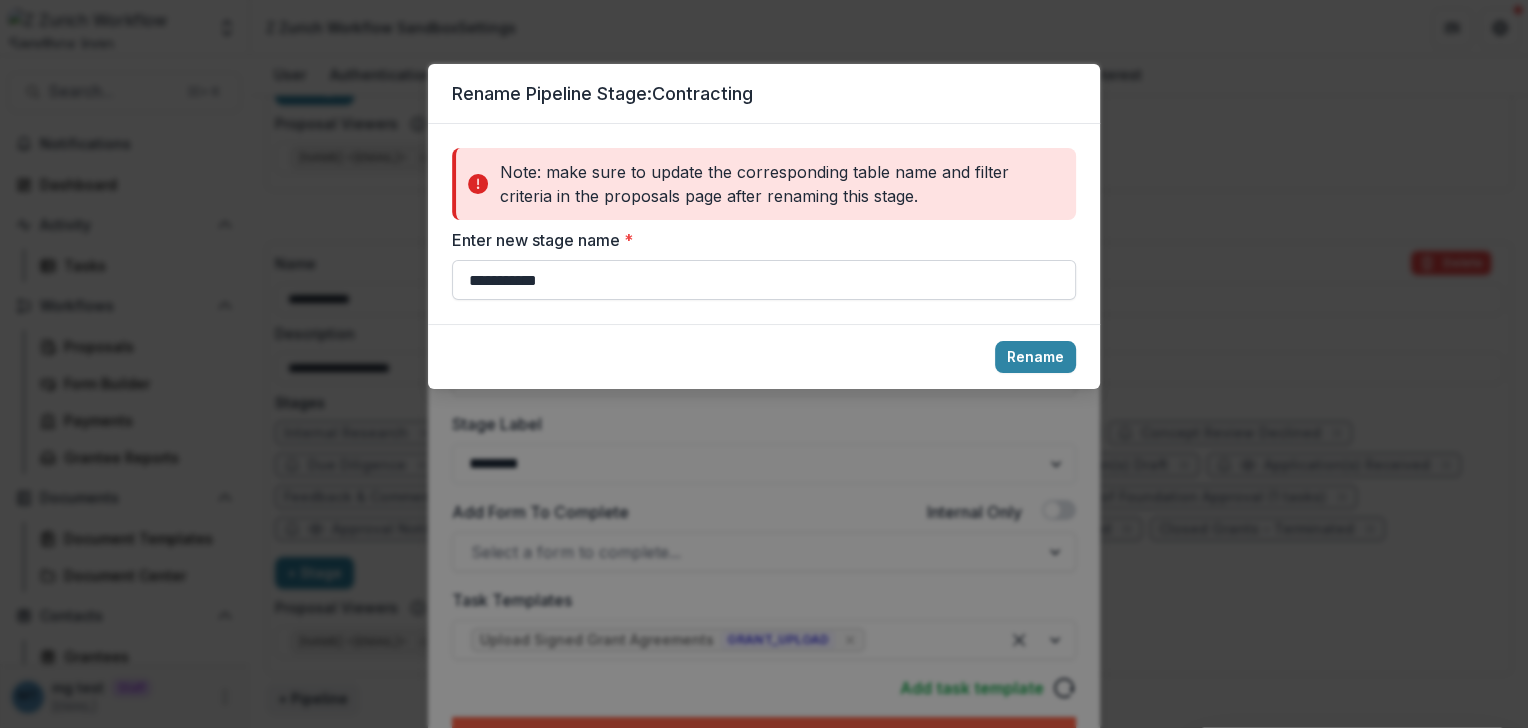 click on "**********" at bounding box center (764, 280) 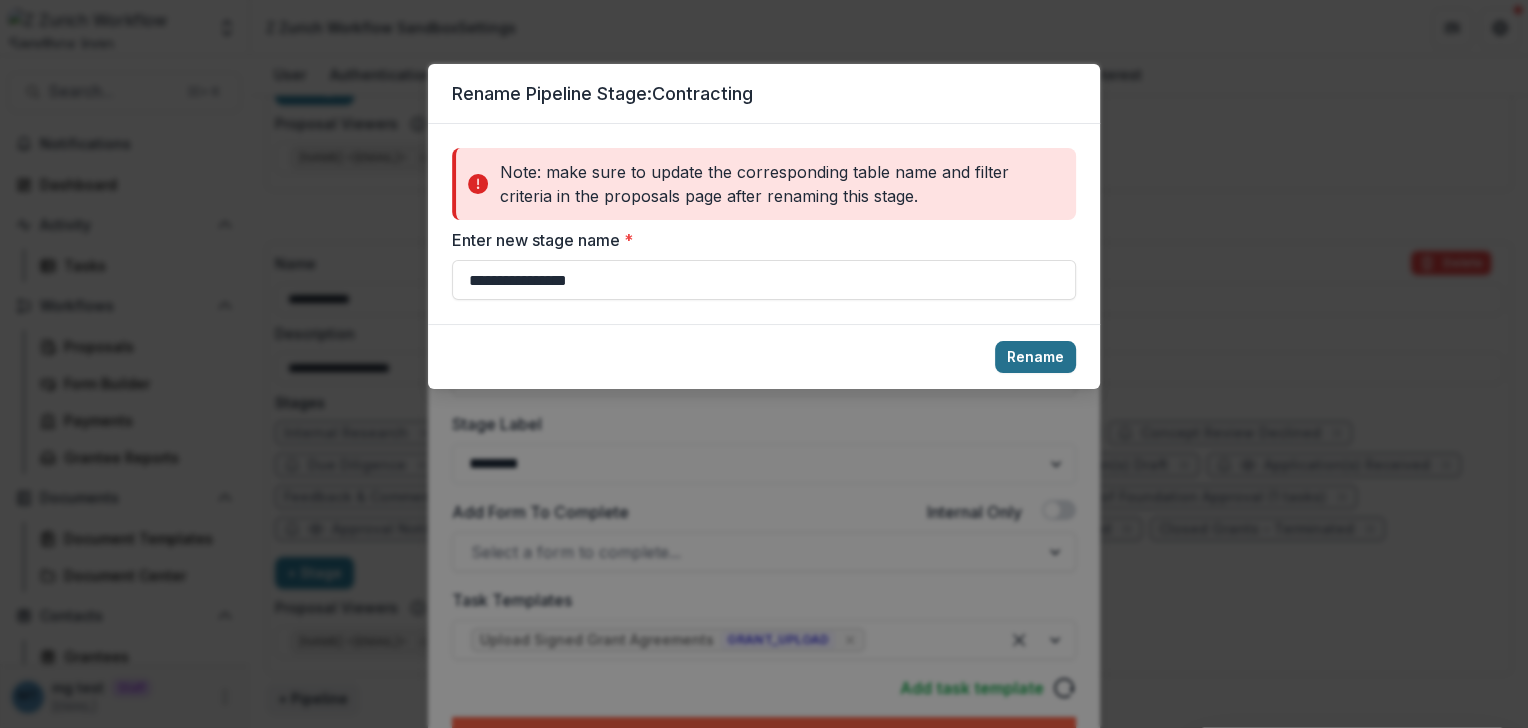 type on "**********" 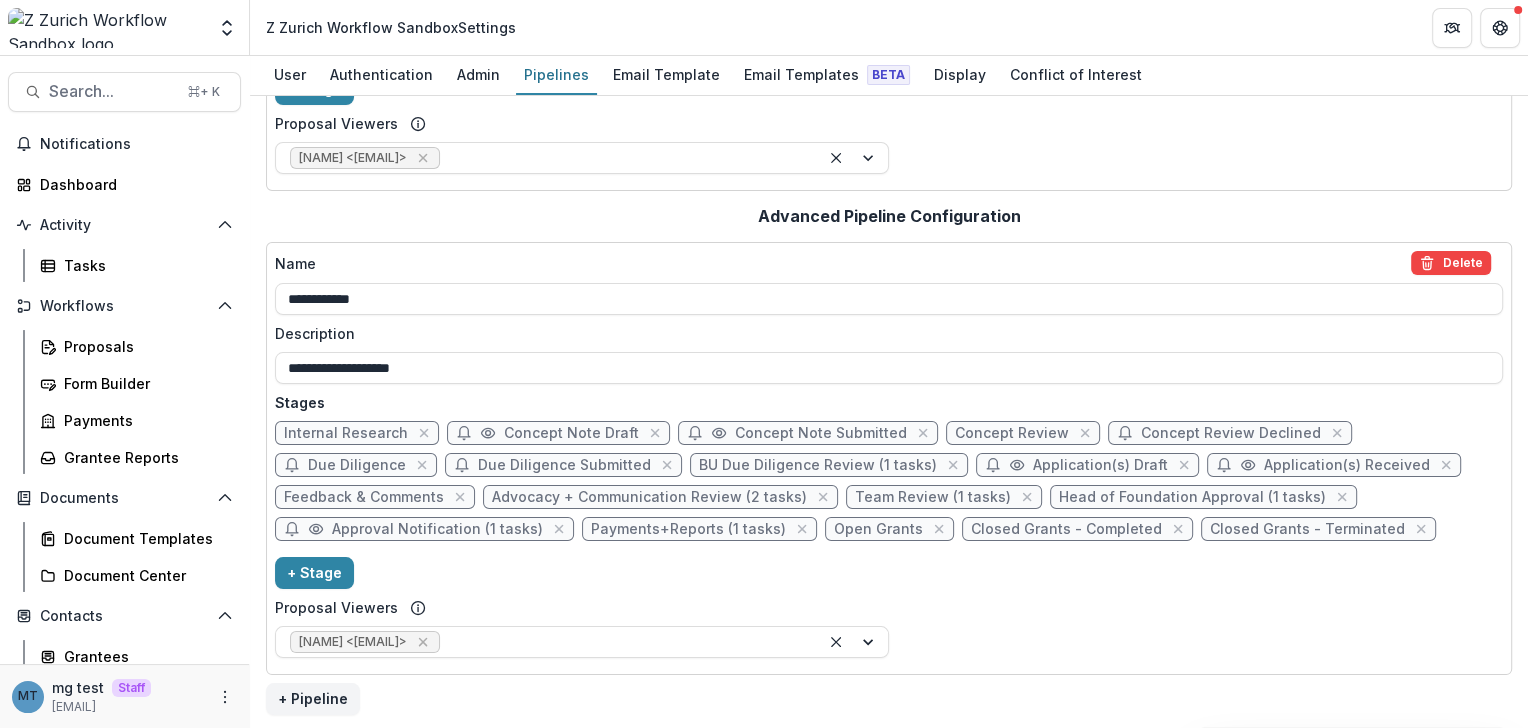 click on "Payments+Reports (1 tasks)" at bounding box center [688, 529] 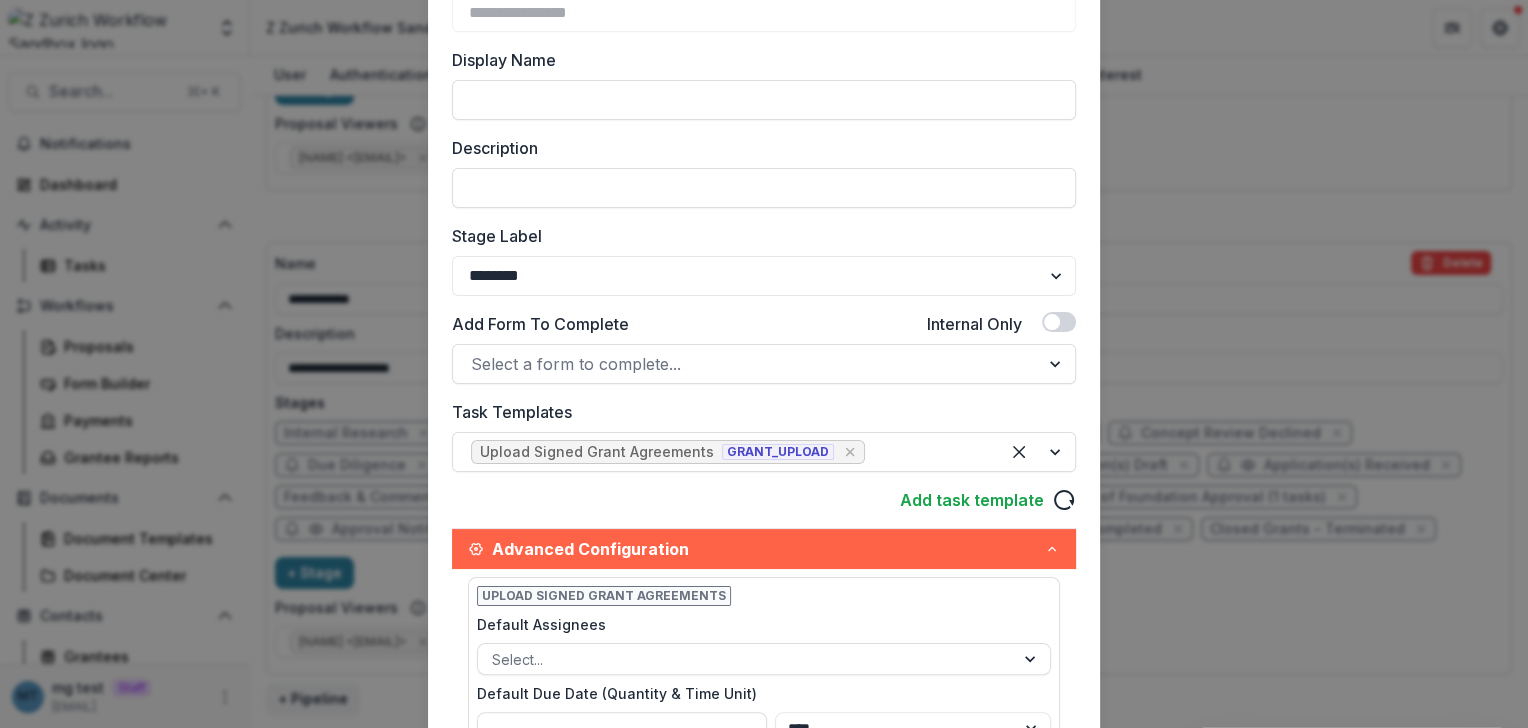 scroll, scrollTop: 205, scrollLeft: 0, axis: vertical 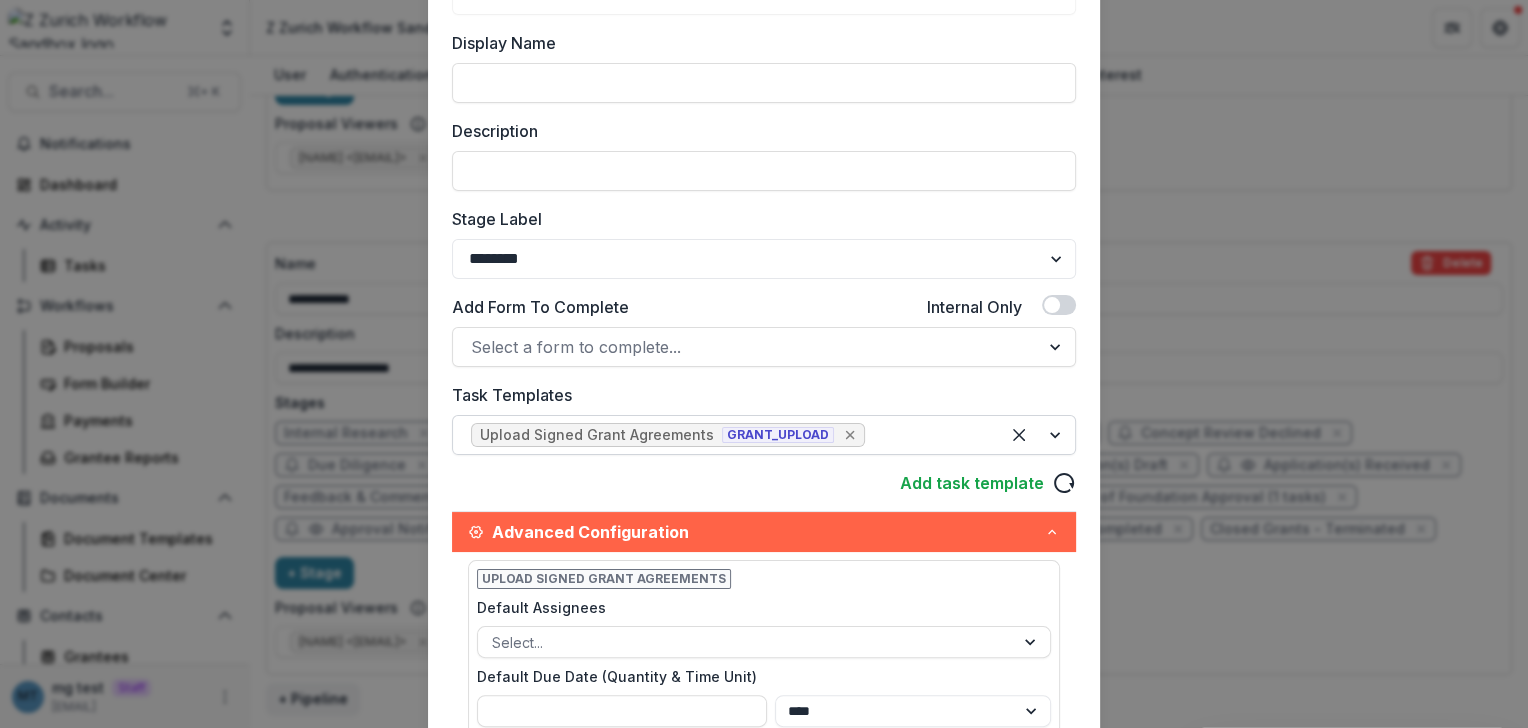 click 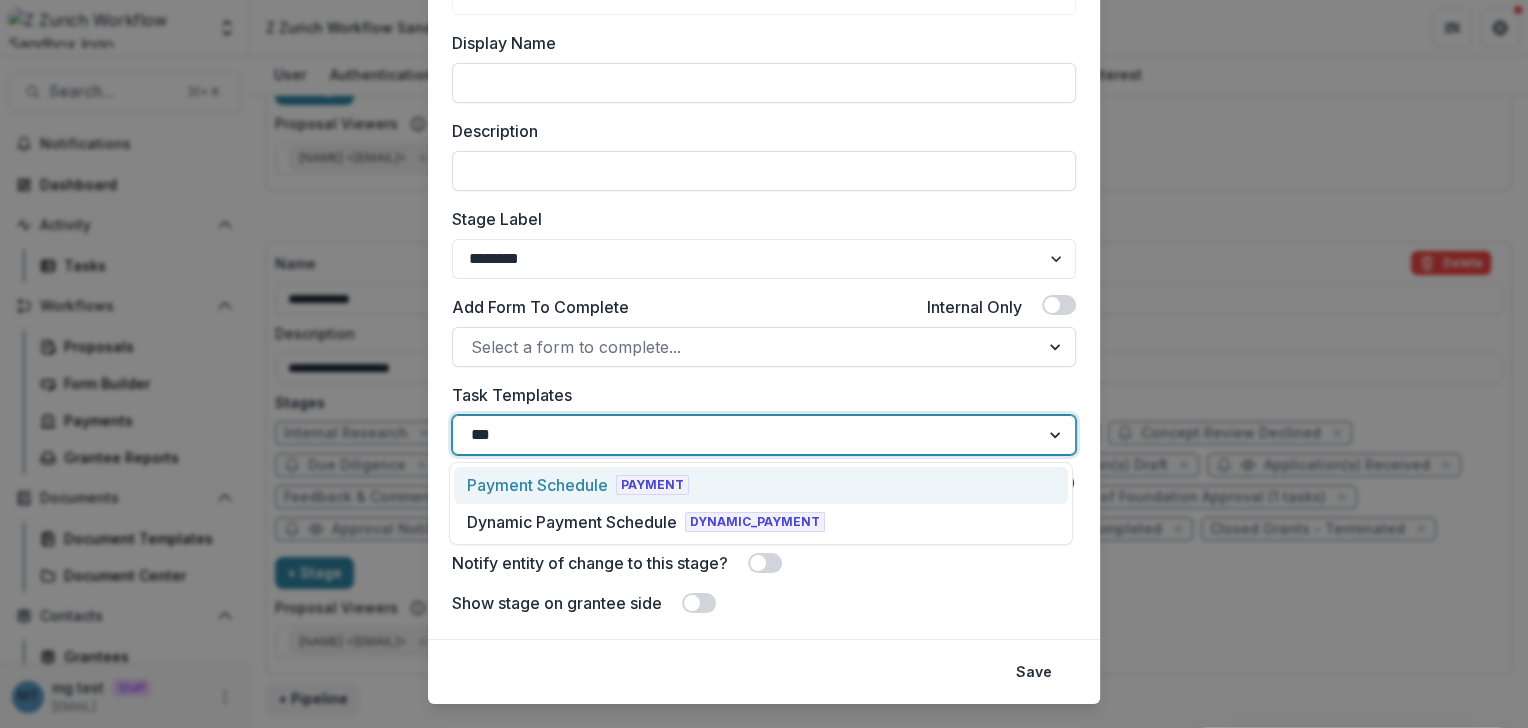 type on "****" 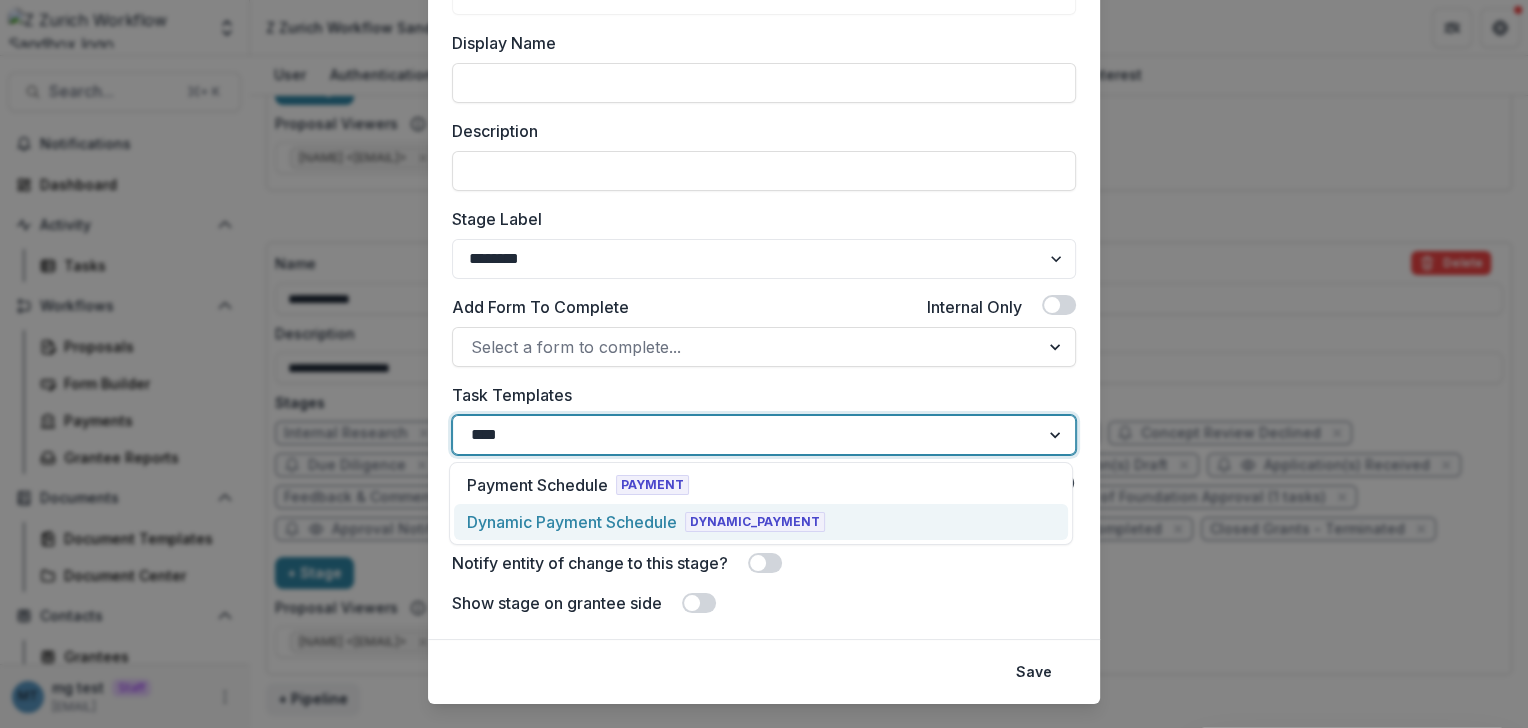 click on "DYNAMIC_PAYMENT" at bounding box center (755, 522) 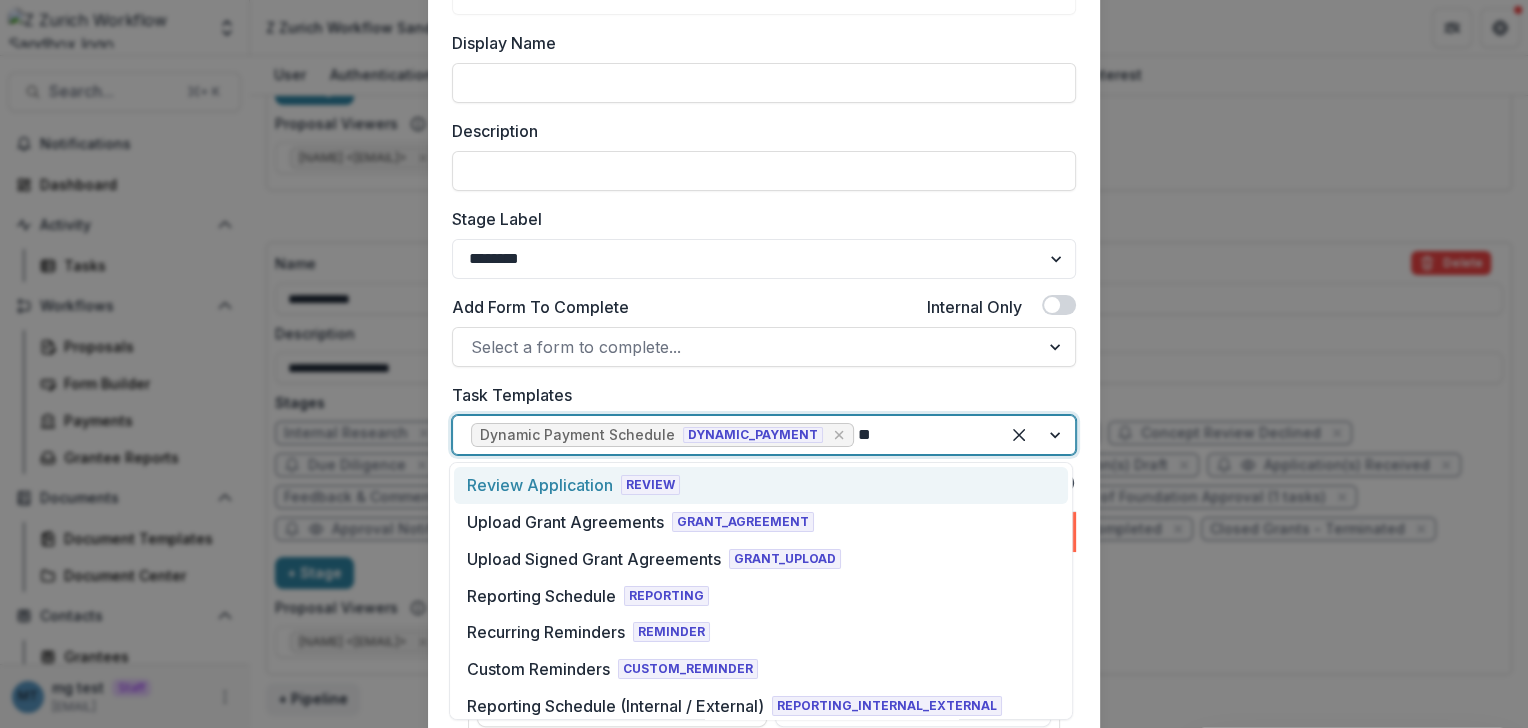 type on "***" 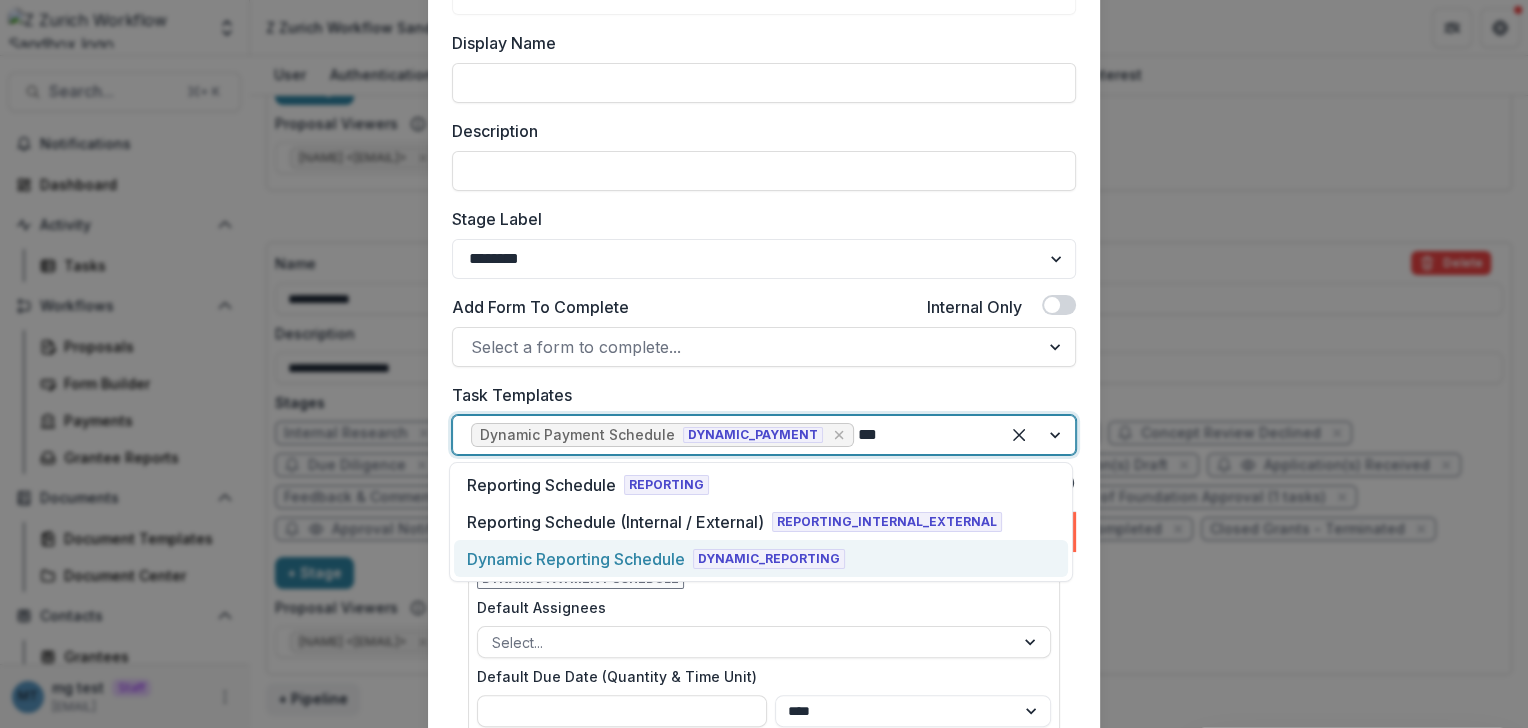 click on "Dynamic Reporting Schedule" at bounding box center (576, 559) 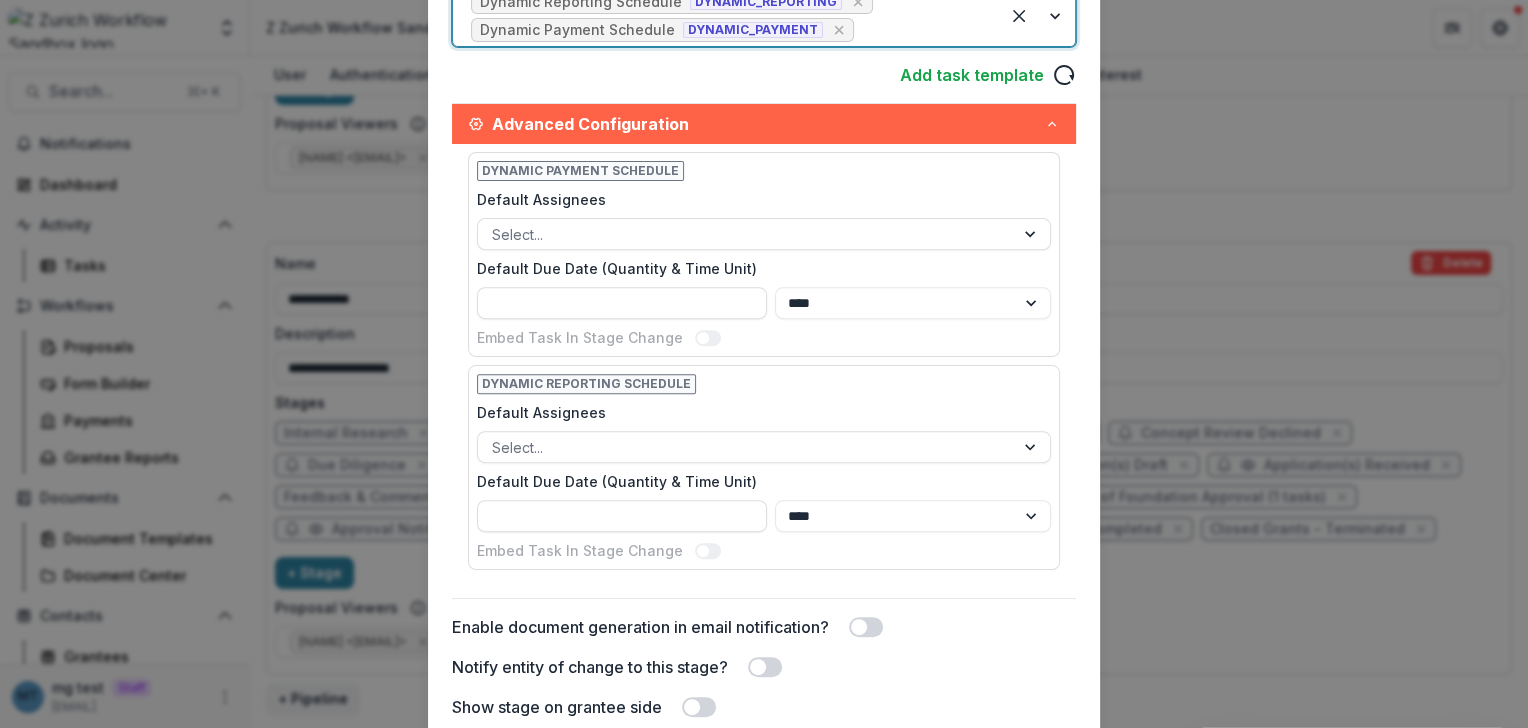 scroll, scrollTop: 772, scrollLeft: 0, axis: vertical 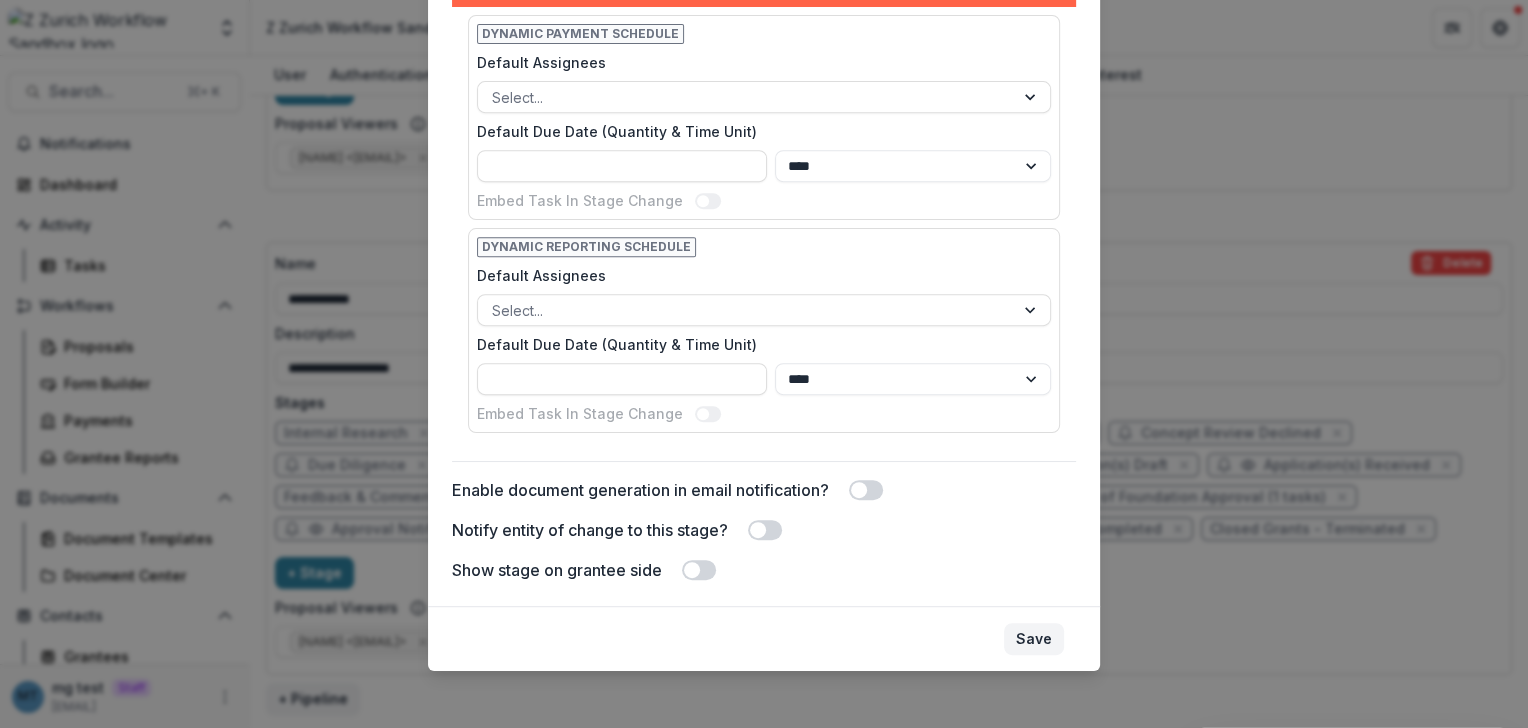 click on "Save" at bounding box center [1034, 639] 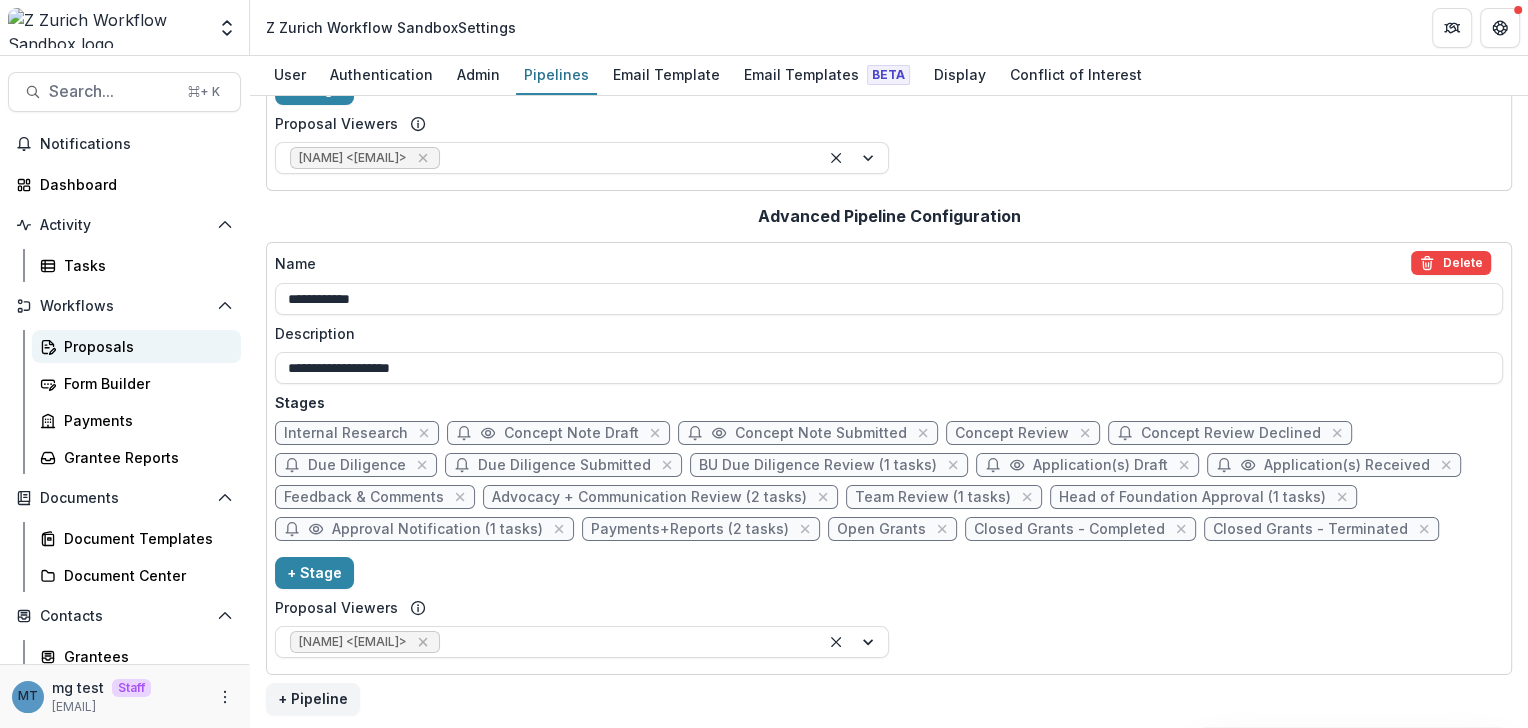 click on "Proposals" at bounding box center (144, 346) 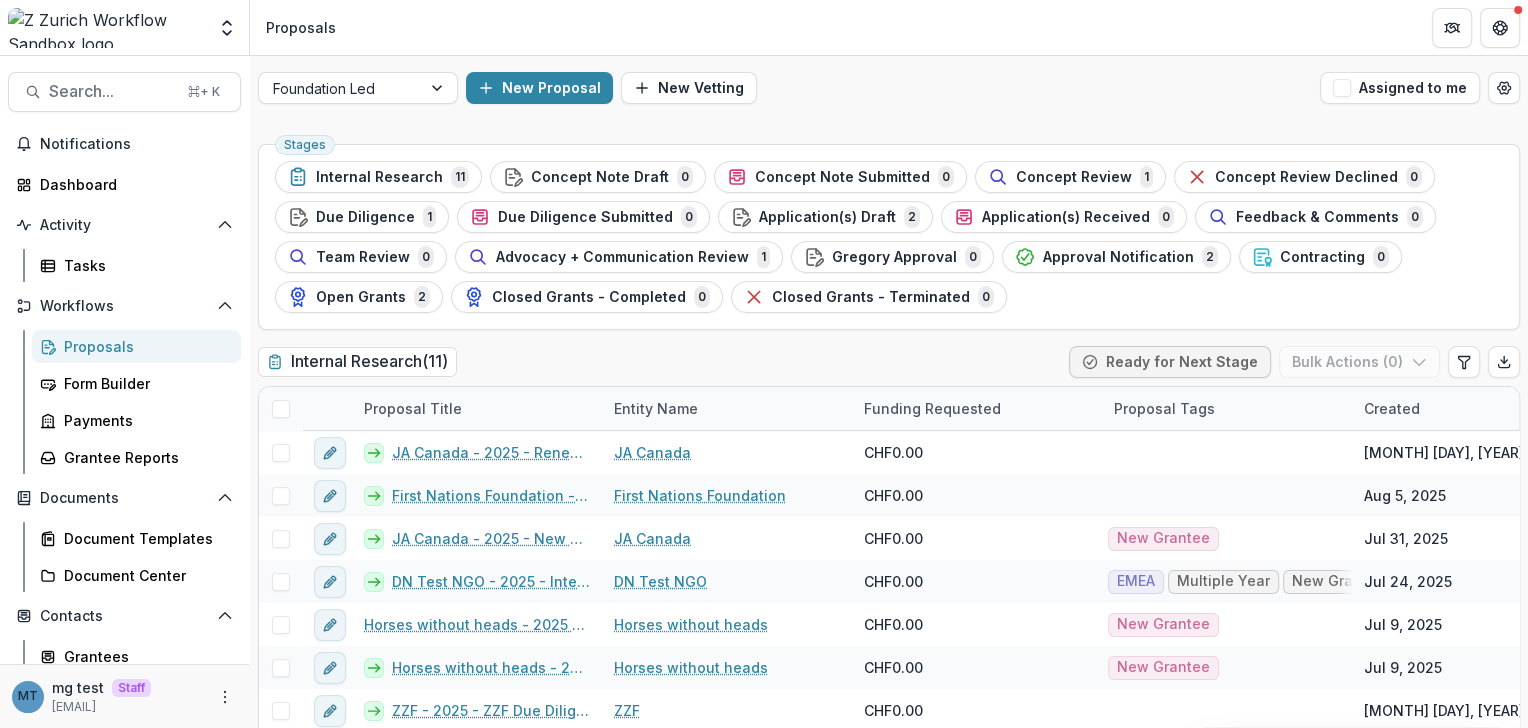 click on "Foundation Led New Proposal New Vetting Assigned to me" at bounding box center [889, 88] 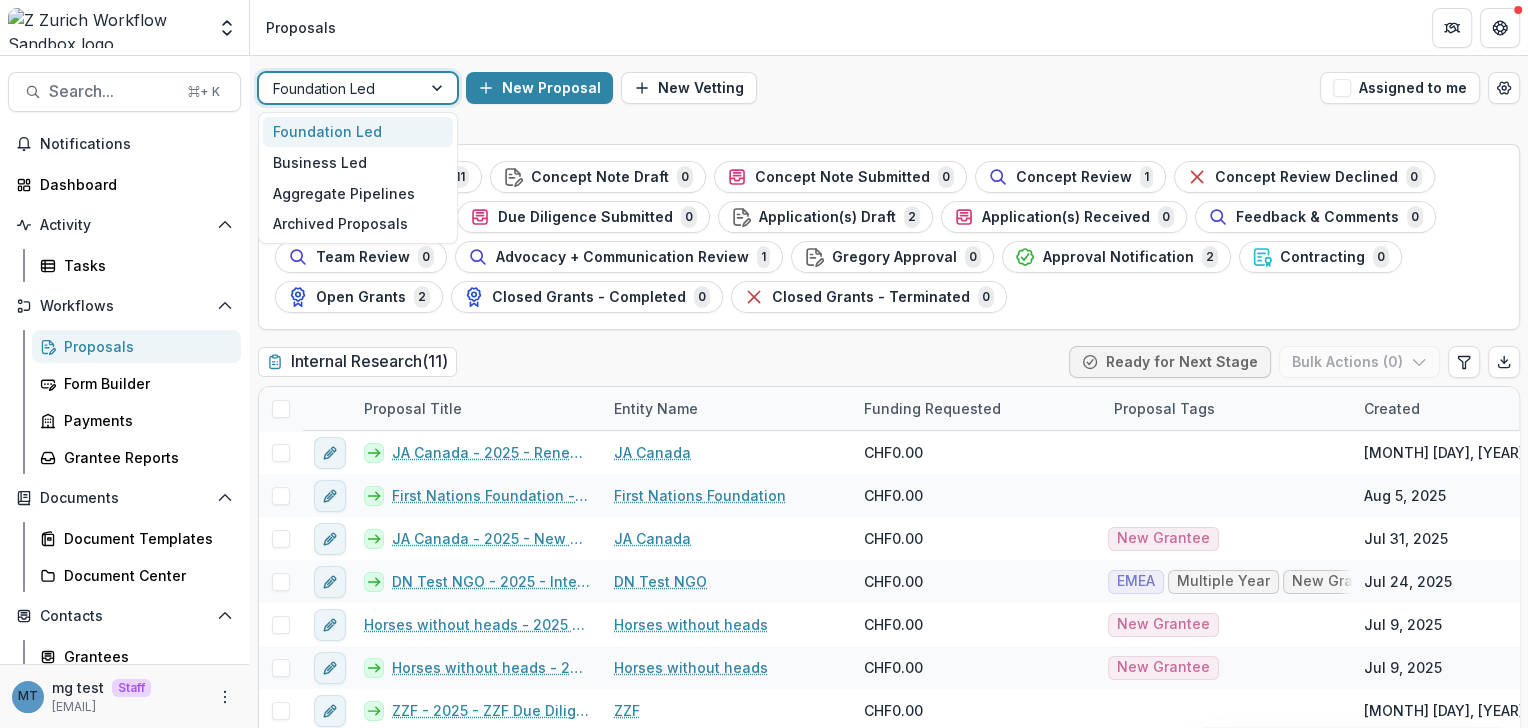 click at bounding box center (439, 88) 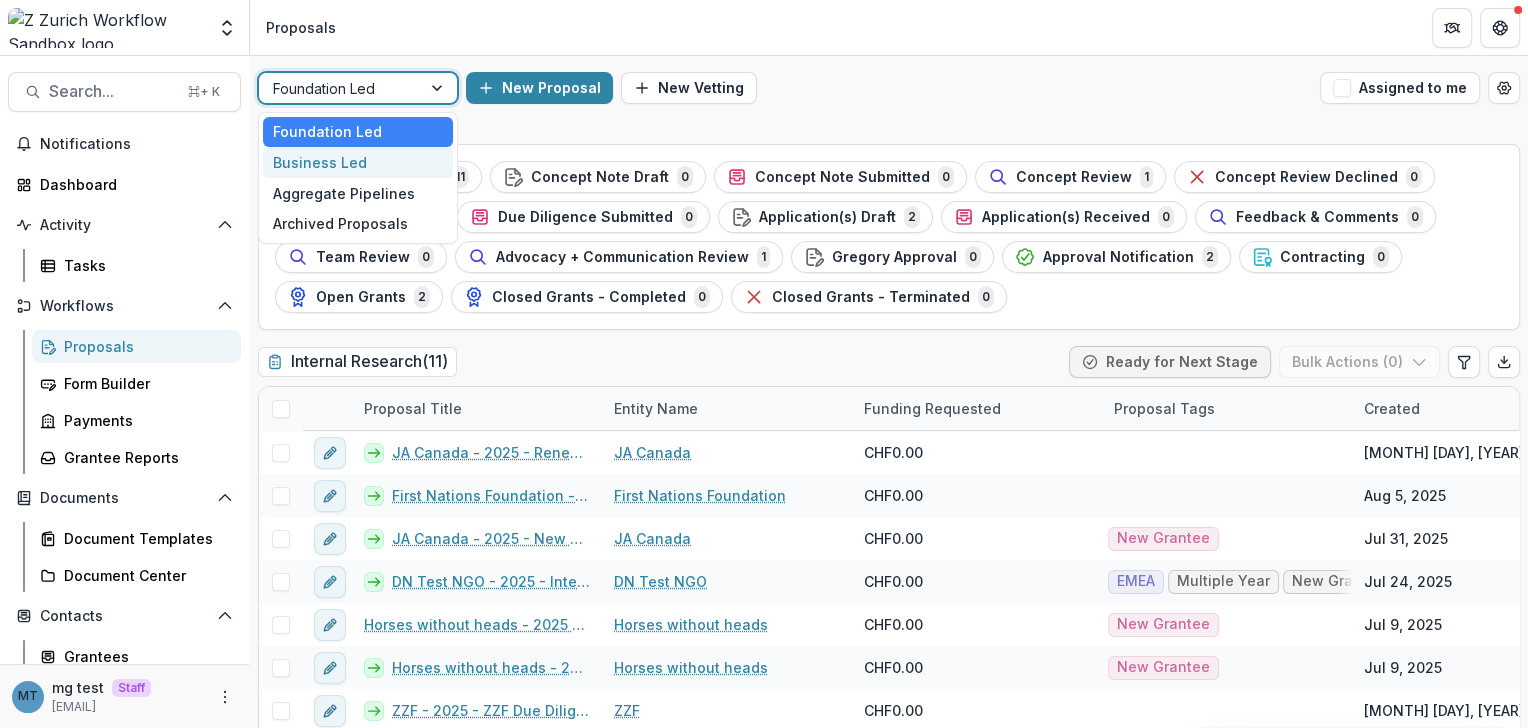 click on "Business Led" at bounding box center (358, 162) 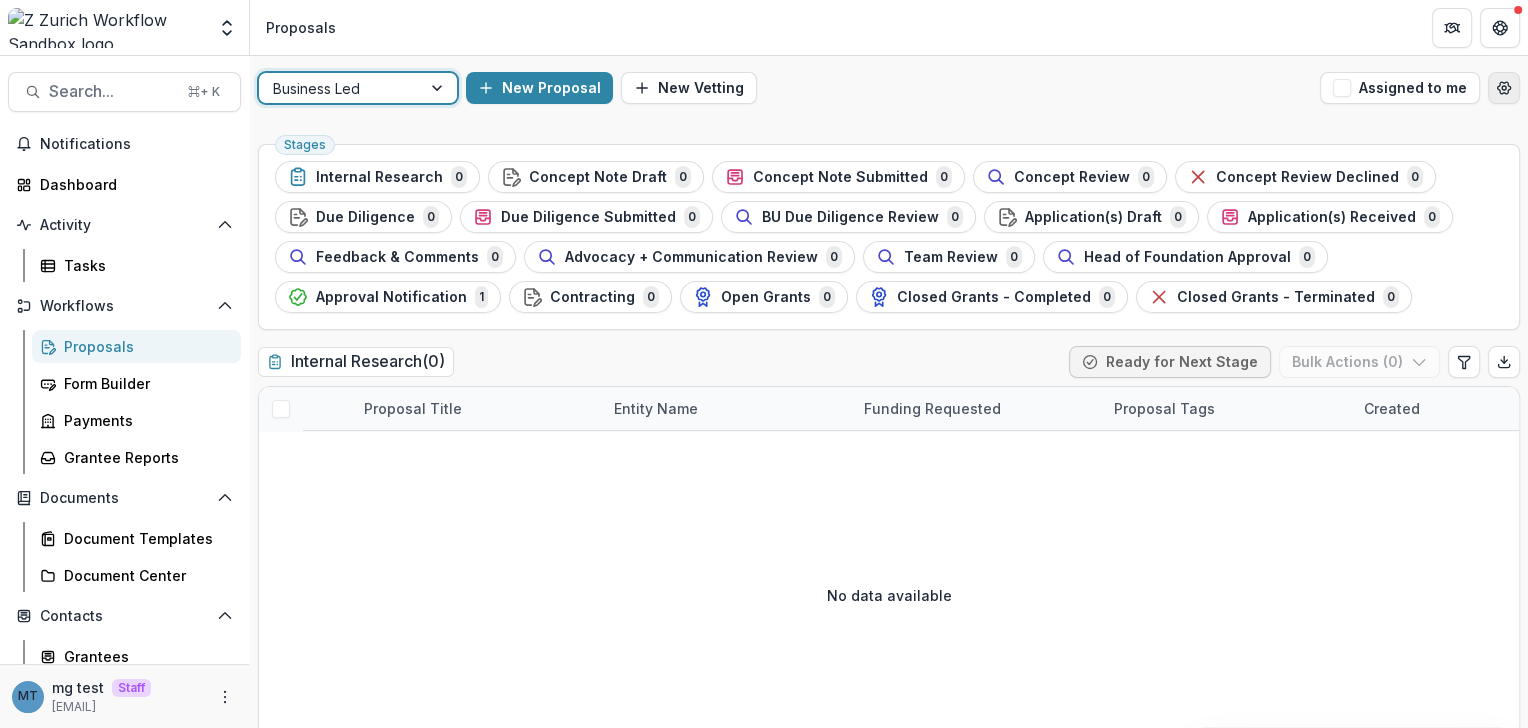 click at bounding box center [1504, 88] 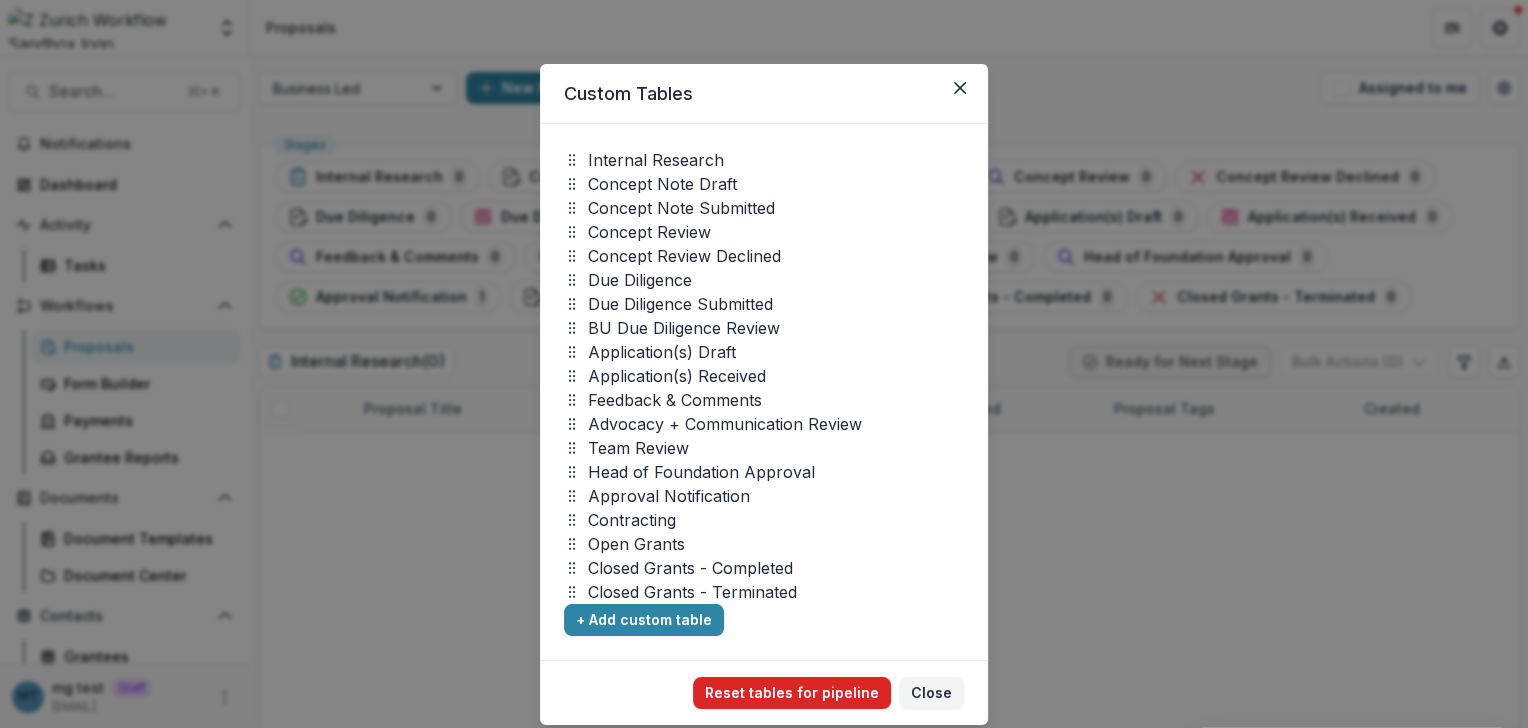 click on "Reset tables for pipeline" at bounding box center (792, 693) 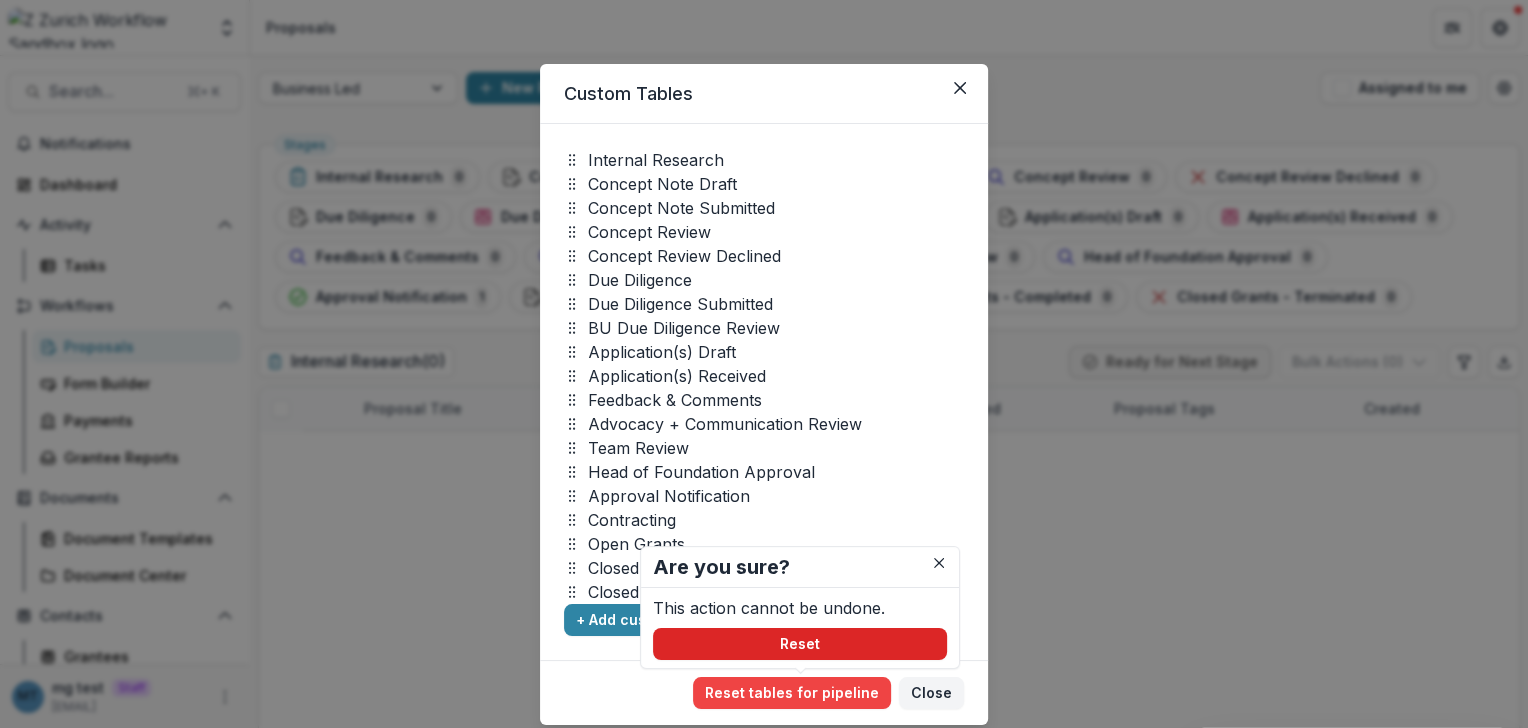 click on "Reset" at bounding box center [800, 644] 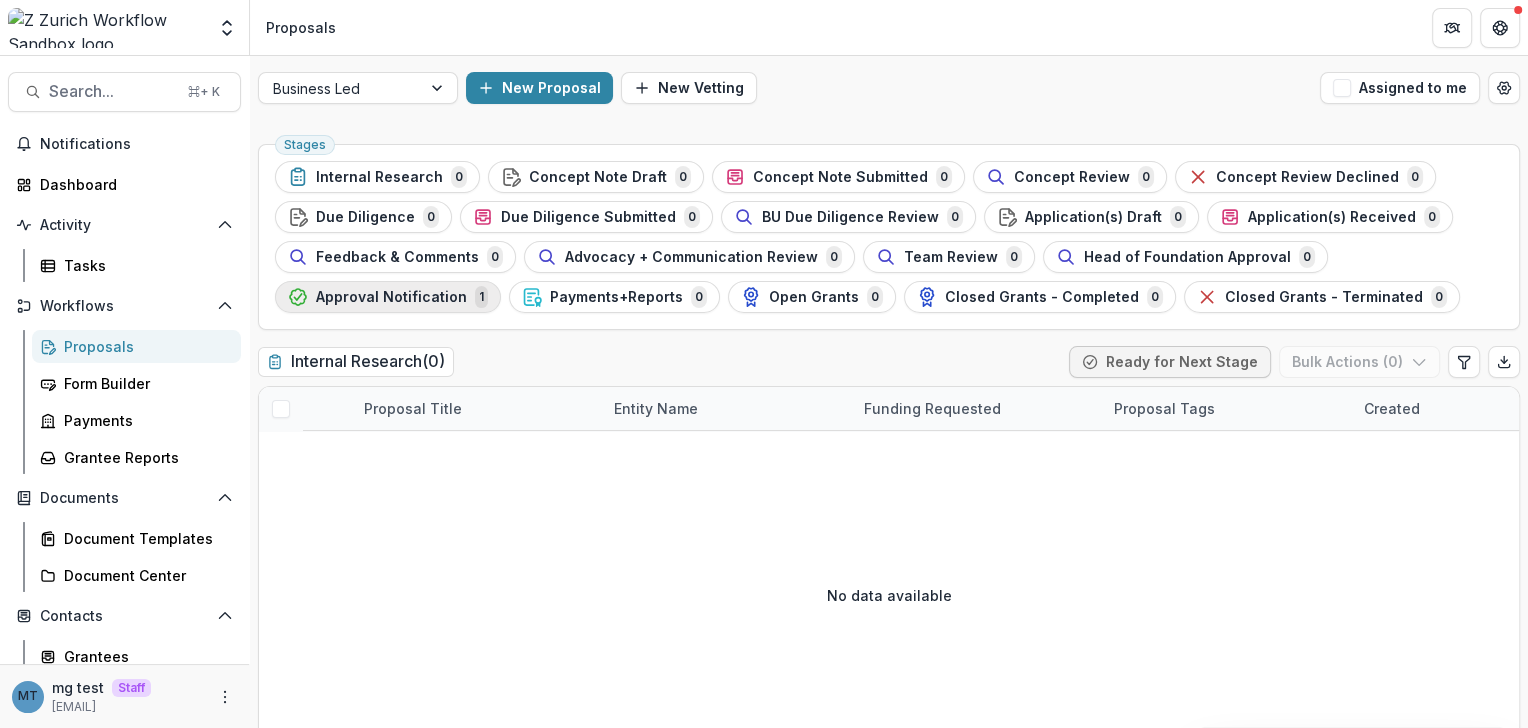 click on "Approval Notification" at bounding box center (391, 297) 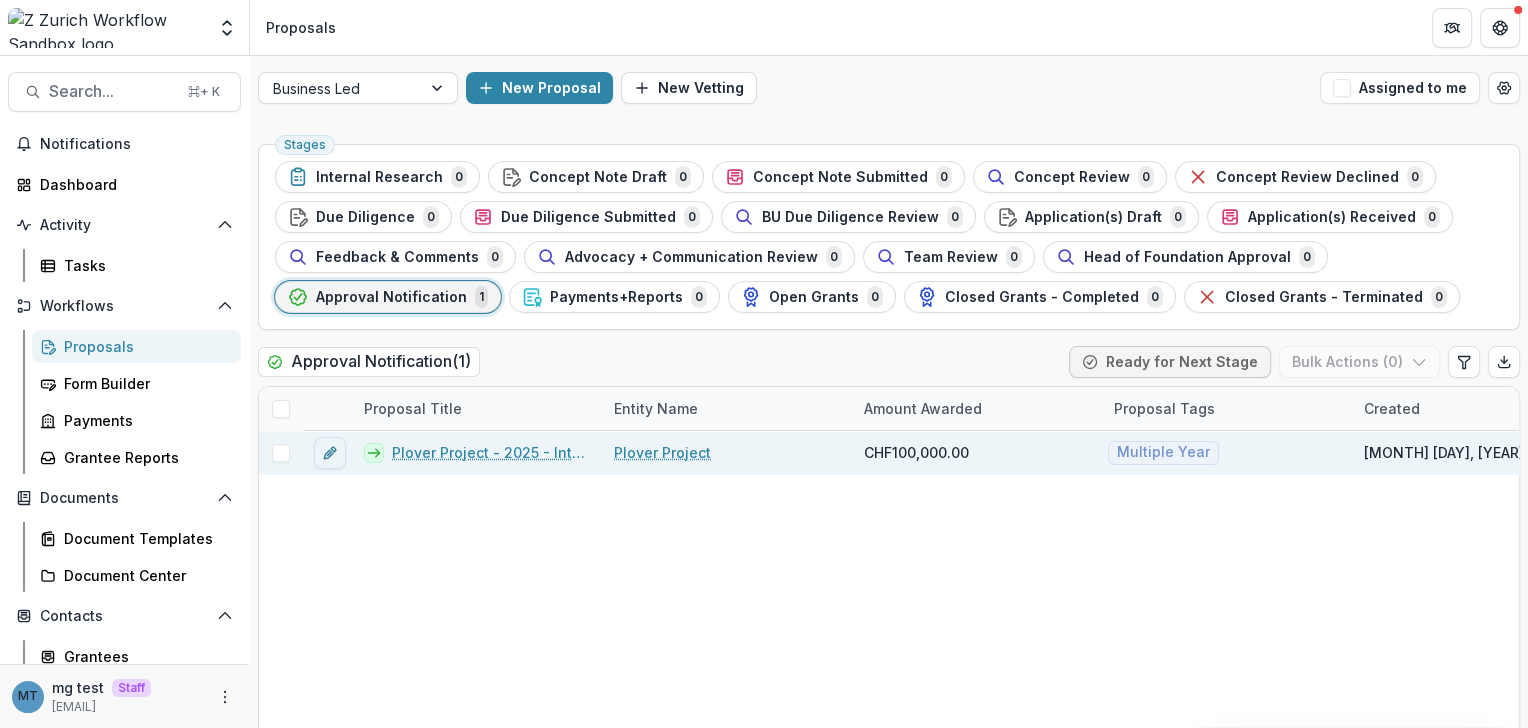 click on "Plover Project - 2025 - Internal Research Form" at bounding box center [491, 452] 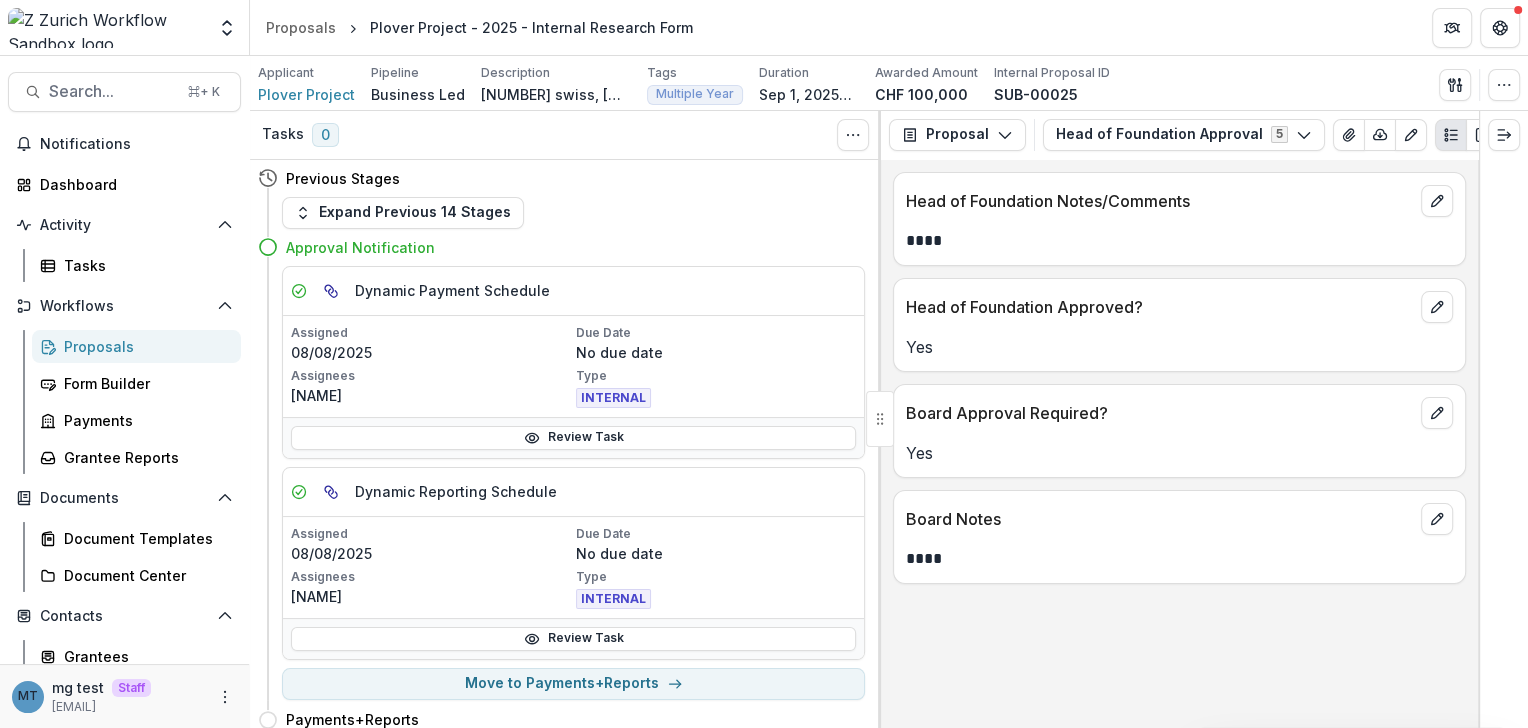 click on "Assigned 08/08/2025 Due Date No due date Assignees Anna Type INTERNAL" at bounding box center [573, 366] 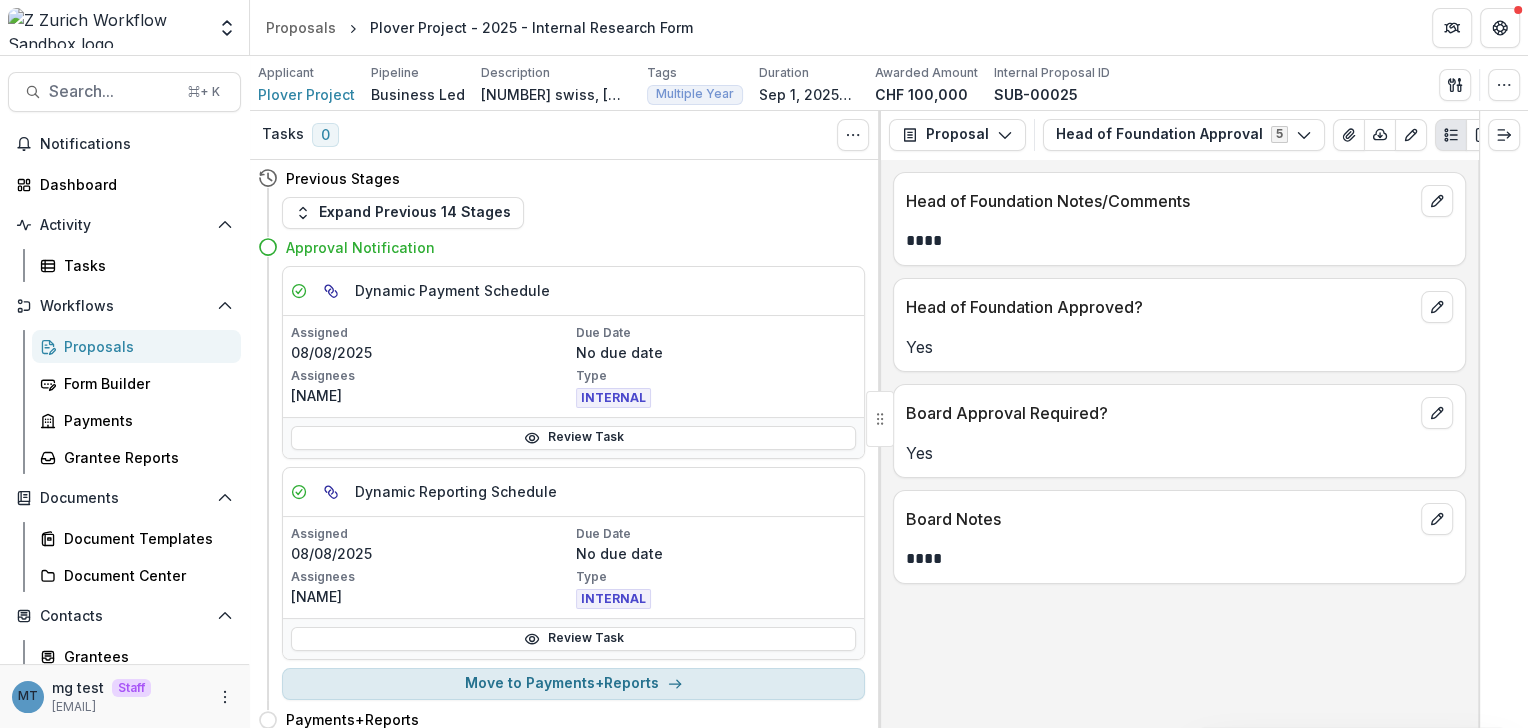 click on "Move to Payments+Reports" at bounding box center [573, 684] 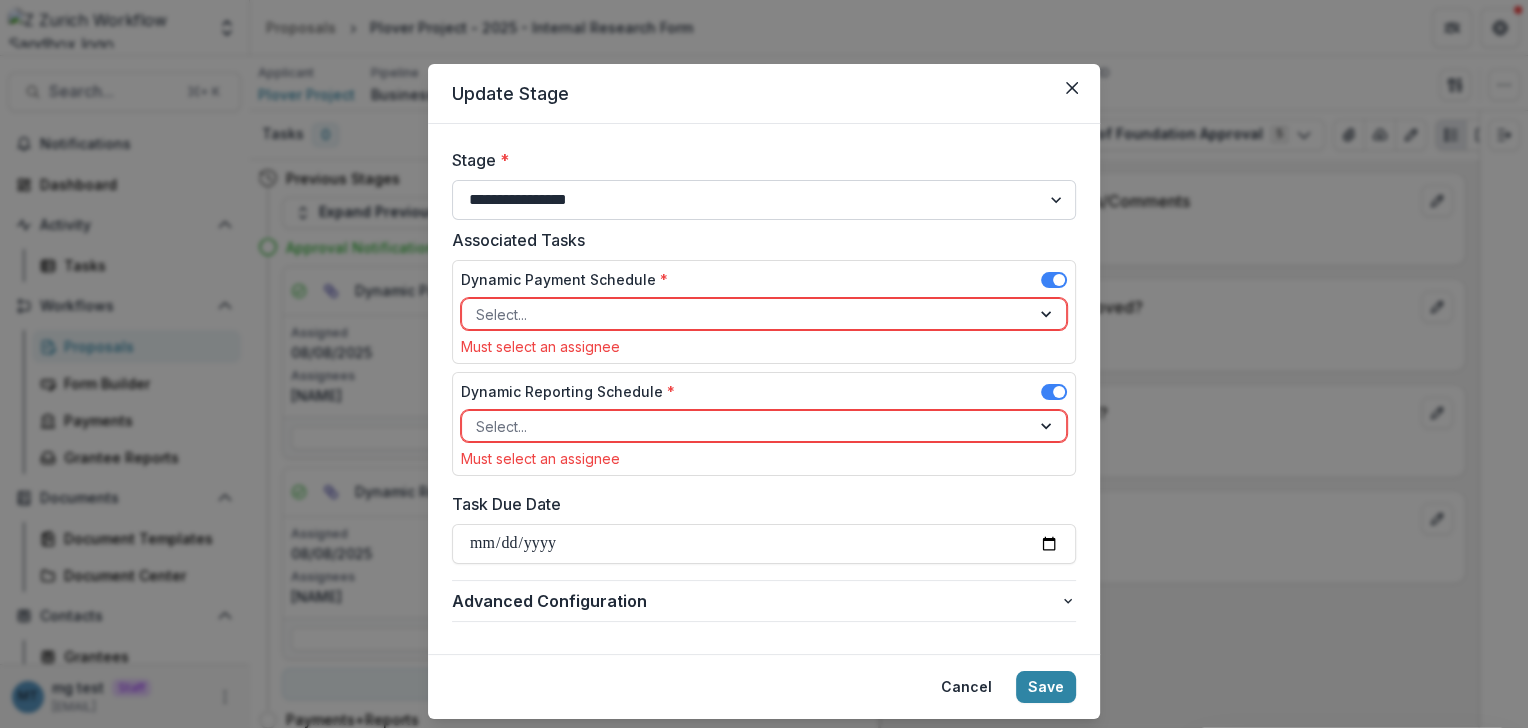 click on "**********" at bounding box center (764, 200) 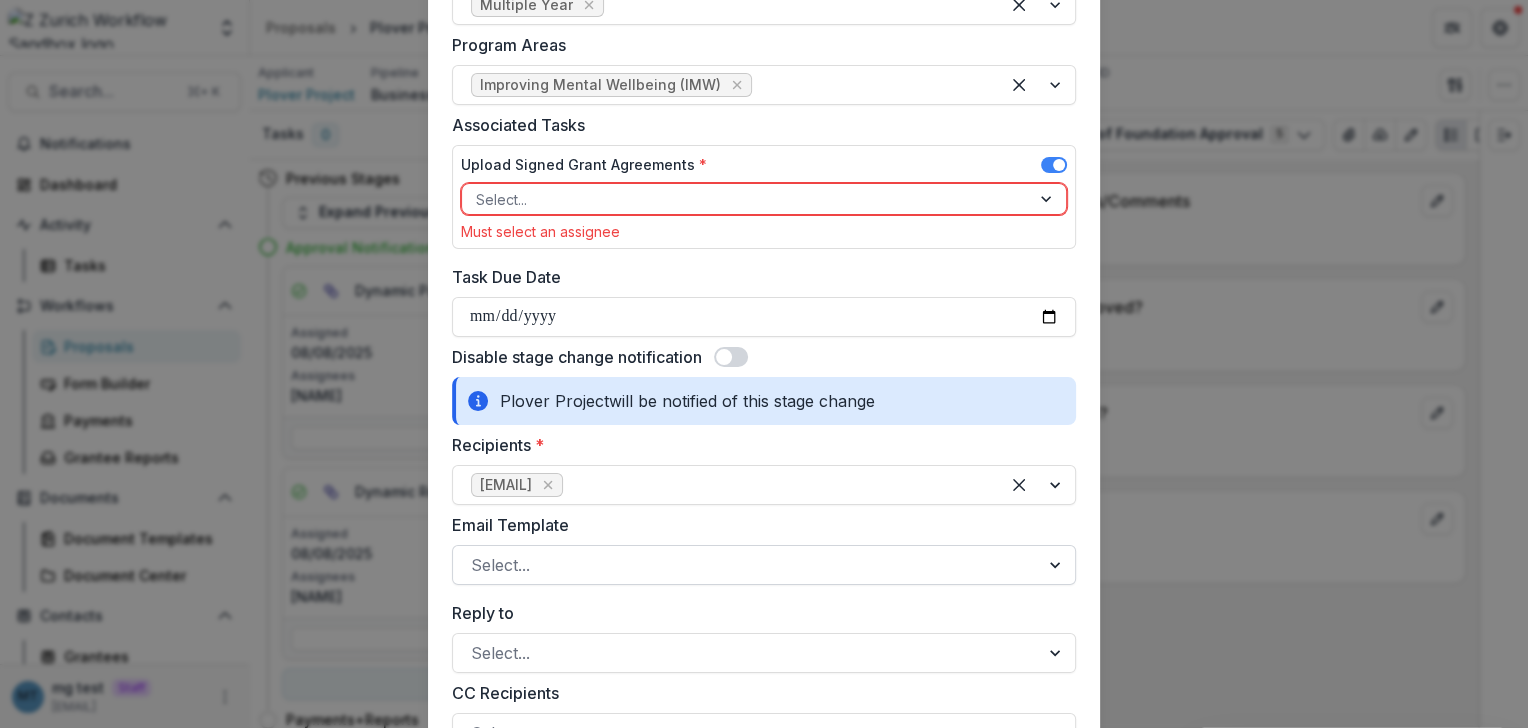 scroll, scrollTop: 878, scrollLeft: 0, axis: vertical 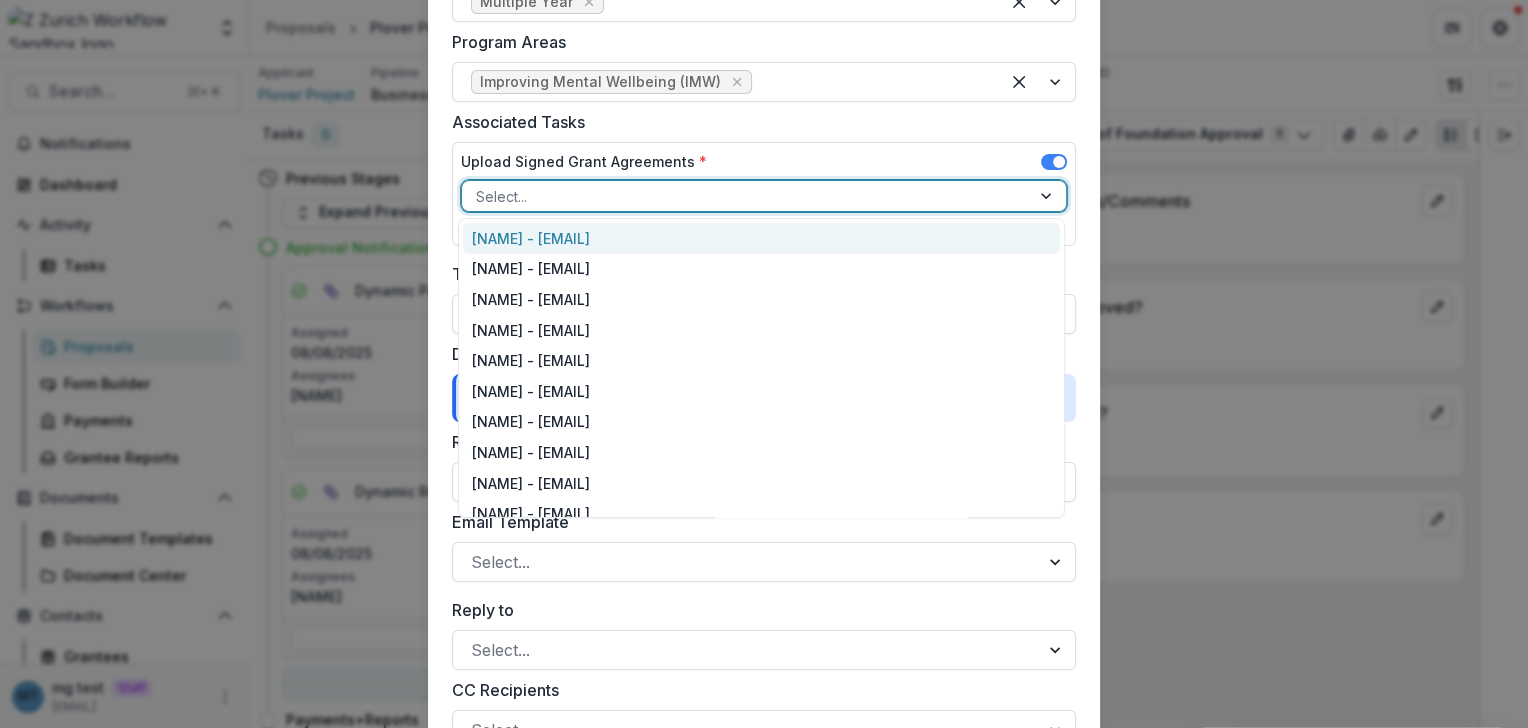 click at bounding box center (746, 196) 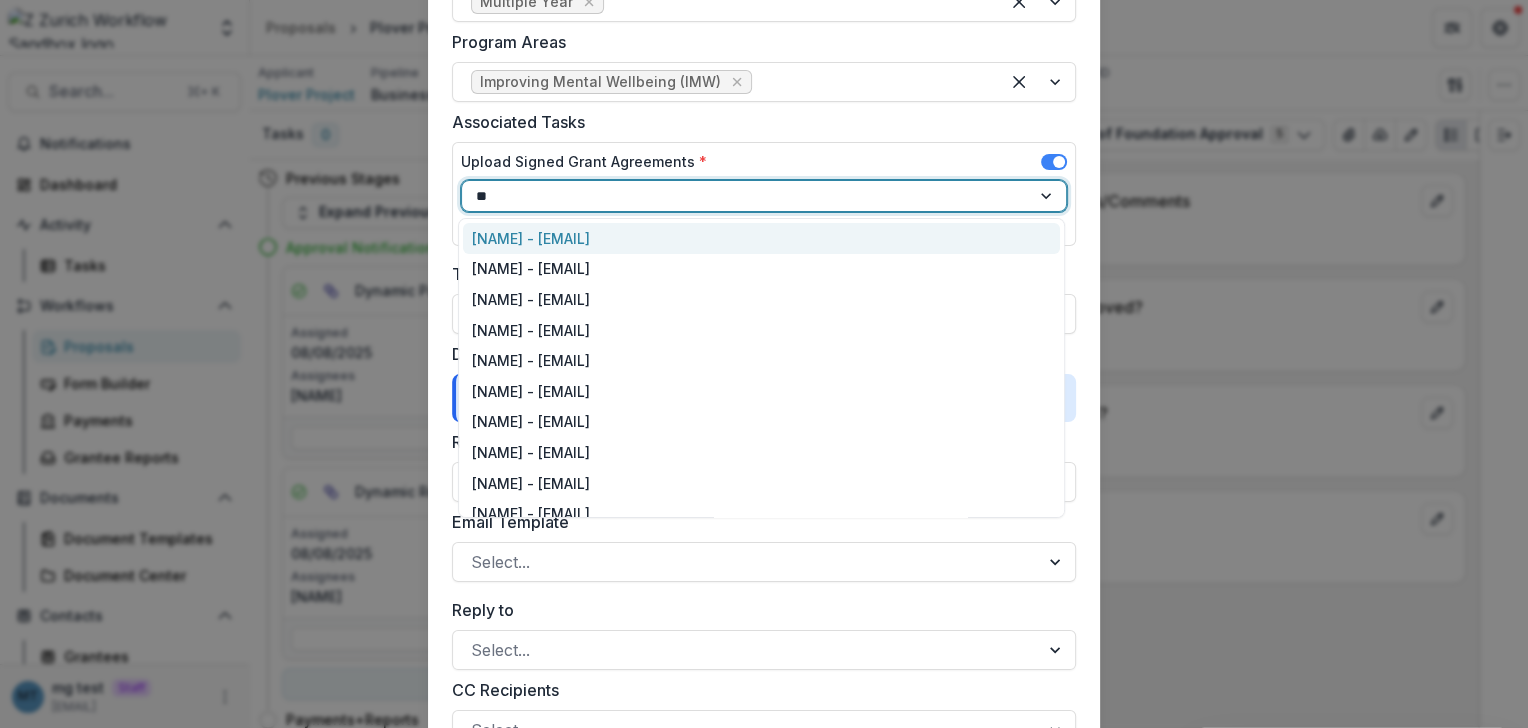 type on "***" 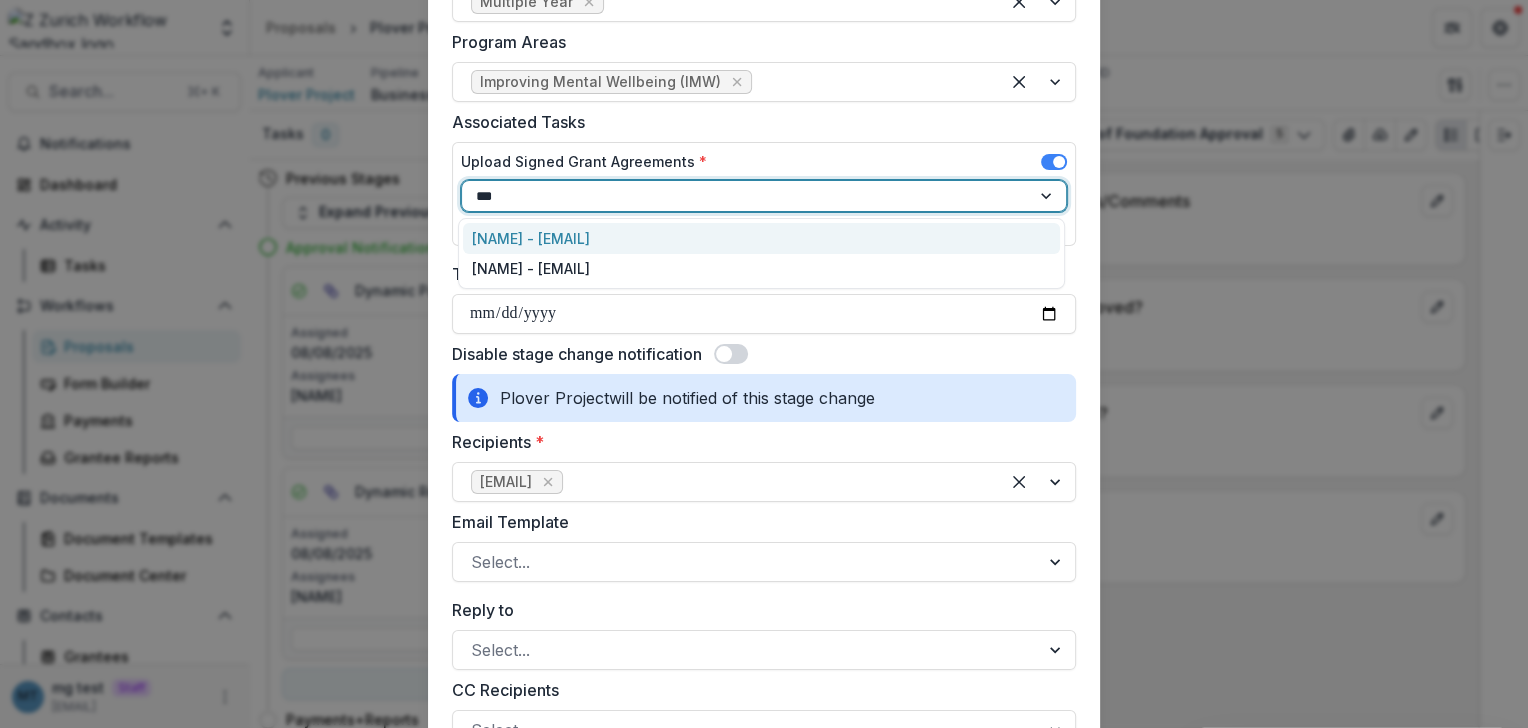 click on "Anna - anna@trytemelio.com" at bounding box center [761, 238] 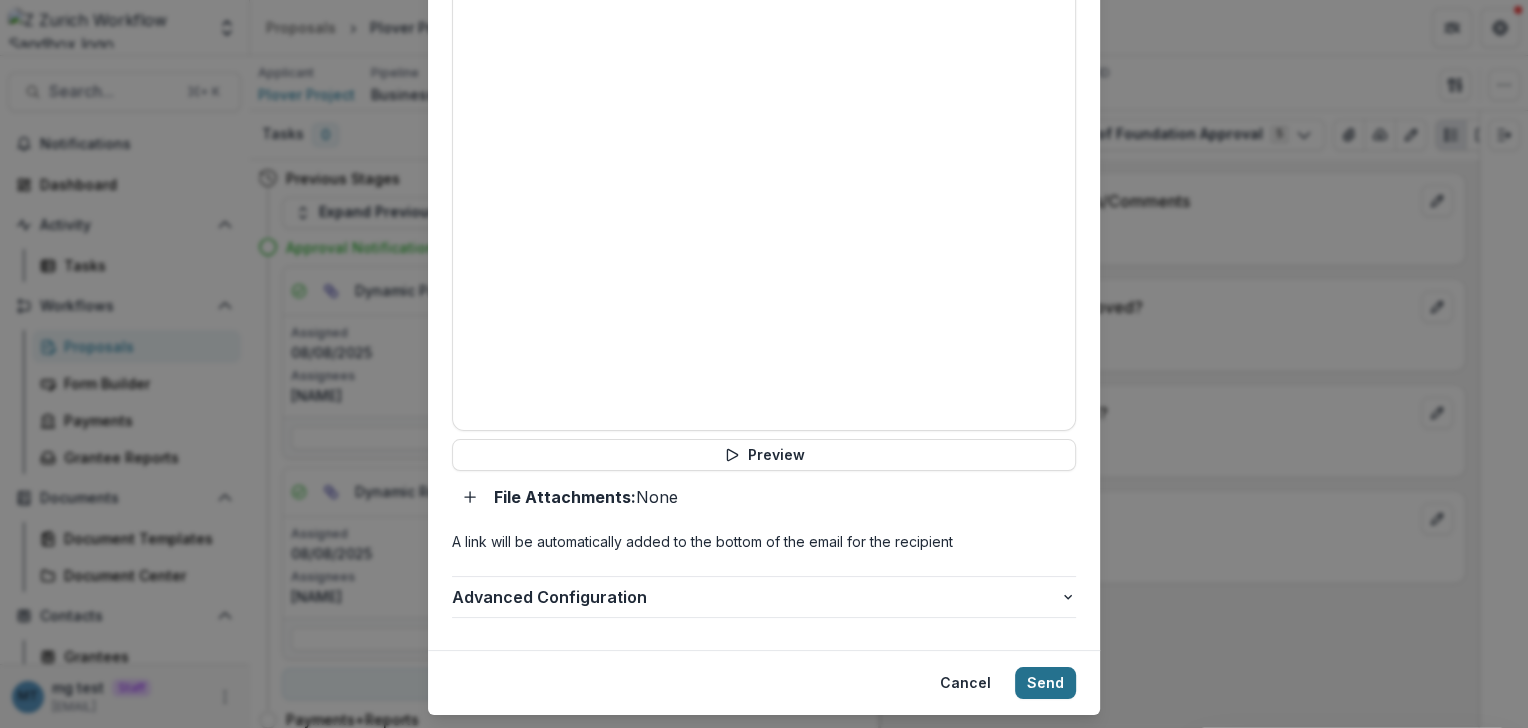 click on "Send" at bounding box center [1045, 683] 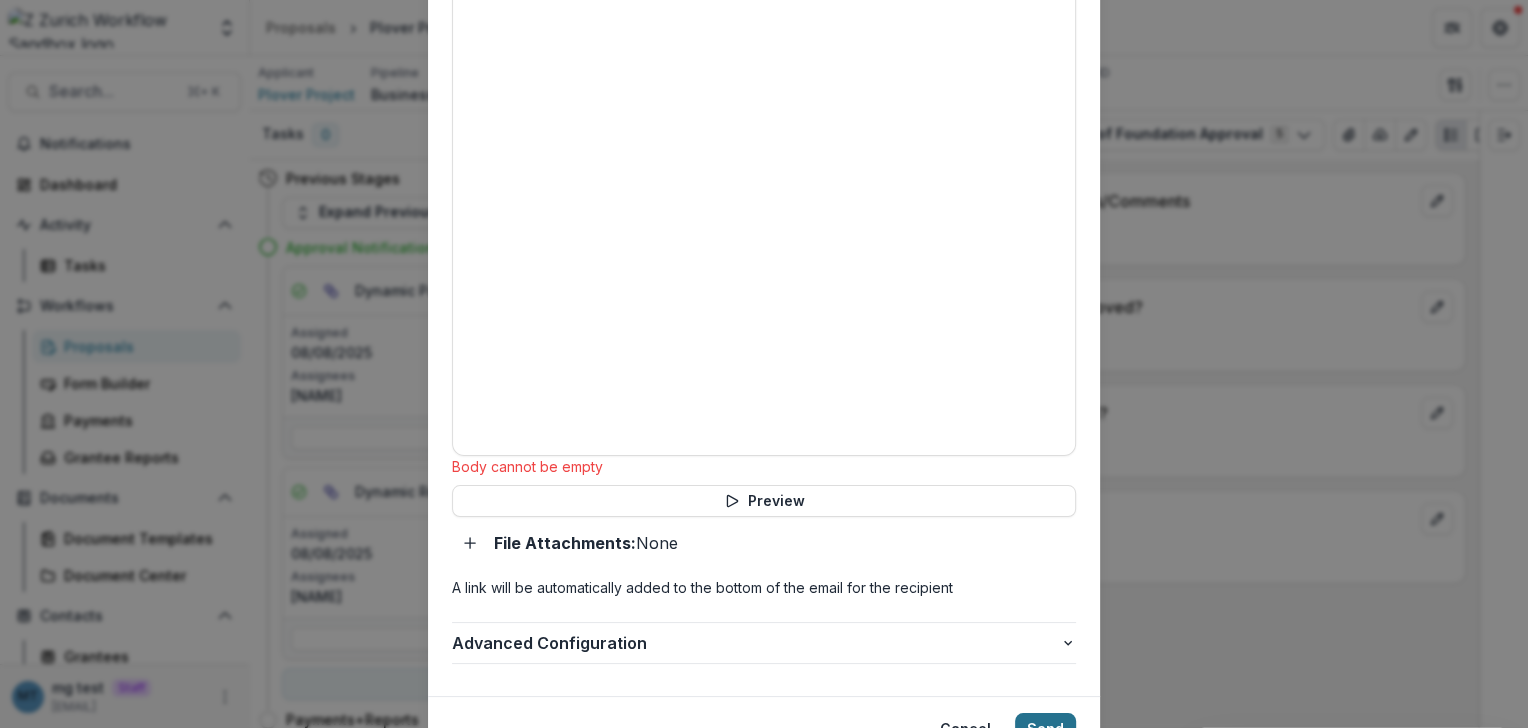 scroll, scrollTop: 1886, scrollLeft: 0, axis: vertical 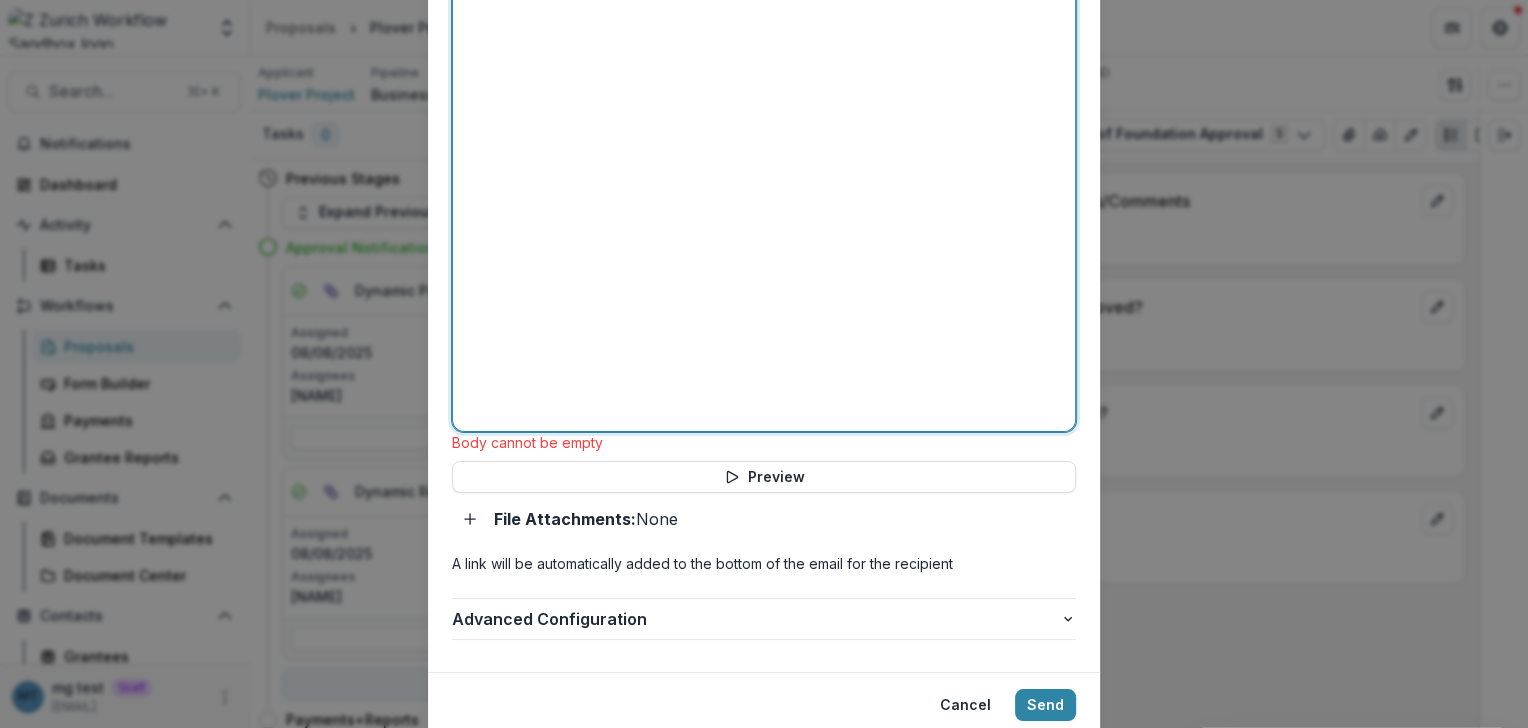click at bounding box center (764, 182) 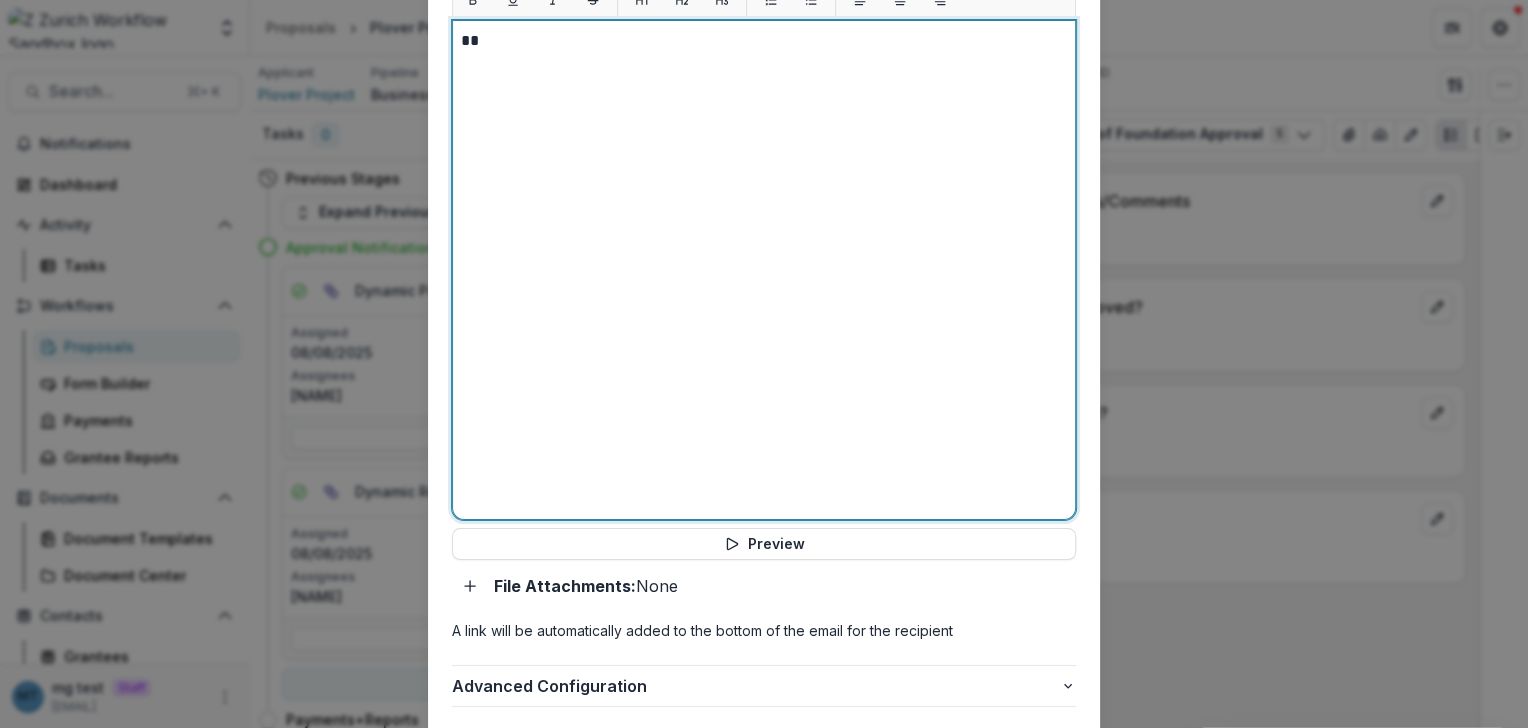 scroll, scrollTop: 1269, scrollLeft: 0, axis: vertical 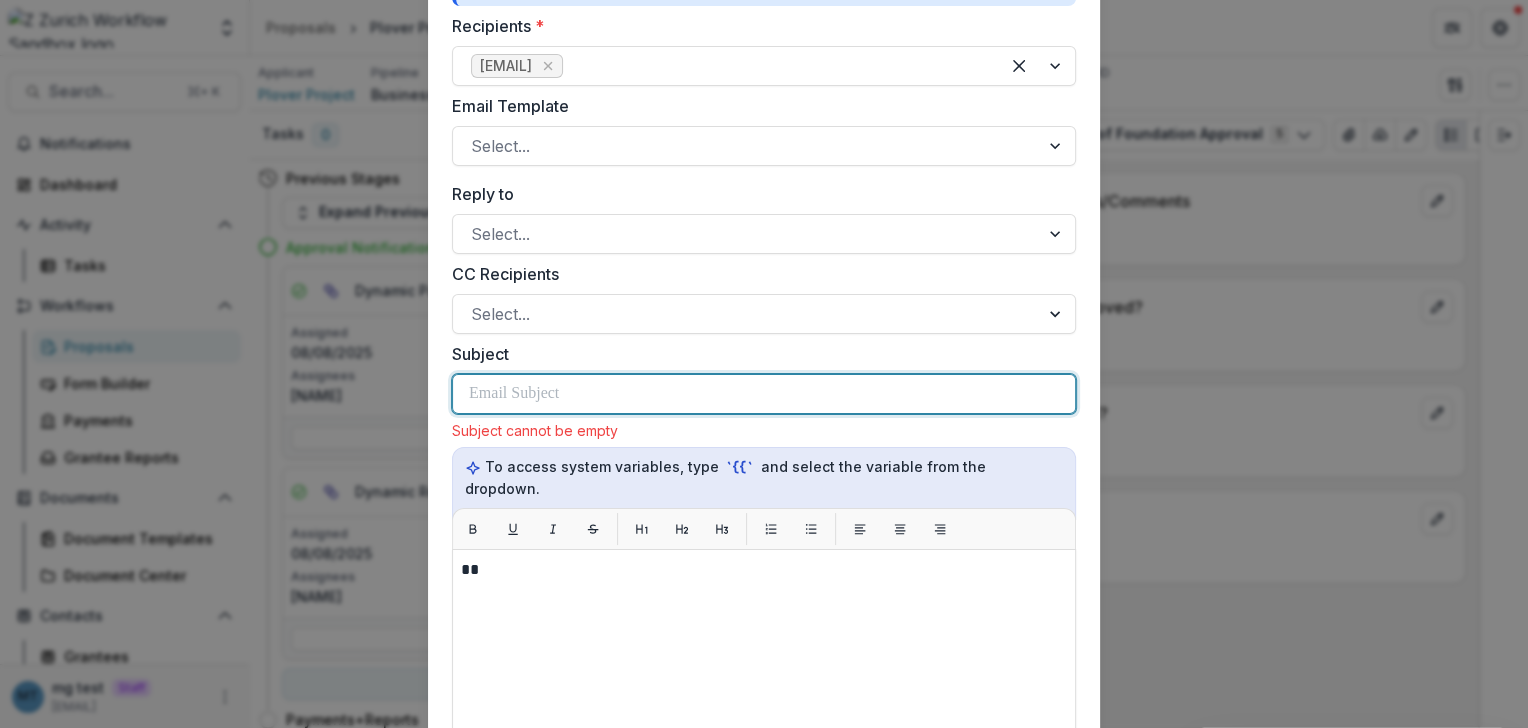 click at bounding box center (764, 394) 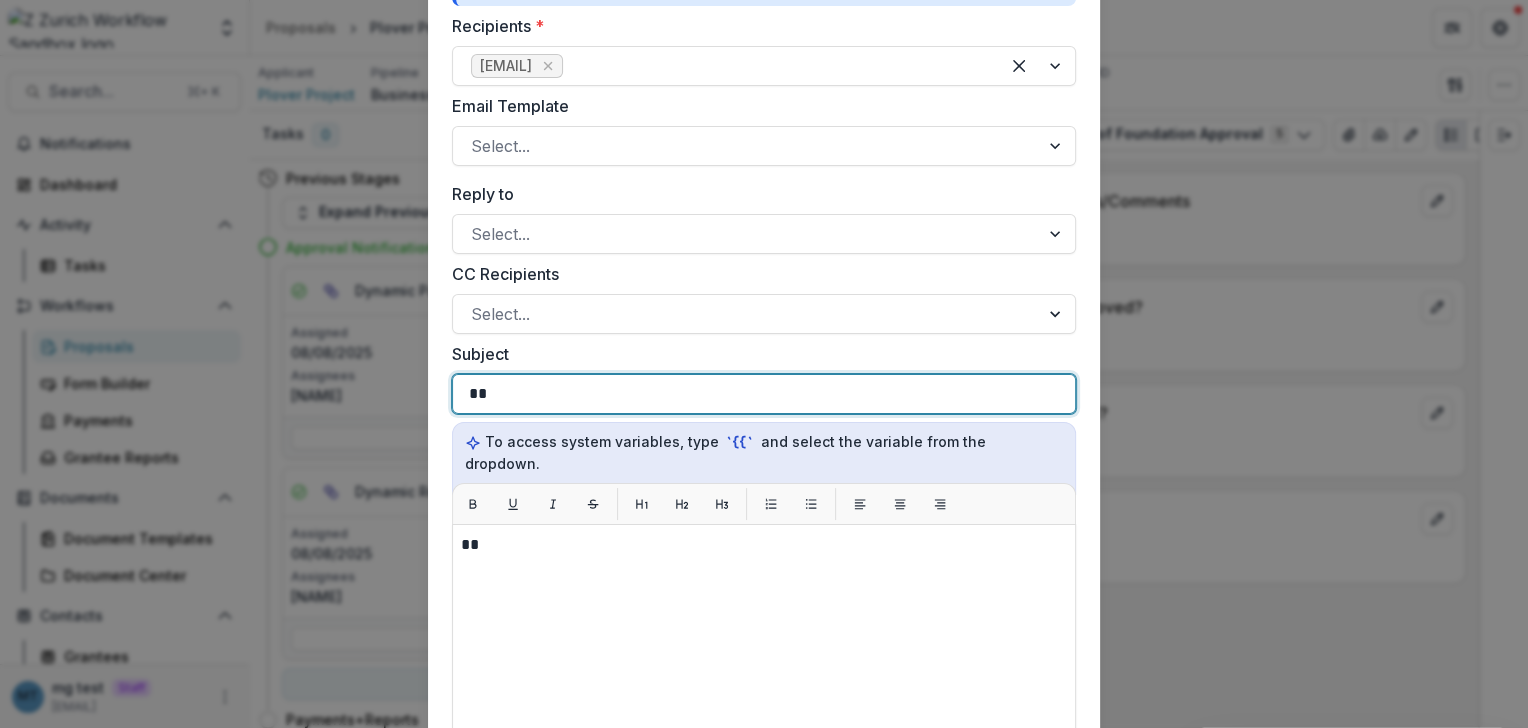 scroll, scrollTop: 1886, scrollLeft: 0, axis: vertical 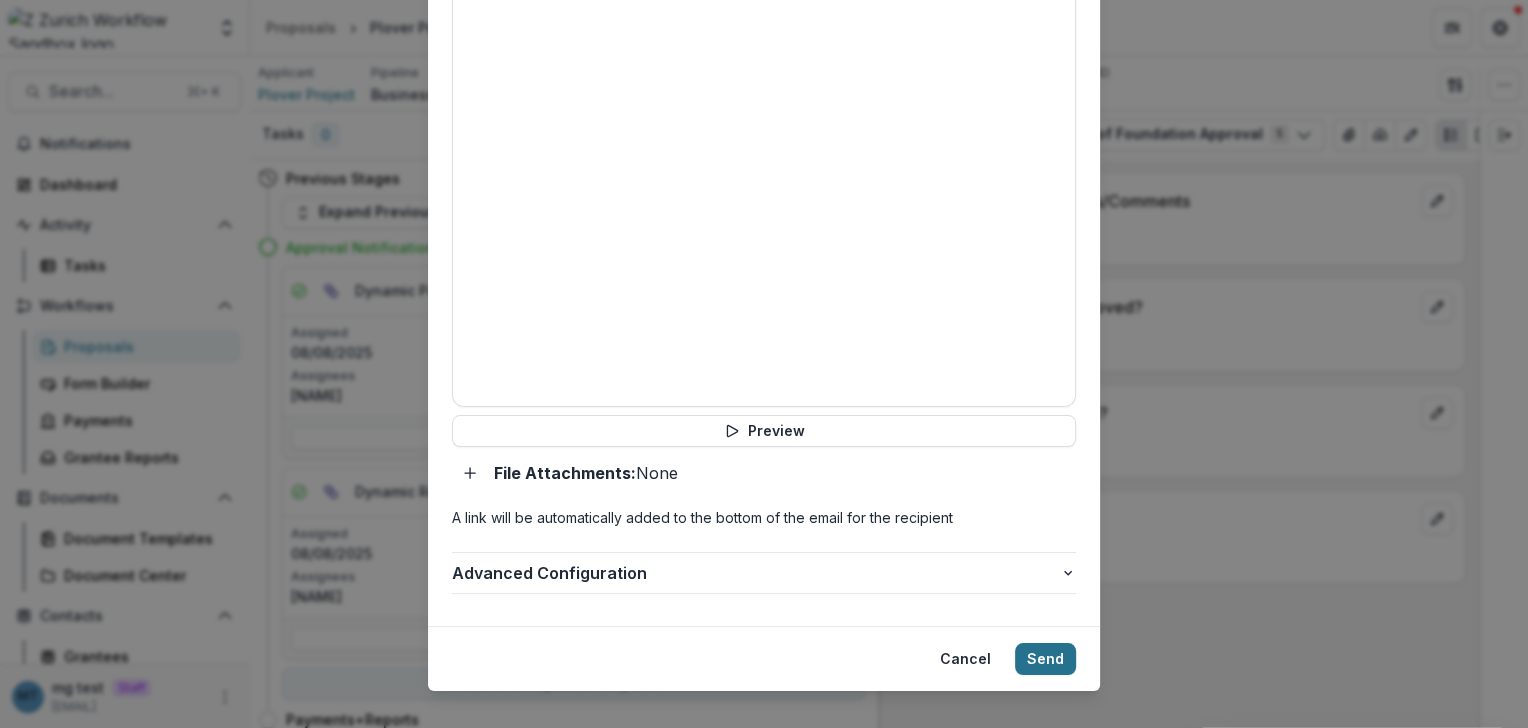 click on "Send" at bounding box center [1045, 659] 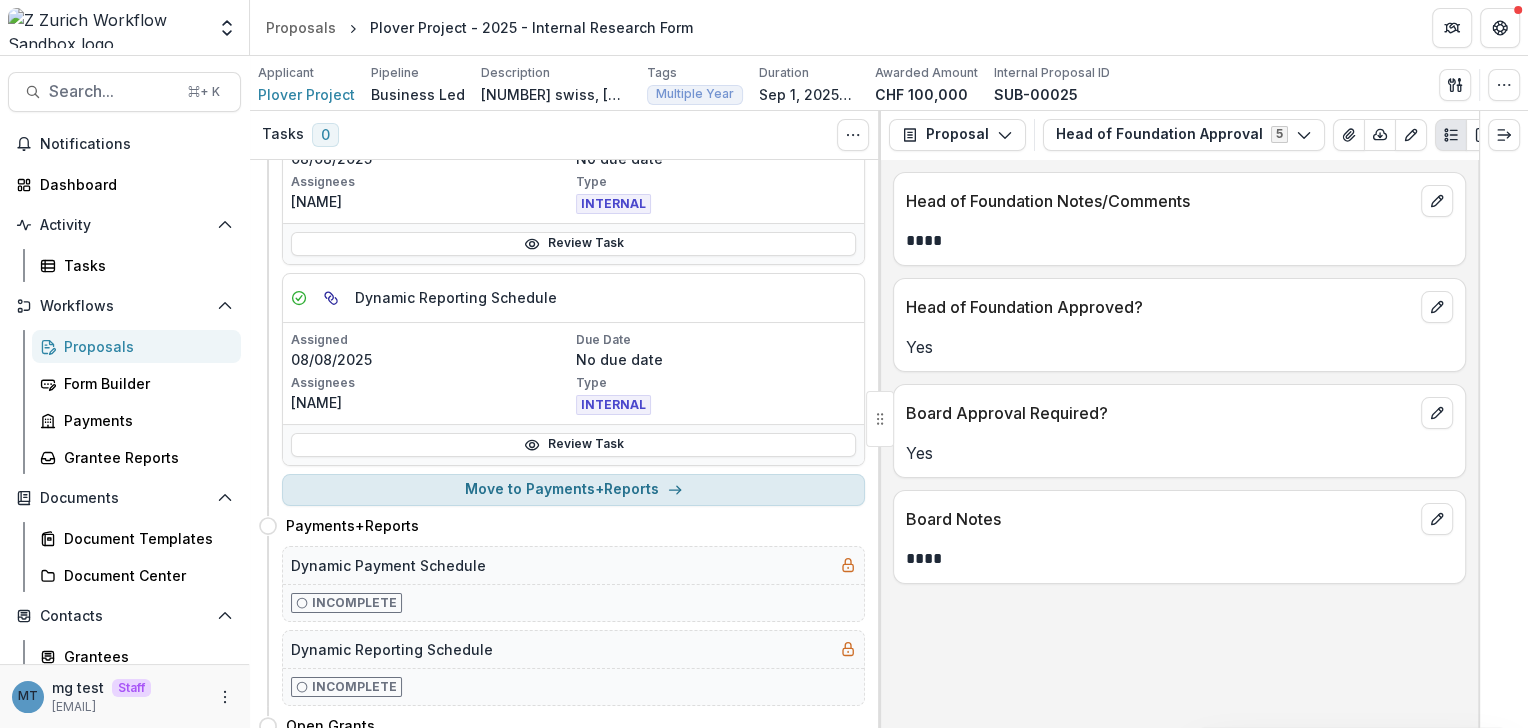 scroll, scrollTop: 195, scrollLeft: 0, axis: vertical 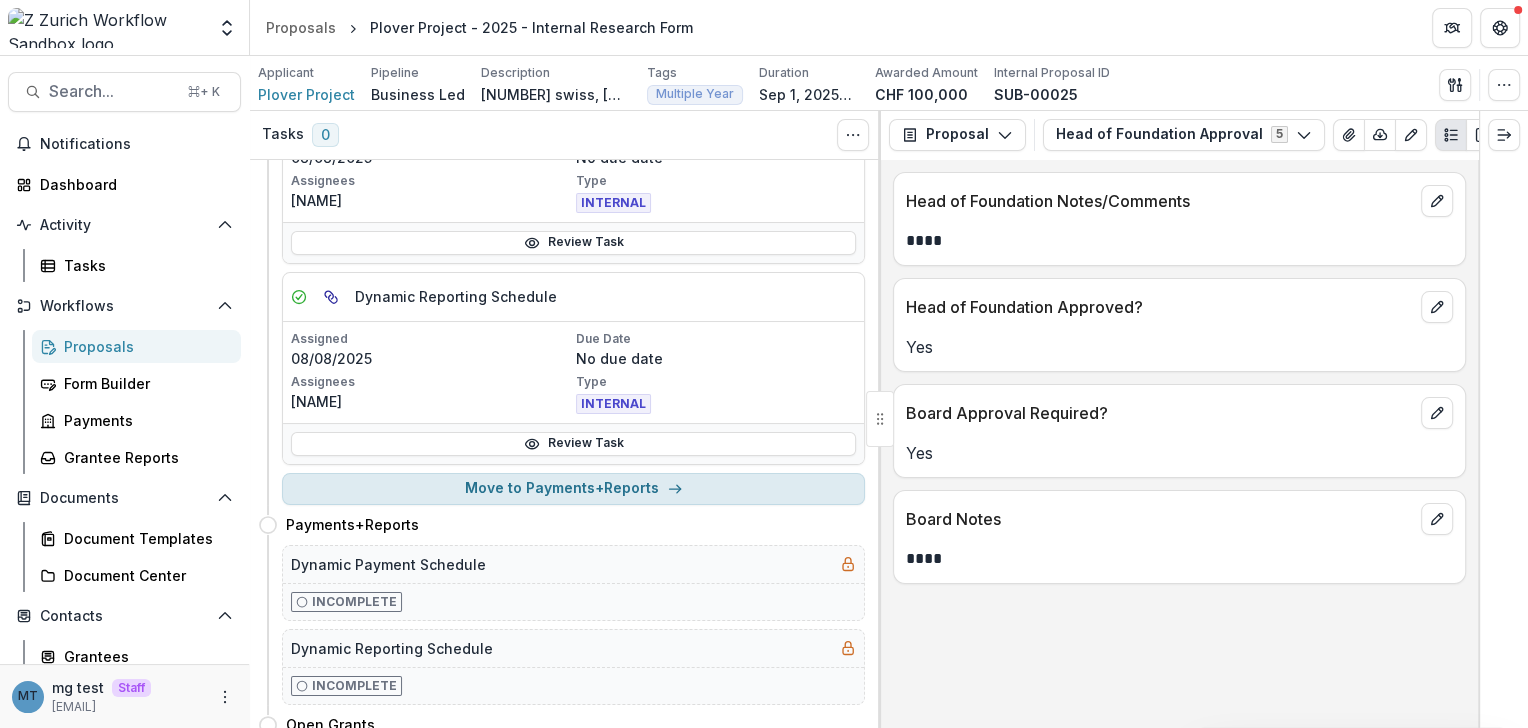 click on "Move to Payments+Reports" at bounding box center [573, 489] 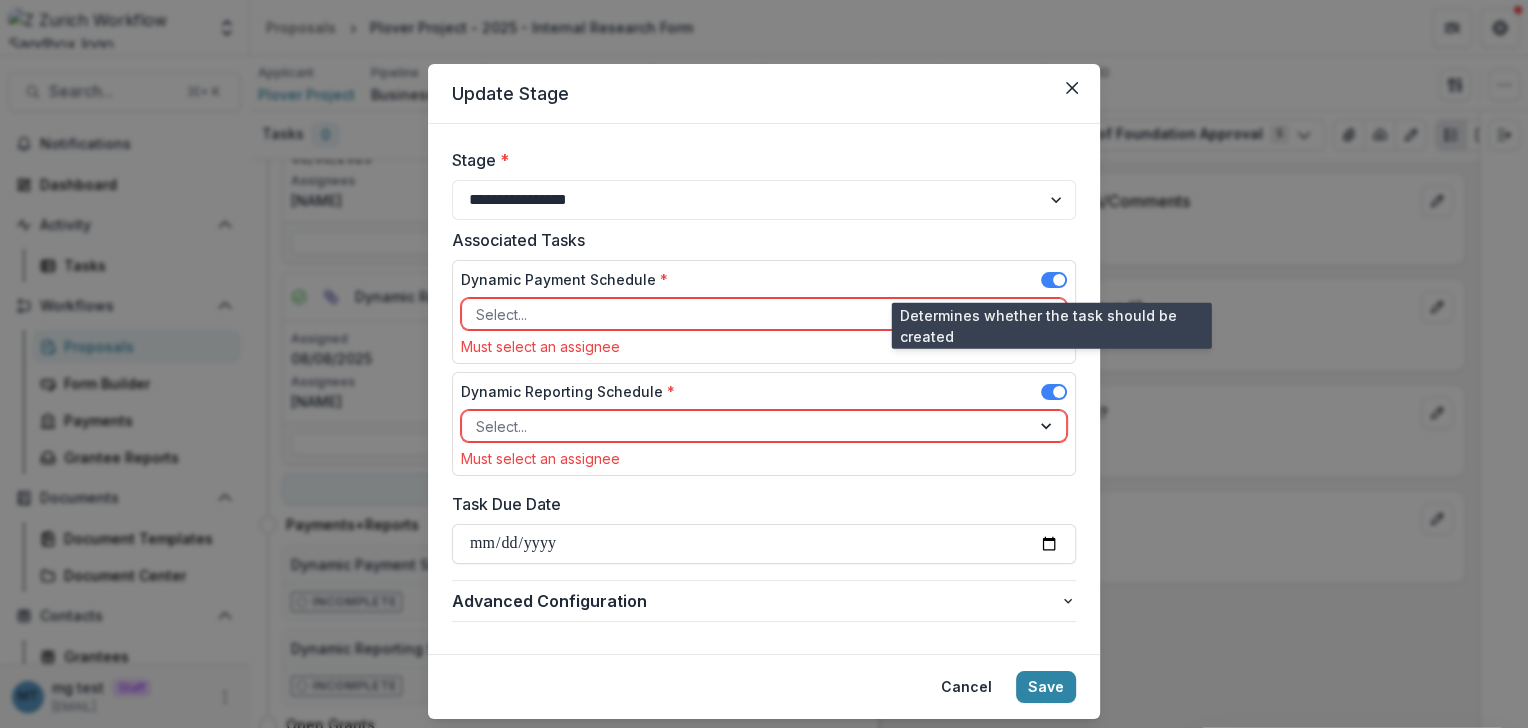 click at bounding box center [1054, 280] 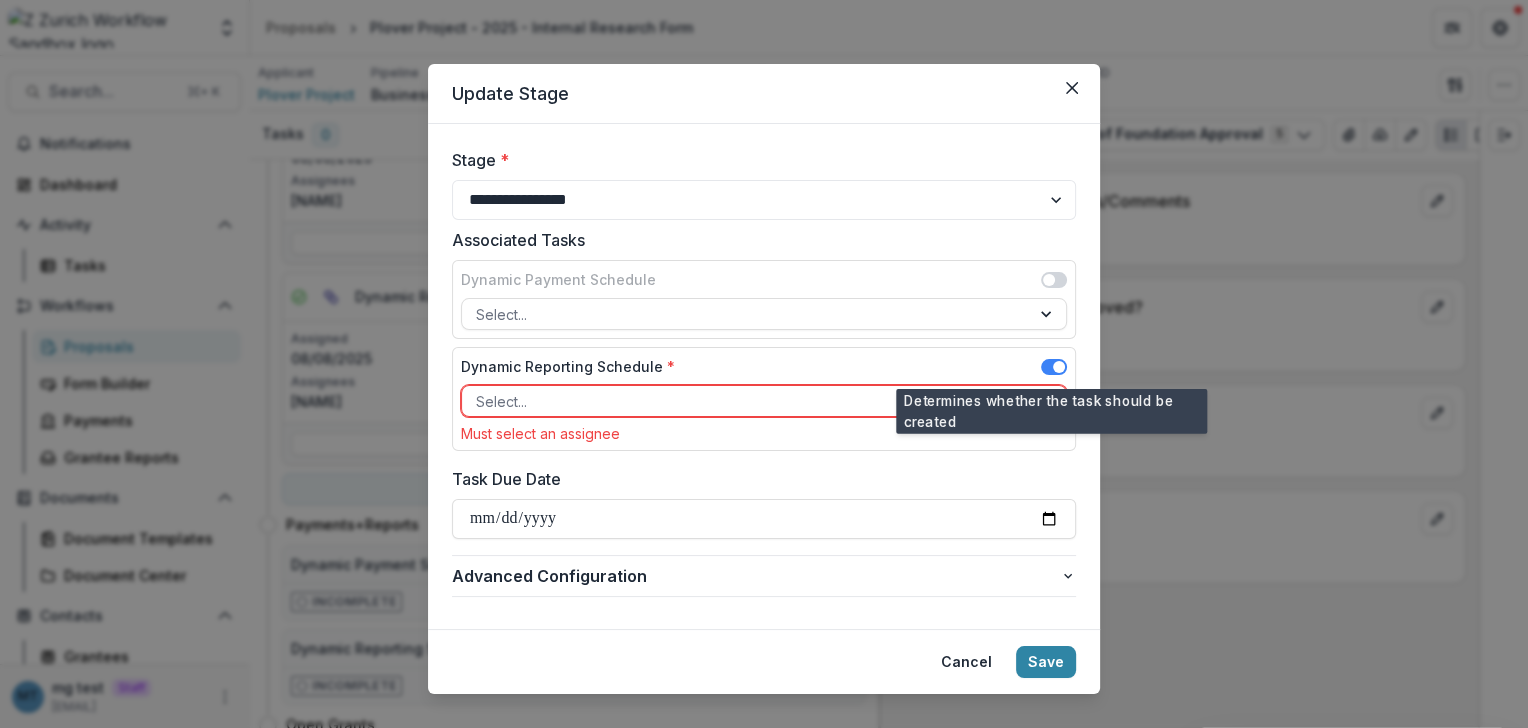 click at bounding box center [1054, 367] 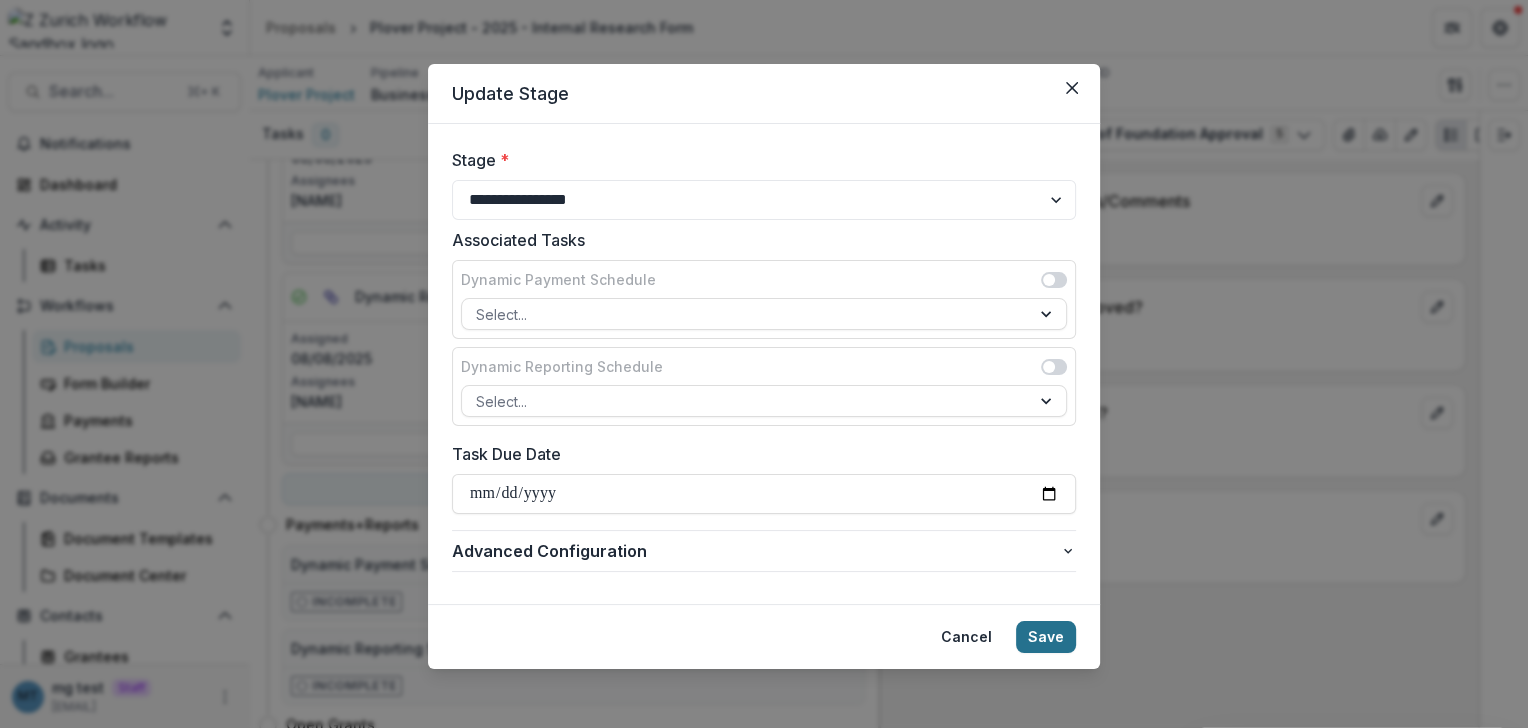 click on "Save" at bounding box center [1046, 637] 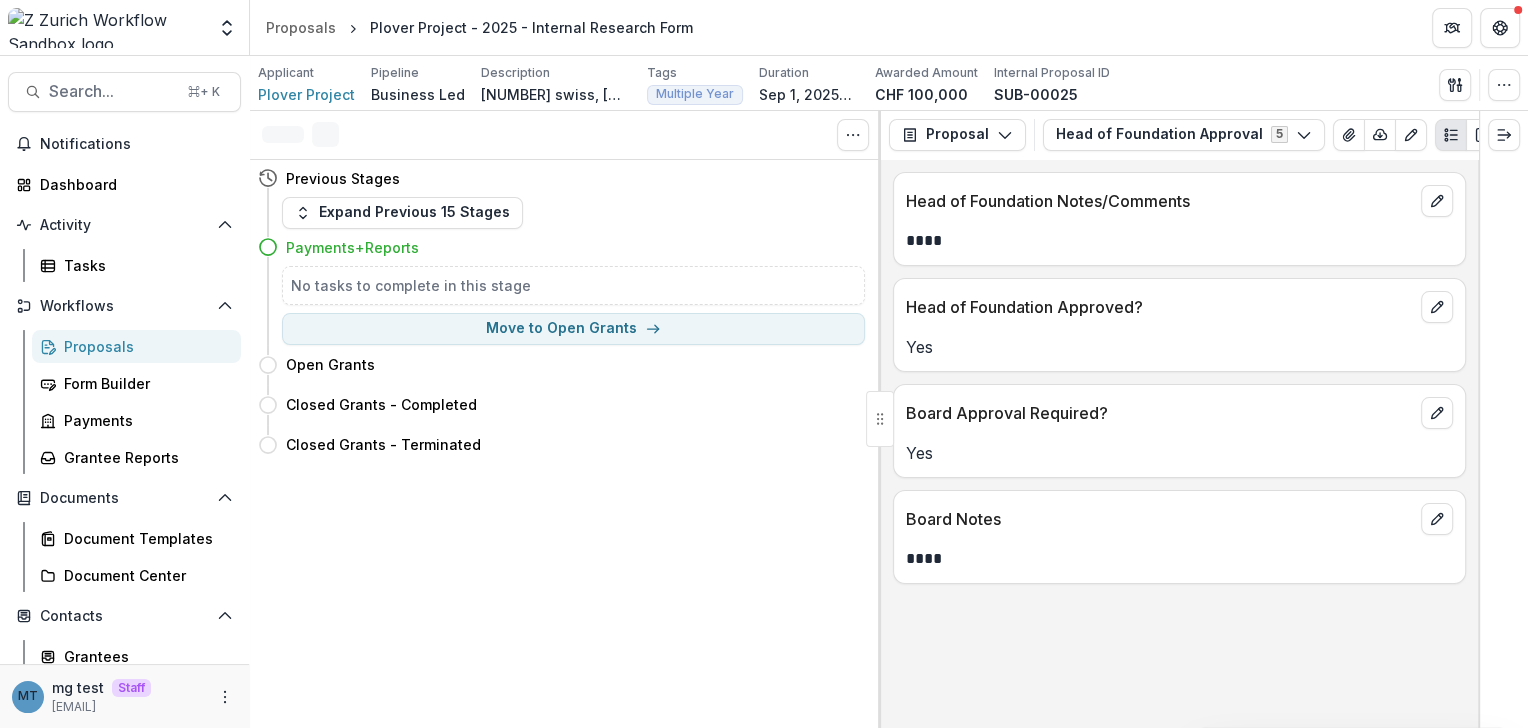 scroll, scrollTop: 0, scrollLeft: 0, axis: both 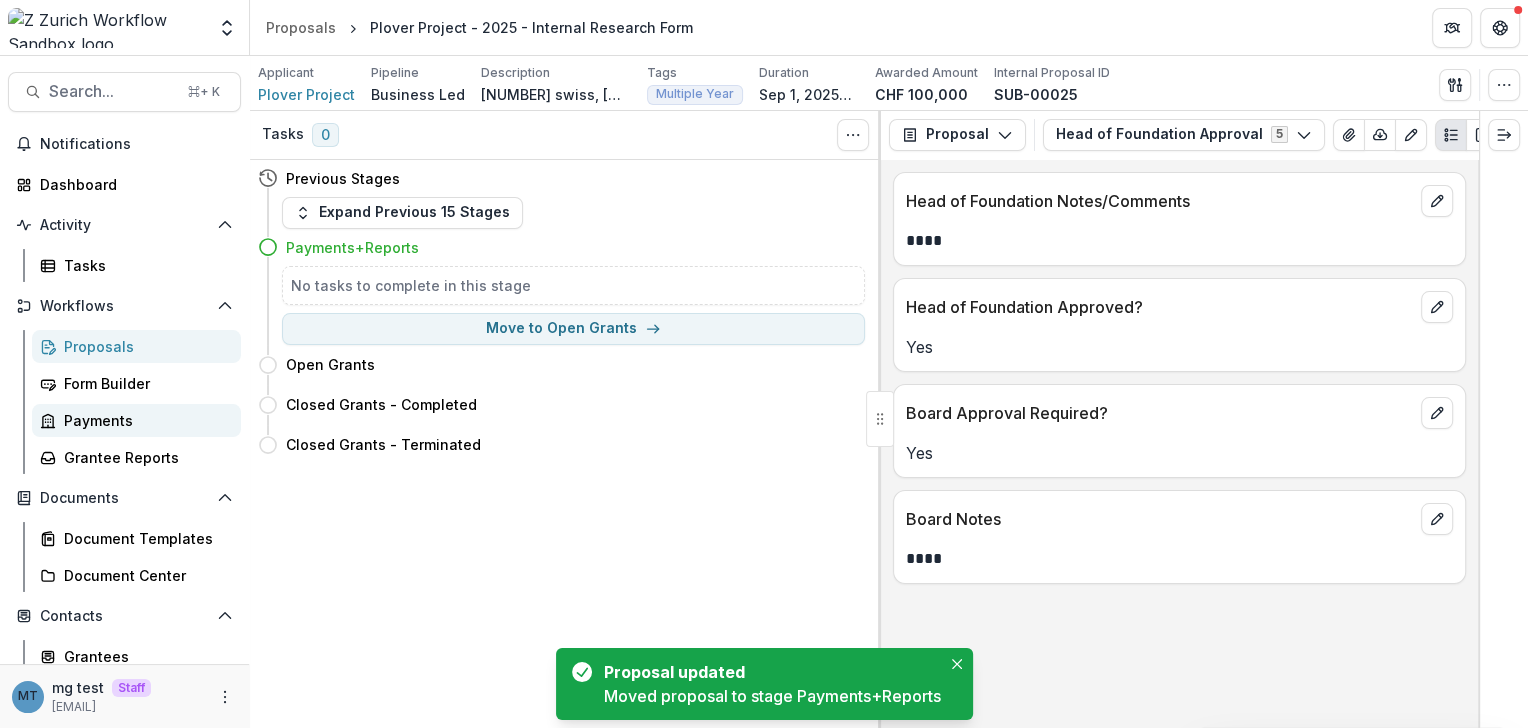click on "Payments" at bounding box center [144, 420] 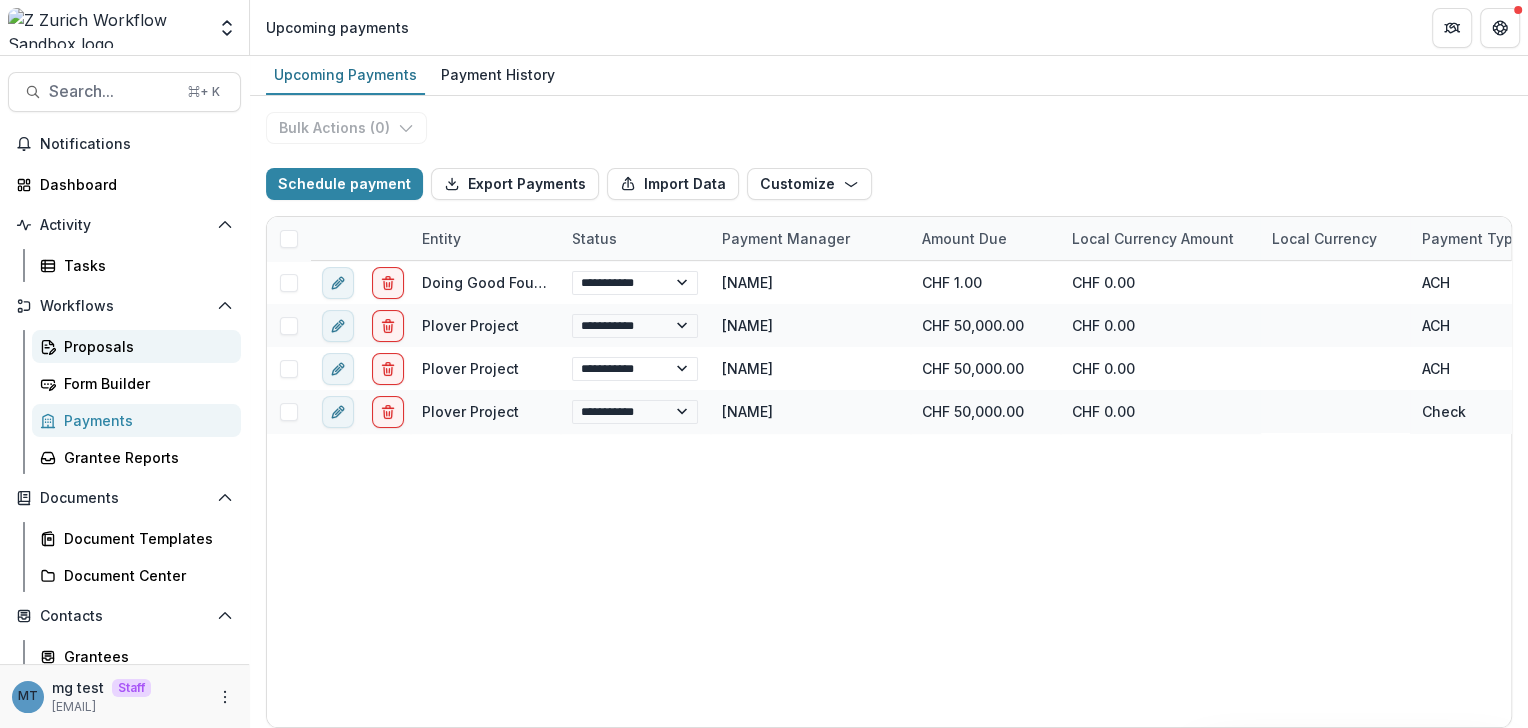 click on "Proposals" at bounding box center (144, 346) 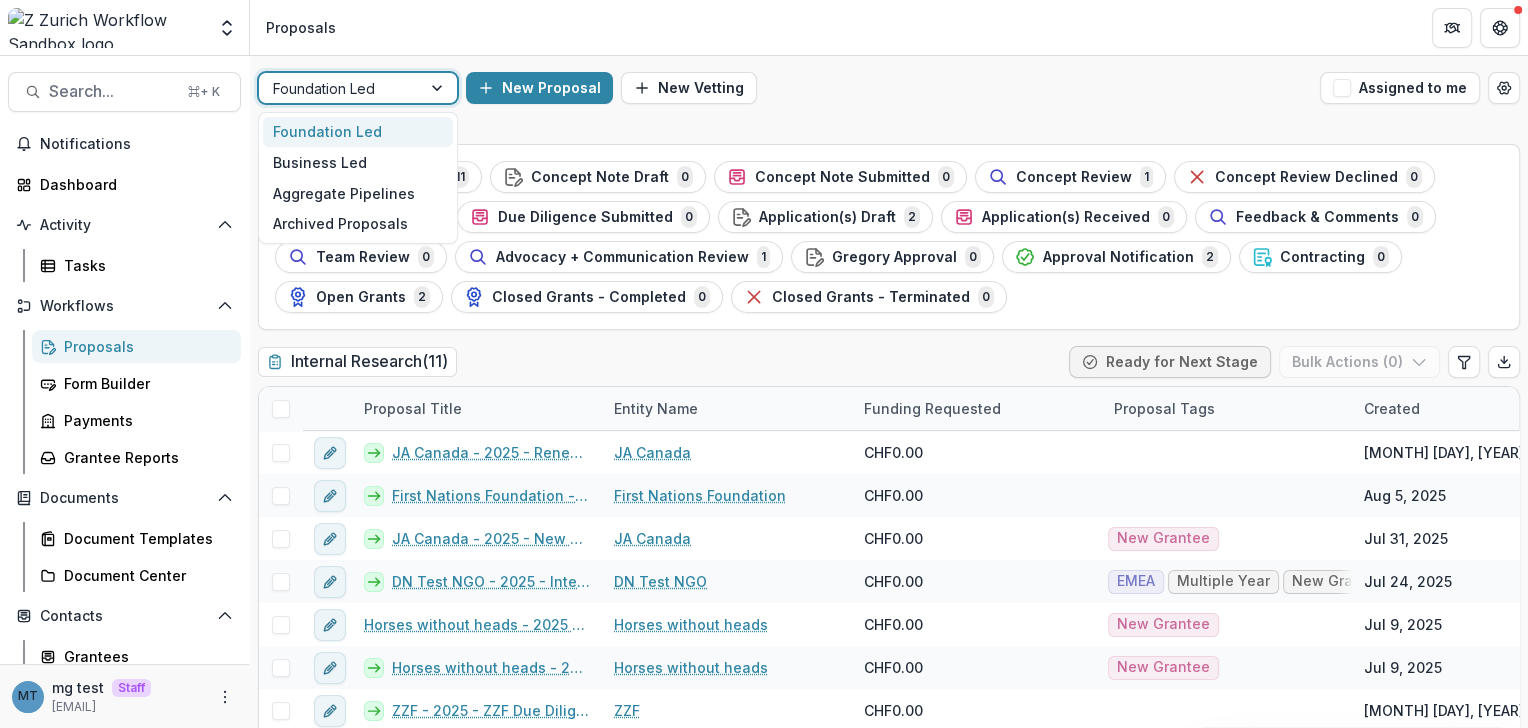 click at bounding box center [340, 88] 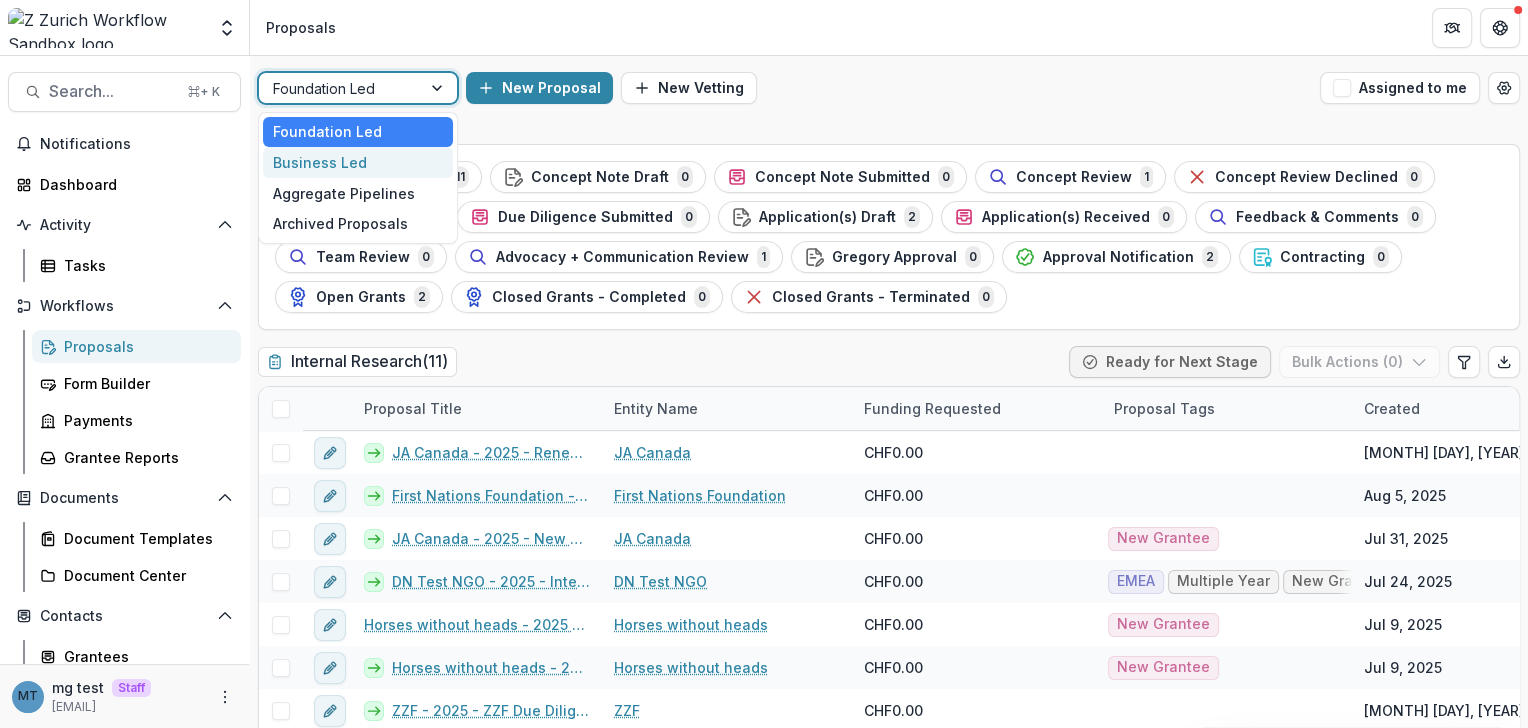 click on "Business Led" at bounding box center [358, 162] 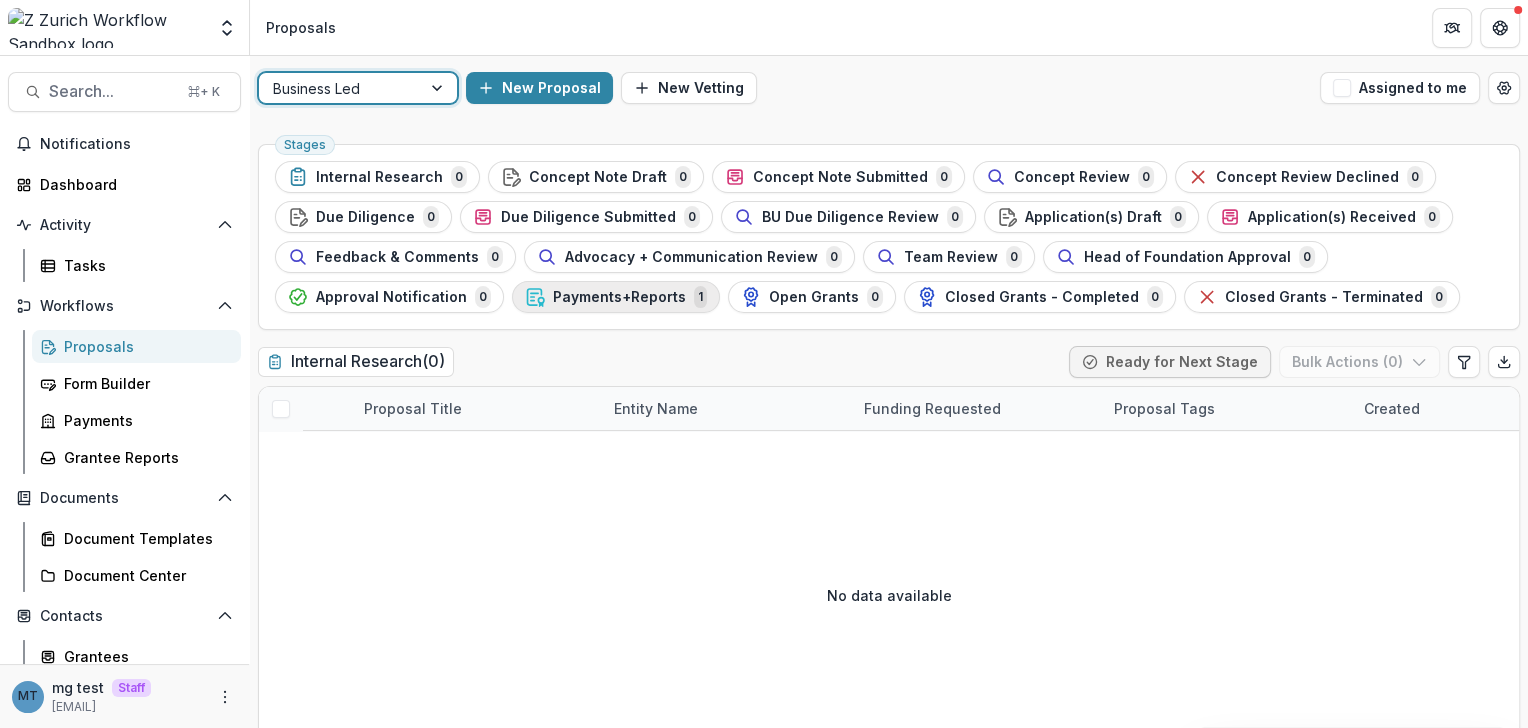 click on "Payments+Reports" at bounding box center [619, 297] 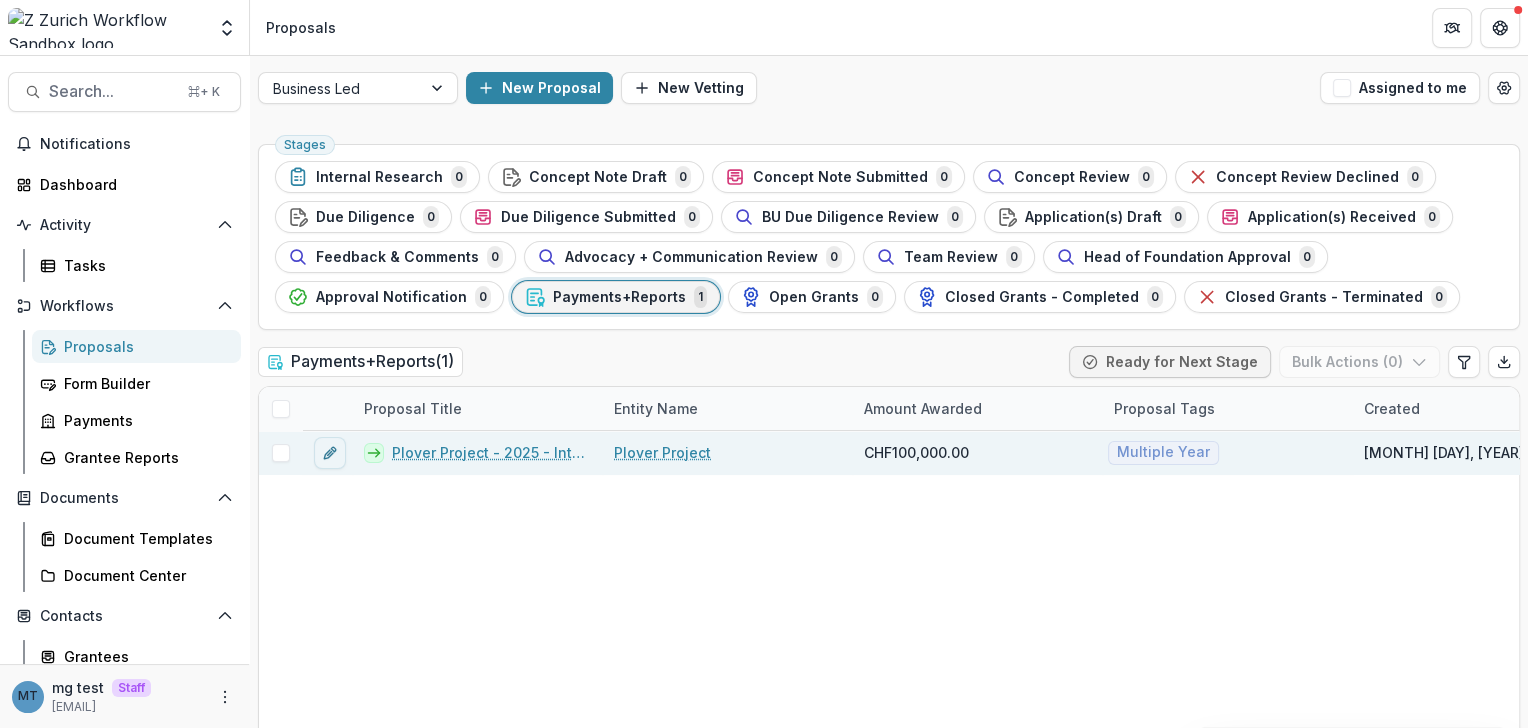 click on "Plover Project - 2025 - Internal Research Form" at bounding box center [491, 452] 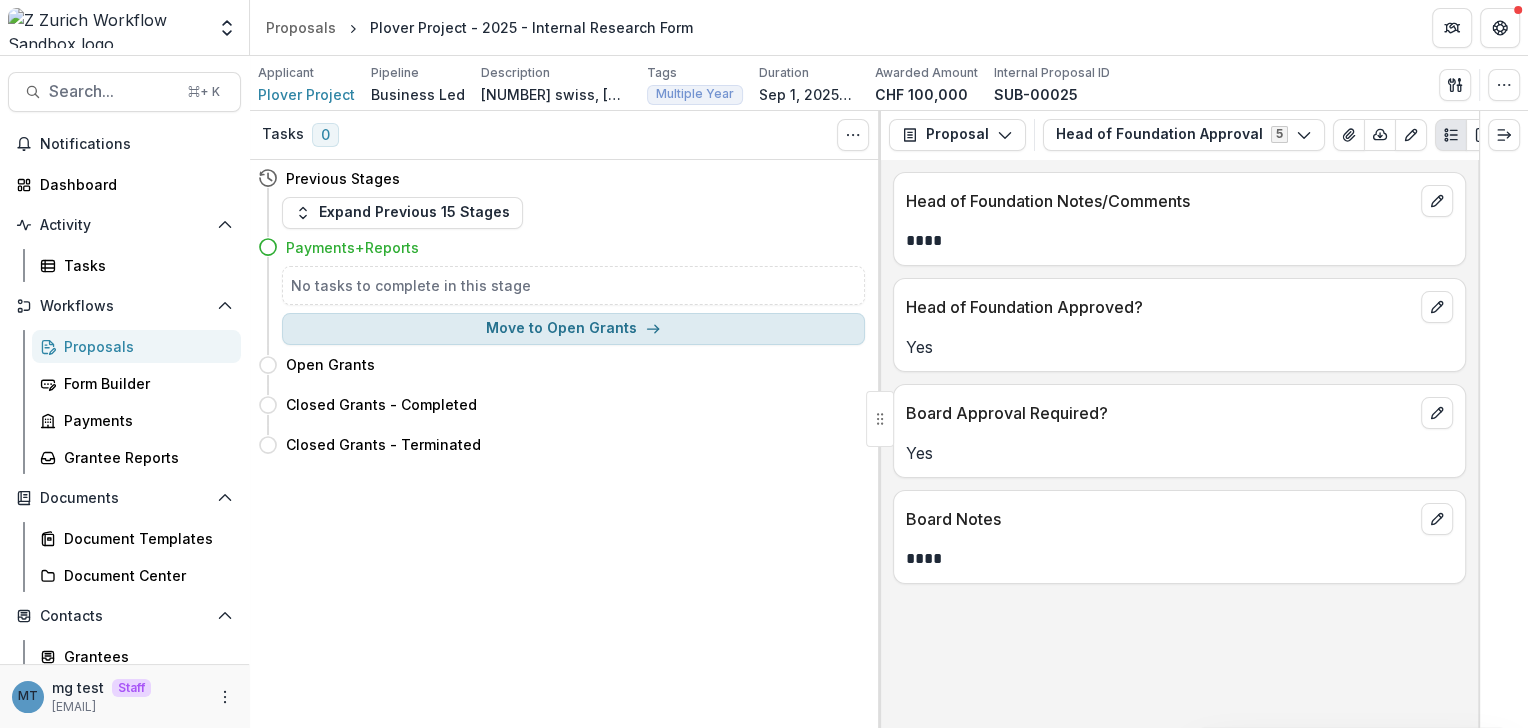 click on "Move to Open Grants" at bounding box center [573, 329] 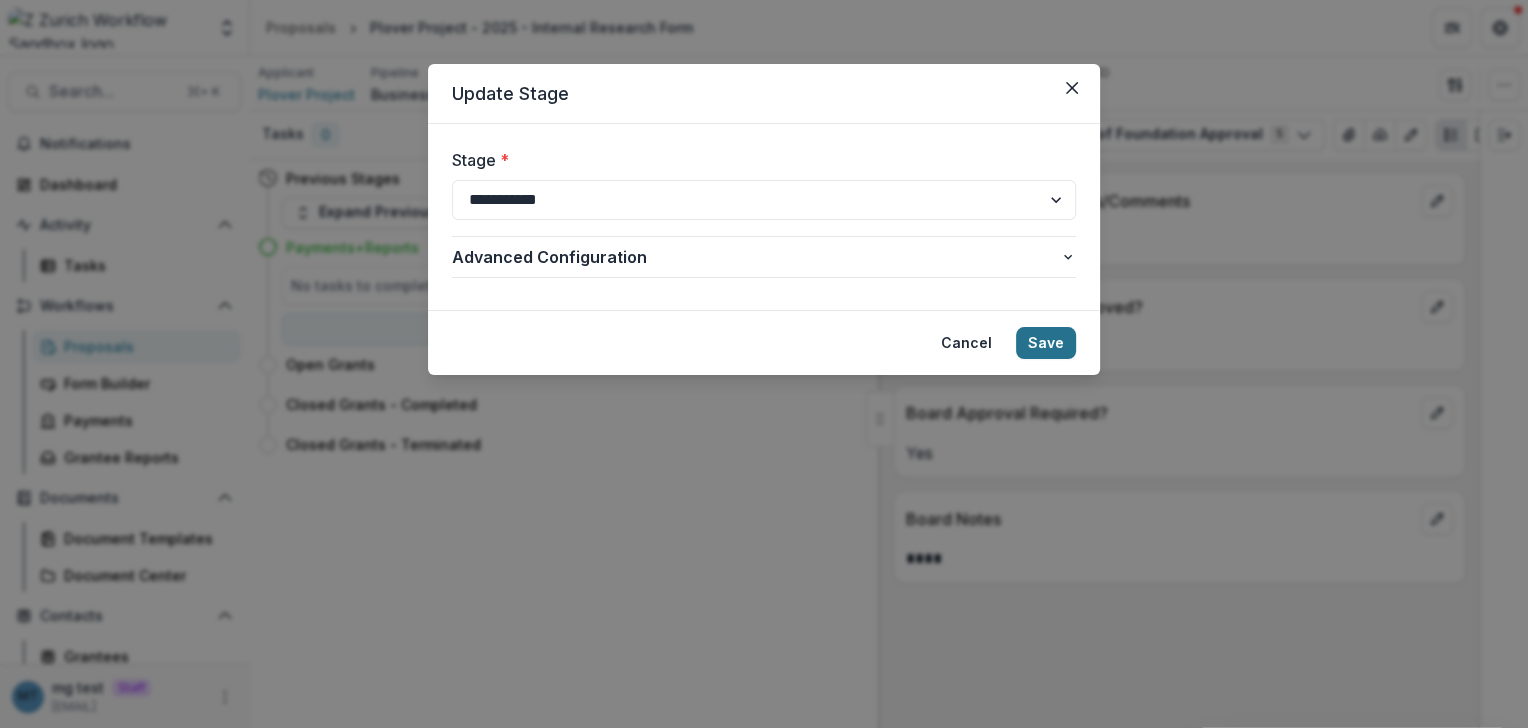 click on "Save" at bounding box center [1046, 343] 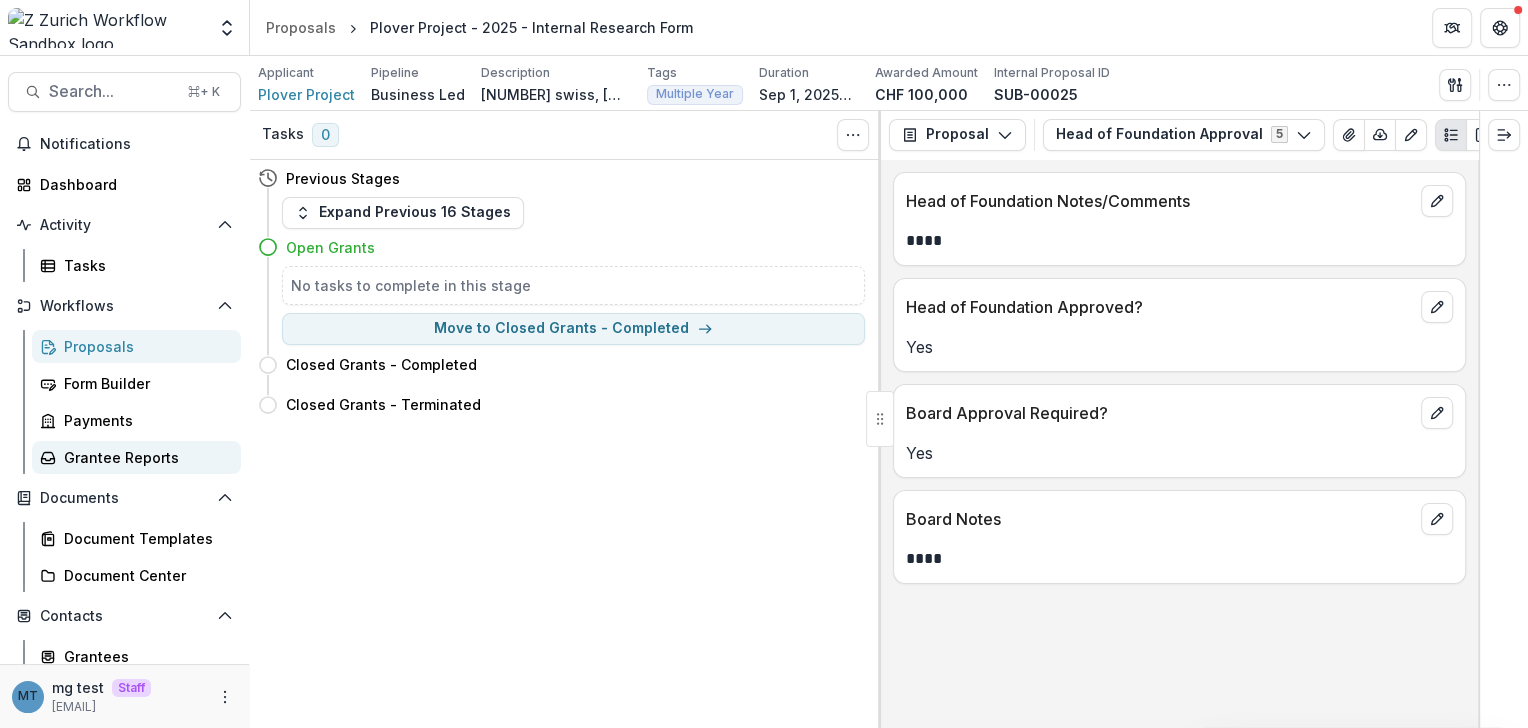 click on "Grantee Reports" at bounding box center (144, 457) 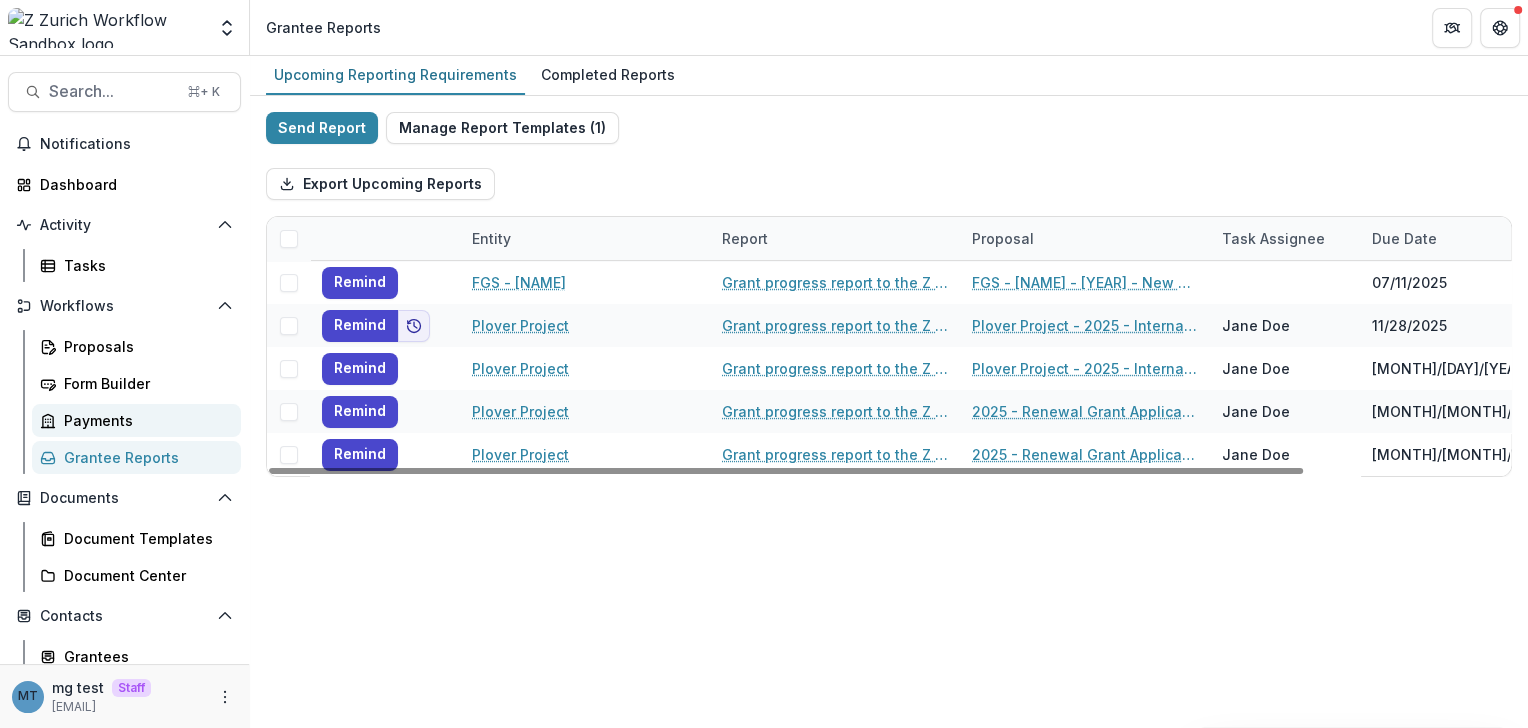 click on "Payments" at bounding box center (144, 420) 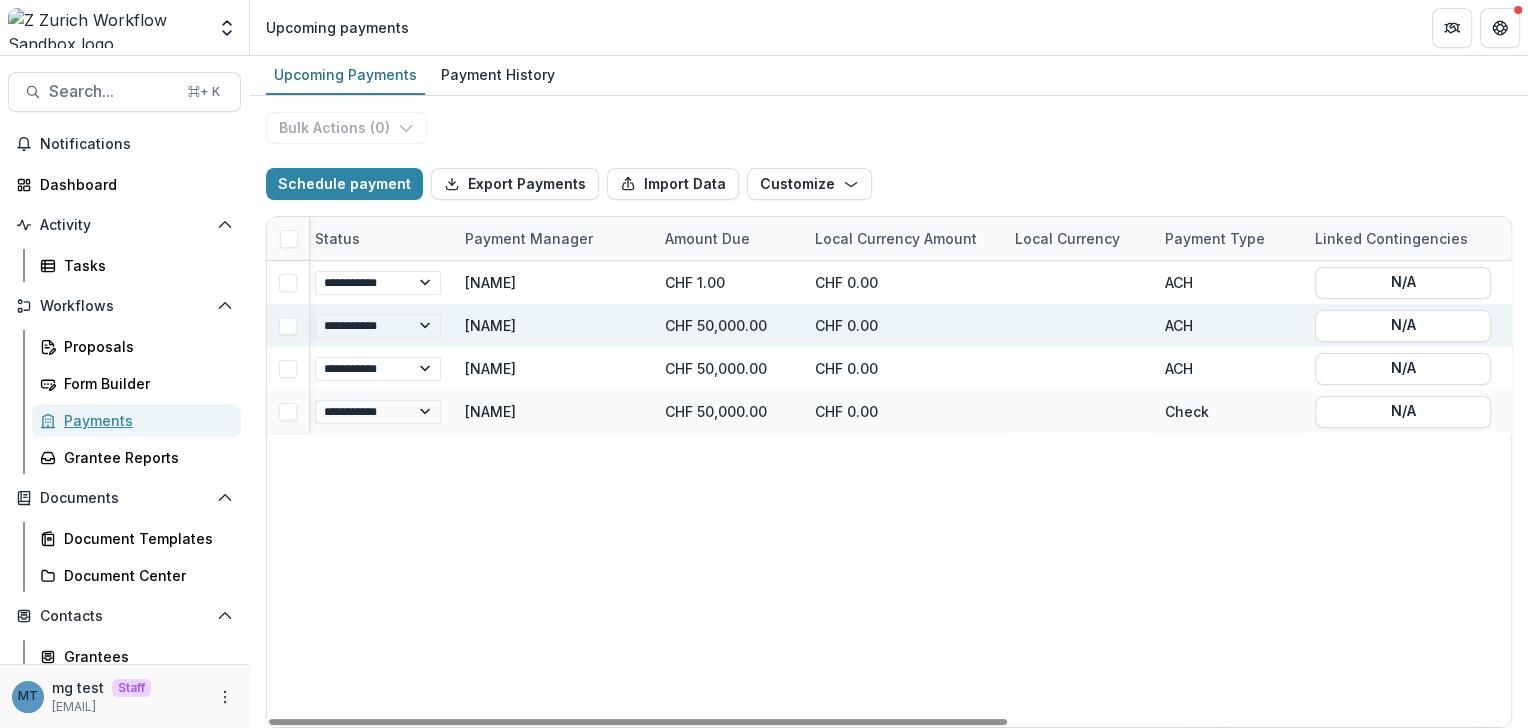 scroll, scrollTop: 0, scrollLeft: 286, axis: horizontal 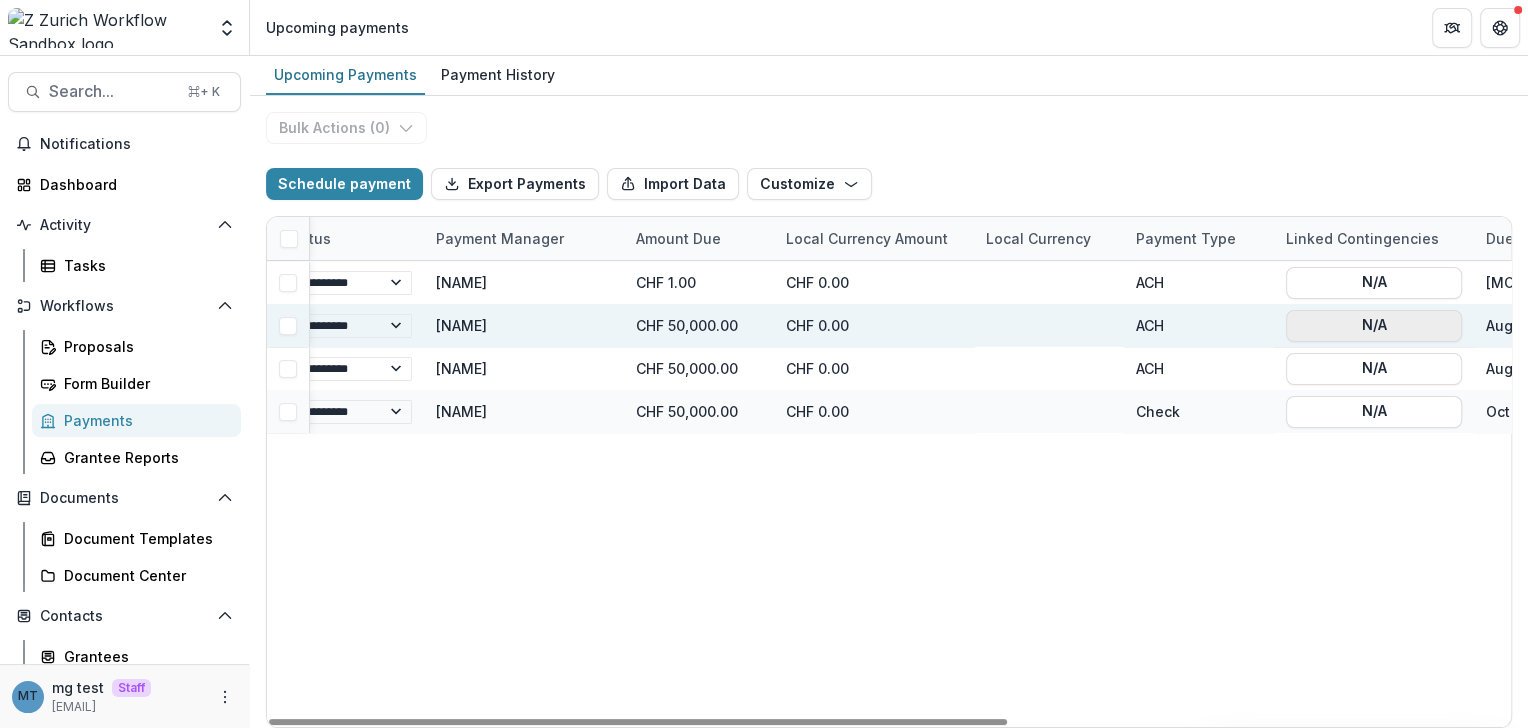 click on "N/A" at bounding box center (1374, 326) 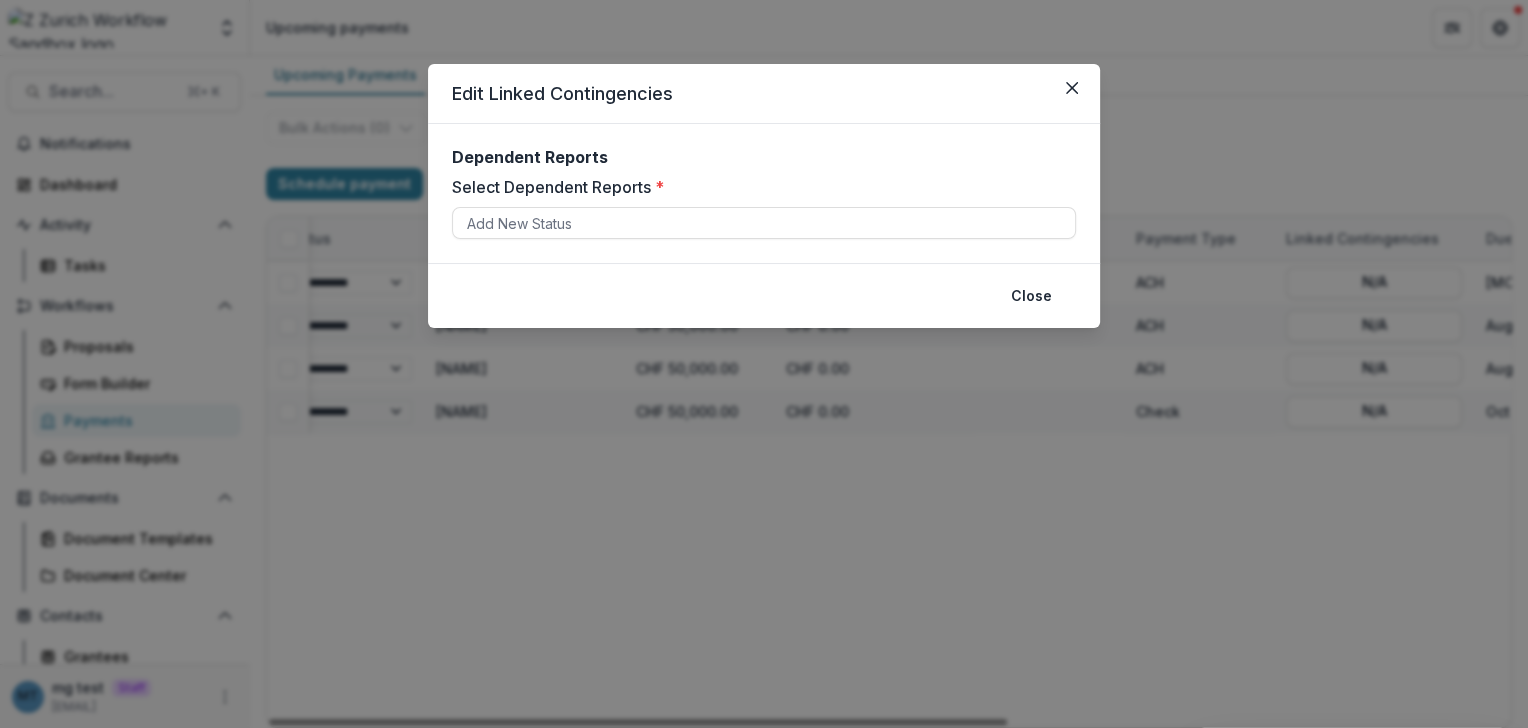 click on "Dependent Reports Select Dependent Reports * Add New Status" at bounding box center [764, 193] 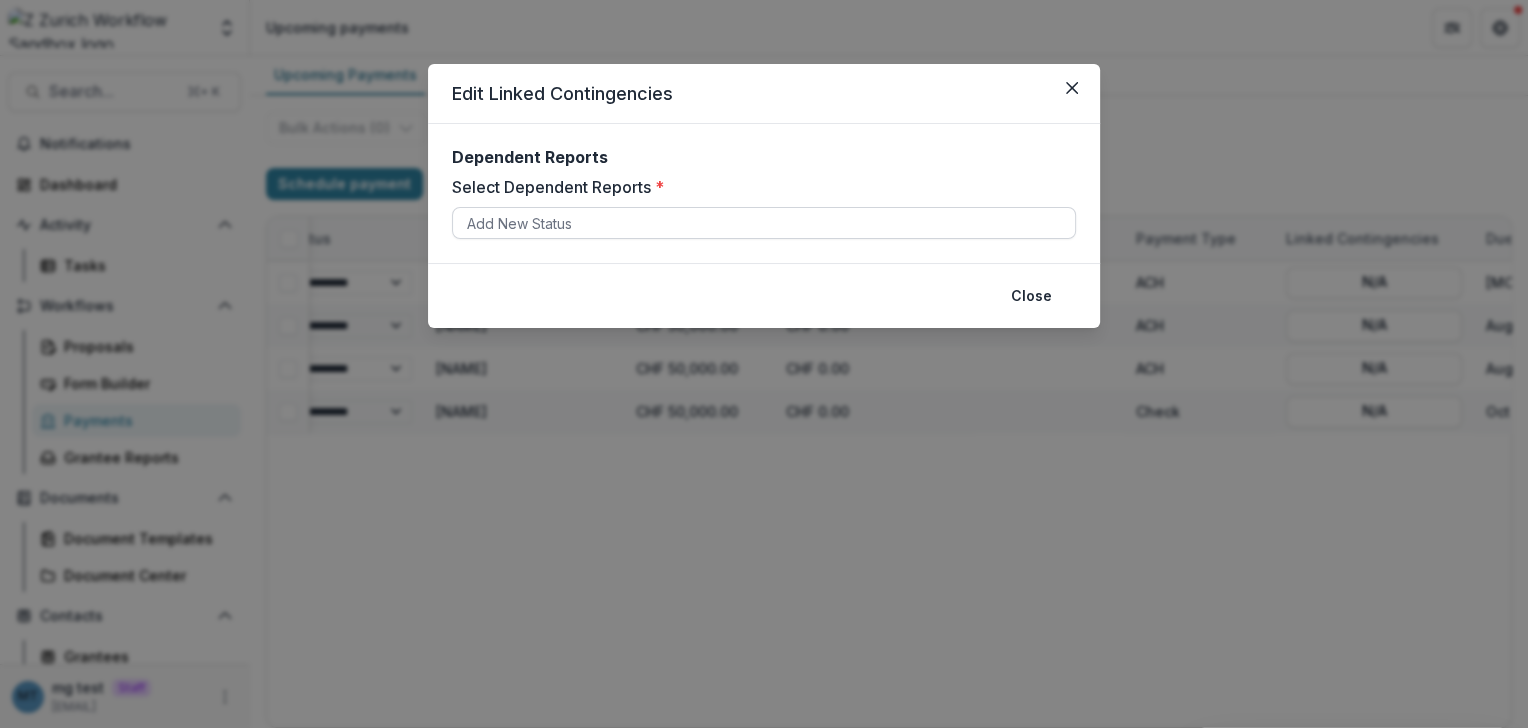 click at bounding box center (764, 223) 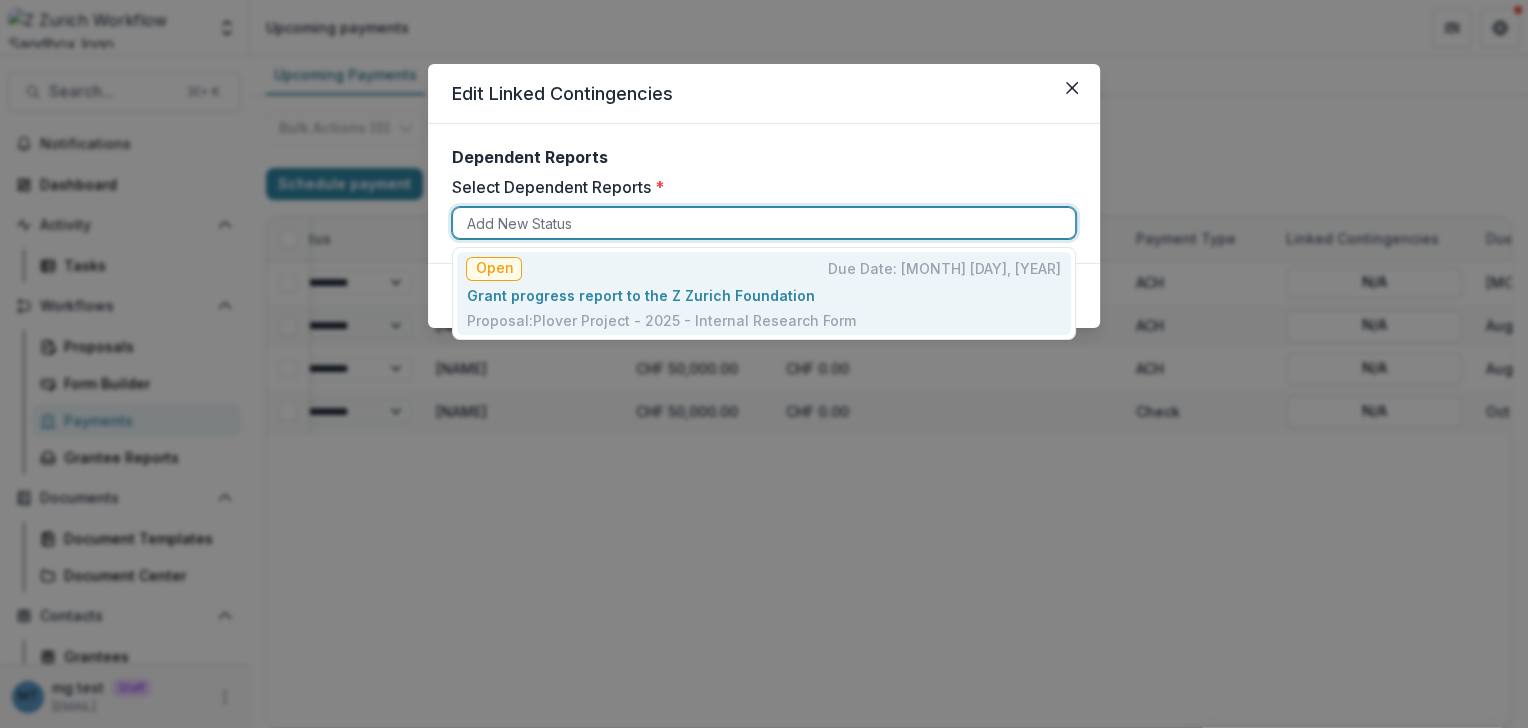 click on "Proposal:  Plover Project - 2025 - Internal Research Form" at bounding box center (763, 320) 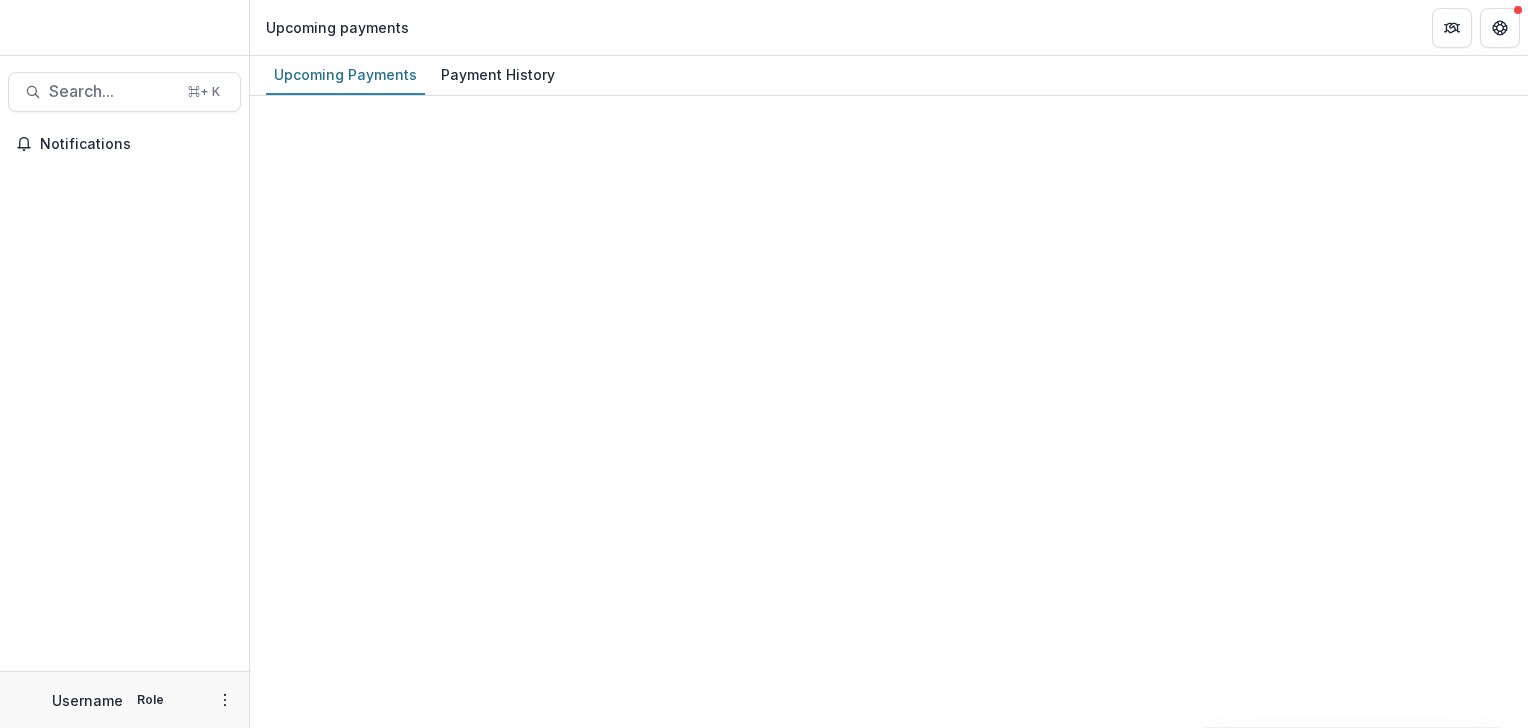 scroll, scrollTop: 0, scrollLeft: 0, axis: both 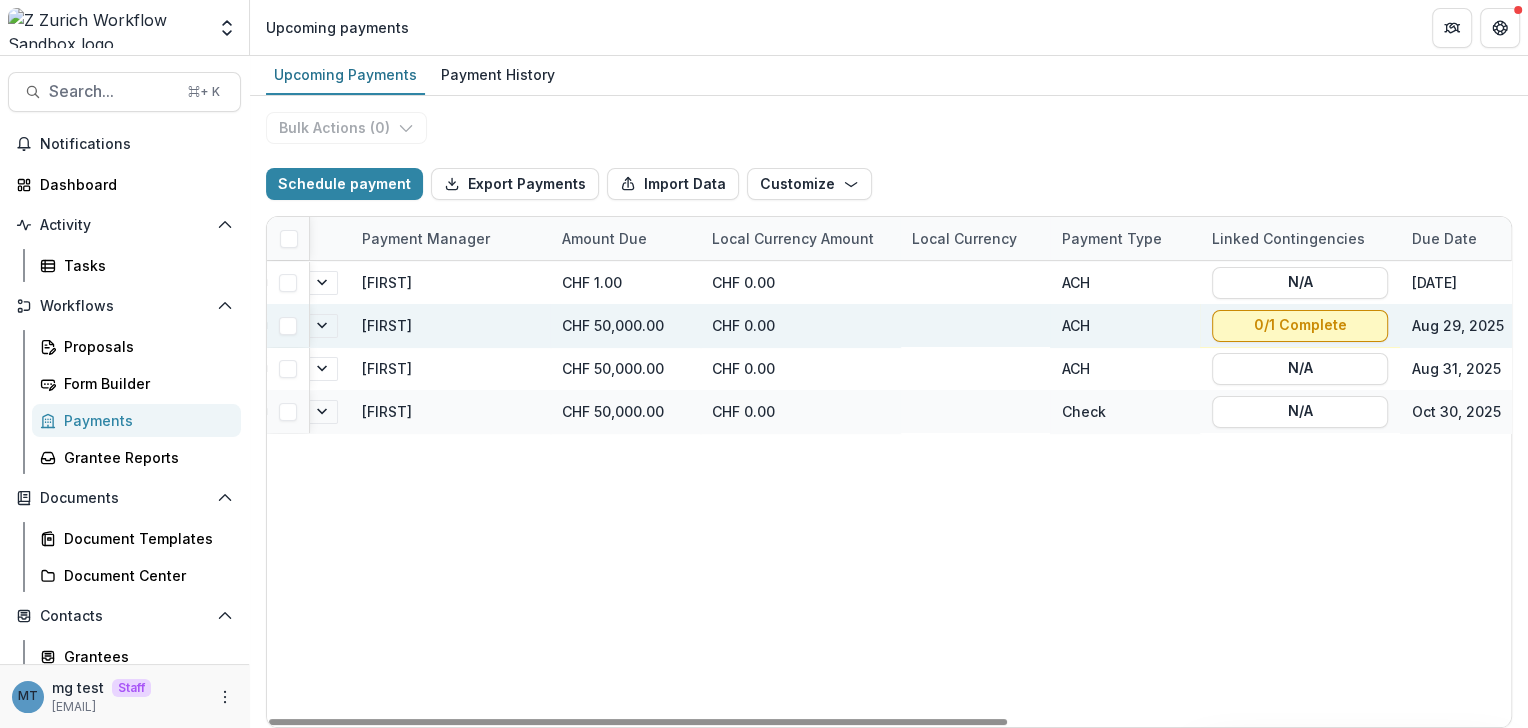 click on "0/1 Complete" at bounding box center [1300, 326] 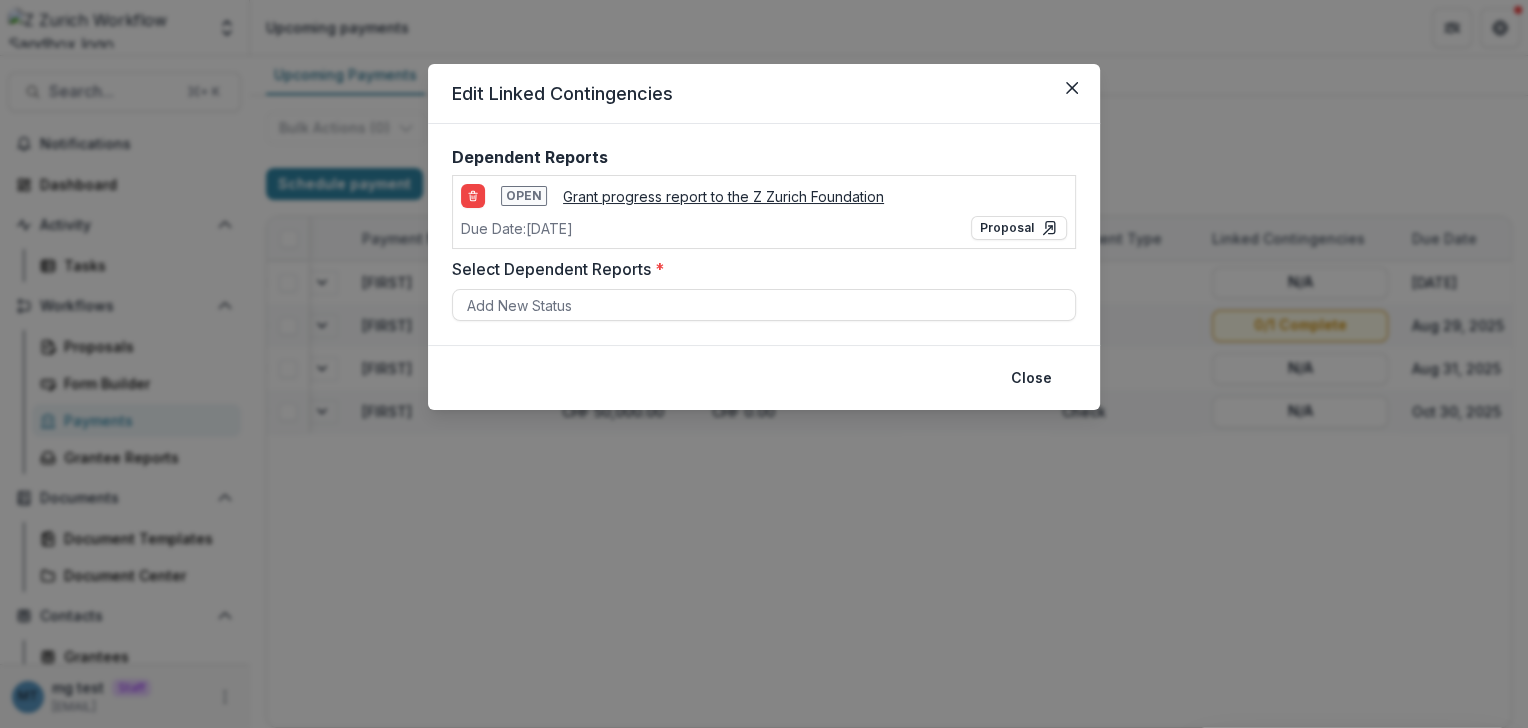 click on "Edit Linked Contingencies Dependent Reports Open Grant progress report to the Z Zurich Foundation Due Date: [DATE] Proposal Select Dependent Reports * Add New Status Close" at bounding box center [764, 364] 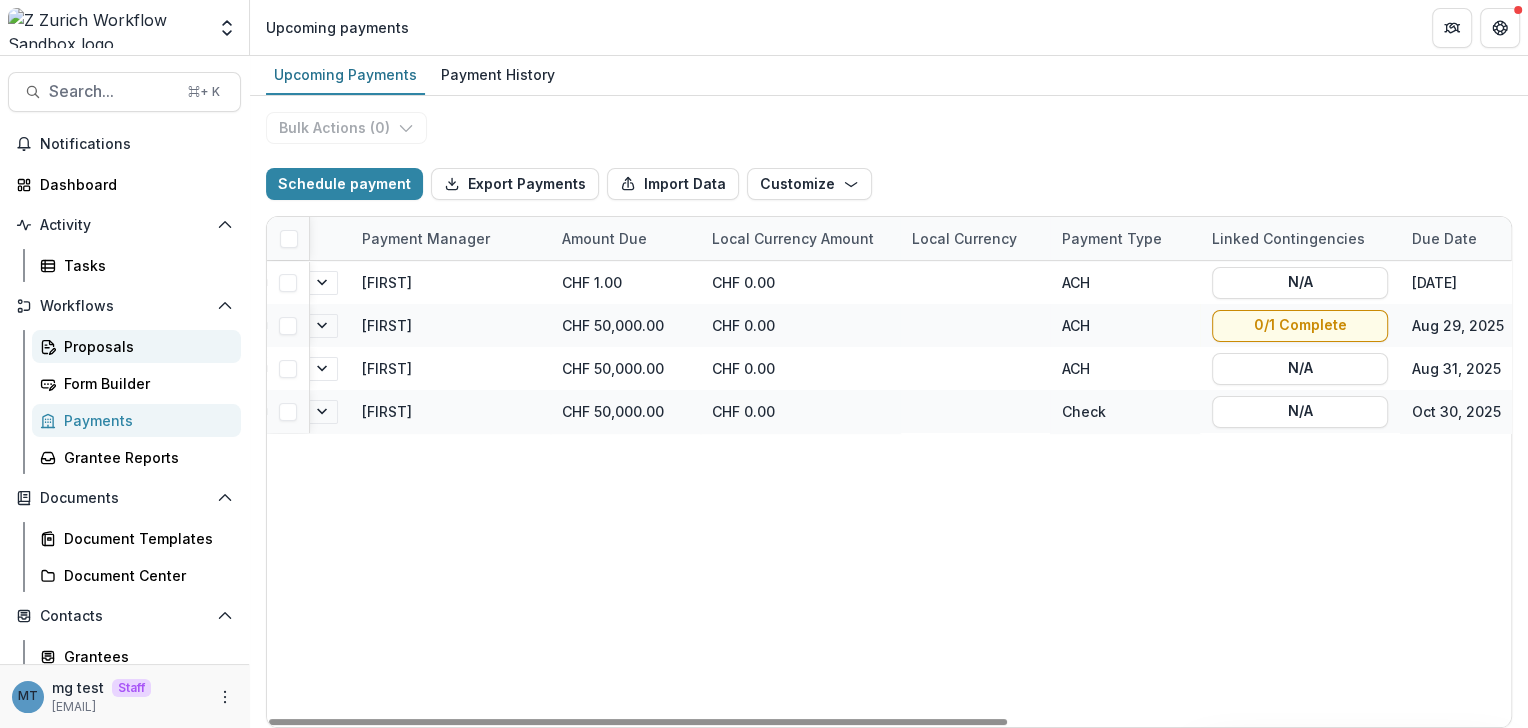 click on "Proposals" at bounding box center (136, 346) 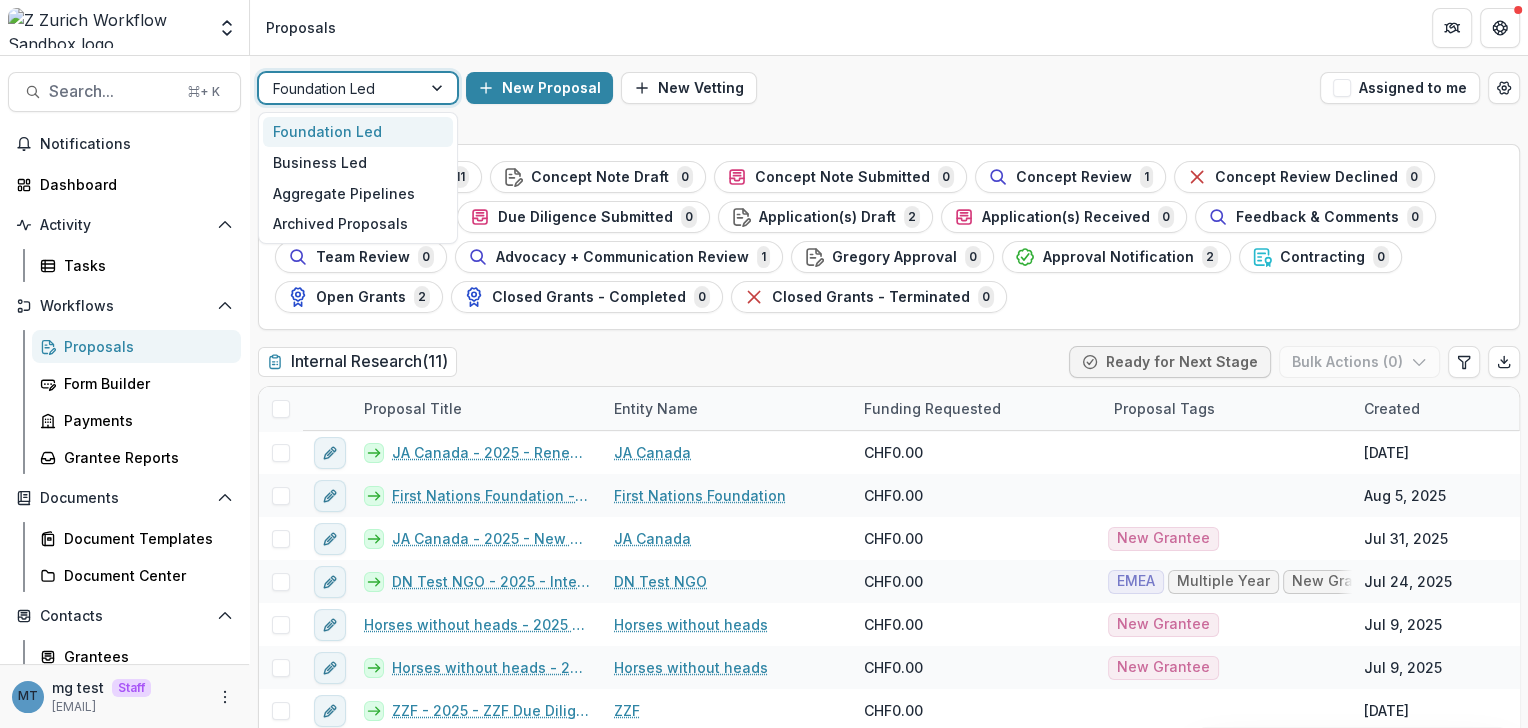 click at bounding box center (340, 88) 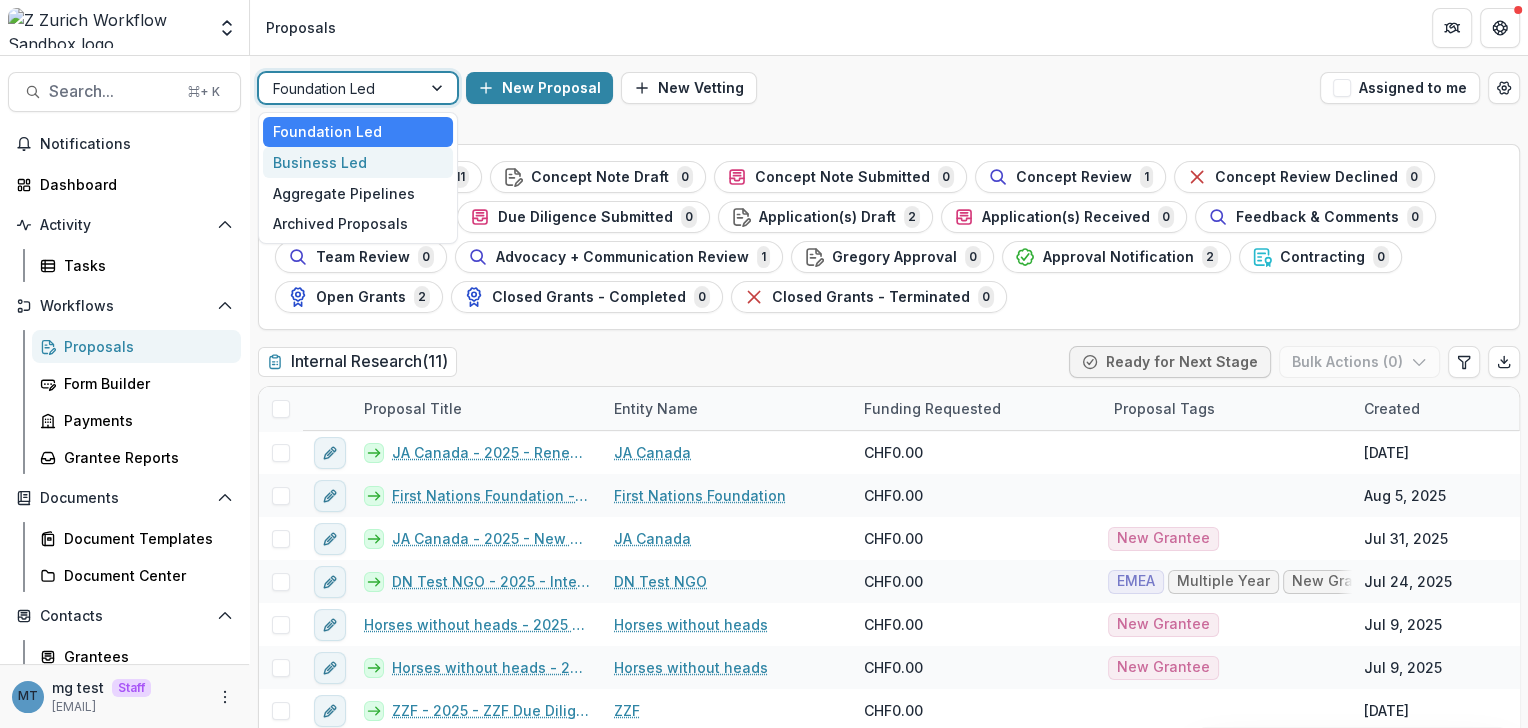 click on "Business Led" at bounding box center (358, 162) 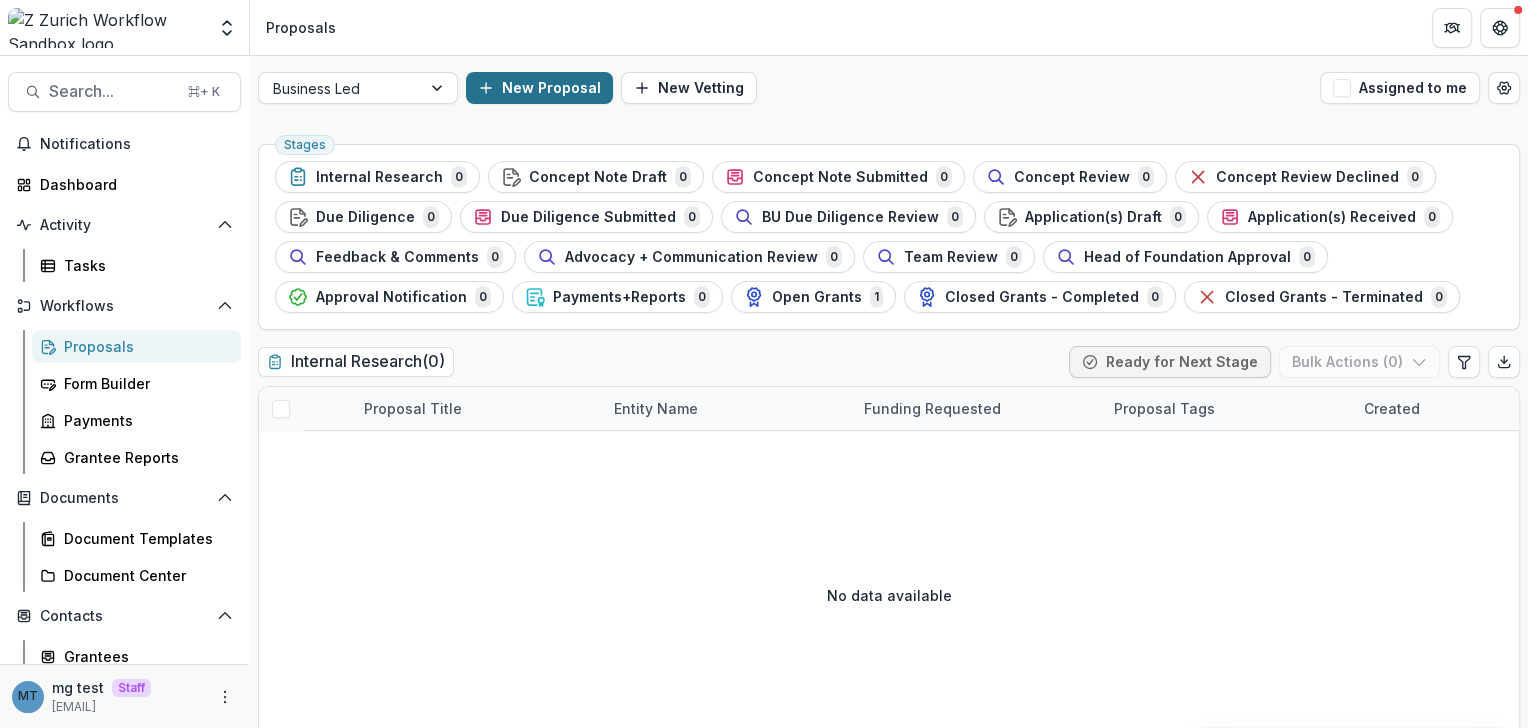 click on "New Proposal" at bounding box center (539, 88) 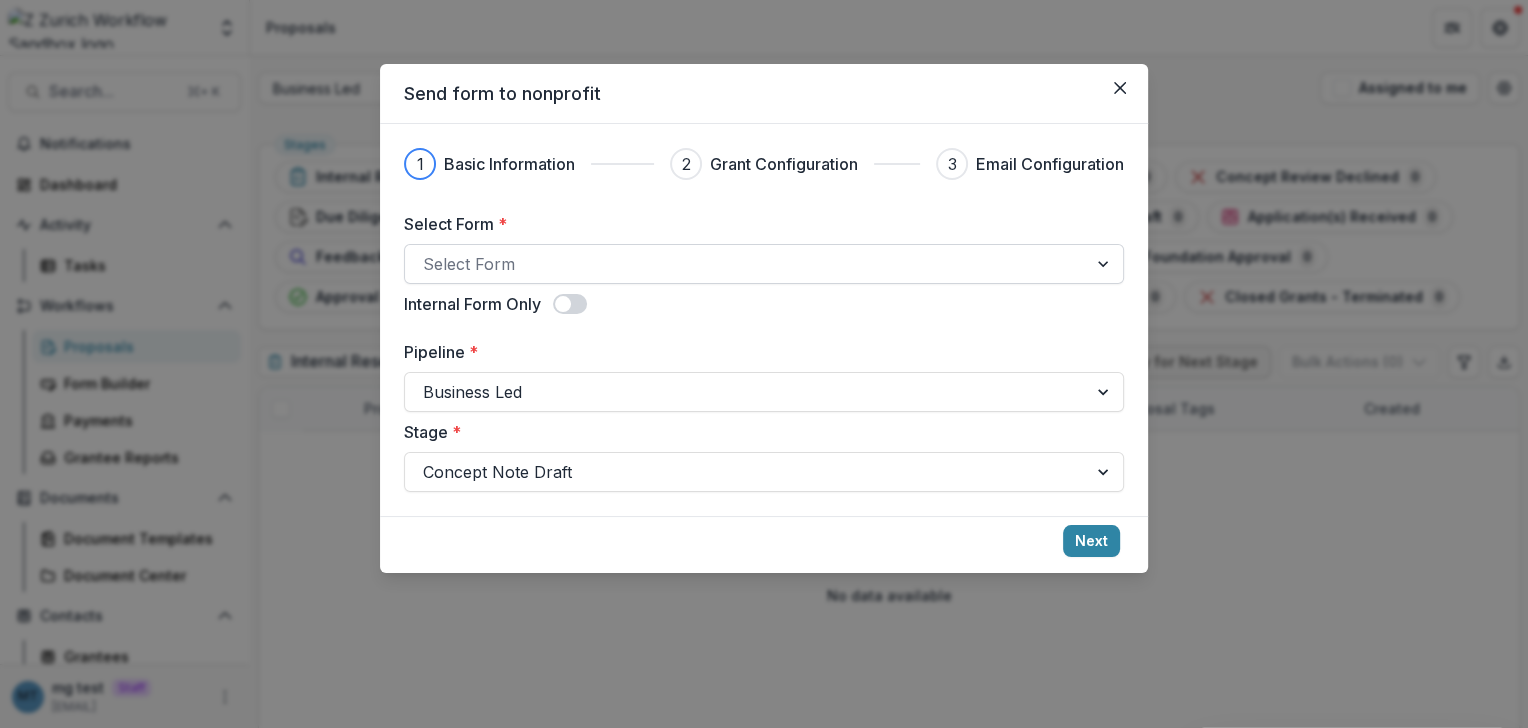 click at bounding box center [746, 264] 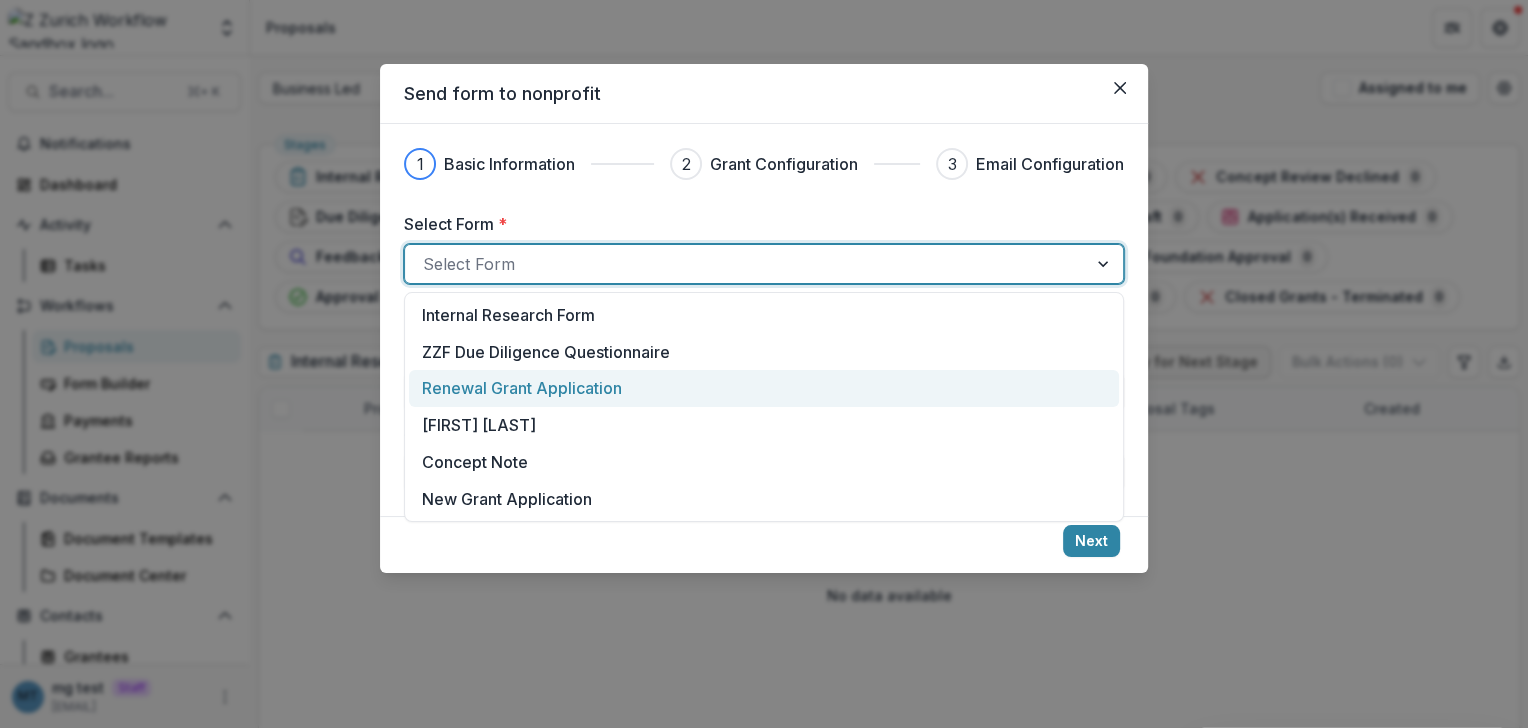 click on "Renewal Grant Application" at bounding box center (522, 388) 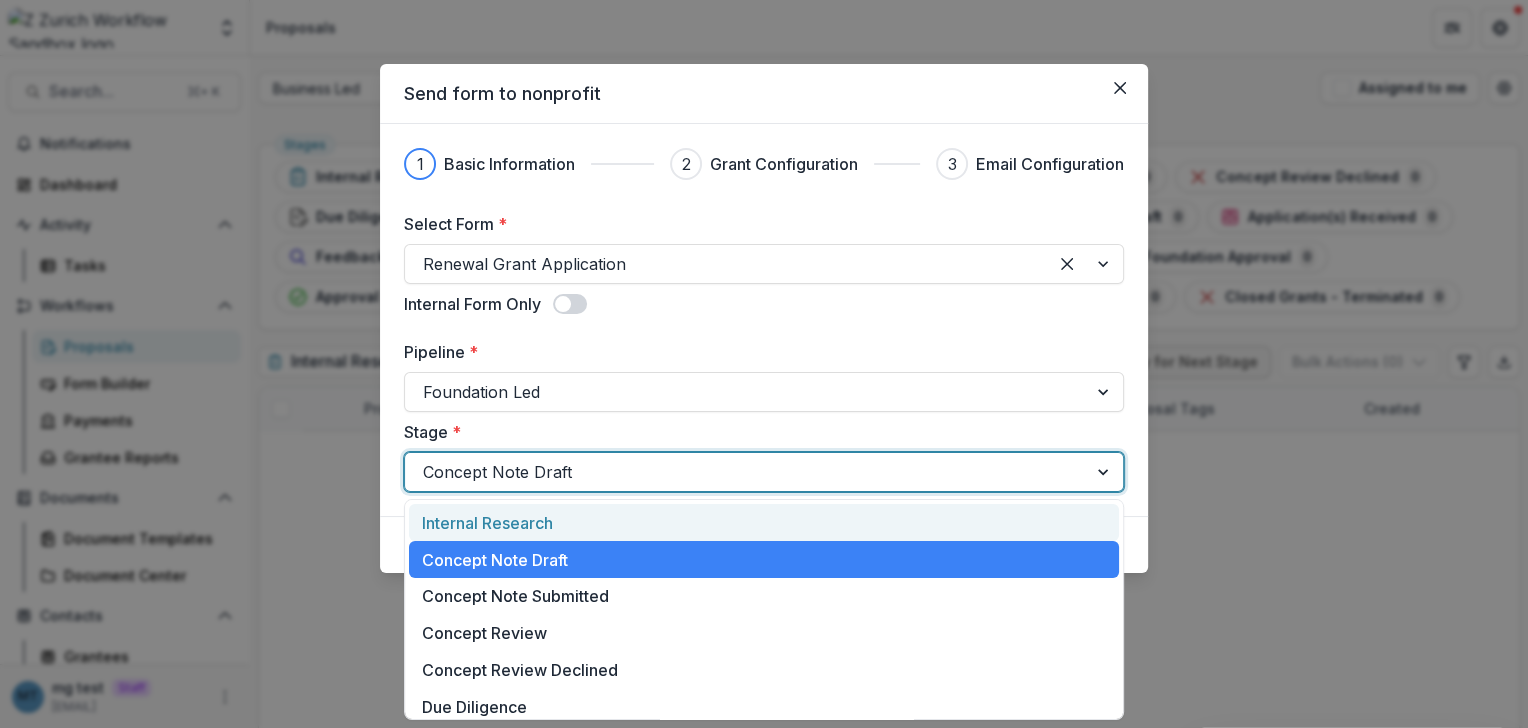 click at bounding box center (746, 472) 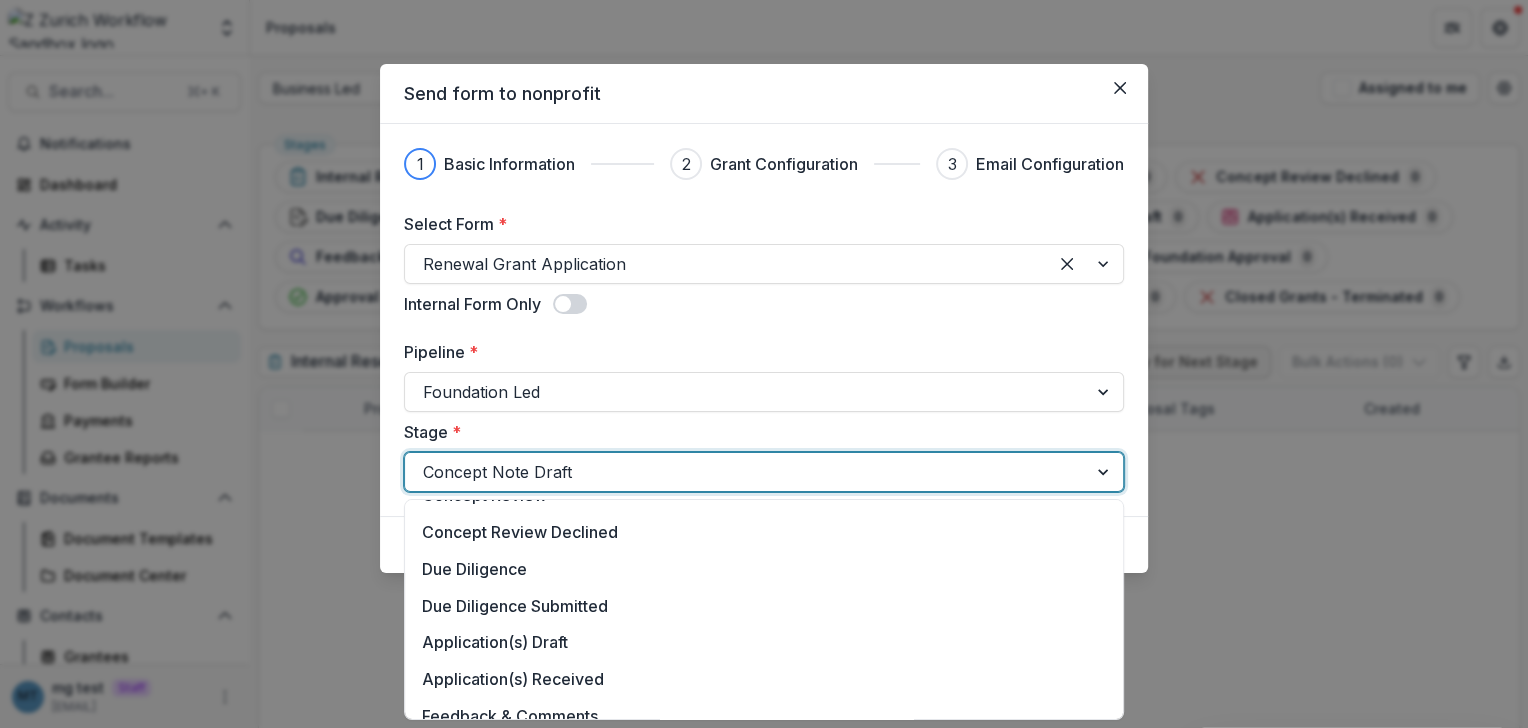 scroll, scrollTop: 148, scrollLeft: 0, axis: vertical 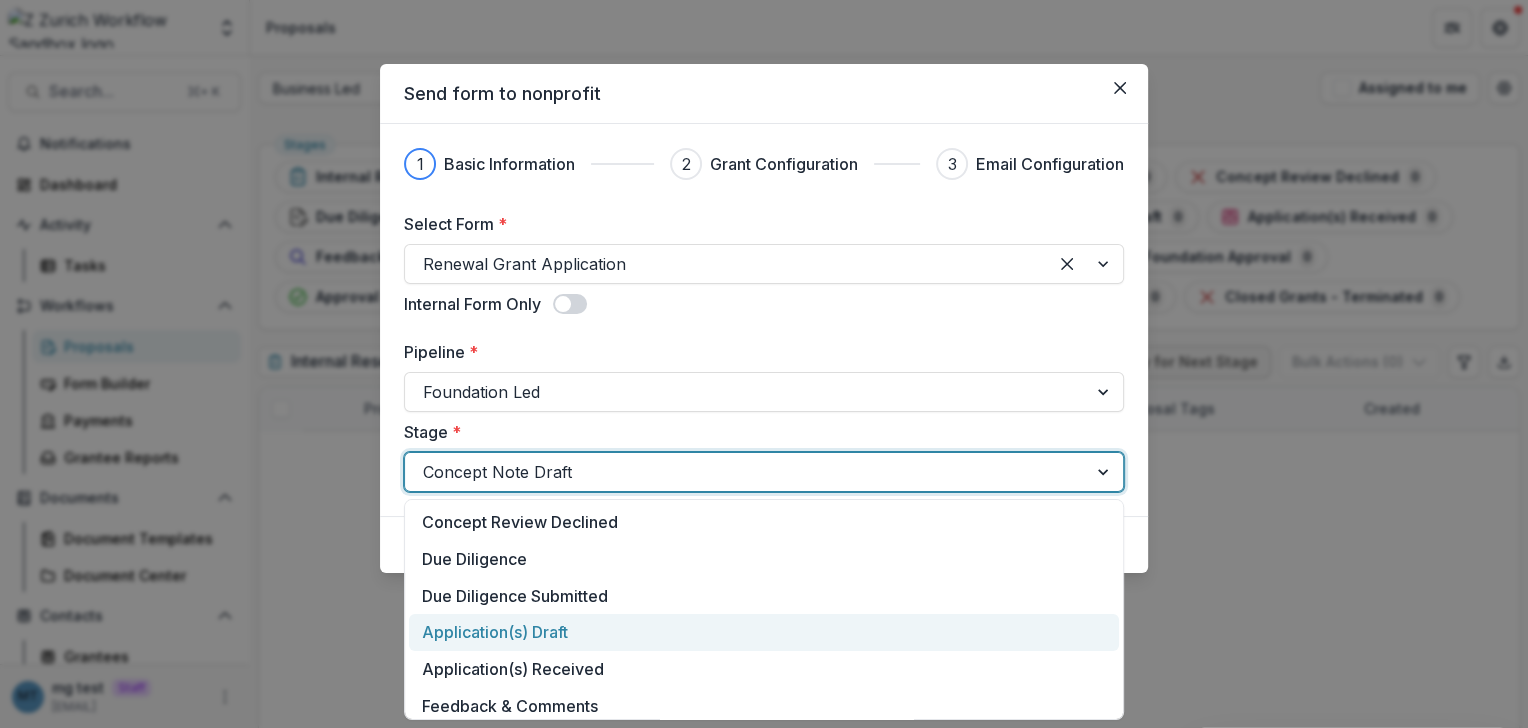 click on "Application(s) Draft" at bounding box center [764, 632] 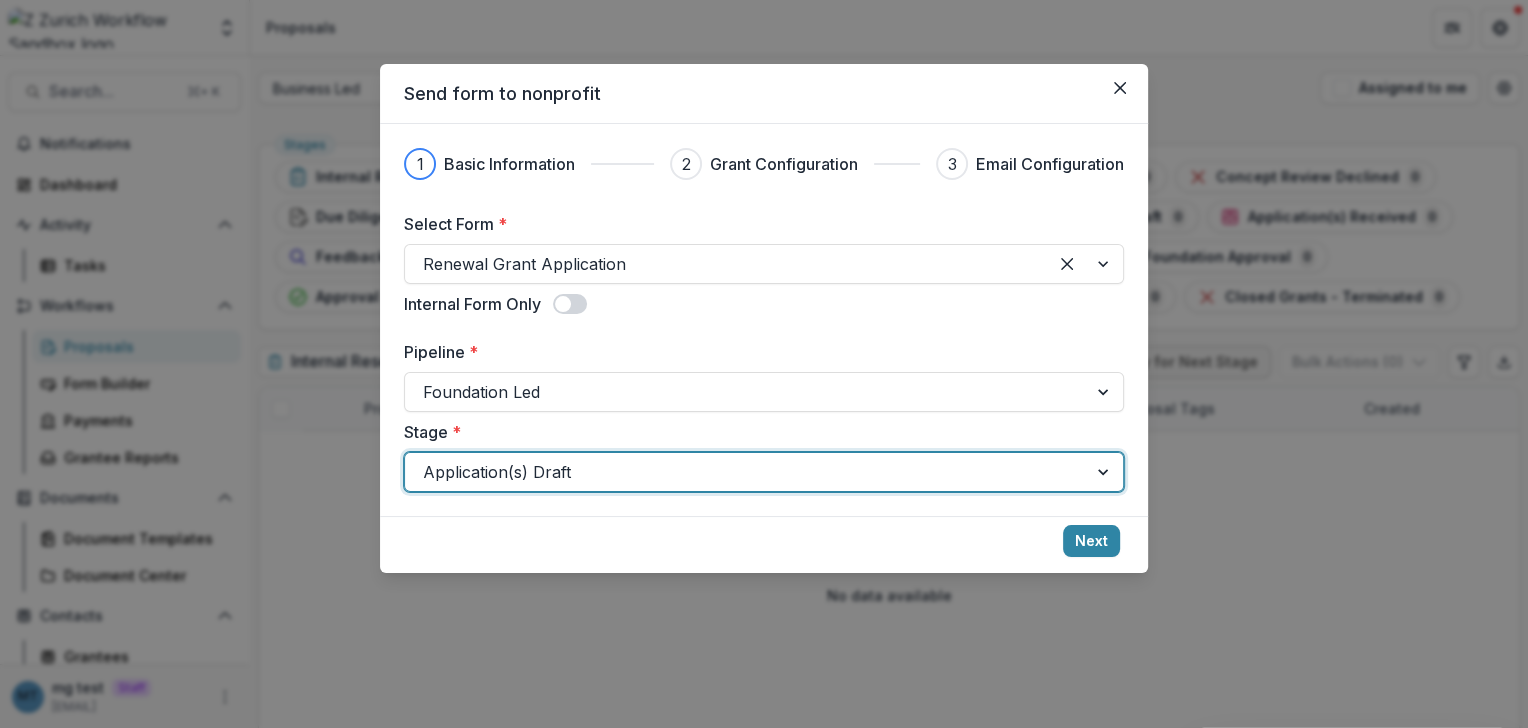 click on "Send form to nonprofit 1 Basic Information 2 Grant Configuration 3 Email Configuration Select Form * Renewal Grant Application Internal Form Only Pipeline * Foundation Led Stage * option Application(s) Draft, selected. Application(s) Draft Next" at bounding box center [764, 364] 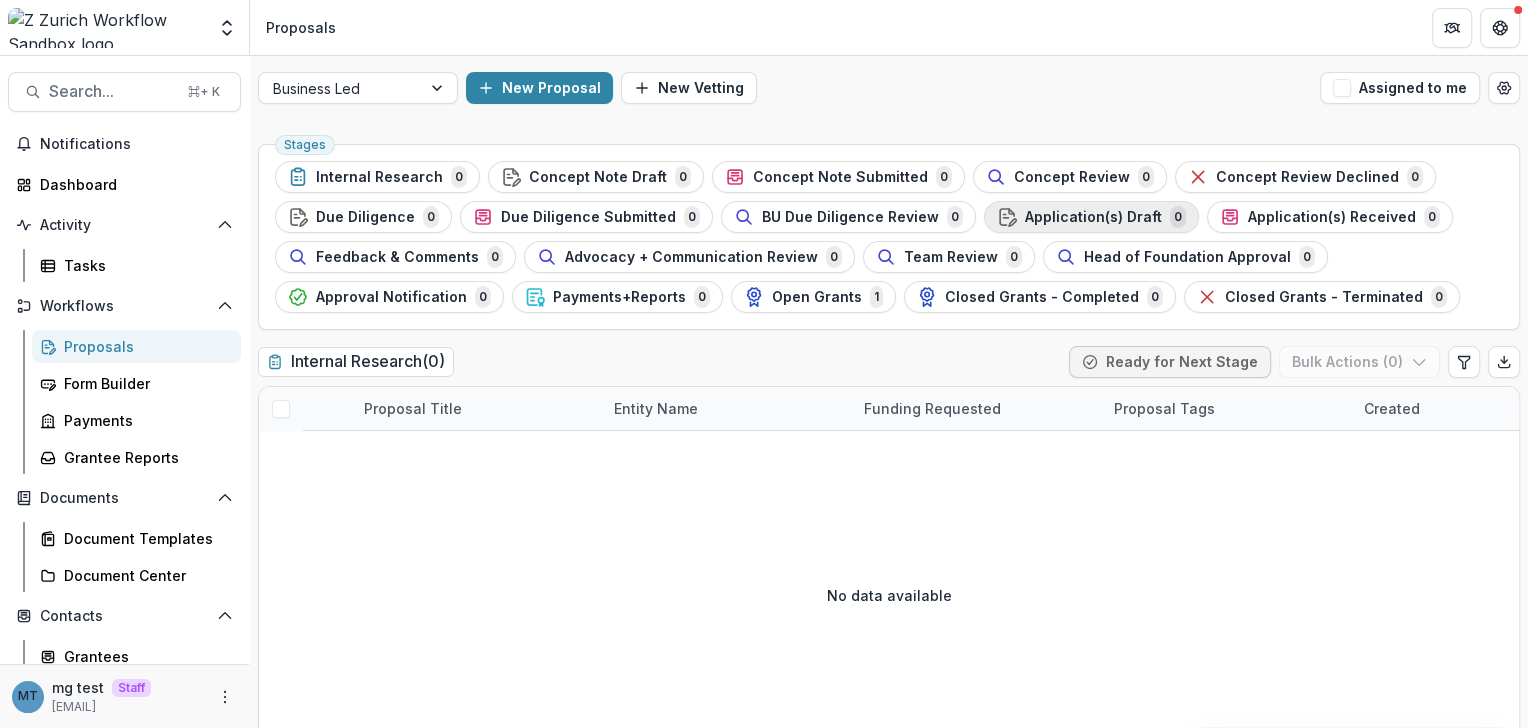 click on "Application(s) Draft" at bounding box center (1093, 217) 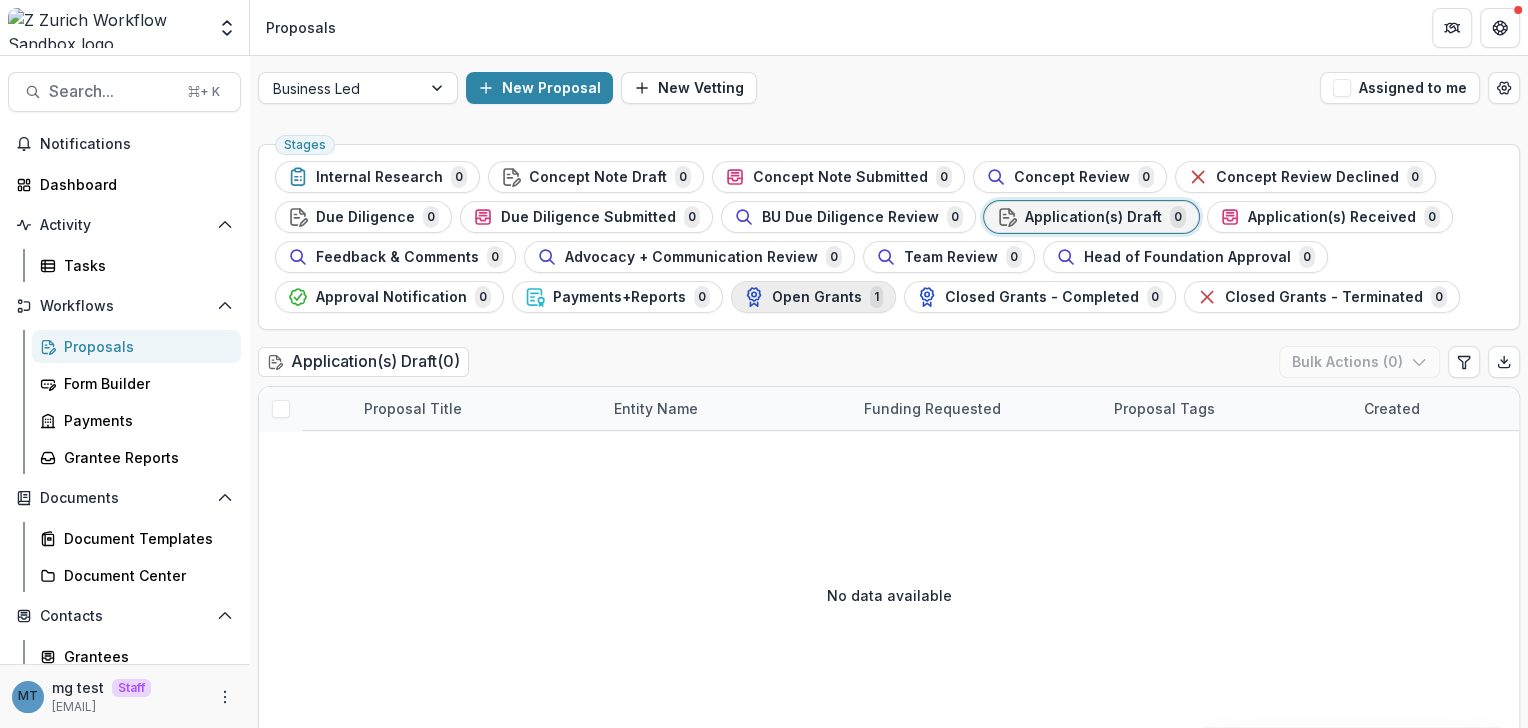 click on "Open Grants" at bounding box center (817, 297) 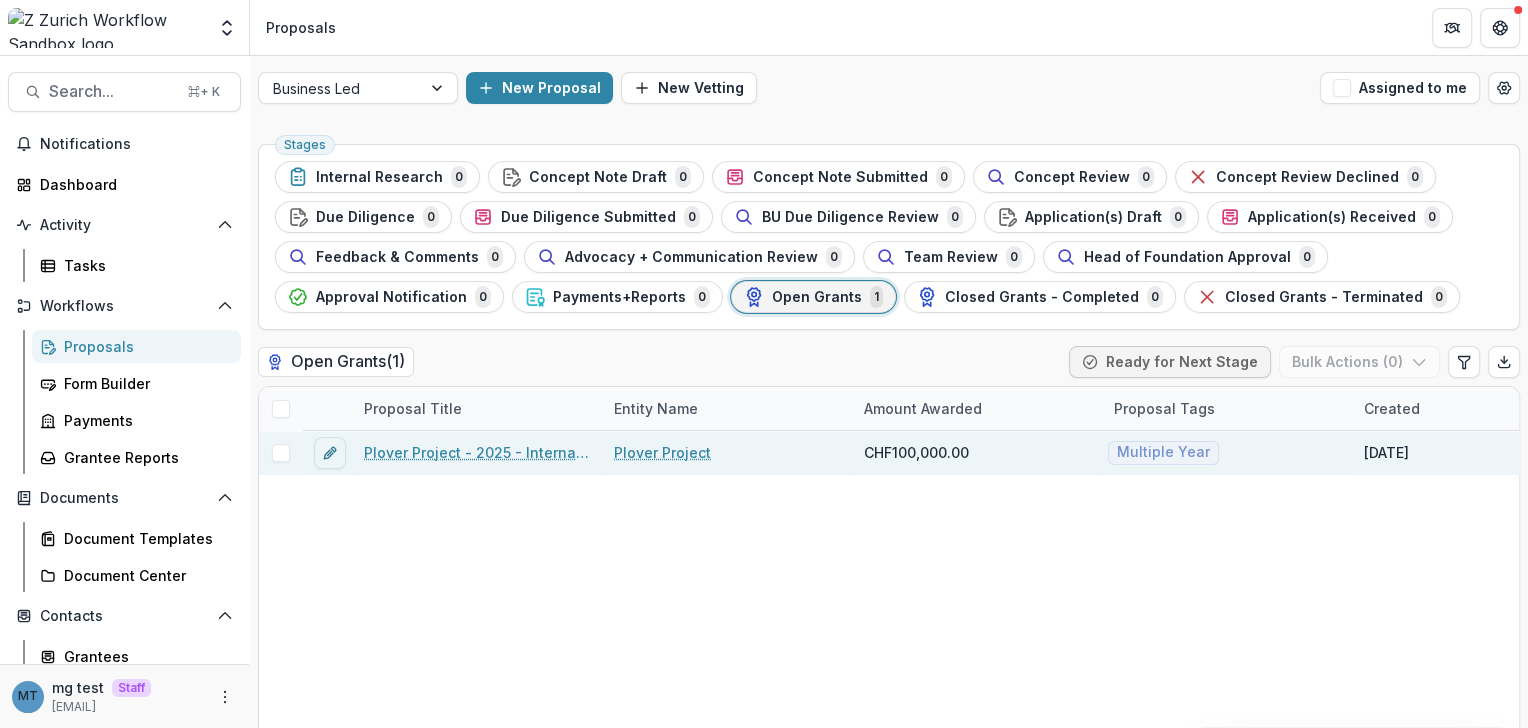 click on "Plover Project - 2025 - Internal Research Form" at bounding box center (477, 452) 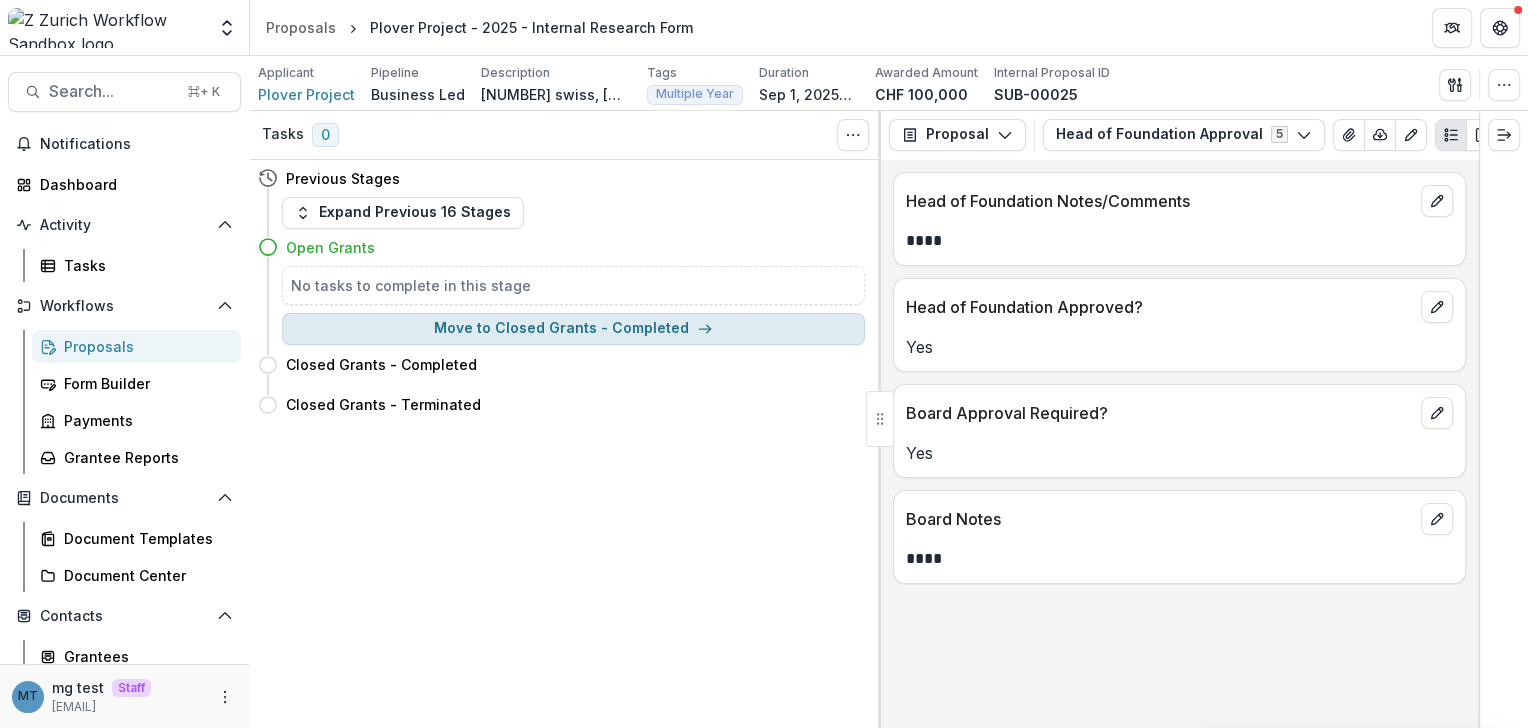 click on "Move to Closed Grants - Completed" at bounding box center (573, 329) 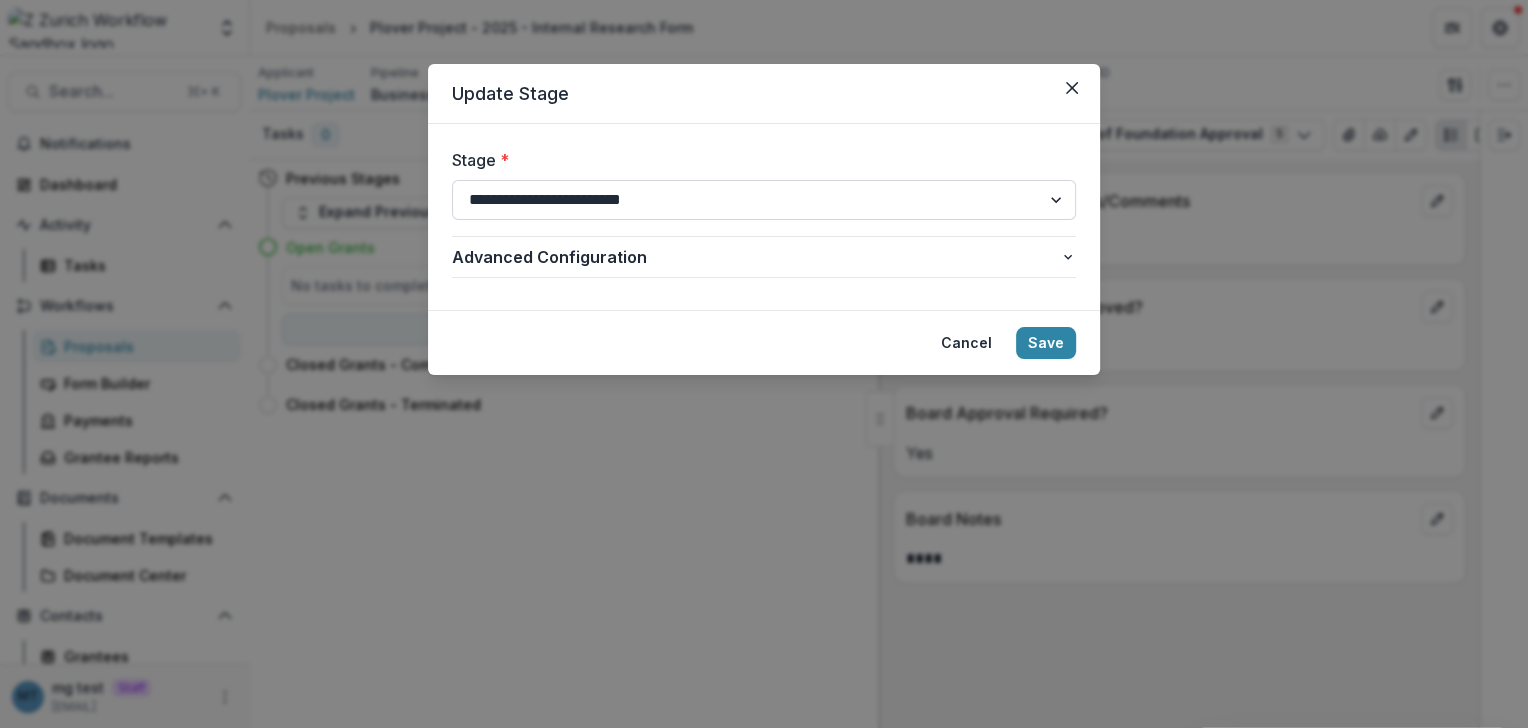 click on "**********" at bounding box center (764, 200) 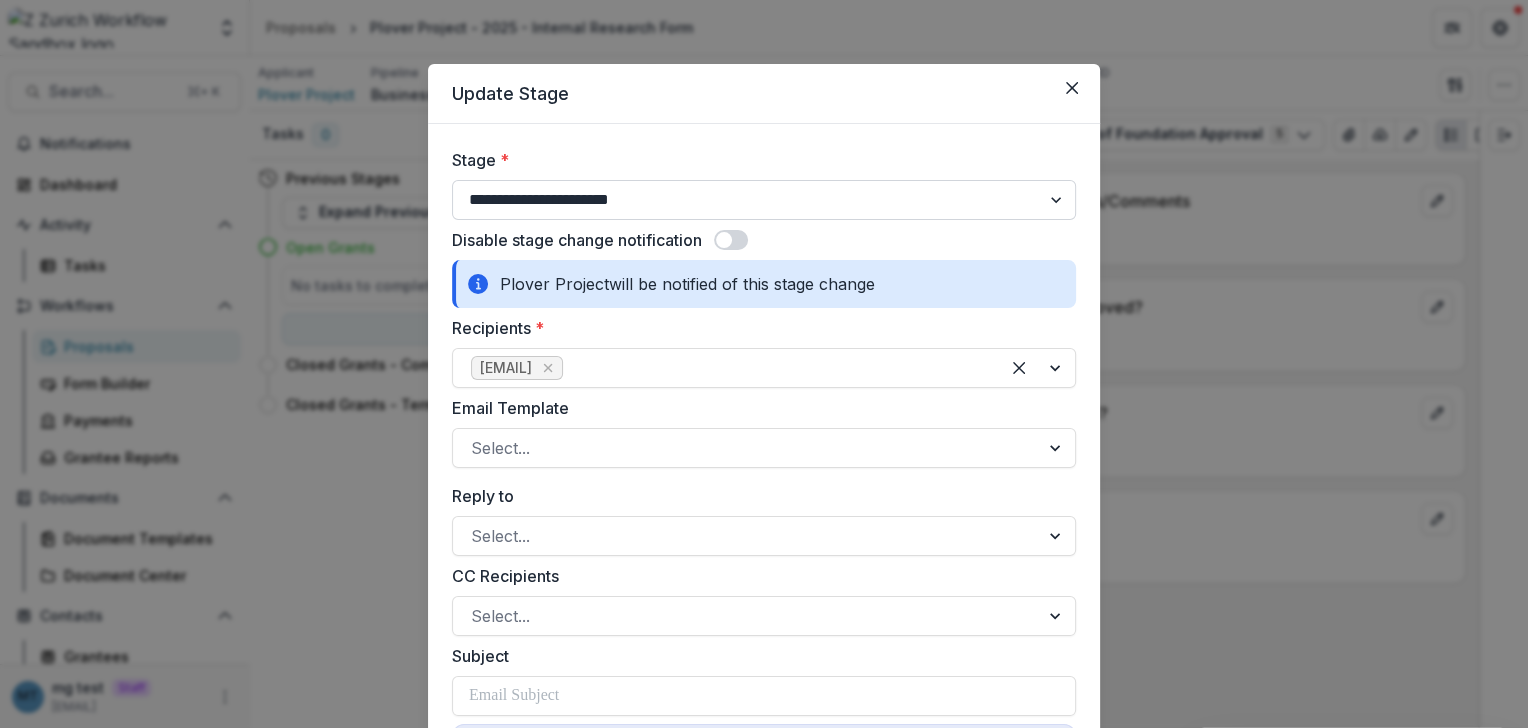 click on "**********" at bounding box center [764, 200] 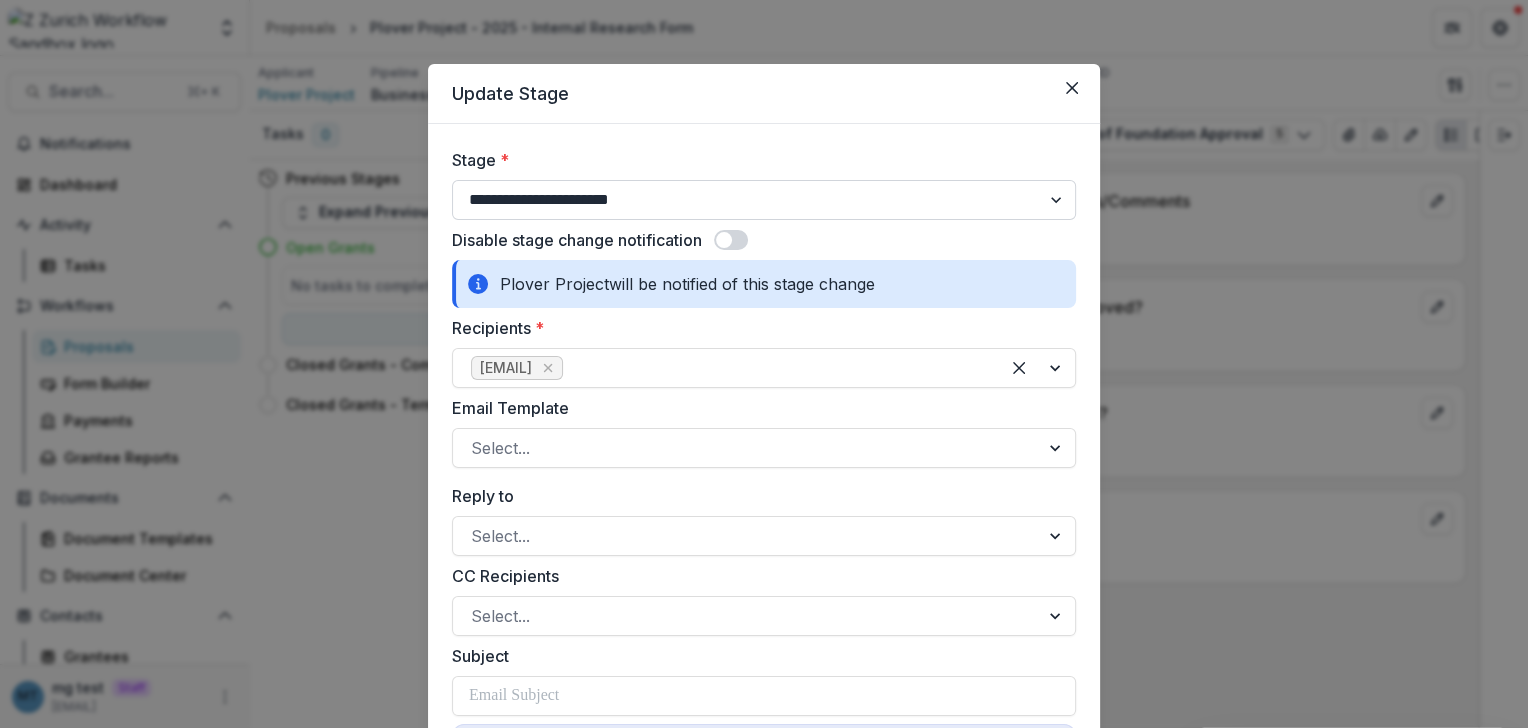 select on "**********" 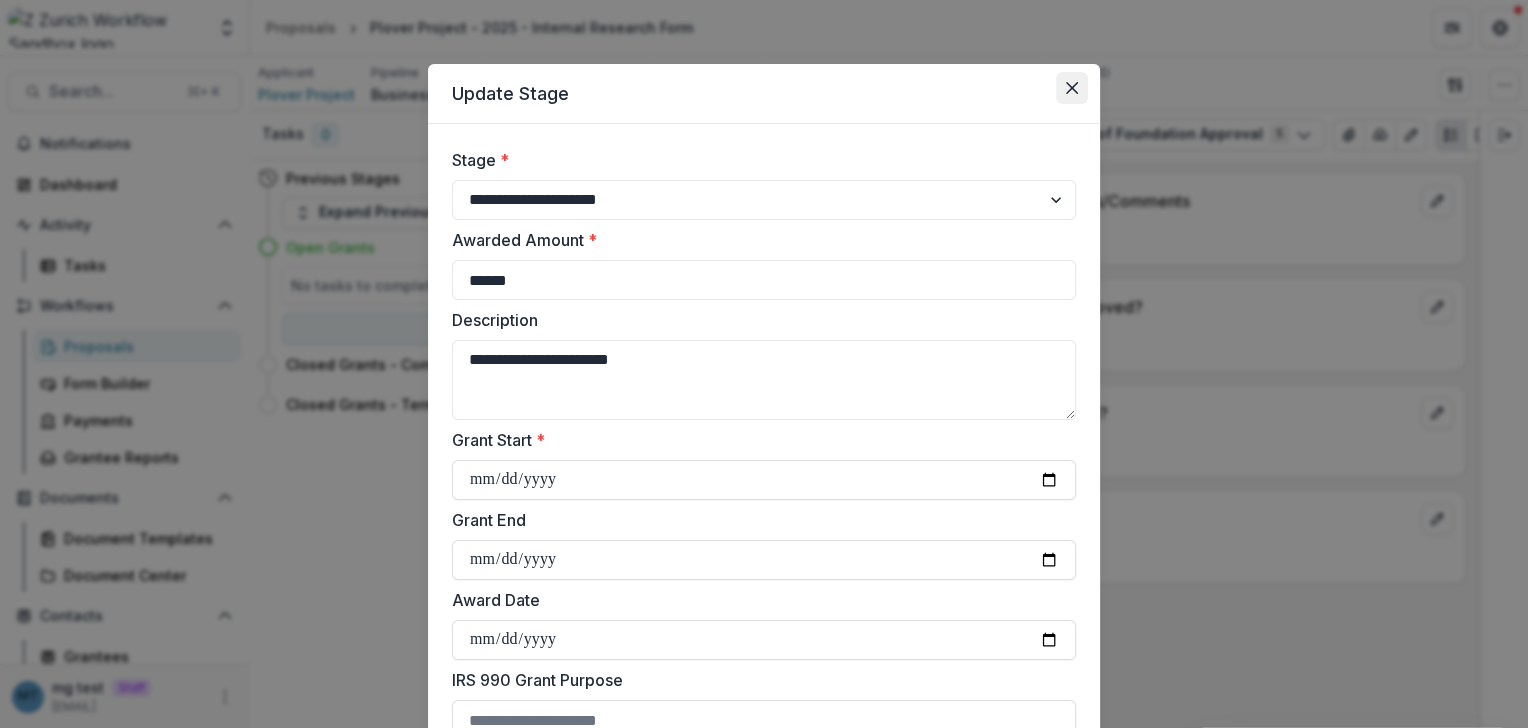 click at bounding box center [1072, 88] 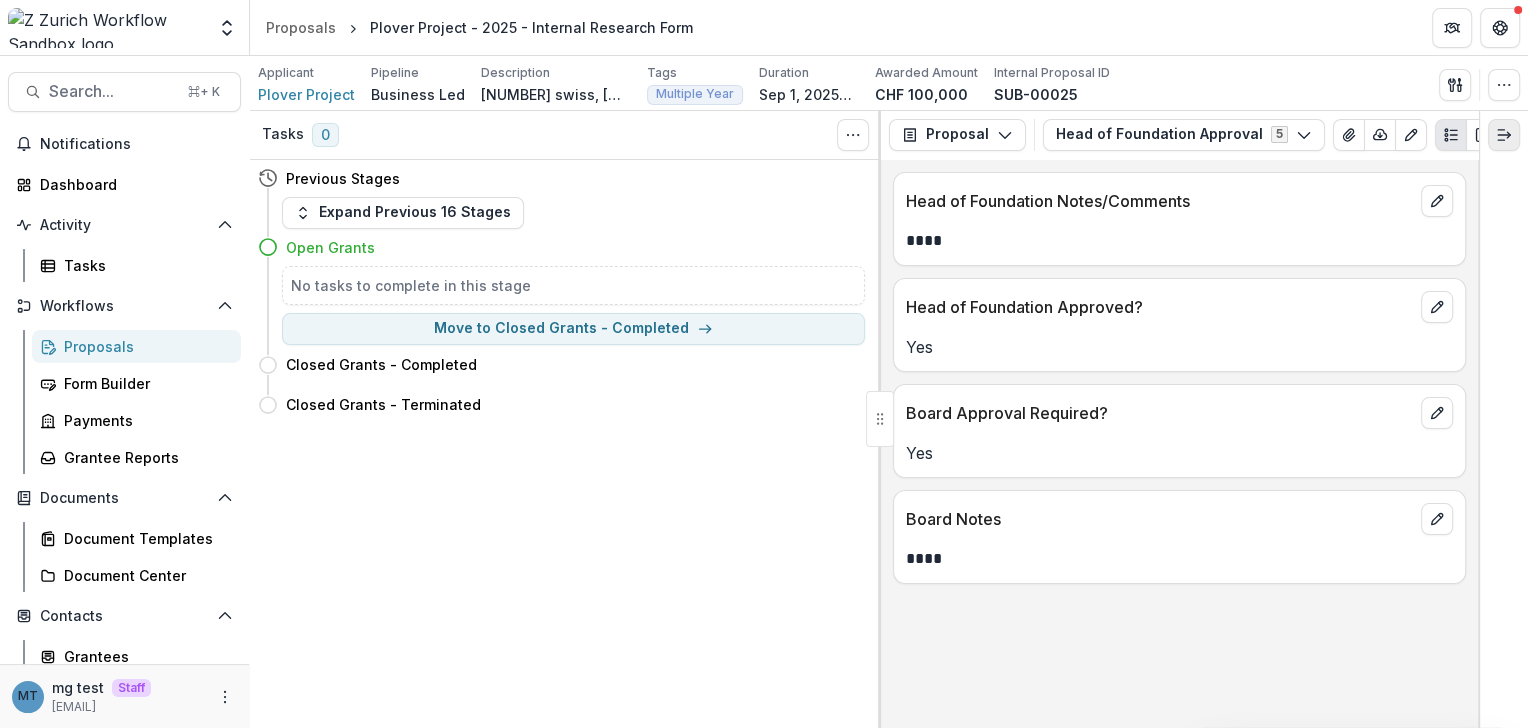 click 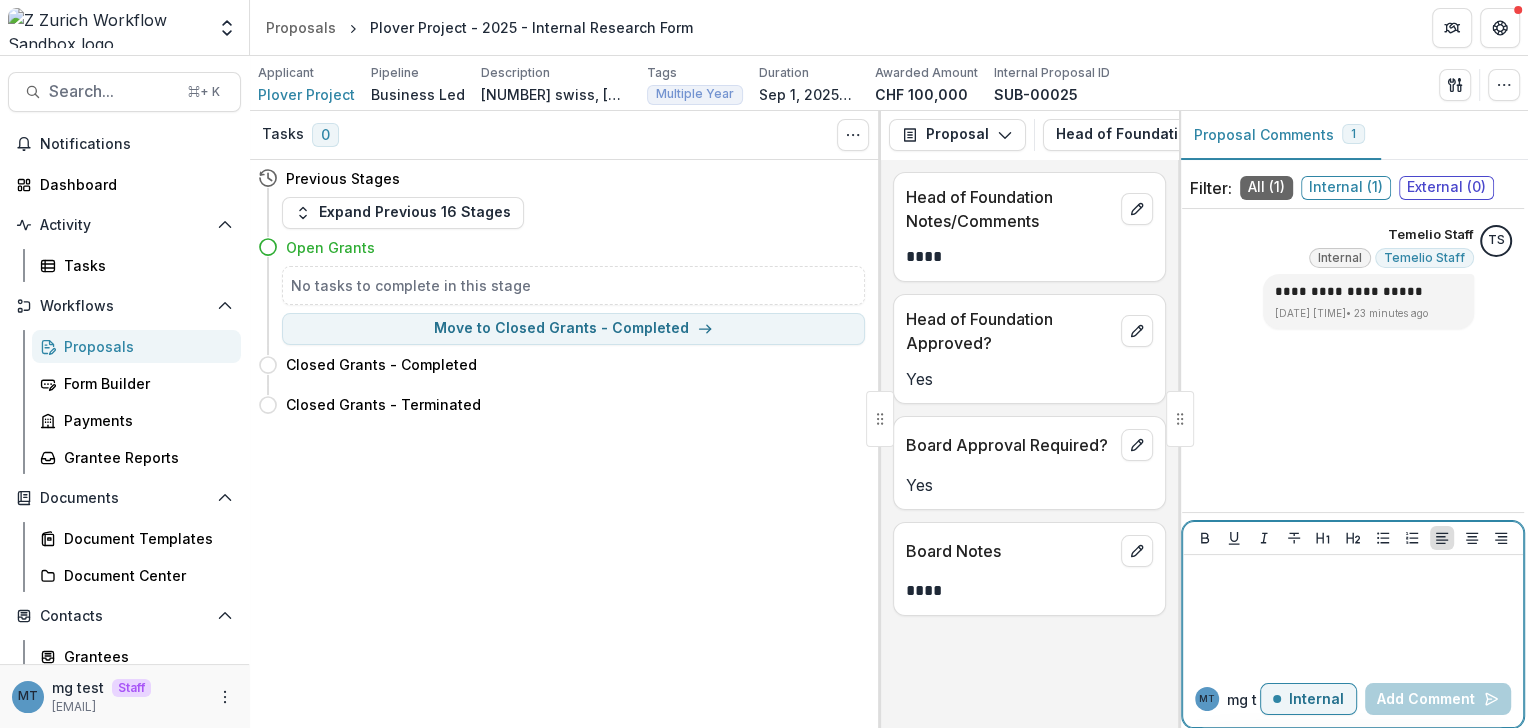 click at bounding box center [1353, 613] 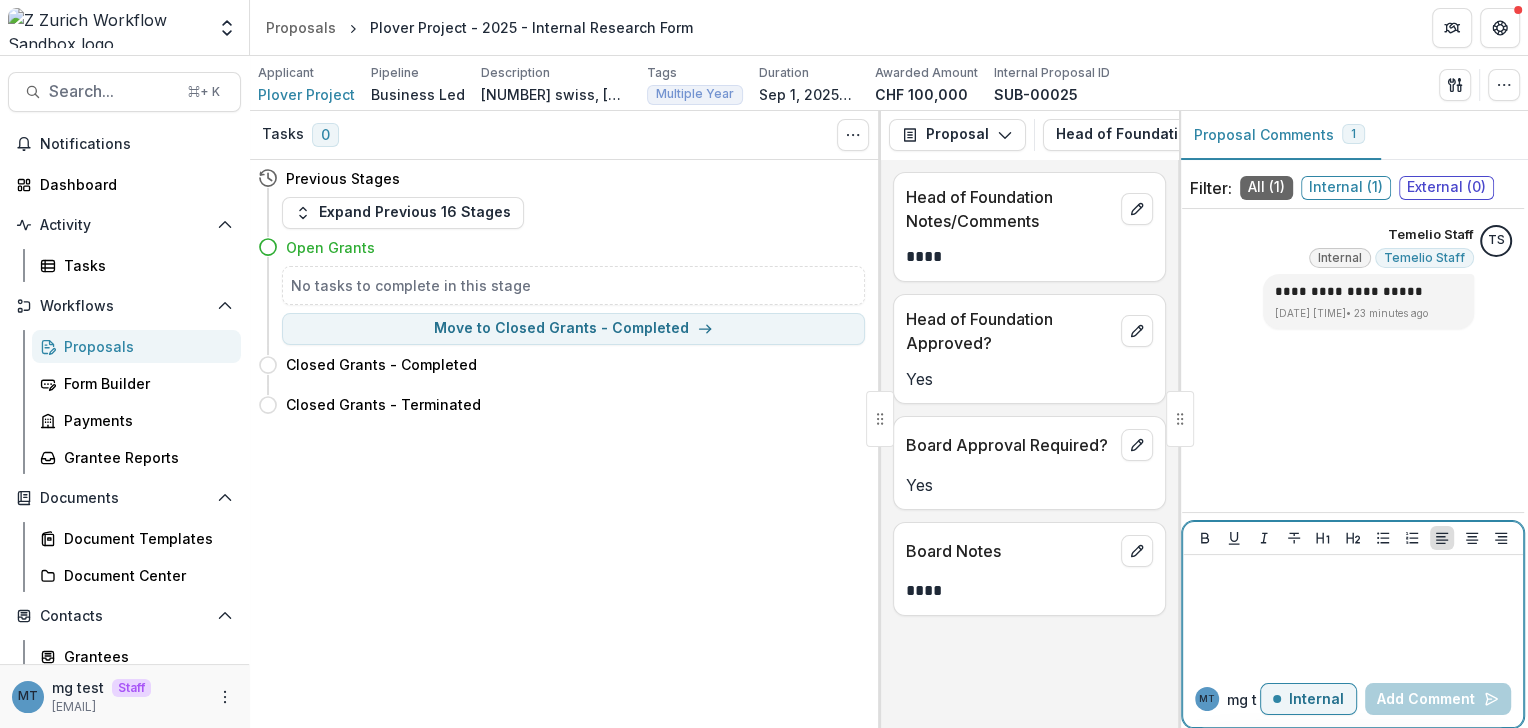 type 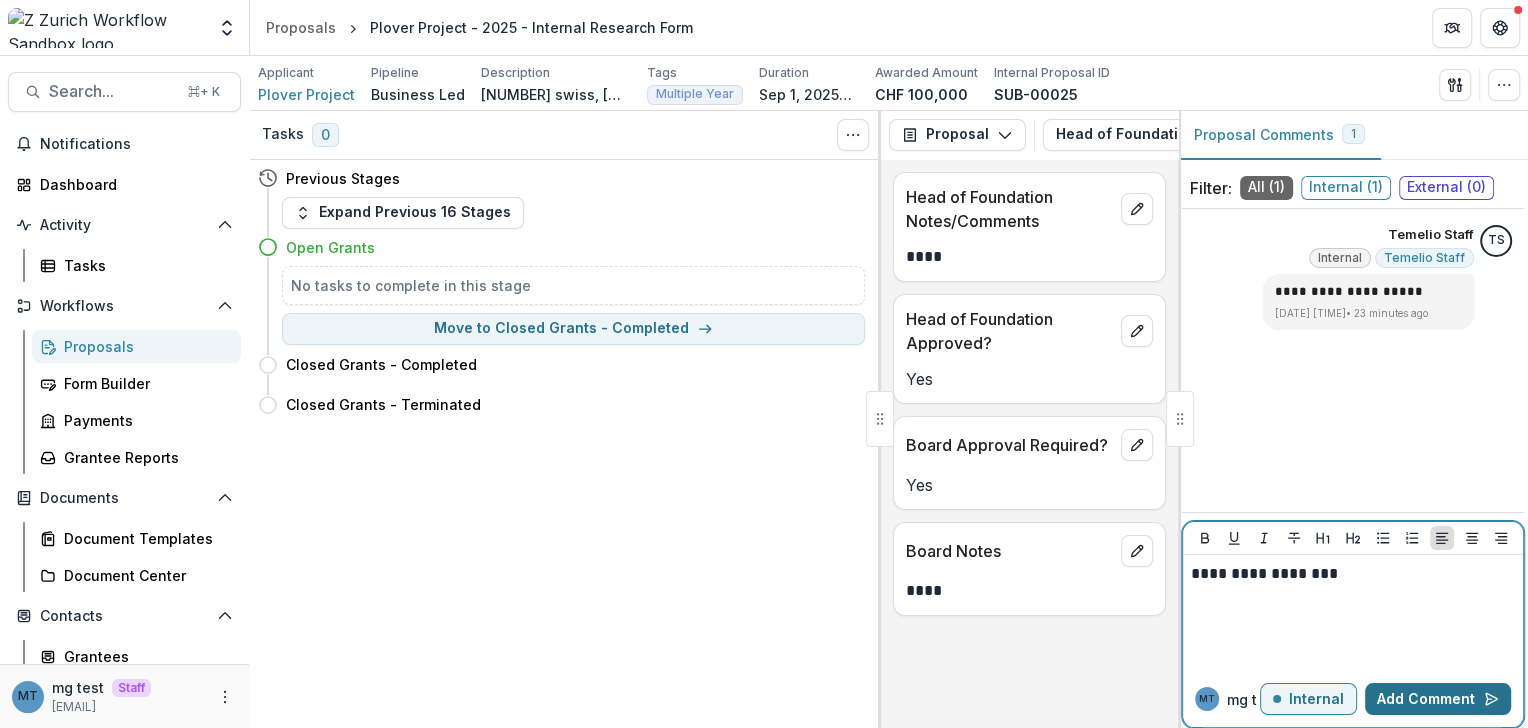 click on "Add Comment" at bounding box center (1438, 699) 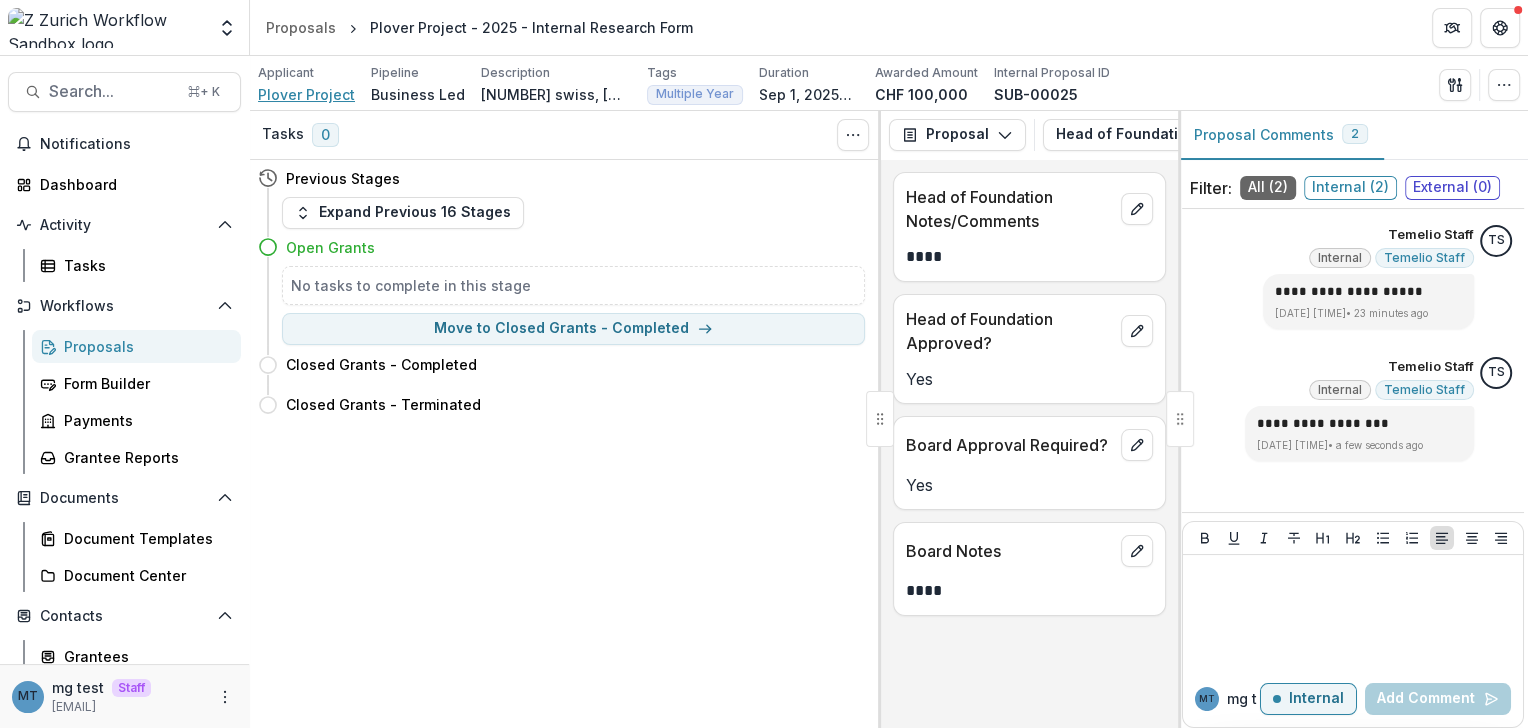 click on "Plover Project" at bounding box center [306, 94] 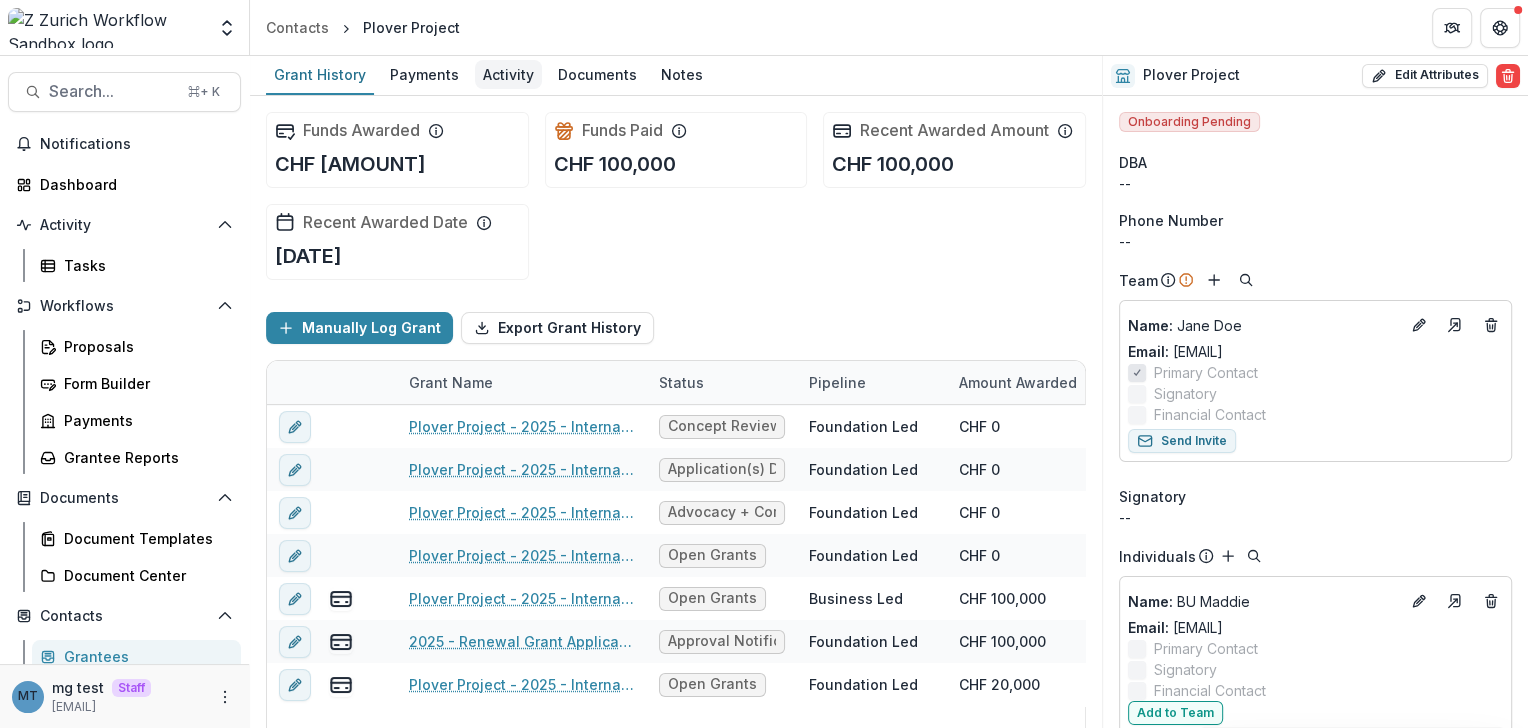 click on "Activity" at bounding box center (508, 74) 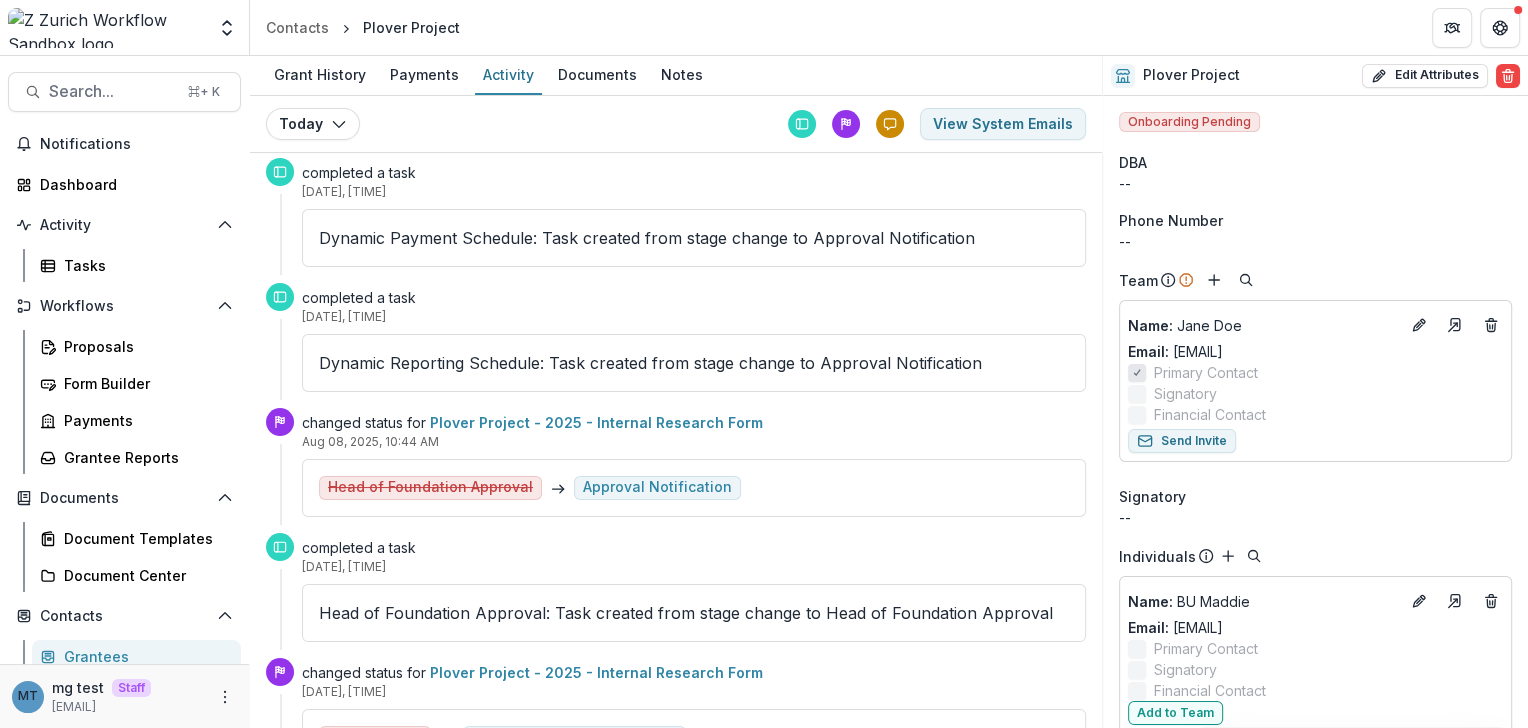 scroll, scrollTop: 0, scrollLeft: 0, axis: both 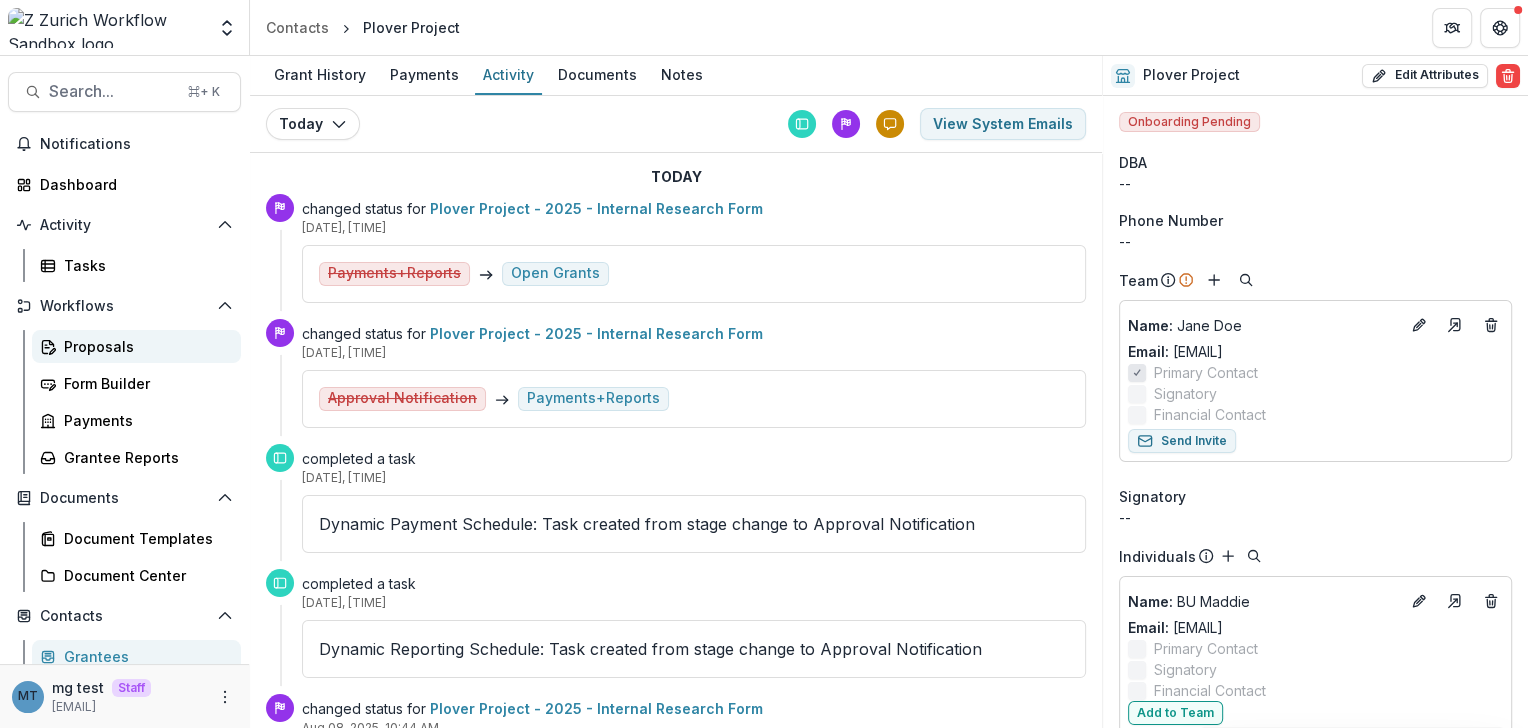 click on "Proposals" at bounding box center (144, 346) 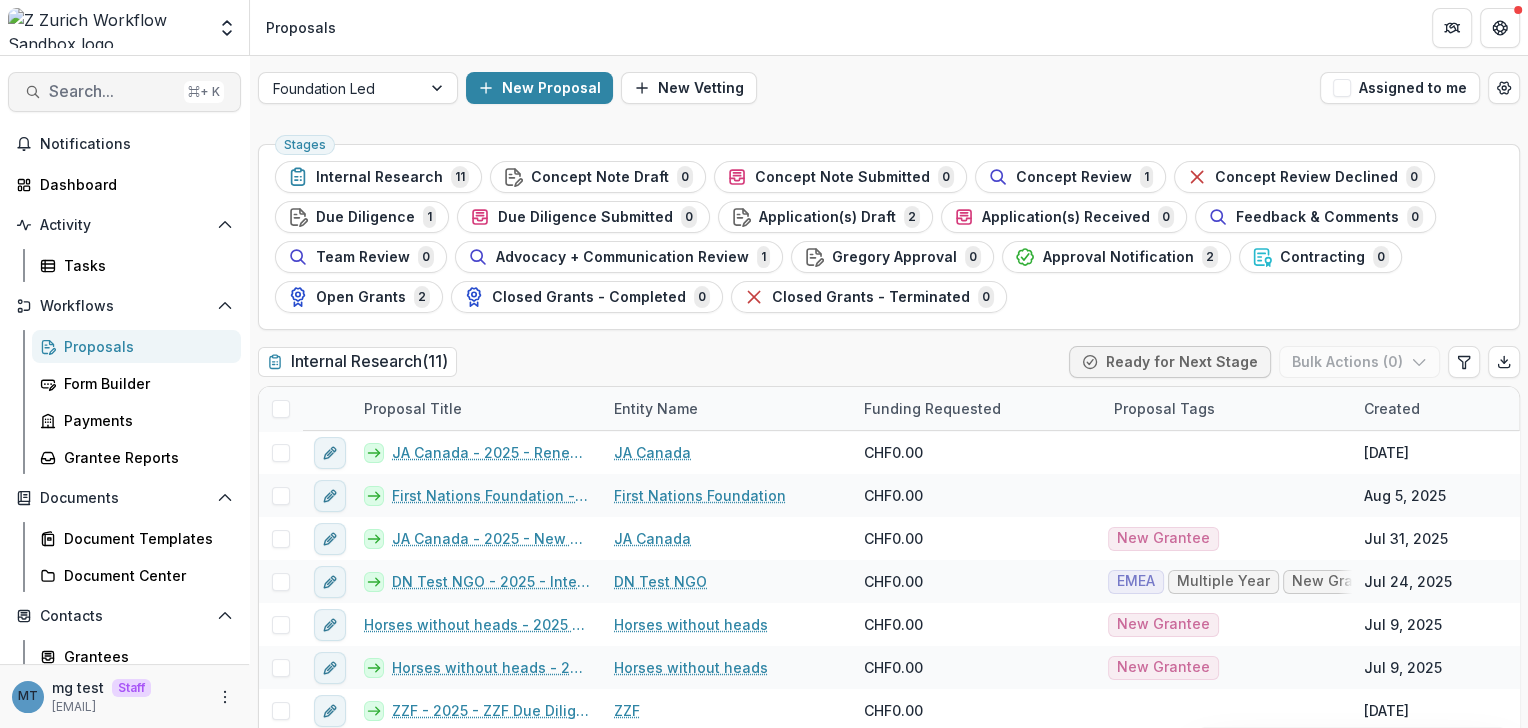 click on "Search... ⌘  + K" at bounding box center [124, 92] 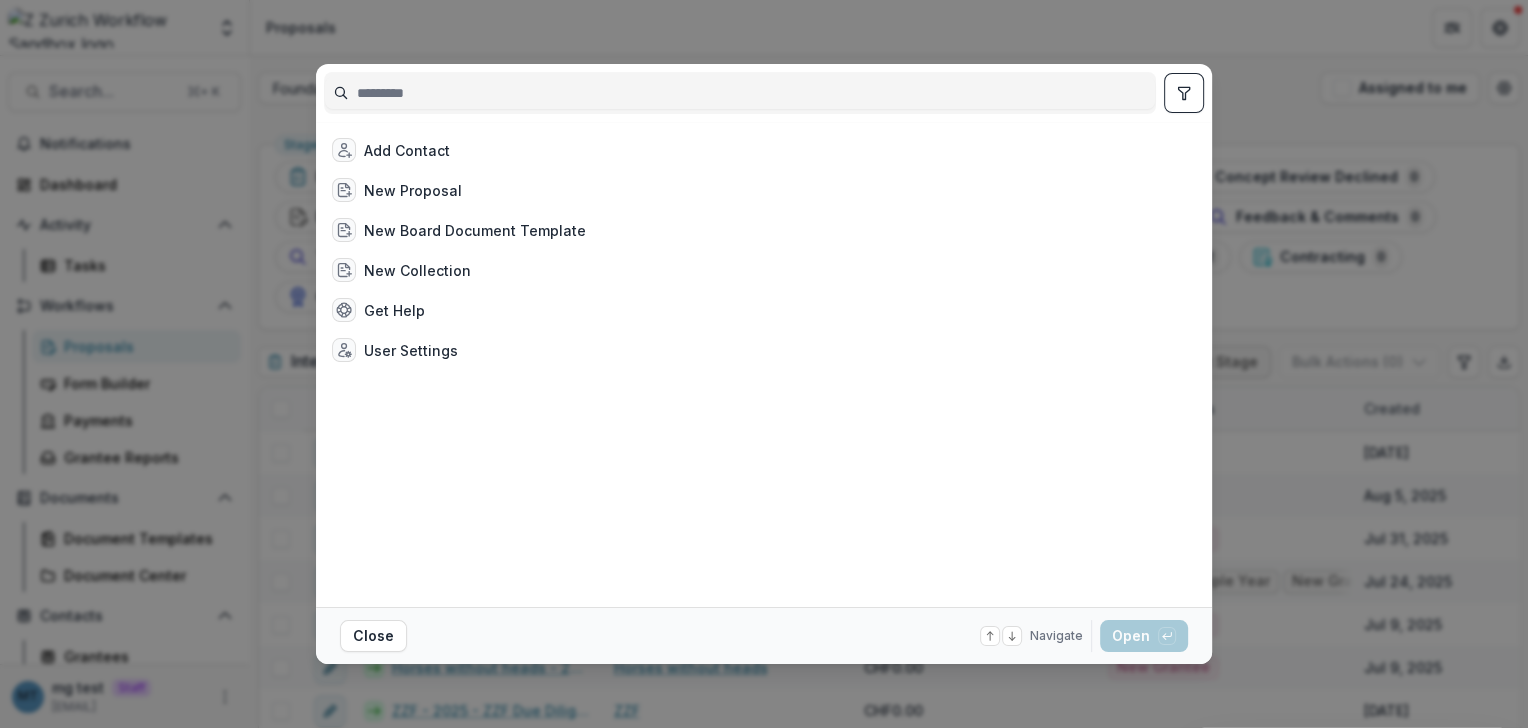 click on "Add Contact New Proposal New Board Document Template New Collection Get Help User Settings Close Navigate up and down with arrow keys Open with enter key" at bounding box center (764, 364) 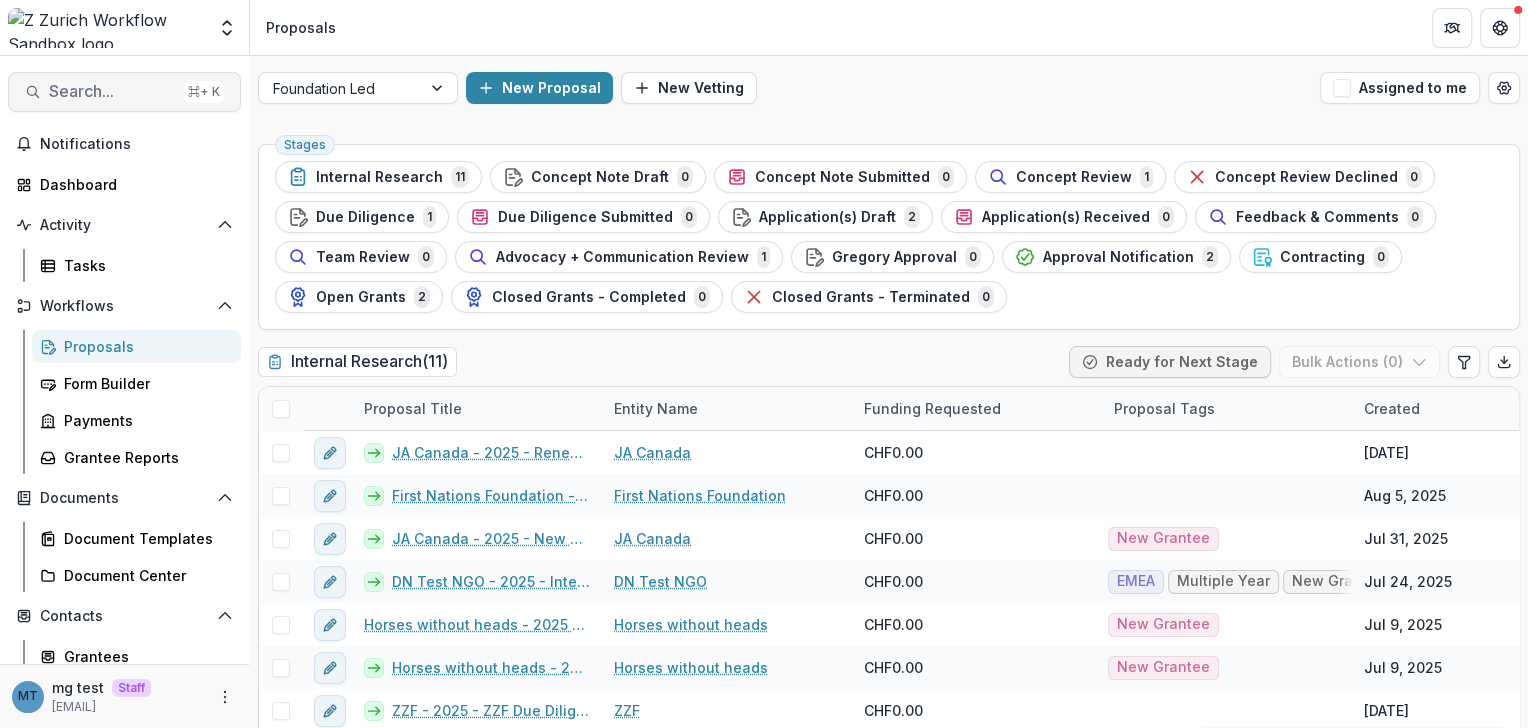 click on "Search..." at bounding box center [112, 91] 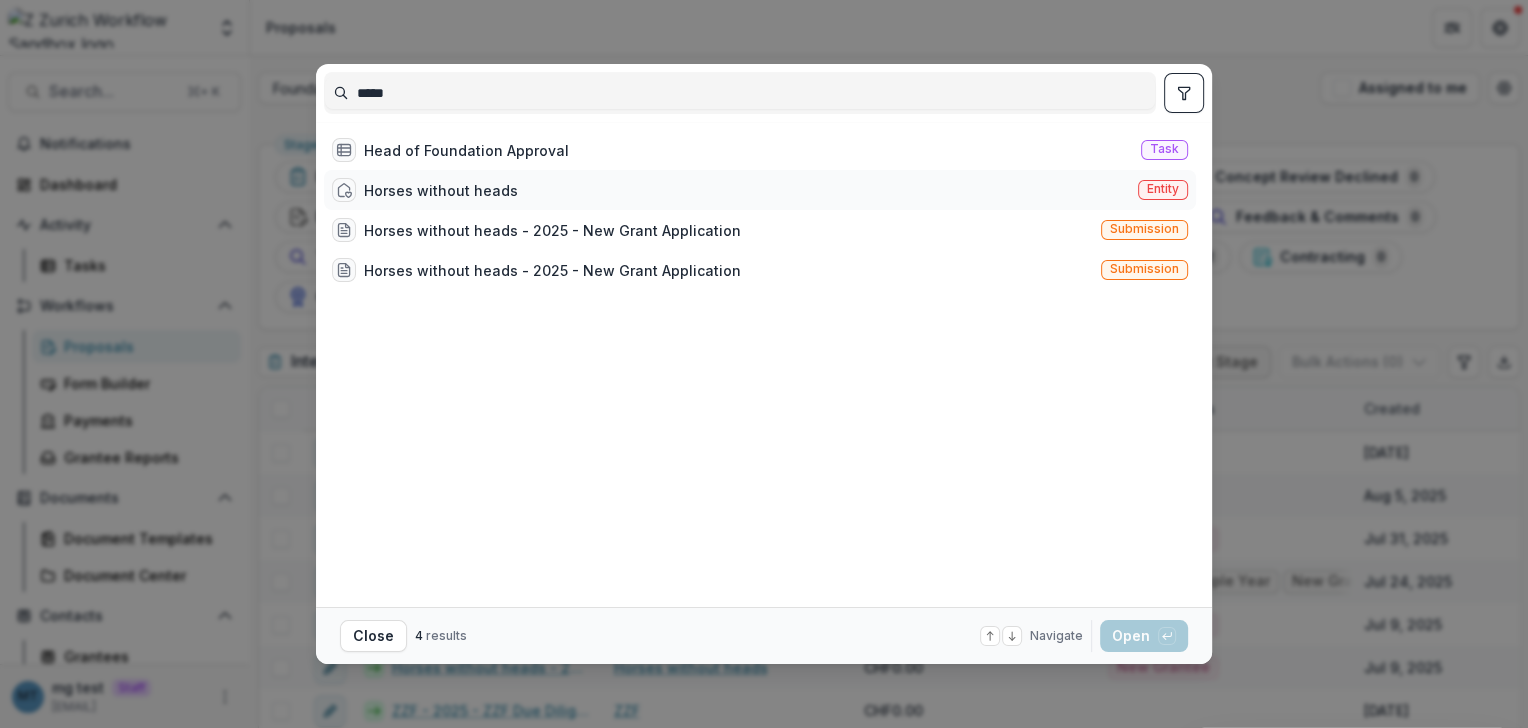 type on "*****" 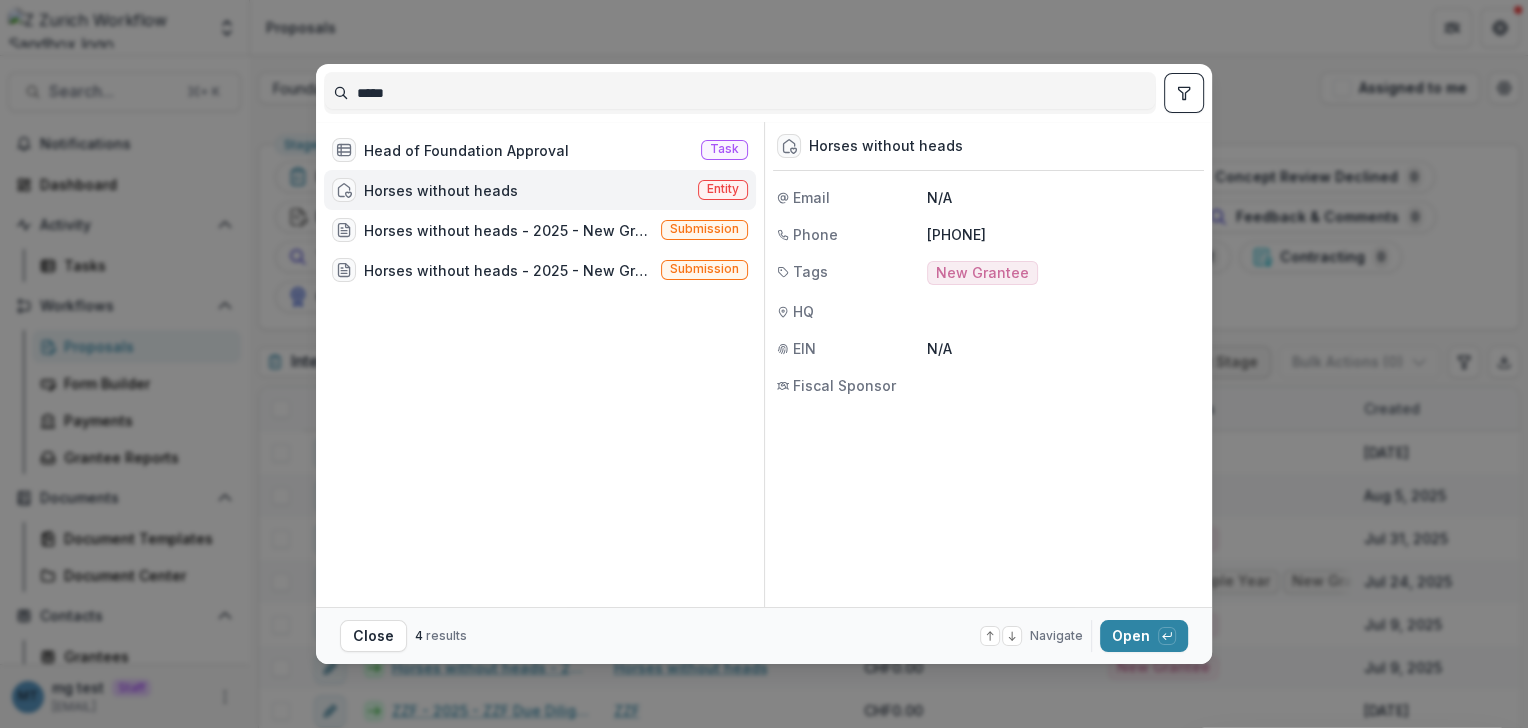 click on "Horses without heads" at bounding box center [441, 190] 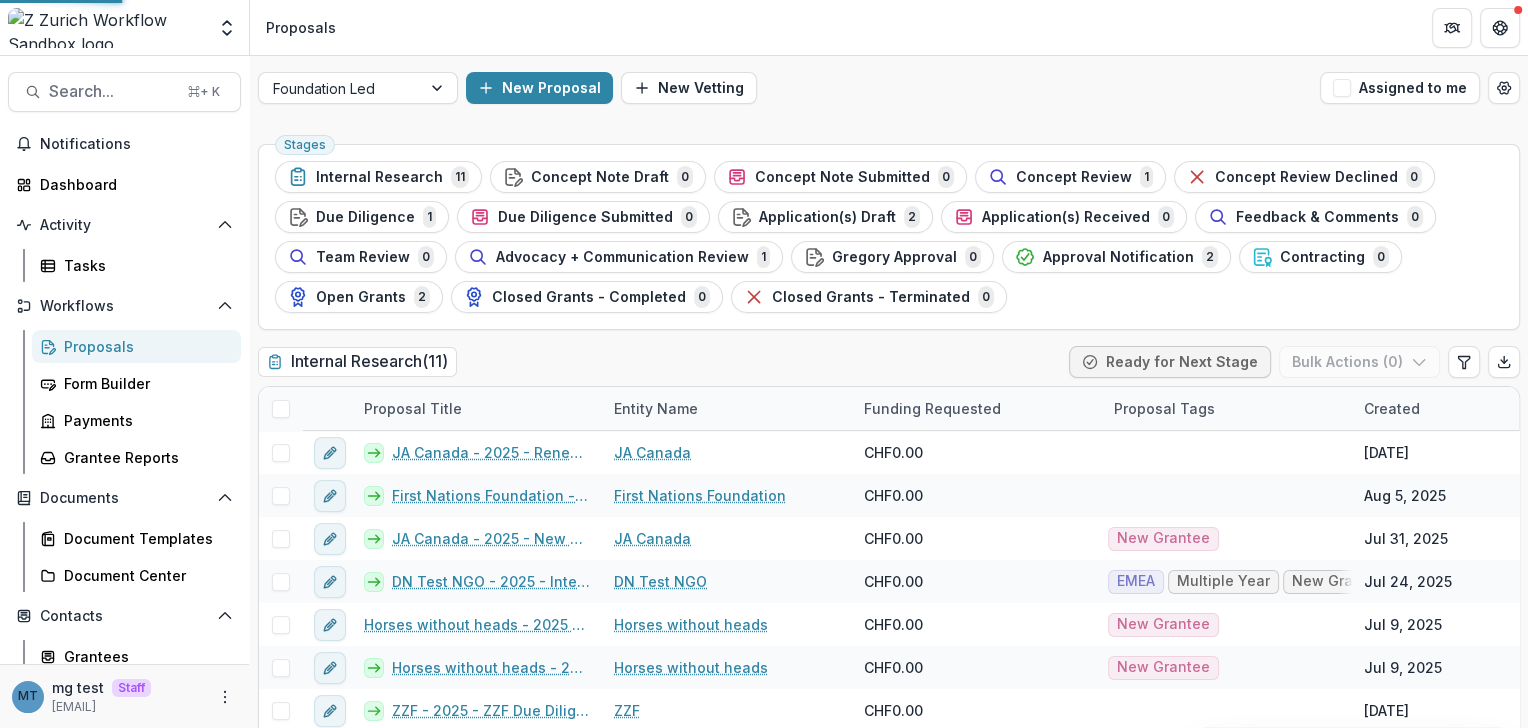 click on "Horses without heads" at bounding box center (443, 191) 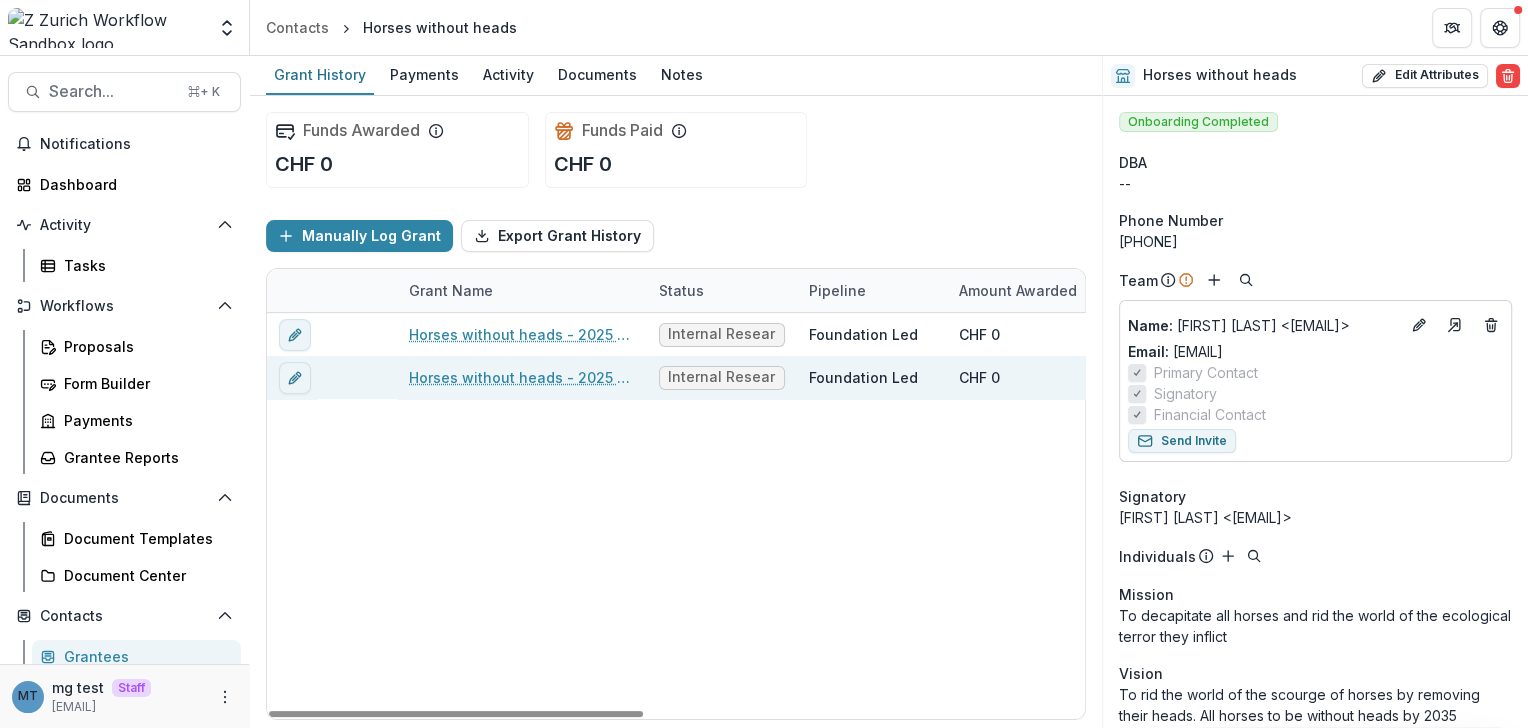 scroll, scrollTop: 0, scrollLeft: 96, axis: horizontal 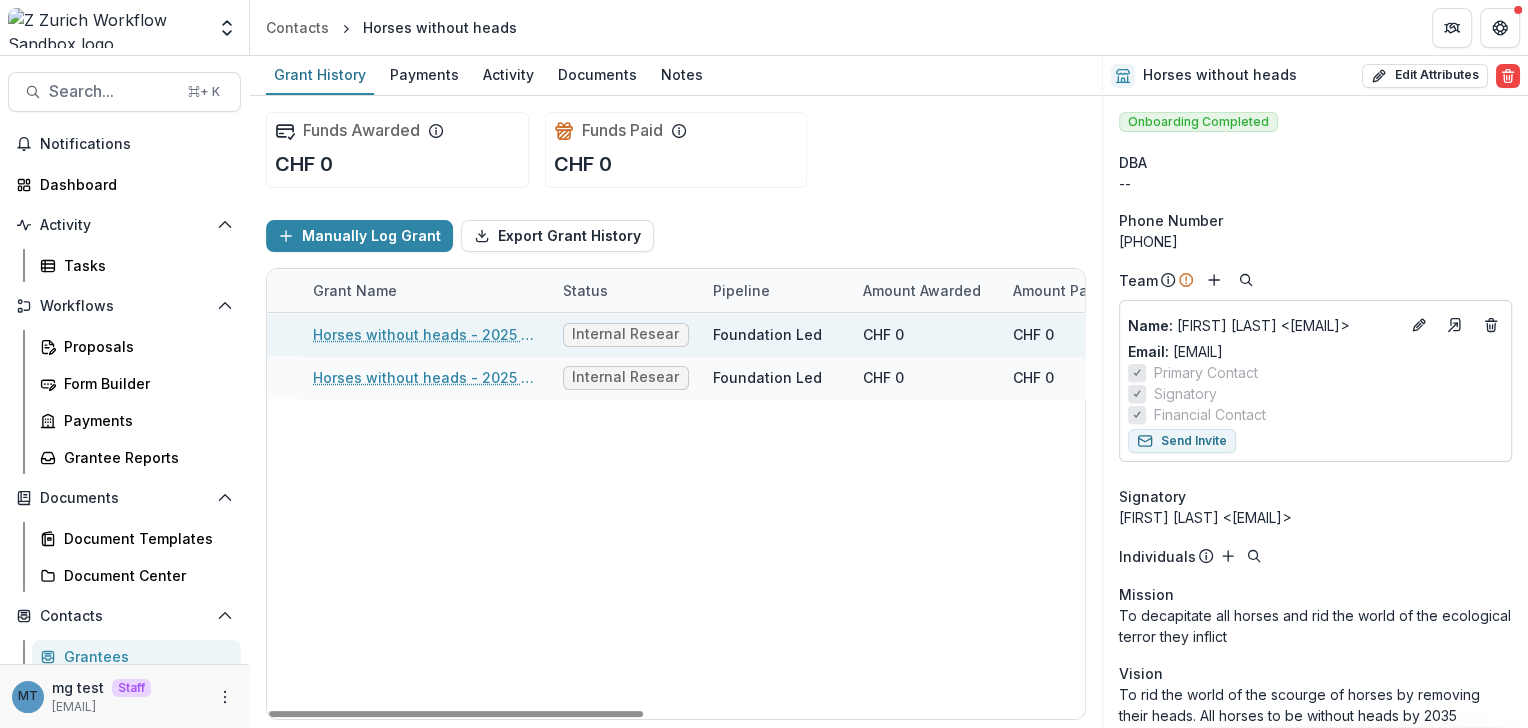 click on "Horses without heads - 2025 - New Grant Application" at bounding box center [426, 334] 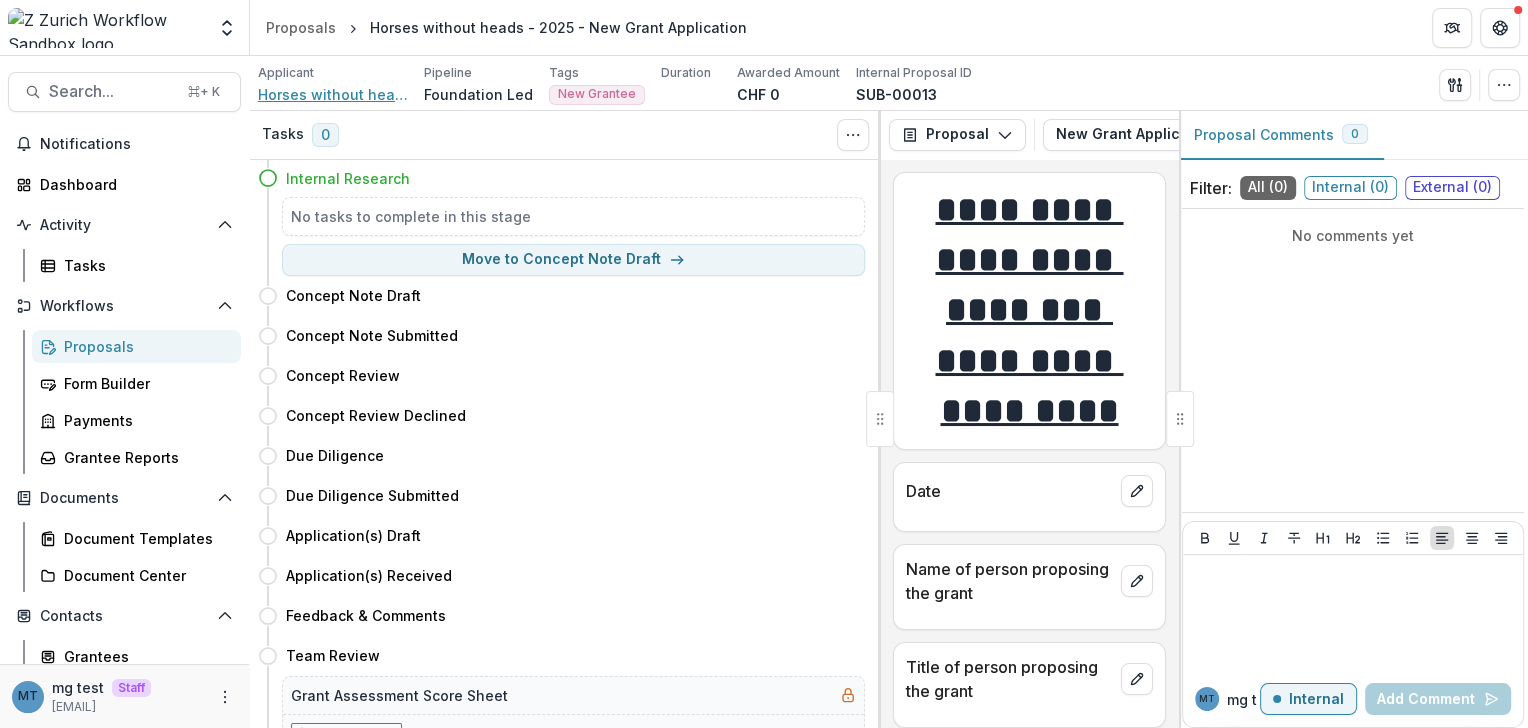 click on "Horses without heads" at bounding box center (333, 94) 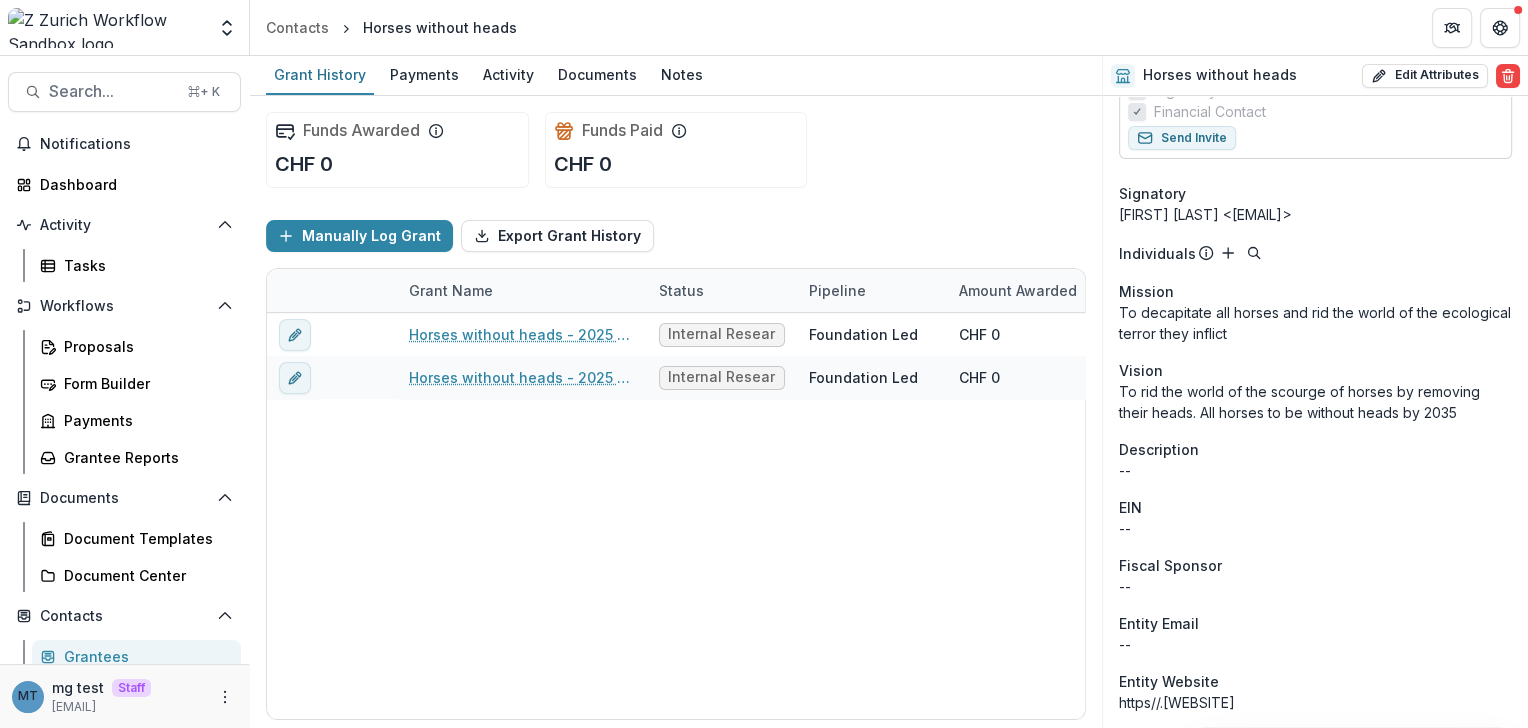 scroll, scrollTop: 317, scrollLeft: 0, axis: vertical 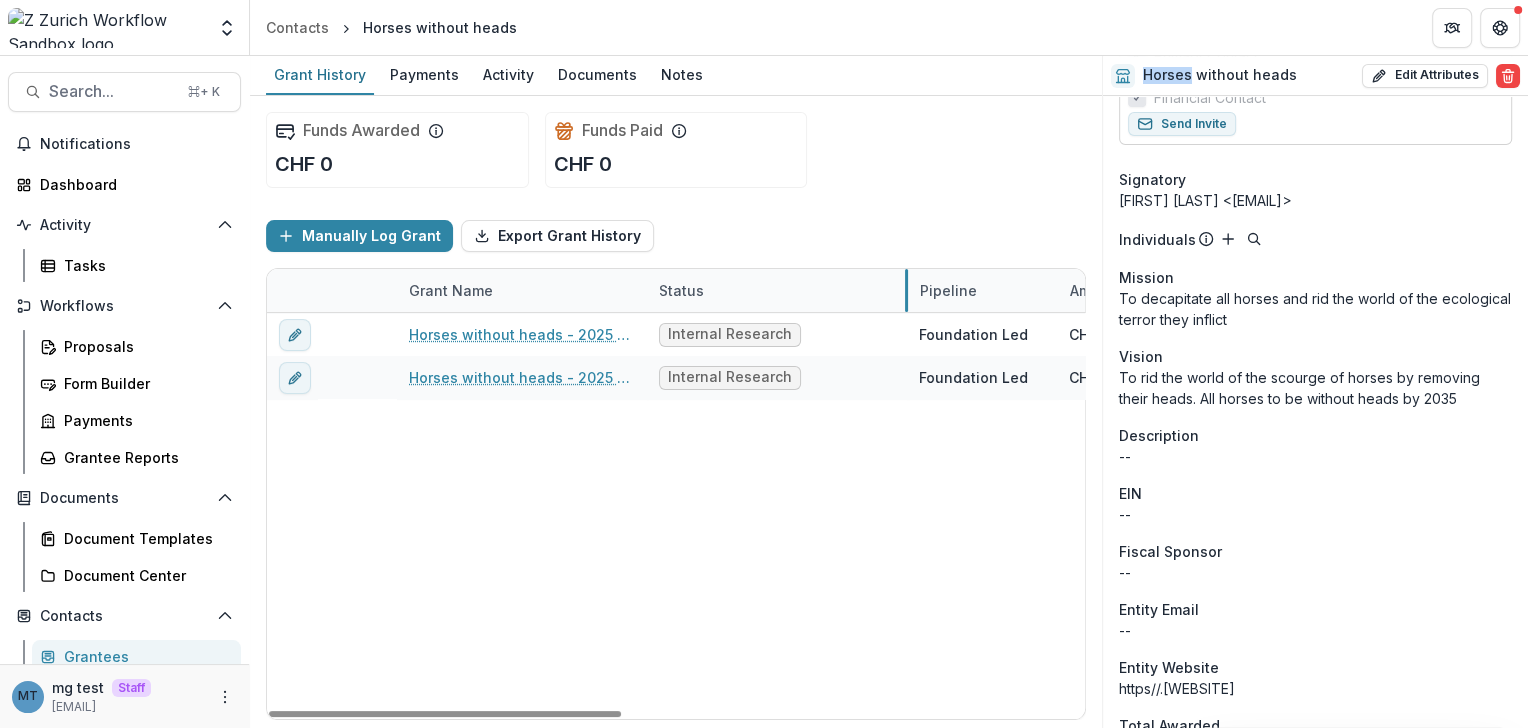 drag, startPoint x: 796, startPoint y: 282, endPoint x: 908, endPoint y: 290, distance: 112.28535 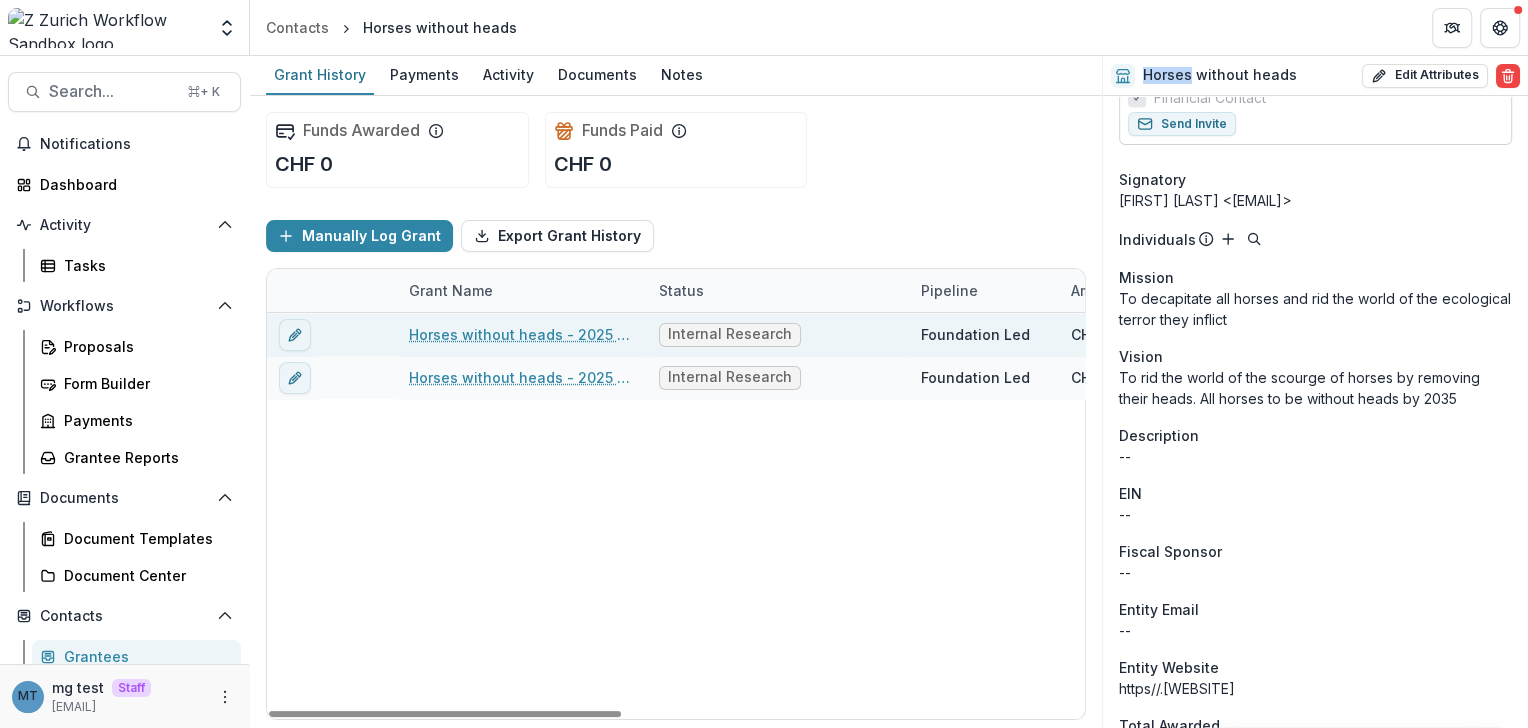 click on "Horses without heads - 2025 - New Grant Application" at bounding box center (522, 334) 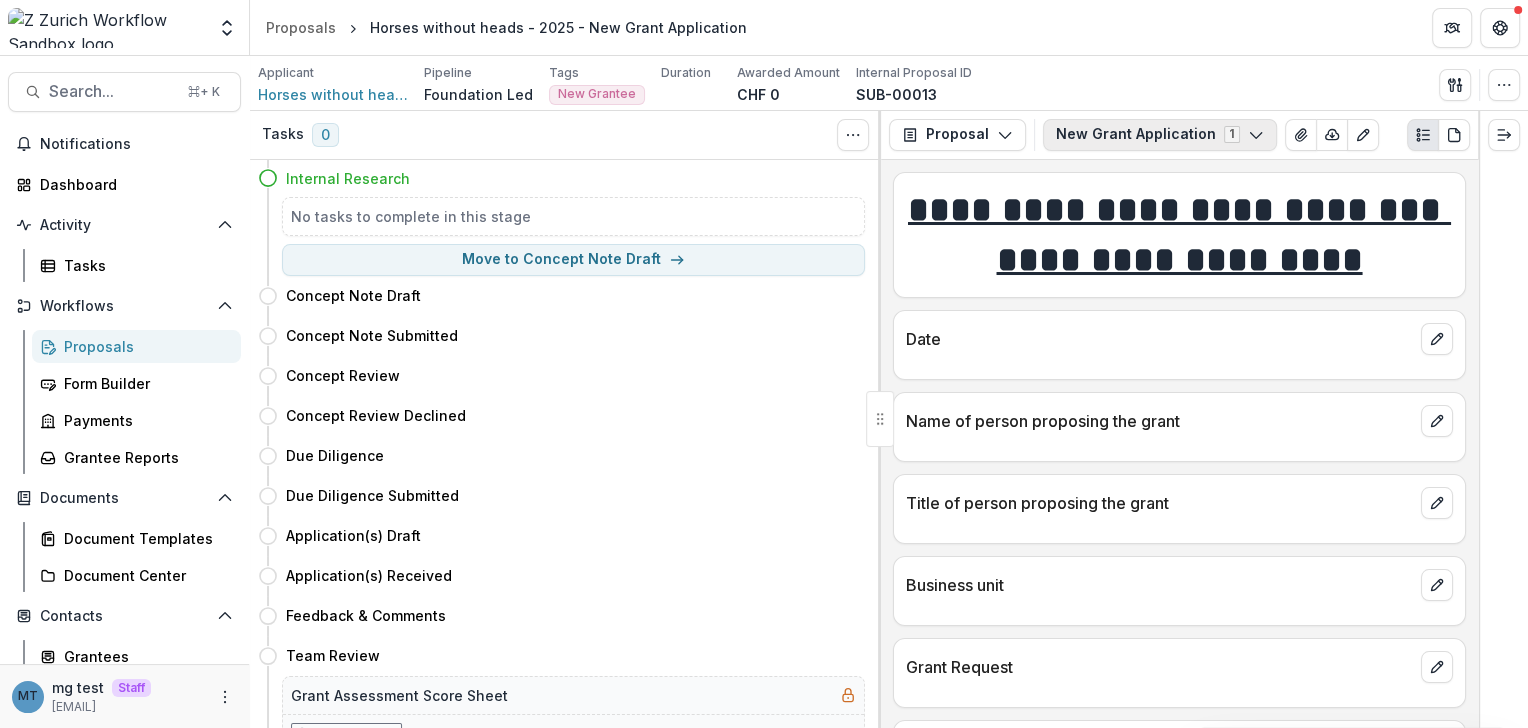 click on "New Grant Application 1" at bounding box center (1160, 135) 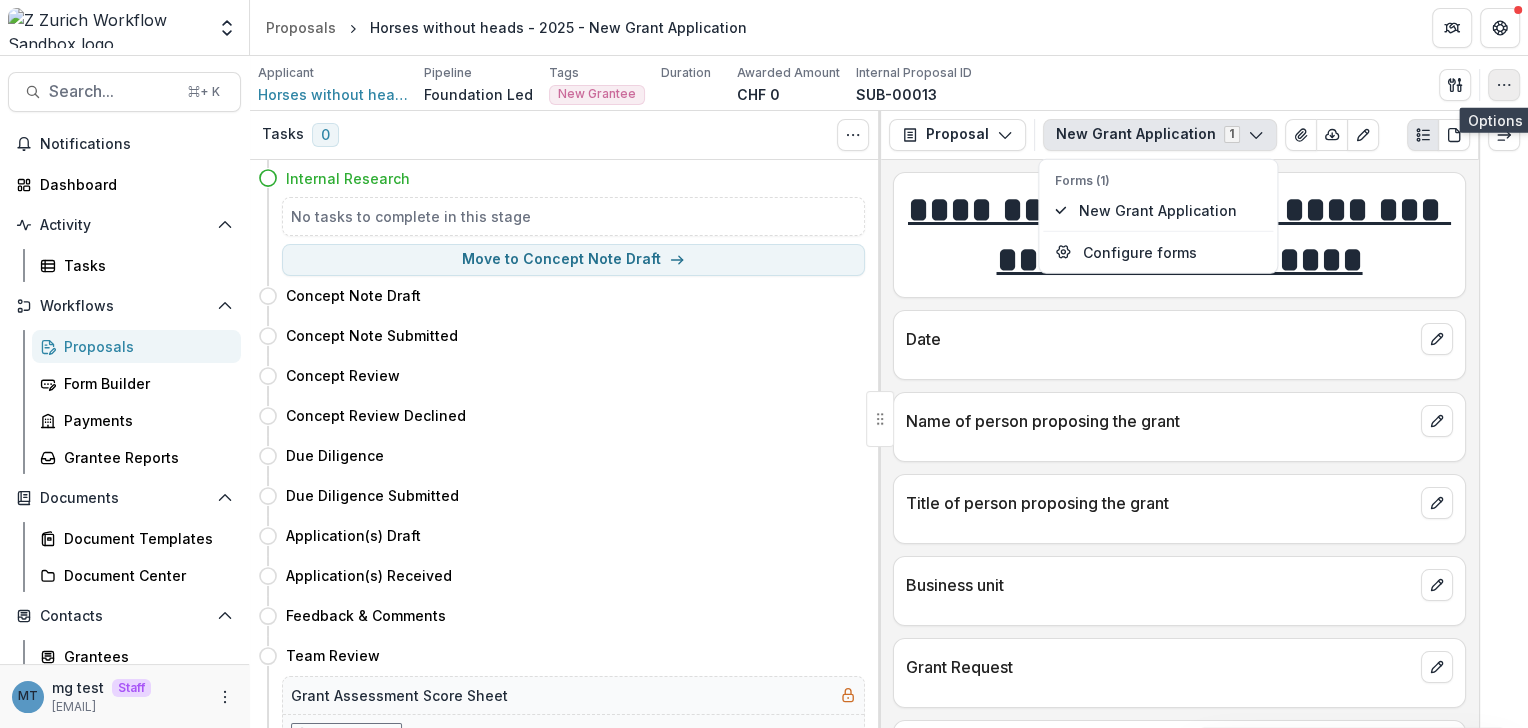 click 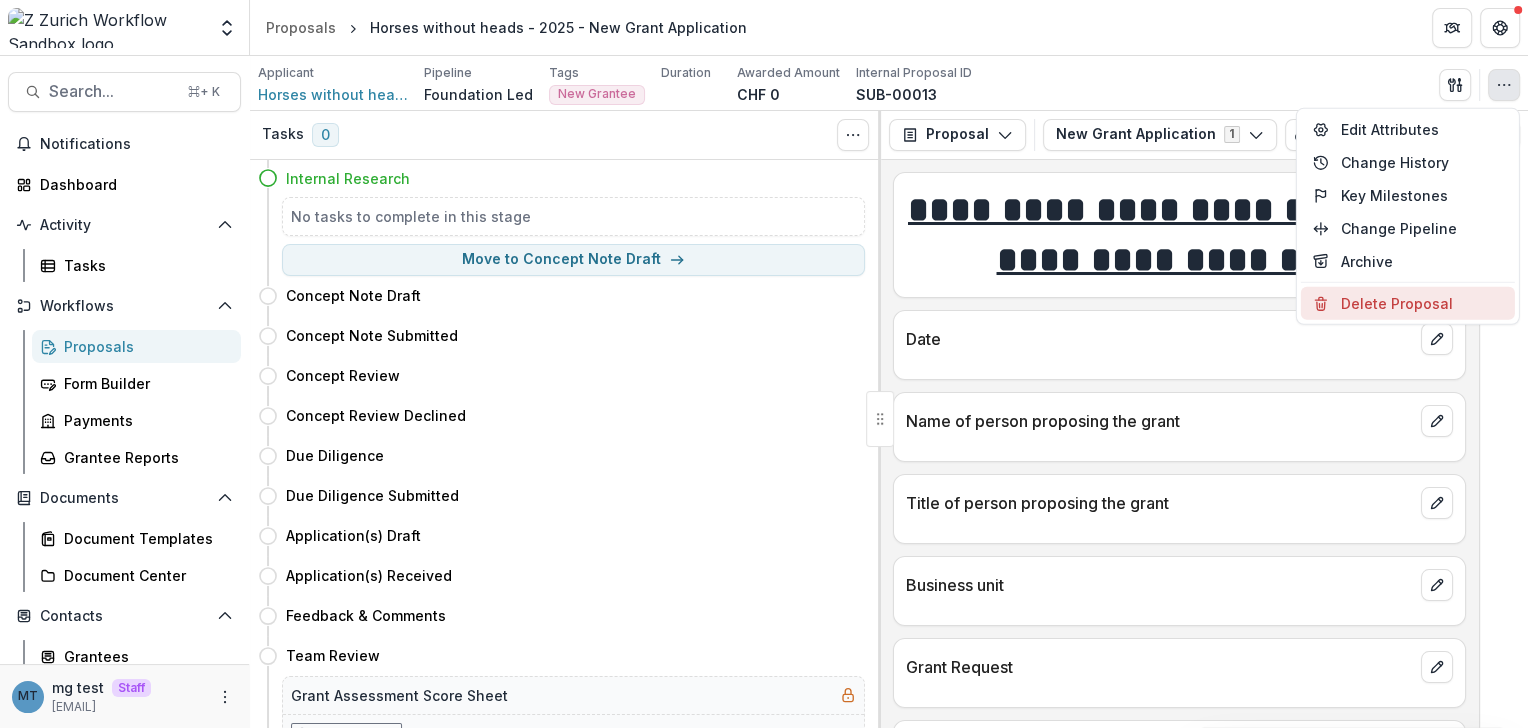 click on "Delete Proposal" at bounding box center [1408, 303] 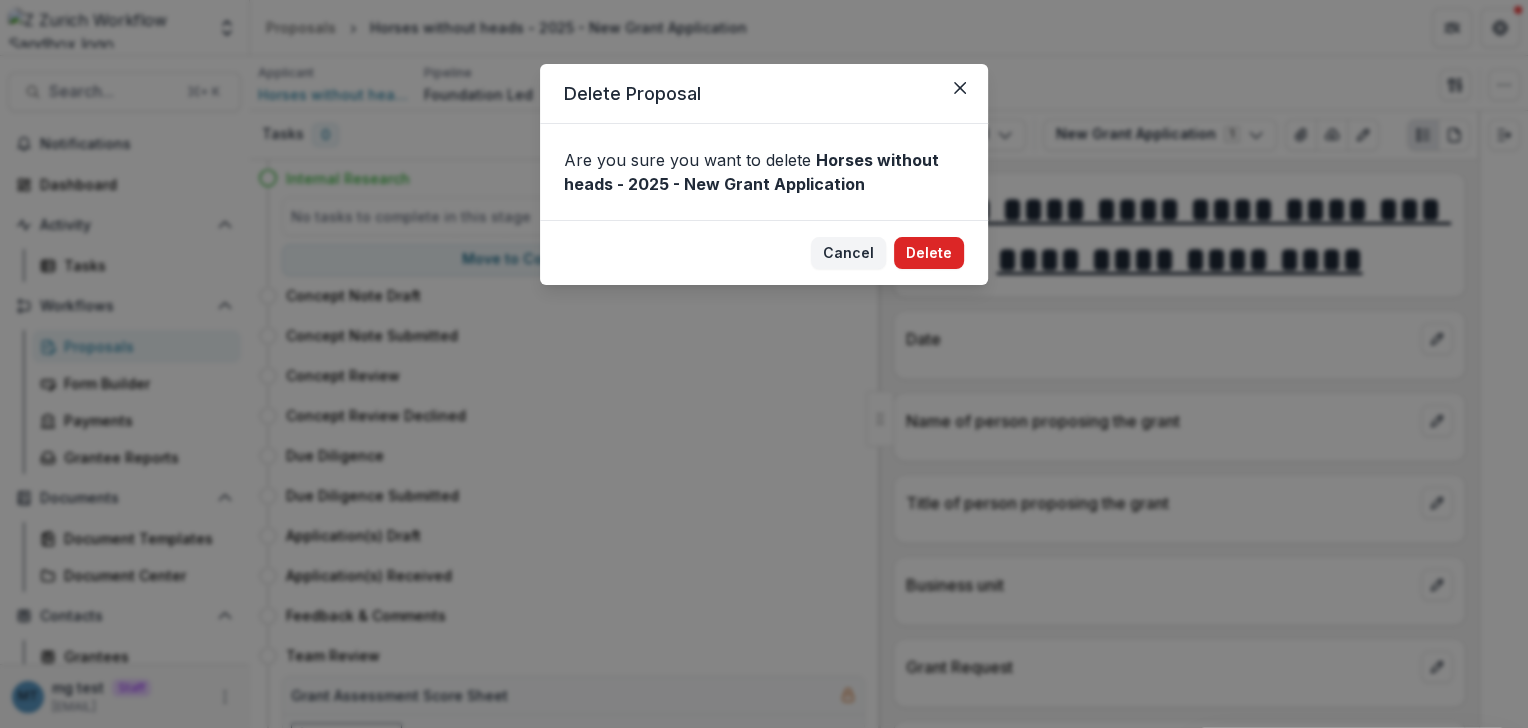 click on "Delete" at bounding box center (929, 253) 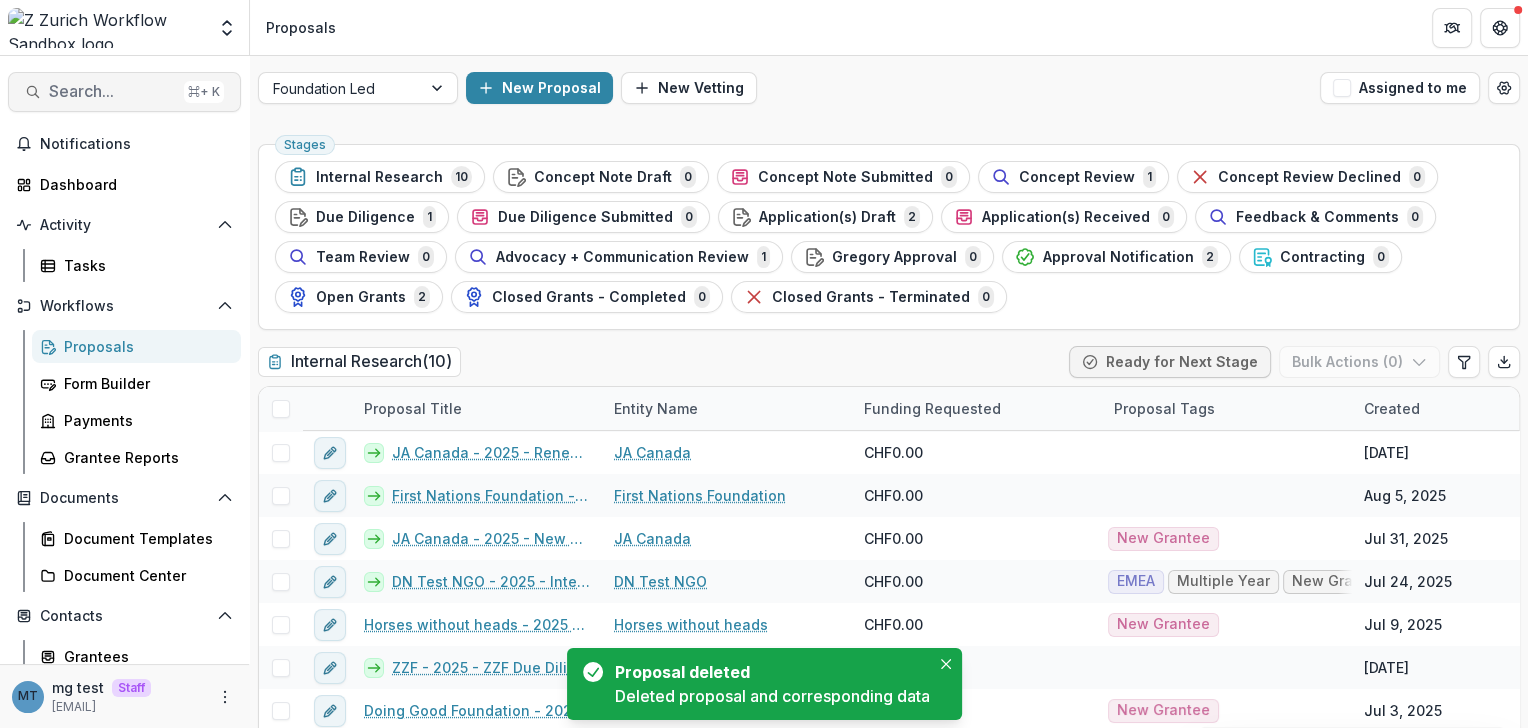 click on "Search..." at bounding box center (112, 91) 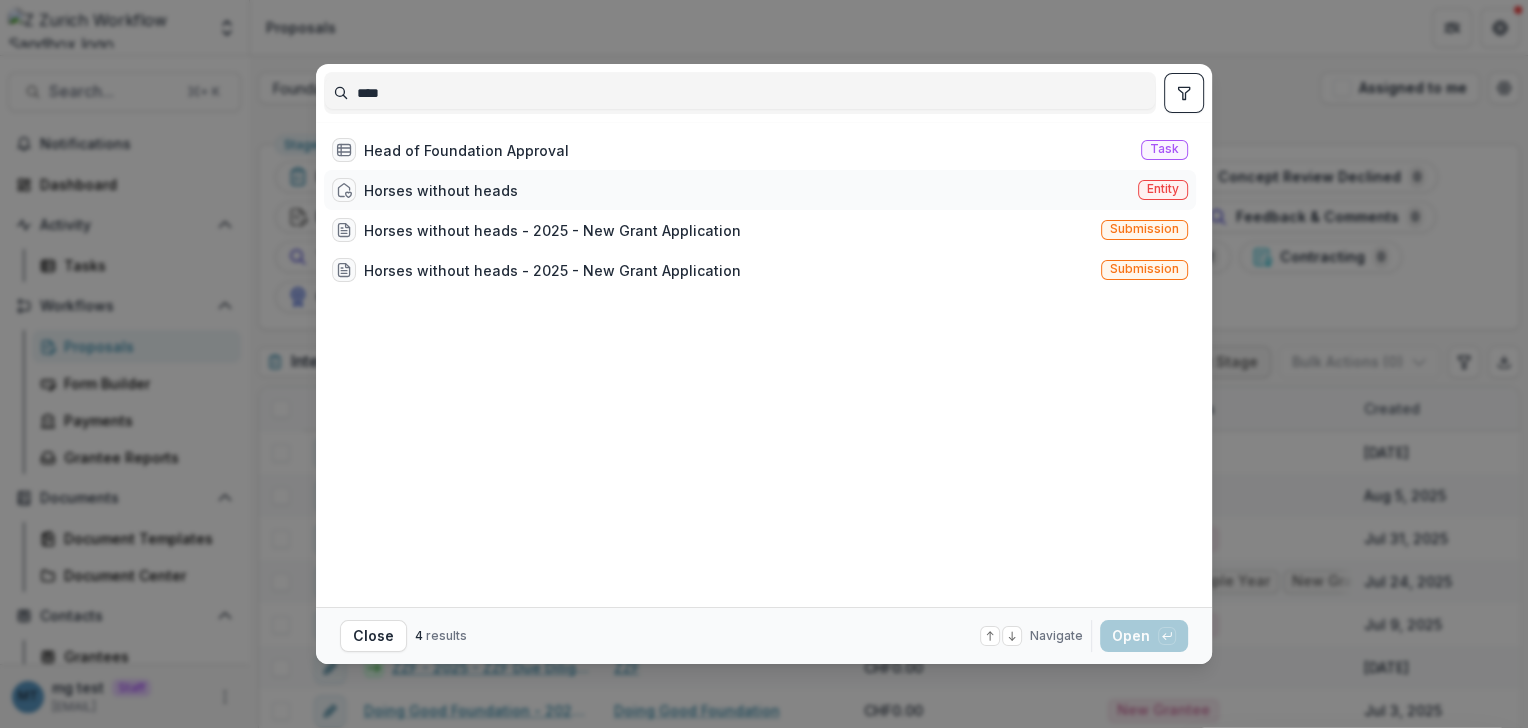 type on "****" 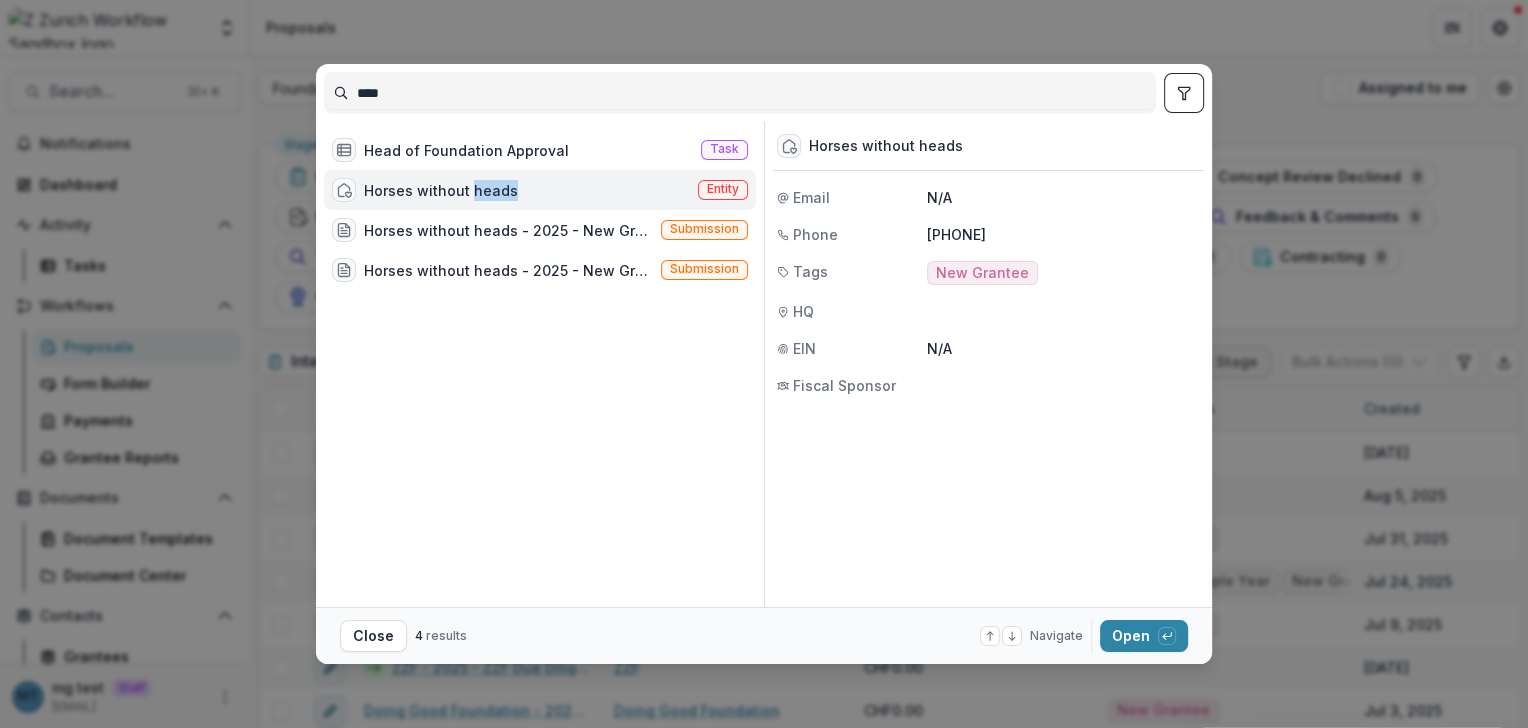 click on "Horses without heads" at bounding box center [441, 190] 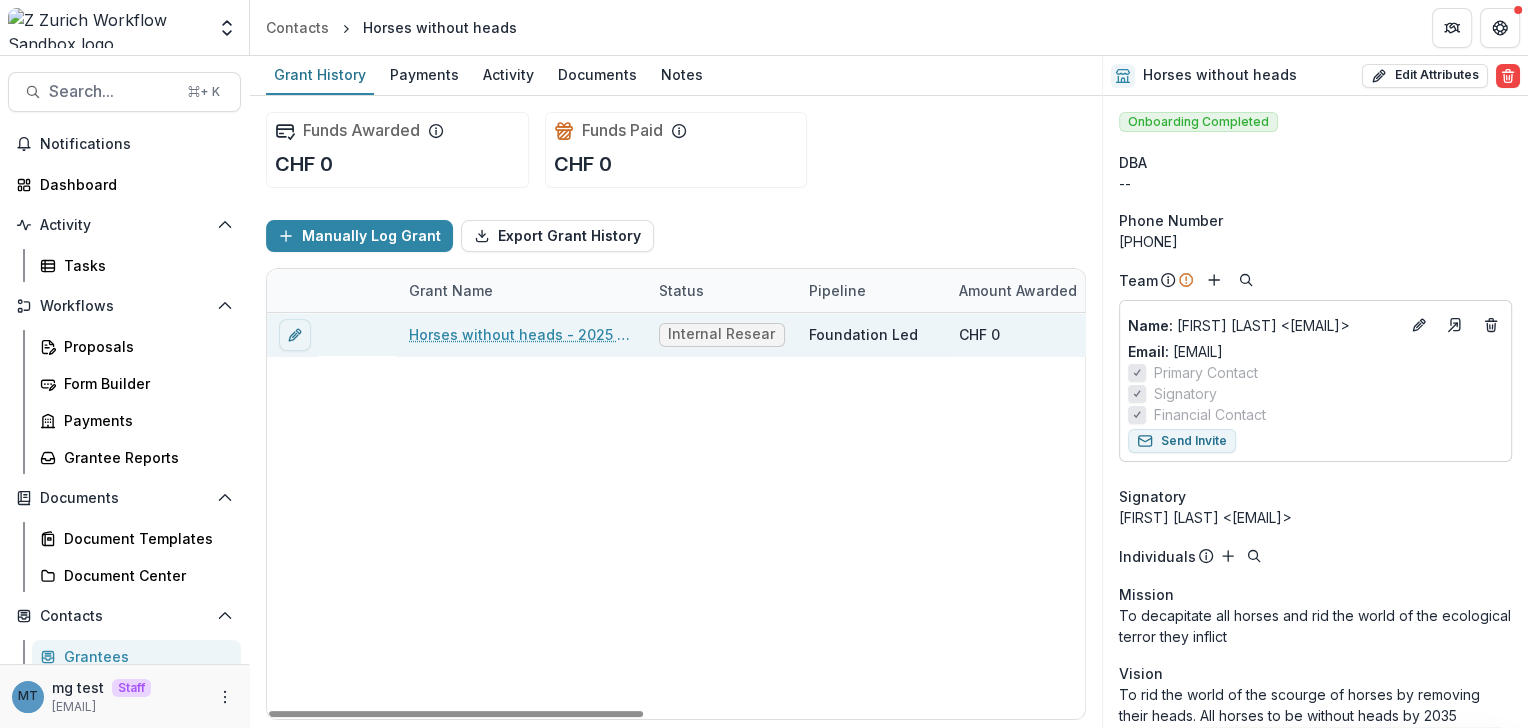 click on "Horses without heads - 2025 - New Grant Application" at bounding box center (522, 334) 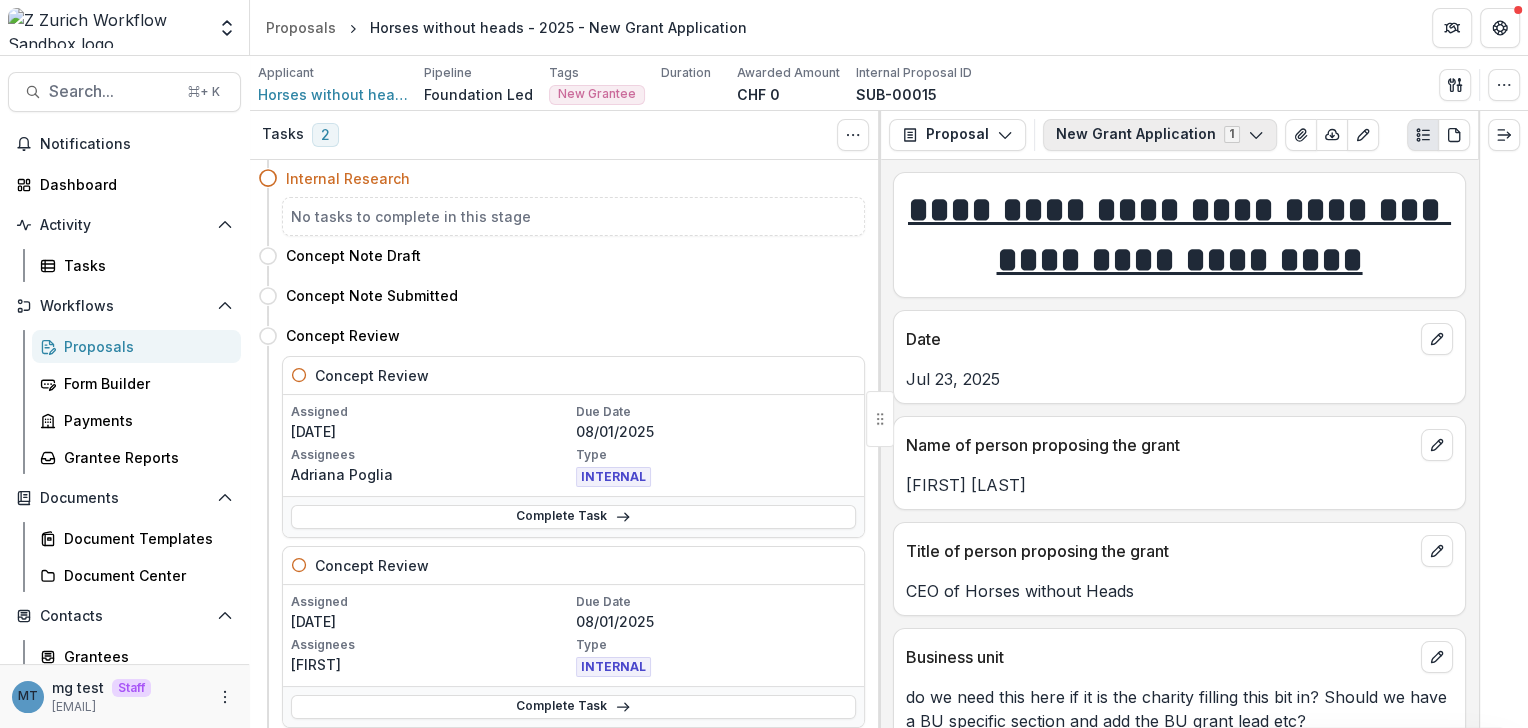 click on "New Grant Application 1" at bounding box center (1160, 135) 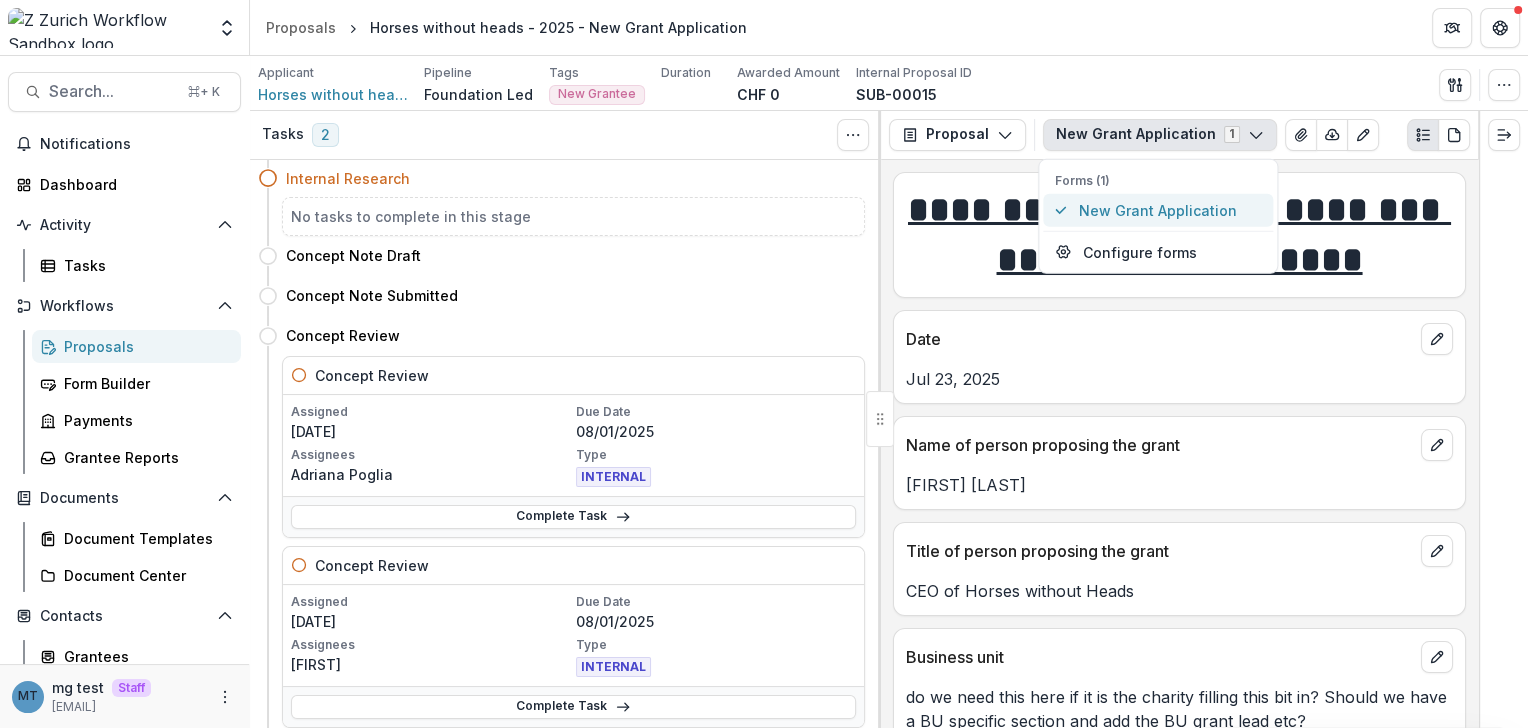 click on "New Grant Application" at bounding box center (1158, 209) 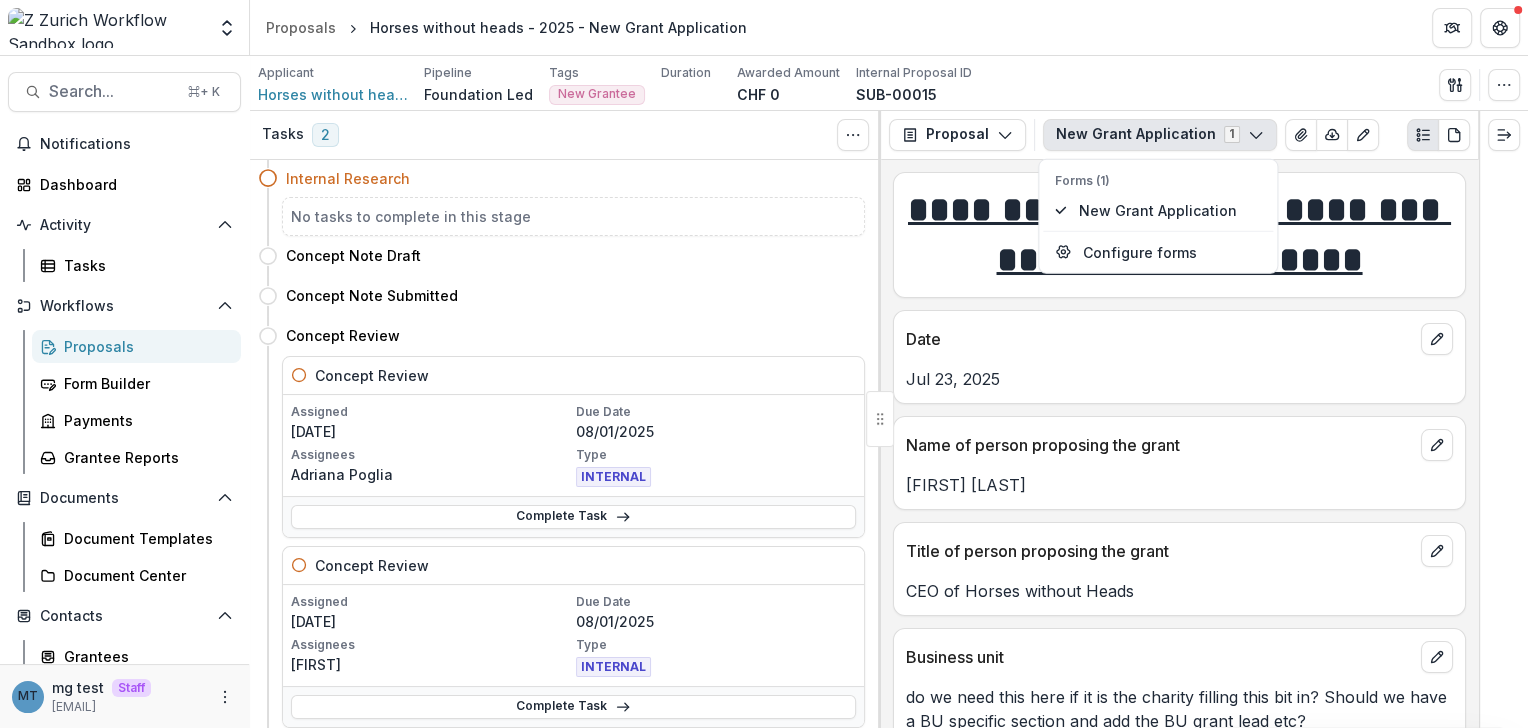 click at bounding box center [880, 419] 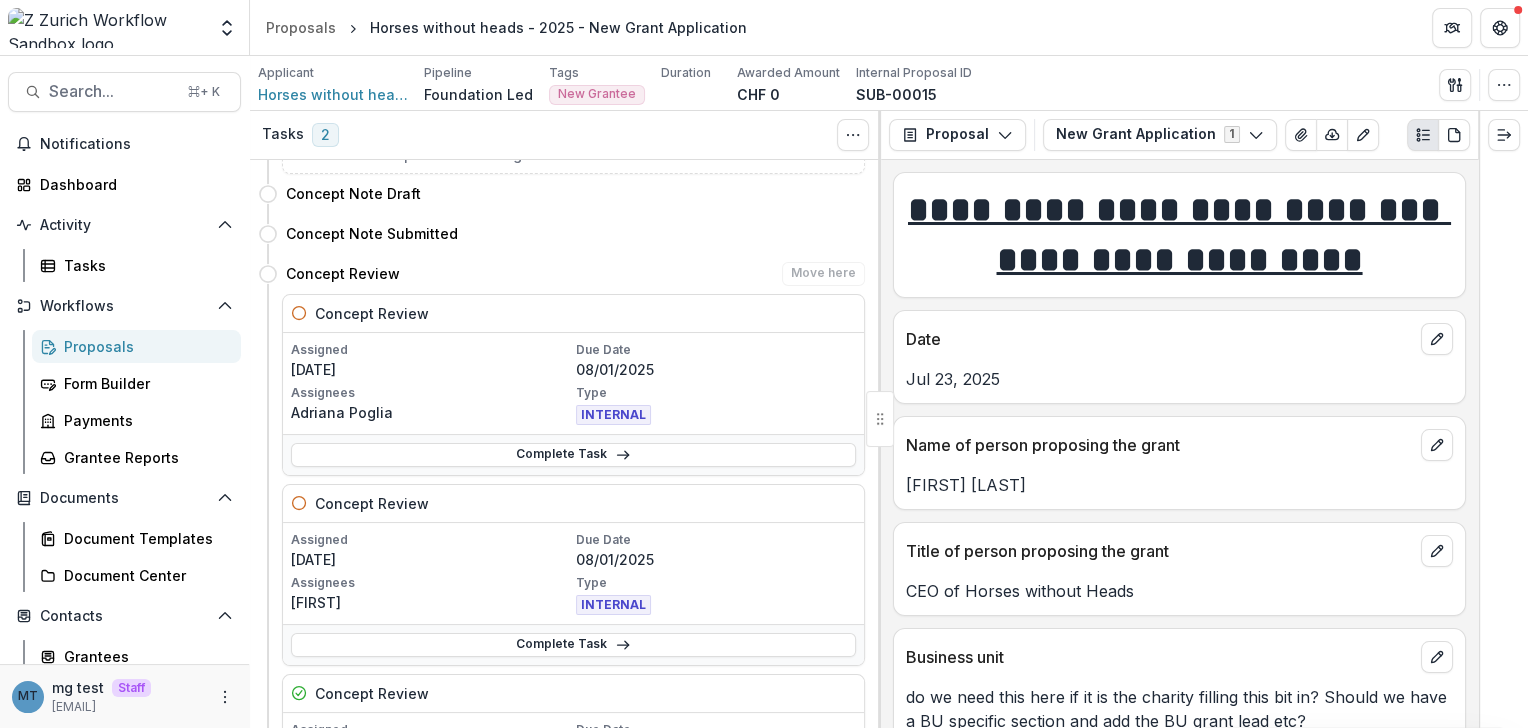 scroll, scrollTop: 68, scrollLeft: 0, axis: vertical 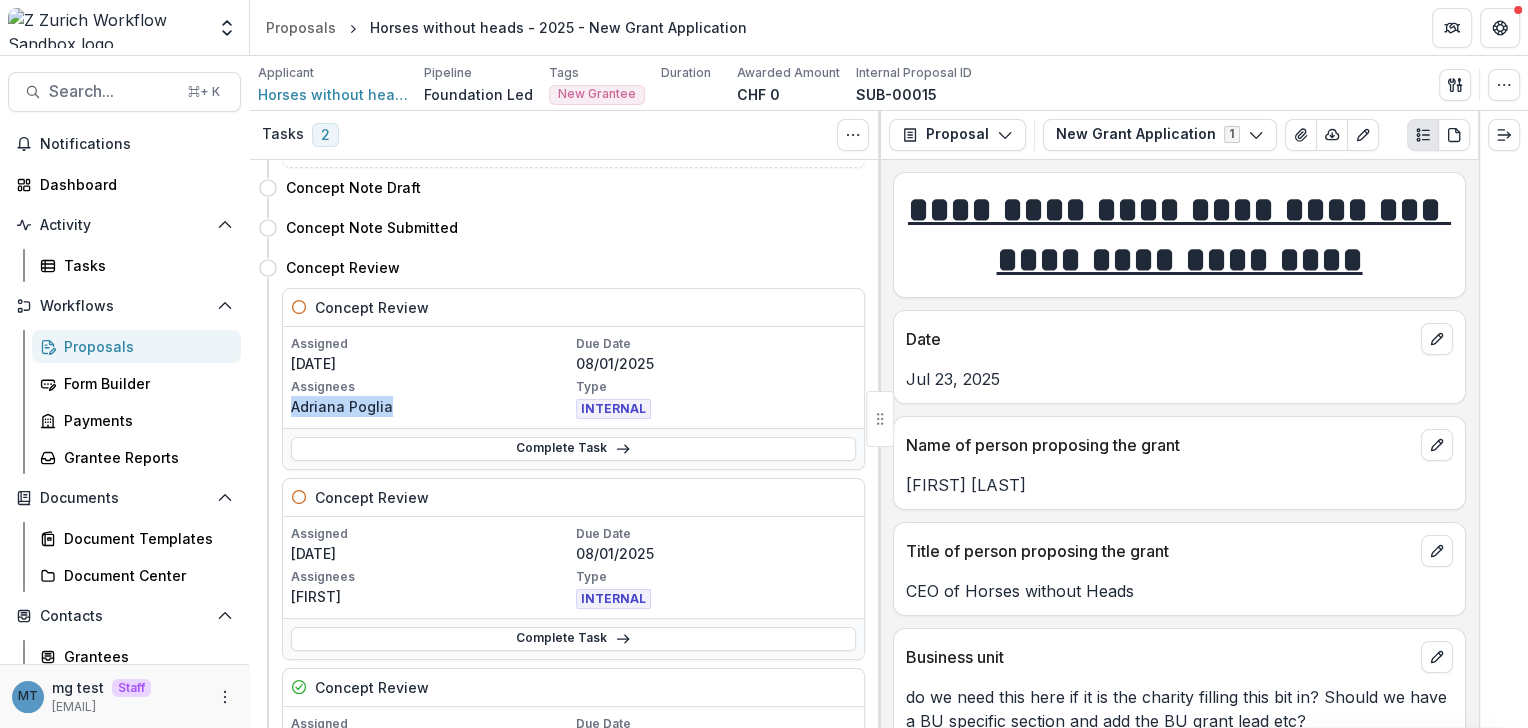 drag, startPoint x: 398, startPoint y: 405, endPoint x: 257, endPoint y: 405, distance: 141 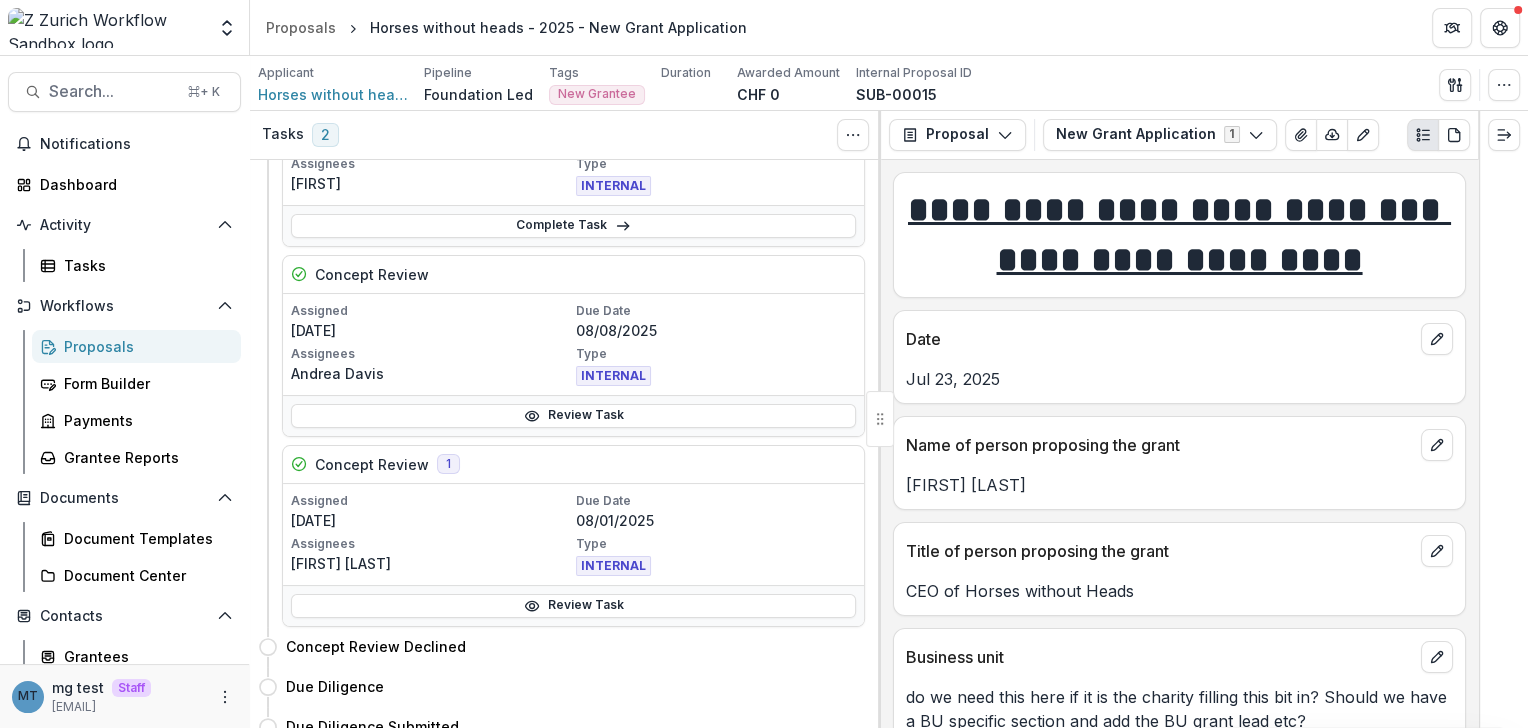 scroll, scrollTop: 482, scrollLeft: 0, axis: vertical 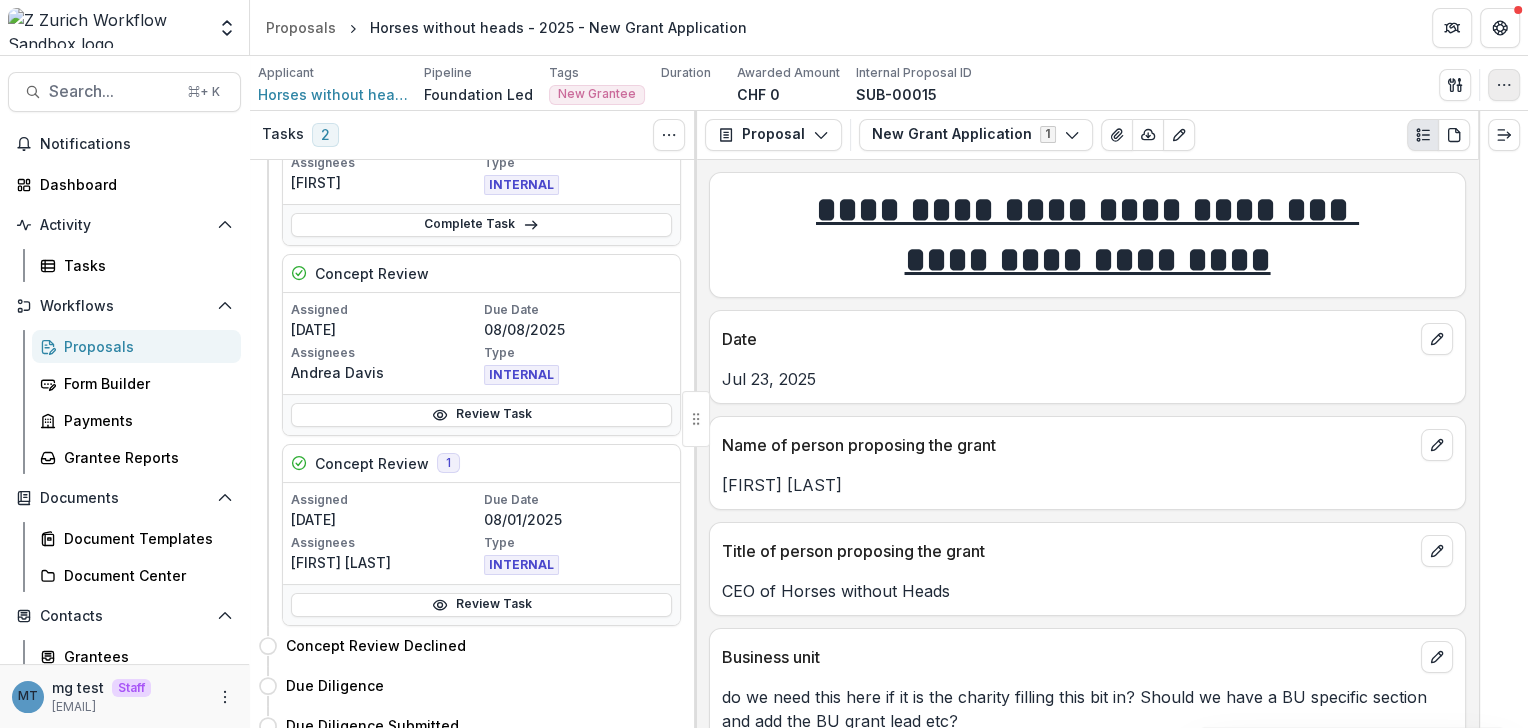 click at bounding box center (1504, 85) 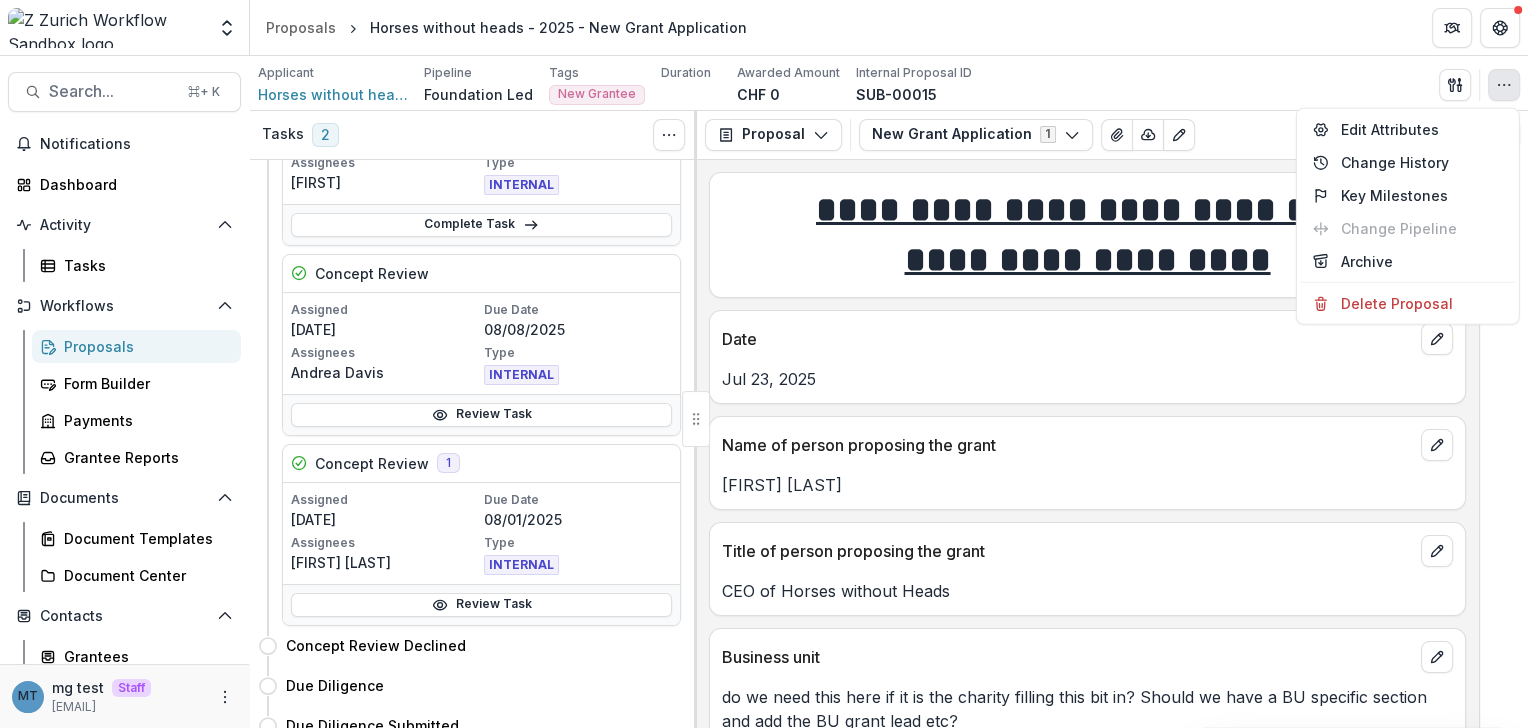 click on "Applicant Horses without heads Pipeline Foundation Led Tags New Grantee All tags New Grantee Duration Awarded Amount CHF 0 Internal Proposal ID SUB-00015 Send Email Proposal Files Edit Viewers View All Reviews View Related Entities Edit Attributes Change History Key Milestones Change Pipeline Archive Delete Proposal" at bounding box center [889, 84] 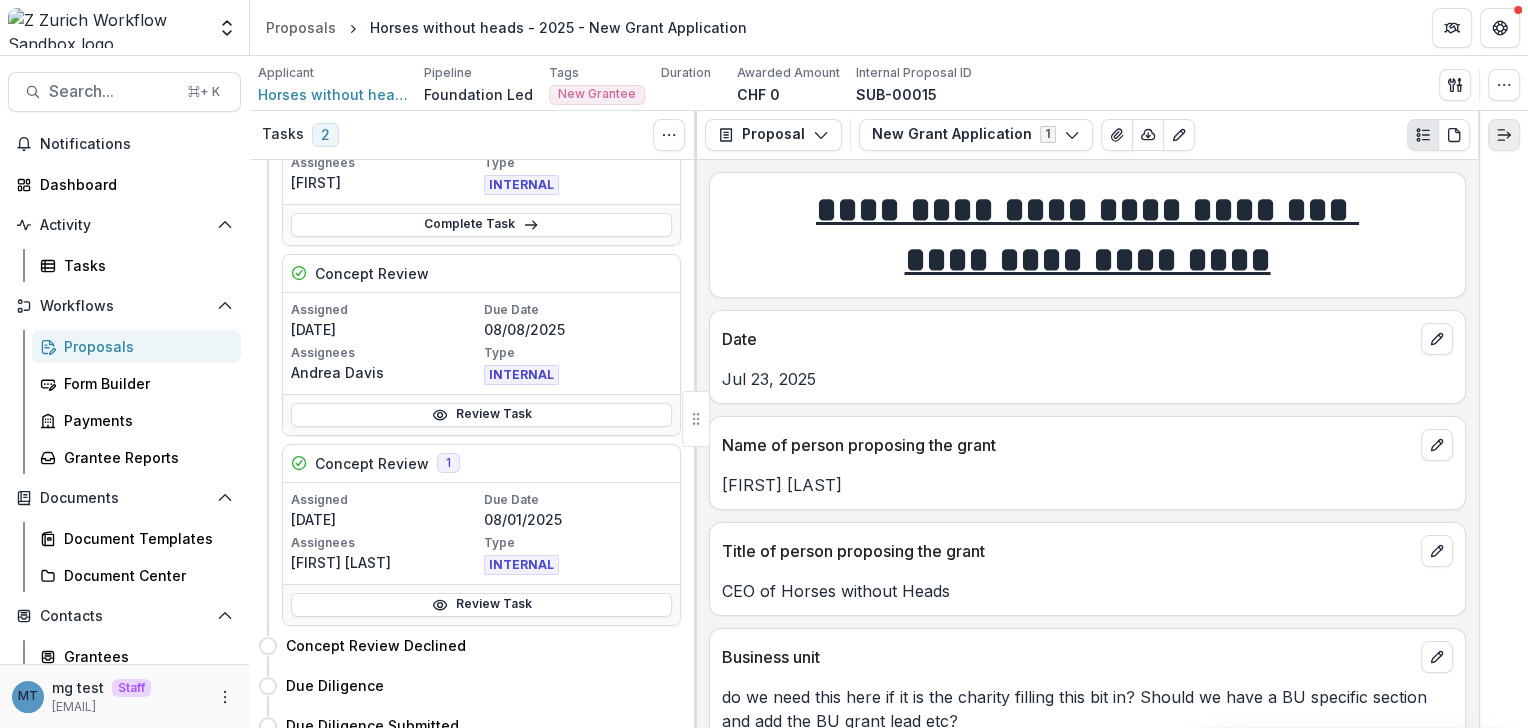 click at bounding box center [1504, 135] 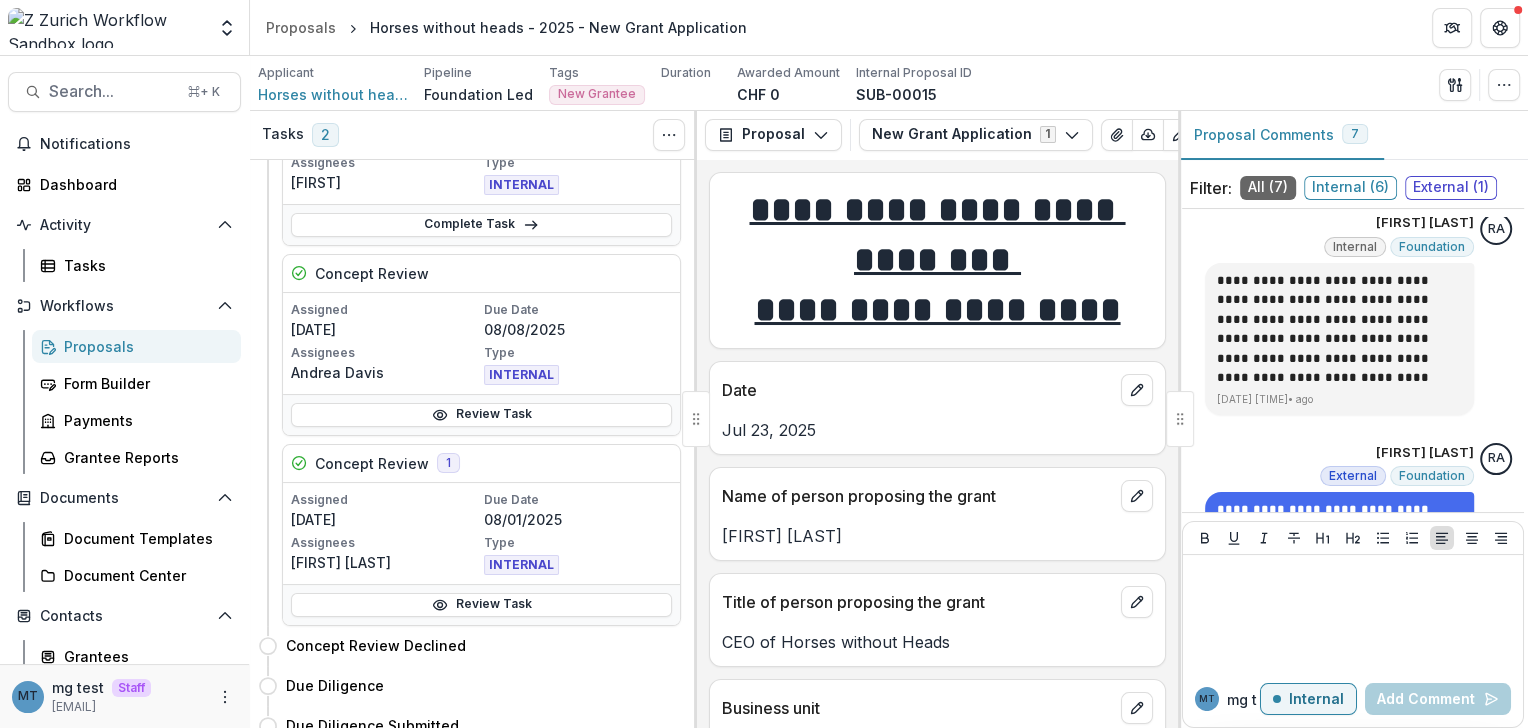 scroll, scrollTop: 456, scrollLeft: 0, axis: vertical 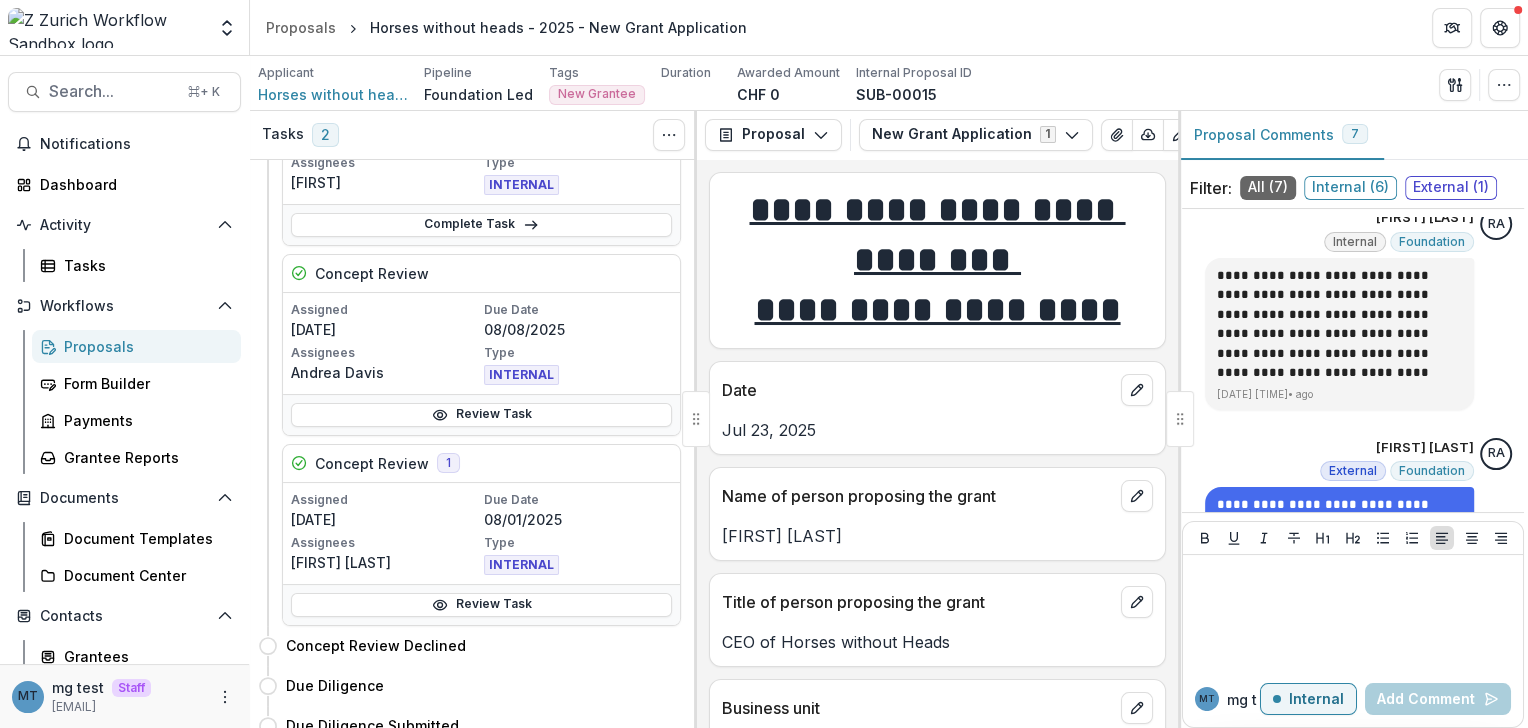 click on "Internal ( 6 )" at bounding box center [1350, 188] 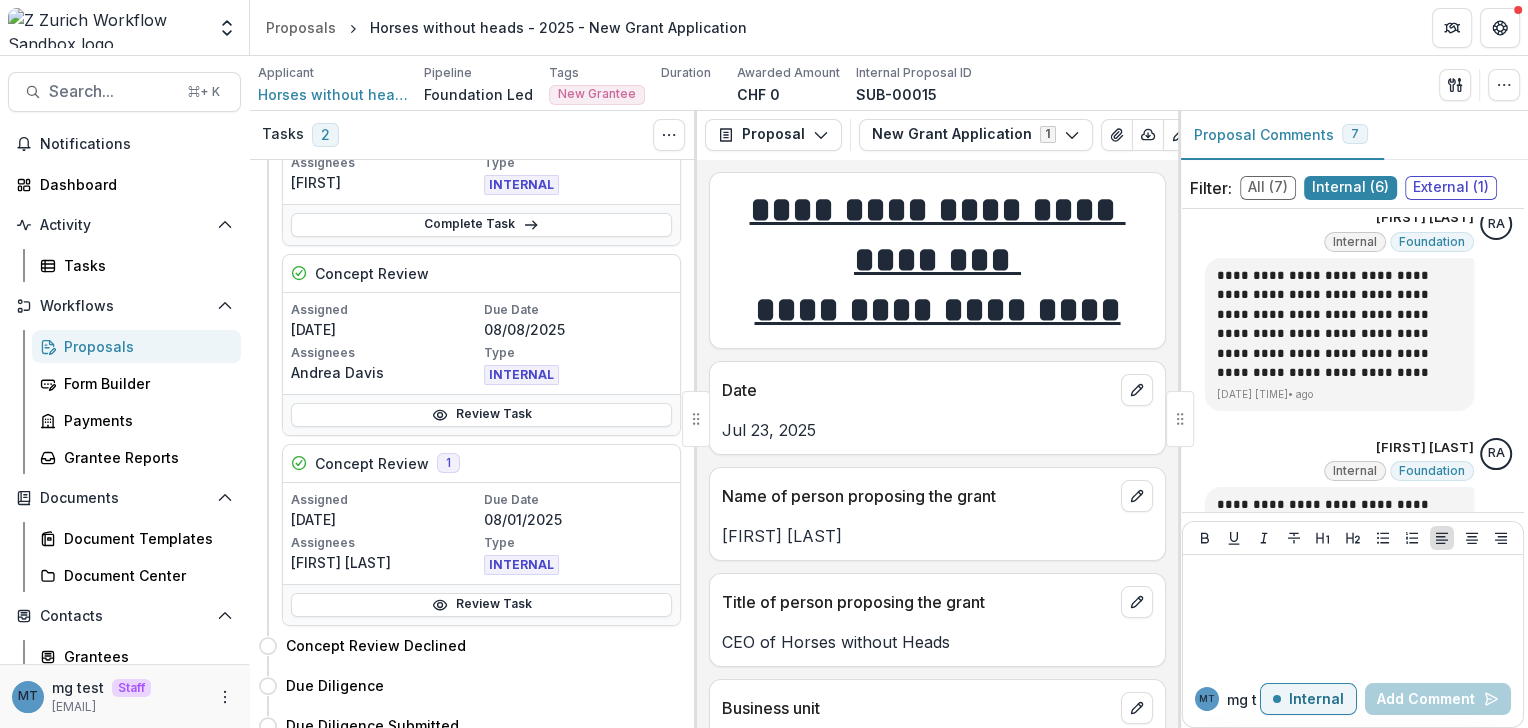 click on "External ( 1 )" at bounding box center (1451, 188) 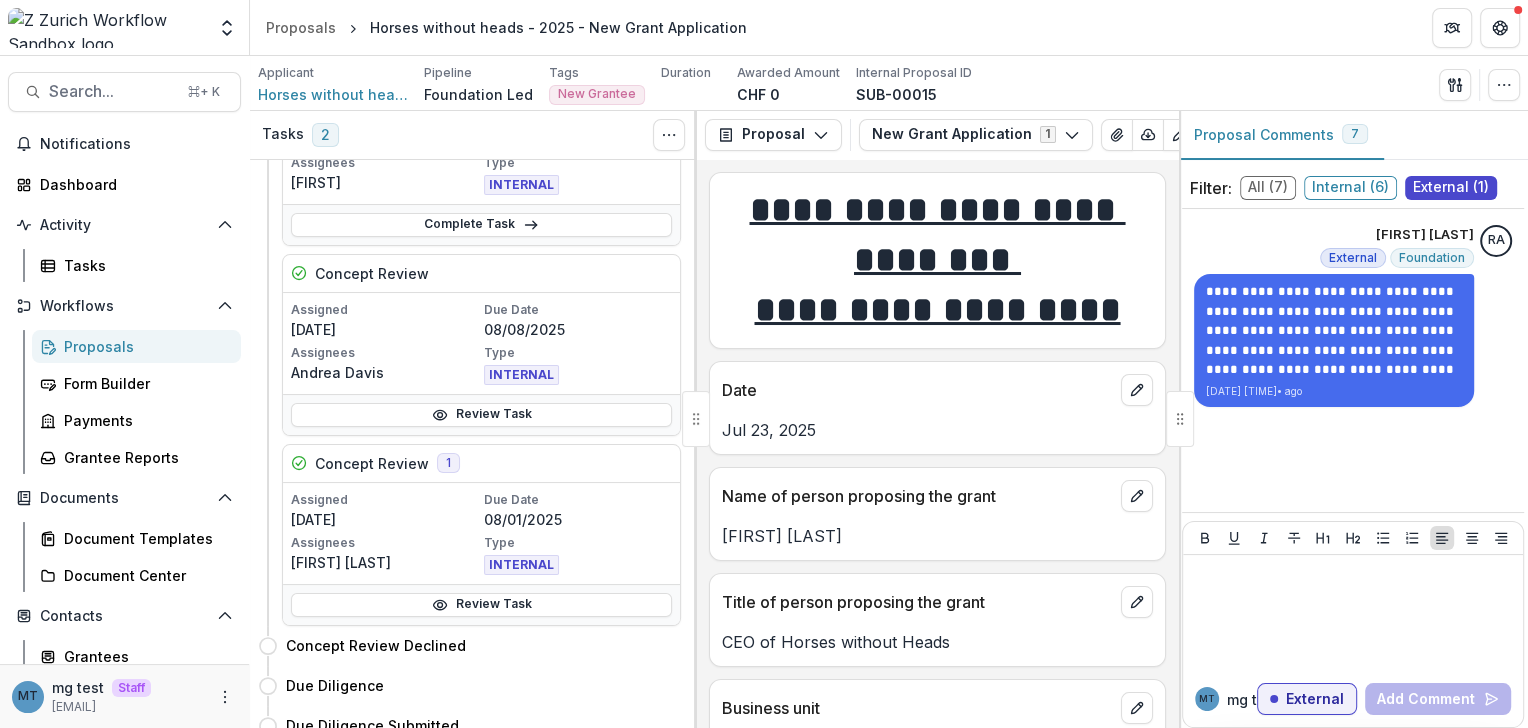 scroll, scrollTop: 0, scrollLeft: 0, axis: both 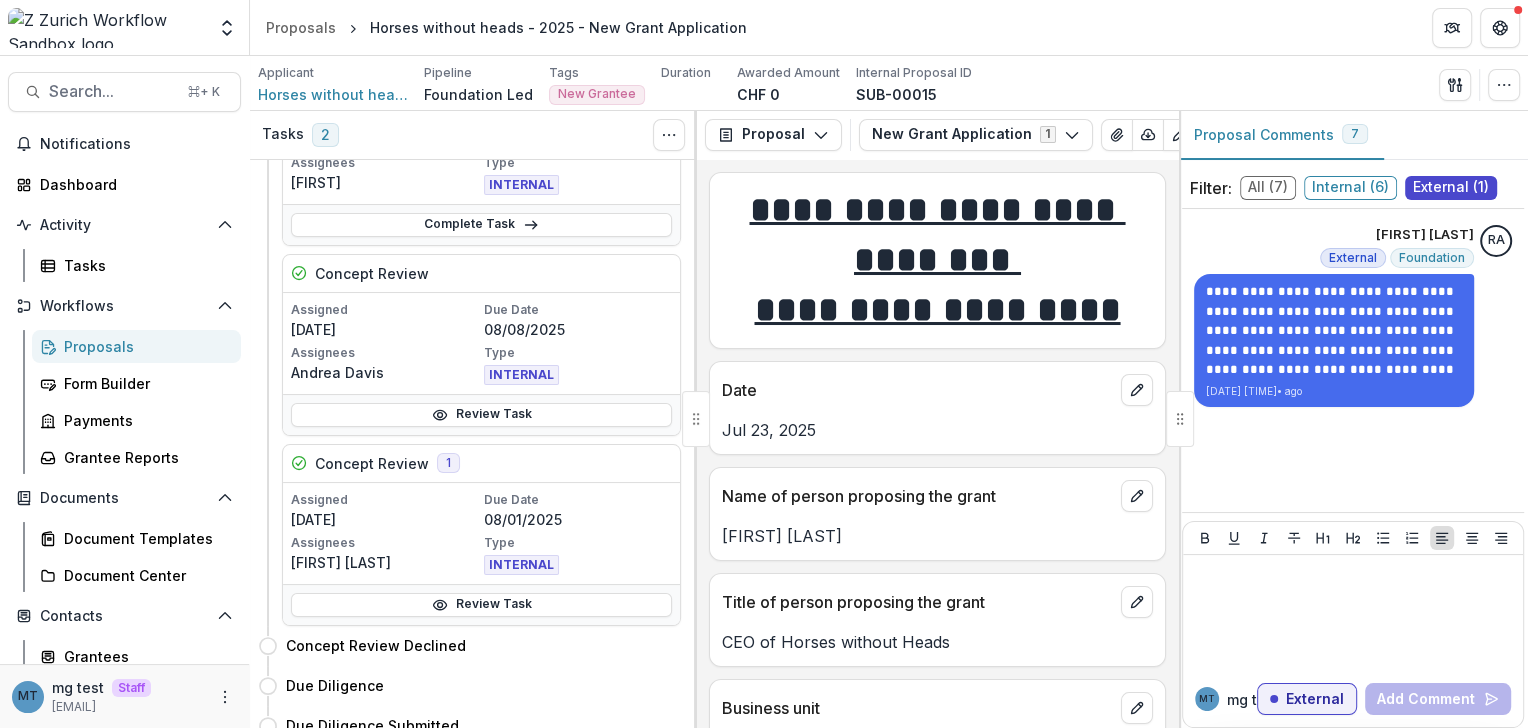 click on "Internal ( 6 )" at bounding box center (1350, 188) 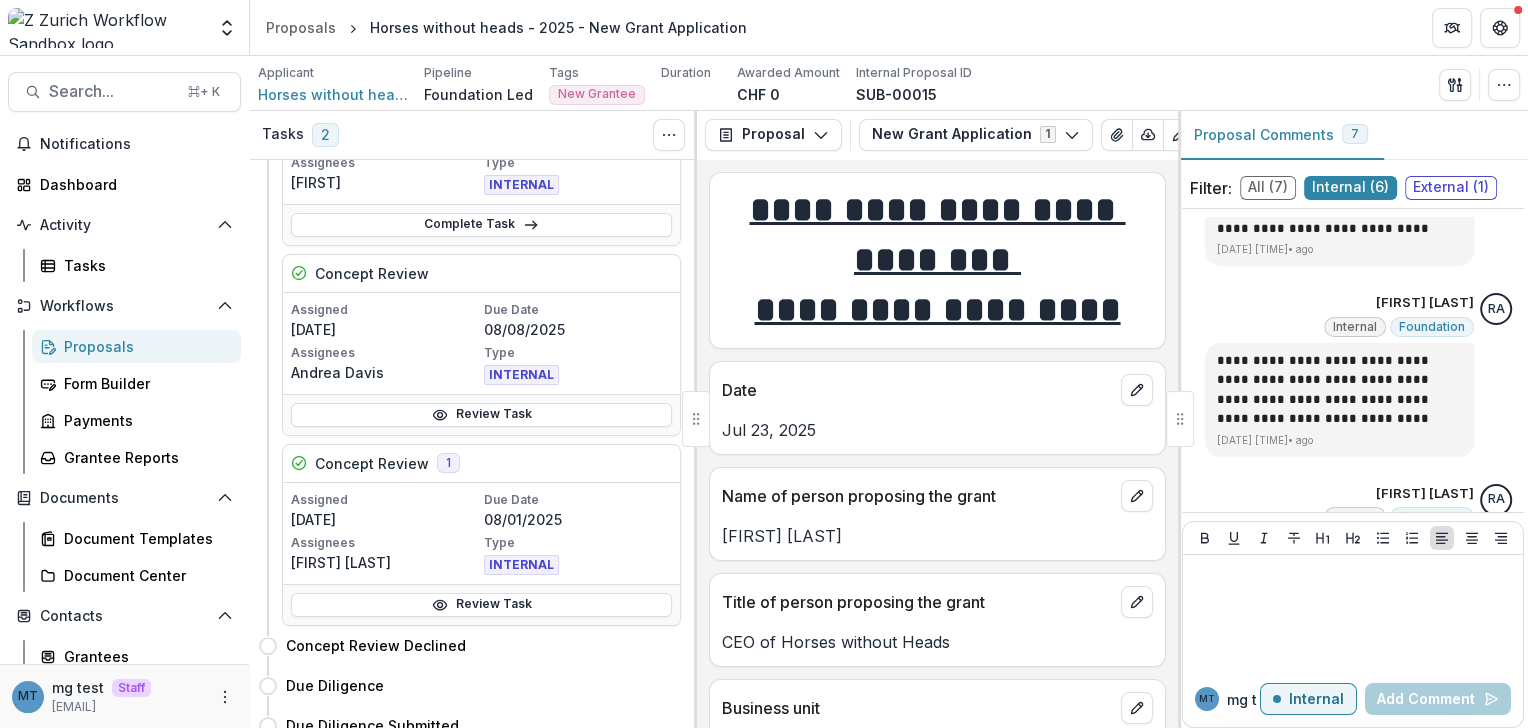 scroll, scrollTop: 952, scrollLeft: 0, axis: vertical 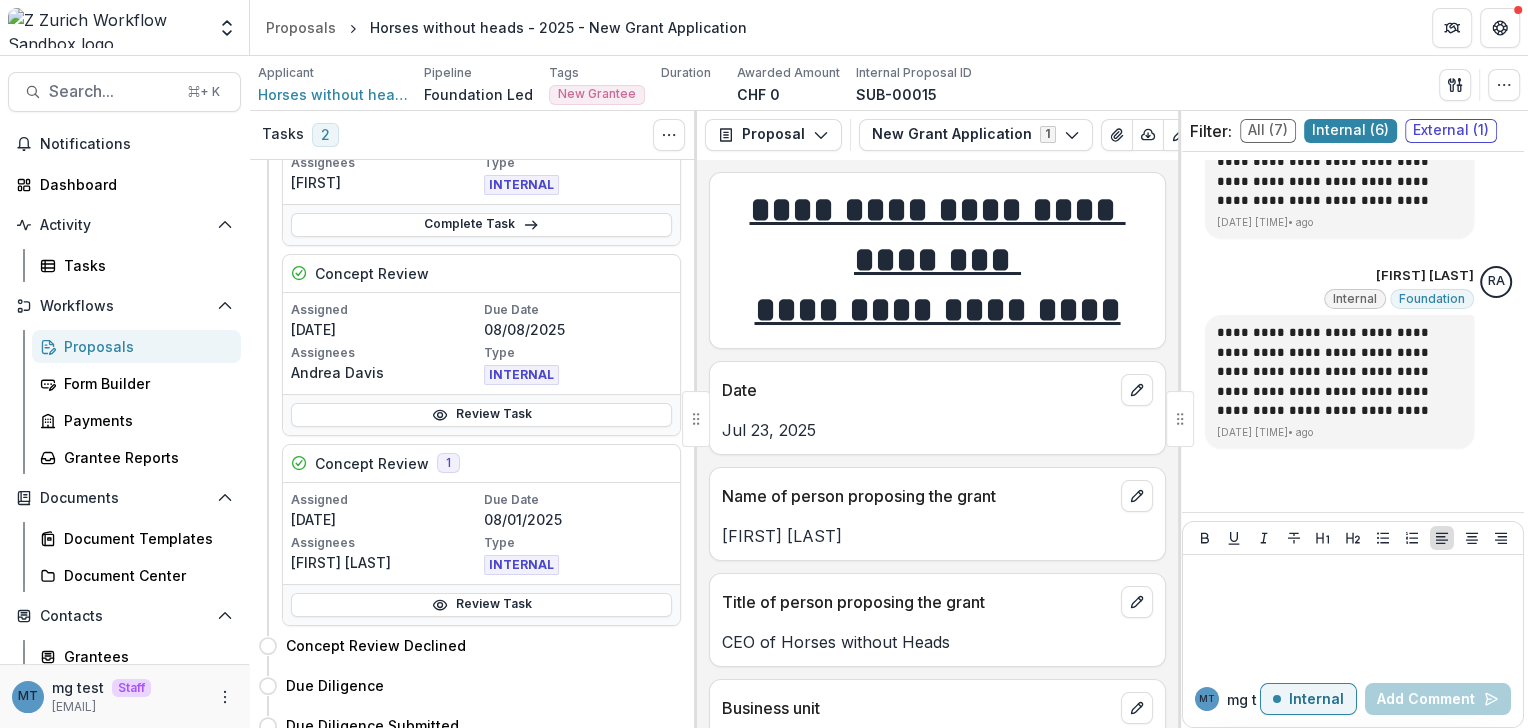 click on "Proposals" at bounding box center [144, 346] 